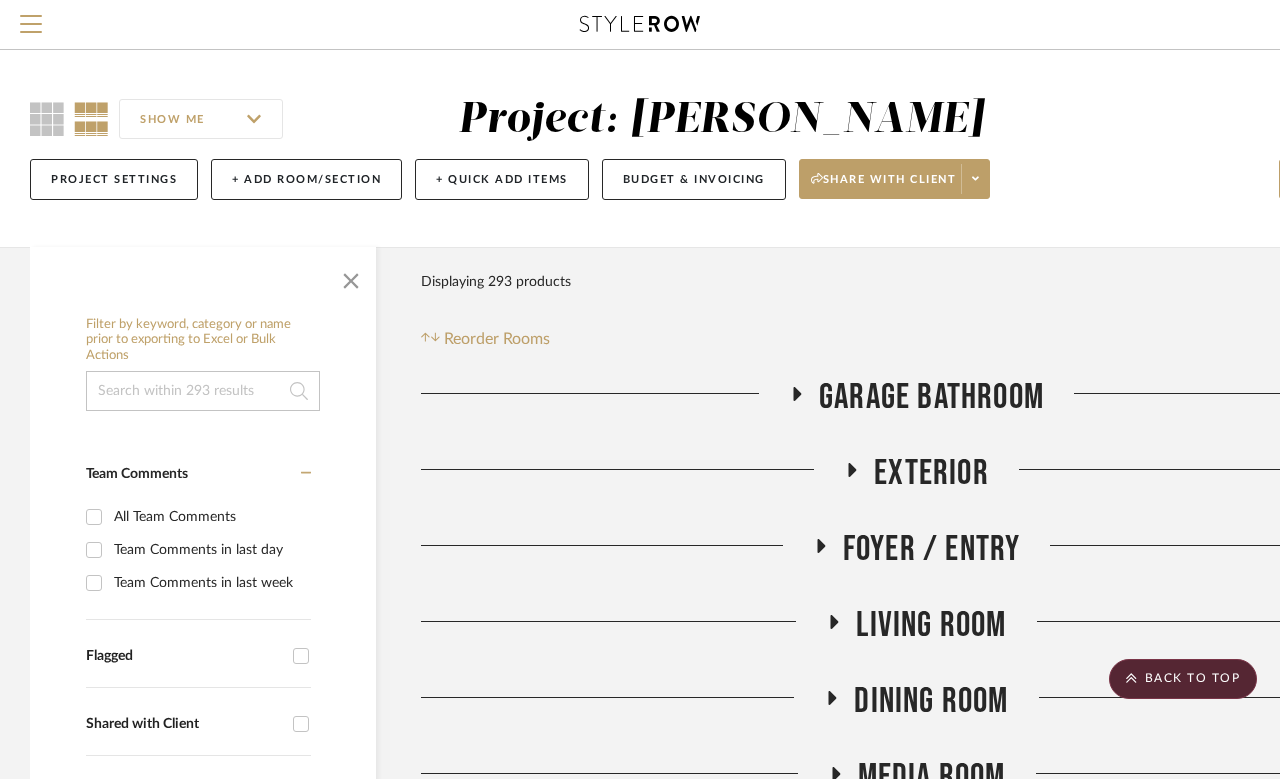 scroll, scrollTop: 1531, scrollLeft: 246, axis: both 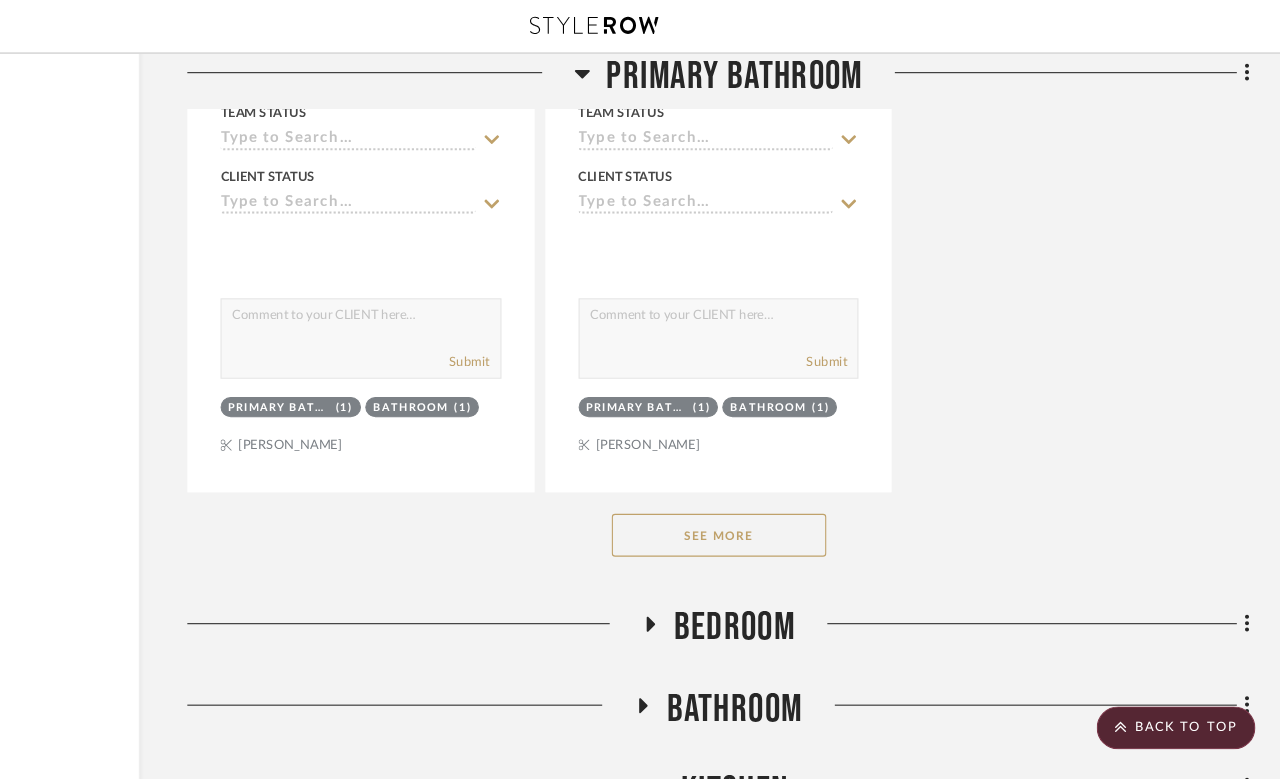 click on "See More" 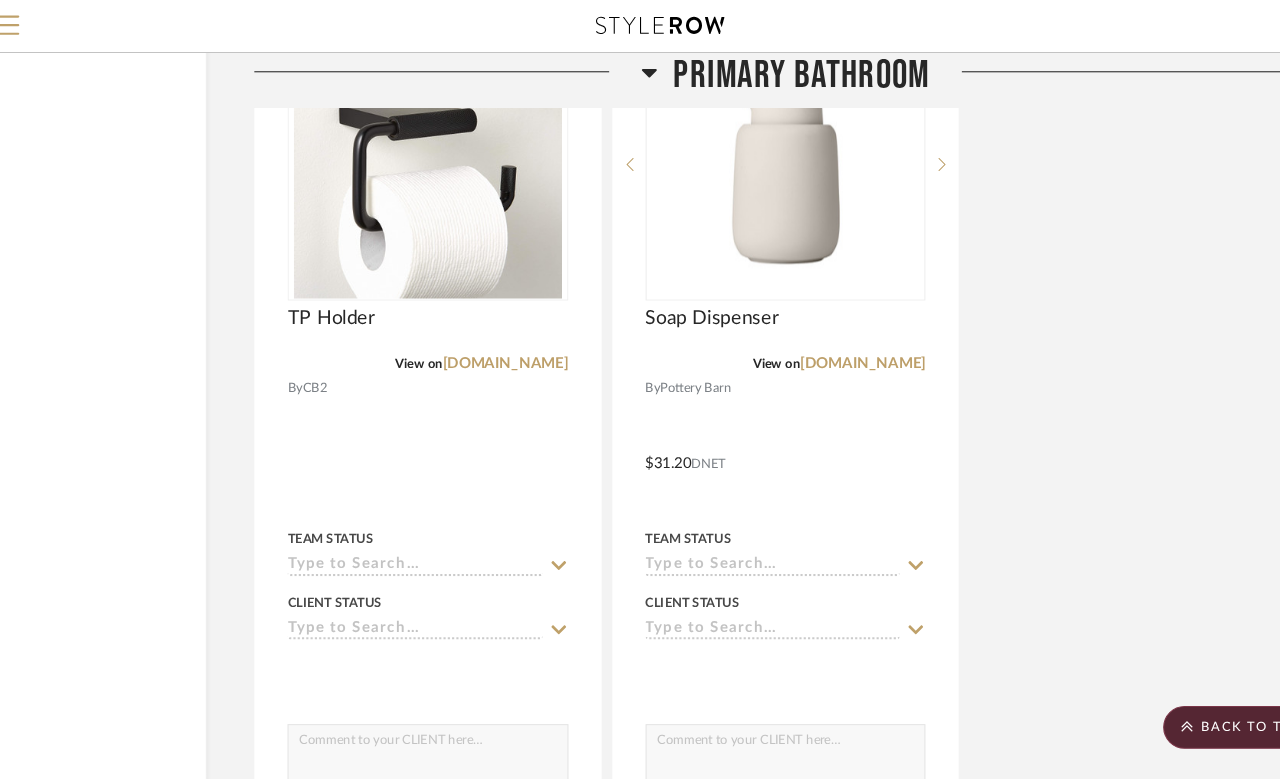 scroll, scrollTop: 4630, scrollLeft: 160, axis: both 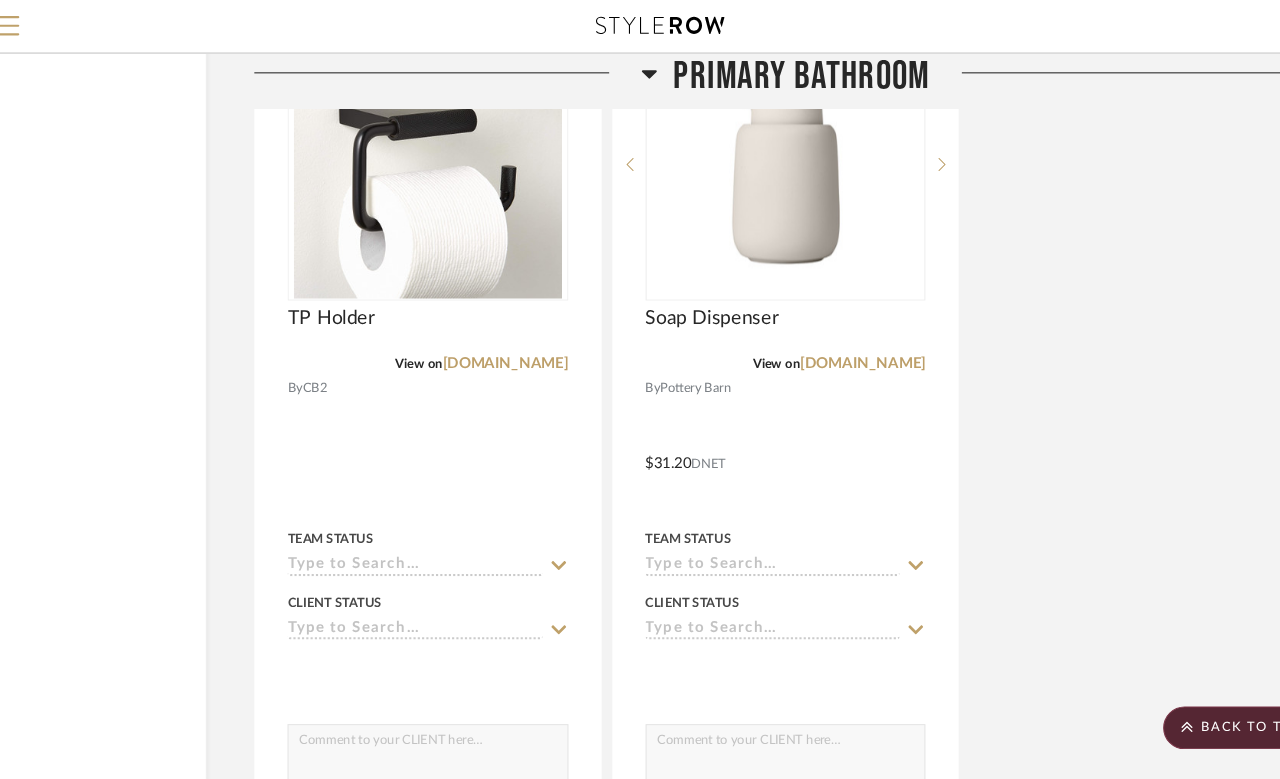 click on "[DOMAIN_NAME]" at bounding box center (828, 339) 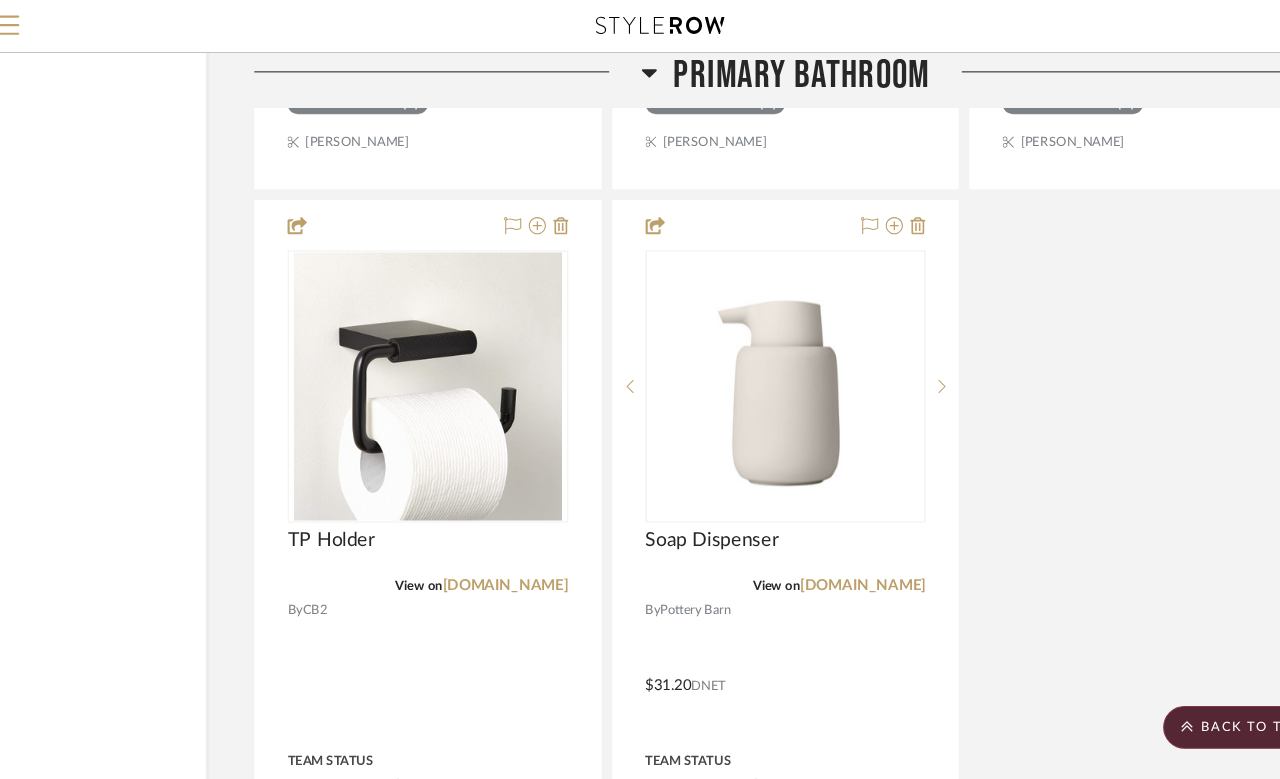 scroll, scrollTop: 4423, scrollLeft: 160, axis: both 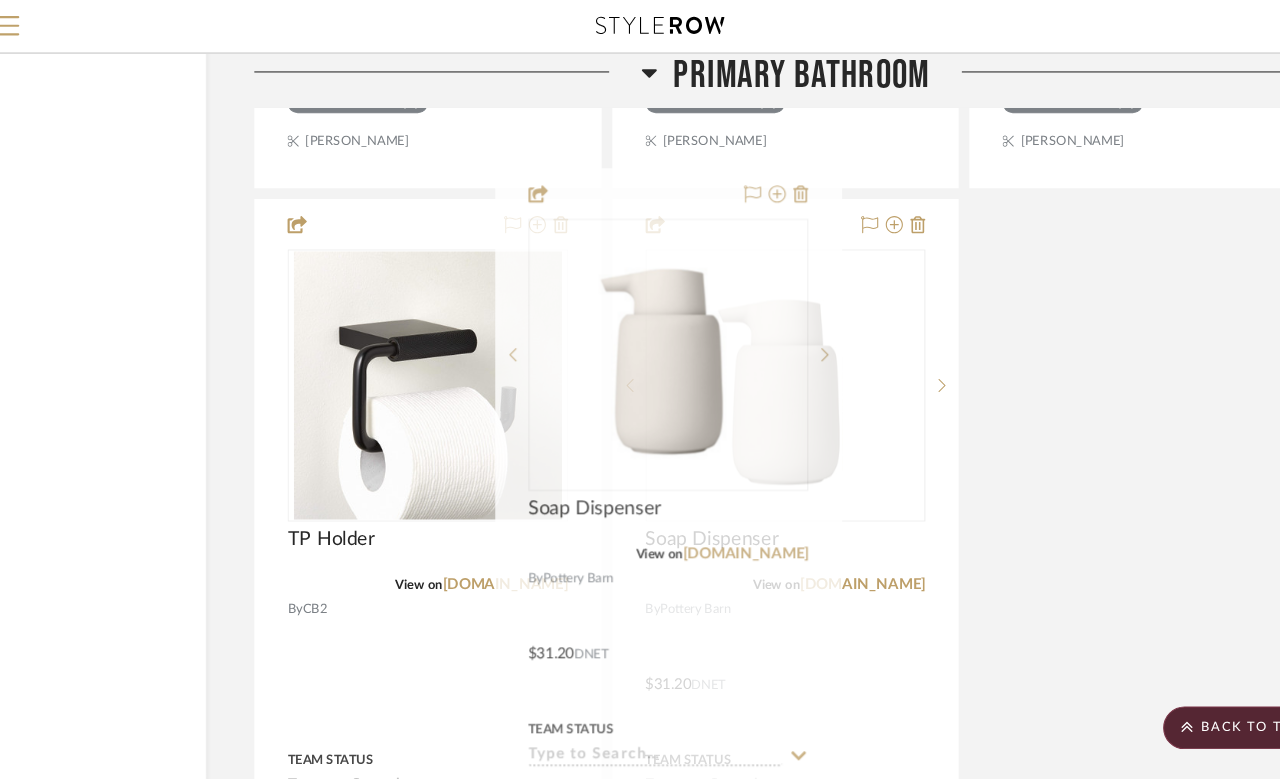 type 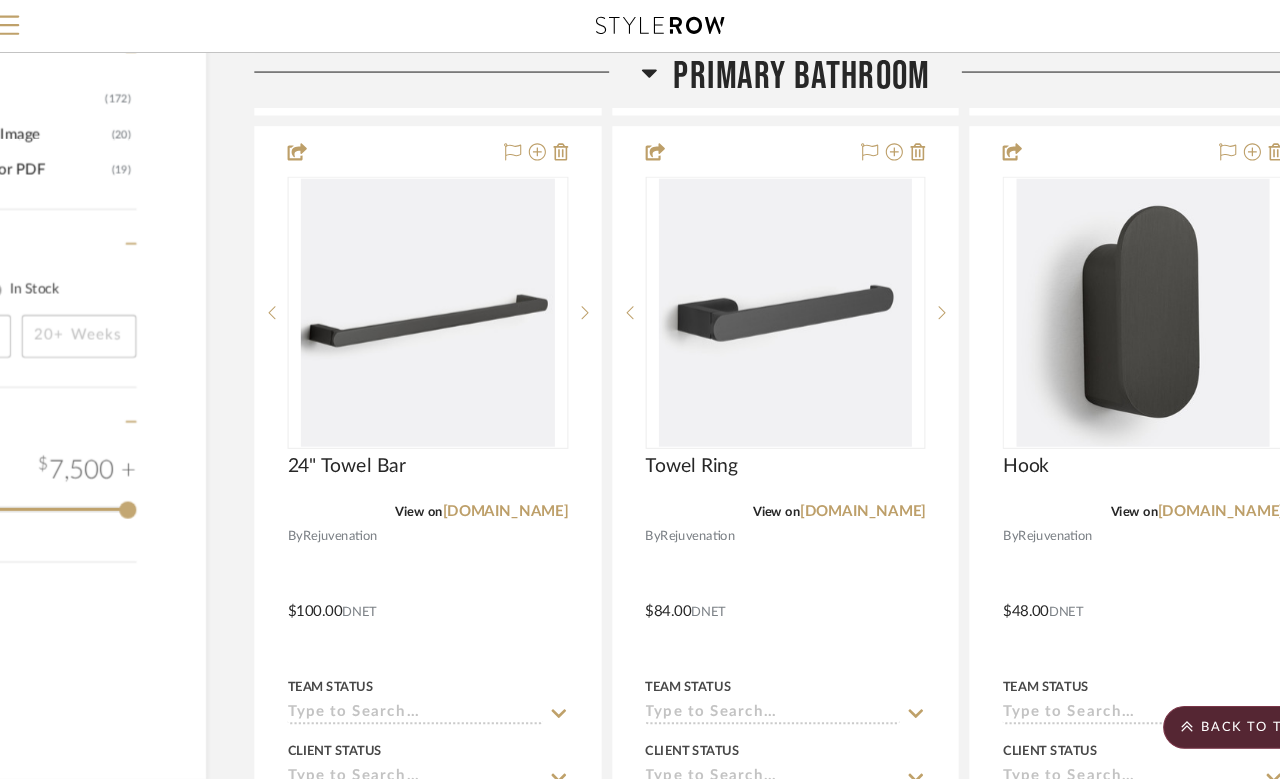 scroll, scrollTop: 2718, scrollLeft: 160, axis: both 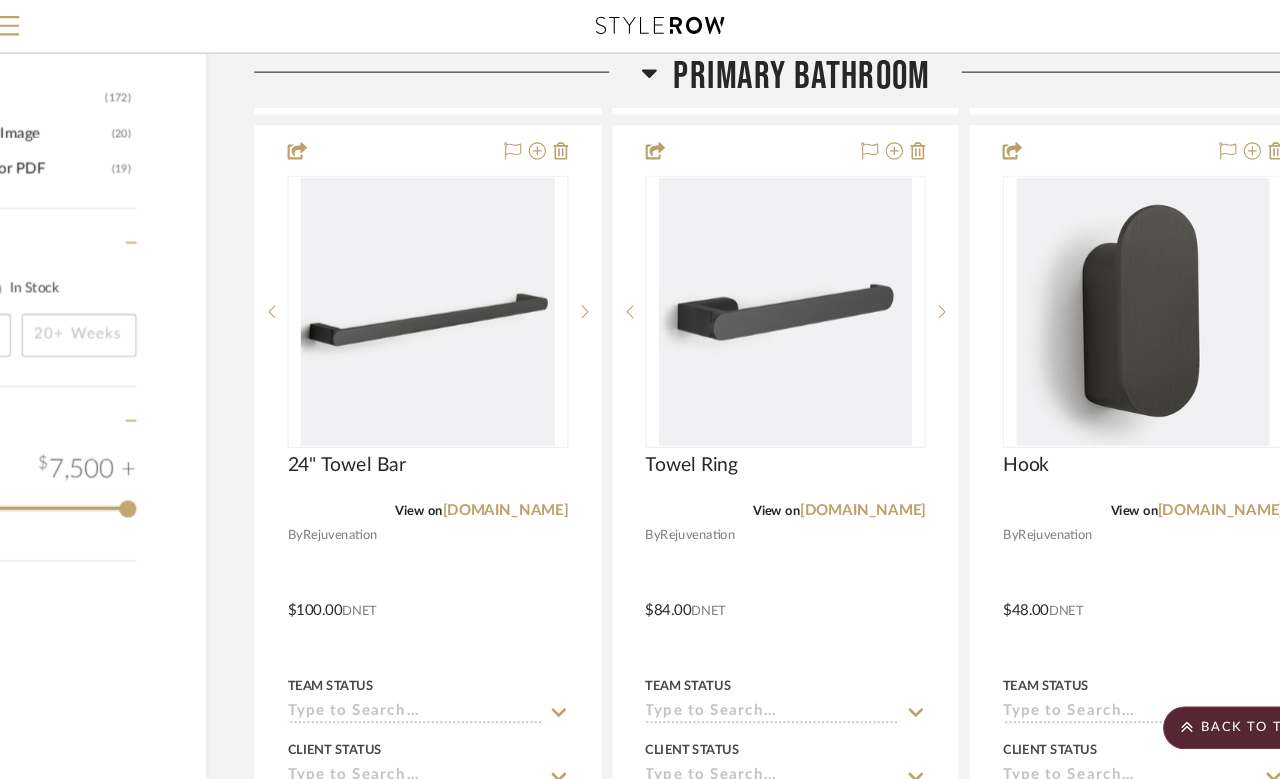 click on "[DOMAIN_NAME]" at bounding box center [828, 477] 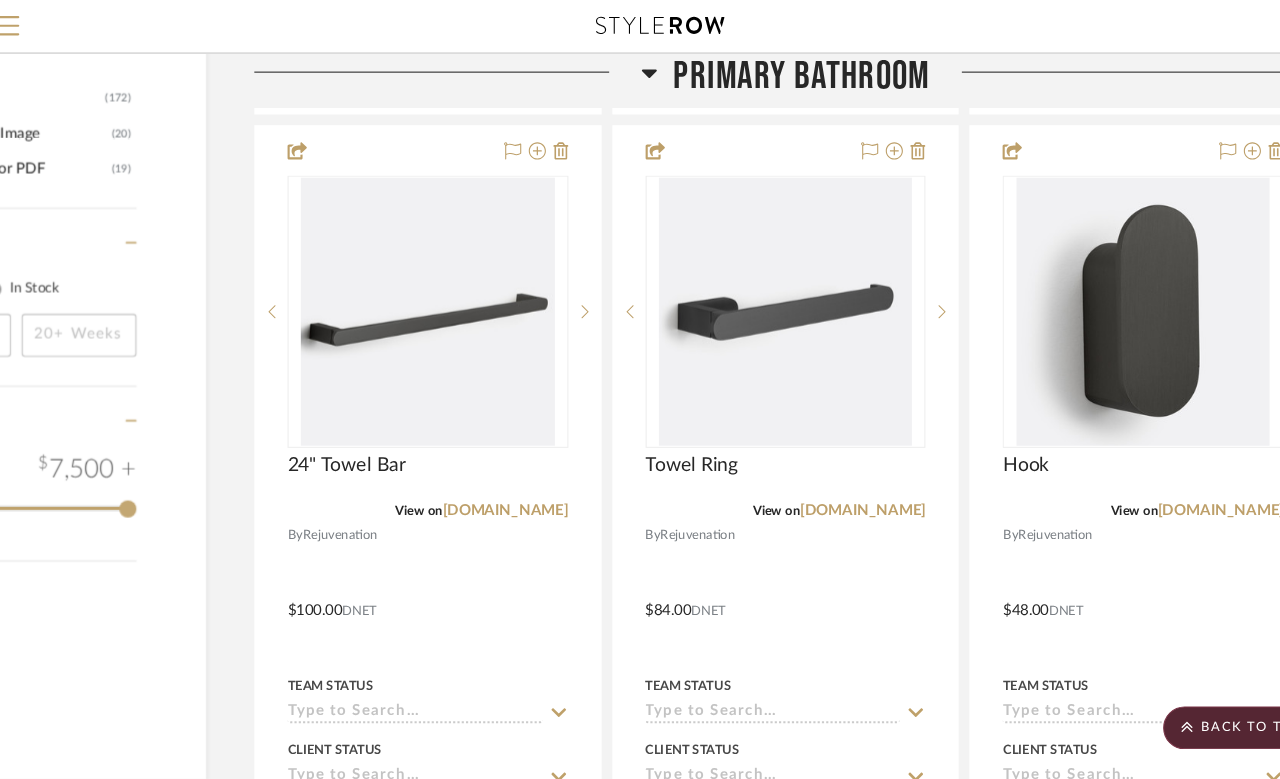 scroll, scrollTop: 2718, scrollLeft: 160, axis: both 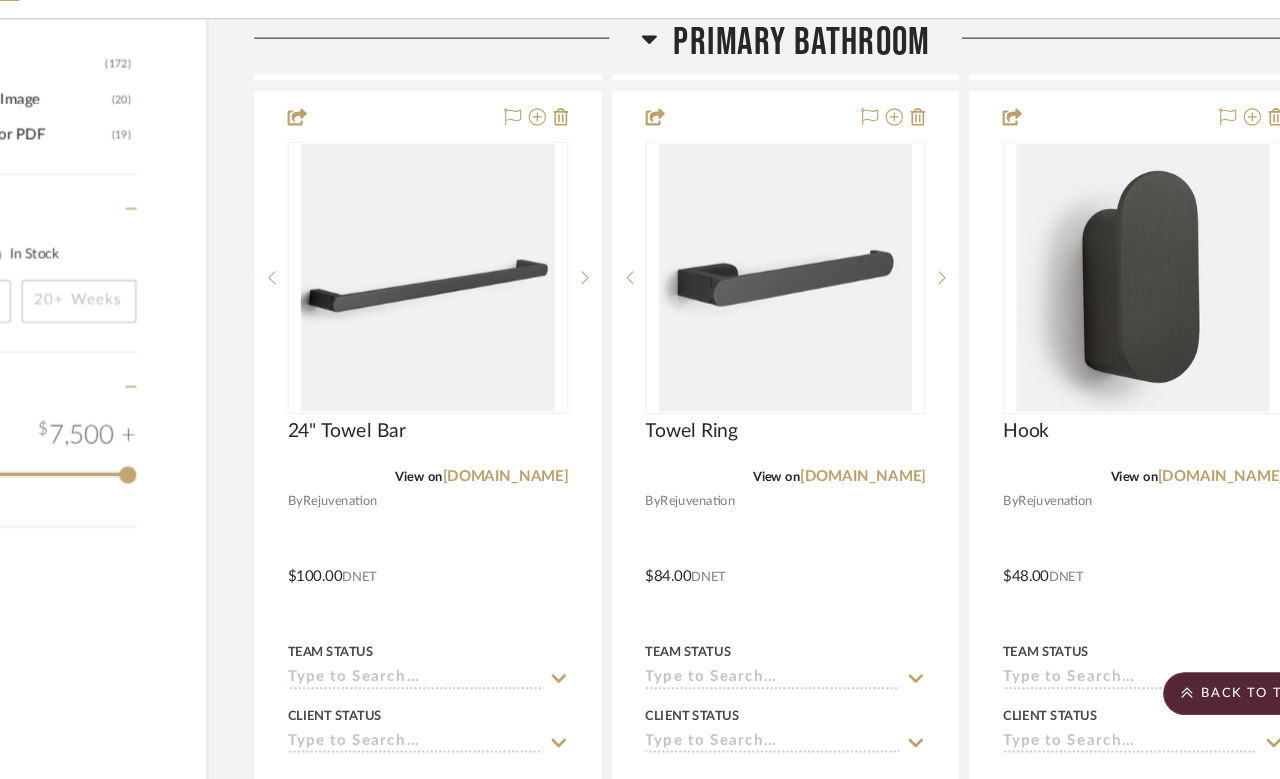 click on "[DOMAIN_NAME]" at bounding box center (828, 477) 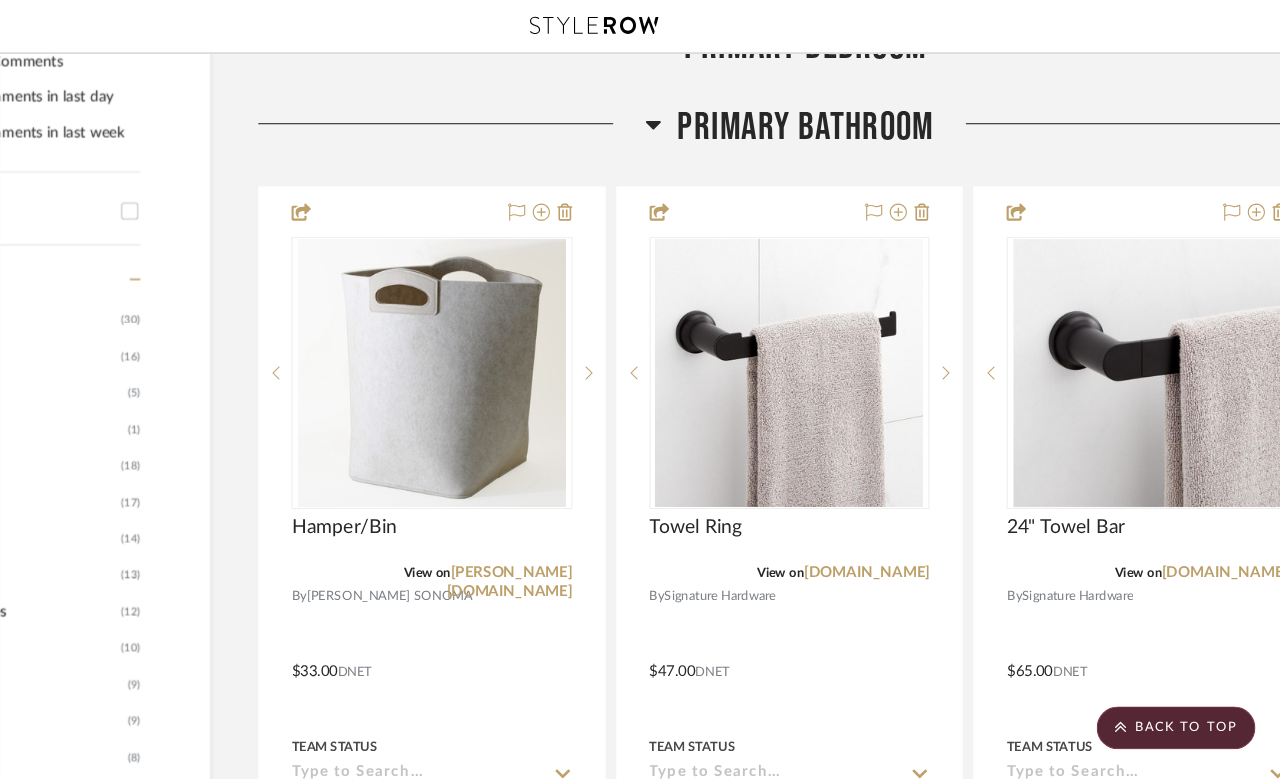 scroll, scrollTop: 876, scrollLeft: 94, axis: both 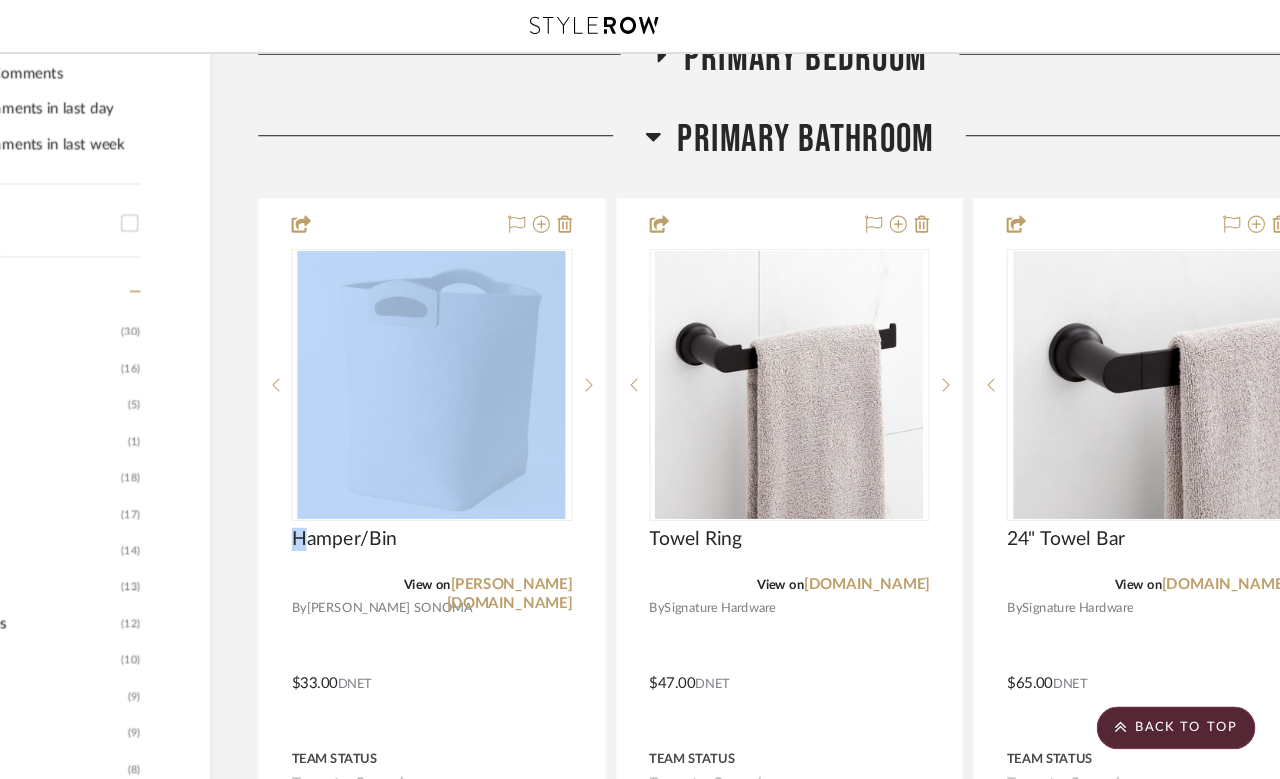 click at bounding box center [635, 359] 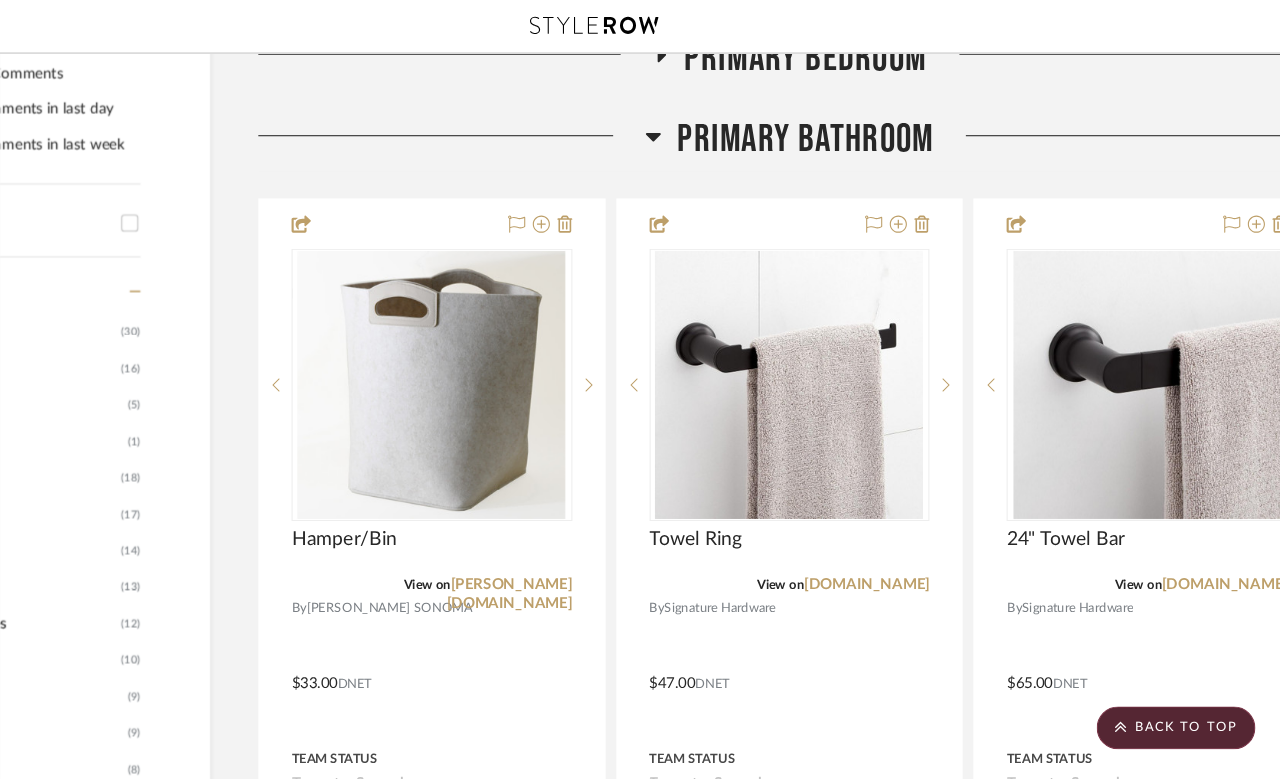 click at bounding box center [635, 359] 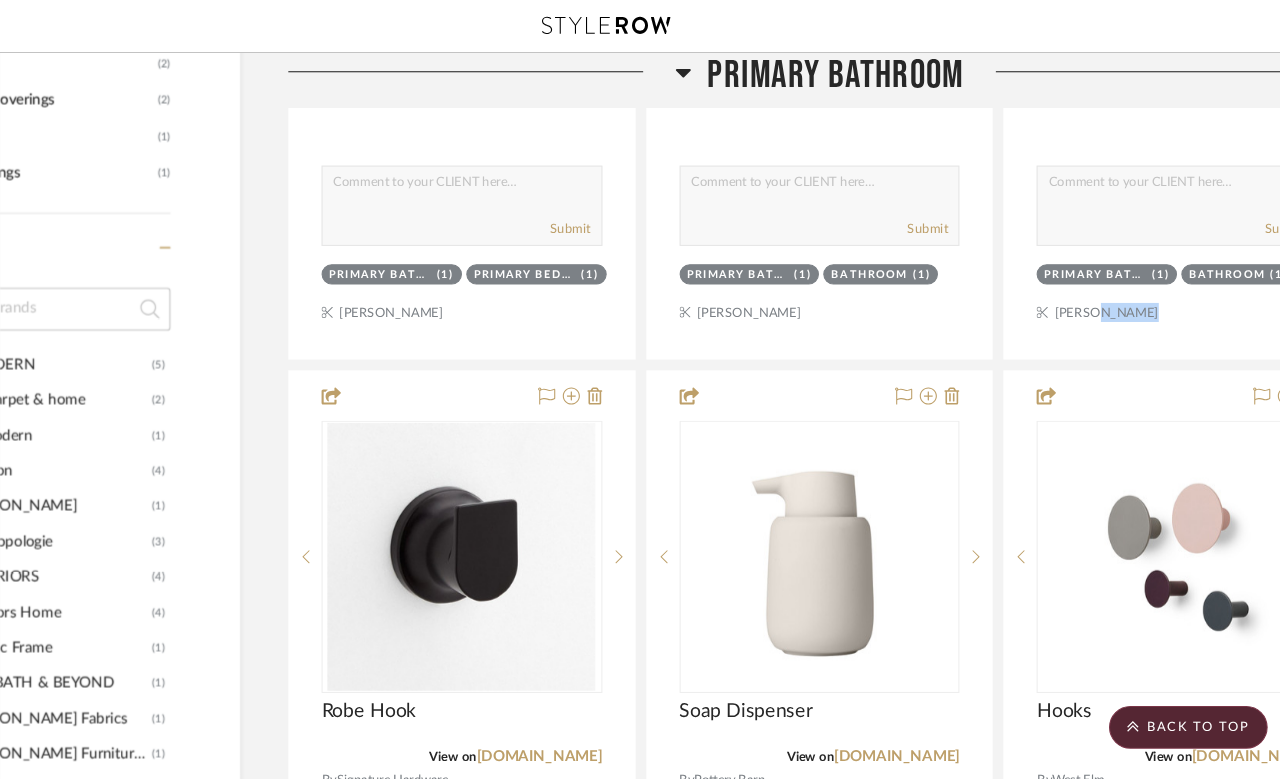 scroll, scrollTop: 1513, scrollLeft: 78, axis: both 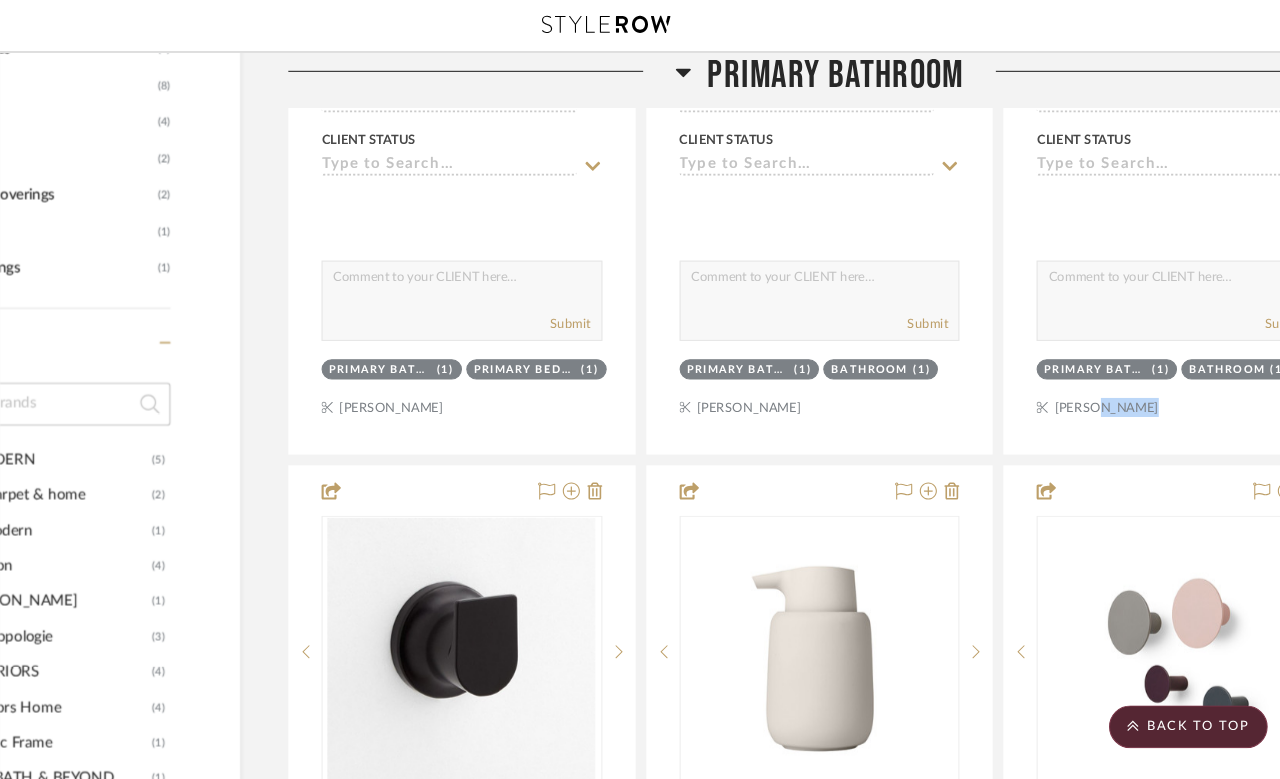 click on "Filter by keyword, category or name prior to exporting to Excel or Bulk Actions Team Comments All Team Comments Team Comments in last day Team Comments in last week Flagged Shared with Client Client Feedback No Feedback  (185)  Client Comments All Client Comments Client Comments in last day Client Comments in last week Added To PO Category  Seating   (30)   Tables   (16)   Storage   (5)   Beds    (1)   Bath   (18)   Accessories    (17)   Rugs   (14)   Lighting   (13)   Fabric & Textiles   (12)   Outdoor   (10)   Art   (9)   Housewares   (9)   Mirrors   (8)   Bedding   (4)   Kitchen   (2)   Window Coverings   (2)   Carpet   (1)   Wallcoverings   (1)  Brand 2MODERN  (5)  abc carpet & home  (2)  All Modern  (1)  Amazon  (4)  Angela Adams  (1)  Anthropologie  (3)  ARTERIORS  (4)  Arteriors Home  (4)  Artistic Frame  (1)  BED BATH & BEYOND  (1)  Bennison Fabrics  (1)  Bernhardt Furniture Company  (1)  Burke Decor  (1)  CA Modern Home  (1)  Casa de Perrin  (1)  See More + Upload Method Clipped  (173)  Uploaded 0" 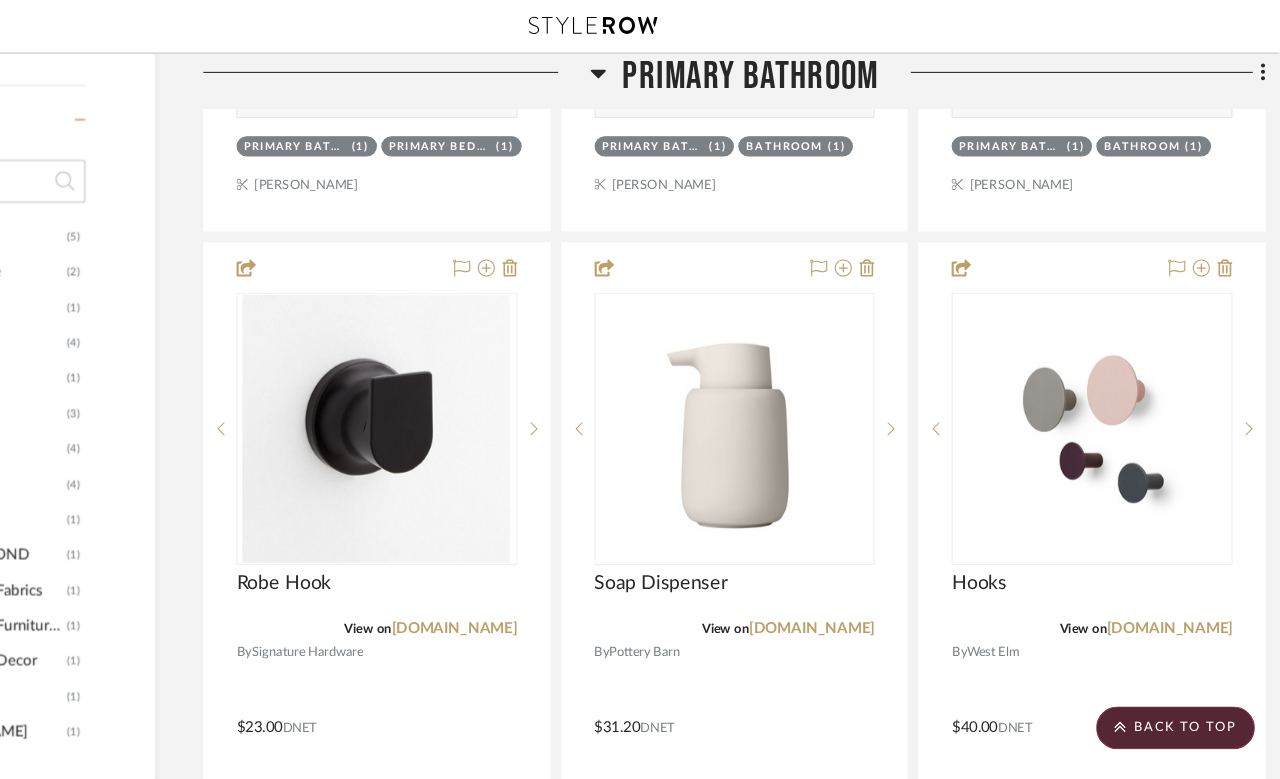 scroll, scrollTop: 1717, scrollLeft: 160, axis: both 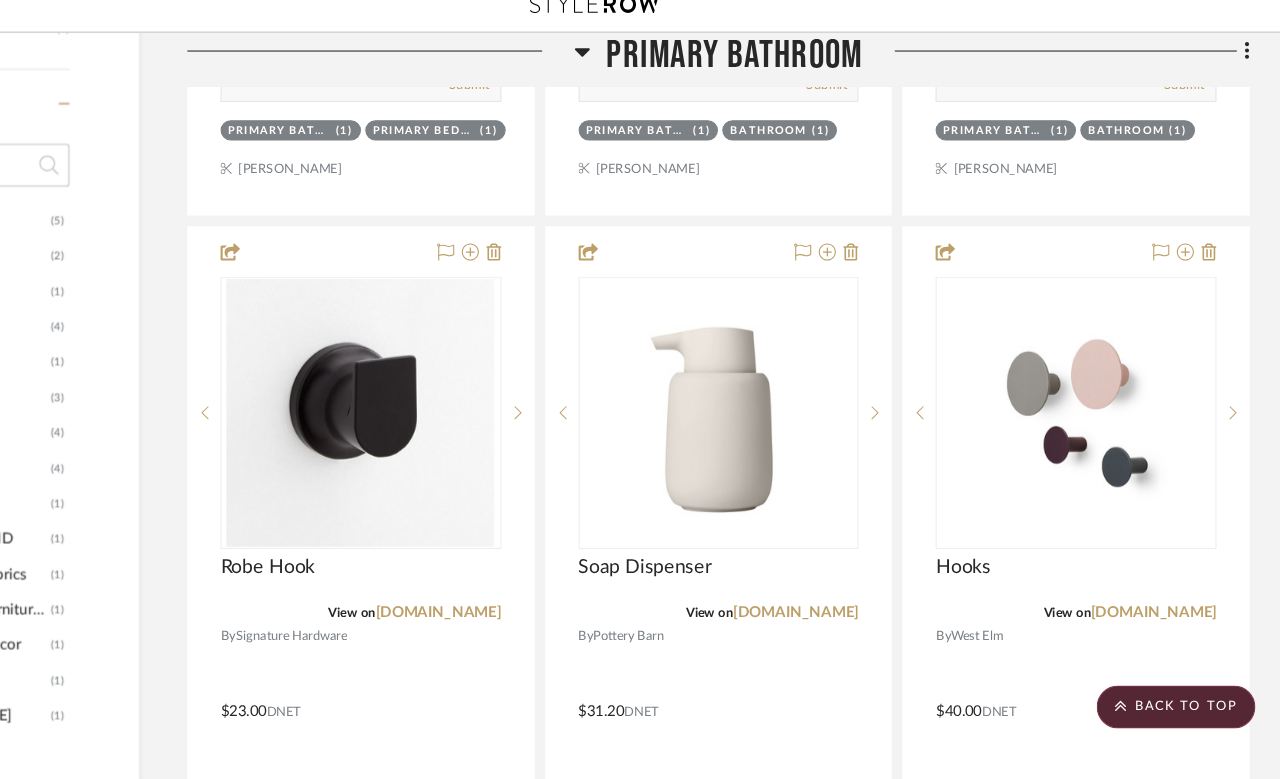 click at bounding box center (1090, 669) 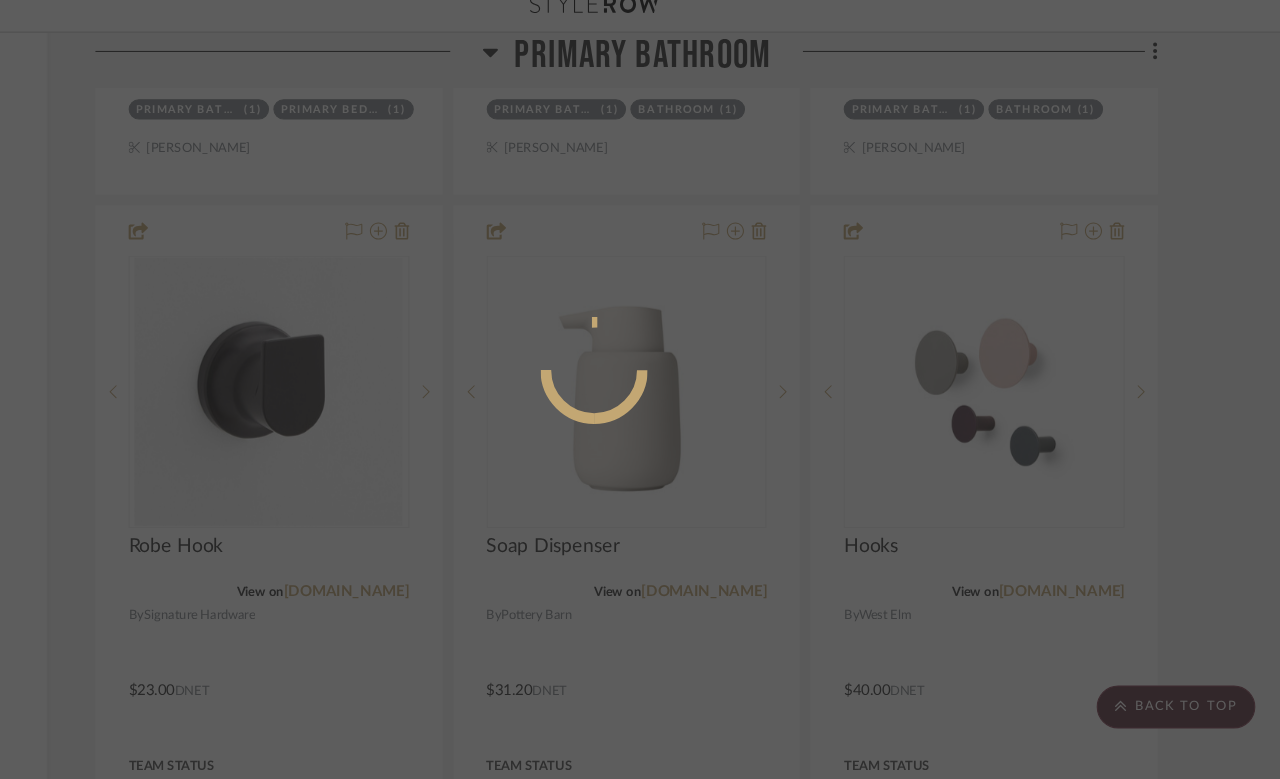 scroll, scrollTop: 0, scrollLeft: 0, axis: both 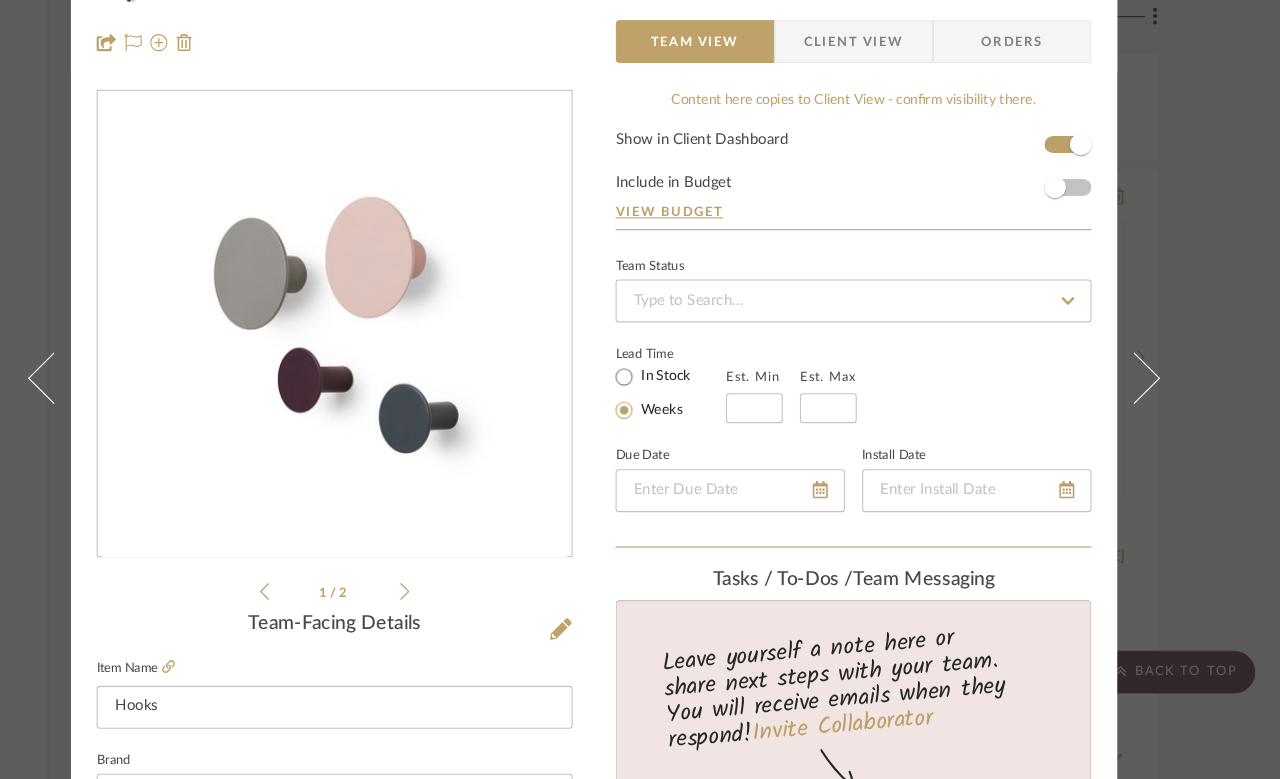click on "Molly Primary Bathroom Hooks Team View Client View Orders 1 / 2  Team-Facing Details   Item Name  Hooks  Brand  West Elm  Internal Description   Dimensions   Product Specifications   Item Costs   View Budget   Markup %  30%  Unit Cost  $40.00  Cost Type  DNET  Client Unit Price   $52.00   Quantity  1  Unit Type  Each  Subtotal   $52.00   Tax %  0%  Total Tax   $0.00   Shipping Cost  $0.00  Ship. Markup %  0% Taxable  Total Shipping   $0.00  Total Client Price  $52.00  Your Cost  $40.00  Your Margin  $12.00  Content here copies to Client View - confirm visibility there.  Show in Client Dashboard   Include in Budget   View Budget  Team Status  Lead Time  In Stock Weeks  Est. Min   Est. Max   Due Date   Install Date  Tasks / To-Dos /  team Messaging  Leave yourself a note here or share next steps with your team. You will receive emails when they
respond!  Invite Collaborator Internal Notes  Documents  Choose a file  or drag it here. Change Room/Update Quantity  Primary Bathroom  (1)  Bathroom  (1) (1)" at bounding box center (640, 389) 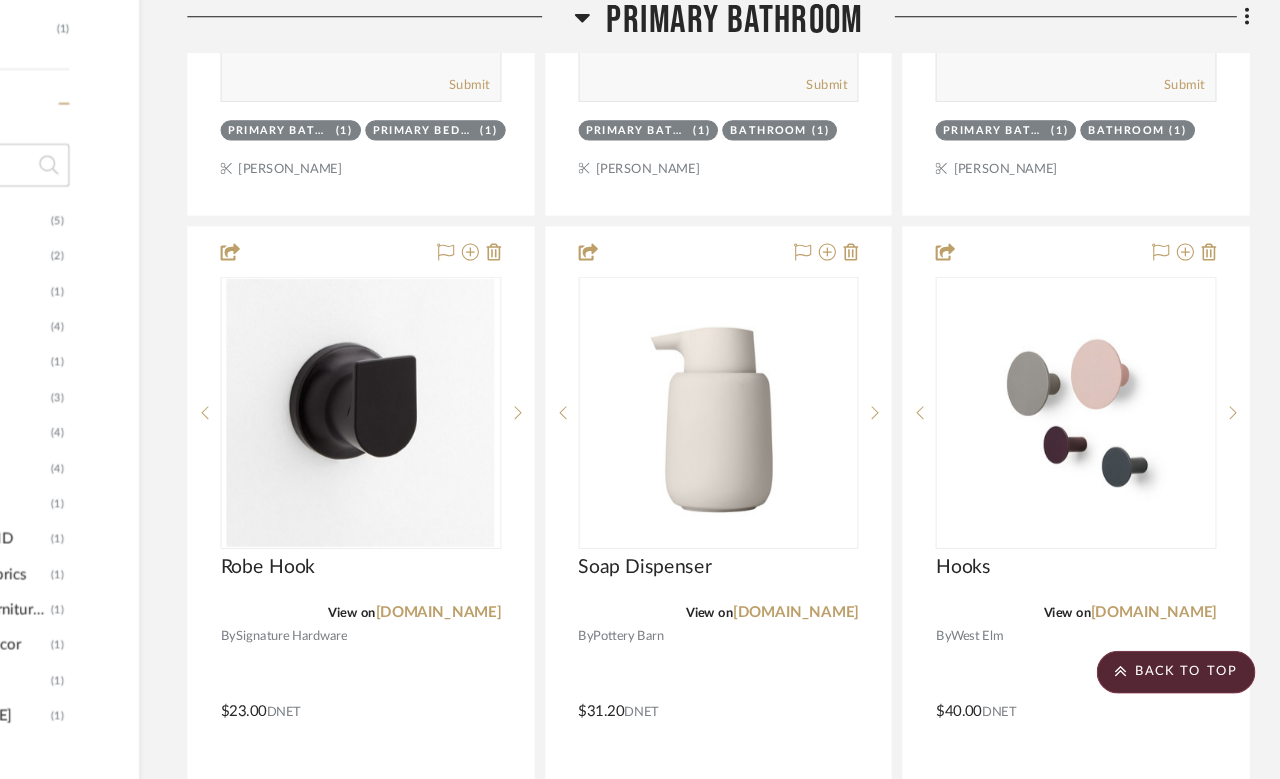 click 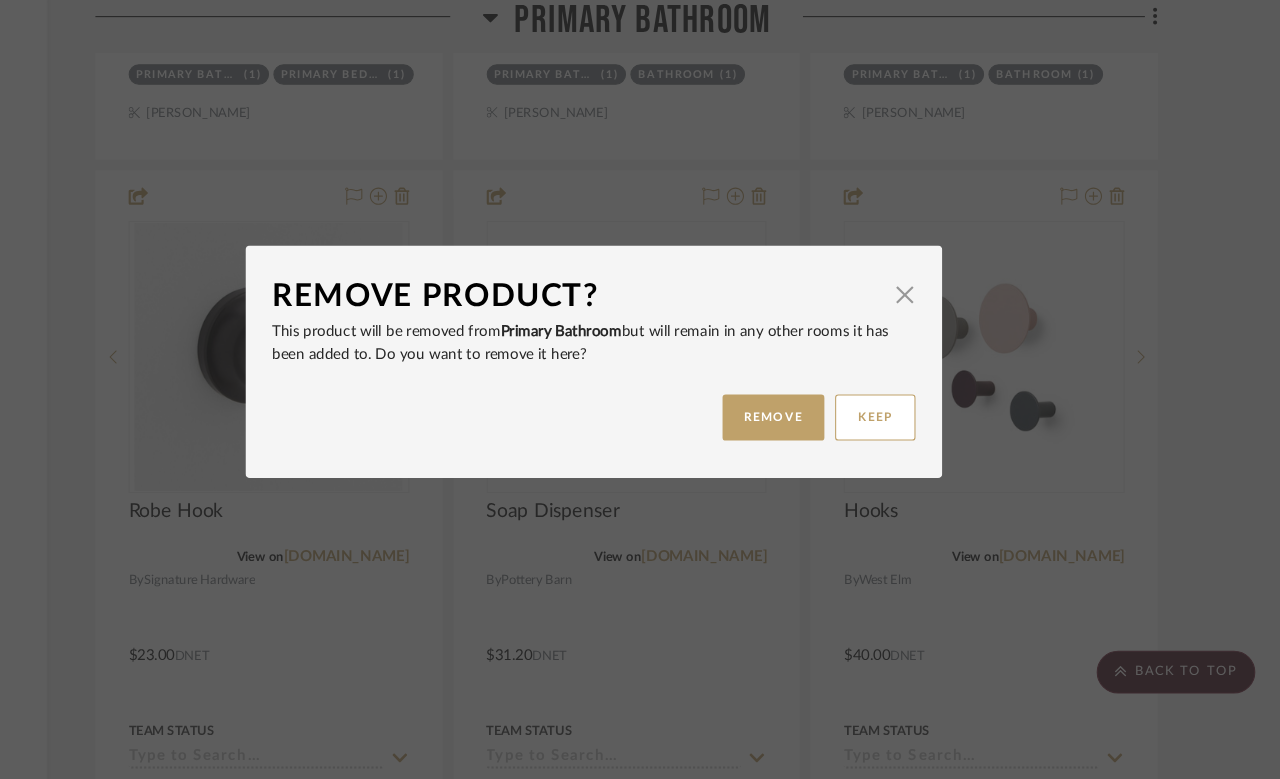 click on "REMOVE" at bounding box center (807, 441) 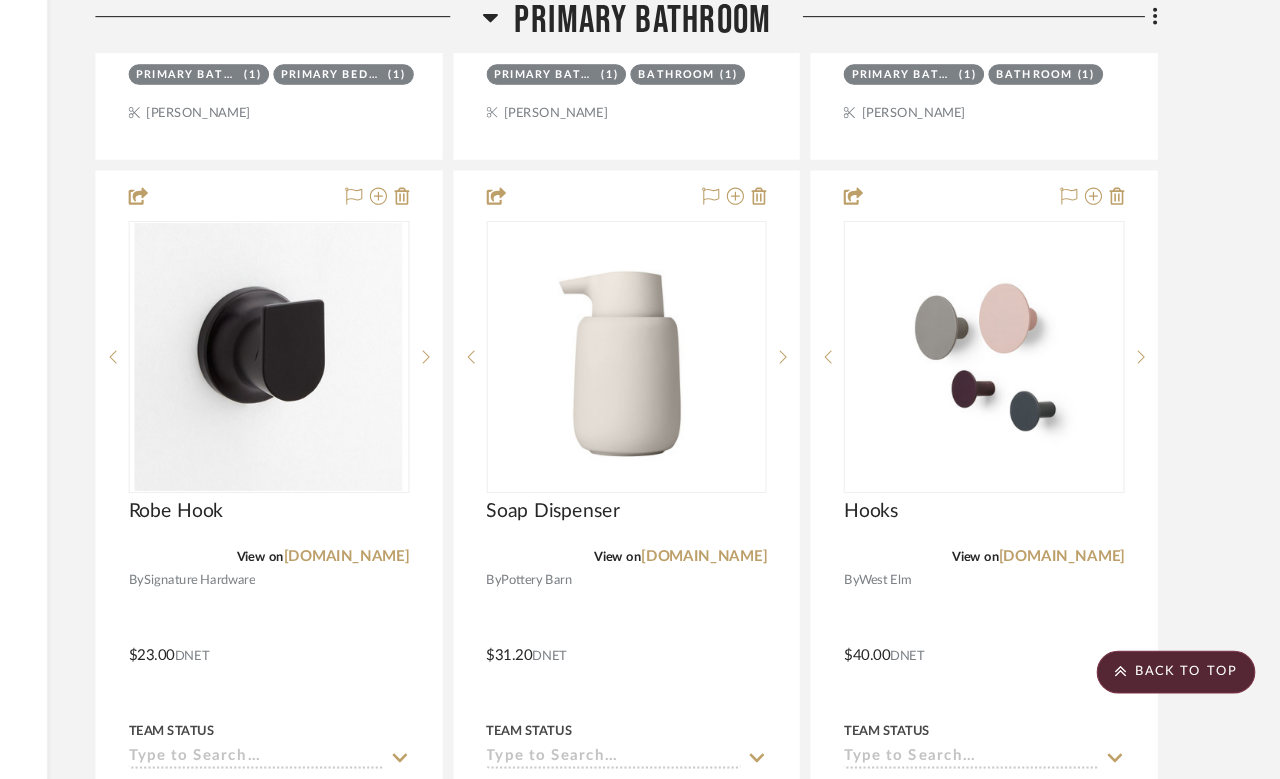 scroll, scrollTop: 1685, scrollLeft: 160, axis: both 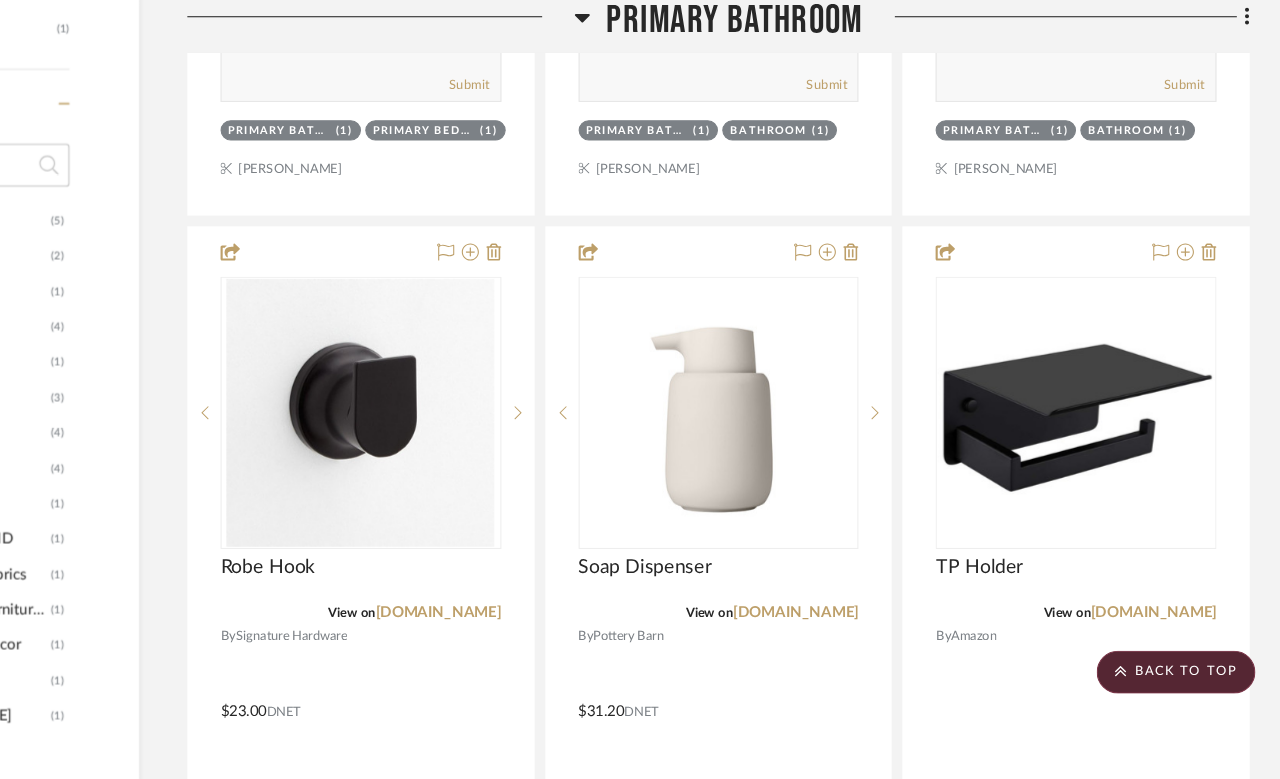 click at bounding box center (1090, 701) 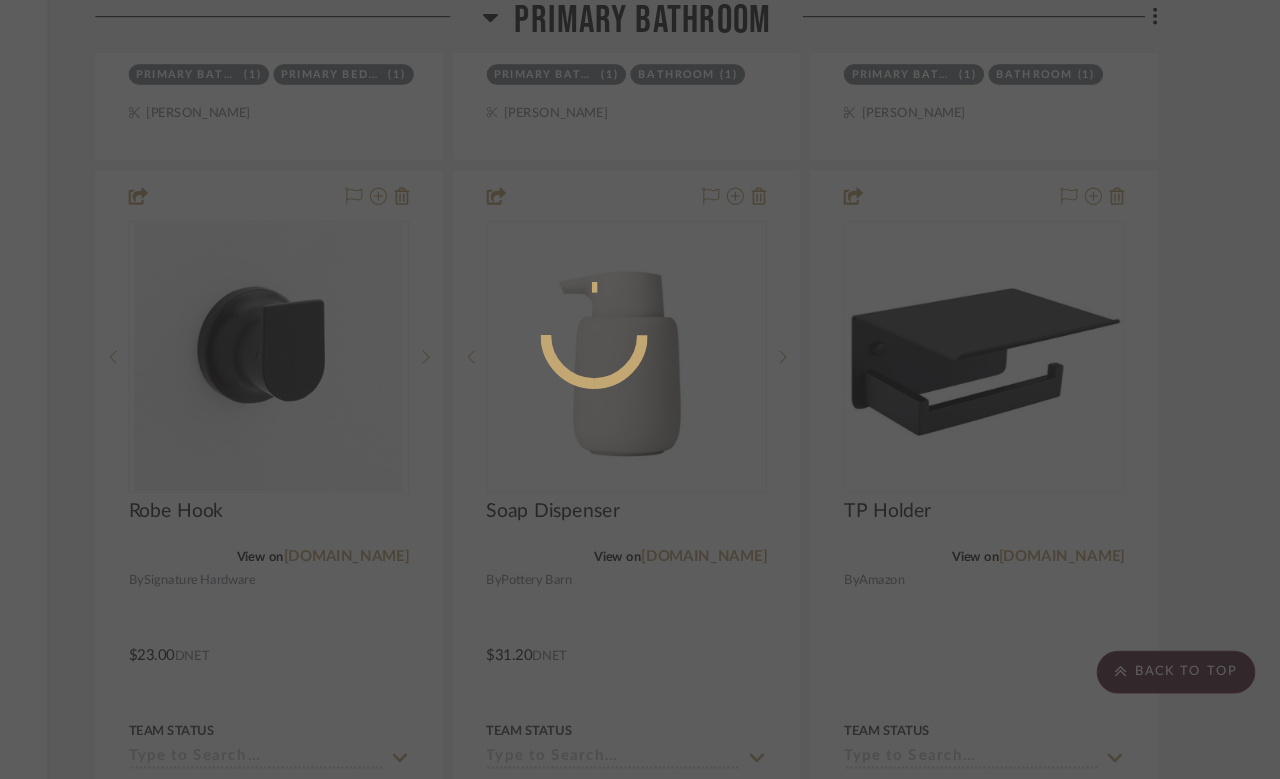 scroll, scrollTop: 0, scrollLeft: 0, axis: both 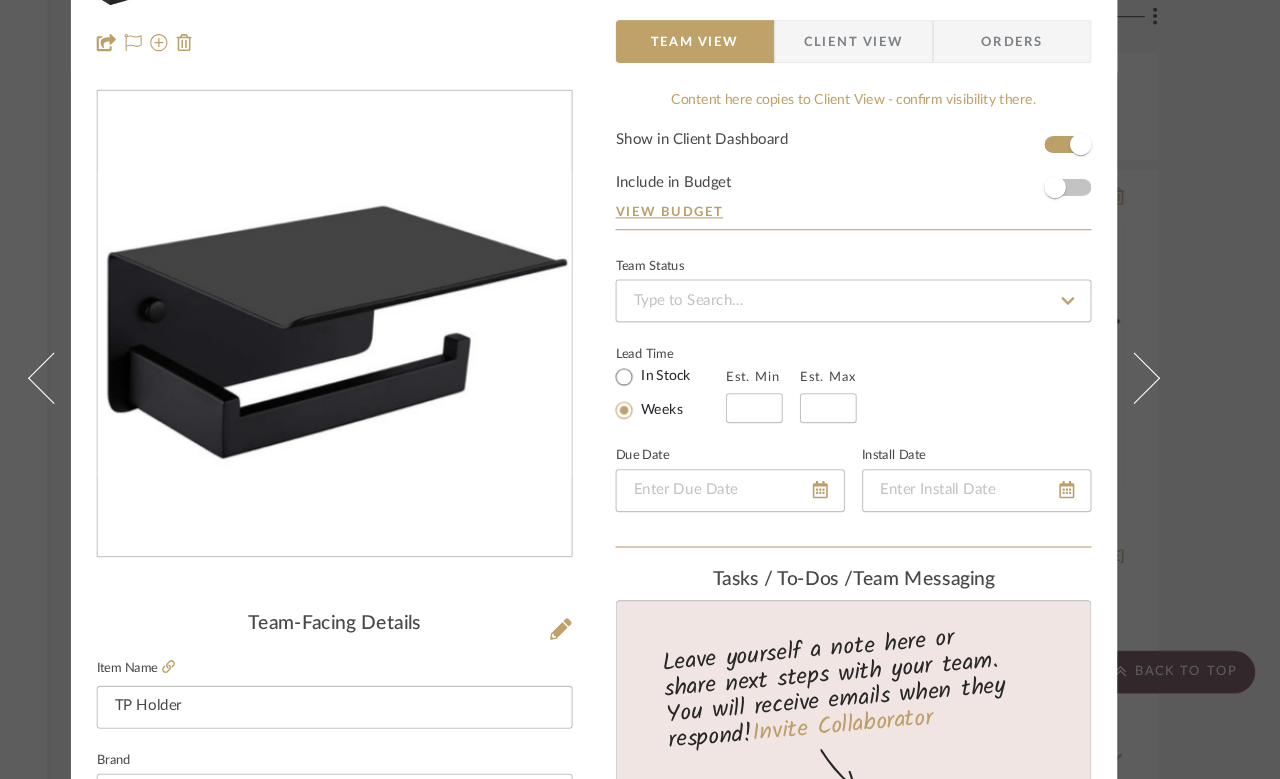 click on "Molly Primary Bathroom TP Holder Team View Client View Orders  Team-Facing Details   Item Name  TP Holder  Brand  Amazon  Internal Description   Dimensions   Product Specifications   Item Costs   View Budget   Markup %  30%  Unit Cost  $0.00  Cost Type  DNET  Client Unit Price   $0.00   Quantity  1  Unit Type  Each  Subtotal   $0.00   Tax %  0%  Total Tax   $0.00   Shipping Cost  $0.00  Ship. Markup %  0% Taxable  Total Shipping   $0.00  Total Client Price  $0.00  Your Cost  $0.00  Your Margin  $0.00  Content here copies to Client View - confirm visibility there.  Show in Client Dashboard   Include in Budget   View Budget  Team Status  Lead Time  In Stock Weeks  Est. Min   Est. Max   Due Date   Install Date  Tasks / To-Dos /  team Messaging  Leave yourself a note here or share next steps with your team. You will receive emails when they
respond!  Invite Collaborator Internal Notes  Documents  Choose a file  or drag it here. Change Room/Update Quantity  Primary Bathroom  (1)  Bathroom  (1)" at bounding box center (640, 389) 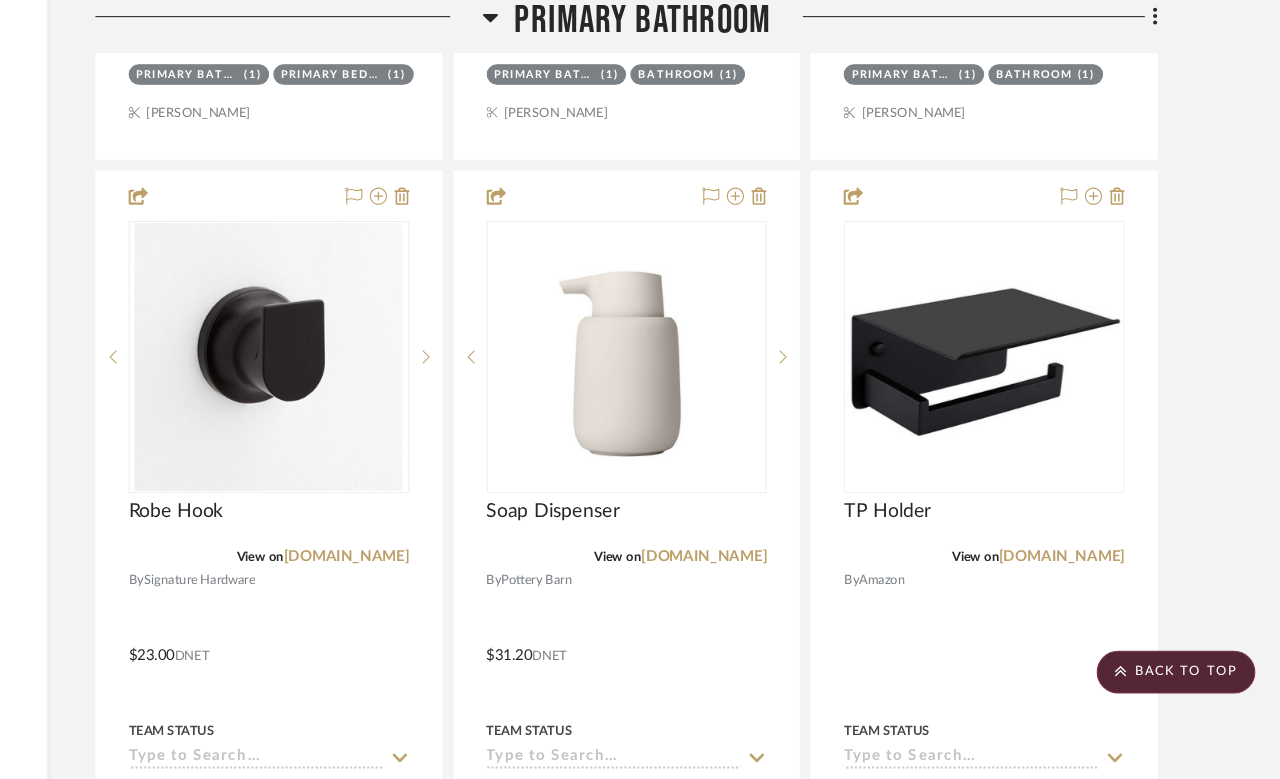 scroll, scrollTop: 1685, scrollLeft: 160, axis: both 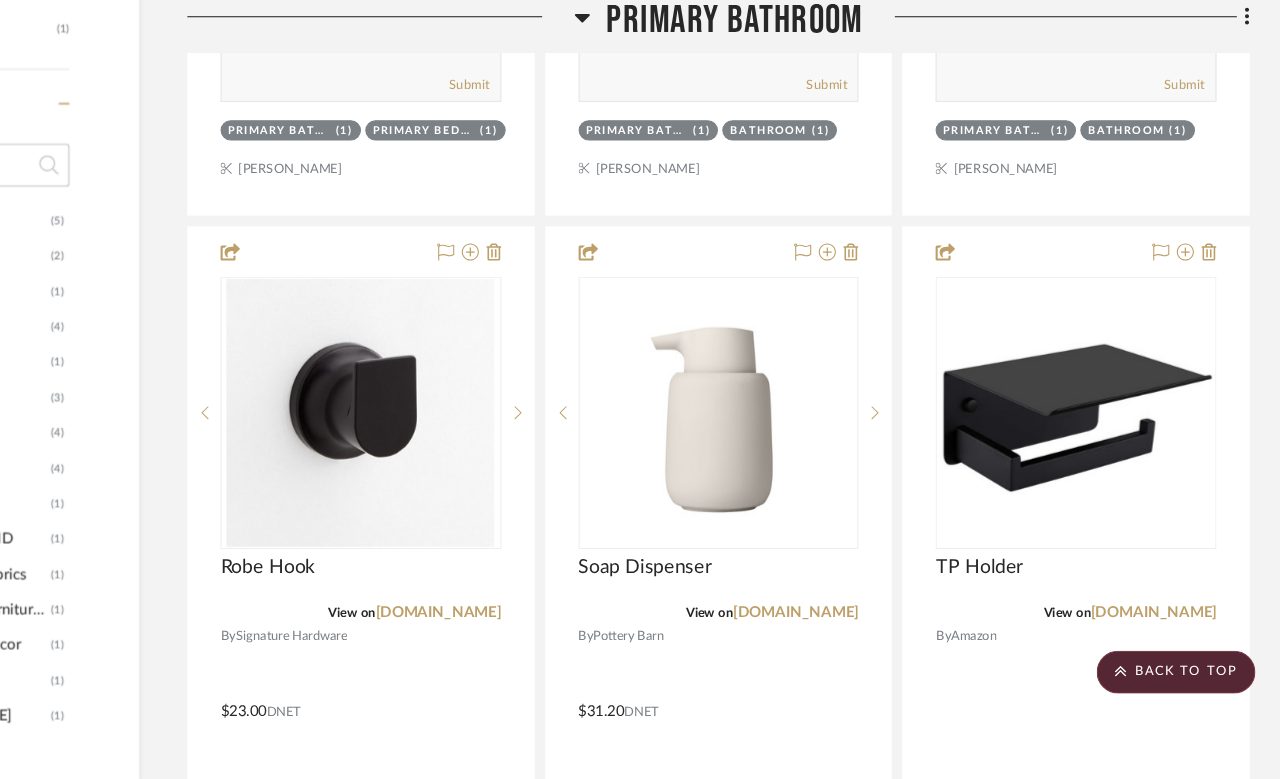 click 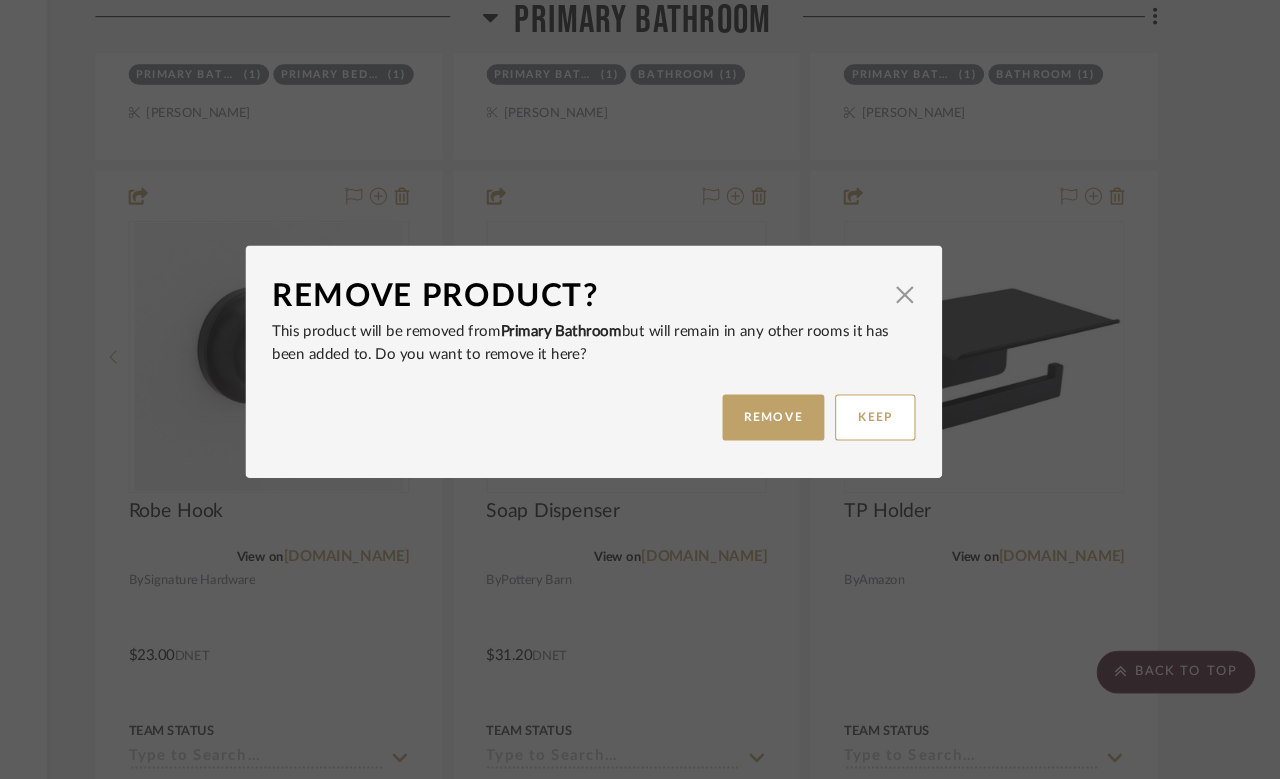 click on "REMOVE" at bounding box center (807, 441) 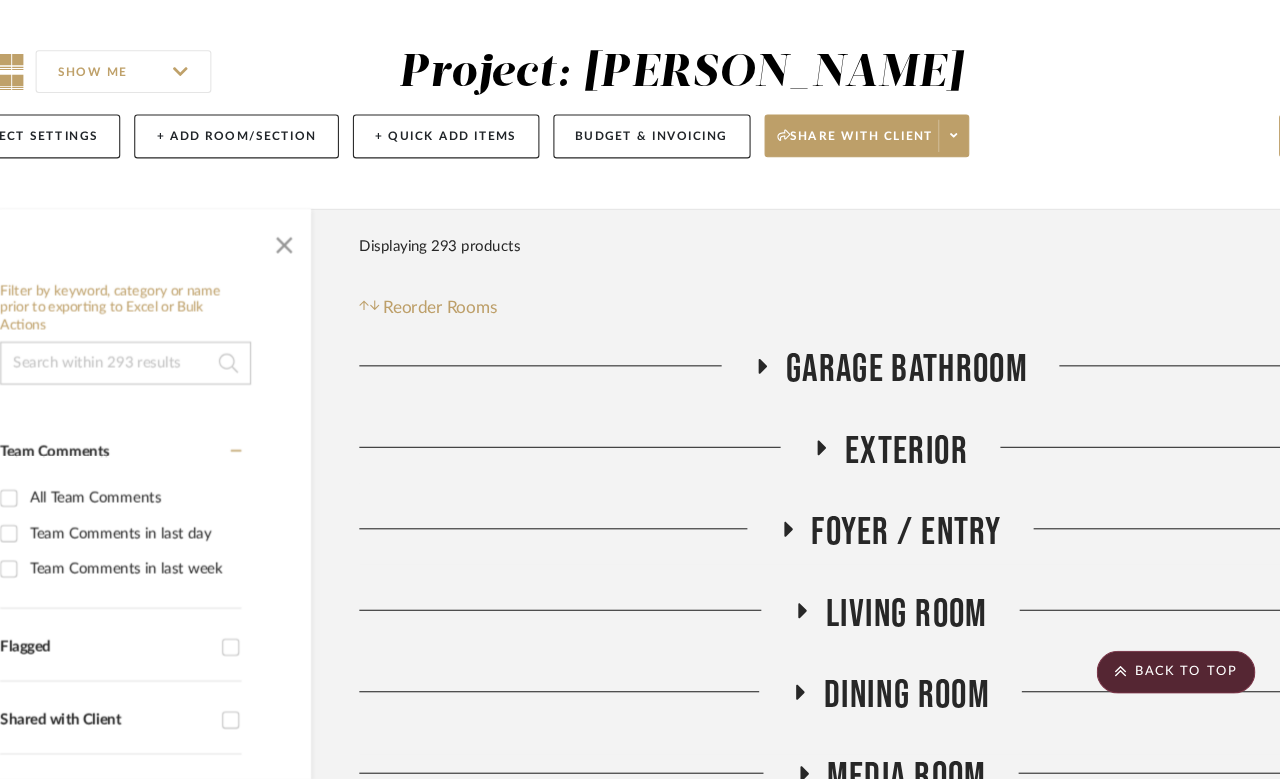 scroll, scrollTop: 1685, scrollLeft: 160, axis: both 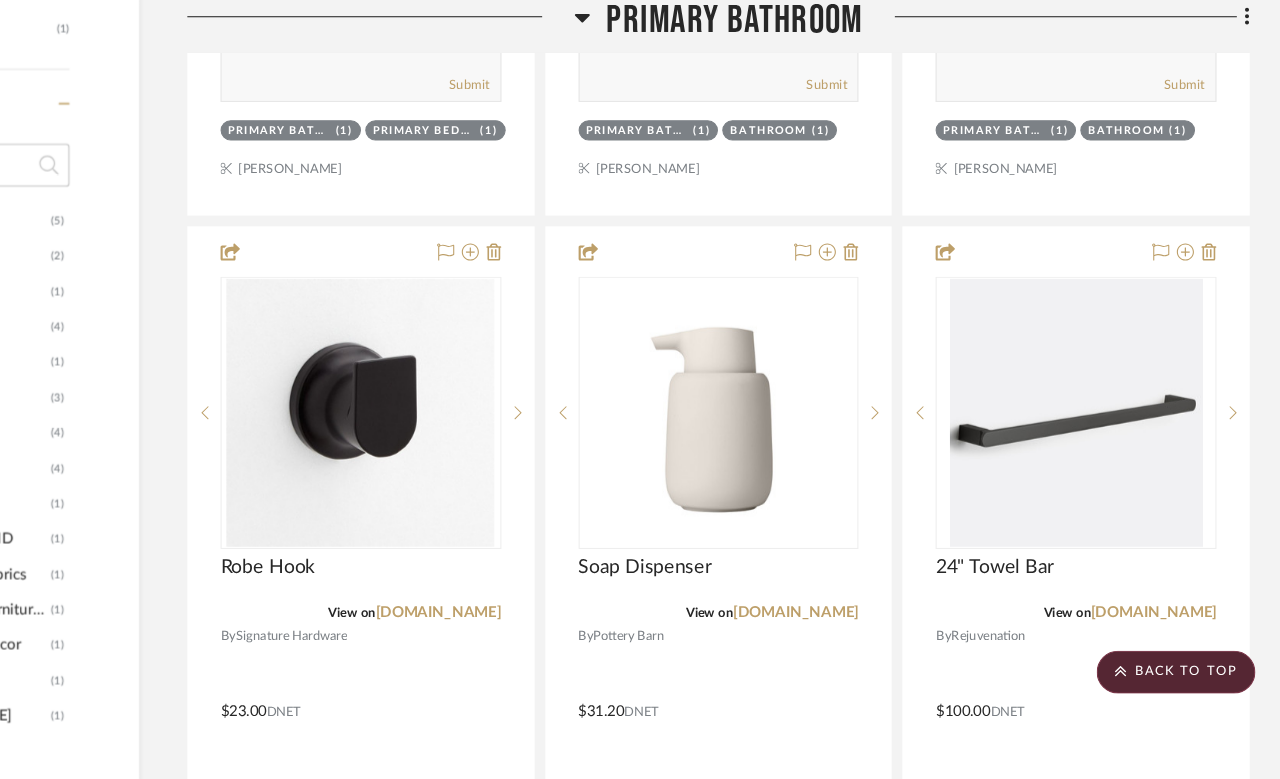 click 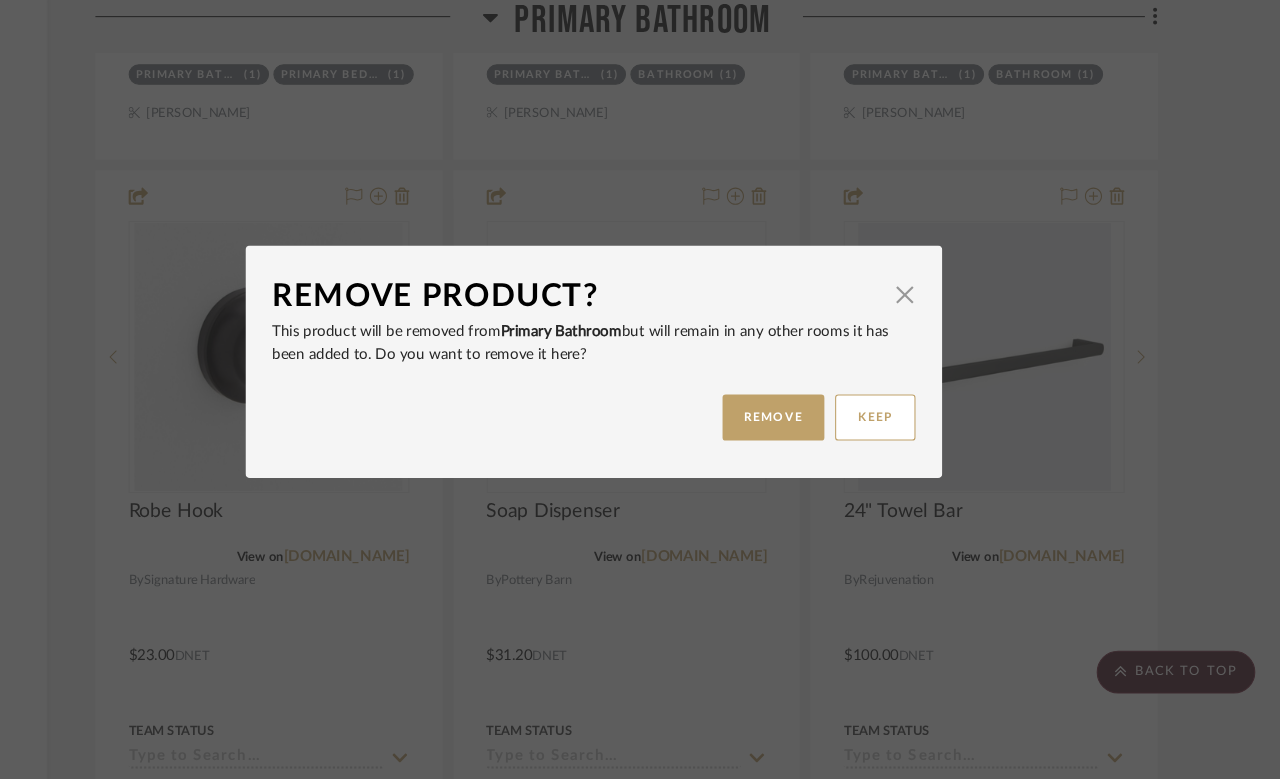 click on "REMOVE" at bounding box center [807, 441] 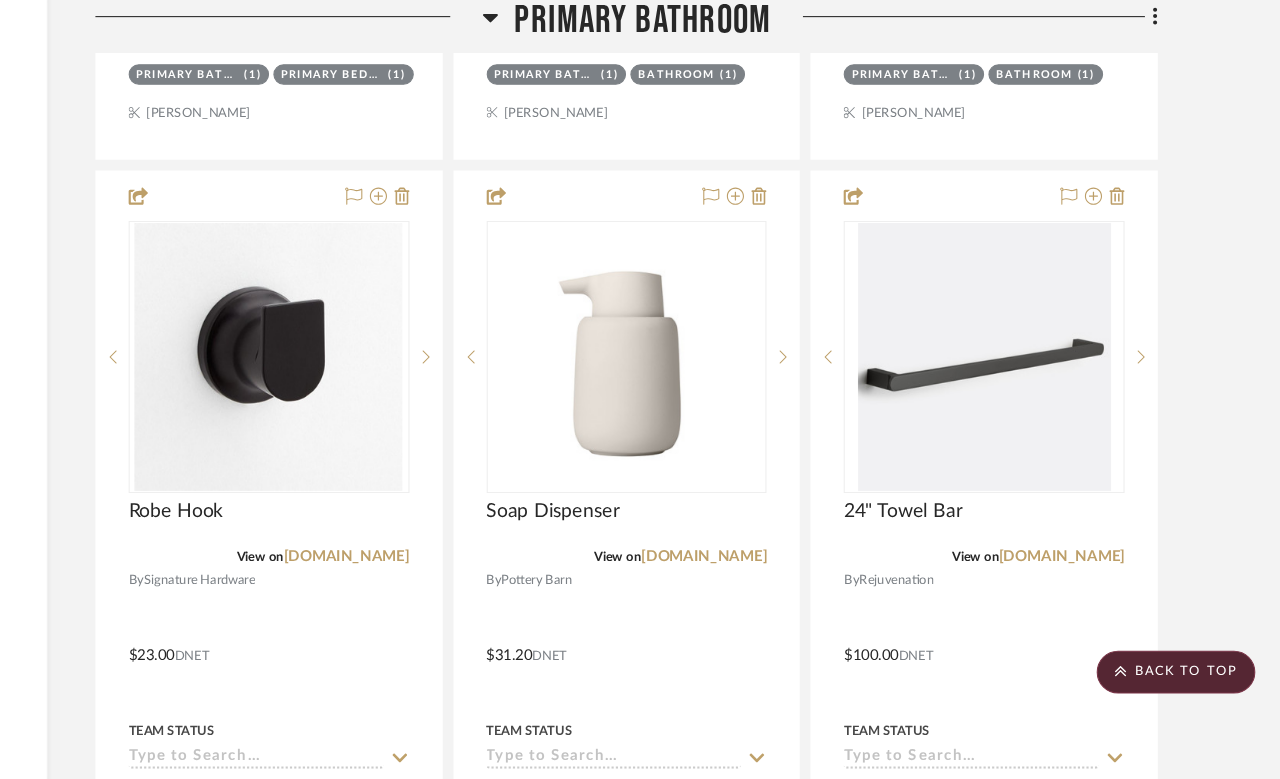 scroll, scrollTop: 1685, scrollLeft: 160, axis: both 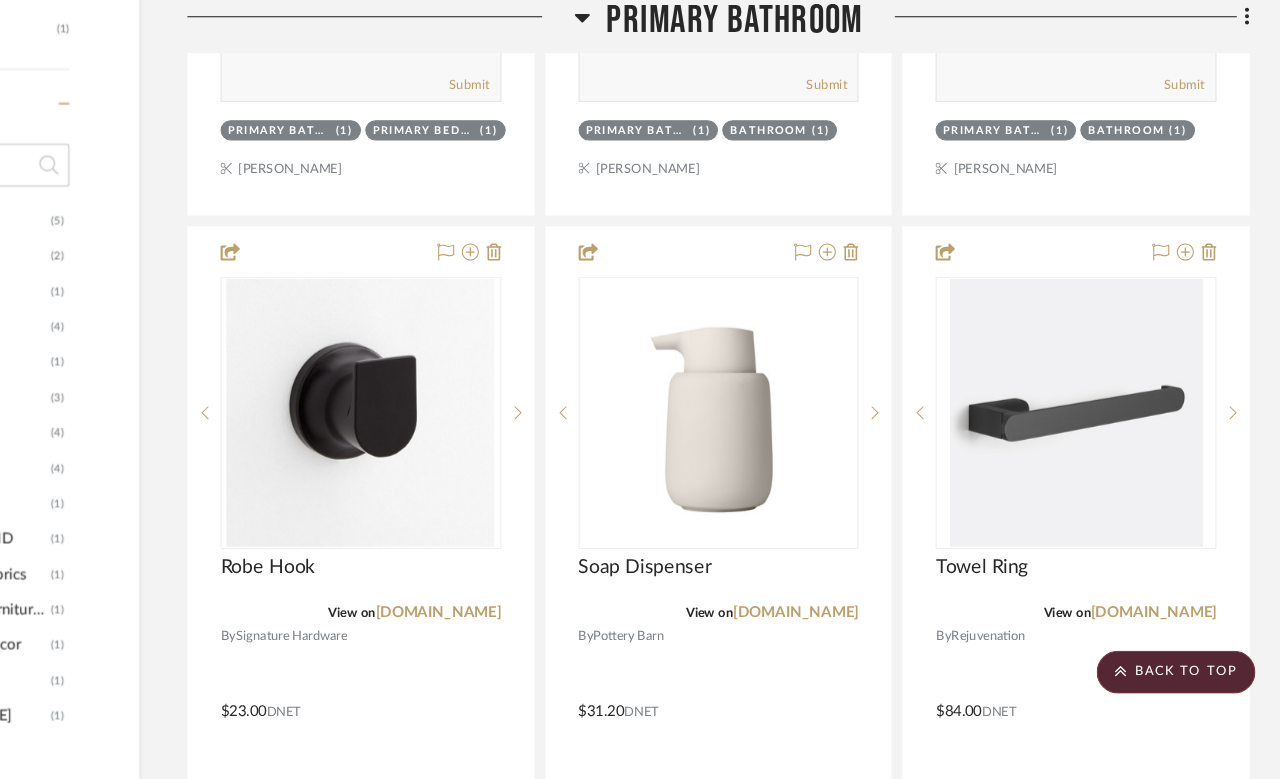 click 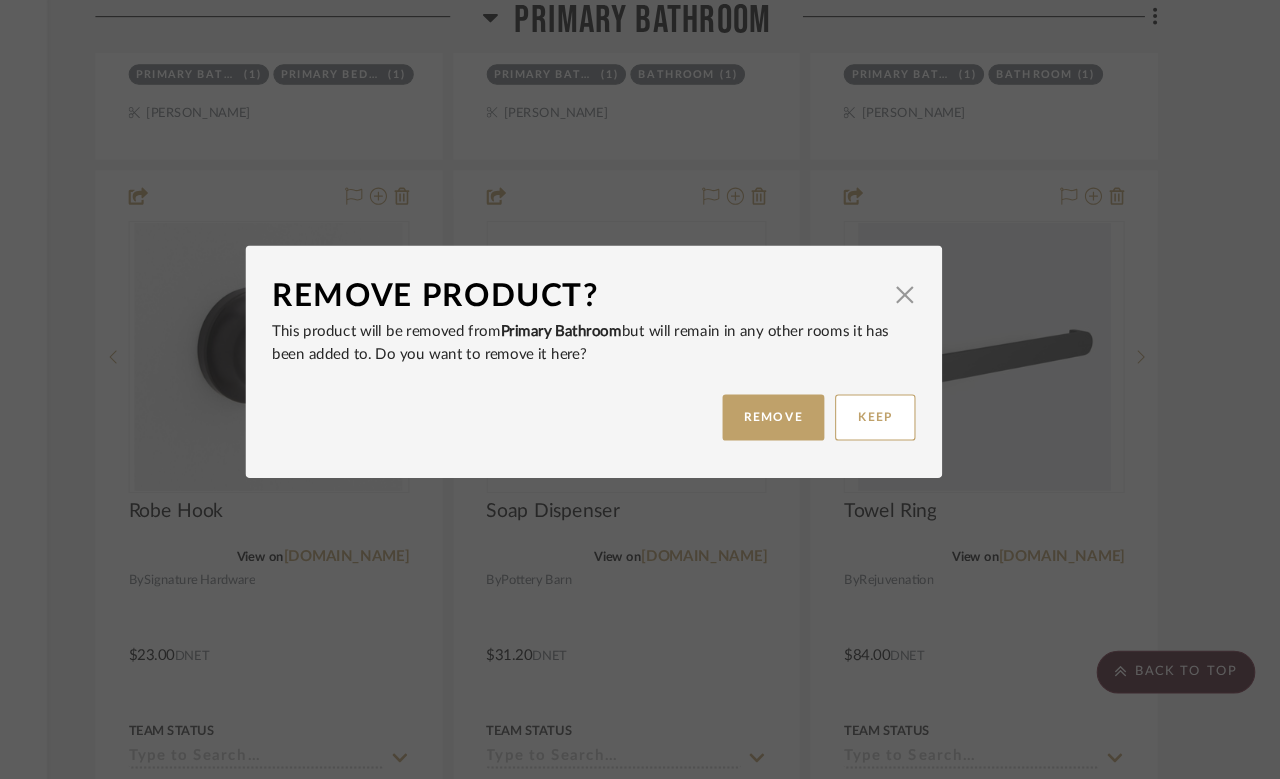 click on "REMOVE" at bounding box center [807, 441] 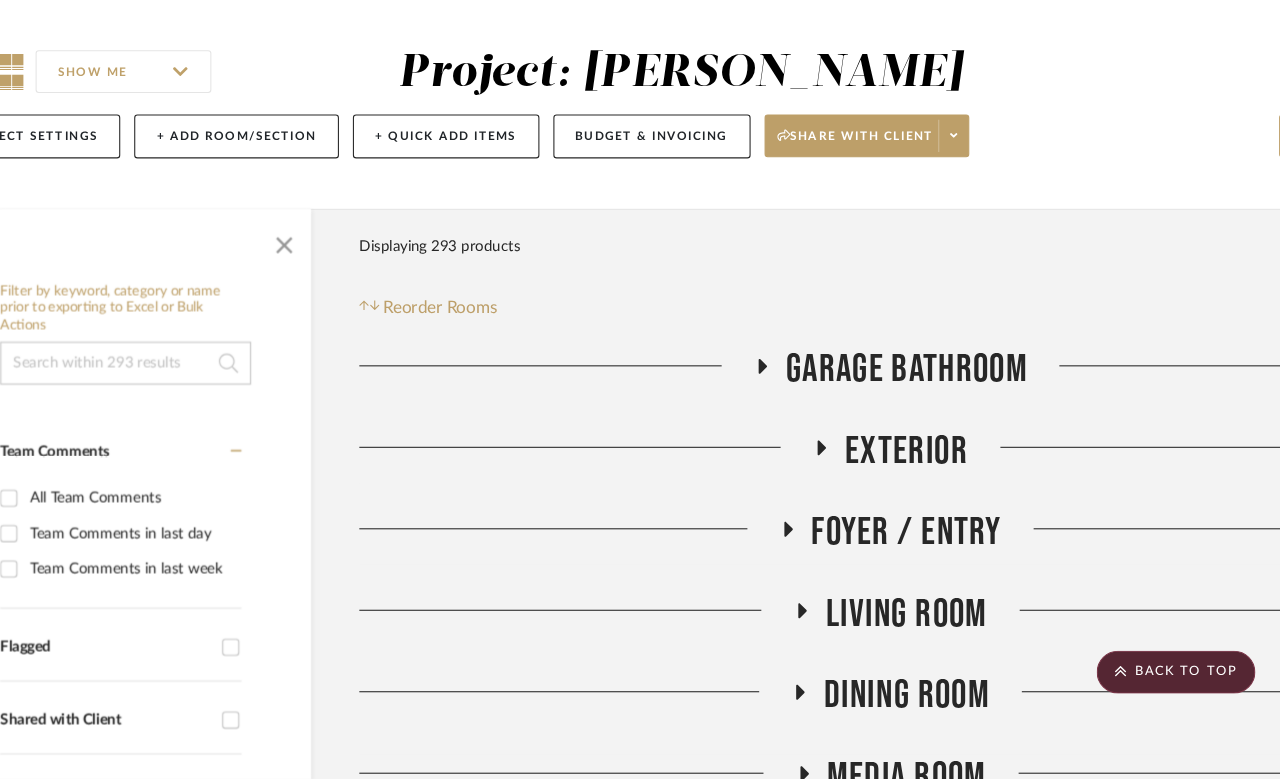scroll, scrollTop: 1685, scrollLeft: 160, axis: both 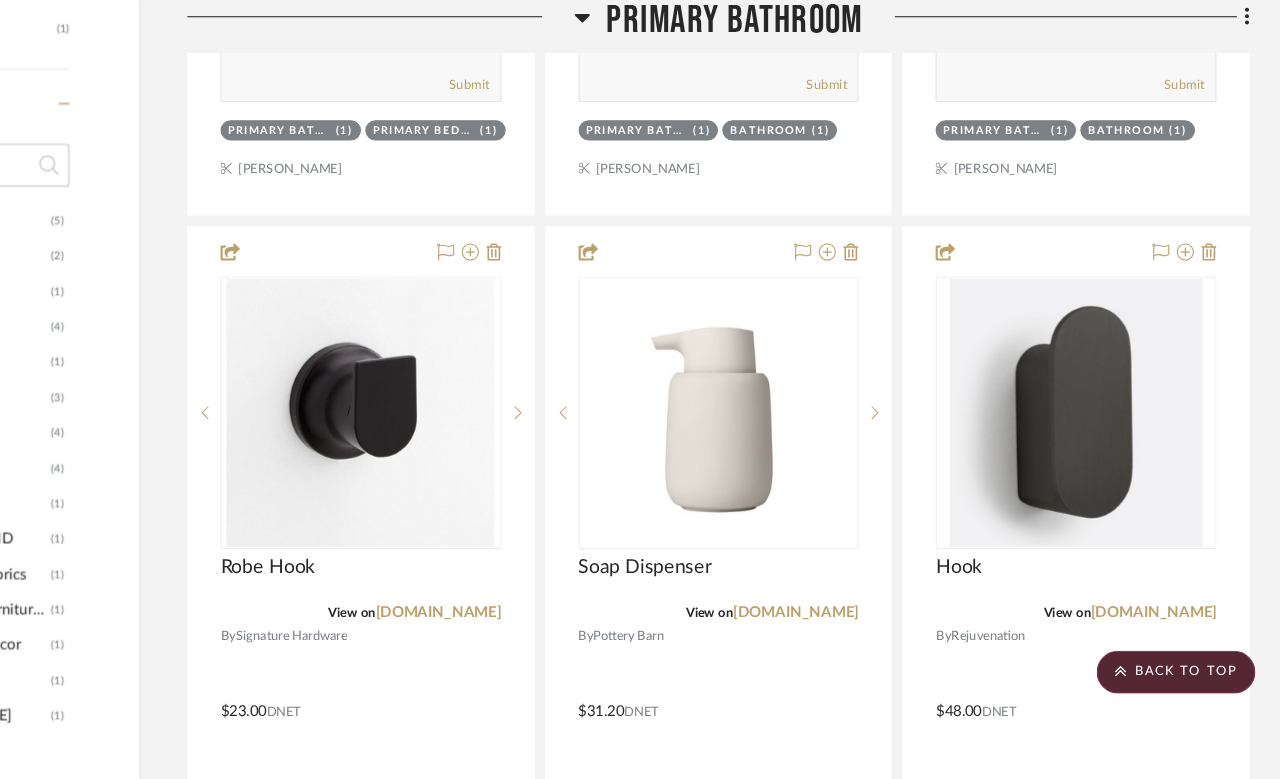 click 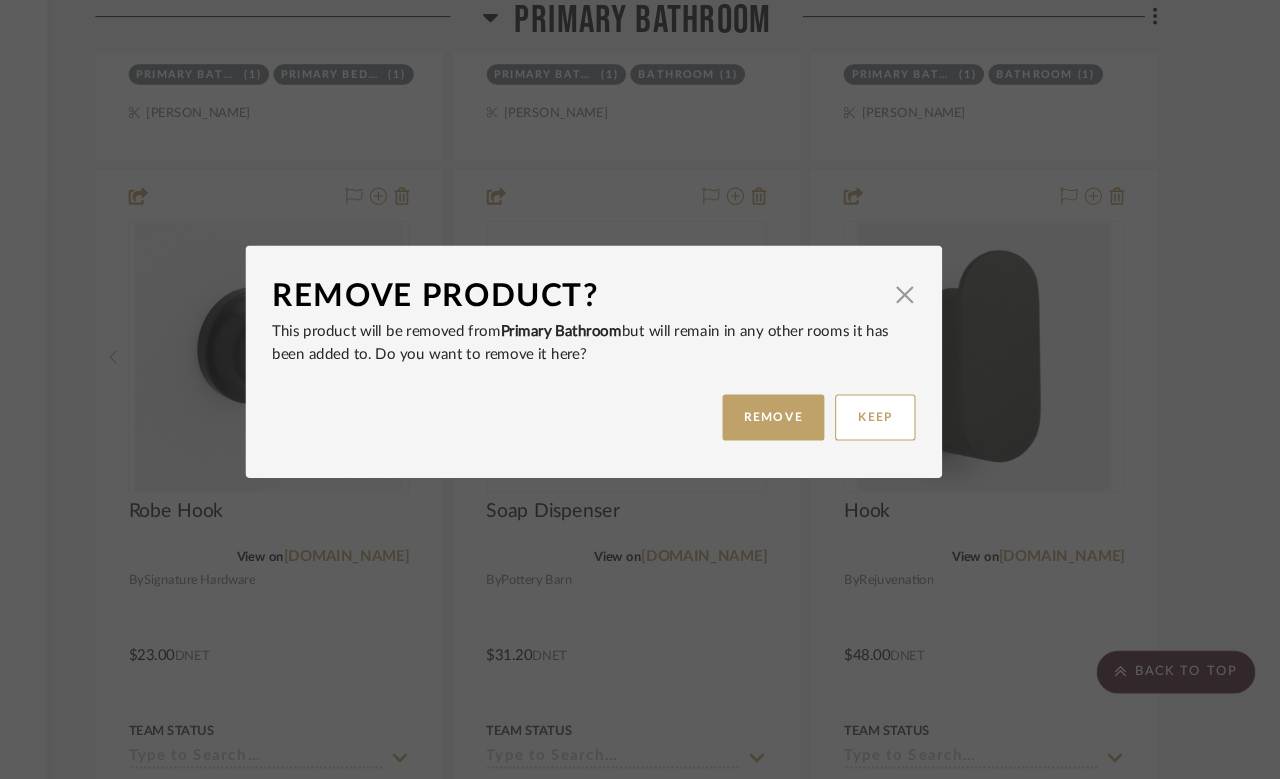 click on "REMOVE" at bounding box center [807, 441] 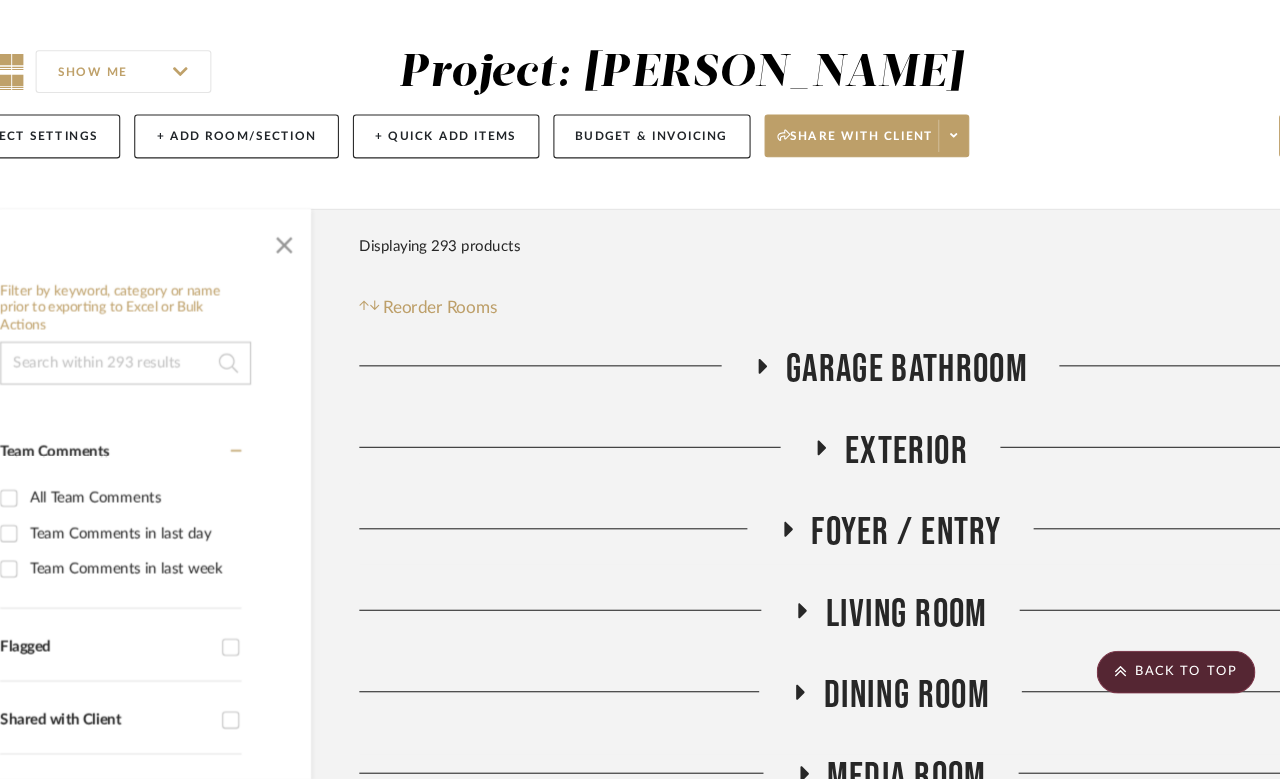 scroll, scrollTop: 1685, scrollLeft: 160, axis: both 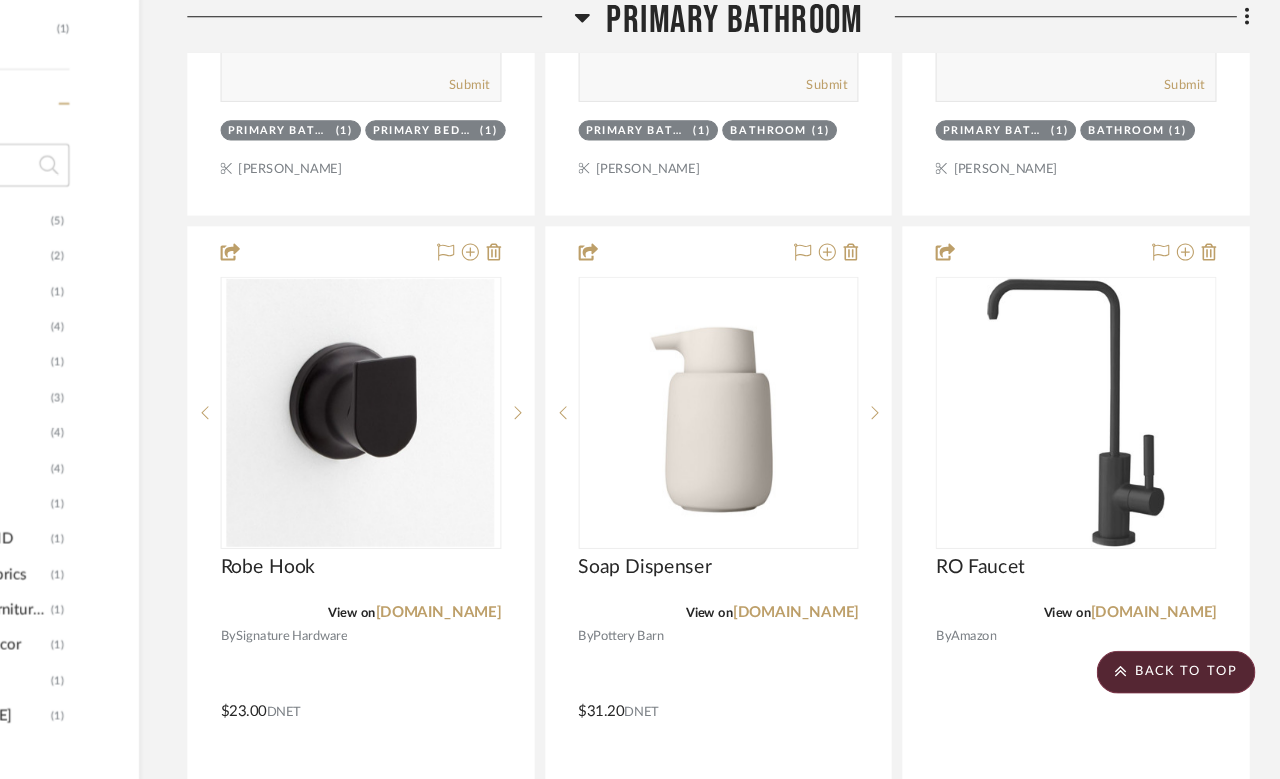 click 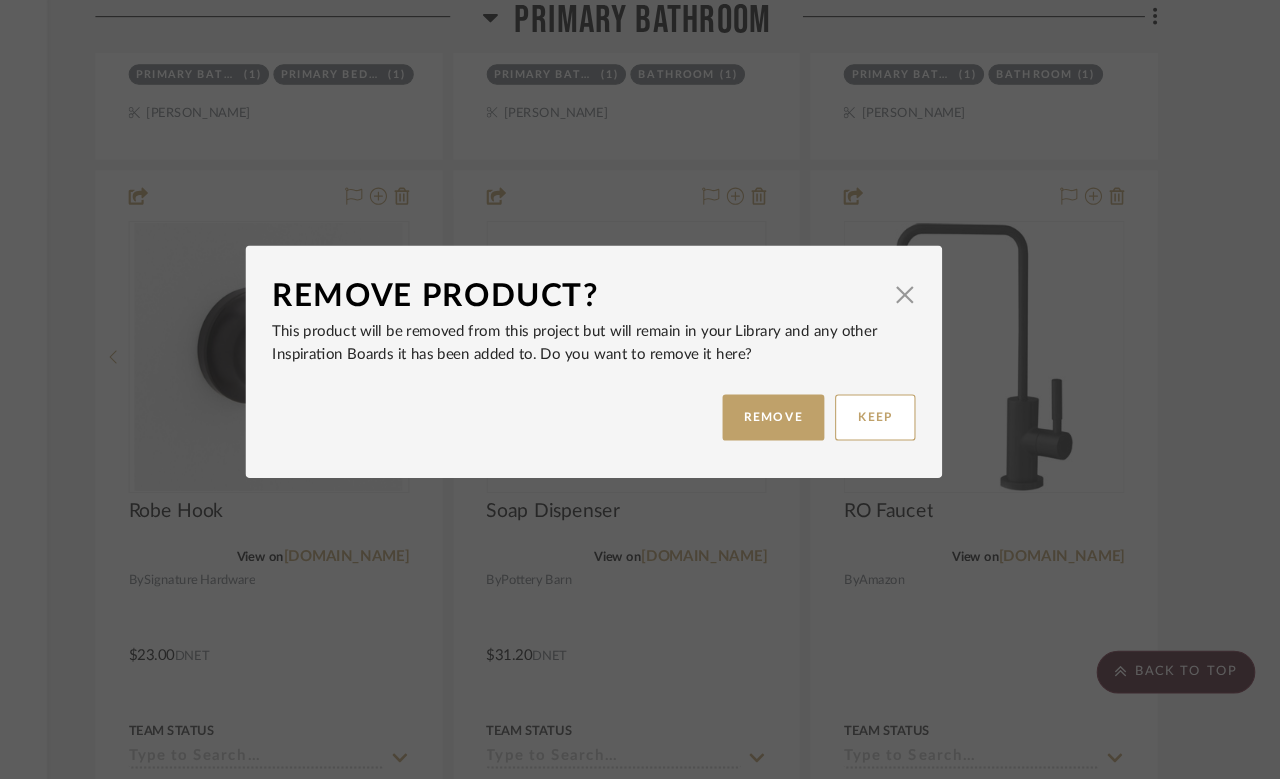 click on "REMOVE" at bounding box center [807, 441] 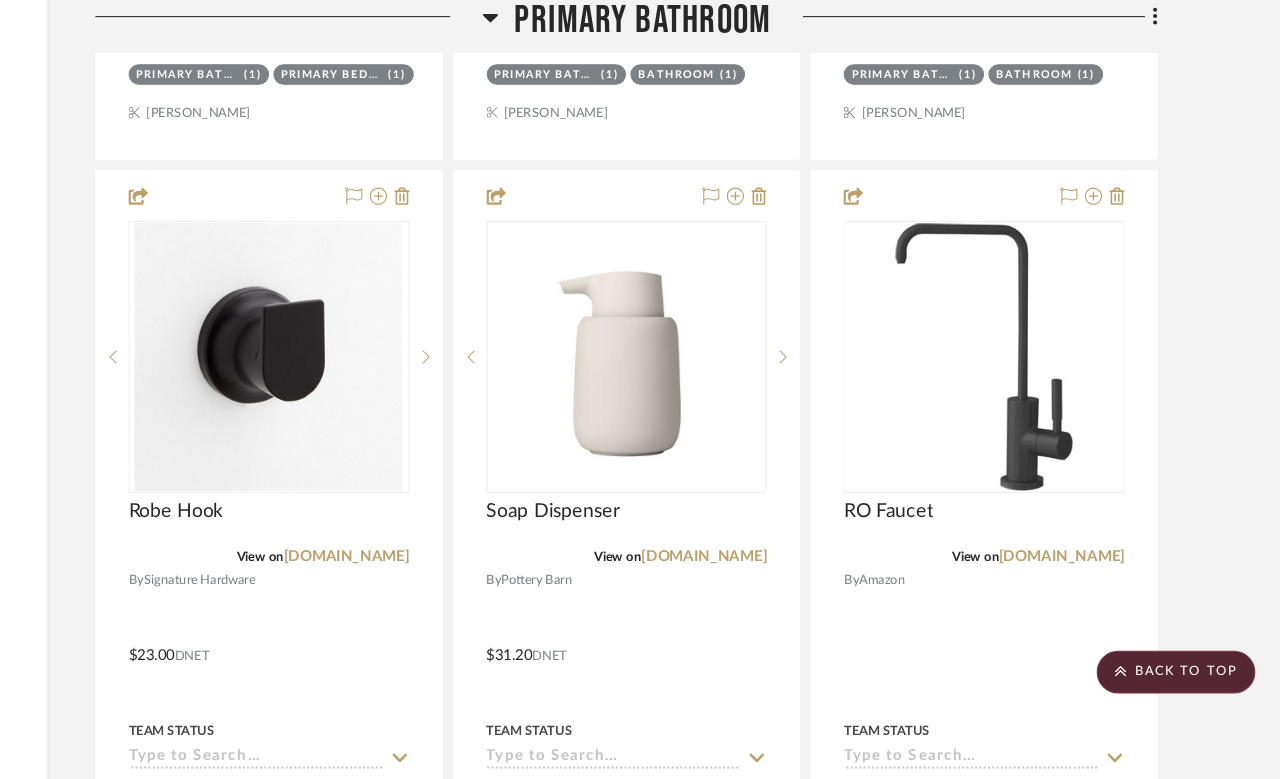 scroll, scrollTop: 1685, scrollLeft: 160, axis: both 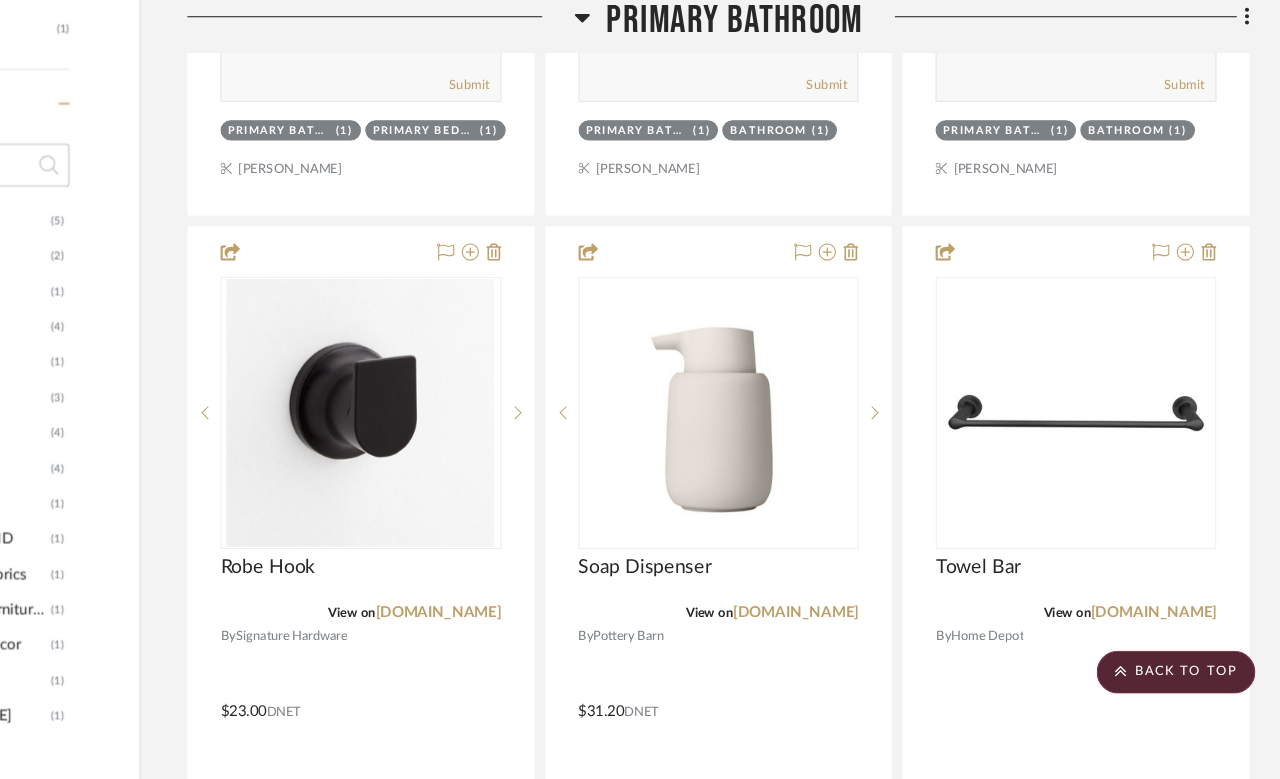 click 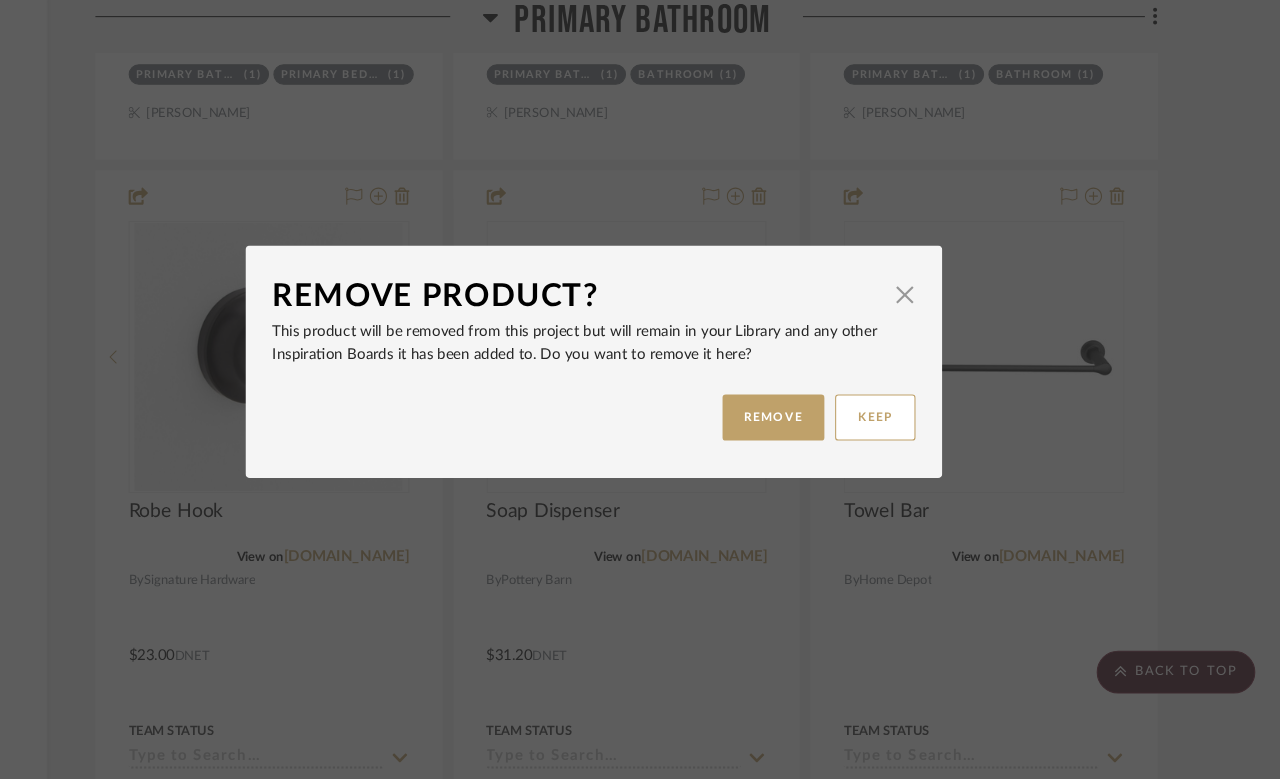 click on "REMOVE" at bounding box center (807, 441) 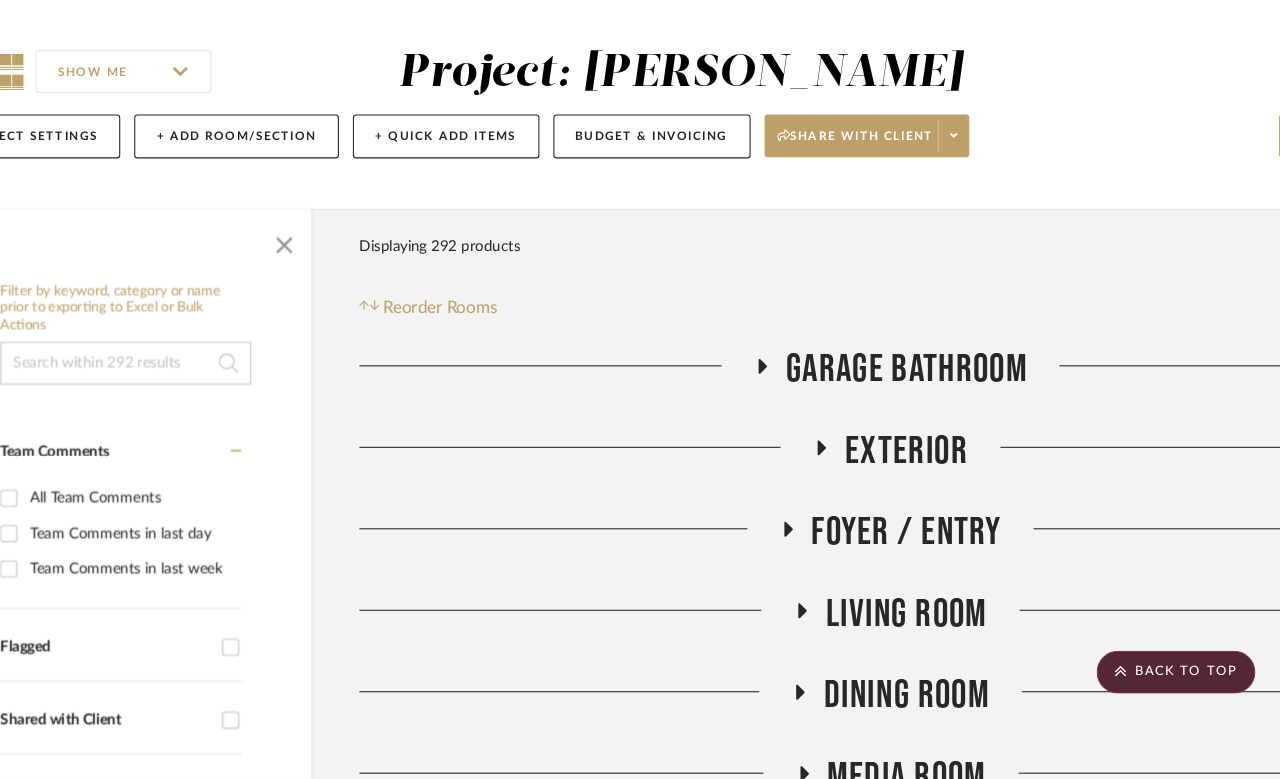 scroll, scrollTop: 1685, scrollLeft: 160, axis: both 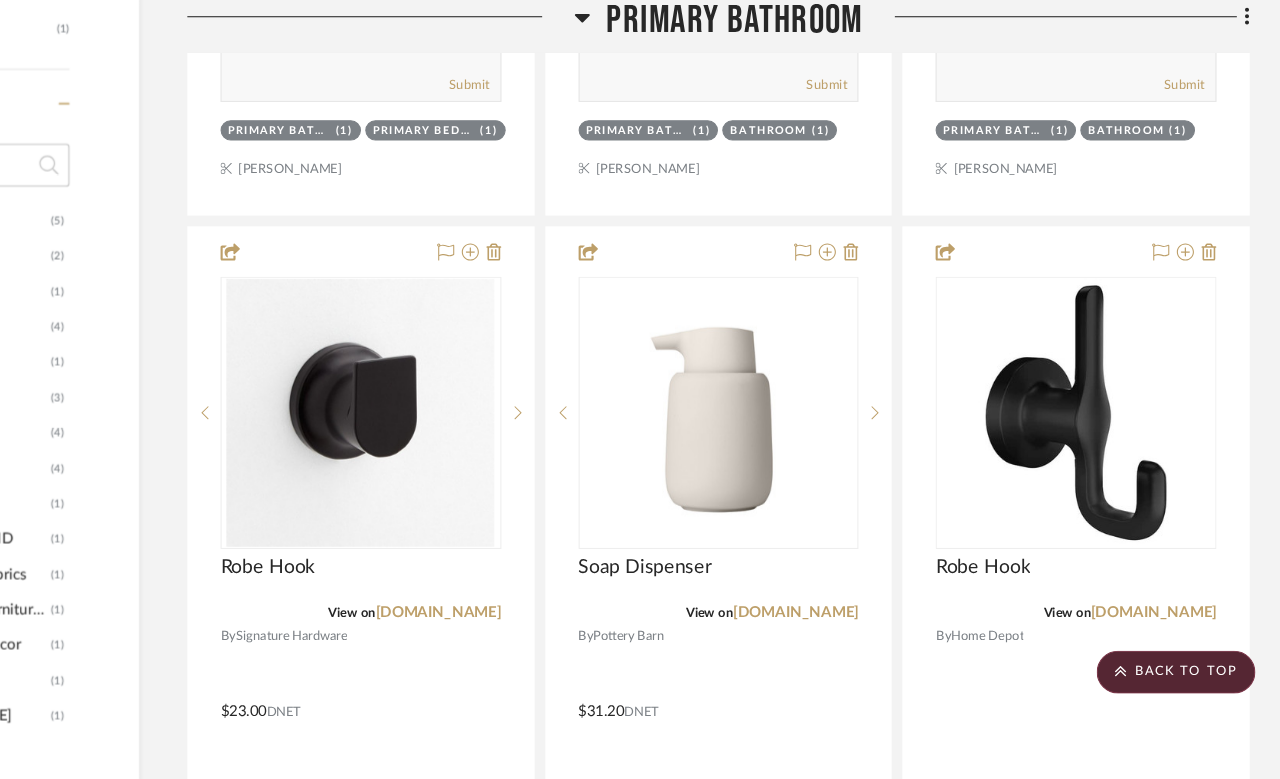 click 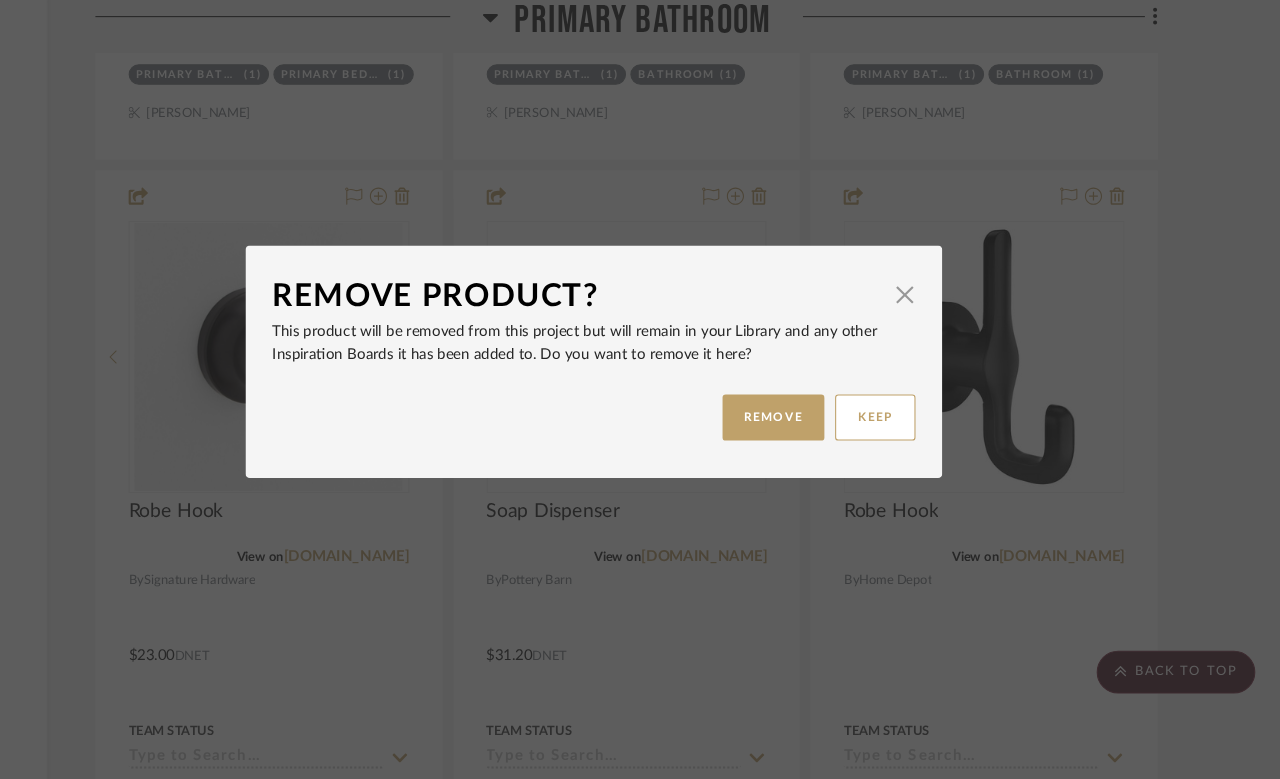 click on "REMOVE" at bounding box center (807, 441) 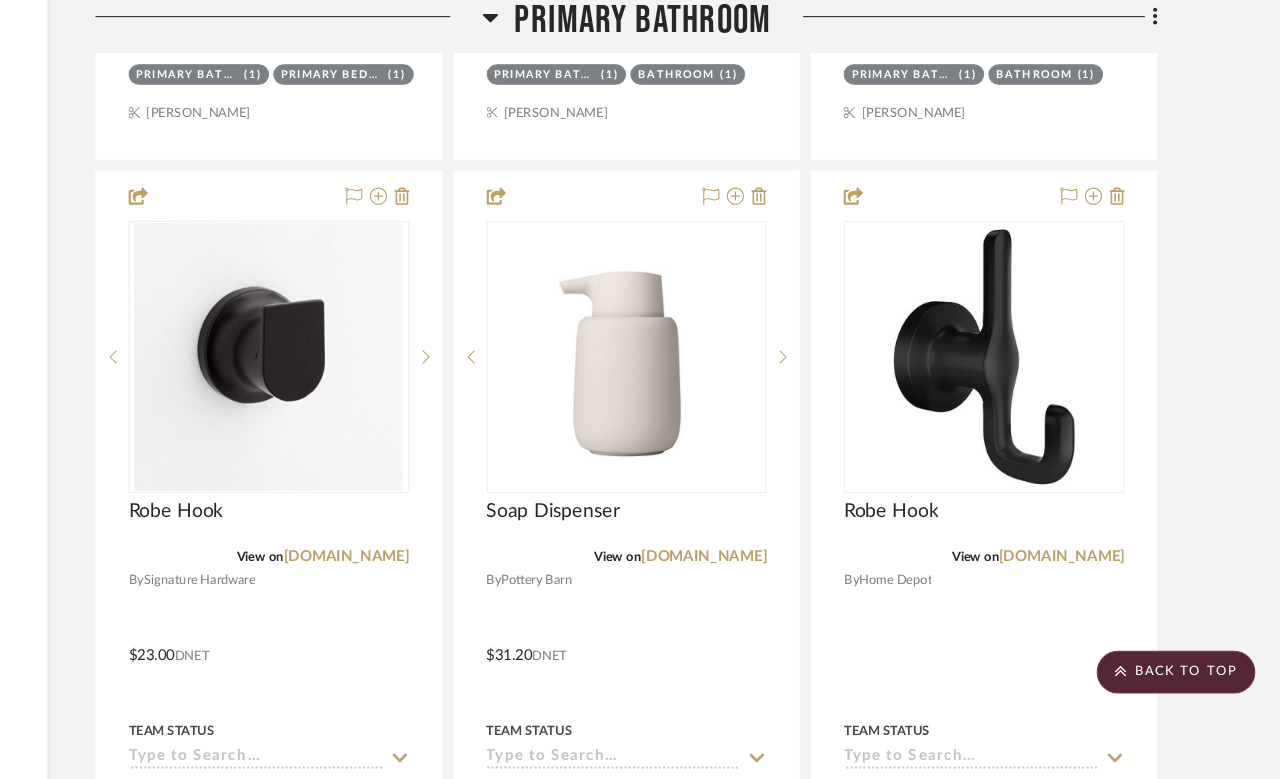 scroll, scrollTop: 1685, scrollLeft: 160, axis: both 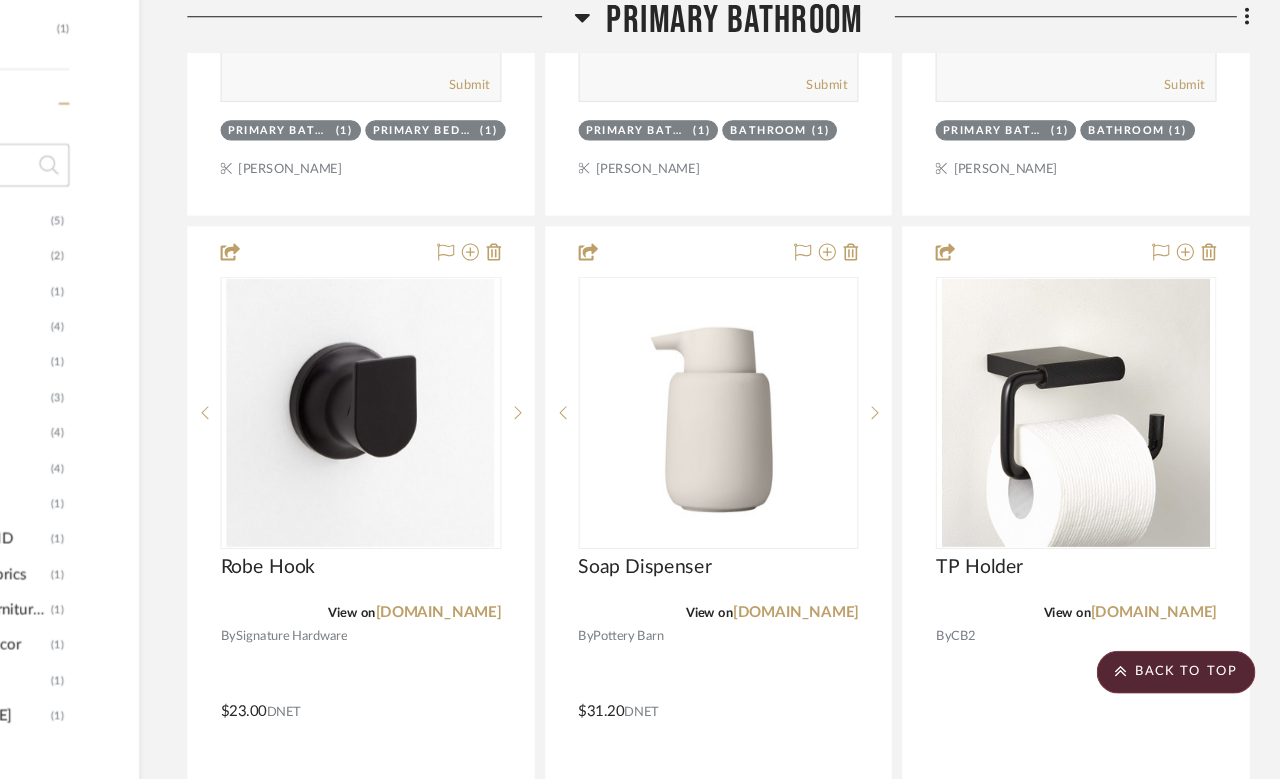 click at bounding box center (1090, 701) 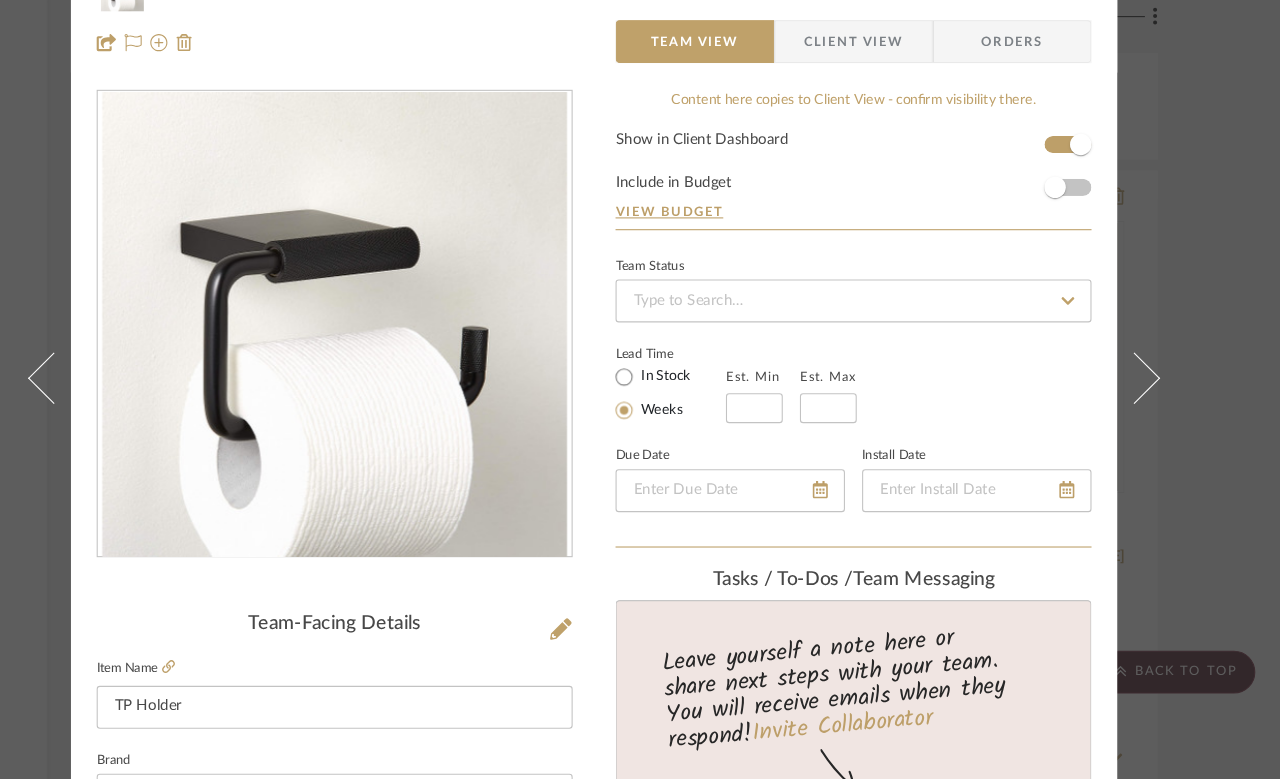 click on "Molly Primary Bathroom TP Holder Team View Client View Orders  Team-Facing Details   Item Name  TP Holder  Brand  CB2  Internal Description   Dimensions   Product Specifications   Item Costs   View Budget   Markup %  30%  Unit Cost  $0.00  Cost Type  DNET  Client Unit Price   $0.00   Quantity  1  Unit Type  Each  Subtotal   $0.00   Tax %  0%  Total Tax   $0.00   Shipping Cost  $0.00  Ship. Markup %  0% Taxable  Total Shipping   $0.00  Total Client Price  $0.00  Your Cost  $0.00  Your Margin  $0.00  Content here copies to Client View - confirm visibility there.  Show in Client Dashboard   Include in Budget   View Budget  Team Status  Lead Time  In Stock Weeks  Est. Min   Est. Max   Due Date   Install Date  Tasks / To-Dos /  team Messaging  Leave yourself a note here or share next steps with your team. You will receive emails when they
respond!  Invite Collaborator Internal Notes  Documents  Choose a file  or drag it here. Change Room/Update Quantity  Primary Bathroom  (1)    Molly Schirmang" at bounding box center [640, 389] 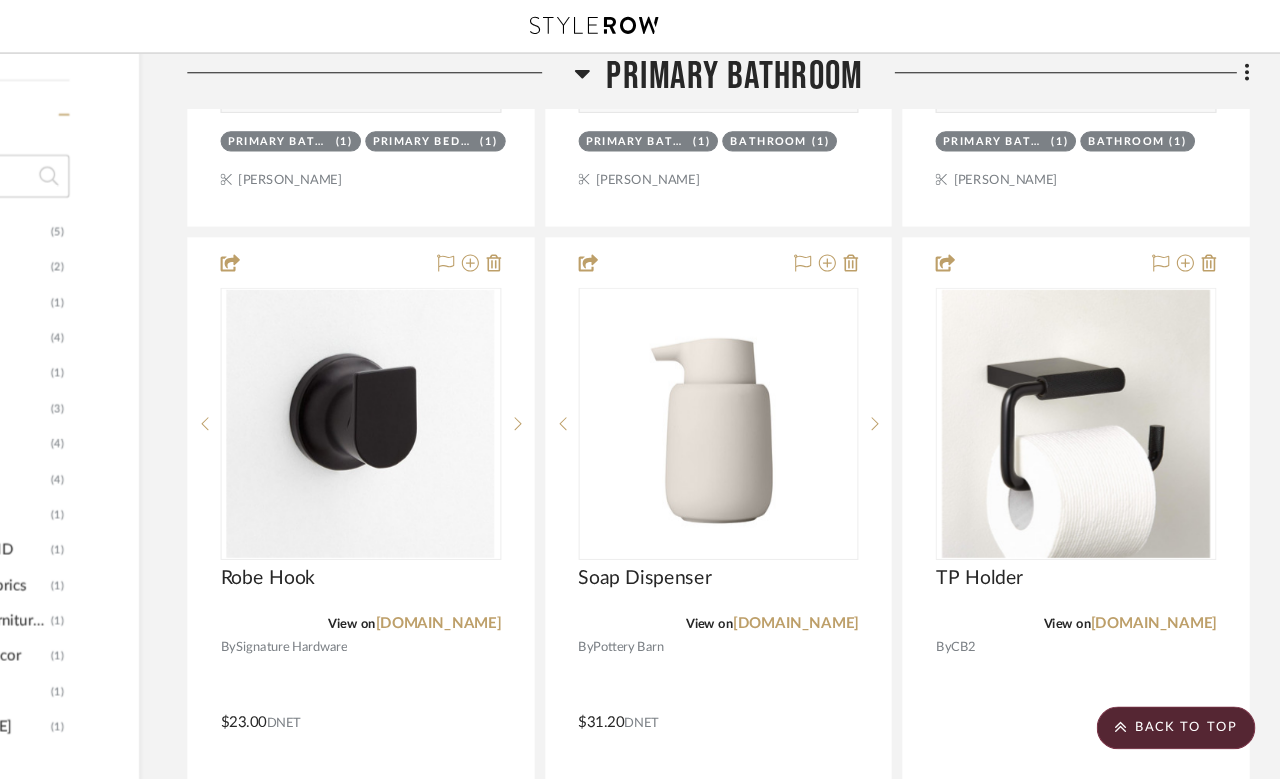 scroll, scrollTop: 1726, scrollLeft: 160, axis: both 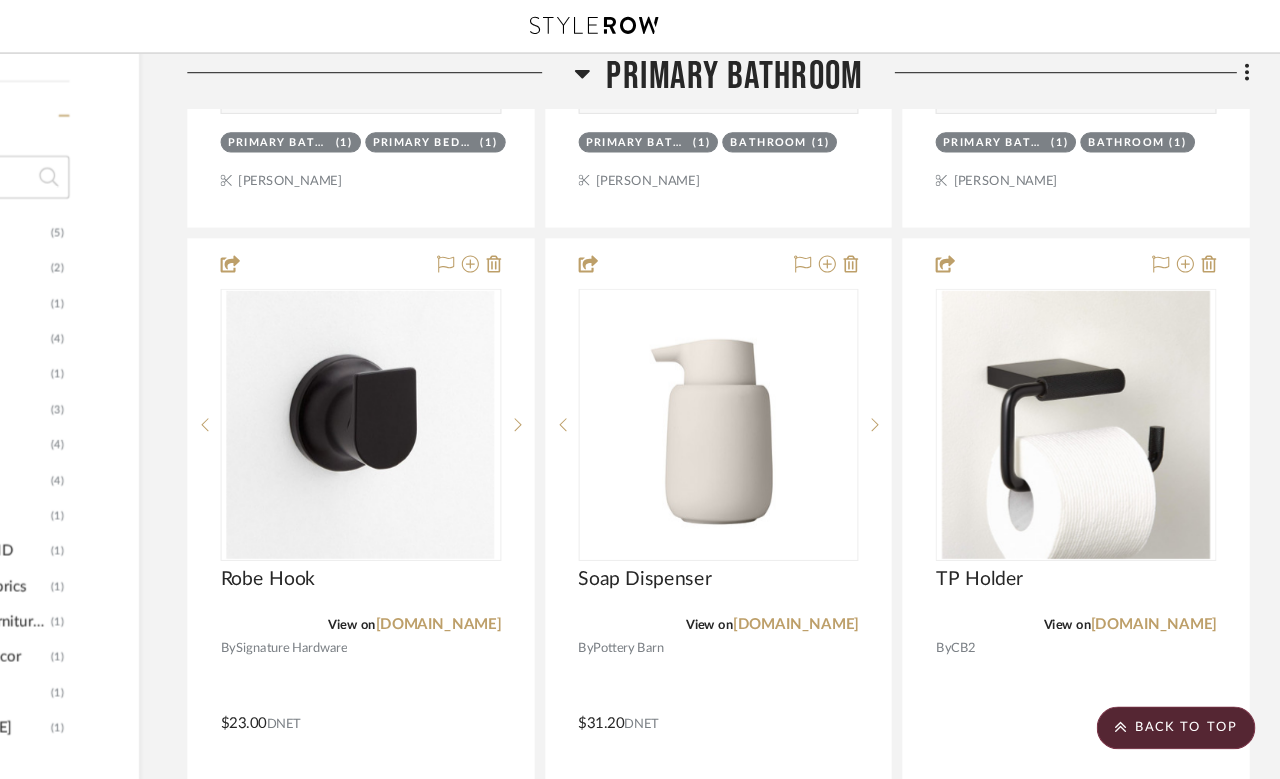 click 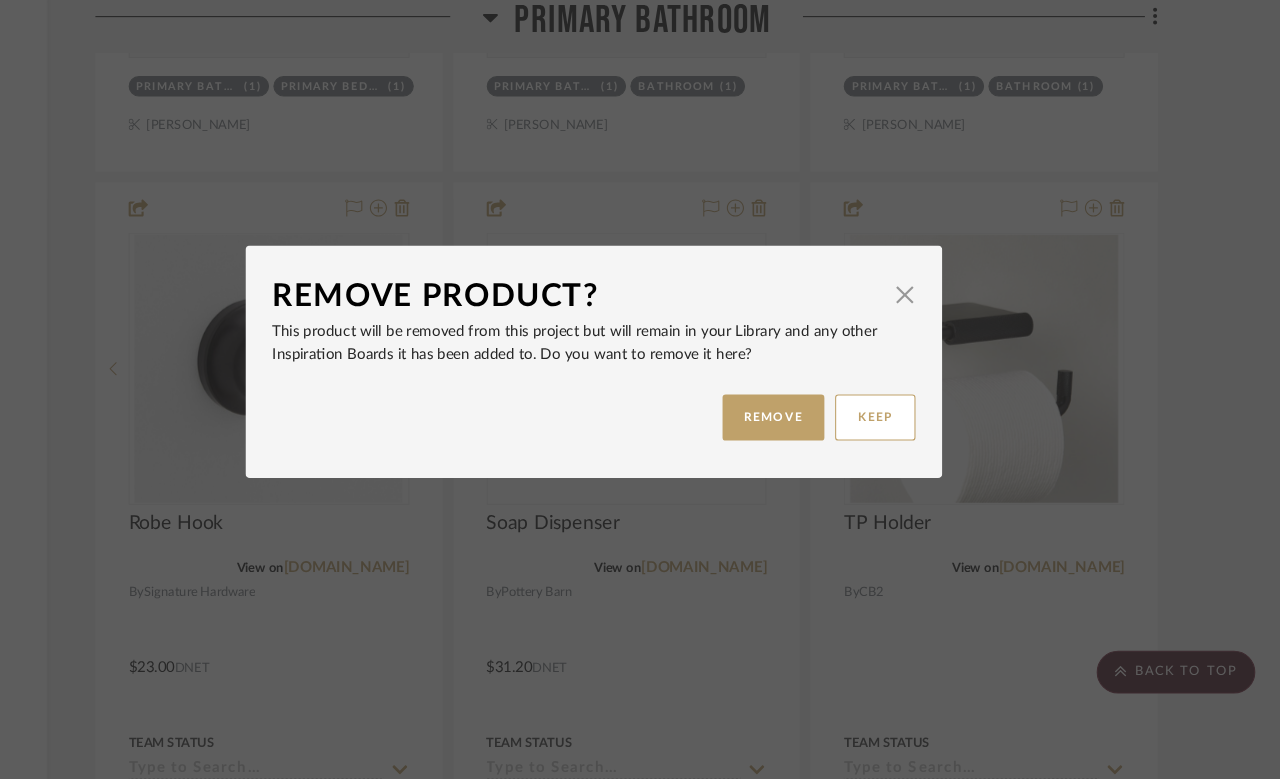click on "REMOVE" at bounding box center [807, 441] 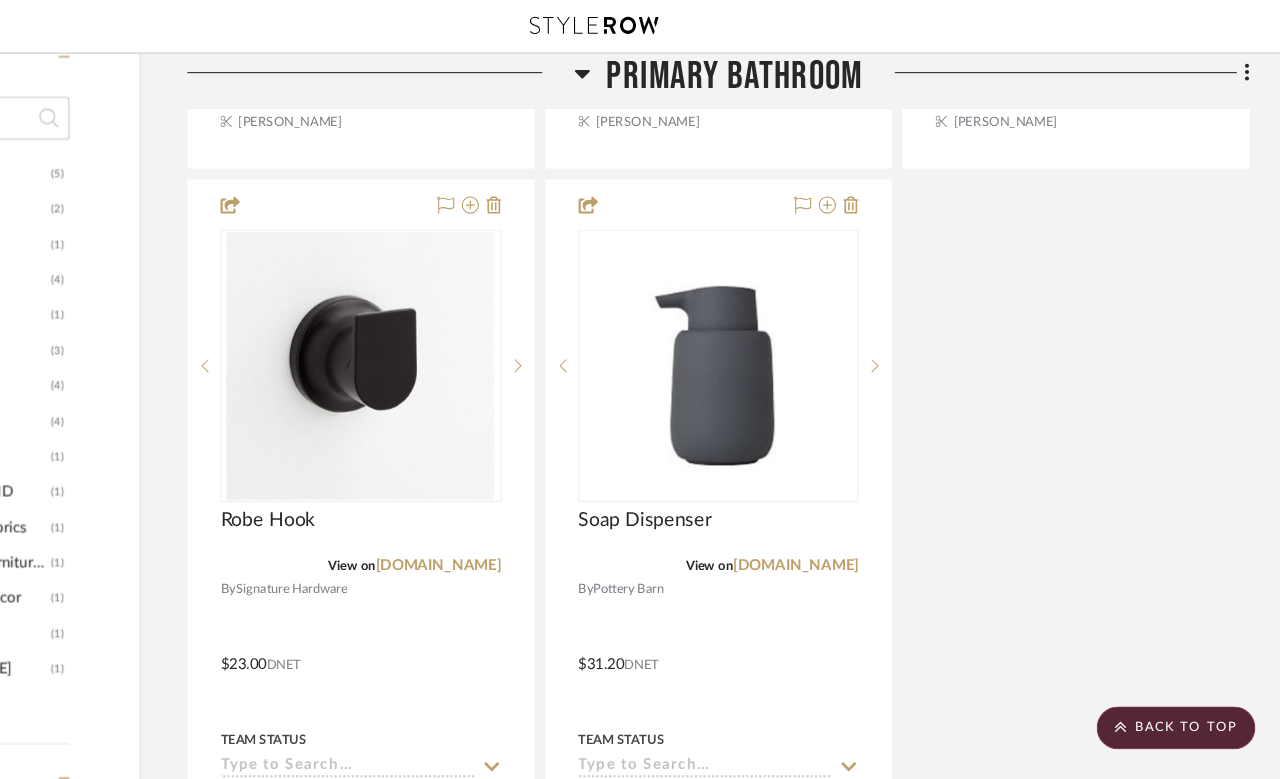 click at bounding box center (902, 341) 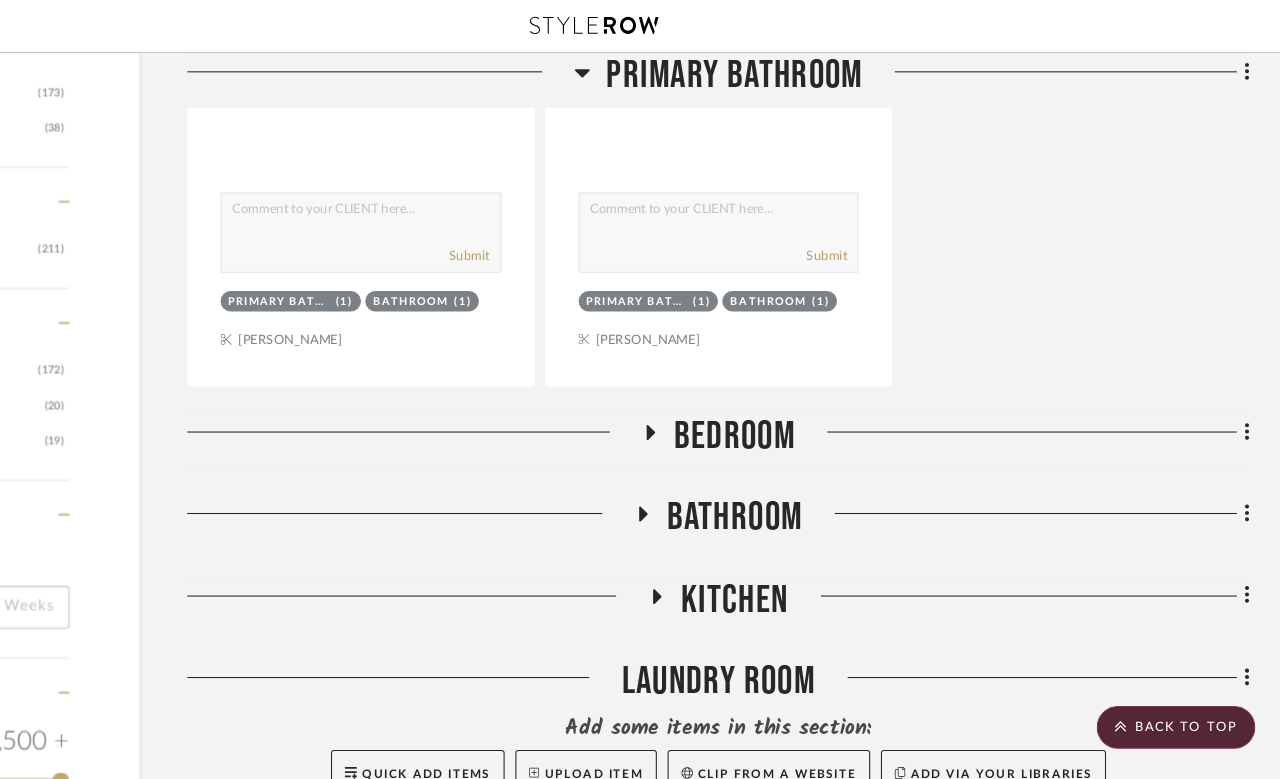 scroll, scrollTop: 2465, scrollLeft: 160, axis: both 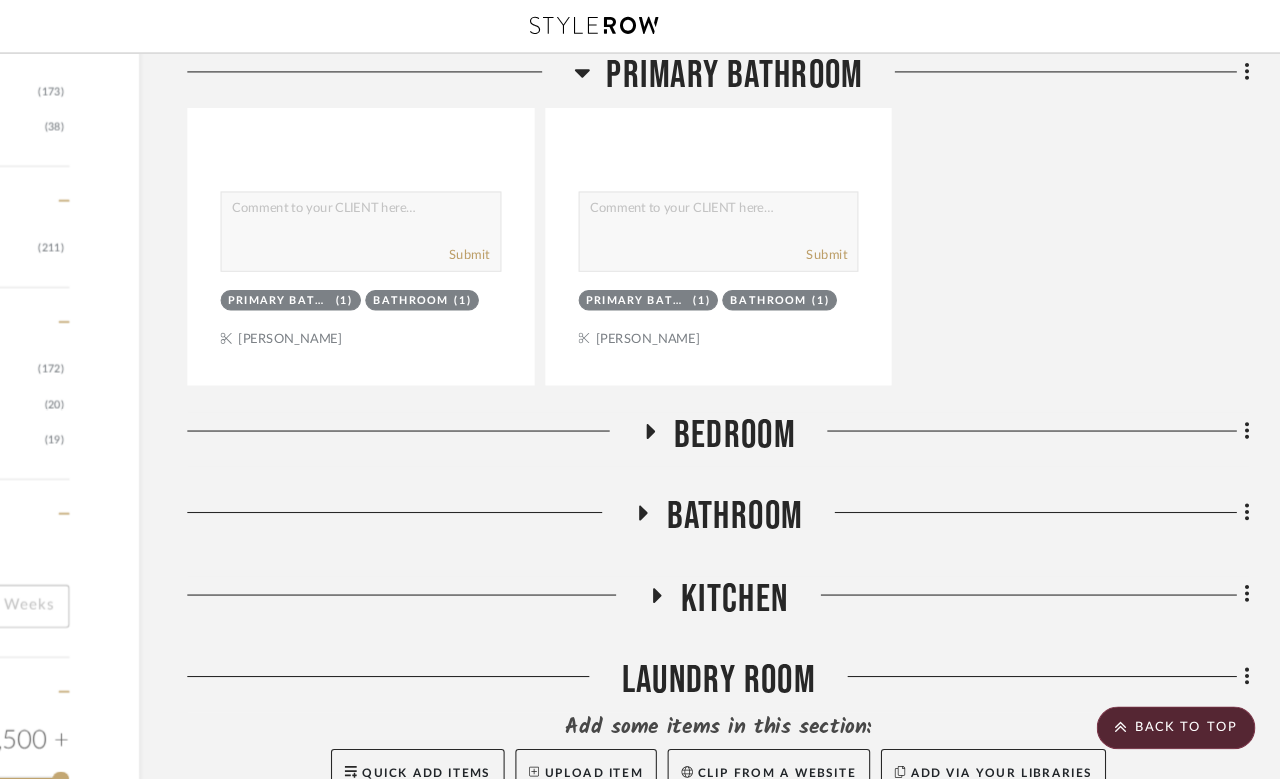 click 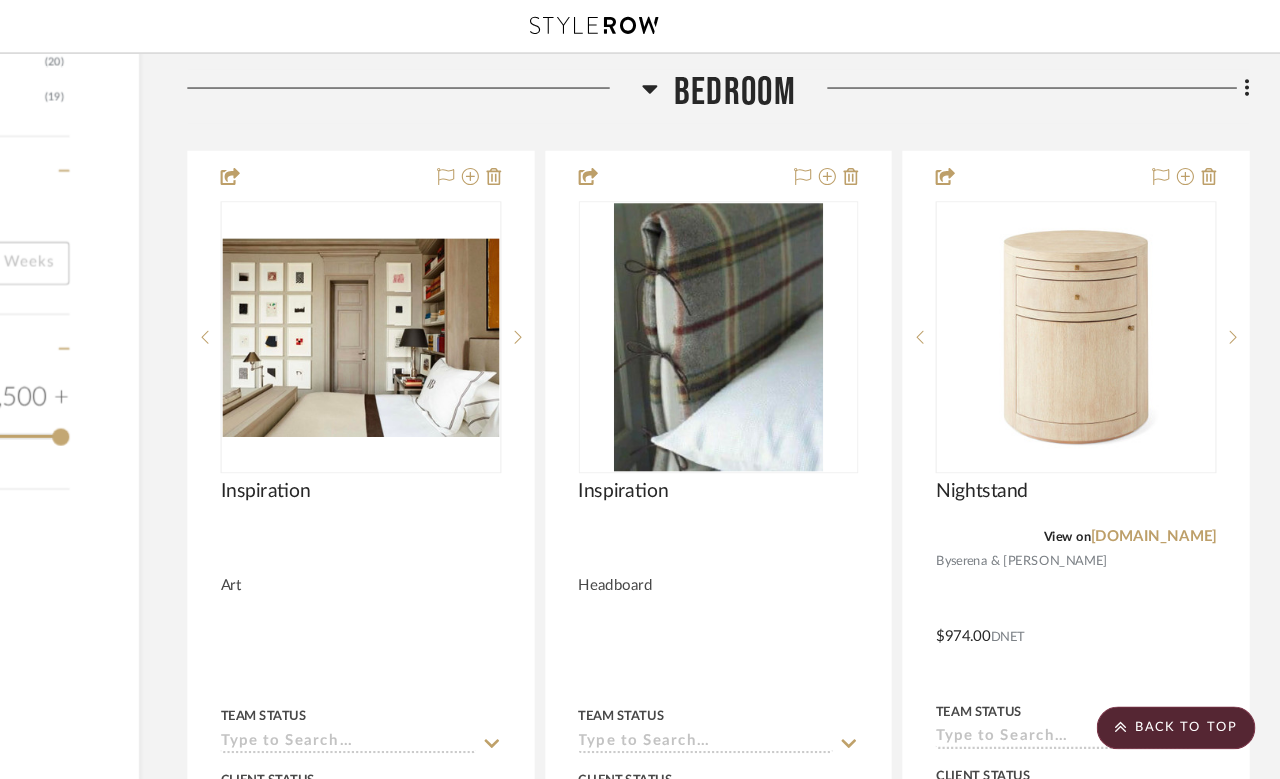 scroll, scrollTop: 2785, scrollLeft: 160, axis: both 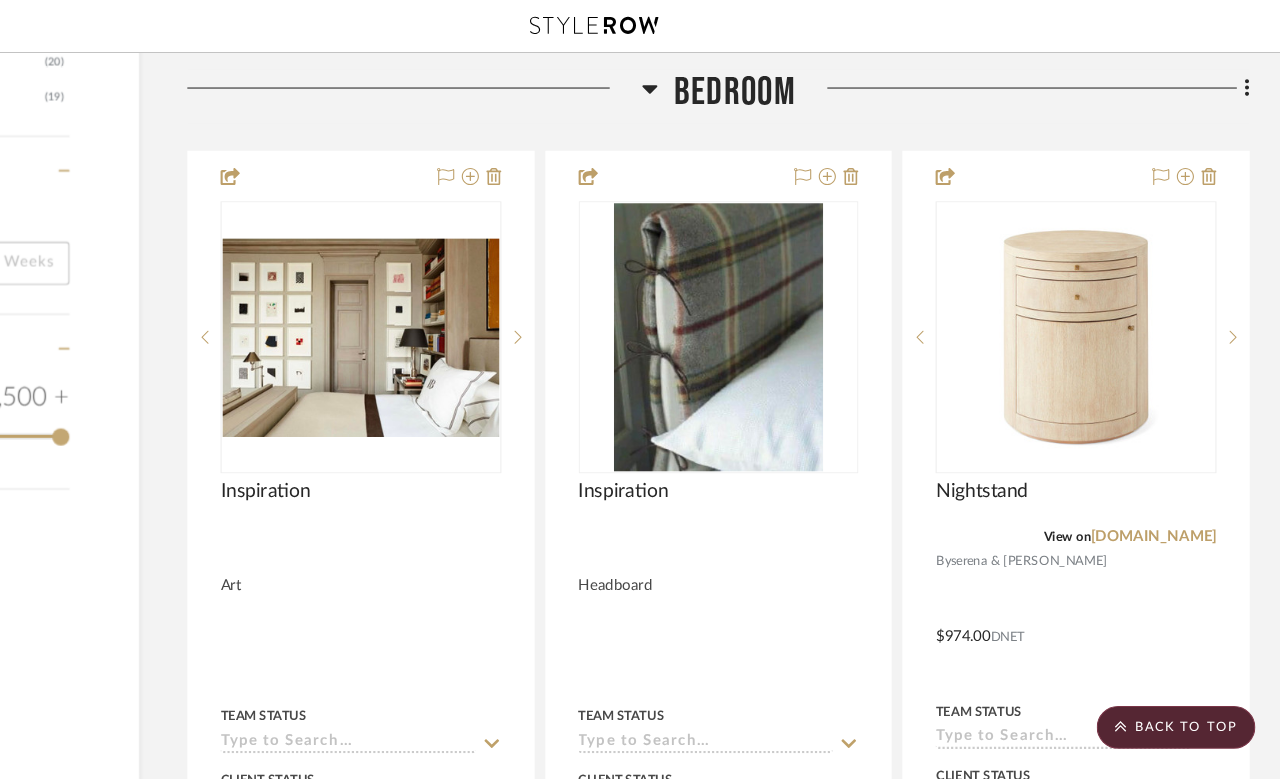 click on "serenaandlily.com" at bounding box center (1162, 501) 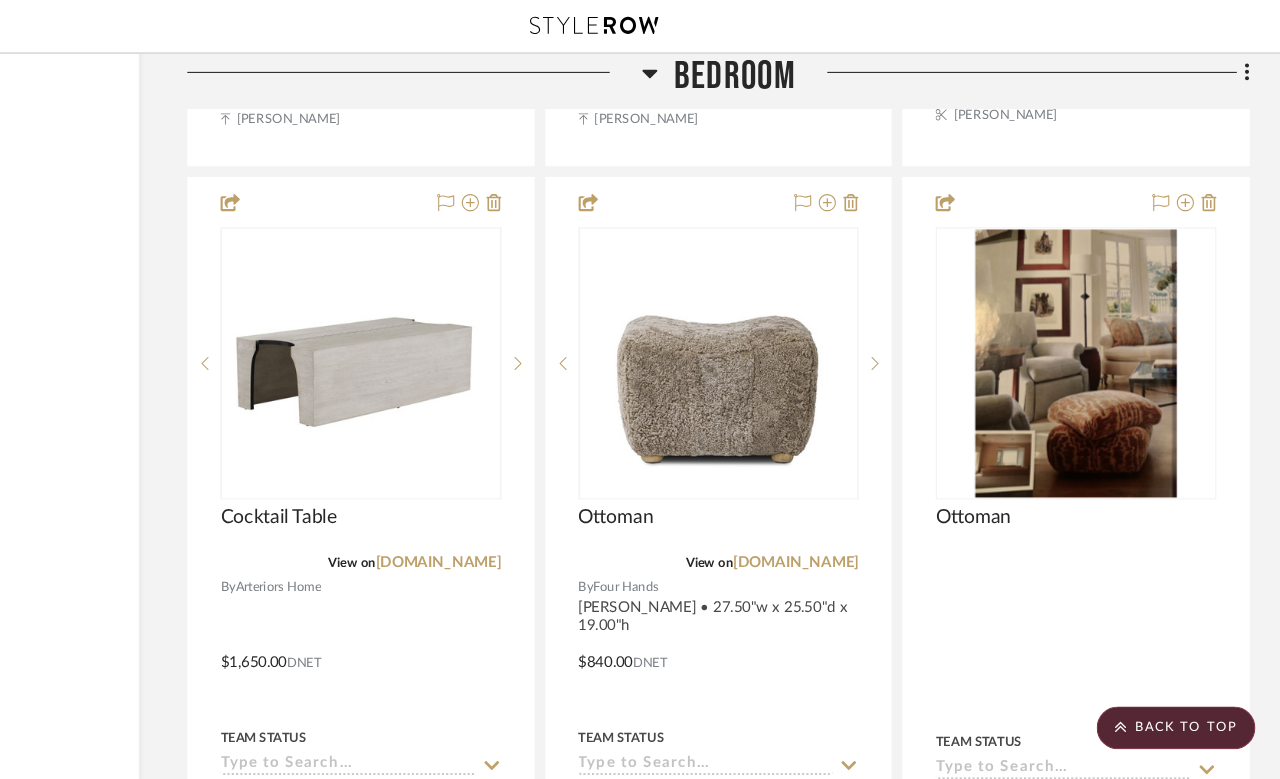 scroll, scrollTop: 3637, scrollLeft: 160, axis: both 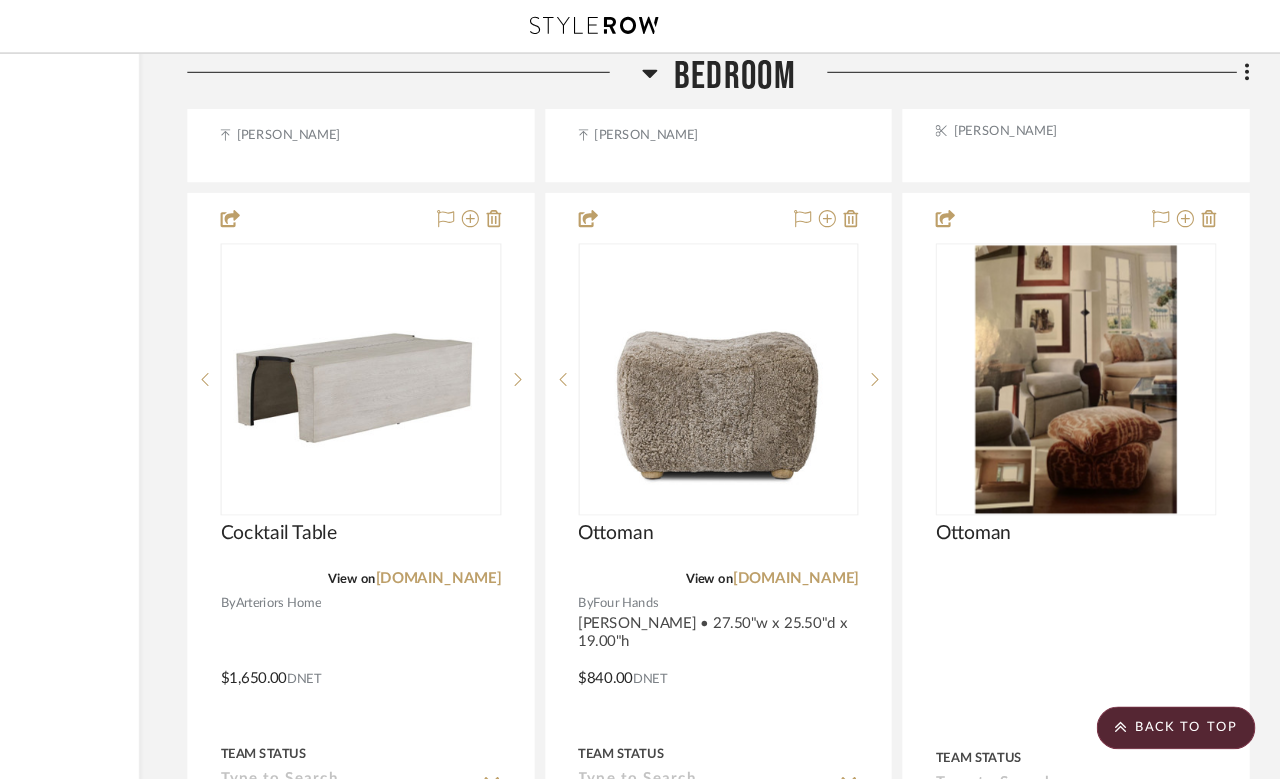 click on "[DOMAIN_NAME]" at bounding box center [828, 540] 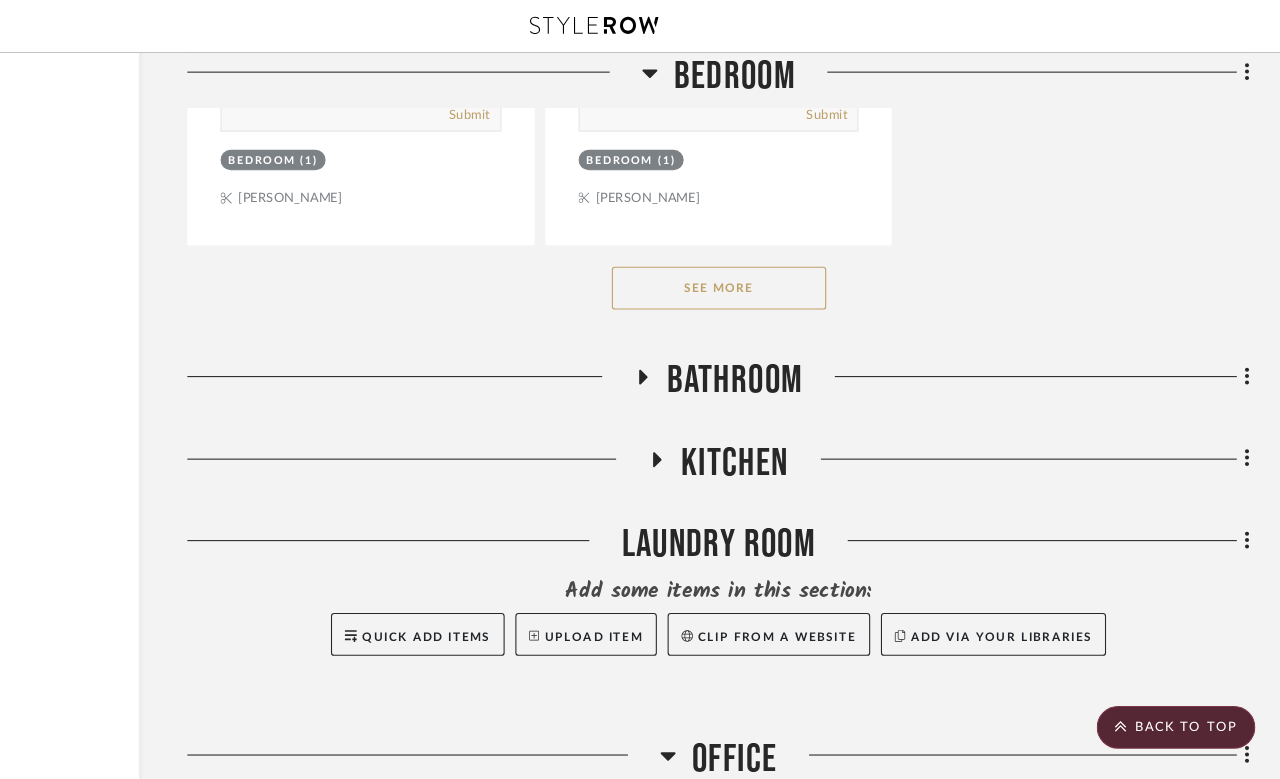 click on "See More" 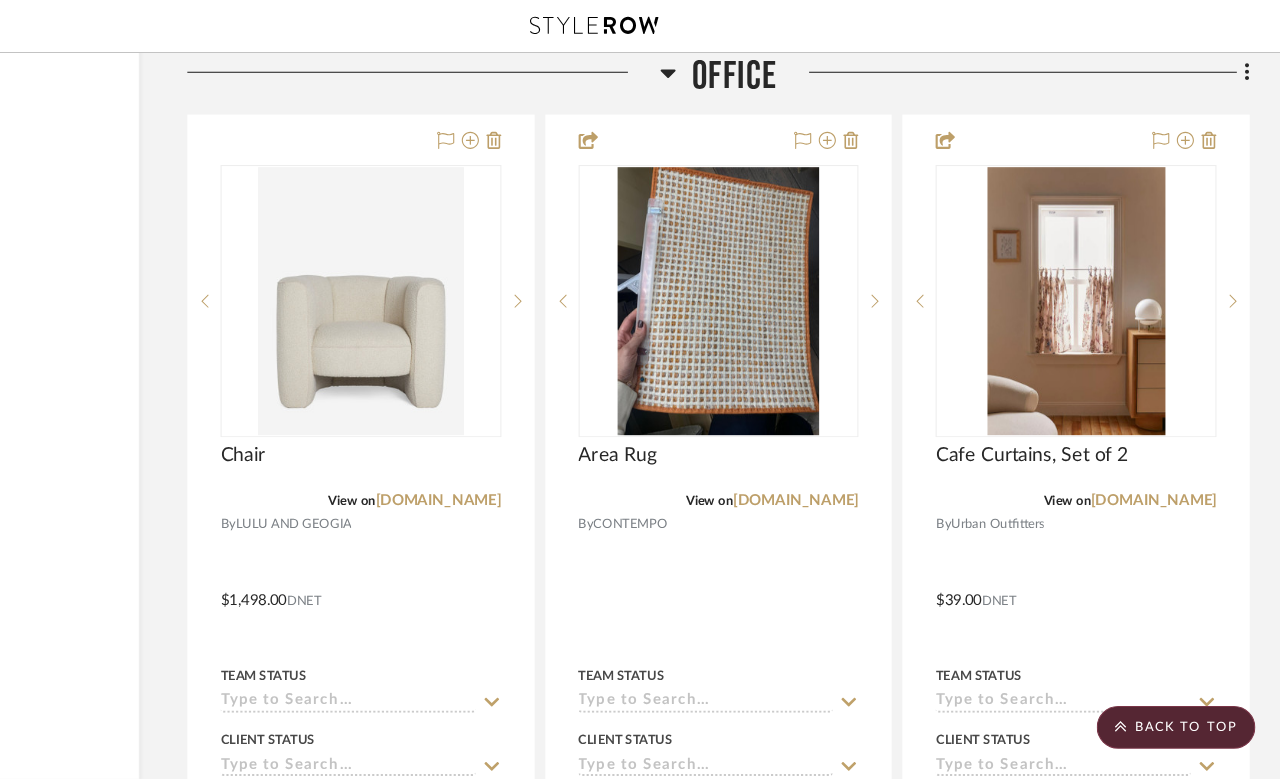 scroll, scrollTop: 6900, scrollLeft: 160, axis: both 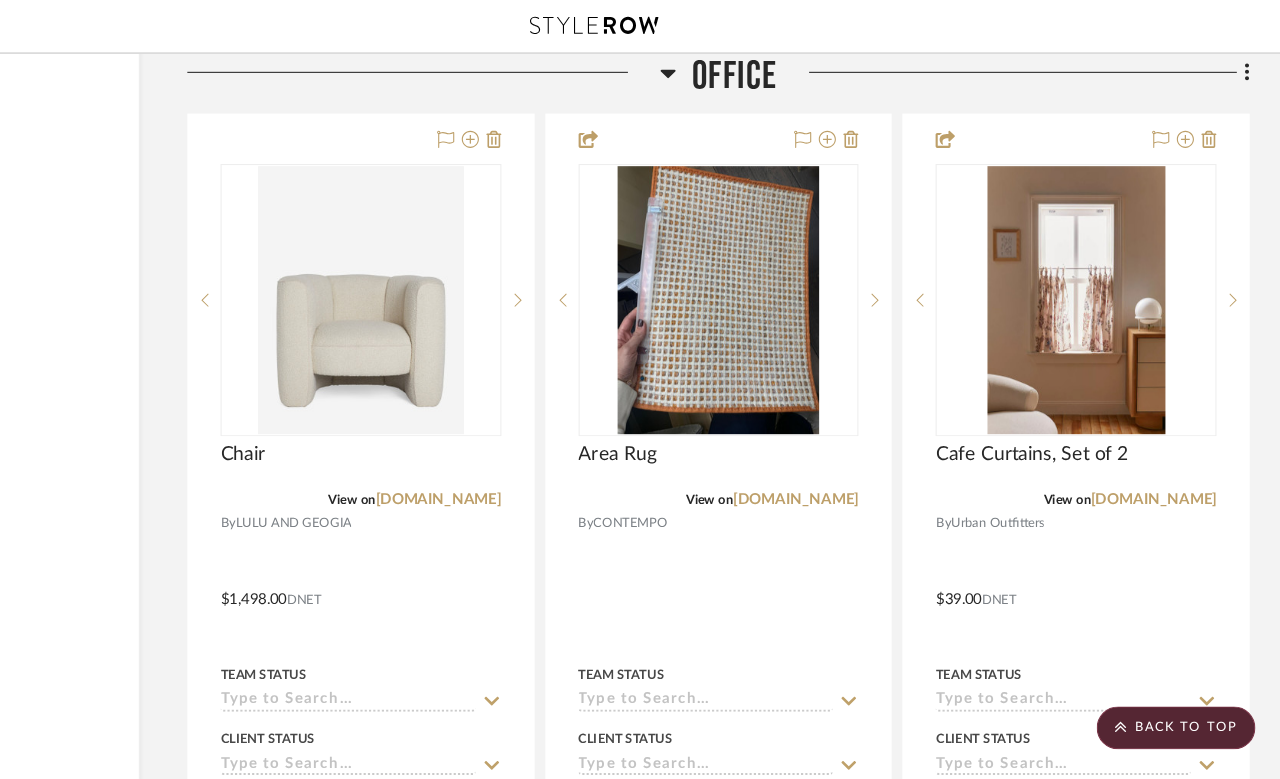 click on "[DOMAIN_NAME]" at bounding box center (828, 466) 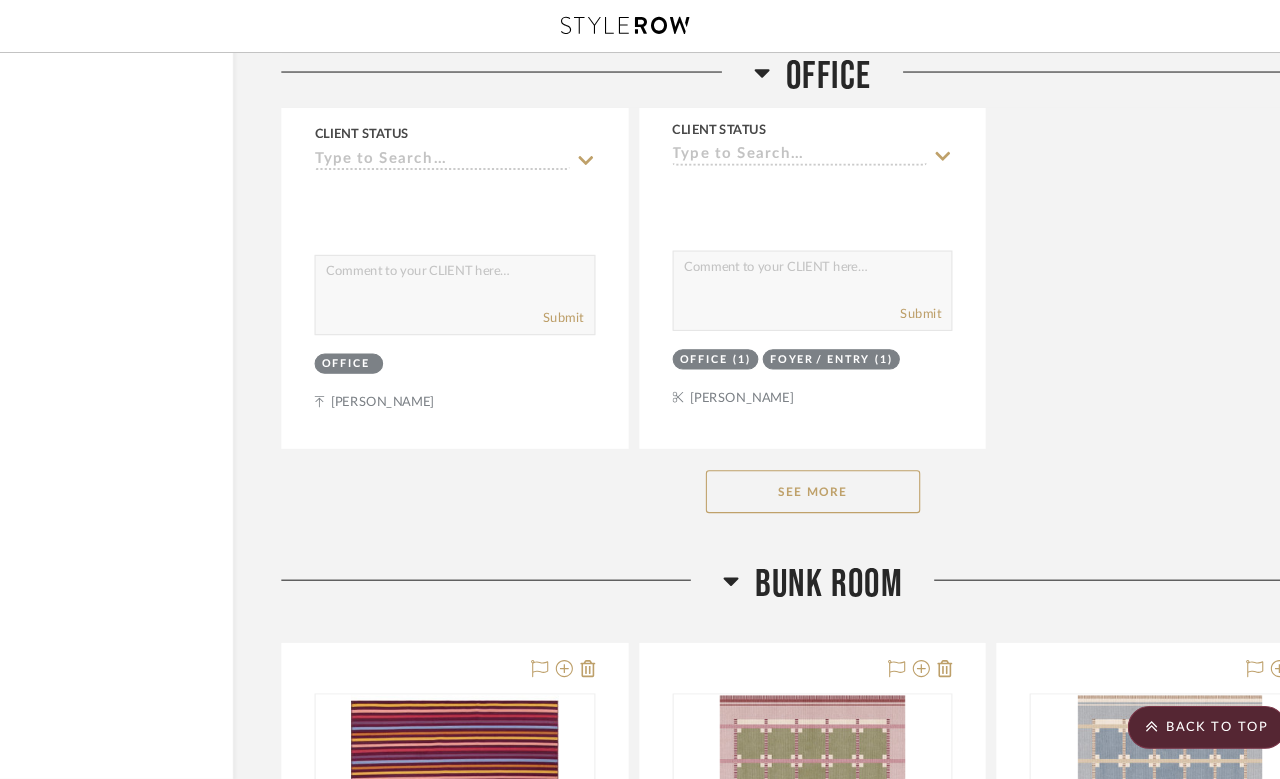 scroll, scrollTop: 9239, scrollLeft: 102, axis: both 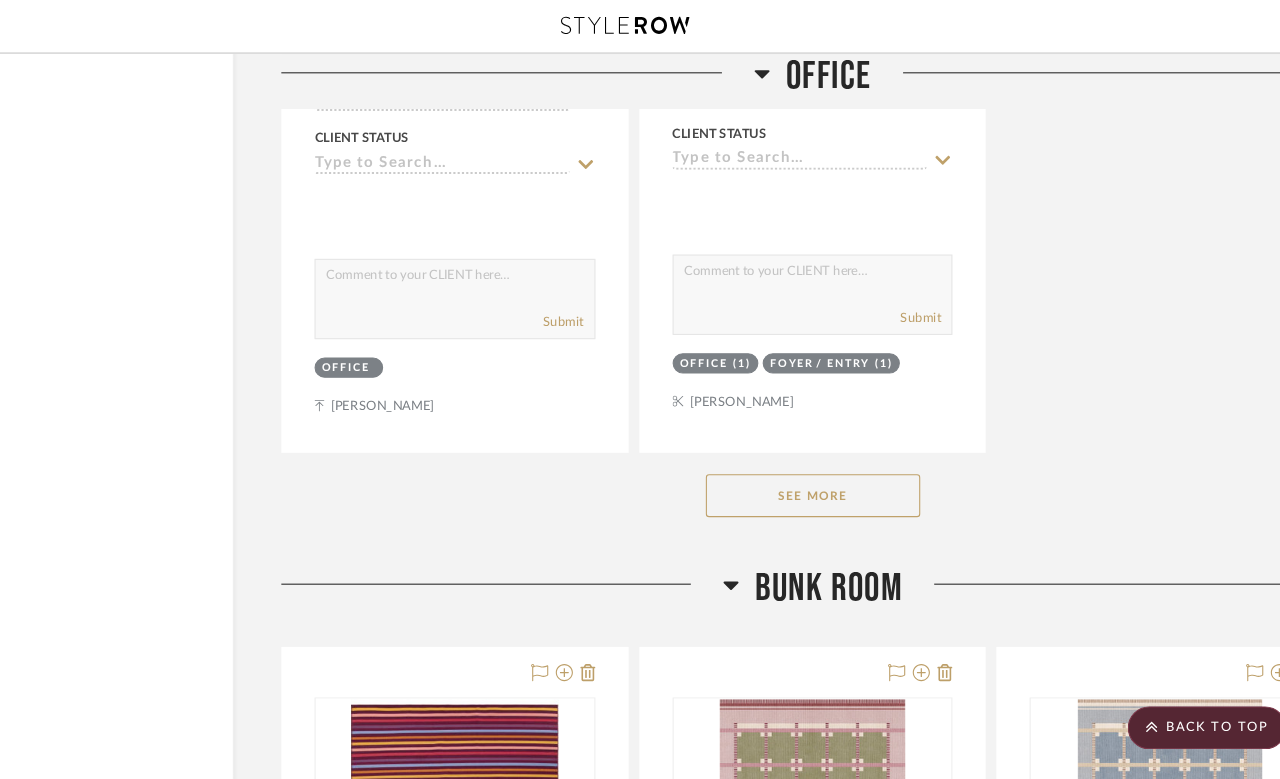 click on "See More" 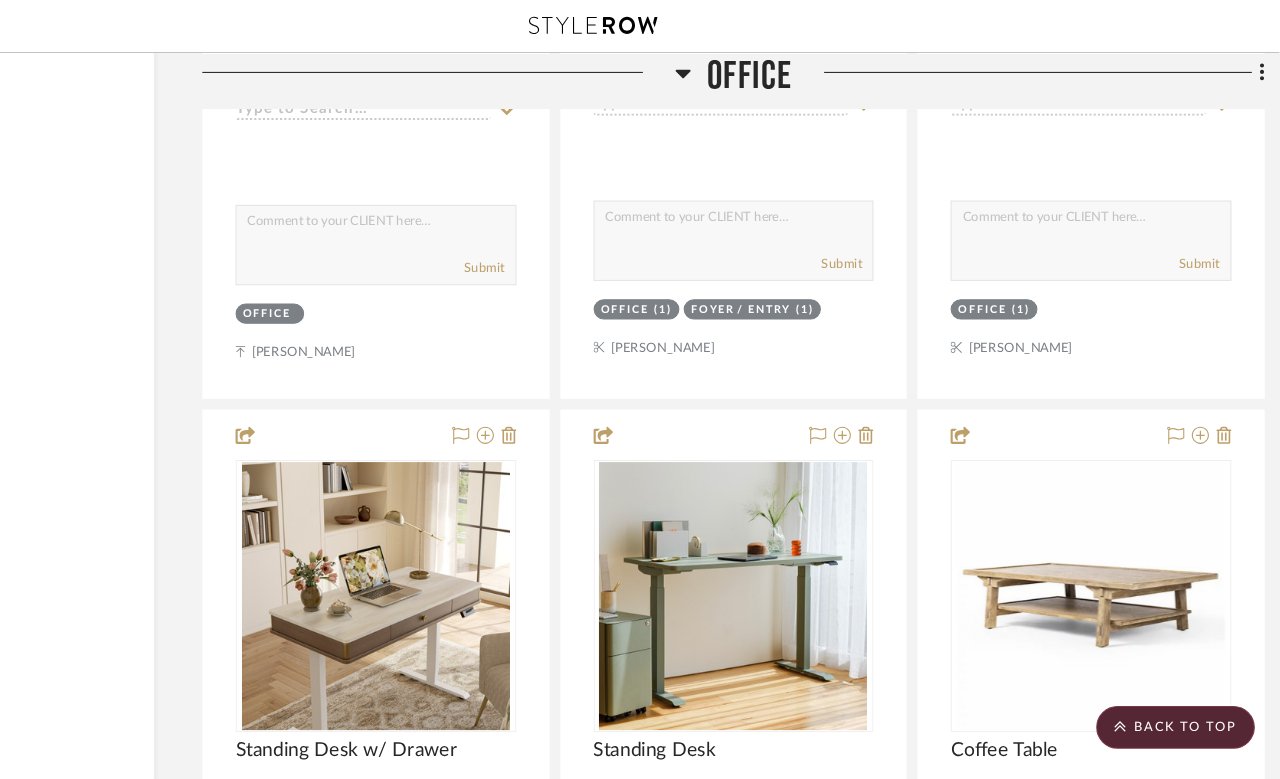 scroll, scrollTop: 9325, scrollLeft: 147, axis: both 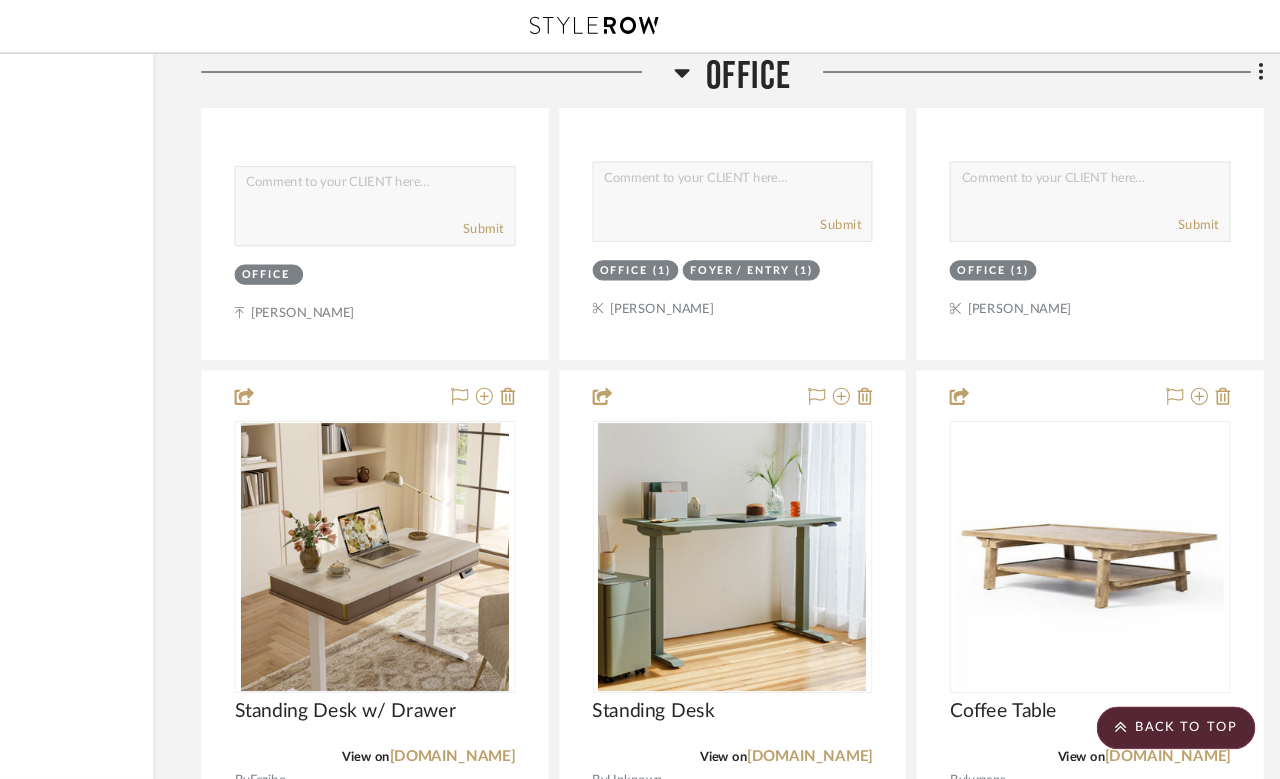 click at bounding box center [436, 784] 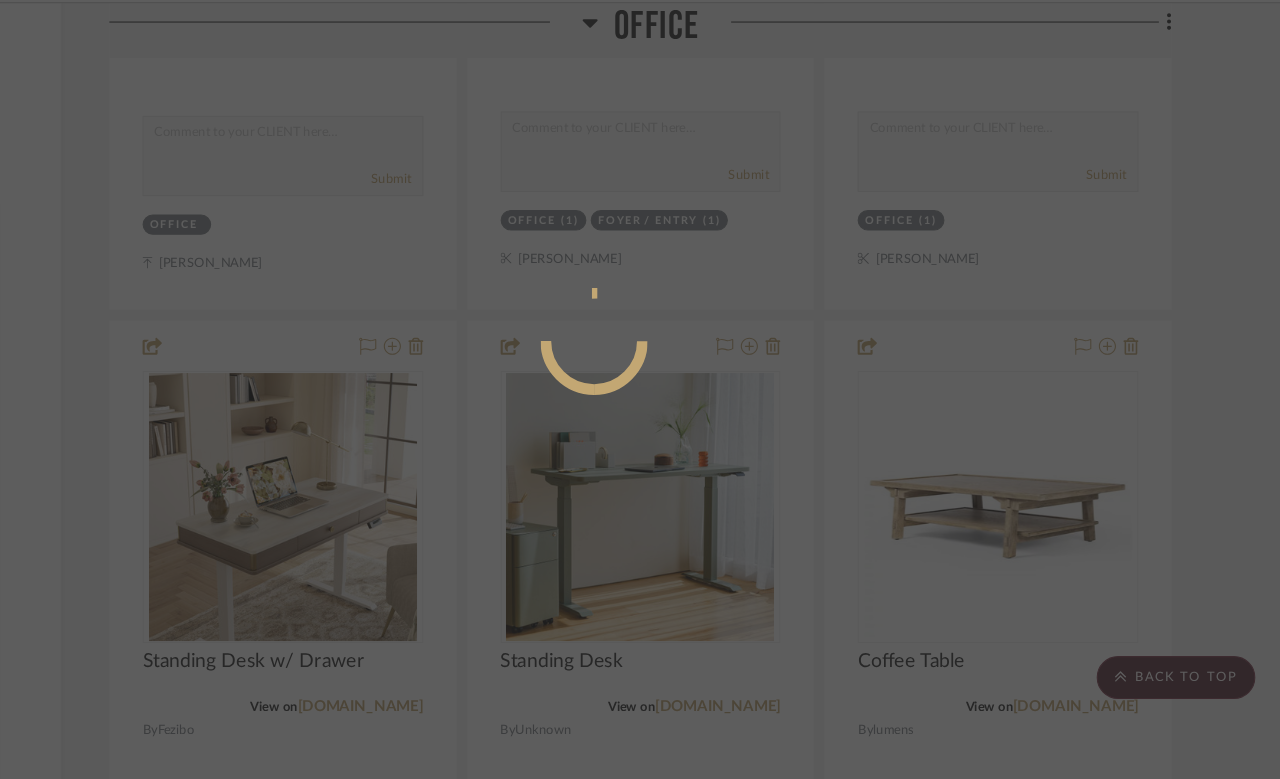scroll, scrollTop: 0, scrollLeft: 0, axis: both 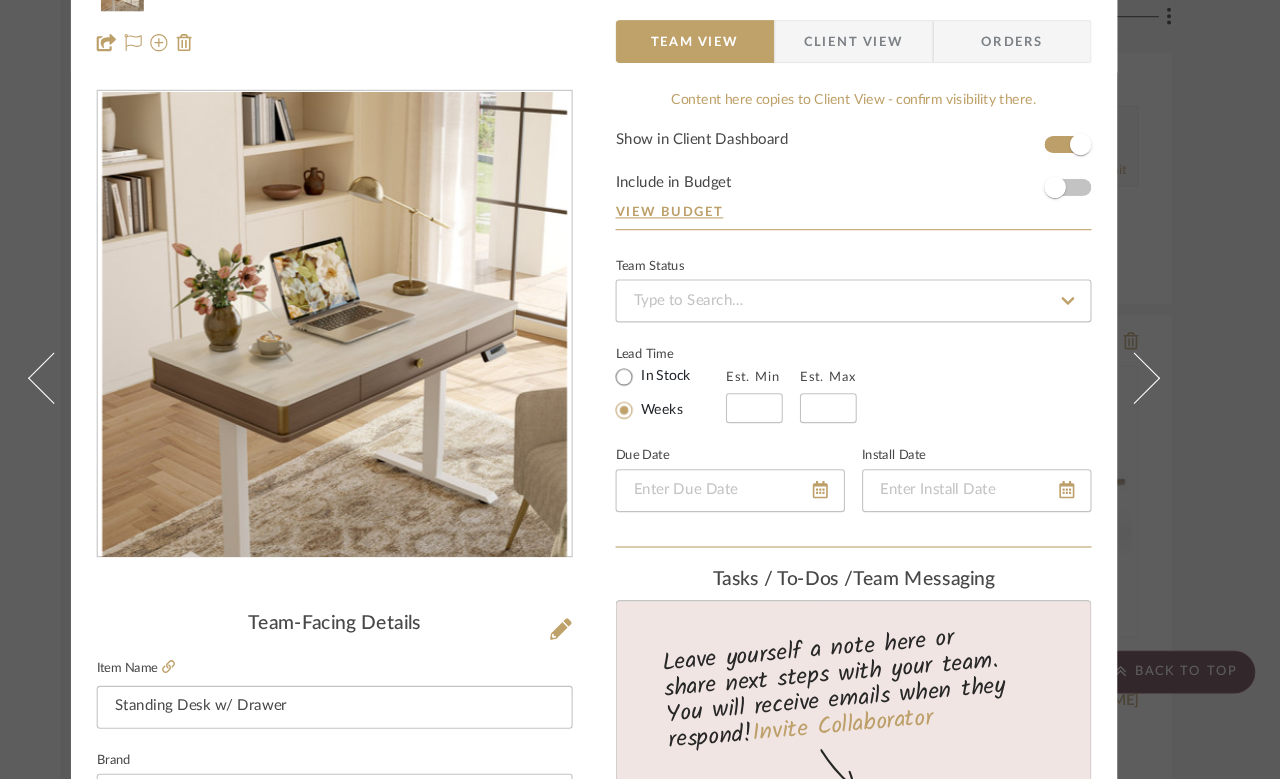 click on "Molly Office Standing Desk w/ Drawer Team View Client View Orders  Team-Facing Details   Item Name  Standing Desk w/ Drawer  Brand  Fezibo  Internal Description   Dimensions   Product Specifications   Item Costs   View Budget   Markup %  30%  Unit Cost  $0.00  Cost Type  DNET  Client Unit Price   $0.00   Quantity  1  Unit Type  Each  Subtotal   $0.00   Tax %  0%  Total Tax   $0.00   Shipping Cost  $0.00  Ship. Markup %  0% Taxable  Total Shipping   $0.00  Total Client Price  $0.00  Your Cost  $0.00  Your Margin  $0.00  Content here copies to Client View - confirm visibility there.  Show in Client Dashboard   Include in Budget   View Budget  Team Status  Lead Time  In Stock Weeks  Est. Min   Est. Max   Due Date   Install Date  Tasks / To-Dos /  team Messaging  Leave yourself a note here or share next steps with your team. You will receive emails when they
respond!  Invite Collaborator Internal Notes  Documents  Choose a file  or drag it here. Change Room/Update Quantity  Office  (1)" at bounding box center (640, 389) 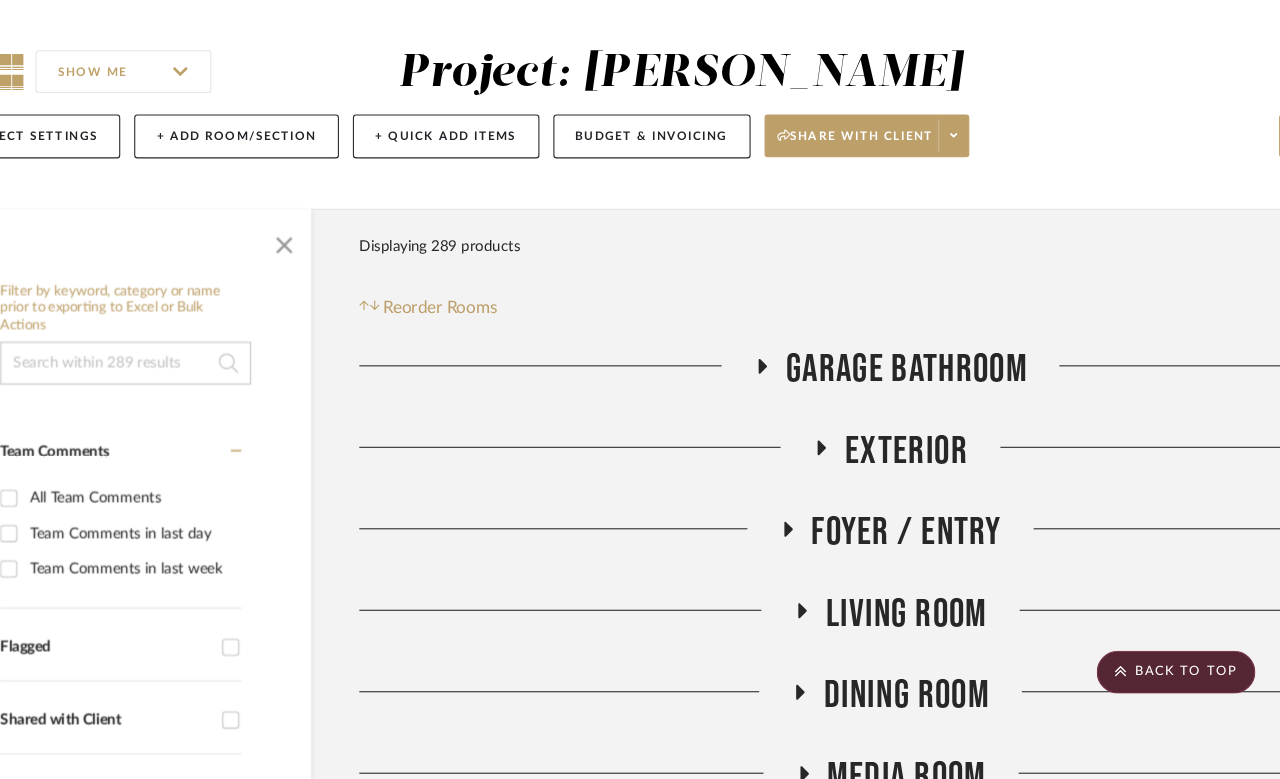scroll, scrollTop: 9273, scrollLeft: 147, axis: both 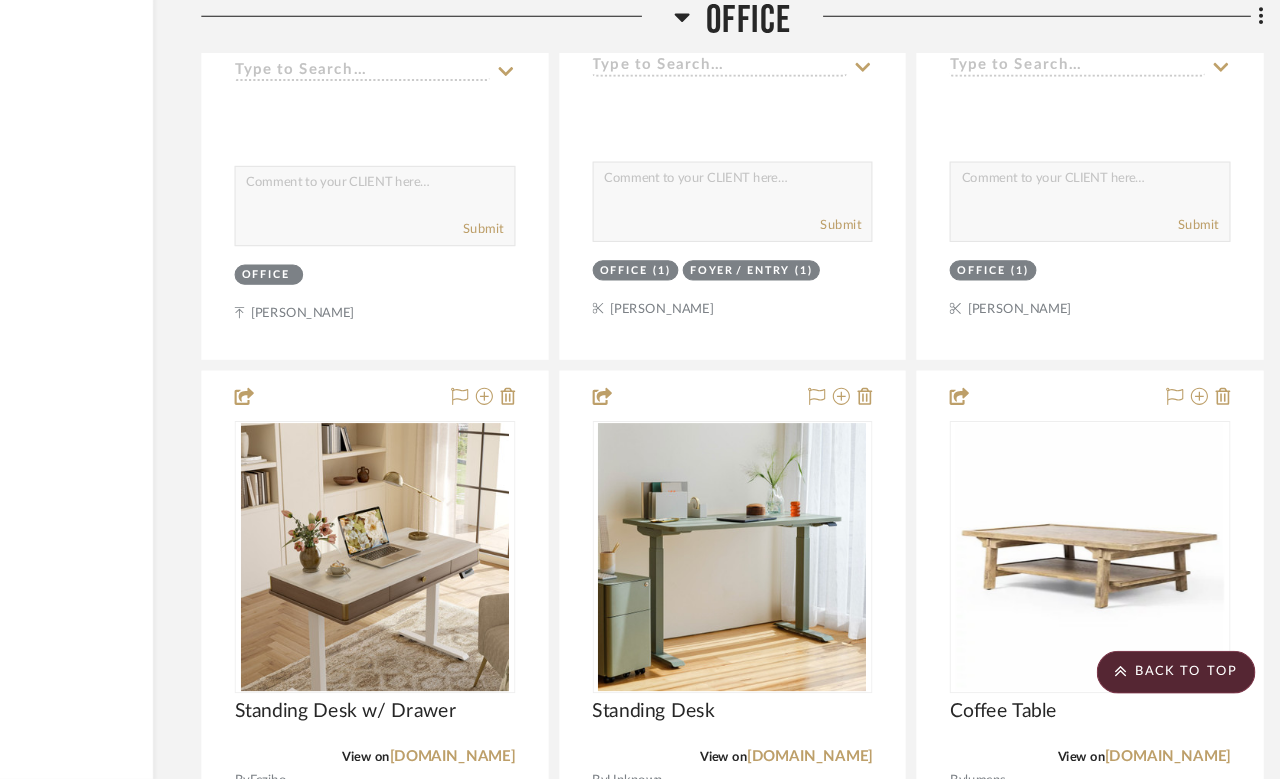 click 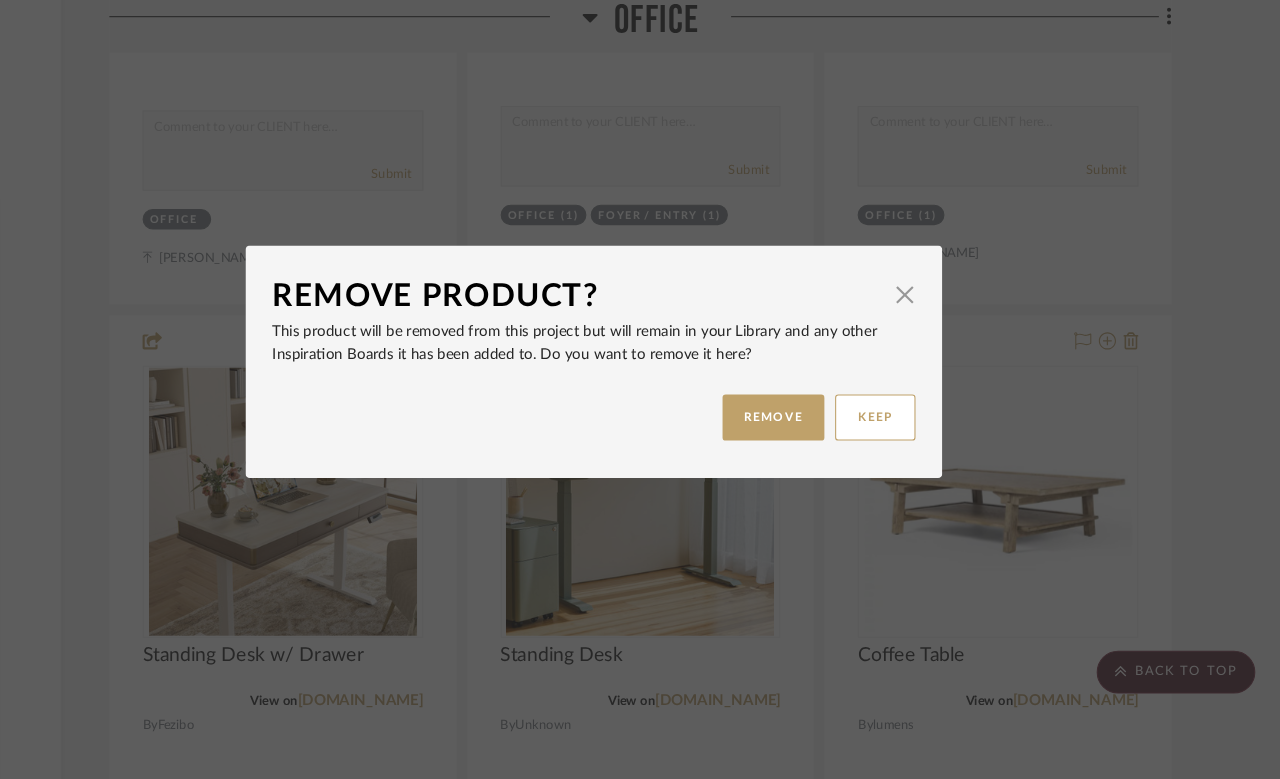scroll, scrollTop: 0, scrollLeft: 0, axis: both 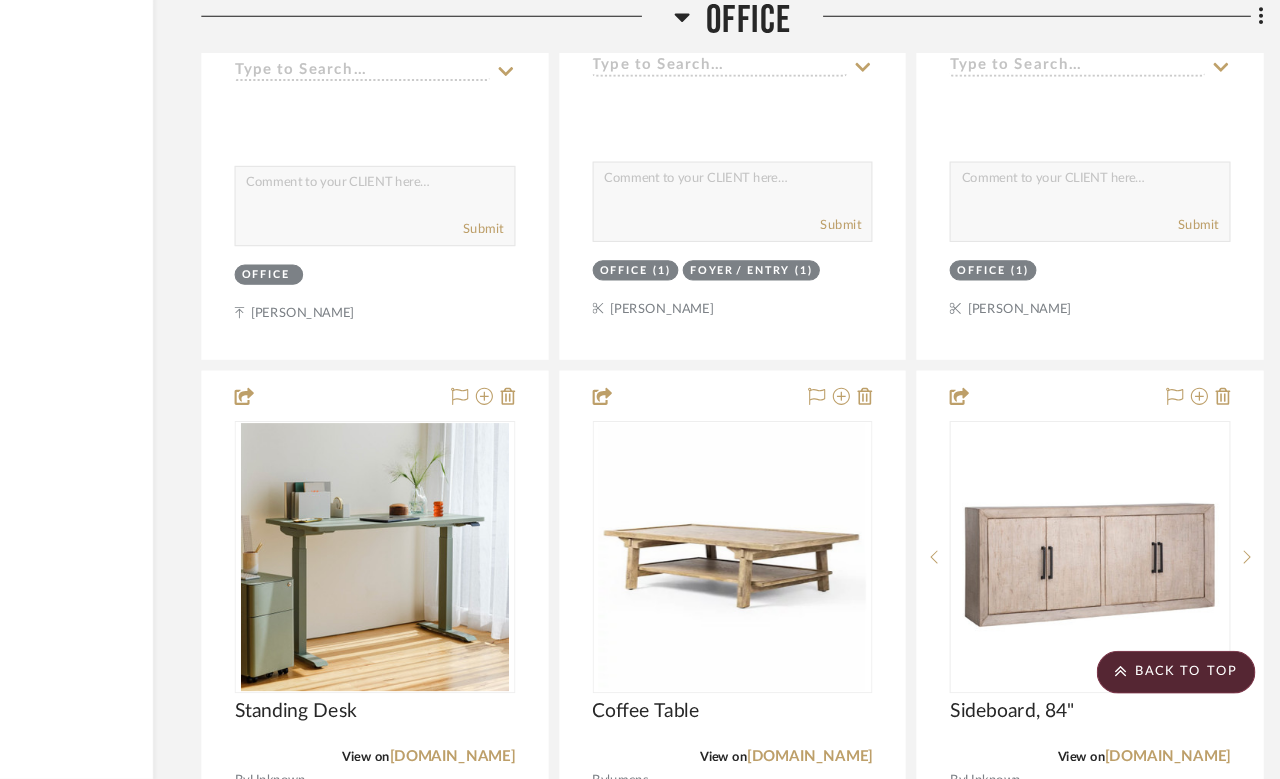 click 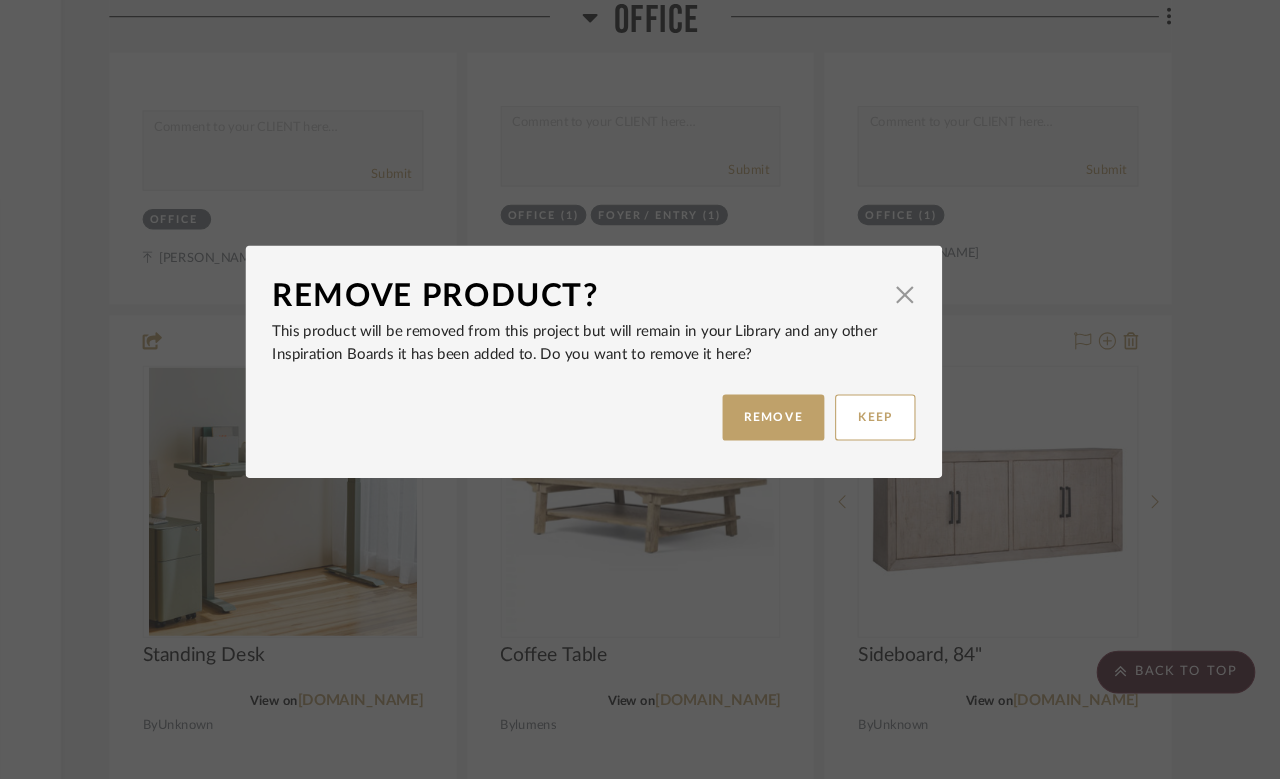 click on "REMOVE" at bounding box center [807, 441] 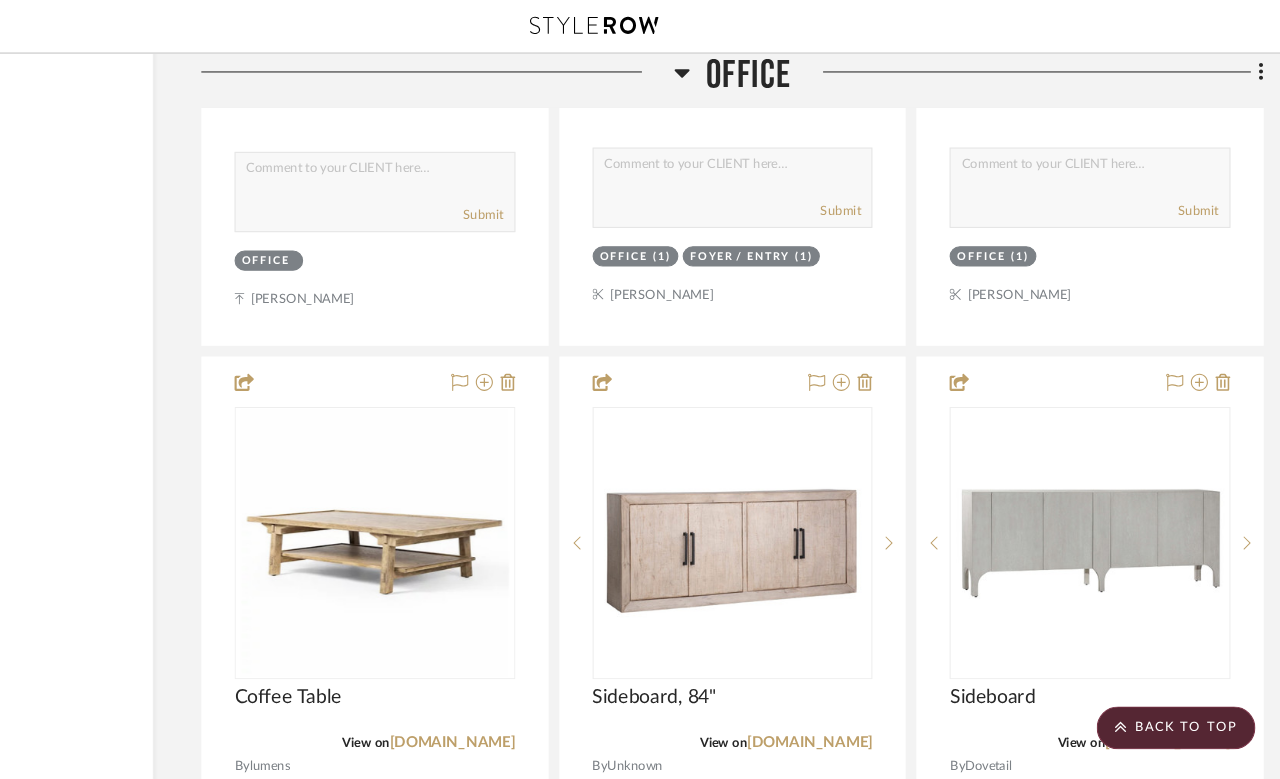 scroll, scrollTop: 9393, scrollLeft: 147, axis: both 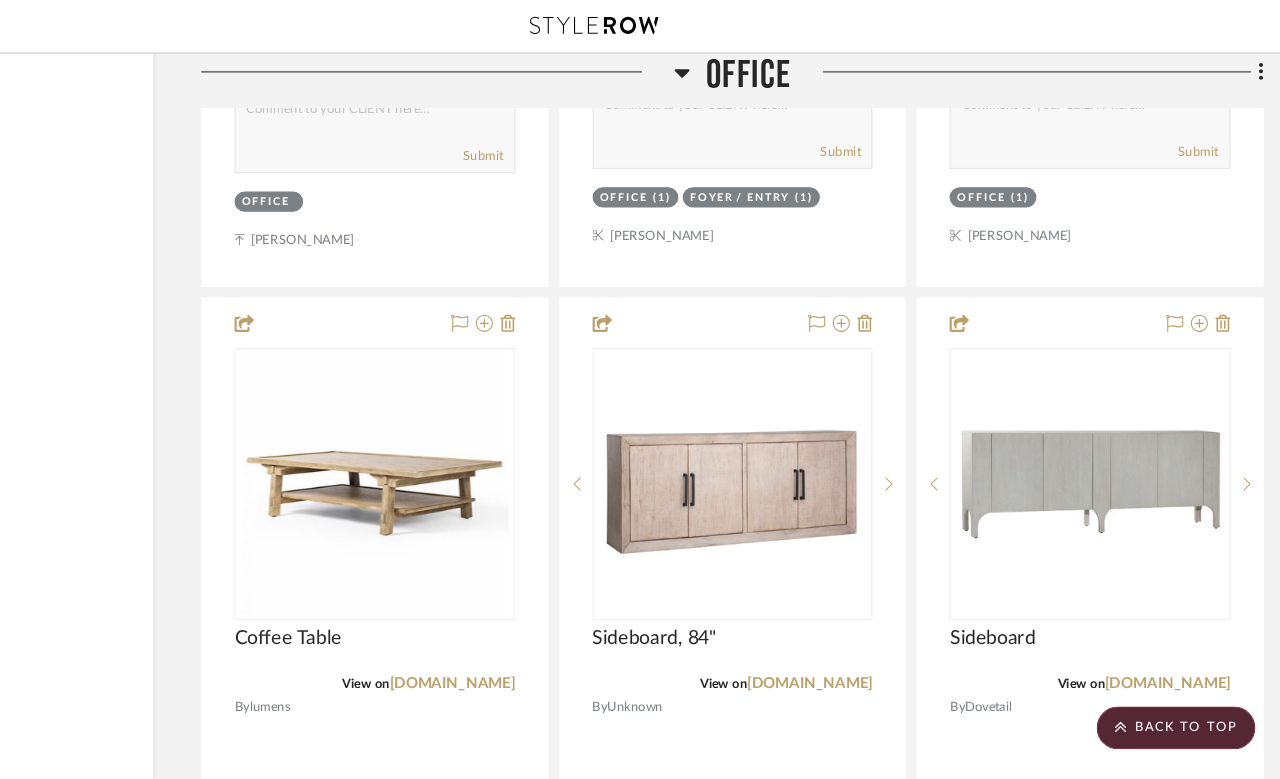 click on "[DOMAIN_NAME]" at bounding box center [1175, 638] 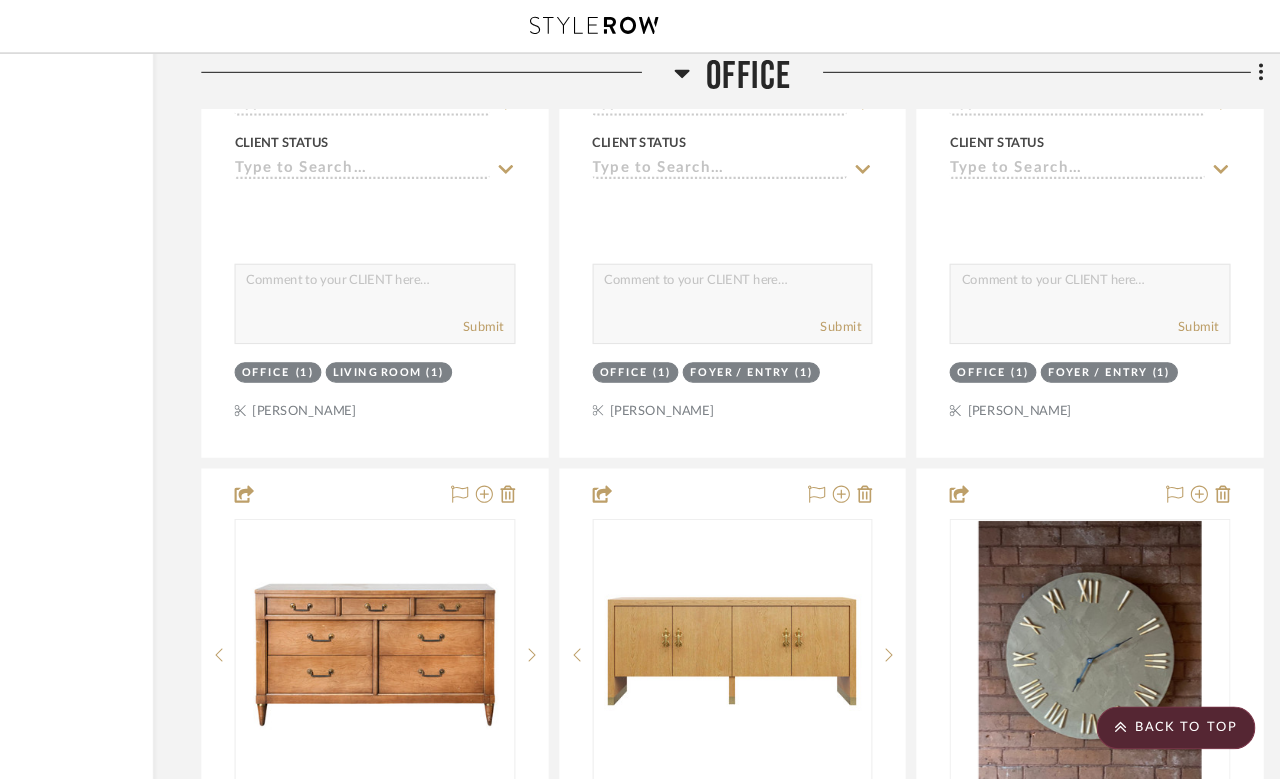 scroll, scrollTop: 10120, scrollLeft: 147, axis: both 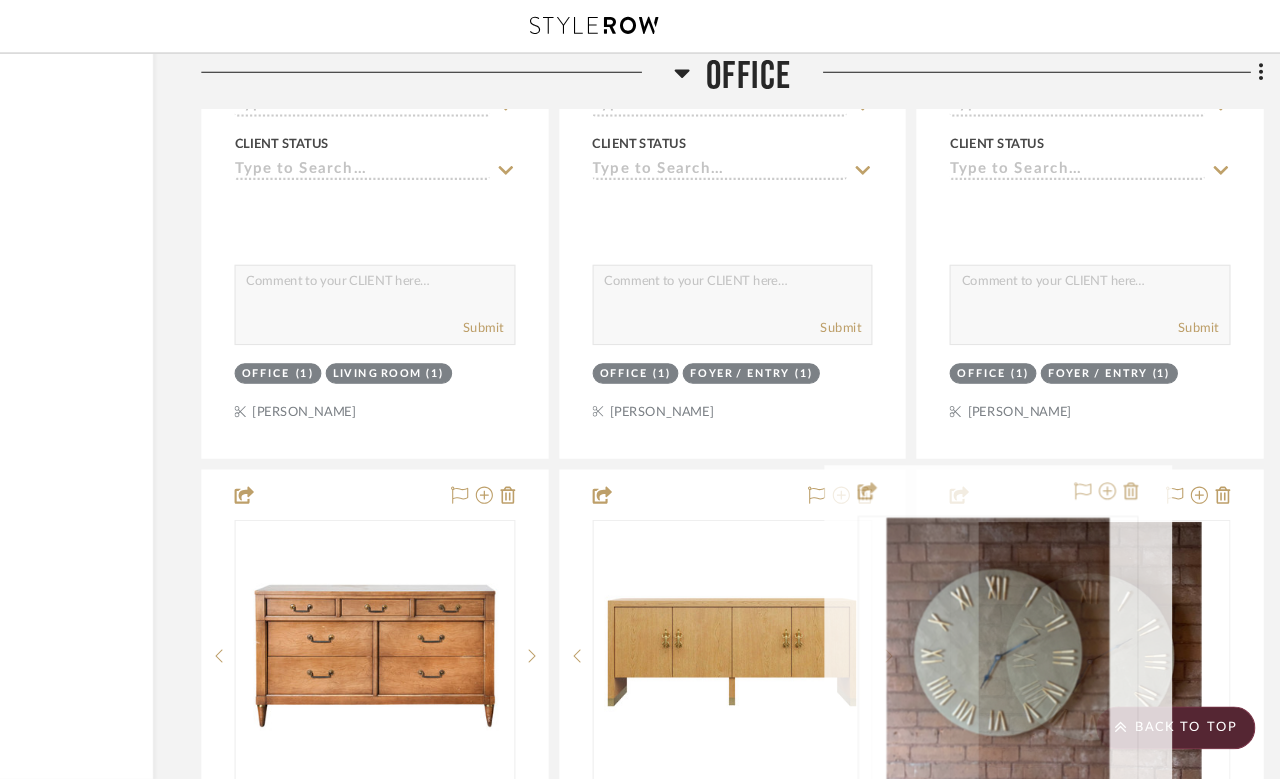 type 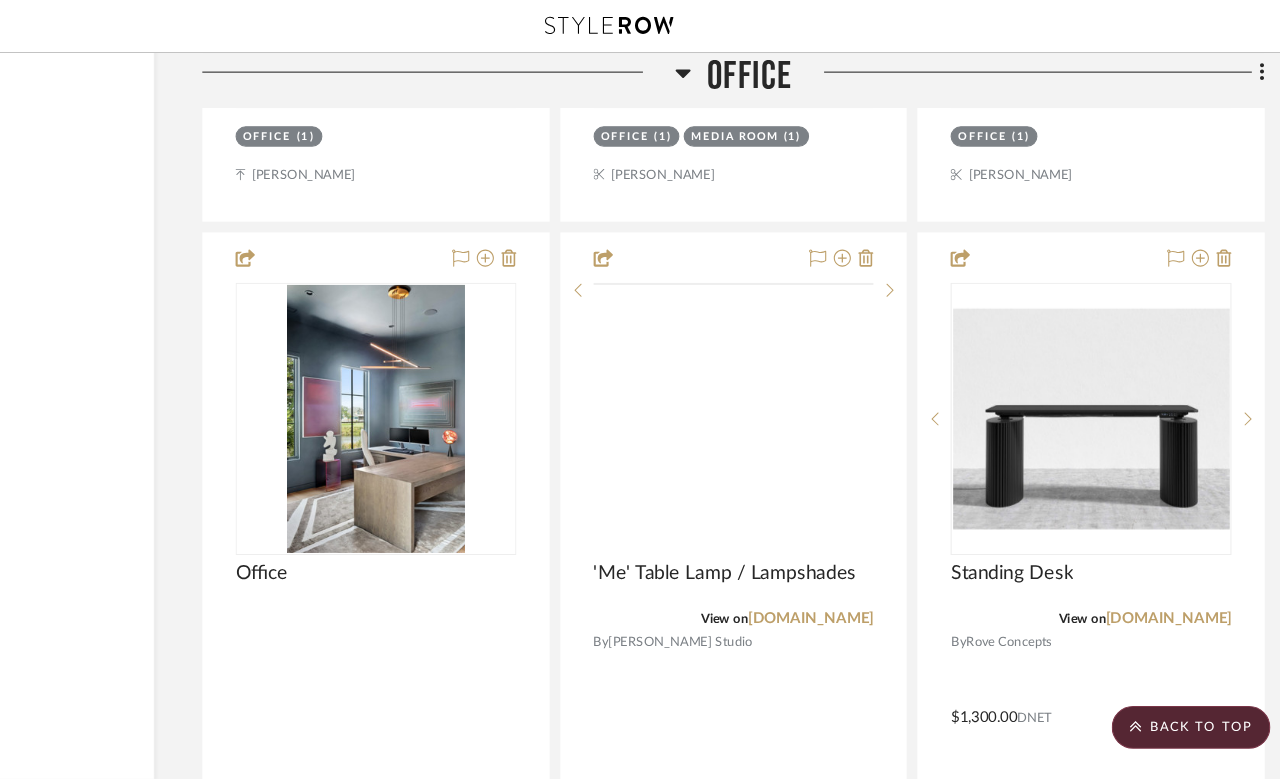 scroll, scrollTop: 8564, scrollLeft: 160, axis: both 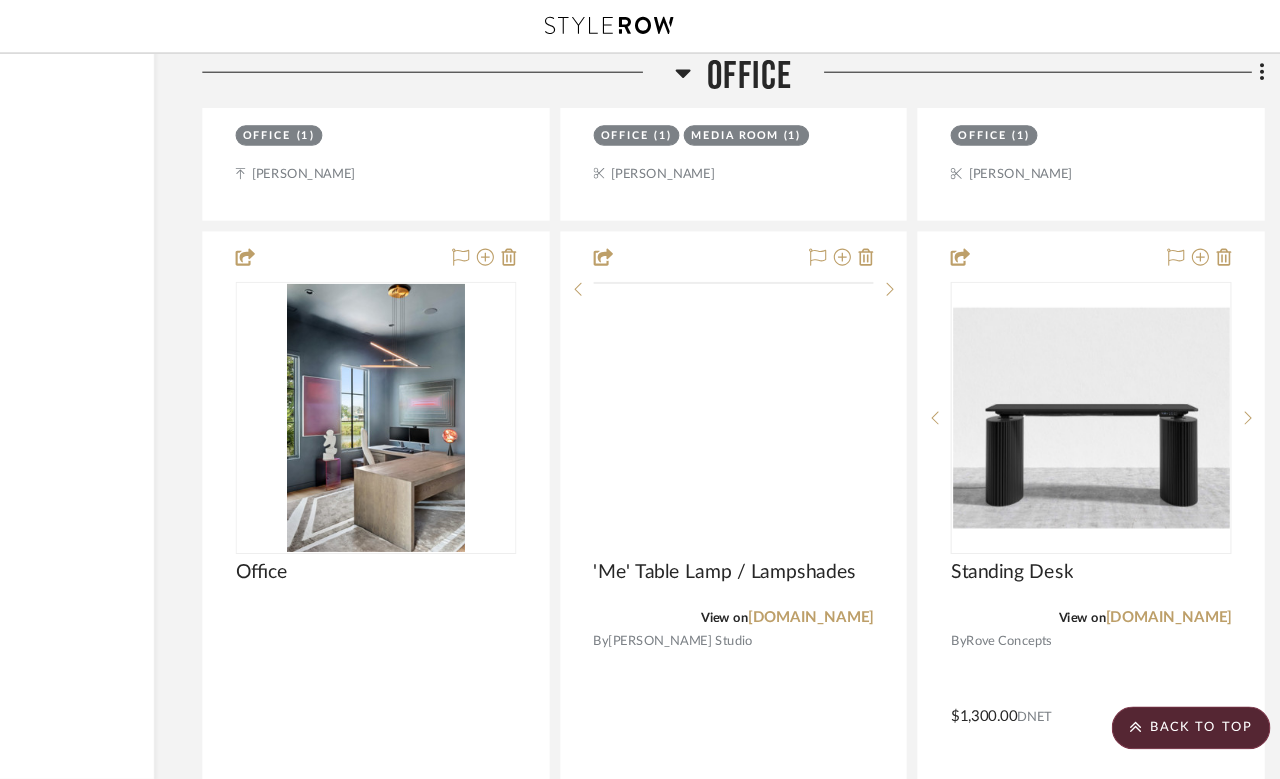 click at bounding box center [902, 270] 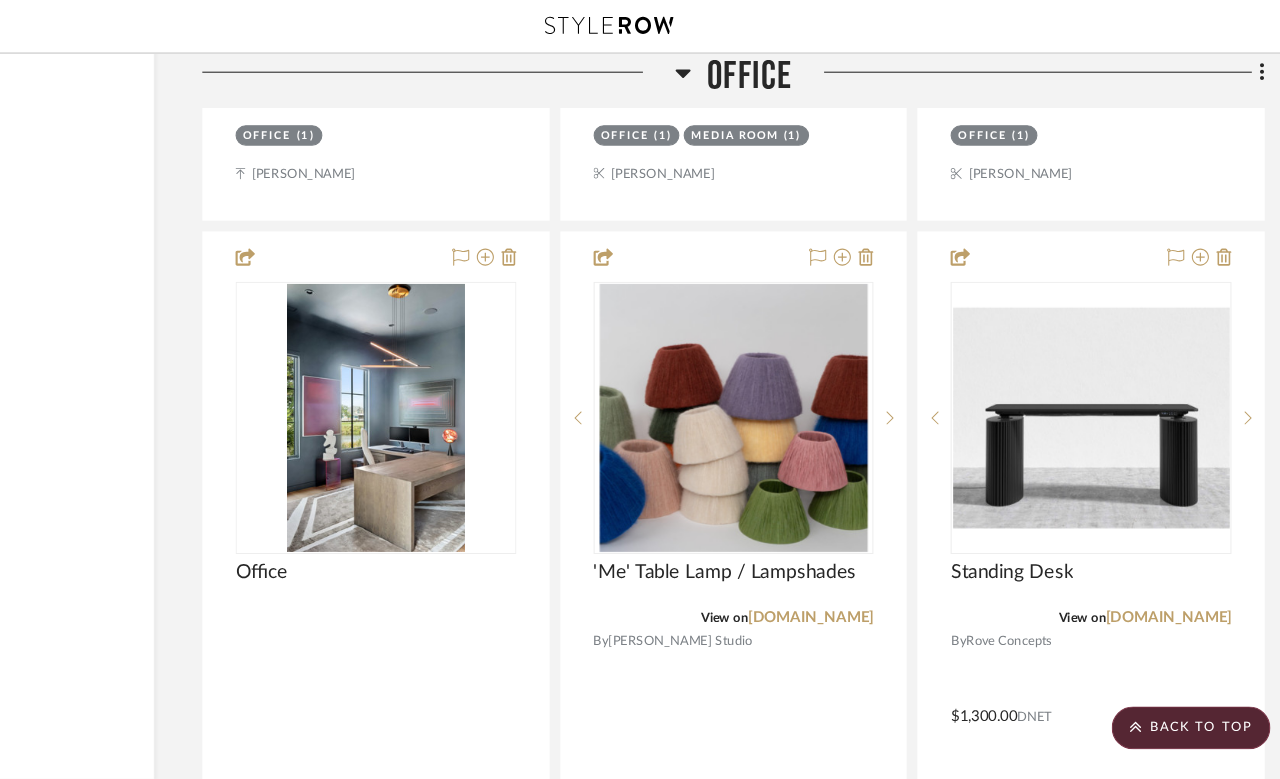 click at bounding box center (902, 390) 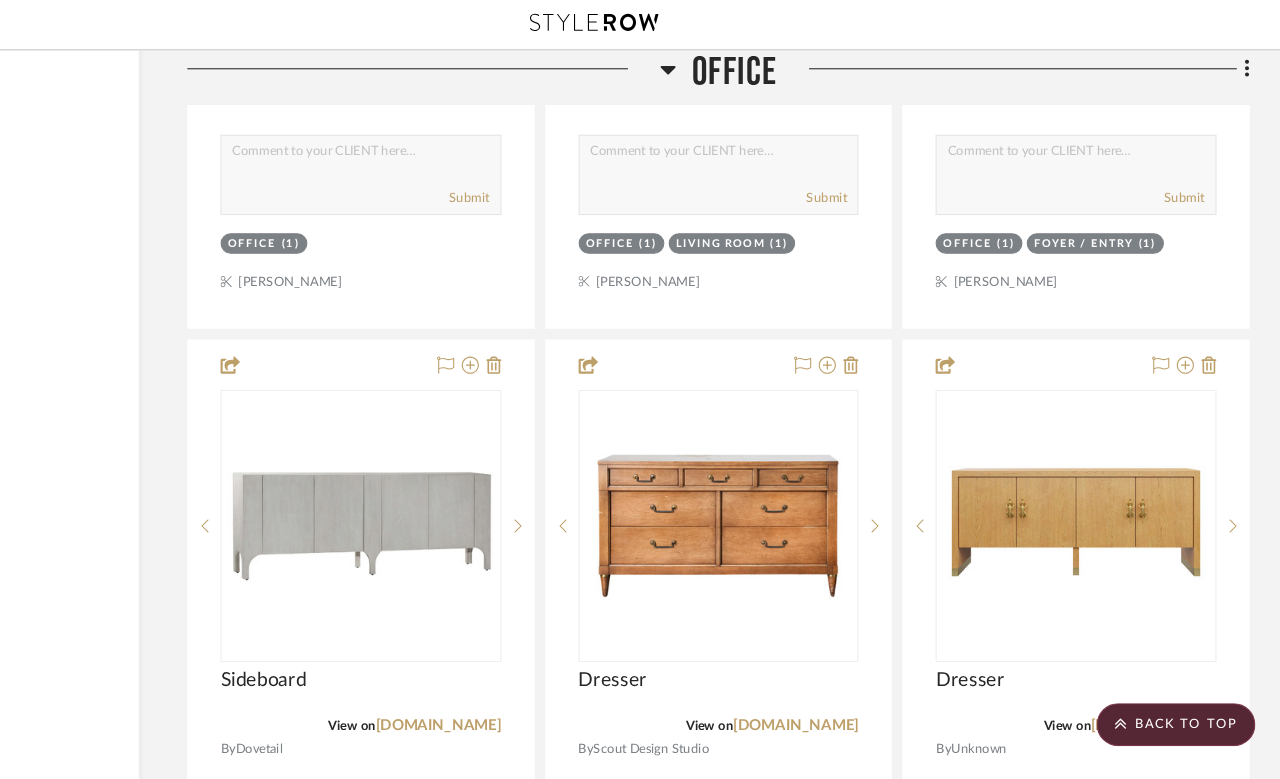 scroll, scrollTop: 10226, scrollLeft: 160, axis: both 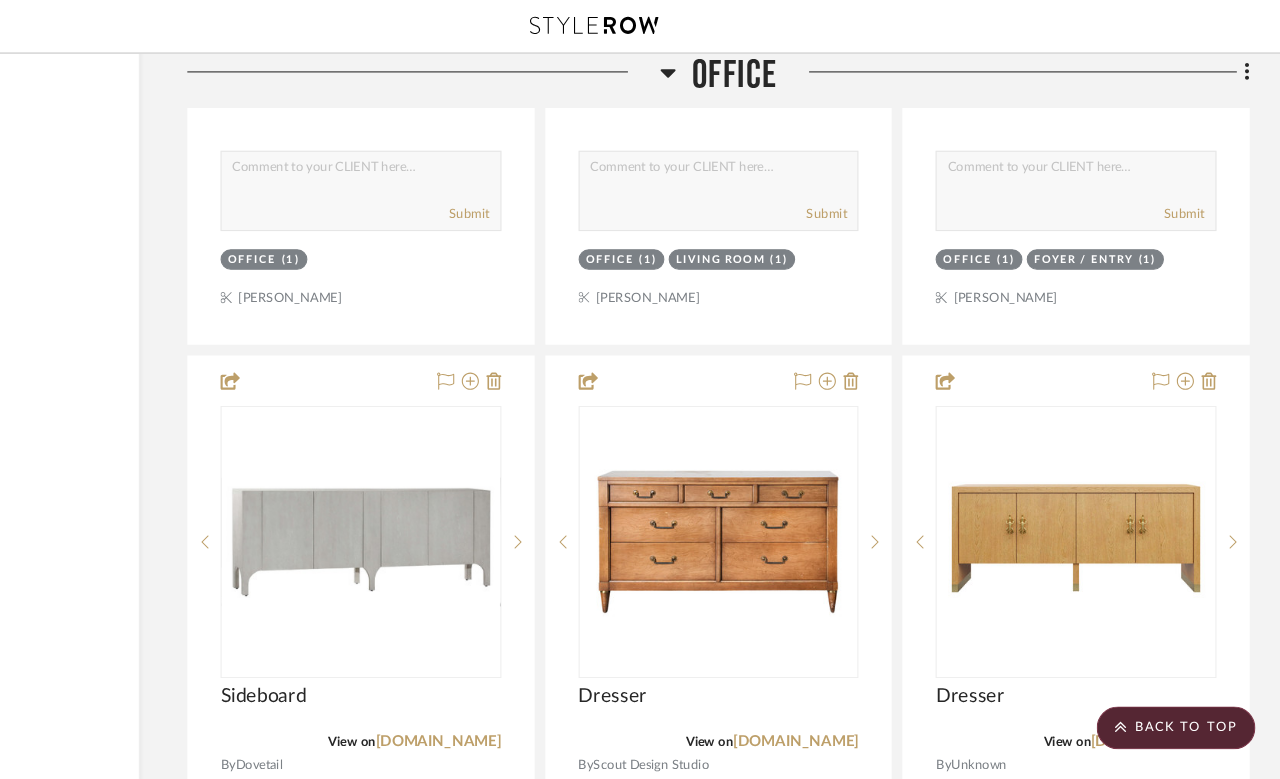 click at bounding box center [0, 0] 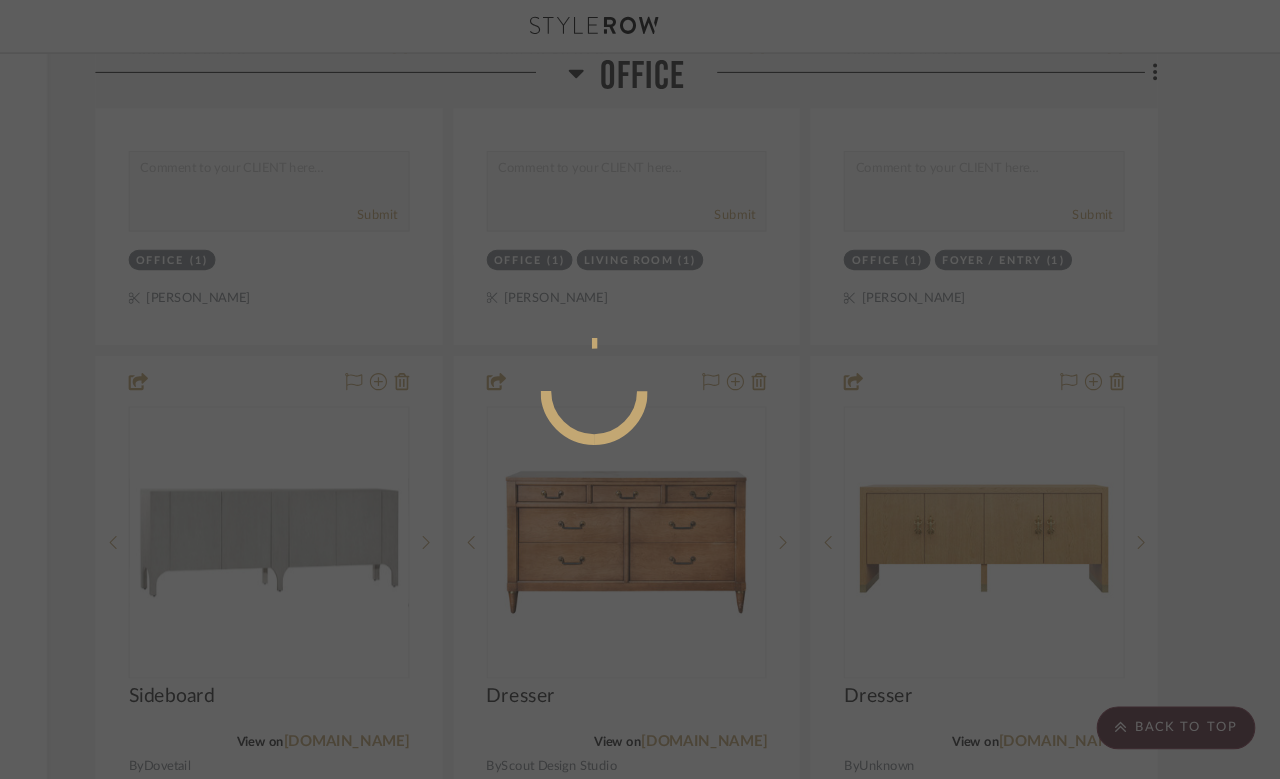 scroll, scrollTop: 1, scrollLeft: 0, axis: vertical 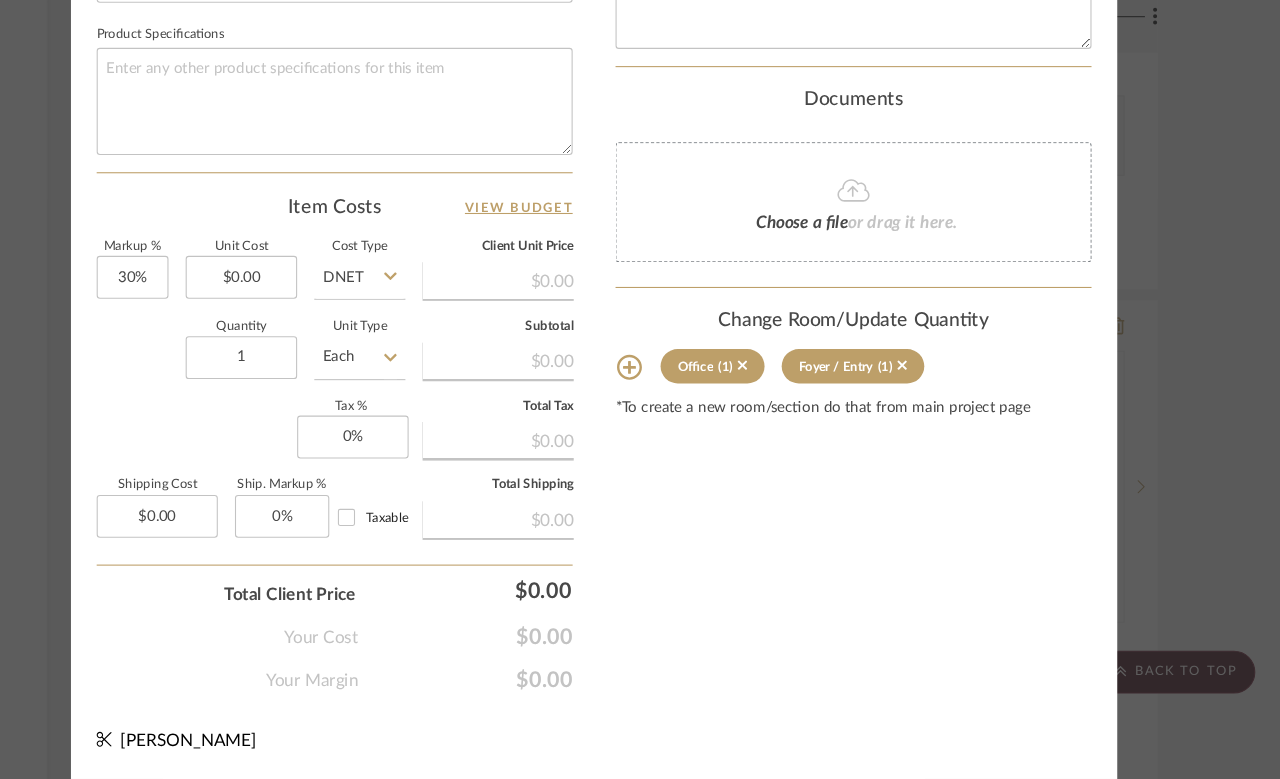 click on "Molly Office Sideboard Team View Client View Orders 1 / 2  Team-Facing Details   Item Name  Sideboard  Brand  Dovetail  Internal Description   Dimensions   Product Specifications   Item Costs   View Budget   Markup %  30%  Unit Cost  $0.00  Cost Type  DNET  Client Unit Price   $0.00   Quantity  1  Unit Type  Each  Subtotal   $0.00   Tax %  0%  Total Tax   $0.00   Shipping Cost  $0.00  Ship. Markup %  0% Taxable  Total Shipping   $0.00  Total Client Price  $0.00  Your Cost  $0.00  Your Margin  $0.00  Content here copies to Client View - confirm visibility there.  Show in Client Dashboard   Include in Budget   View Budget  Team Status  Lead Time  In Stock Weeks  Est. Min   Est. Max   Due Date   Install Date  Tasks / To-Dos /  team Messaging  Leave yourself a note here or share next steps with your team. You will receive emails when they
respond!  Invite Collaborator Internal Notes  Documents  Choose a file  or drag it here. Change Room/Update Quantity  Office  (1)  Foyer / Entry  (1)" at bounding box center (640, 389) 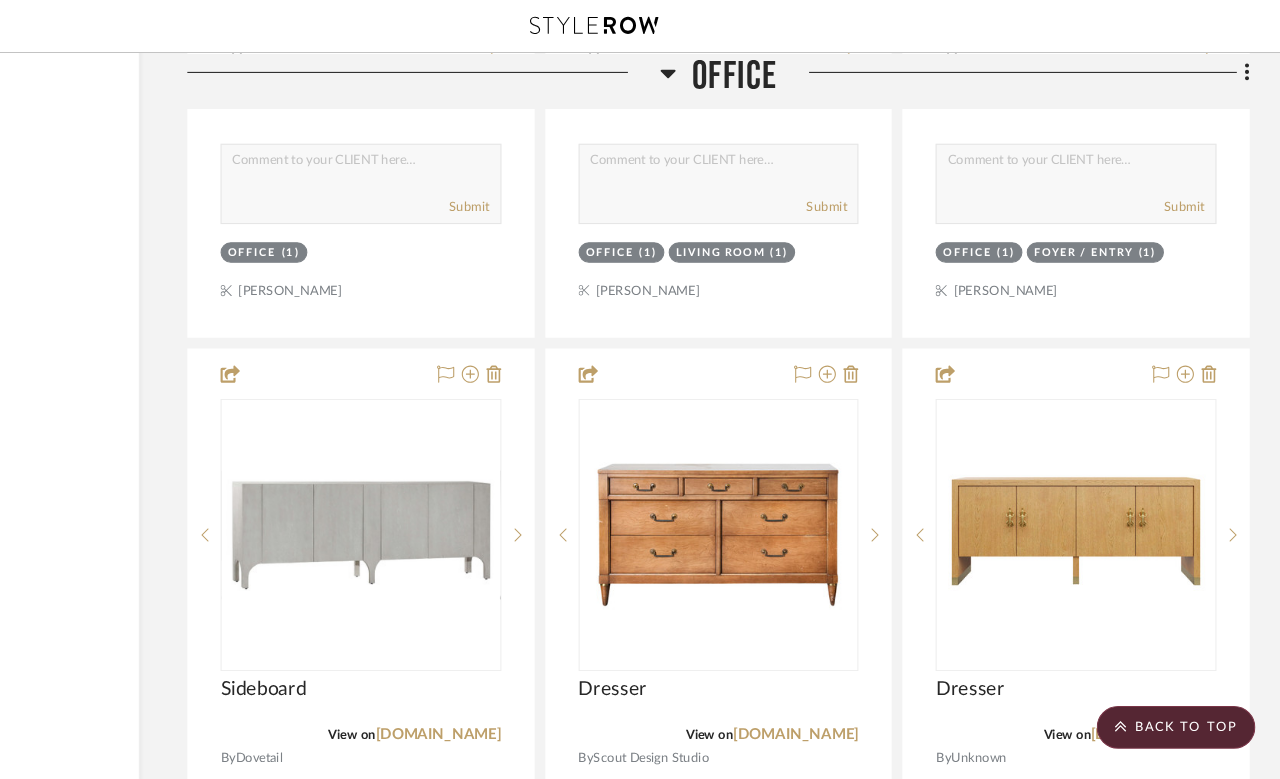 scroll, scrollTop: 10233, scrollLeft: 160, axis: both 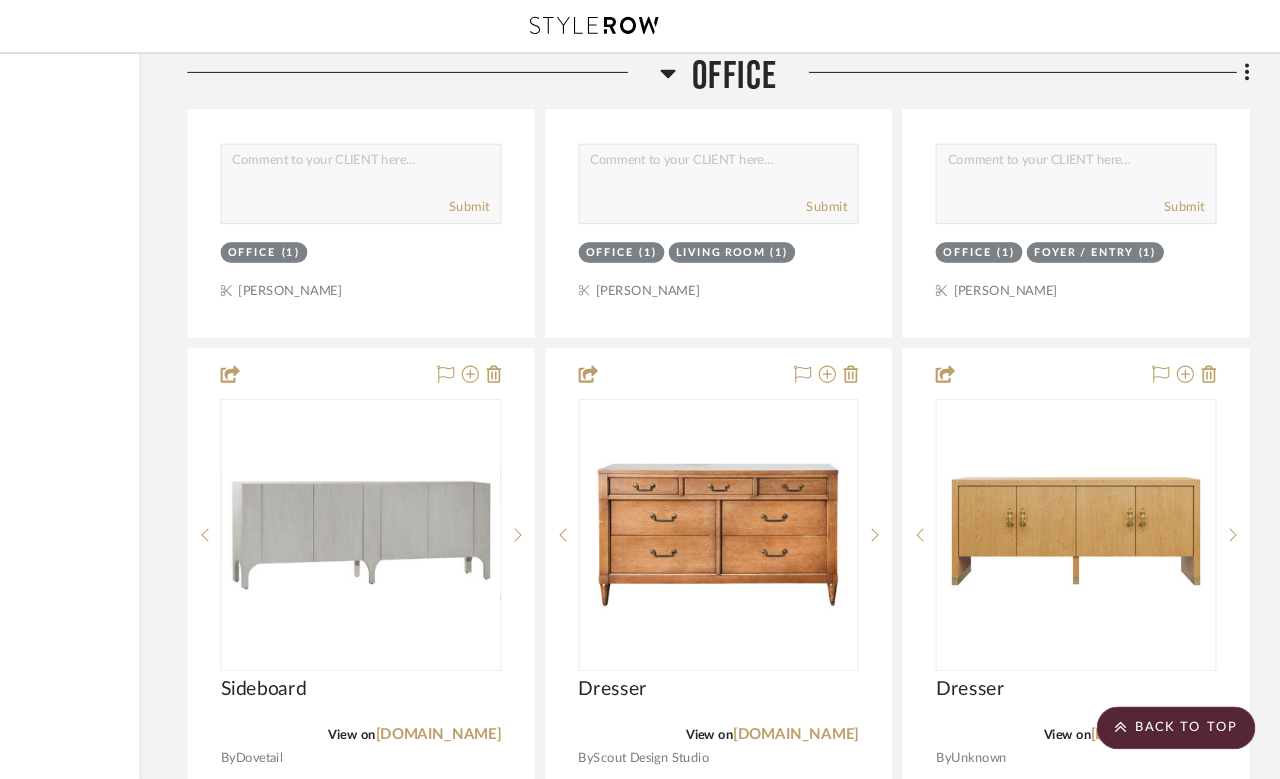click on "[DOMAIN_NAME]" at bounding box center [495, 685] 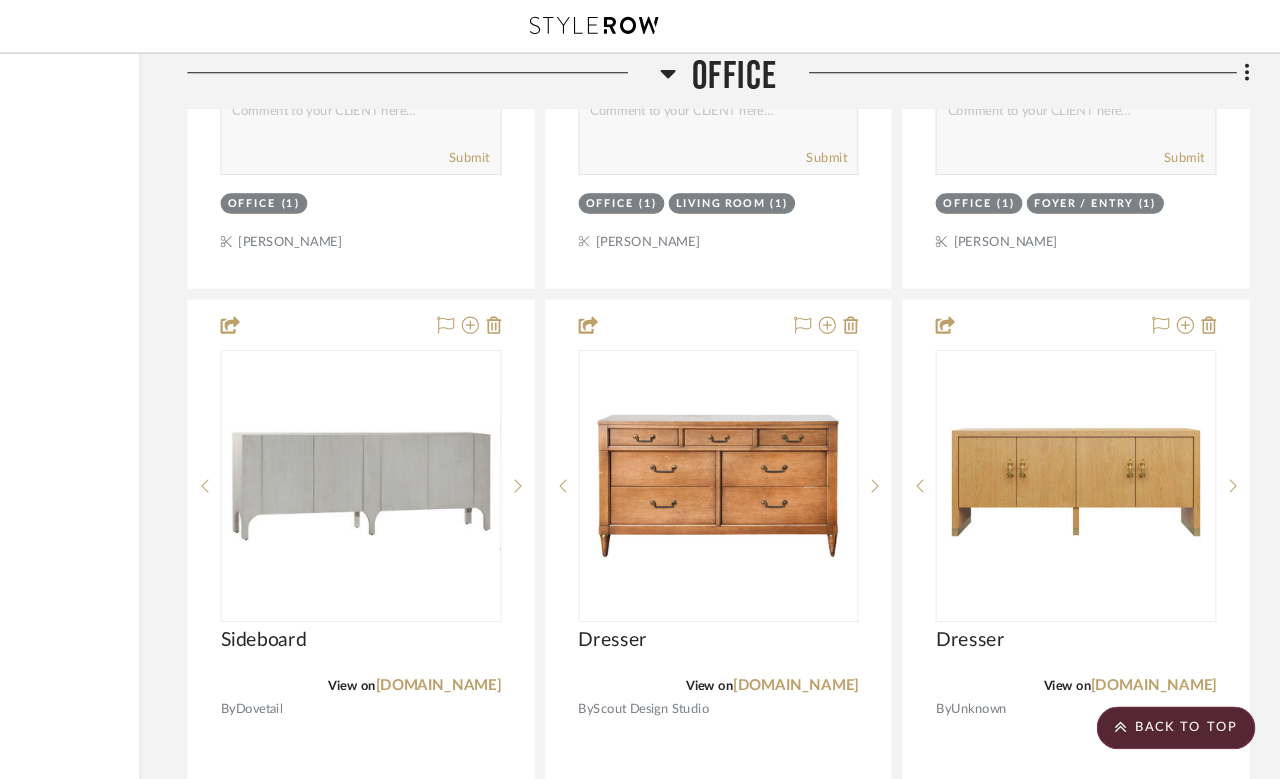 scroll, scrollTop: 10277, scrollLeft: 160, axis: both 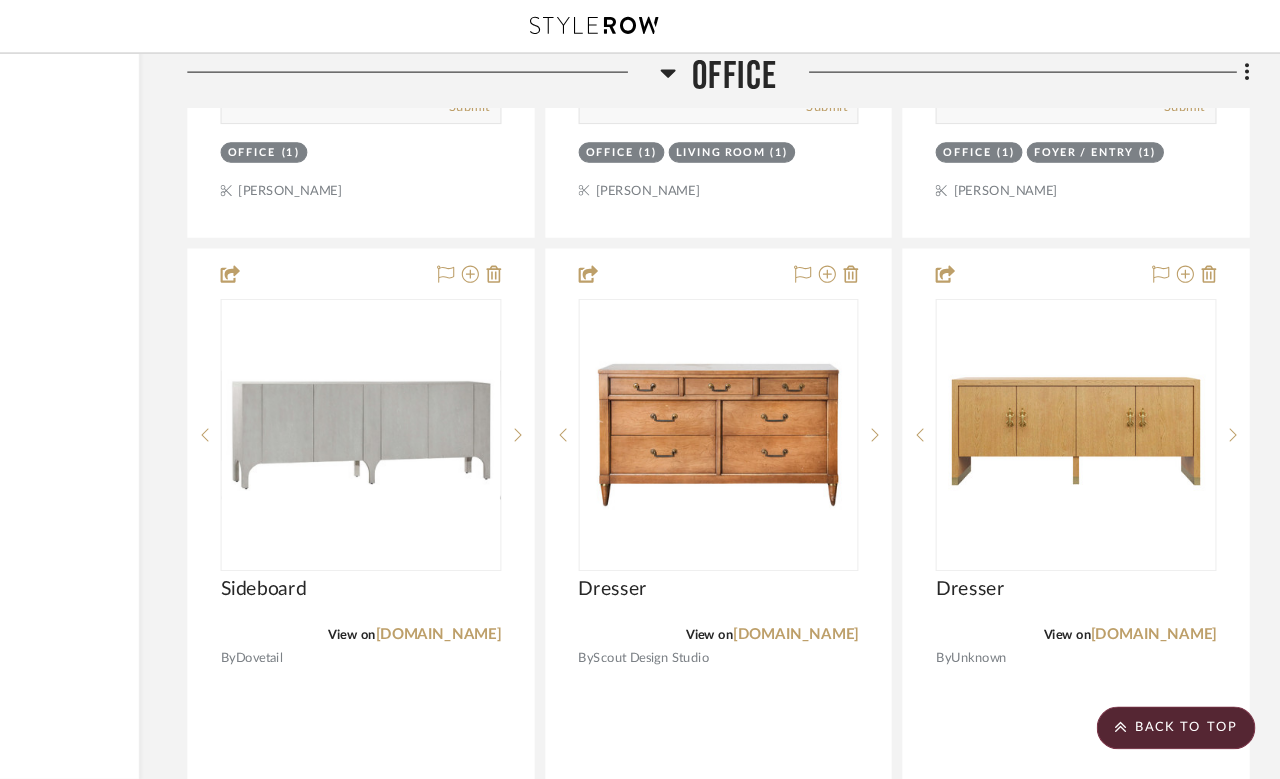 click at bounding box center [756, 406] 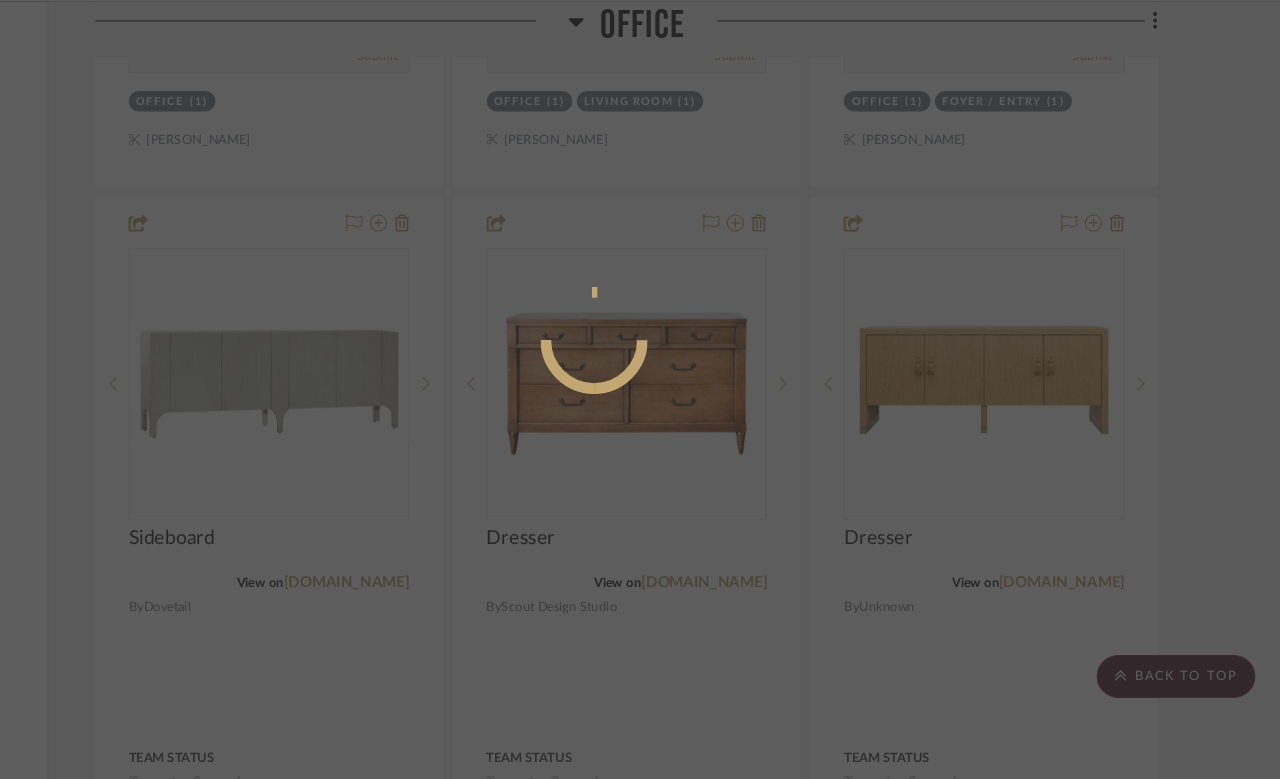 scroll, scrollTop: 0, scrollLeft: 0, axis: both 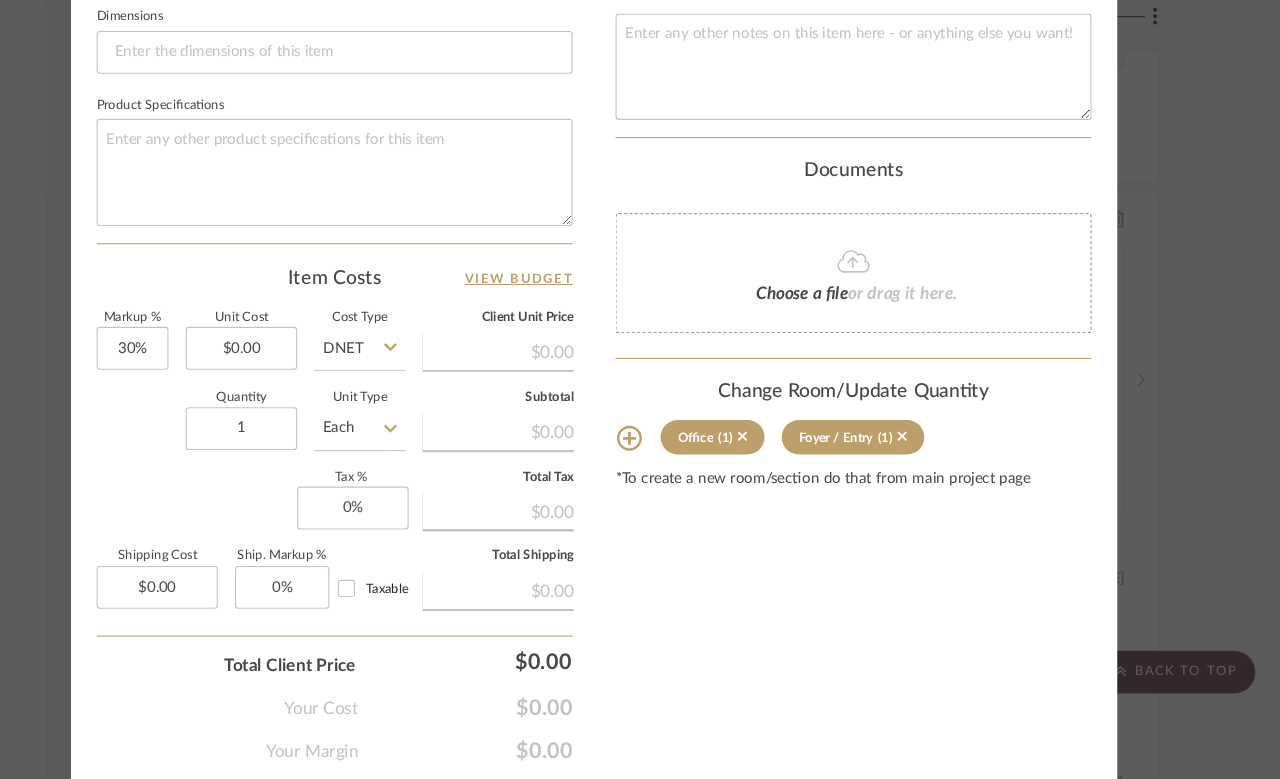 click on "Molly Office Dresser Team View Client View Orders 1 / 2  Team-Facing Details   Item Name  Dresser  Brand  Scout Design Studio  Internal Description   Dimensions   Product Specifications   Item Costs   View Budget   Markup %  30%  Unit Cost  $0.00  Cost Type  DNET  Client Unit Price   $0.00   Quantity  1  Unit Type  Each  Subtotal   $0.00   Tax %  0%  Total Tax   $0.00   Shipping Cost  $0.00  Ship. Markup %  0% Taxable  Total Shipping   $0.00  Total Client Price  $0.00  Your Cost  $0.00  Your Margin  $0.00  Content here copies to Client View - confirm visibility there.  Show in Client Dashboard   Include in Budget   View Budget  Team Status  Lead Time  In Stock Weeks  Est. Min   Est. Max   Due Date   Install Date  Tasks / To-Dos /  team Messaging  Leave yourself a note here or share next steps with your team. You will receive emails when they
respond!  Invite Collaborator Internal Notes  Documents  Choose a file  or drag it here. Change Room/Update Quantity  Office  (1)  Foyer / Entry  (1)" at bounding box center (640, 389) 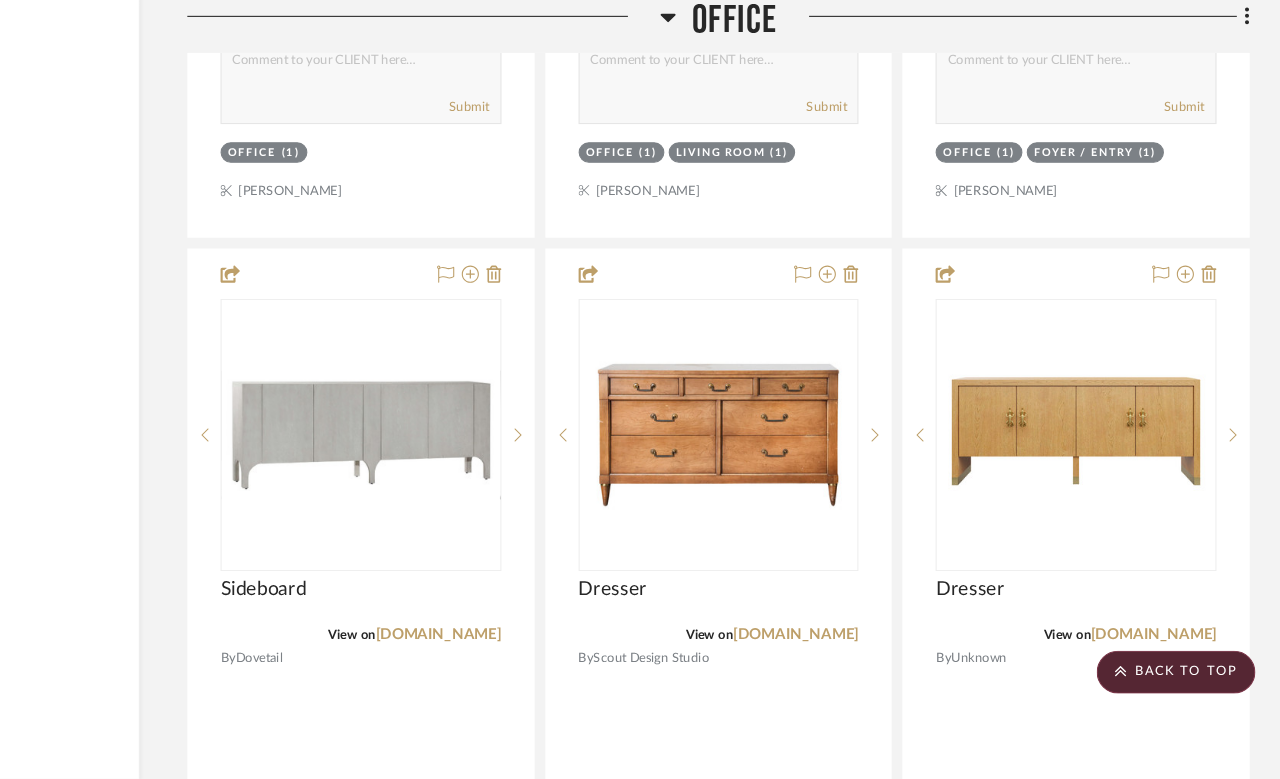 click at bounding box center [880, 309] 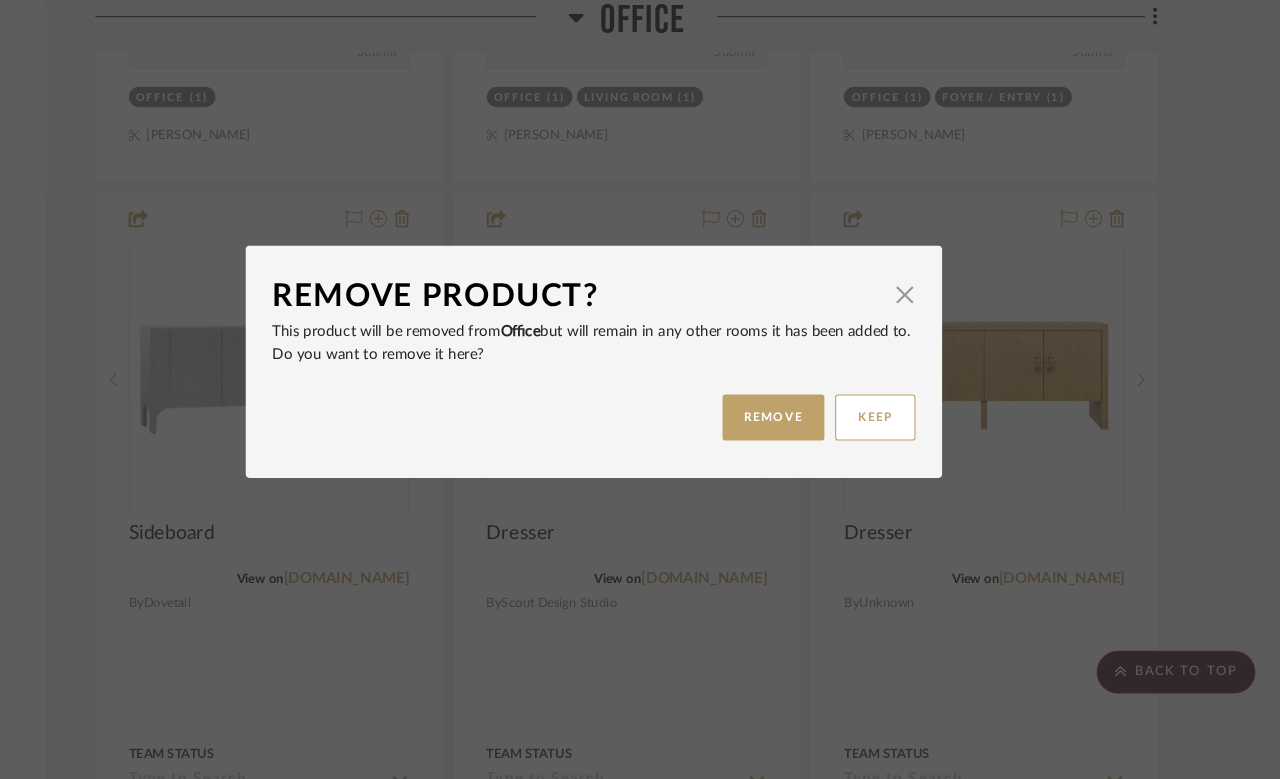 click on "REMOVE" at bounding box center (807, 441) 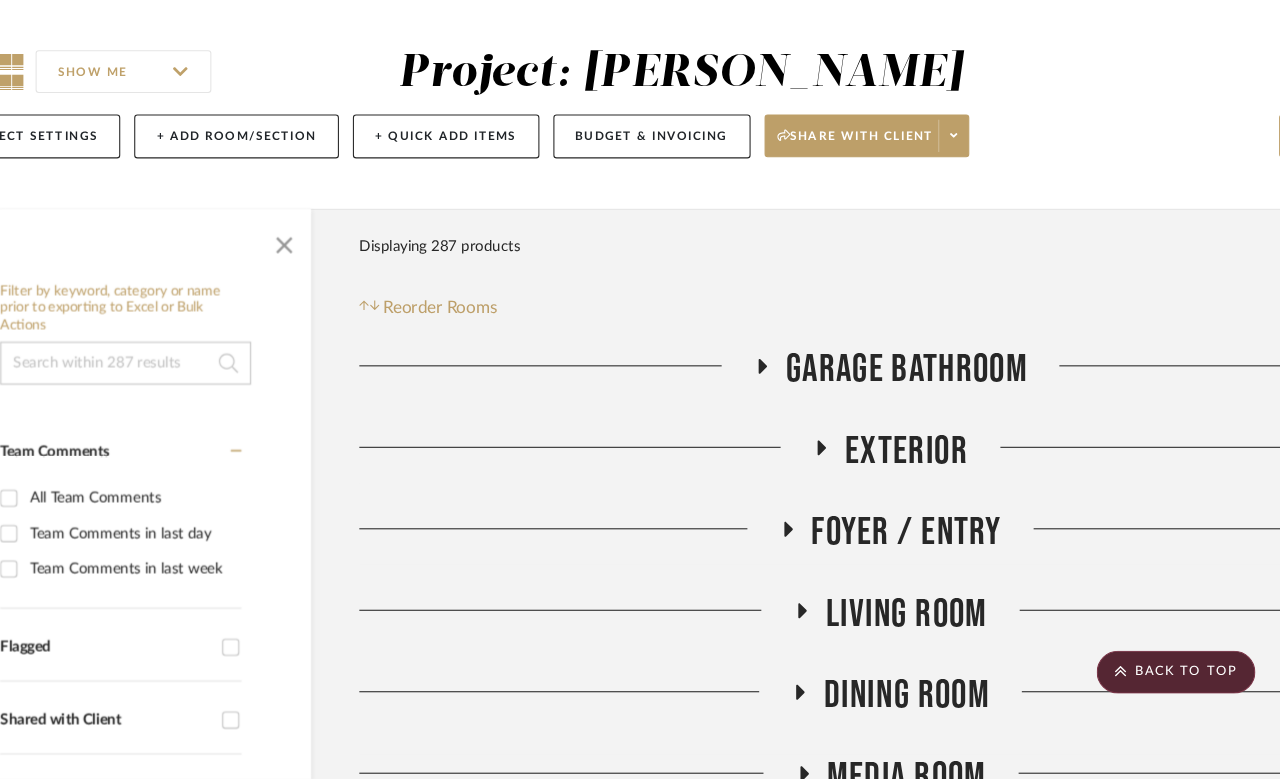 scroll, scrollTop: 10274, scrollLeft: 160, axis: both 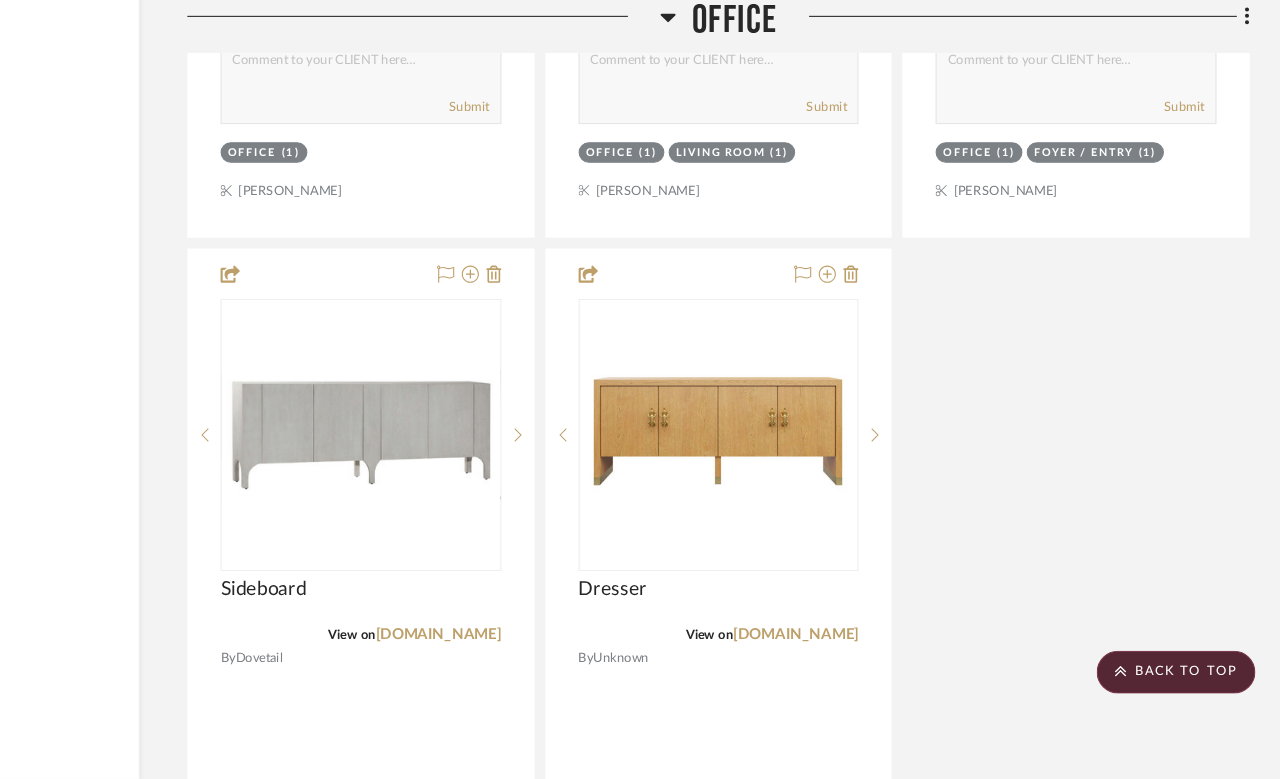 click at bounding box center [757, 722] 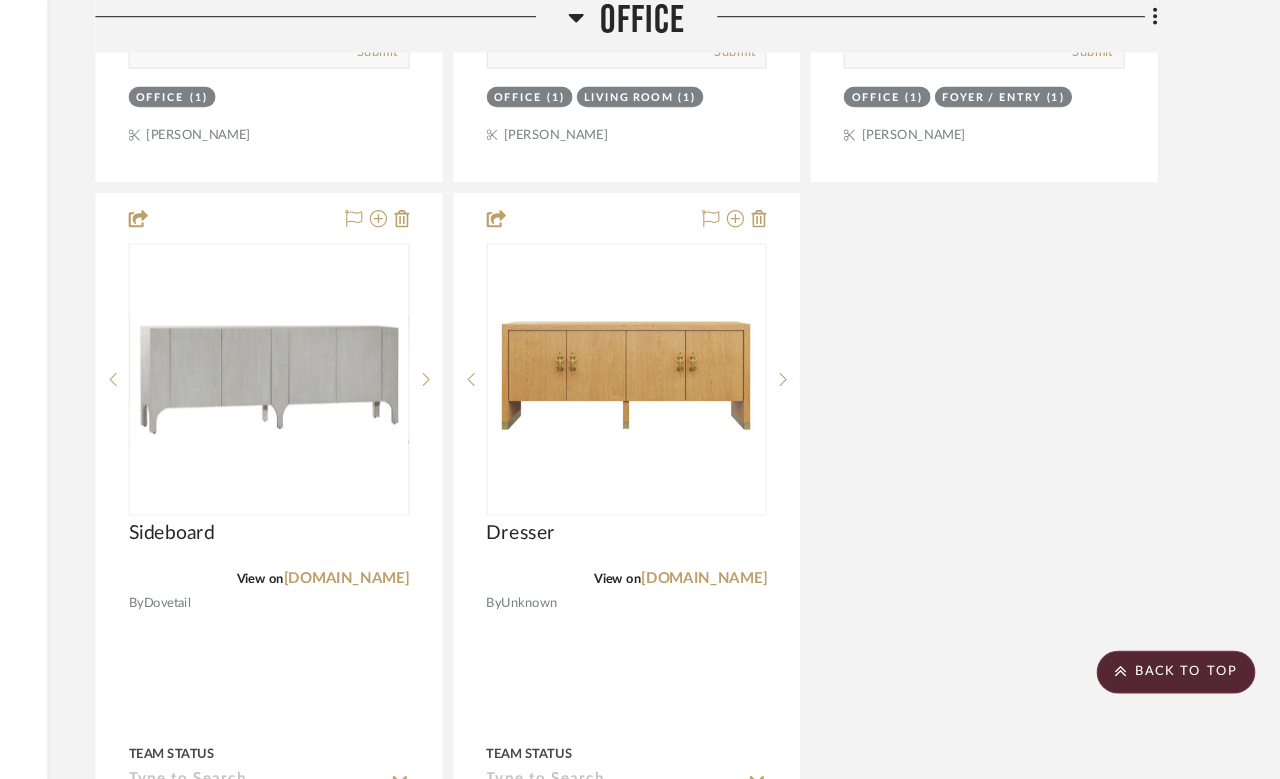 scroll, scrollTop: 0, scrollLeft: 0, axis: both 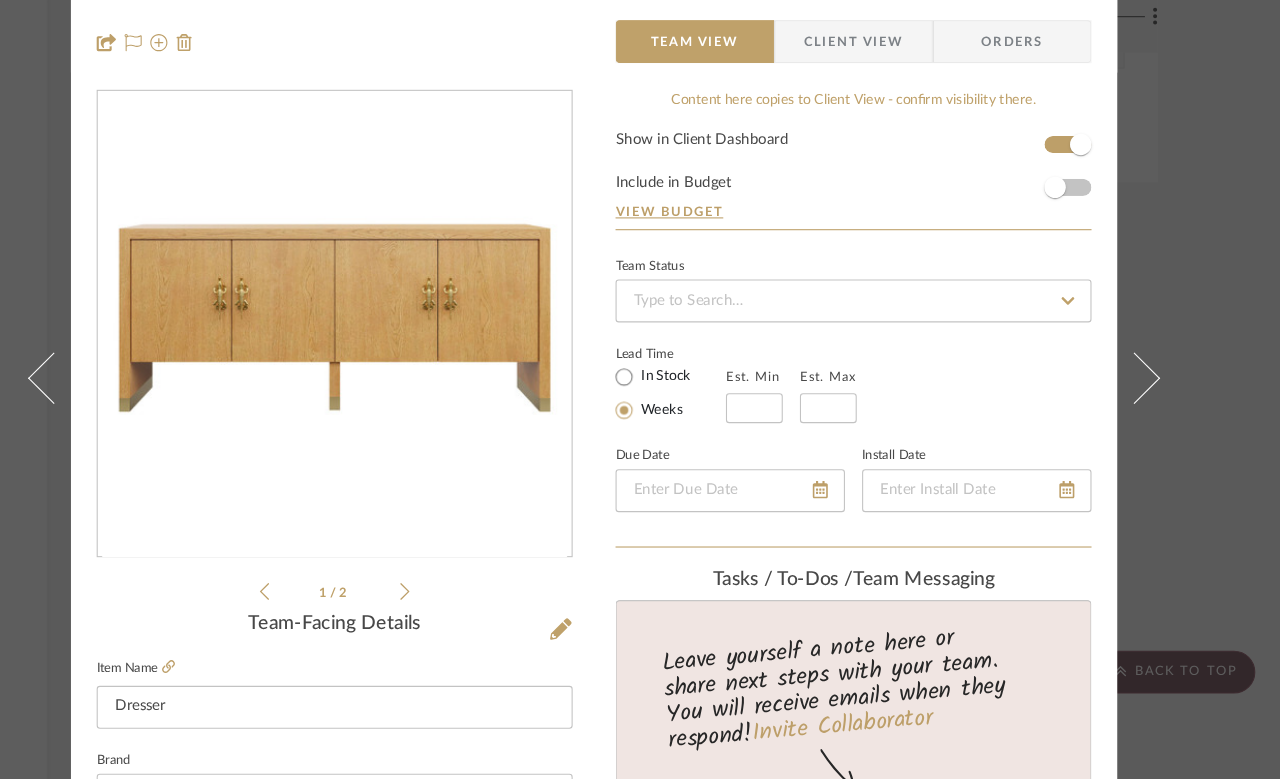 click on "Molly Office Dresser Team View Client View Orders 1 / 2  Team-Facing Details   Item Name  Dresser  Brand   Internal Description   Dimensions   Product Specifications   Item Costs   View Budget   Markup %  30%  Unit Cost  $0.00  Cost Type  DNET  Client Unit Price   $0.00   Quantity  1  Unit Type  Each  Subtotal   $0.00   Tax %  0%  Total Tax   $0.00   Shipping Cost  $0.00  Ship. Markup %  0% Taxable  Total Shipping   $0.00  Total Client Price  $0.00  Your Cost  $0.00  Your Margin  $0.00  Content here copies to Client View - confirm visibility there.  Show in Client Dashboard   Include in Budget   View Budget  Team Status  Lead Time  In Stock Weeks  Est. Min   Est. Max   Due Date   Install Date  Tasks / To-Dos /  team Messaging  Leave yourself a note here or share next steps with your team. You will receive emails when they
respond!  Invite Collaborator Internal Notes  Documents  Choose a file  or drag it here. Change Room/Update Quantity  Office  (1)  Foyer / Entry  (1)    Molly Schirmang" at bounding box center [640, 389] 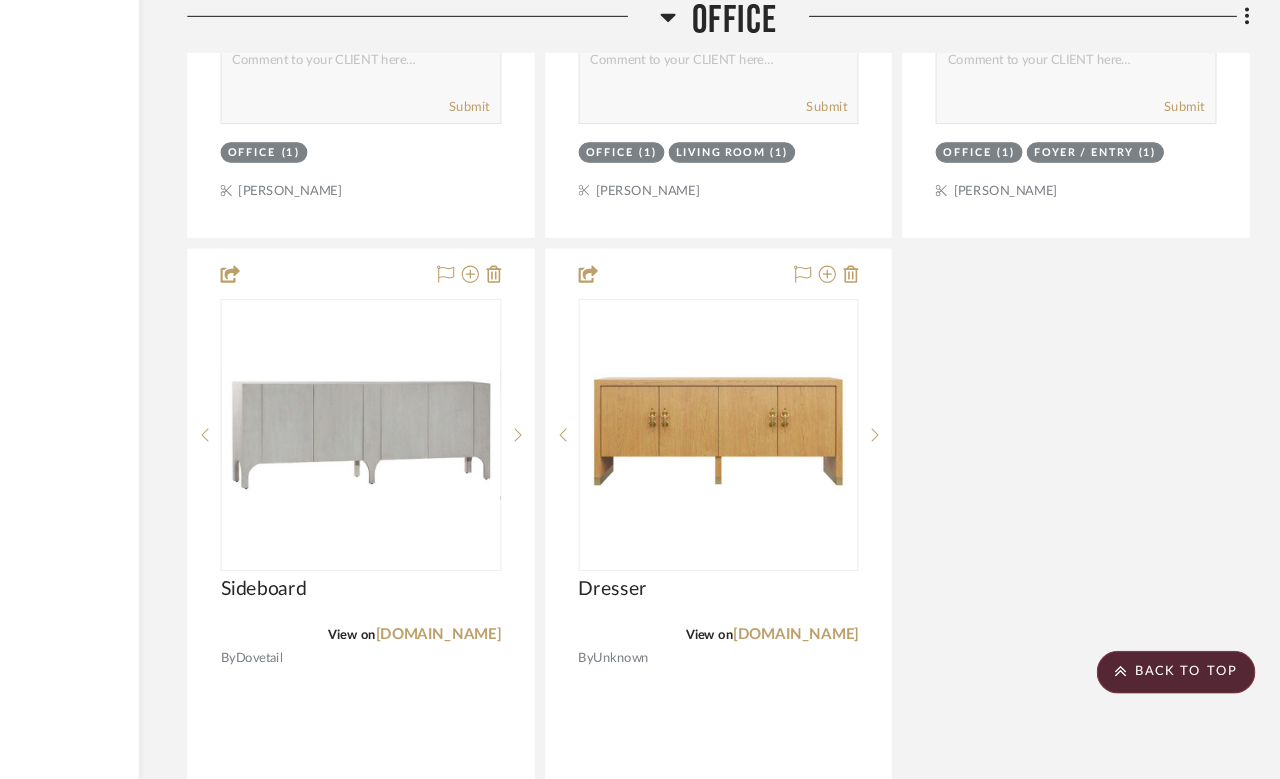 click at bounding box center (0, 0) 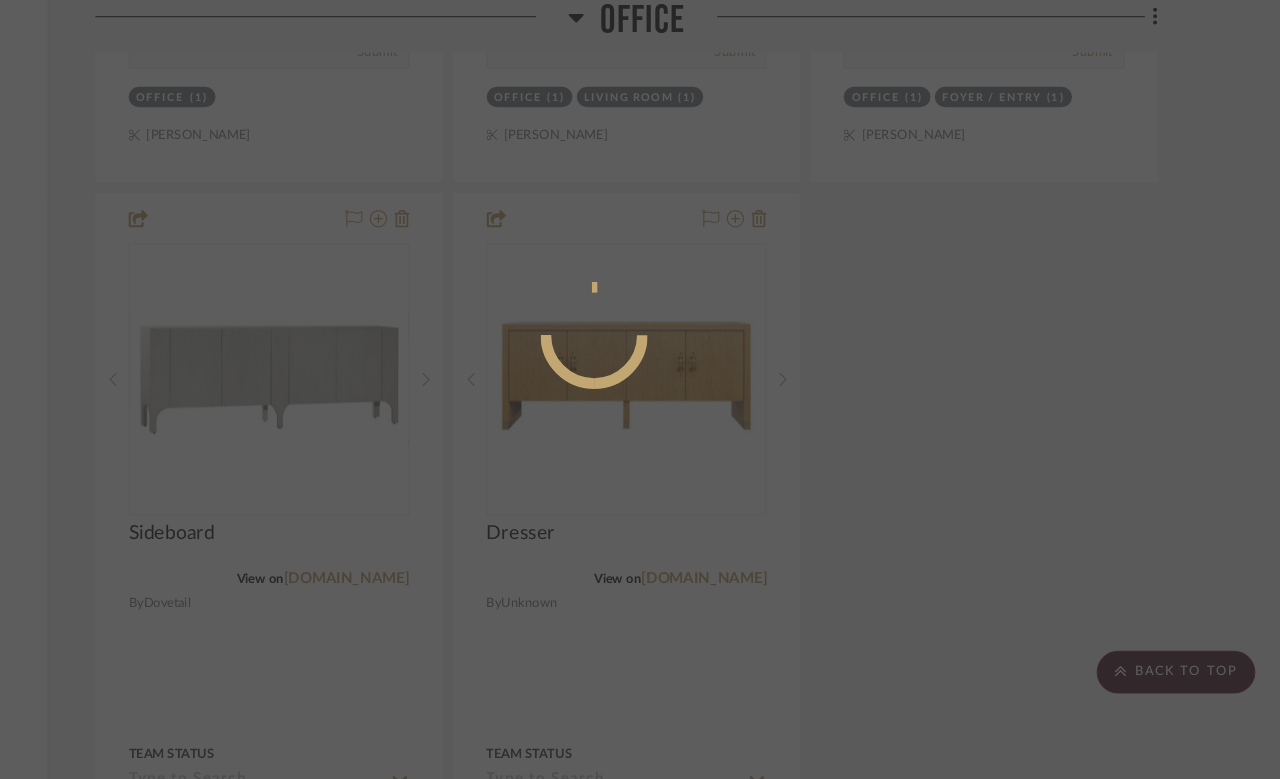 scroll, scrollTop: 0, scrollLeft: 0, axis: both 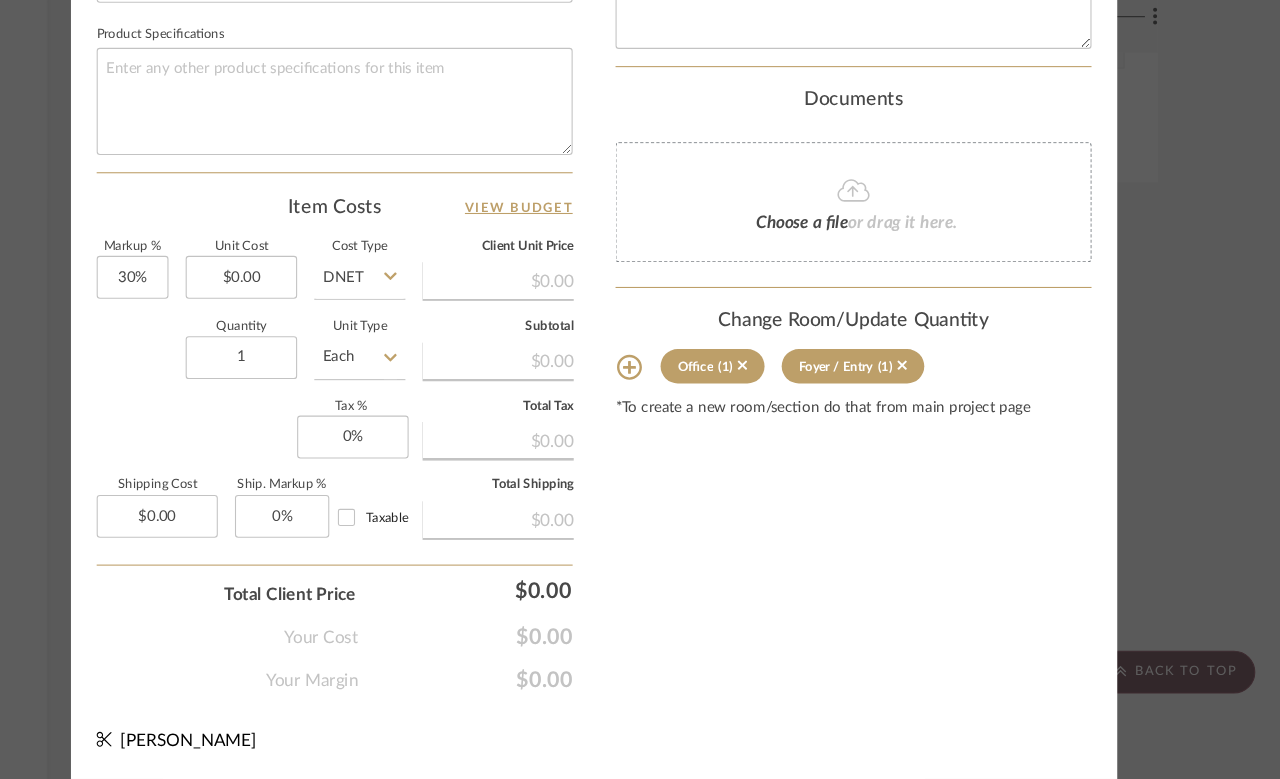 click on "Molly Office Dresser Team View Client View Orders 1 / 2  Team-Facing Details   Item Name  Dresser  Brand   Internal Description   Dimensions   Product Specifications   Item Costs   View Budget   Markup %  30%  Unit Cost  $0.00  Cost Type  DNET  Client Unit Price   $0.00   Quantity  1  Unit Type  Each  Subtotal   $0.00   Tax %  0%  Total Tax   $0.00   Shipping Cost  $0.00  Ship. Markup %  0% Taxable  Total Shipping   $0.00  Total Client Price  $0.00  Your Cost  $0.00  Your Margin  $0.00  Content here copies to Client View - confirm visibility there.  Show in Client Dashboard   Include in Budget   View Budget  Team Status  Lead Time  In Stock Weeks  Est. Min   Est. Max   Due Date   Install Date  Tasks / To-Dos /  team Messaging  Leave yourself a note here or share next steps with your team. You will receive emails when they
respond!  Invite Collaborator Internal Notes  Documents  Choose a file  or drag it here. Change Room/Update Quantity  Office  (1)  Foyer / Entry  (1)    Molly Schirmang" at bounding box center [640, 389] 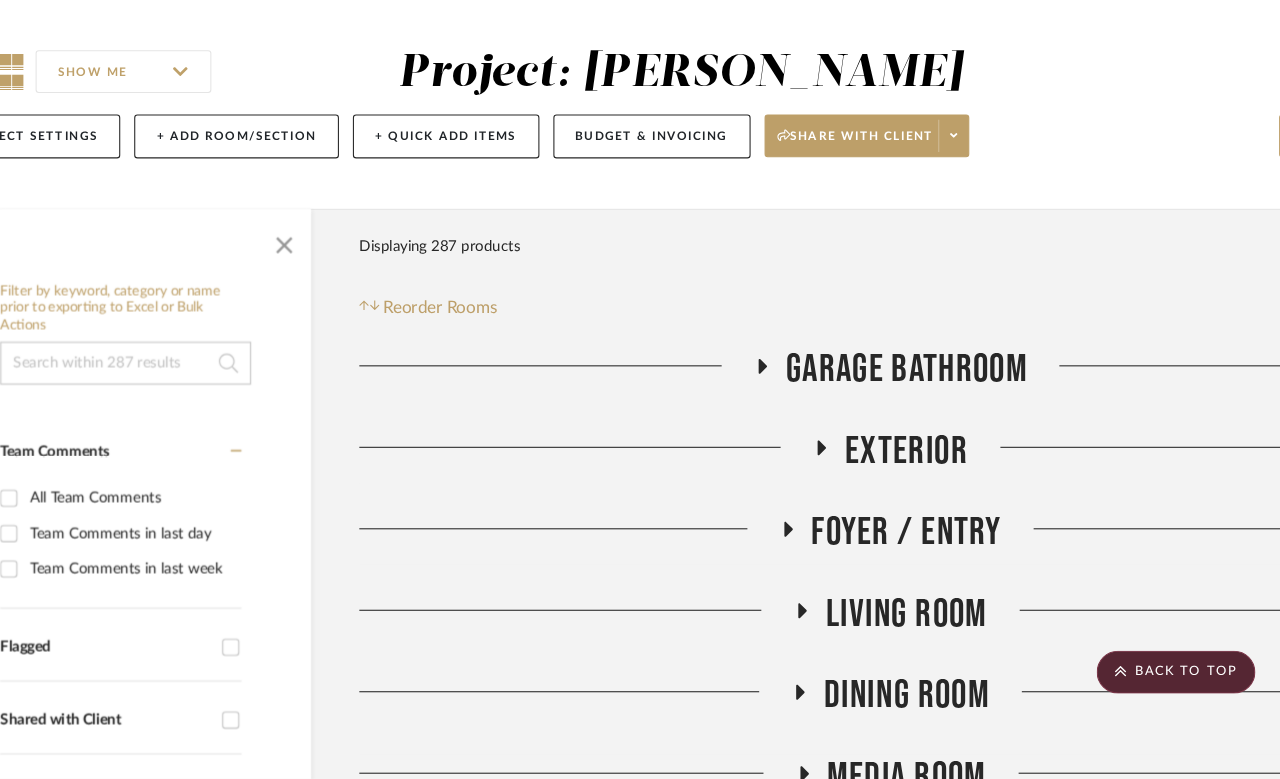 scroll, scrollTop: 10274, scrollLeft: 160, axis: both 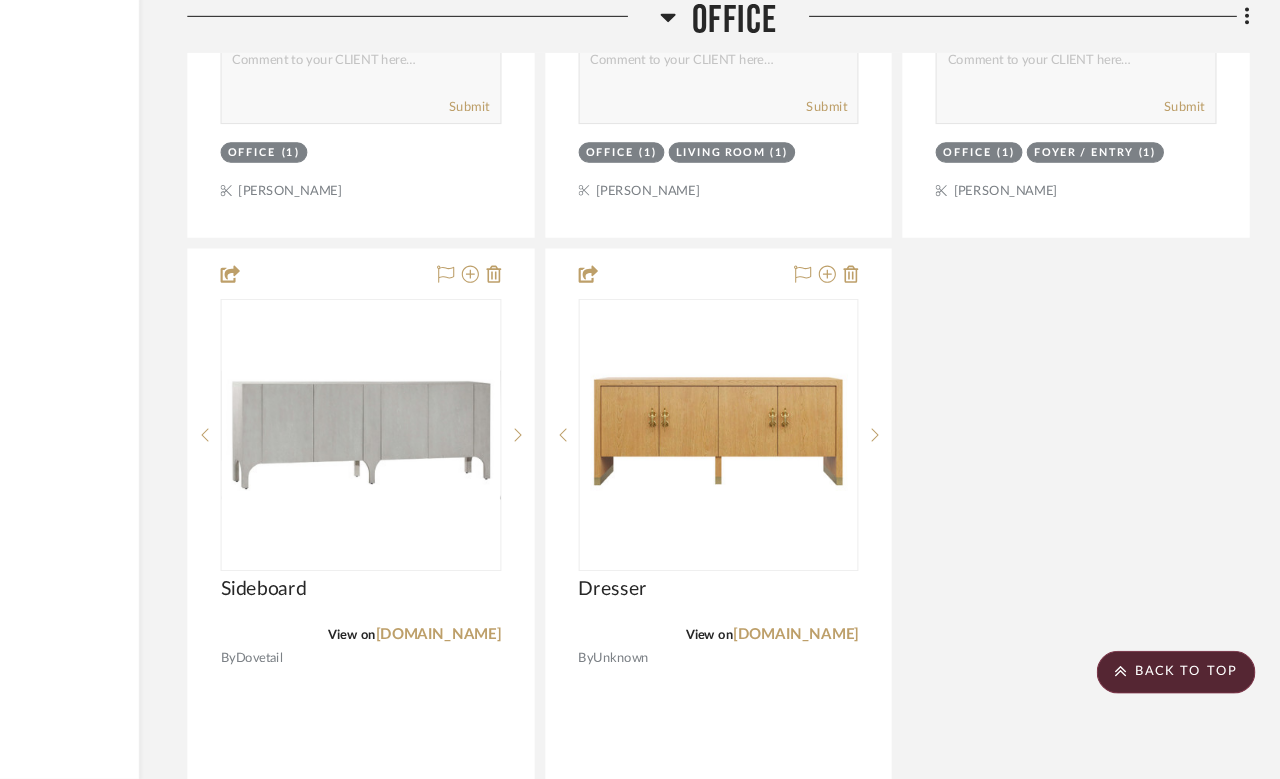 click 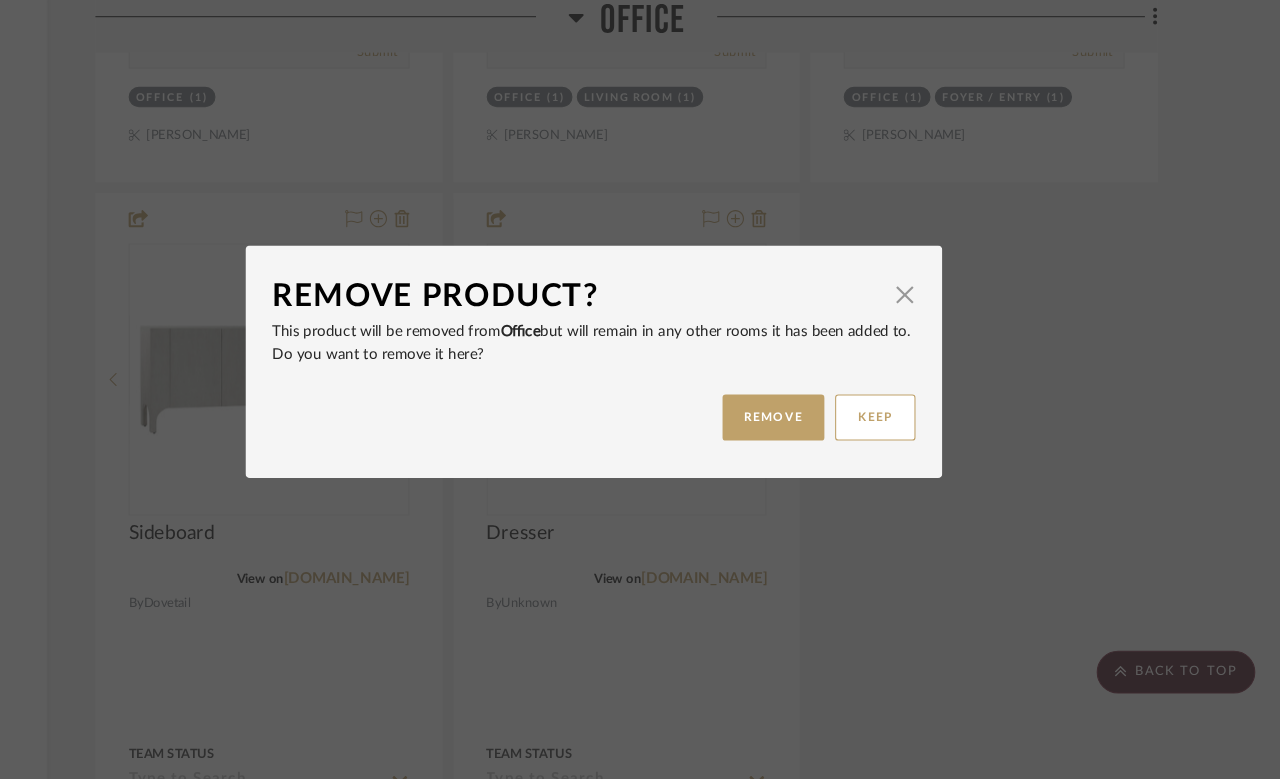 click on "REMOVE" at bounding box center [807, 441] 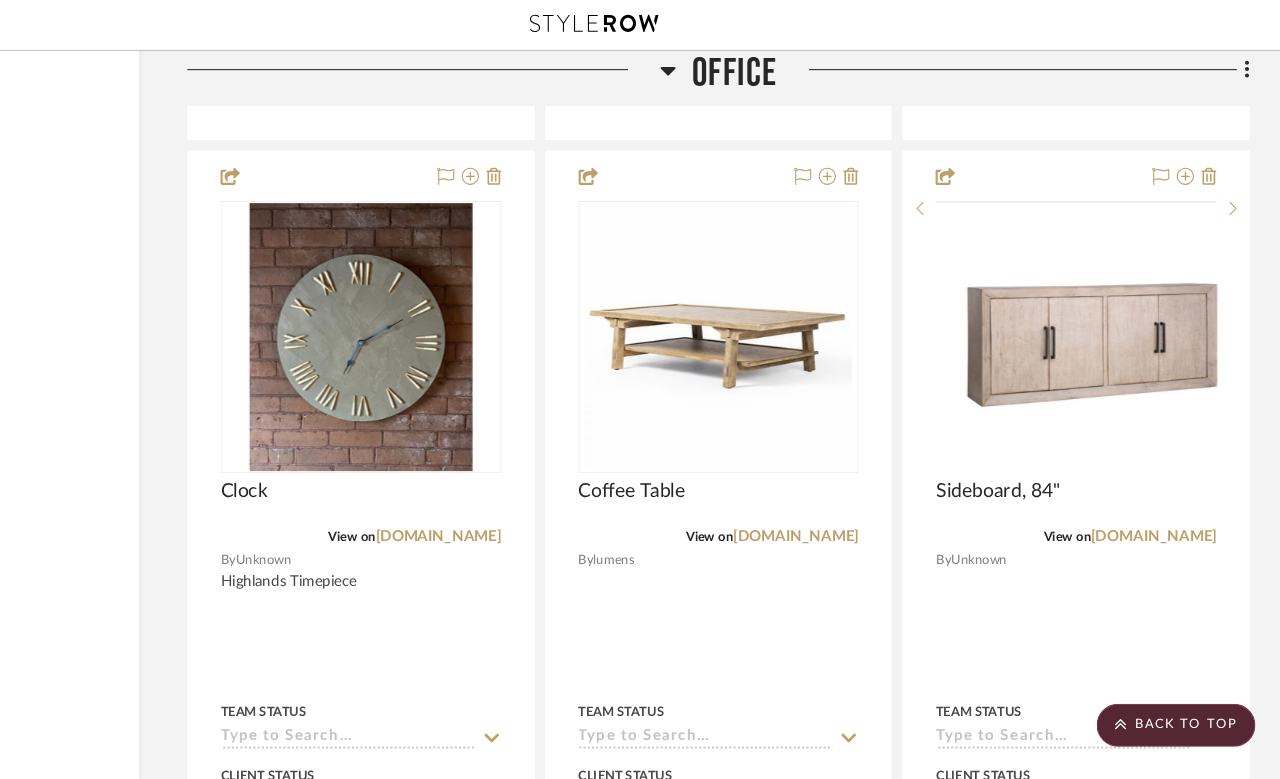 click at bounding box center (0, 0) 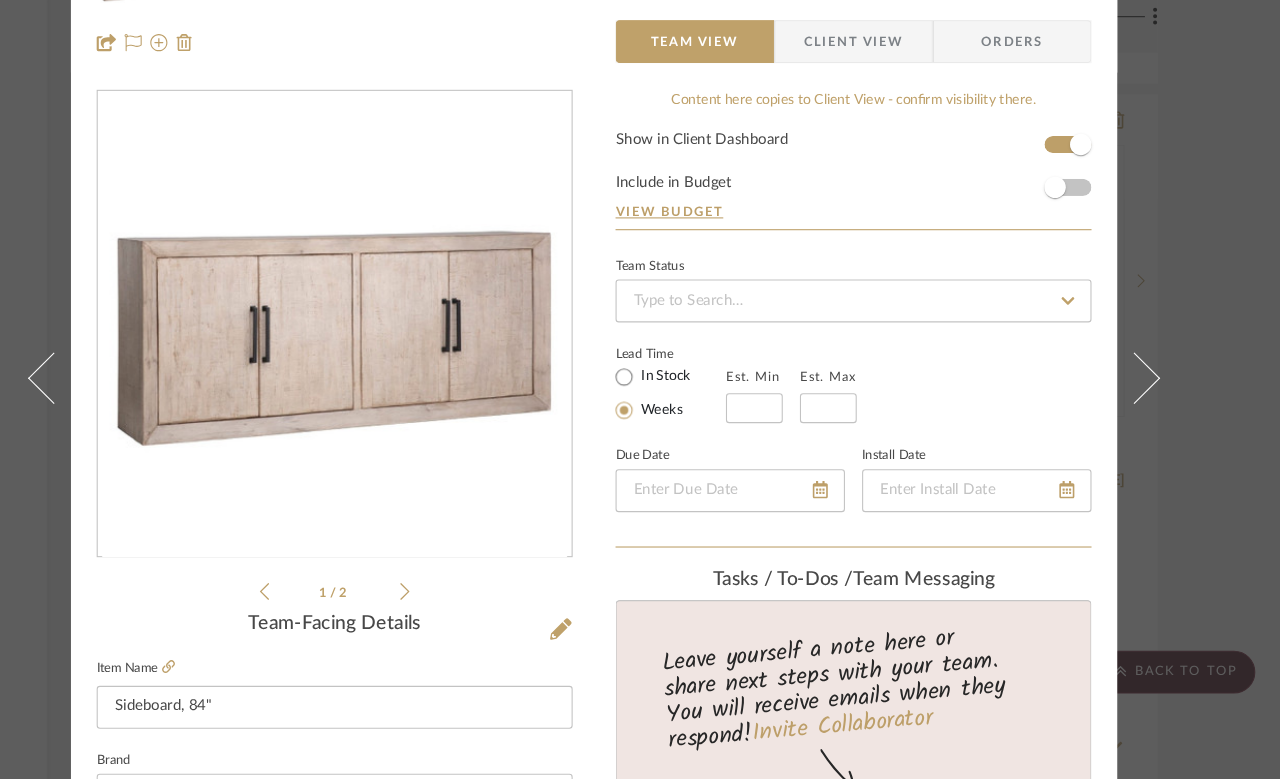 click on "1 / 2" at bounding box center [398, 376] 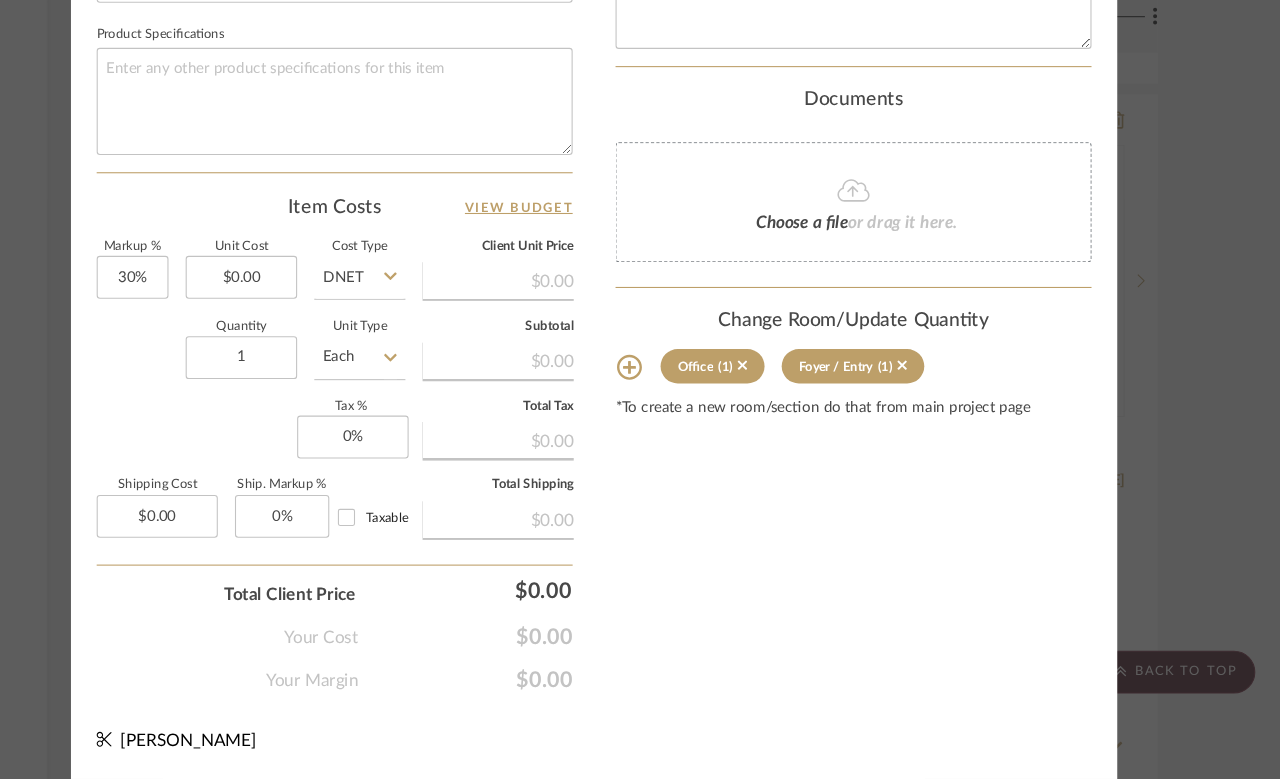 scroll, scrollTop: 984, scrollLeft: 0, axis: vertical 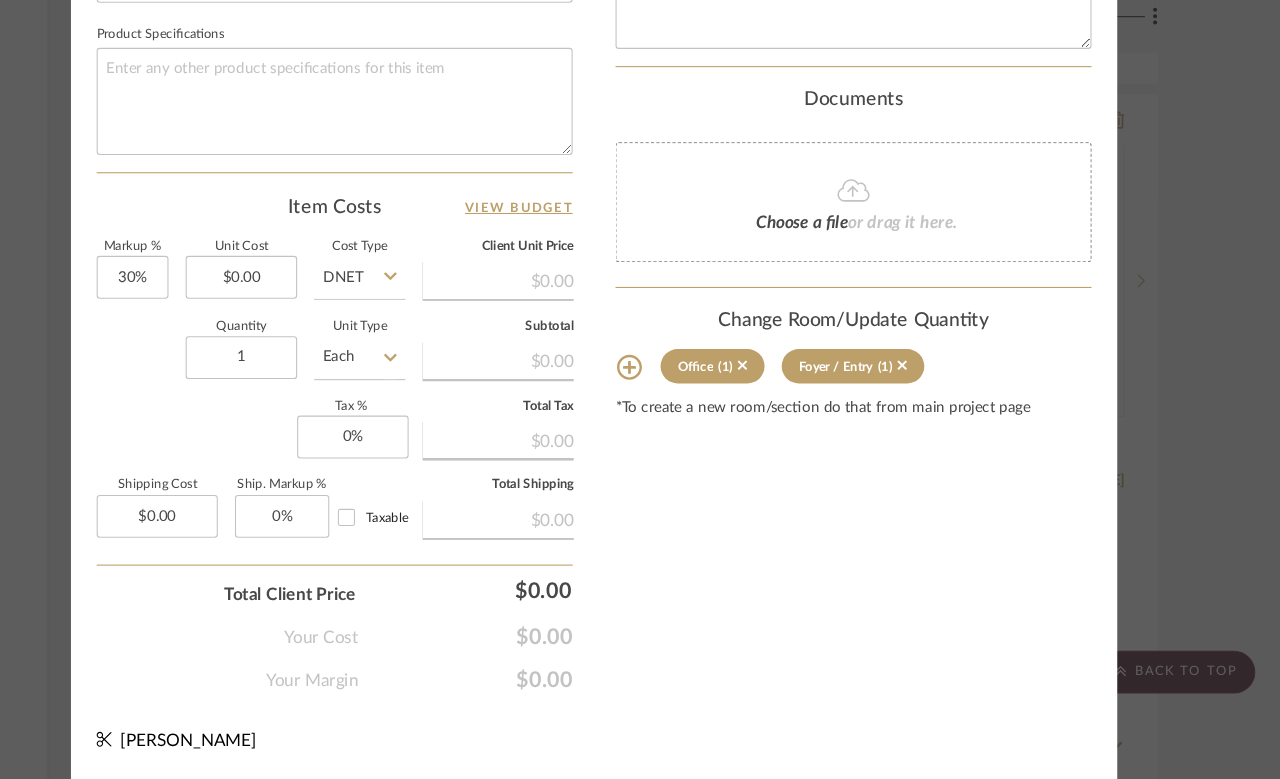 click on "Molly Office Sideboard, 84" Team View Client View Orders 2 / 2  Team-Facing Details   Item Name  Sideboard, 84"  Brand   Internal Description   Dimensions   Product Specifications   Item Costs   View Budget   Markup %  30%  Unit Cost  $0.00  Cost Type  DNET  Client Unit Price   $0.00   Quantity  1  Unit Type  Each  Subtotal   $0.00   Tax %  0%  Total Tax   $0.00   Shipping Cost  $0.00  Ship. Markup %  0% Taxable  Total Shipping   $0.00  Total Client Price  $0.00  Your Cost  $0.00  Your Margin  $0.00  Content here copies to Client View - confirm visibility there.  Show in Client Dashboard   Include in Budget   View Budget  Team Status  Lead Time  In Stock Weeks  Est. Min   Est. Max   Due Date   Install Date  Tasks / To-Dos /  team Messaging  Leave yourself a note here or share next steps with your team. You will receive emails when they
respond!  Invite Collaborator Internal Notes  Documents  Choose a file  or drag it here. Change Room/Update Quantity  Office  (1)  Foyer / Entry  (1)" at bounding box center [640, 389] 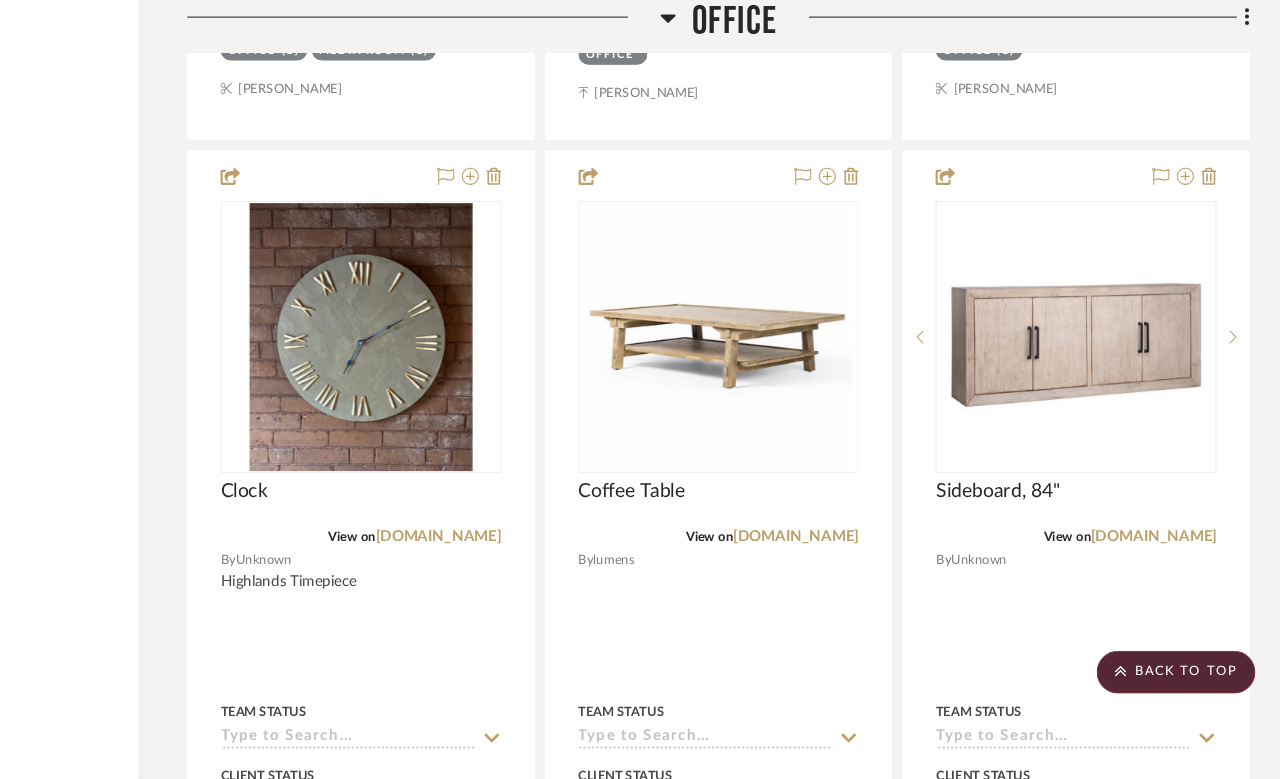 click 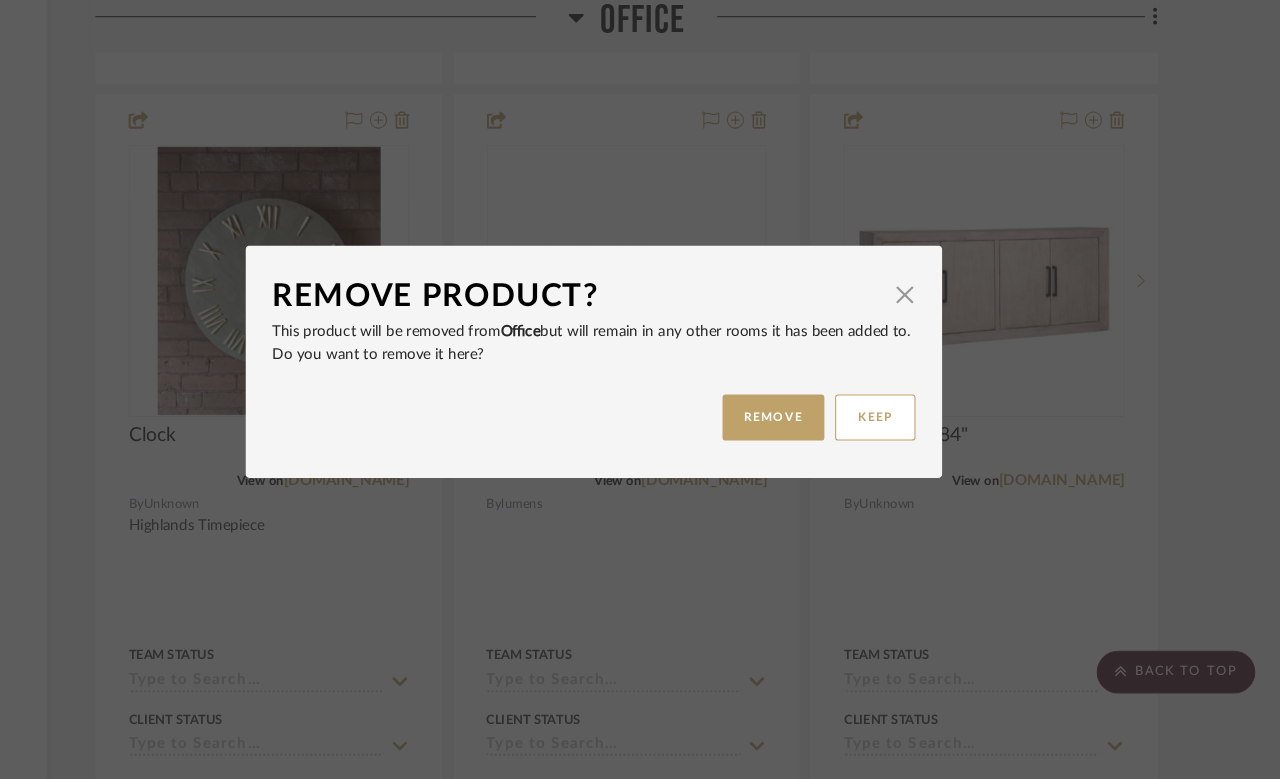click on "REMOVE" at bounding box center (807, 441) 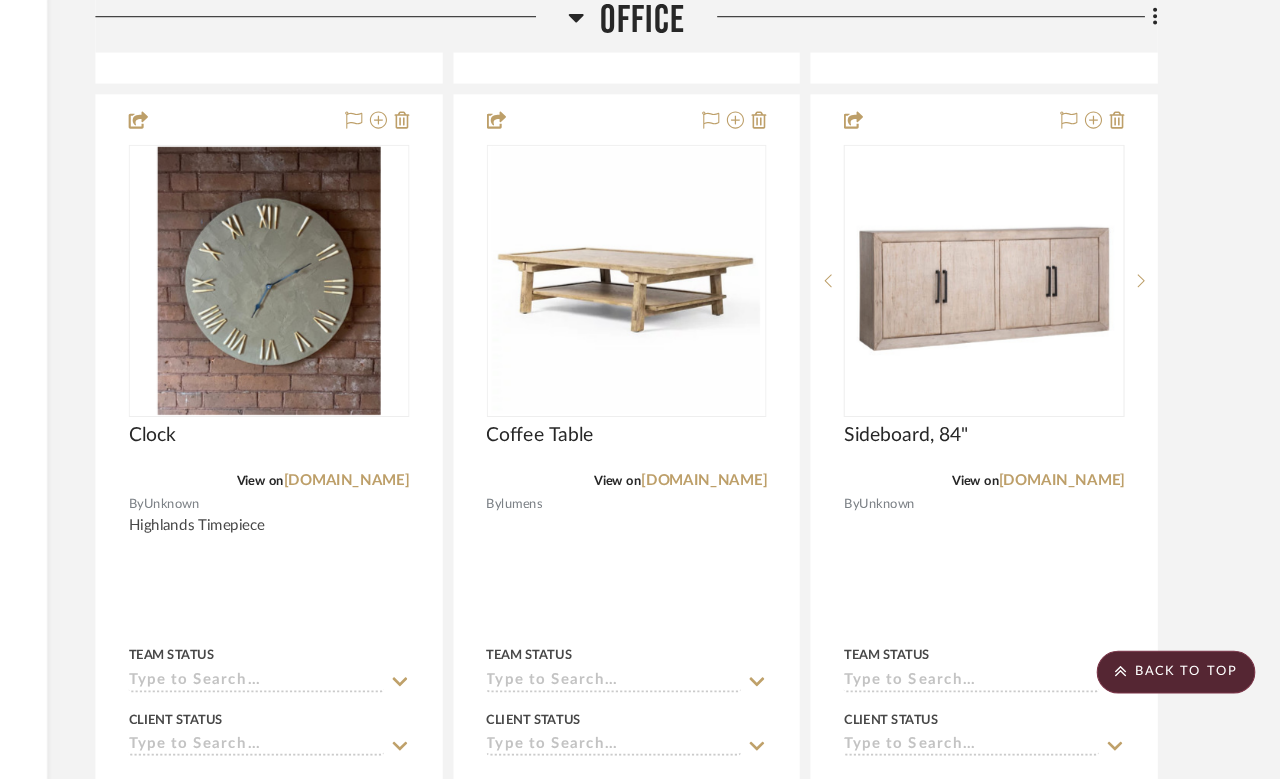 scroll, scrollTop: 9479, scrollLeft: 160, axis: both 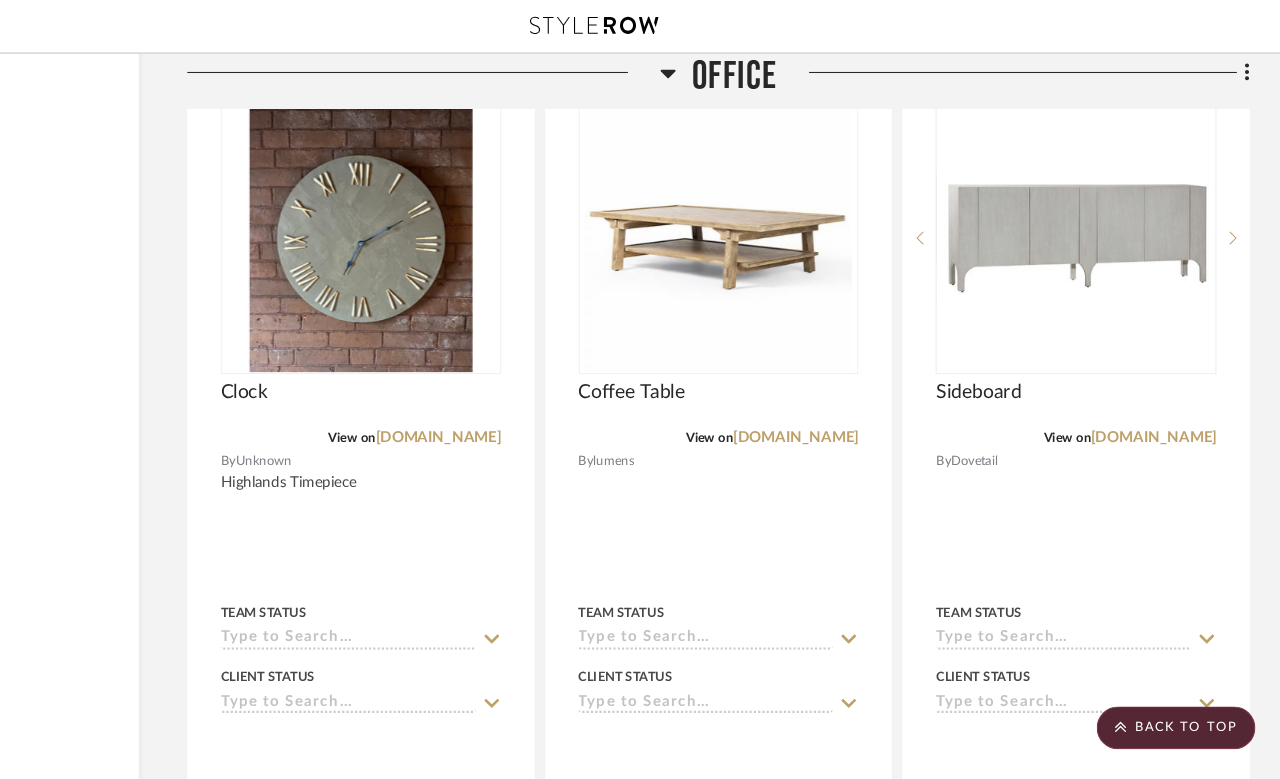 click at bounding box center [756, 222] 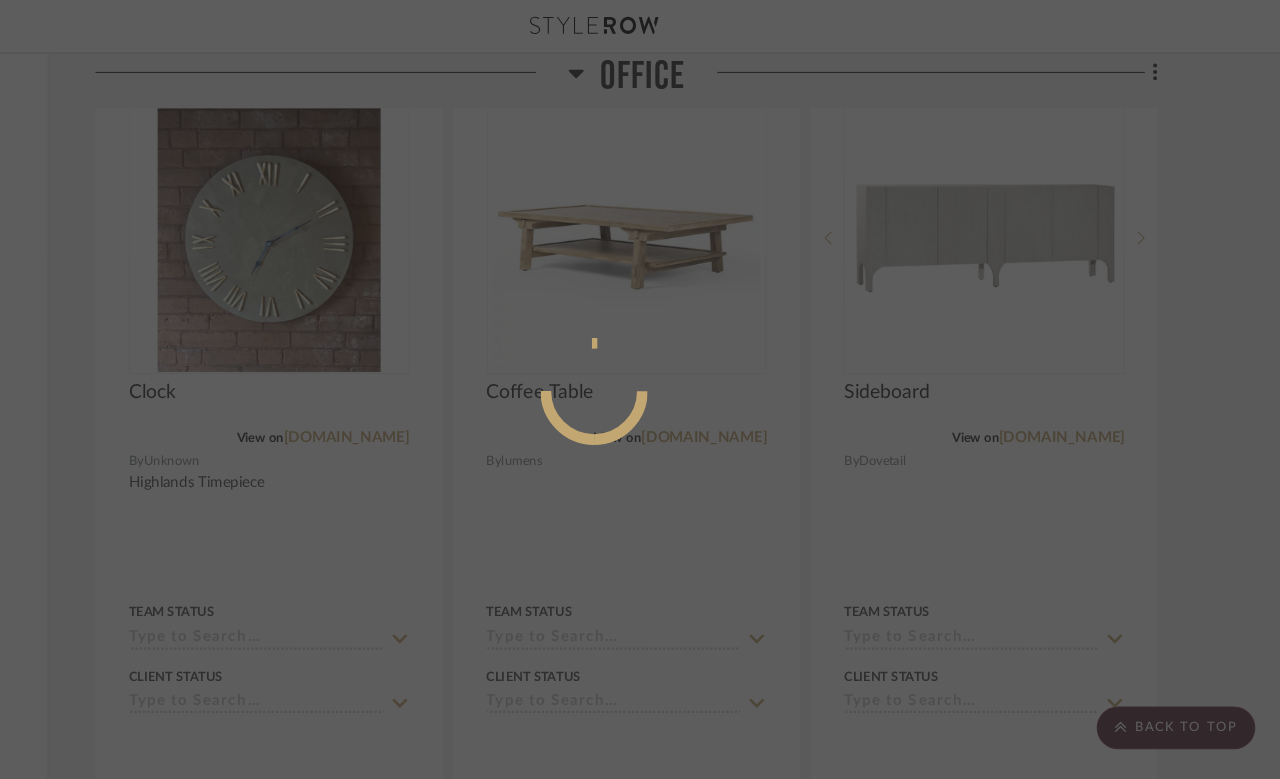 scroll, scrollTop: 0, scrollLeft: 0, axis: both 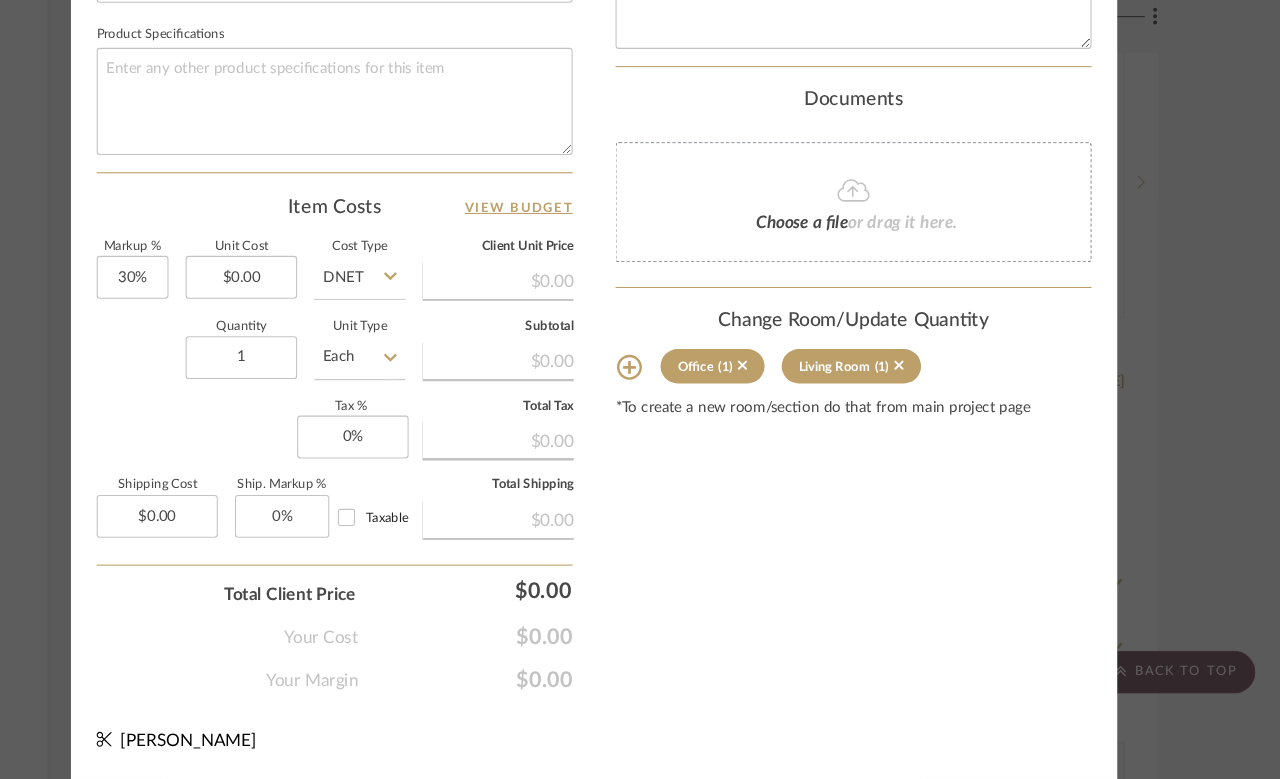 click on "Molly Office Coffee Table Team View Client View Orders  Team-Facing Details   Item Name  Coffee Table  Brand  lumens  Internal Description   Dimensions  Width 65", Height 16", Depth 35.5", Weight 127.87Lbs  Product Specifications   Item Costs   View Budget   Markup %  30%  Unit Cost  $0.00  Cost Type  DNET  Client Unit Price   $0.00   Quantity  1  Unit Type  Each  Subtotal   $0.00   Tax %  0%  Total Tax   $0.00   Shipping Cost  $0.00  Ship. Markup %  0% Taxable  Total Shipping   $0.00  Total Client Price  $0.00  Your Cost  $0.00  Your Margin  $0.00  Content here copies to Client View - confirm visibility there.  Show in Client Dashboard   Include in Budget   View Budget  Team Status  Lead Time  In Stock Weeks  Est. Min   Est. Max   Due Date   Install Date  Tasks / To-Dos /  team Messaging  Leave yourself a note here or share next steps with your team. You will receive emails when they
respond!  Invite Collaborator Internal Notes  Documents  Choose a file  or drag it here.  Office  (1)  Living Room" at bounding box center [640, 389] 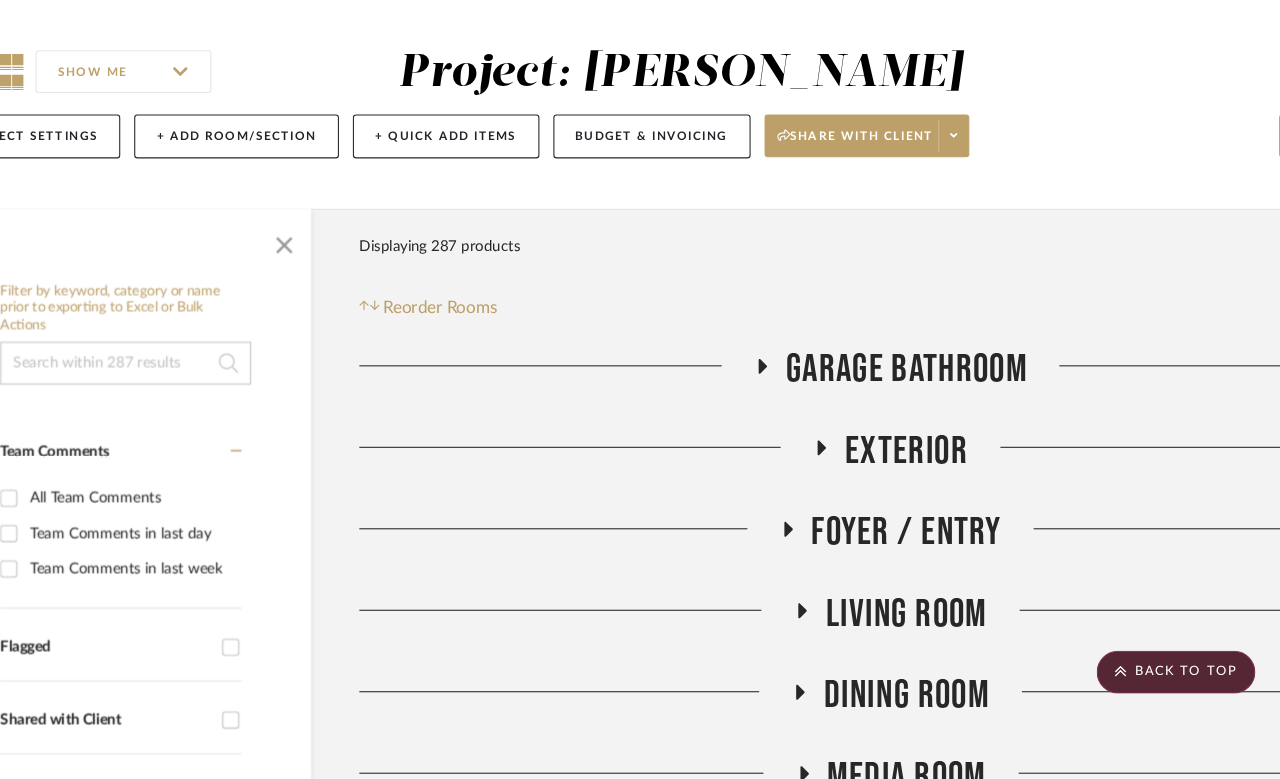 scroll, scrollTop: 9571, scrollLeft: 160, axis: both 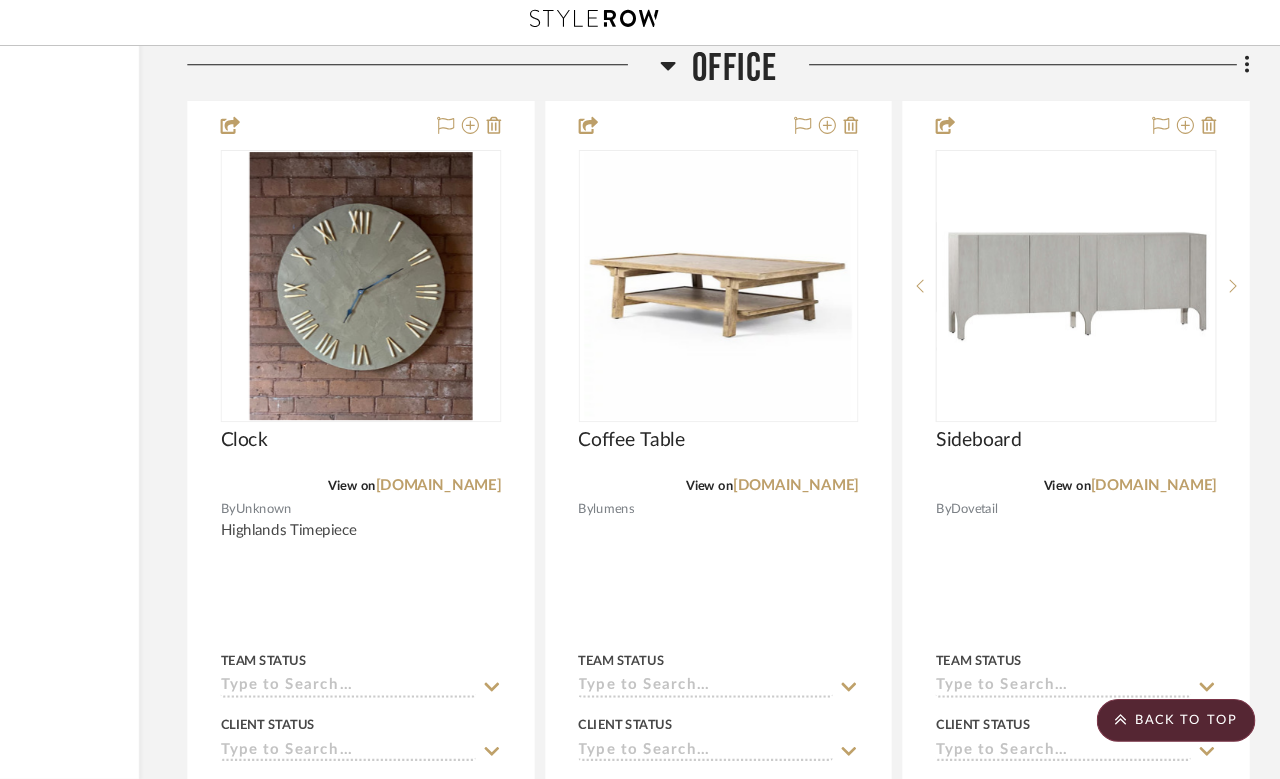 click 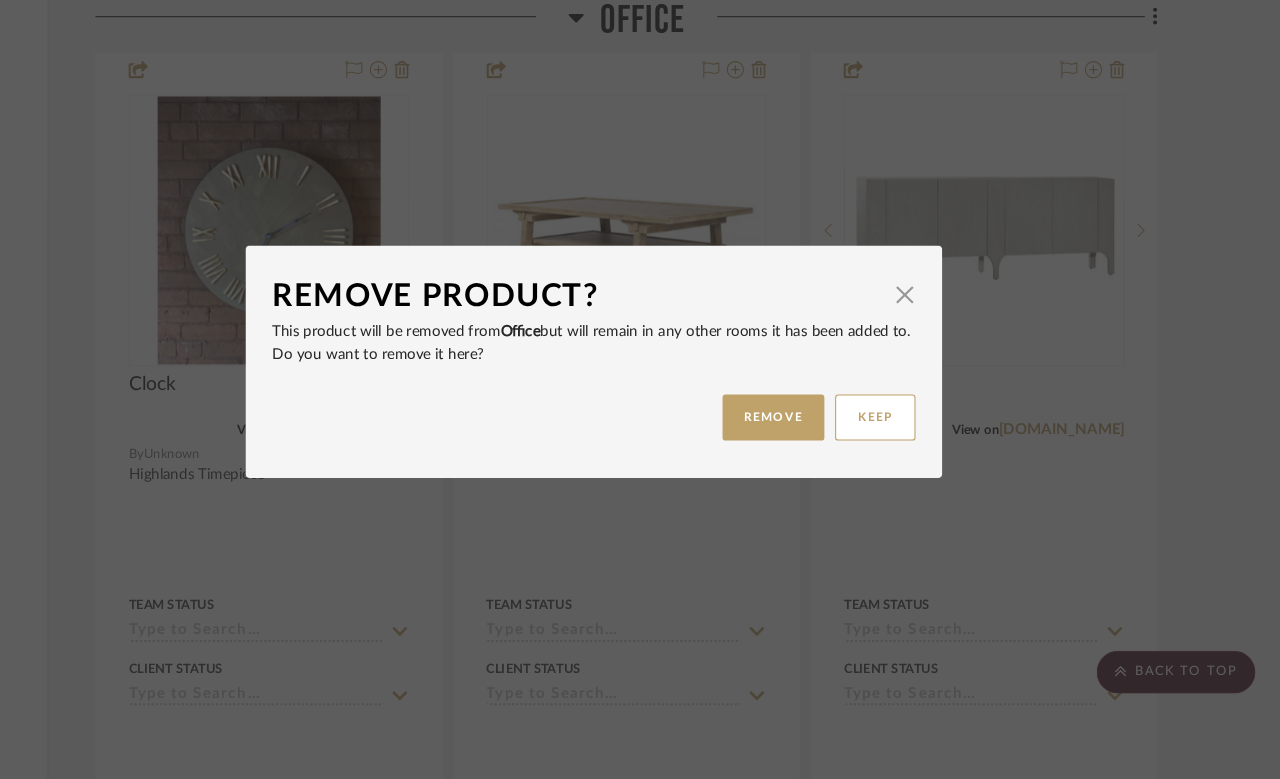 click on "REMOVE" at bounding box center (807, 441) 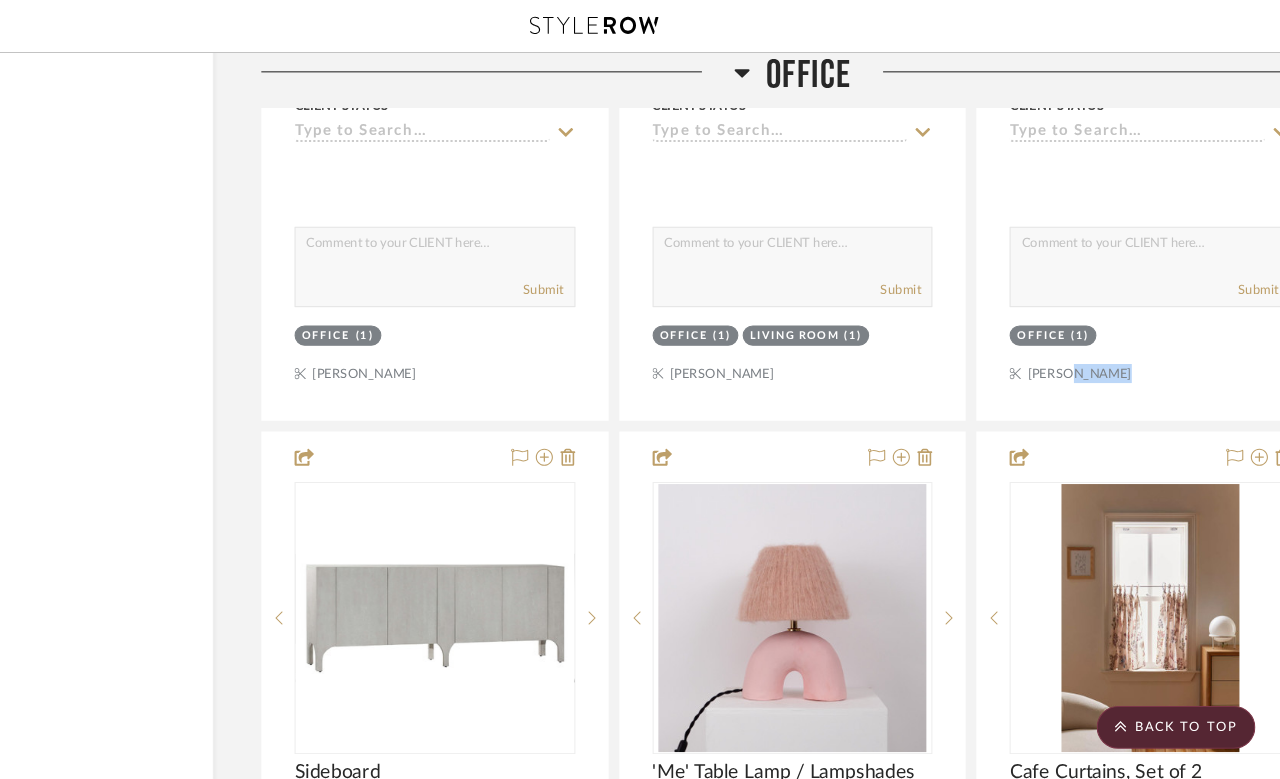 scroll, scrollTop: 7491, scrollLeft: 91, axis: both 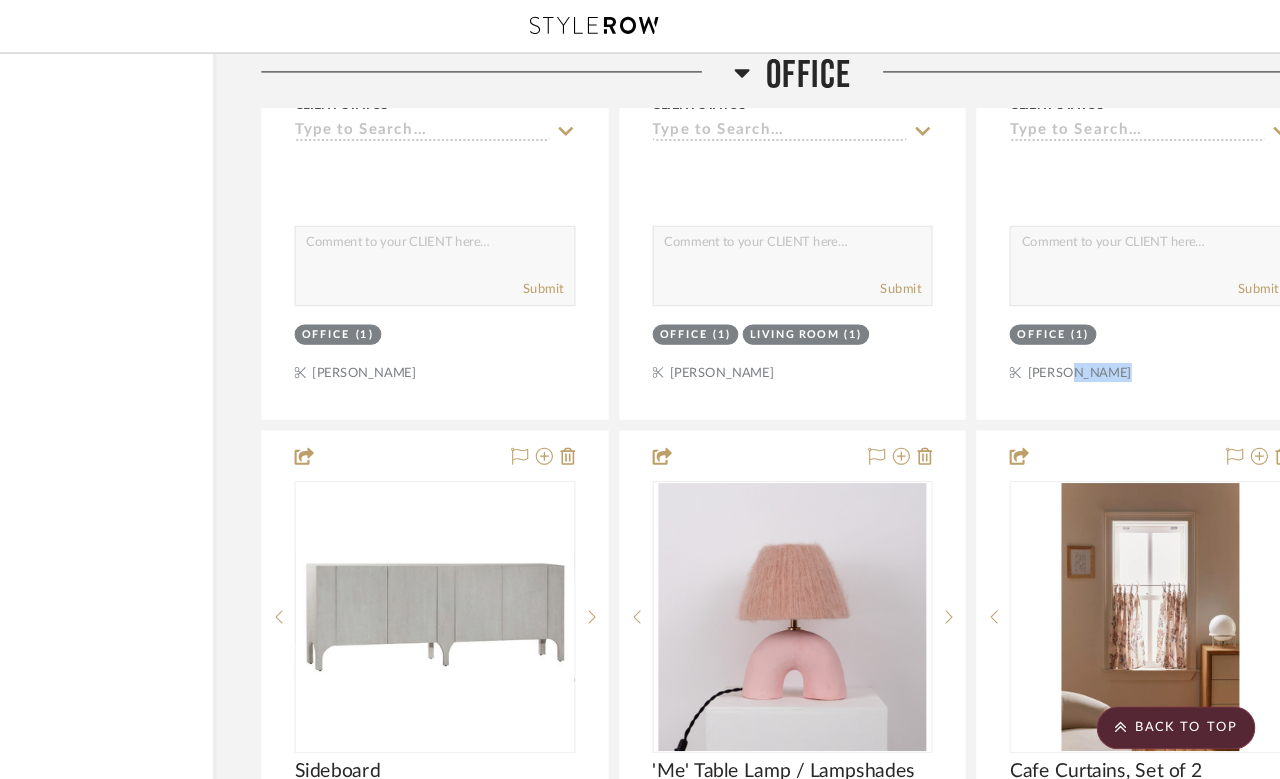 click on "Filter by keyword, category or name prior to exporting to Excel or Bulk Actions Team Comments All Team Comments Team Comments in last day Team Comments in last week Flagged Shared with Client Client Feedback No Feedback  (185)  Client Comments All Client Comments Client Comments in last day Client Comments in last week Added To PO Category  Seating   (30)   Tables   (16)   Storage   (5)   Beds    (1)   Bath   (18)   Accessories    (17)   Rugs   (14)   Lighting   (13)   Fabric & Textiles   (12)   Outdoor   (10)   Art   (9)   Housewares   (9)   Mirrors   (8)   Bedding   (4)   Kitchen   (2)   Window Coverings   (2)   Carpet   (1)   Wallcoverings   (1)  Brand 2MODERN  (5)  abc carpet & home  (2)  All Modern  (1)  Amazon  (4)  Angela Adams  (1)  Anthropologie  (3)  ARTERIORS  (4)  Arteriors Home  (4)  Artistic Frame  (1)  BED BATH & BEYOND  (1)  Bennison Fabrics  (1)  Bernhardt Furniture Company  (1)  Burke Decor  (1)  CA Modern Home  (1)  Casa de Perrin  (1)  See More + Upload Method Clipped  (173)  Uploaded 0" 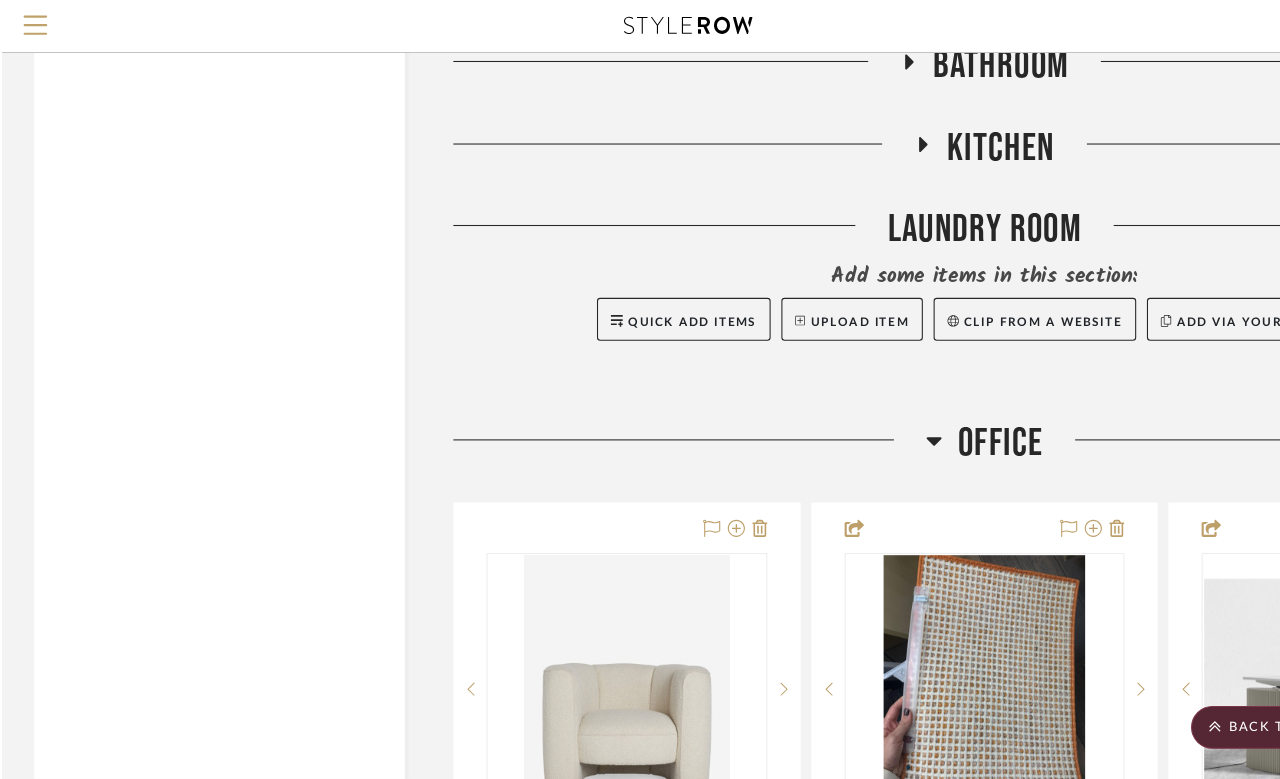 scroll, scrollTop: 6540, scrollLeft: 0, axis: vertical 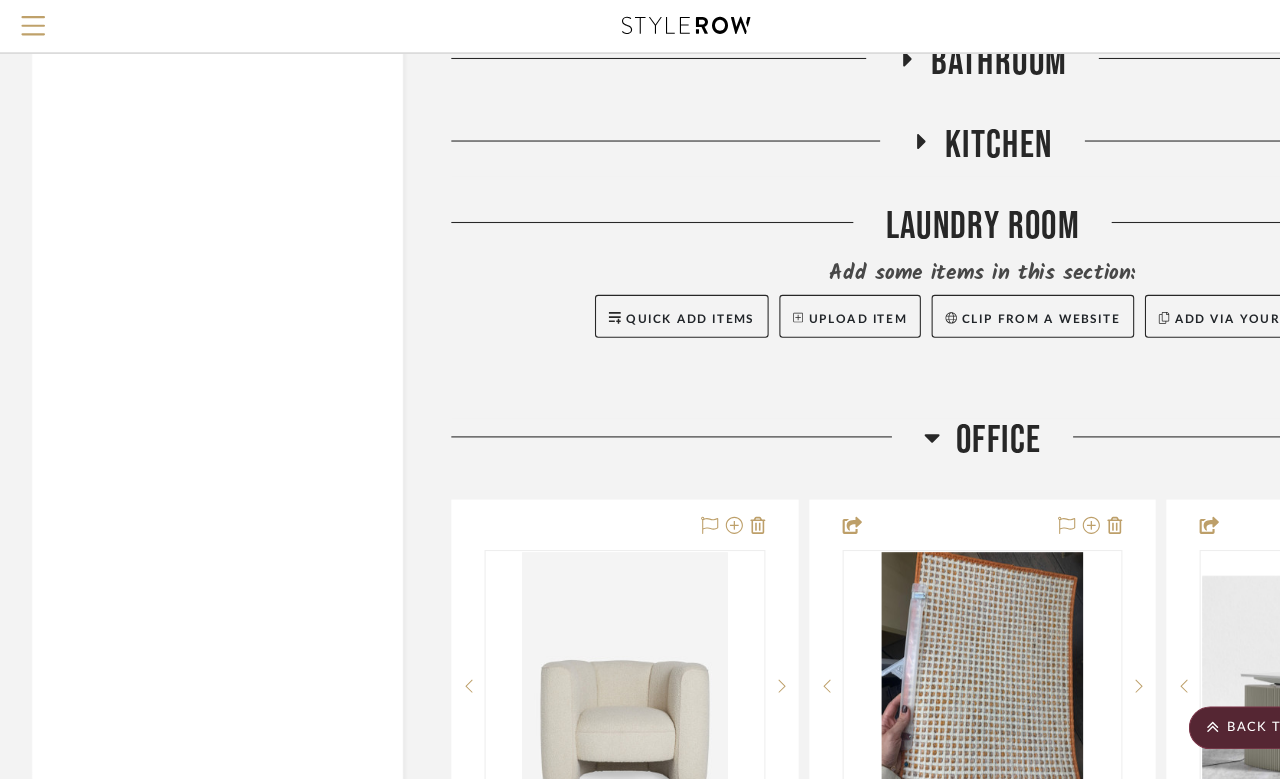 click 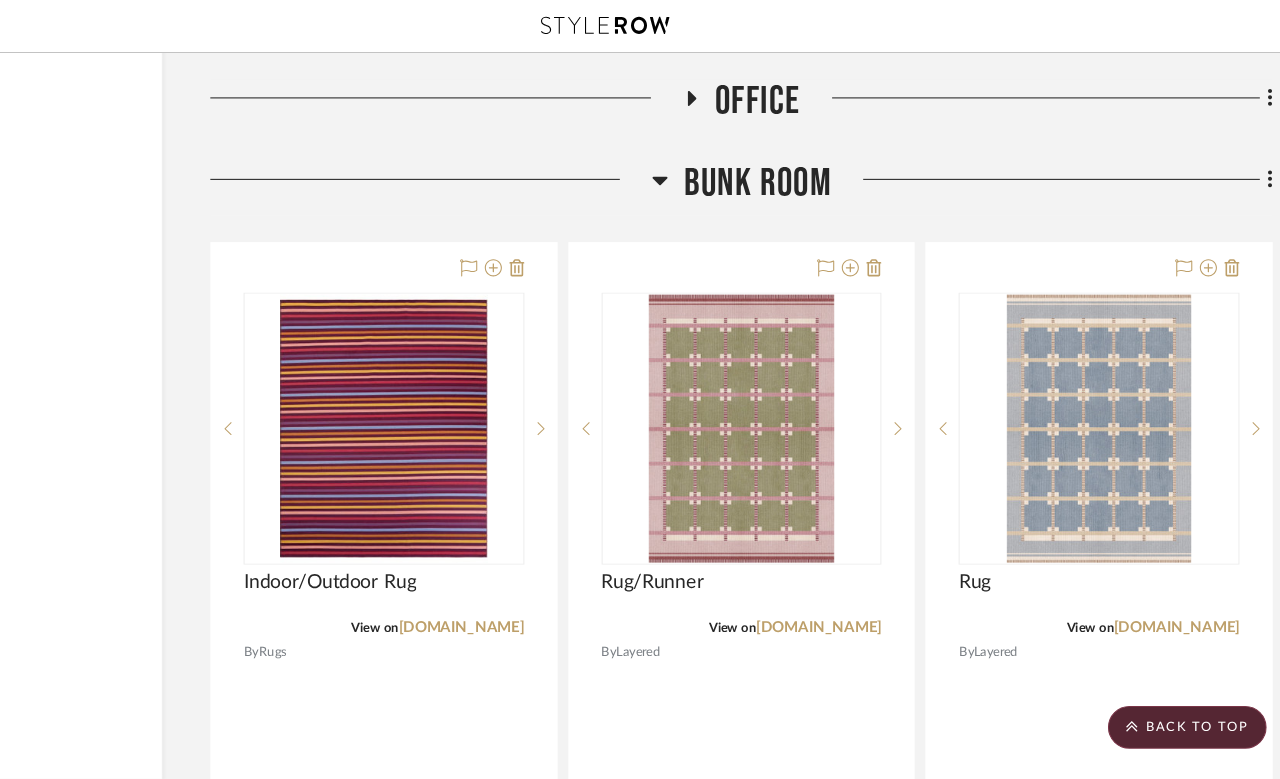 scroll, scrollTop: 6821, scrollLeft: 149, axis: both 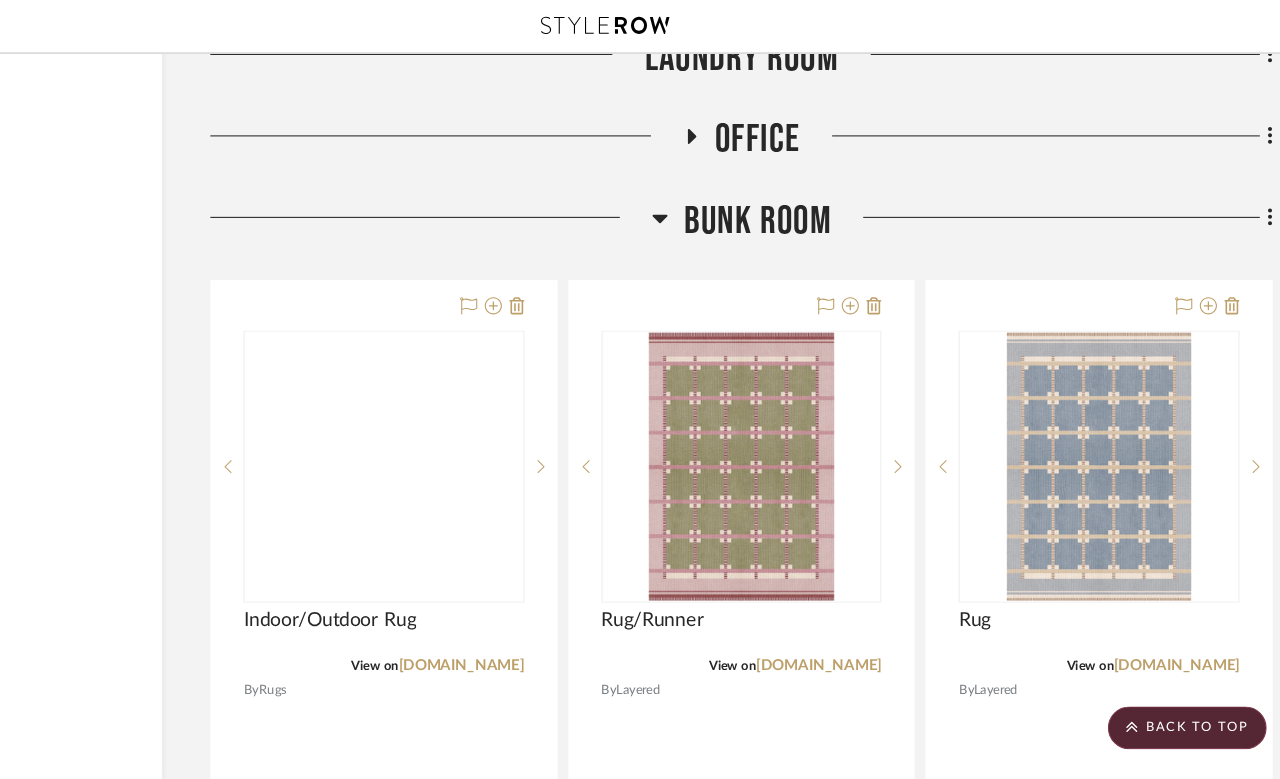 click at bounding box center (580, 435) 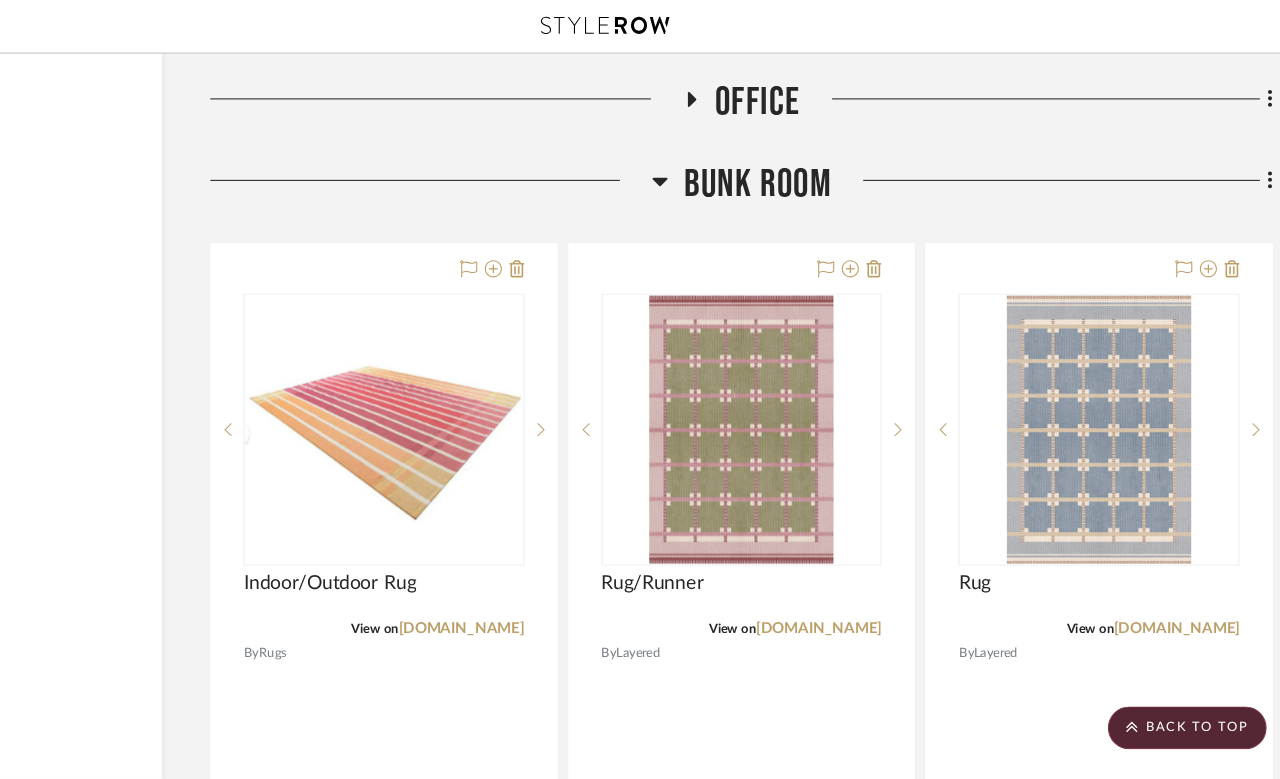 scroll, scrollTop: 6854, scrollLeft: 149, axis: both 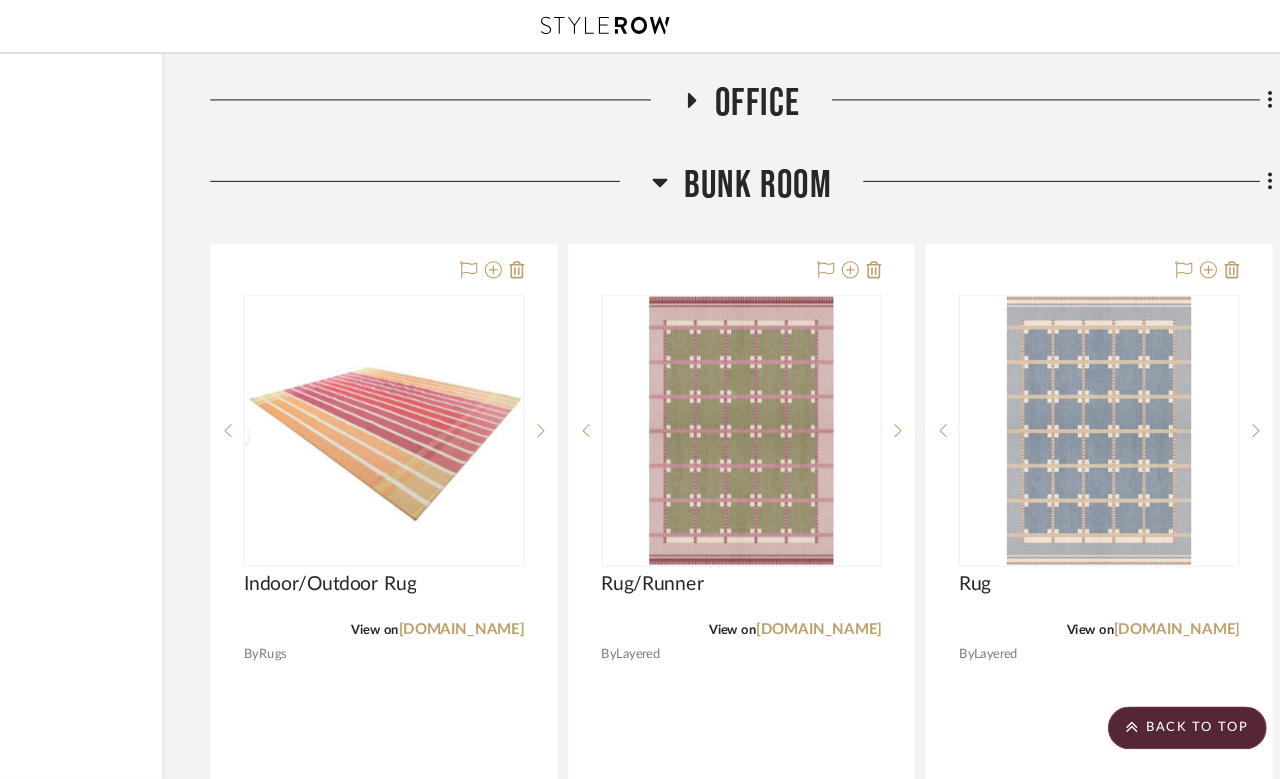 click at bounding box center (434, 402) 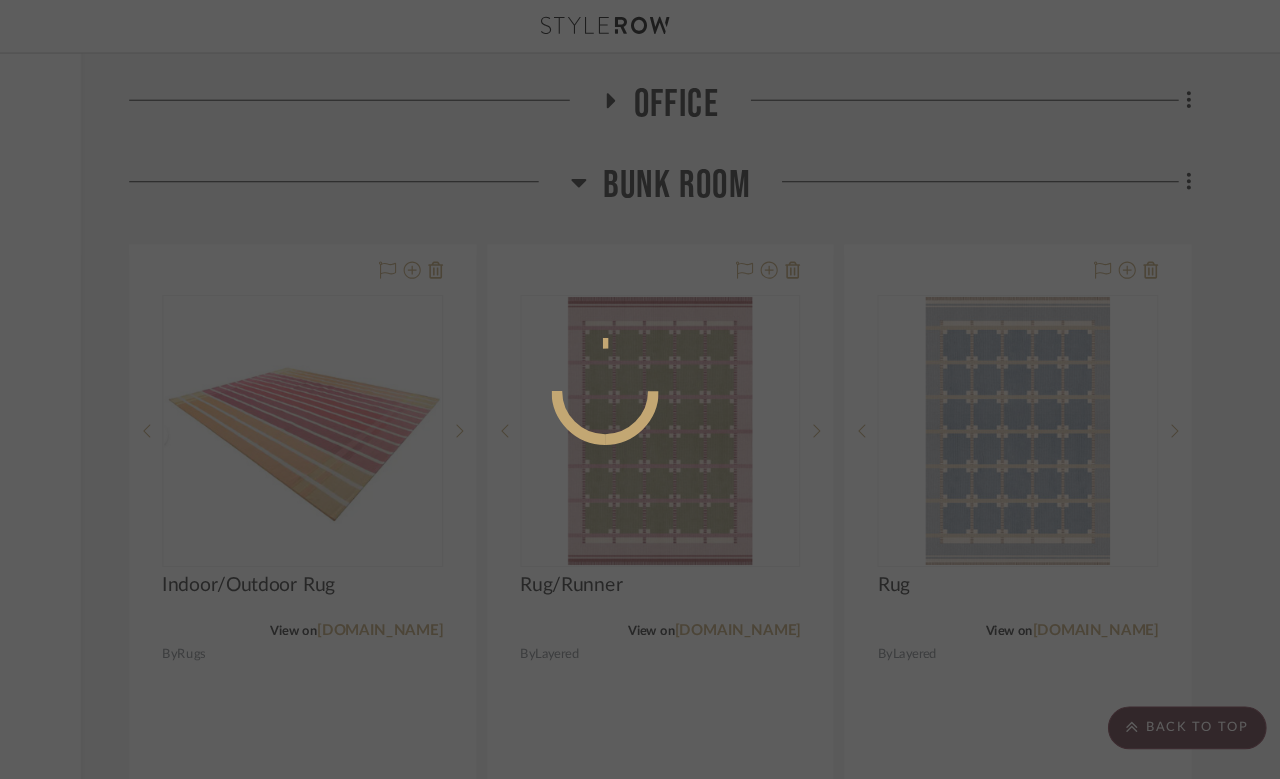 scroll, scrollTop: 1, scrollLeft: 0, axis: vertical 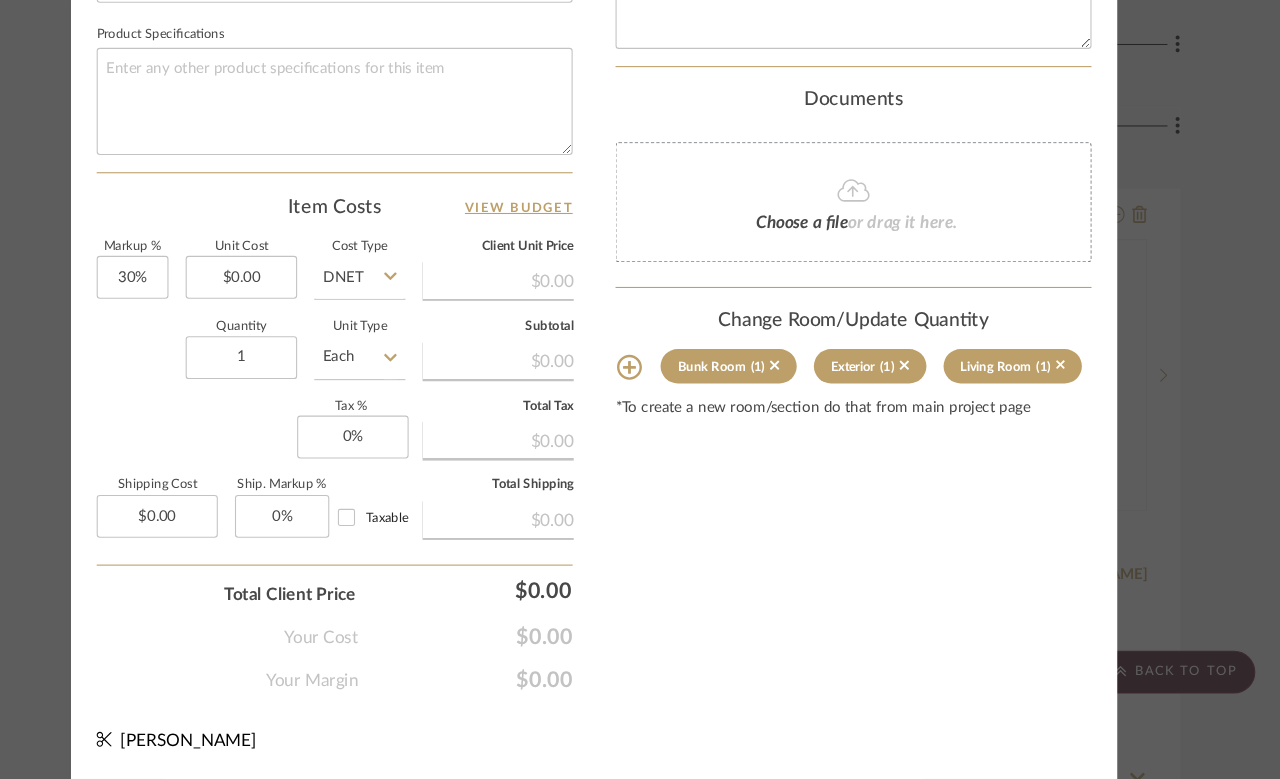 click on "Bunk Room  (1)" 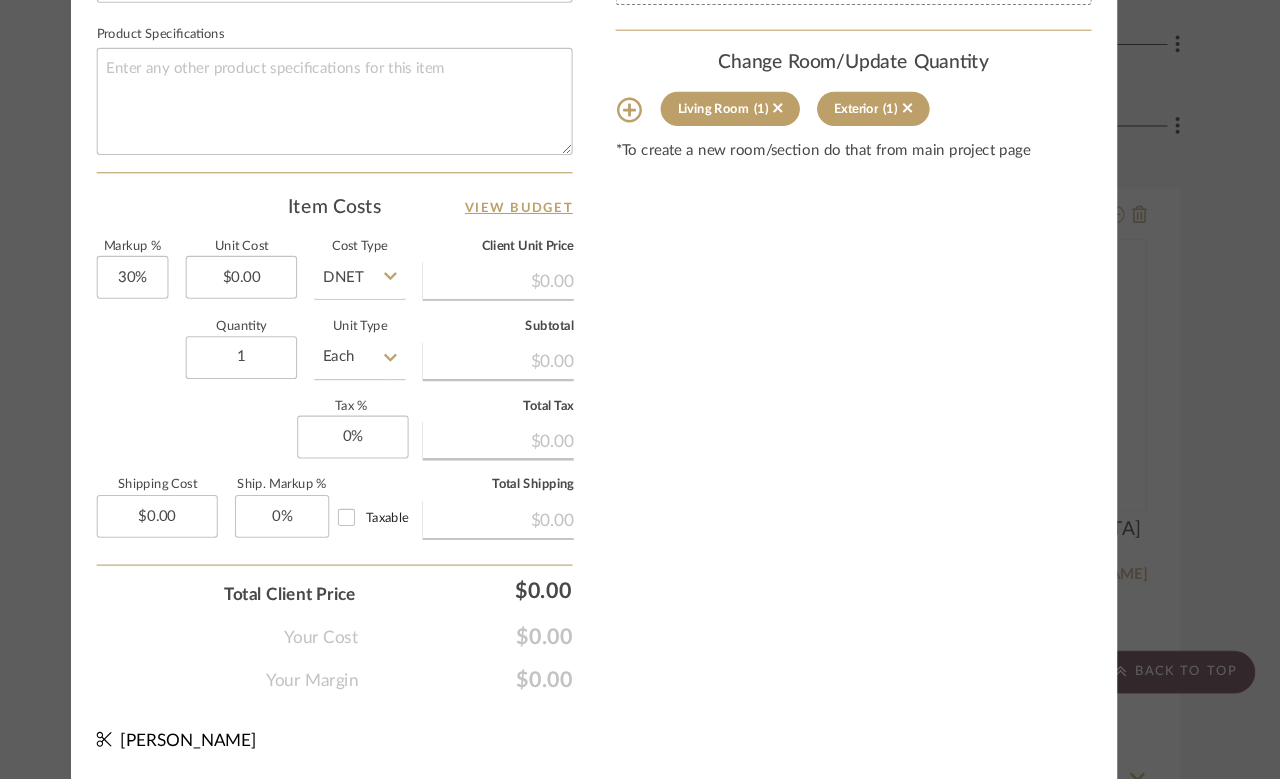 type 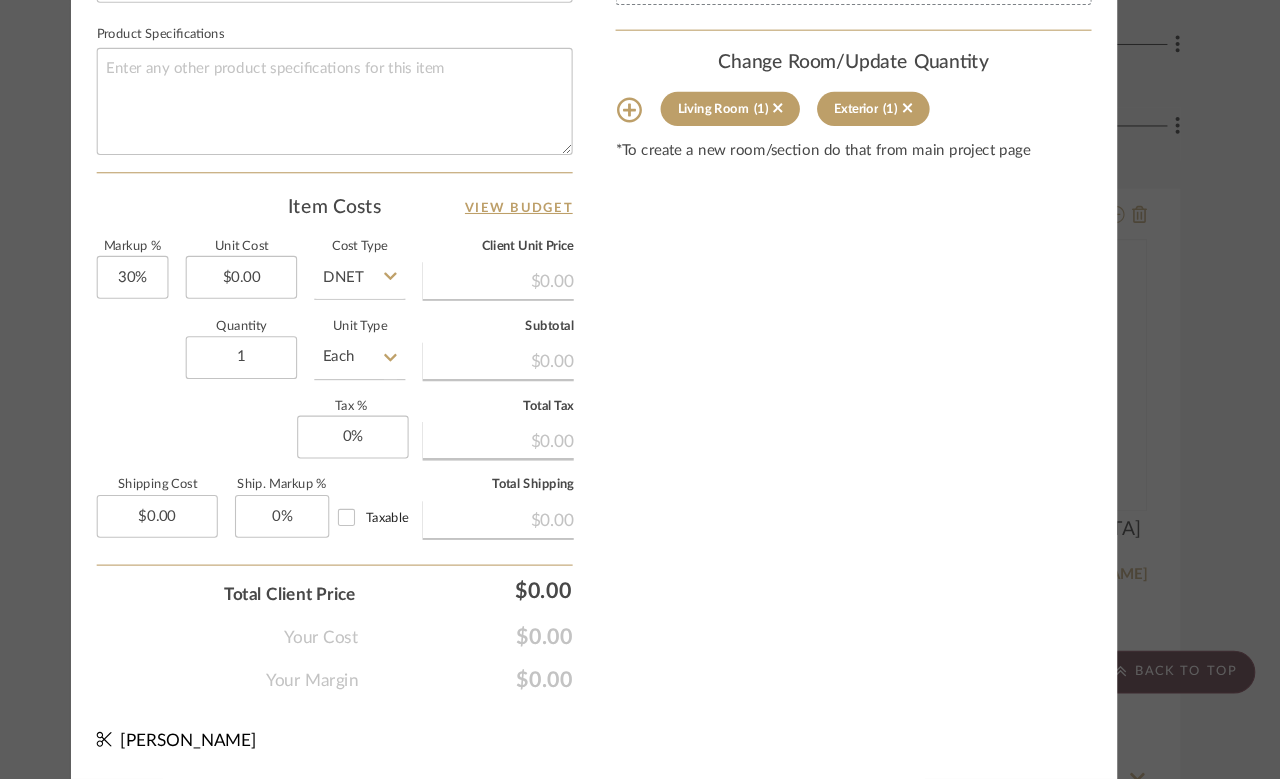 type 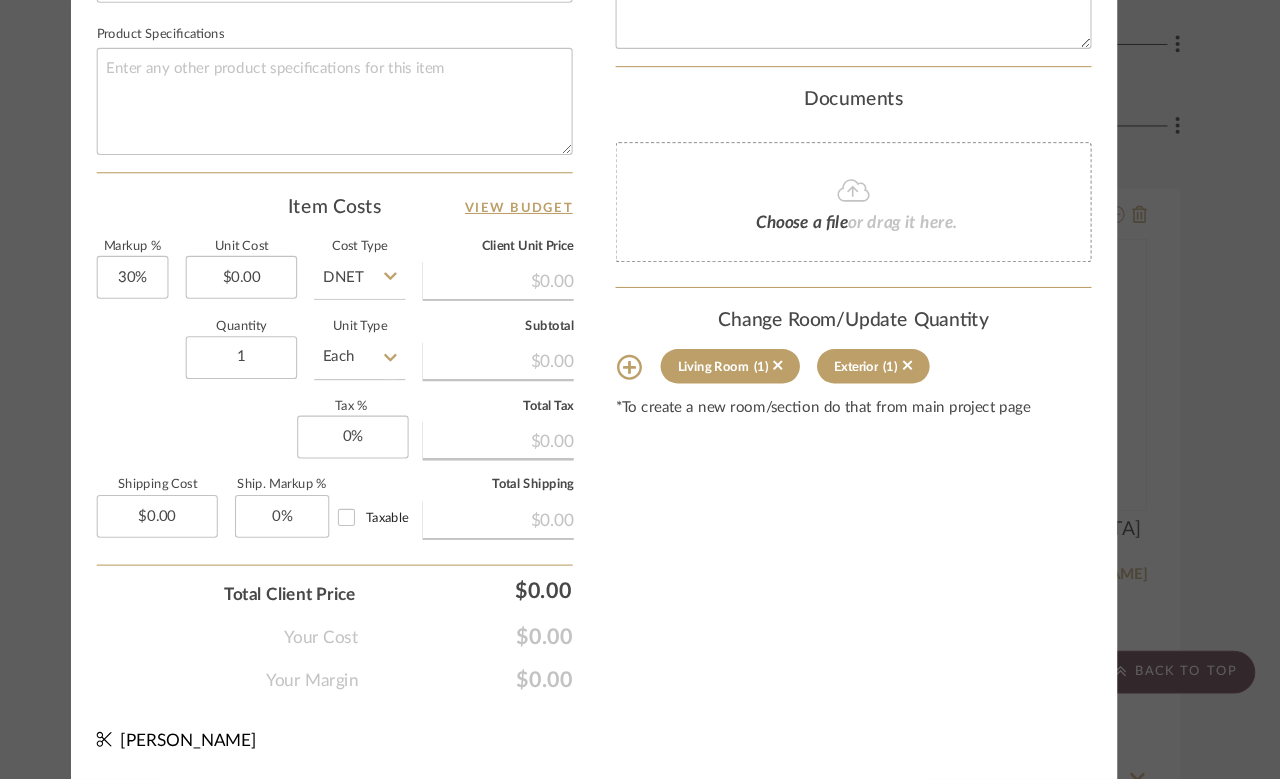 click on "Molly Living Room Indoor/Outdoor Rug Team View Client View Orders 1 / 2  Team-Facing Details   Item Name  Indoor/Outdoor Rug  Brand  Rugs  Internal Description   Dimensions   Product Specifications   Item Costs   View Budget   Markup %  30%  Unit Cost  $0.00  Cost Type  DNET  Client Unit Price   $0.00   Quantity  1  Unit Type  Each  Subtotal   $0.00   Tax %  0%  Total Tax   $0.00   Shipping Cost  $0.00  Ship. Markup %  0% Taxable  Total Shipping   $0.00  Total Client Price  $0.00  Your Cost  $0.00  Your Margin  $0.00  Content here copies to Client View - confirm visibility there.  Show in Client Dashboard   Include in Budget   View Budget  Team Status  Lead Time  In Stock Weeks  Est. Min   Est. Max   Due Date   Install Date  Tasks / To-Dos /  team Messaging  Leave yourself a note here or share next steps with your team. You will receive emails when they
respond!  Invite Collaborator Internal Notes  Documents  Choose a file  or drag it here. Change Room/Update Quantity  Living Room  (1)  Exterior" at bounding box center [640, 389] 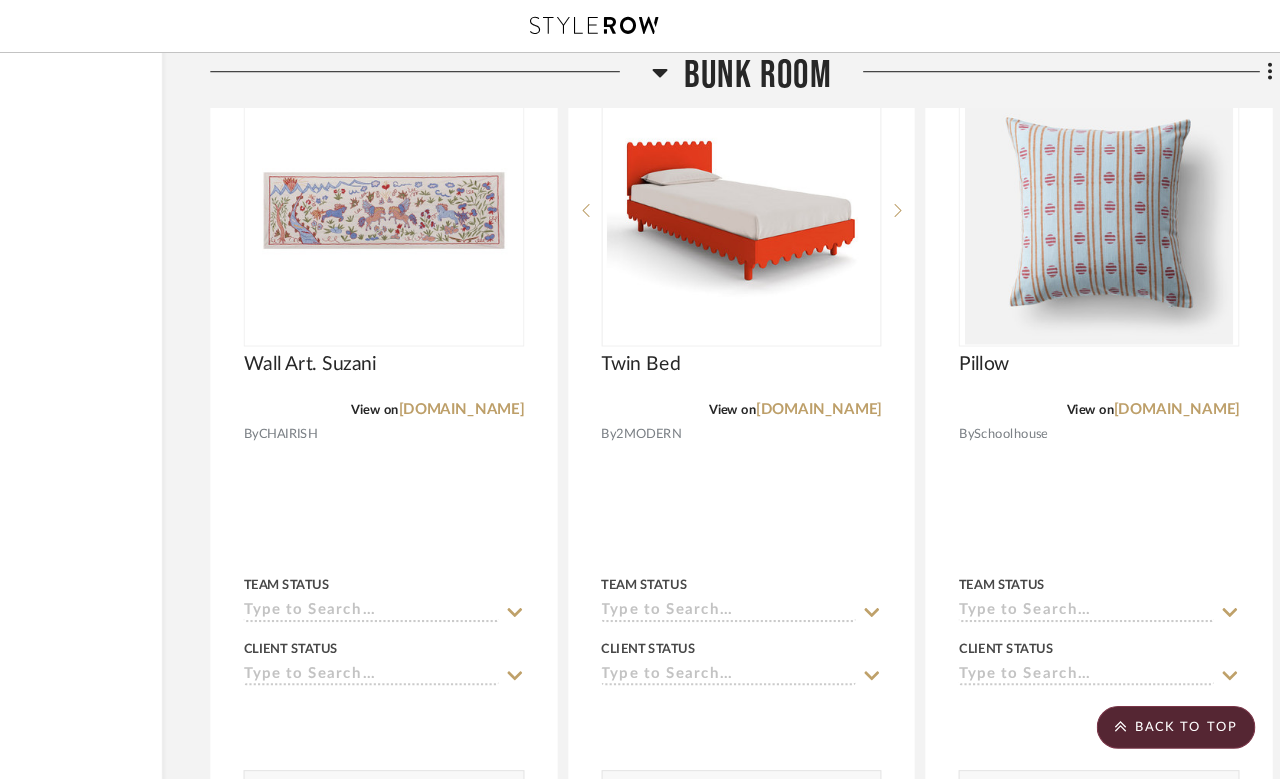 scroll, scrollTop: 7947, scrollLeft: 139, axis: both 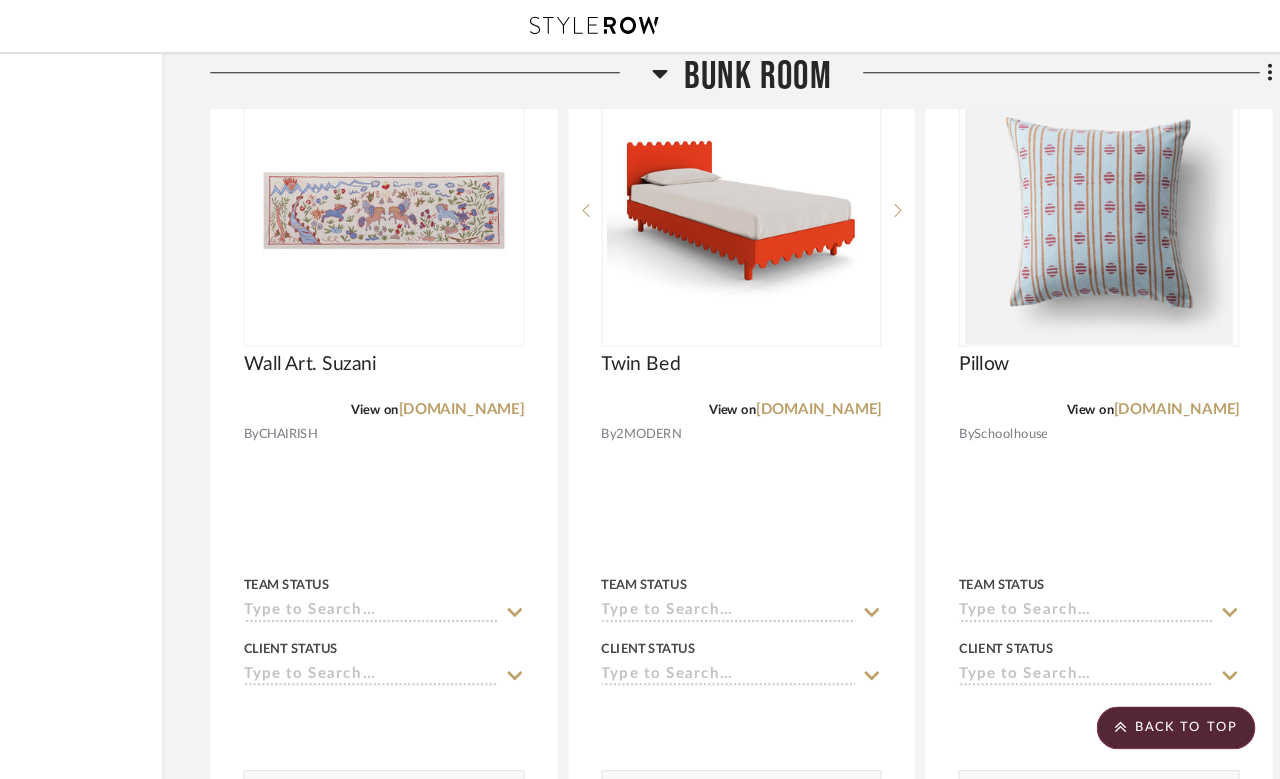 click on "[DOMAIN_NAME]" at bounding box center (849, 382) 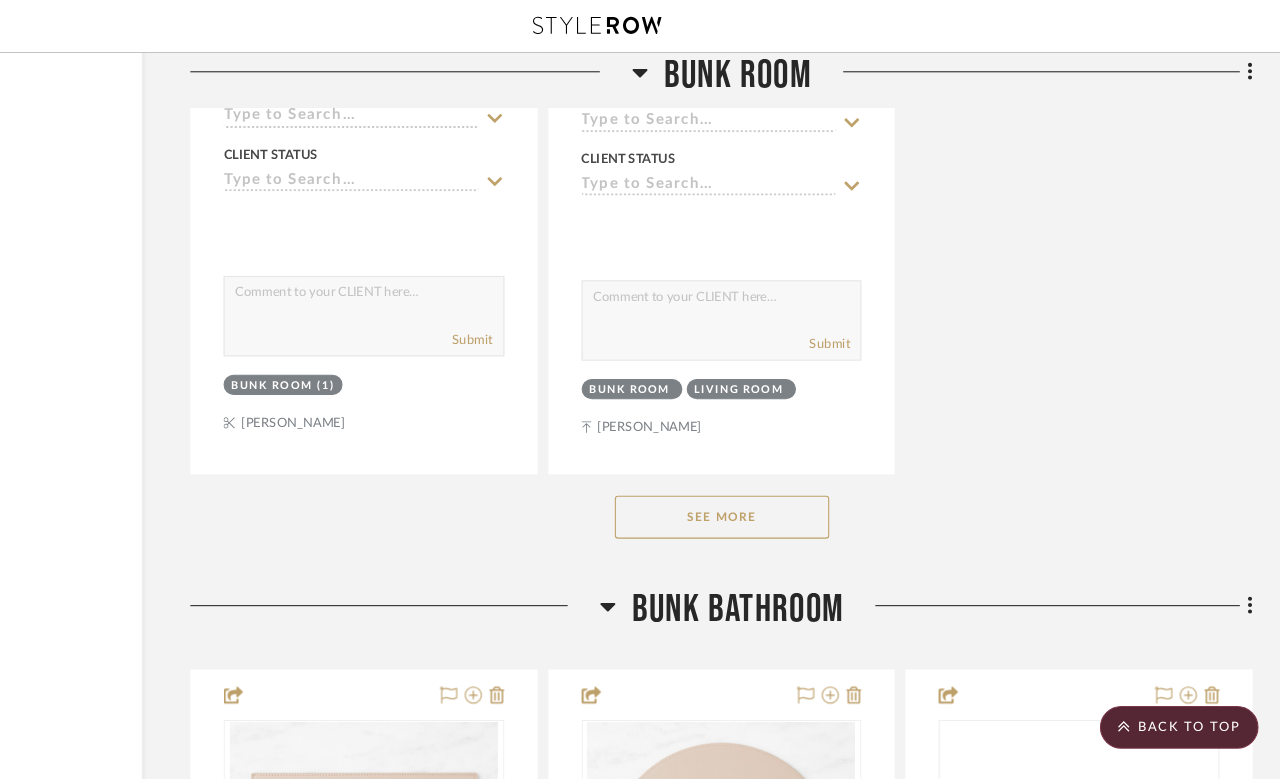 click on "See More" 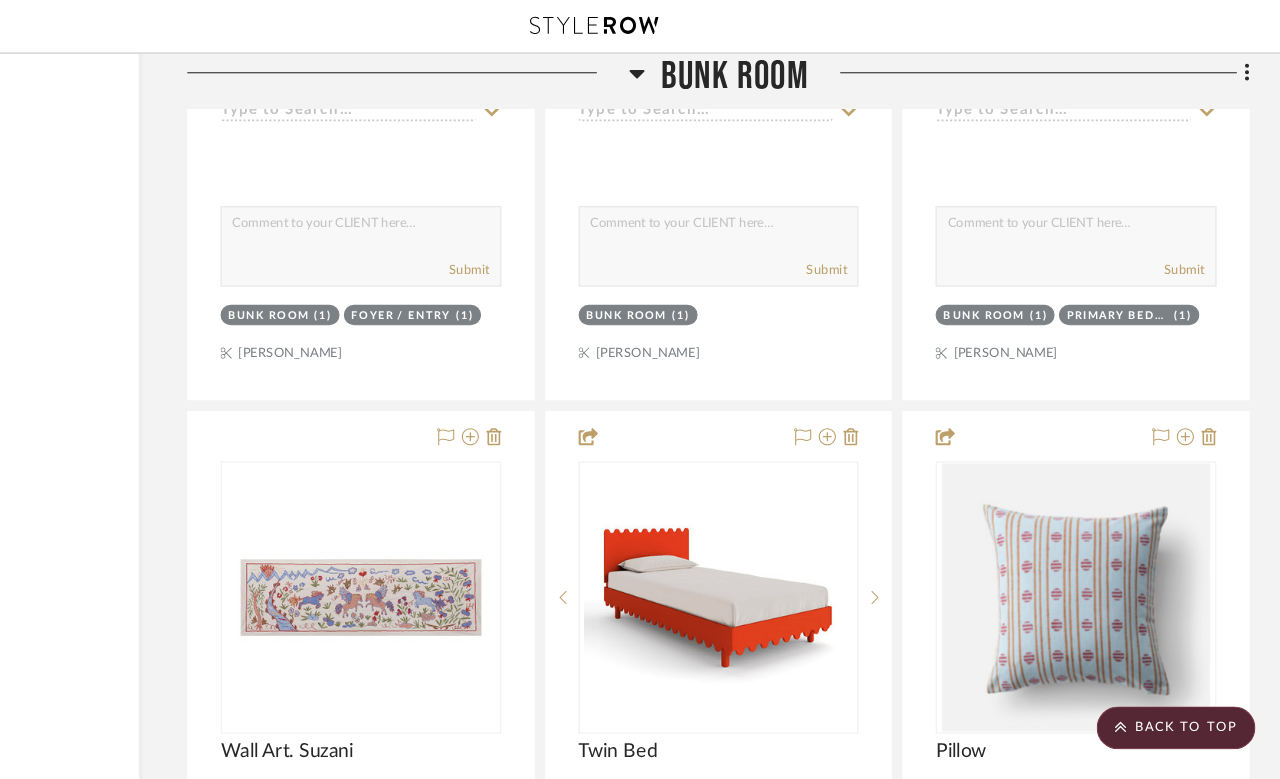 scroll, scrollTop: 7389, scrollLeft: 160, axis: both 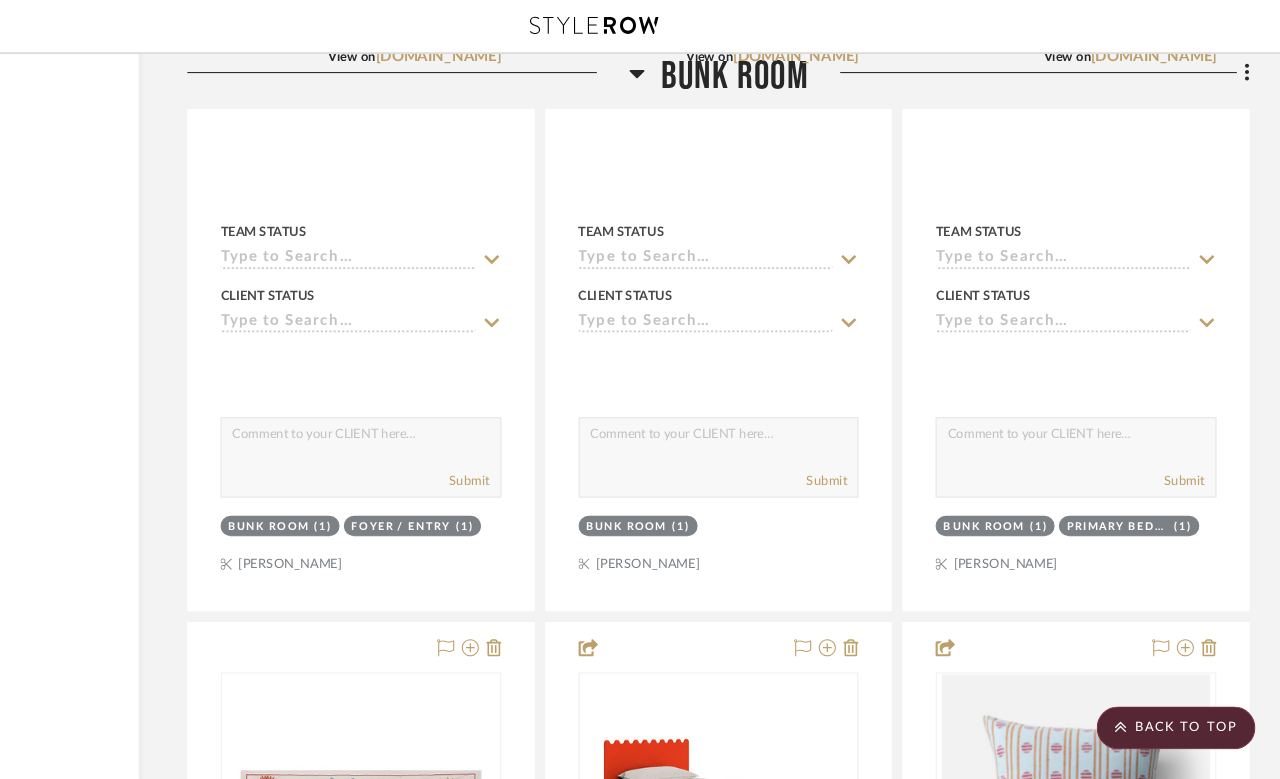 type 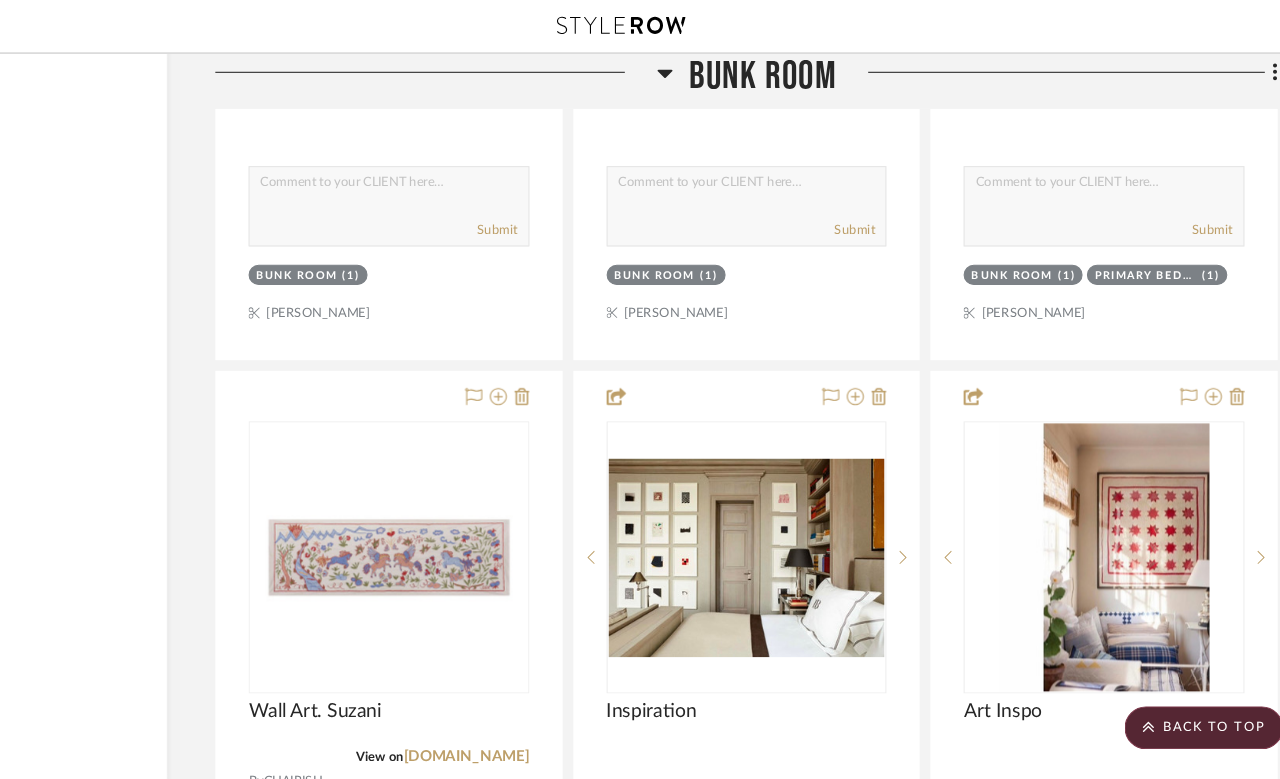 scroll, scrollTop: 8517, scrollLeft: 160, axis: both 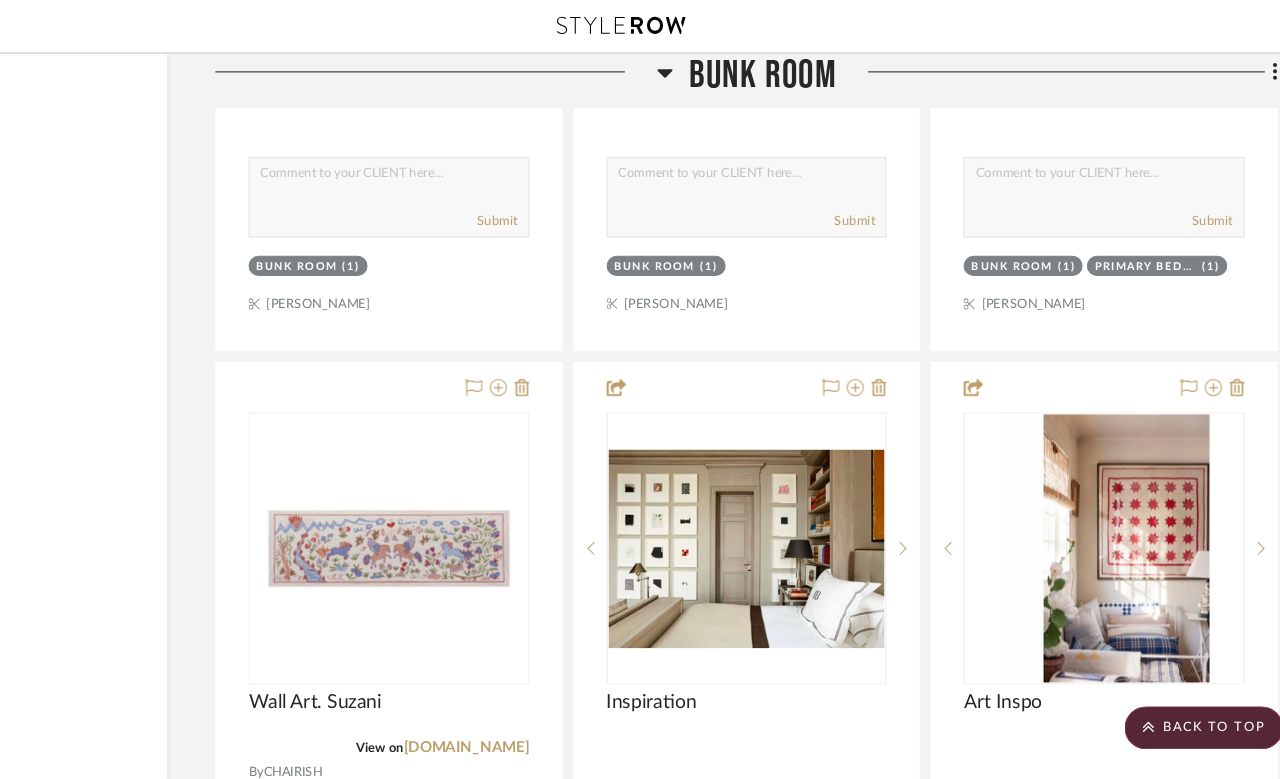click at bounding box center (423, 778) 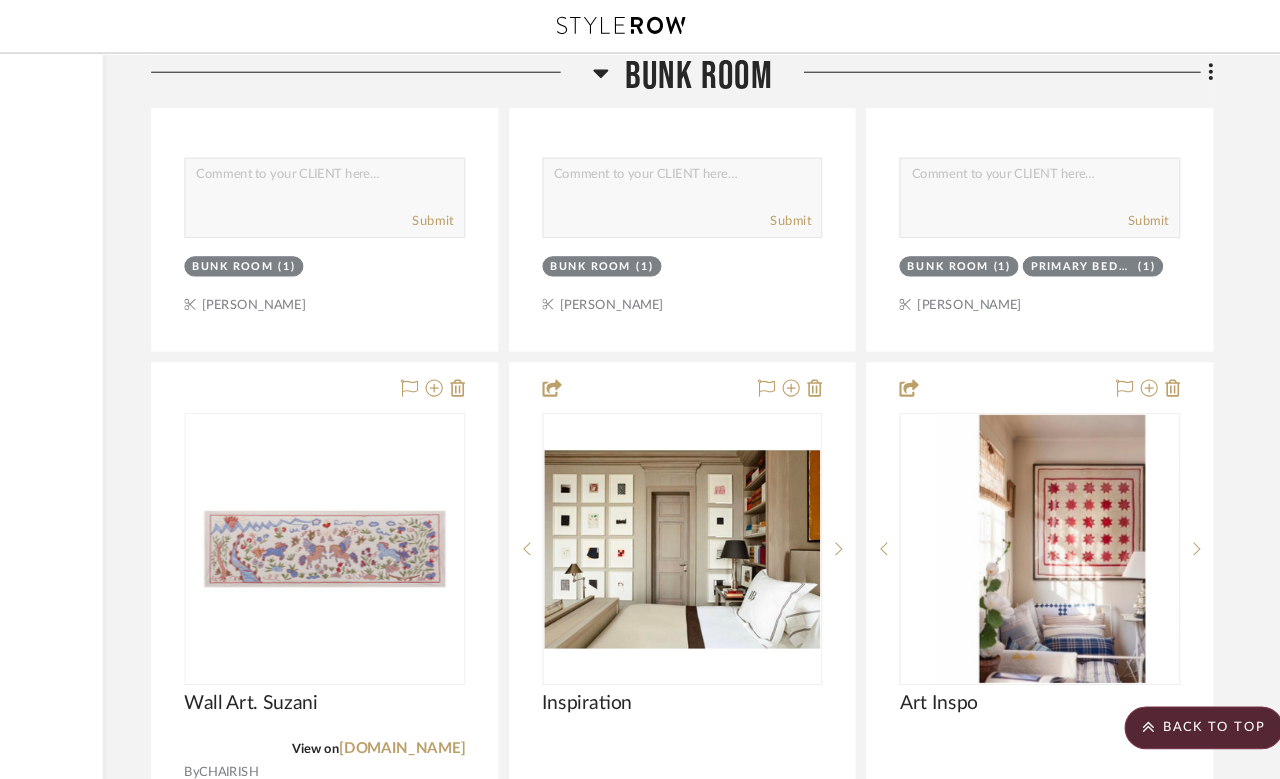 scroll, scrollTop: 0, scrollLeft: 0, axis: both 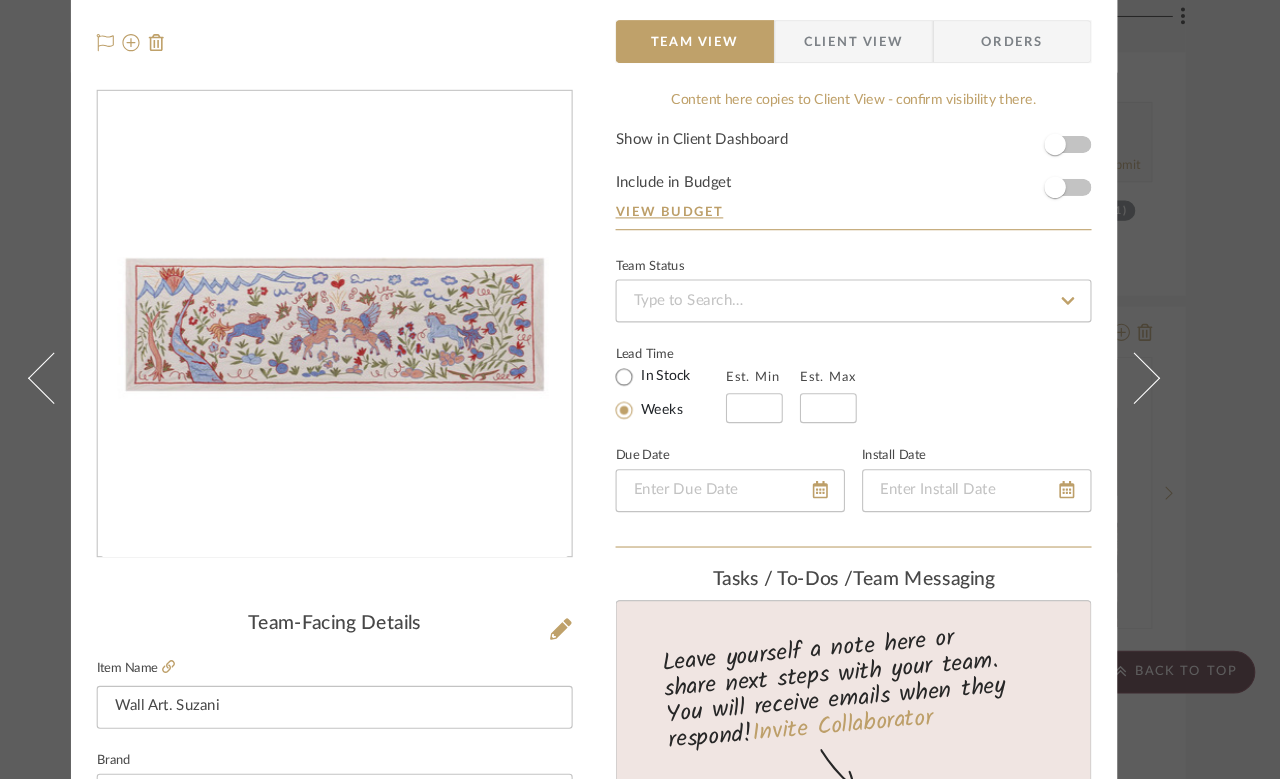 click on "Molly Bunk Room Wall Art. Suzani Team View Client View Orders  Team-Facing Details   Item Name  Wall Art. Suzani  Brand  CHAIRISH  Internal Description   Dimensions   Product Specifications   Item Costs   View Budget   Markup %  30%  Unit Cost  $0.00  Cost Type  DNET  Client Unit Price   $0.00   Quantity  1  Unit Type  Each  Subtotal   $0.00   Tax %  0%  Total Tax   $0.00   Shipping Cost  $0.00  Ship. Markup %  0% Taxable  Total Shipping   $0.00  Total Client Price  $0.00  Your Cost  $0.00  Your Margin  $0.00  Content here copies to Client View - confirm visibility there.  Show in Client Dashboard   Include in Budget   View Budget  Team Status  Lead Time  In Stock Weeks  Est. Min   Est. Max   Due Date   Install Date  Tasks / To-Dos /  team Messaging  Leave yourself a note here or share next steps with your team. You will receive emails when they
respond!  Invite Collaborator Internal Notes  Documents  Choose a file  or drag it here. Change Room/Update Quantity  Bunk Room  (1)  Primary Bedroom  (1)" at bounding box center [640, 389] 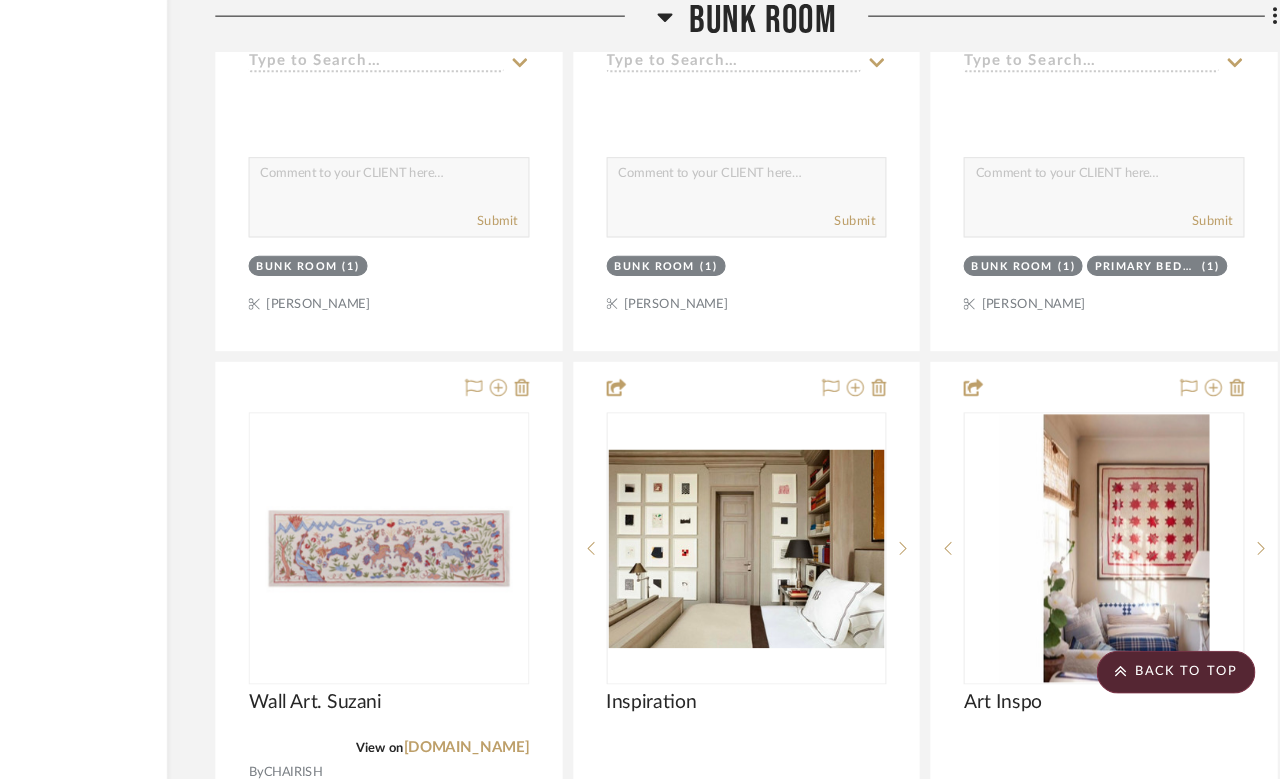 click 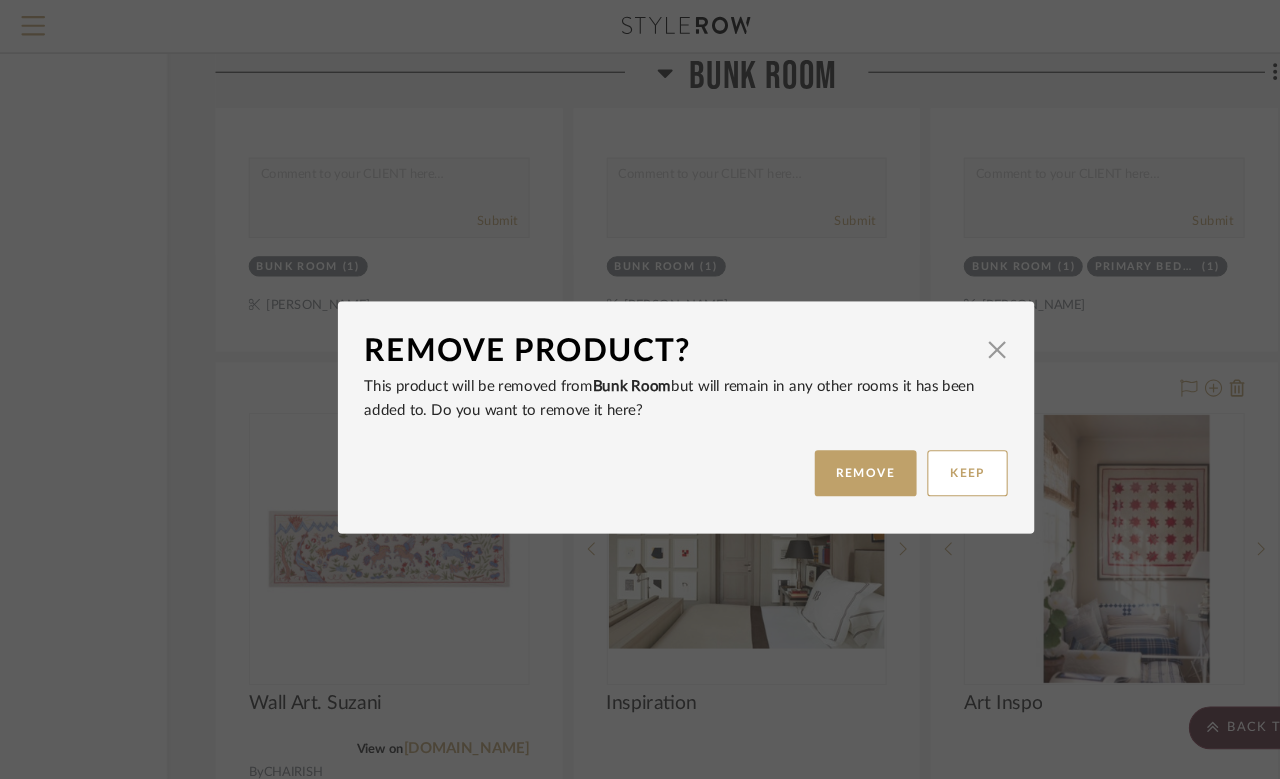 scroll, scrollTop: 0, scrollLeft: 0, axis: both 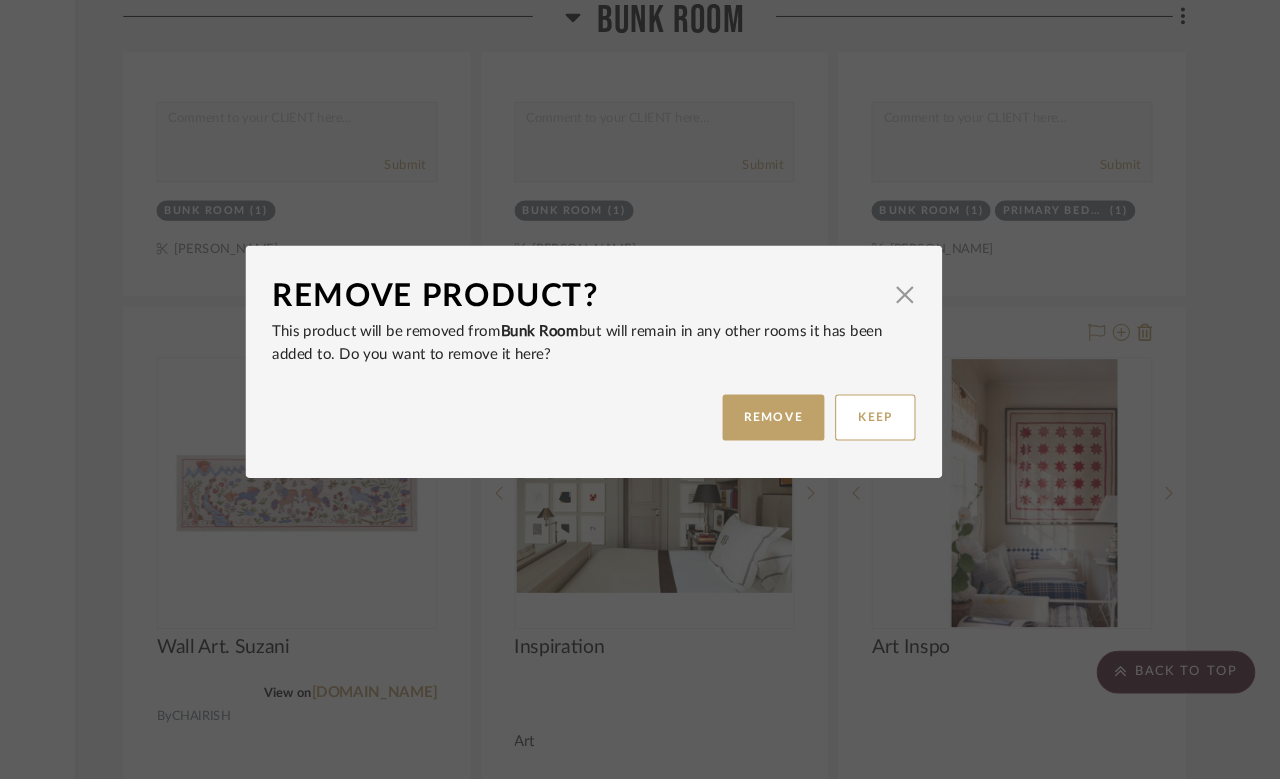 click on "REMOVE" at bounding box center [807, 441] 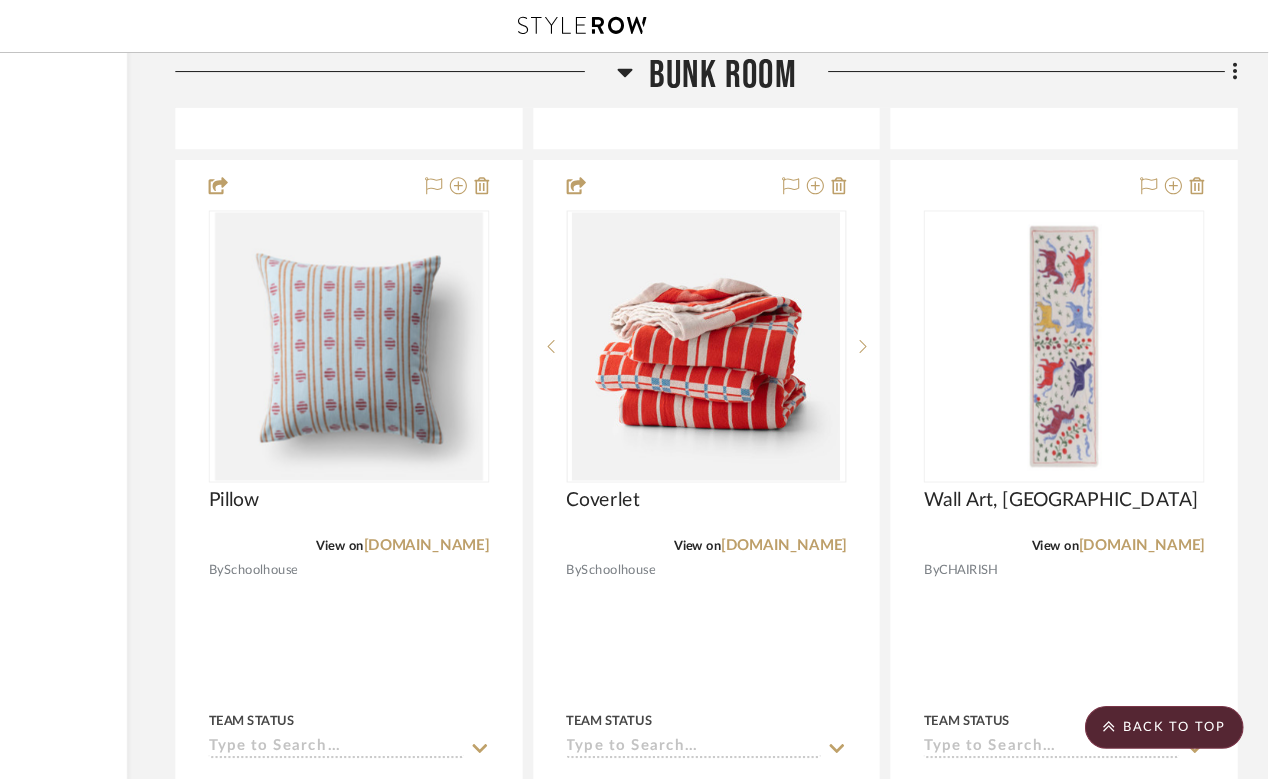 scroll, scrollTop: 7725, scrollLeft: 160, axis: both 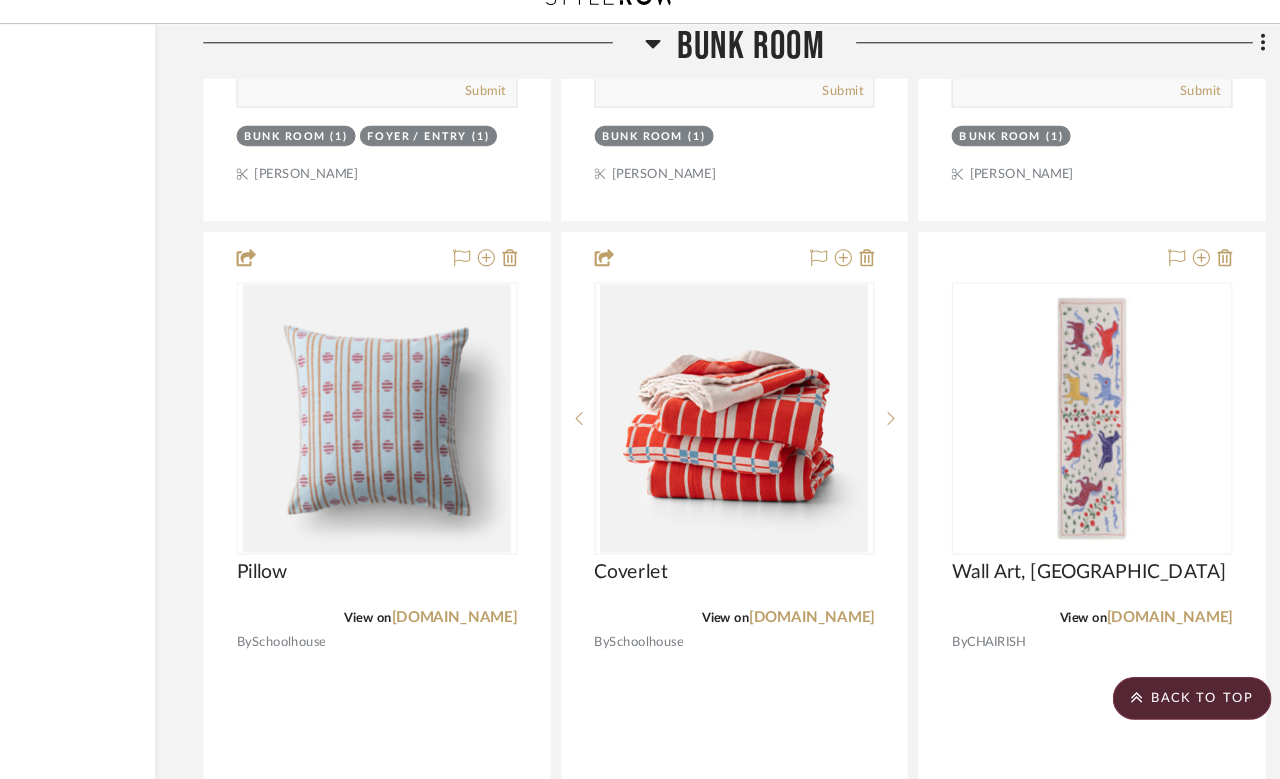 click 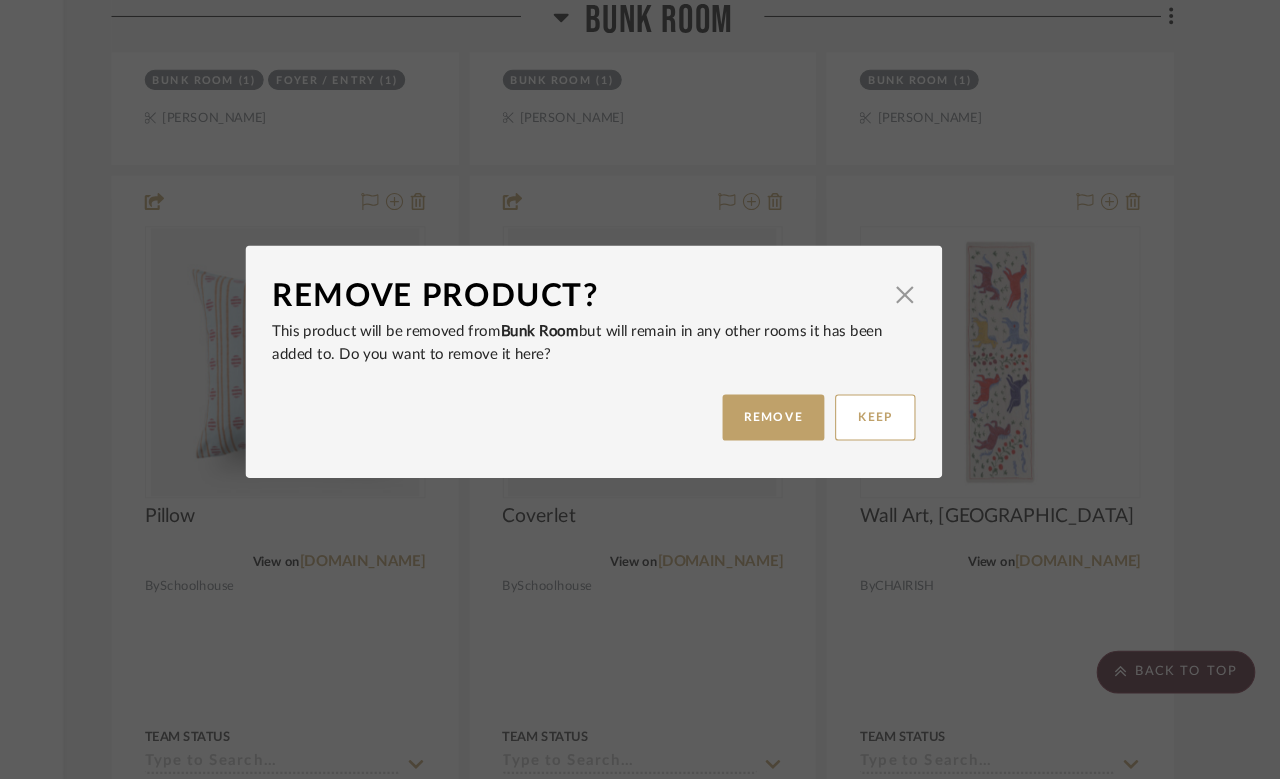 click on "REMOVE" at bounding box center (807, 441) 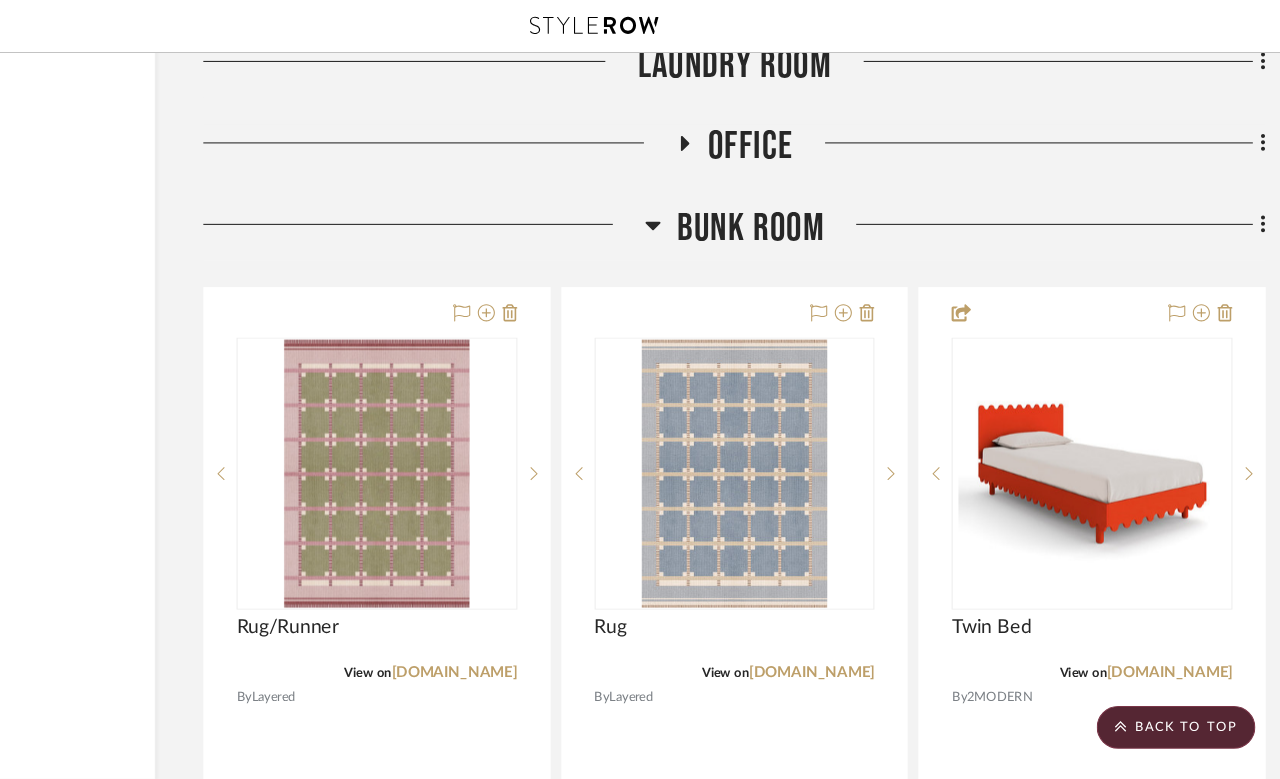 scroll, scrollTop: 6815, scrollLeft: 145, axis: both 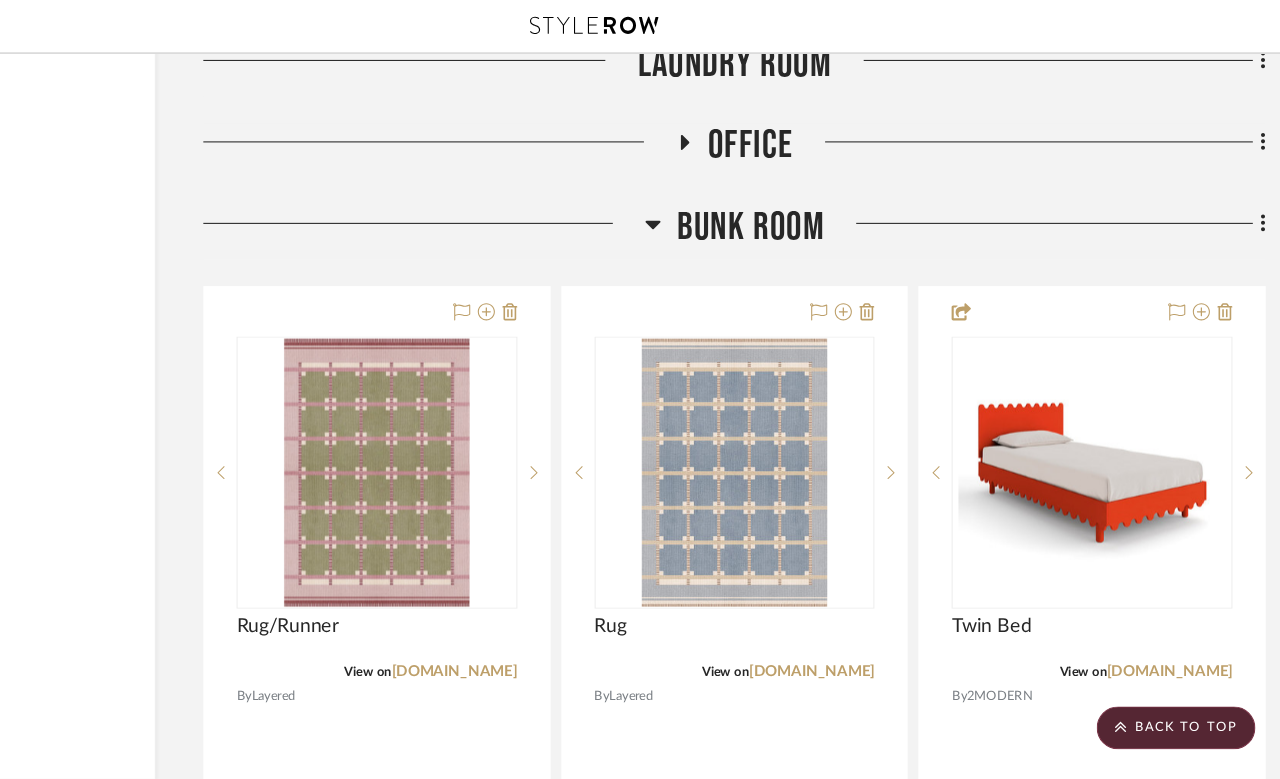 click on "Garage Bathroom Exterior Foyer / Entry Living Room Dining Room Media Room Game Room / Billiards Room Primary Bedroom Primary Bathroom  Hamper/Bin  View on  williams-sonoma.com  By  WILLIAMS SONOMA
$33.00  DNET  Team Status Client Status client Comments:  Submit   Primary Bathroom  (1)  Primary Bedroom  (1)    Molly Schirmang  Towel Ring  View on  build.com  By  Signature Hardware
$47.00  DNET  Team Status Client Status client Comments:  Submit   Primary Bathroom  (1)  Bathroom  (1)    Molly Schirmang  24" Towel Bar  View on  build.com  By  Signature Hardware
$65.00  DNET  Team Status Client Status client Comments:  Submit   Primary Bathroom  (1)  Bathroom  (1)    Molly Schirmang  Robe Hook  View on  build.com  By  Signature Hardware
$23.00  DNET  Team Status Client Status client Comments:  Submit   Primary Bathroom  (1)  Bathroom  (1)    Molly Schirmang  Soap Dispenser  View on  potterybarn.com  By  Pottery Barn
$31.20  DNET  Team Status Client Status client Comments: (1) (1)" 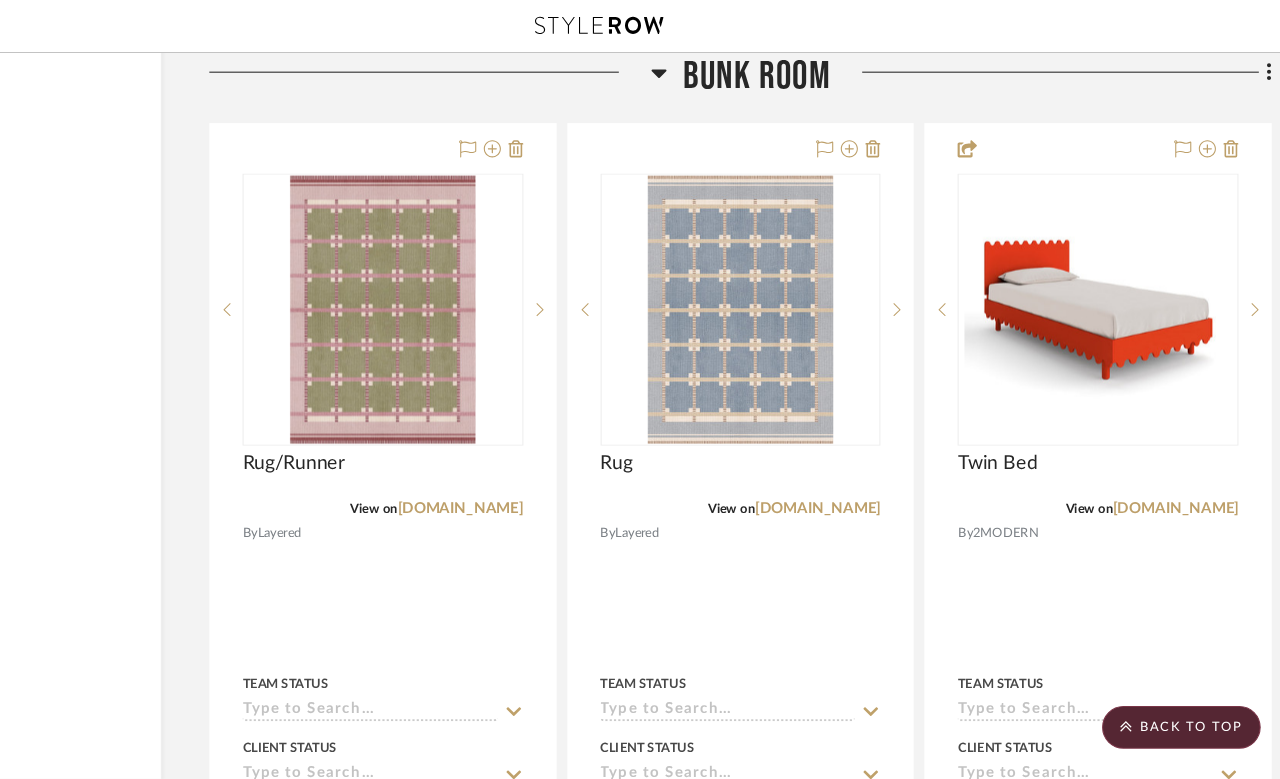 scroll, scrollTop: 6910, scrollLeft: 145, axis: both 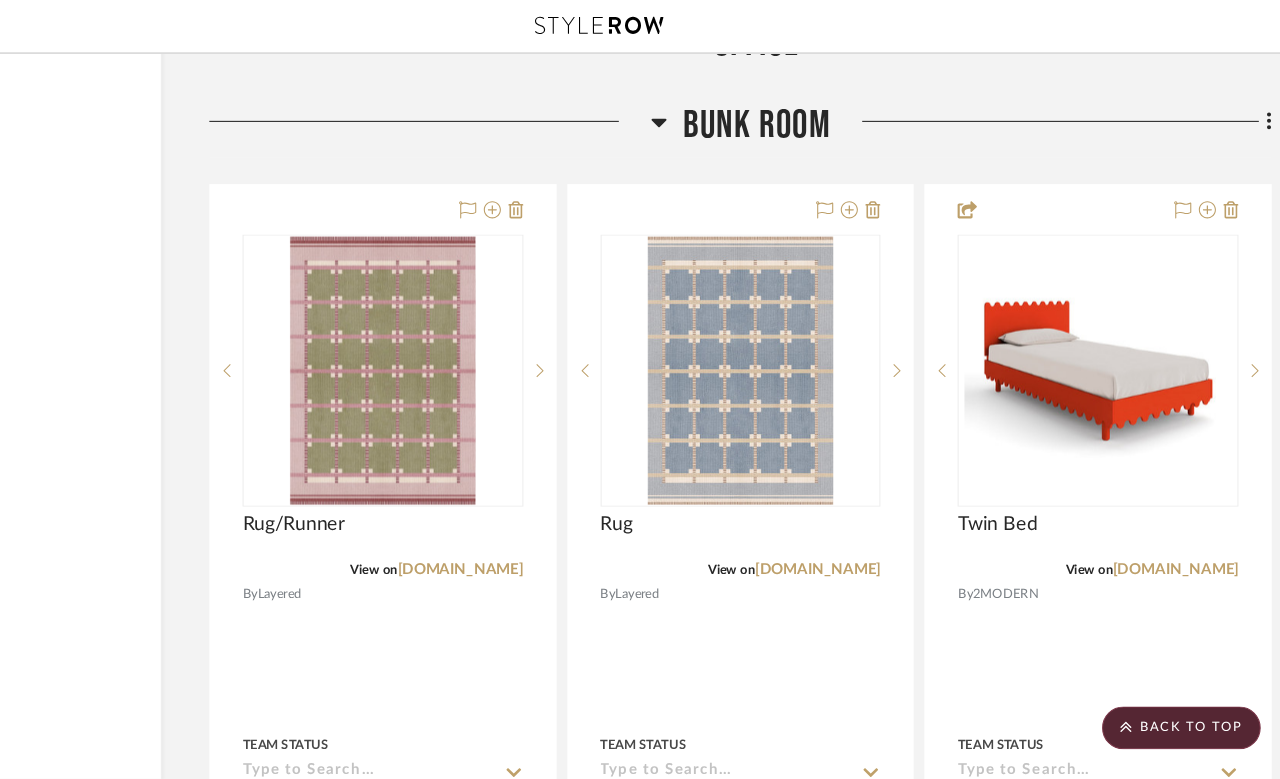 click on "Filter by keyword, category or name prior to exporting to Excel or Bulk Actions Team Comments All Team Comments Team Comments in last day Team Comments in last week Flagged Shared with Client Client Feedback No Feedback  (185)  Client Comments All Client Comments Client Comments in last day Client Comments in last week Added To PO Category  Seating   (30)   Tables   (16)   Storage   (5)   Beds    (1)   Bath   (18)   Accessories    (17)   Rugs   (14)   Lighting   (13)   Fabric & Textiles   (12)   Outdoor   (10)   Art   (9)   Housewares   (9)   Mirrors   (8)   Bedding   (4)   Kitchen   (2)   Window Coverings   (2)   Carpet   (1)   Wallcoverings   (1)  Brand 2MODERN  (5)  abc carpet & home  (2)  All Modern  (1)  Amazon  (4)  Angela Adams  (1)  Anthropologie  (3)  ARTERIORS  (4)  Arteriors Home  (4)  Artistic Frame  (1)  BED BATH & BEYOND  (1)  Bennison Fabrics  (1)  Bernhardt Furniture Company  (1)  Burke Decor  (1)  CA Modern Home  (1)  Casa de Perrin  (1)  See More + Upload Method Clipped  (173)  Uploaded 0" 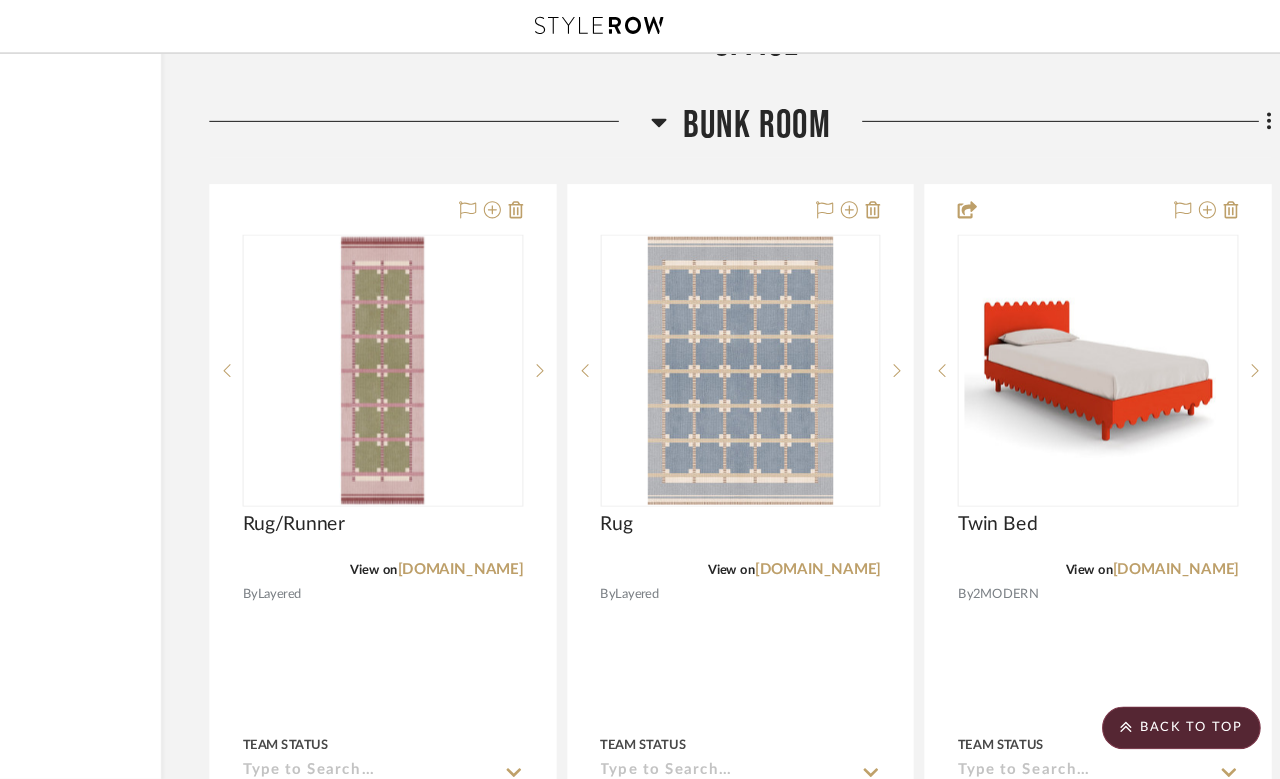 click at bounding box center (584, 346) 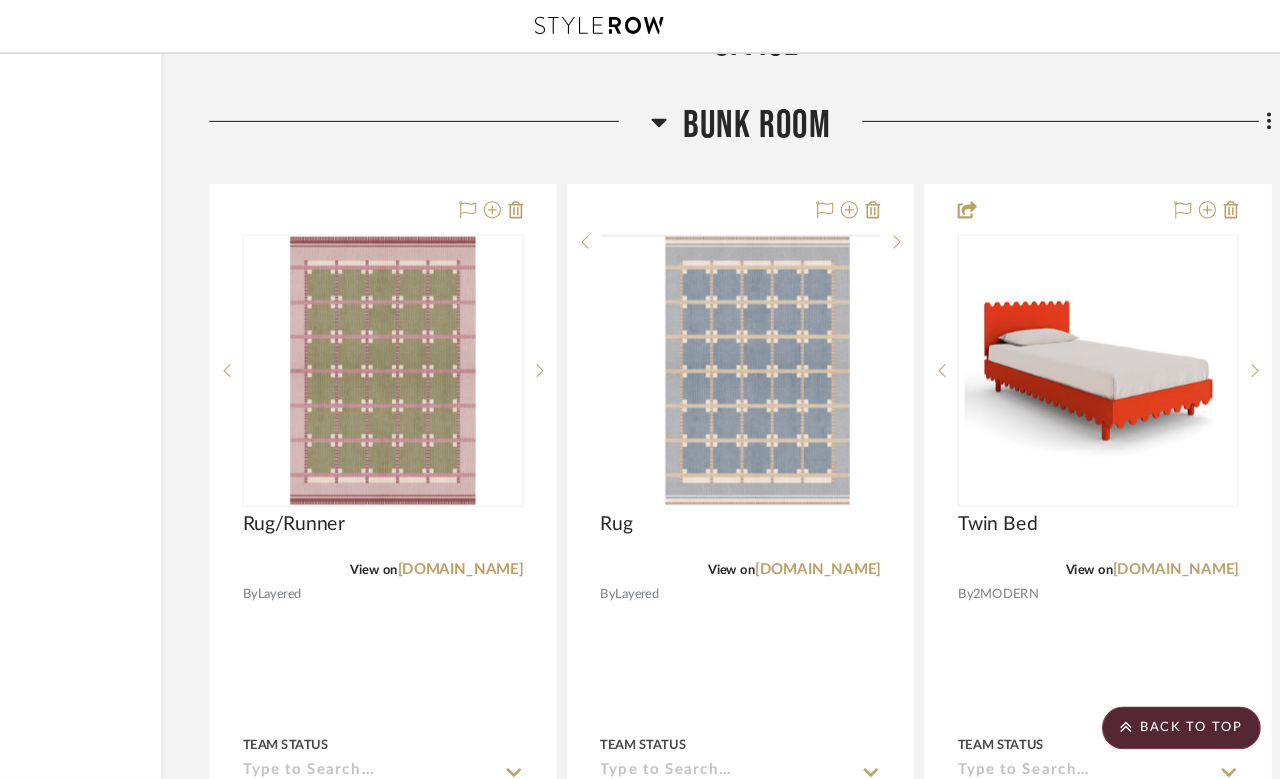 click at bounding box center [917, 226] 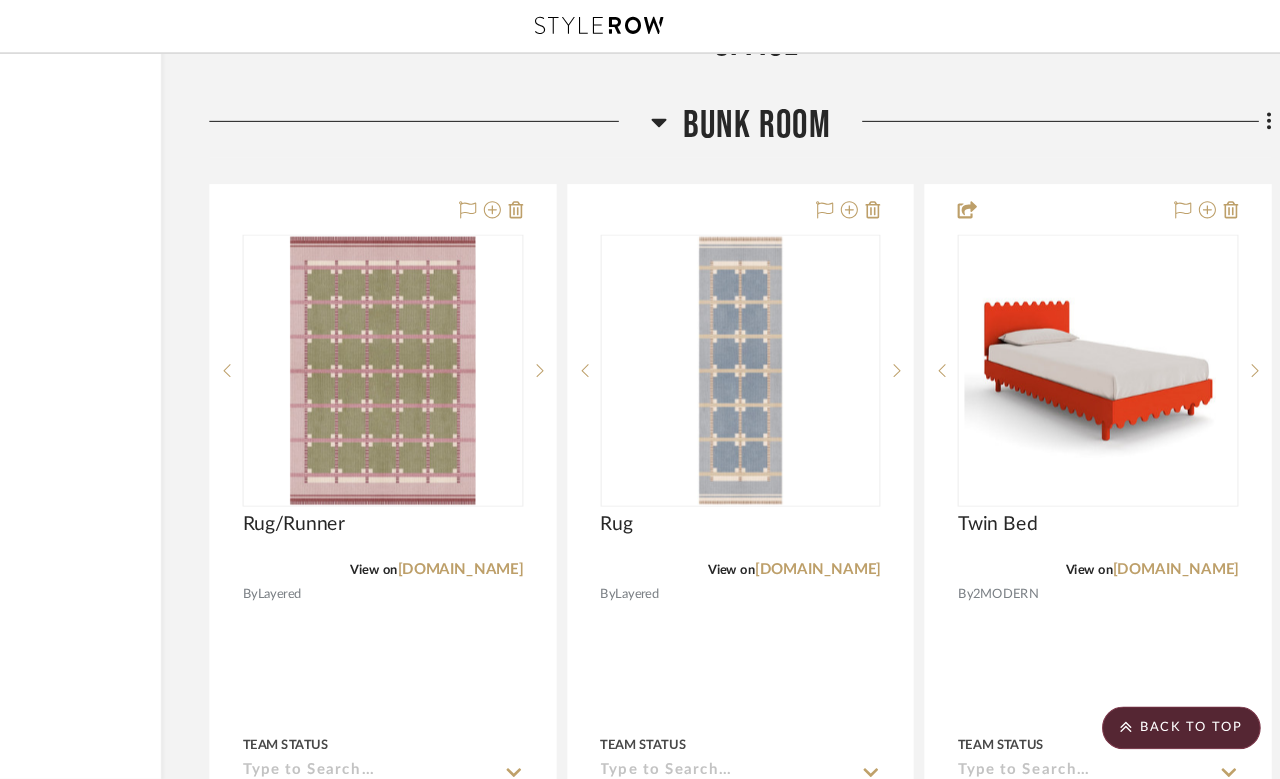 click 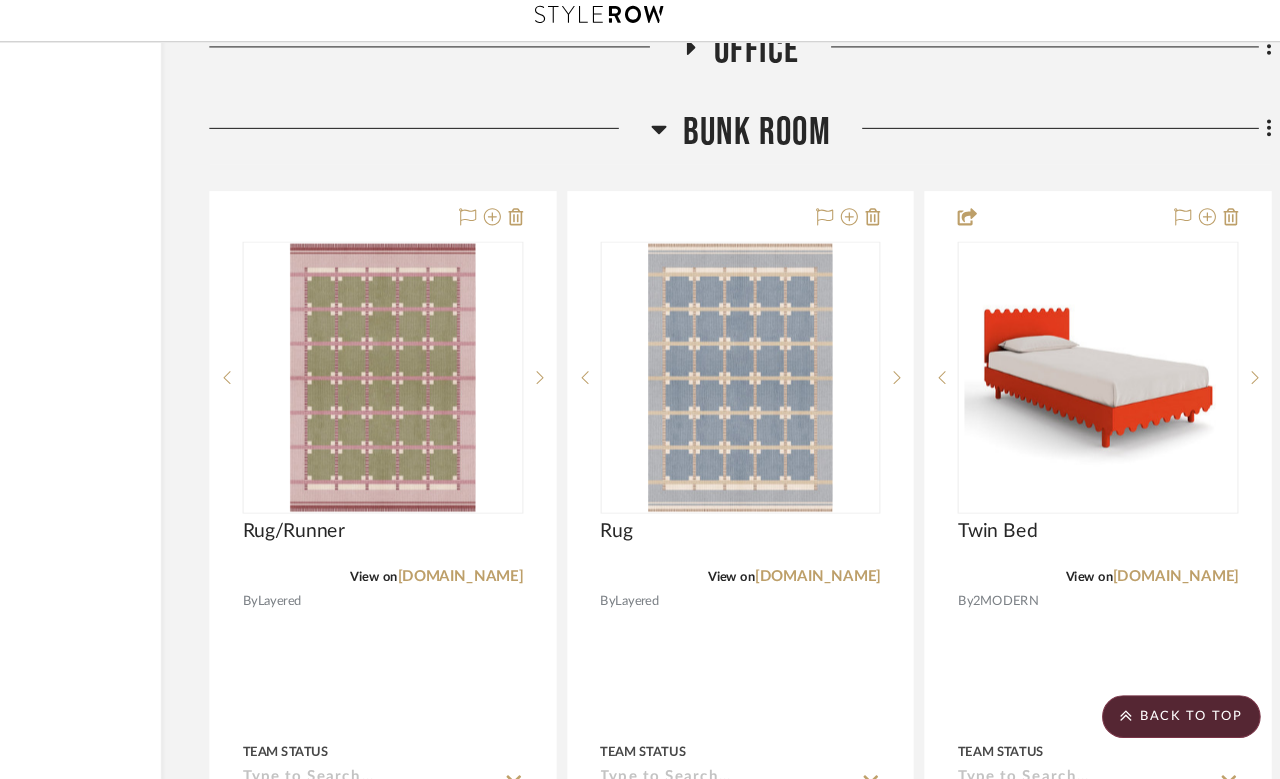 scroll, scrollTop: 6824, scrollLeft: 145, axis: both 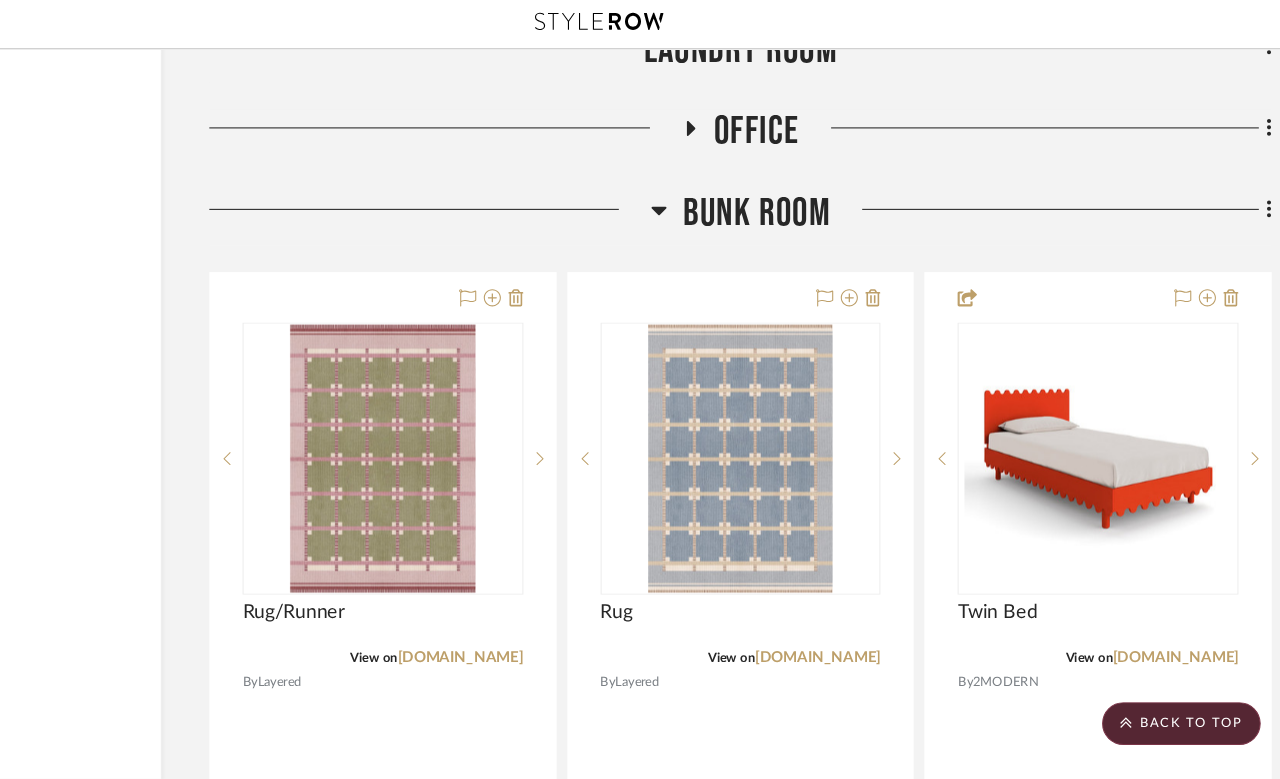 click at bounding box center [438, 432] 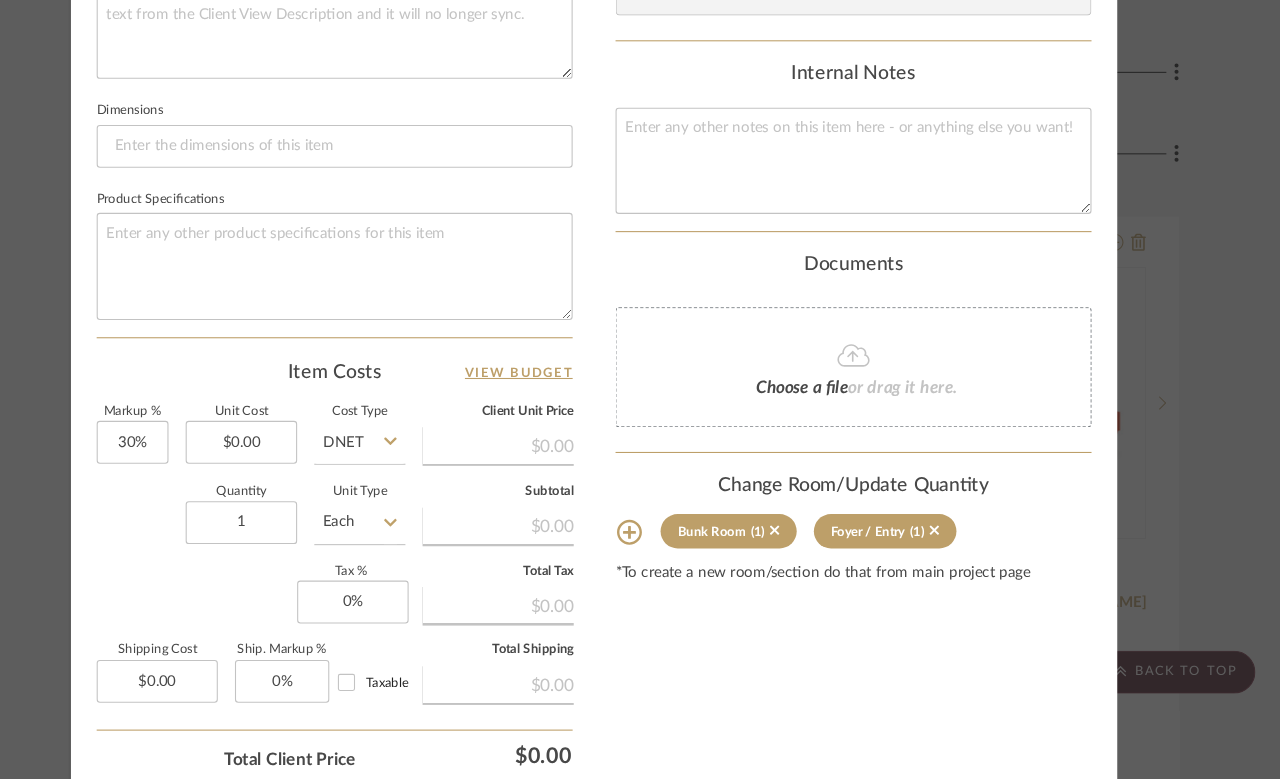 scroll, scrollTop: 842, scrollLeft: 0, axis: vertical 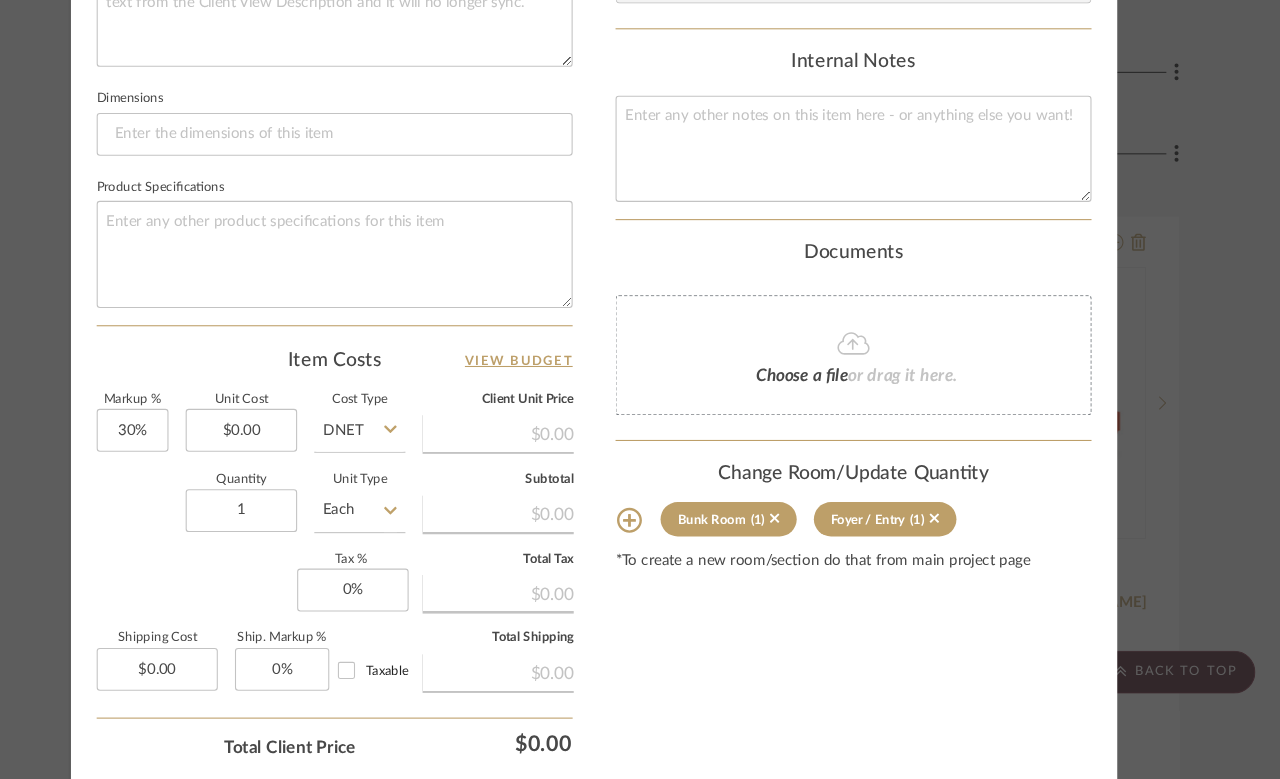 click on "Bunk Room  (1)" 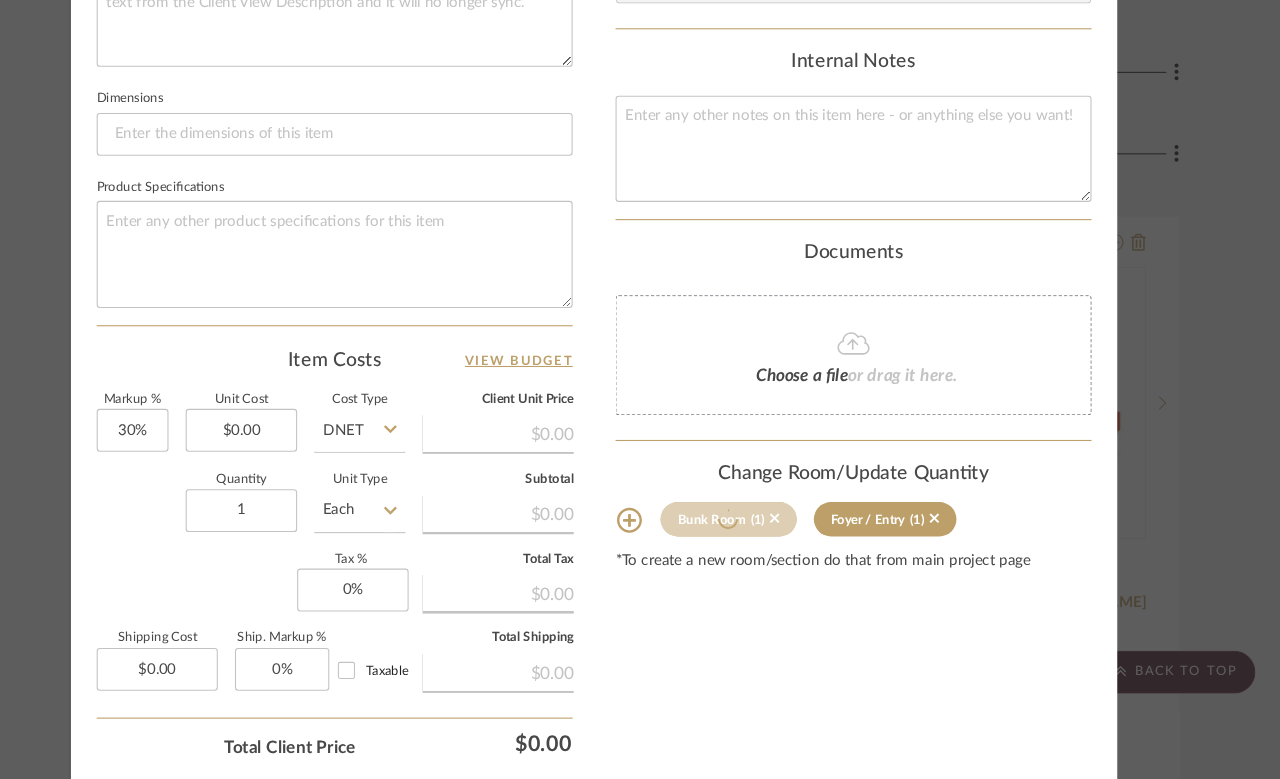 type 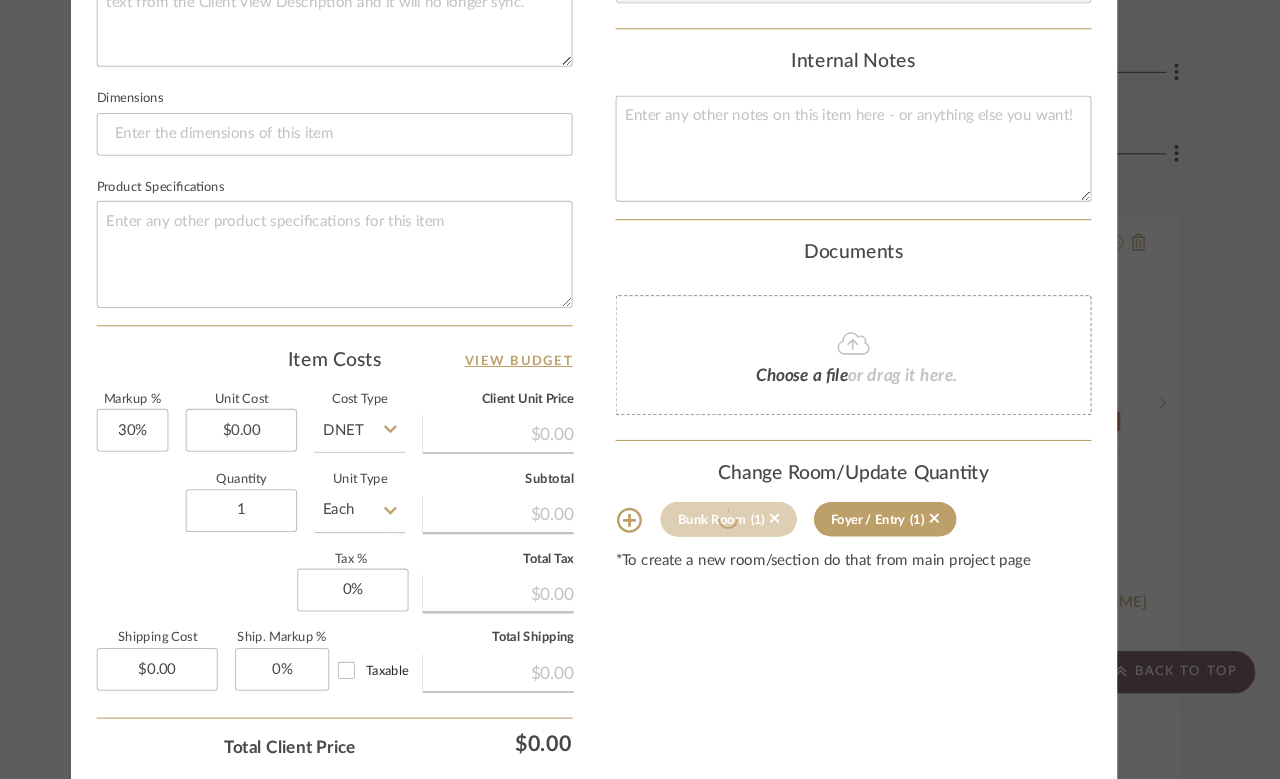type 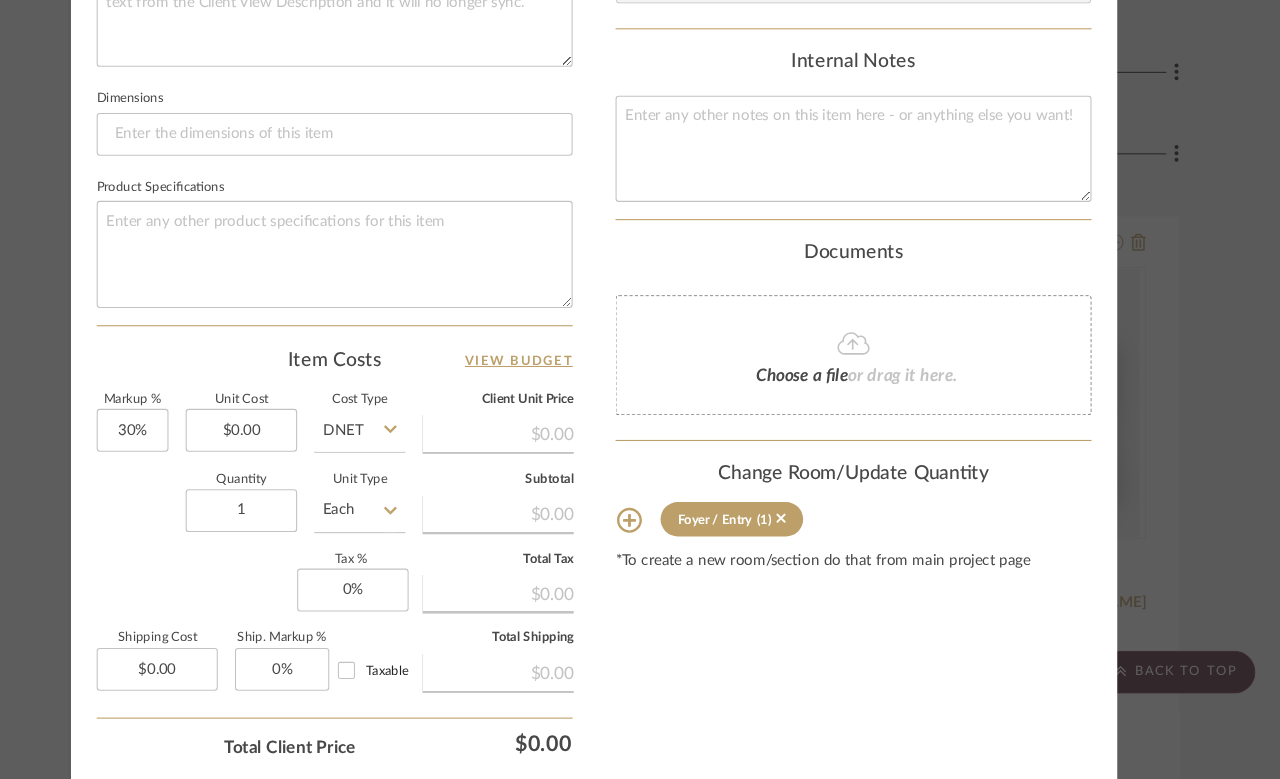 click on "Molly Foyer / Entry Rug/Runner Team View Client View Orders 1 / 2  Team-Facing Details   Item Name  Rug/Runner  Brand  Layered  Internal Description   Dimensions   Product Specifications   Item Costs   View Budget   Markup %  30%  Unit Cost  $0.00  Cost Type  DNET  Client Unit Price   $0.00   Quantity  1  Unit Type  Each  Subtotal   $0.00   Tax %  0%  Total Tax   $0.00   Shipping Cost  $0.00  Ship. Markup %  0% Taxable  Total Shipping   $0.00  Total Client Price  $0.00  Your Cost  $0.00  Your Margin  $0.00  Content here copies to Client View - confirm visibility there.  Show in Client Dashboard   Include in Budget   View Budget  Team Status  Lead Time  In Stock Weeks  Est. Min   Est. Max   Due Date   Install Date  Tasks / To-Dos /  team Messaging  Leave yourself a note here or share next steps with your team. You will receive emails when they
respond!  Invite Collaborator Internal Notes  Documents  Choose a file  or drag it here. Change Room/Update Quantity  Foyer / Entry  (1)    Molly Schirmang" at bounding box center [640, 389] 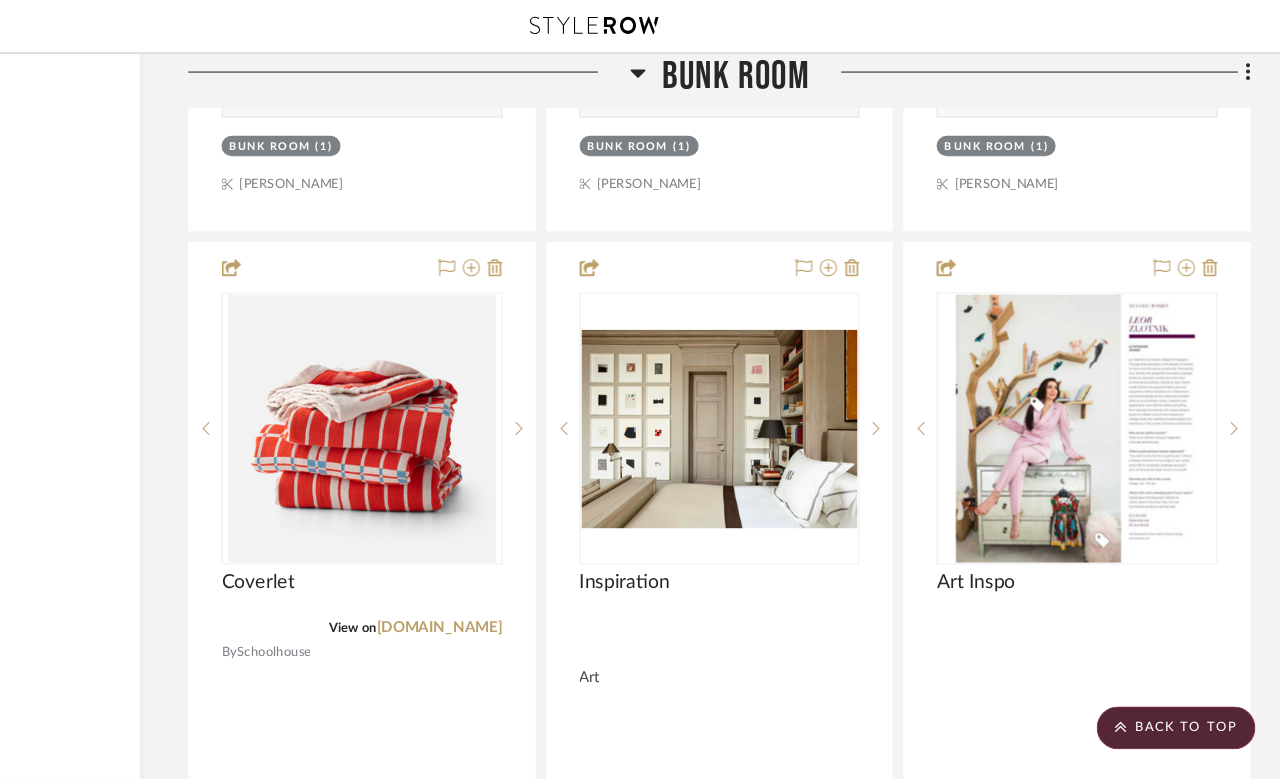 scroll, scrollTop: 7739, scrollLeft: 159, axis: both 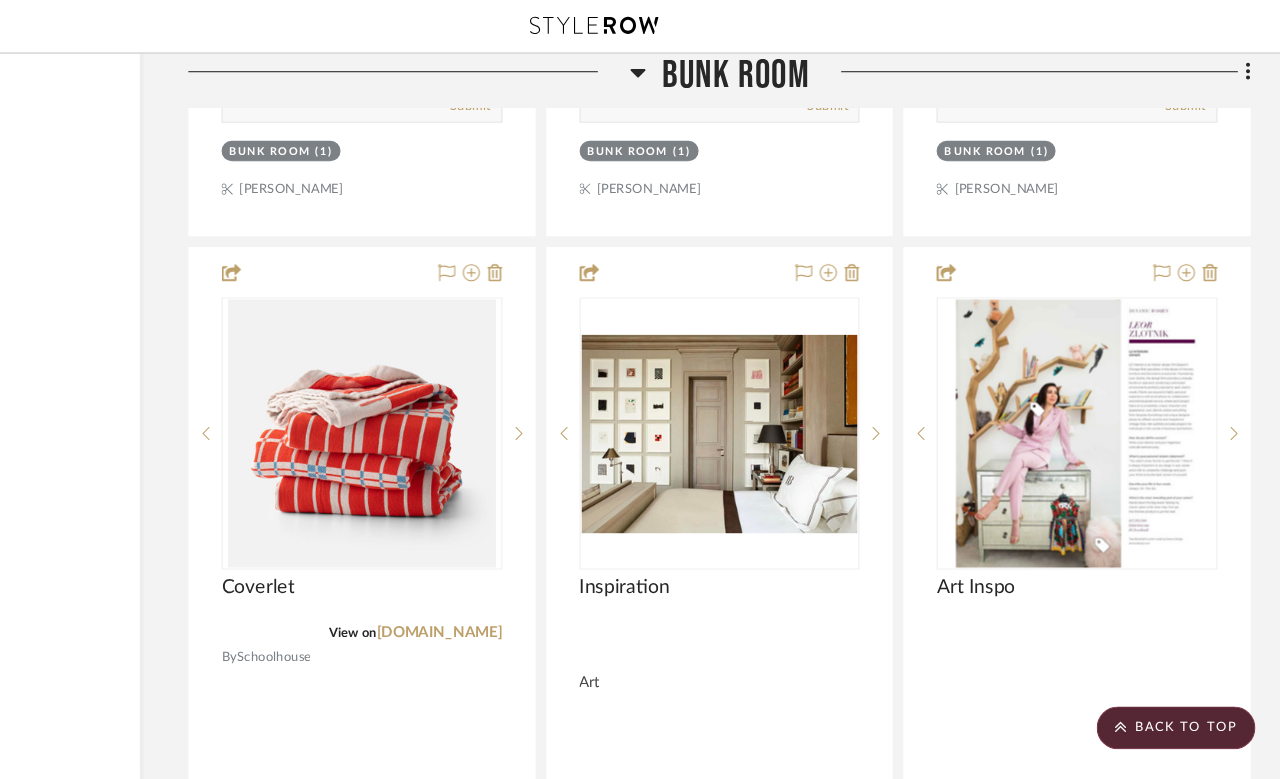 click at bounding box center [1237, 404] 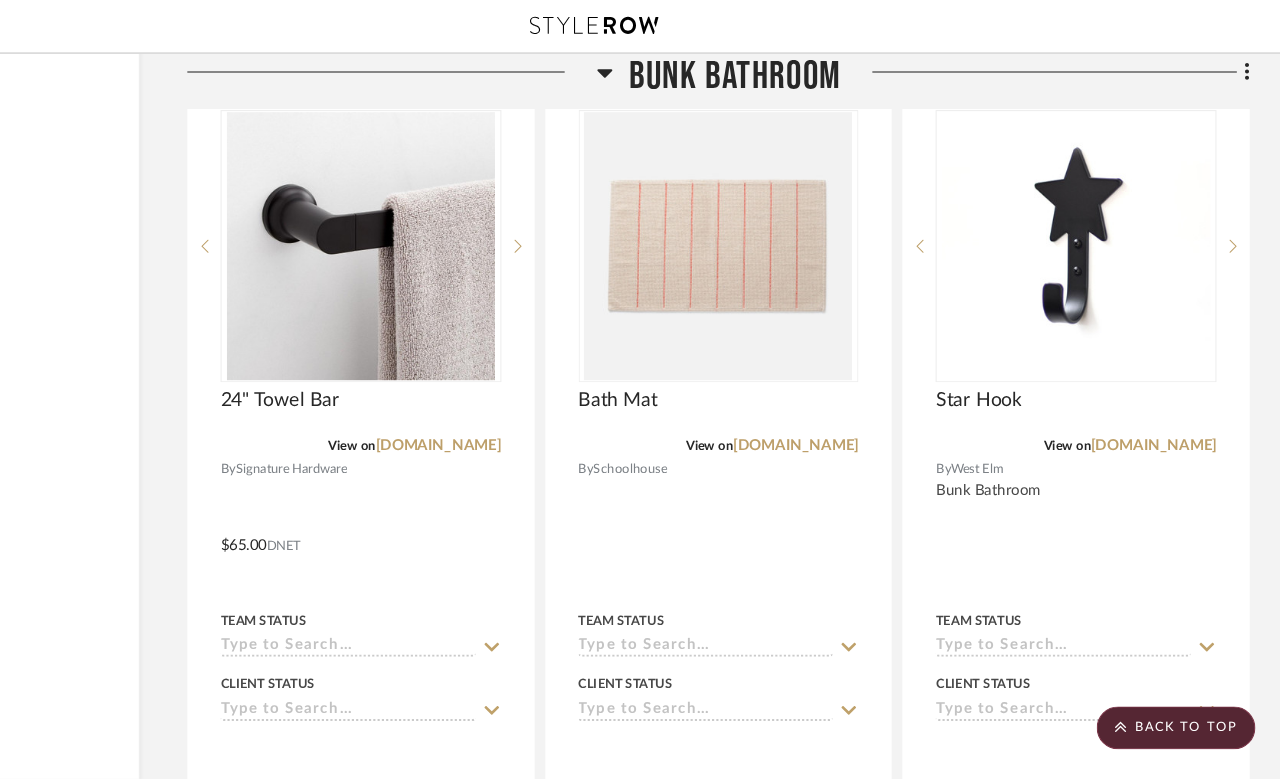 scroll, scrollTop: 9746, scrollLeft: 160, axis: both 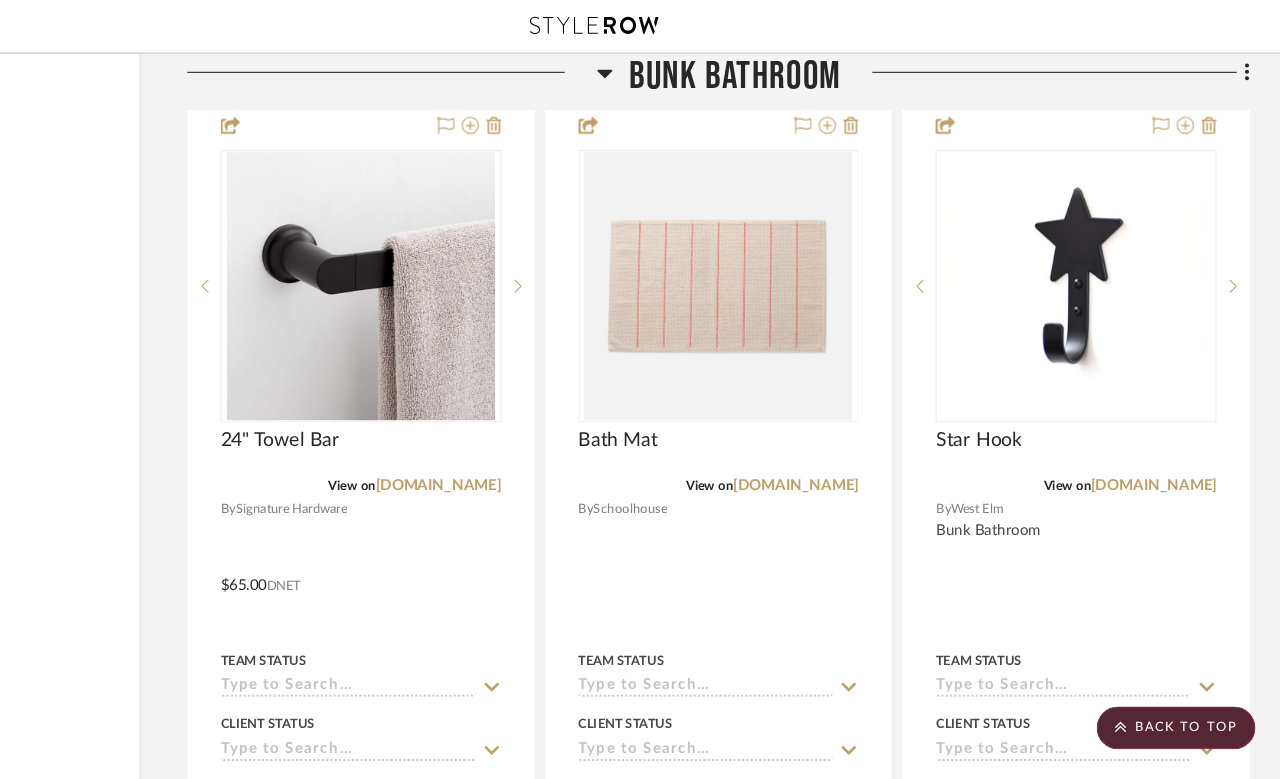 click at bounding box center [1236, 267] 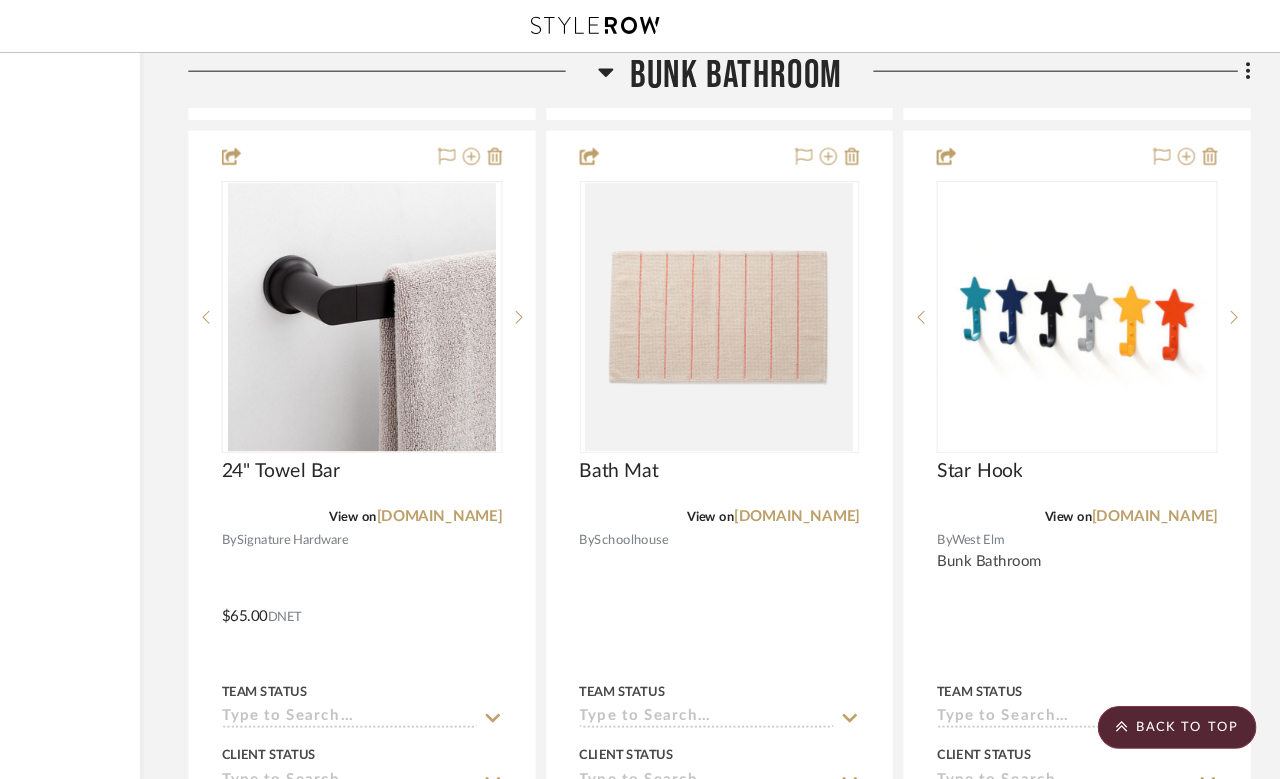 click at bounding box center [1236, 296] 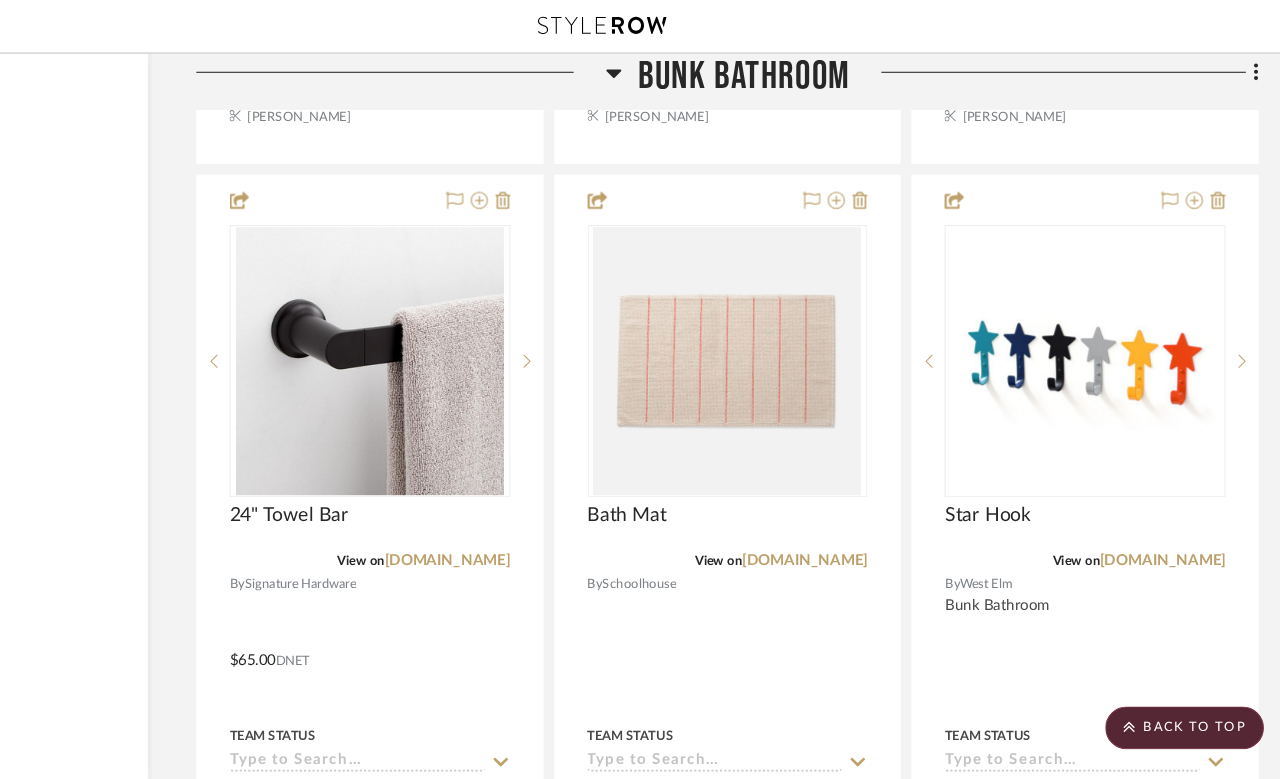 scroll, scrollTop: 9672, scrollLeft: 160, axis: both 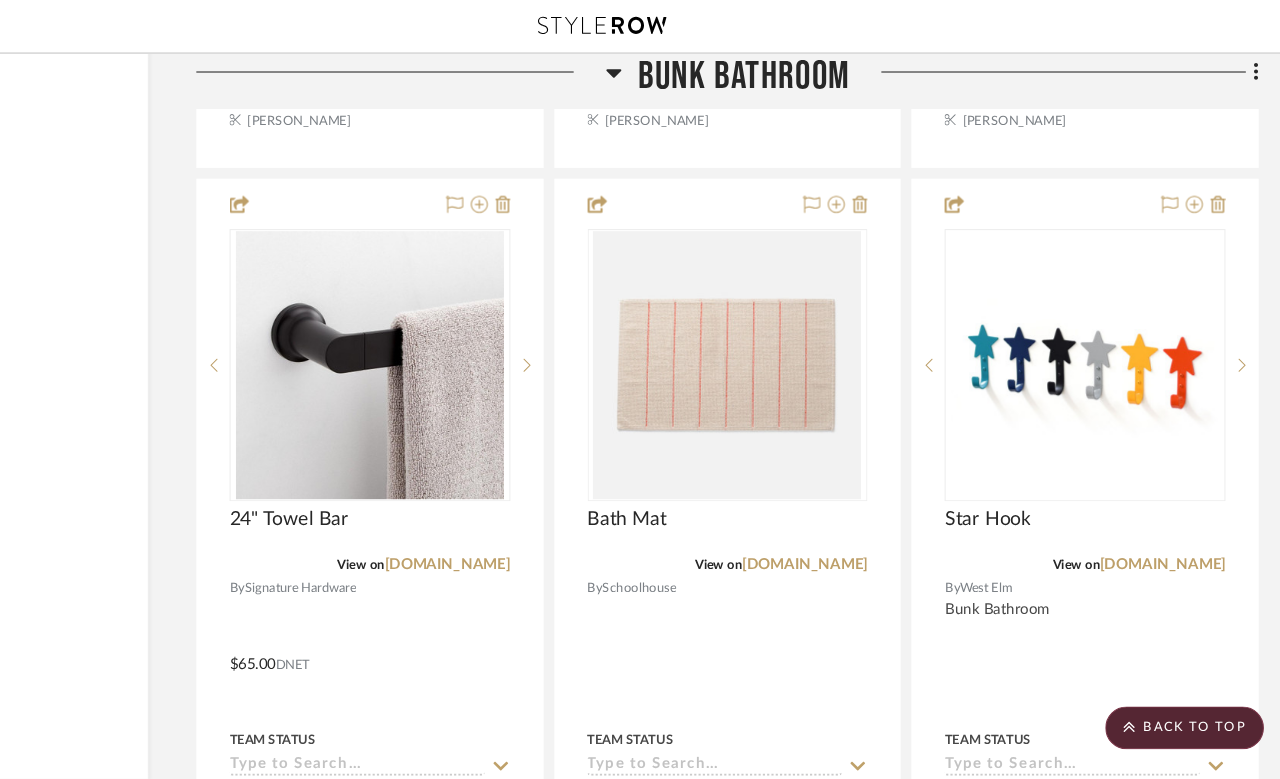 click on "[DOMAIN_NAME]" at bounding box center (828, 527) 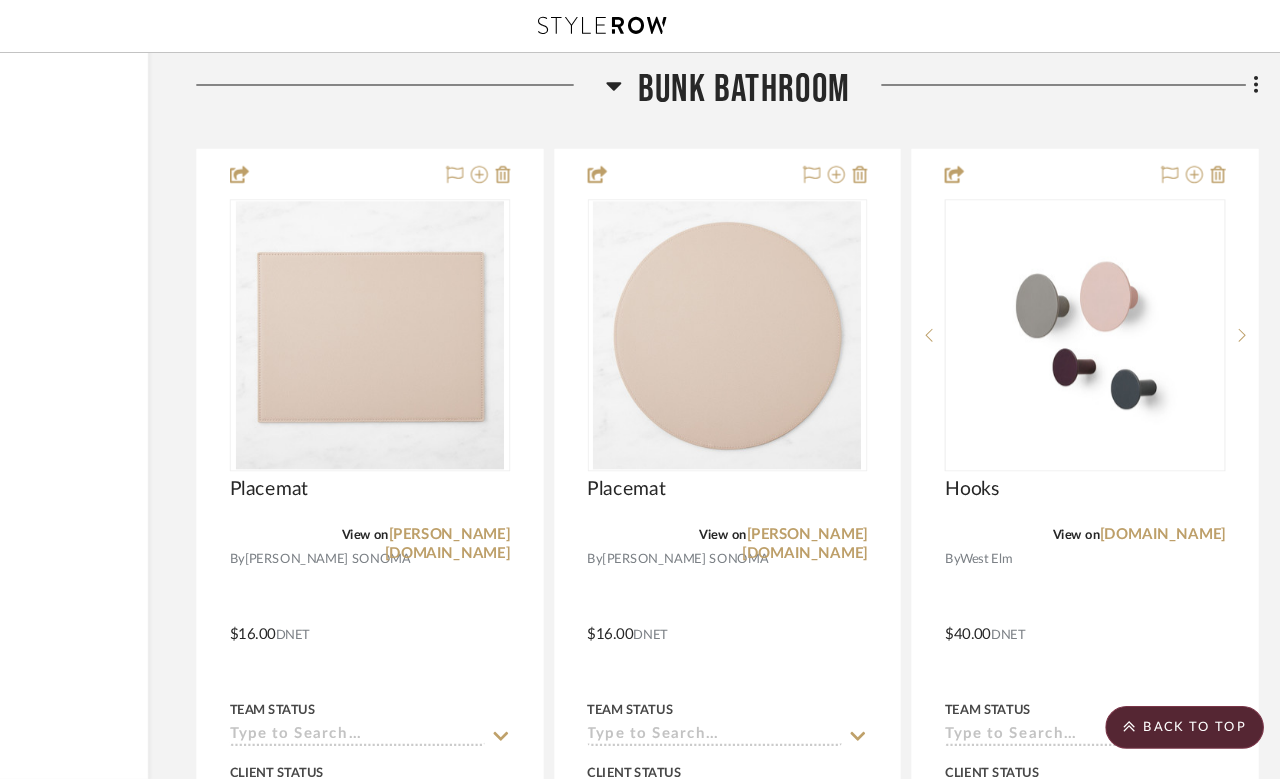 scroll, scrollTop: 8776, scrollLeft: 160, axis: both 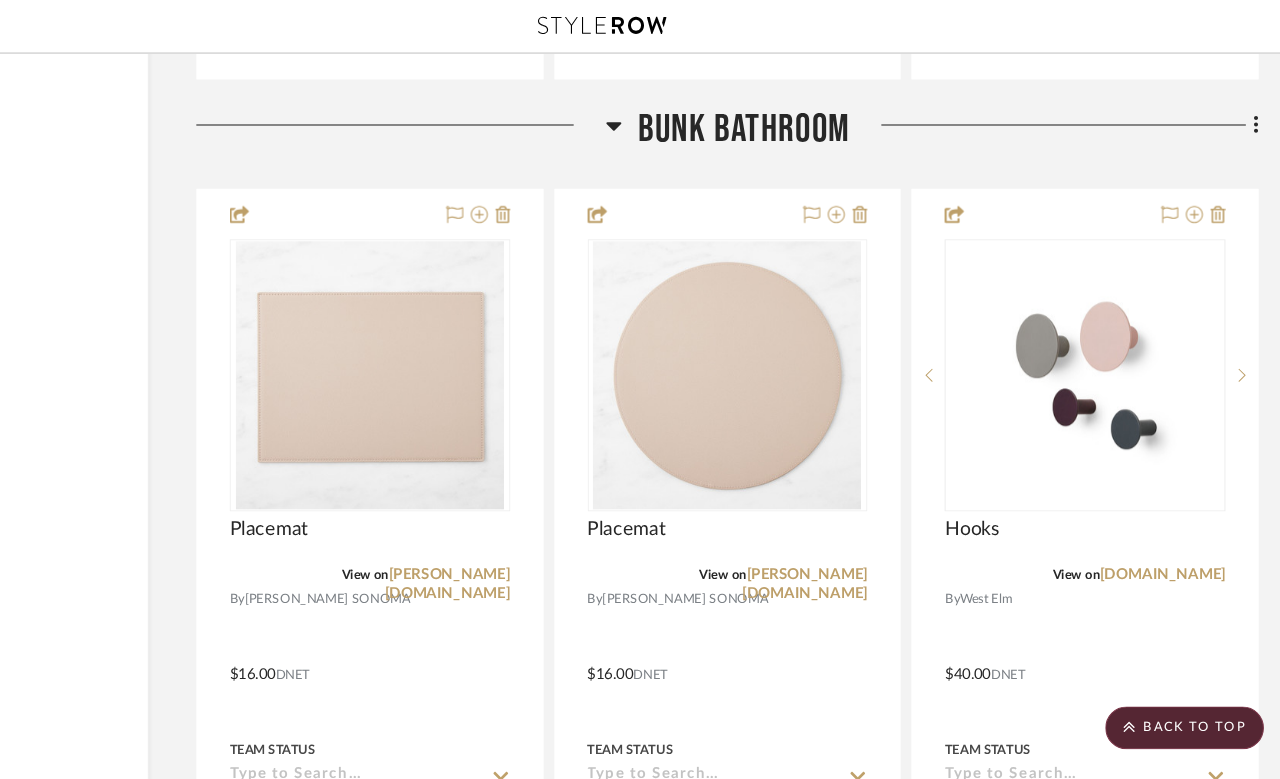 click at bounding box center (1236, 350) 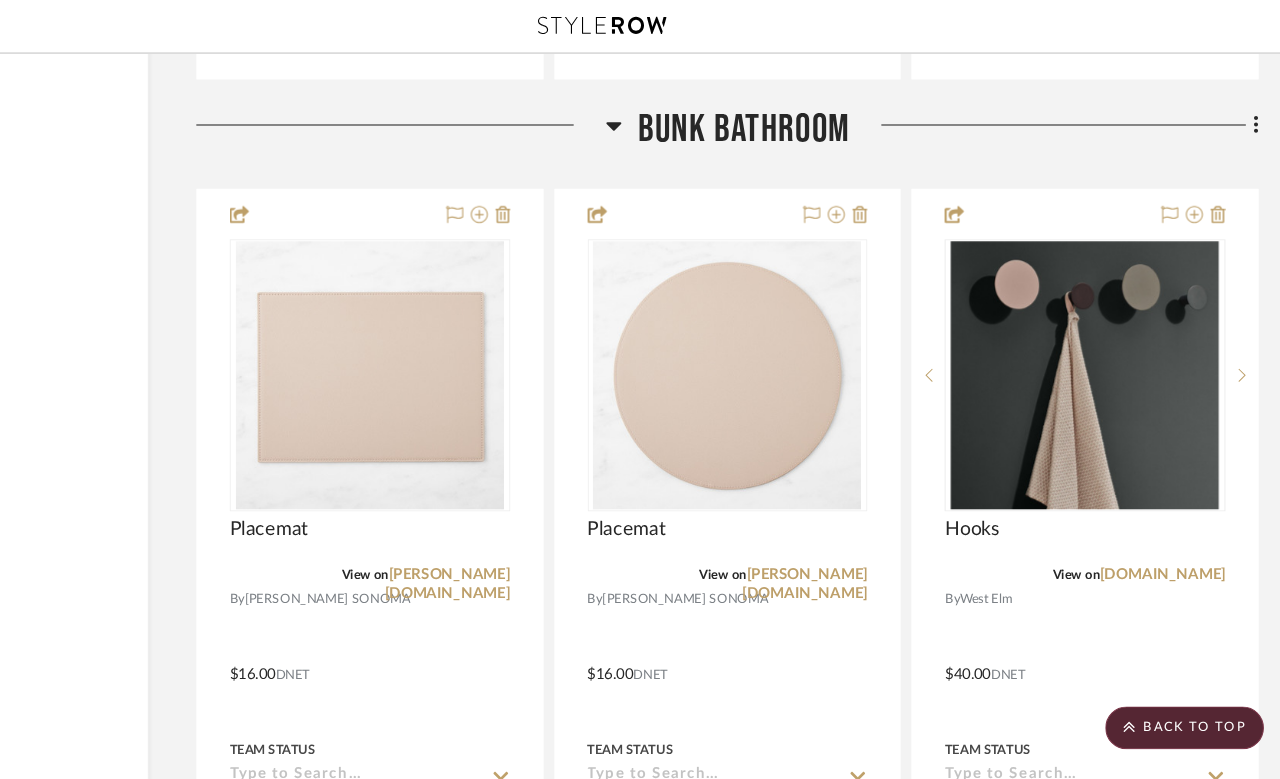 click at bounding box center (1090, 614) 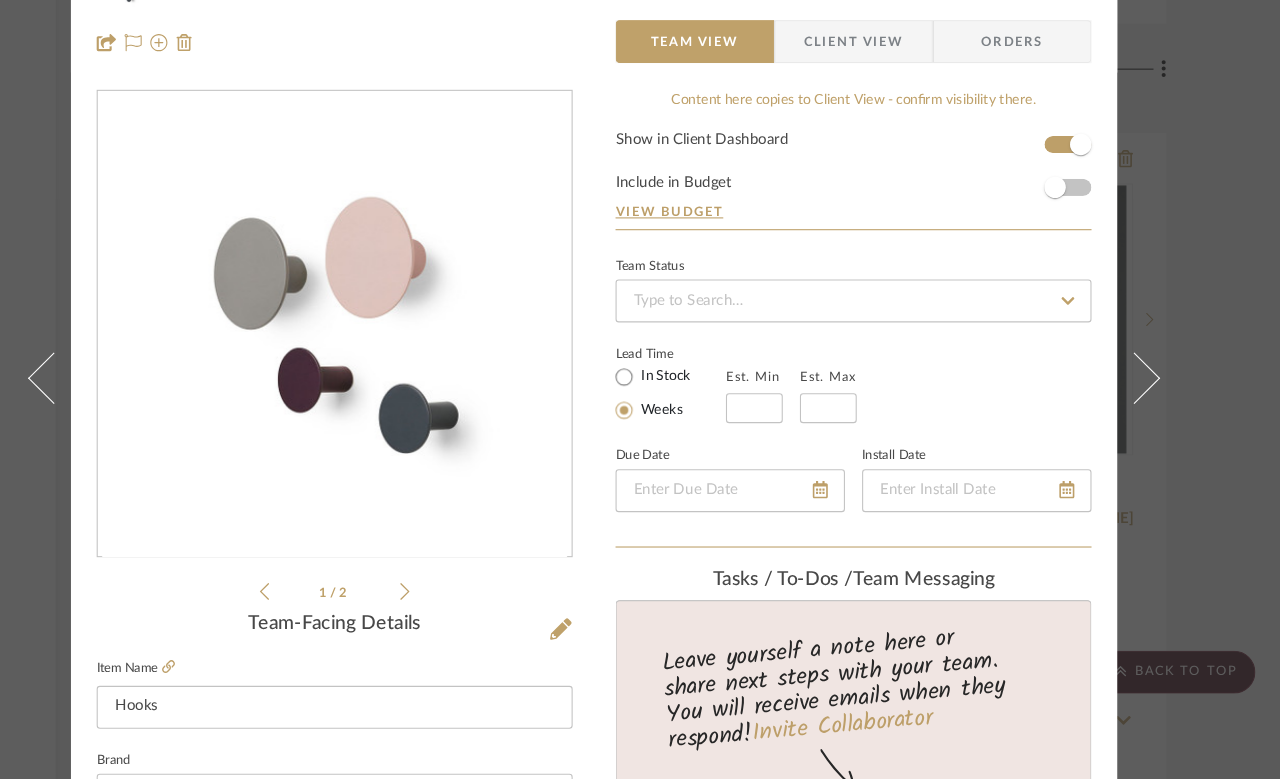 click on "Molly Bunk Bathroom Hooks Team View Client View Orders 1 / 2  Team-Facing Details   Item Name  Hooks  Brand  West Elm  Internal Description   Dimensions   Product Specifications   Item Costs   View Budget   Markup %  30%  Unit Cost  $40.00  Cost Type  DNET  Client Unit Price   $52.00   Quantity  1  Unit Type  Each  Subtotal   $52.00   Tax %  0%  Total Tax   $0.00   Shipping Cost  $0.00  Ship. Markup %  0% Taxable  Total Shipping   $0.00  Total Client Price  $52.00  Your Cost  $40.00  Your Margin  $12.00  Content here copies to Client View - confirm visibility there.  Show in Client Dashboard   Include in Budget   View Budget  Team Status  Lead Time  In Stock Weeks  Est. Min   Est. Max   Due Date   Install Date  Tasks / To-Dos /  team Messaging  Leave yourself a note here or share next steps with your team. You will receive emails when they
respond!  Invite Collaborator Internal Notes  Documents  Choose a file  or drag it here. Change Room/Update Quantity  Bunk Bathroom  (1)  Bathroom  (1)" at bounding box center [640, 389] 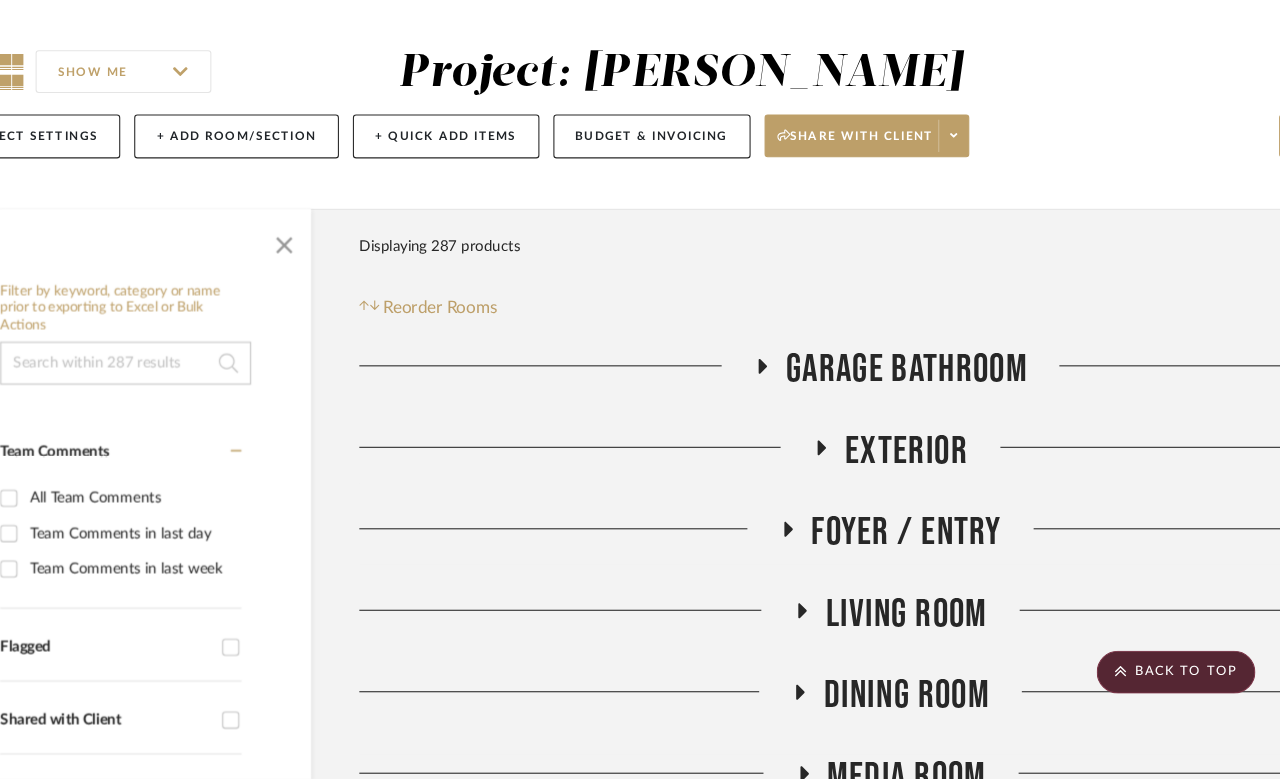 scroll, scrollTop: 8724, scrollLeft: 152, axis: both 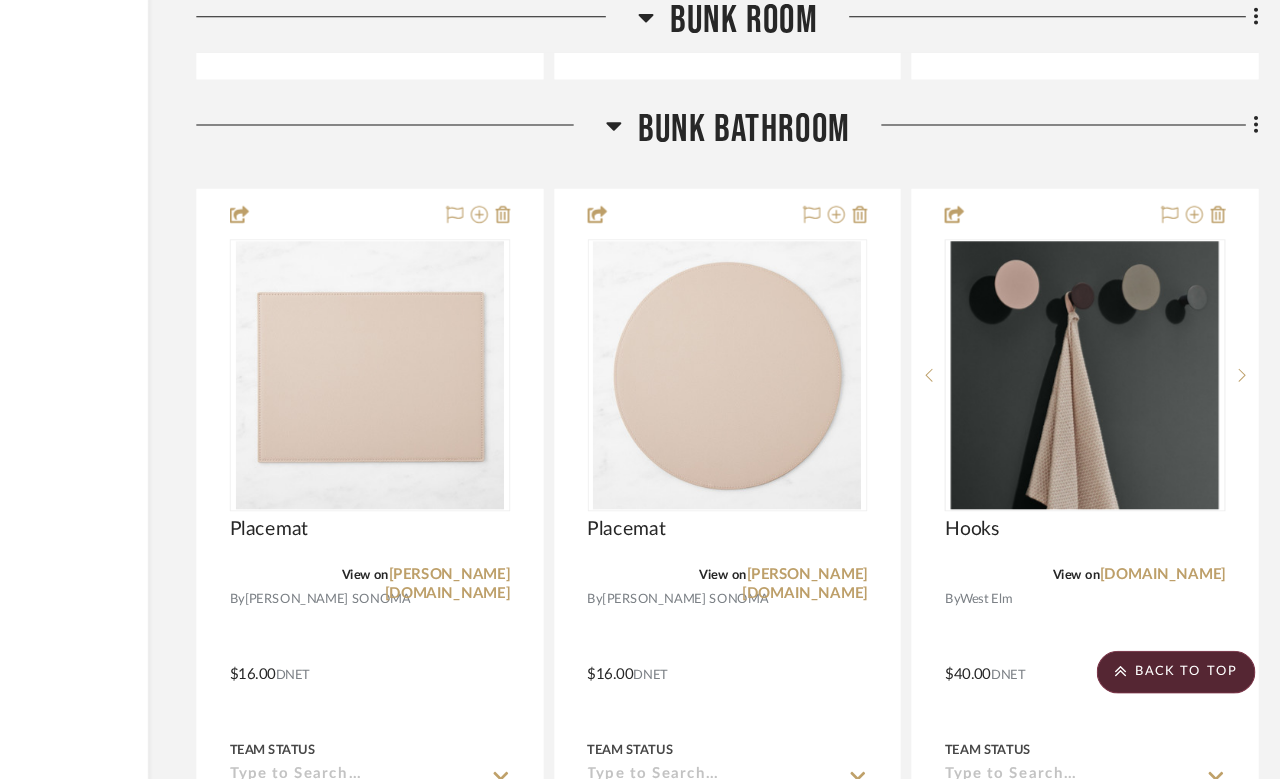 click at bounding box center [1098, 666] 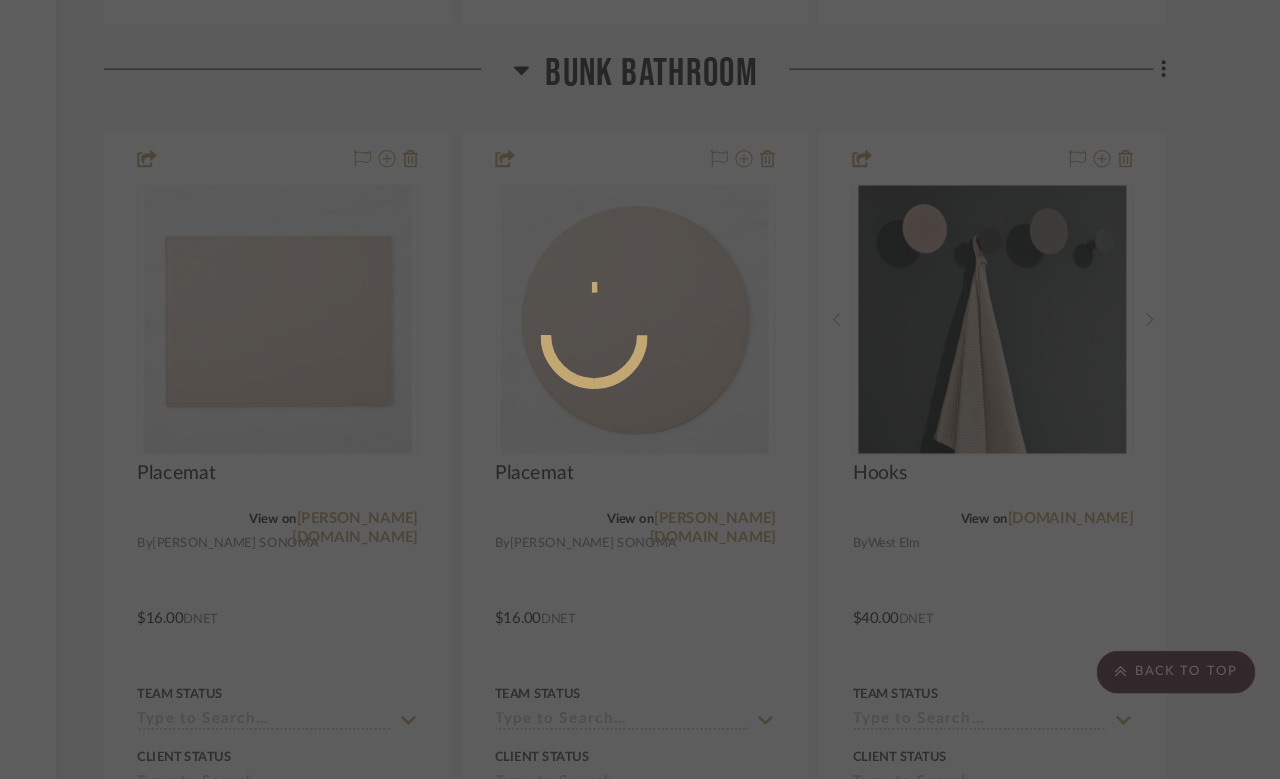 scroll, scrollTop: 0, scrollLeft: 0, axis: both 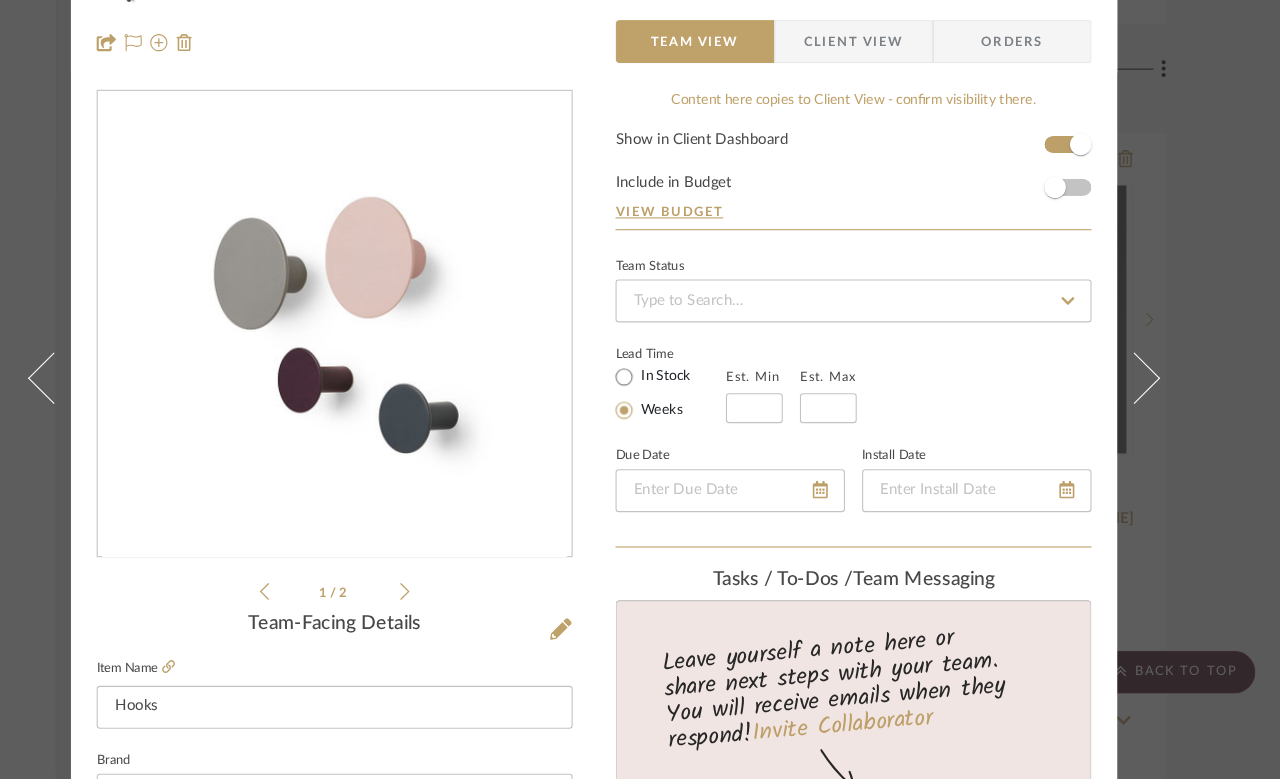click on "Molly Bunk Bathroom Hooks Team View Client View Orders 1 / 2  Team-Facing Details   Item Name  Hooks  Brand  West Elm  Internal Description   Dimensions   Product Specifications   Item Costs   View Budget   Markup %  30%  Unit Cost  $40.00  Cost Type  DNET  Client Unit Price   $52.00   Quantity  1  Unit Type  Each  Subtotal   $52.00   Tax %  0%  Total Tax   $0.00   Shipping Cost  $0.00  Ship. Markup %  0% Taxable  Total Shipping   $0.00  Total Client Price  $52.00  Your Cost  $40.00  Your Margin  $12.00  Content here copies to Client View - confirm visibility there.  Show in Client Dashboard   Include in Budget   View Budget  Team Status  Lead Time  In Stock Weeks  Est. Min   Est. Max   Due Date   Install Date  Tasks / To-Dos /  team Messaging  Leave yourself a note here or share next steps with your team. You will receive emails when they
respond!  Invite Collaborator Internal Notes  Documents  Choose a file  or drag it here. Change Room/Update Quantity  Bunk Bathroom  (1)  Bathroom  (1)" at bounding box center [640, 389] 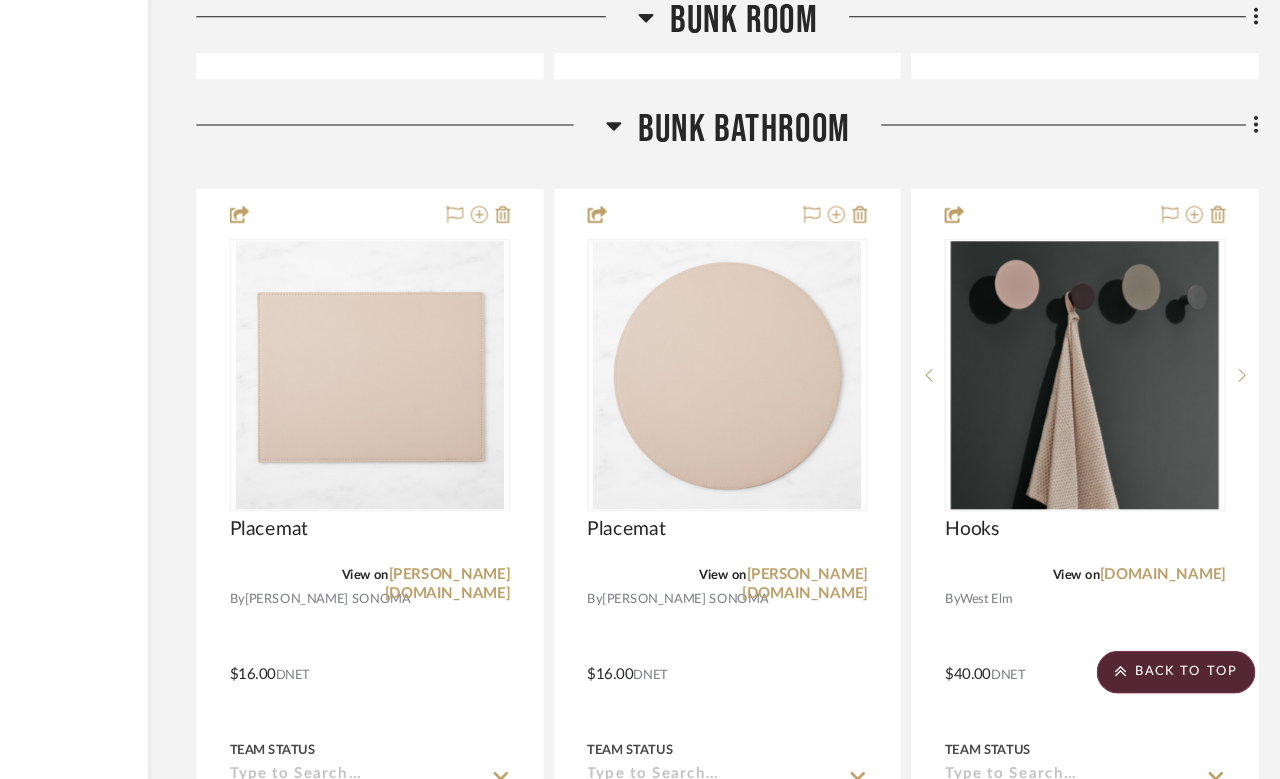 click 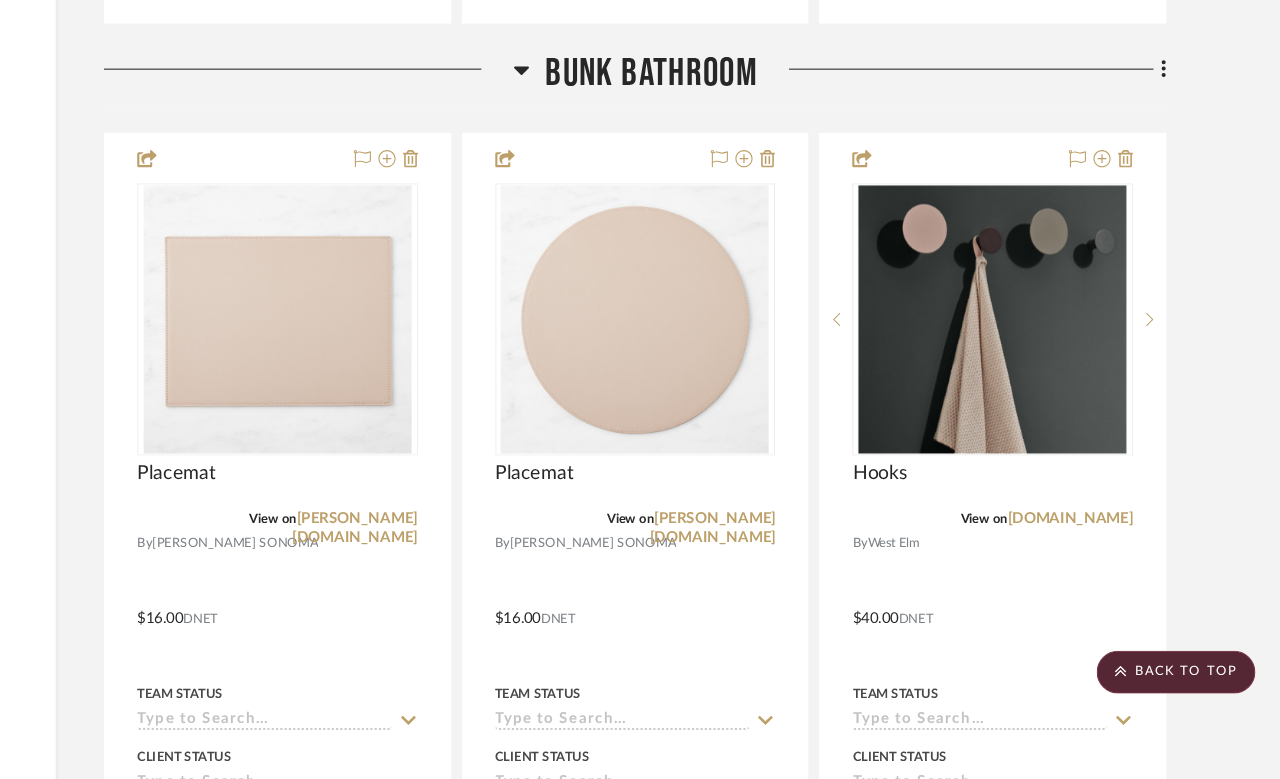scroll, scrollTop: 0, scrollLeft: 0, axis: both 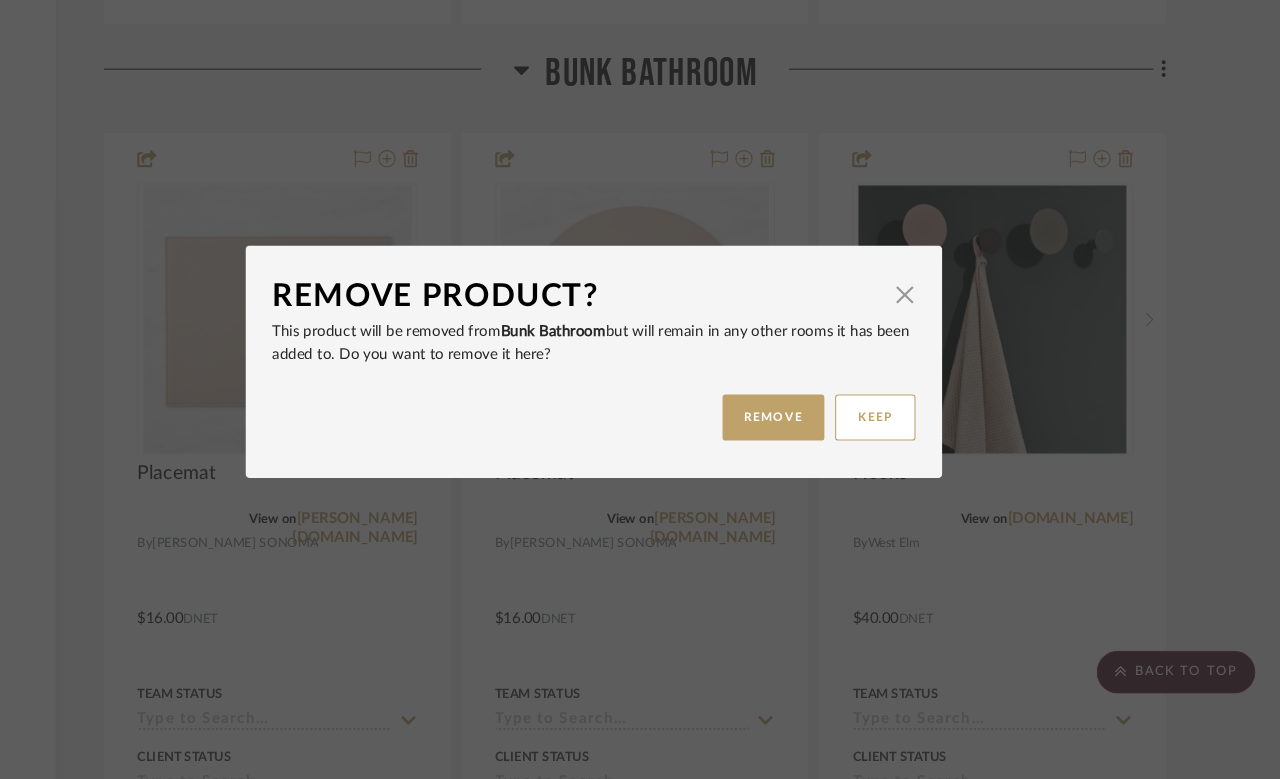 click on "REMOVE" at bounding box center (807, 441) 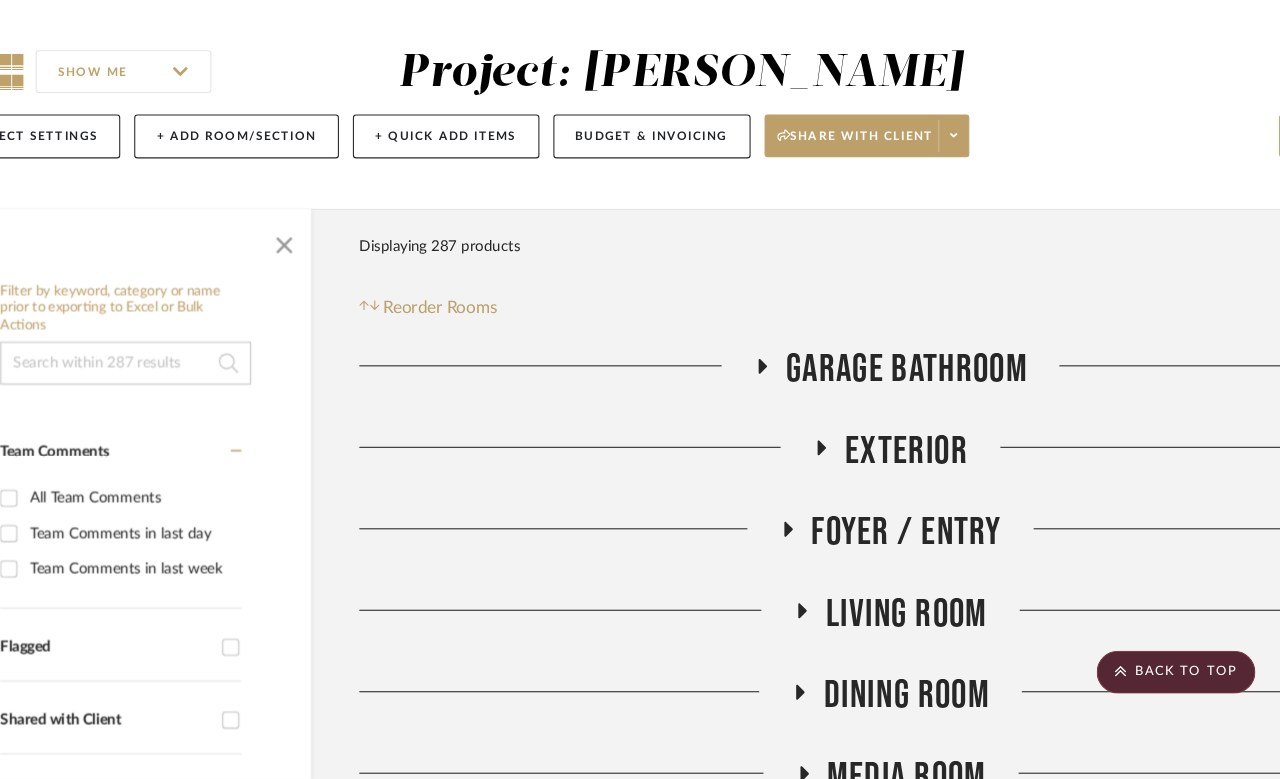 scroll, scrollTop: 8724, scrollLeft: 152, axis: both 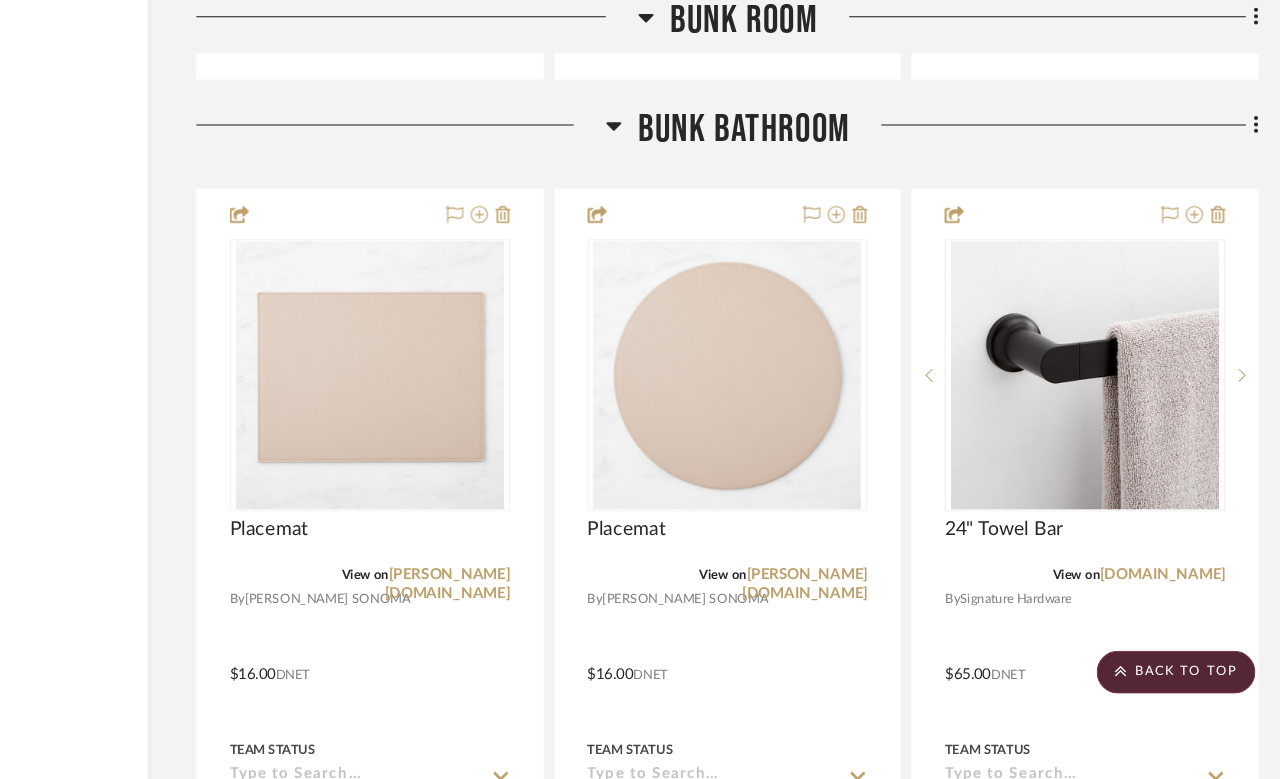 click at bounding box center [0, 0] 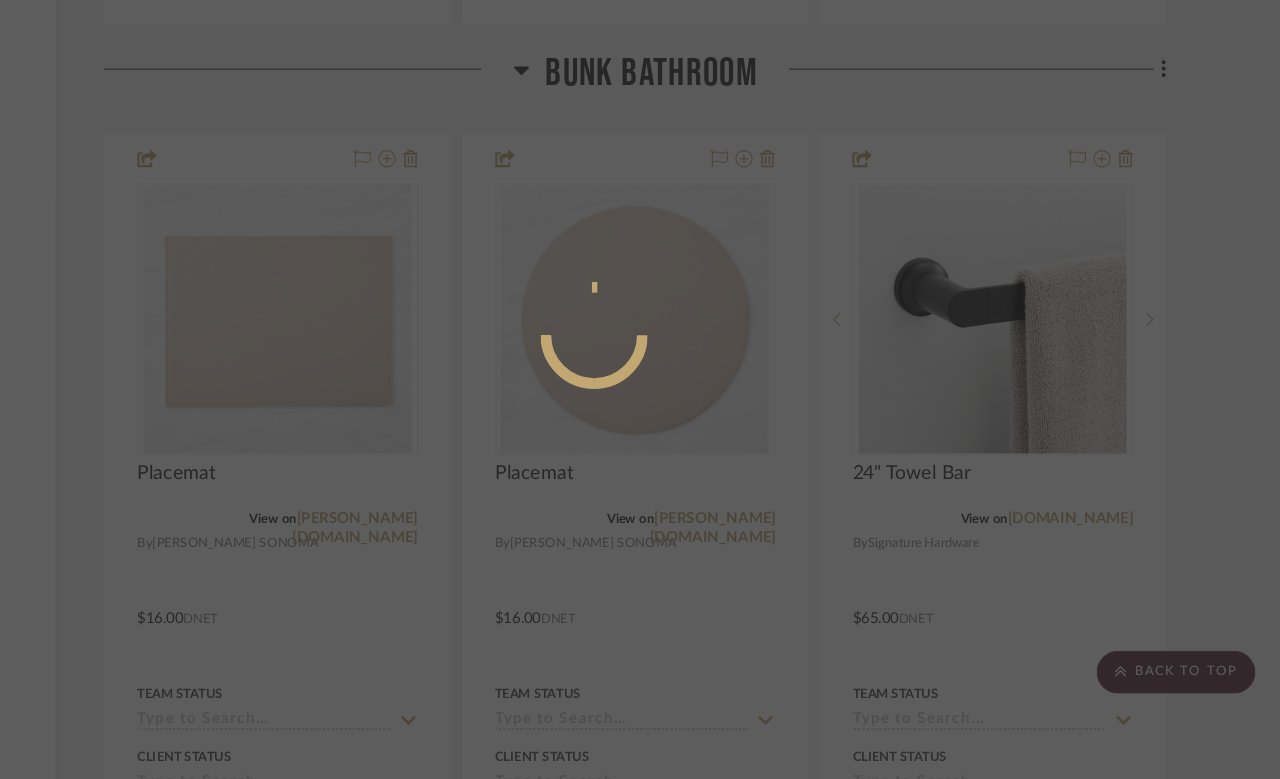 scroll, scrollTop: 0, scrollLeft: 0, axis: both 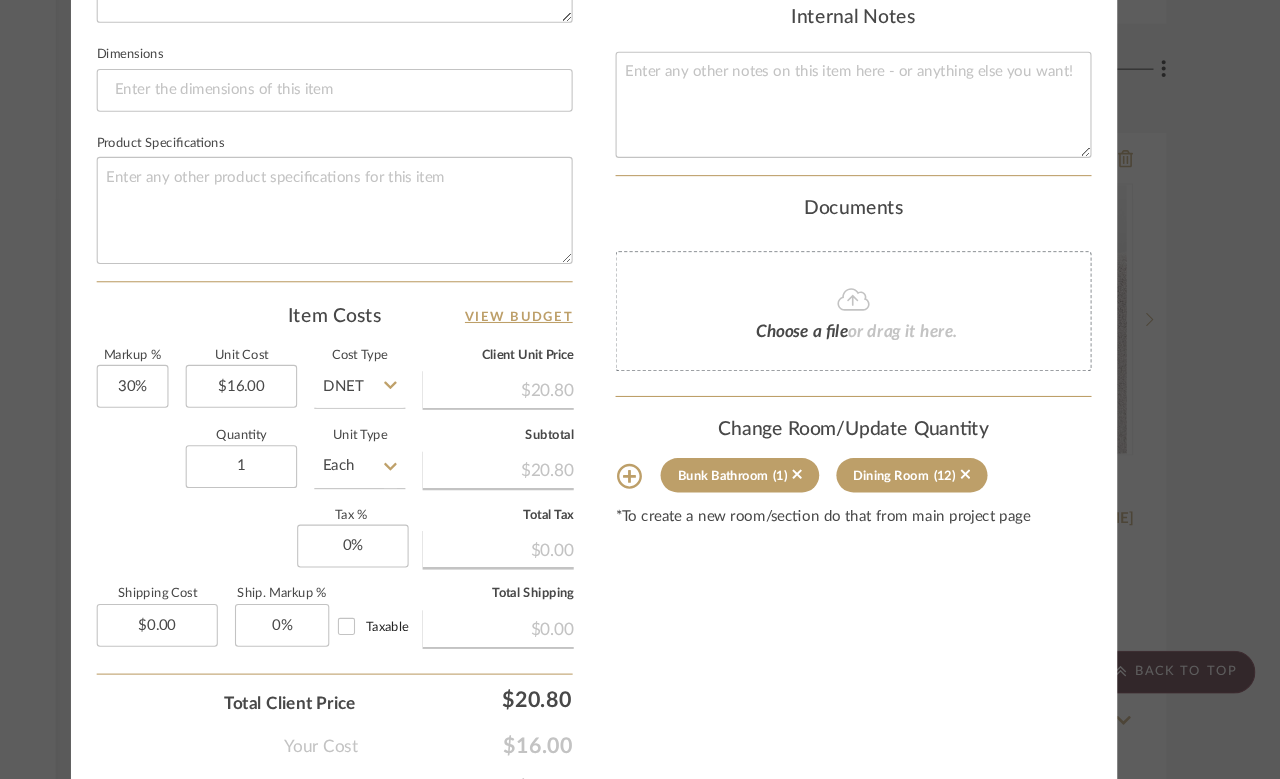 click on "Molly Bunk Bathroom Placemat Team View Client View Orders  Team-Facing Details   Item Name  Placemat  Brand  WILLIAMS SONOMA  Internal Description   Dimensions   Product Specifications   Item Costs   View Budget   Markup %  30%  Unit Cost  $16.00  Cost Type  DNET  Client Unit Price   $20.80   Quantity  1  Unit Type  Each  Subtotal   $20.80   Tax %  0%  Total Tax   $0.00   Shipping Cost  $0.00  Ship. Markup %  0% Taxable  Total Shipping   $0.00  Total Client Price  $20.80  Your Cost  $16.00  Your Margin  $4.80  Content here copies to Client View - confirm visibility there.  Show in Client Dashboard   Include in Budget   View Budget  Team Status  Lead Time  In Stock Weeks  Est. Min   Est. Max   Due Date   Install Date  Tasks / To-Dos /  team Messaging  Leave yourself a note here or share next steps with your team. You will receive emails when they
respond!  Invite Collaborator Internal Notes  Documents  Choose a file  or drag it here. Change Room/Update Quantity  Bunk Bathroom  (1)  Dining Room  (12)" at bounding box center [640, 389] 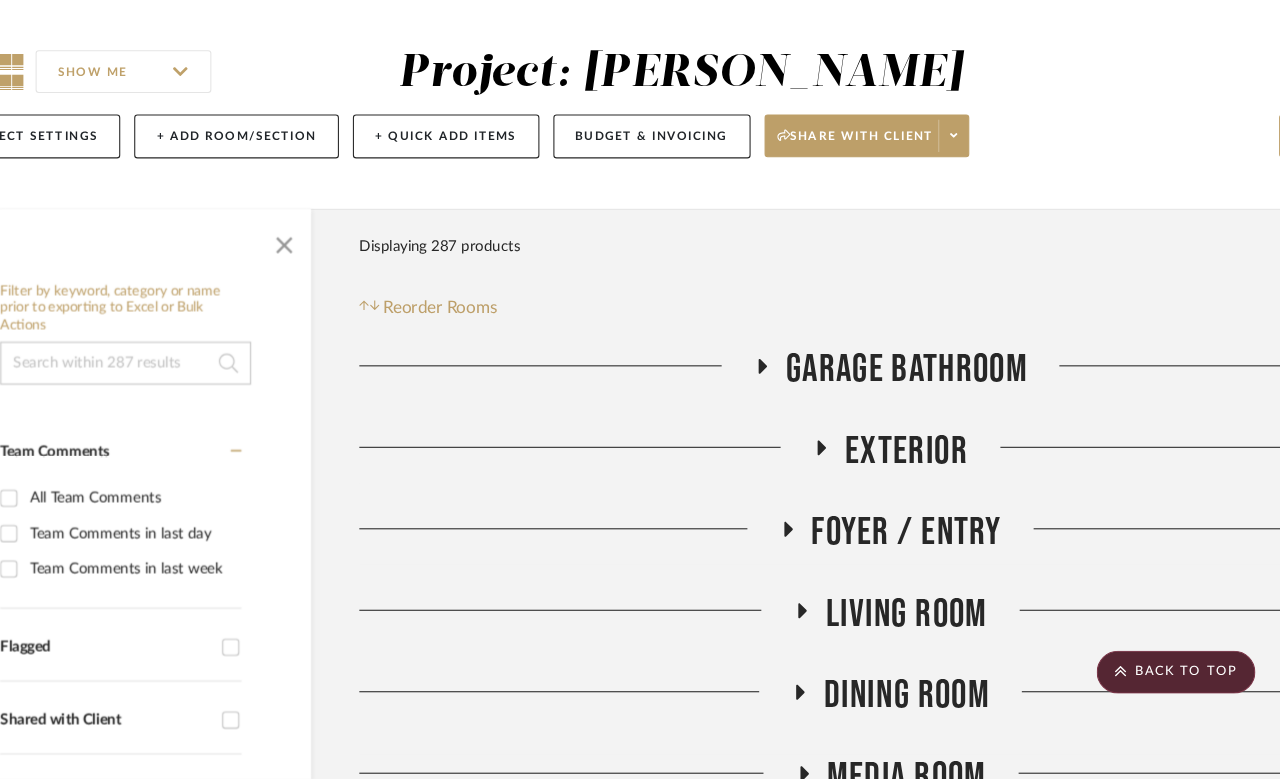 scroll, scrollTop: 8724, scrollLeft: 152, axis: both 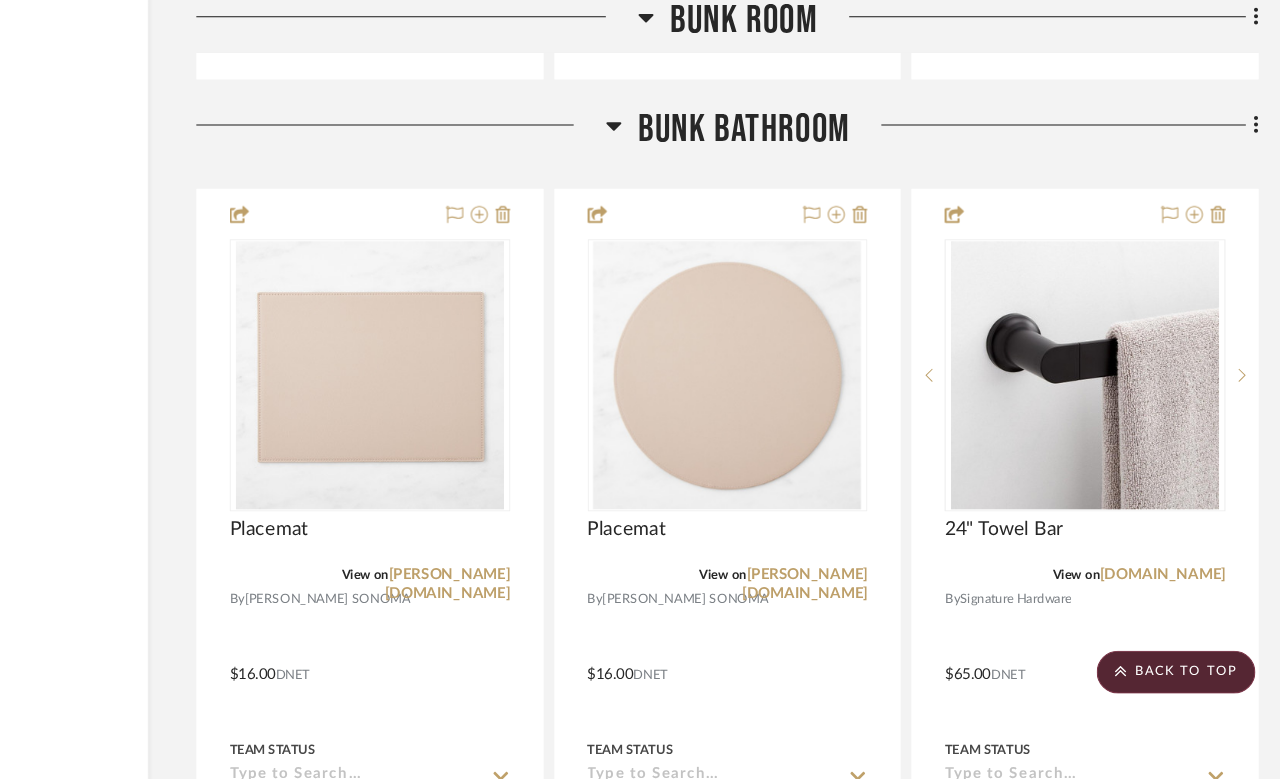 click at bounding box center [765, 666] 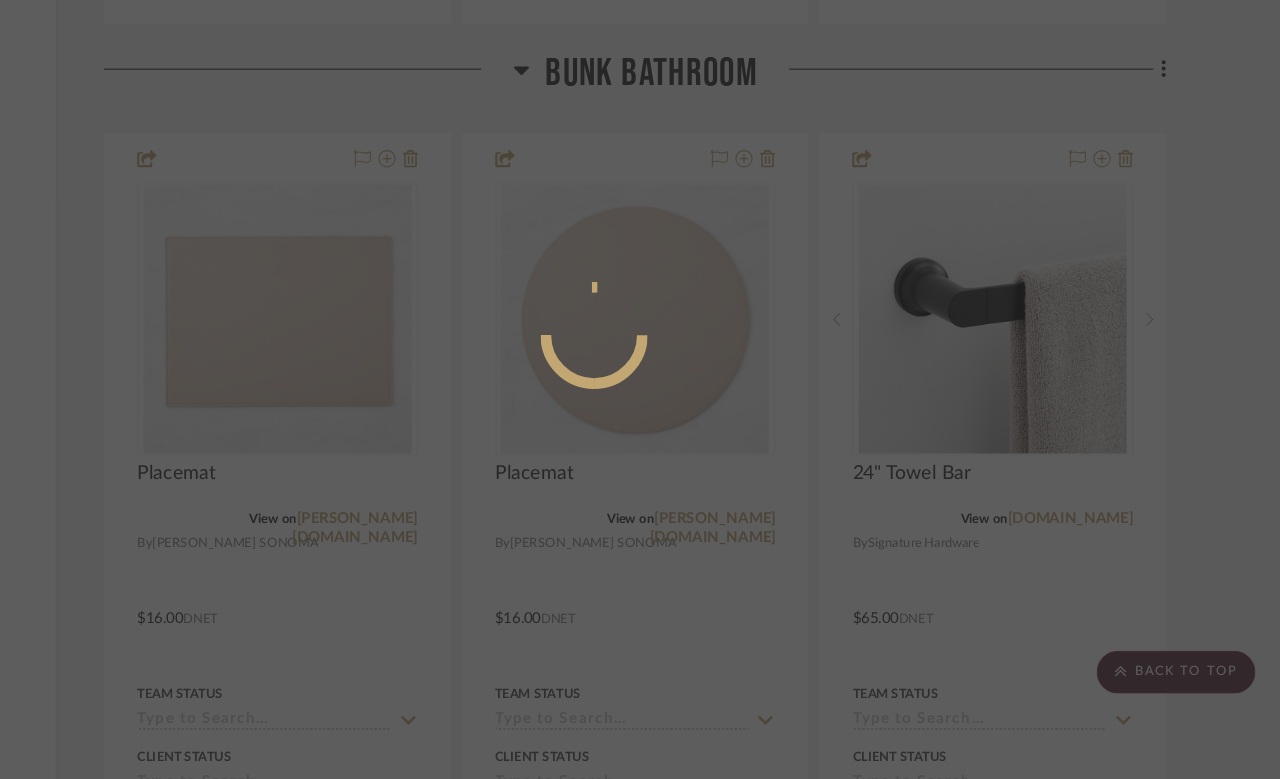 scroll, scrollTop: 0, scrollLeft: 0, axis: both 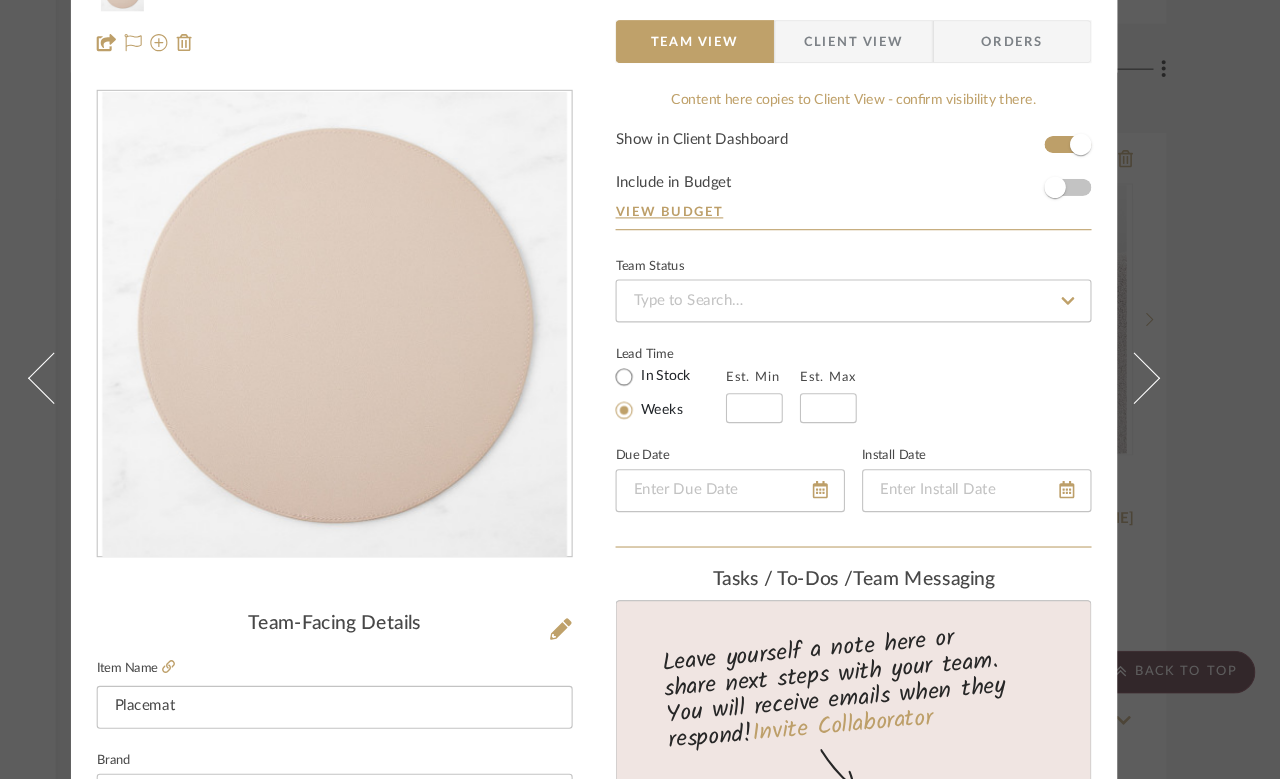 click on "Molly Bunk Bathroom Placemat Team View Client View Orders  Team-Facing Details   Item Name  Placemat  Brand  WILLIAMS SONOMA  Internal Description   Dimensions   Product Specifications   Item Costs   View Budget   Markup %  30%  Unit Cost  $16.00  Cost Type  DNET  Client Unit Price   $20.80   Quantity  1  Unit Type  Each  Subtotal   $20.80   Tax %  0%  Total Tax   $0.00   Shipping Cost  $0.00  Ship. Markup %  0% Taxable  Total Shipping   $0.00  Total Client Price  $20.80  Your Cost  $16.00  Your Margin  $4.80  Content here copies to Client View - confirm visibility there.  Show in Client Dashboard   Include in Budget   View Budget  Team Status  Lead Time  In Stock Weeks  Est. Min   Est. Max   Due Date   Install Date  Tasks / To-Dos /  team Messaging  Leave yourself a note here or share next steps with your team. You will receive emails when they
respond!  Invite Collaborator Internal Notes  Documents  Choose a file  or drag it here. Change Room/Update Quantity  Bunk Bathroom  (1)  Dining Room  (12)" at bounding box center [640, 389] 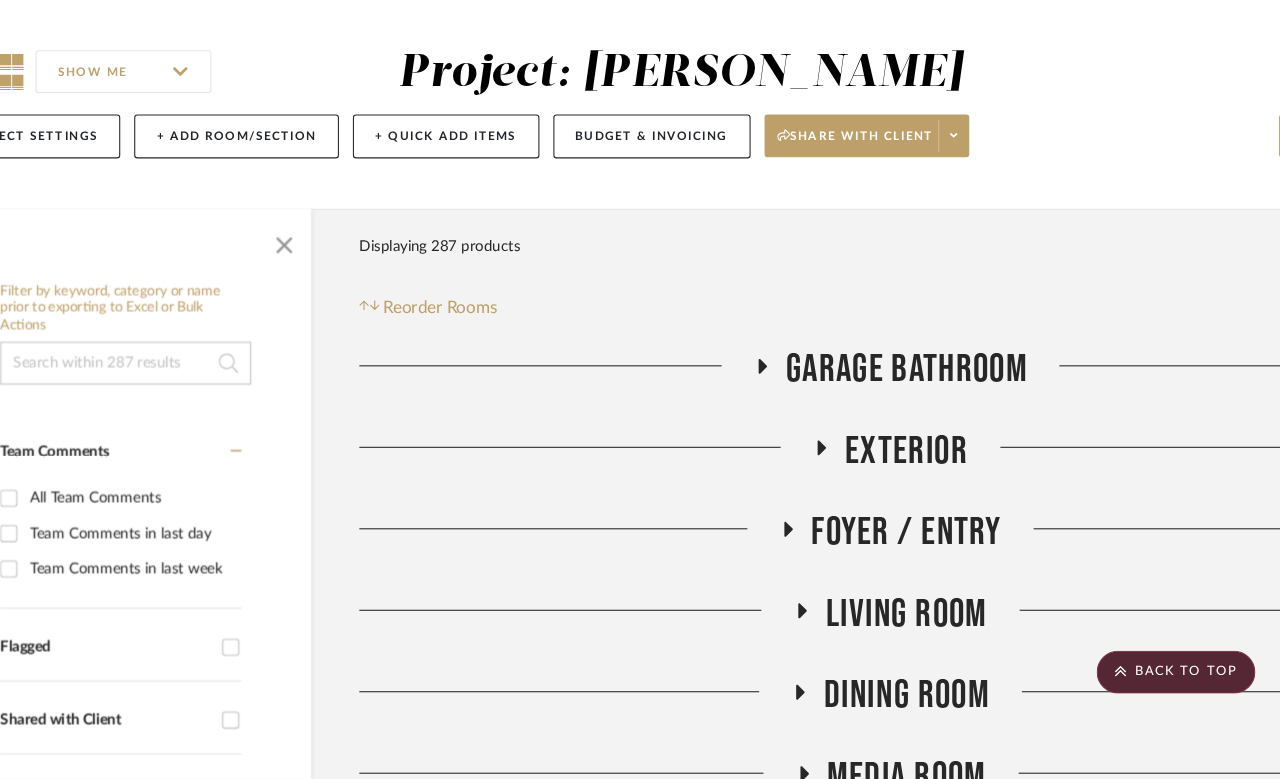 scroll, scrollTop: 8724, scrollLeft: 152, axis: both 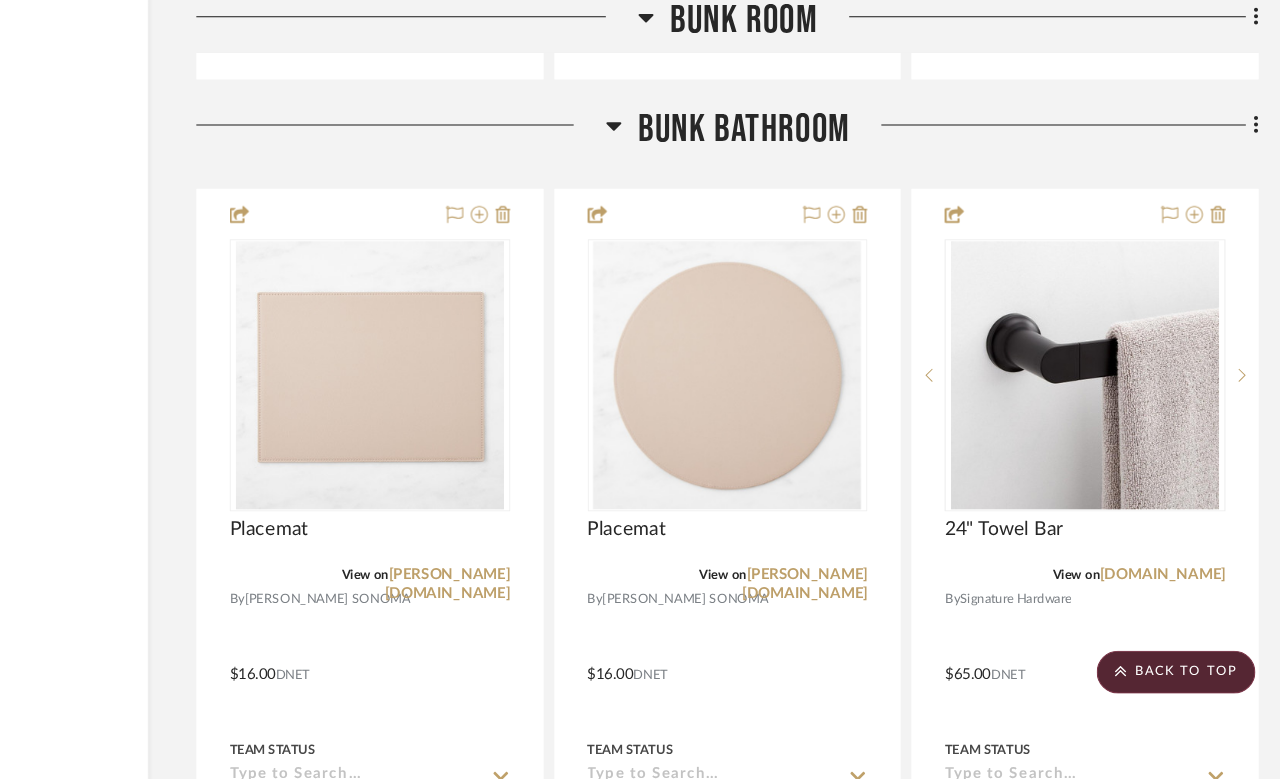 click at bounding box center (765, 666) 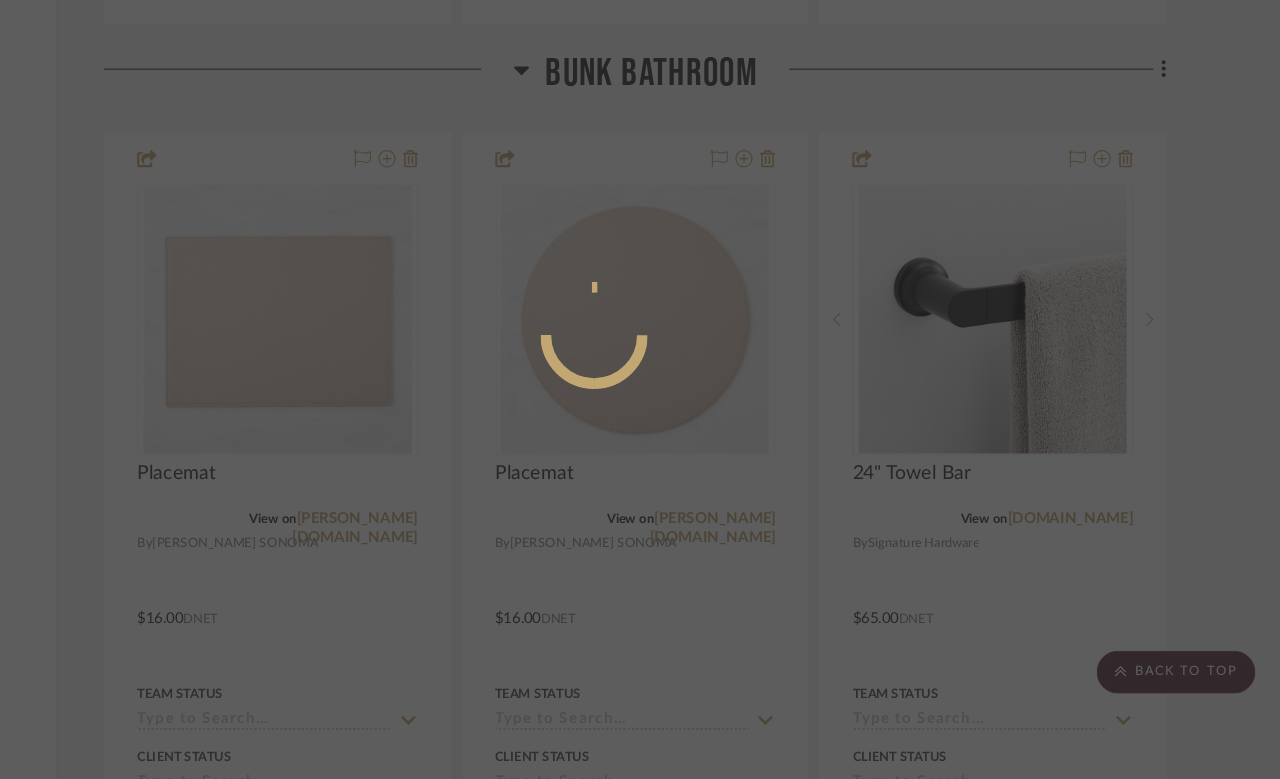 scroll, scrollTop: 0, scrollLeft: 0, axis: both 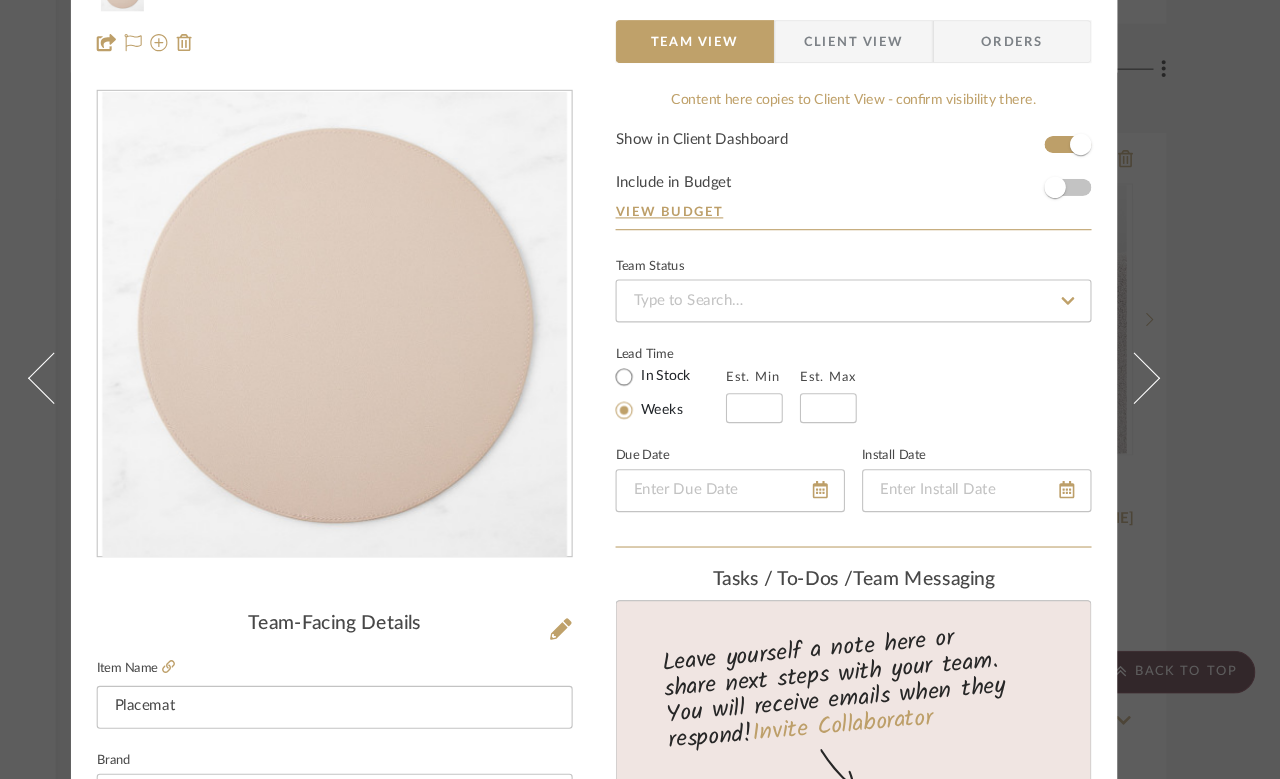 click on "Molly Bunk Bathroom Placemat Team View Client View Orders  Team-Facing Details   Item Name  Placemat  Brand  WILLIAMS SONOMA  Internal Description   Dimensions   Product Specifications   Item Costs   View Budget   Markup %  30%  Unit Cost  $16.00  Cost Type  DNET  Client Unit Price   $20.80   Quantity  1  Unit Type  Each  Subtotal   $20.80   Tax %  0%  Total Tax   $0.00   Shipping Cost  $0.00  Ship. Markup %  0% Taxable  Total Shipping   $0.00  Total Client Price  $20.80  Your Cost  $16.00  Your Margin  $4.80  Content here copies to Client View - confirm visibility there.  Show in Client Dashboard   Include in Budget   View Budget  Team Status  Lead Time  In Stock Weeks  Est. Min   Est. Max   Due Date   Install Date  Tasks / To-Dos /  team Messaging  Leave yourself a note here or share next steps with your team. You will receive emails when they
respond!  Invite Collaborator Internal Notes  Documents  Choose a file  or drag it here. Change Room/Update Quantity  Bunk Bathroom  (1)  Dining Room  (12)" at bounding box center [640, 389] 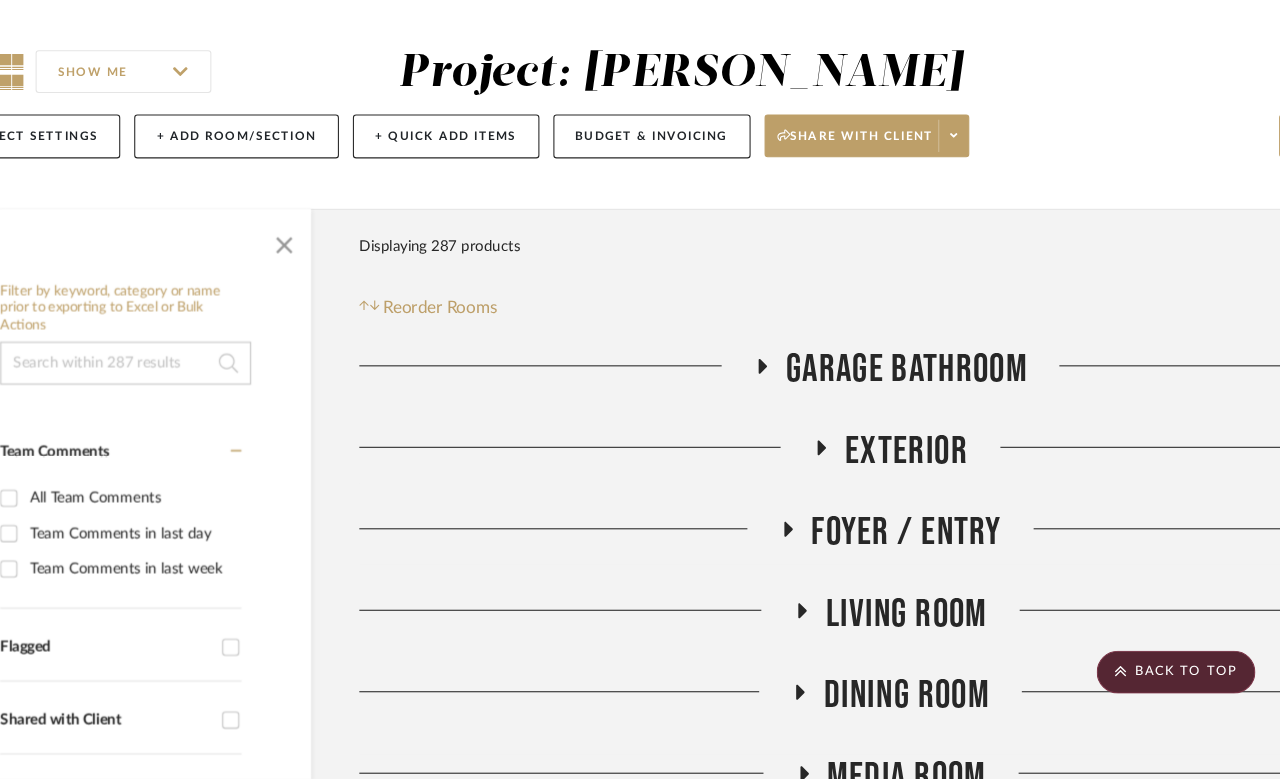 scroll, scrollTop: 8724, scrollLeft: 152, axis: both 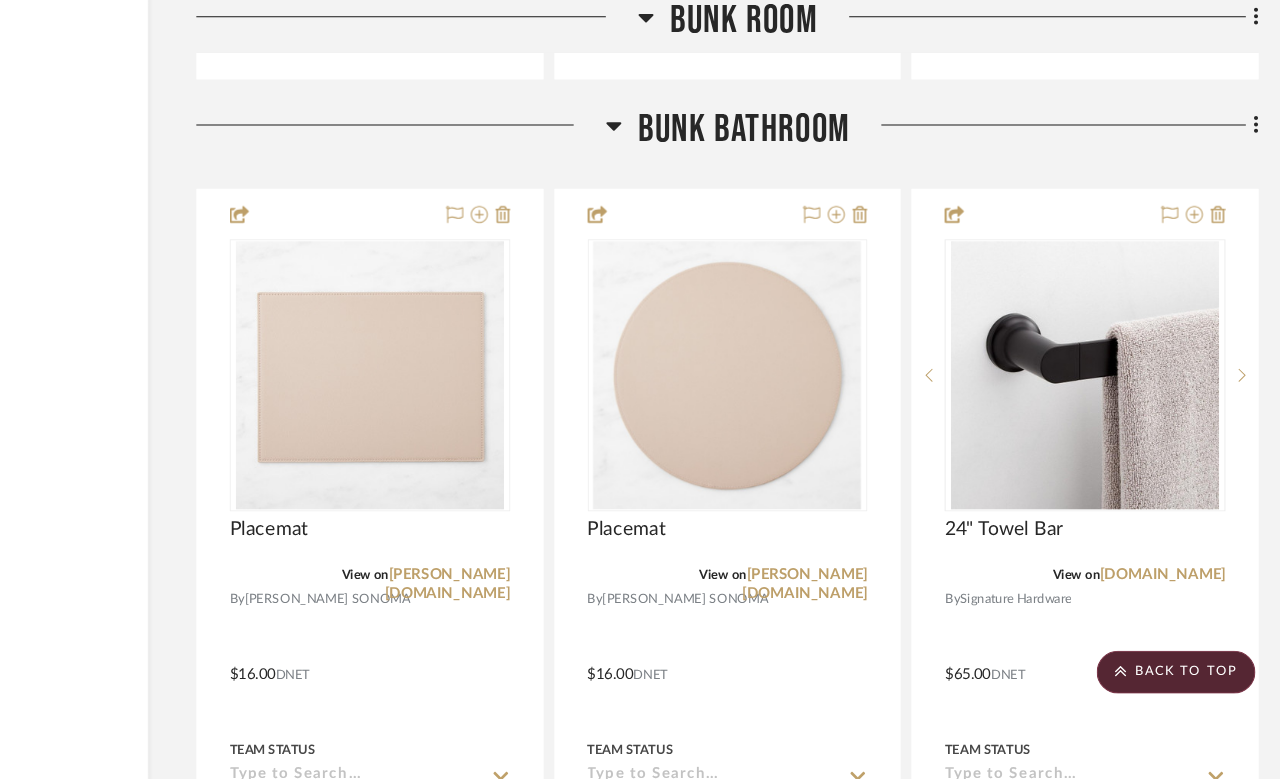 click at bounding box center (765, 666) 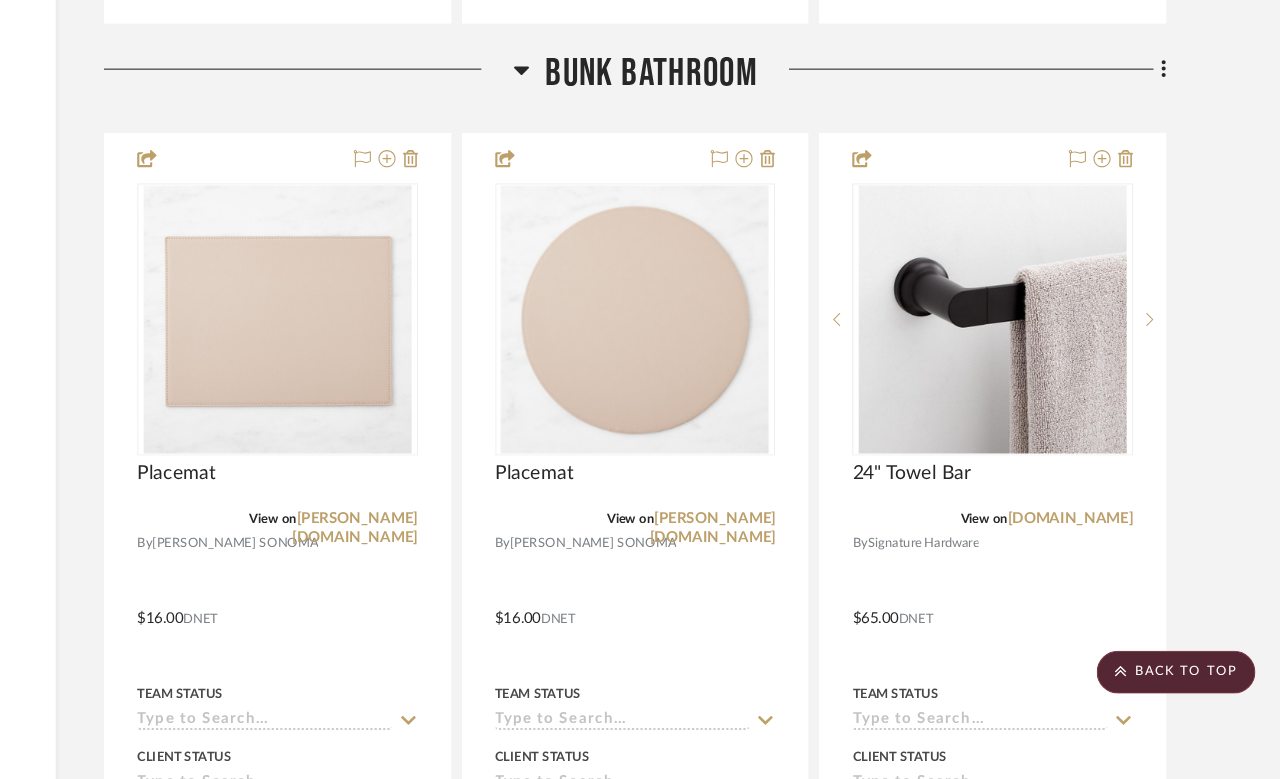 scroll, scrollTop: 0, scrollLeft: 0, axis: both 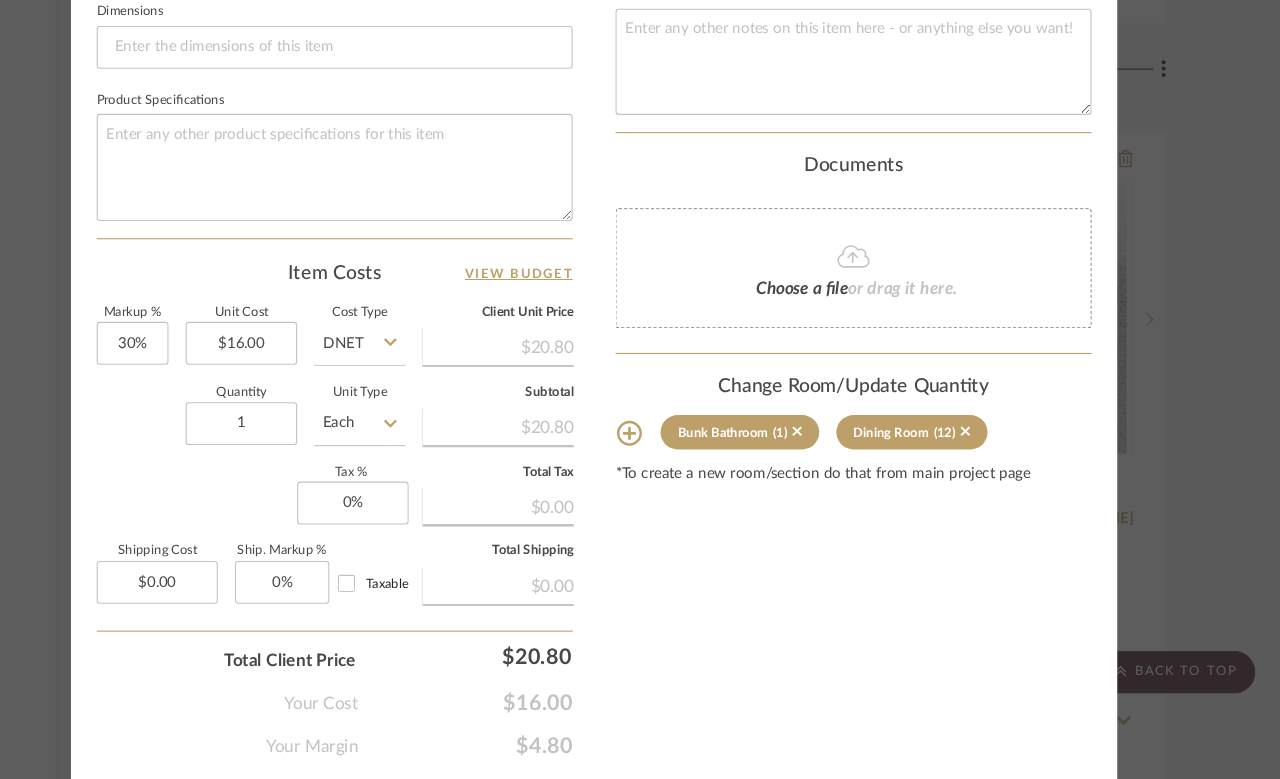 click on "Bunk Bathroom  (1)" 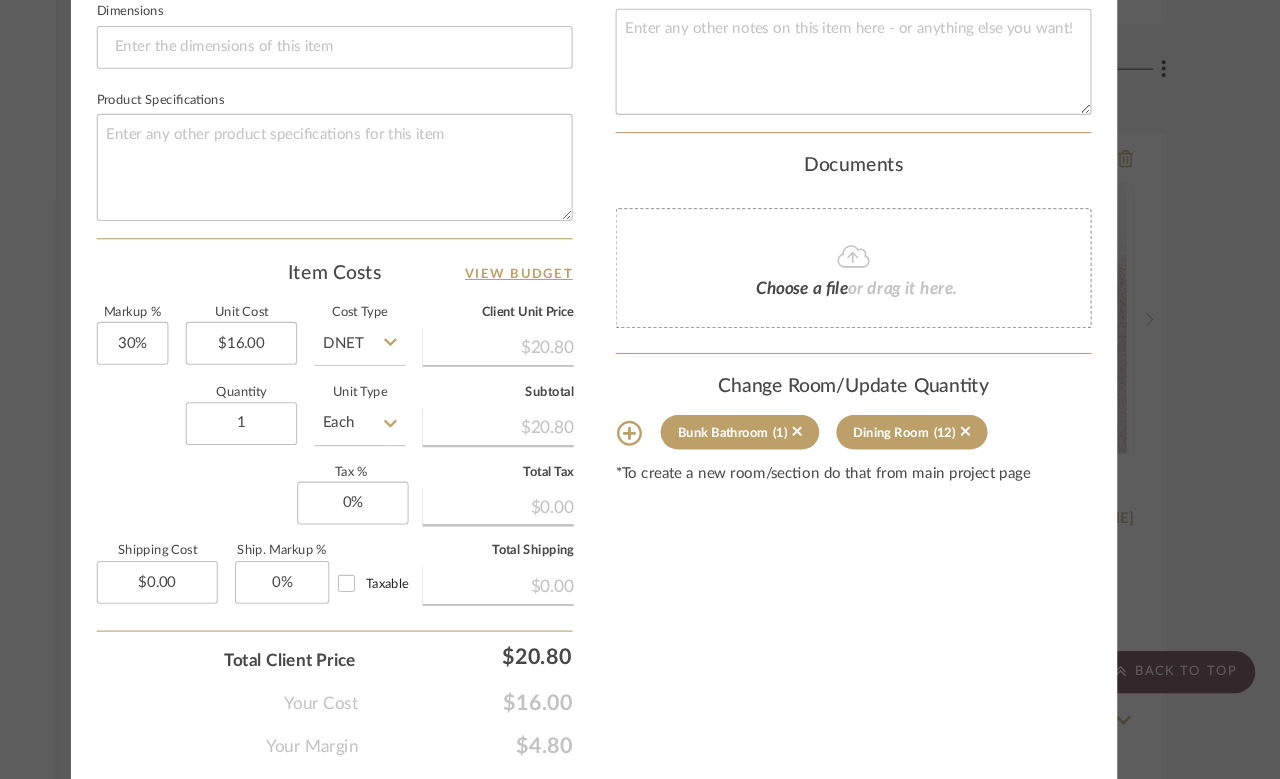 click 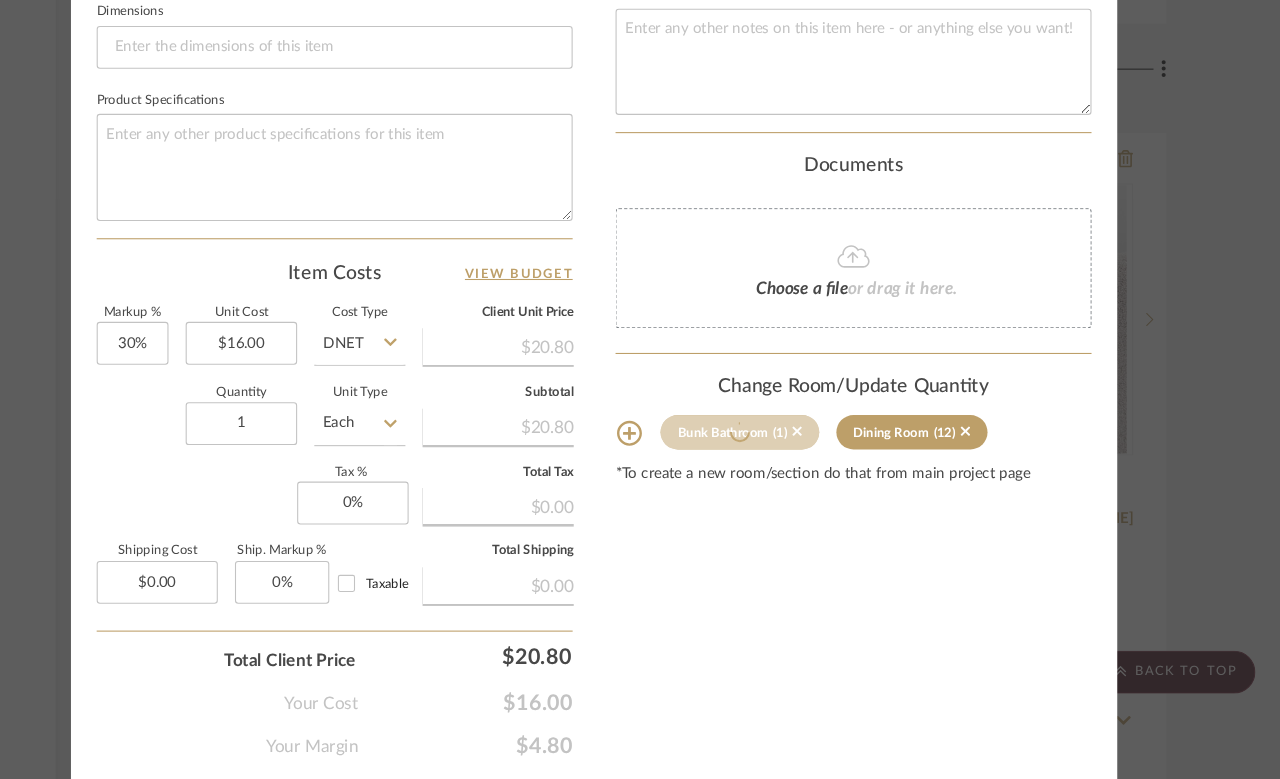 type 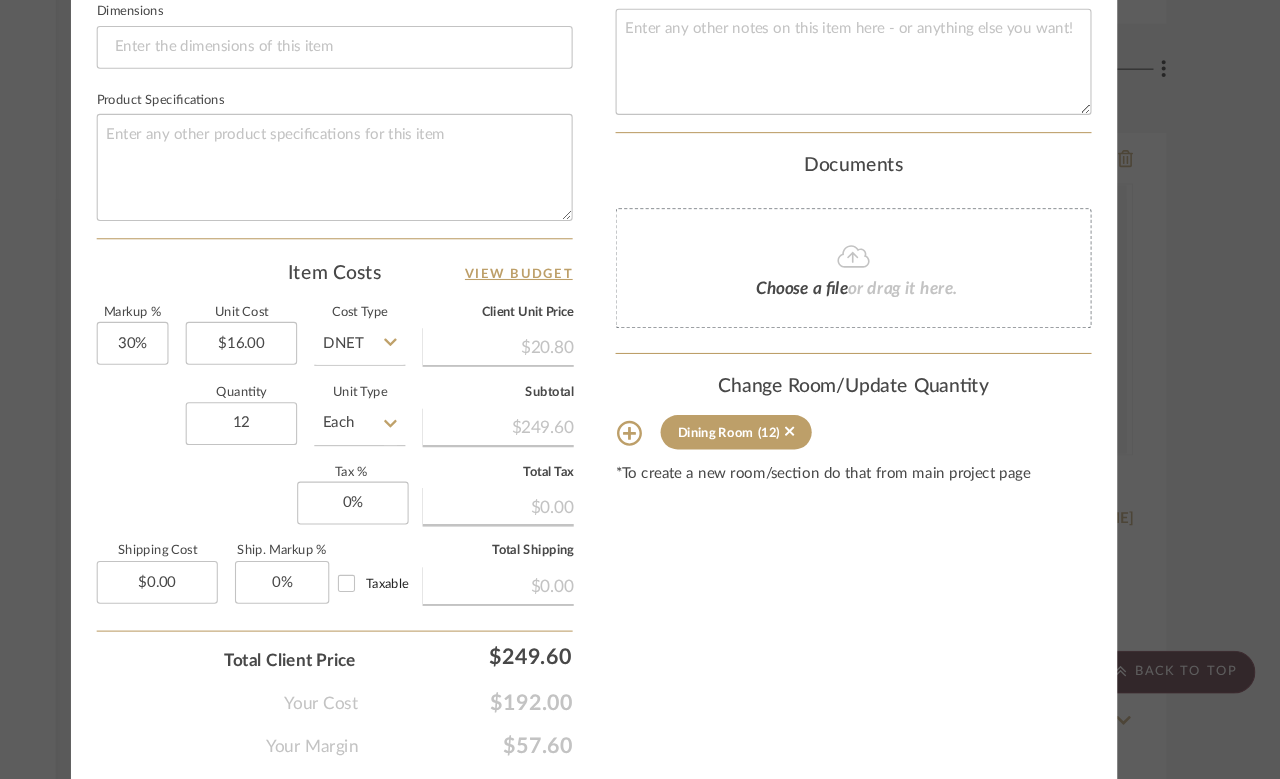 click at bounding box center (136, -519) 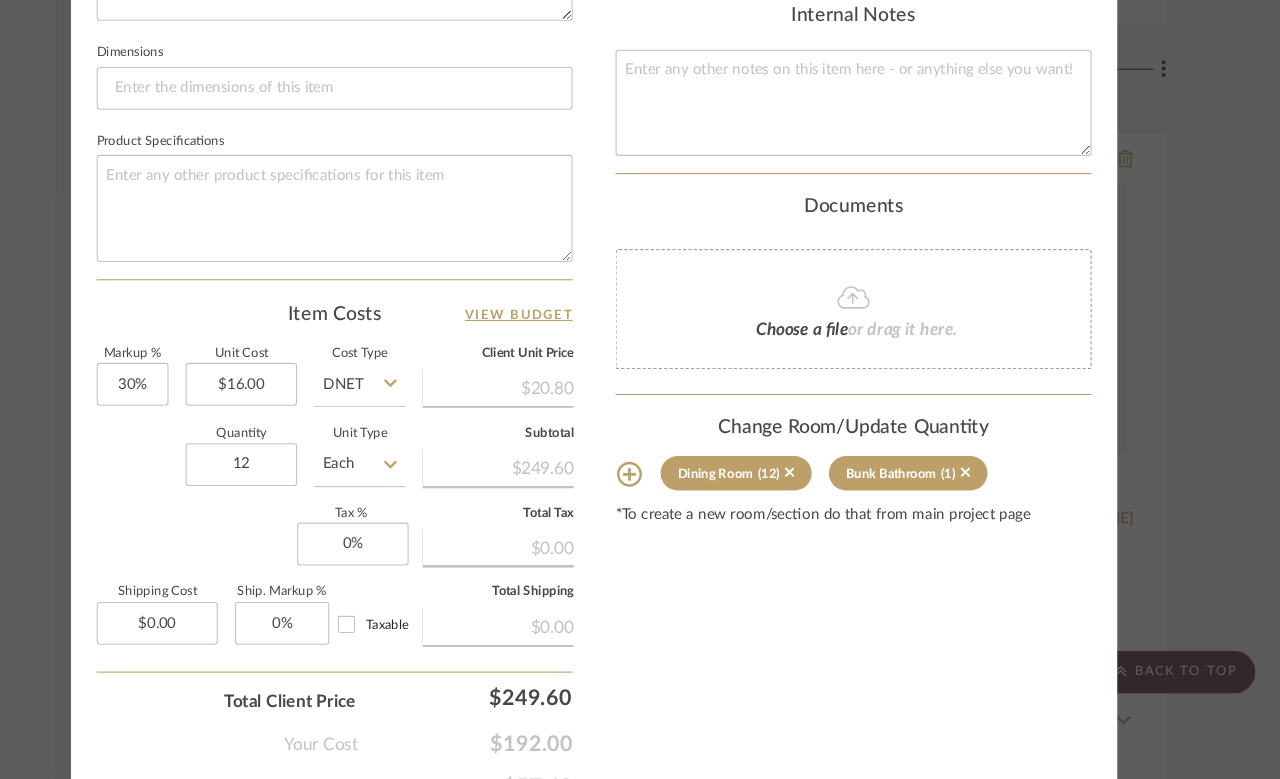 scroll, scrollTop: 886, scrollLeft: 0, axis: vertical 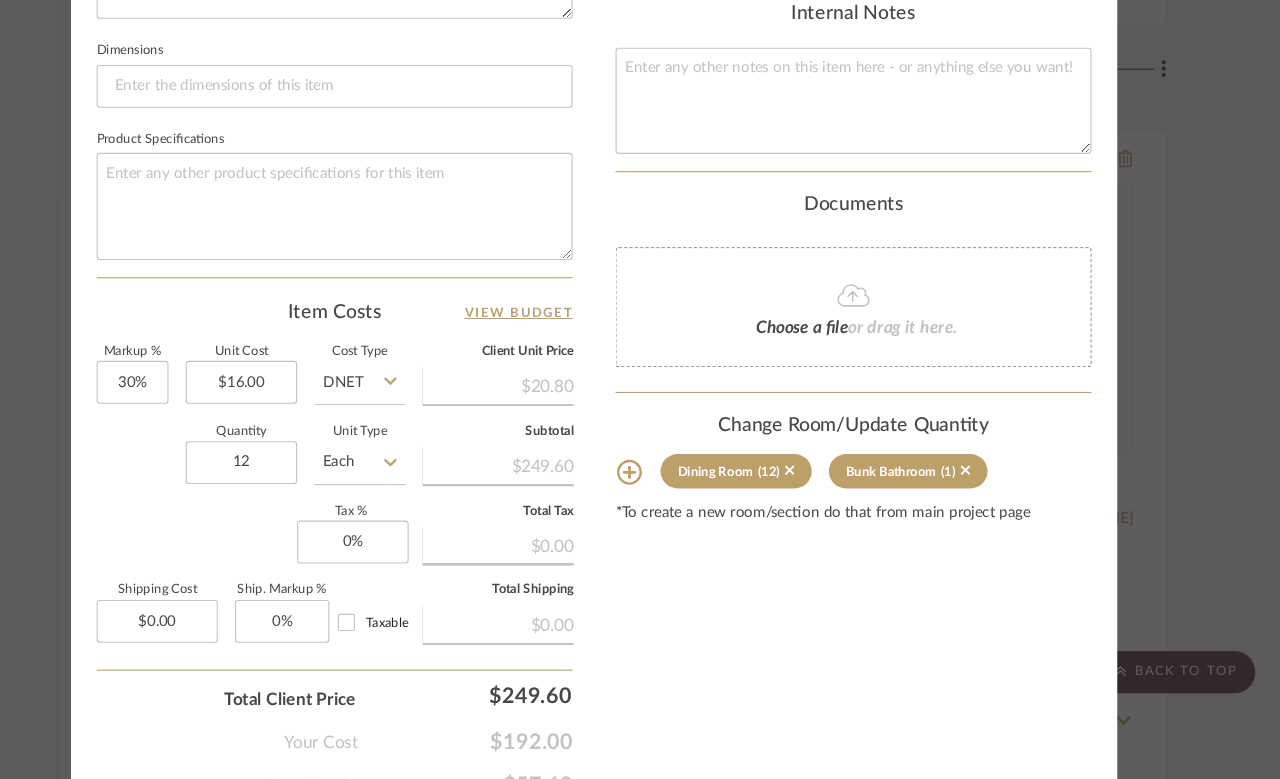 click 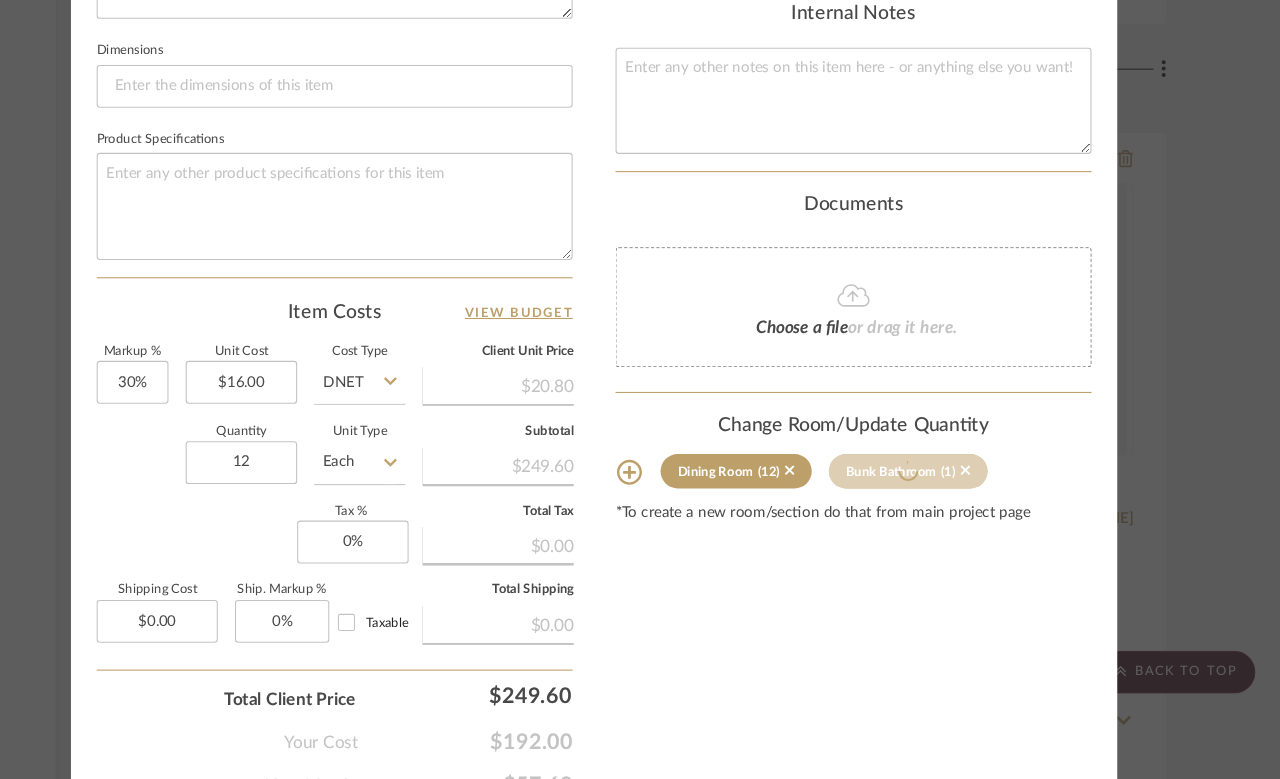 type 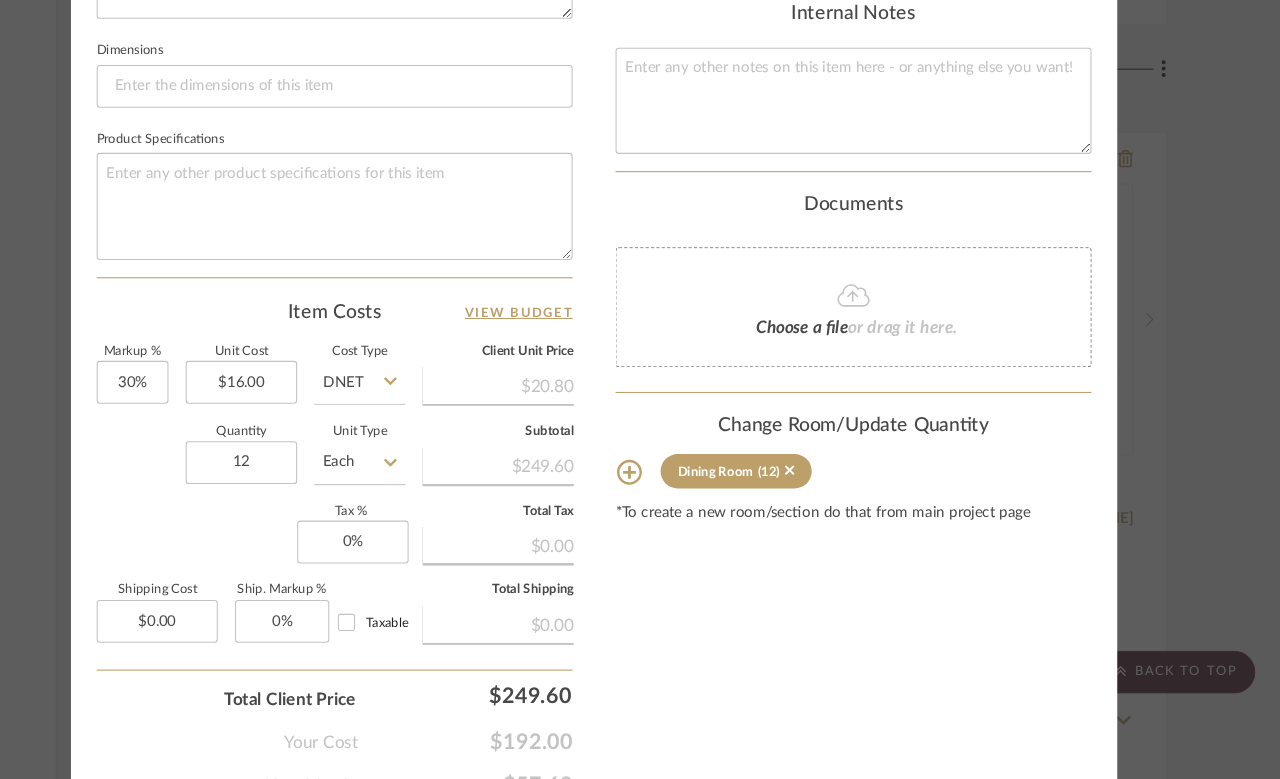 click on "Molly Dining Room Placemat Team View Client View Orders  Team-Facing Details   Item Name  Placemat  Brand  WILLIAMS SONOMA  Internal Description   Dimensions   Product Specifications   Item Costs   View Budget   Markup %  30%  Unit Cost  $16.00  Cost Type  DNET  Client Unit Price   $20.80   Quantity  12  Unit Type  Each  Subtotal   $249.60   Tax %  0%  Total Tax   $0.00   Shipping Cost  $0.00  Ship. Markup %  0% Taxable  Total Shipping   $0.00  Total Client Price  $249.60  Your Cost  $192.00  Your Margin  $57.60  Content here copies to Client View - confirm visibility there.  Show in Client Dashboard   Include in Budget   View Budget  Team Status  Lead Time  In Stock Weeks  Est. Min   Est. Max   Due Date   Install Date  Tasks / To-Dos /  team Messaging  Leave yourself a note here or share next steps with your team. You will receive emails when they
respond!  Invite Collaborator Internal Notes  Documents  Choose a file  or drag it here. Change Room/Update Quantity  Dining Room  (12)" at bounding box center (640, 389) 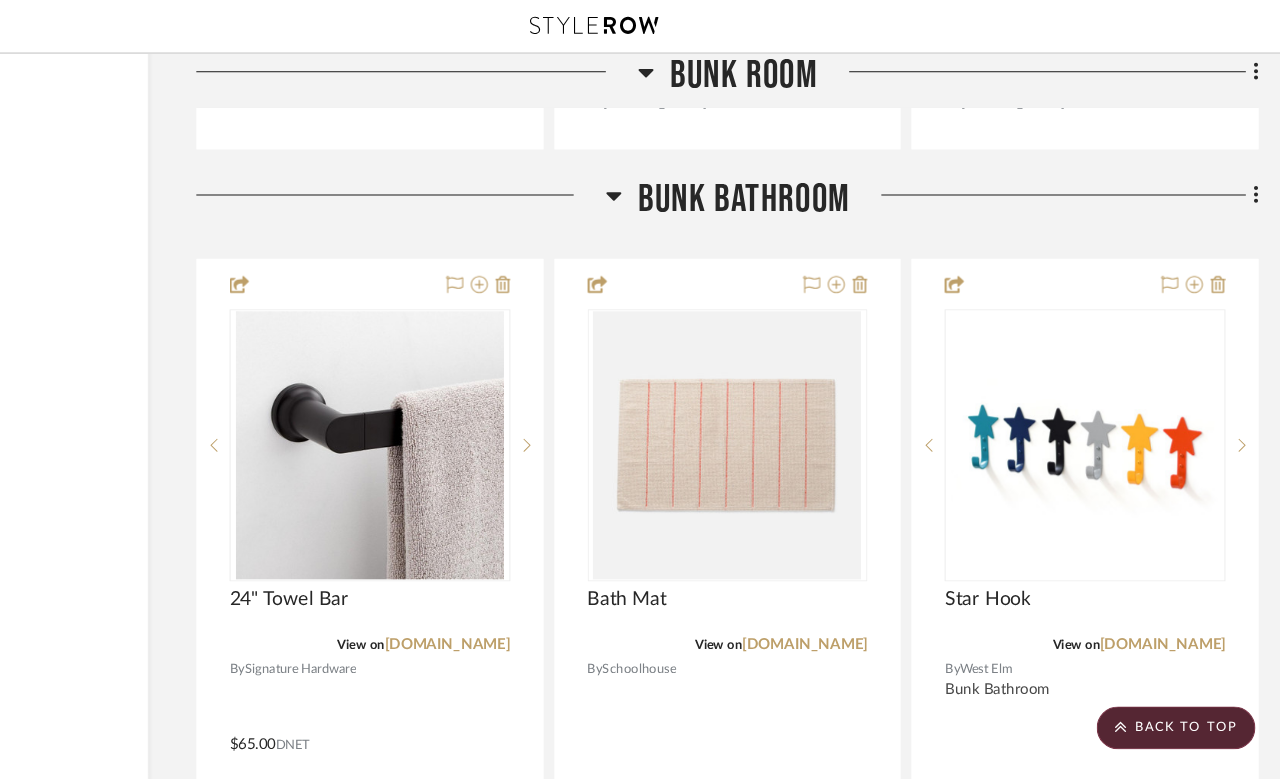 scroll, scrollTop: 8659, scrollLeft: 152, axis: both 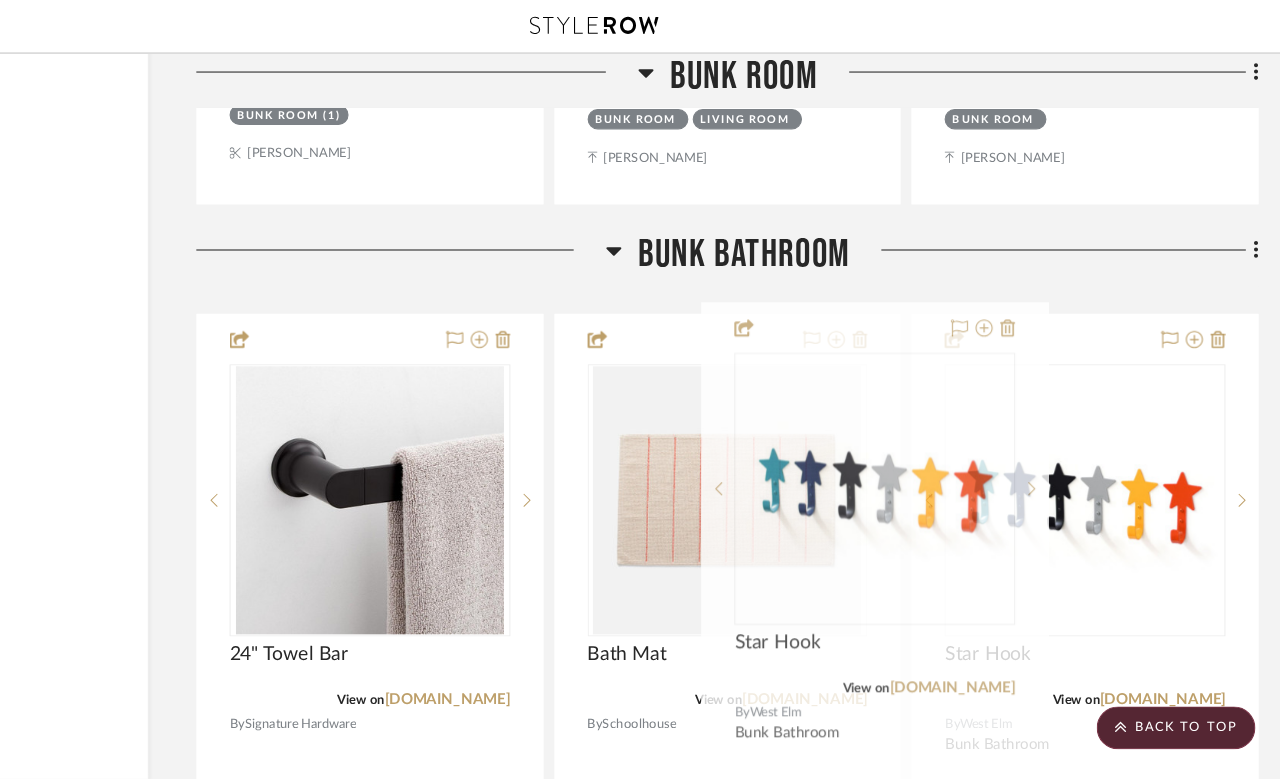 type 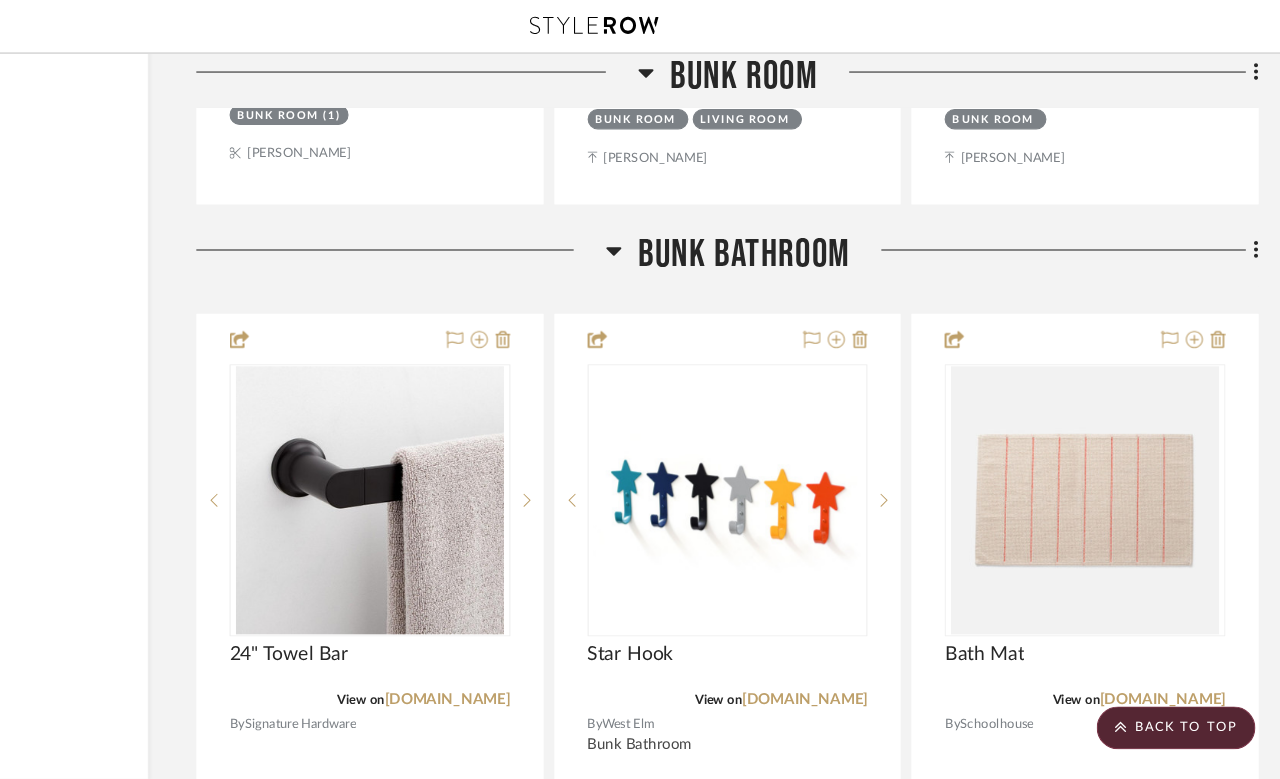 click at bounding box center [910, 467] 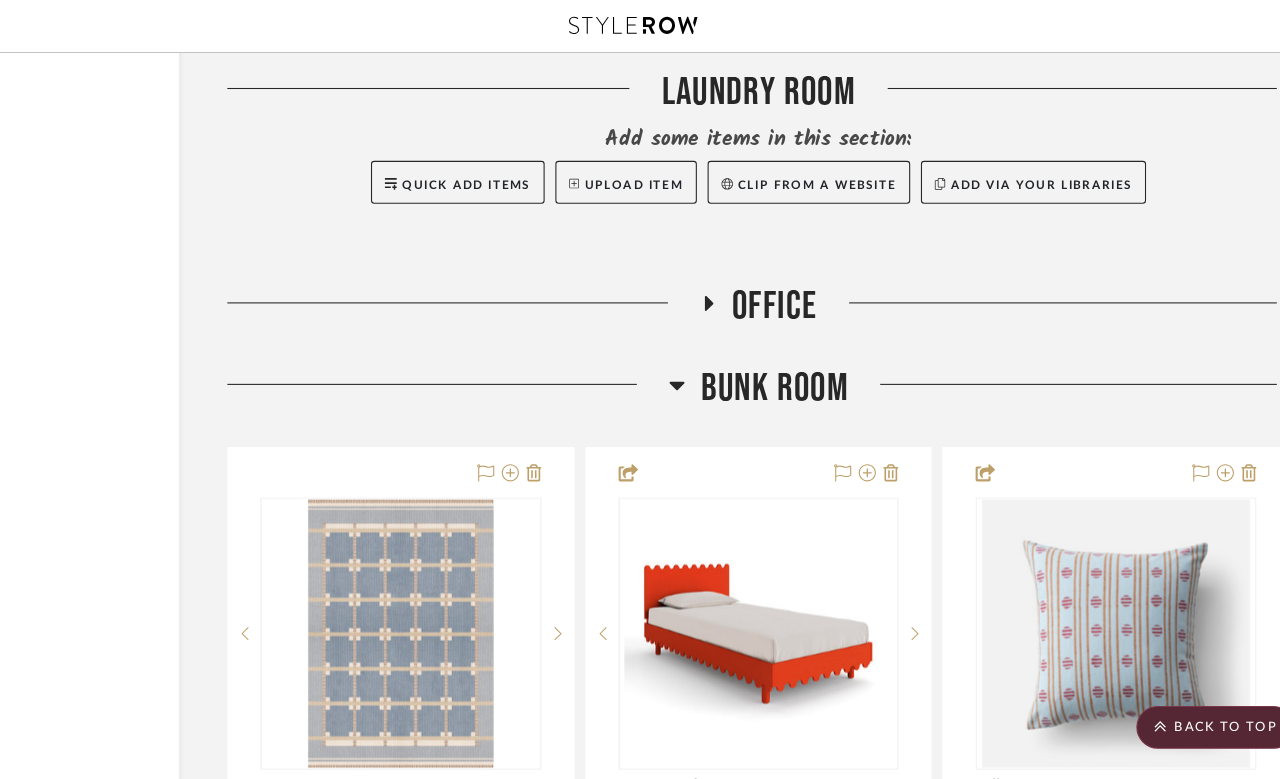 scroll, scrollTop: 6664, scrollLeft: 160, axis: both 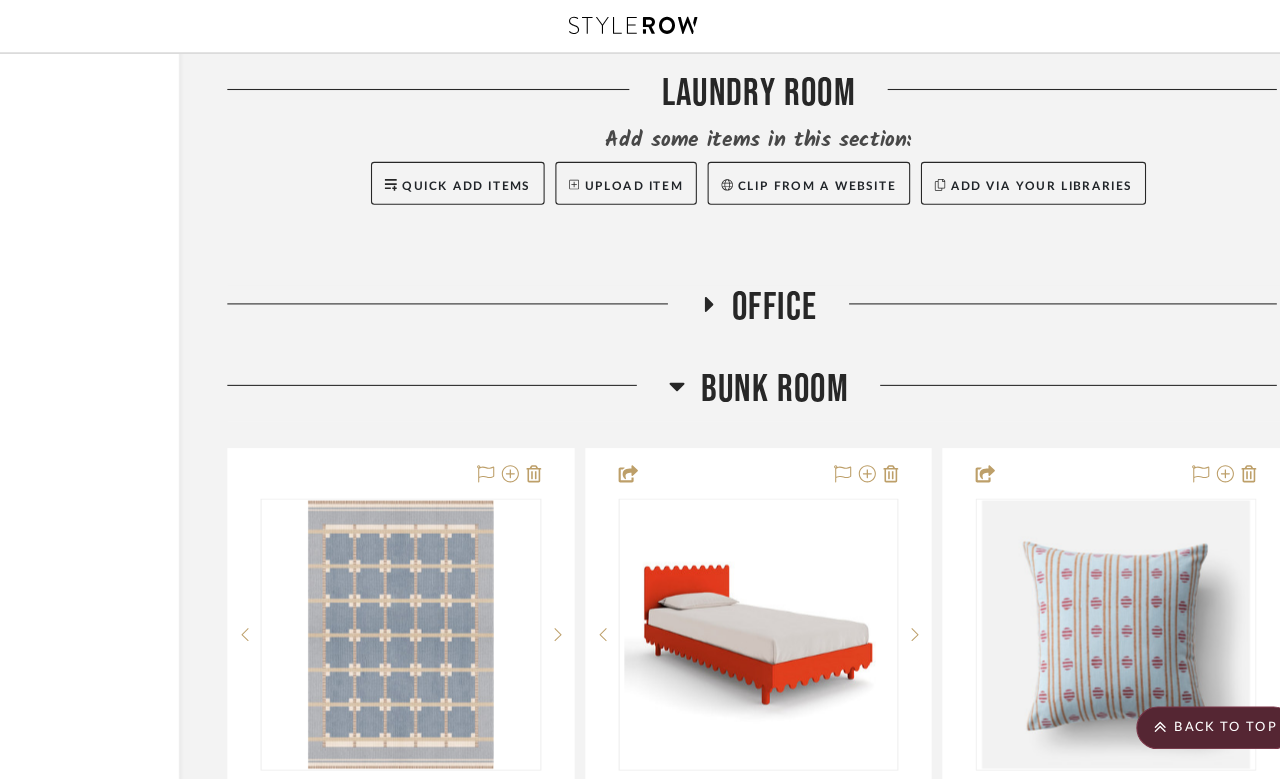 click 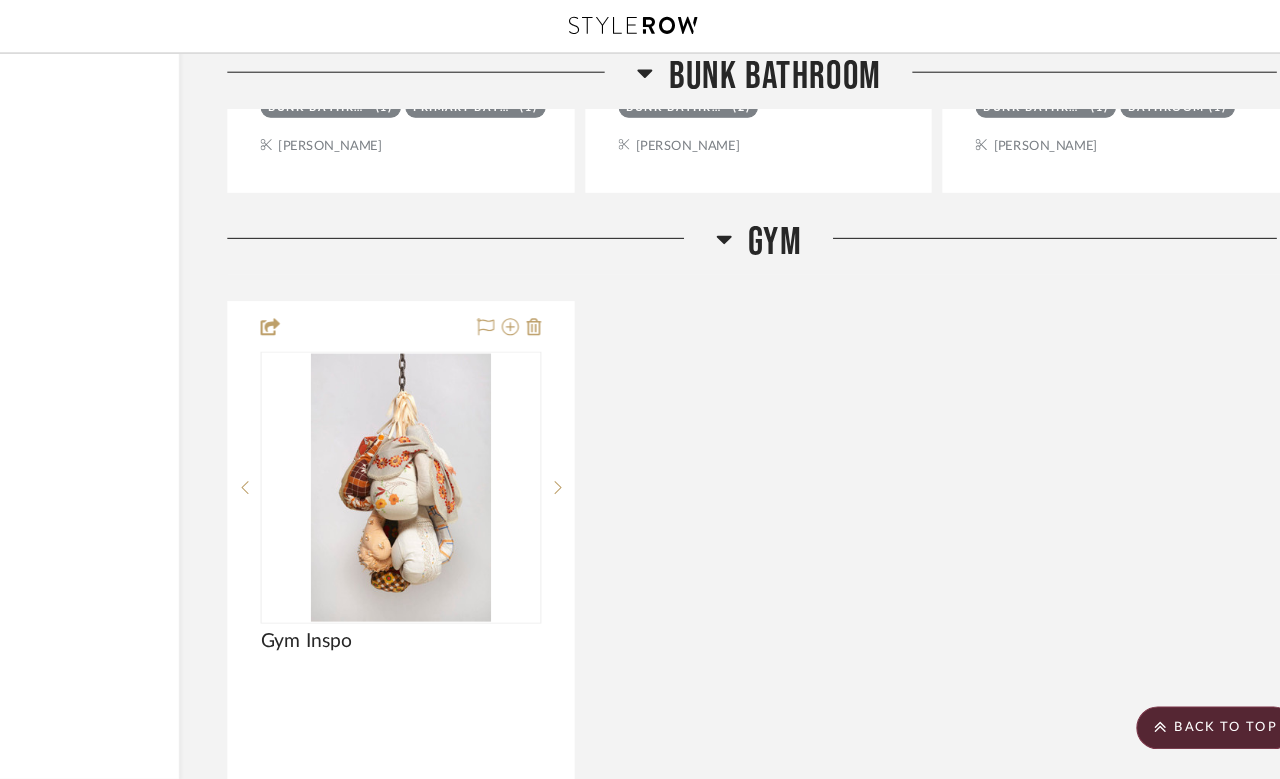 scroll, scrollTop: 7855, scrollLeft: 160, axis: both 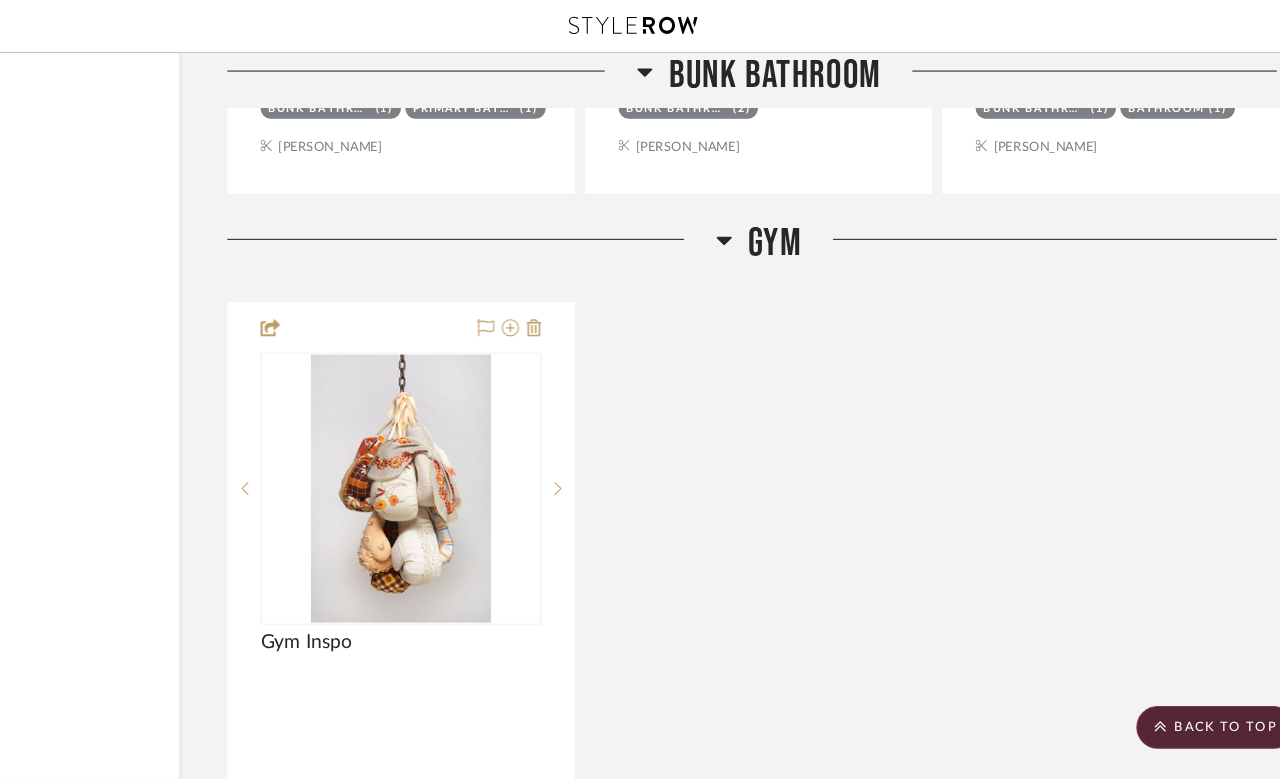 click on "Gym" 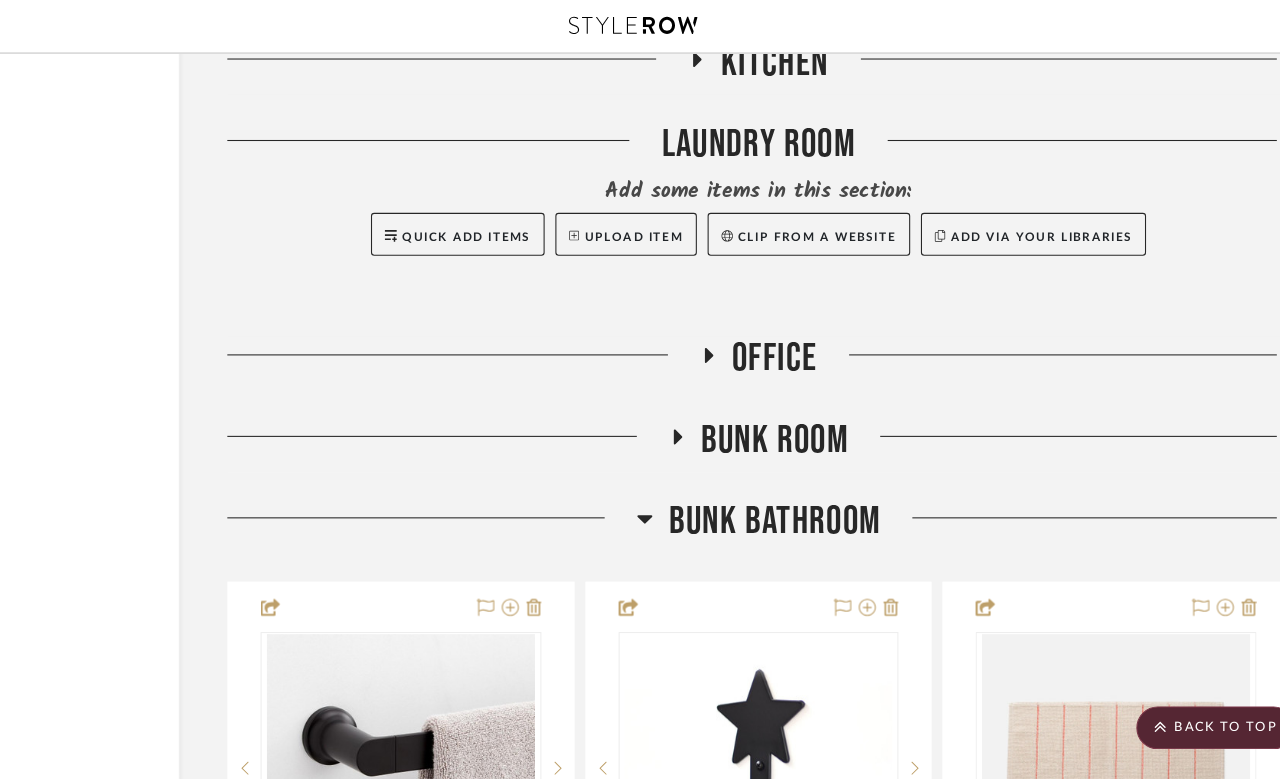scroll, scrollTop: 6615, scrollLeft: 160, axis: both 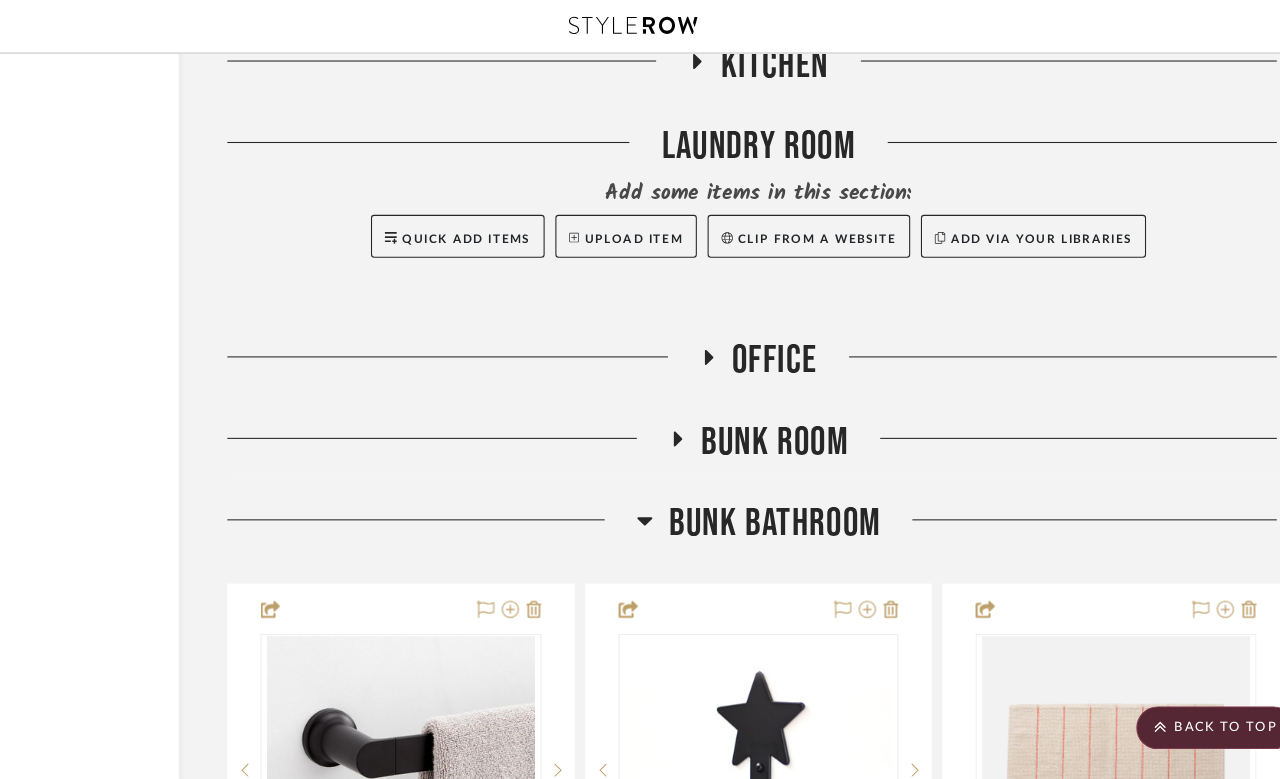 click 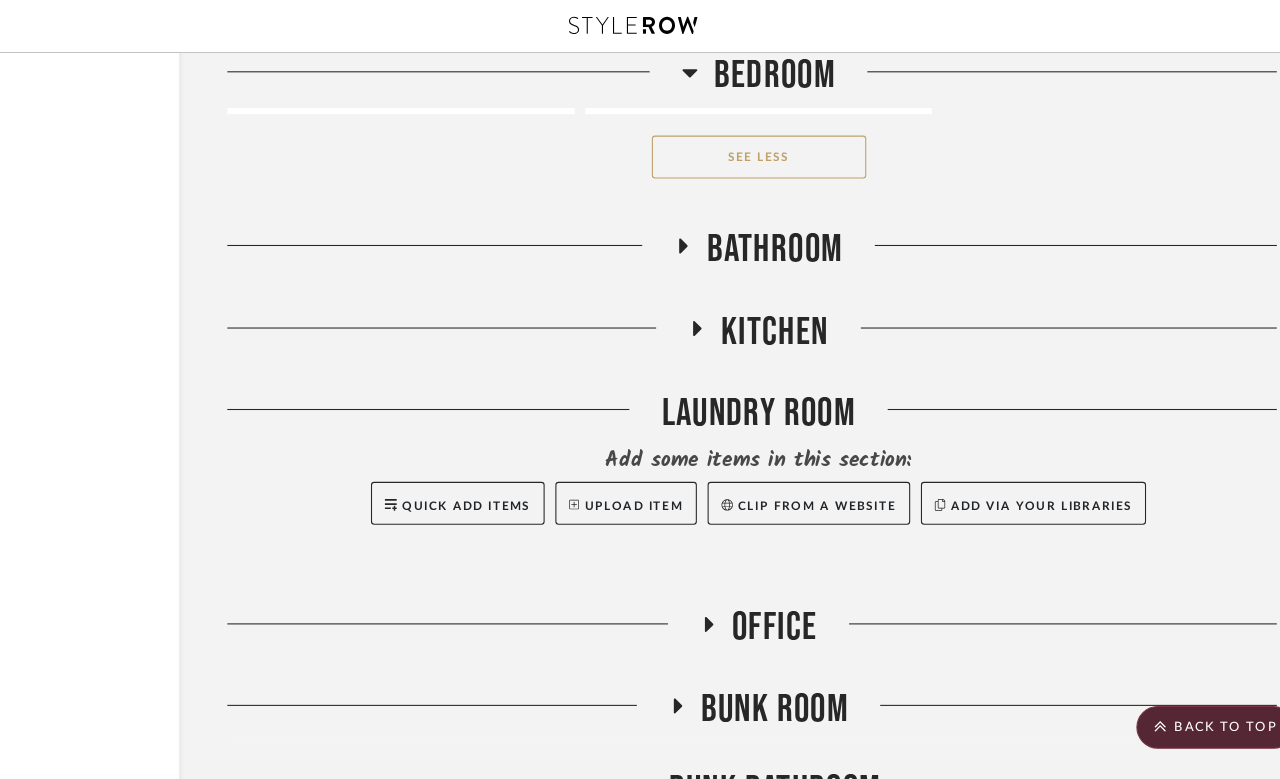 scroll, scrollTop: 6352, scrollLeft: 160, axis: both 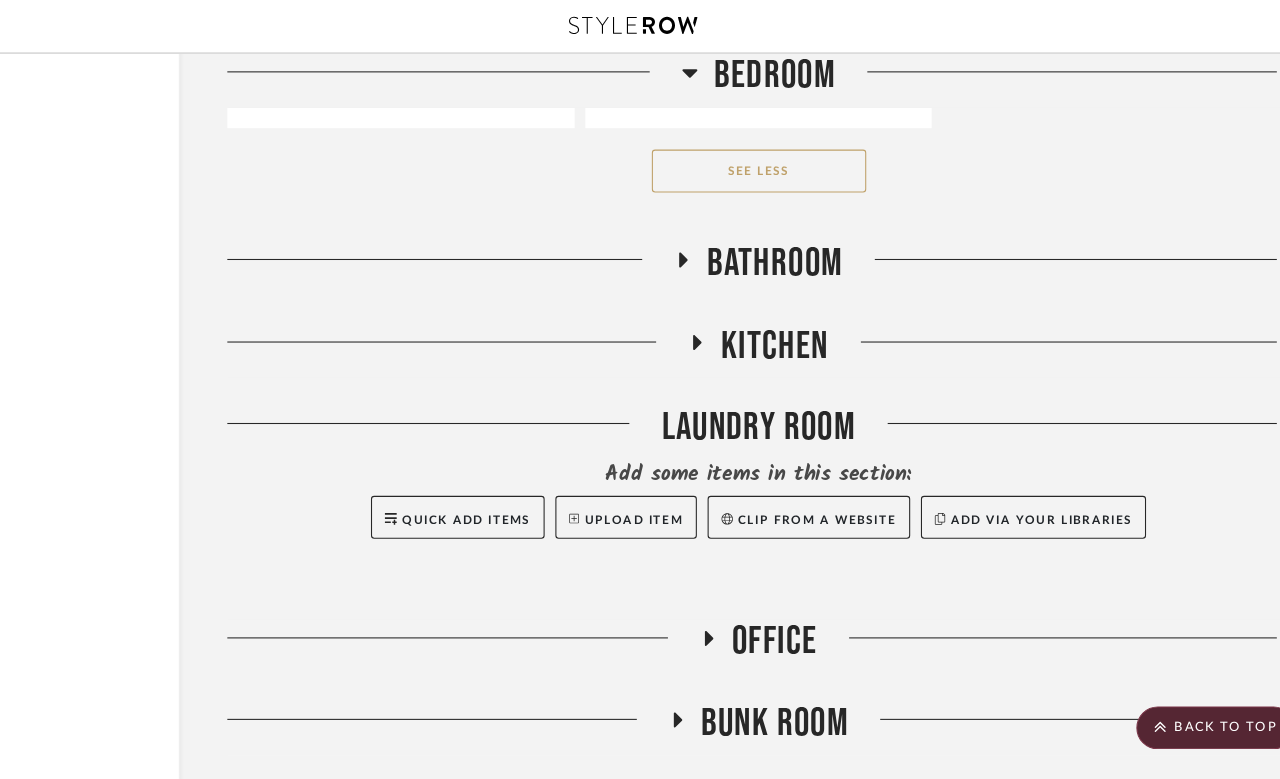 click 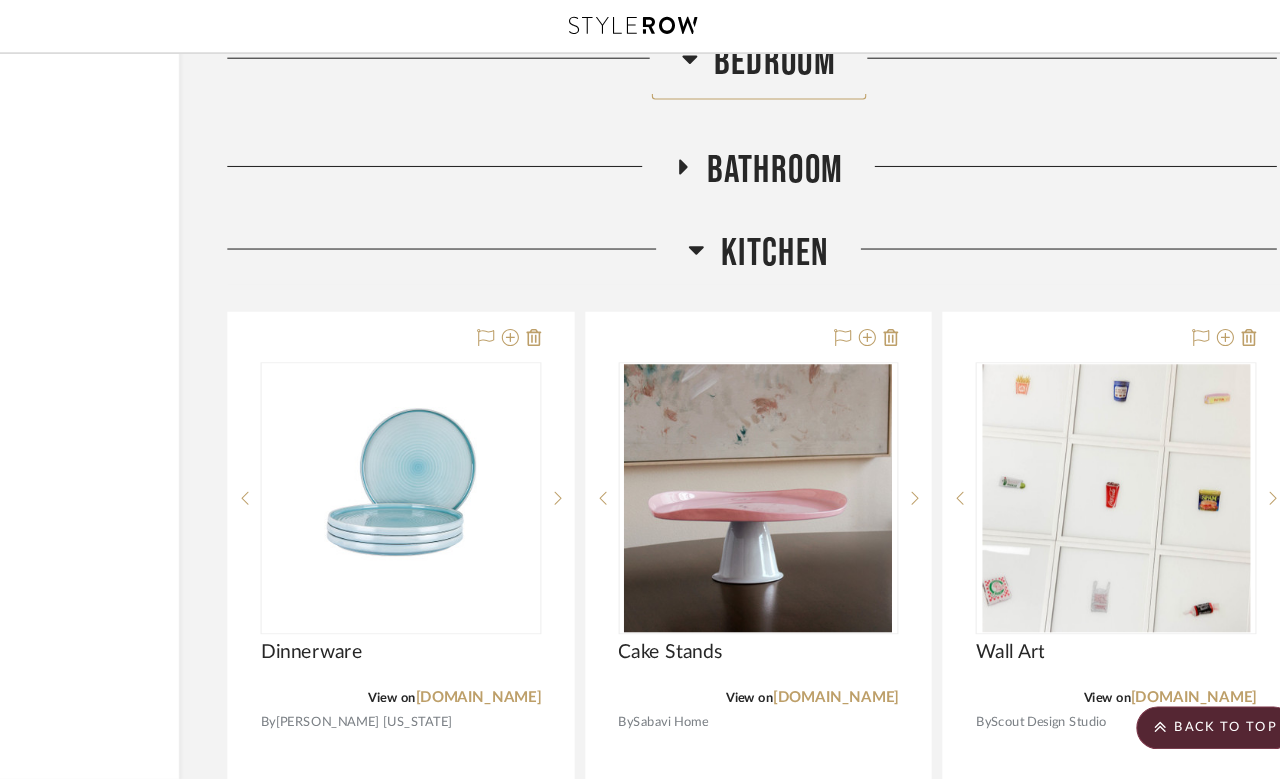 scroll, scrollTop: 6444, scrollLeft: 160, axis: both 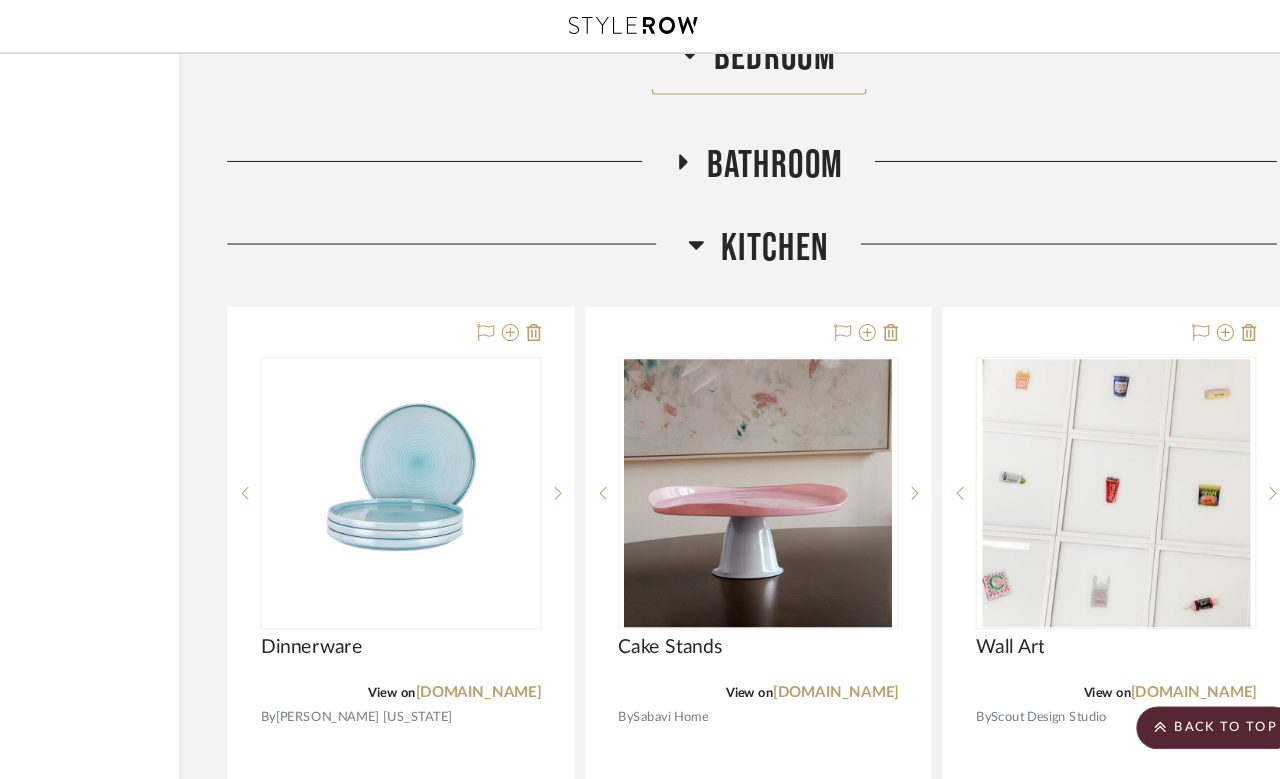 click on "sabavihome.com" at bounding box center [828, 646] 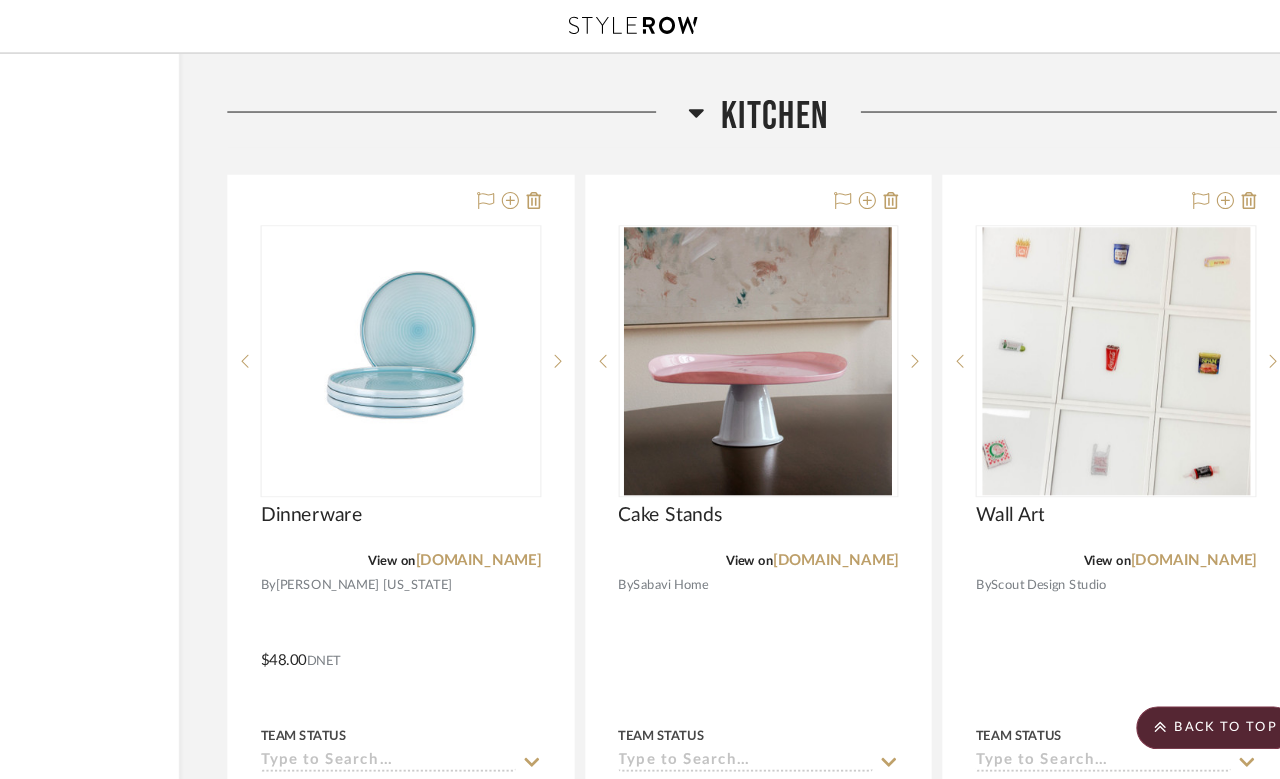 scroll, scrollTop: 6612, scrollLeft: 160, axis: both 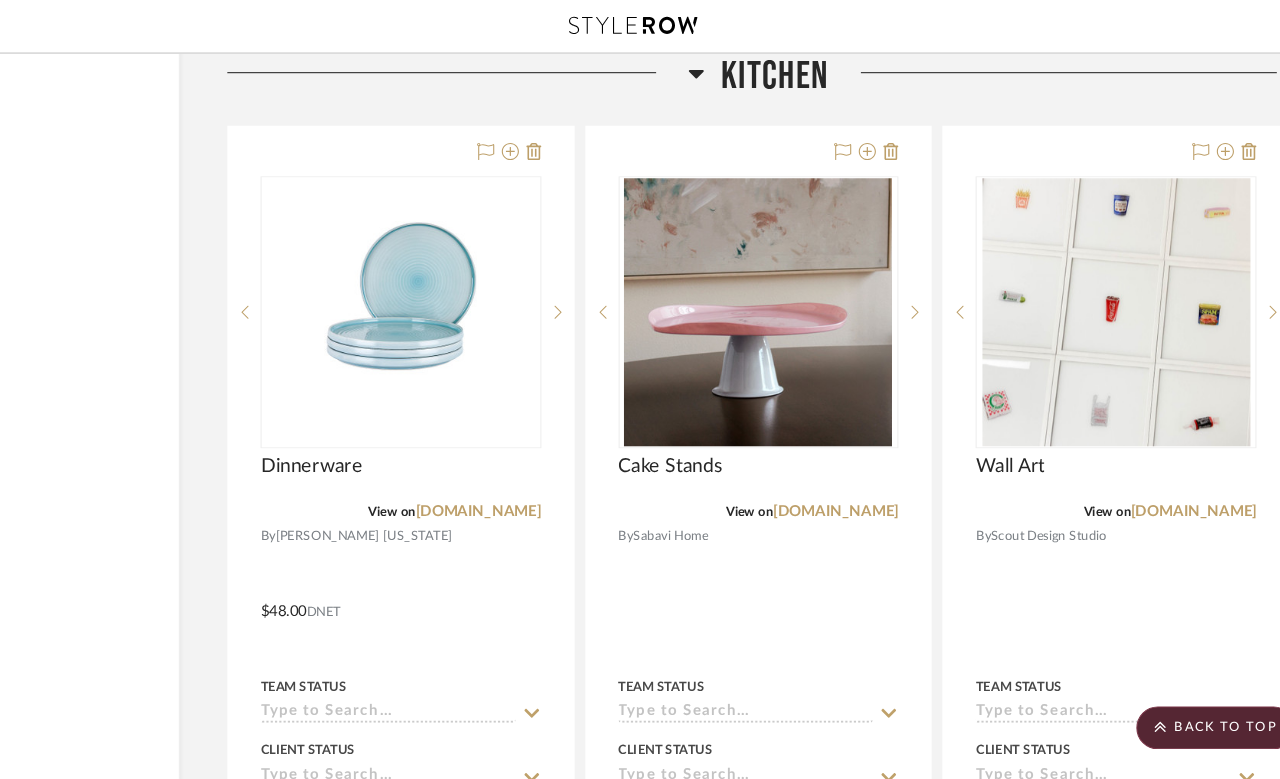 click at bounding box center [423, 555] 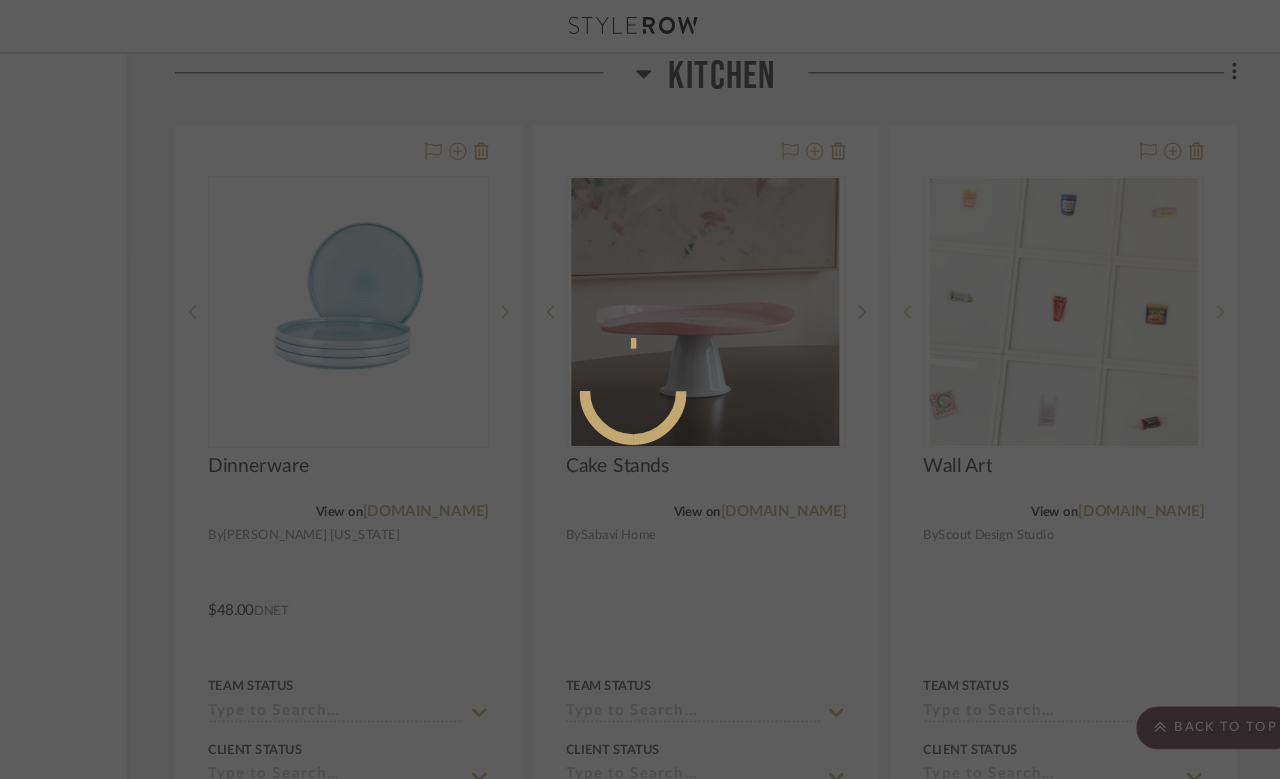 scroll, scrollTop: 0, scrollLeft: 0, axis: both 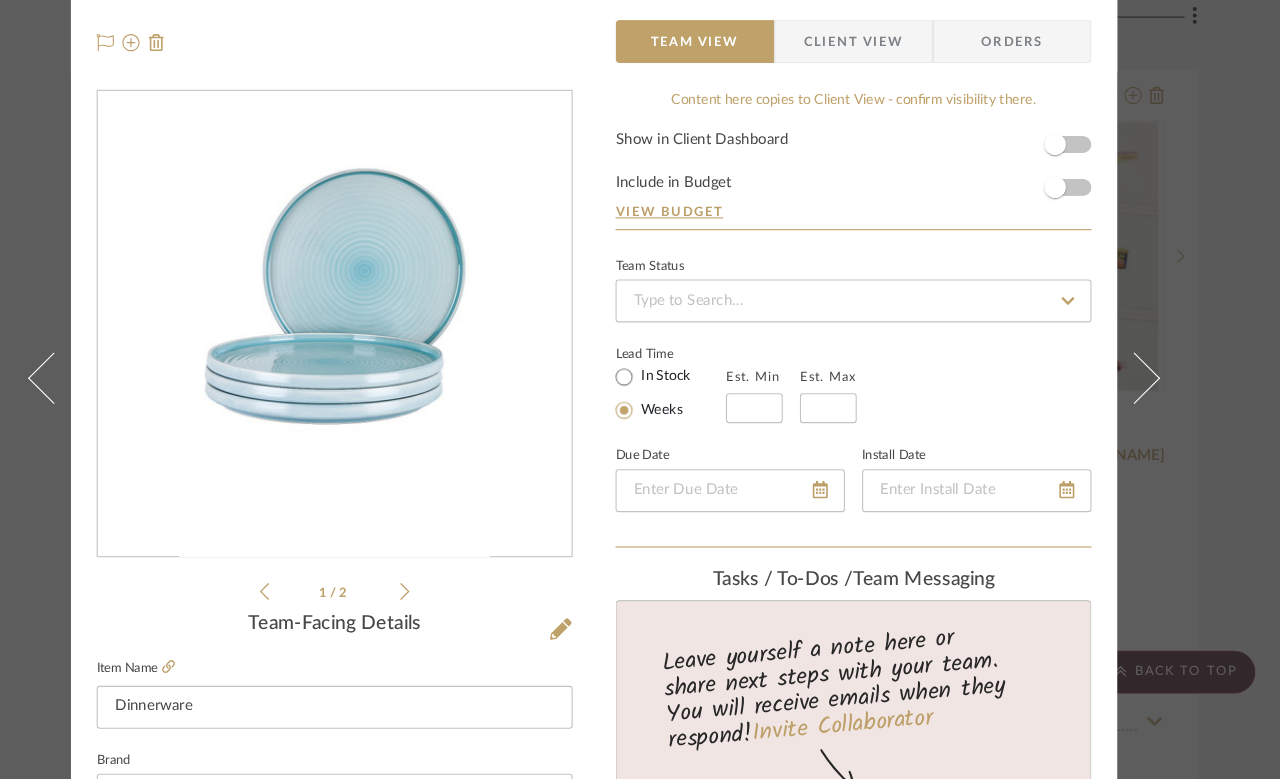 click on "Molly Kitchen Dinnerware Team View Client View Orders 1 / 2  Team-Facing Details   Item Name  Dinnerware  Brand  Hawkins New York  Internal Description   Dimensions   Product Specifications   Item Costs   View Budget   Markup %  30%  Unit Cost  $48.00  Cost Type  DNET  Client Unit Price   $62.40   Quantity  1  Unit Type  Each  Subtotal   $62.40   Tax %  0%  Total Tax   $0.00   Shipping Cost  $0.00  Ship. Markup %  0% Taxable  Total Shipping   $0.00  Total Client Price  $62.40  Your Cost  $48.00  Your Margin  $14.40  Content here copies to Client View - confirm visibility there.  Show in Client Dashboard   Include in Budget   View Budget  Team Status  Lead Time  In Stock Weeks  Est. Min   Est. Max   Due Date   Install Date  Tasks / To-Dos /  team Messaging  Leave yourself a note here or share next steps with your team. You will receive emails when they
respond!  Invite Collaborator Internal Notes  Documents  Choose a file  or drag it here. Change Room/Update Quantity  Kitchen  (1)  Dining Room  (1)" at bounding box center [640, 389] 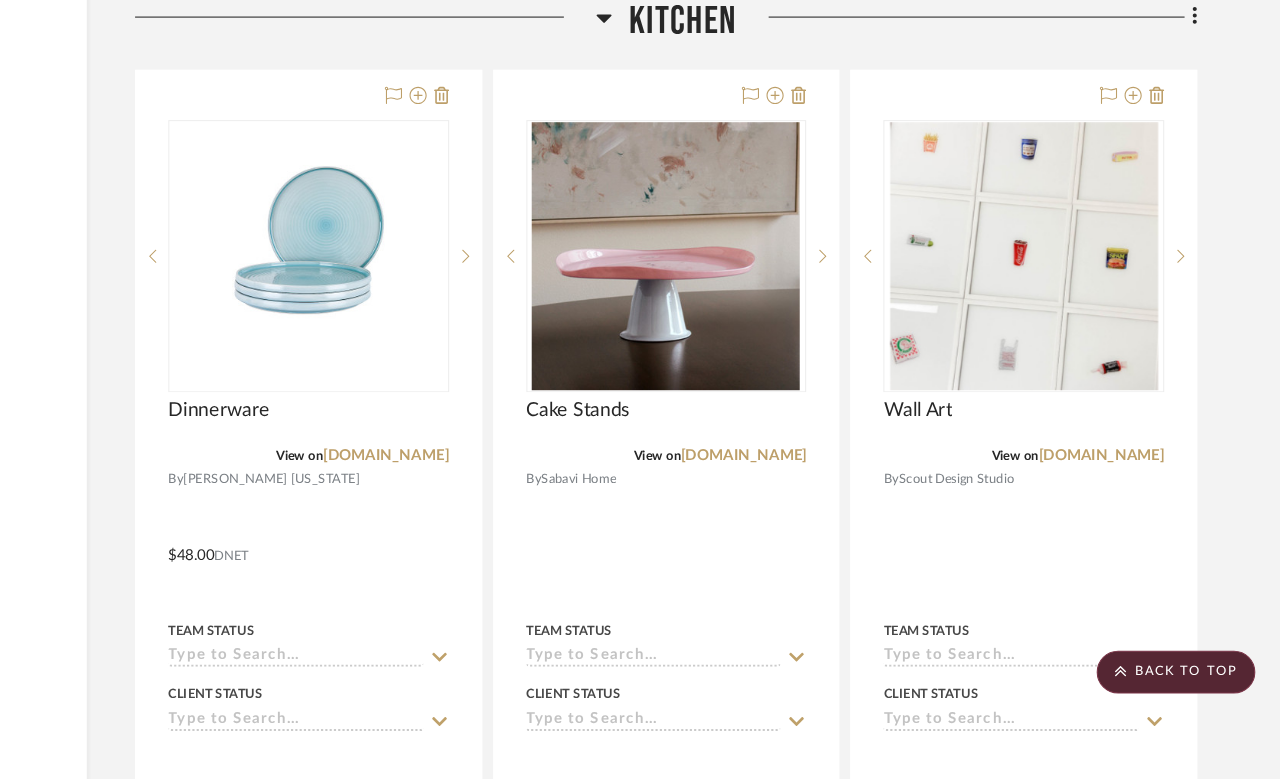 scroll, scrollTop: 6561, scrollLeft: 123, axis: both 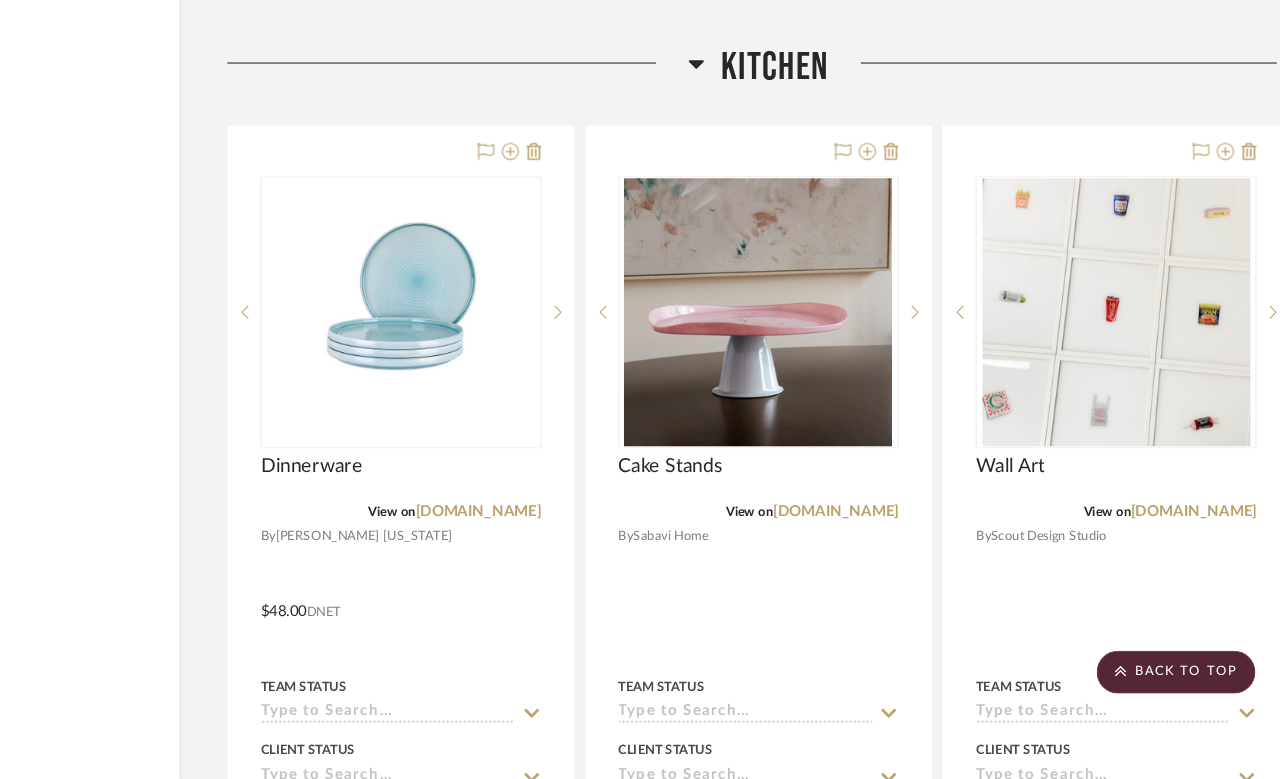 click on "[DOMAIN_NAME]" at bounding box center [532, 529] 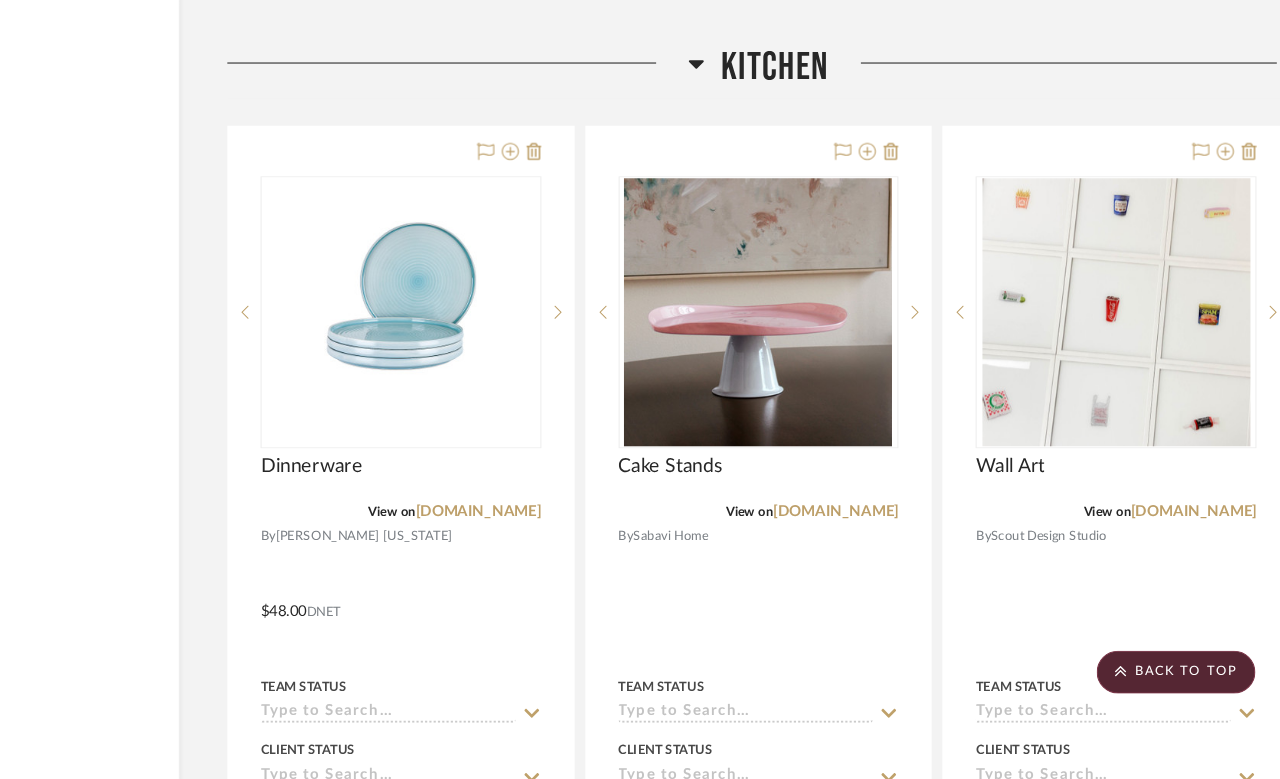 scroll, scrollTop: 6613, scrollLeft: 246, axis: both 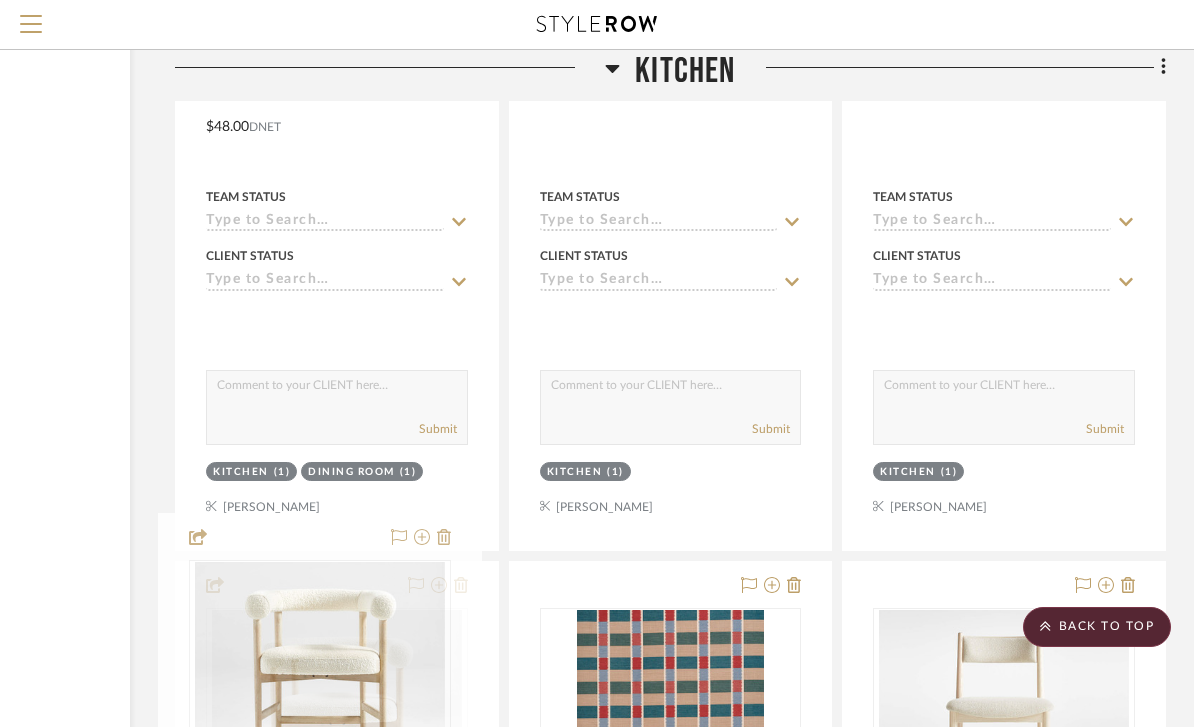 type 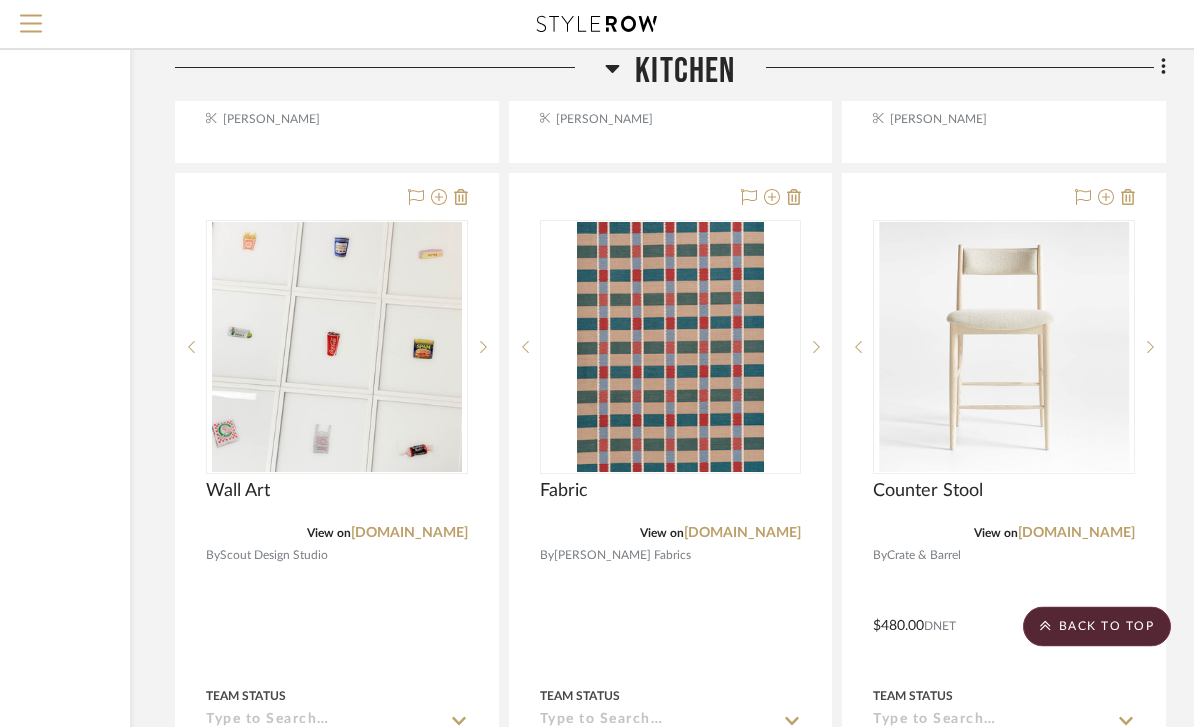 scroll, scrollTop: 6555, scrollLeft: 246, axis: both 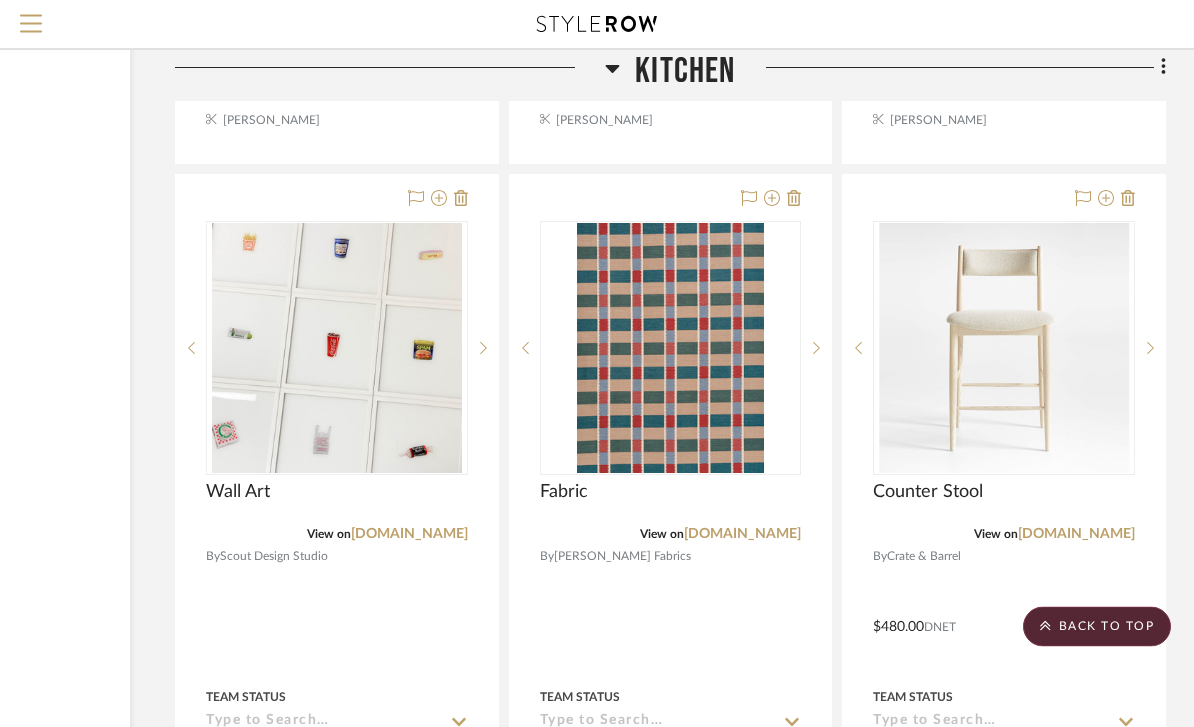 click on "crateandbarrel.com" at bounding box center [1076, 535] 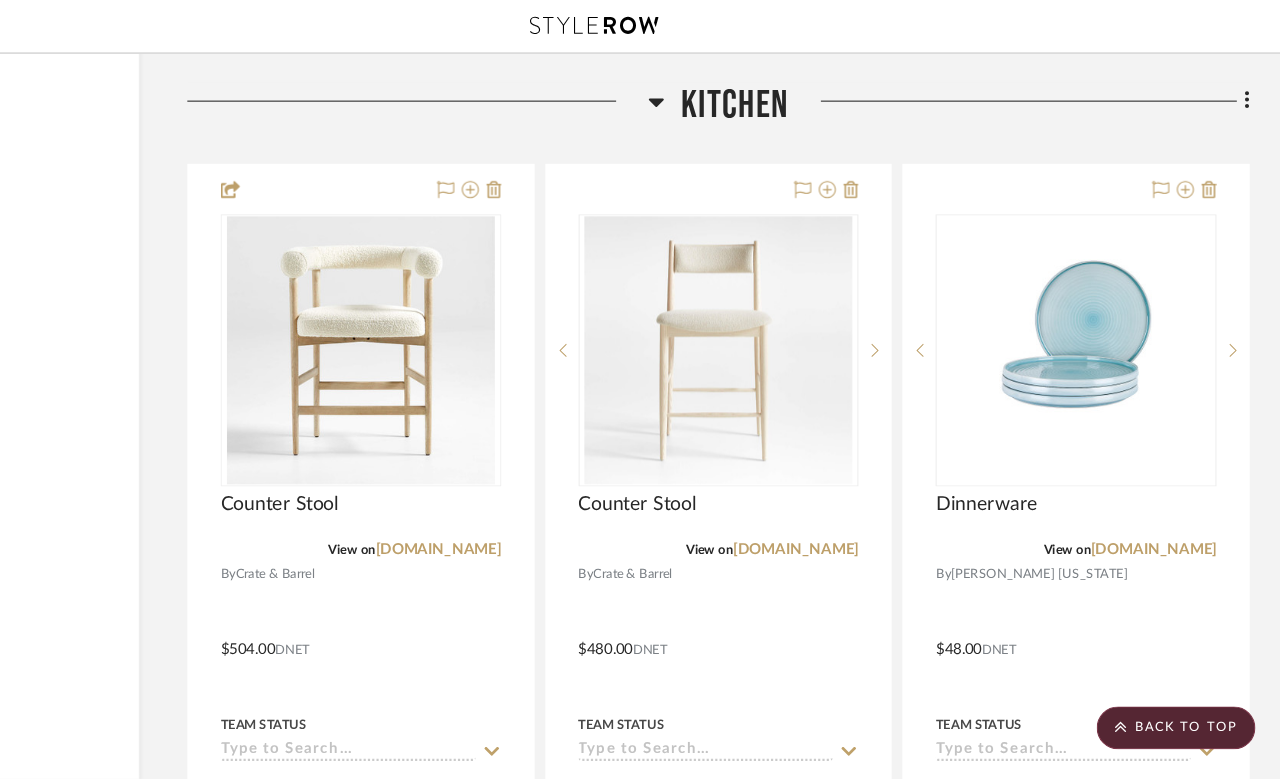 scroll, scrollTop: 5689, scrollLeft: 160, axis: both 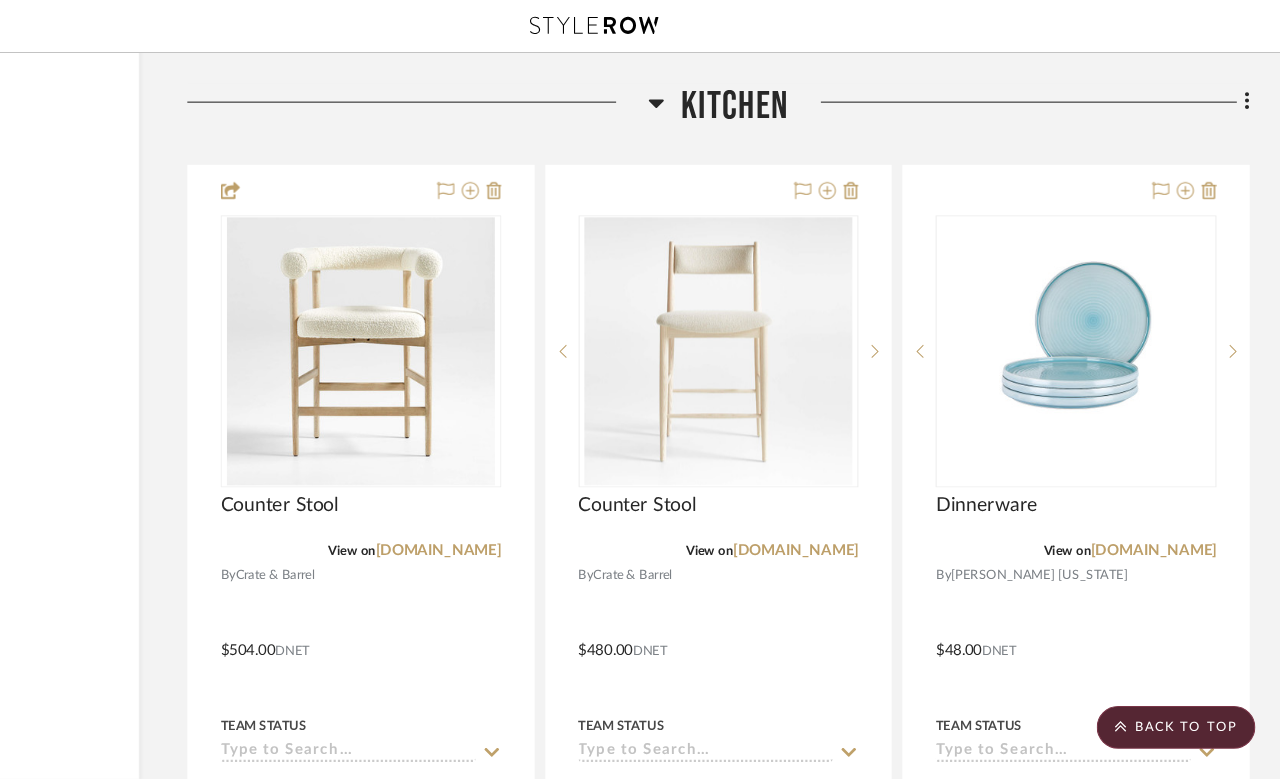 click 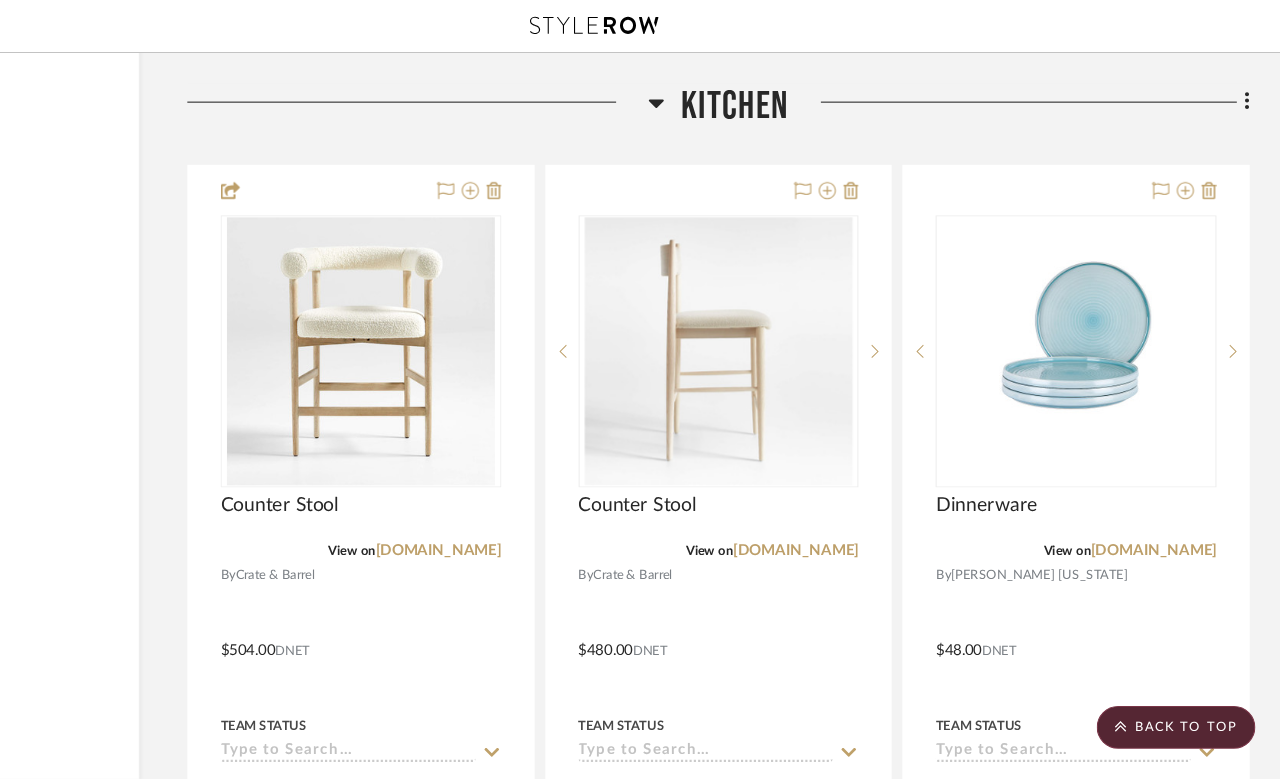 click at bounding box center [902, 328] 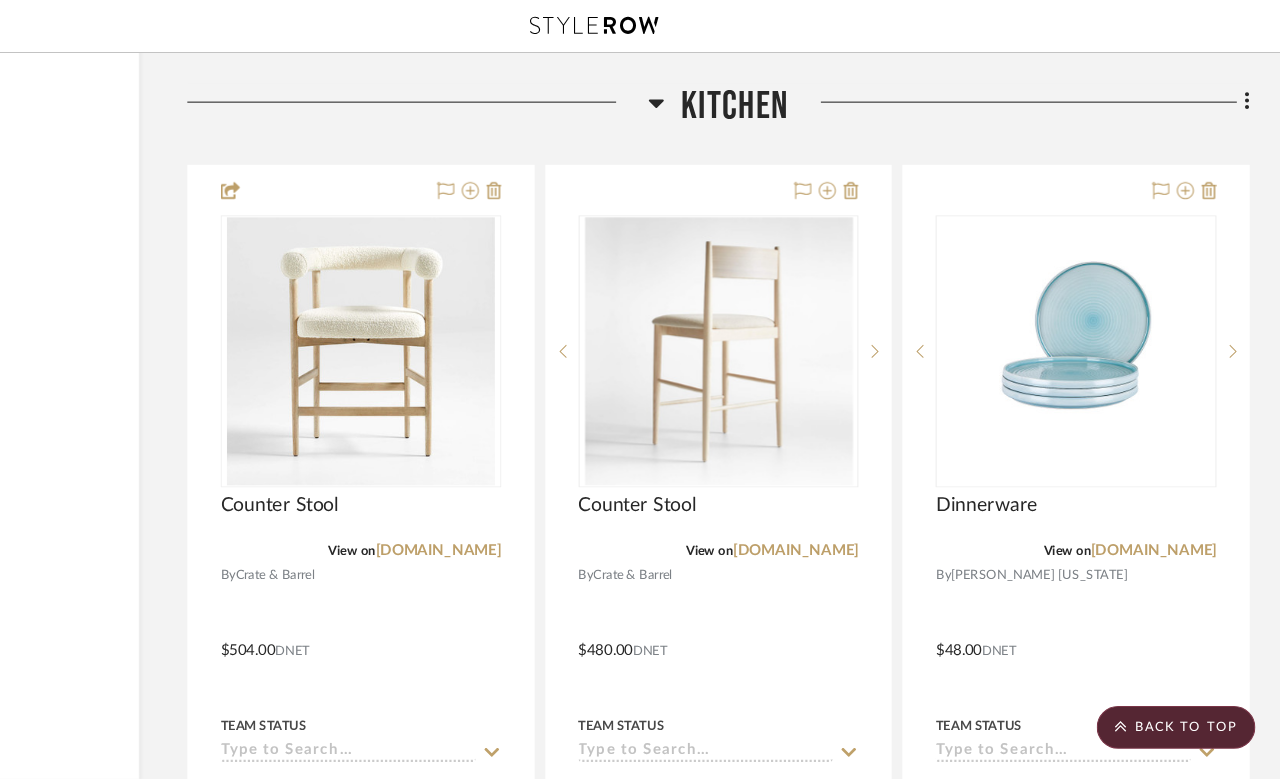 click at bounding box center (757, 592) 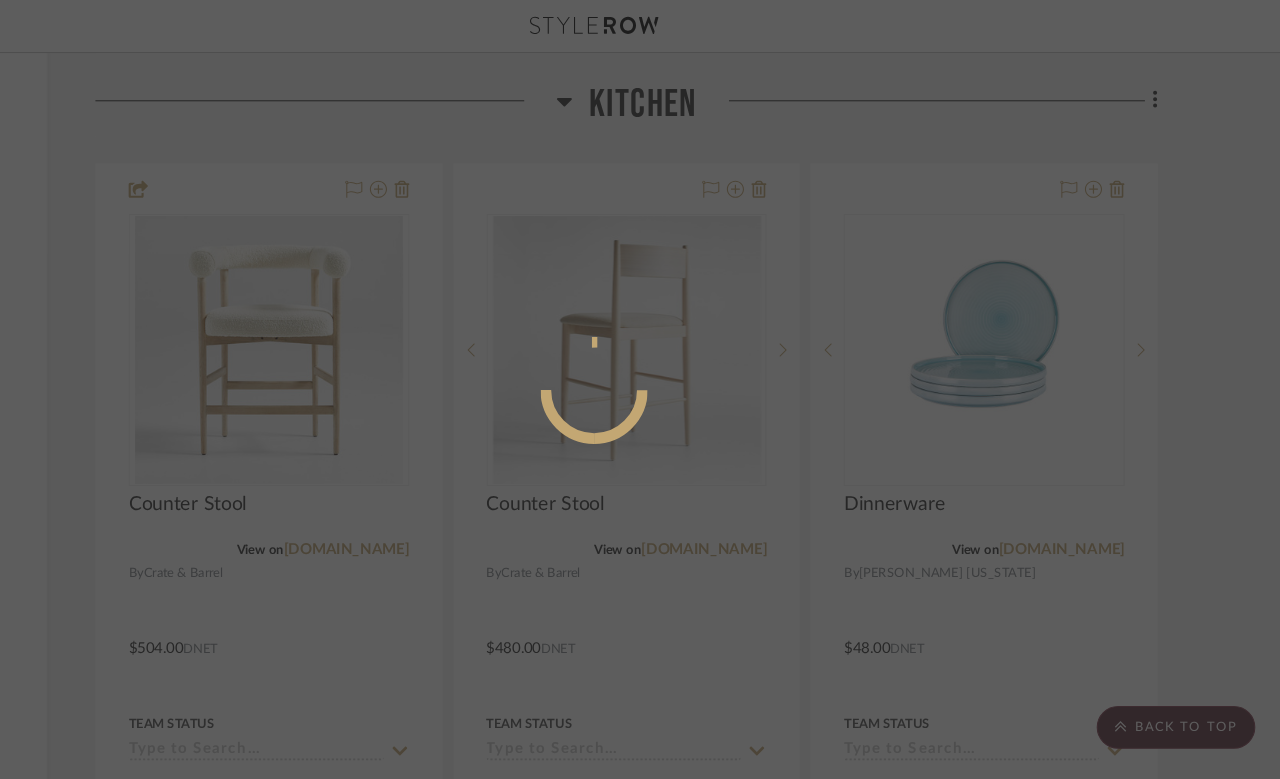 scroll, scrollTop: 0, scrollLeft: 0, axis: both 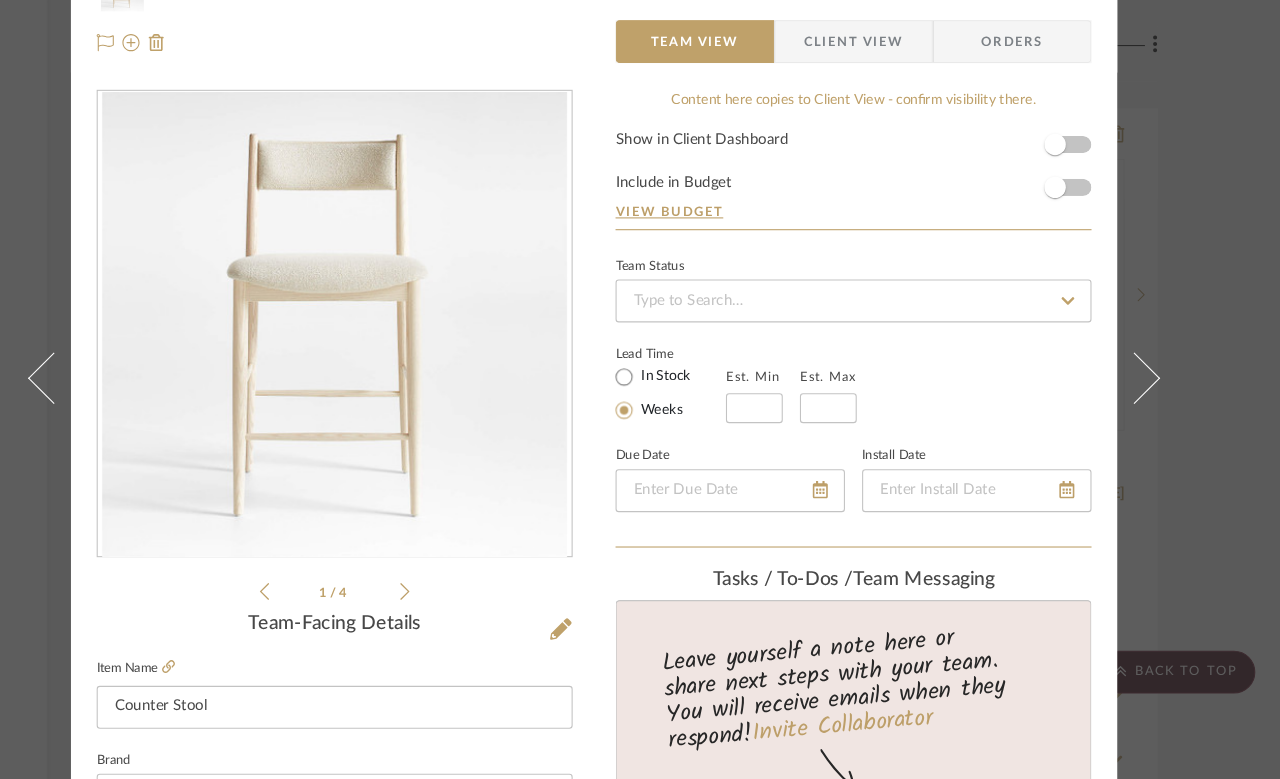 click 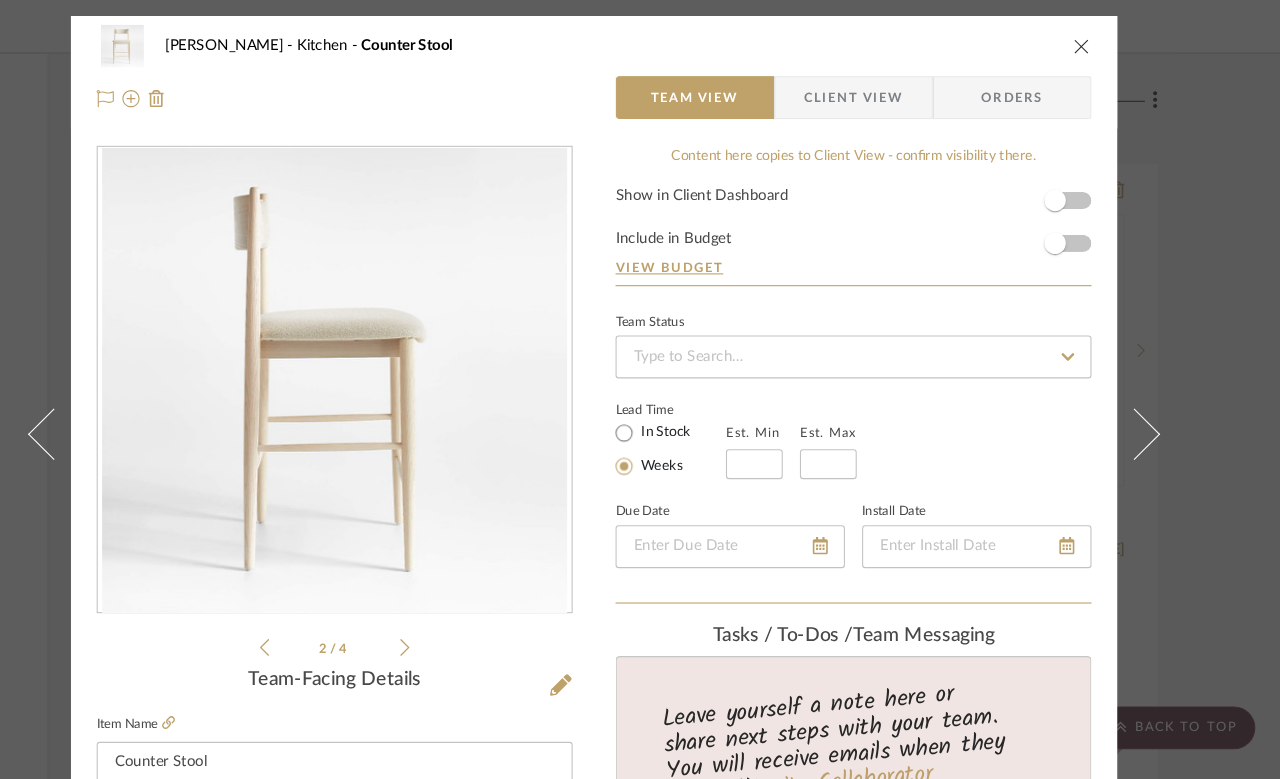 click on "2 / 4" at bounding box center [398, 376] 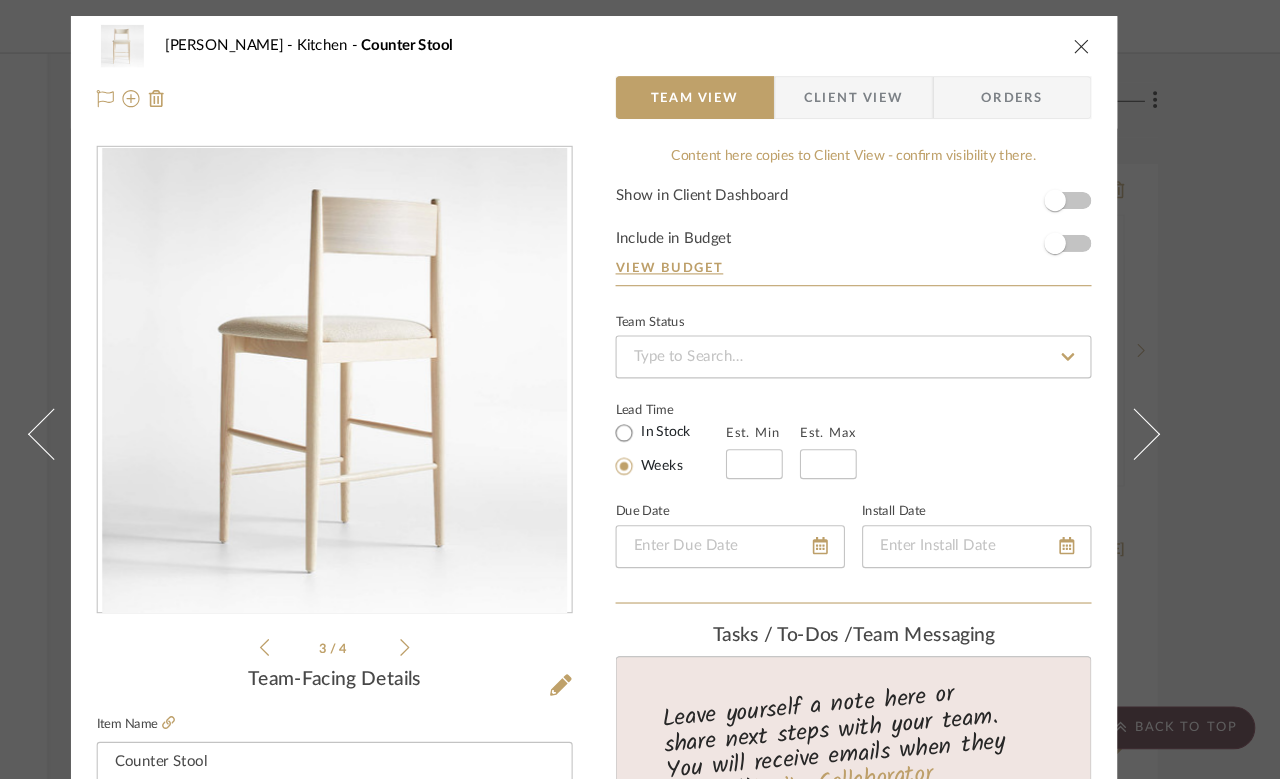 click 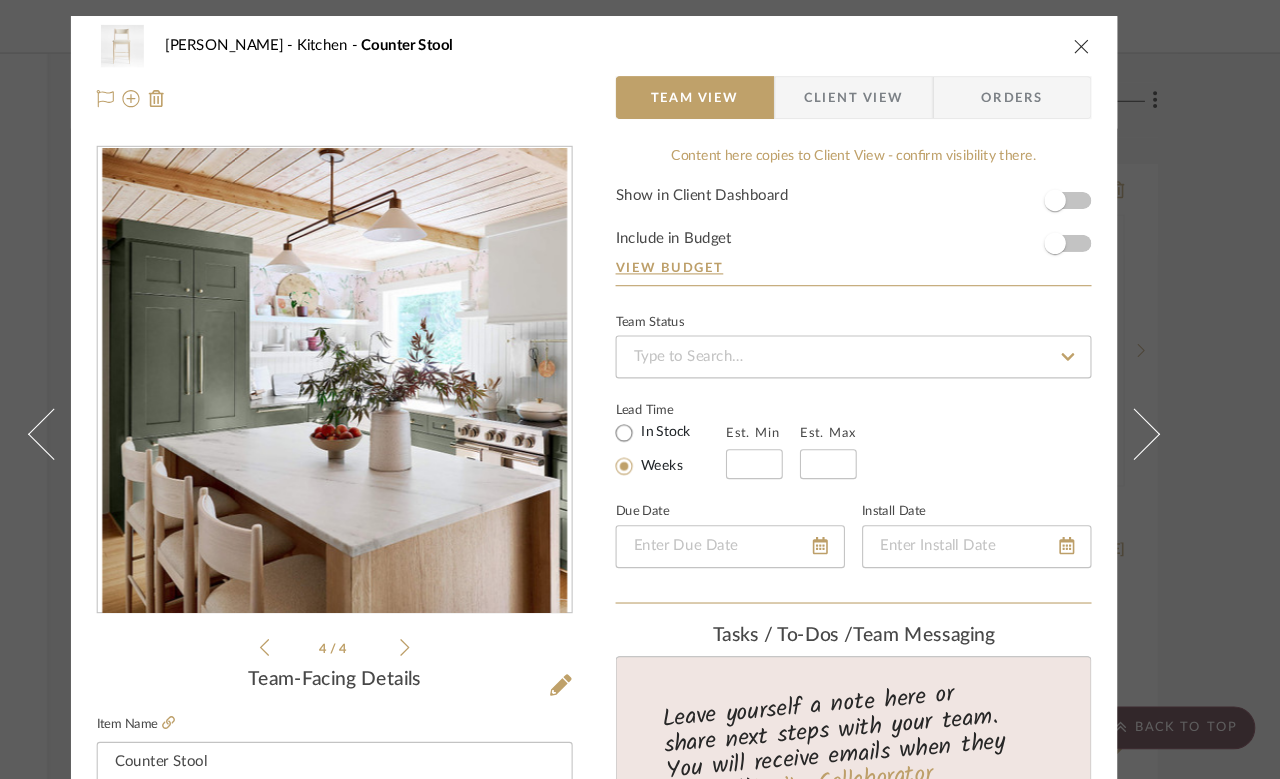 click on "4 / 4" at bounding box center (398, 376) 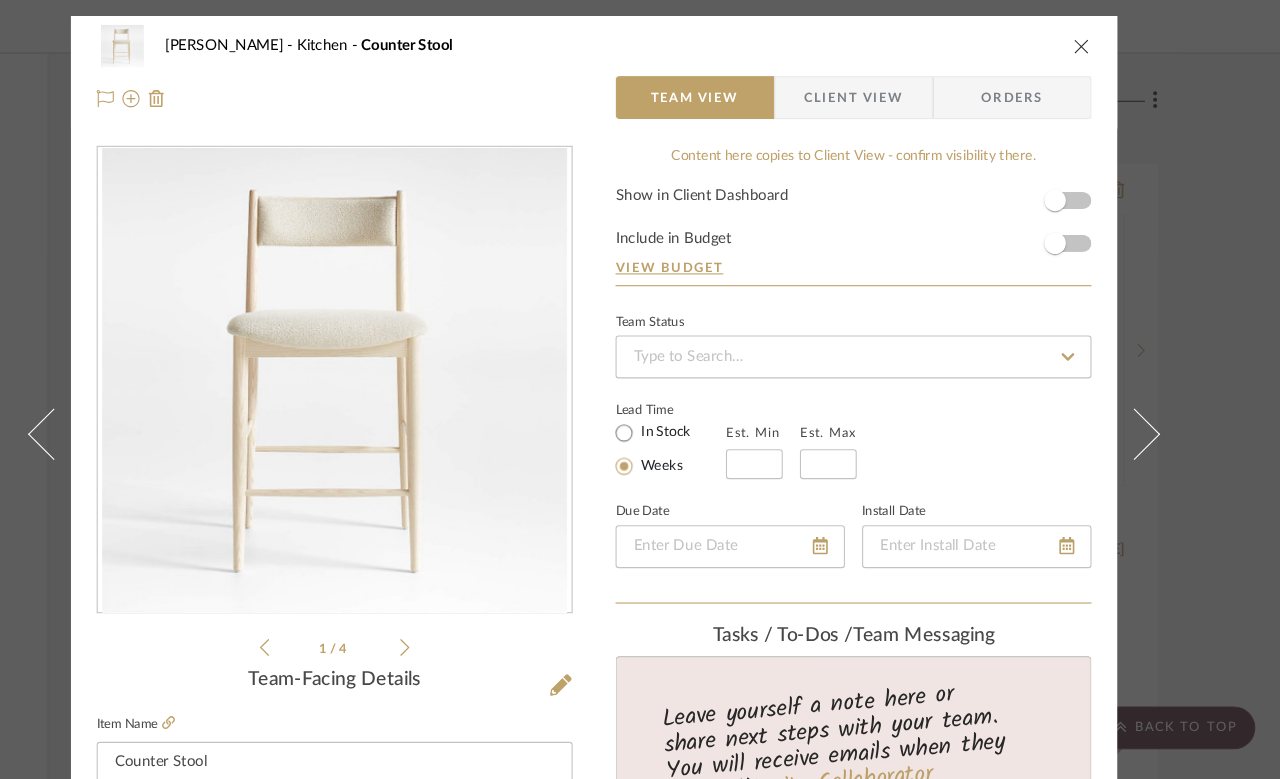 click at bounding box center (1095, 43) 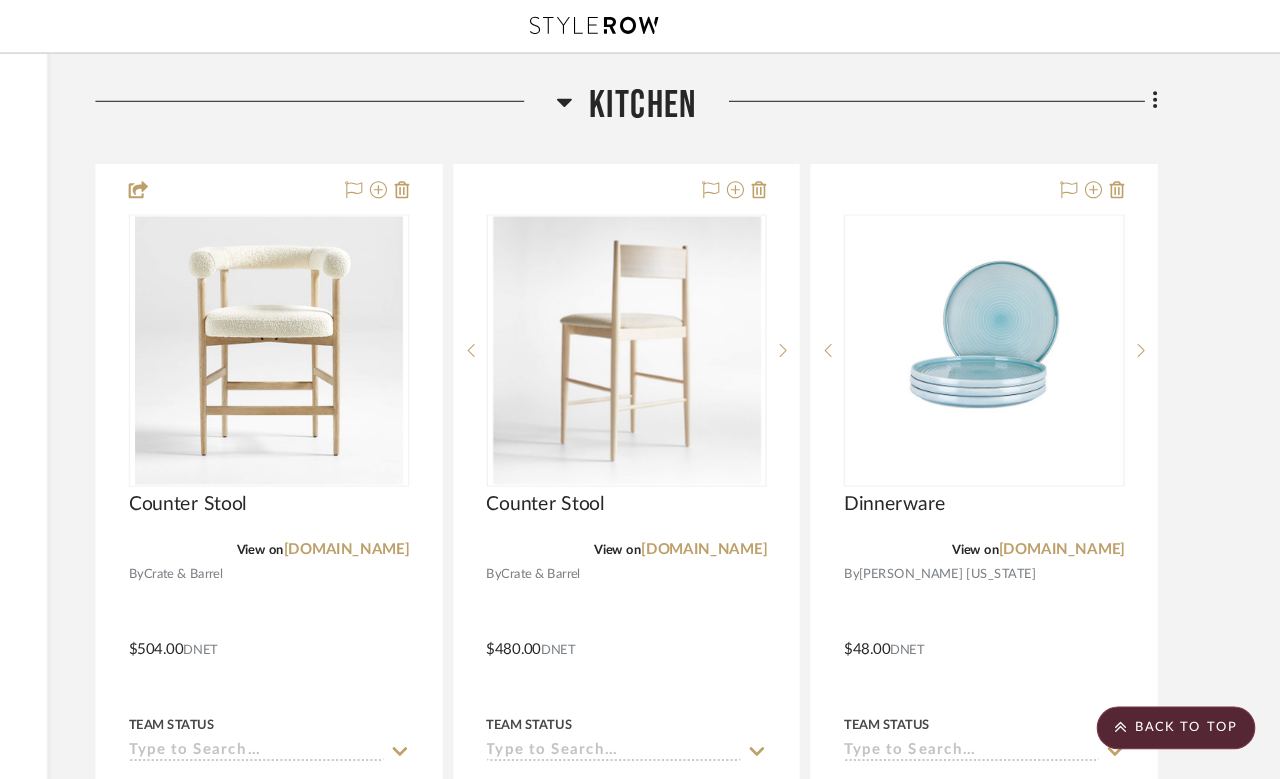 scroll, scrollTop: 5638, scrollLeft: 160, axis: both 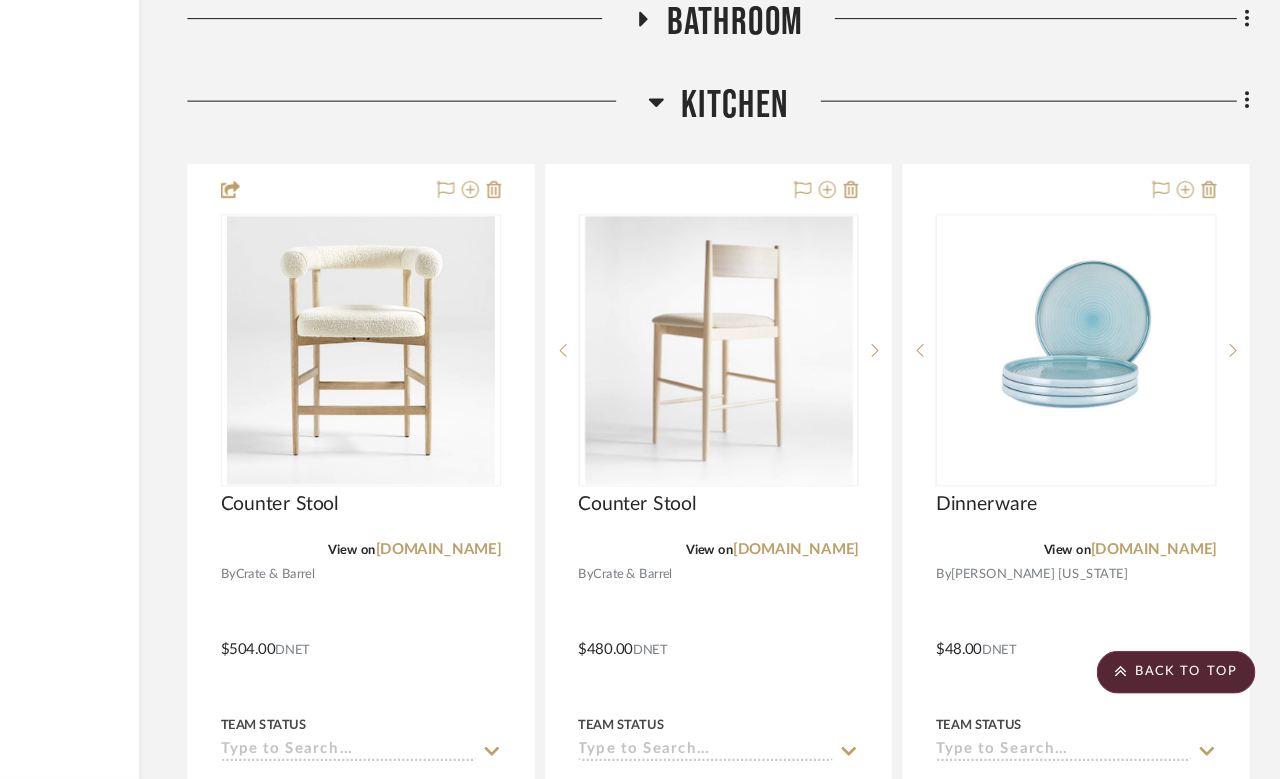 click 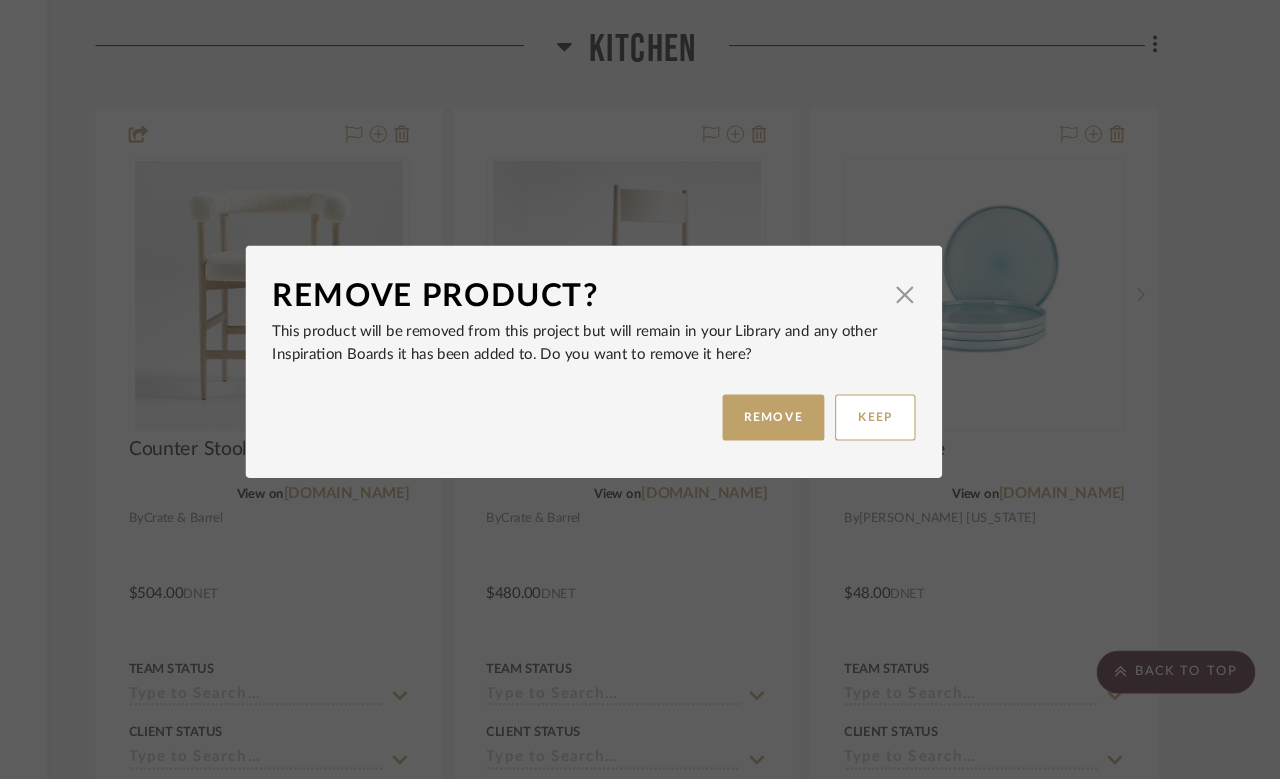 click on "REMOVE" at bounding box center [807, 441] 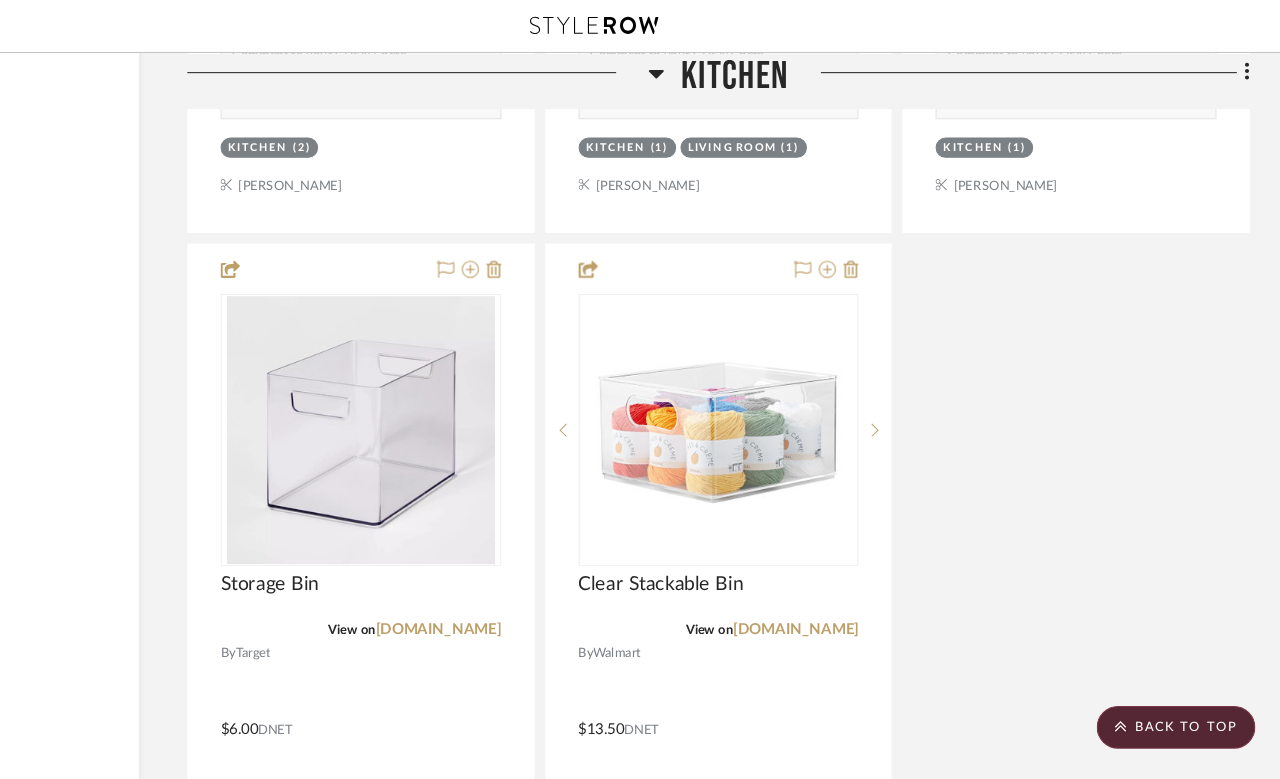 scroll, scrollTop: 7347, scrollLeft: 160, axis: both 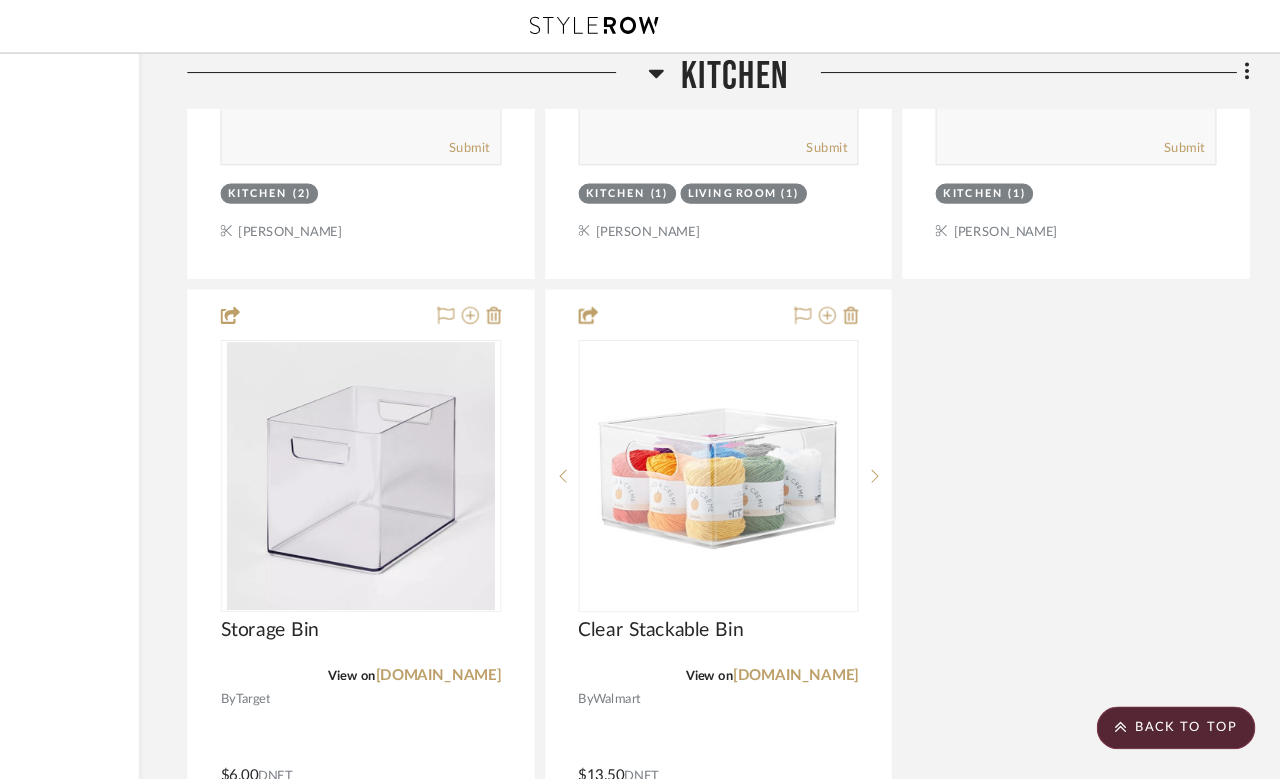 click at bounding box center [423, 708] 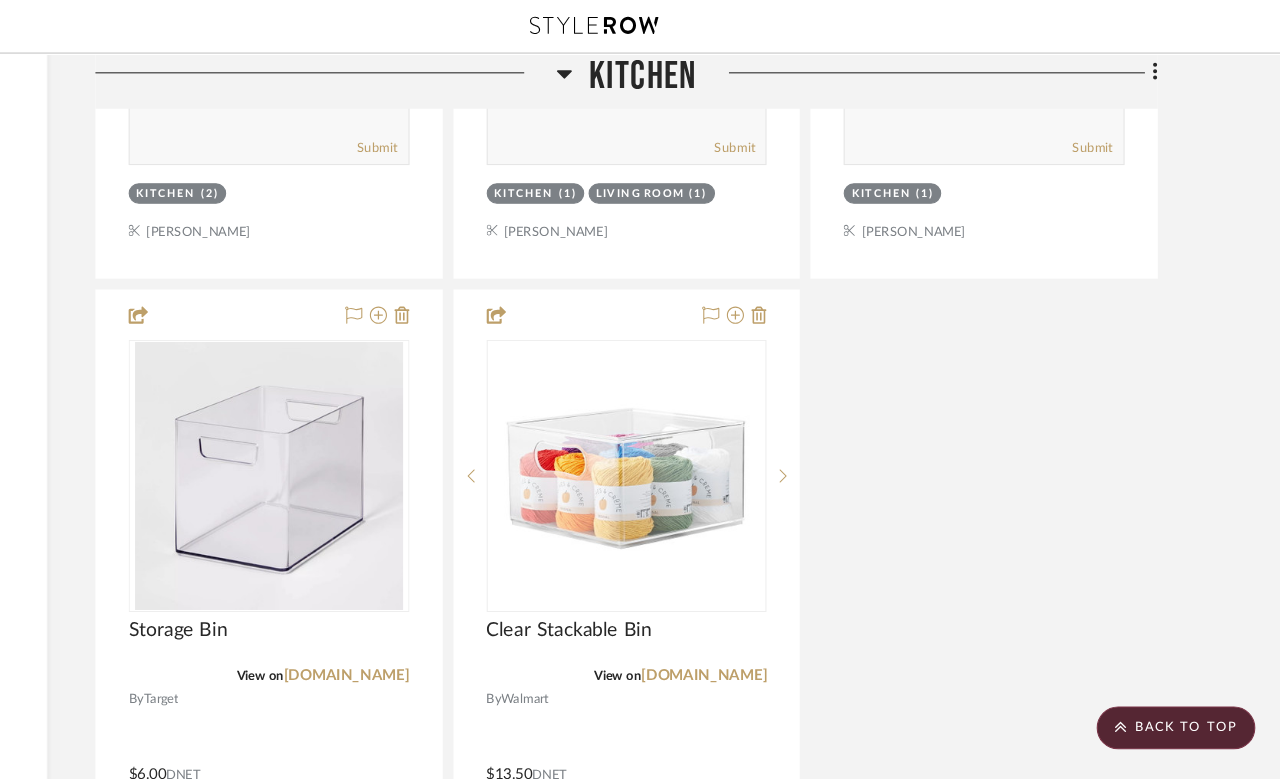 scroll, scrollTop: 0, scrollLeft: 0, axis: both 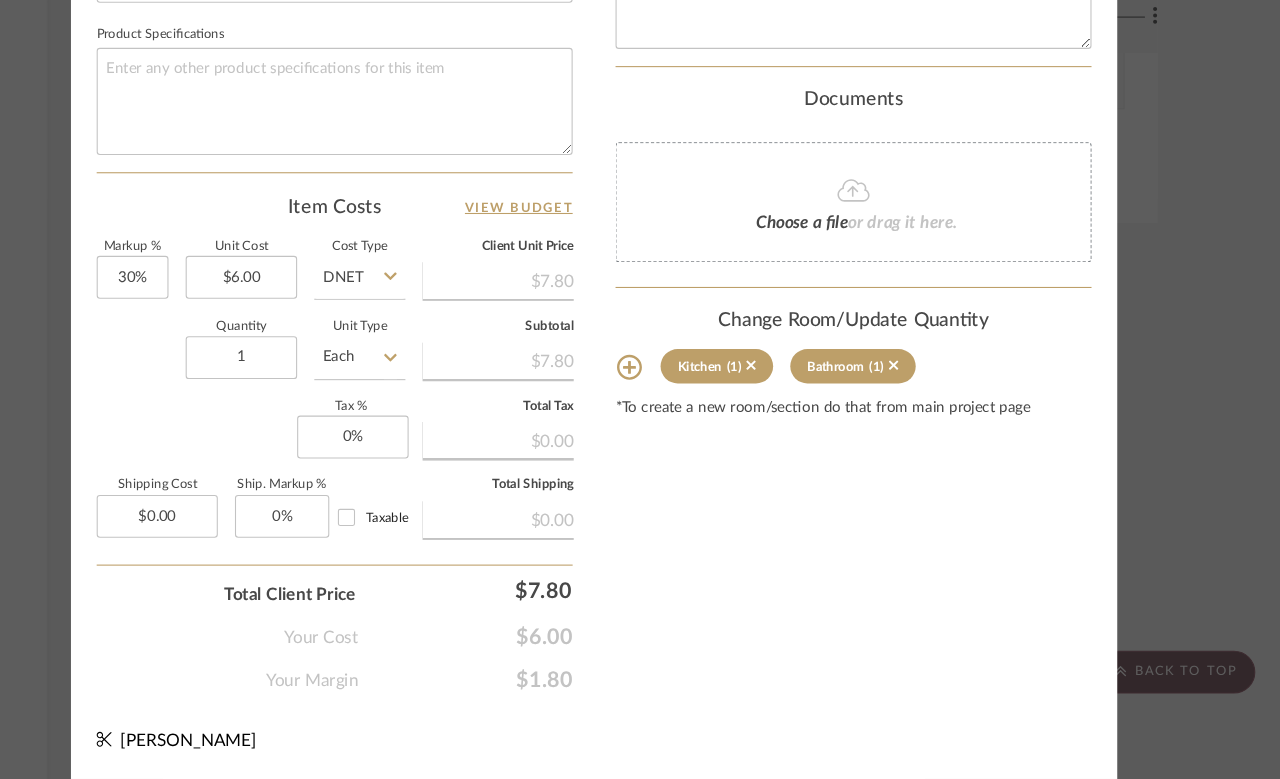 click on "Kitchen  (1)" 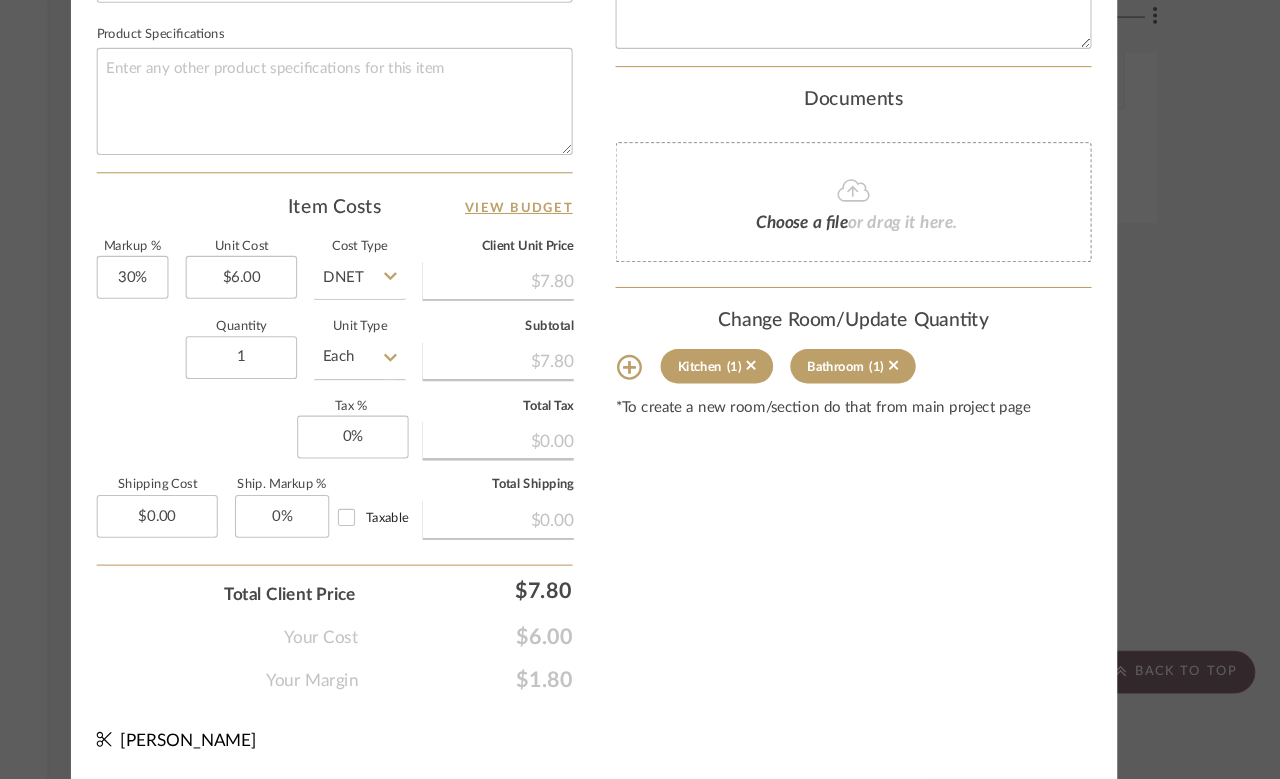 click on "Kitchen  (1)" 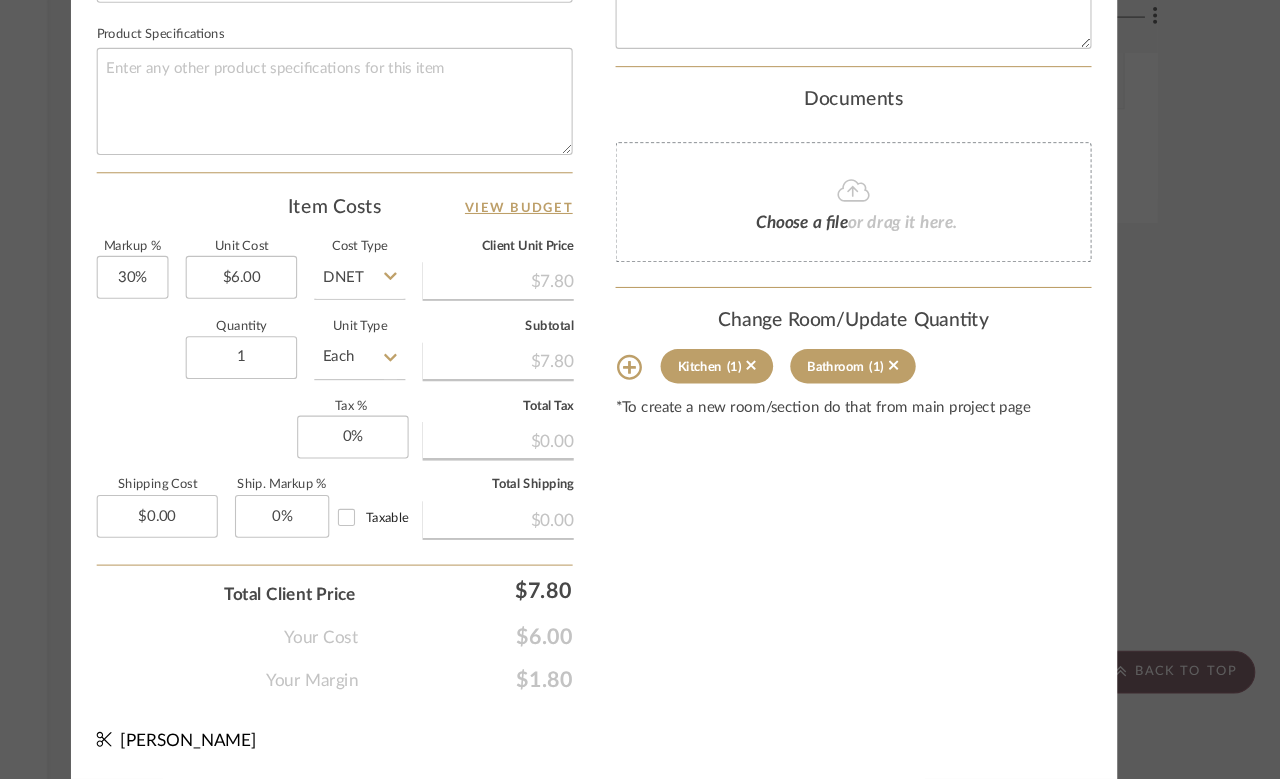 click 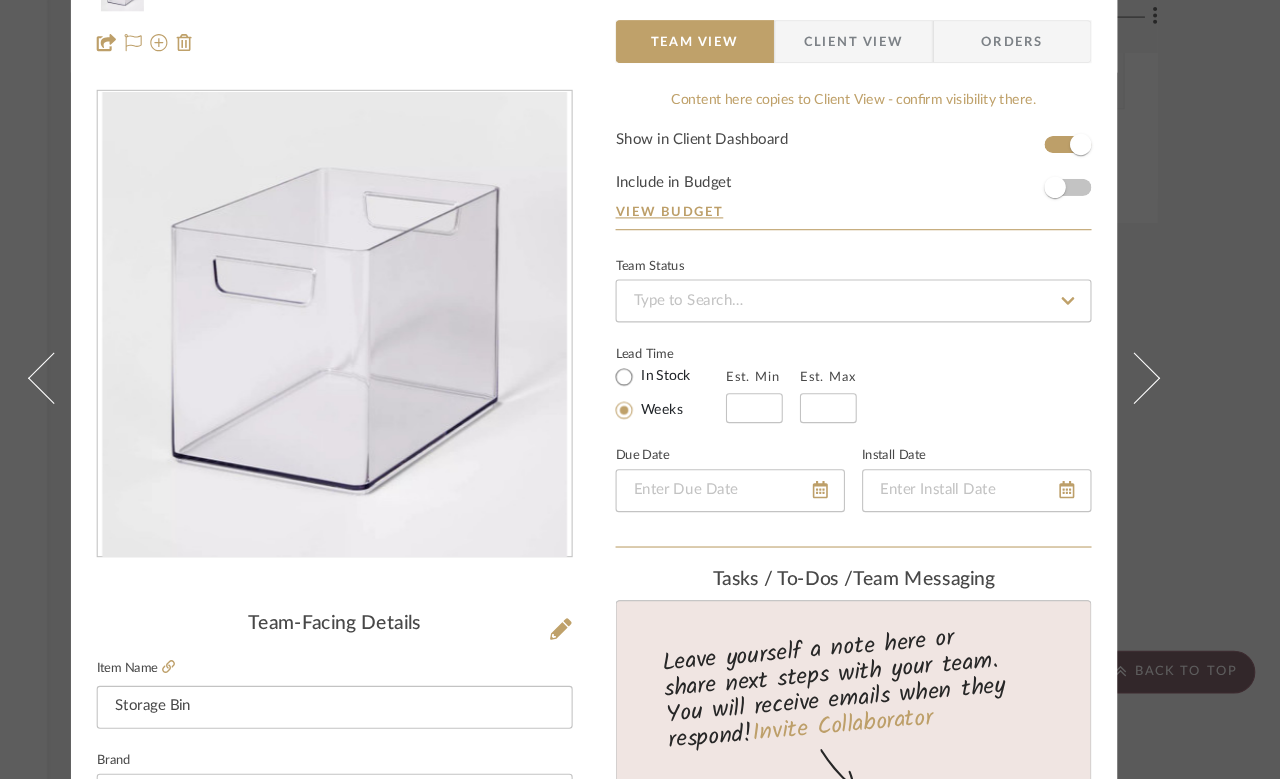 type 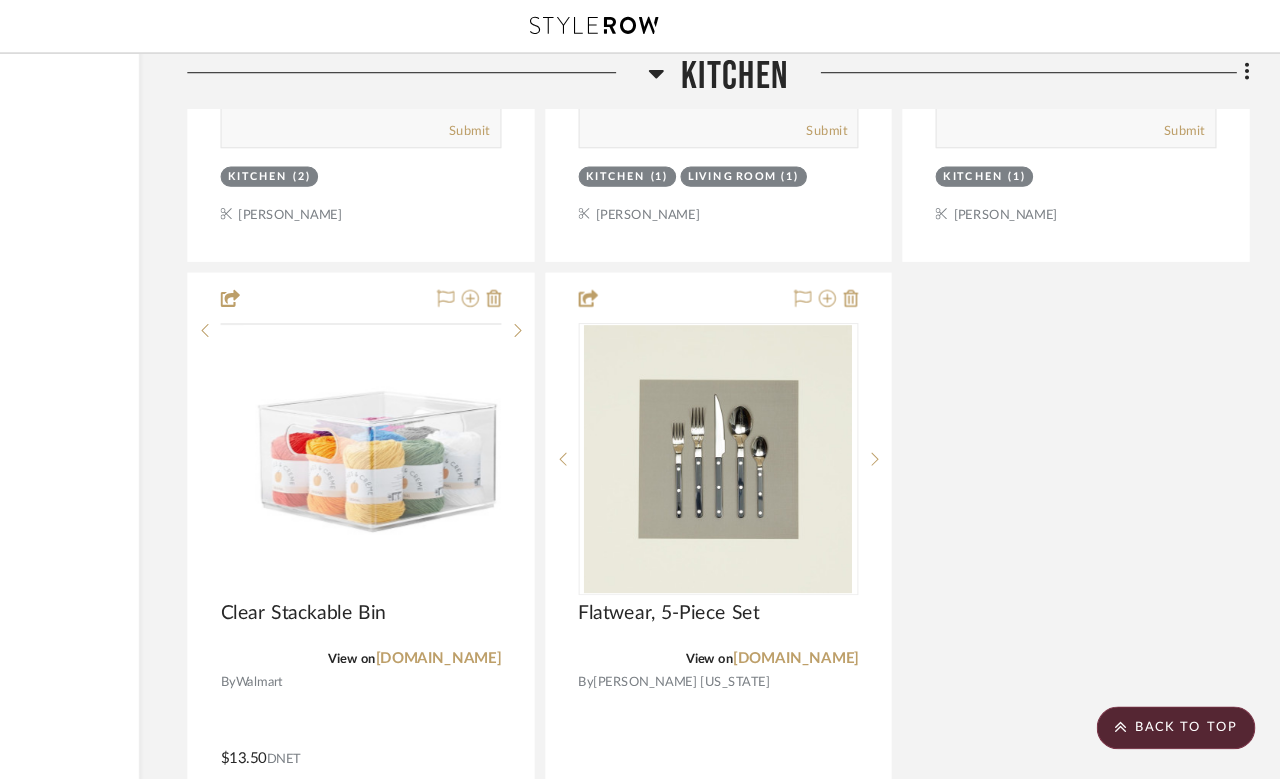 scroll, scrollTop: 7359, scrollLeft: 160, axis: both 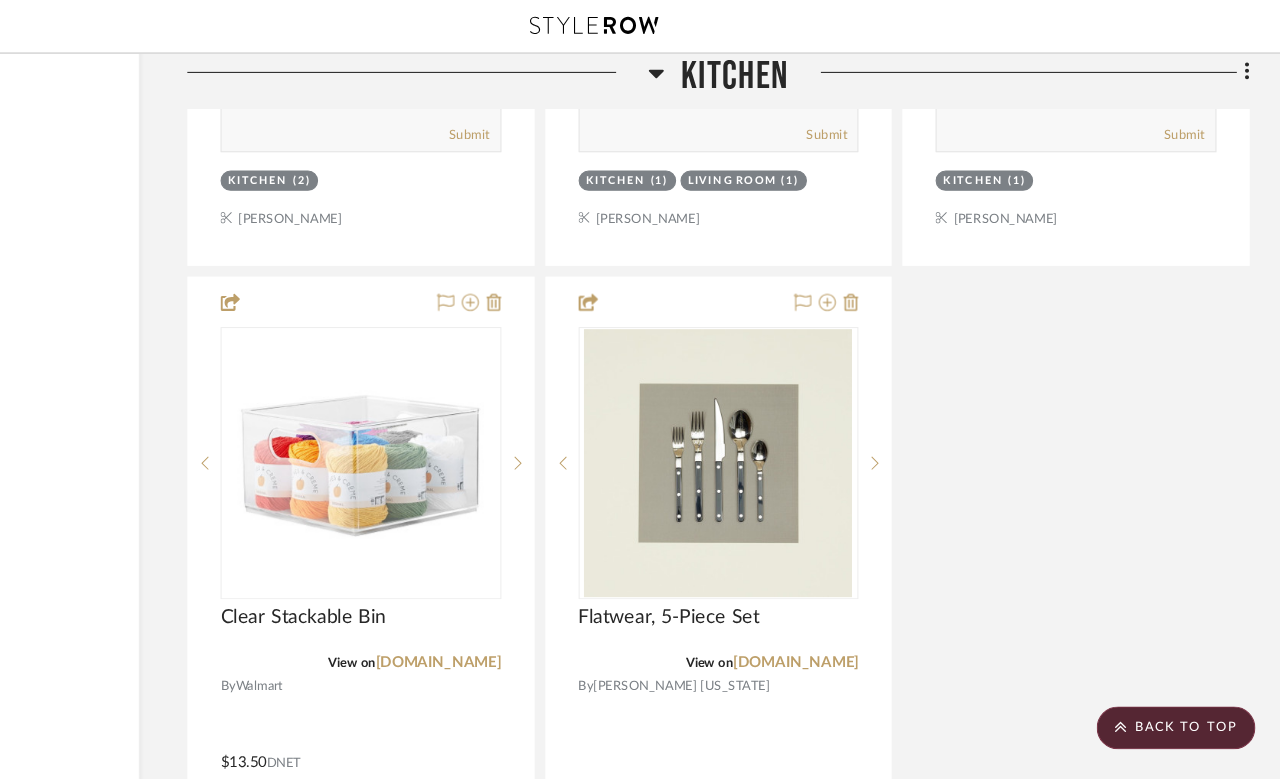 click at bounding box center (423, 696) 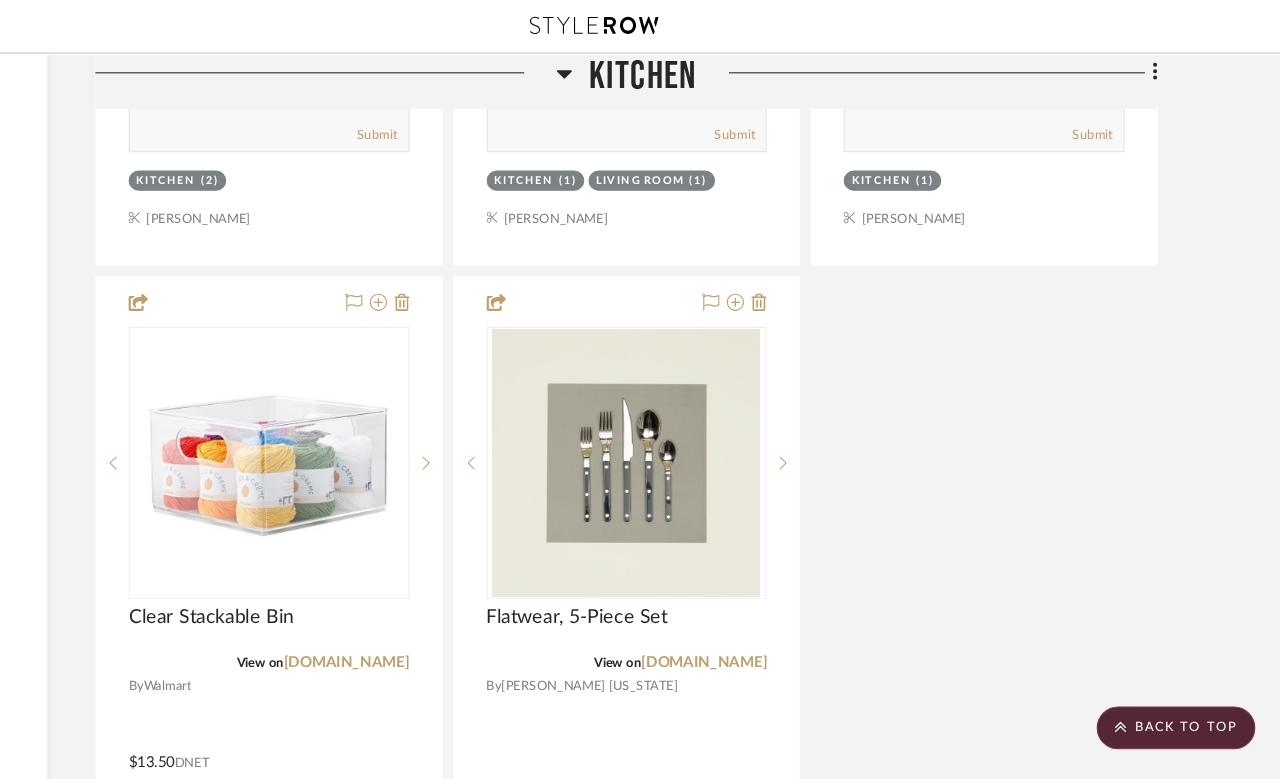 scroll, scrollTop: 0, scrollLeft: 0, axis: both 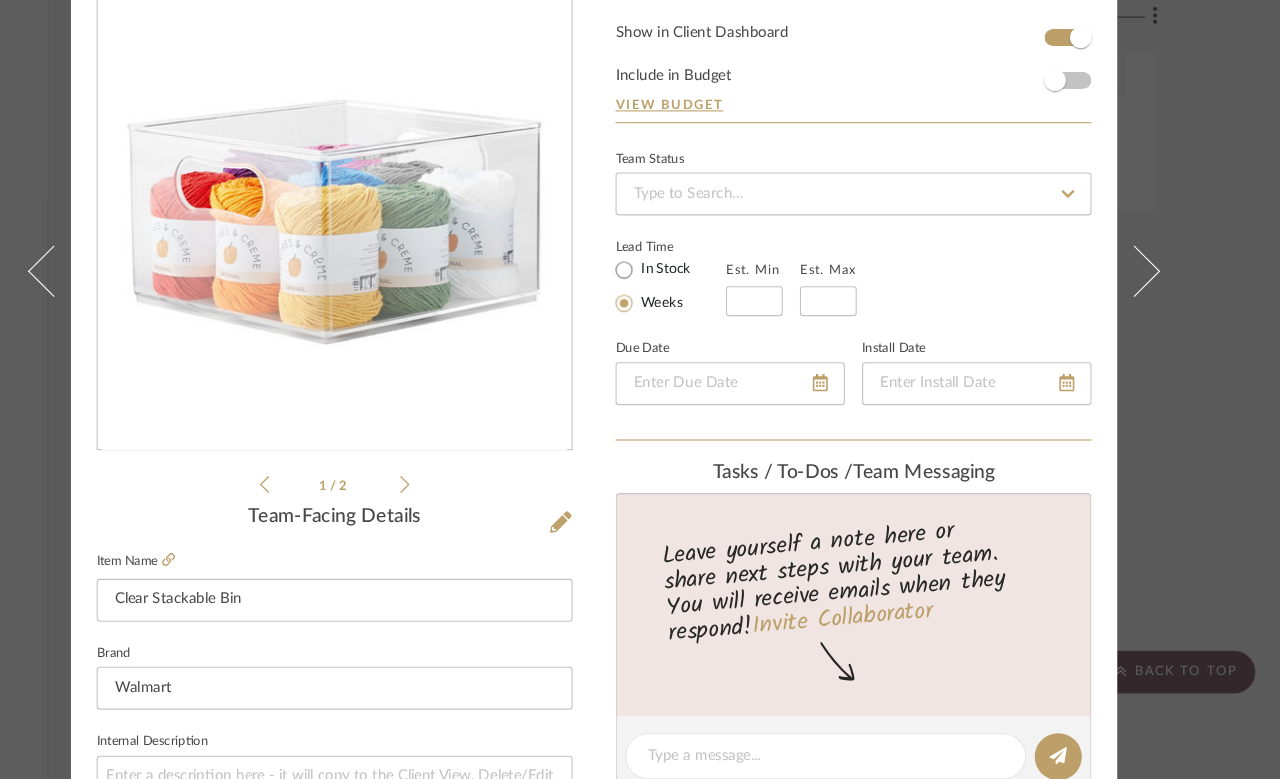 click 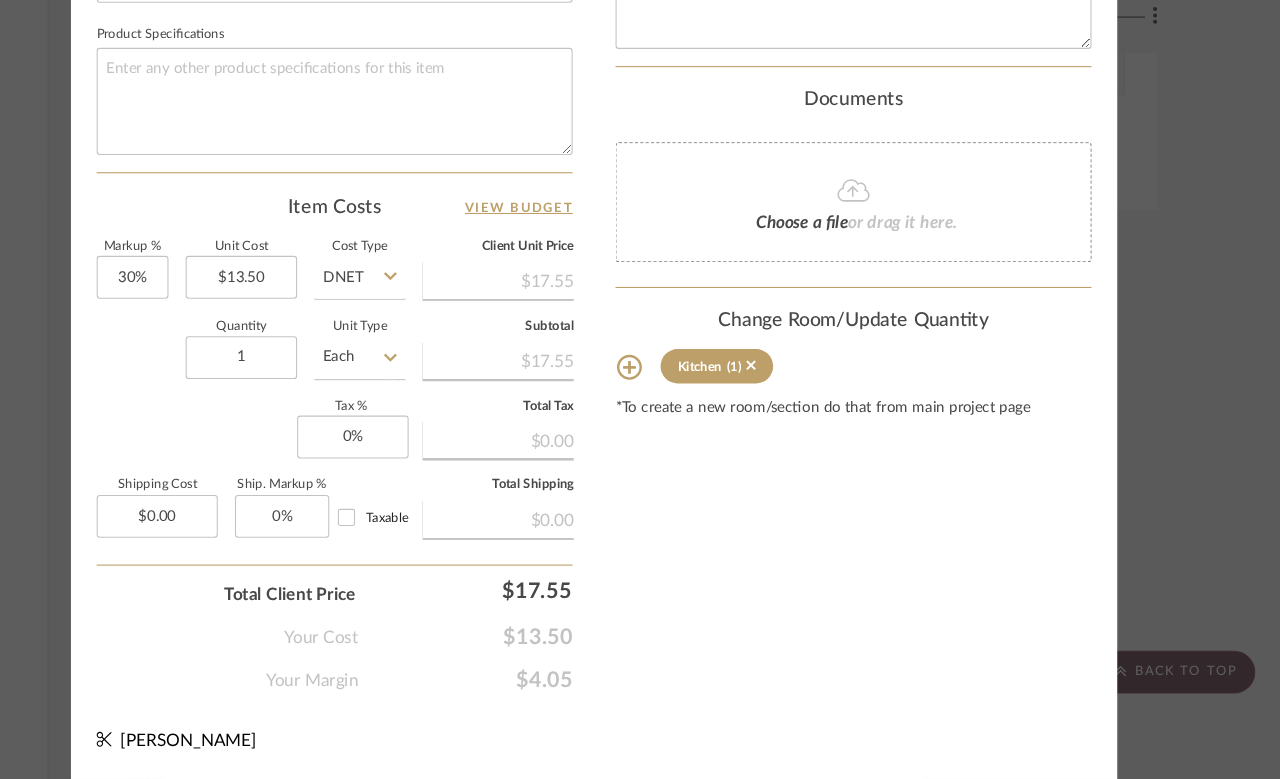 scroll, scrollTop: 984, scrollLeft: 0, axis: vertical 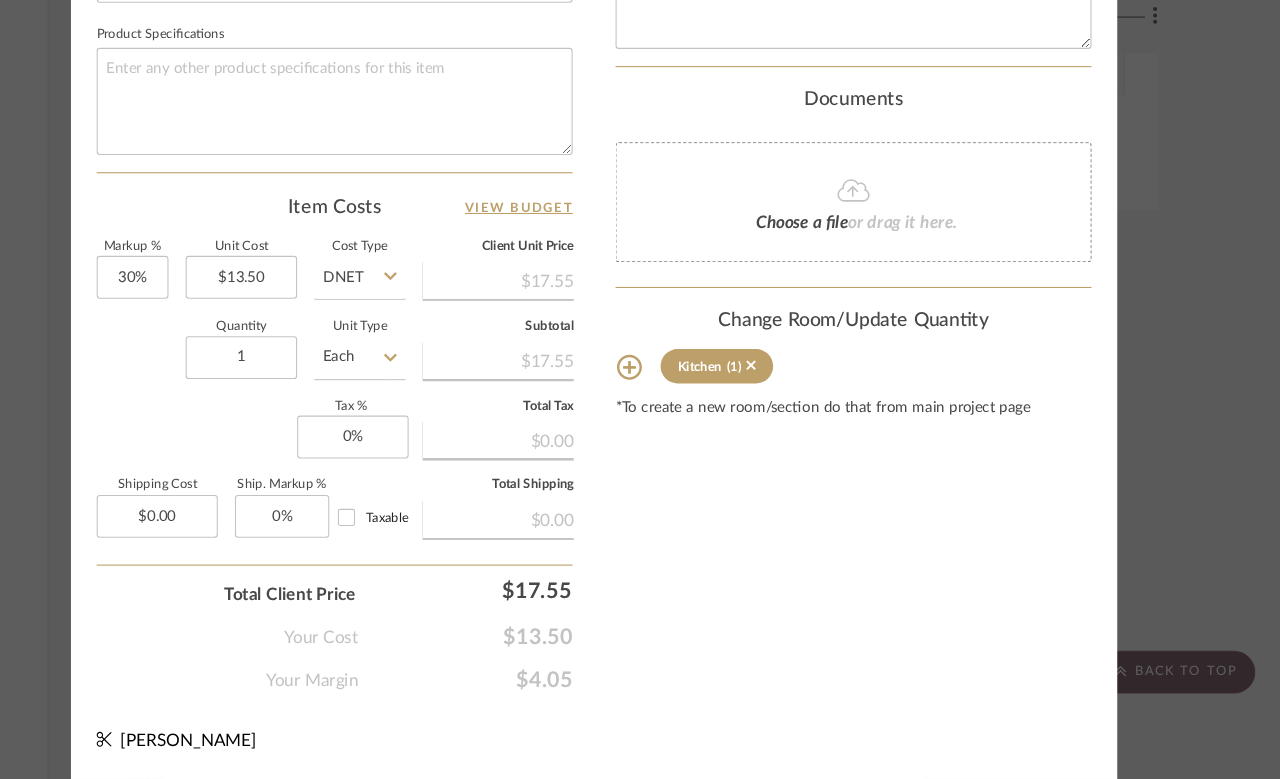click on "Kitchen  (1)" 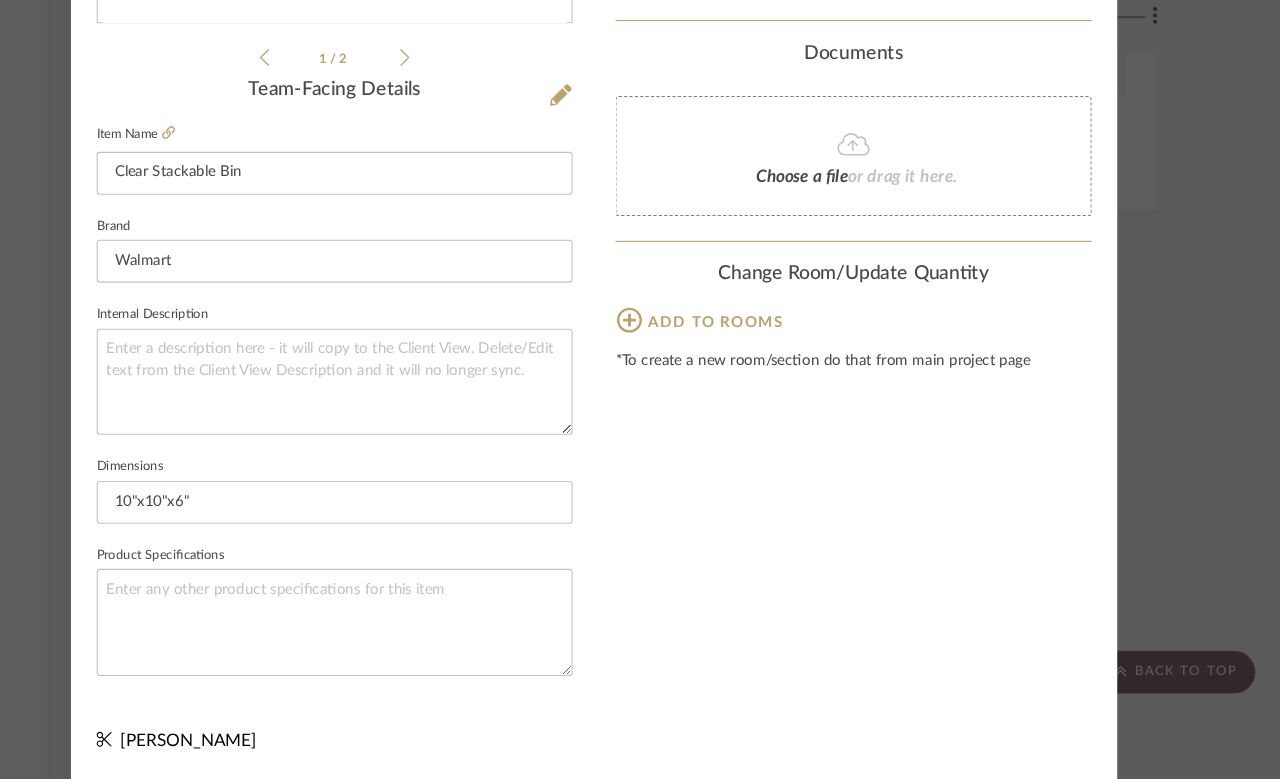 type 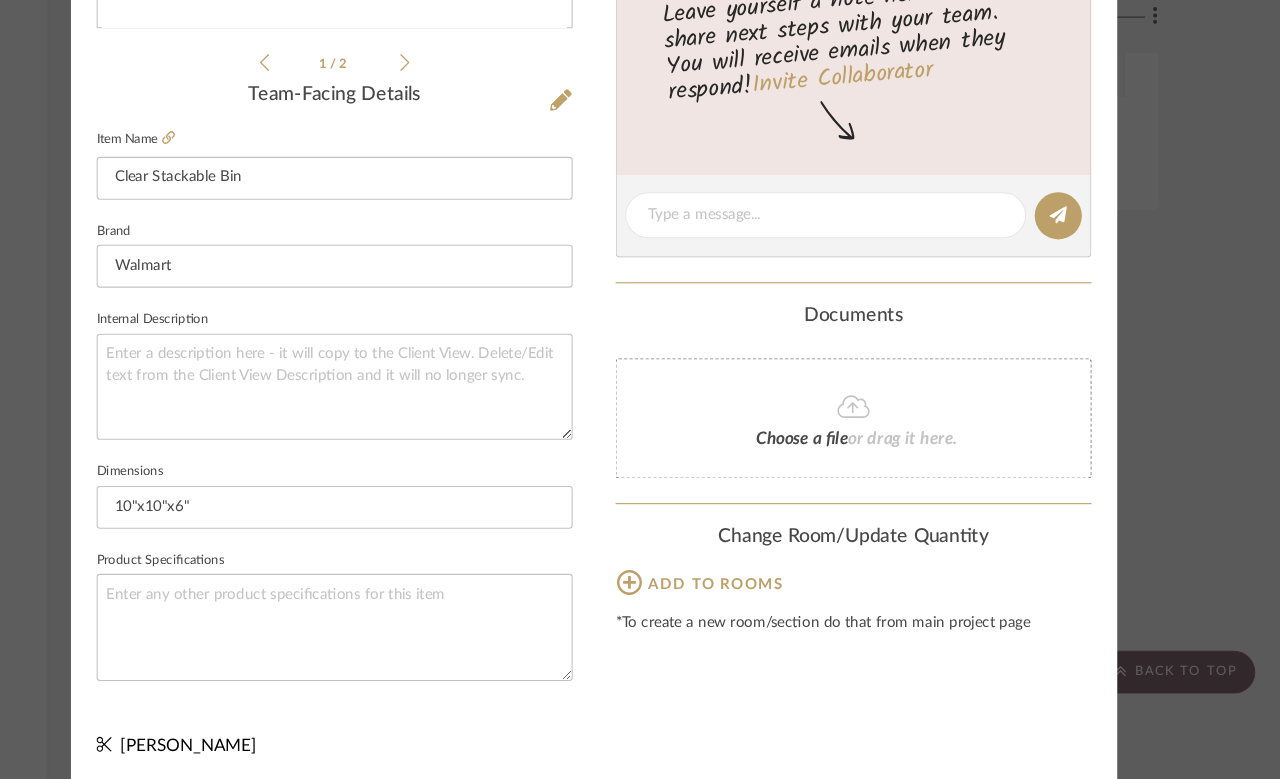 click on "Molly Products For Consideration Clear Stackable Bin Team View 1 / 2  Team-Facing Details   Item Name  Clear Stackable Bin  Brand  Walmart  Internal Description   Dimensions  10"x10"x6"  Product Specifications  Content here copies to Client View - confirm visibility there. Team Status  Lead Time  In Stock Weeks  Est. Min   Est. Max   Due Date   Install Date  Tasks / To-Dos /  team Messaging  Leave yourself a note here or share next steps with your team. You will receive emails when they
respond!  Invite Collaborator  Documents  Choose a file  or drag it here. Change Room/Update Quantity Add to rooms *To create a new room/section do that from main project page    Molly Schirmang" at bounding box center (640, 389) 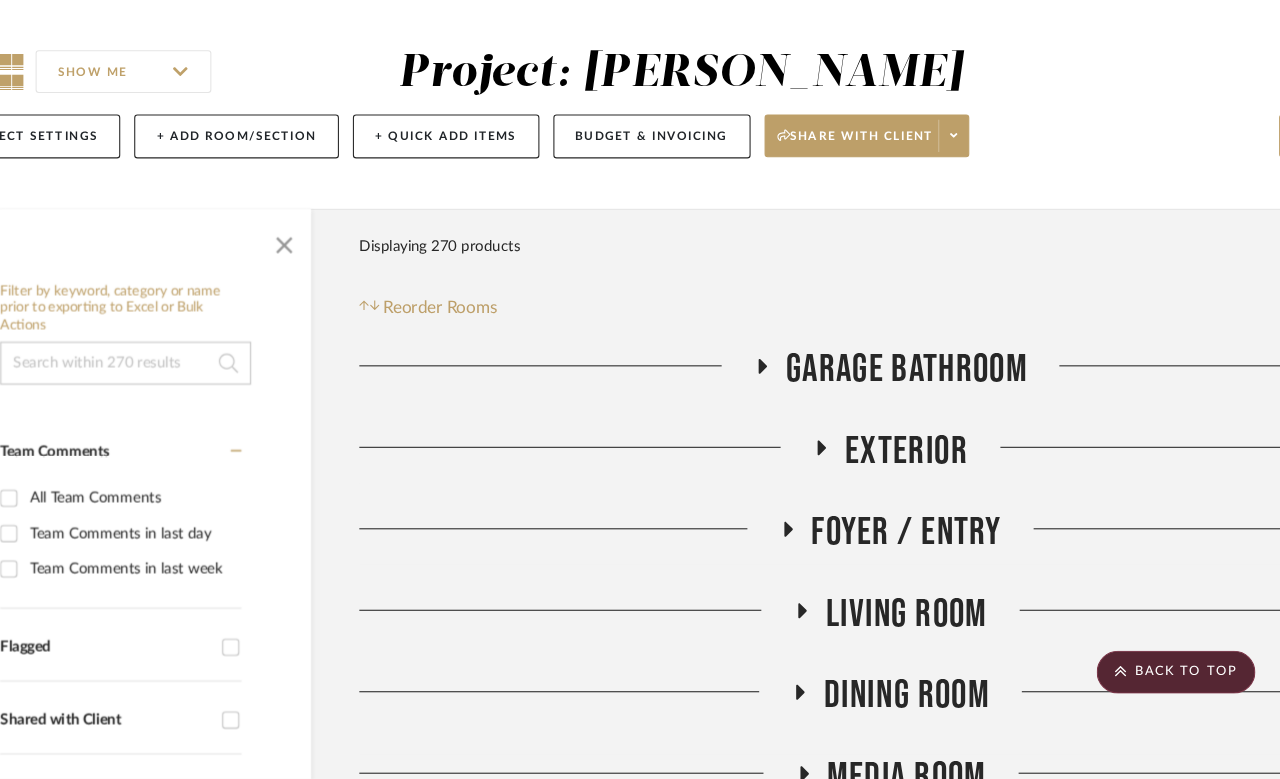 scroll, scrollTop: 7307, scrollLeft: 160, axis: both 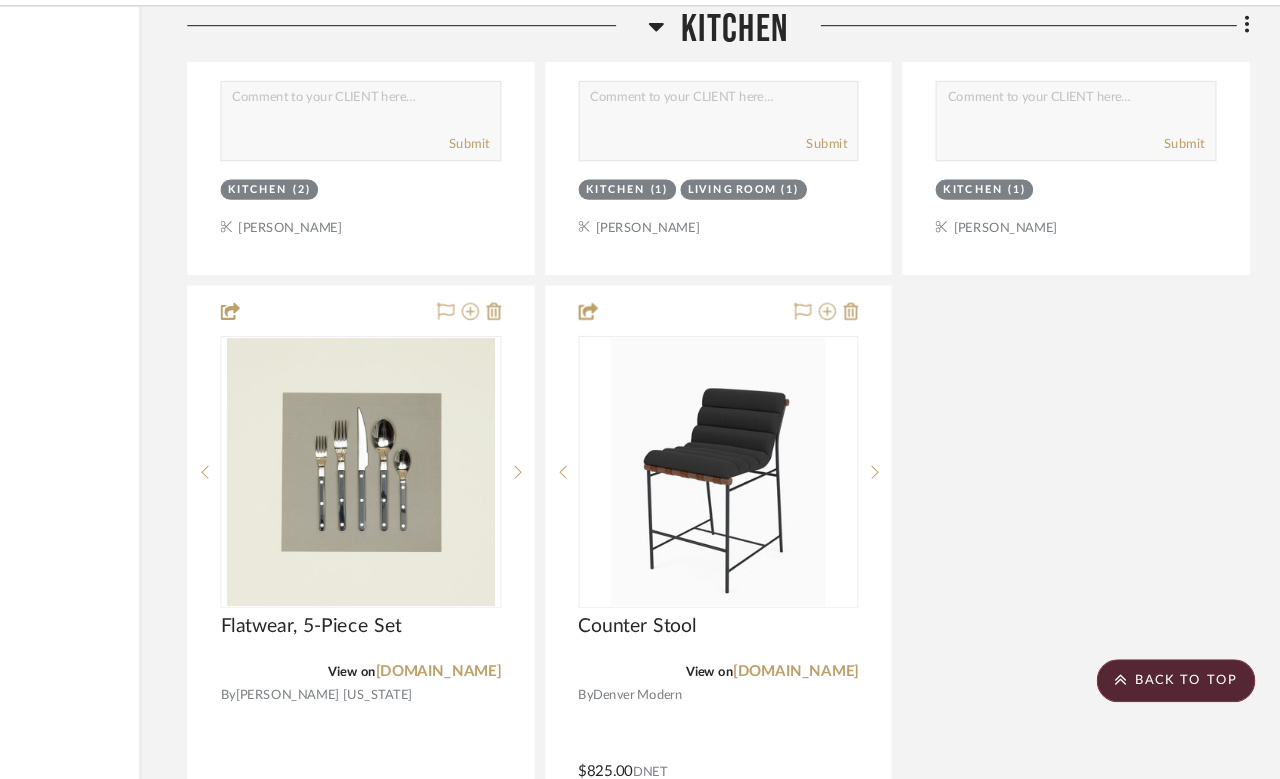 click on "denvermodern.com" at bounding box center [828, 670] 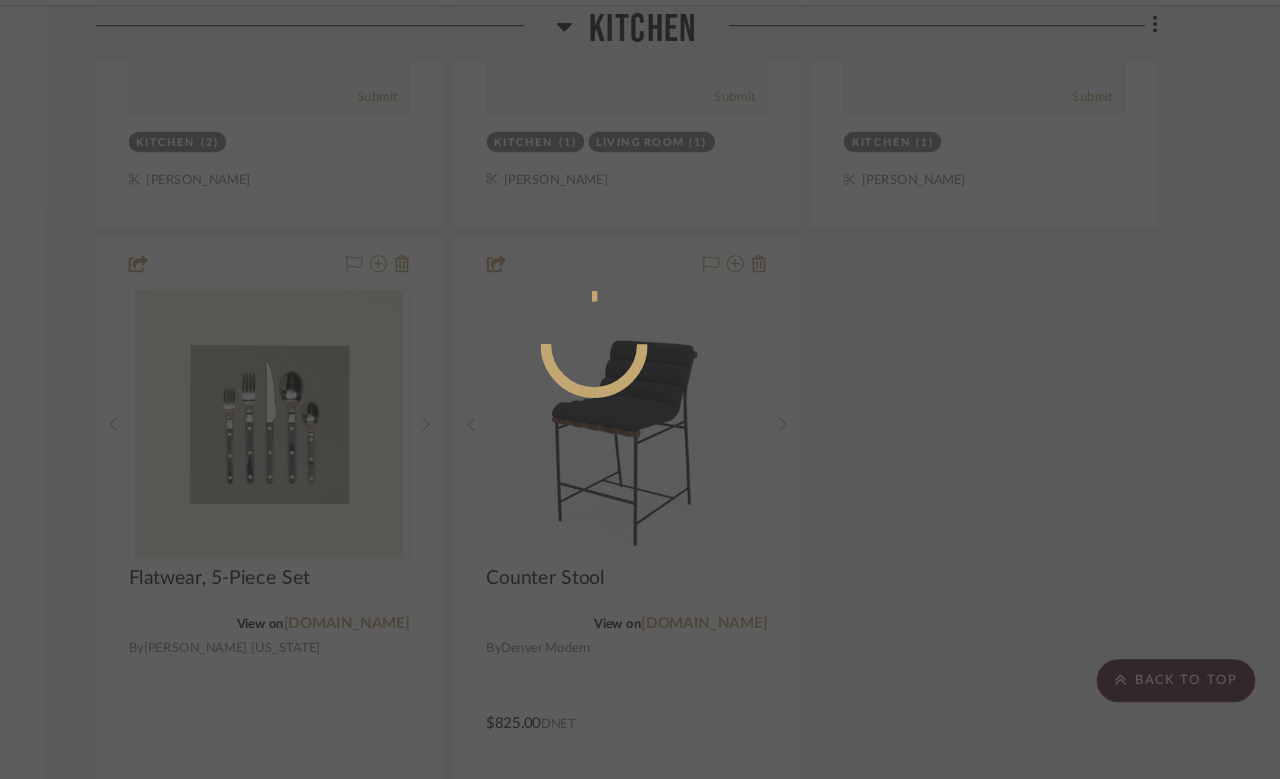 scroll, scrollTop: 0, scrollLeft: 0, axis: both 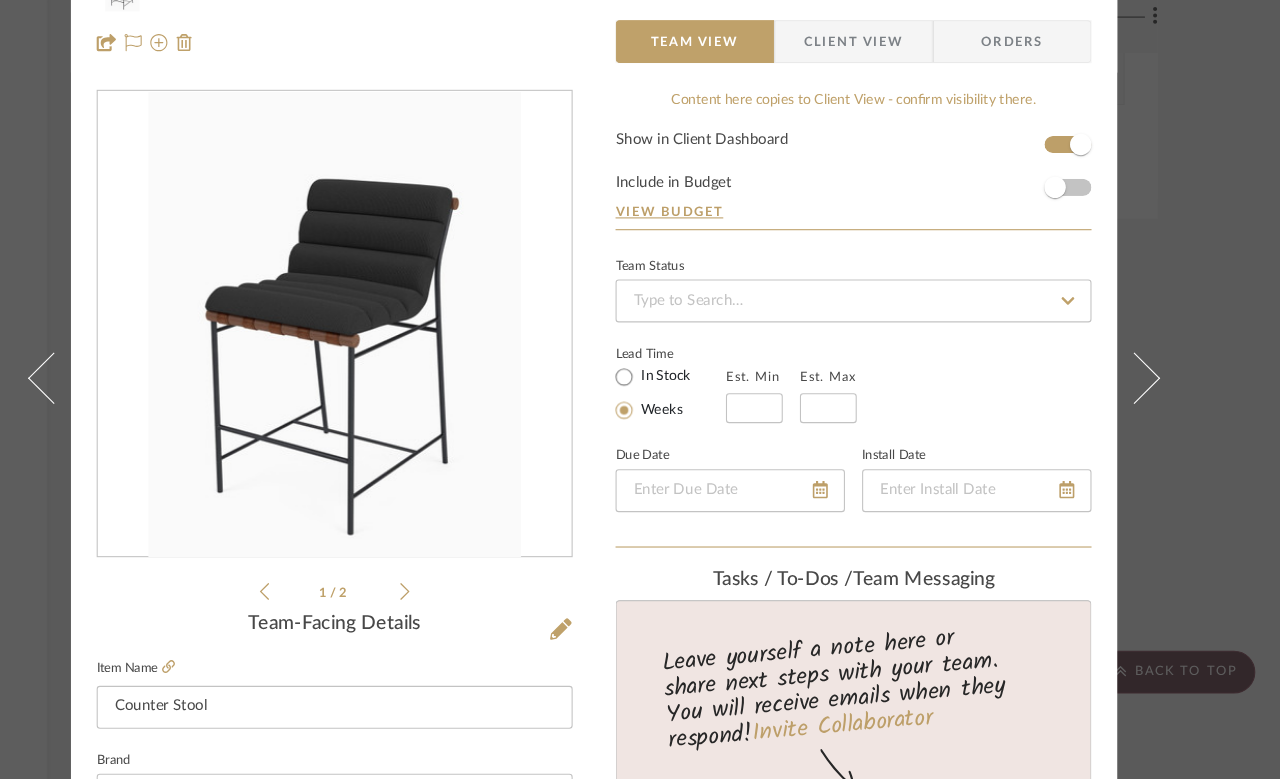 click on "Molly Kitchen Counter Stool Team View Client View Orders 1 / 2  Team-Facing Details   Item Name  Counter Stool  Brand  Denver Modern  Internal Description   Dimensions   Product Specifications   Item Costs   View Budget   Markup %  30%  Unit Cost  $825.00  Cost Type  DNET  Client Unit Price   $1,072.50   Quantity  1  Unit Type  Each  Subtotal   $1,072.50   Tax %  0%  Total Tax   $0.00   Shipping Cost  $0.00  Ship. Markup %  0% Taxable  Total Shipping   $0.00  Total Client Price  $1,072.50  Your Cost  $825.00  Your Margin  $247.50  Content here copies to Client View - confirm visibility there.  Show in Client Dashboard   Include in Budget   View Budget  Team Status  Lead Time  In Stock Weeks  Est. Min   Est. Max   Due Date   Install Date  Tasks / To-Dos /  team Messaging  Leave yourself a note here or share next steps with your team. You will receive emails when they
respond!  Invite Collaborator Internal Notes  Documents  Choose a file  or drag it here. Change Room/Update Quantity  Kitchen  (1)" at bounding box center (640, 389) 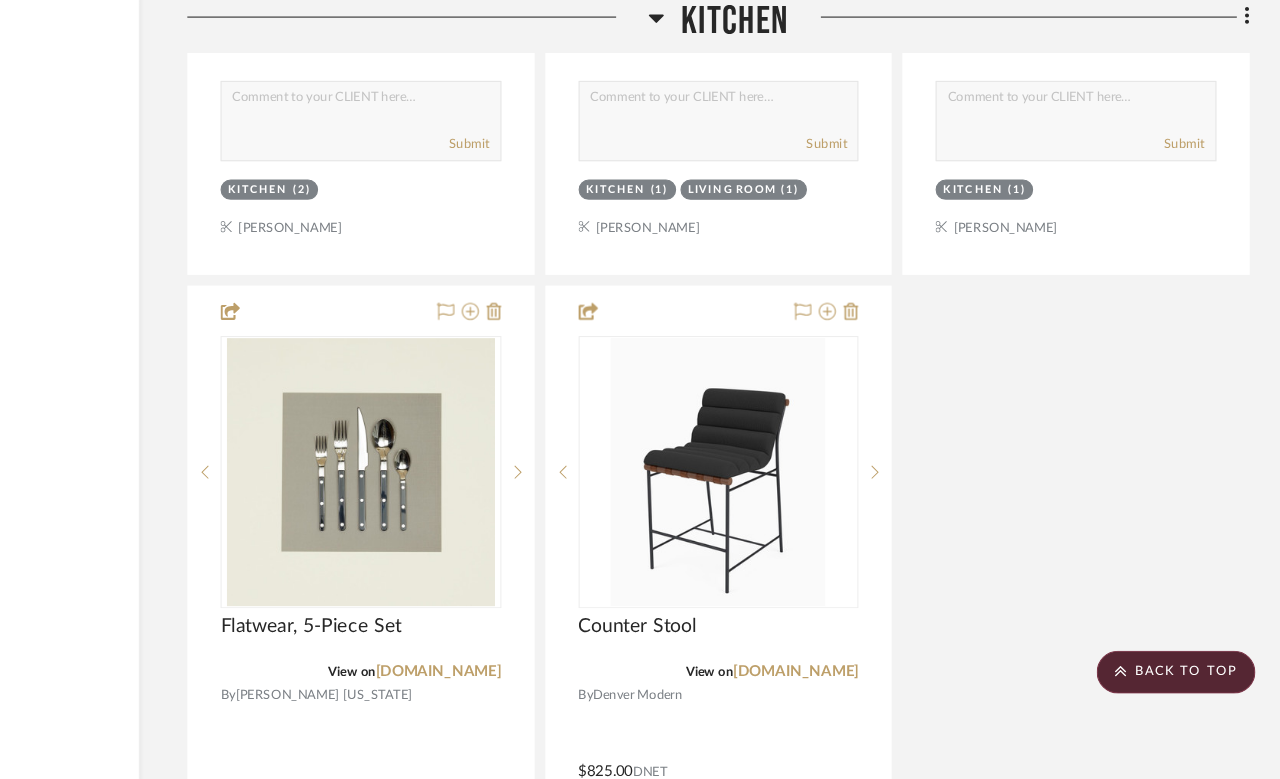 click 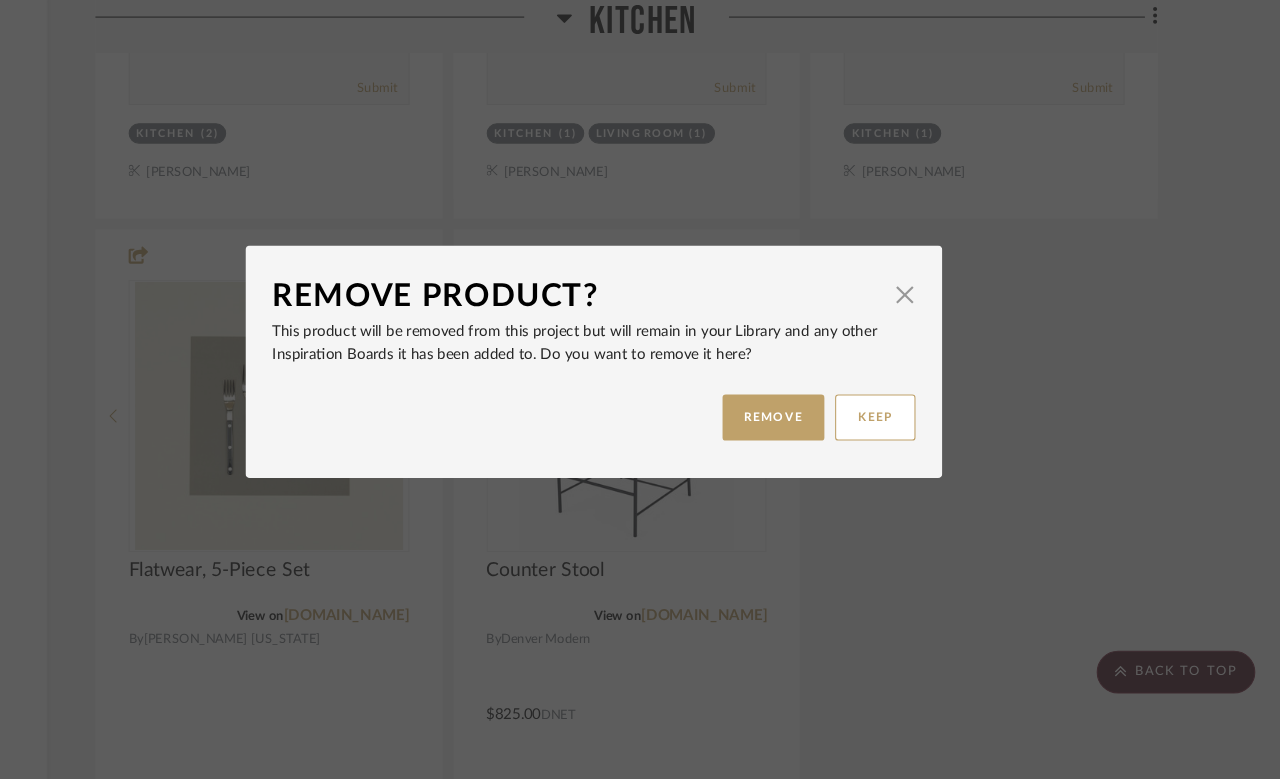 click on "REMOVE" at bounding box center [807, 441] 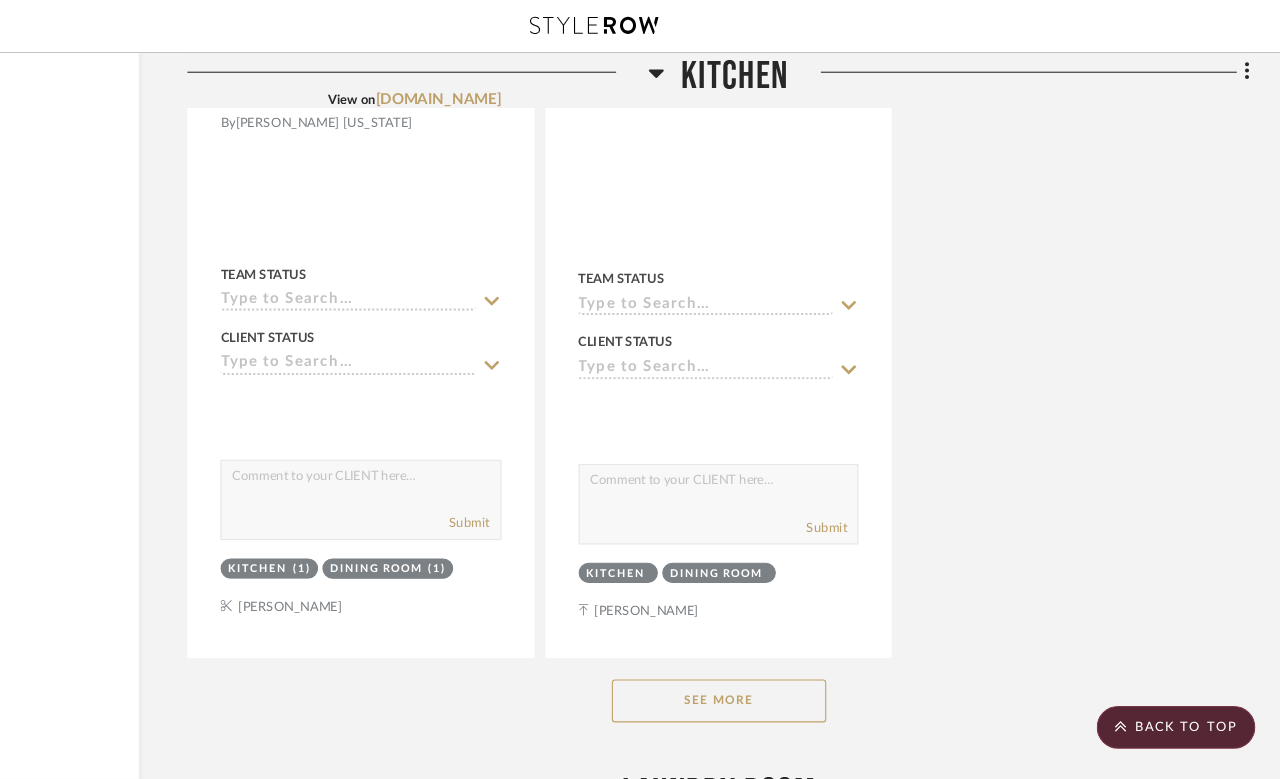 scroll, scrollTop: 7884, scrollLeft: 160, axis: both 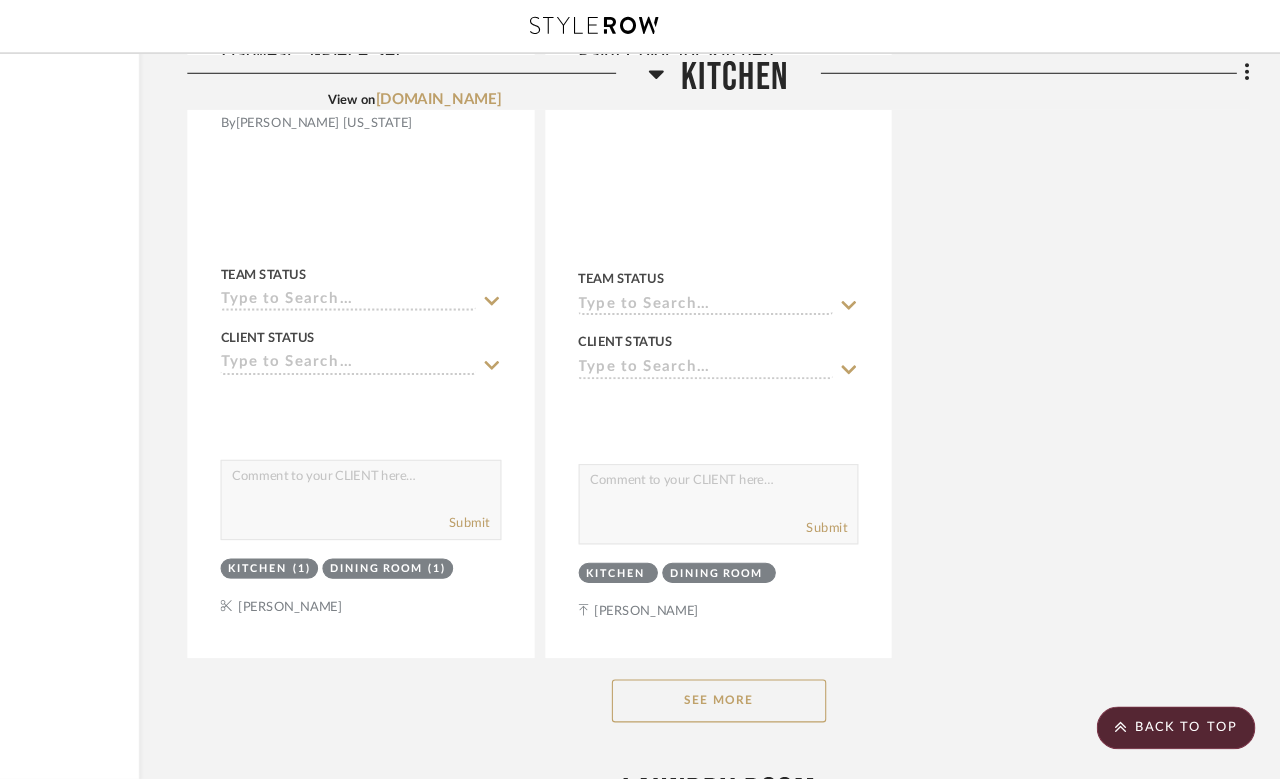 click on "See More" 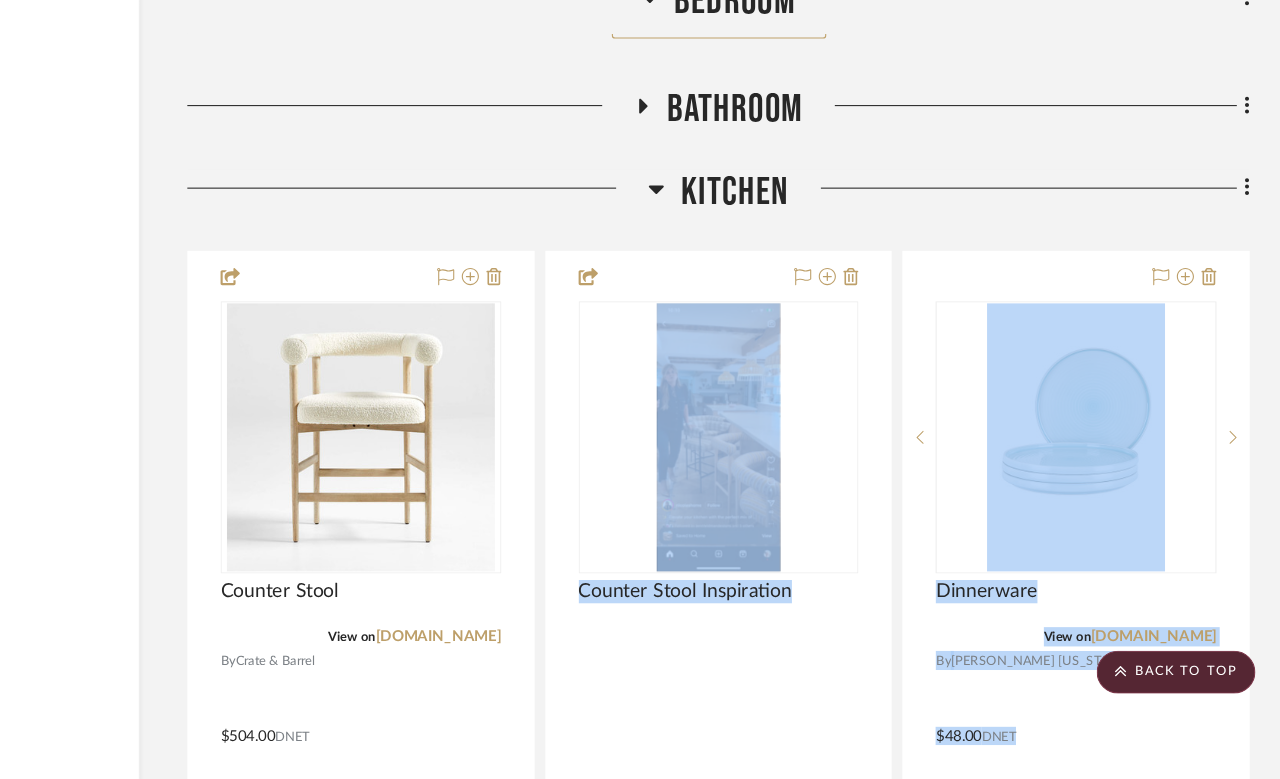 scroll, scrollTop: 5598, scrollLeft: 160, axis: both 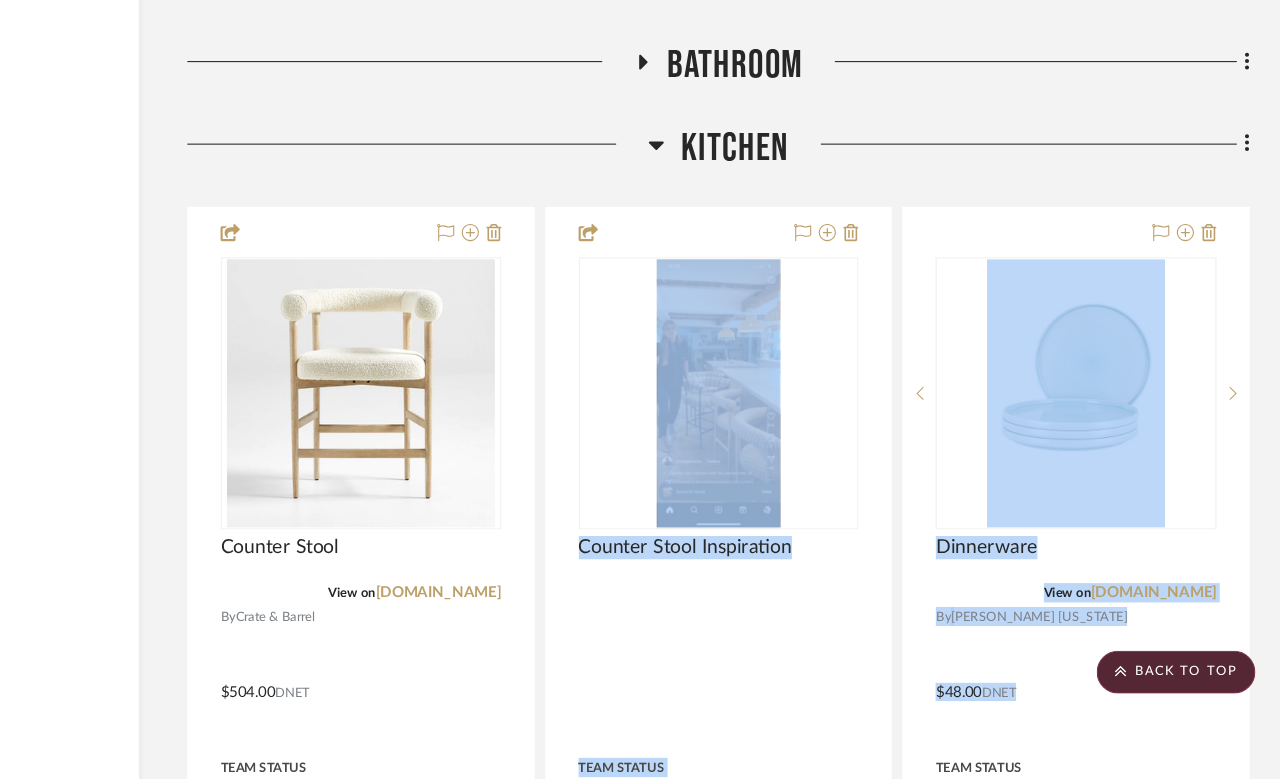 click on "Garage Bathroom Exterior Foyer / Entry Living Room Dining Room Media Room Game Room / Billiards Room Primary Bedroom Primary Bathroom  Hamper/Bin  View on  williams-sonoma.com  By  WILLIAMS SONOMA
$33.00  DNET  Team Status Client Status client Comments:  Submit   Primary Bathroom  (1)  Primary Bedroom  (1)    Molly Schirmang  Towel Ring  View on  build.com  By  Signature Hardware
$47.00  DNET  Team Status Client Status client Comments:  Submit   Primary Bathroom  (1)  Bathroom  (1)    Molly Schirmang  24" Towel Bar  View on  build.com  By  Signature Hardware
$65.00  DNET  Team Status Client Status client Comments:  Submit   Primary Bathroom  (1)  Bathroom  (1)    Molly Schirmang  Robe Hook  View on  build.com  By  Signature Hardware
$23.00  DNET  Team Status Client Status client Comments:  Submit   Primary Bathroom  (1)  Bathroom  (1)    Molly Schirmang  Soap Dispenser  View on  potterybarn.com  By  Pottery Barn
$31.20  DNET  Team Status Client Status client Comments: (1) (1)" 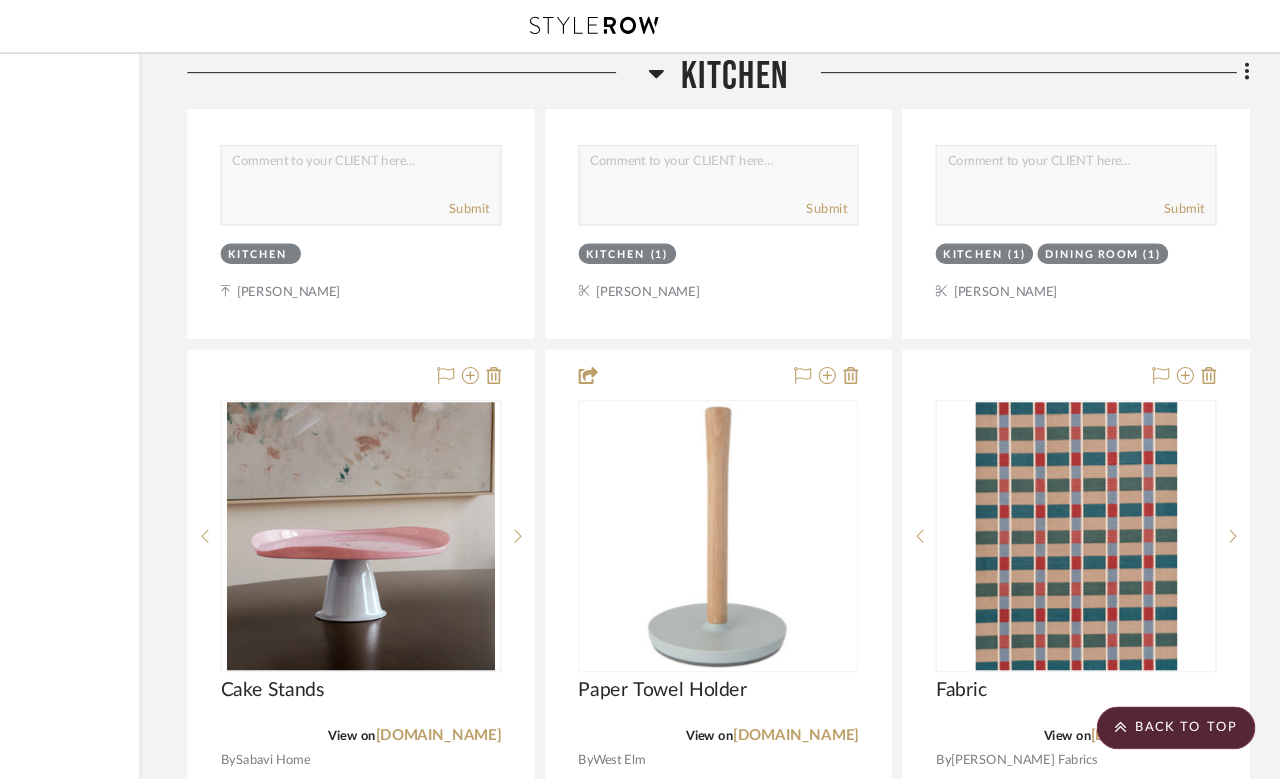 scroll, scrollTop: 6423, scrollLeft: 160, axis: both 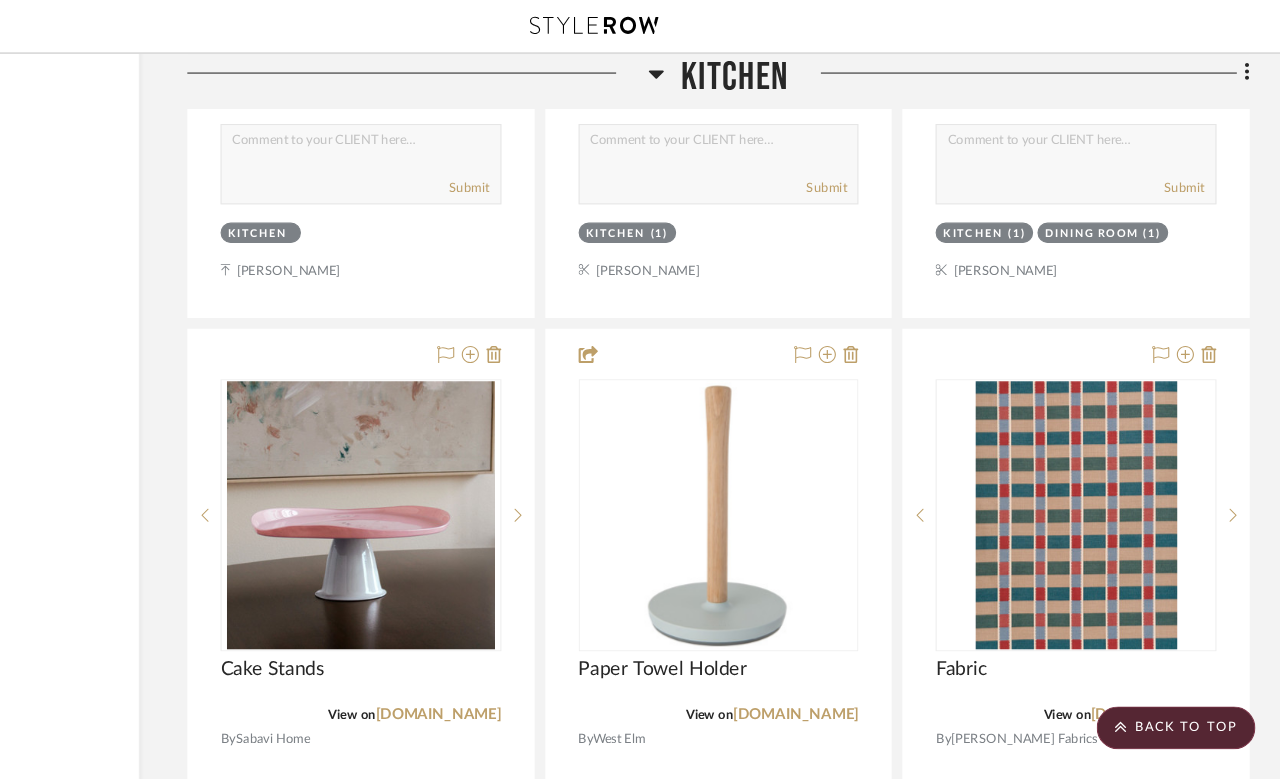 click at bounding box center [1236, 481] 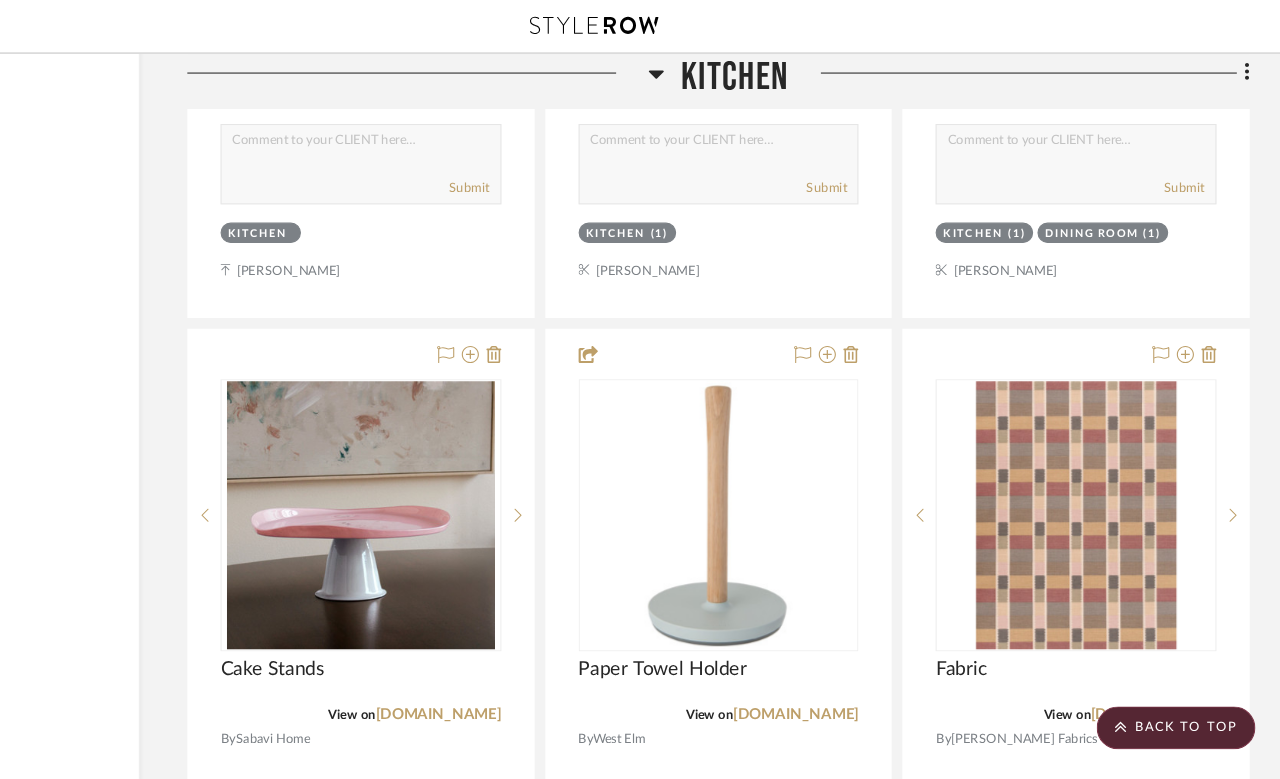 click at bounding box center [1236, 481] 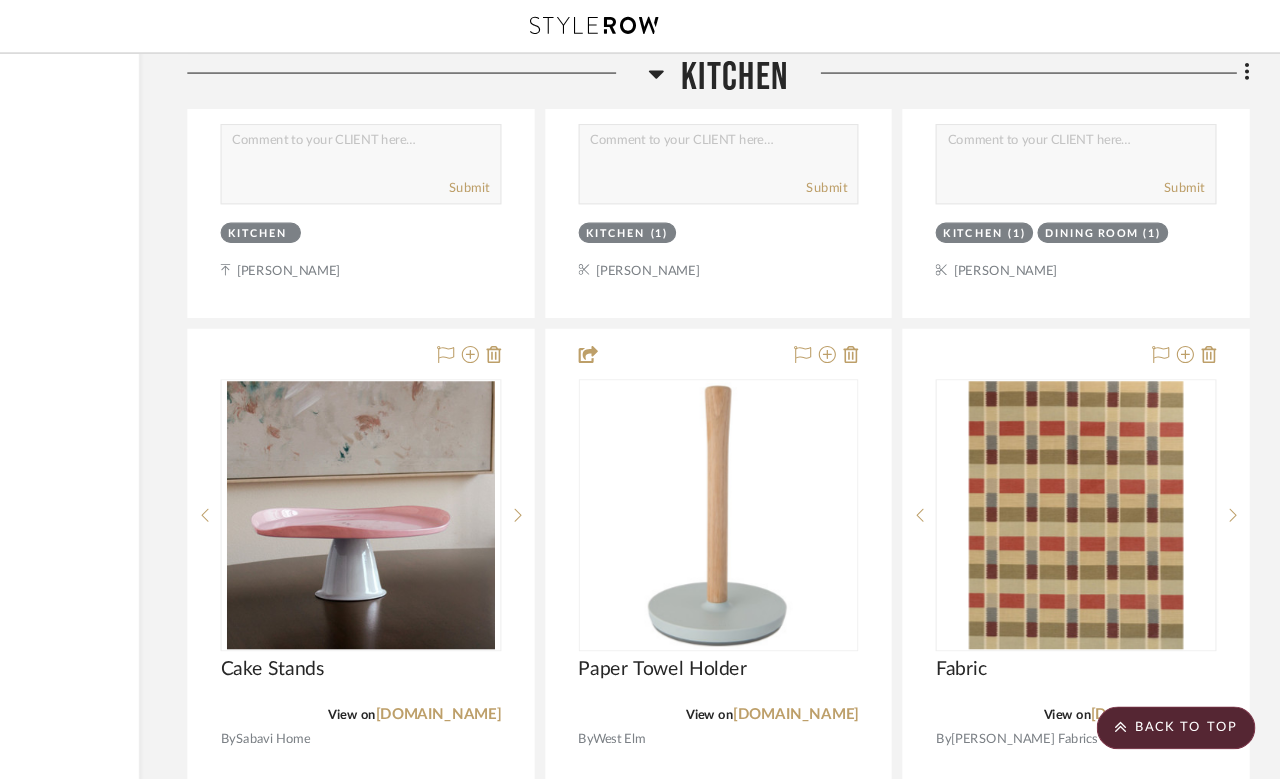 click at bounding box center (1090, 481) 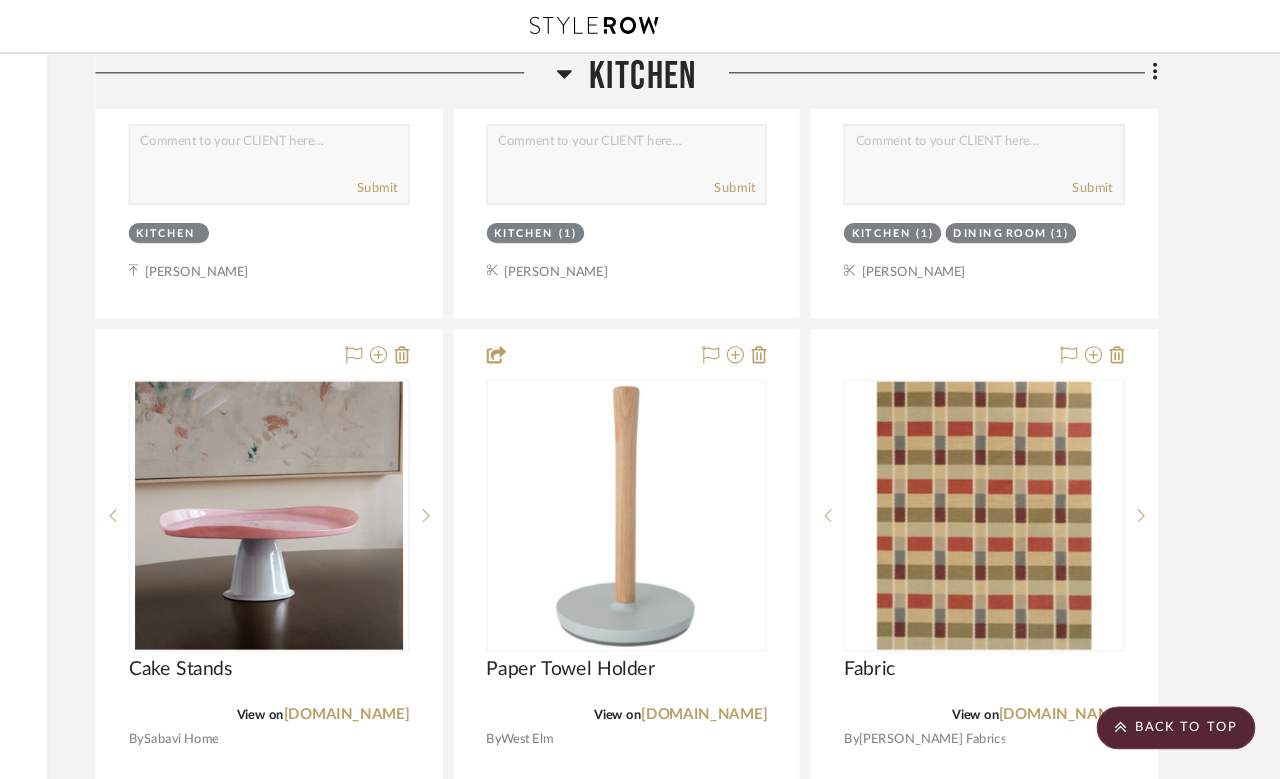 scroll, scrollTop: 0, scrollLeft: 0, axis: both 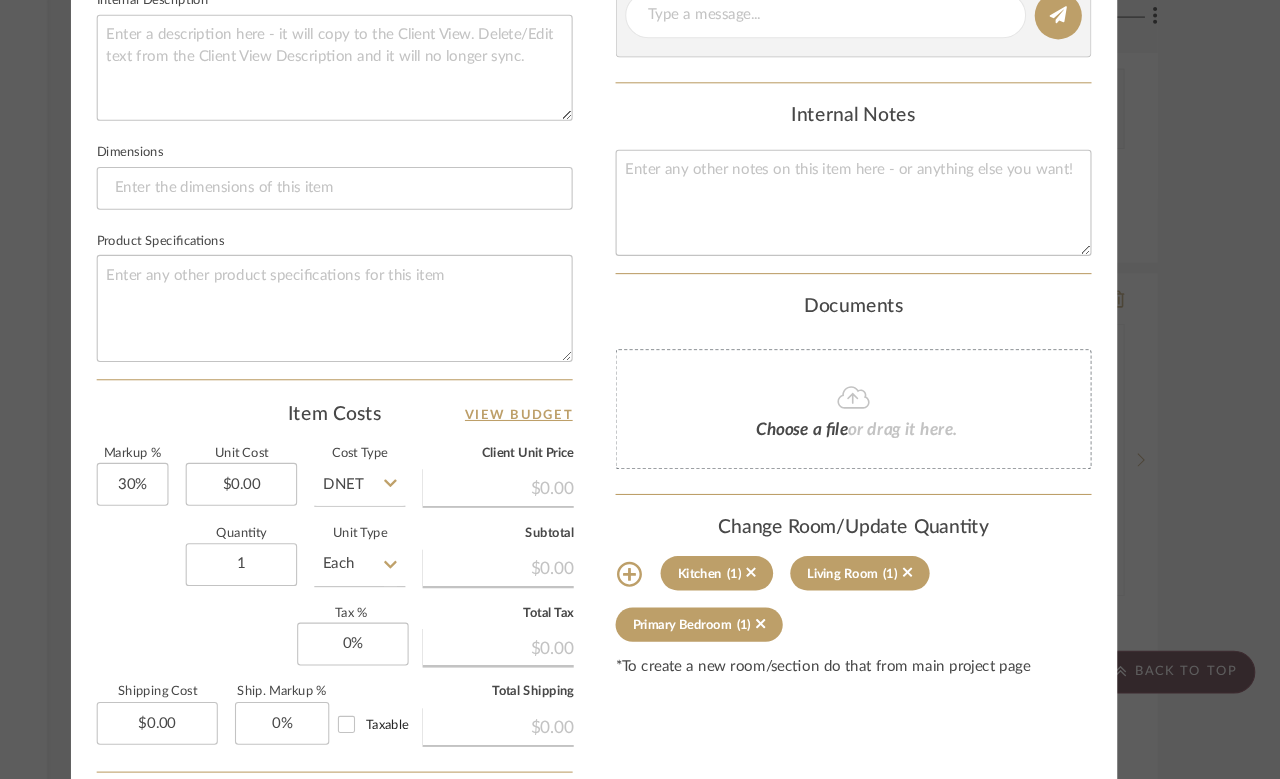 click on "Kitchen  (1)" 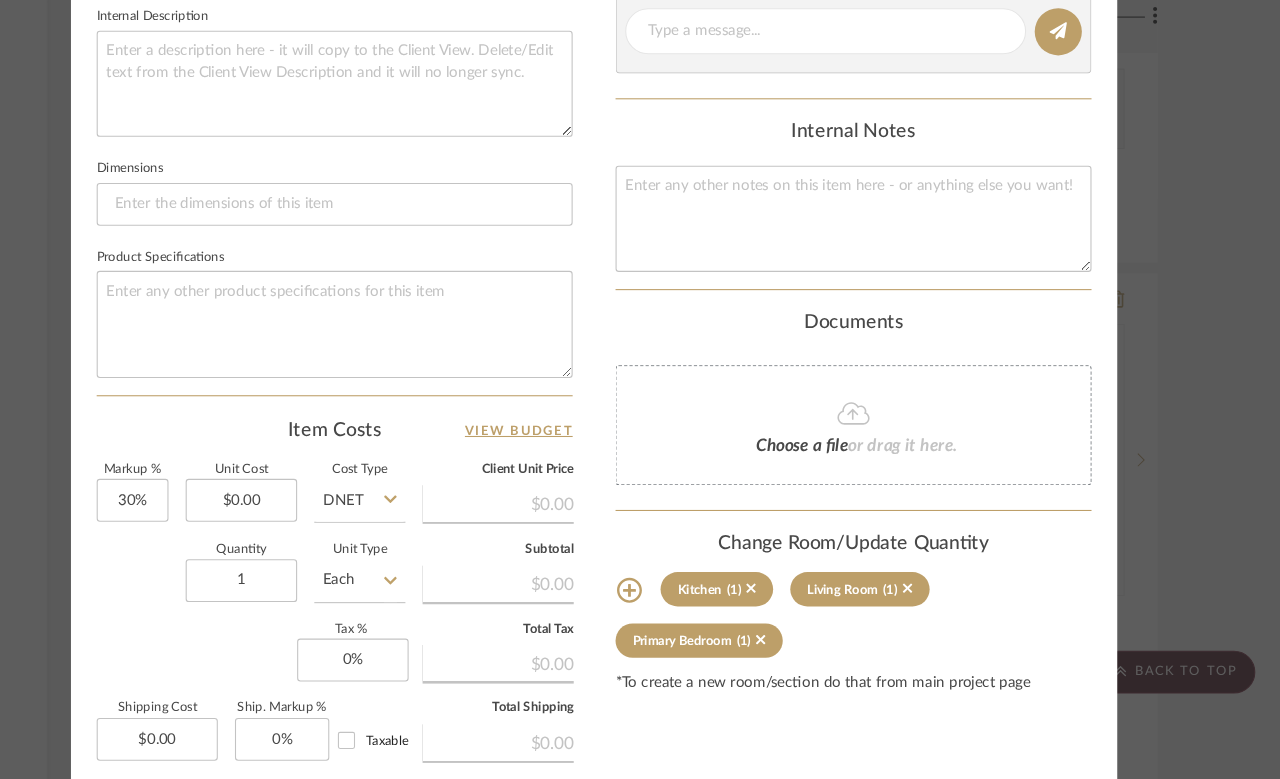 scroll, scrollTop: 775, scrollLeft: 0, axis: vertical 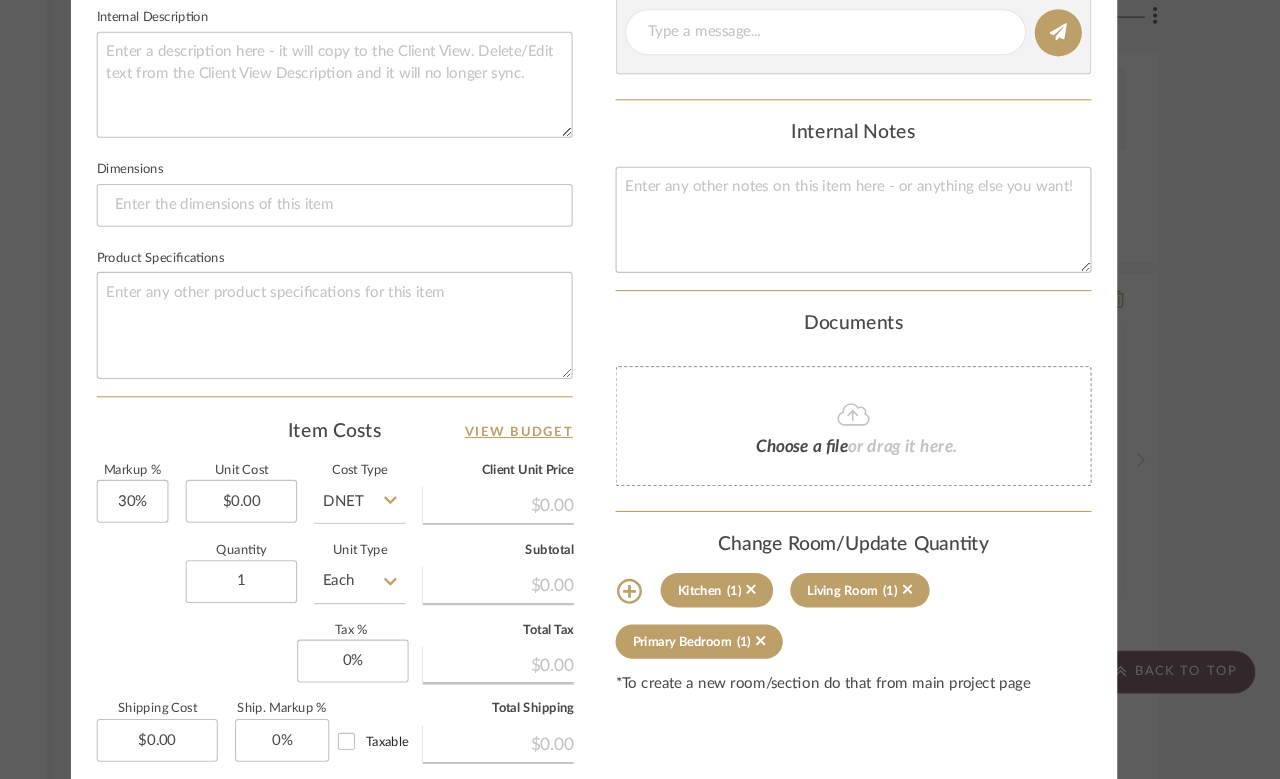 click on "Kitchen  (1)" 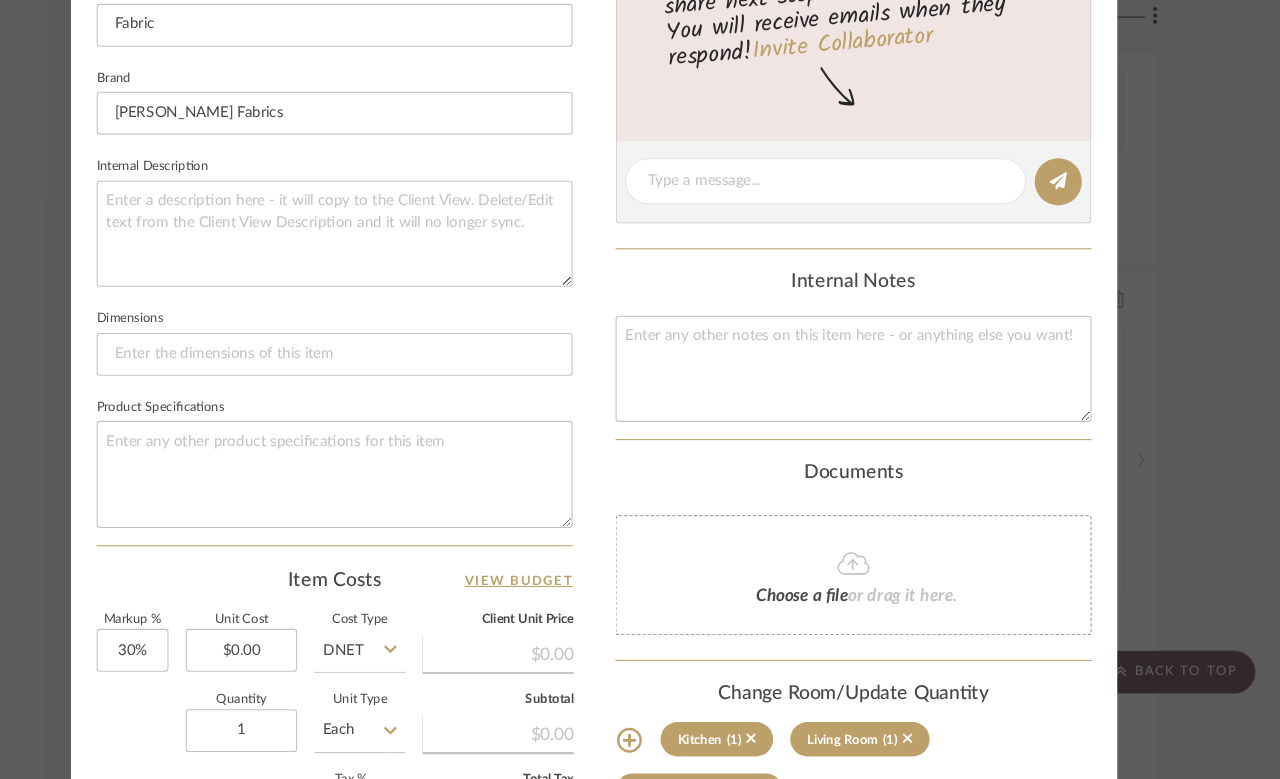 scroll, scrollTop: 640, scrollLeft: 0, axis: vertical 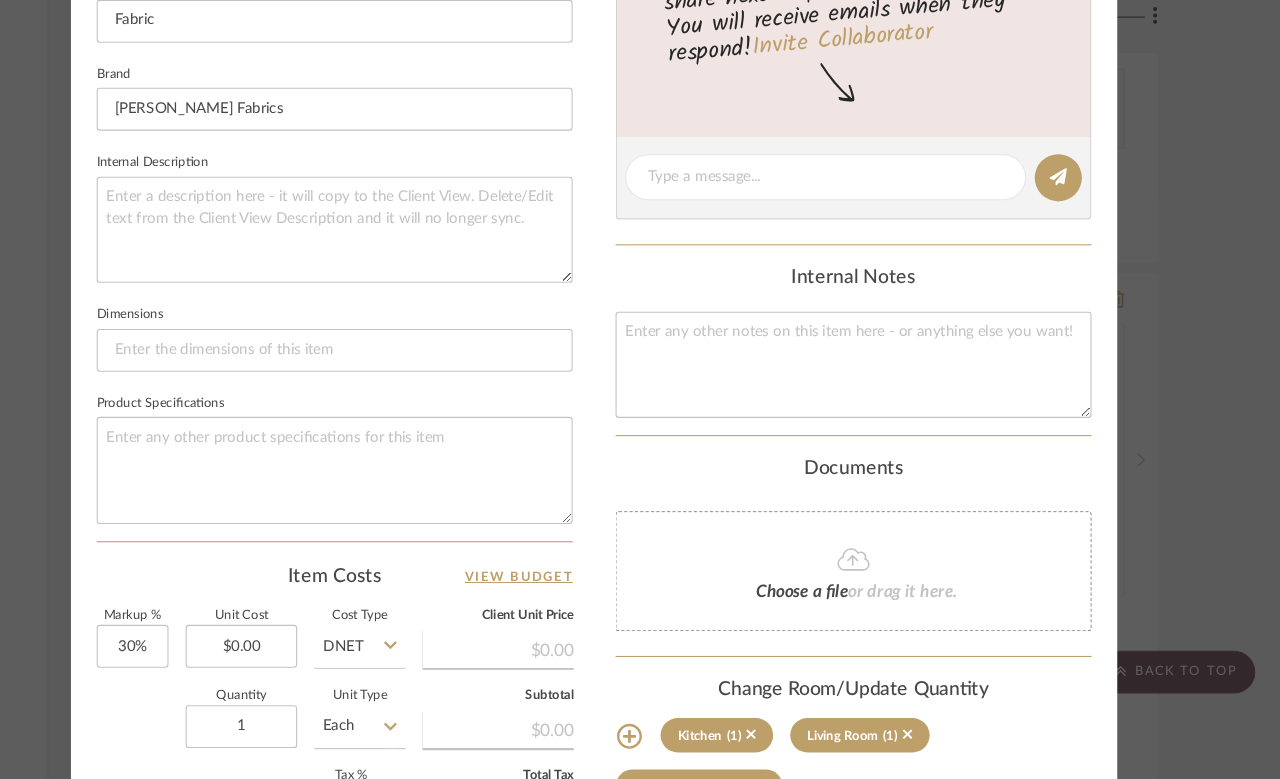 click on "Molly Kitchen Fabric Team View Client View Orders 1 / 6  Team-Facing Details   Item Name  Fabric  Brand  Bennison Fabrics  Internal Description   Dimensions   Product Specifications   Item Costs   View Budget   Markup %  30%  Unit Cost  $0.00  Cost Type  DNET  Client Unit Price   $0.00   Quantity  1  Unit Type  Each  Subtotal   $0.00   Tax %  0%  Total Tax   $0.00   Shipping Cost  $0.00  Ship. Markup %  0% Taxable  Total Shipping   $0.00  Total Client Price  $0.00  Your Cost  $0.00  Your Margin  $0.00  Content here copies to Client View - confirm visibility there.  Show in Client Dashboard   Include in Budget   View Budget  Team Status  Lead Time  In Stock Weeks  Est. Min   Est. Max   Due Date   Install Date  Tasks / To-Dos /  team Messaging  Leave yourself a note here or share next steps with your team. You will receive emails when they
respond!  Invite Collaborator Internal Notes  Documents  Choose a file  or drag it here. Change Room/Update Quantity  Kitchen  (1)  Living Room  (1) (1)" at bounding box center (640, 389) 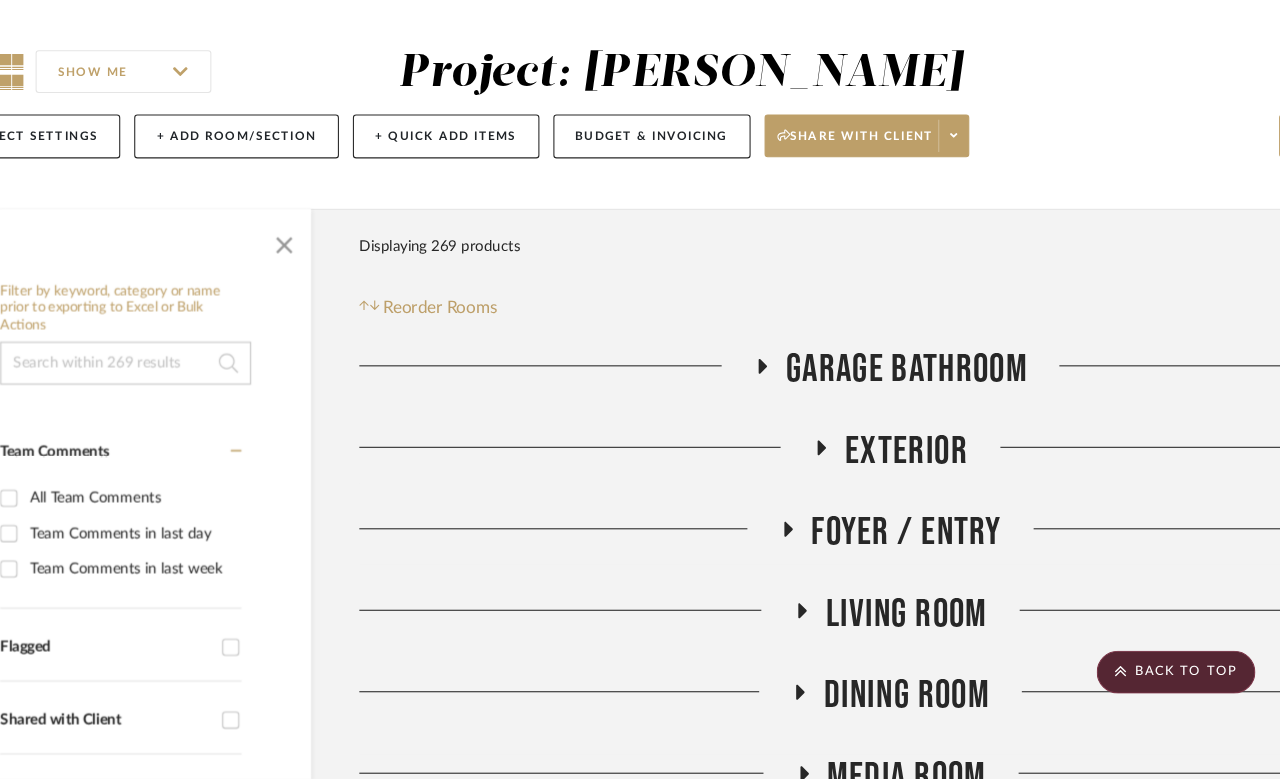 scroll, scrollTop: 6371, scrollLeft: 160, axis: both 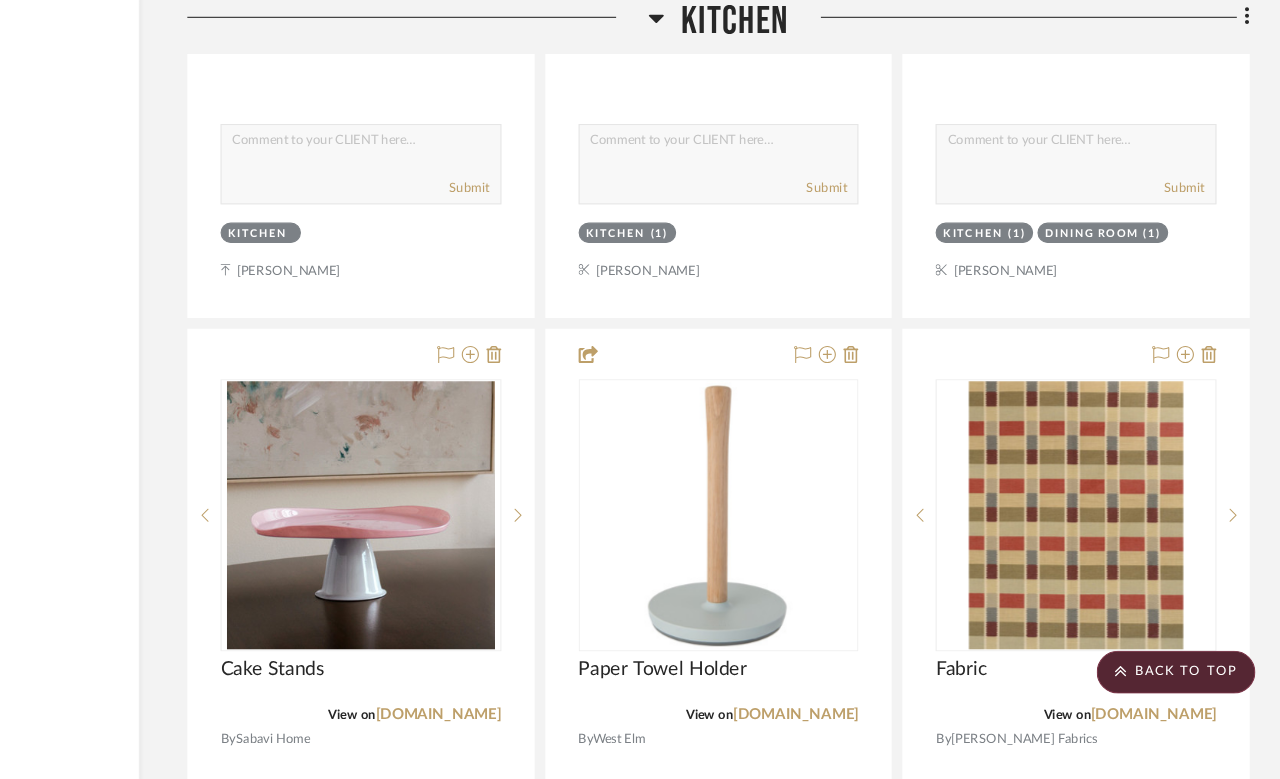 click 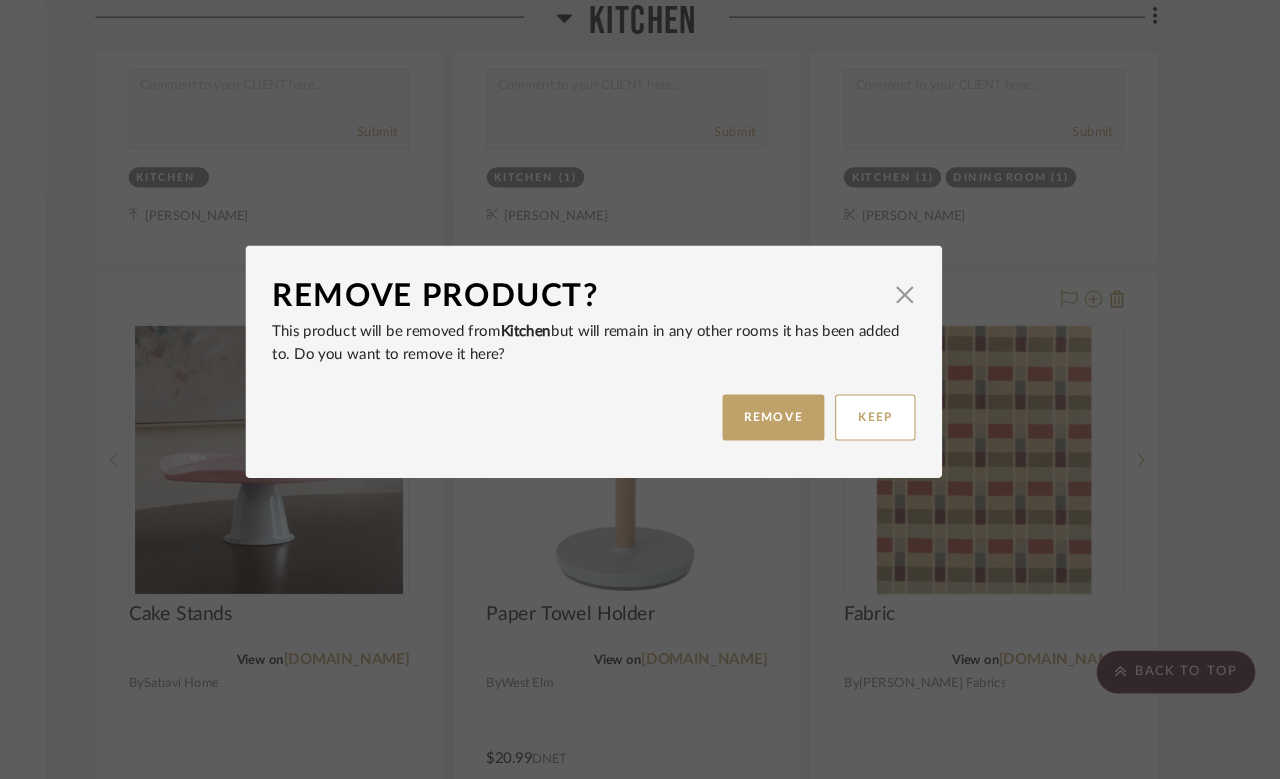 click on "REMOVE" at bounding box center [807, 441] 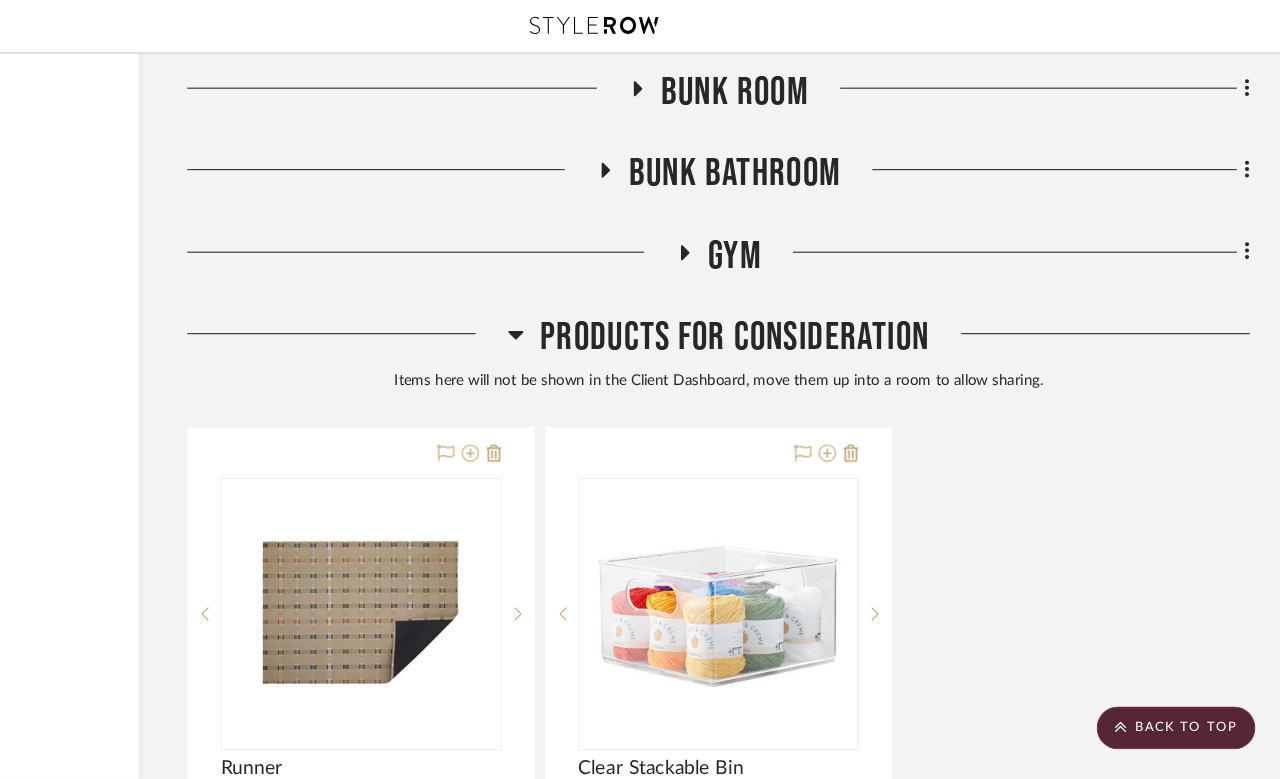 scroll, scrollTop: 9698, scrollLeft: 160, axis: both 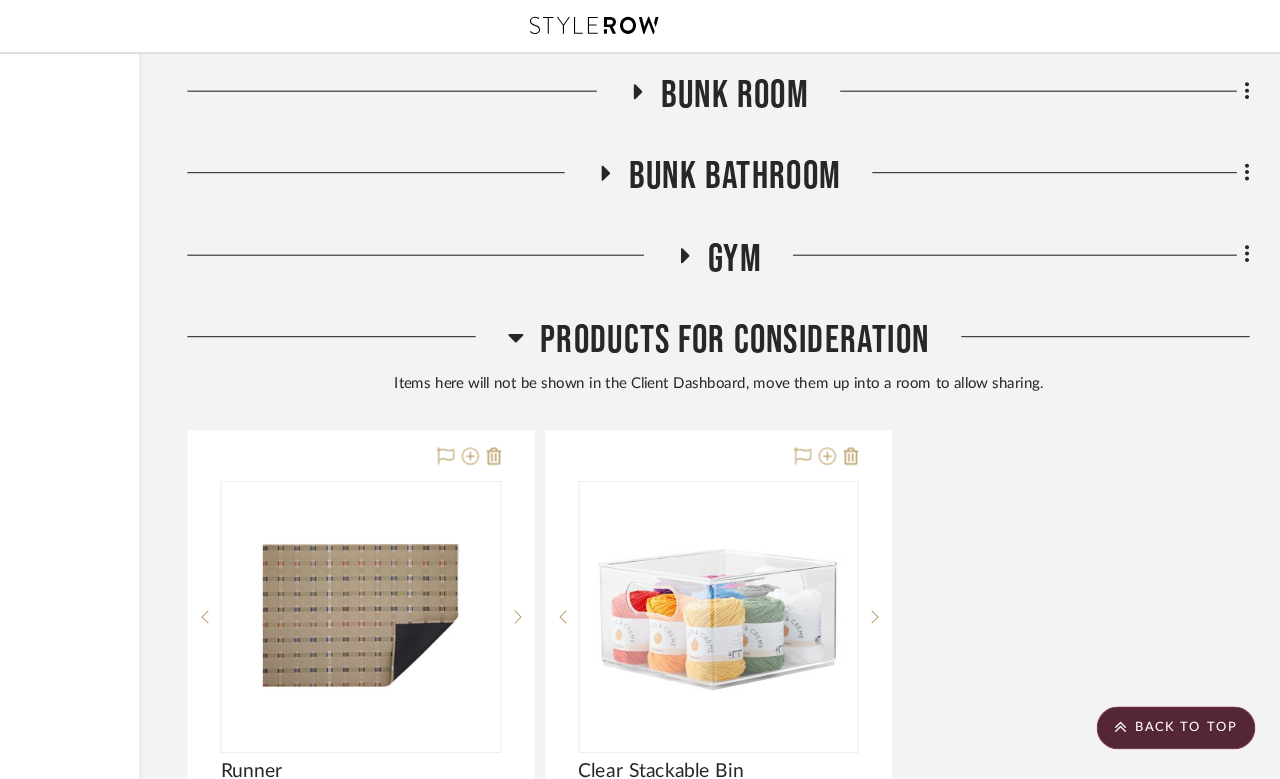 click at bounding box center [757, 769] 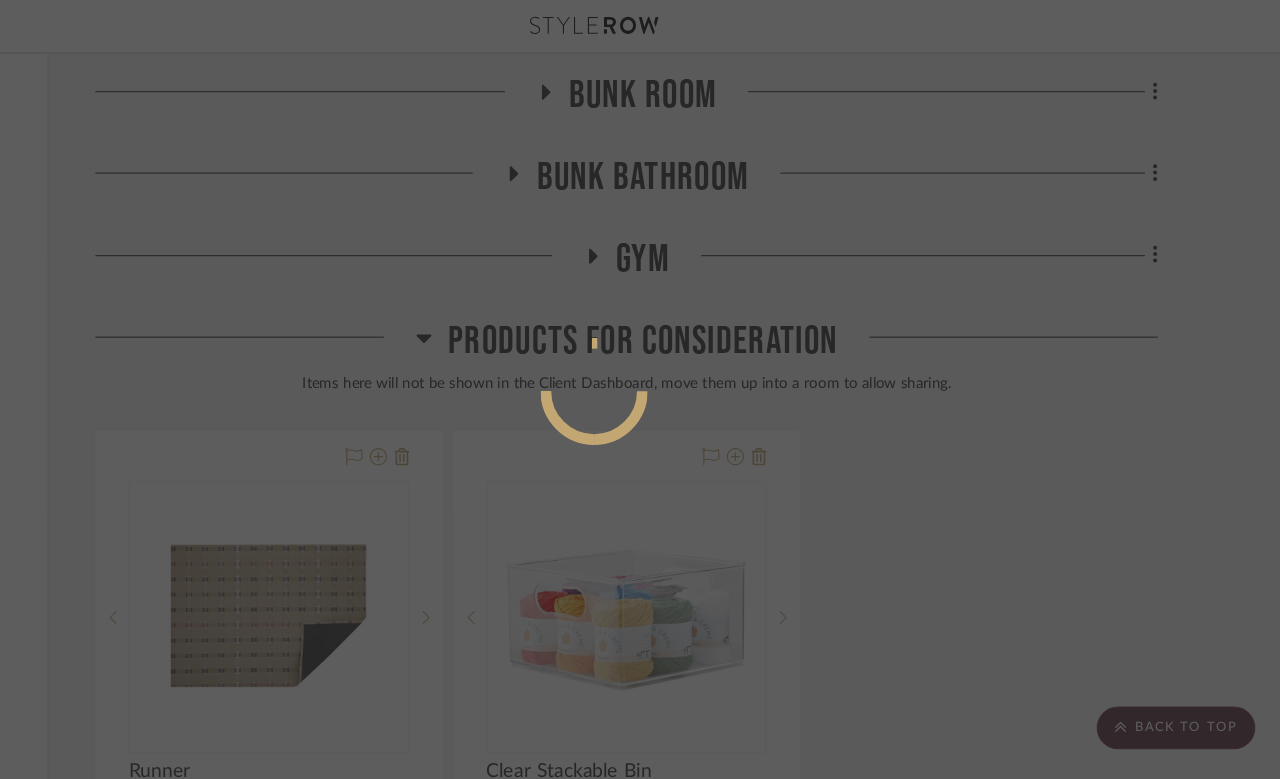 scroll, scrollTop: 0, scrollLeft: 0, axis: both 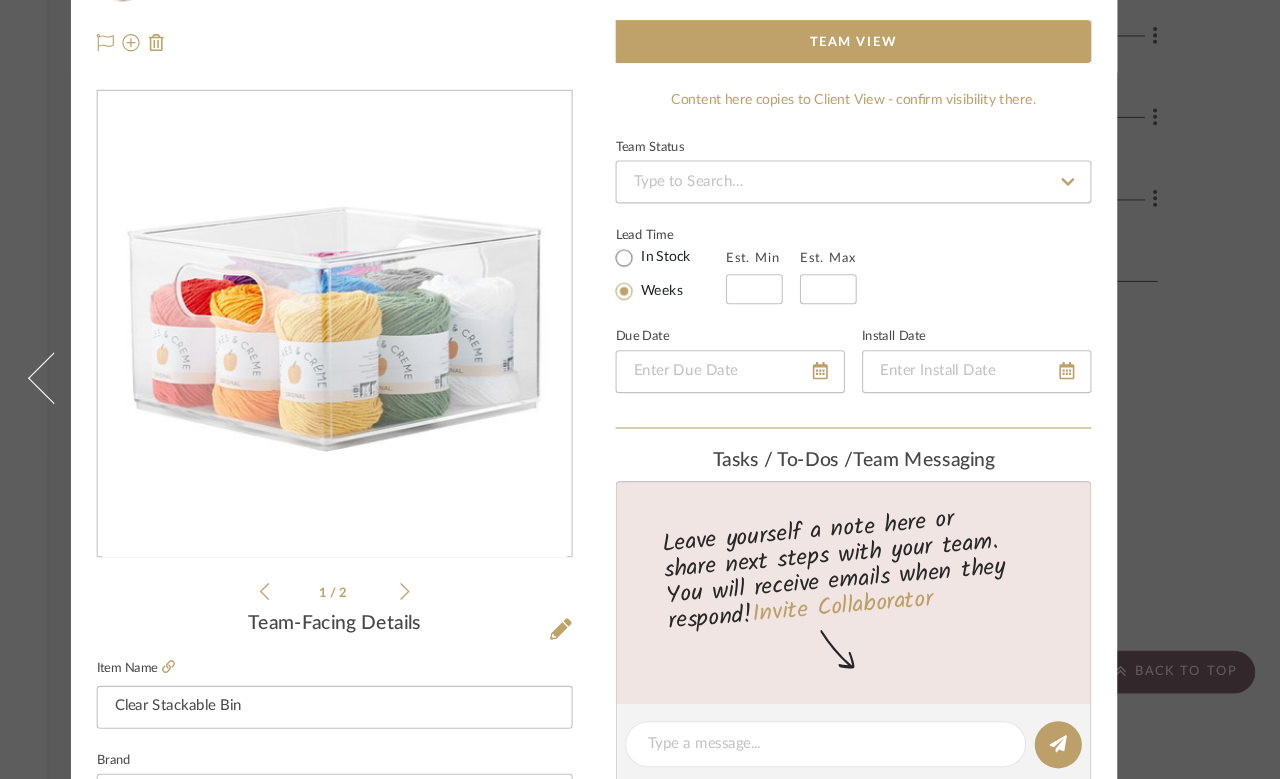 click on "Molly Products For Consideration Clear Stackable Bin Team View 1 / 2  Team-Facing Details   Item Name  Clear Stackable Bin  Brand  Walmart  Internal Description   Dimensions  10"x10"x6"  Product Specifications  Content here copies to Client View - confirm visibility there. Team Status  Lead Time  In Stock Weeks  Est. Min   Est. Max   Due Date   Install Date  Tasks / To-Dos /  team Messaging  Leave yourself a note here or share next steps with your team. You will receive emails when they
respond!  Invite Collaborator  Documents  Choose a file  or drag it here. Change Room/Update Quantity Add to rooms *To create a new room/section do that from main project page    Molly Schirmang" at bounding box center [640, 389] 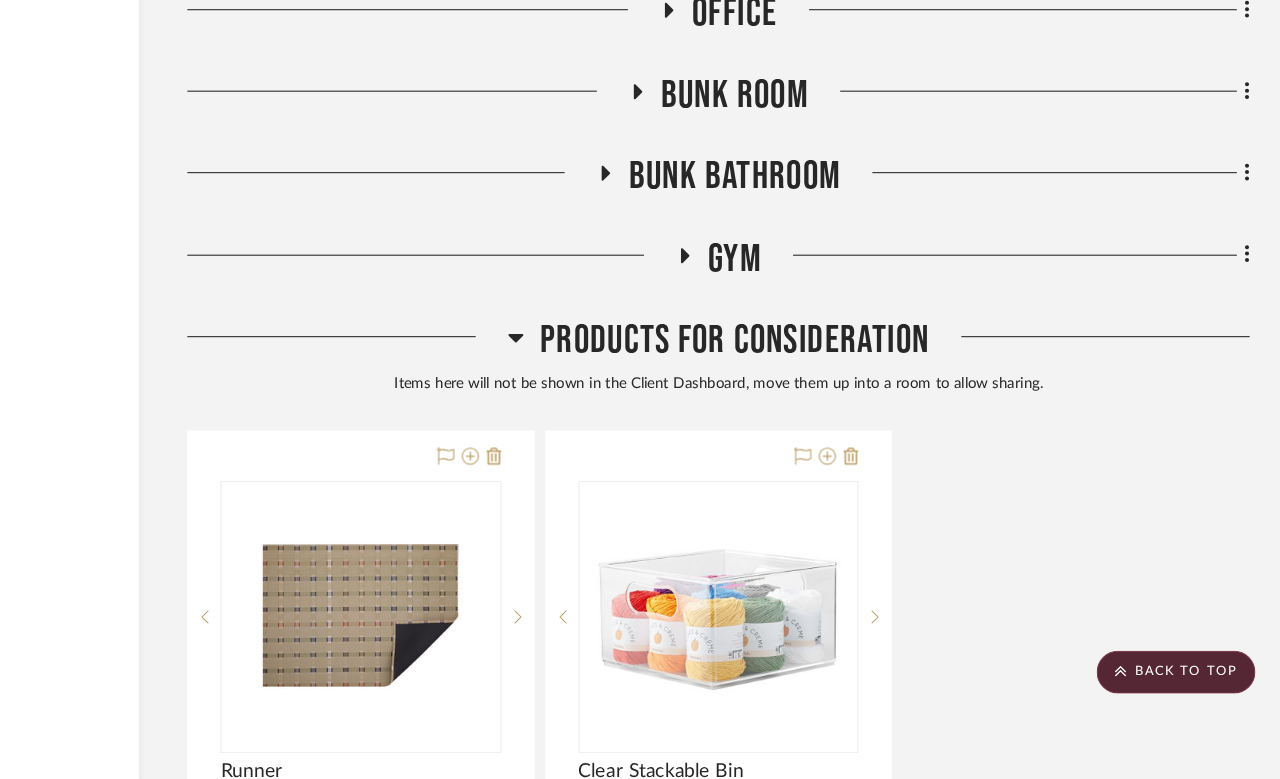 click 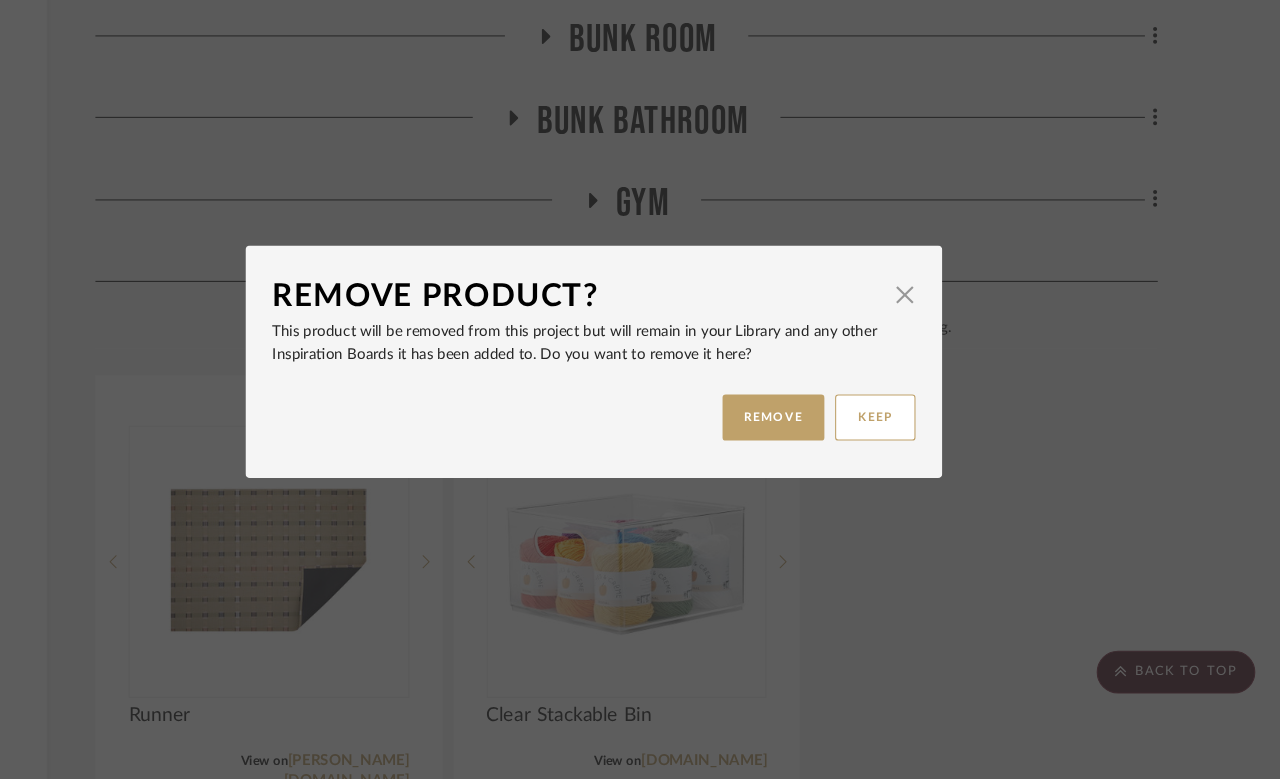 click on "REMOVE" at bounding box center [807, 441] 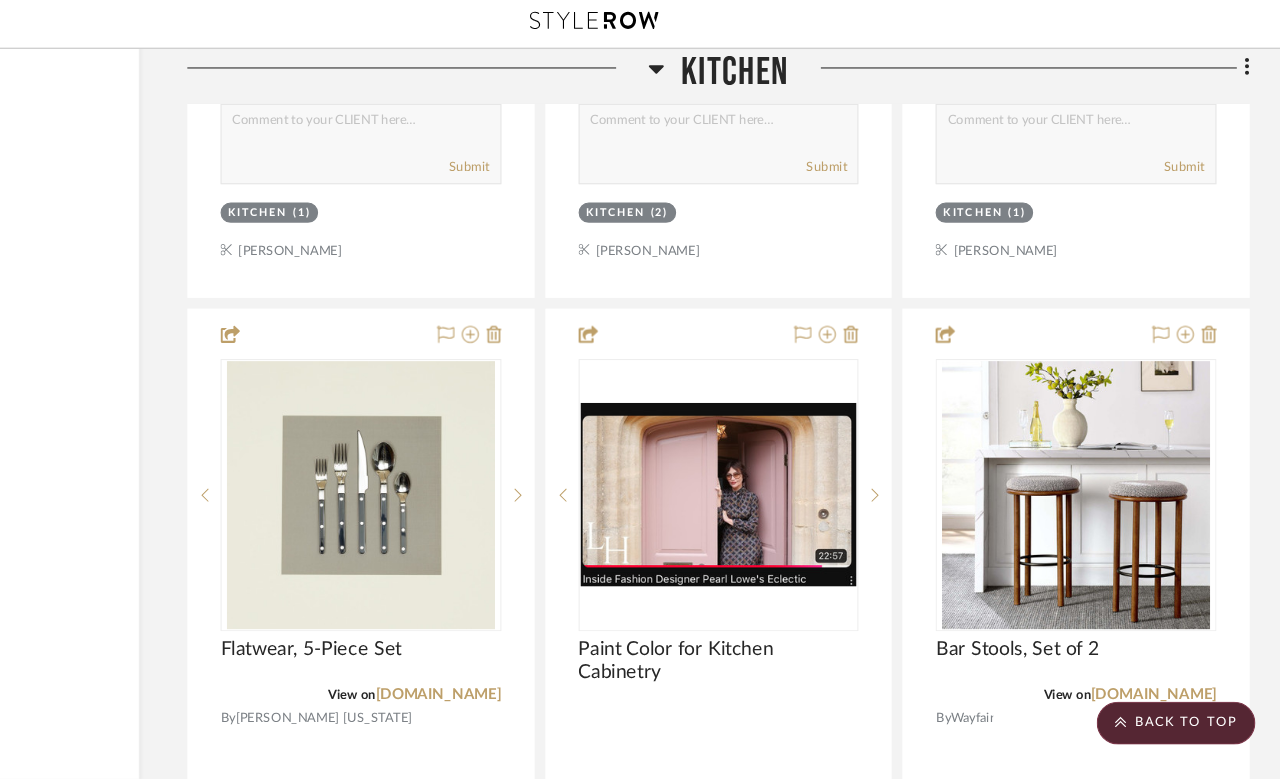 click 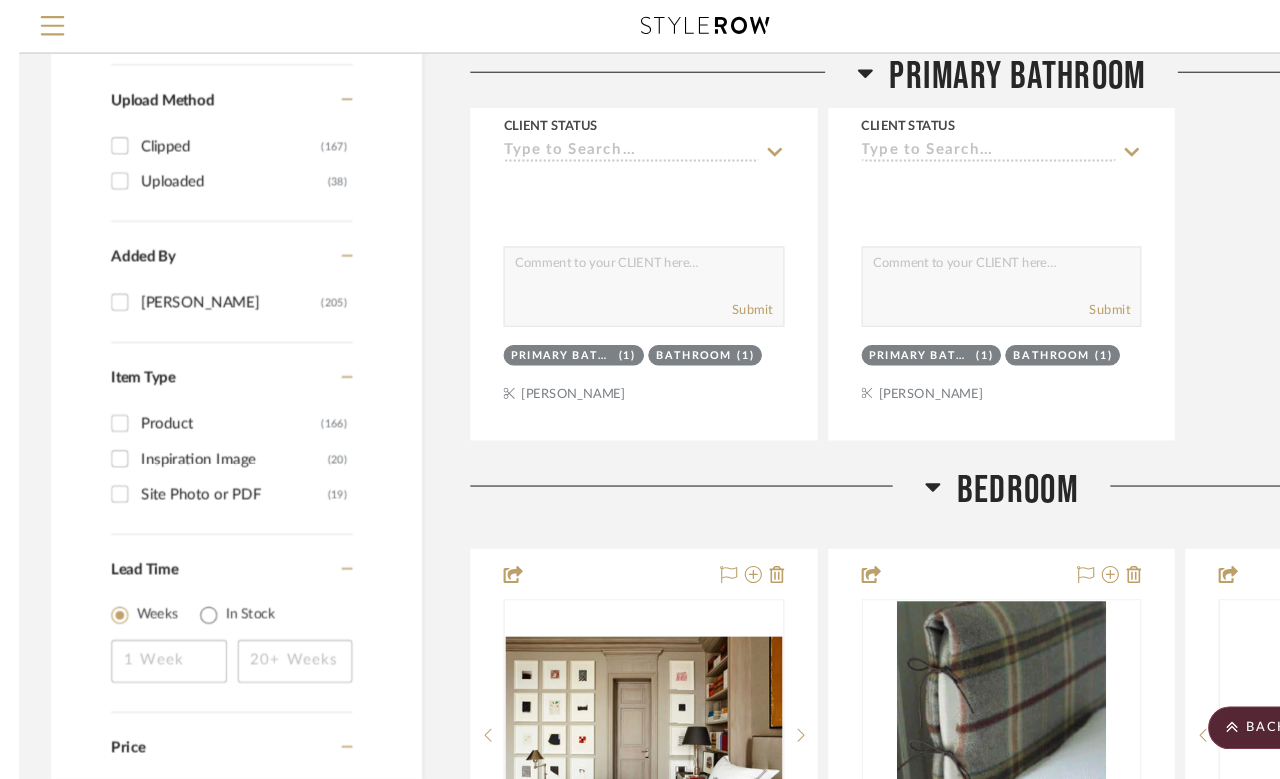 scroll, scrollTop: 2473, scrollLeft: 0, axis: vertical 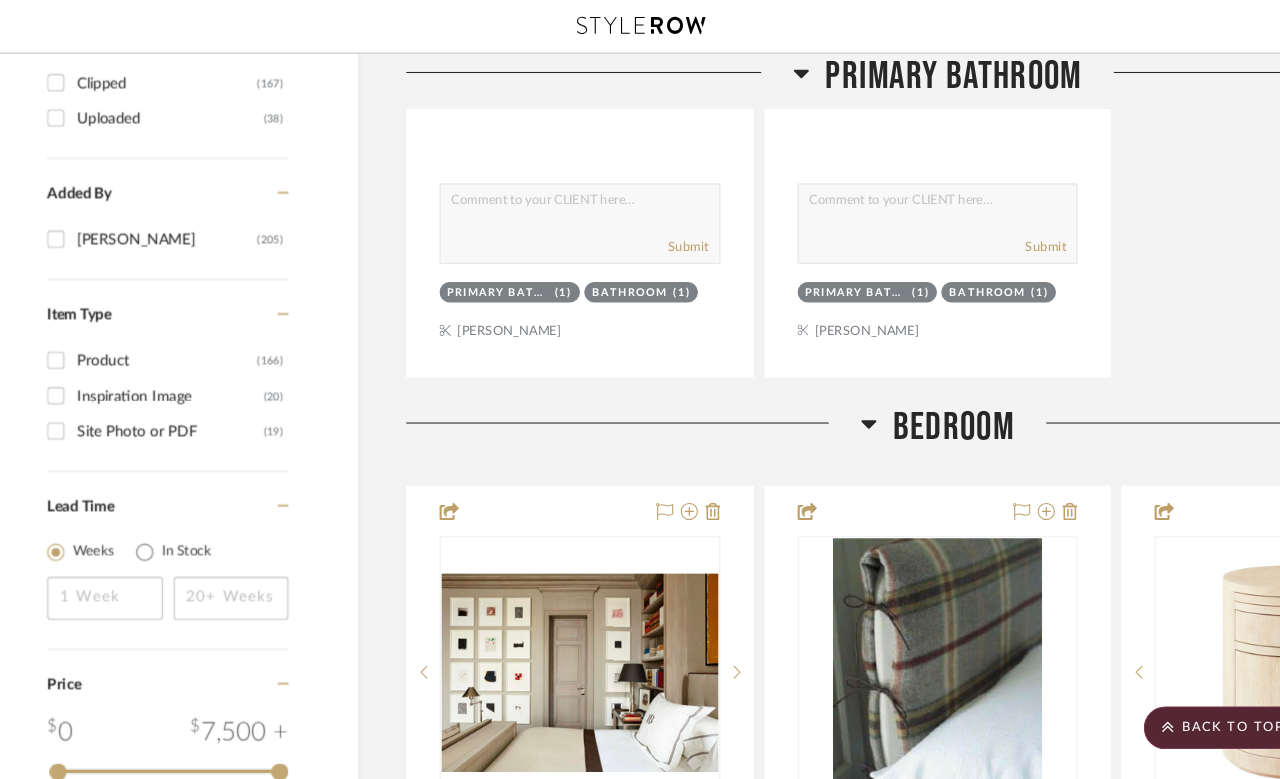 click 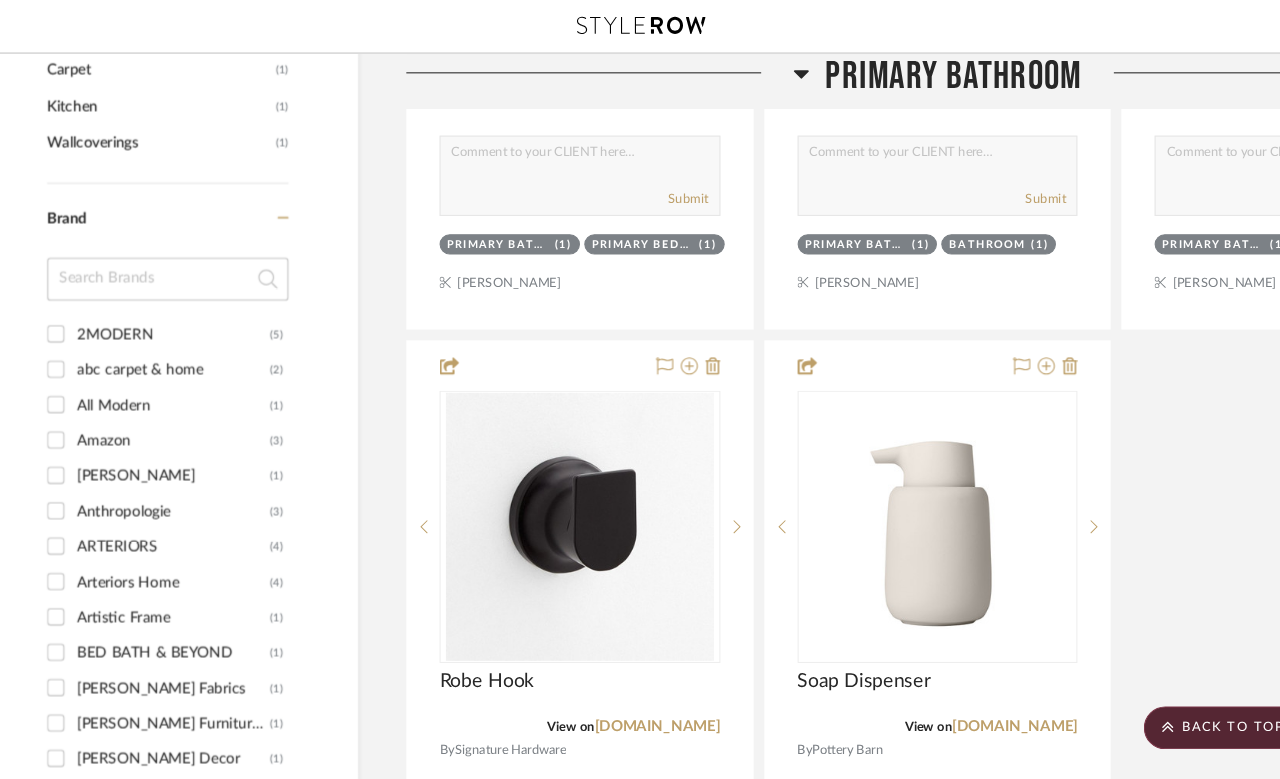 click 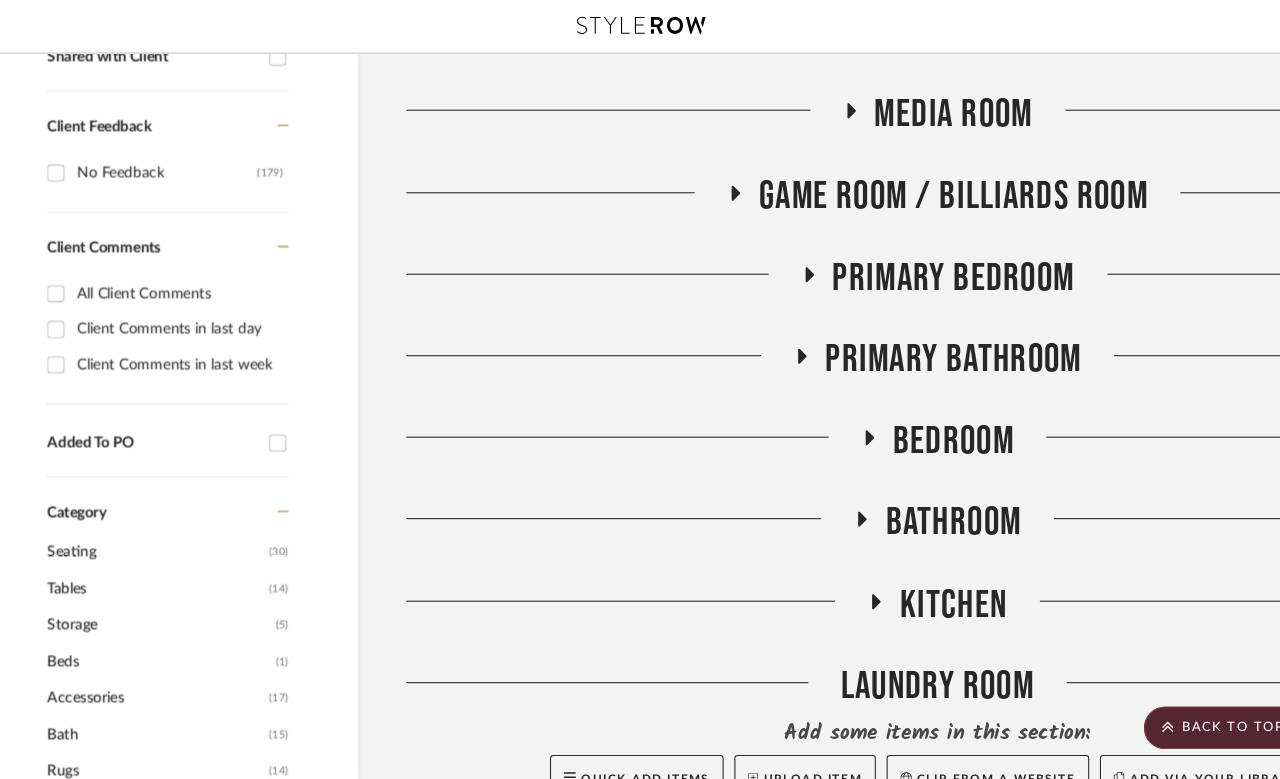 scroll, scrollTop: 670, scrollLeft: 0, axis: vertical 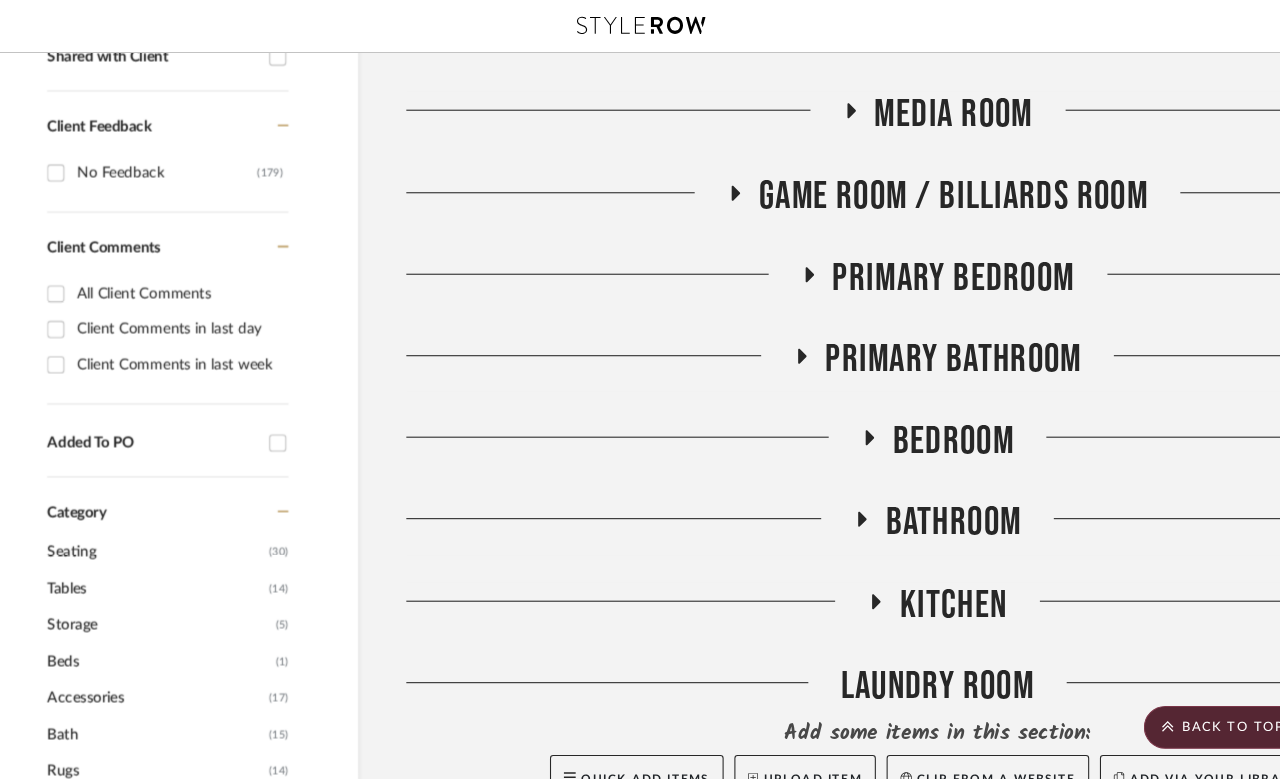 click on "Primary Bedroom" 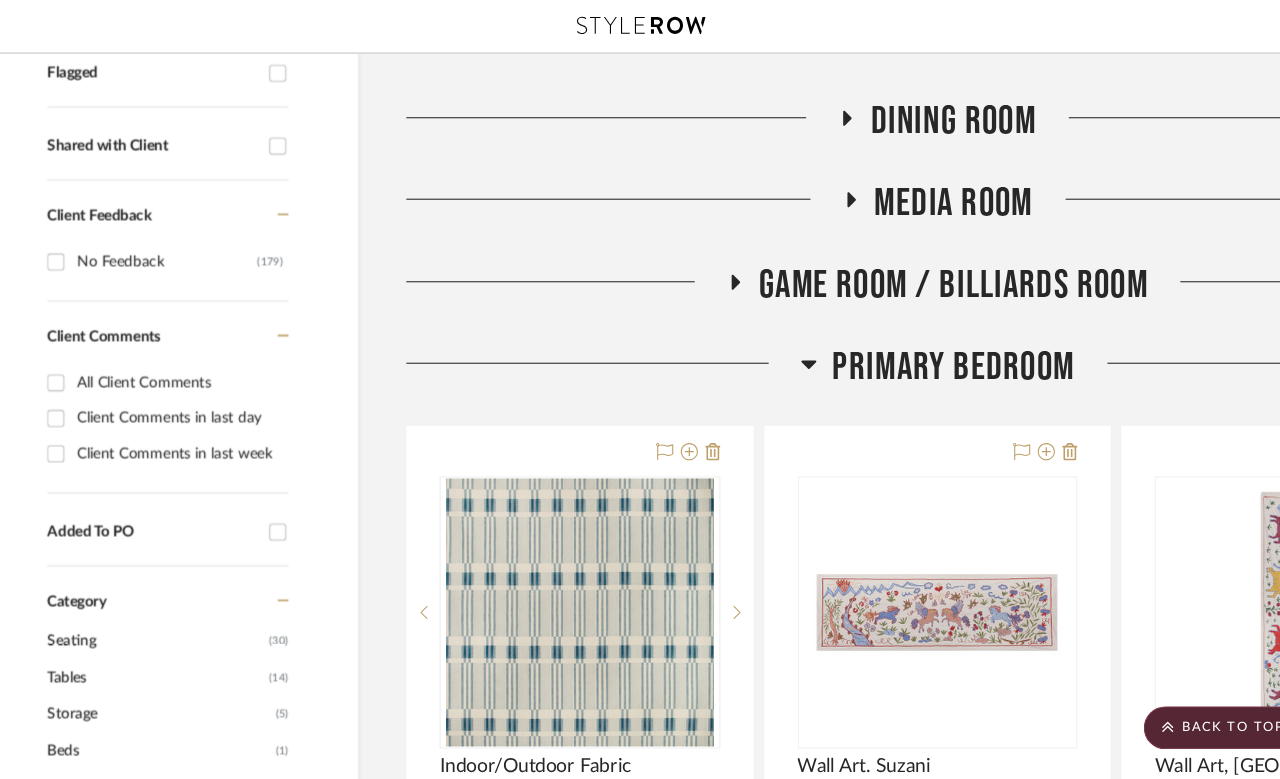 scroll, scrollTop: 587, scrollLeft: 0, axis: vertical 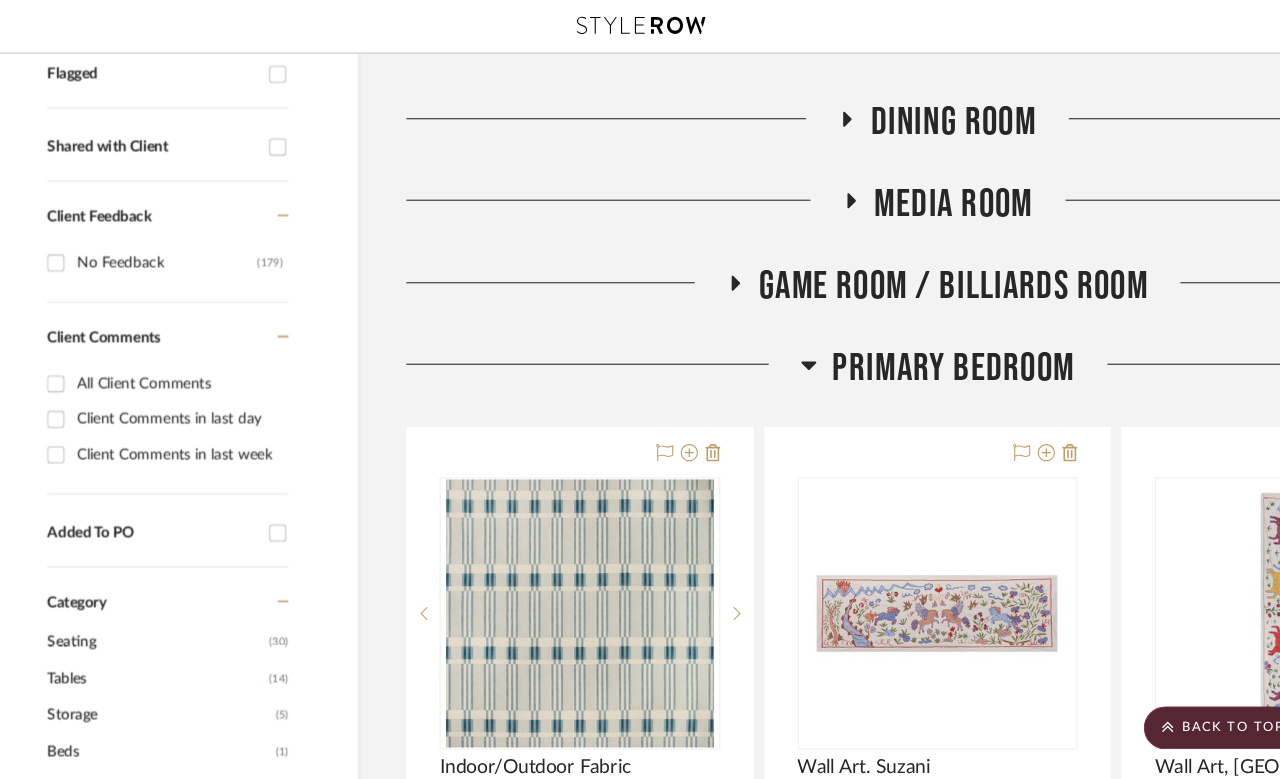 click on "Primary Bedroom" 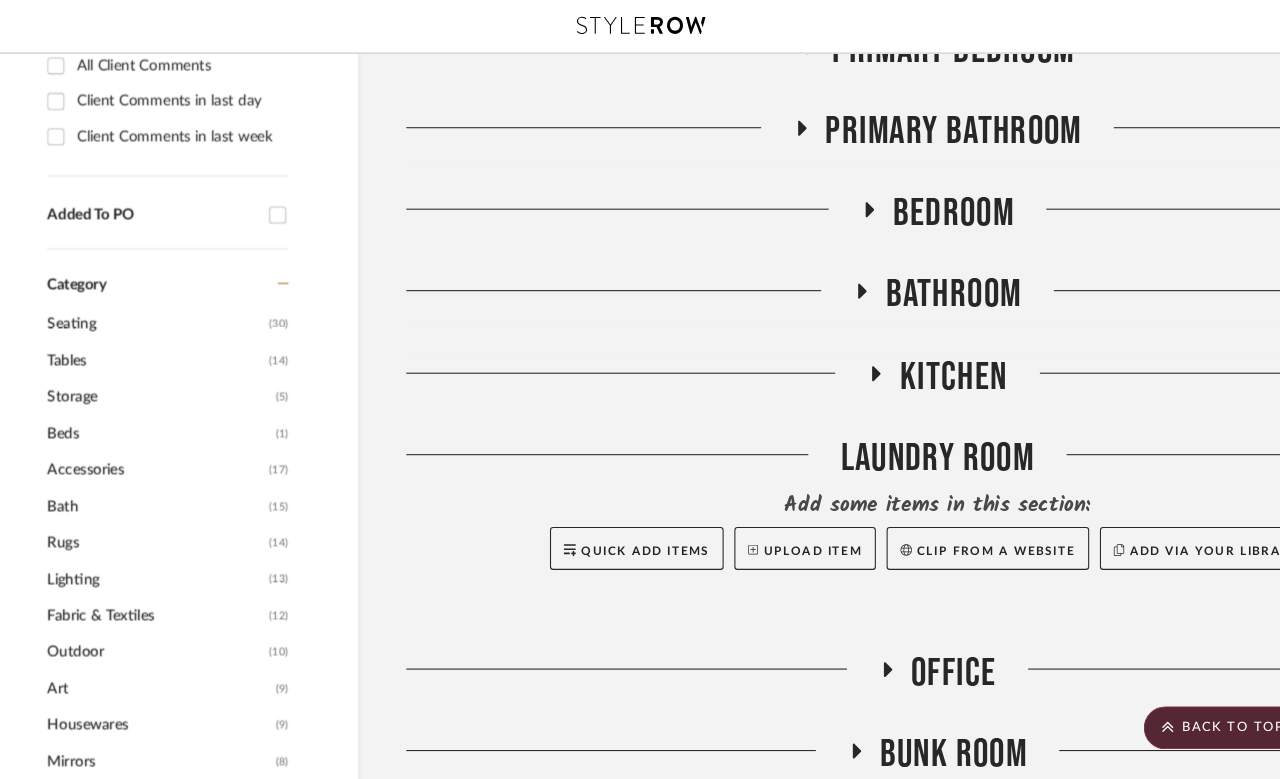 scroll, scrollTop: 882, scrollLeft: 0, axis: vertical 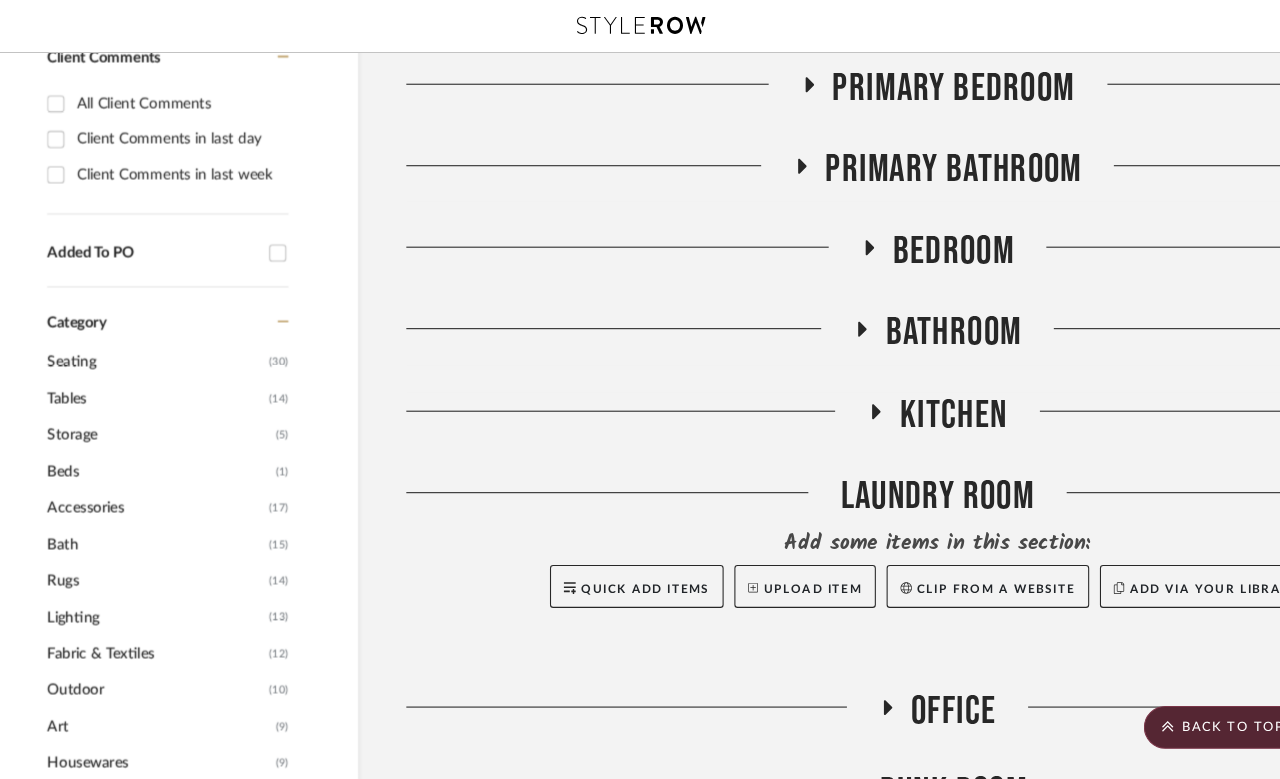 click on "Kitchen" 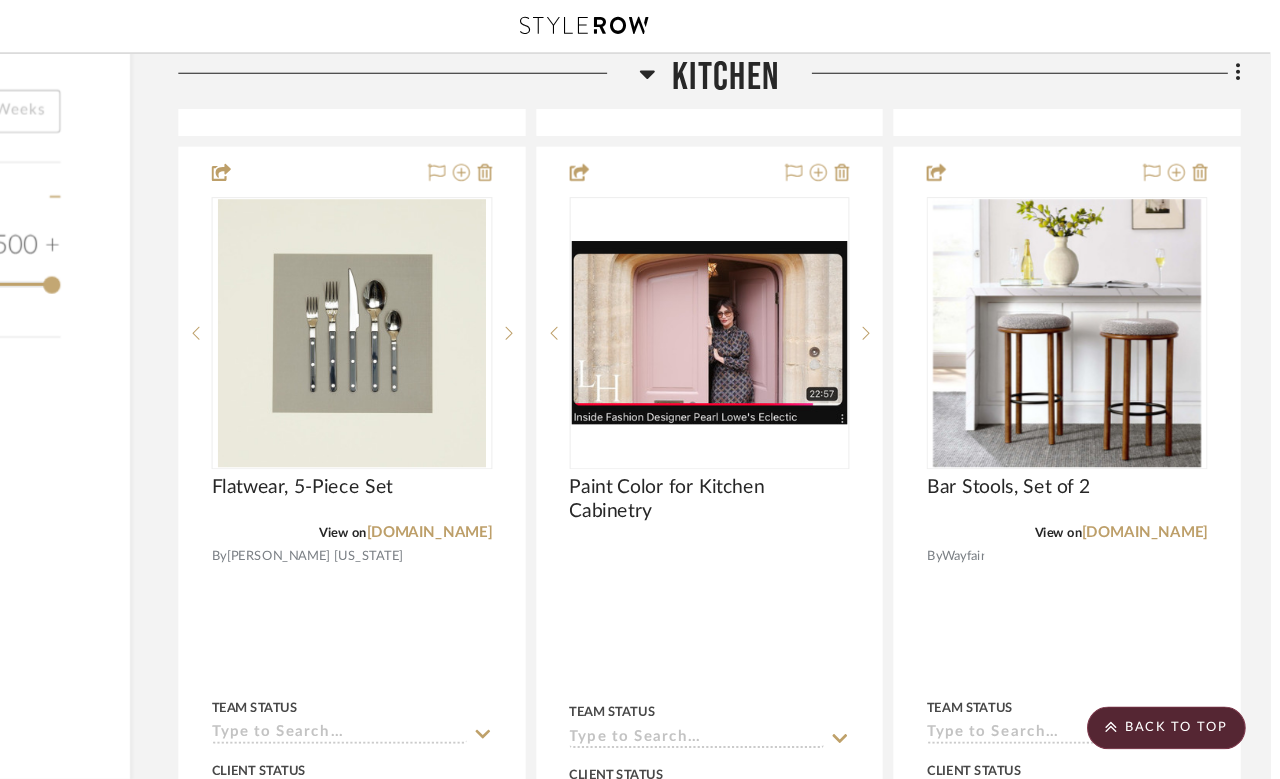 scroll, scrollTop: 2927, scrollLeft: 160, axis: both 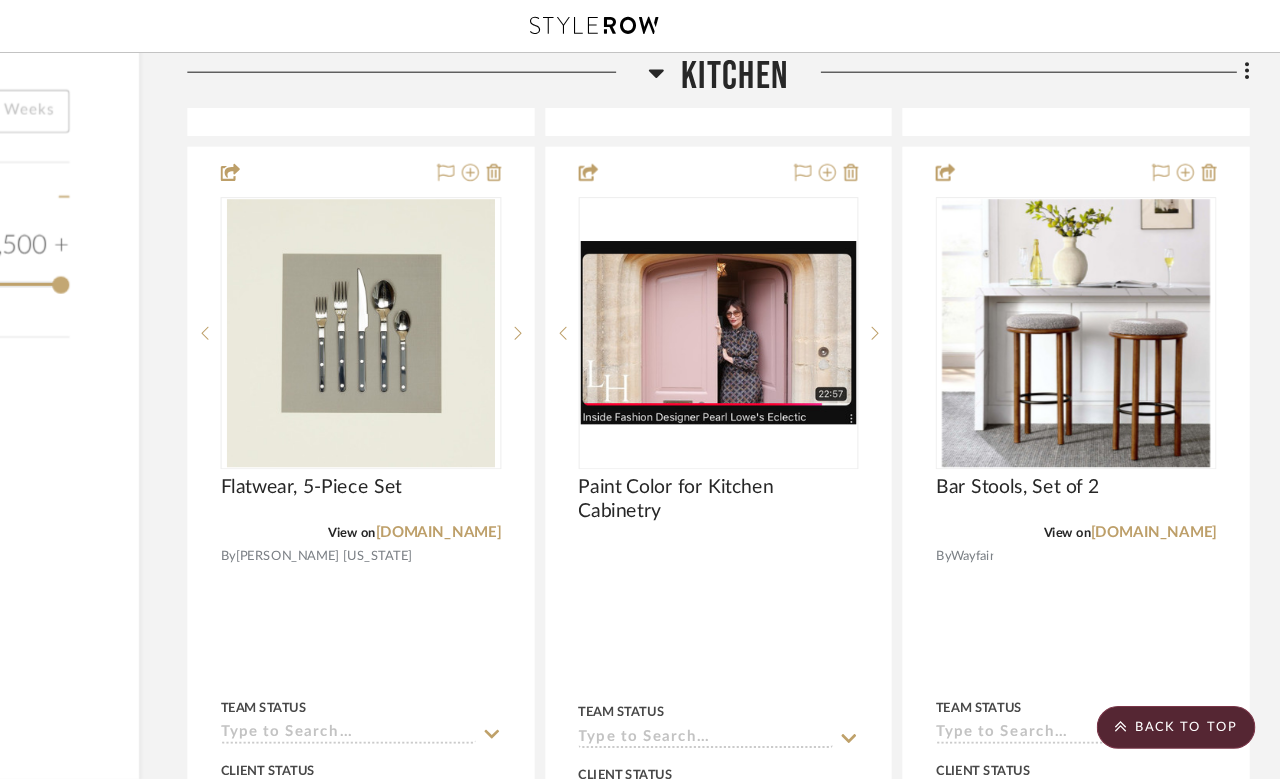 click 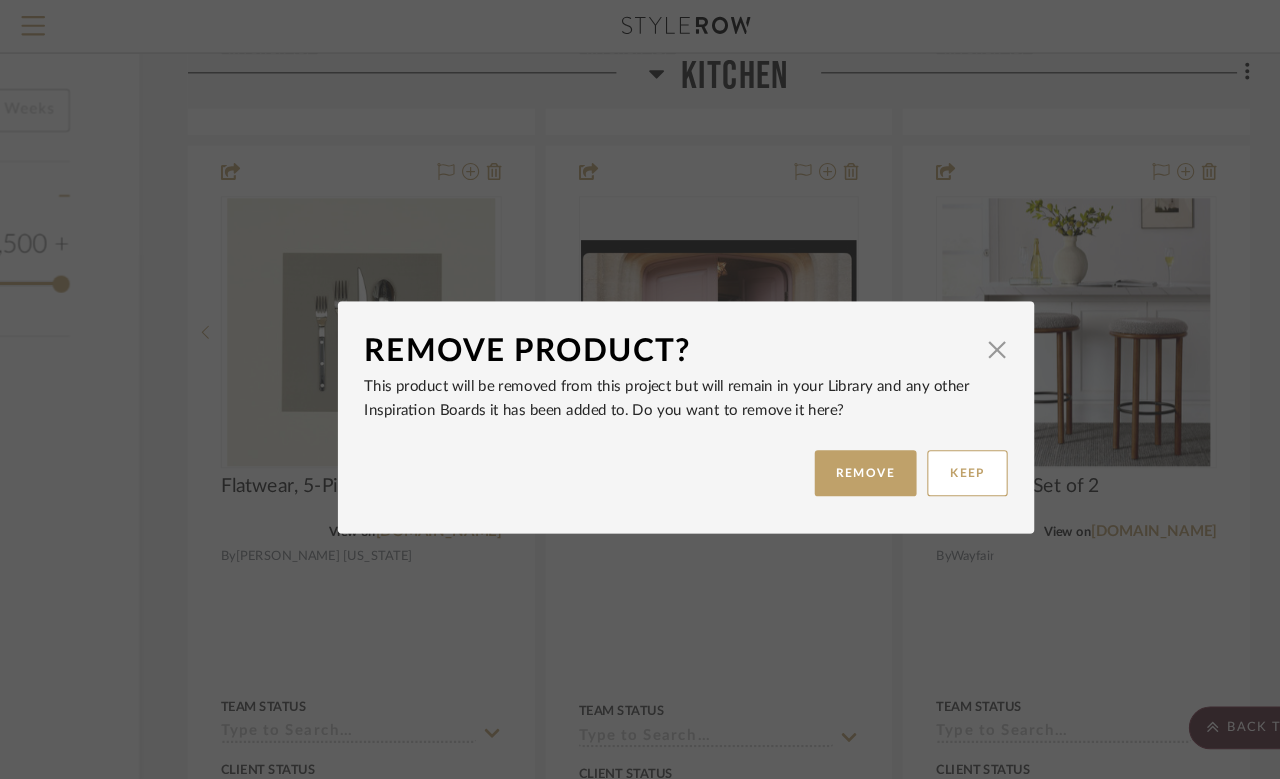 scroll, scrollTop: 0, scrollLeft: 0, axis: both 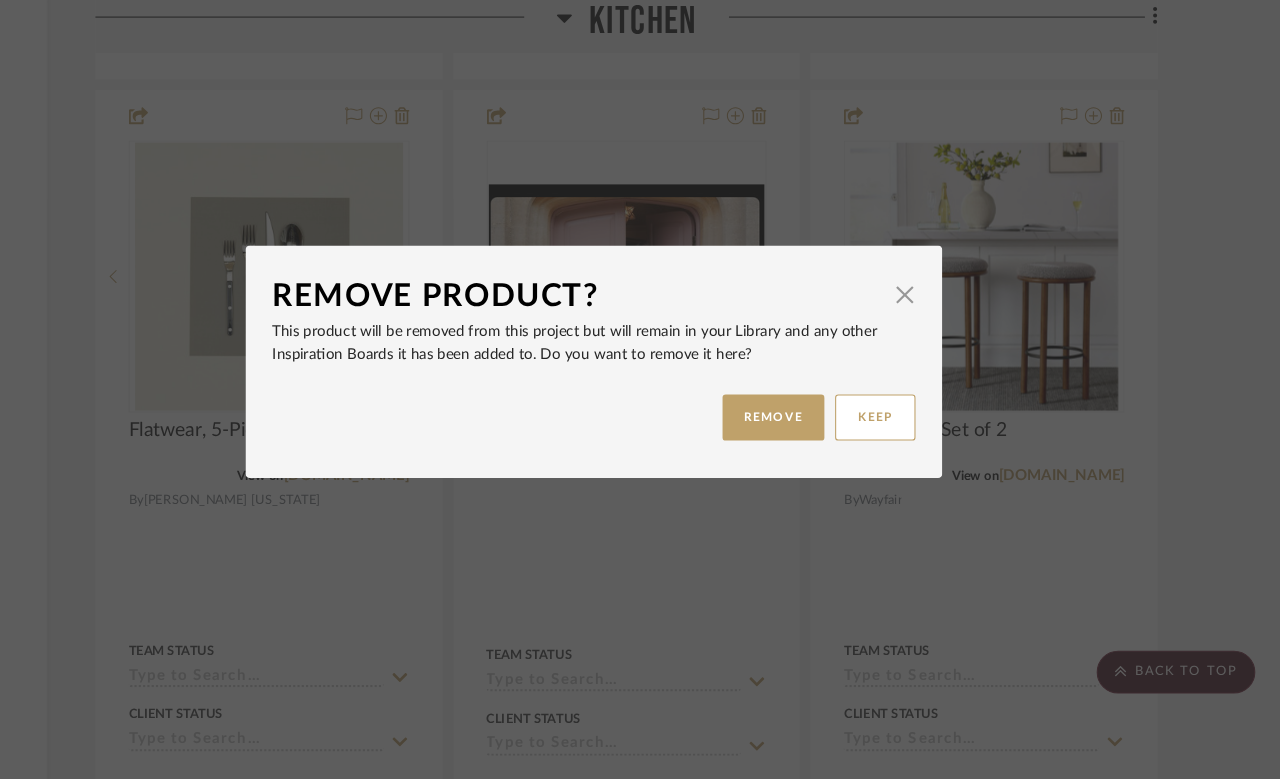 click on "REMOVE" at bounding box center (807, 441) 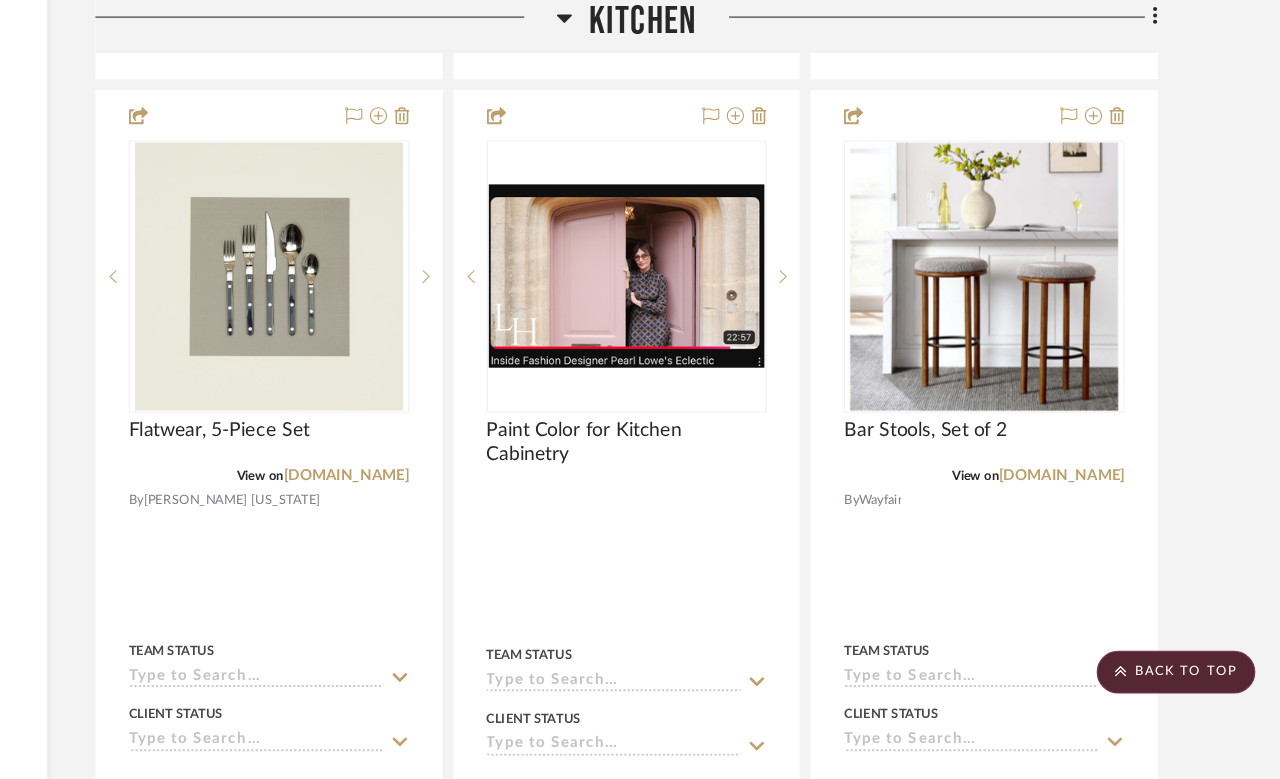scroll, scrollTop: 2876, scrollLeft: 160, axis: both 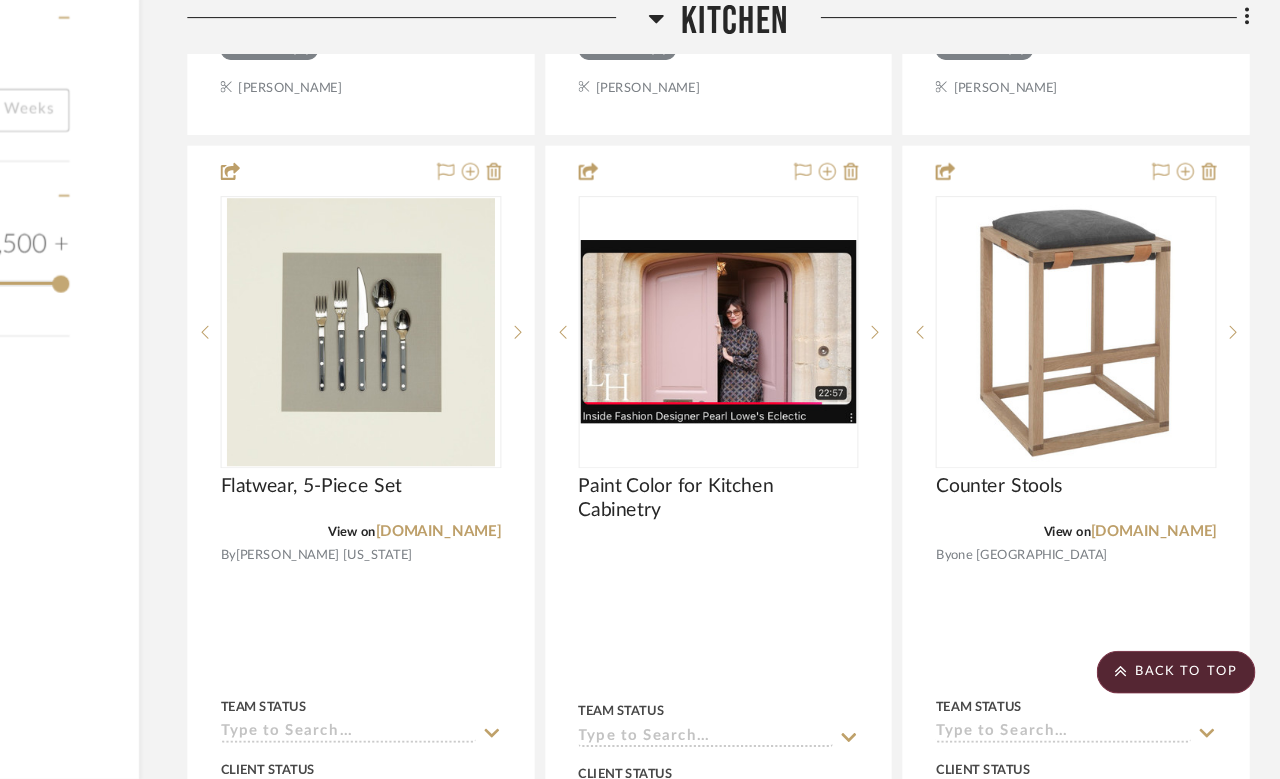 click on "onekingslane.com" at bounding box center (1162, 548) 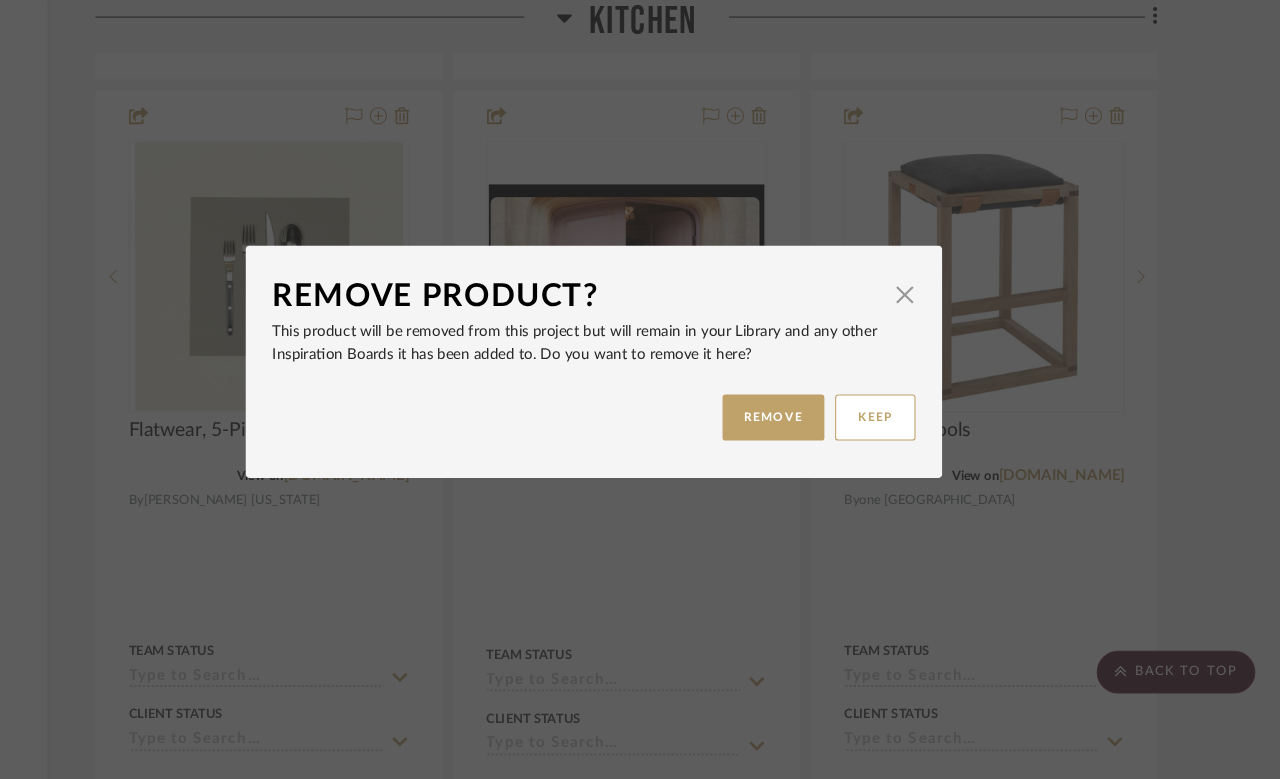 click on "REMOVE" at bounding box center [807, 441] 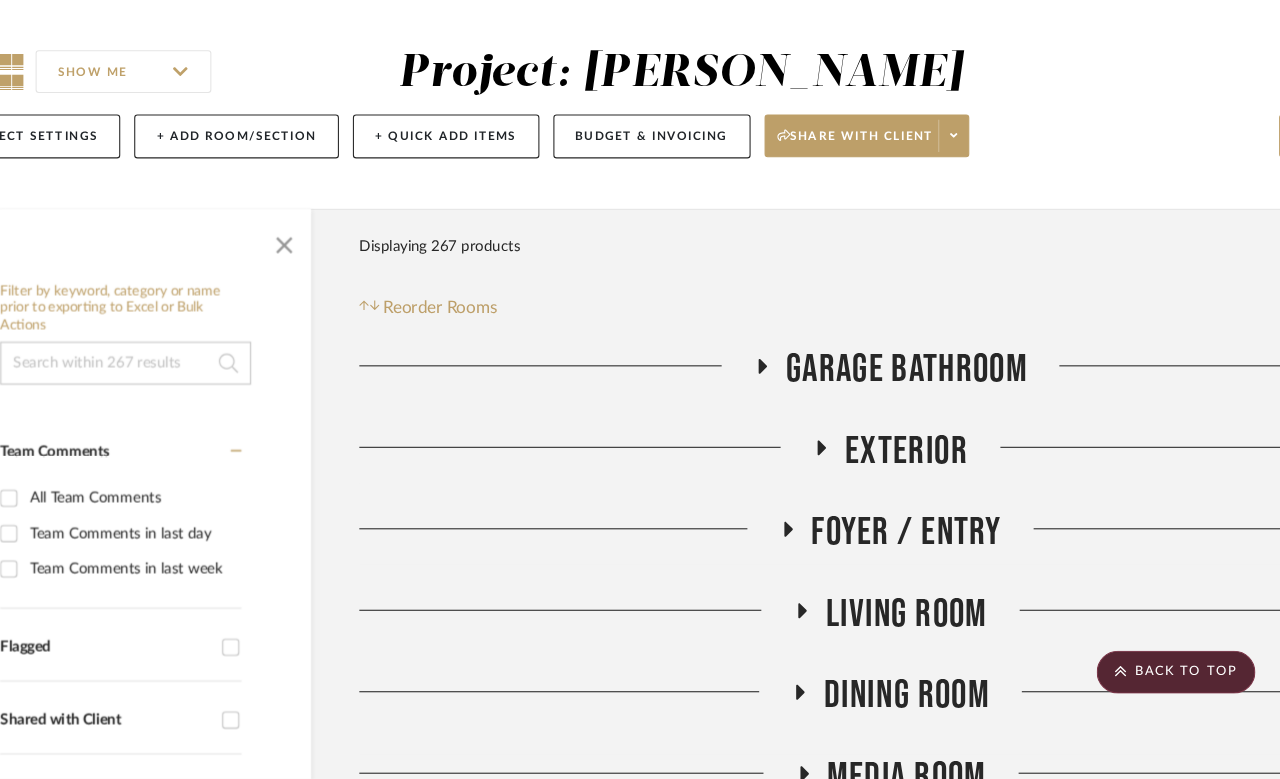 scroll, scrollTop: 2876, scrollLeft: 160, axis: both 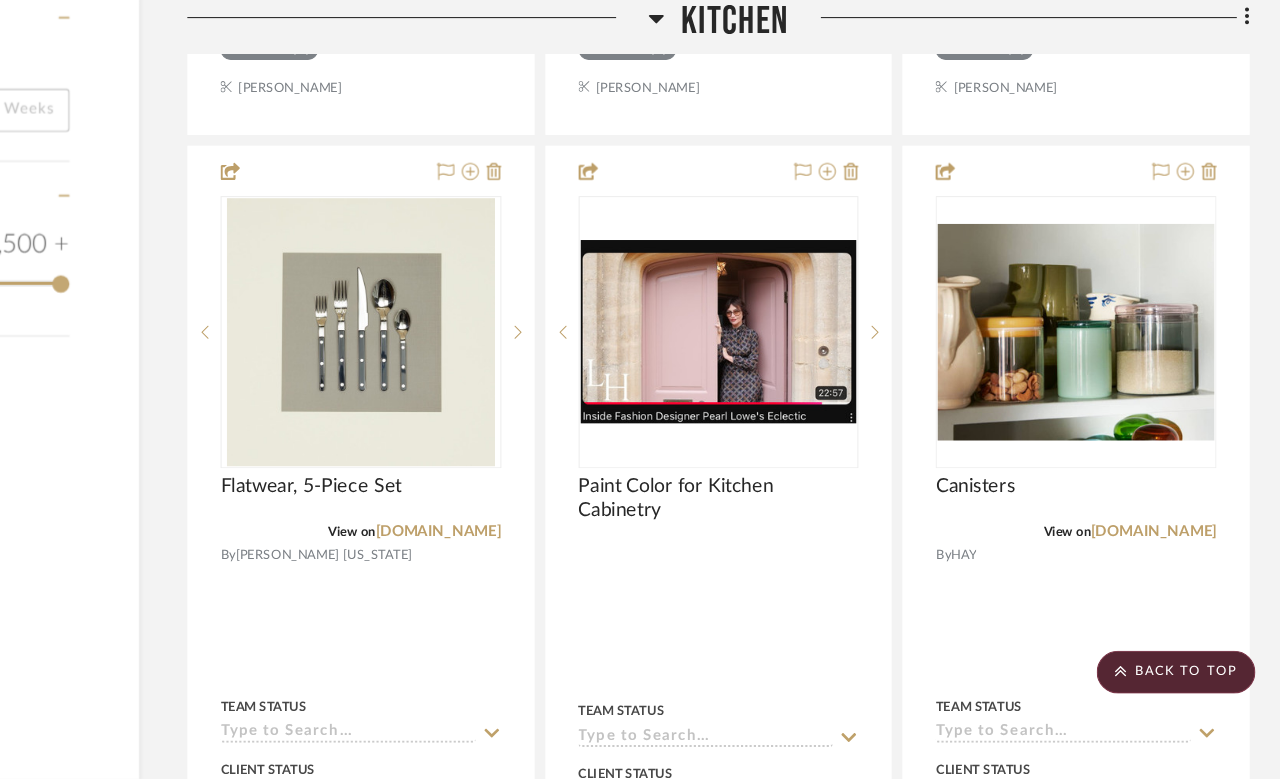 click on "trouva.com" at bounding box center [1162, 548] 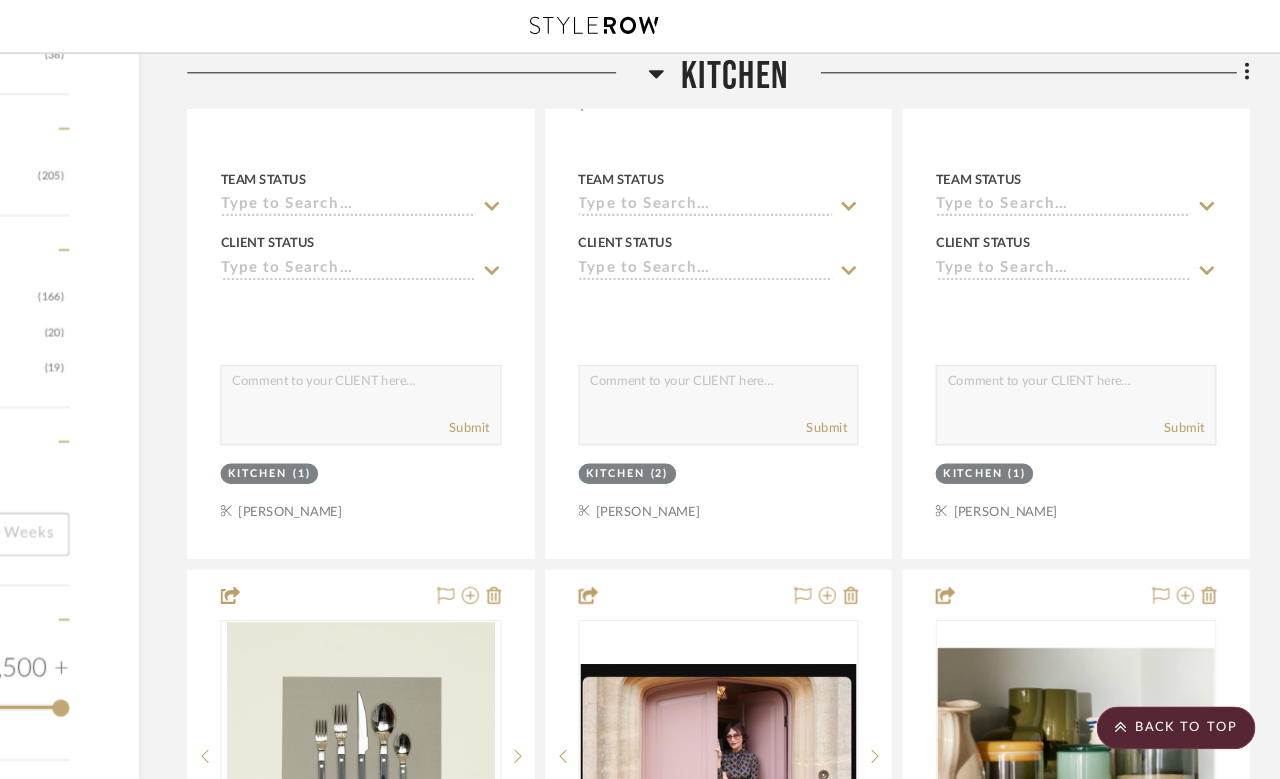 scroll, scrollTop: 2532, scrollLeft: 160, axis: both 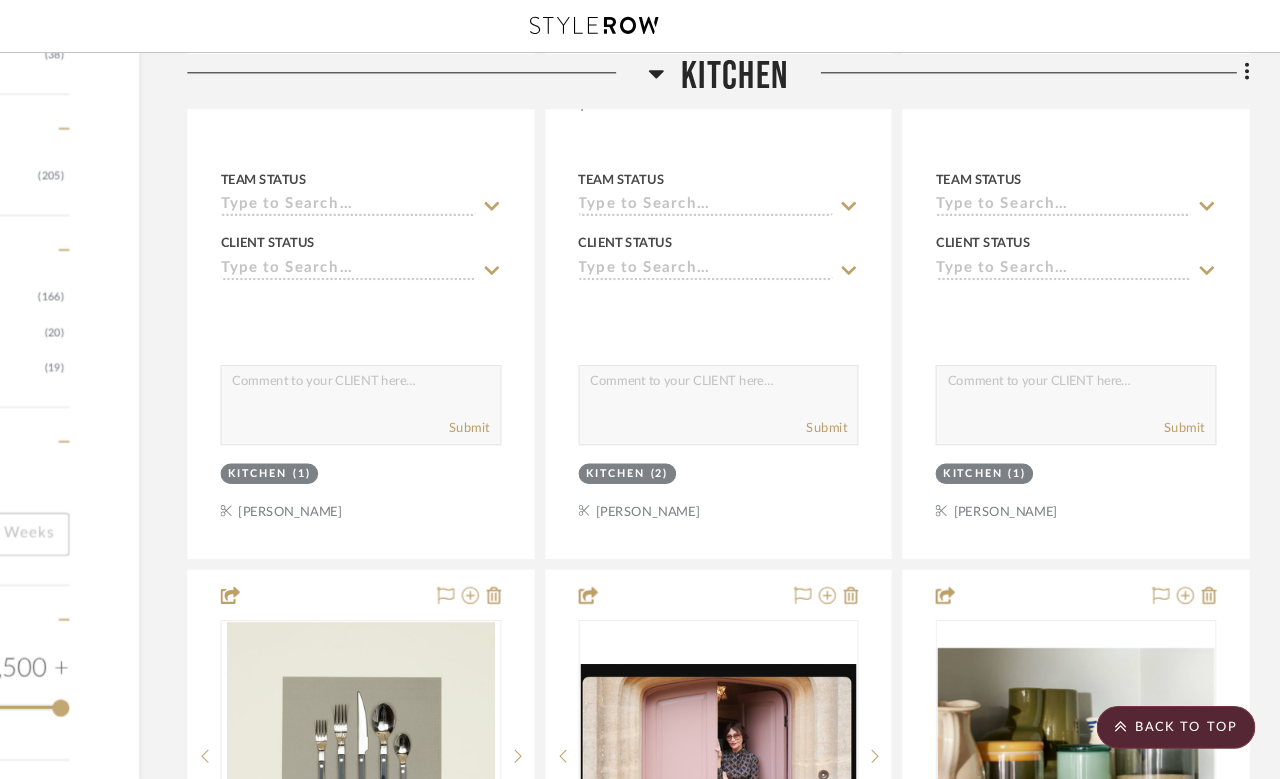click at bounding box center [757, 83] 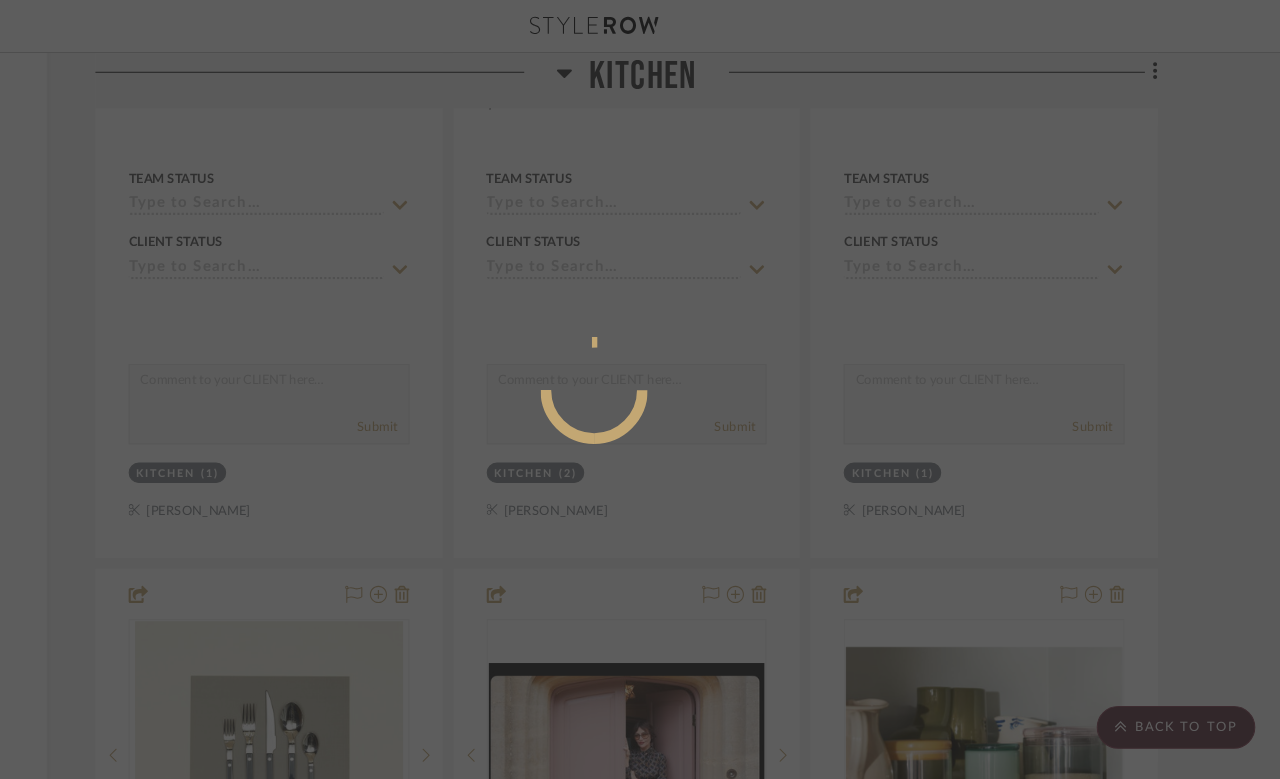 scroll, scrollTop: 0, scrollLeft: 0, axis: both 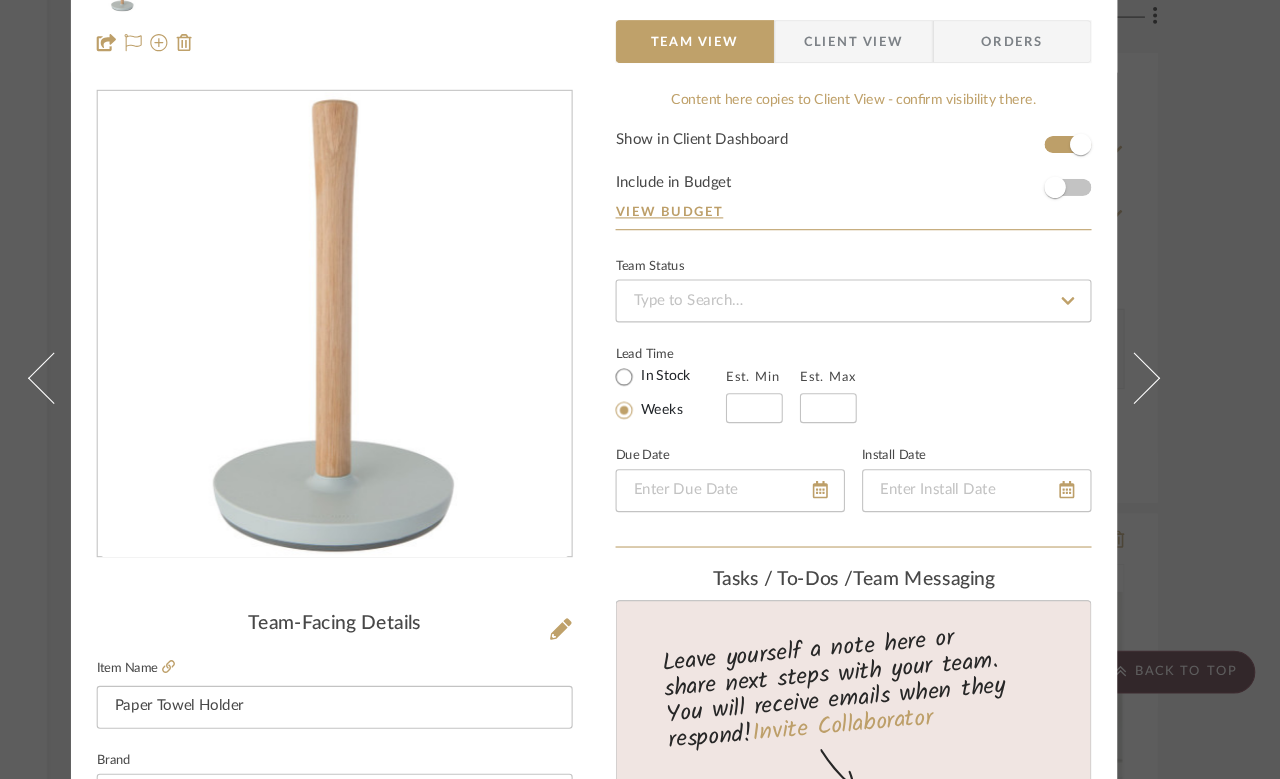 click on "Molly Kitchen Paper Towel Holder Team View Client View Orders  Team-Facing Details   Item Name  Paper Towel Holder  Brand  West Elm  Internal Description   Dimensions   Product Specifications   Item Costs   View Budget   Markup %  30%  Unit Cost  $20.99  Cost Type  DNET  Client Unit Price   $27.29   Quantity  2  Unit Type  Each  Subtotal   $54.57   Tax %  0%  Total Tax   $0.00   Shipping Cost  $0.00  Ship. Markup %  0% Taxable  Total Shipping   $0.00  Total Client Price  $54.57  Your Cost  $41.98  Your Margin  $12.59  Content here copies to Client View - confirm visibility there.  Show in Client Dashboard   Include in Budget   View Budget  Team Status  Lead Time  In Stock Weeks  Est. Min   Est. Max   Due Date   Install Date  Tasks / To-Dos /  team Messaging  Leave yourself a note here or share next steps with your team. You will receive emails when they
respond!  Invite Collaborator Internal Notes  Documents  Choose a file  or drag it here. Change Room/Update Quantity  Kitchen  (2)" at bounding box center [640, 389] 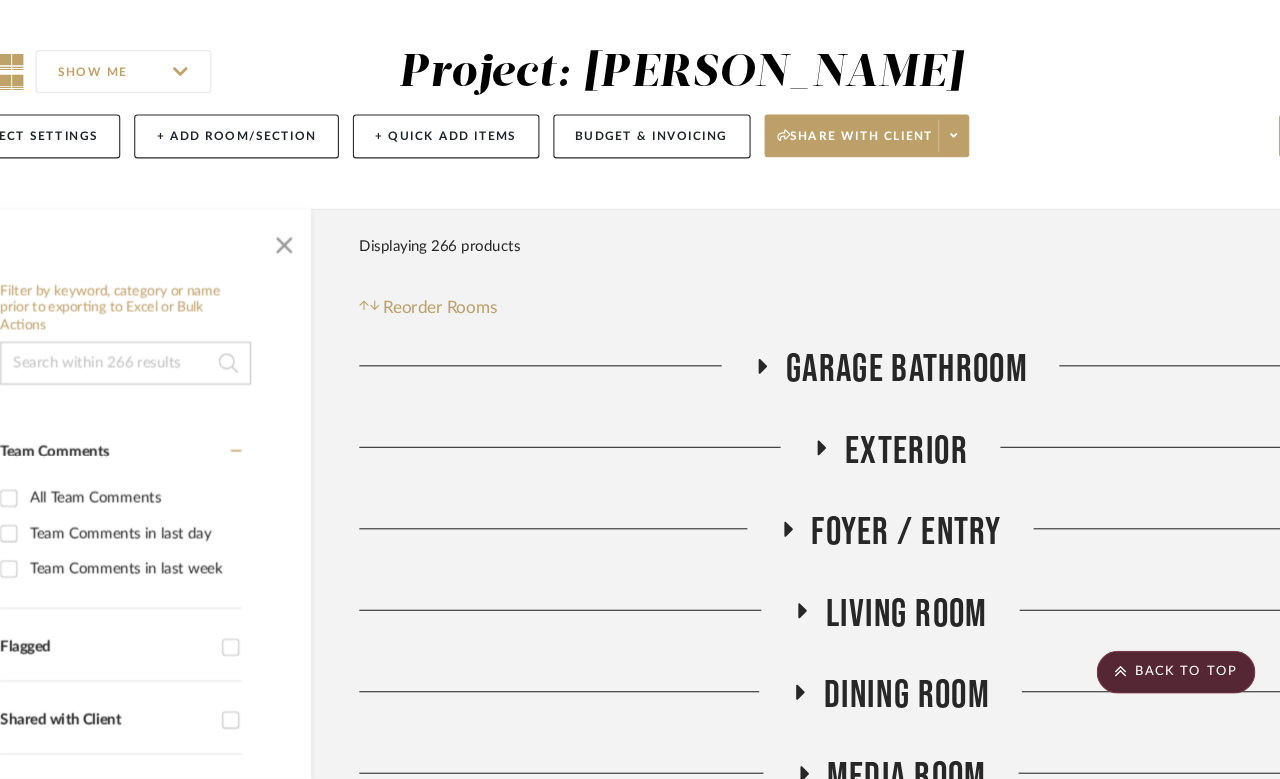 scroll, scrollTop: 2481, scrollLeft: 160, axis: both 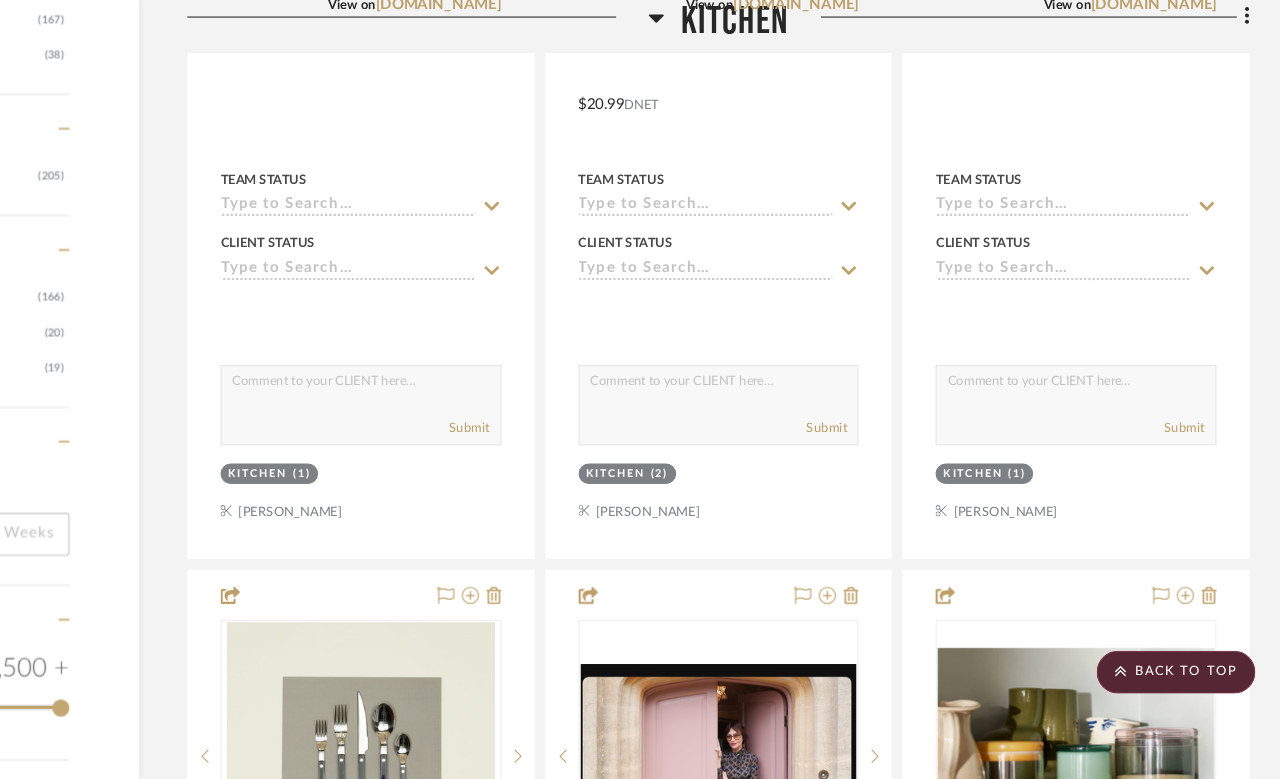 type 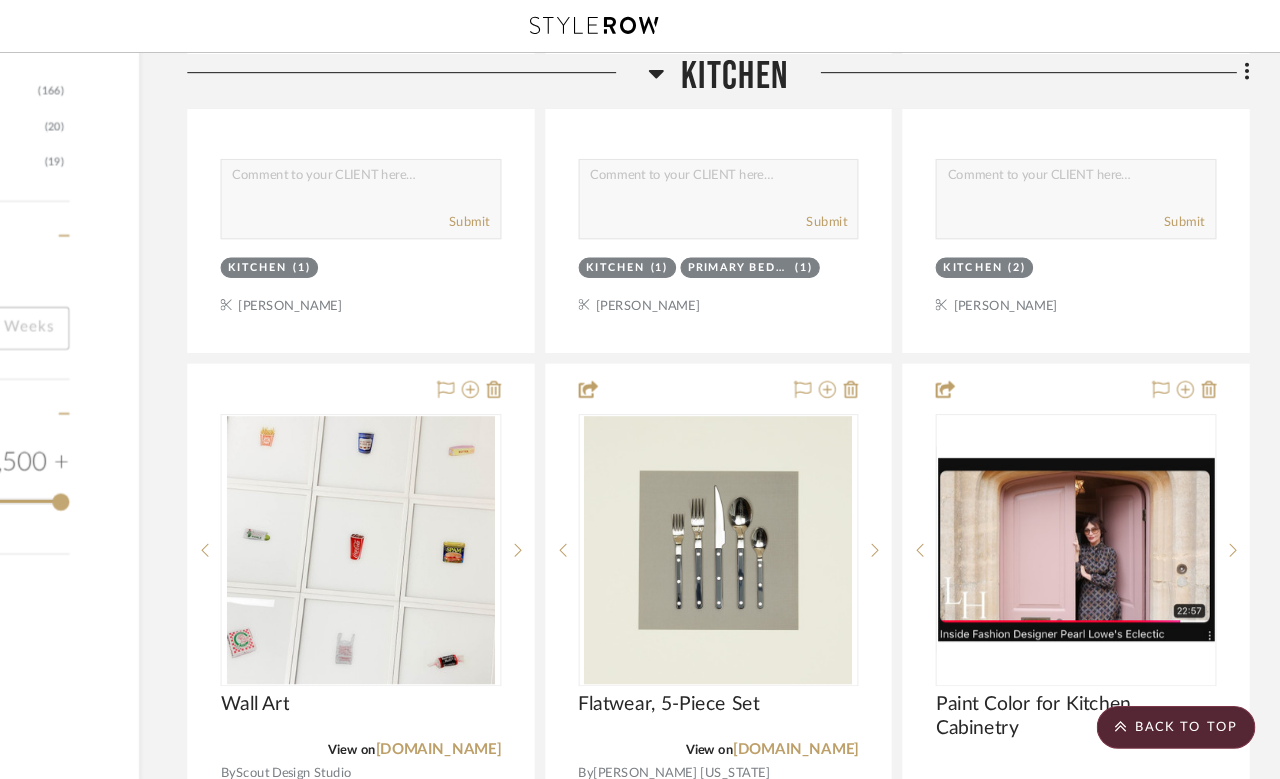 scroll, scrollTop: 2722, scrollLeft: 160, axis: both 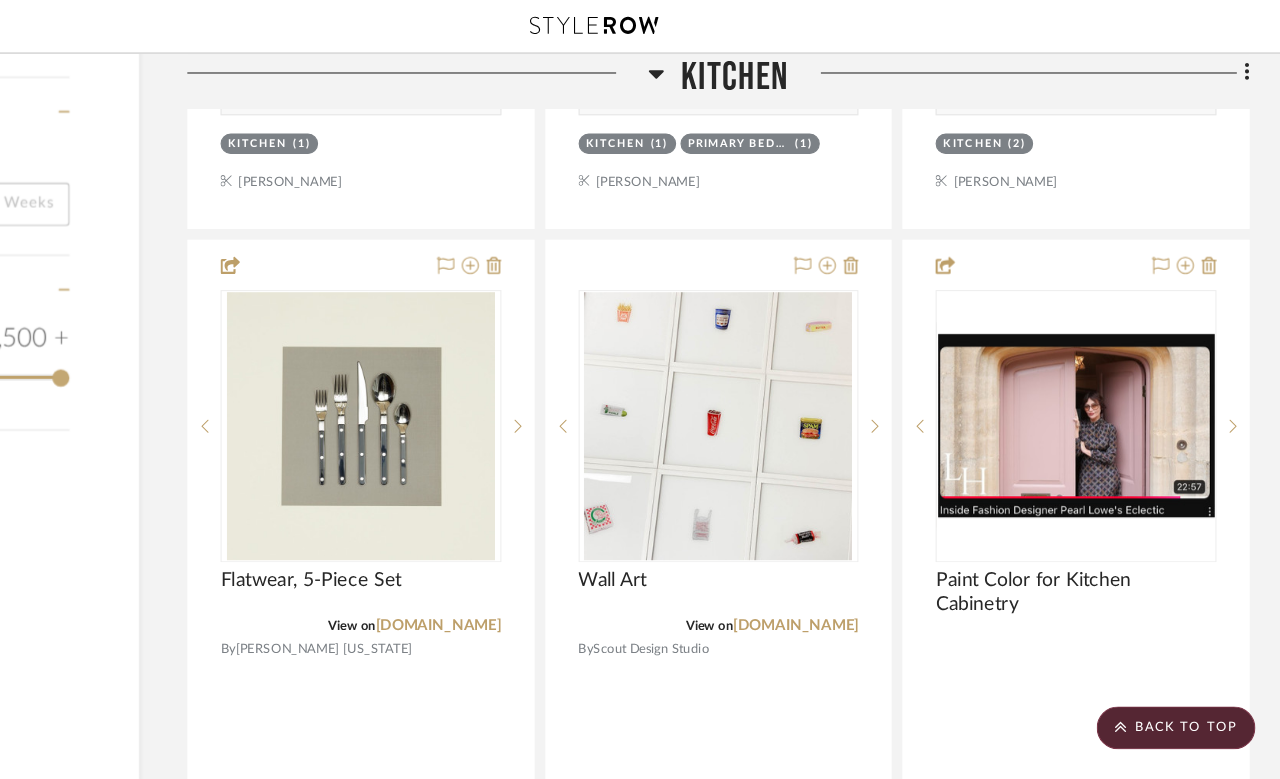 click at bounding box center (1090, 397) 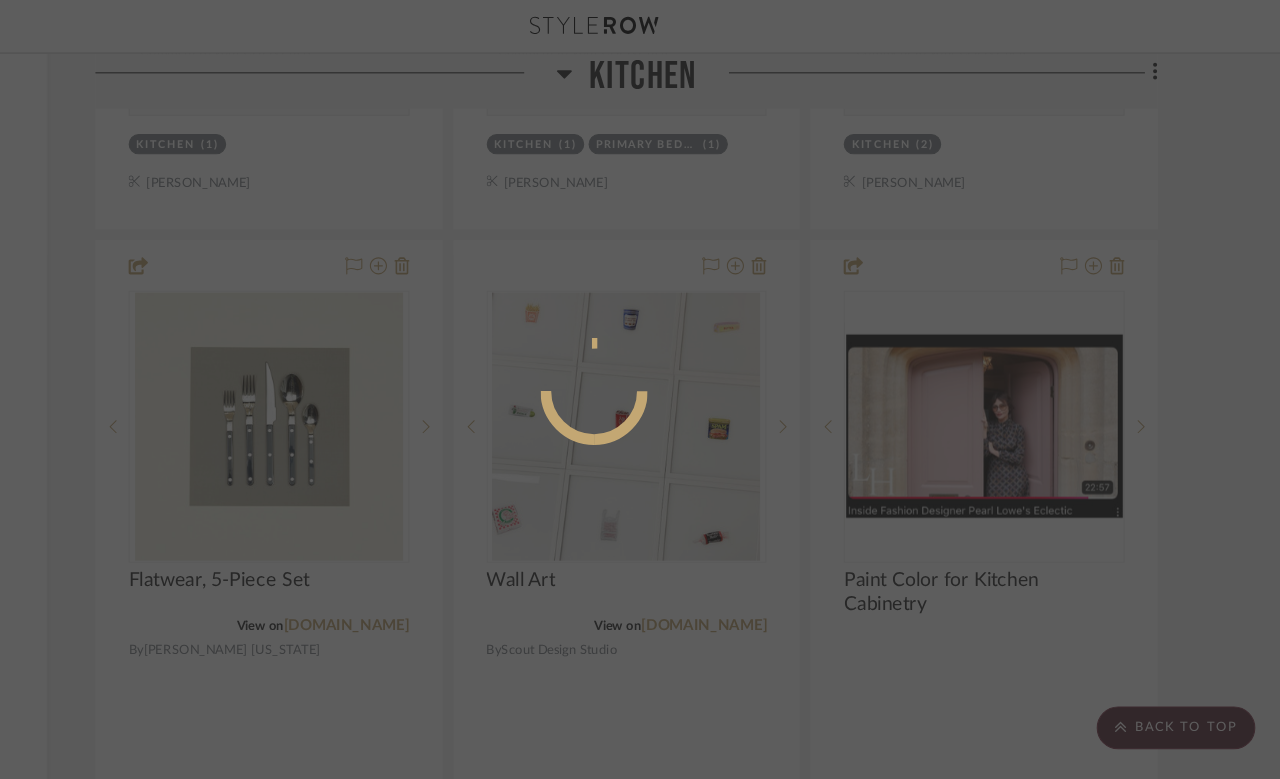 scroll, scrollTop: 0, scrollLeft: 0, axis: both 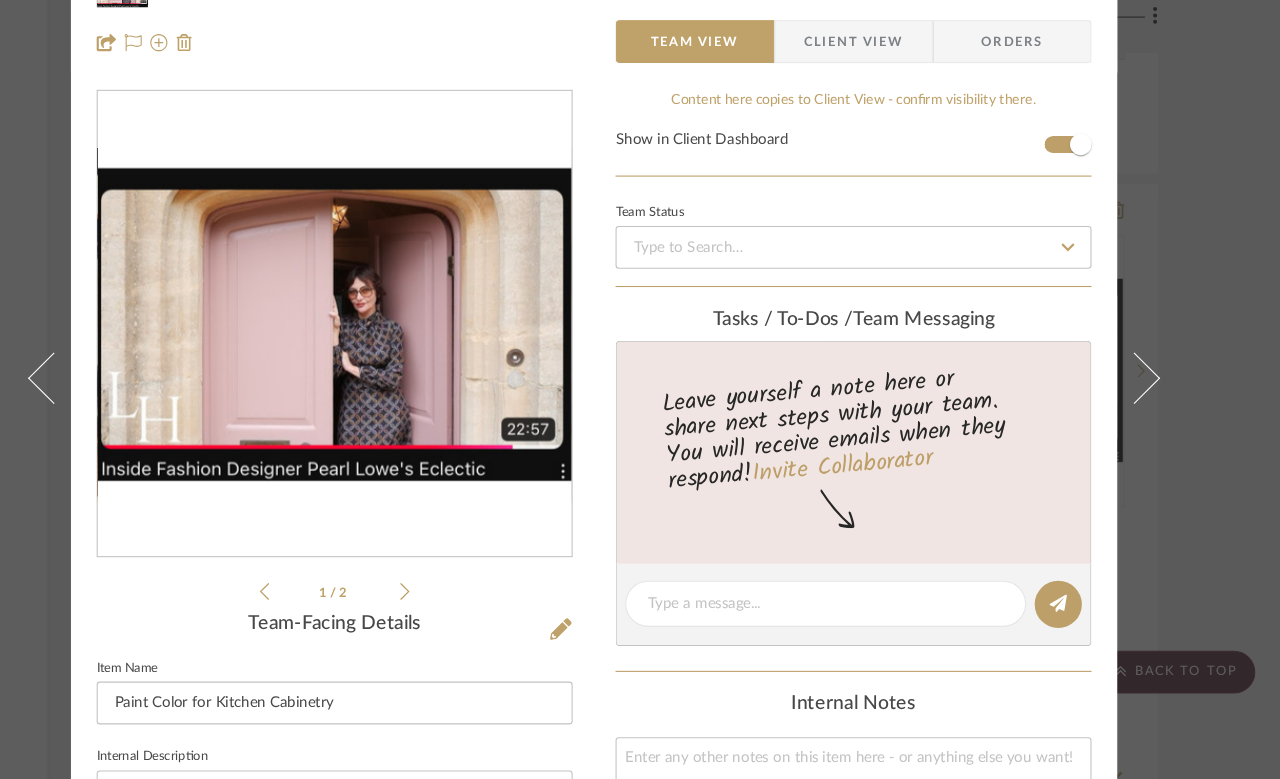 click 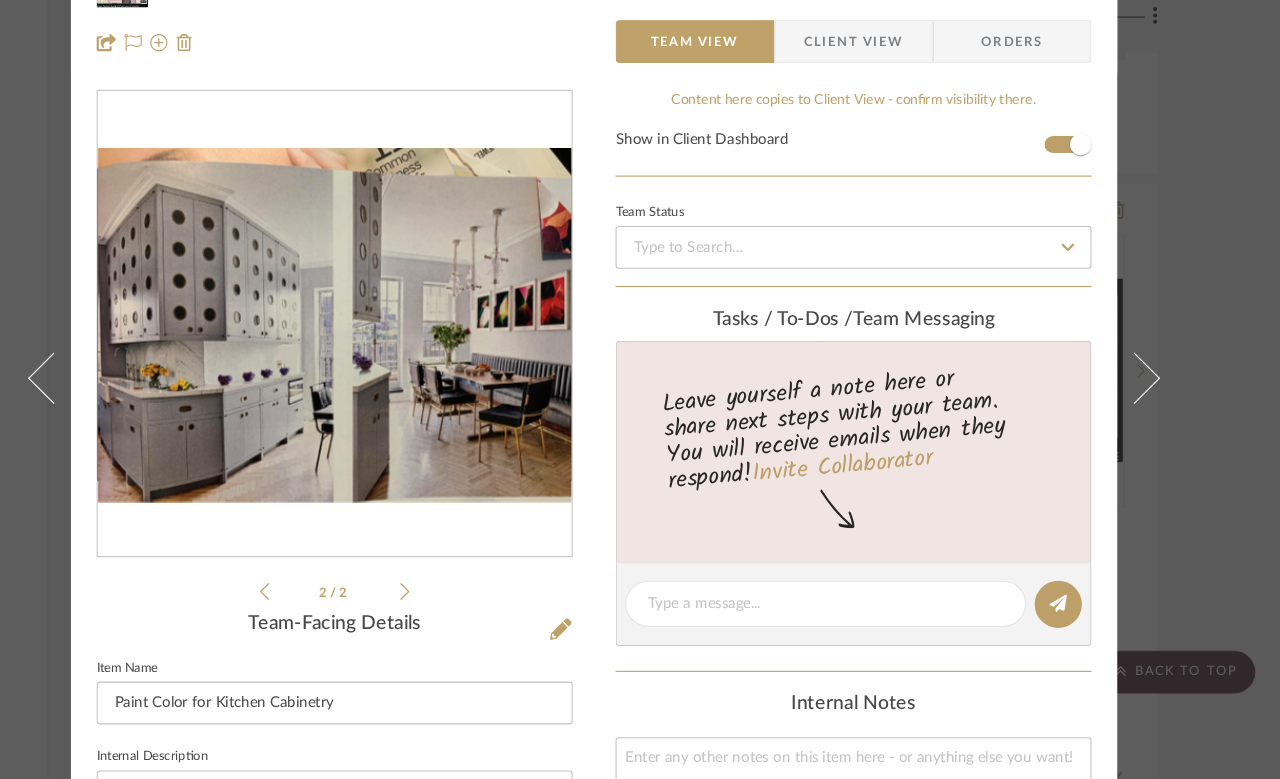 click on "Molly Kitchen Paint Color for Kitchen Cabinetry Team View Client View Orders 2 / 2  Team-Facing Details   Item Name  Paint Color for Kitchen Cabinetry  Internal Description  Content here copies to Client View - confirm visibility there.  Show in Client Dashboard  Team Status Tasks / To-Dos /  team Messaging  Leave yourself a note here or share next steps with your team. You will receive emails when they
respond!  Invite Collaborator Internal Notes  Documents  Choose a file  or drag it here. Change Room/Update Quantity  Kitchen   Dining Room  *To create a new room/section do that from main project page    Molly Schirmang" at bounding box center (640, 389) 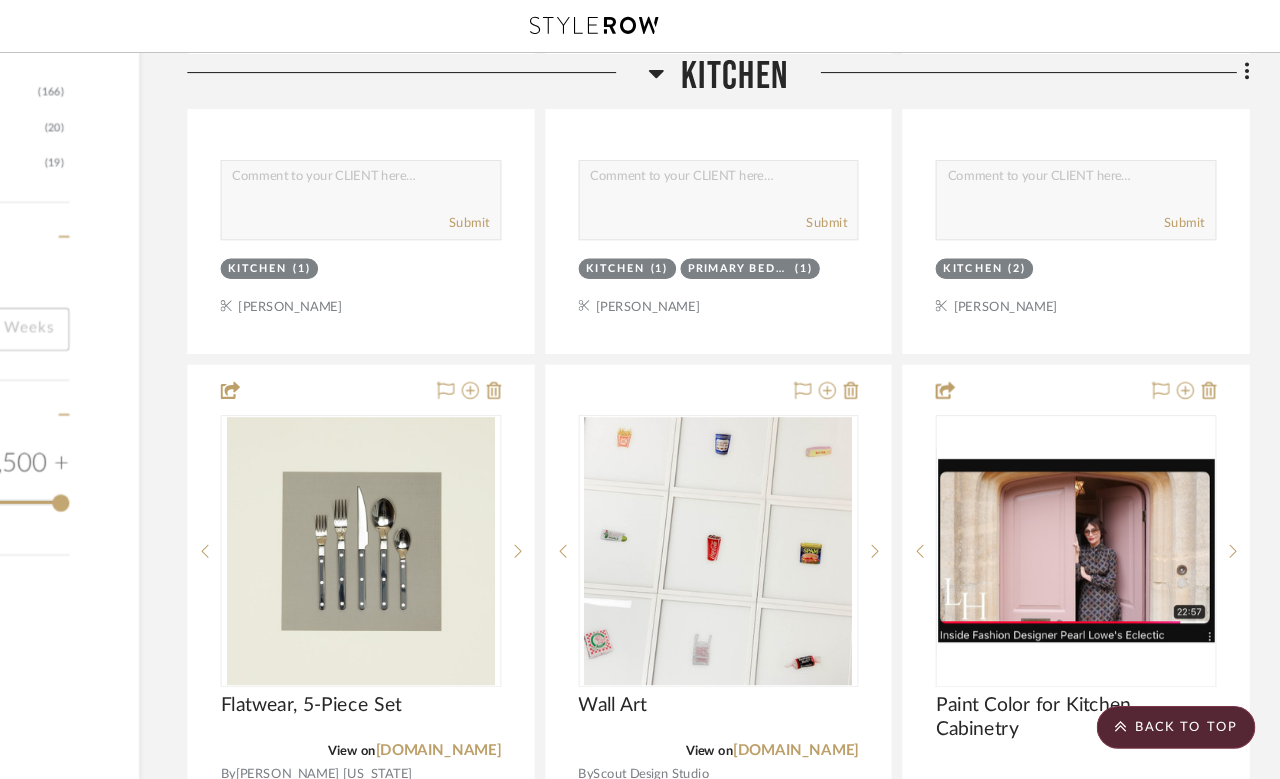 scroll, scrollTop: 2724, scrollLeft: 160, axis: both 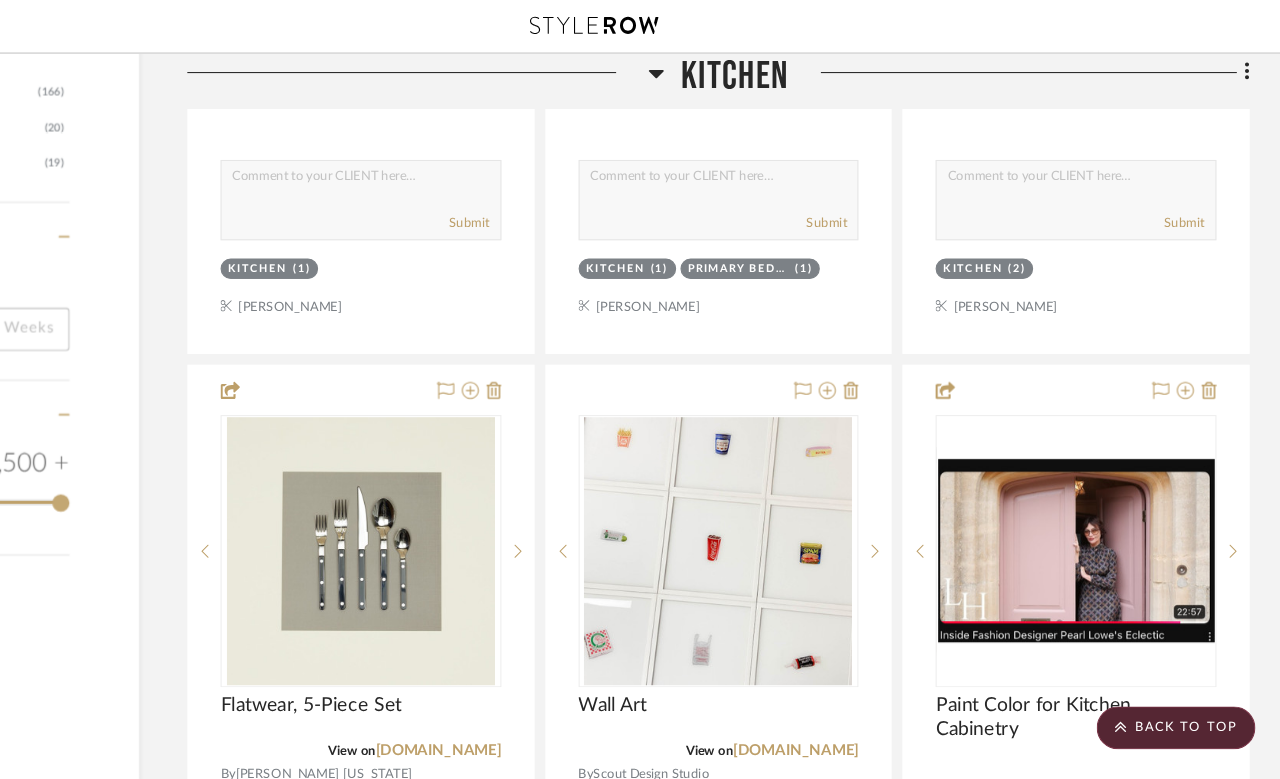 click on "[DOMAIN_NAME]" at bounding box center [495, 700] 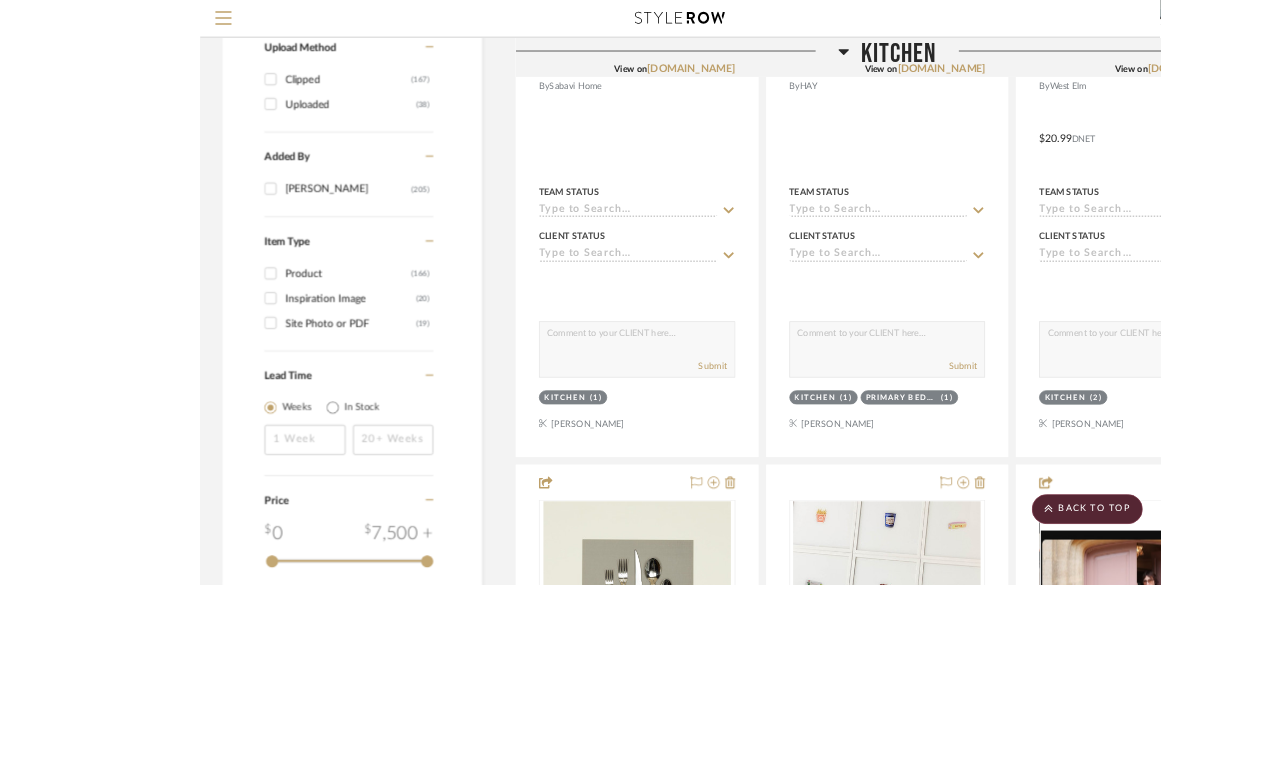 scroll, scrollTop: 2615, scrollLeft: 0, axis: vertical 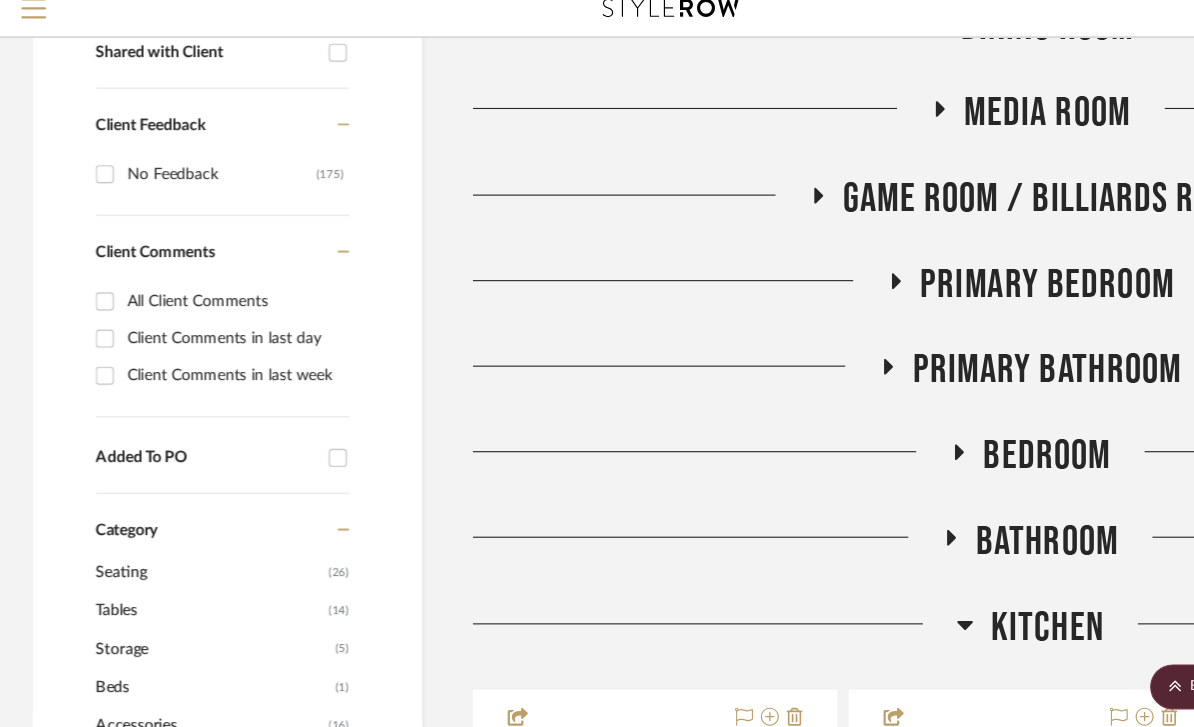 click on "Bathroom" 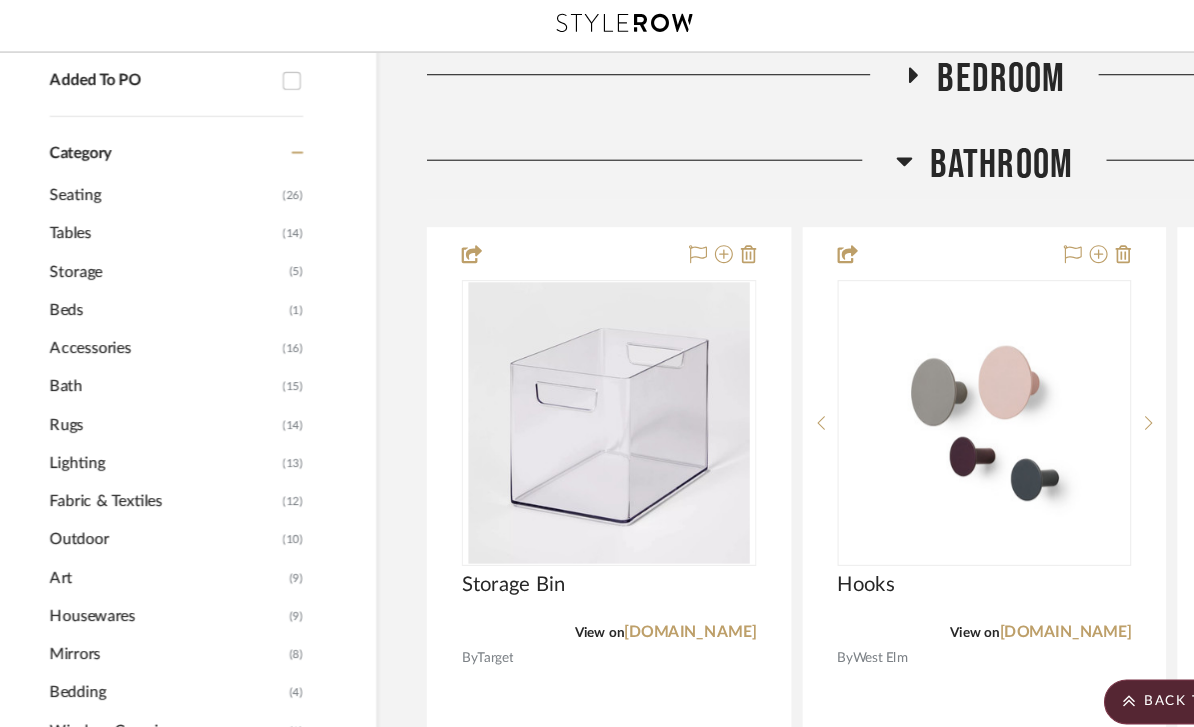 scroll, scrollTop: 1001, scrollLeft: 0, axis: vertical 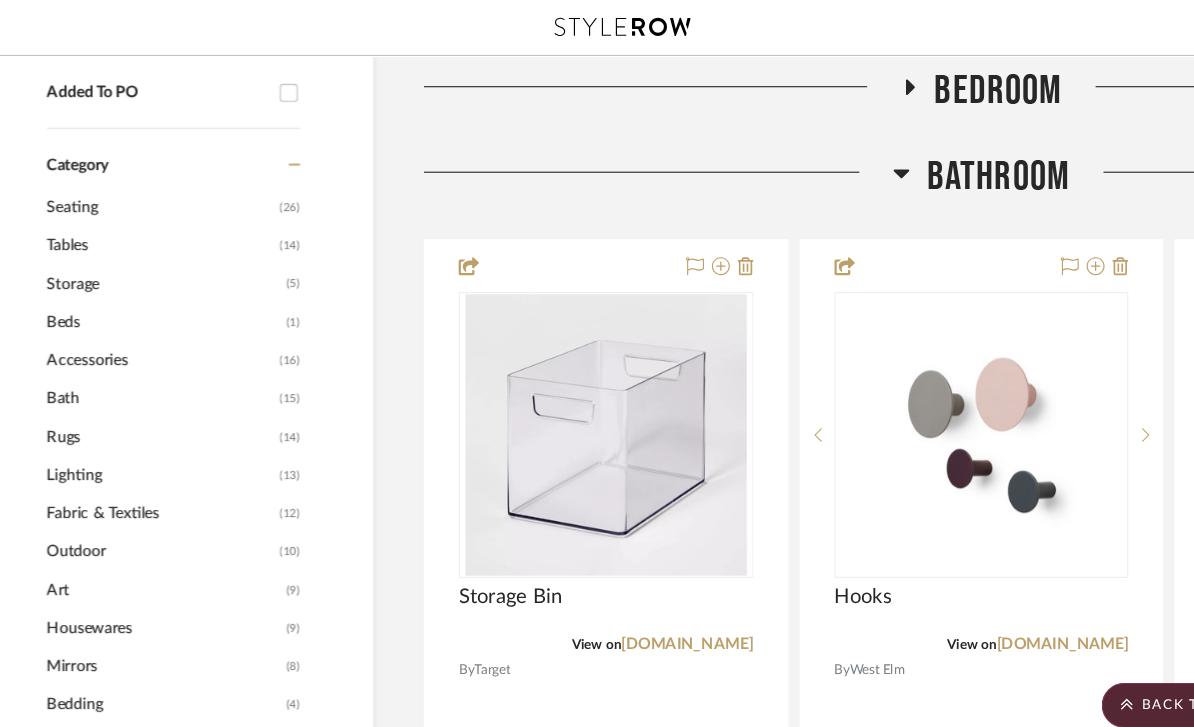 click 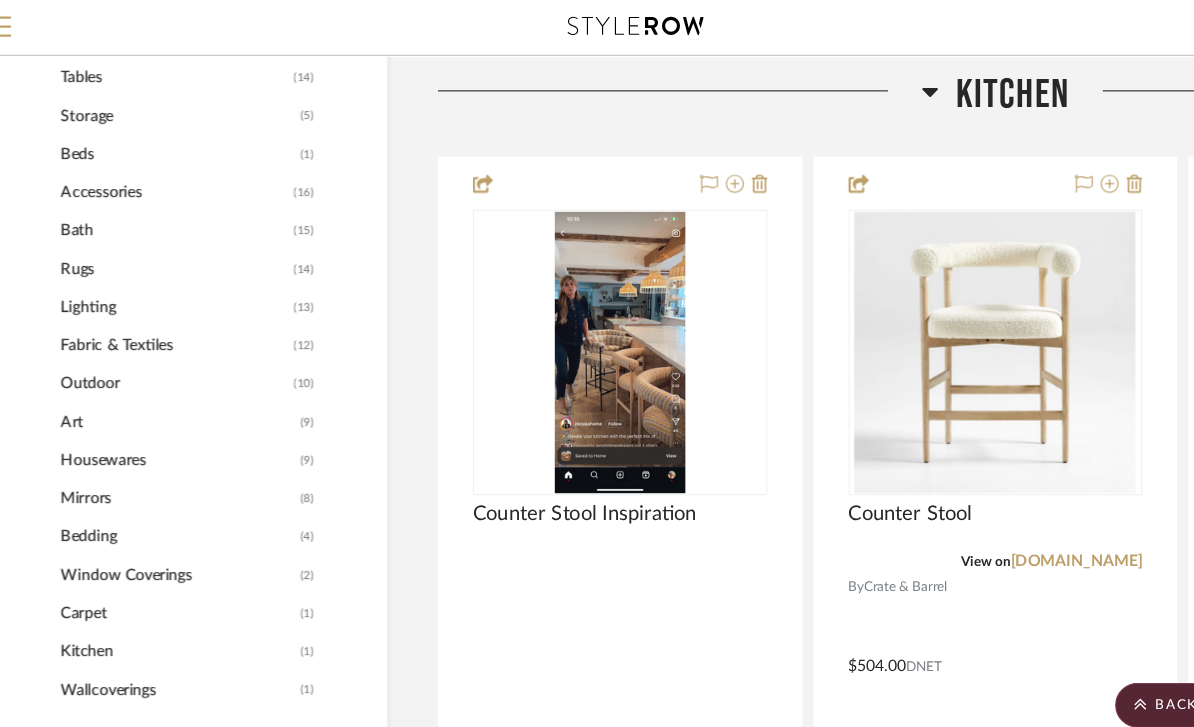 scroll, scrollTop: 1148, scrollLeft: 0, axis: vertical 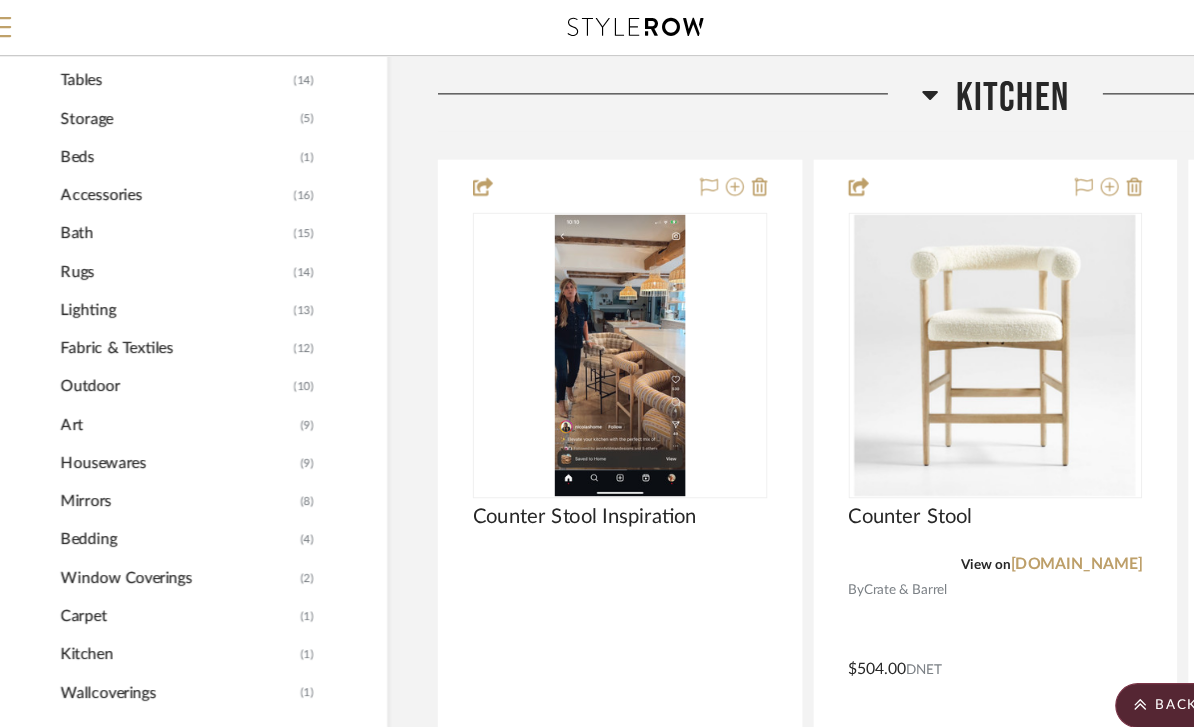 click 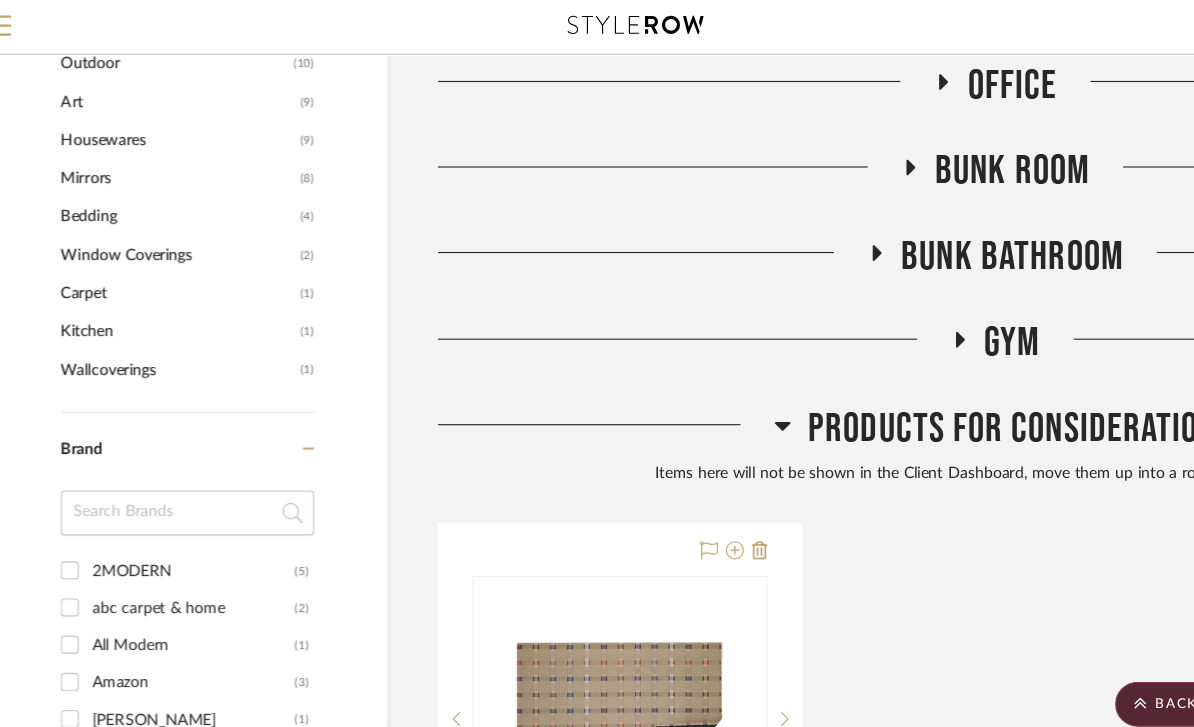 scroll, scrollTop: 1434, scrollLeft: 0, axis: vertical 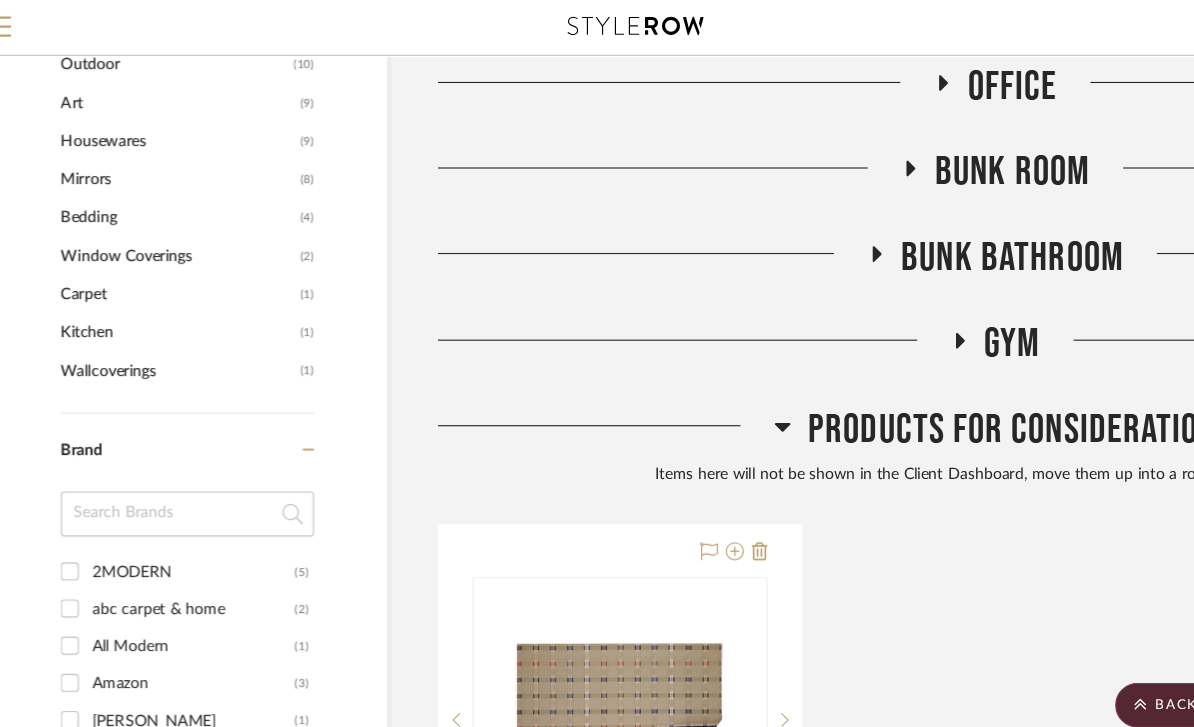 click 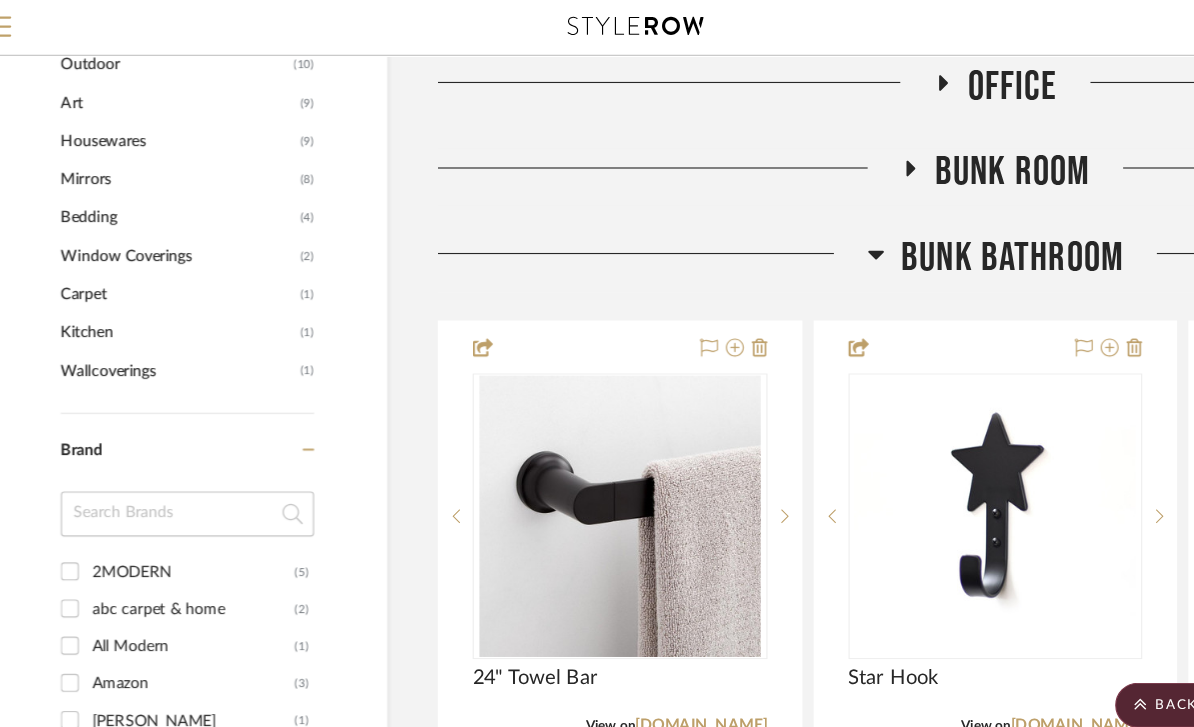 click 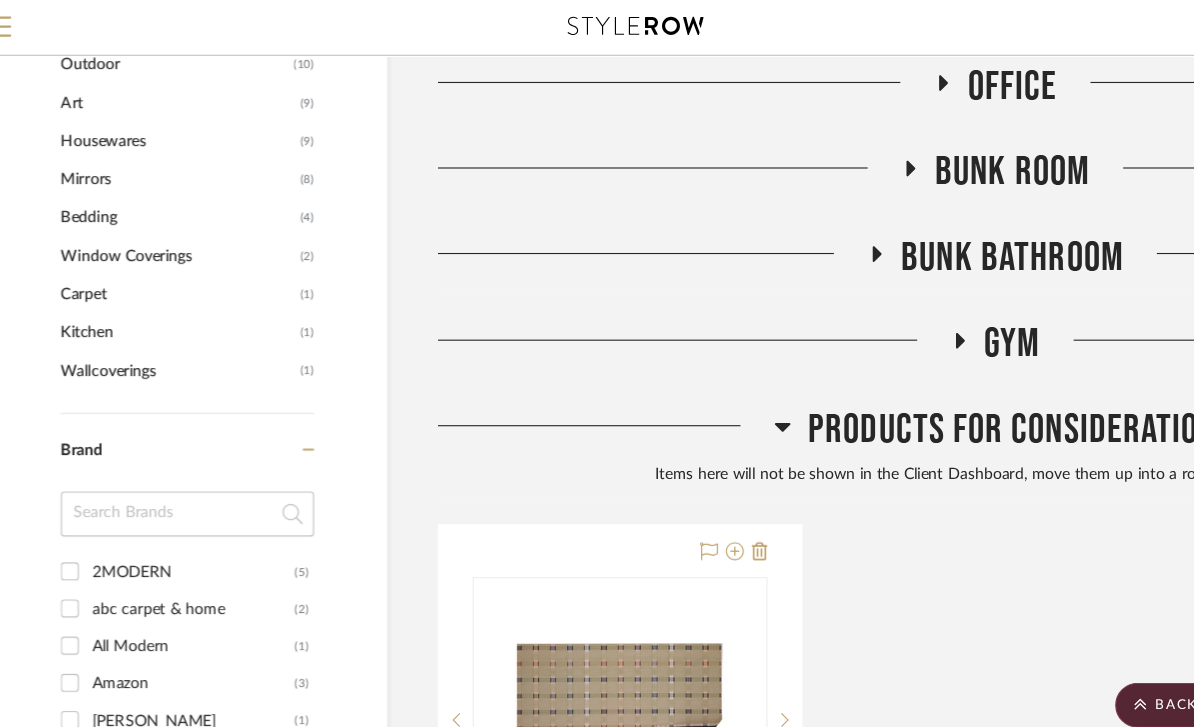 click 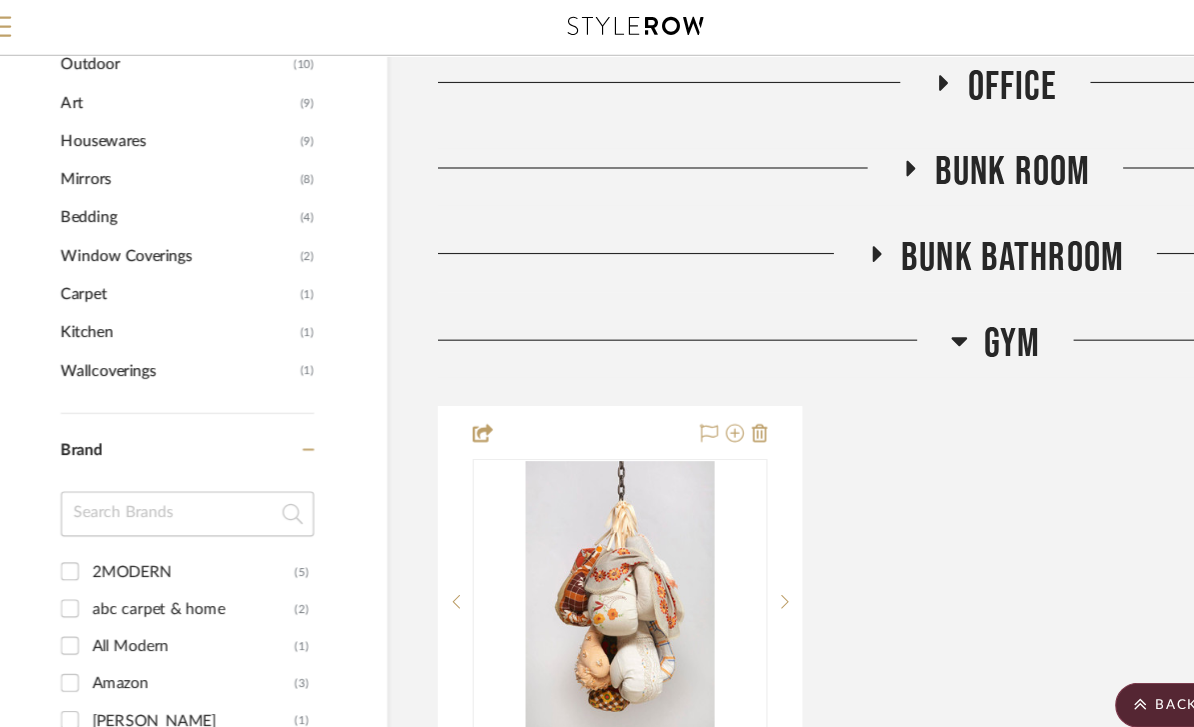 click 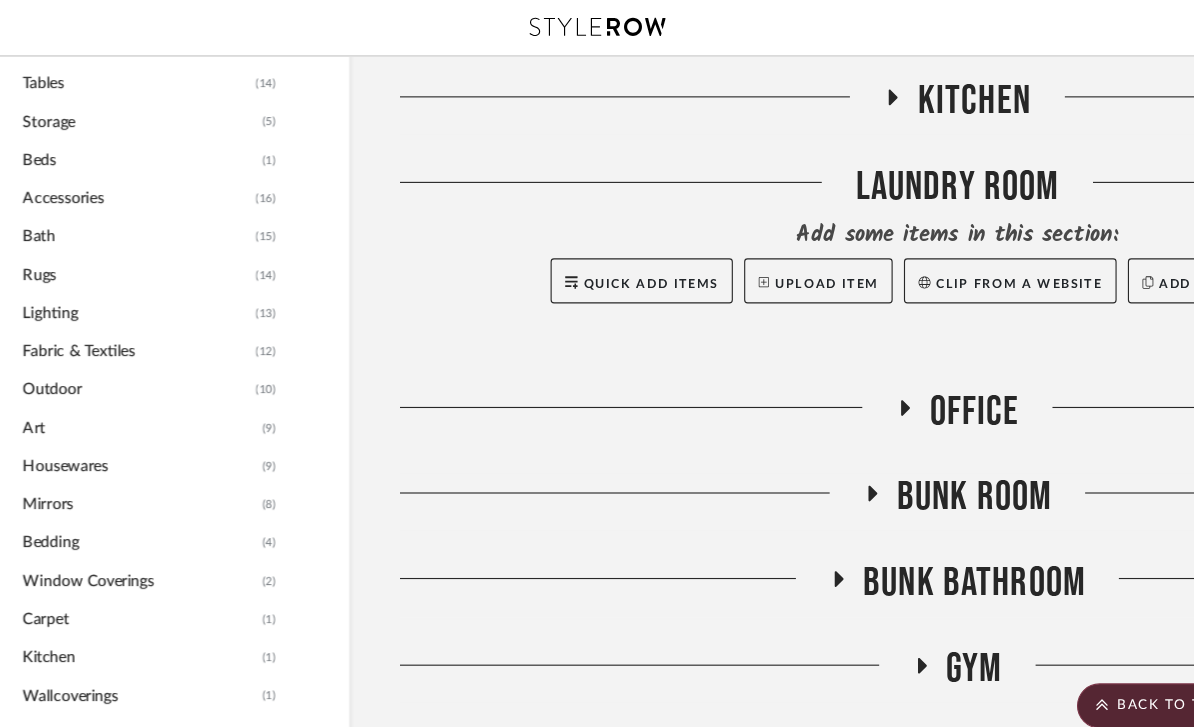 scroll, scrollTop: 1145, scrollLeft: 0, axis: vertical 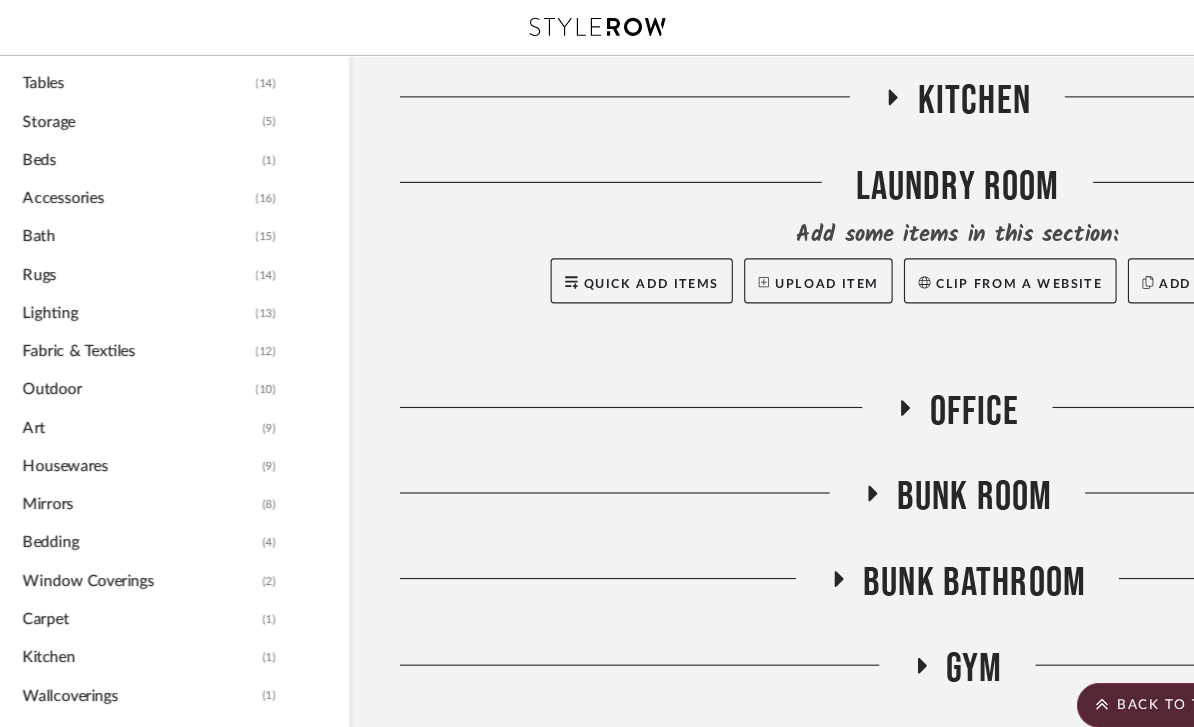 click 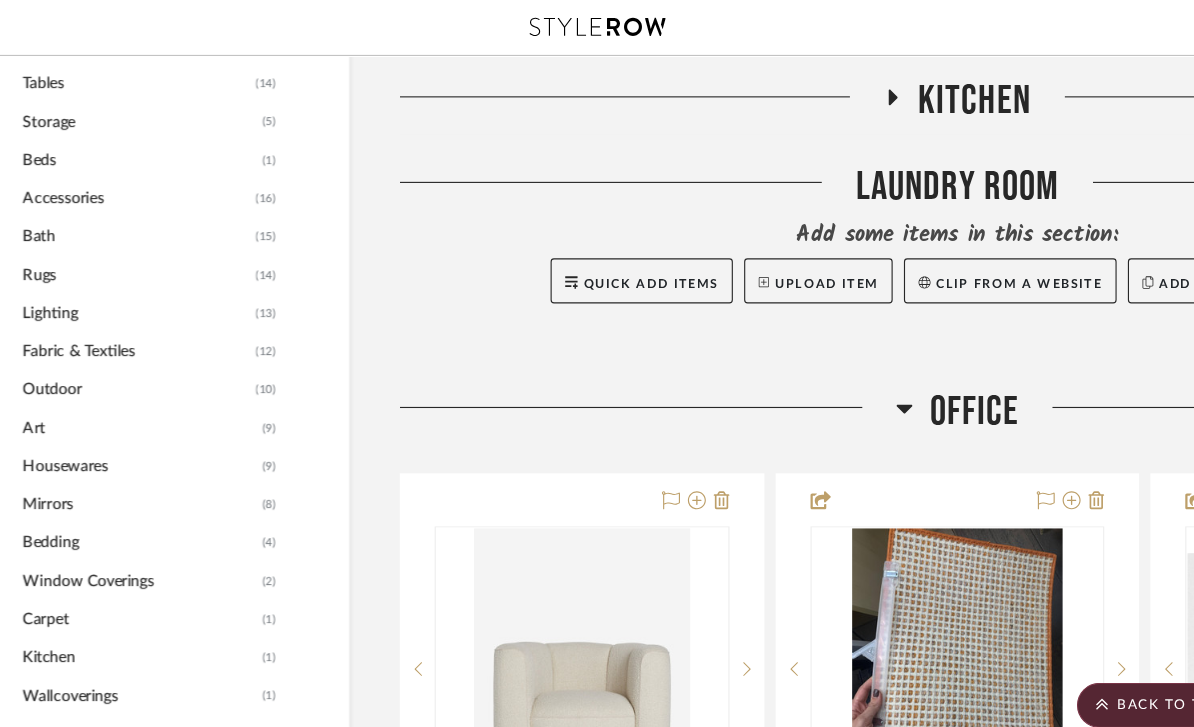 click 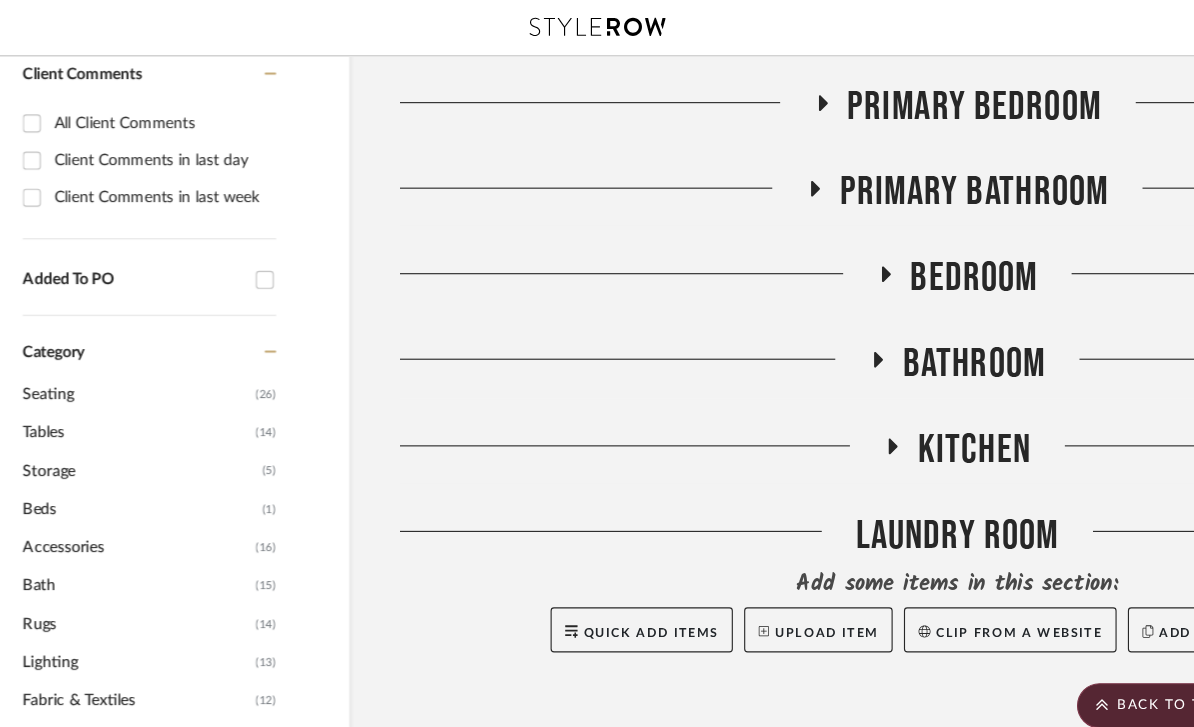 scroll, scrollTop: 834, scrollLeft: 0, axis: vertical 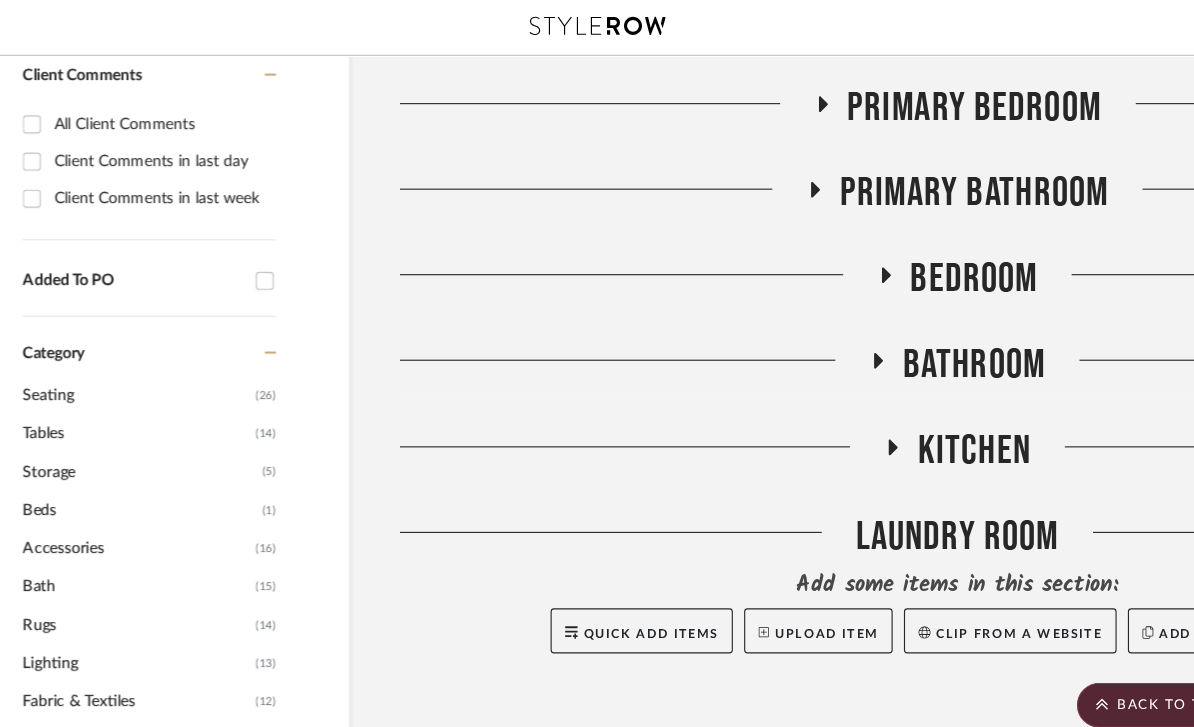 click 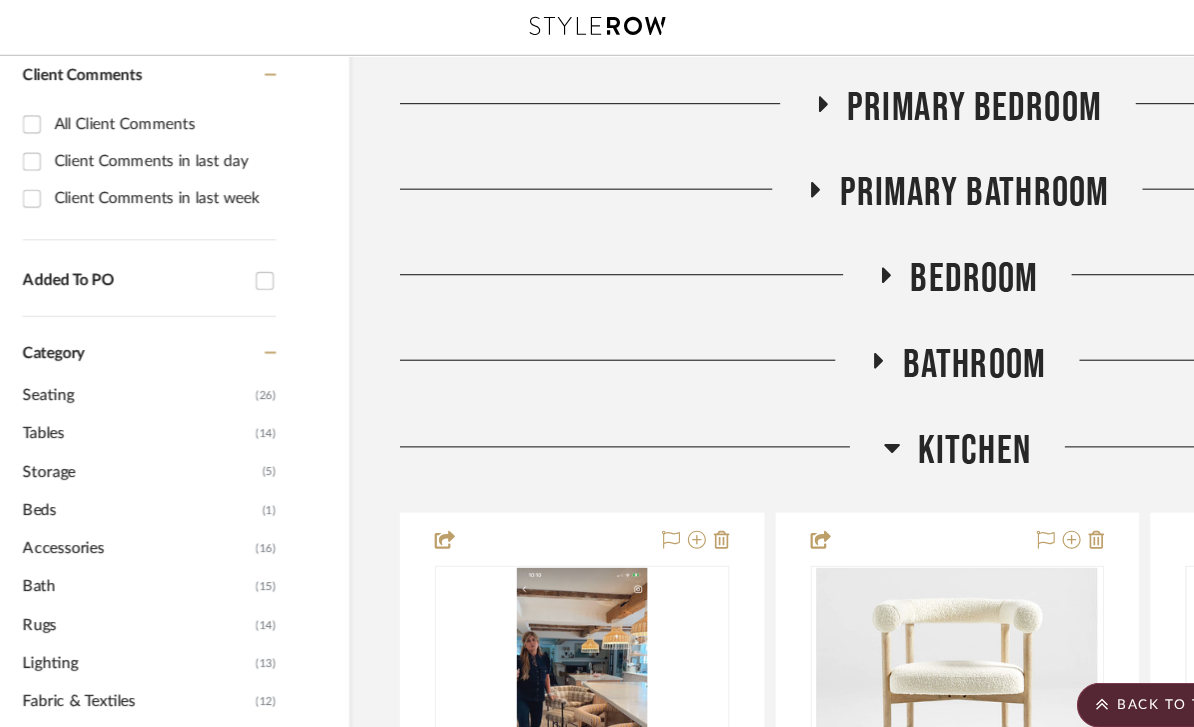 click 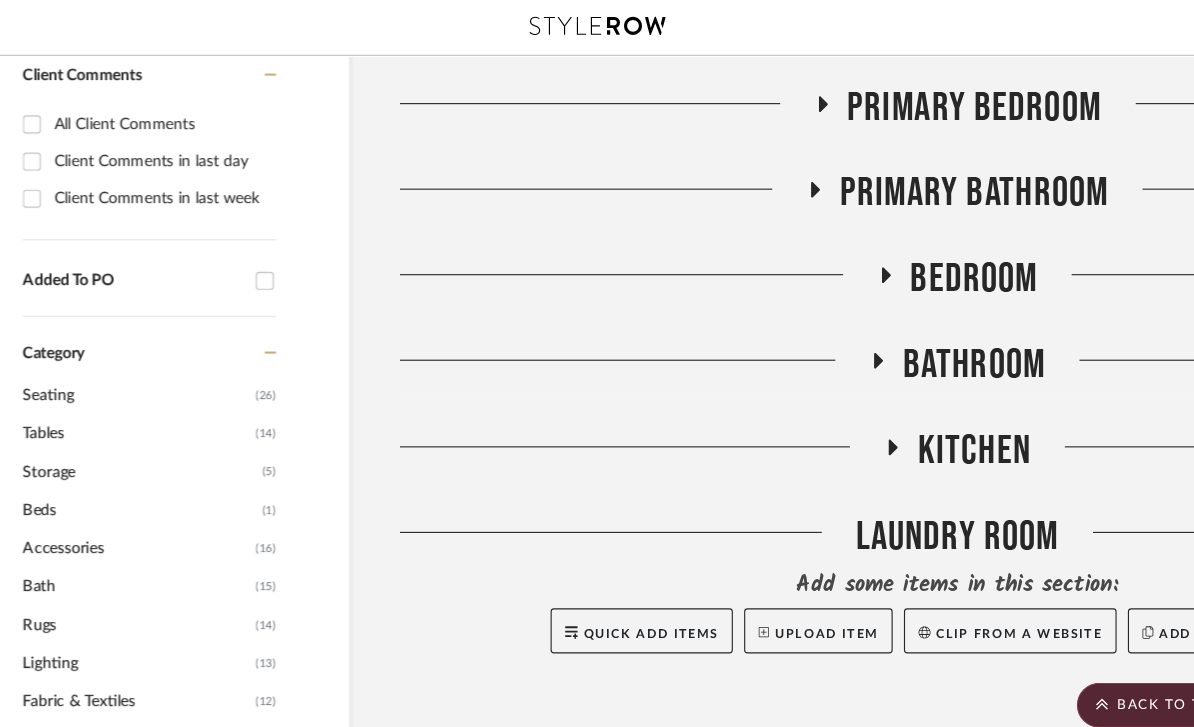 click 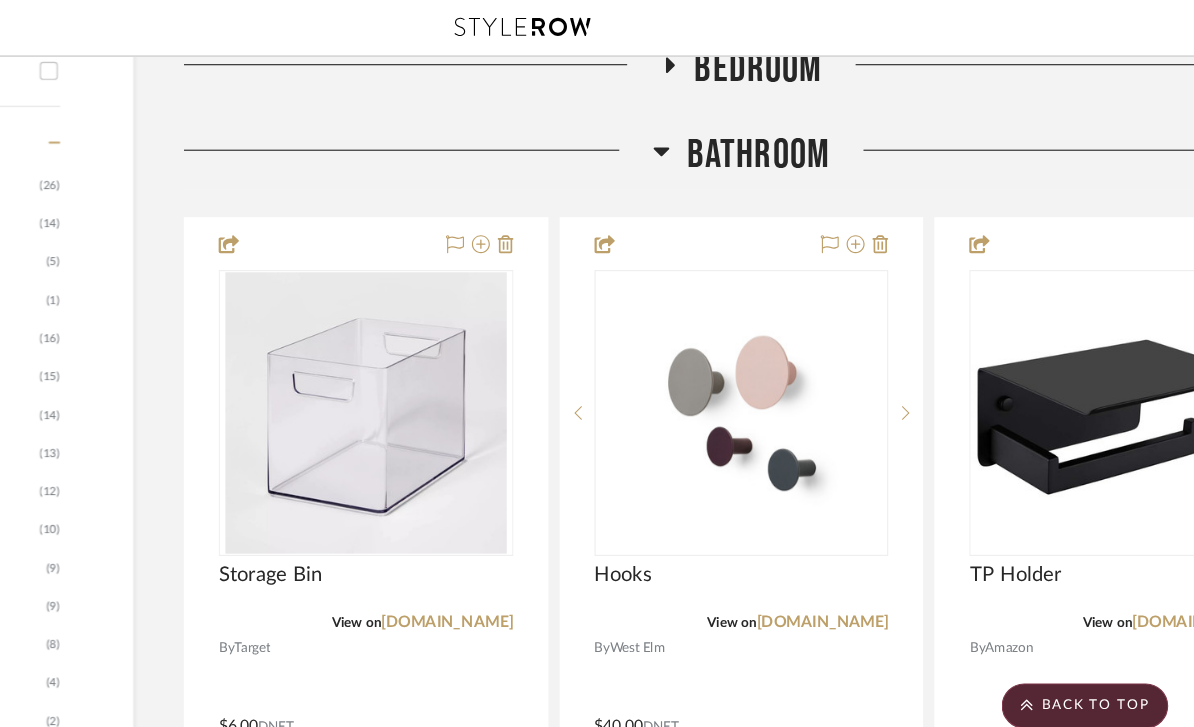 scroll, scrollTop: 1021, scrollLeft: 125, axis: both 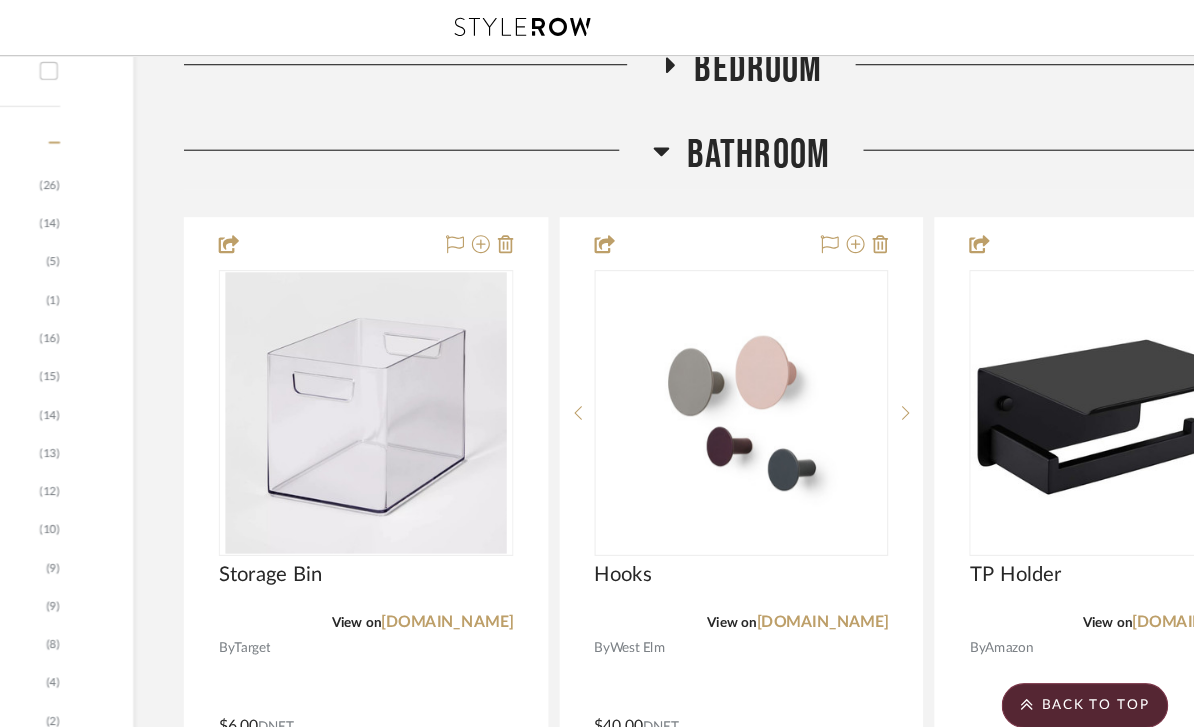 click 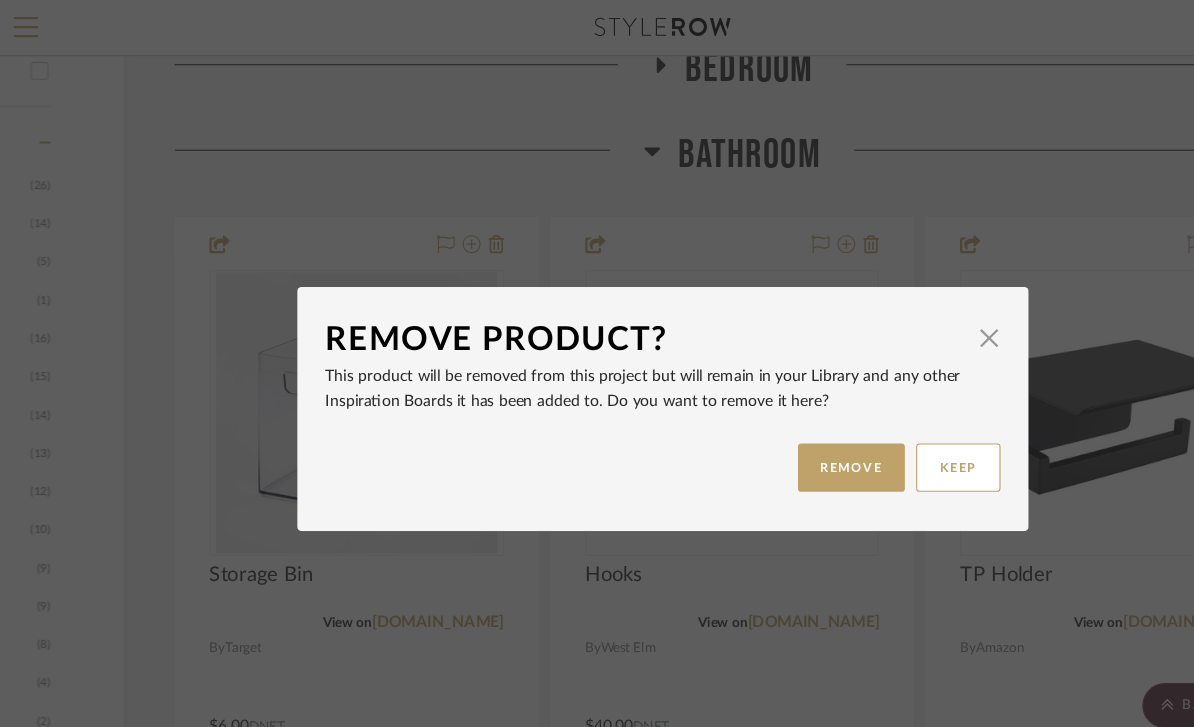 scroll, scrollTop: 0, scrollLeft: 0, axis: both 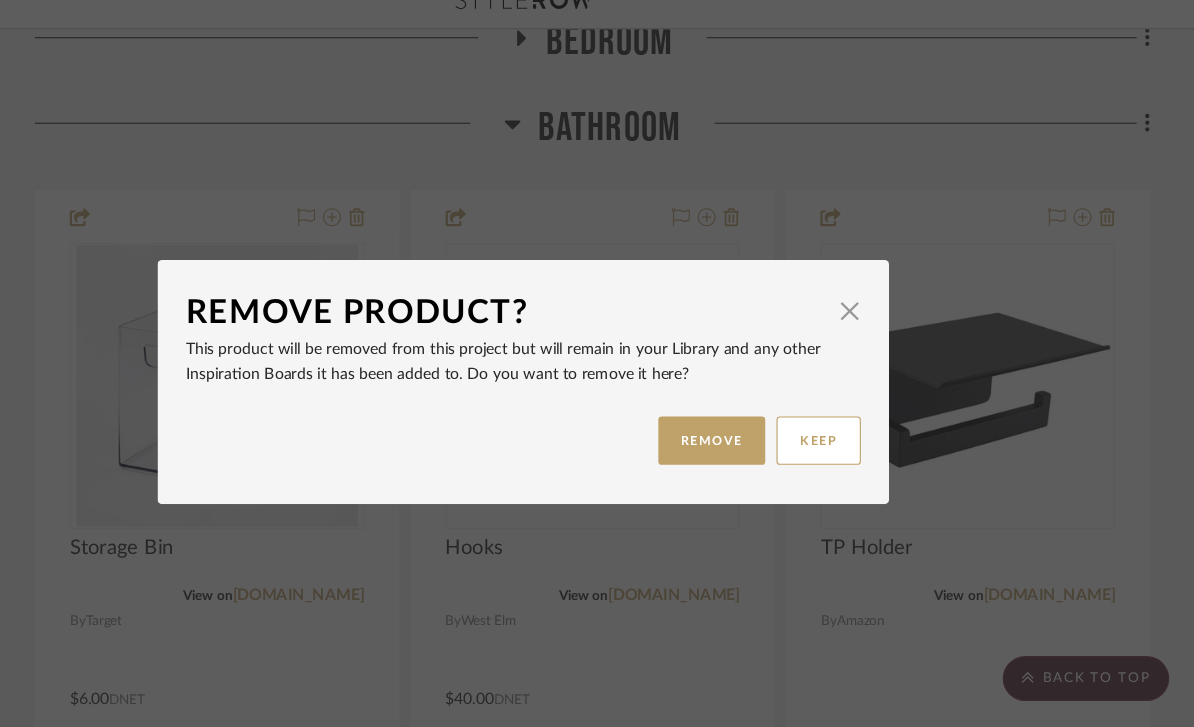 click on "REMOVE" at bounding box center (764, 415) 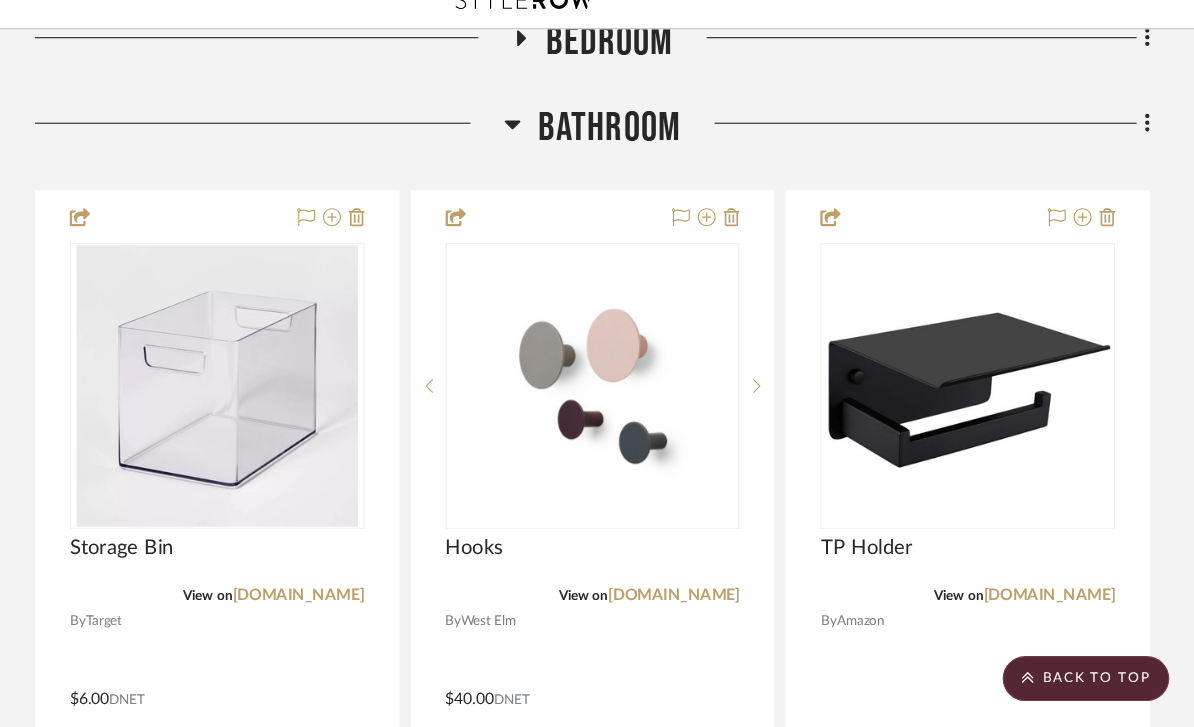 scroll, scrollTop: 997, scrollLeft: 125, axis: both 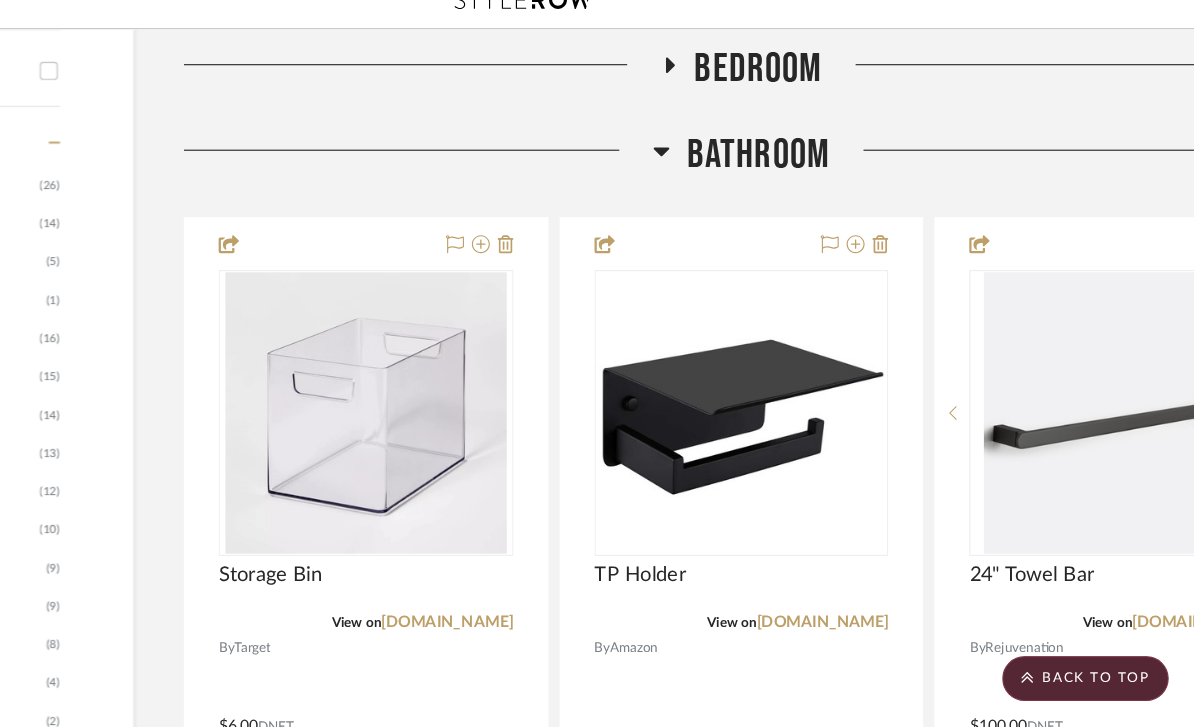 click at bounding box center (458, 655) 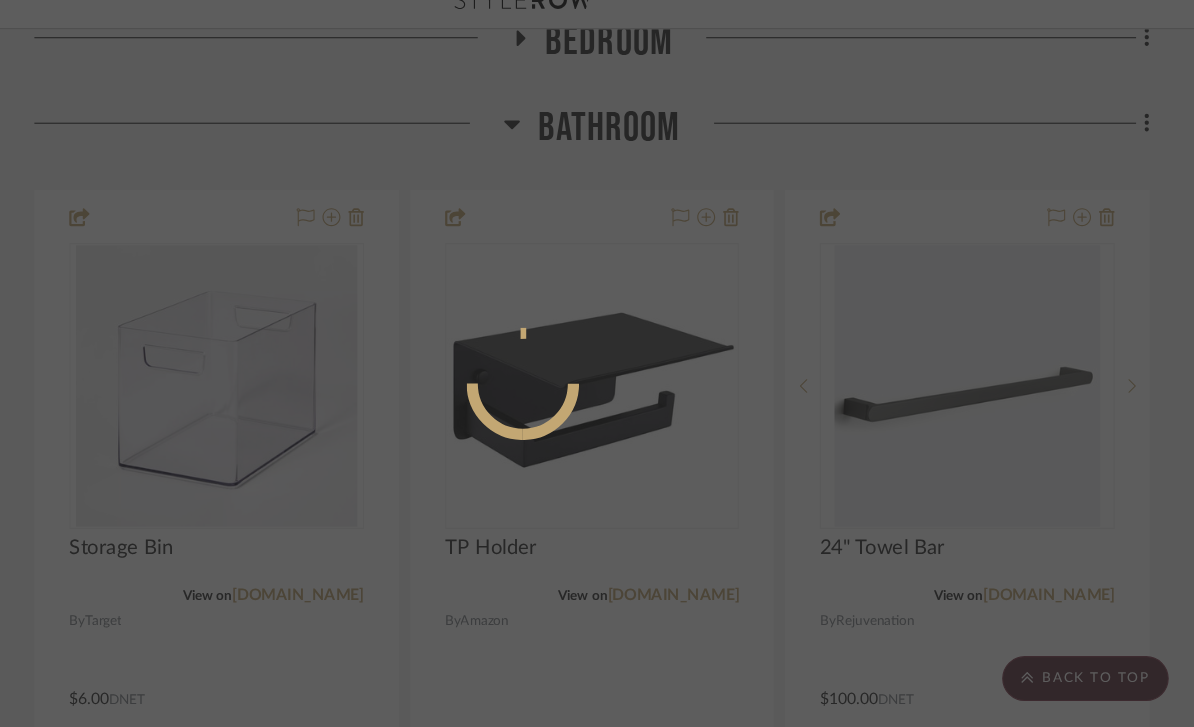 scroll, scrollTop: 0, scrollLeft: 0, axis: both 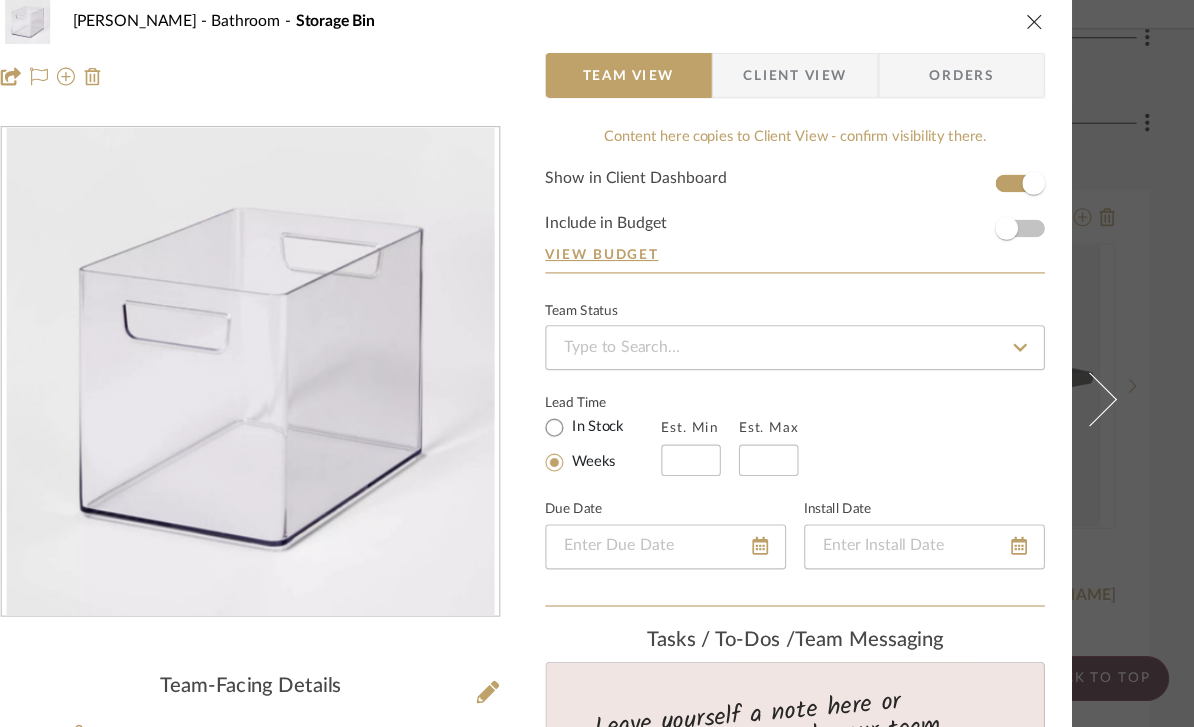 click at bounding box center [1052, 43] 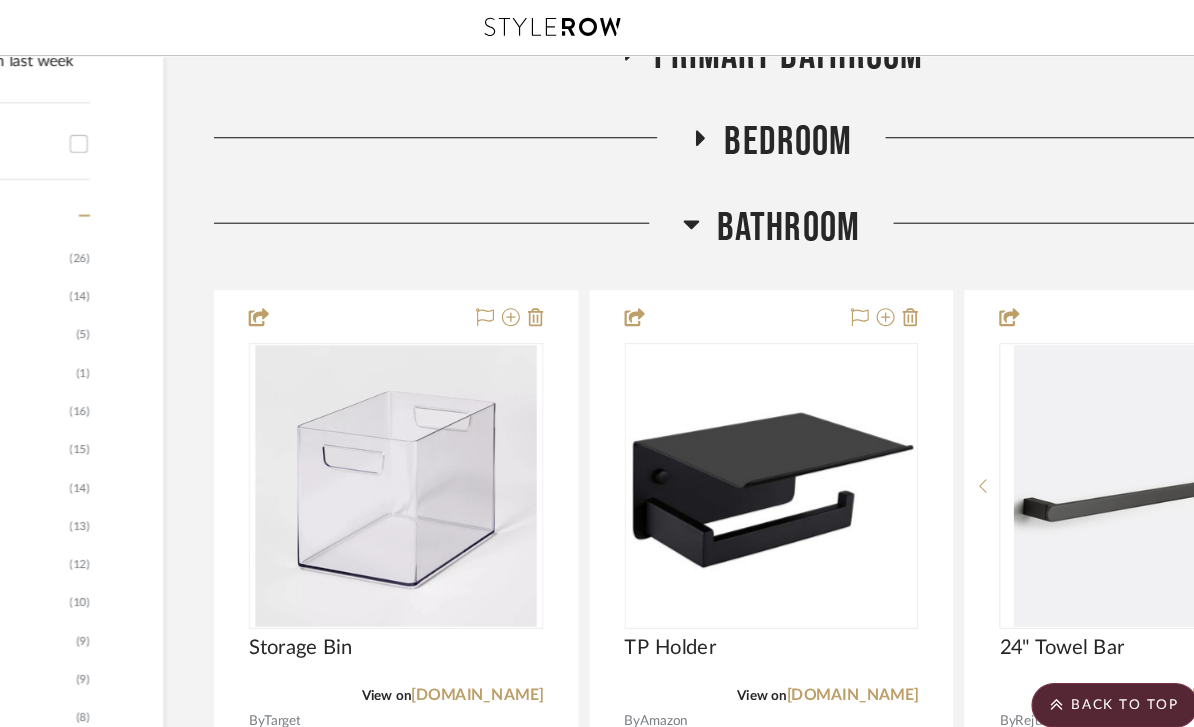 click 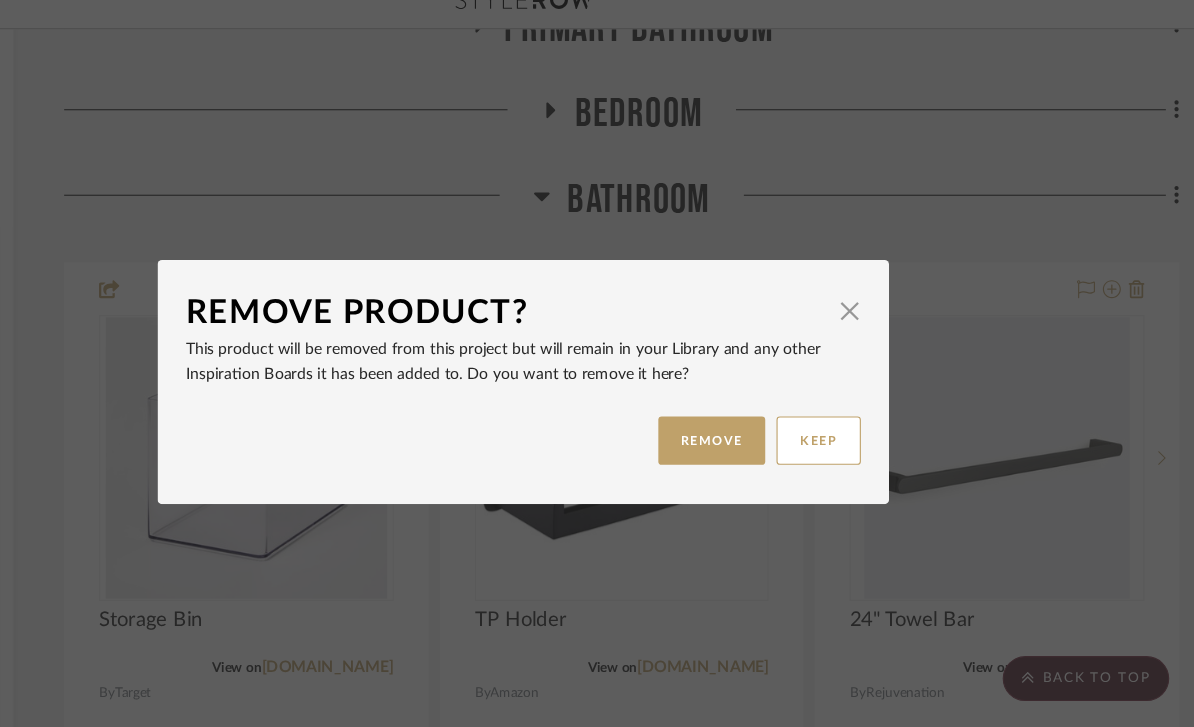 click on "REMOVE" at bounding box center (764, 415) 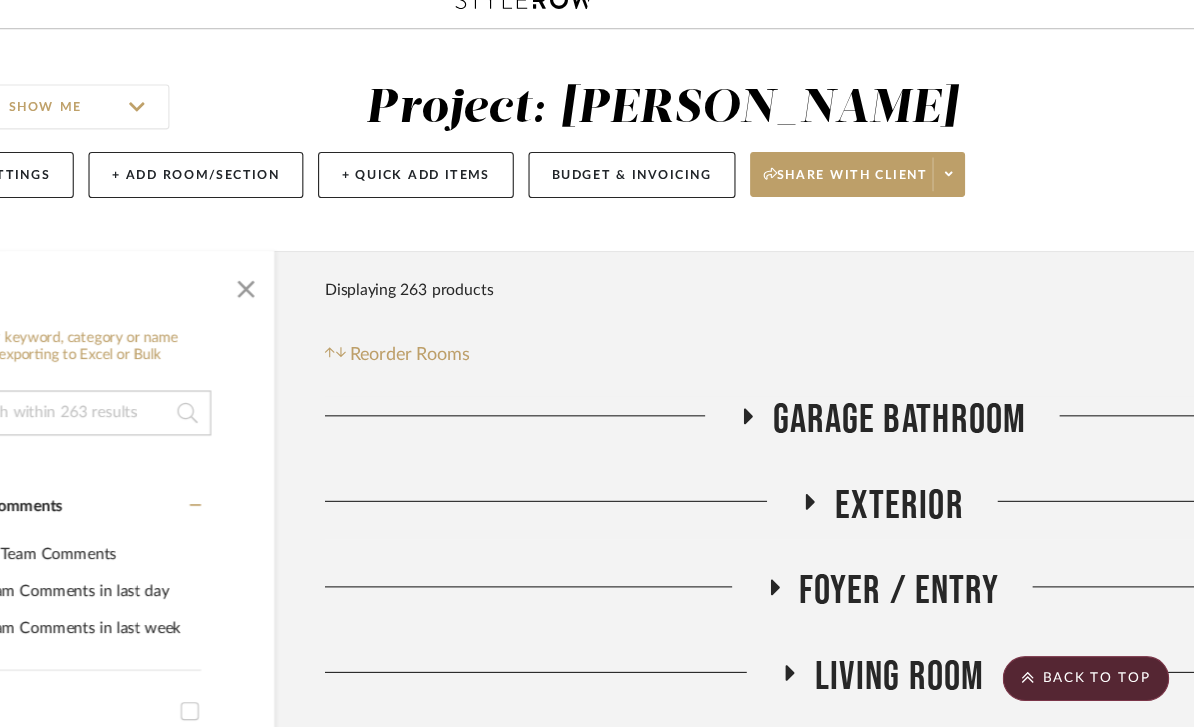 scroll, scrollTop: 933, scrollLeft: 99, axis: both 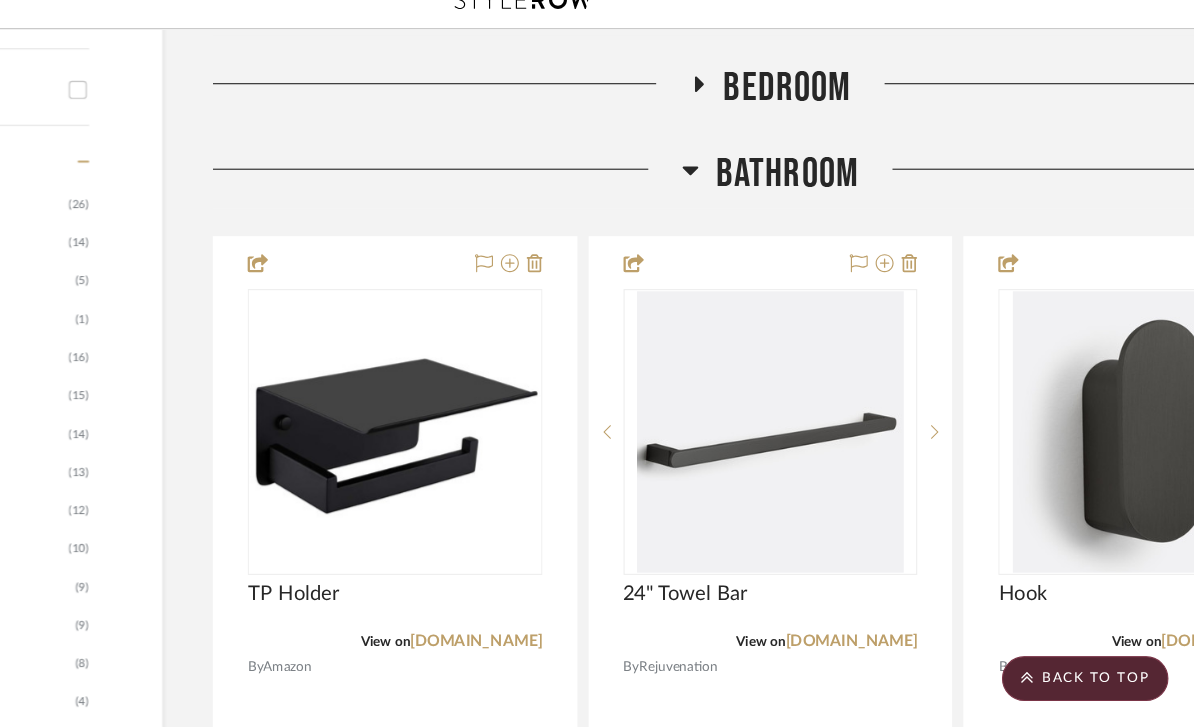 click 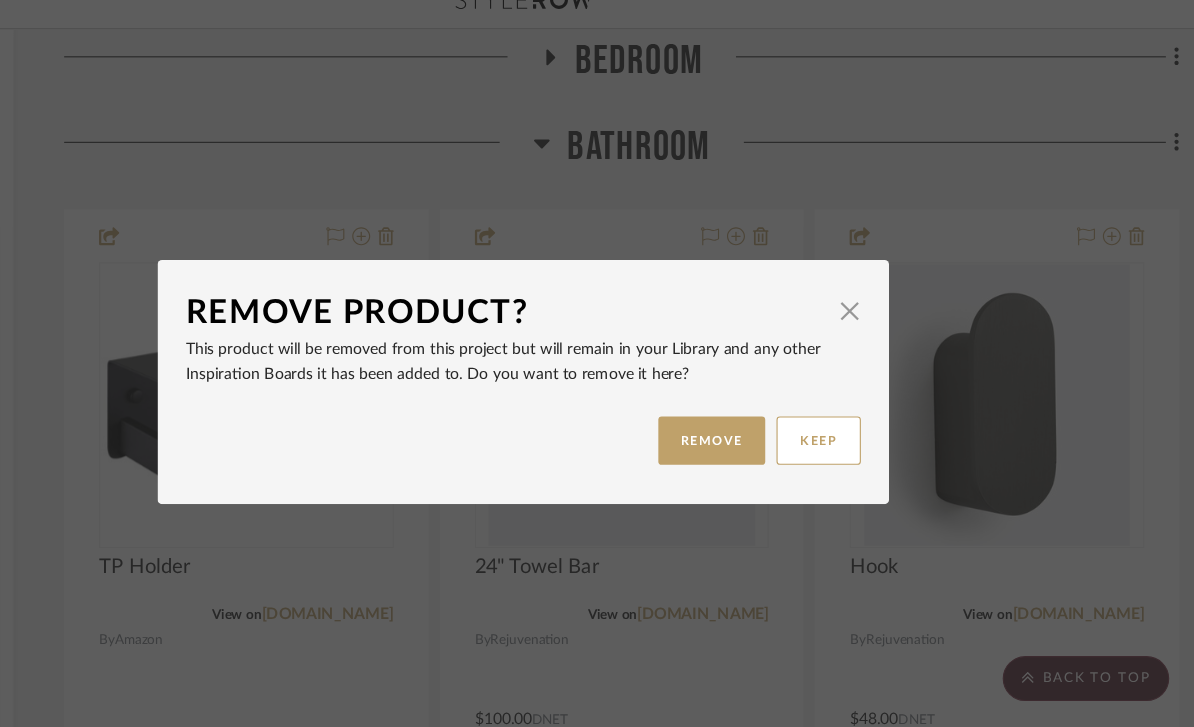 click on "REMOVE" at bounding box center (764, 415) 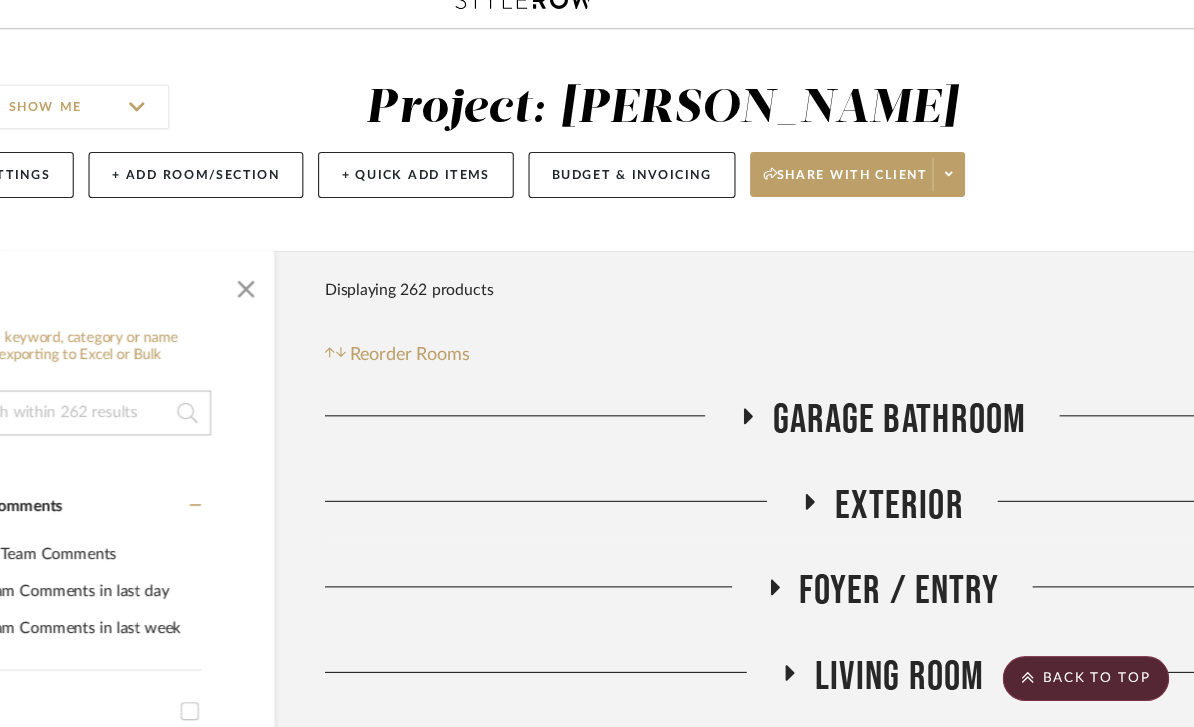 scroll, scrollTop: 980, scrollLeft: 99, axis: both 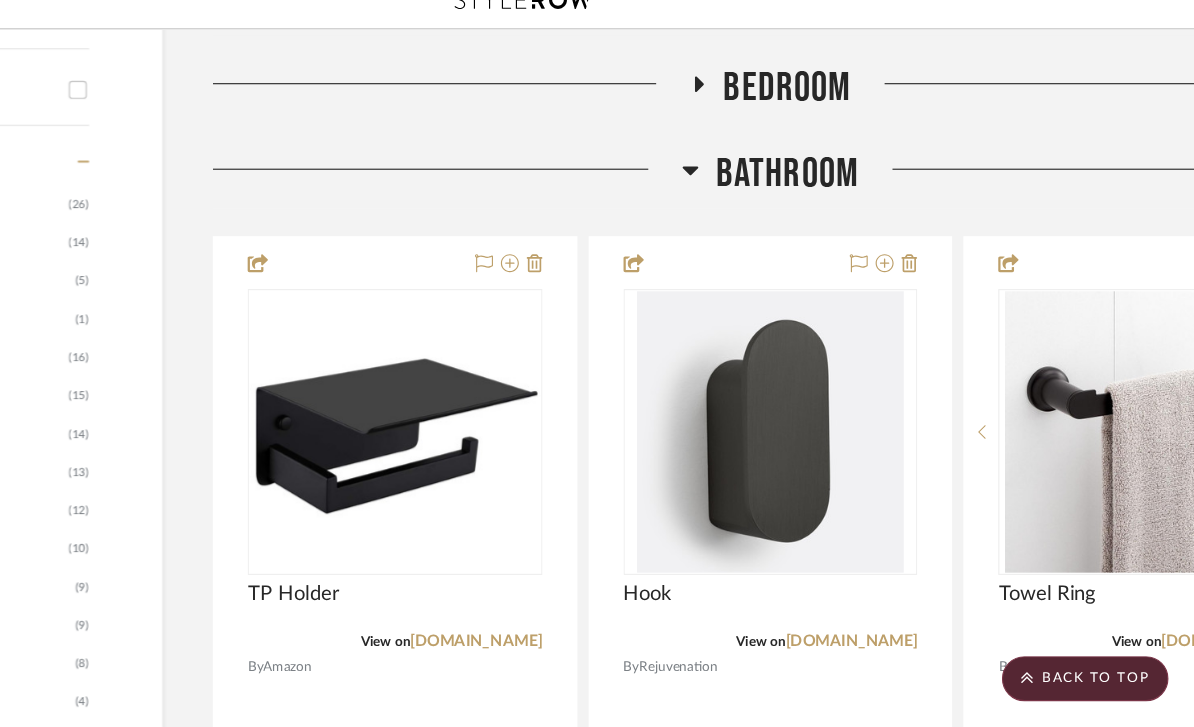 click 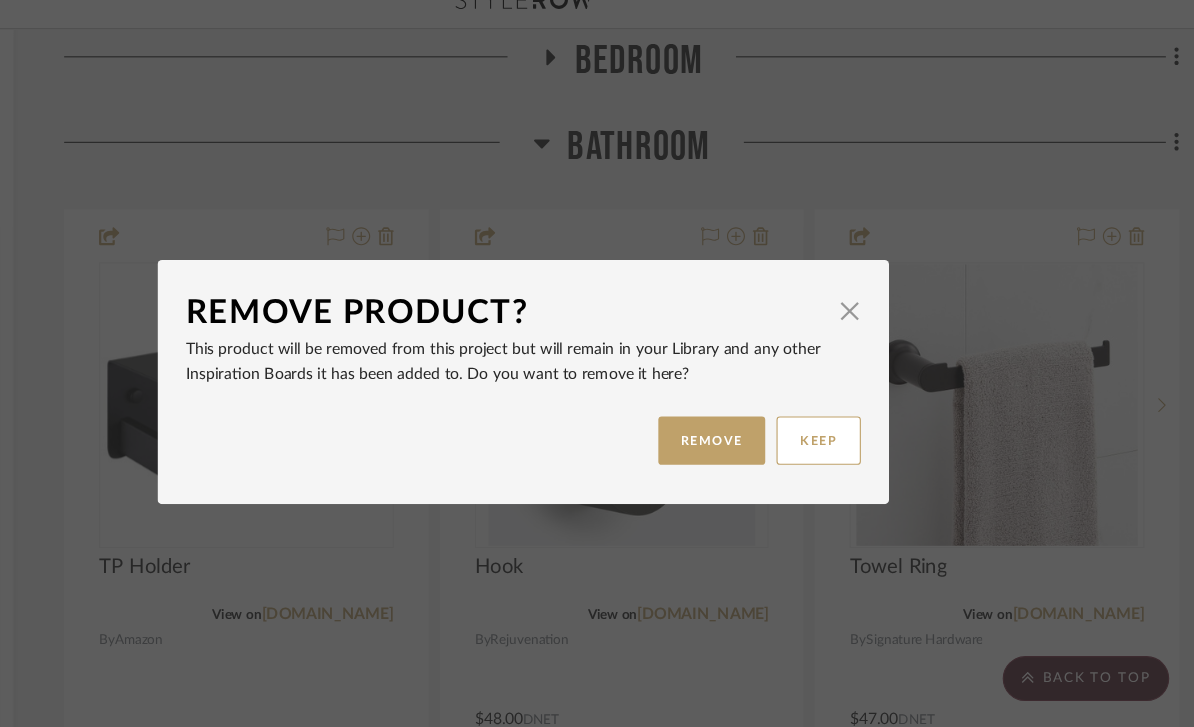 click on "REMOVE" at bounding box center (764, 415) 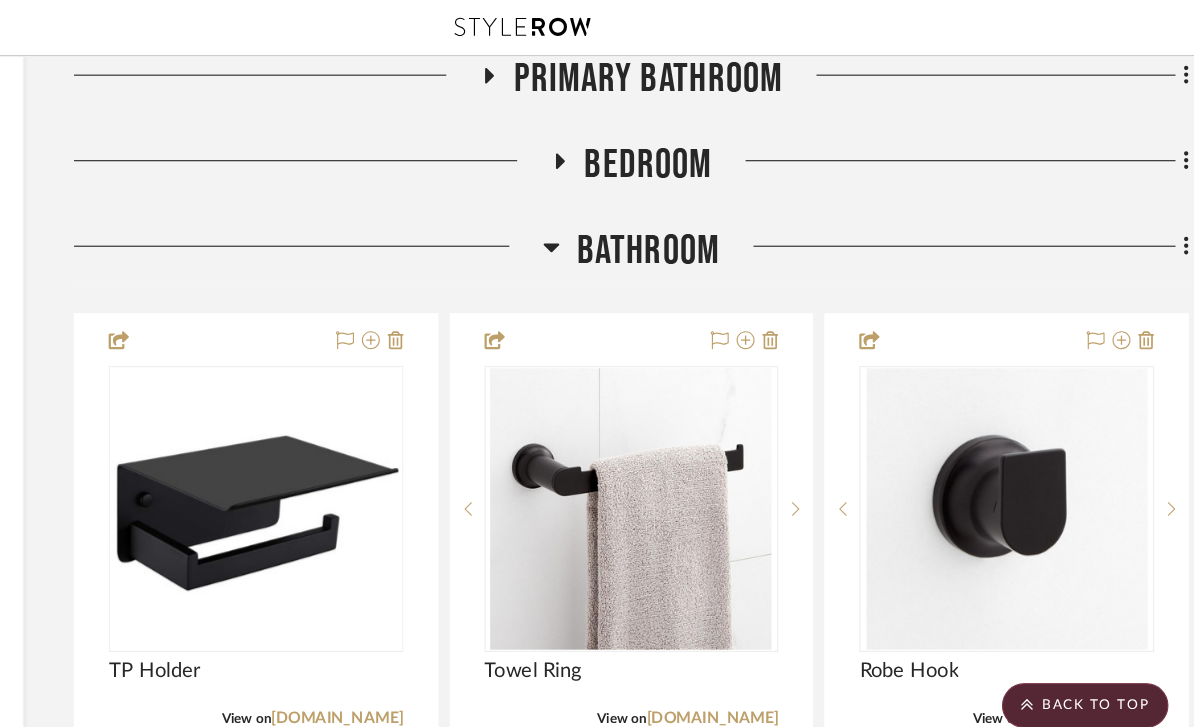 scroll, scrollTop: 931, scrollLeft: 223, axis: both 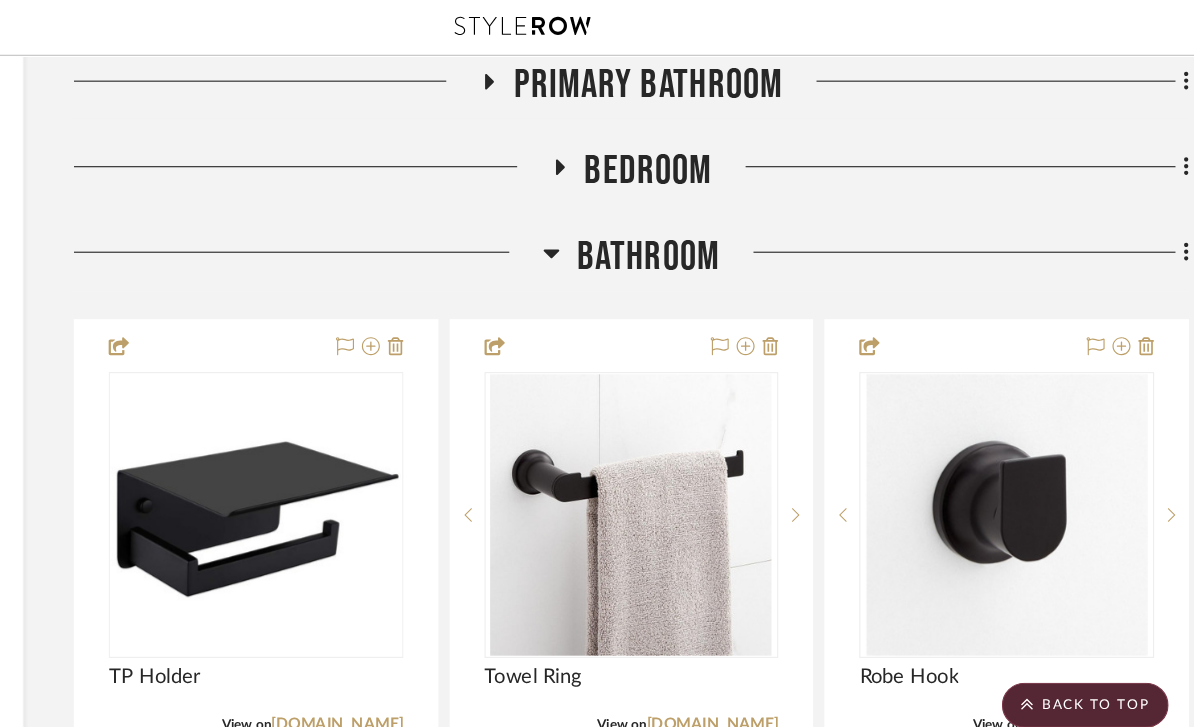 click 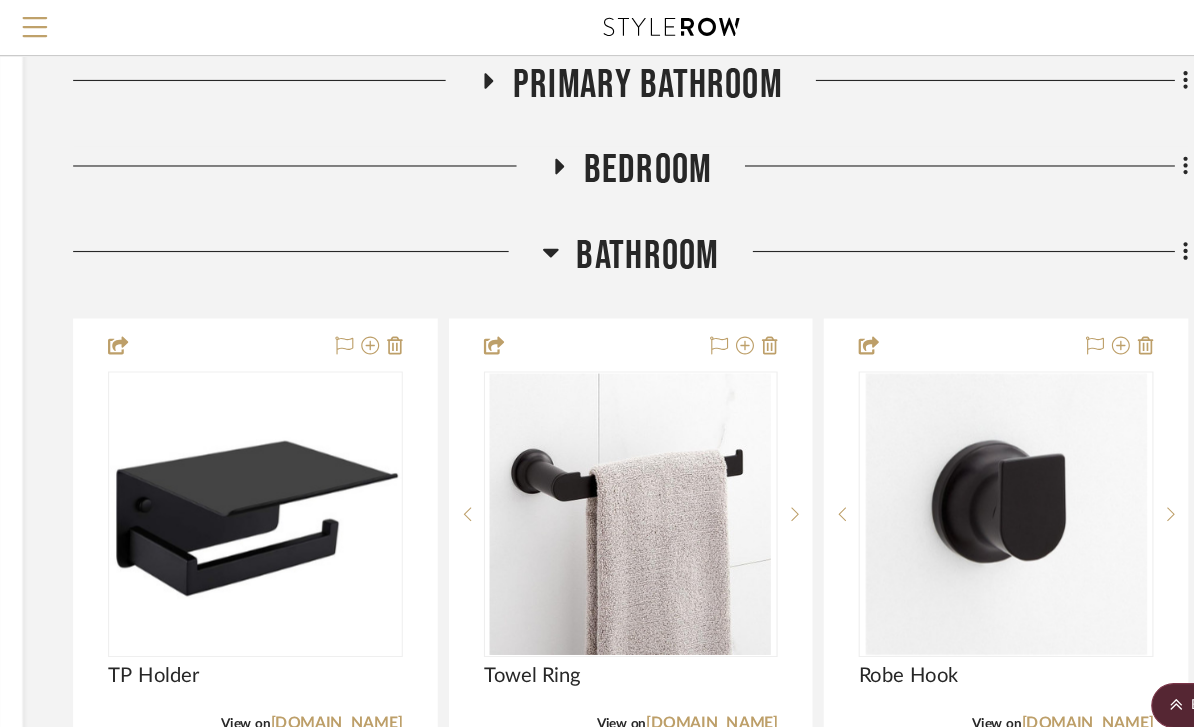 scroll, scrollTop: 0, scrollLeft: 0, axis: both 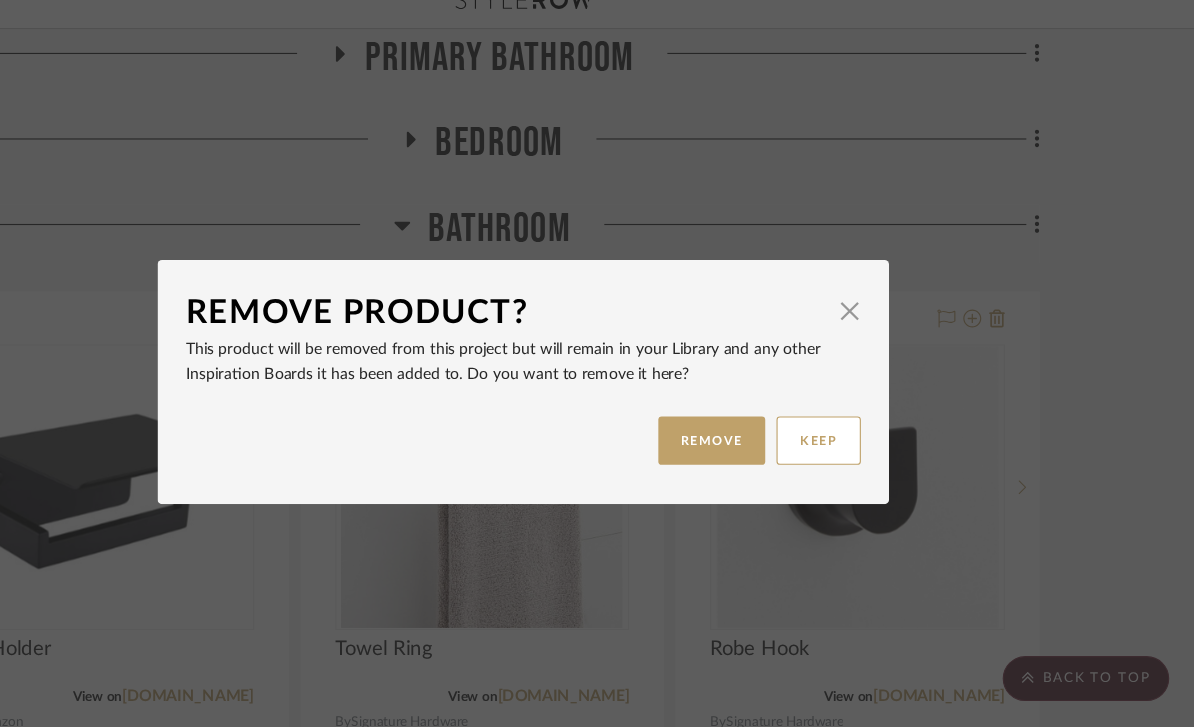 click on "REMOVE" at bounding box center (764, 415) 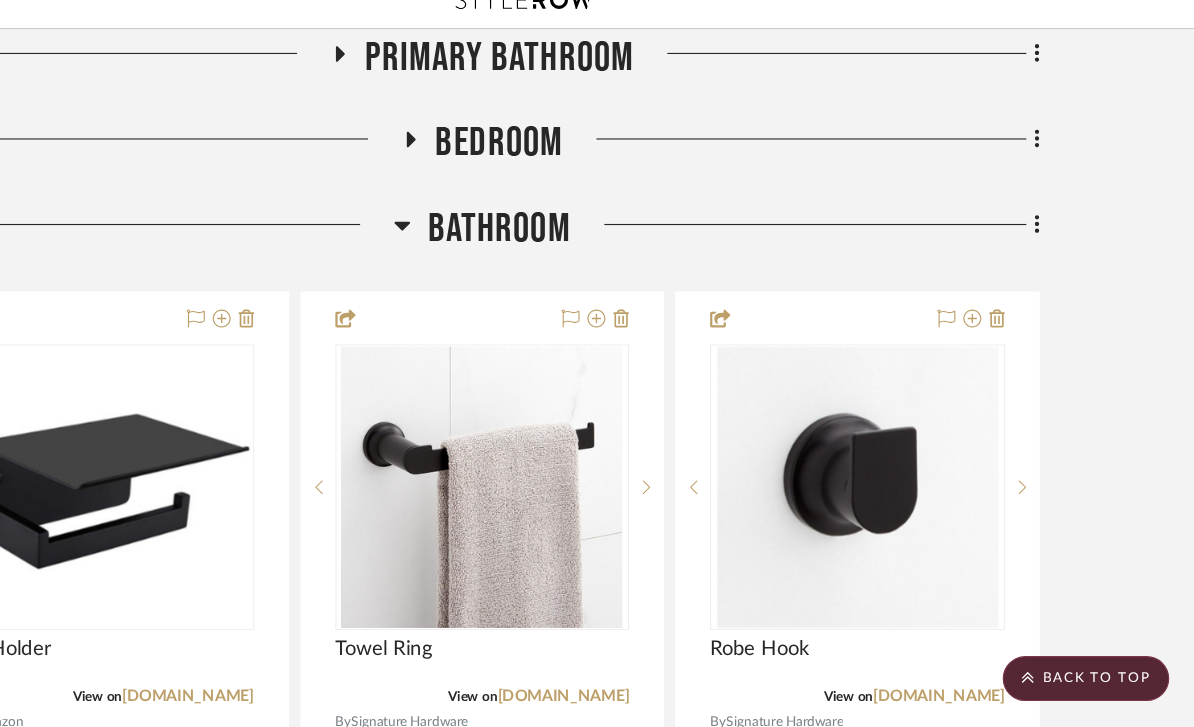 scroll, scrollTop: 907, scrollLeft: 223, axis: both 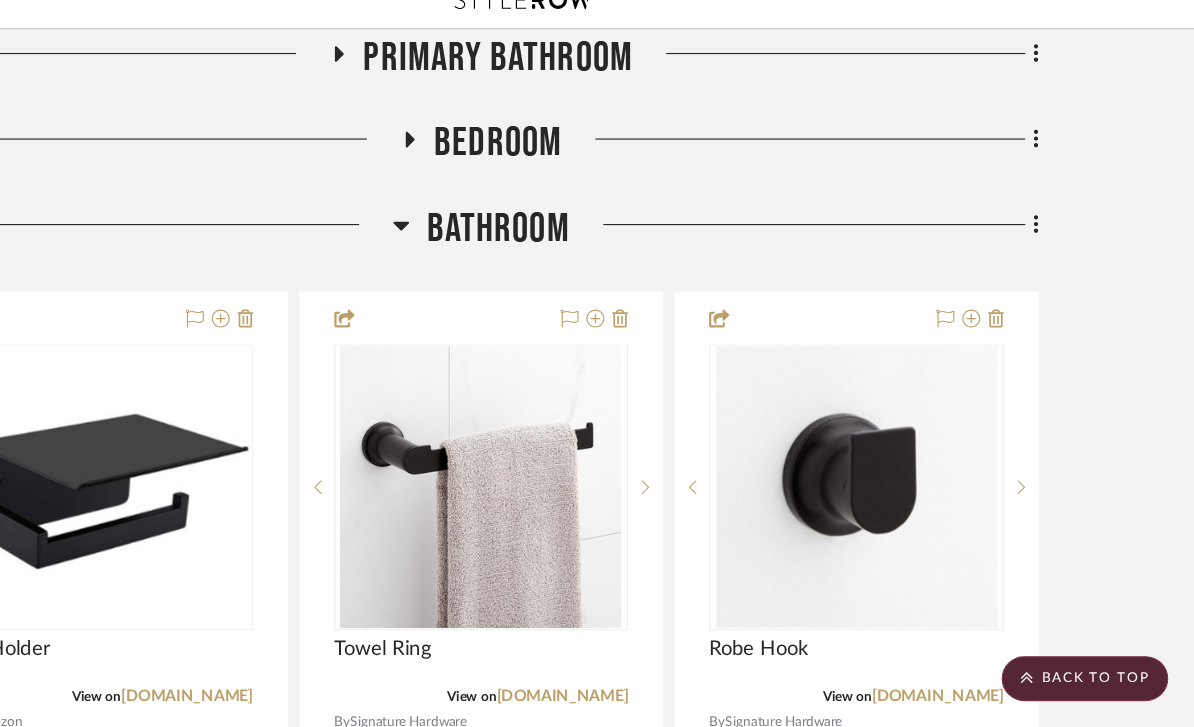 click on "Search by brands, products, categories, colors, or styles Hello, Molly All Projects Library Inspiration Upload History Chrome Web Clipper Import Pinterest  Support  SHOW ME  Project: Molly   Project Settings   + Add Room/Section   + Quick Add Items   Budget & Invoicing   Share with client   More tools  Filter by keyword, category or name prior to exporting to Excel or Bulk Actions Team Comments All Team Comments Team Comments in last day Team Comments in last week Flagged Shared with Client Client Feedback No Feedback  (175)  Client Comments All Client Comments Client Comments in last day Client Comments in last week Added To PO Category  Seating   (26)   Tables   (14)   Storage   (5)   Beds    (1)   Accessories    (16)   Bath   (15)   Rugs   (14)   Lighting   (13)   Fabric & Textiles   (12)   Outdoor   (10)   Art   (9)   Housewares   (9)   Mirrors   (8)   Bedding   (4)   Window Coverings   (2)   Carpet   (1)   Kitchen   (1)   Wallcoverings   (1)  Brand 2MODERN  (5)  abc carpet & home  (2)  All Modern" at bounding box center [241, -568] 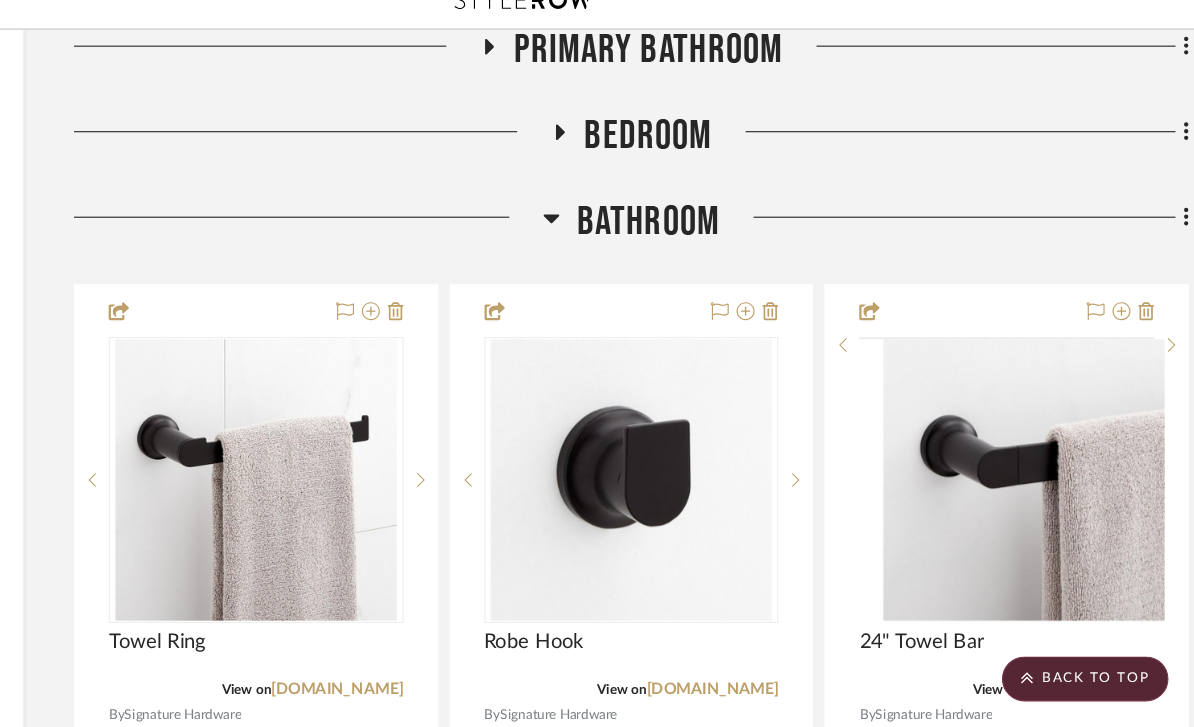 scroll, scrollTop: 955, scrollLeft: 223, axis: both 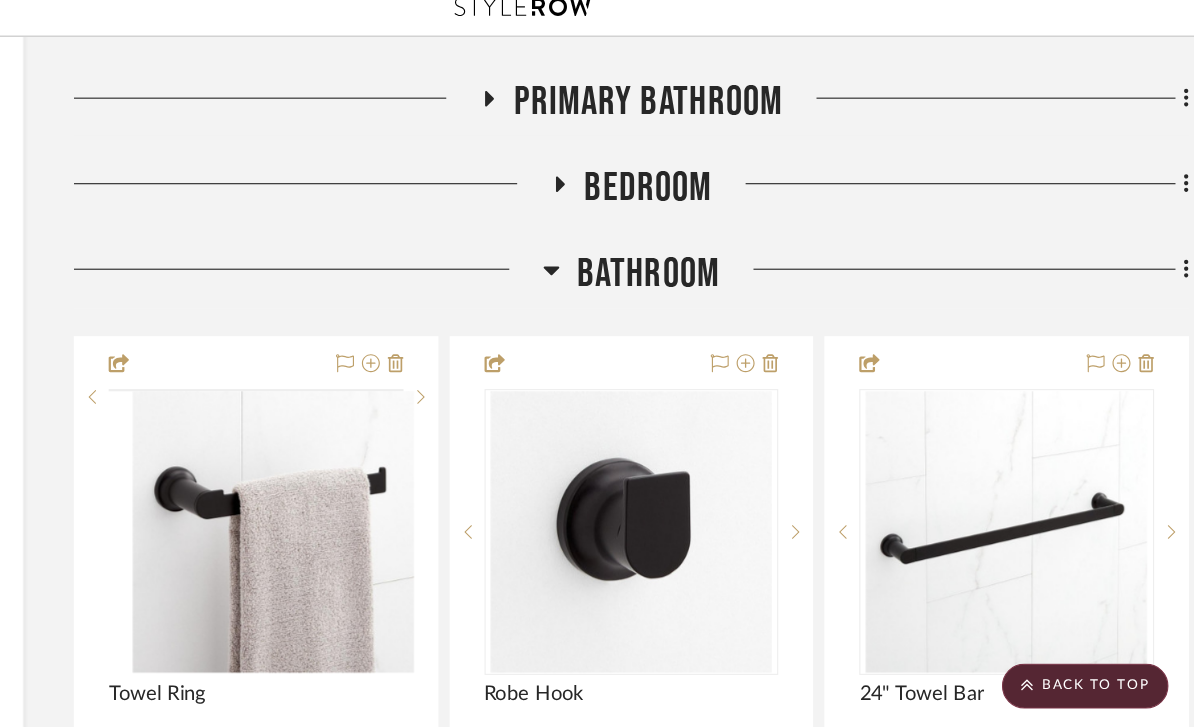 click at bounding box center [0, 0] 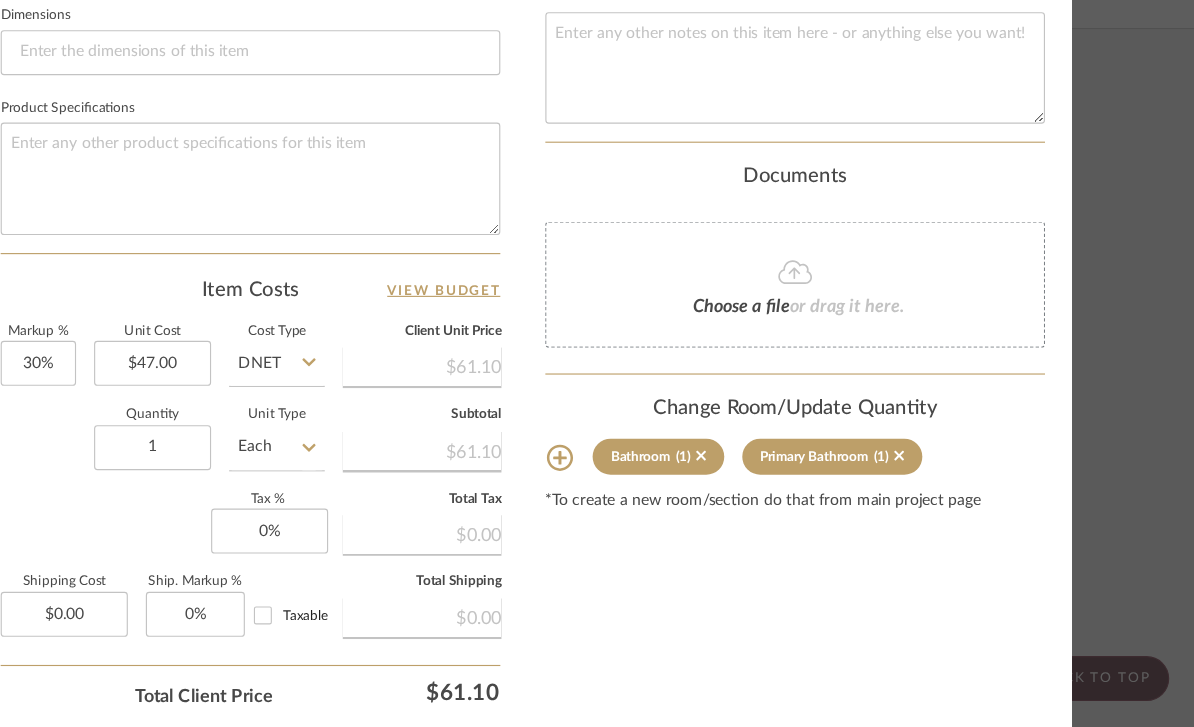 scroll, scrollTop: 975, scrollLeft: 0, axis: vertical 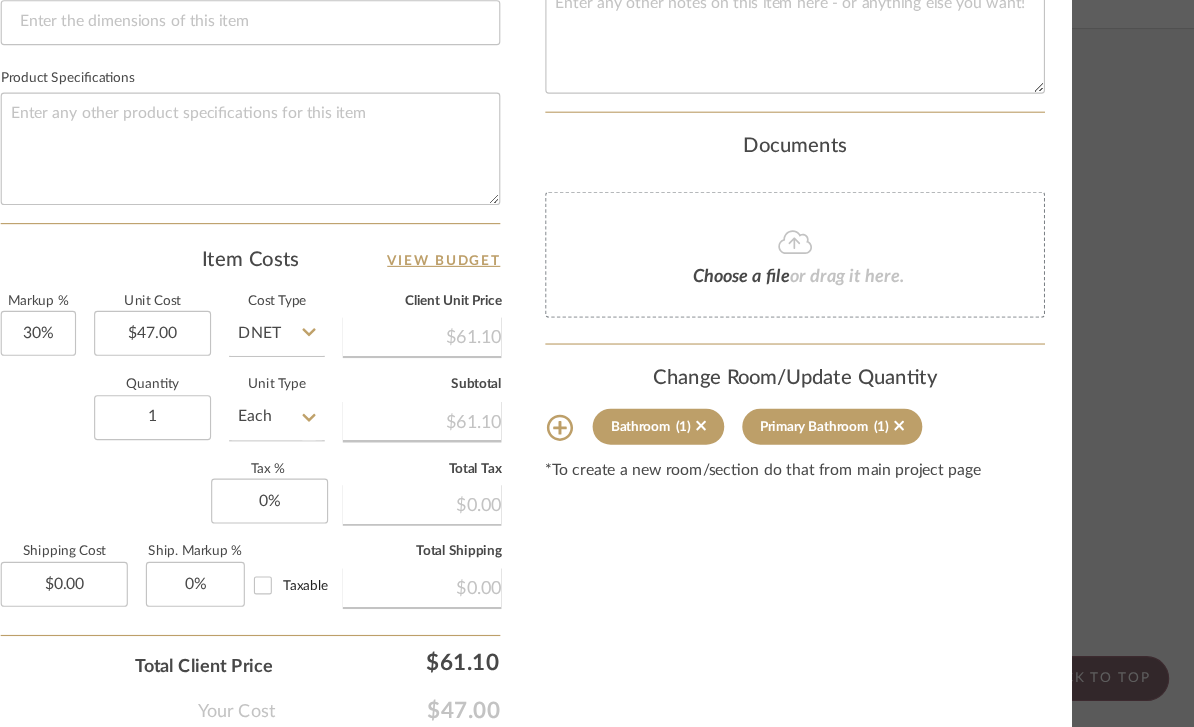 click 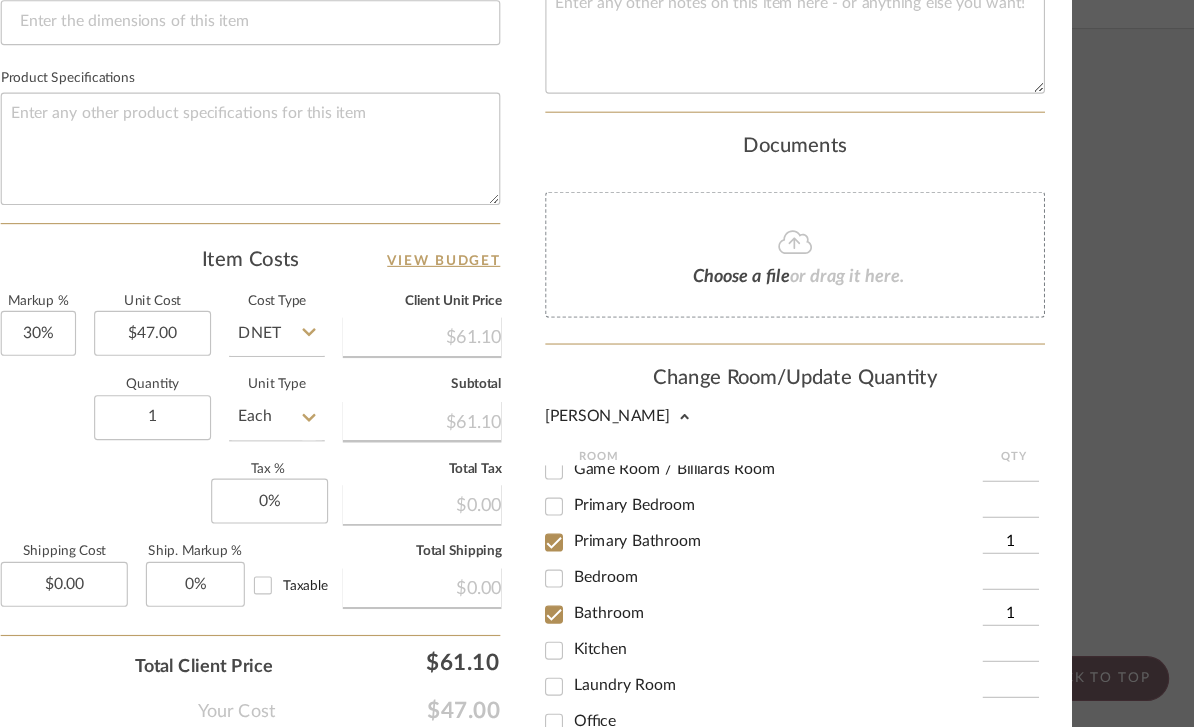 scroll, scrollTop: 211, scrollLeft: 0, axis: vertical 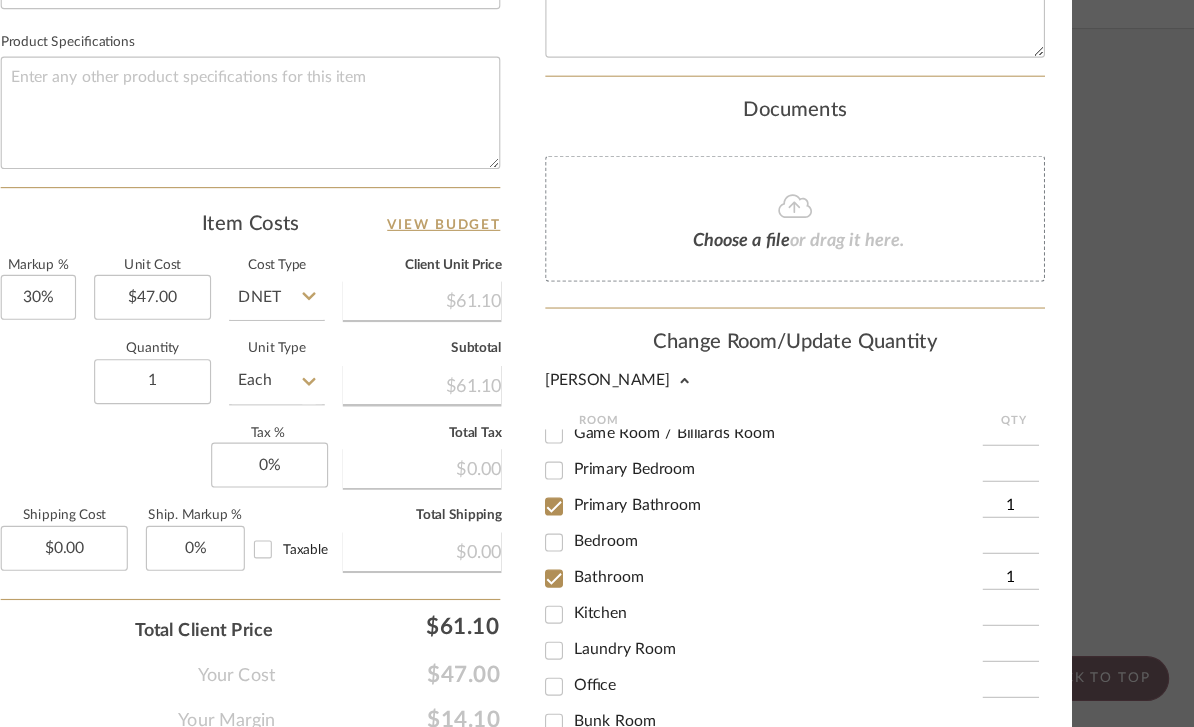 click on "Bunk Bathroom" at bounding box center (625, 698) 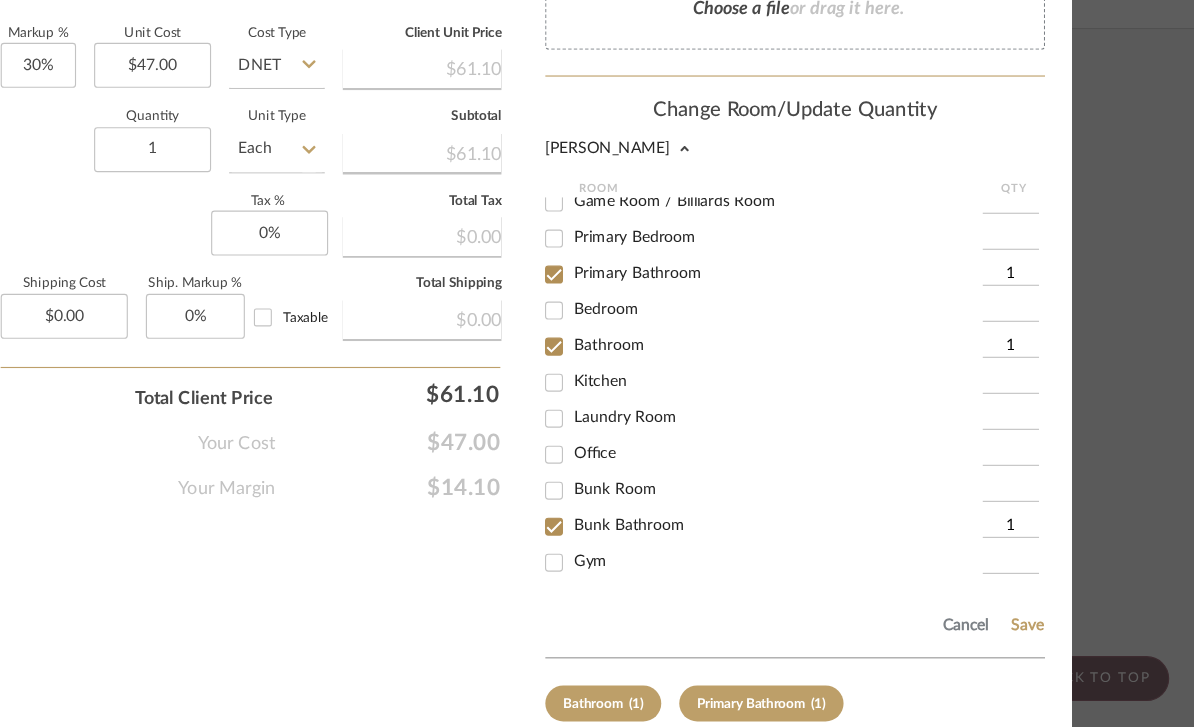 scroll, scrollTop: 1225, scrollLeft: 0, axis: vertical 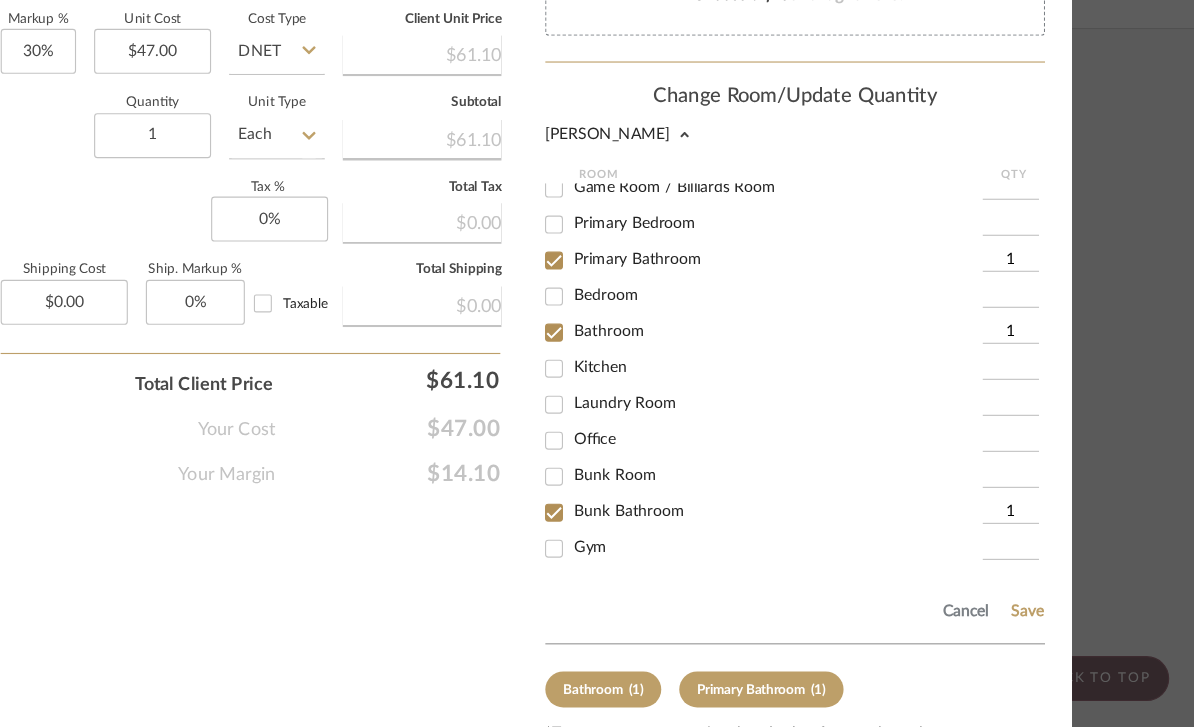 click on "Save" 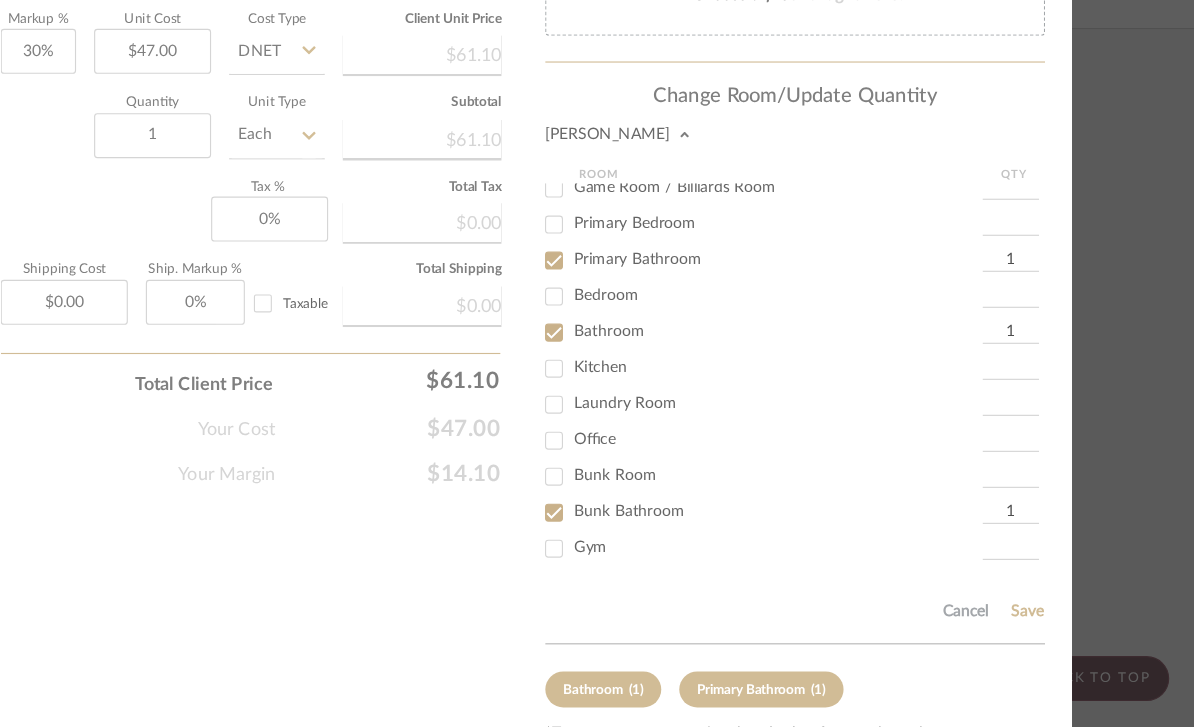 type 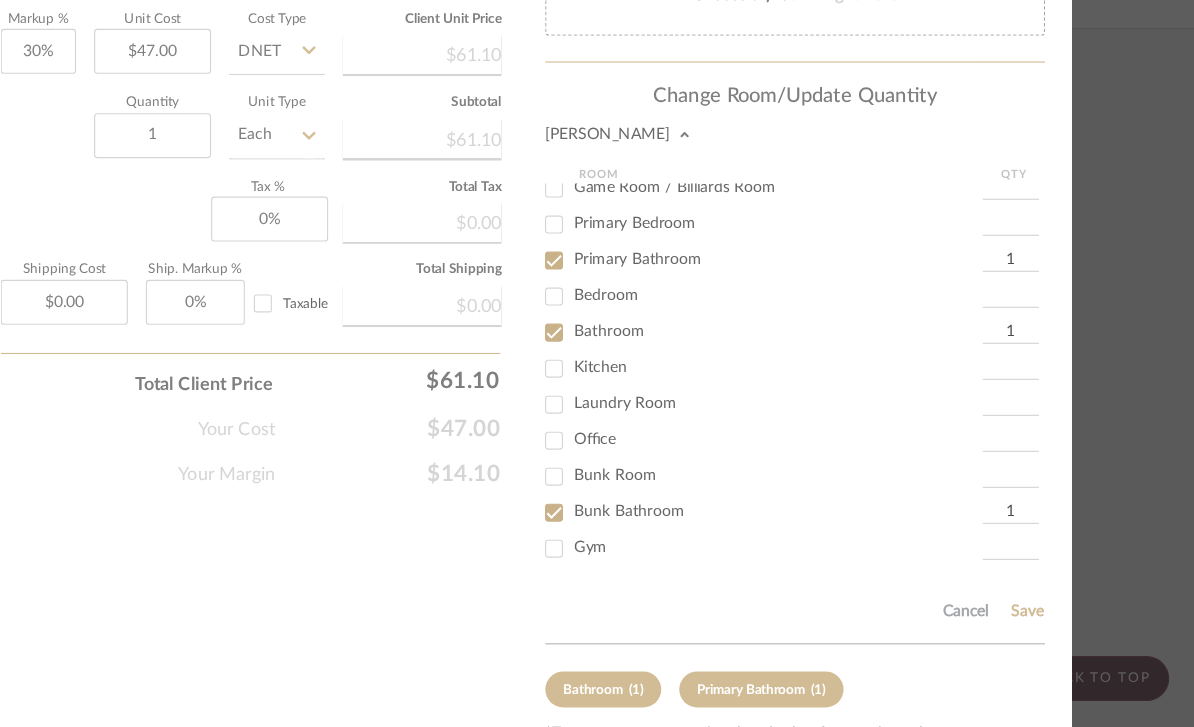type 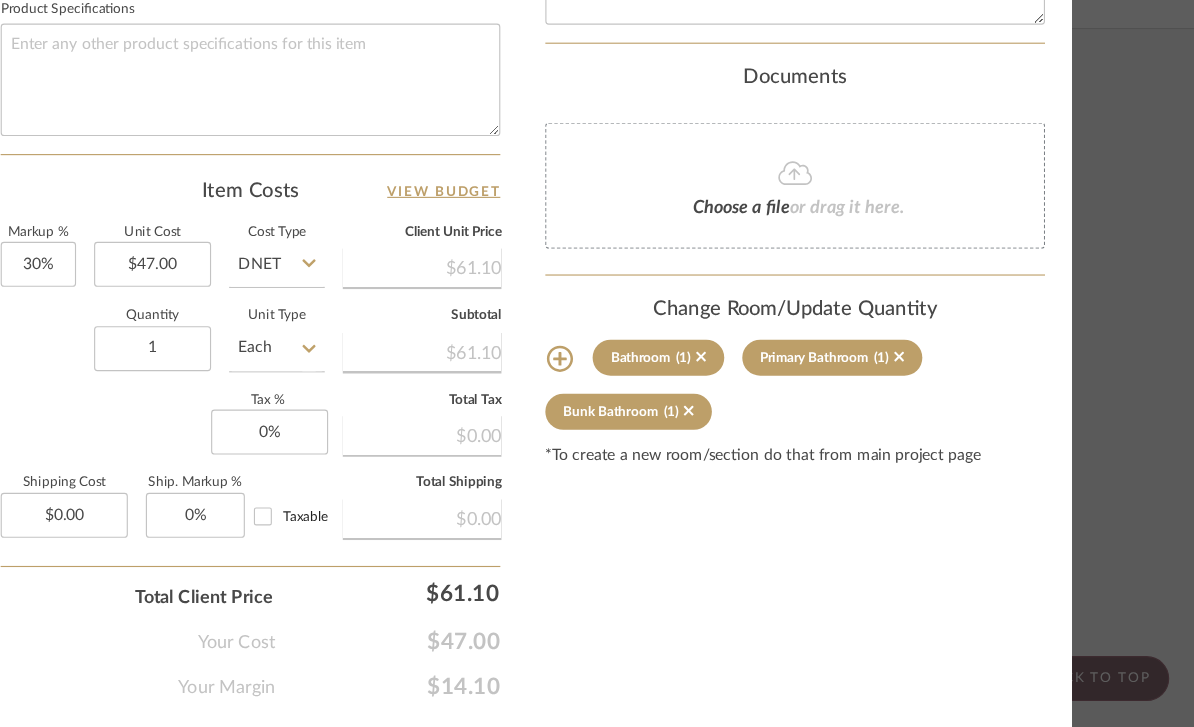 scroll, scrollTop: 1036, scrollLeft: 0, axis: vertical 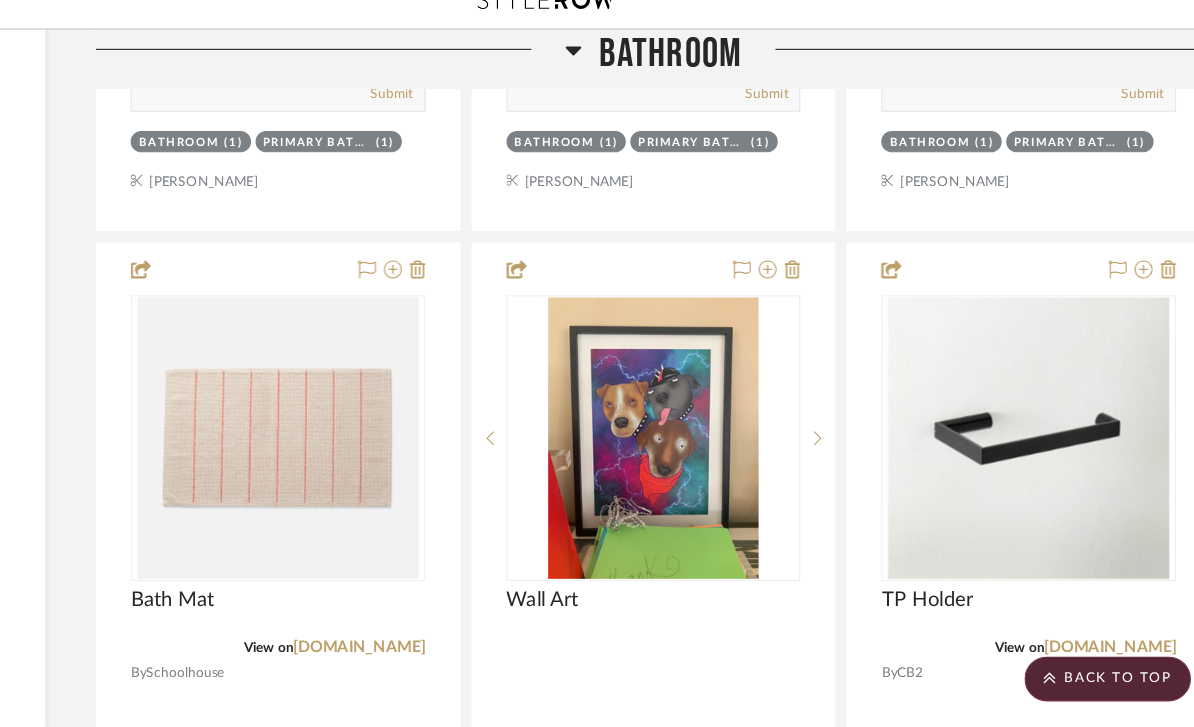 click at bounding box center [1027, 677] 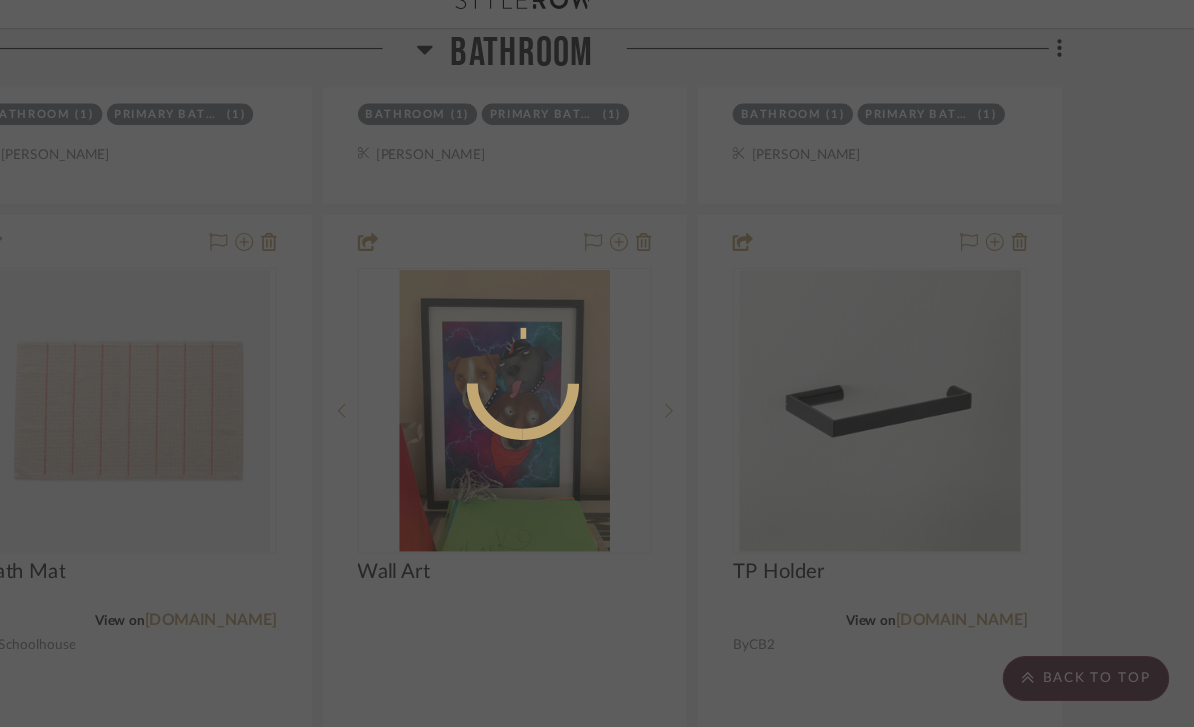 click at bounding box center [597, 363] 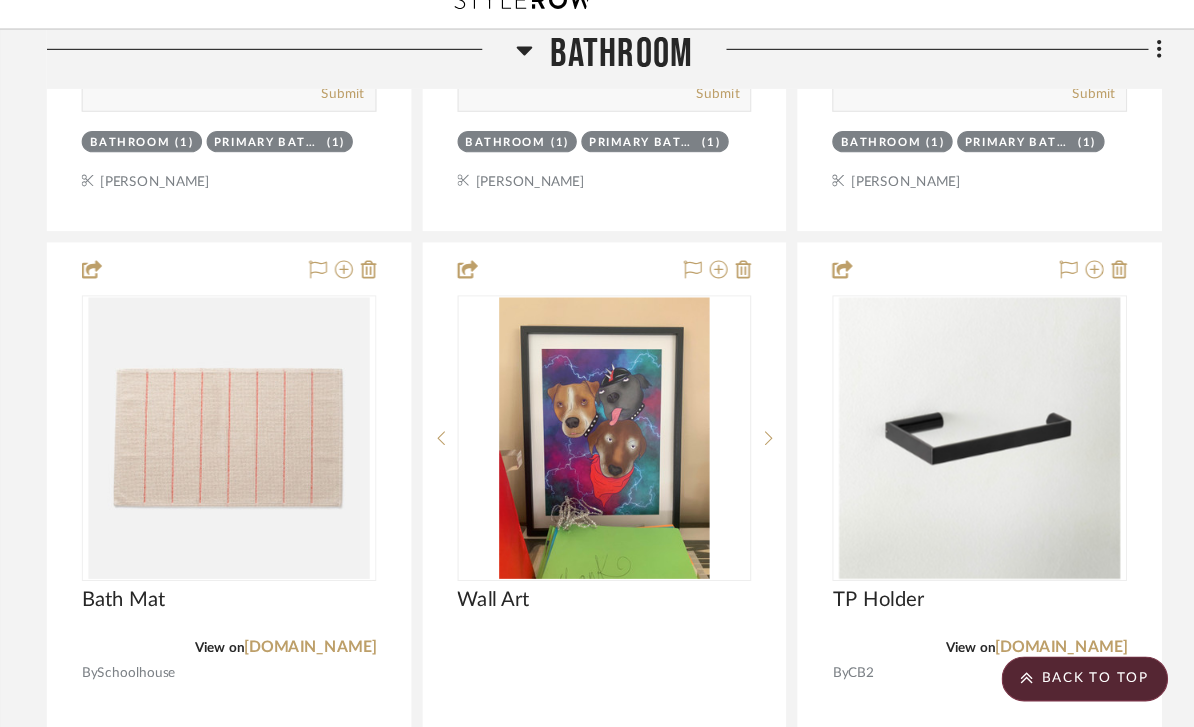 scroll, scrollTop: 1862, scrollLeft: 246, axis: both 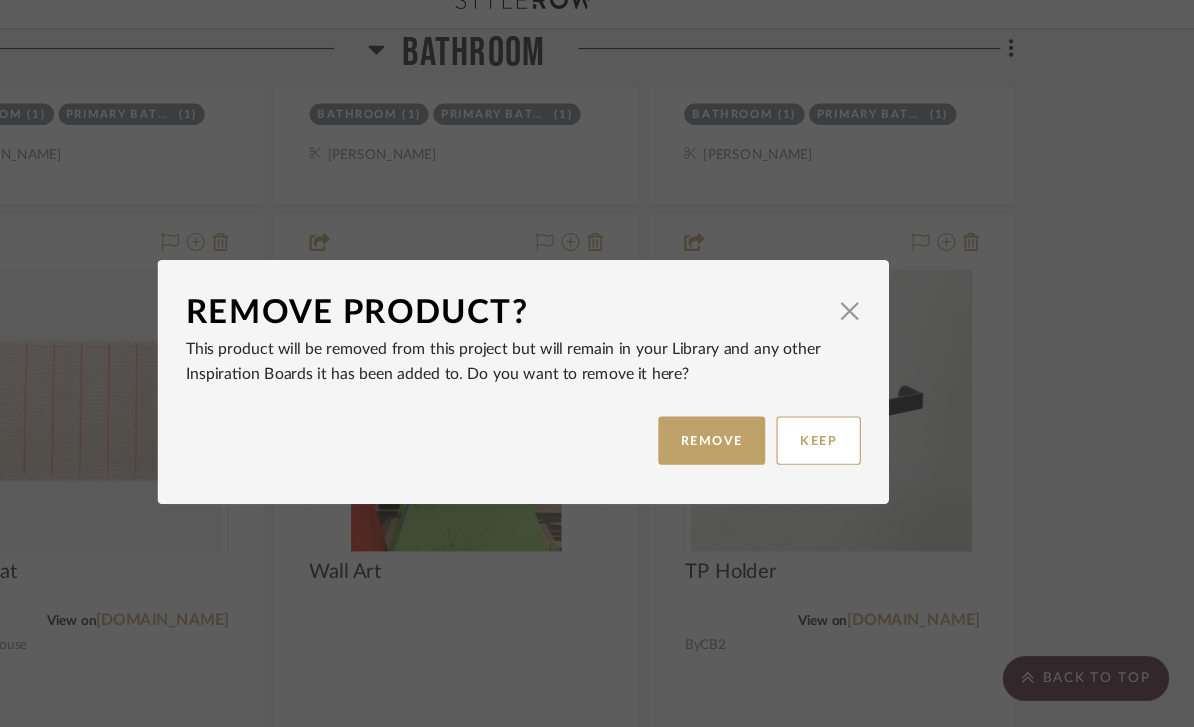 click on "REMOVE" at bounding box center [764, 415] 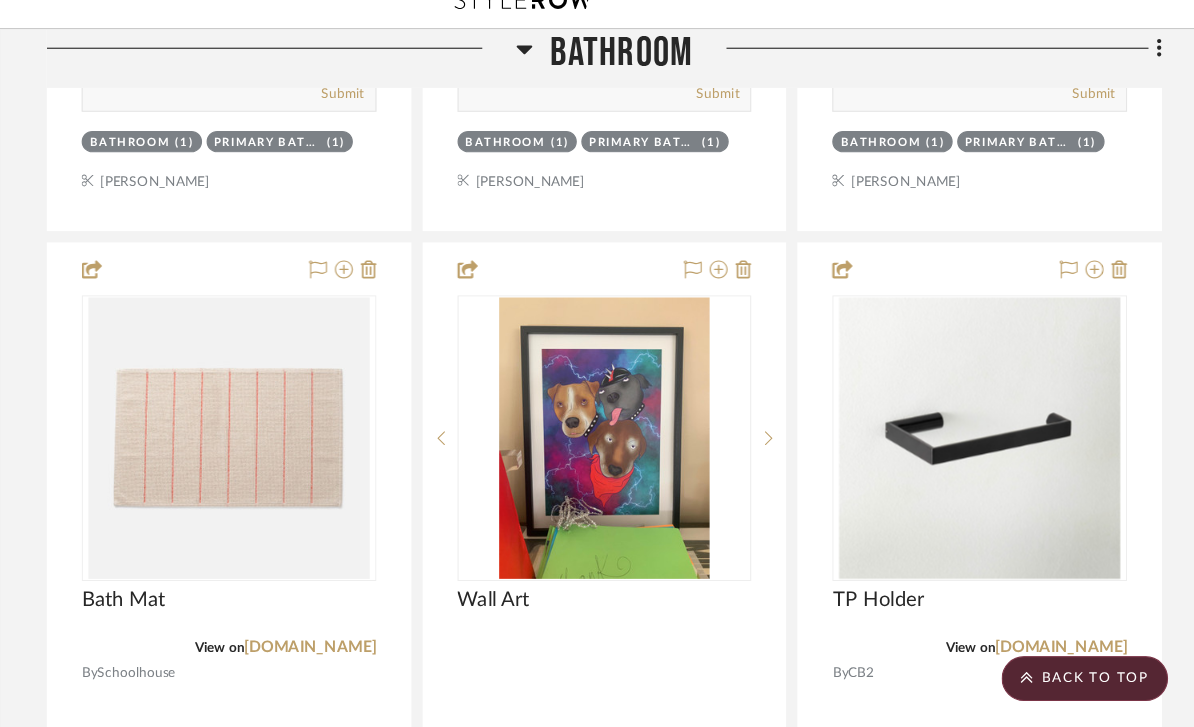 scroll, scrollTop: 1862, scrollLeft: 246, axis: both 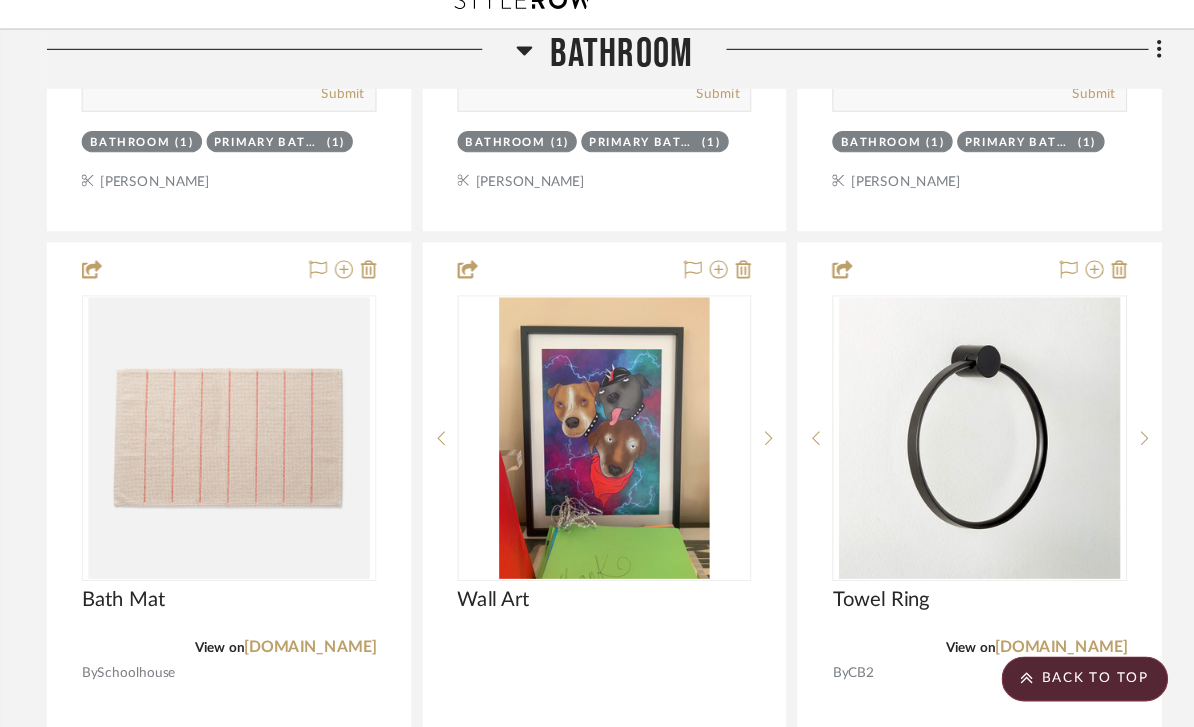 click 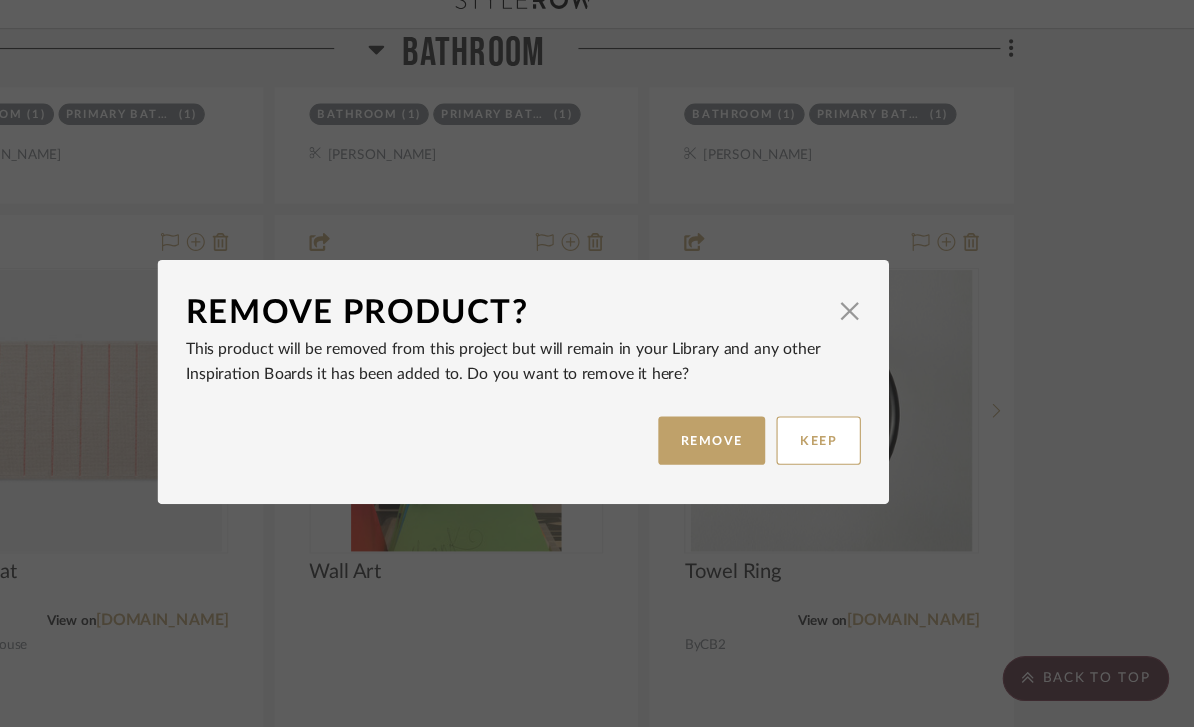 click on "REMOVE" at bounding box center [764, 415] 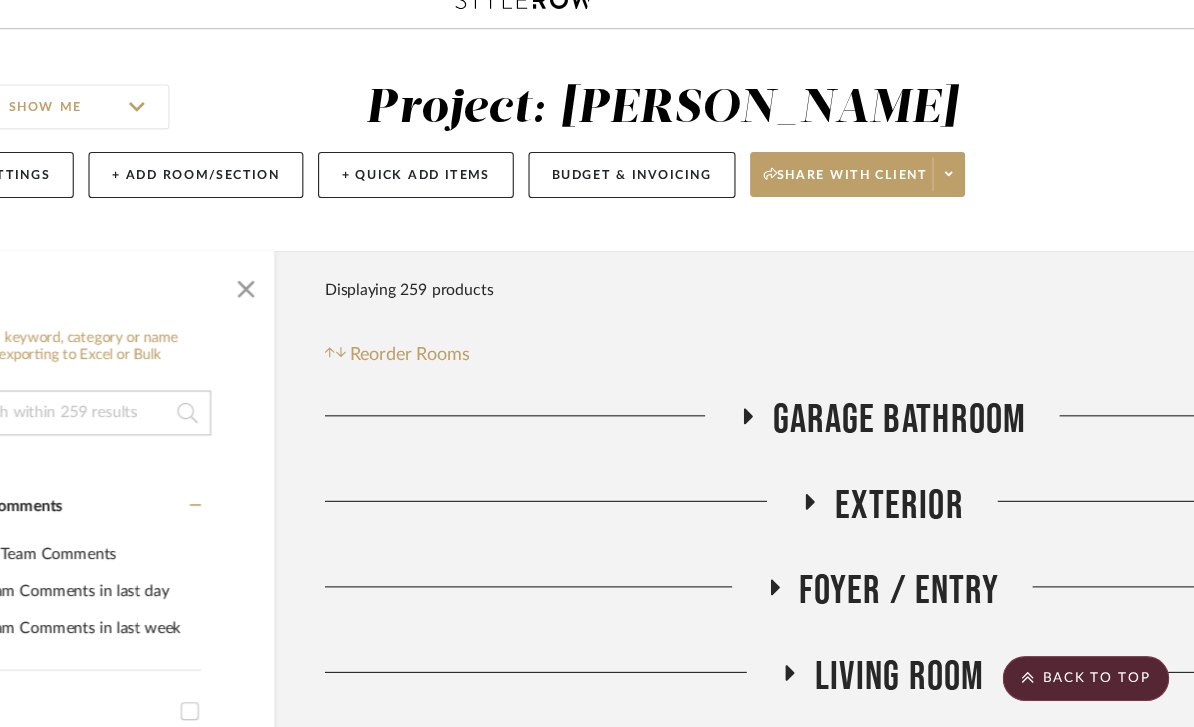 scroll, scrollTop: 1862, scrollLeft: 246, axis: both 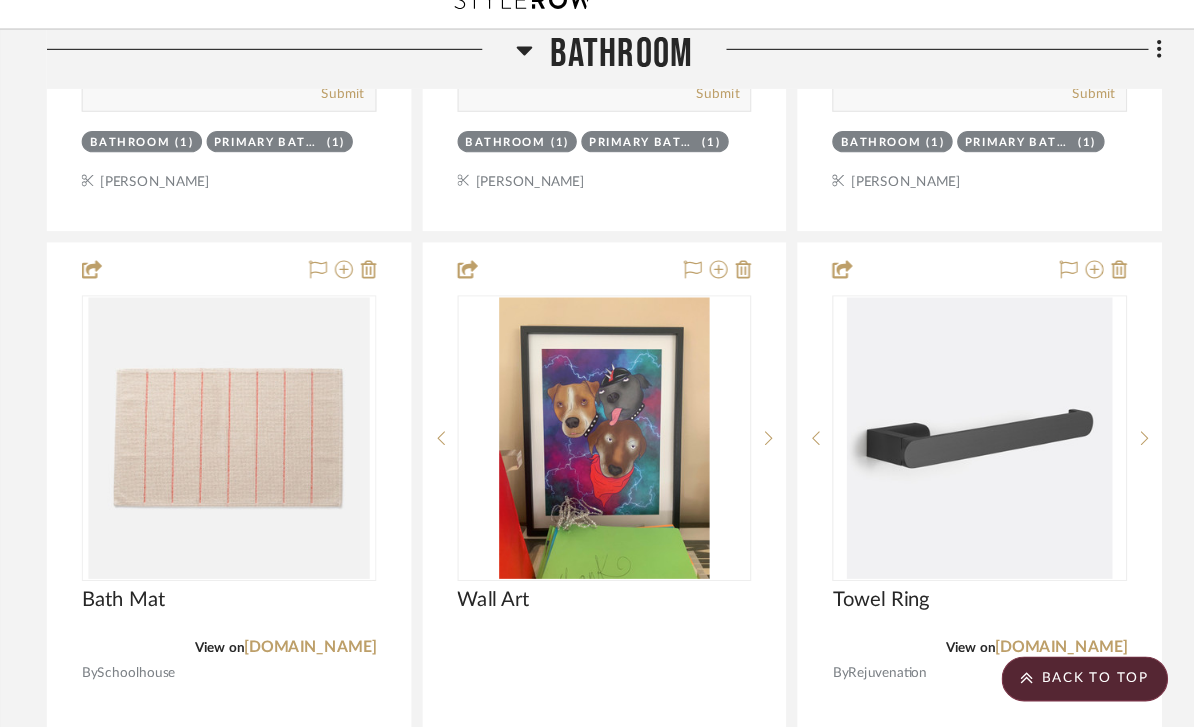 click 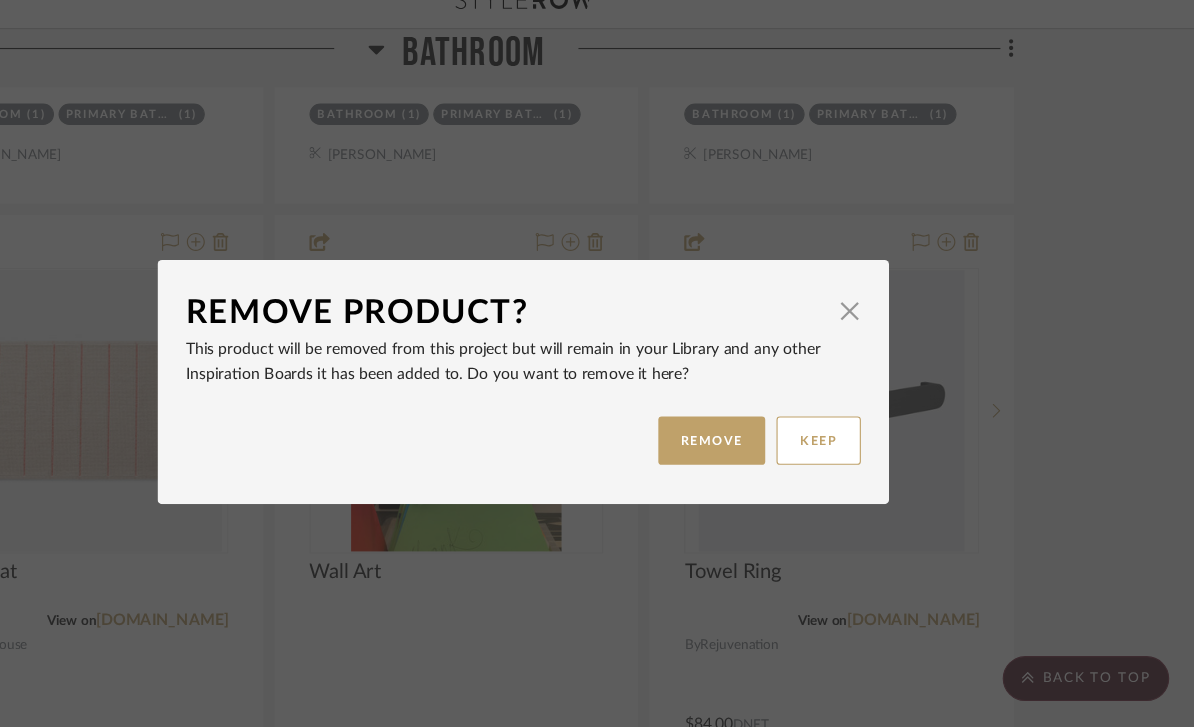 click on "REMOVE" at bounding box center [764, 415] 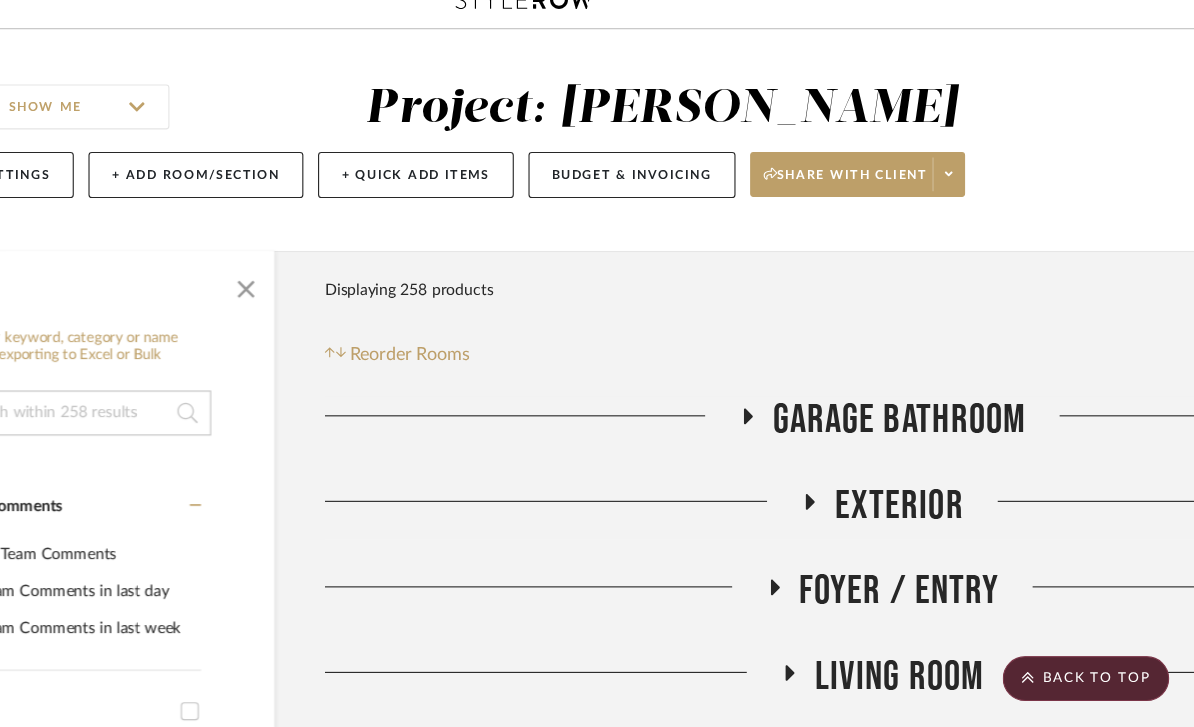 scroll, scrollTop: 1862, scrollLeft: 246, axis: both 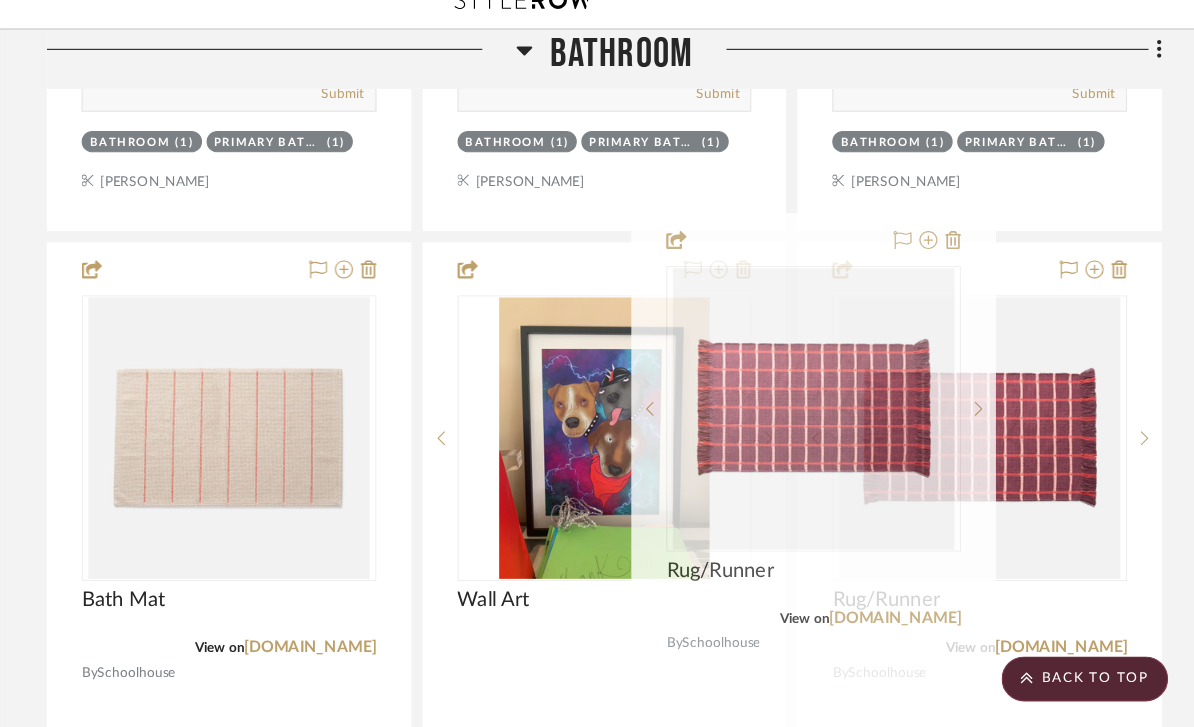type 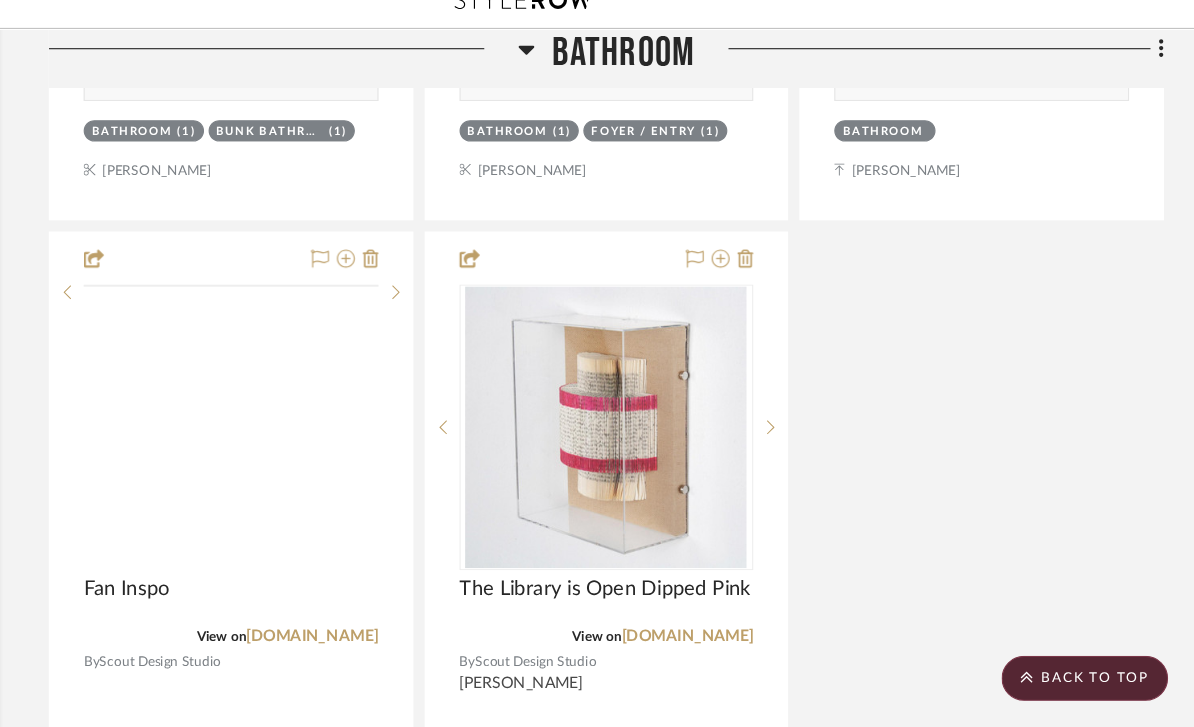 scroll, scrollTop: 2759, scrollLeft: 246, axis: both 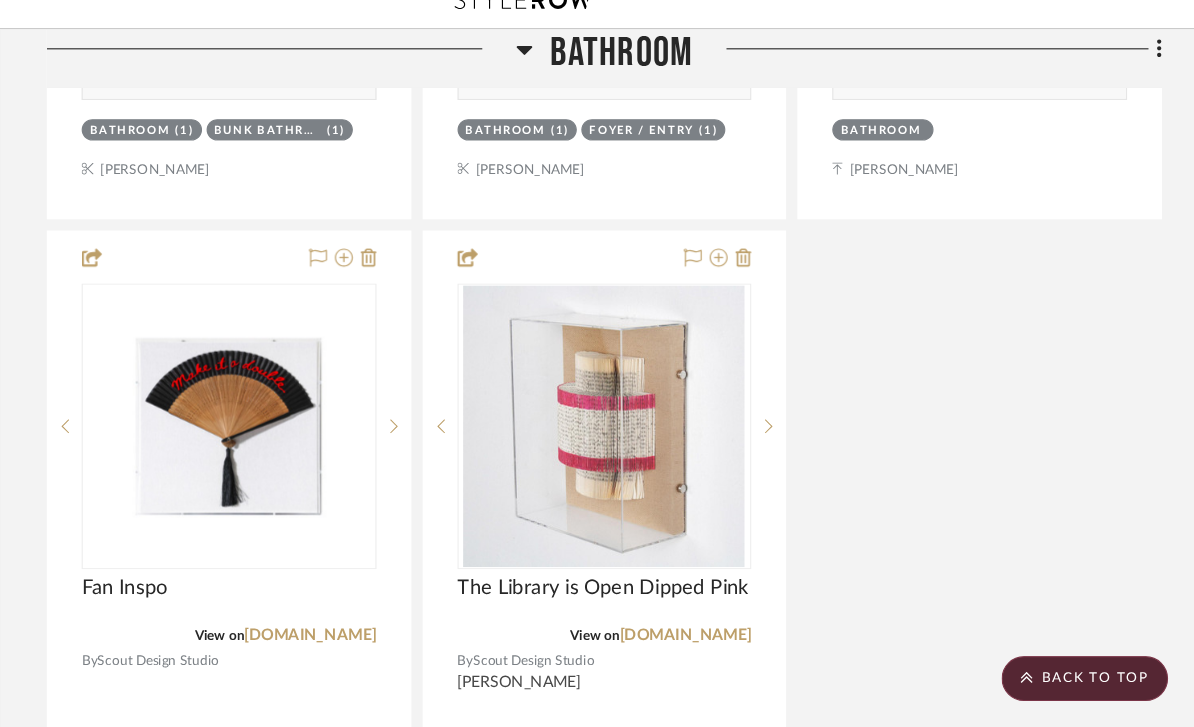 click 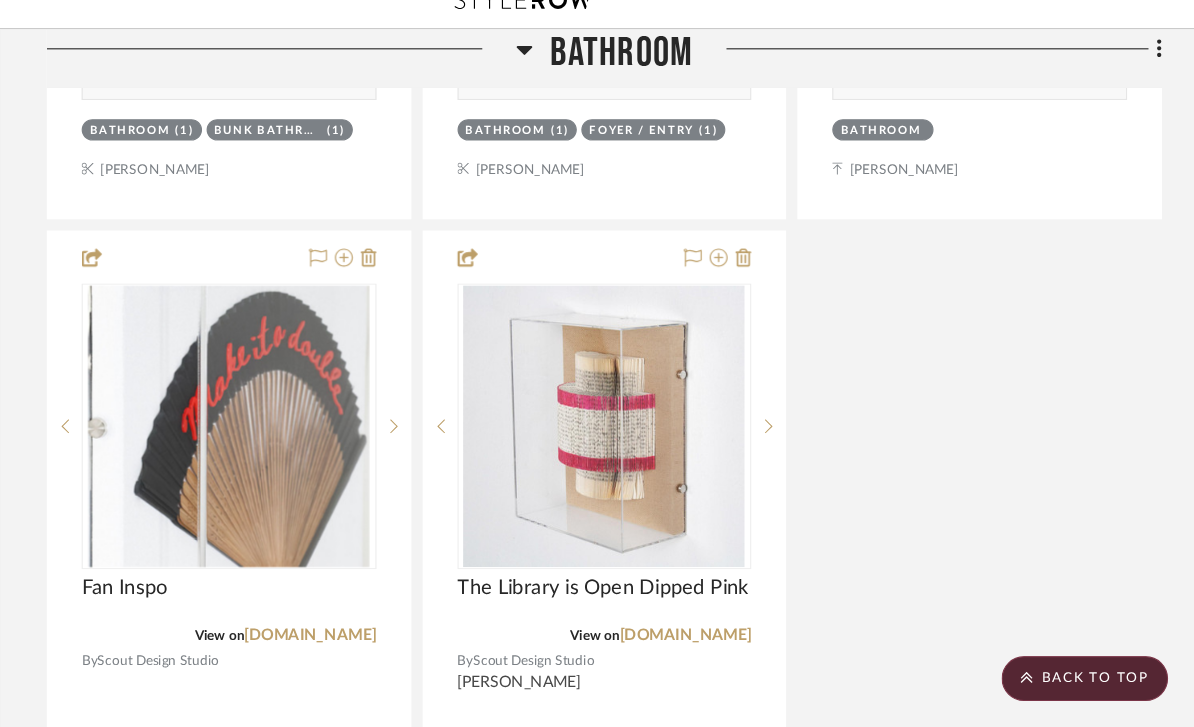 click at bounding box center [483, 403] 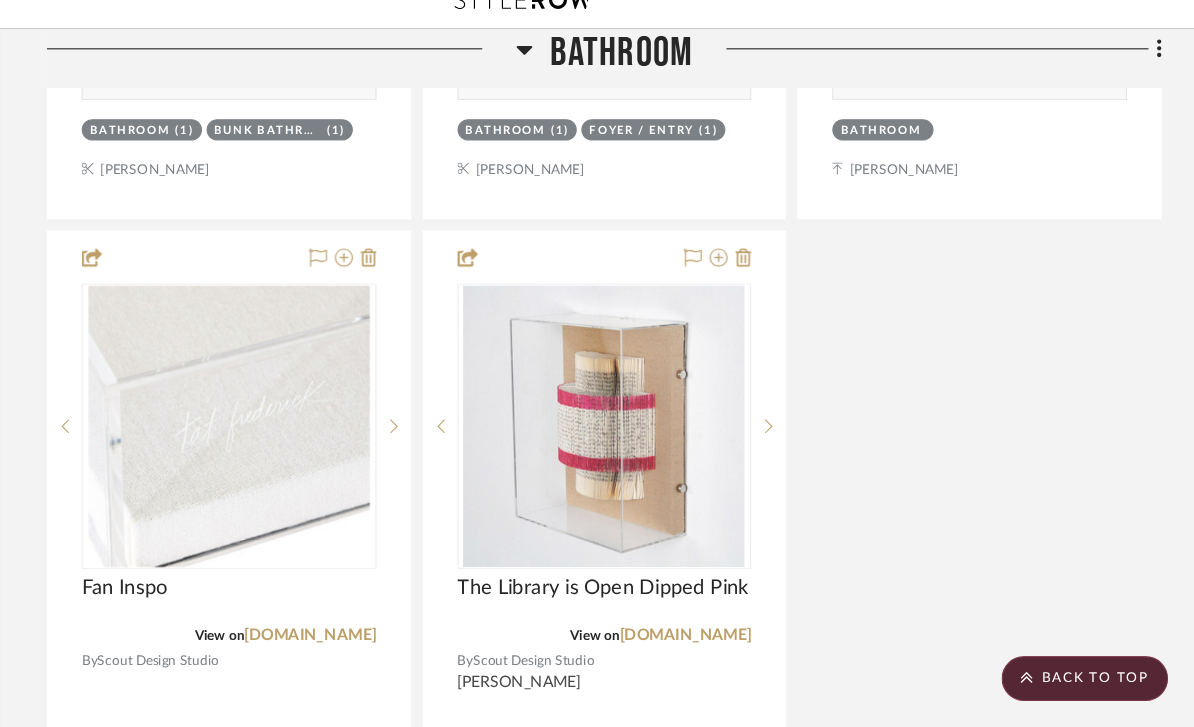 click 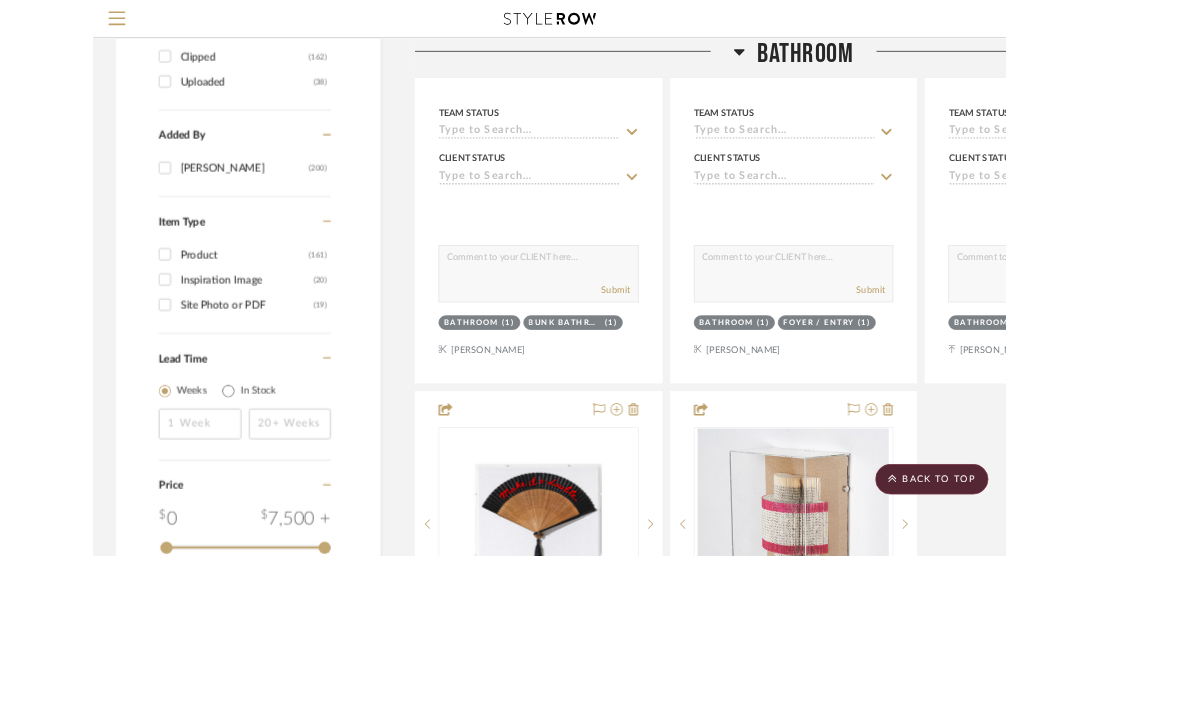 scroll, scrollTop: 2473, scrollLeft: 0, axis: vertical 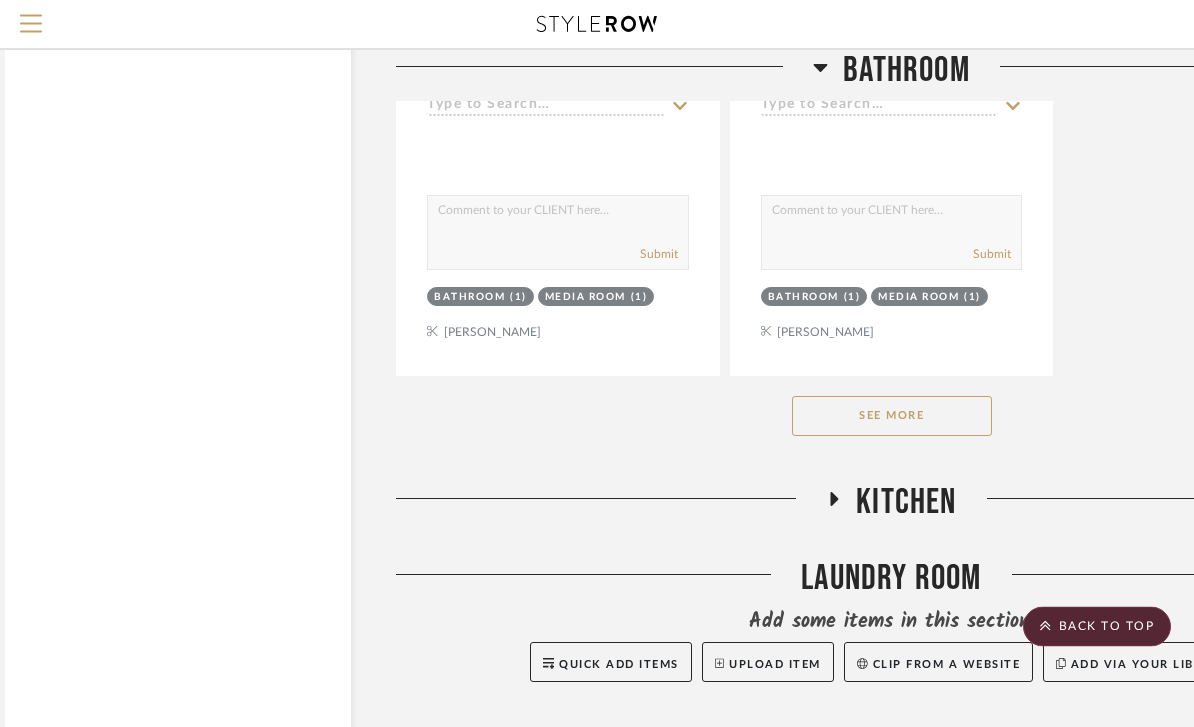 click on "See More" 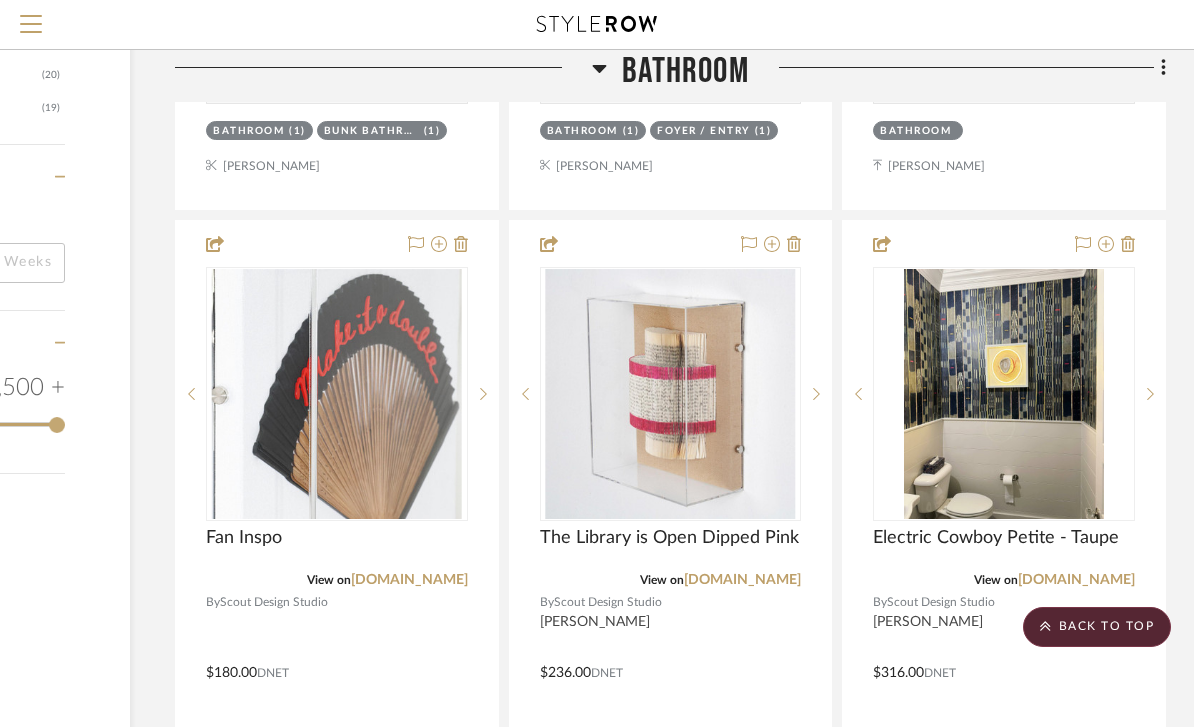 scroll, scrollTop: 2767, scrollLeft: 246, axis: both 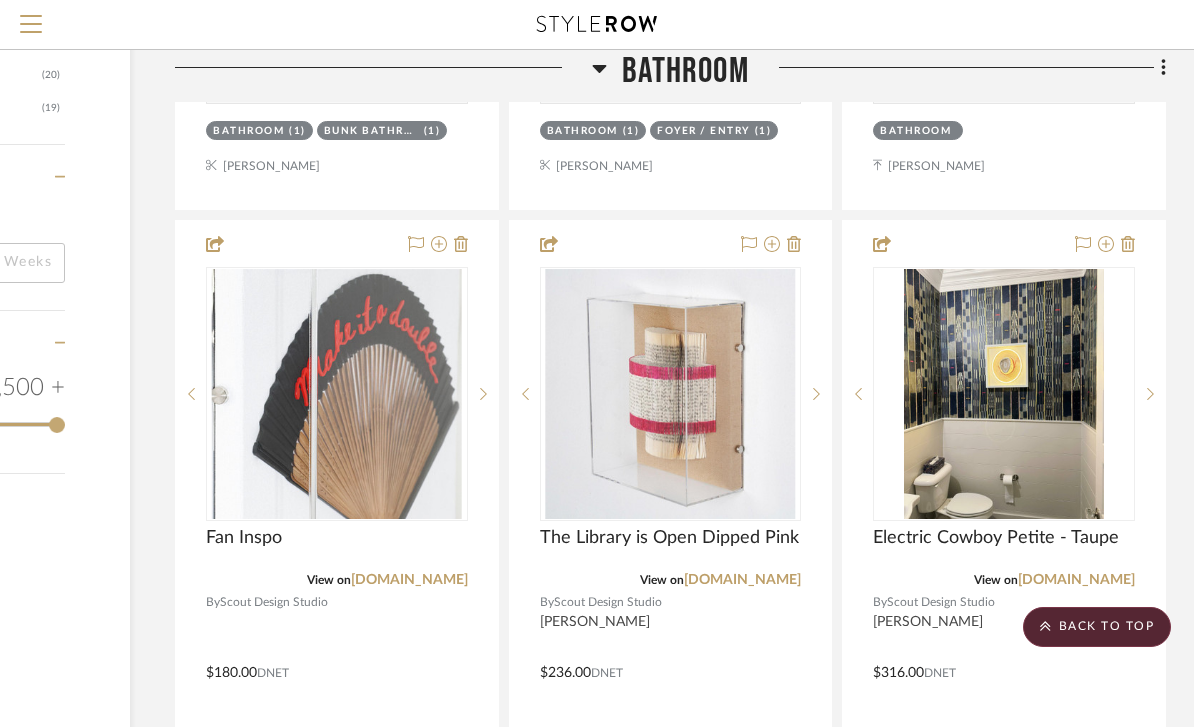 click at bounding box center [337, 394] 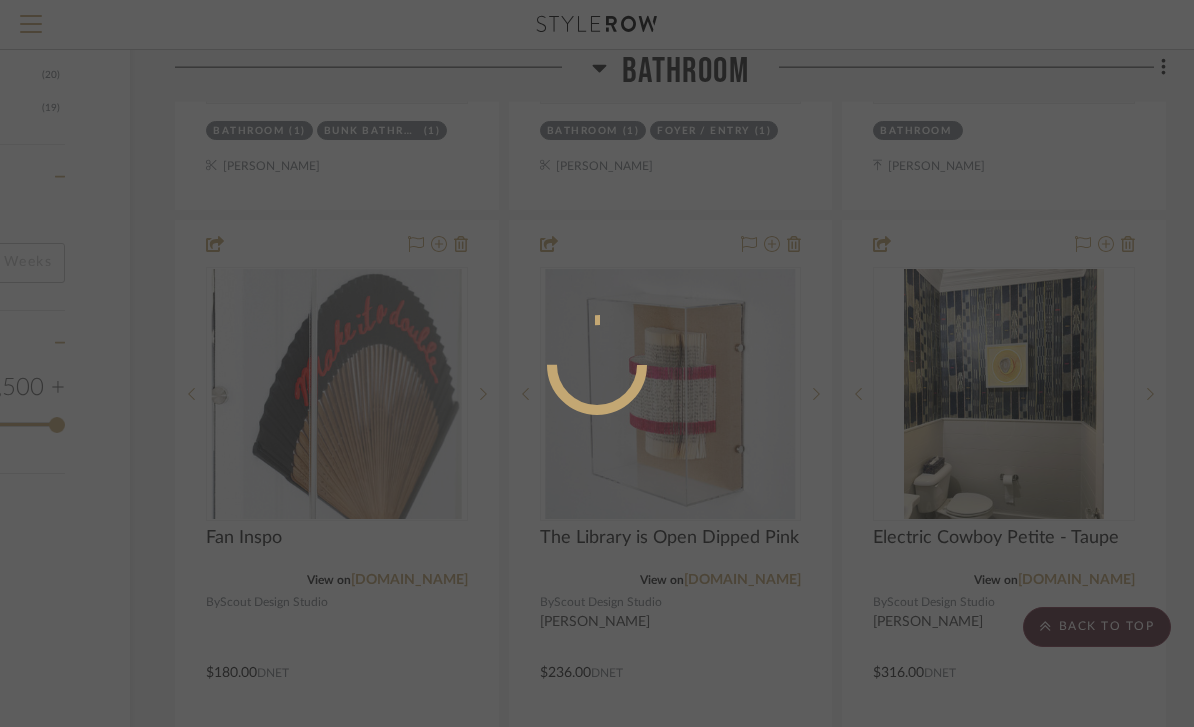 scroll, scrollTop: 0, scrollLeft: 0, axis: both 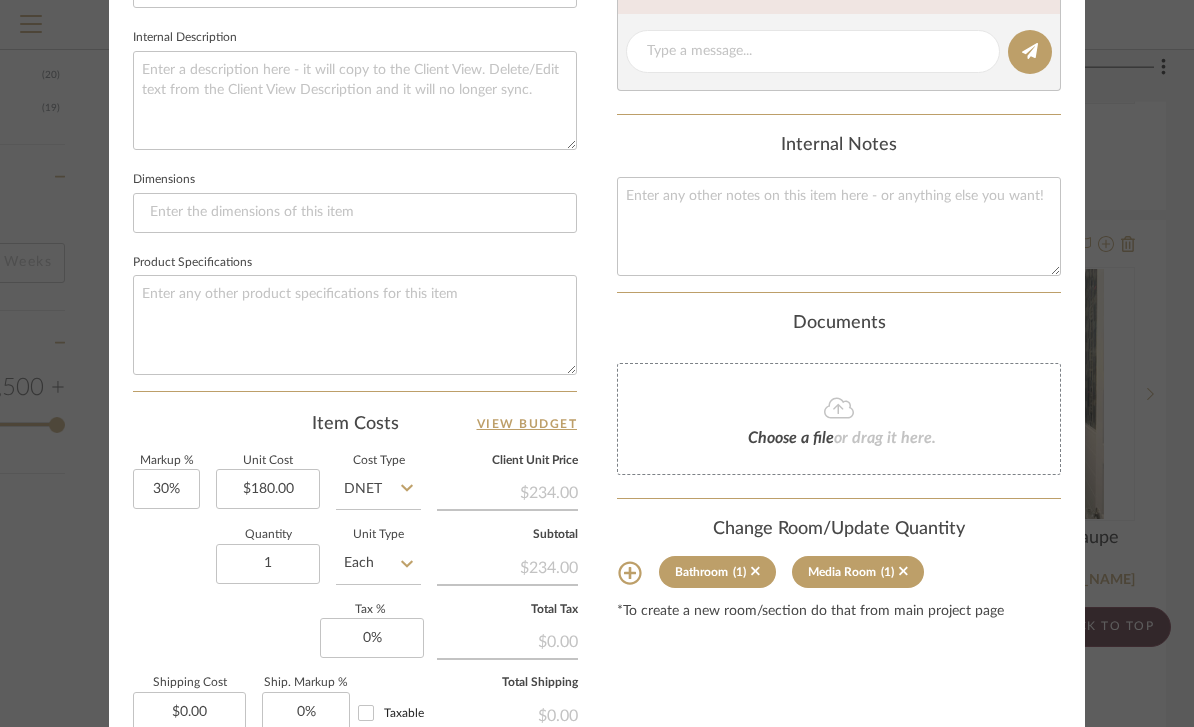 click on "Bathroom  (1)" 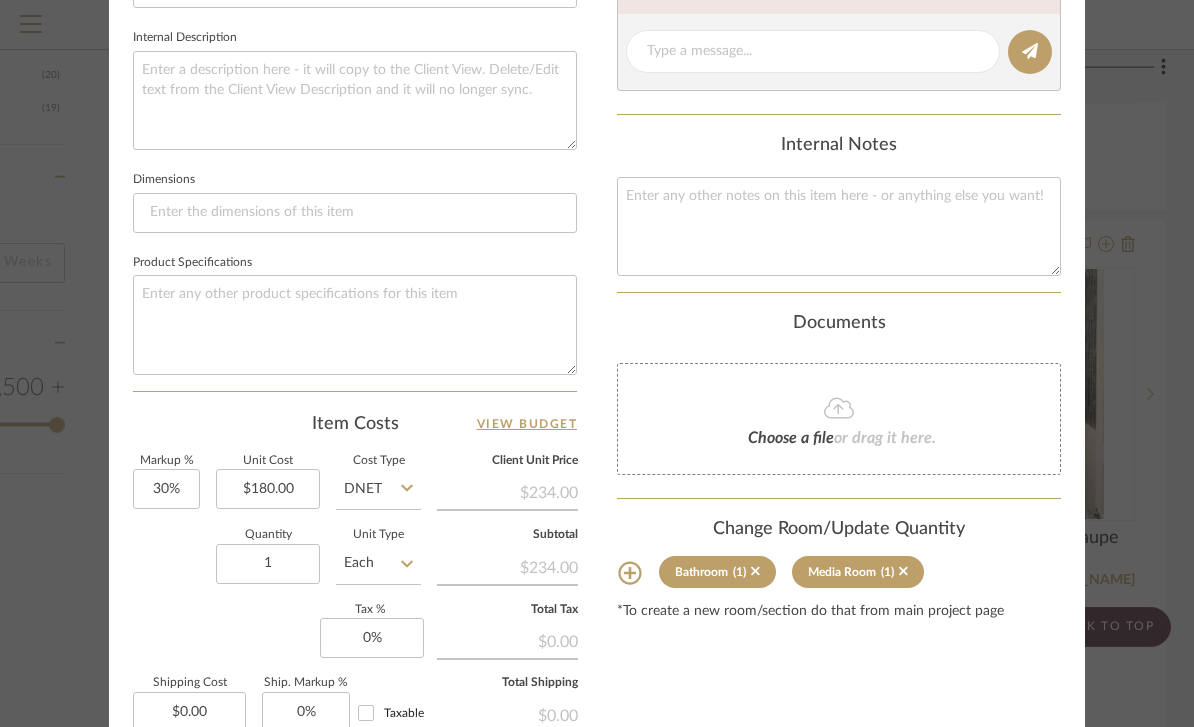click on "Bathroom  (1)" 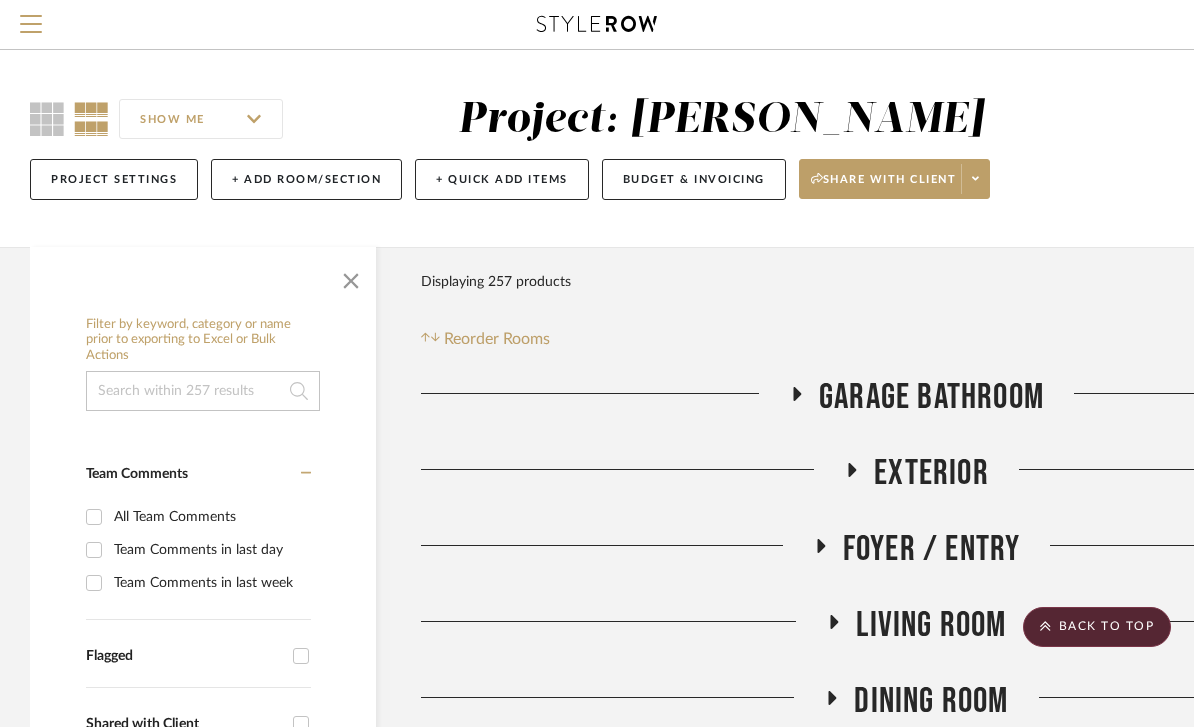 scroll, scrollTop: 2768, scrollLeft: 246, axis: both 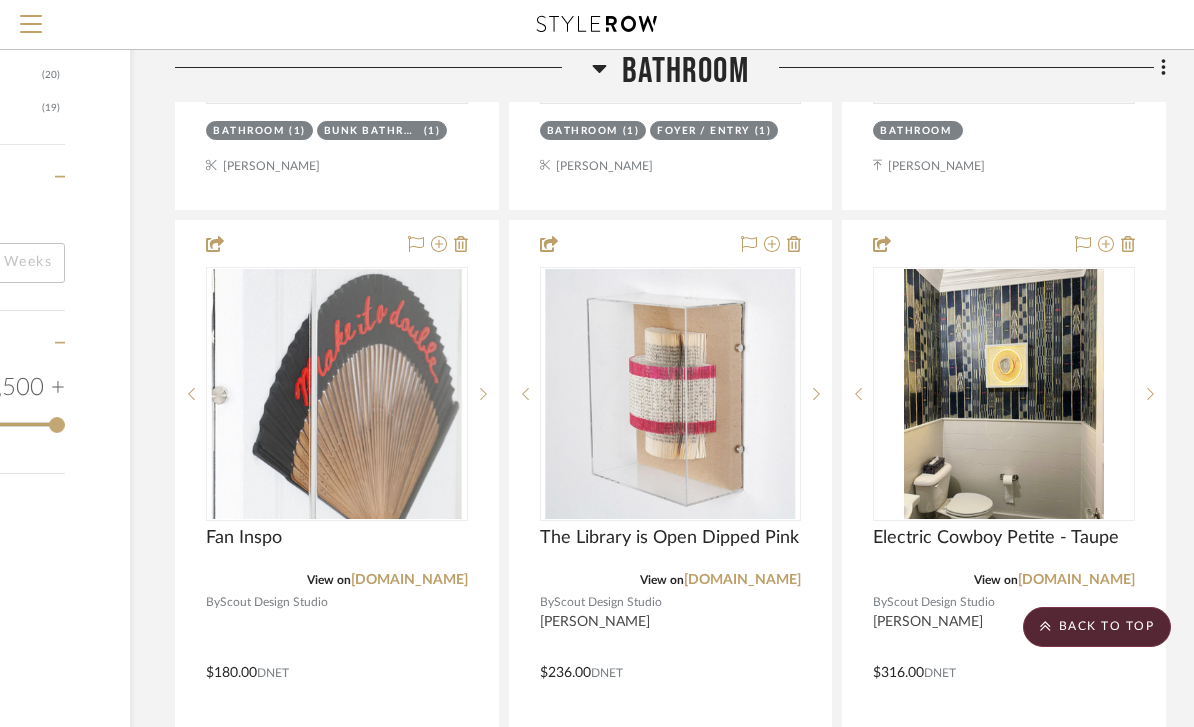 click 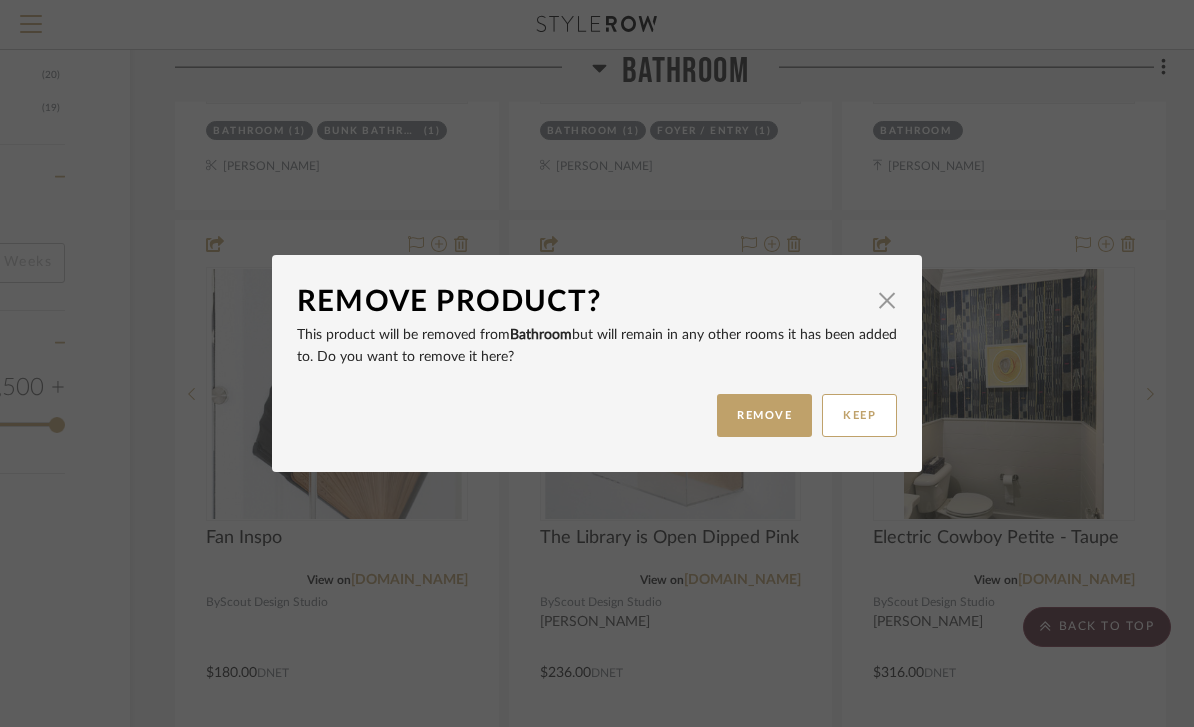 click on "REMOVE" at bounding box center [764, 415] 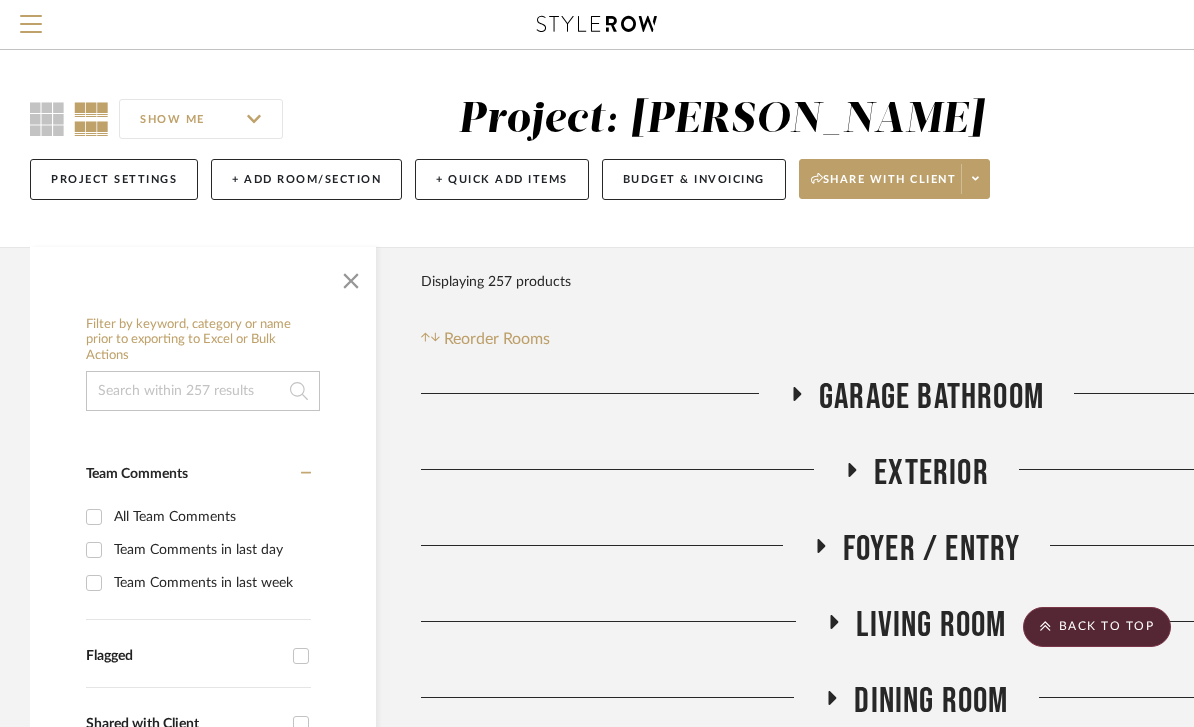 scroll, scrollTop: 2768, scrollLeft: 246, axis: both 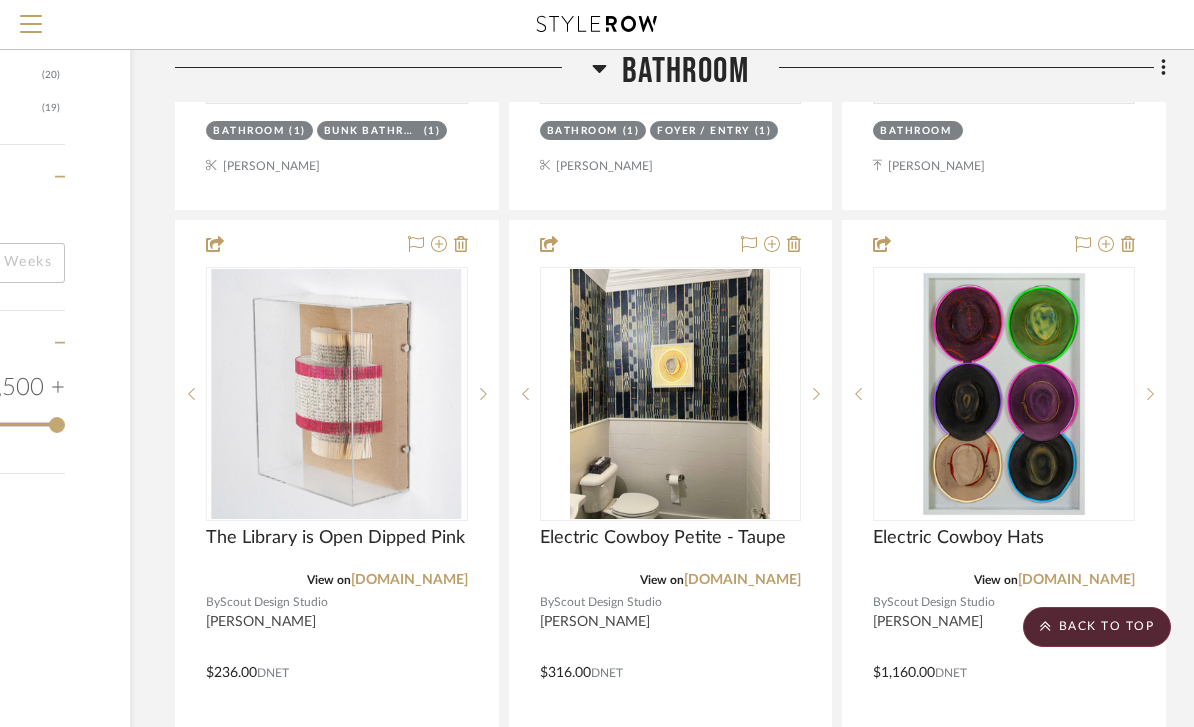 click at bounding box center (337, 658) 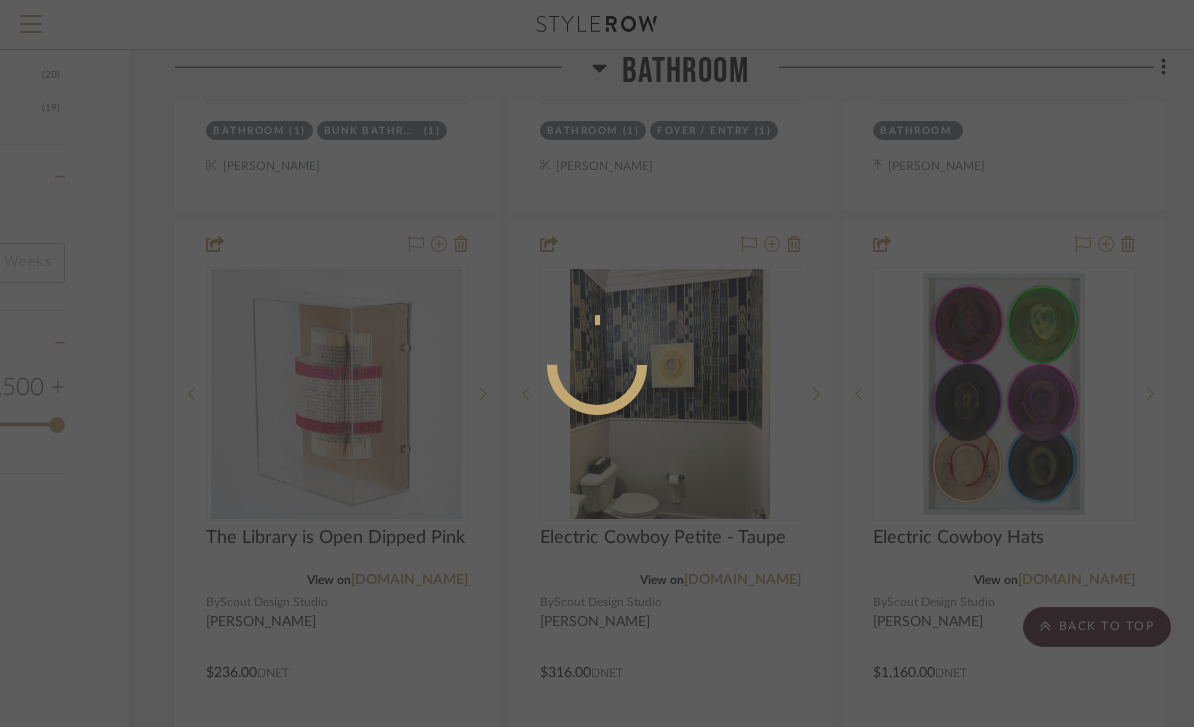 scroll, scrollTop: 0, scrollLeft: 0, axis: both 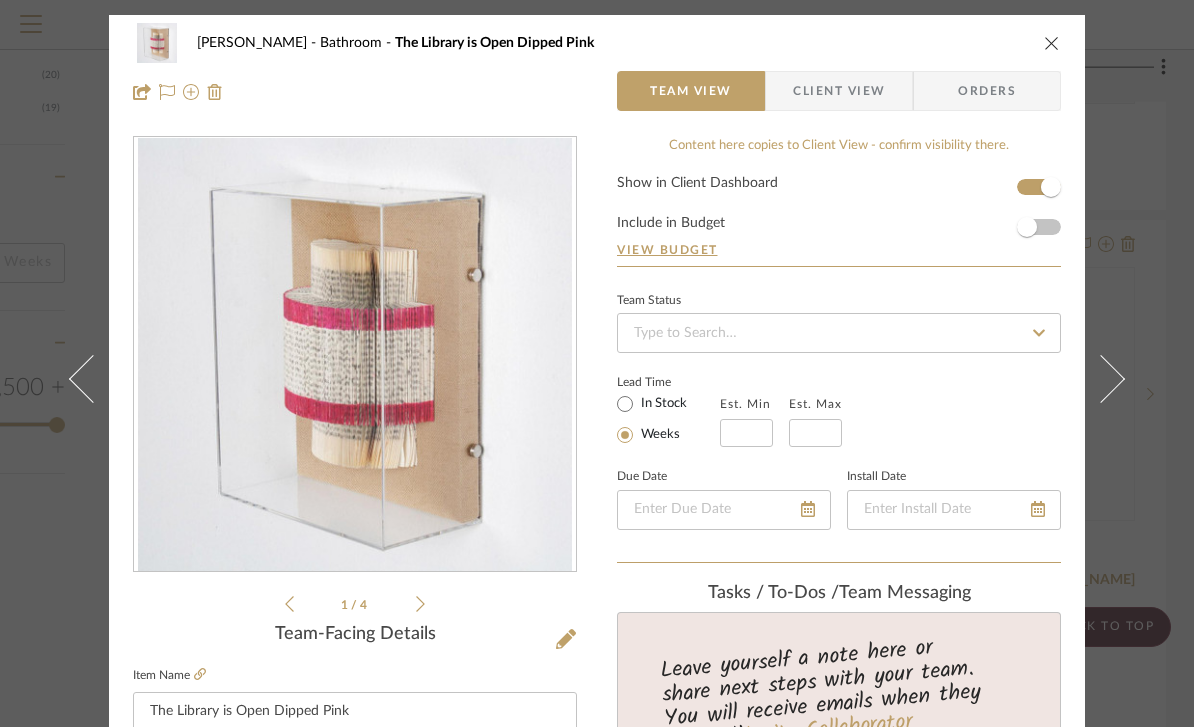 click at bounding box center (1052, 43) 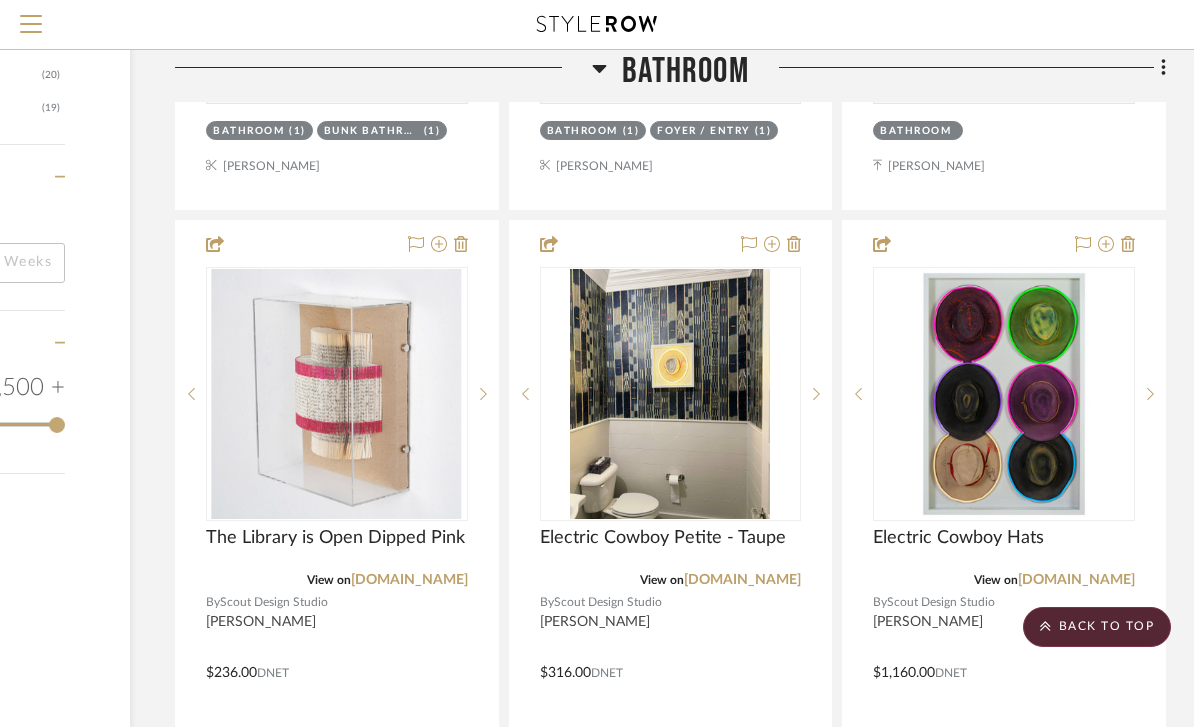 click 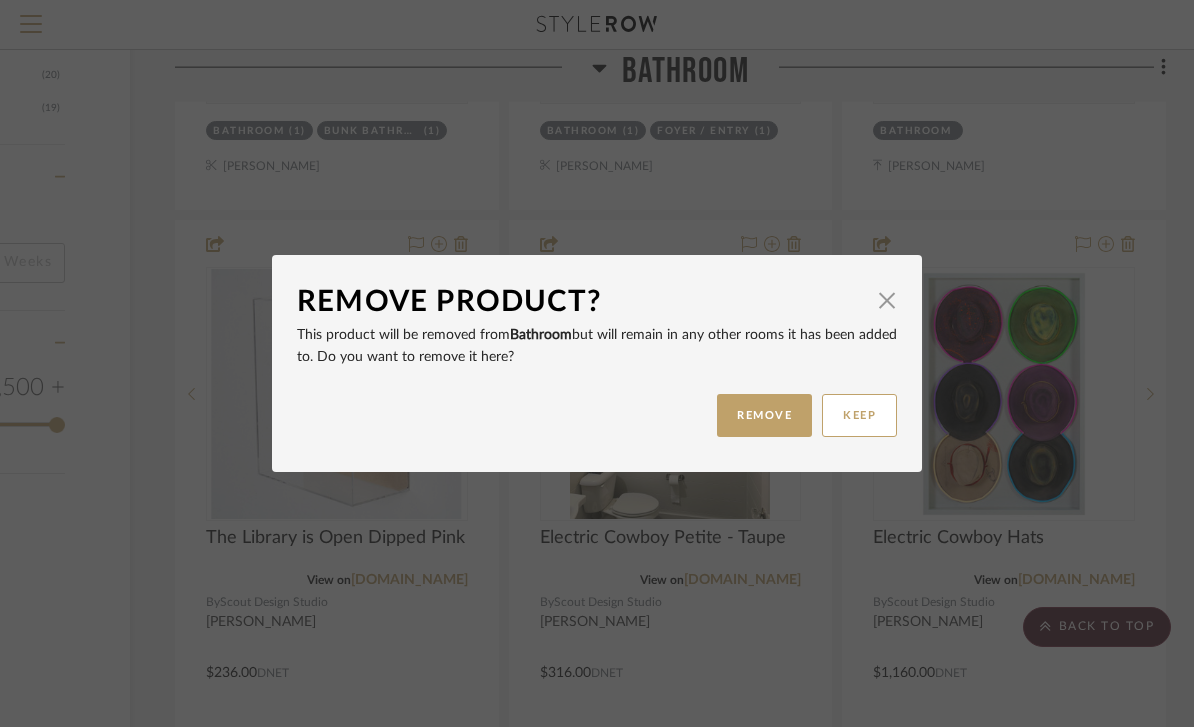 click on "REMOVE" at bounding box center [764, 415] 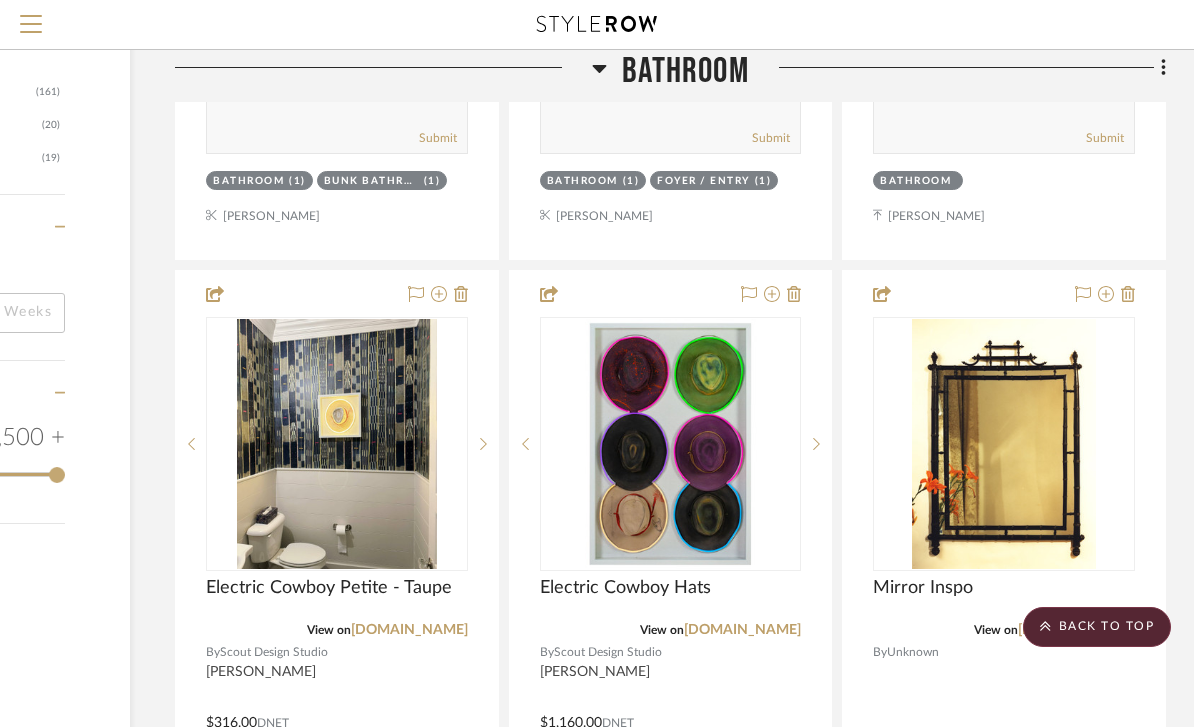 scroll, scrollTop: 2719, scrollLeft: 246, axis: both 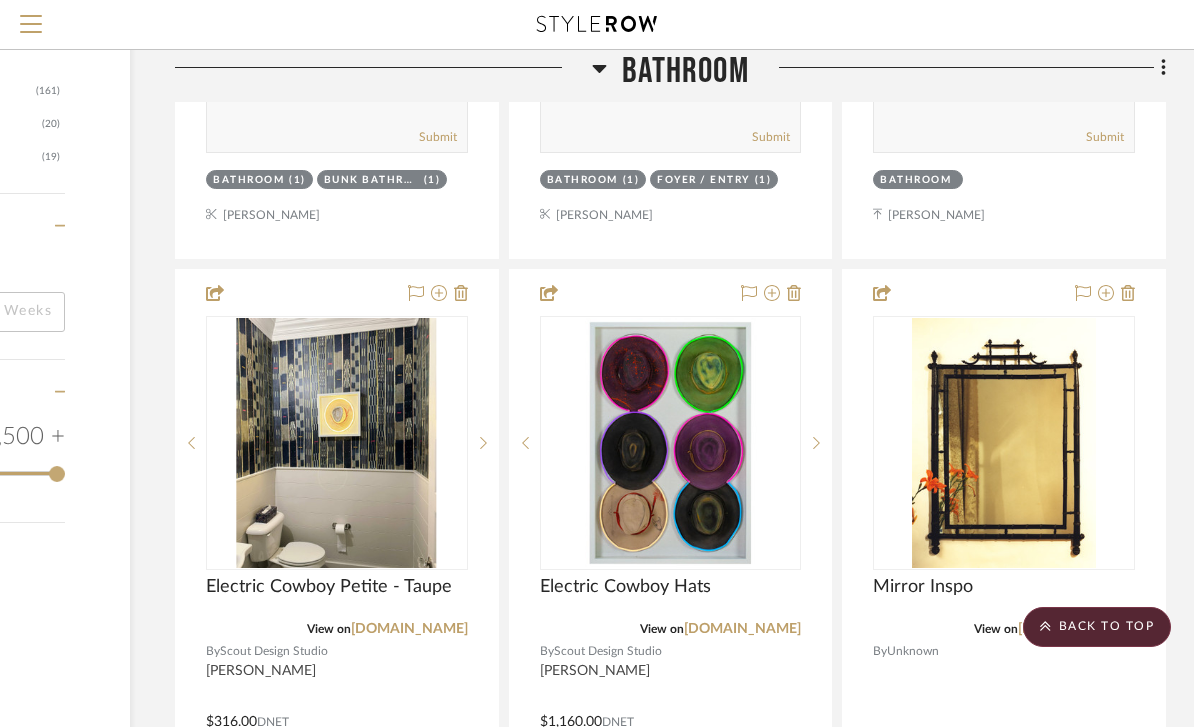 click at bounding box center [483, 443] 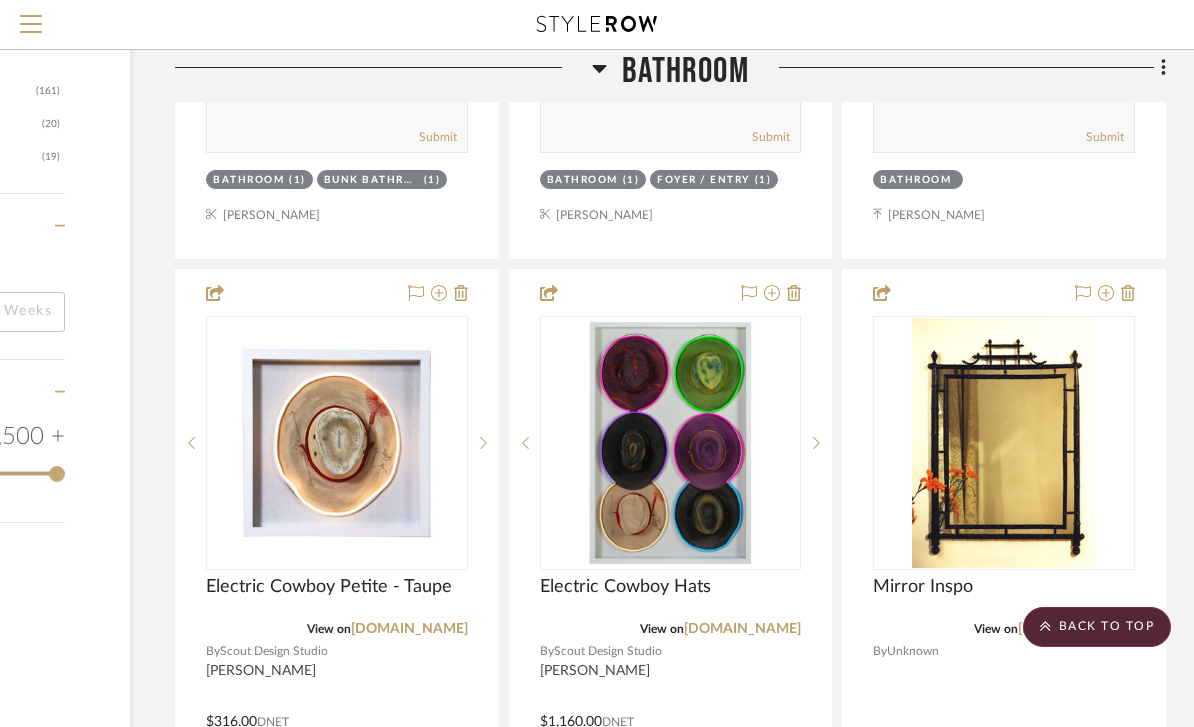 click at bounding box center (483, 443) 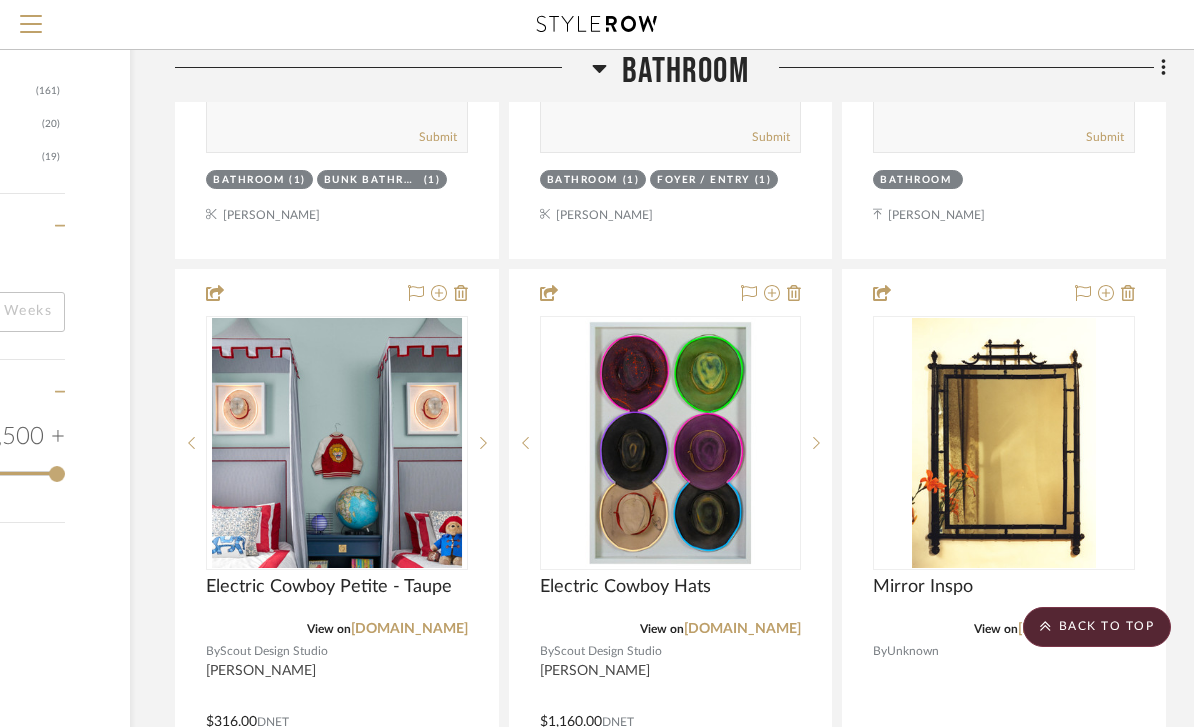 click at bounding box center (483, 443) 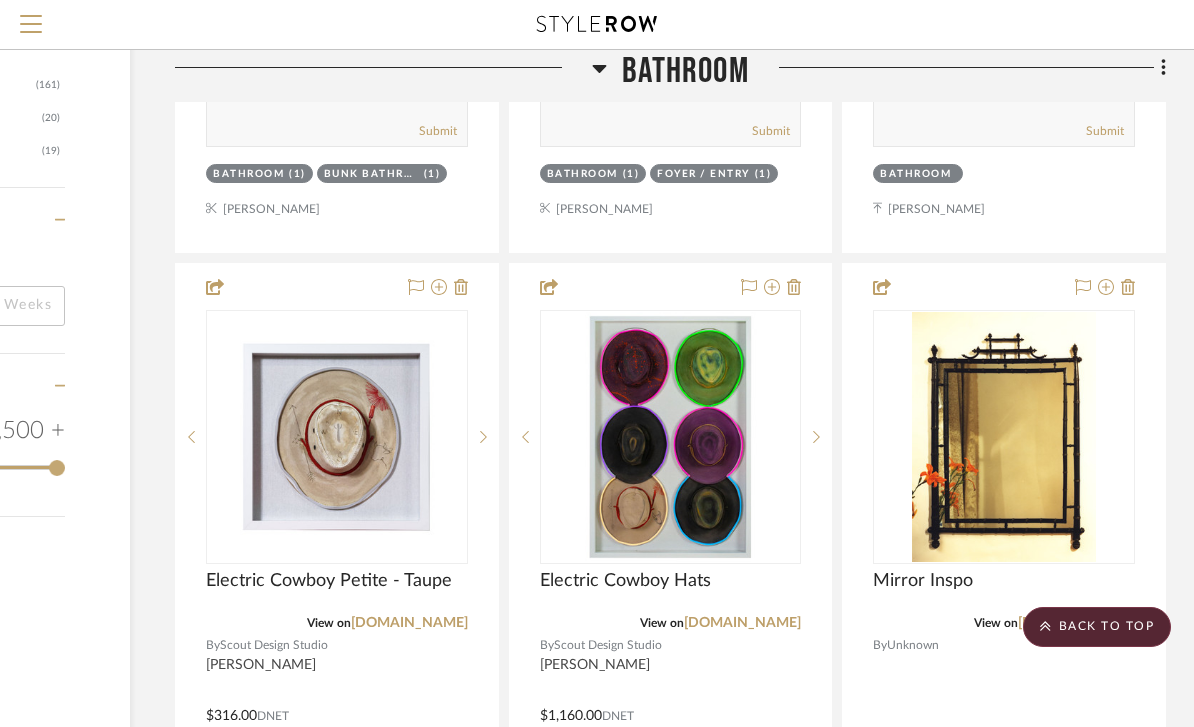 scroll, scrollTop: 2760, scrollLeft: 246, axis: both 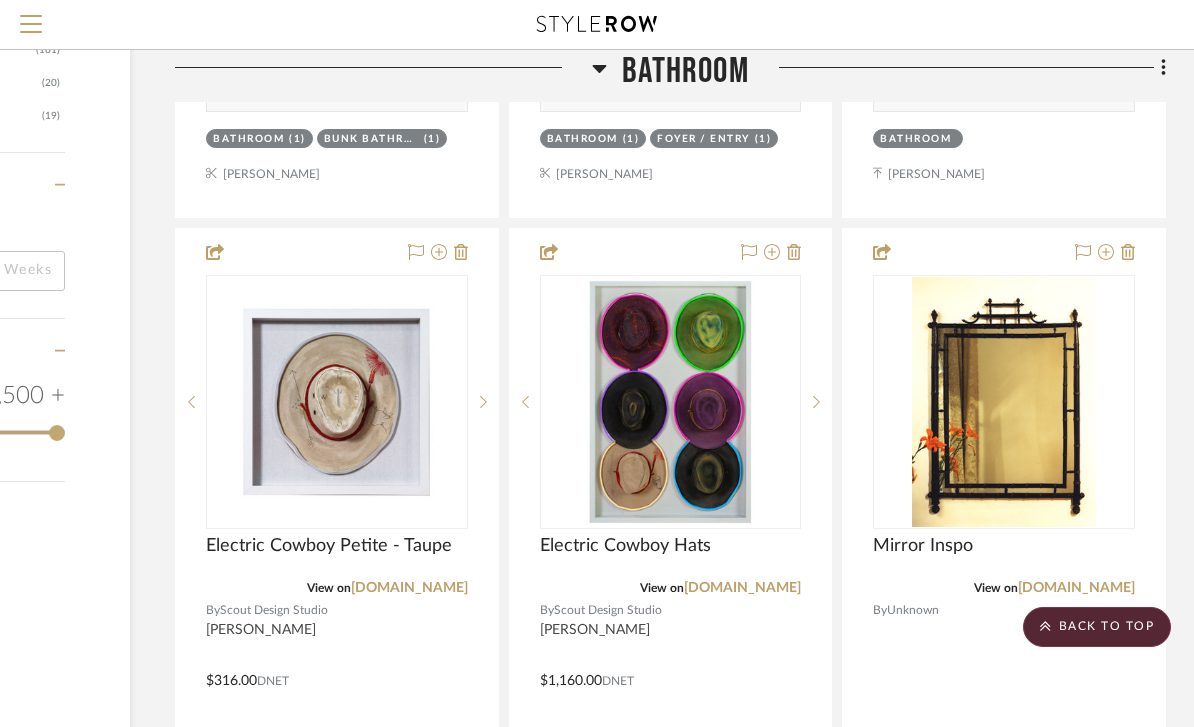 click on "[DOMAIN_NAME]" at bounding box center (1076, 588) 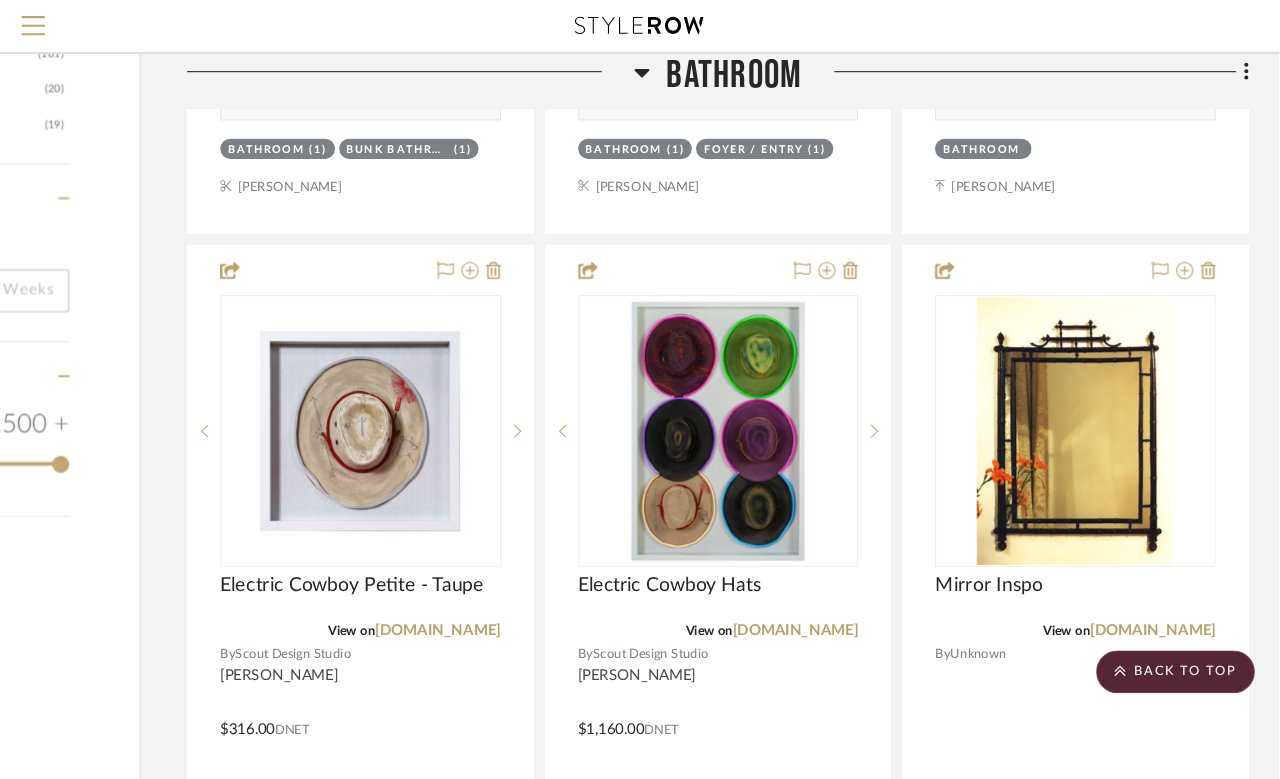 scroll, scrollTop: 2760, scrollLeft: 160, axis: both 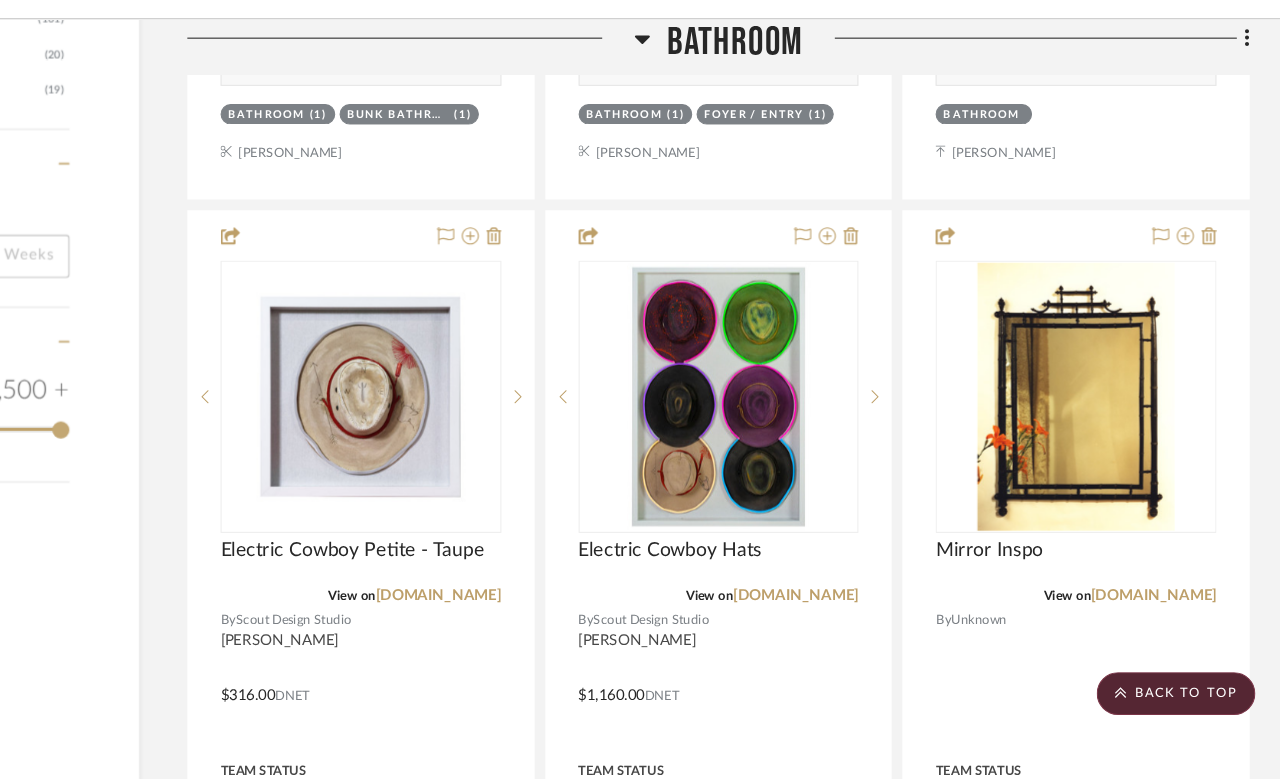 click 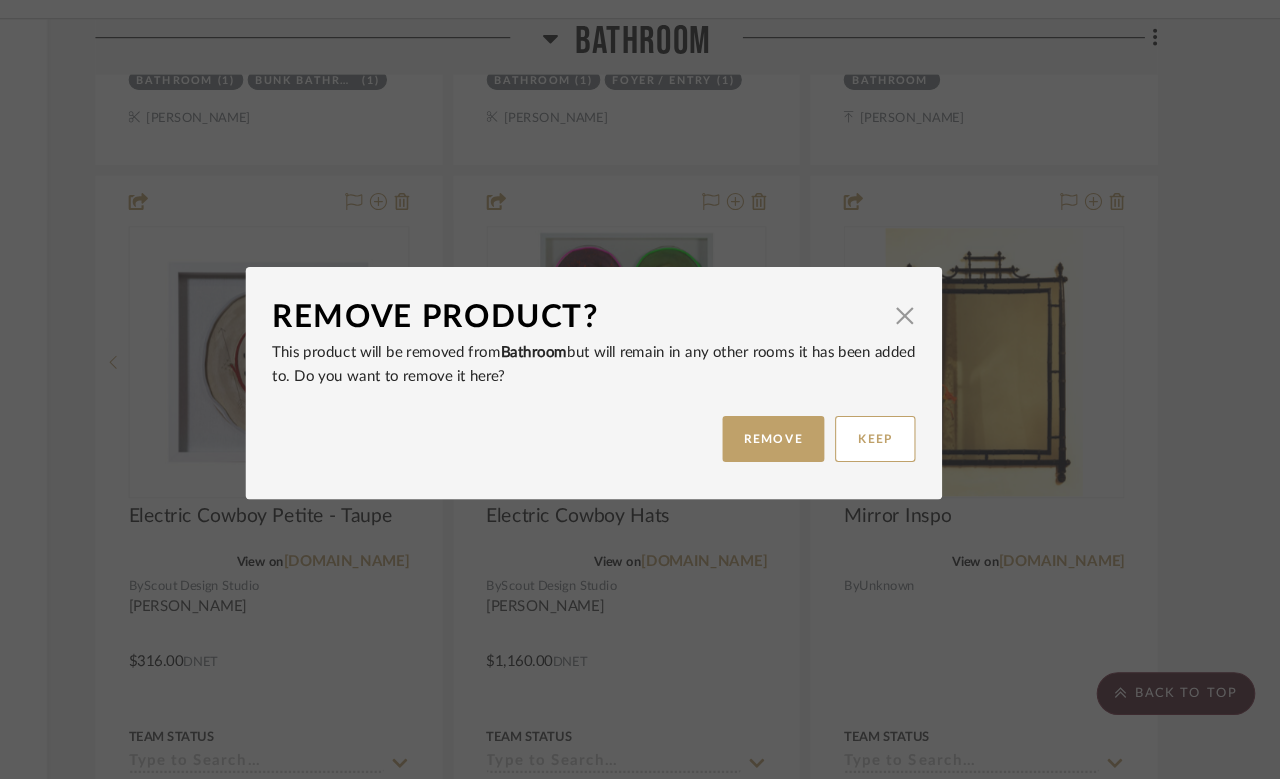 scroll, scrollTop: 0, scrollLeft: 0, axis: both 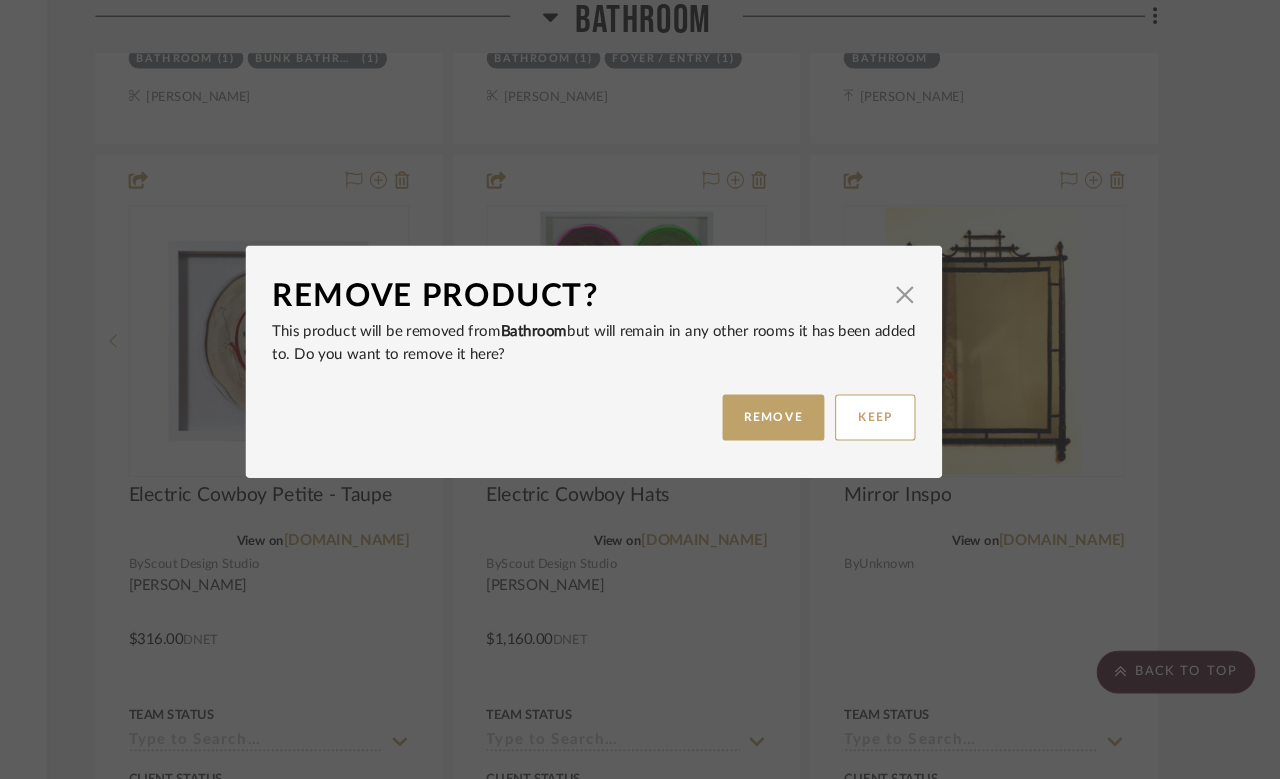 click at bounding box center (930, 326) 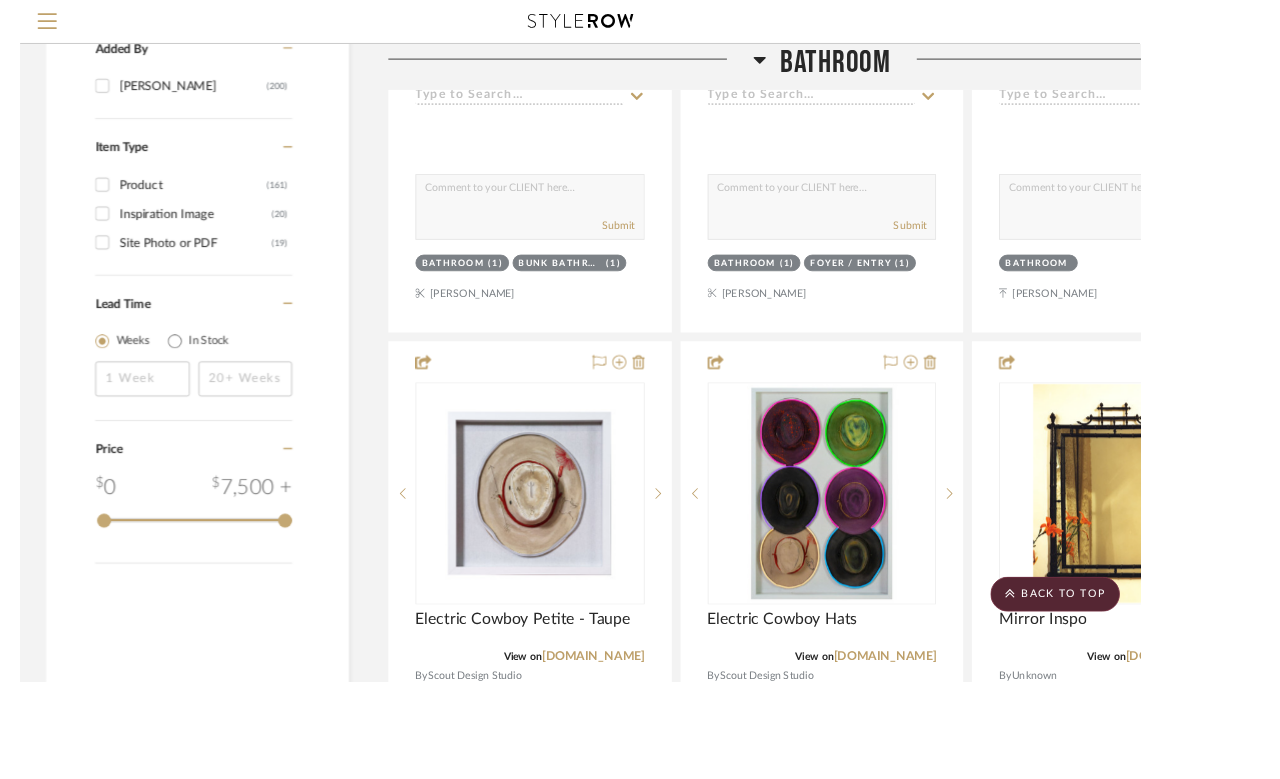 scroll, scrollTop: 2696, scrollLeft: 160, axis: both 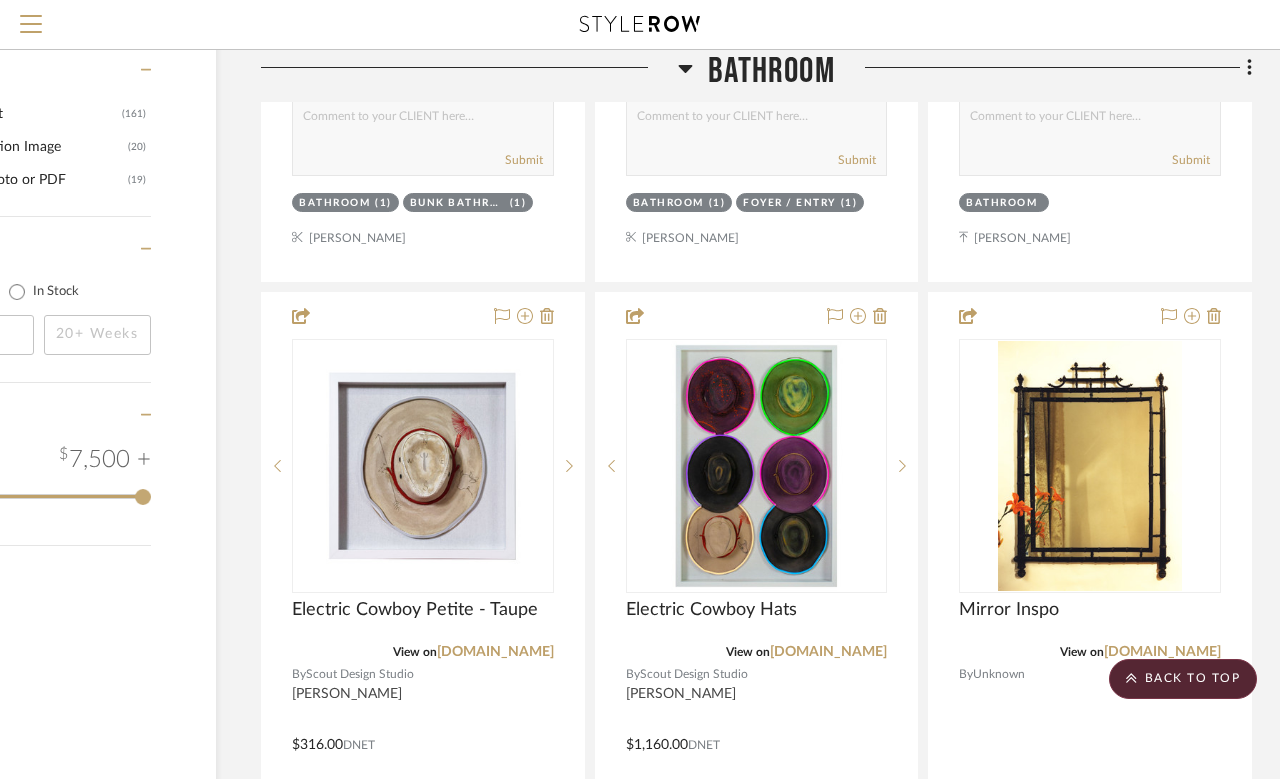 click at bounding box center [1090, 730] 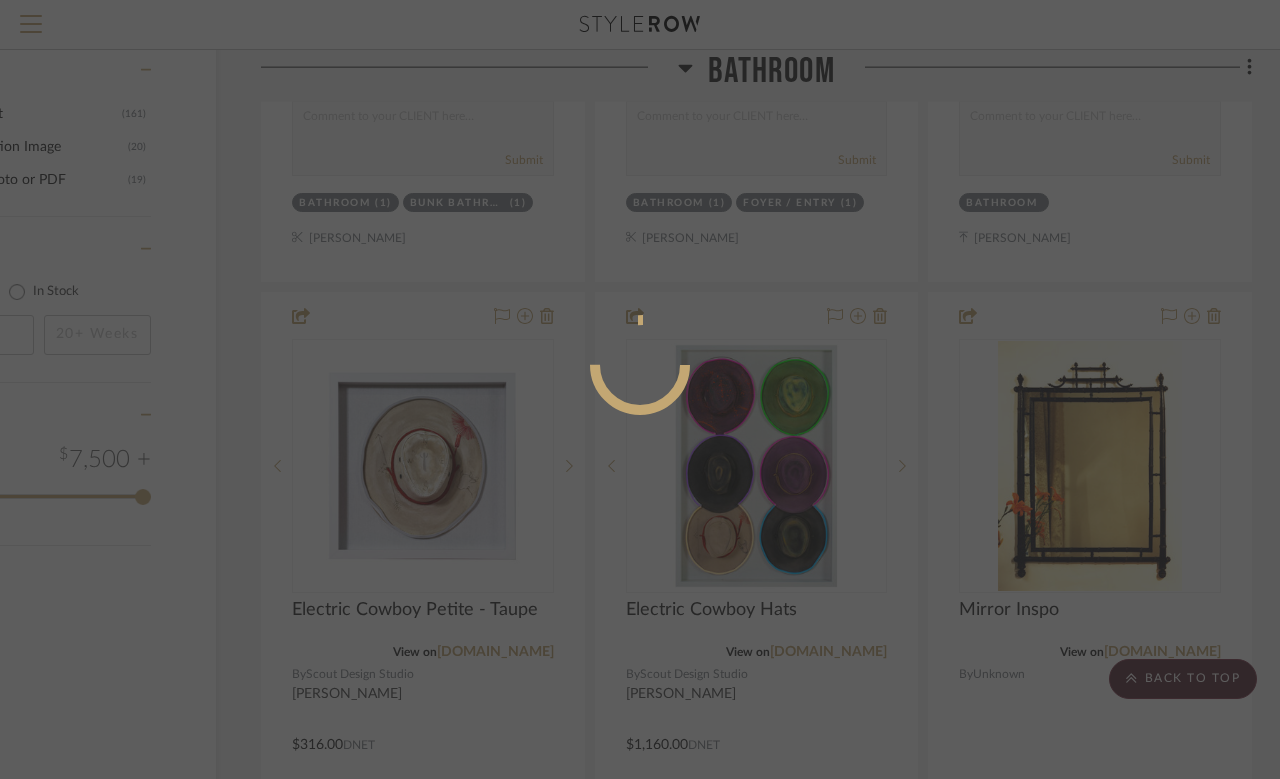 scroll, scrollTop: 0, scrollLeft: 0, axis: both 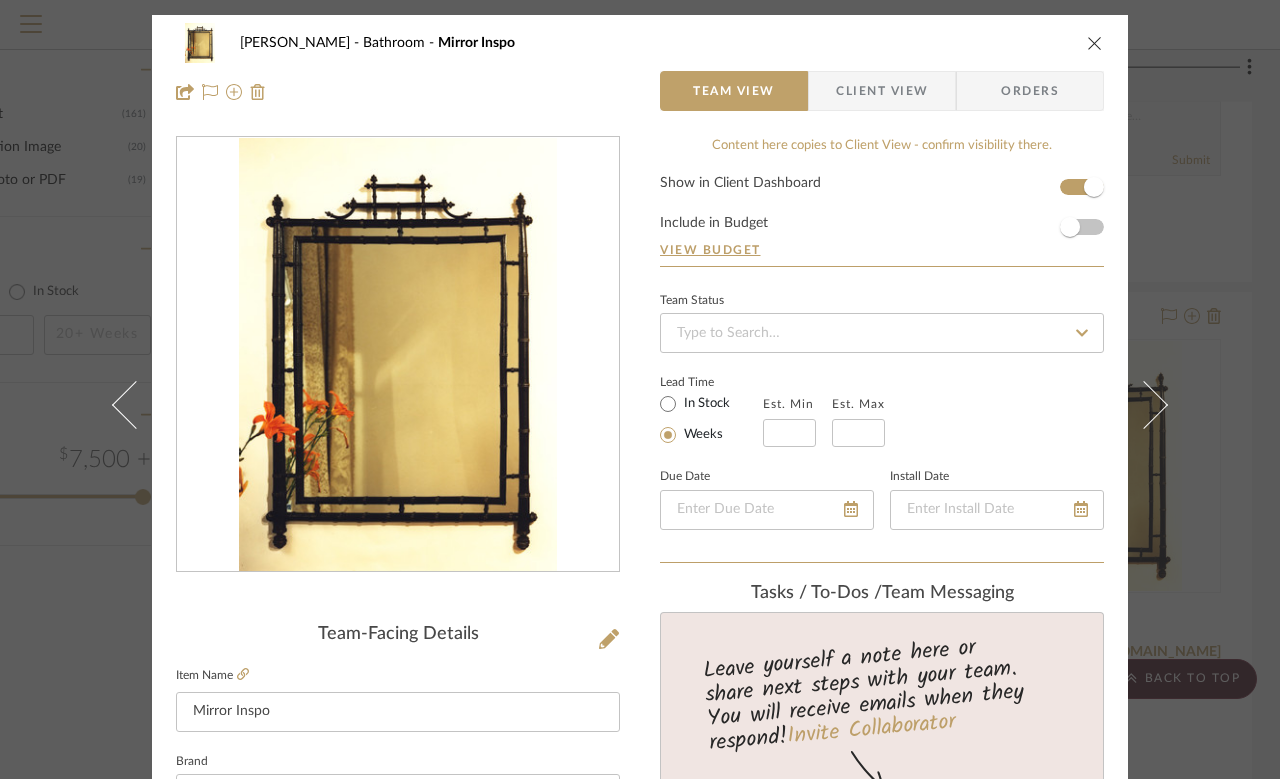 click on "Molly Bathroom Mirror Inspo Team View Client View Orders  Team-Facing Details   Item Name  Mirror Inspo  Brand   Internal Description   Dimensions   Product Specifications   Item Costs   View Budget   Markup %  30%  Unit Cost  $0.00  Cost Type  DNET  Client Unit Price   $0.00   Quantity  1  Unit Type  Each  Subtotal   $0.00   Tax %  0%  Total Tax   $0.00   Shipping Cost  $0.00  Ship. Markup %  0% Taxable  Total Shipping   $0.00  Total Client Price  $0.00  Your Cost  $0.00  Your Margin  $0.00  Content here copies to Client View - confirm visibility there.  Show in Client Dashboard   Include in Budget   View Budget  Team Status  Lead Time  In Stock Weeks  Est. Min   Est. Max   Due Date   Install Date  Tasks / To-Dos /  team Messaging  Leave yourself a note here or share next steps with your team. You will receive emails when they
respond!  Invite Collaborator Internal Notes  Documents  Choose a file  or drag it here. Change Room/Update Quantity  Bathroom  (1)  Primary Bedroom  (1)    Molly Schirmang" at bounding box center [640, 389] 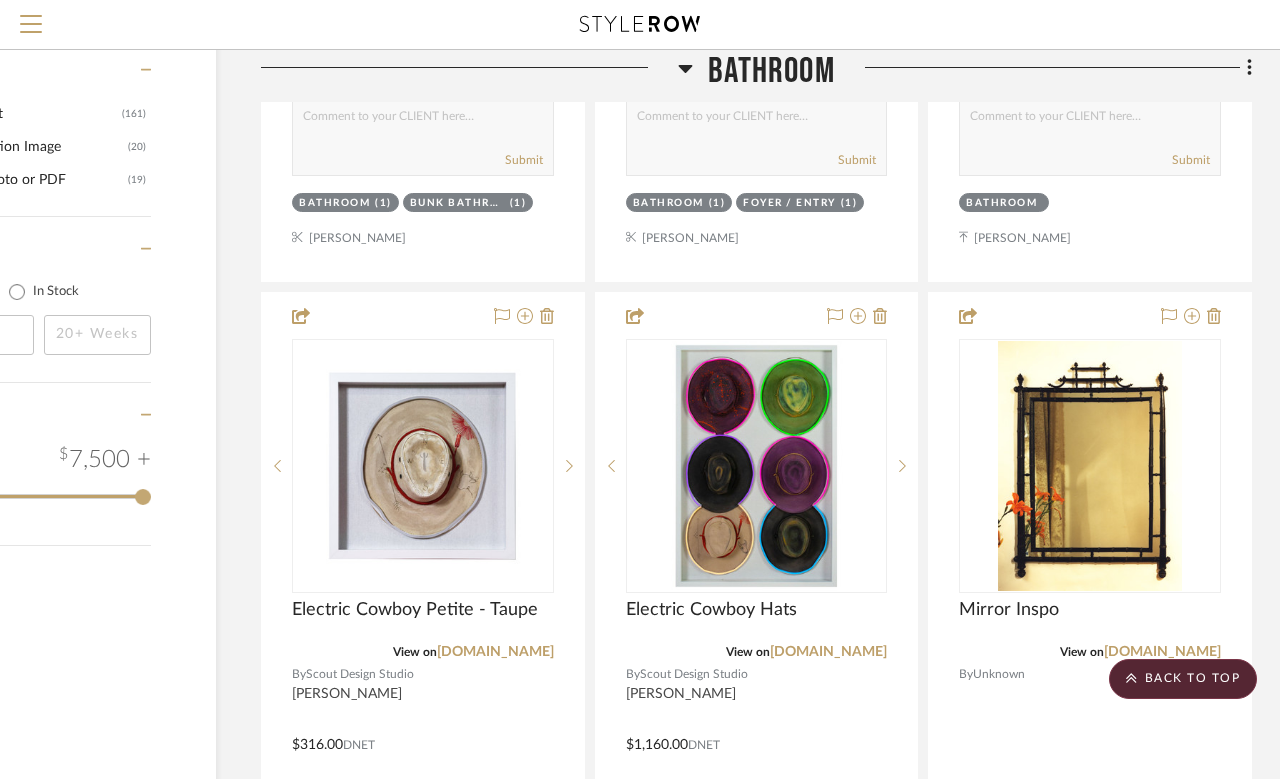 click 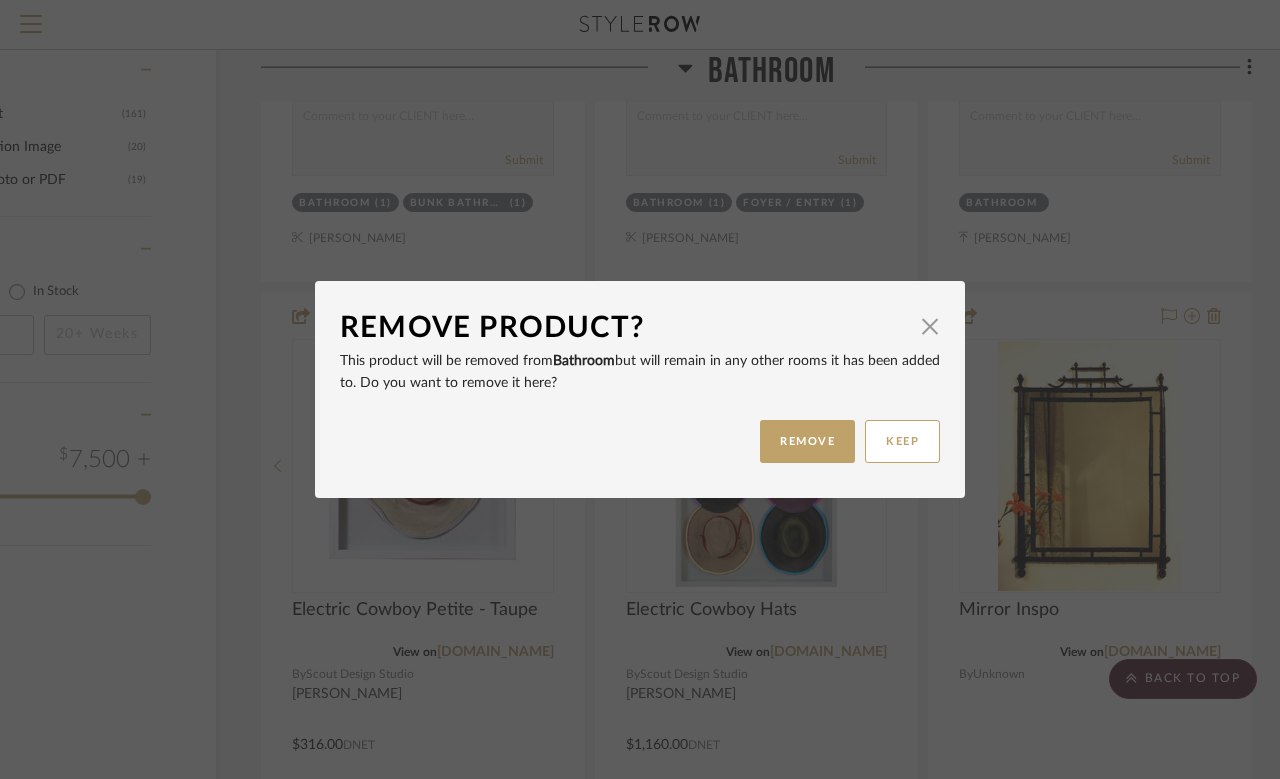 click on "REMOVE" at bounding box center [807, 441] 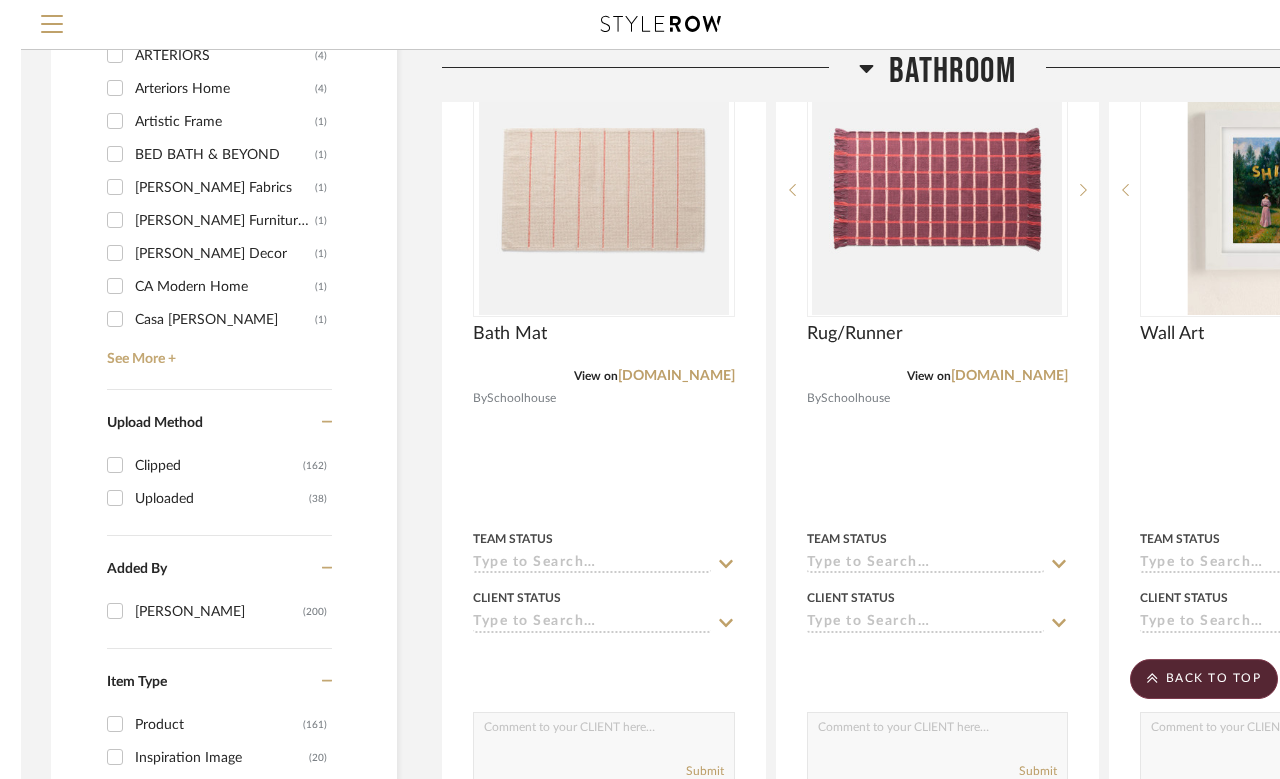 scroll, scrollTop: 2276, scrollLeft: 0, axis: vertical 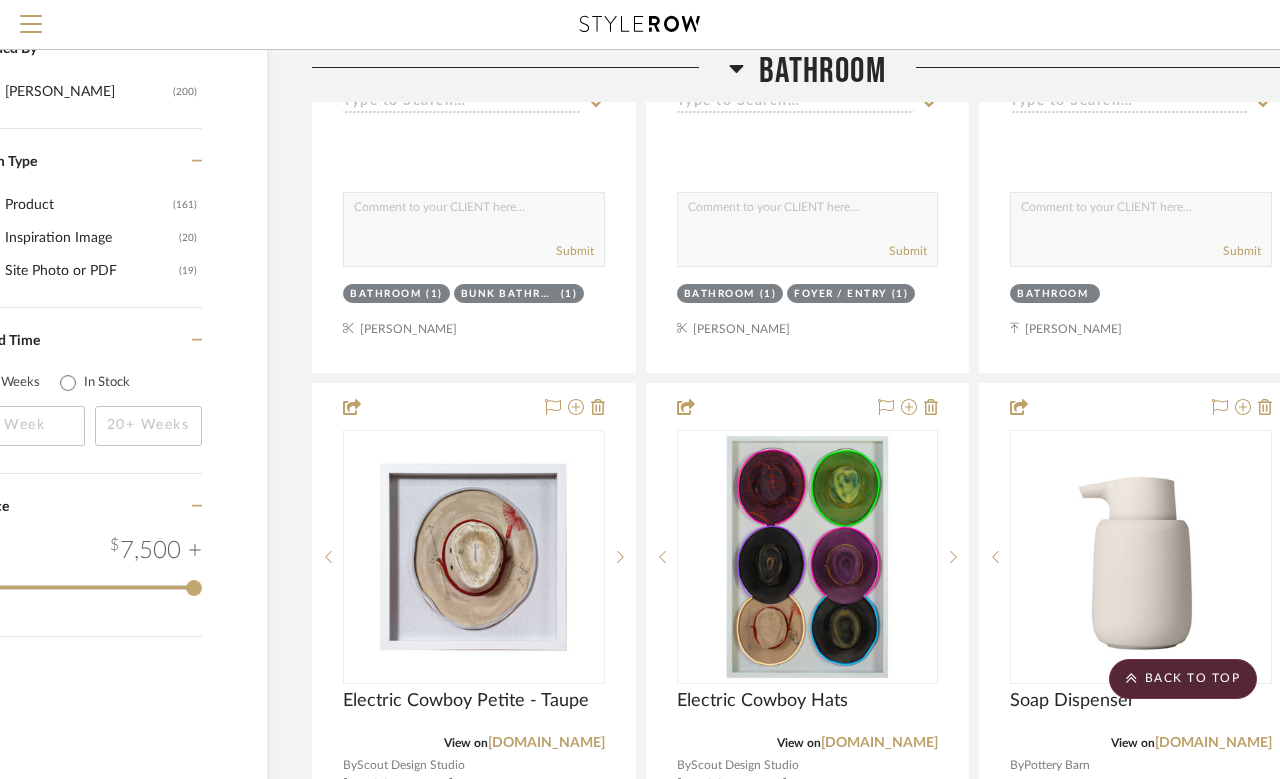 click at bounding box center [807, 557] 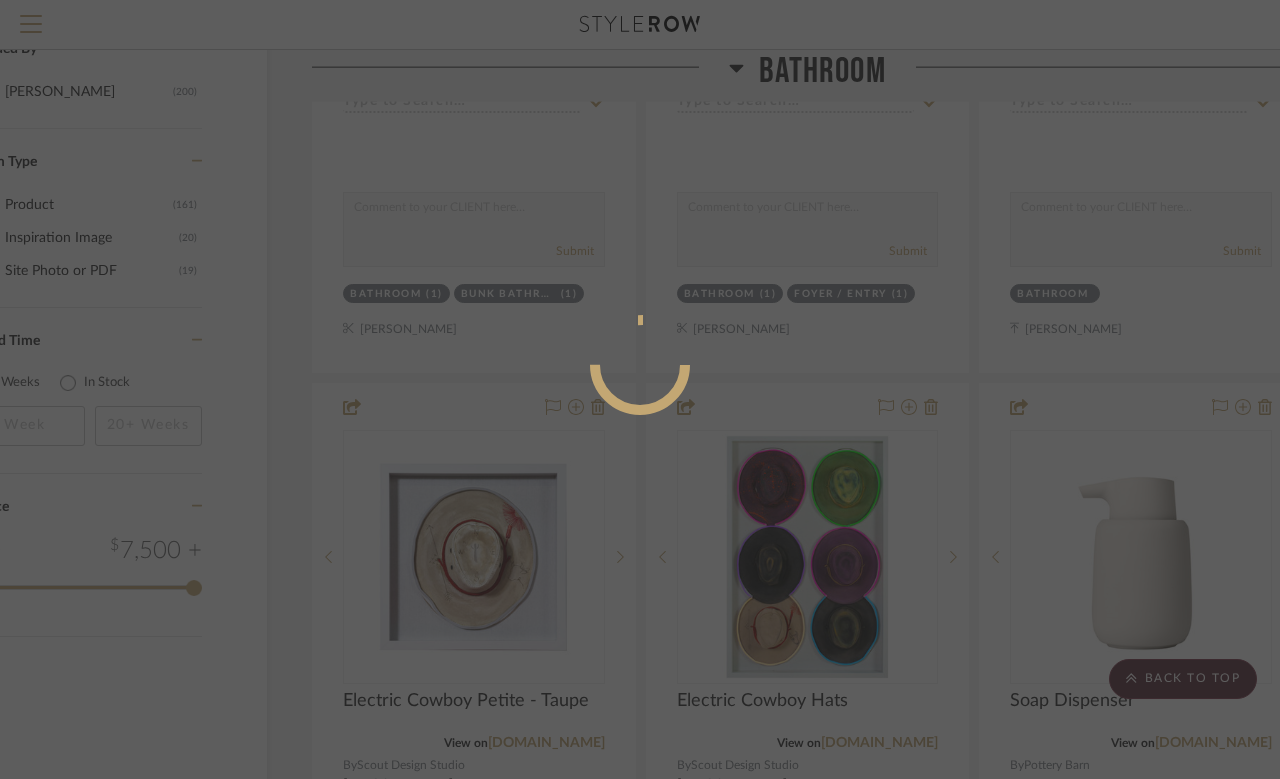 scroll, scrollTop: 0, scrollLeft: 0, axis: both 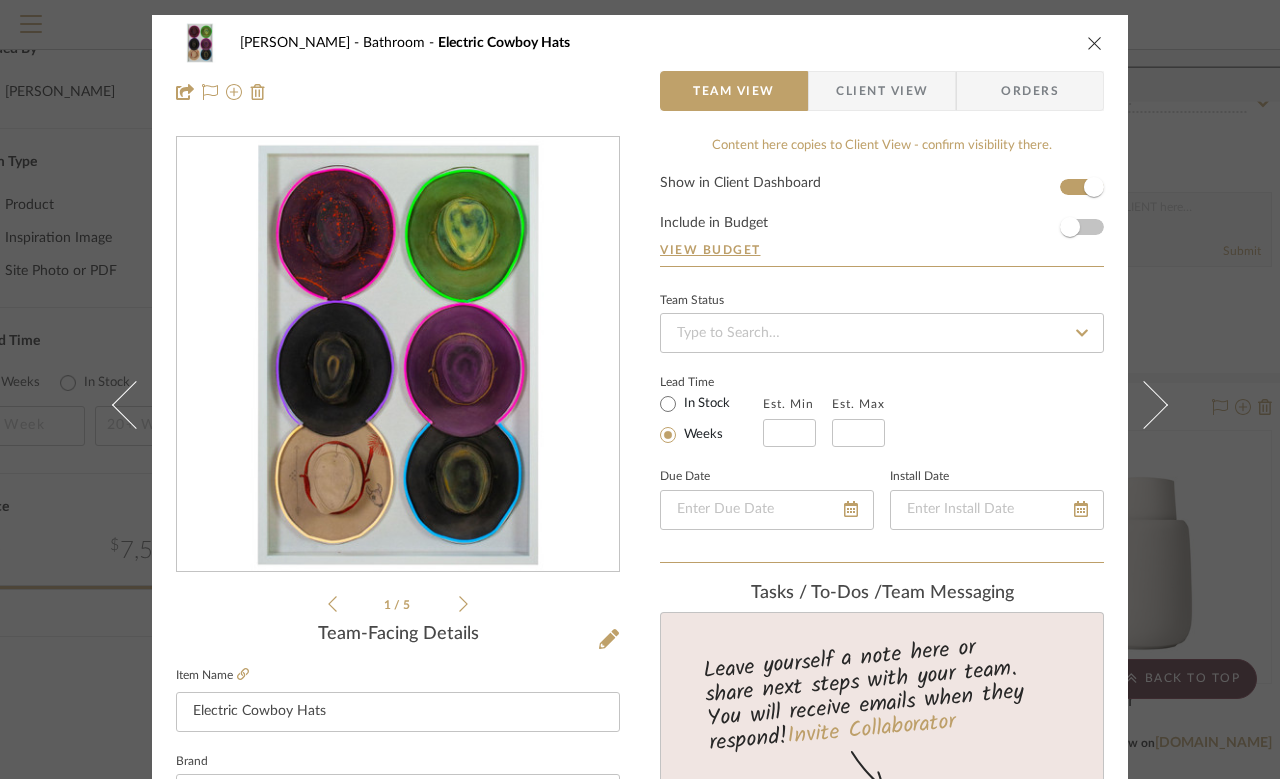 click 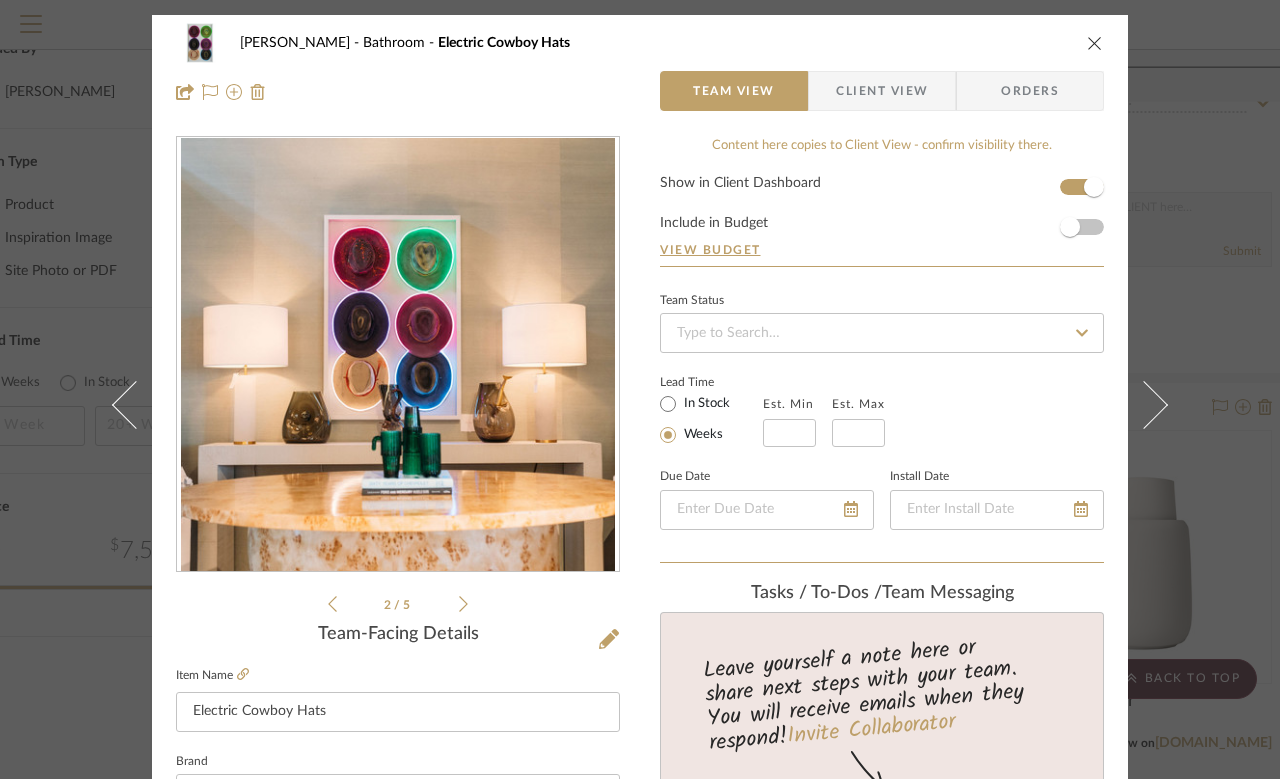 click at bounding box center [1095, 43] 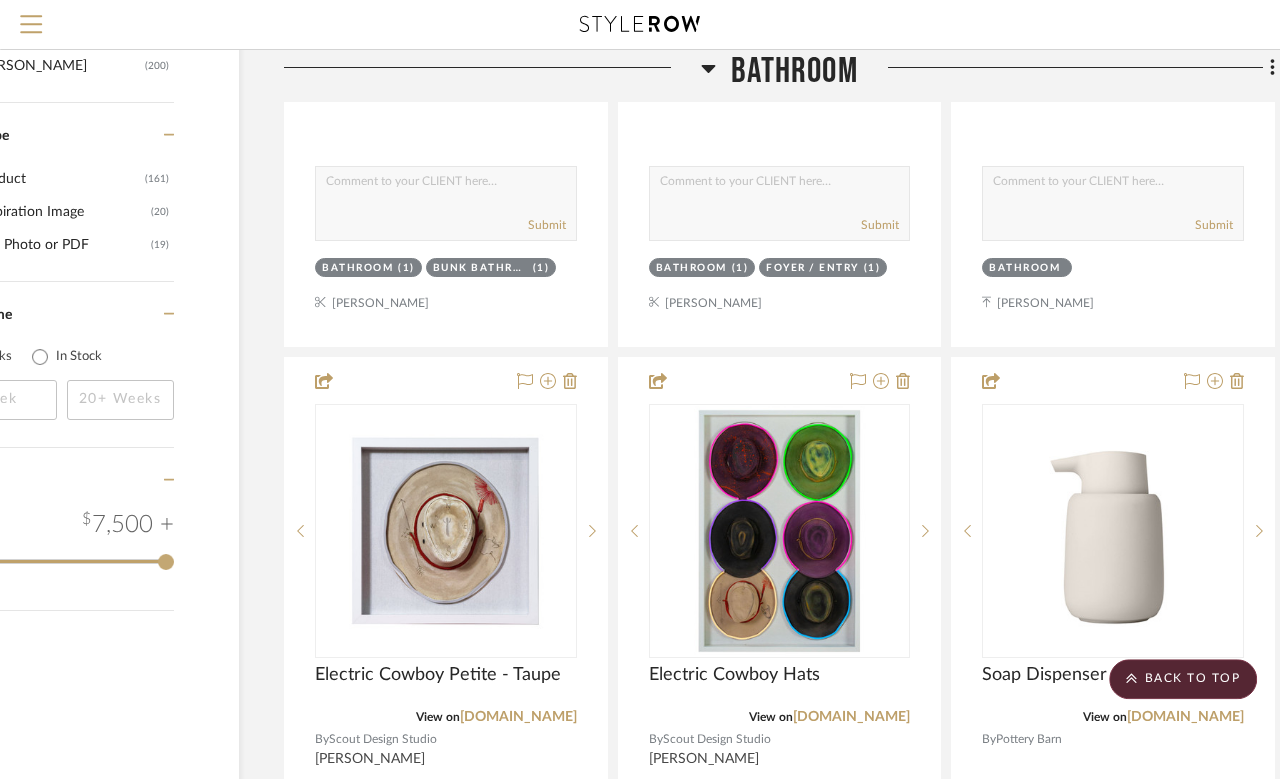 scroll, scrollTop: 2631, scrollLeft: 137, axis: both 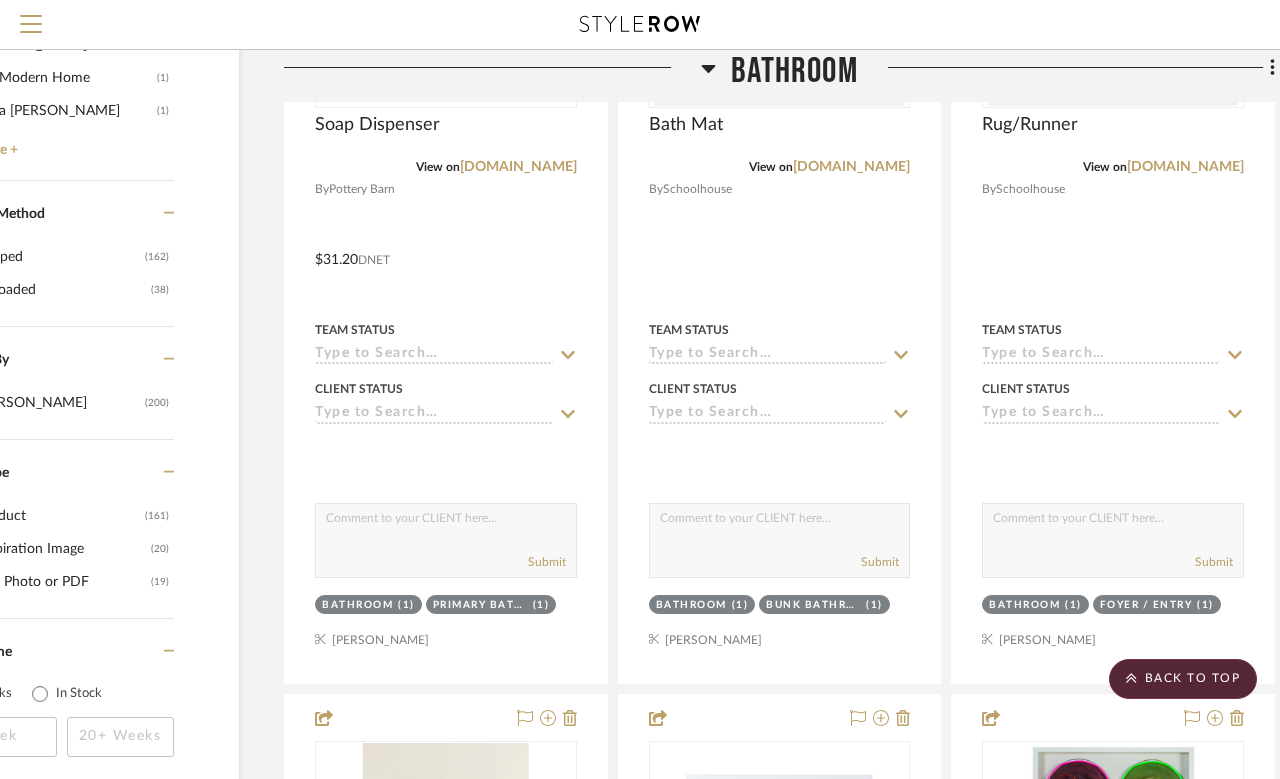 click on "Filter by keyword, category or name prior to exporting to Excel or Bulk Actions Team Comments All Team Comments Team Comments in last day Team Comments in last week Flagged Shared with Client Client Feedback No Feedback  (175)  Client Comments All Client Comments Client Comments in last day Client Comments in last week Added To PO Category  Seating   (26)   Tables   (14)   Storage   (5)   Beds    (1)   Accessories    (16)   Bath   (15)   Rugs   (14)   Lighting   (13)   Fabric & Textiles   (12)   Outdoor   (10)   Art   (9)   Housewares   (9)   Mirrors   (8)   Bedding   (4)   Window Coverings   (2)   Carpet   (1)   Kitchen   (1)   Wallcoverings   (1)  Brand 2MODERN  (5)  abc carpet & home  (2)  All Modern  (1)  Amazon  (3)  Angela Adams  (1)  Anthropologie  (3)  ARTERIORS  (4)  Arteriors Home  (4)  Artistic Frame  (1)  BED BATH & BEYOND  (1)  Bennison Fabrics  (1)  Bernhardt Furniture Company  (1)  Burke Decor  (1)  CA Modern Home  (1)  Casa de Perrin  (1)  See More + Upload Method Clipped  (162)  Uploaded 0" 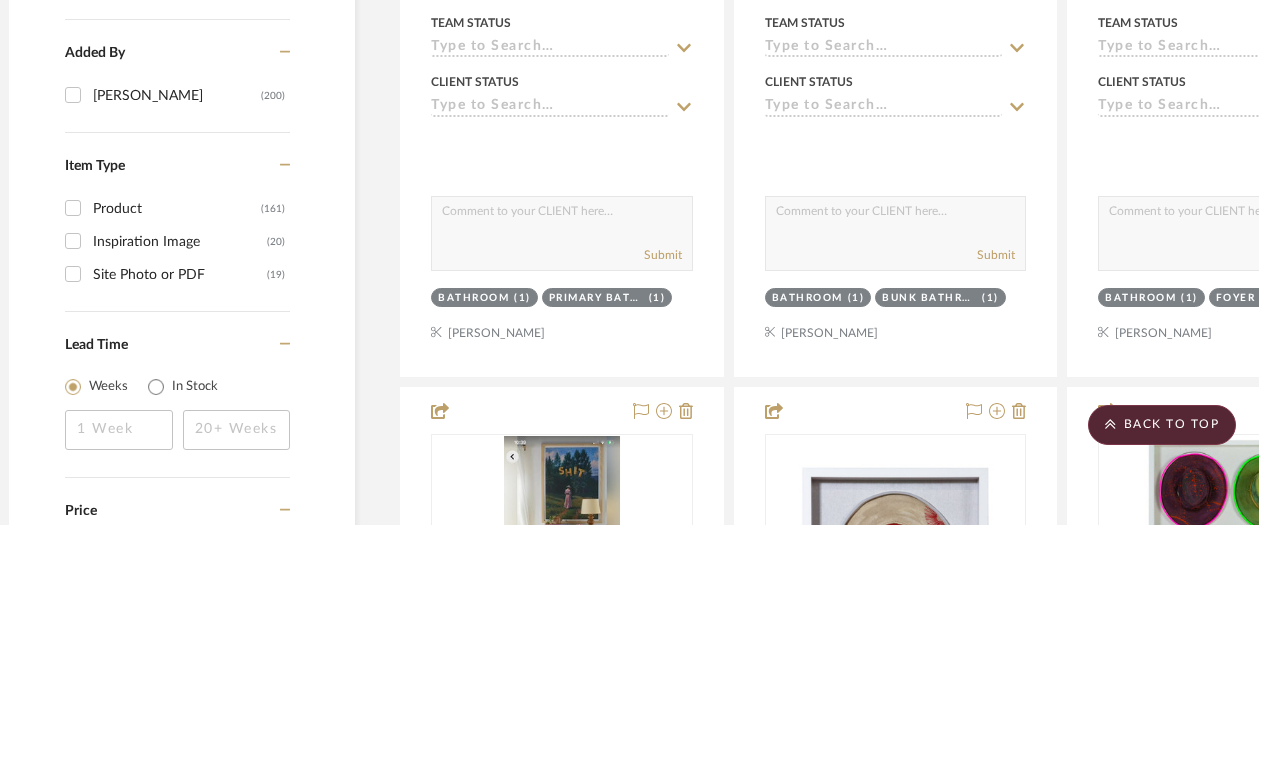 scroll, scrollTop: 2601, scrollLeft: 21, axis: both 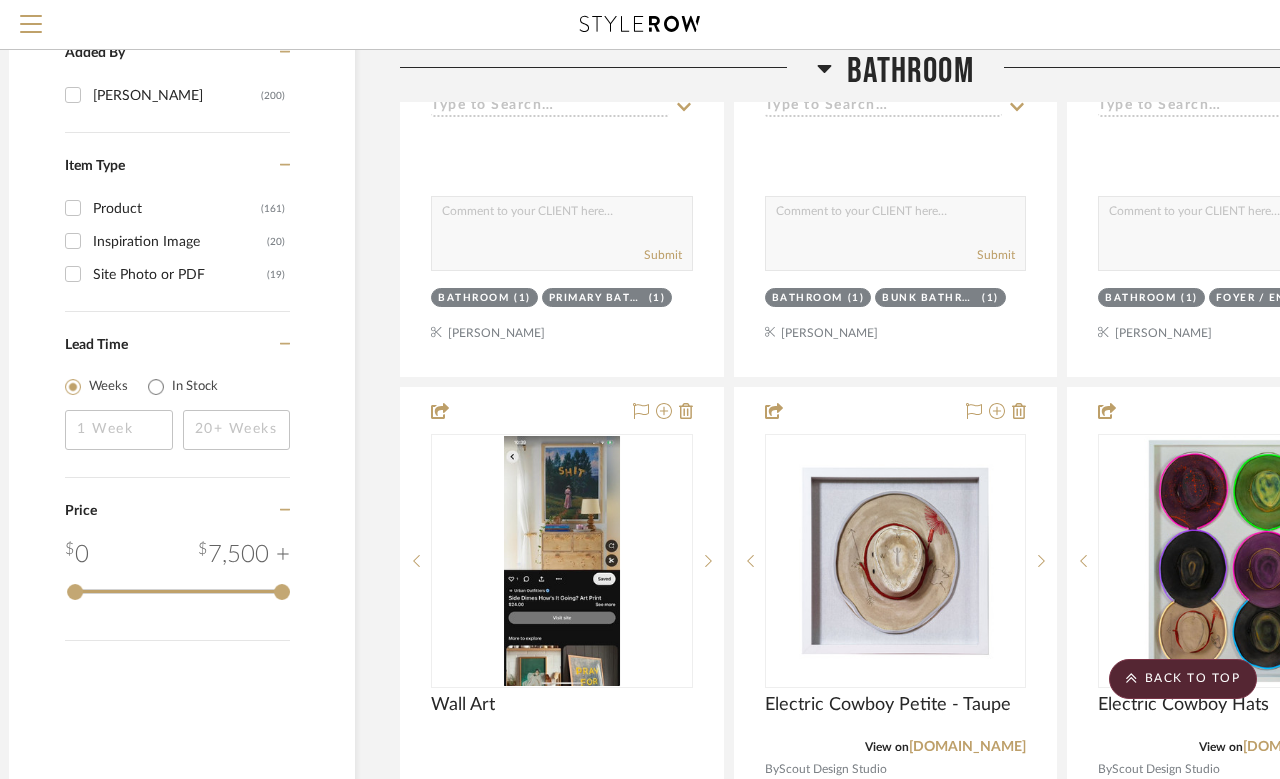 click 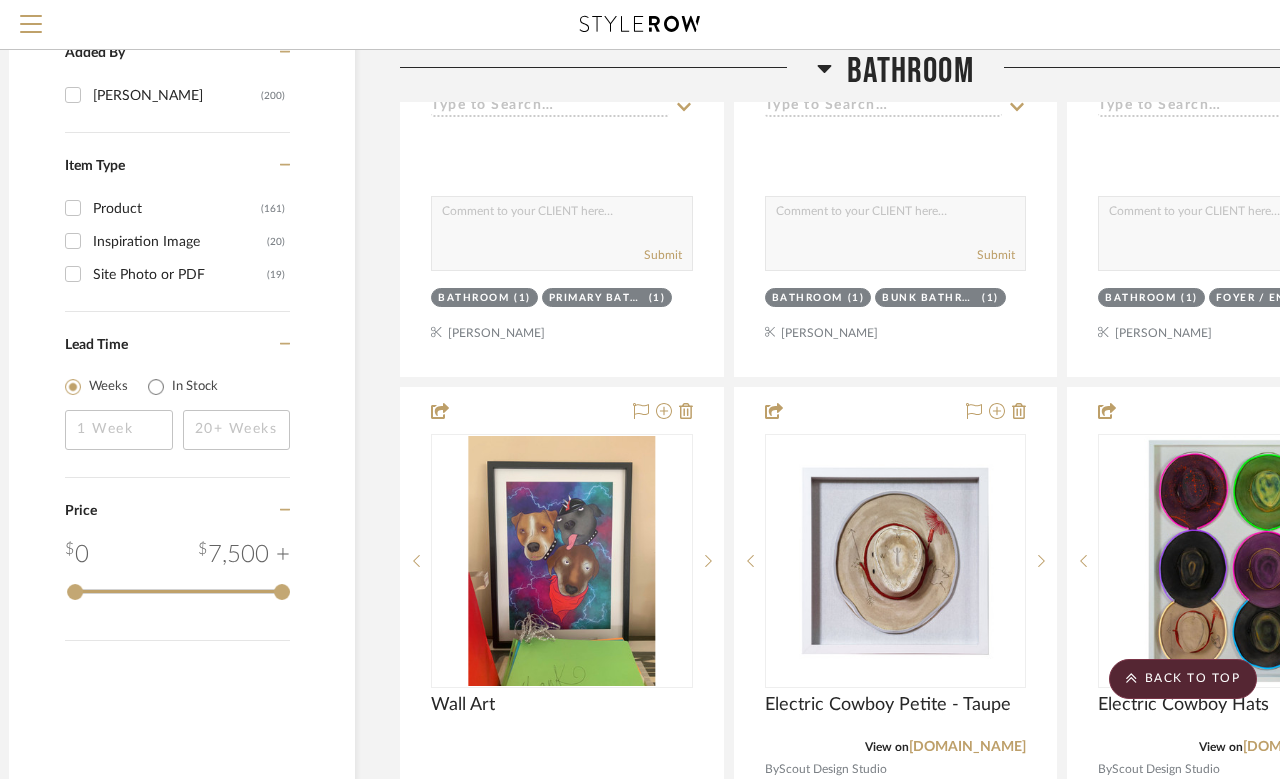 click at bounding box center (708, 561) 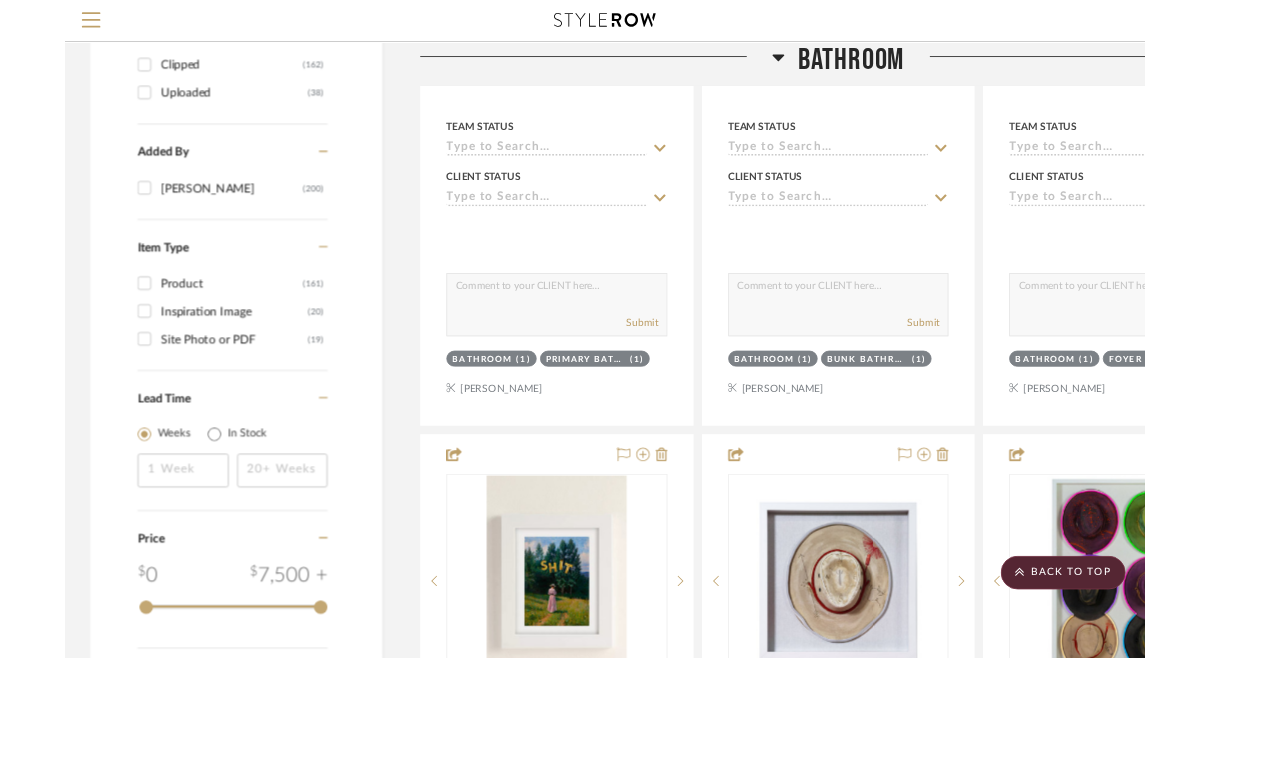 scroll, scrollTop: 2596, scrollLeft: 0, axis: vertical 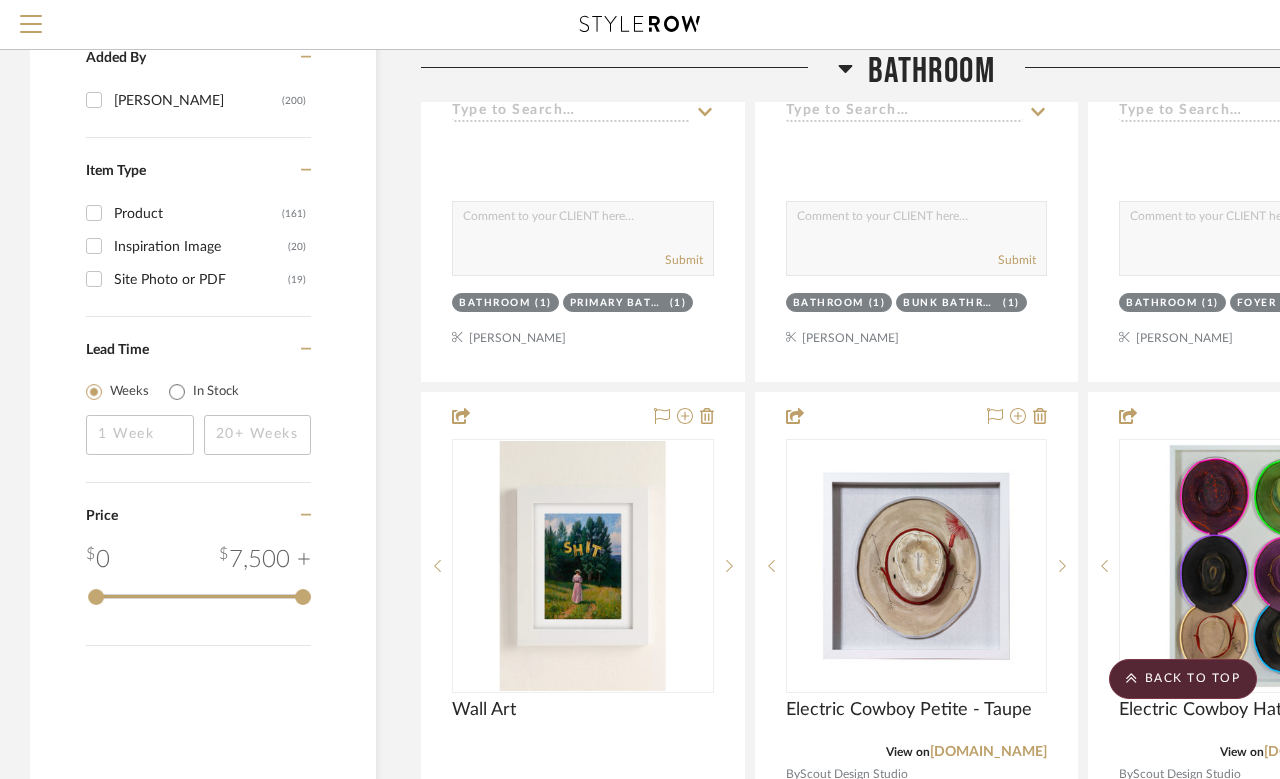 click at bounding box center (729, 566) 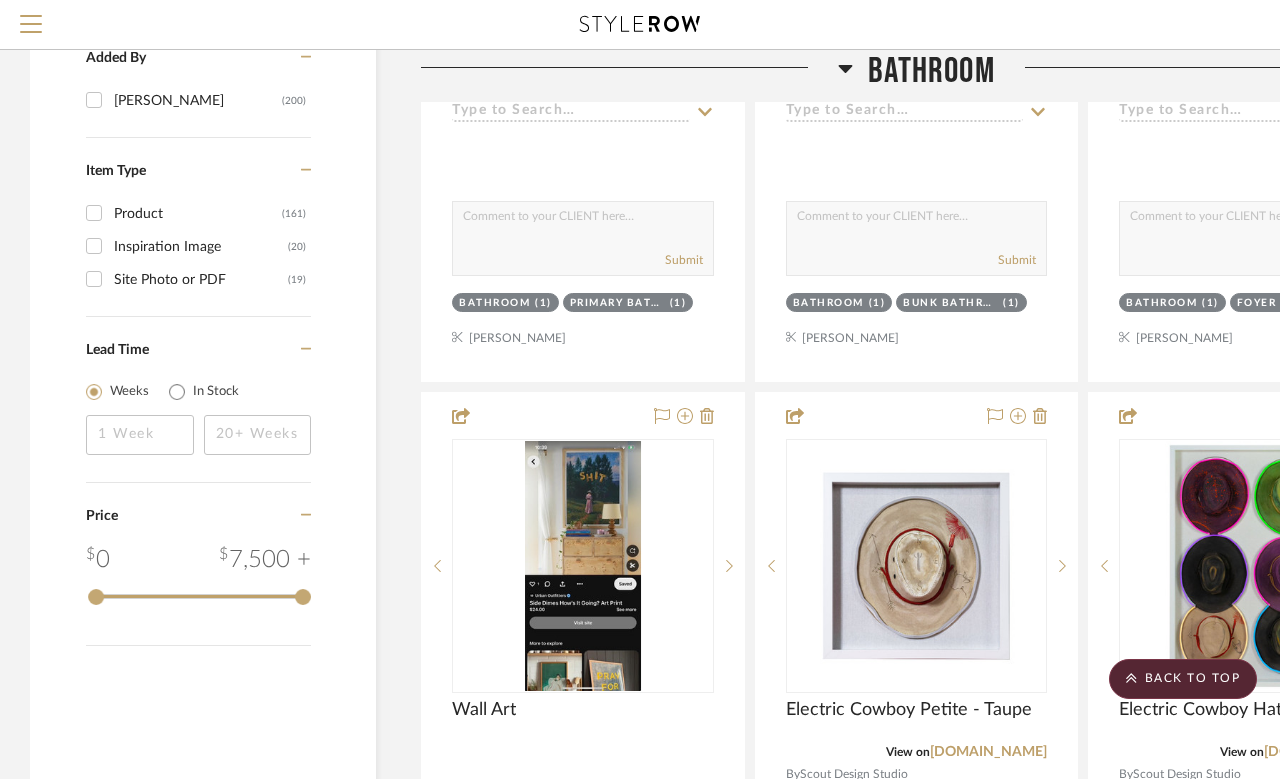 click 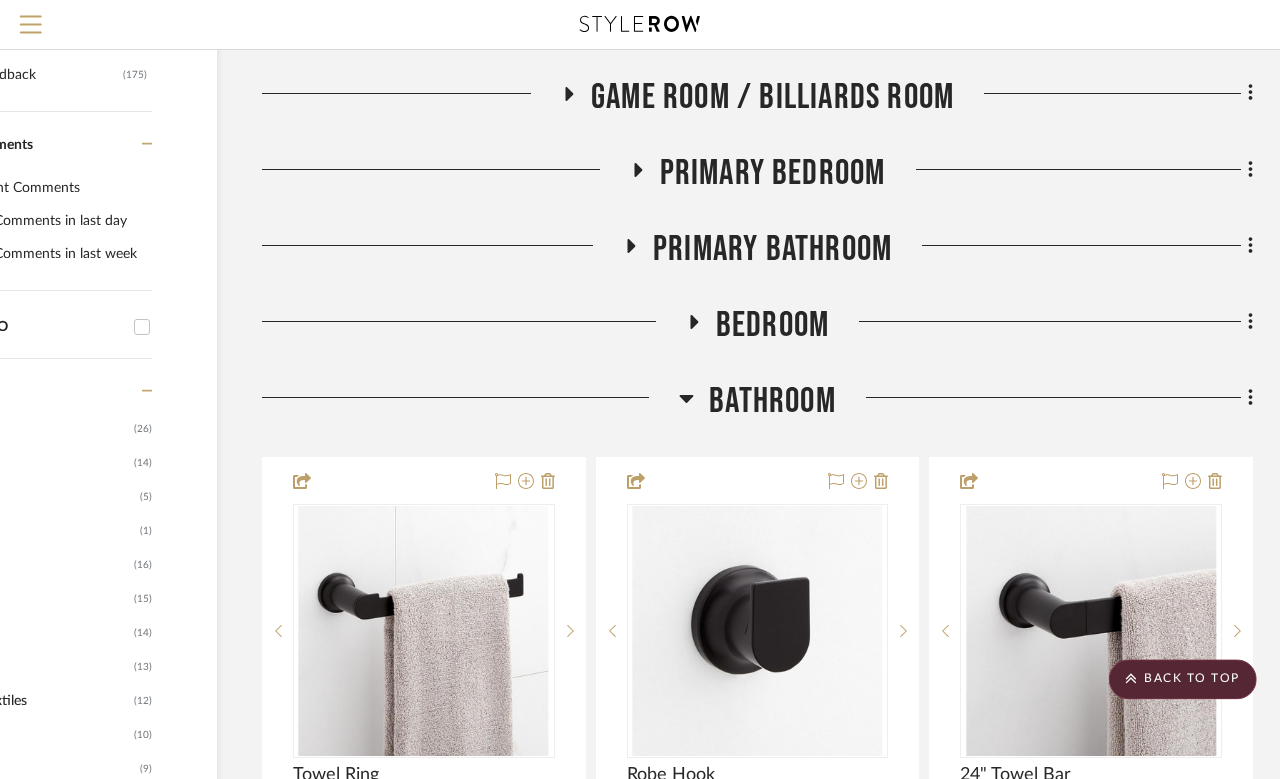 scroll, scrollTop: 756, scrollLeft: 160, axis: both 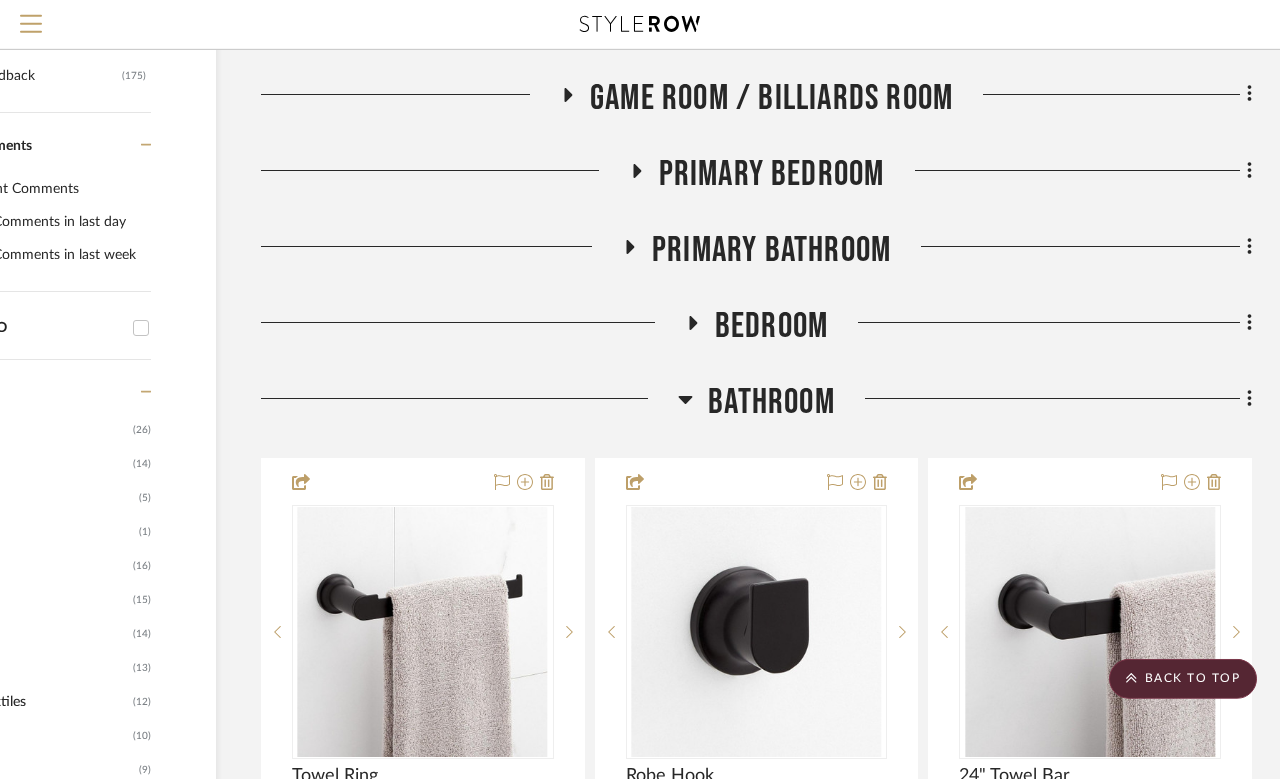 click 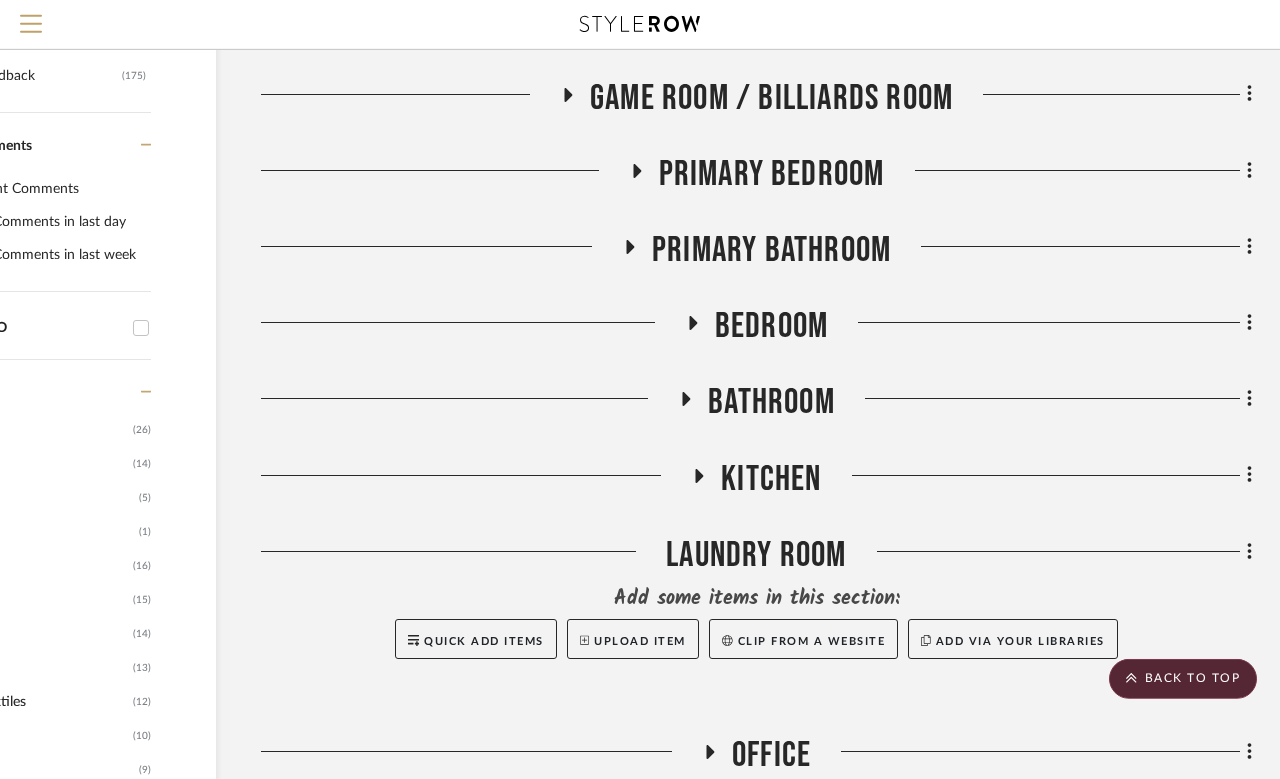 click on "Garage Bathroom Exterior Foyer / Entry Living Room Dining Room Media Room Game Room / Billiards Room Primary Bedroom Primary Bathroom Bedroom Bathroom Kitchen Laundry Room Add some items in this section: Quick Add Items  Upload Item   Clip from a website   Add via your libraries  Office Bunk Room Bunk Bathroom Gym Products For Consideration Items here will not be shown in the Client Dashboard, move them up into a room to allow sharing.  Runner  View on  williams-sonoma.com  By  WILLIAMS SONOMA
$400.00  DNET  Team Status Client Status ADD TO ROOMS    Molly Schirmang  Sorry, we can’t find any products that match your search criteria.   GO TO LIBRARIES" 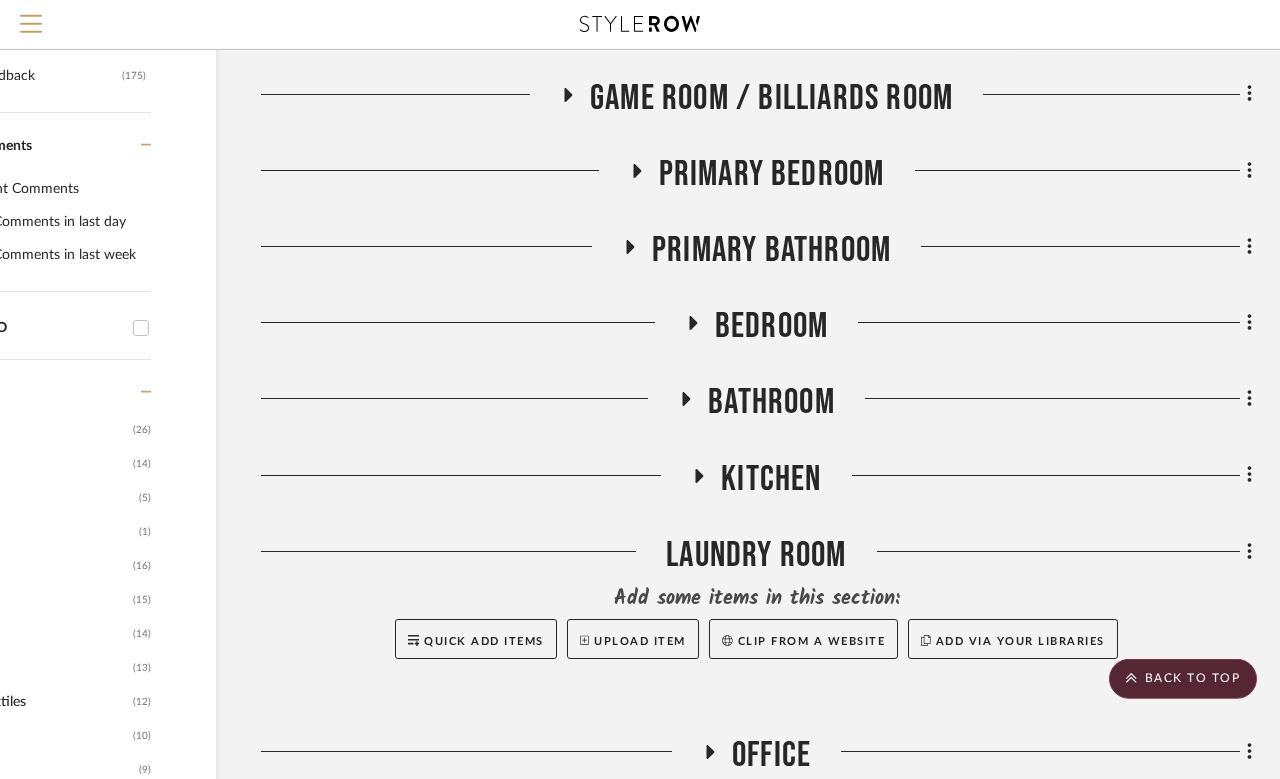click 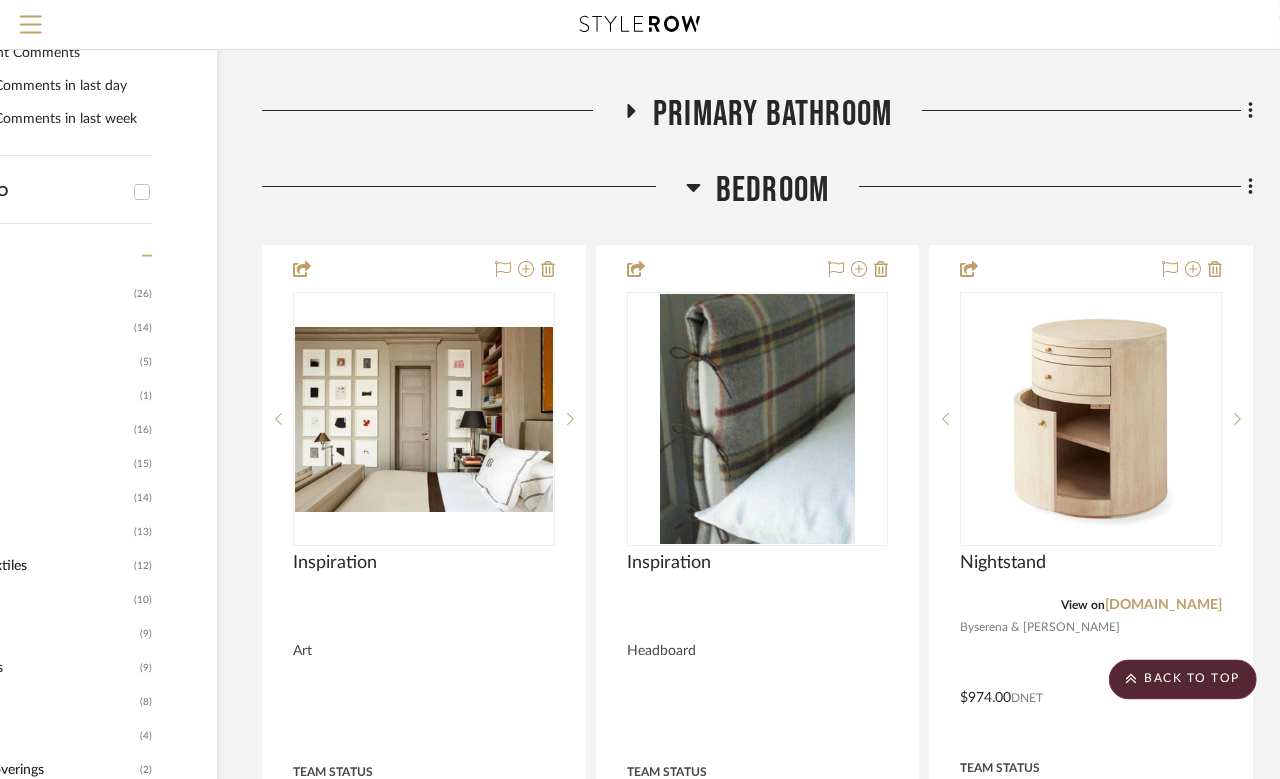 scroll, scrollTop: 892, scrollLeft: 160, axis: both 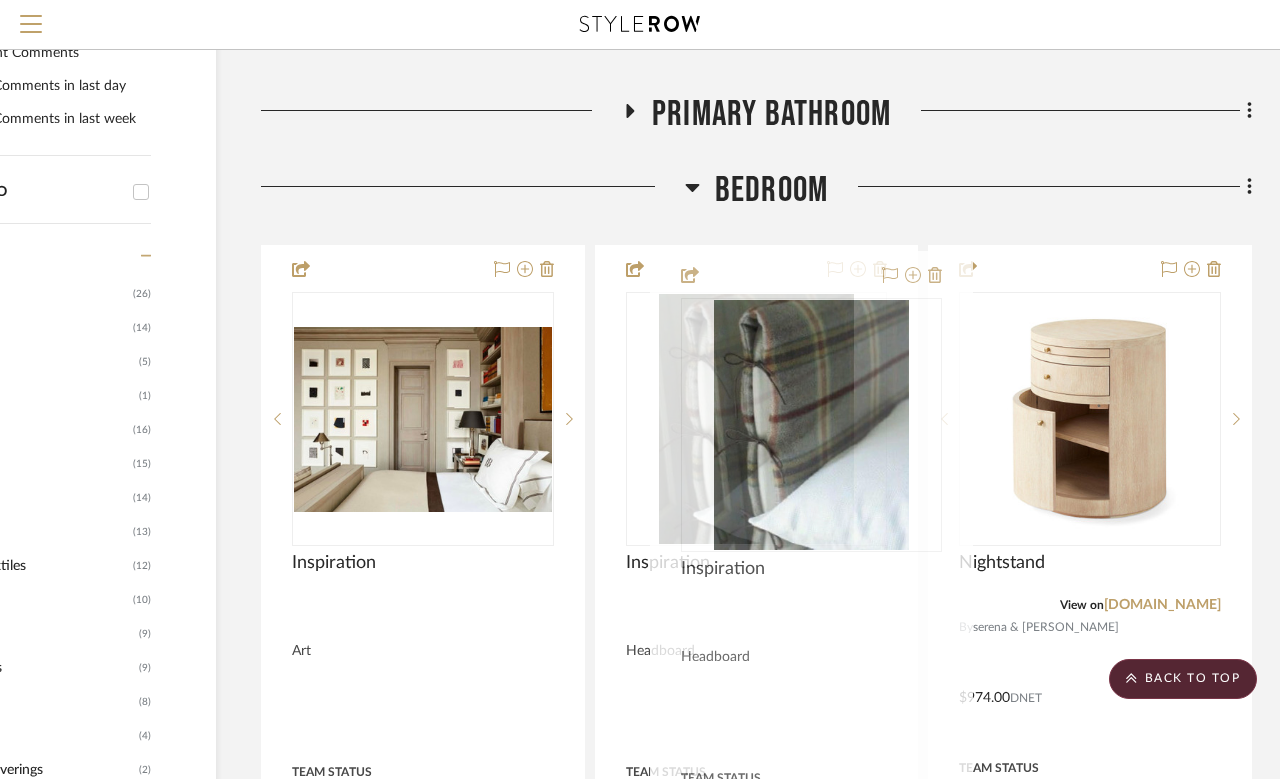 type 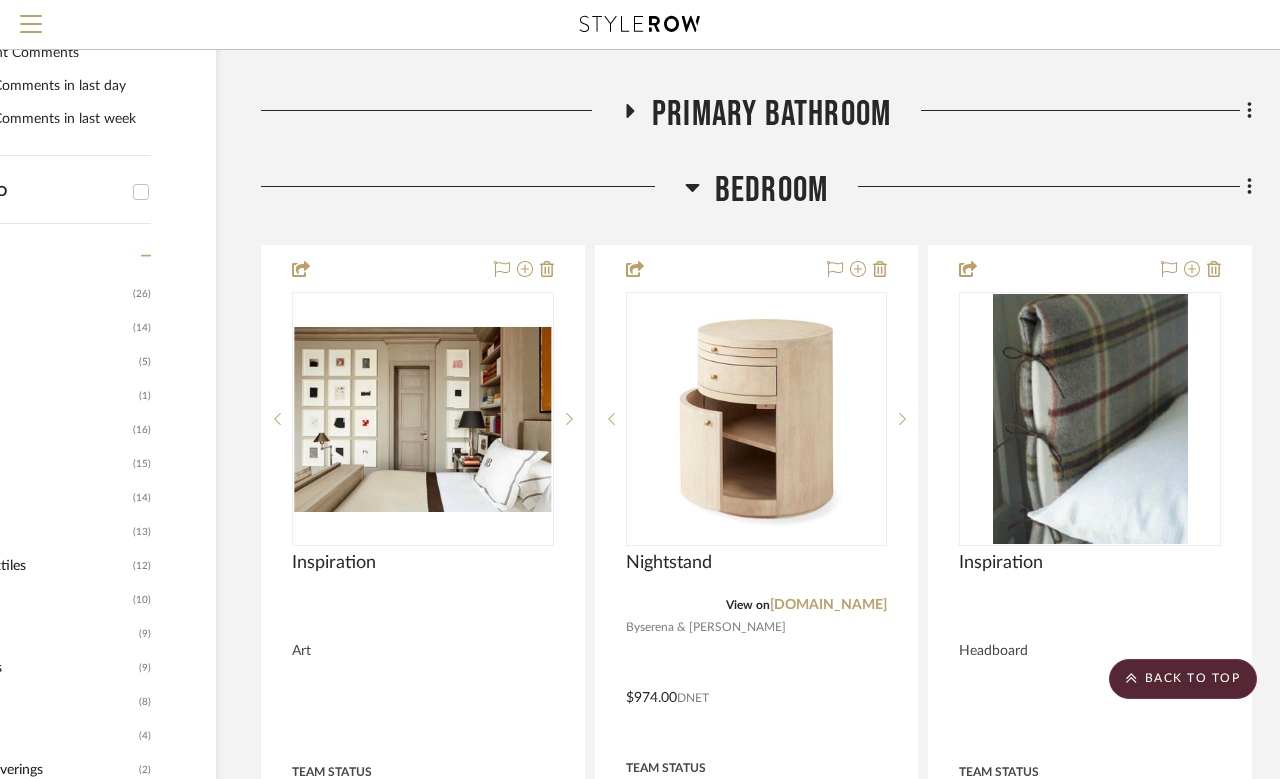 click at bounding box center [569, 419] 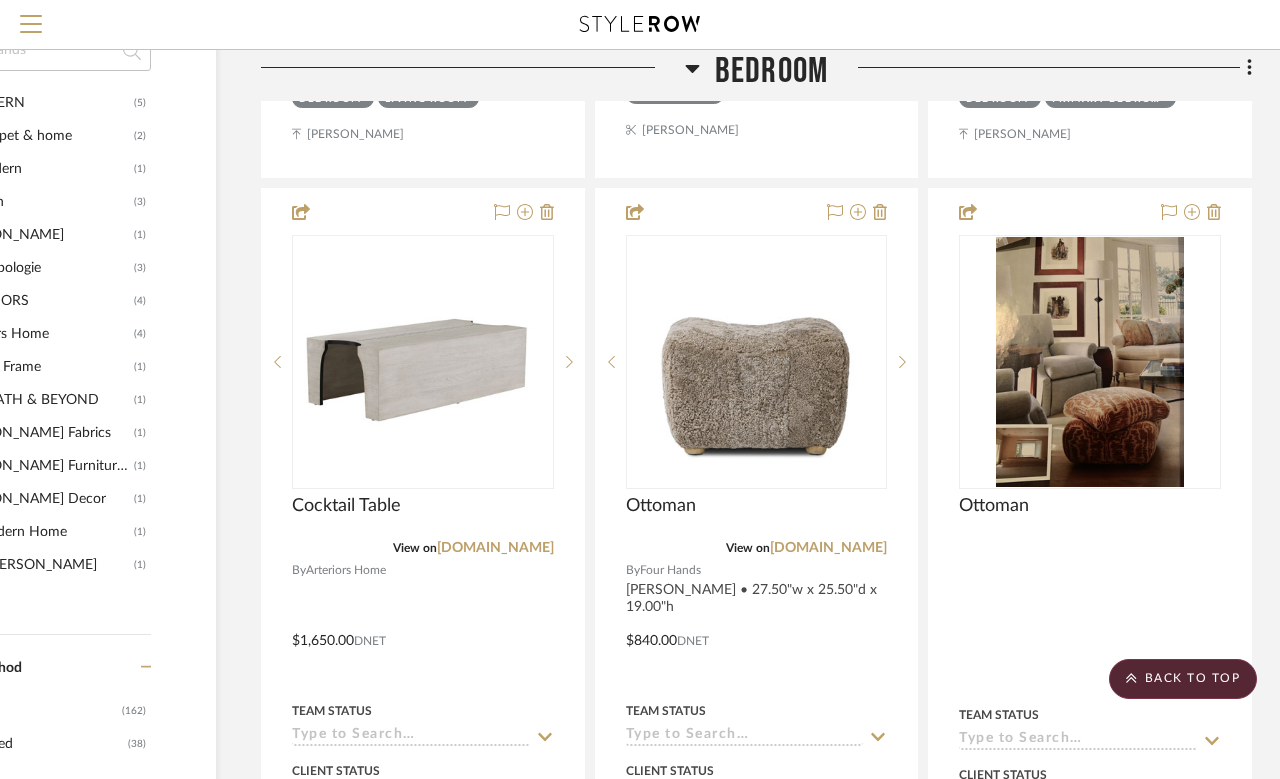 scroll, scrollTop: 1836, scrollLeft: 160, axis: both 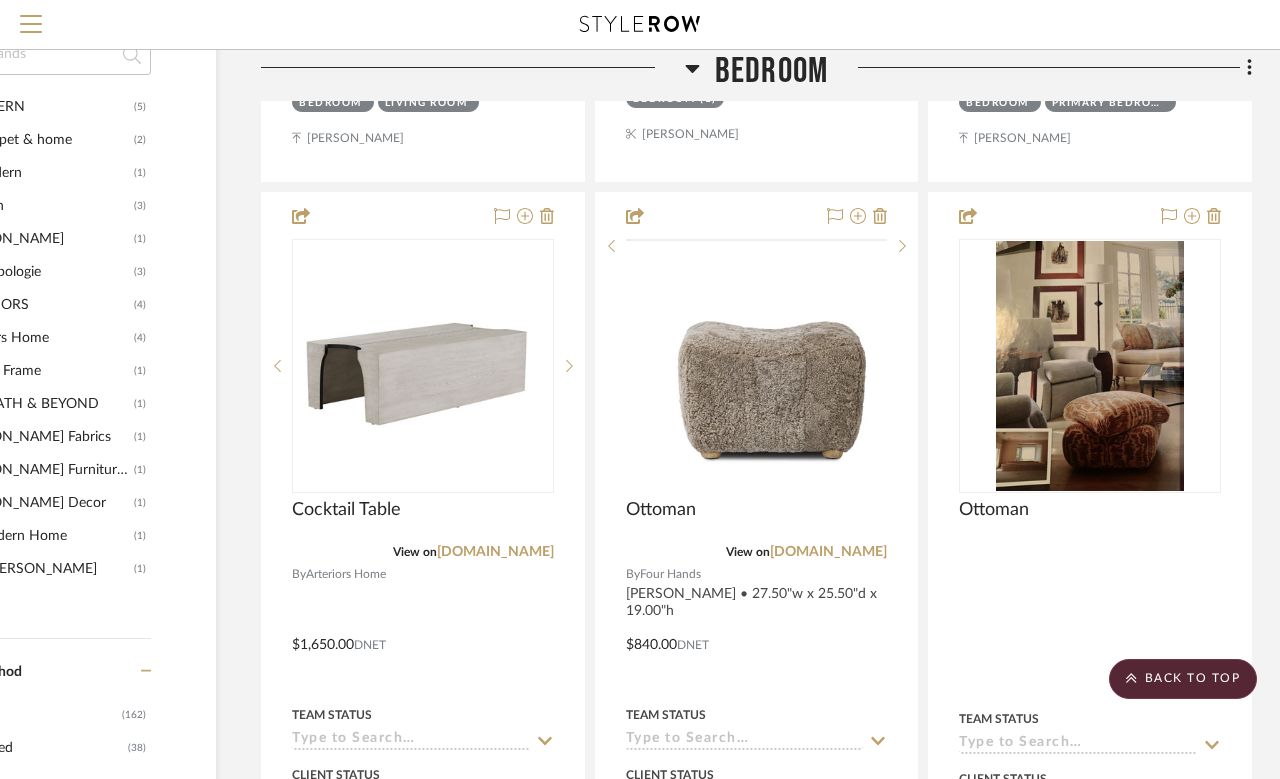 click at bounding box center [902, 246] 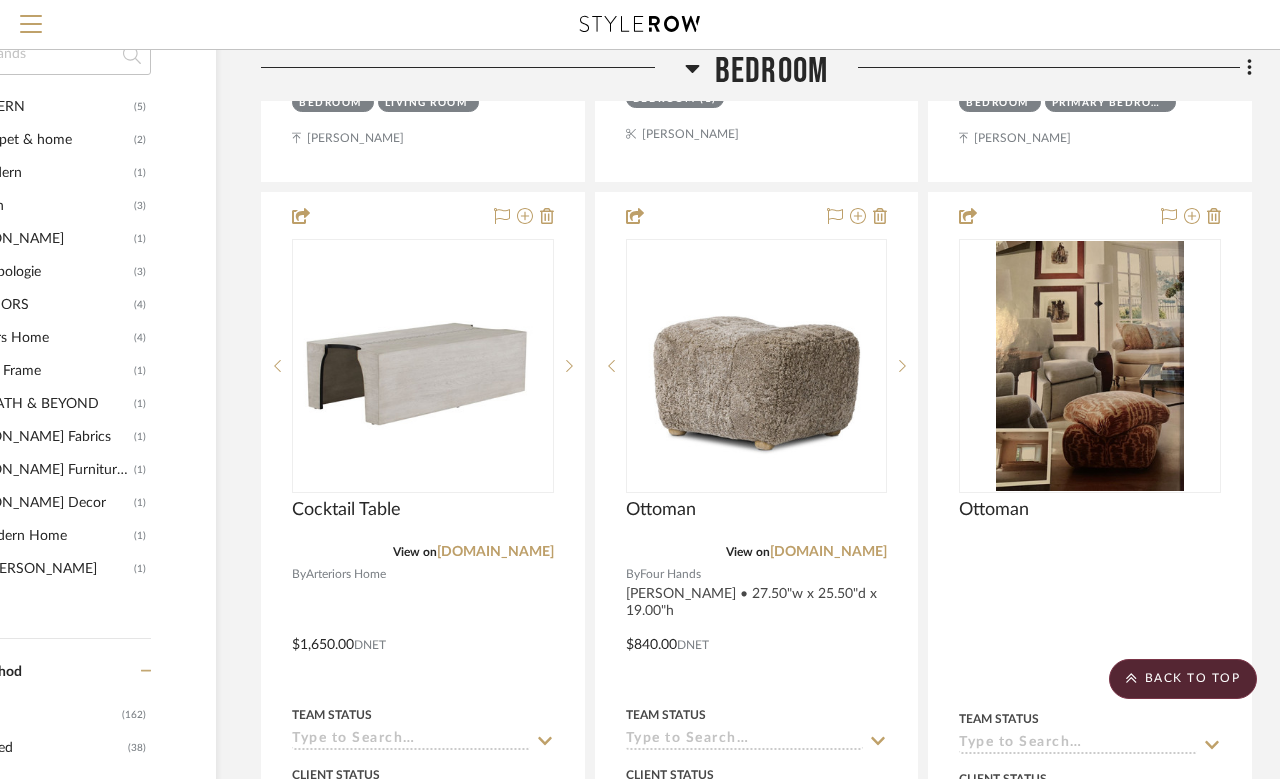 click at bounding box center [902, 366] 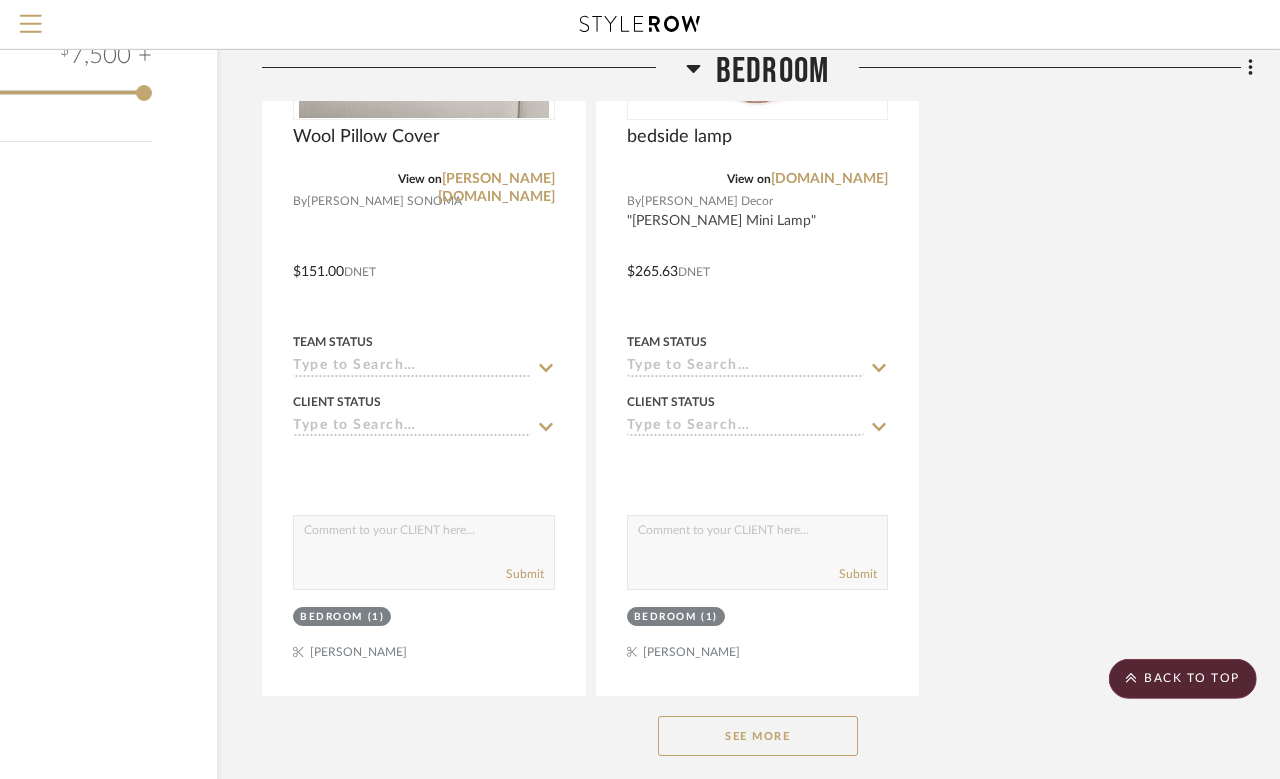 click on "See More" 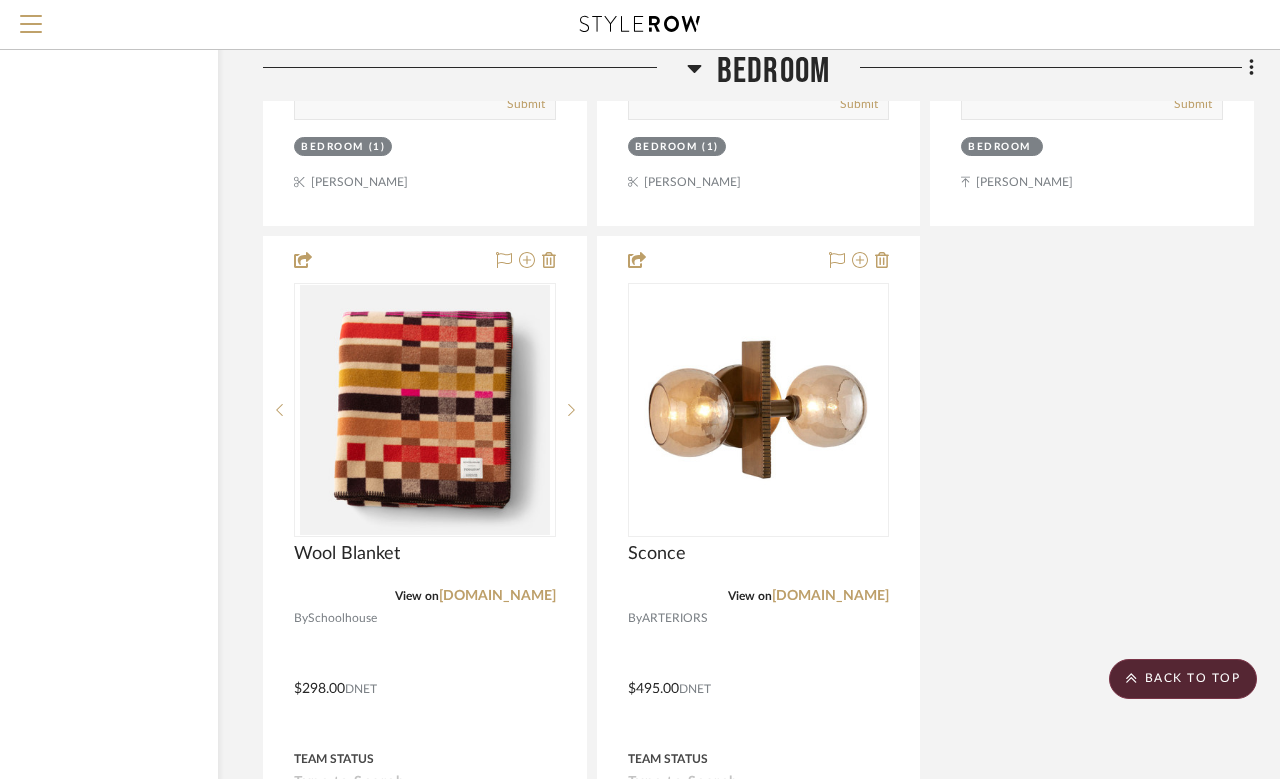 scroll, scrollTop: 3564, scrollLeft: 158, axis: both 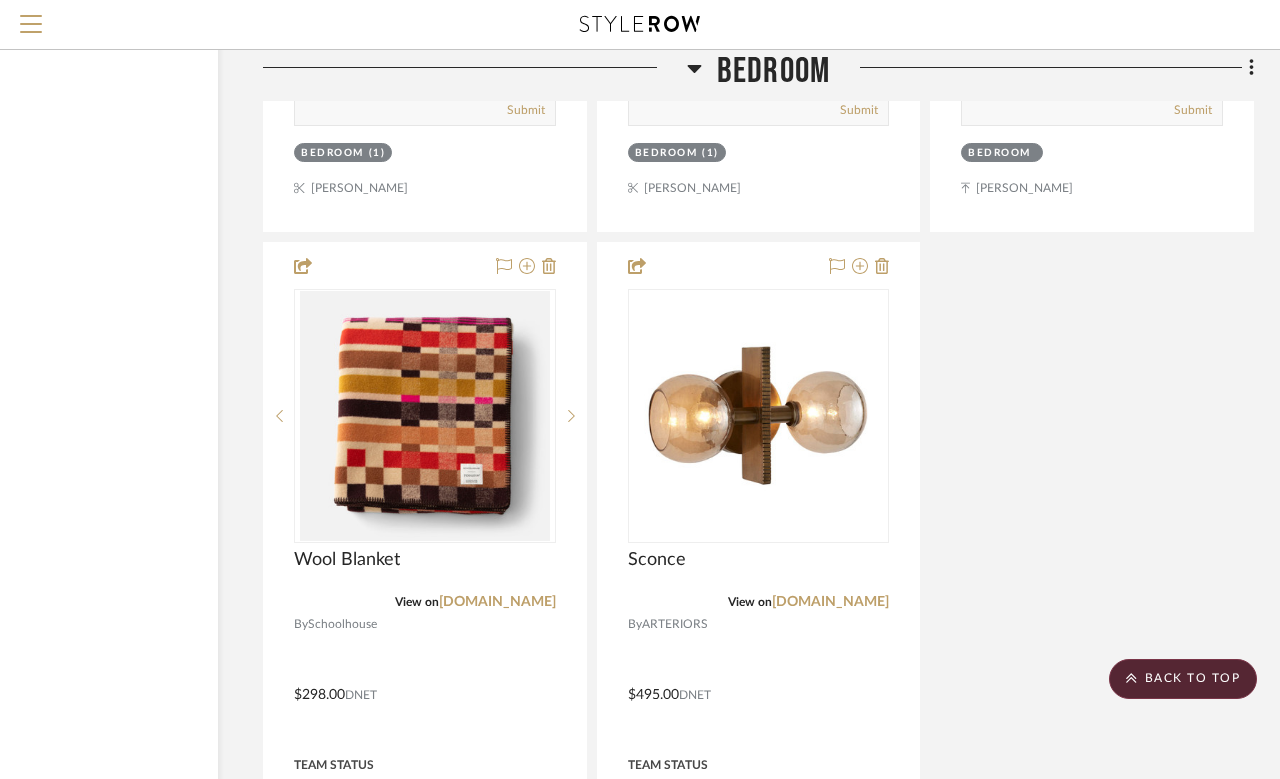click on "[DOMAIN_NAME]" at bounding box center (830, 602) 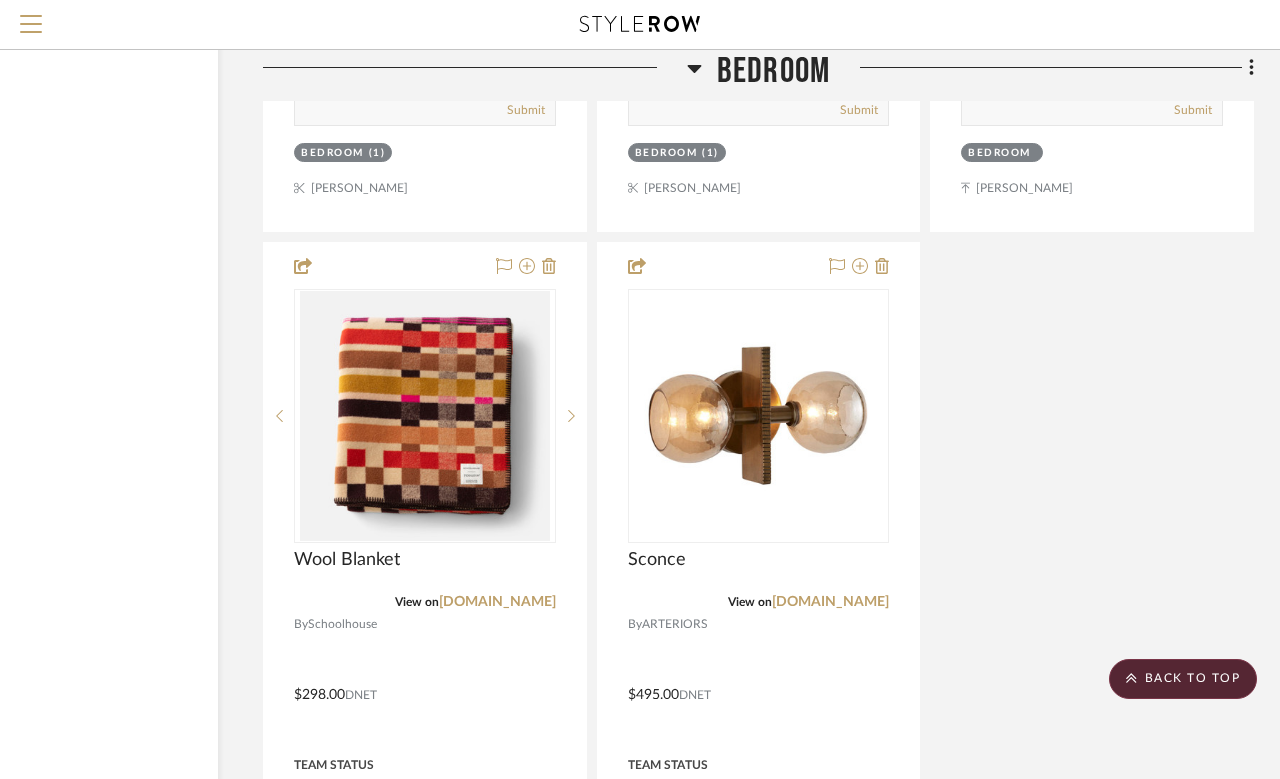 scroll, scrollTop: 3572, scrollLeft: 157, axis: both 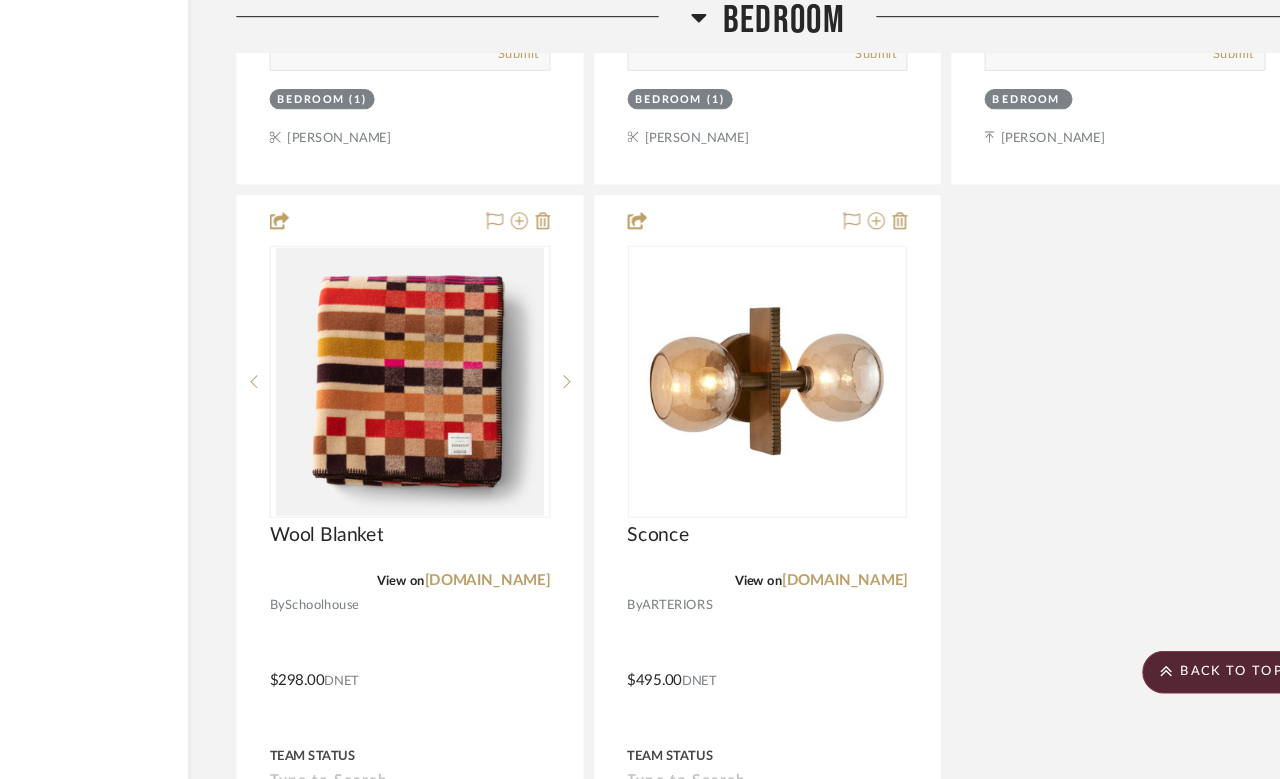 click at bounding box center (760, 672) 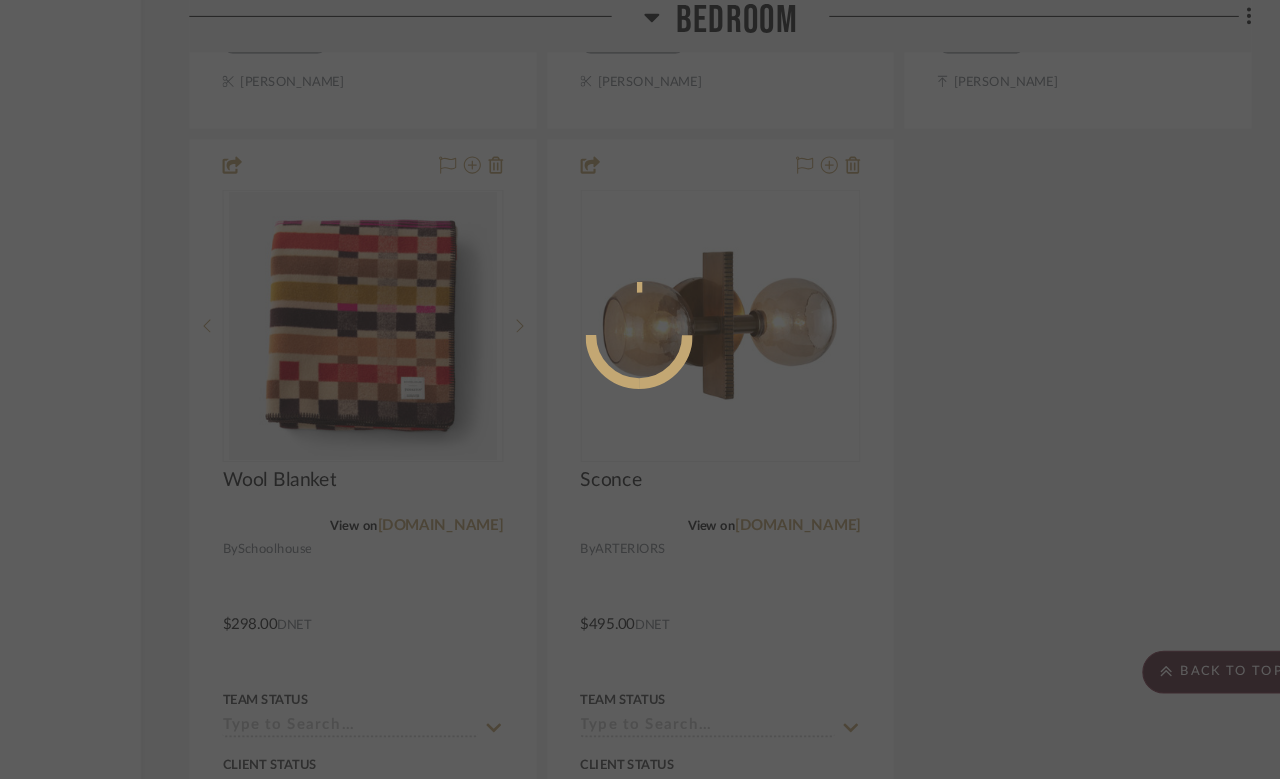 scroll, scrollTop: 52, scrollLeft: 86, axis: both 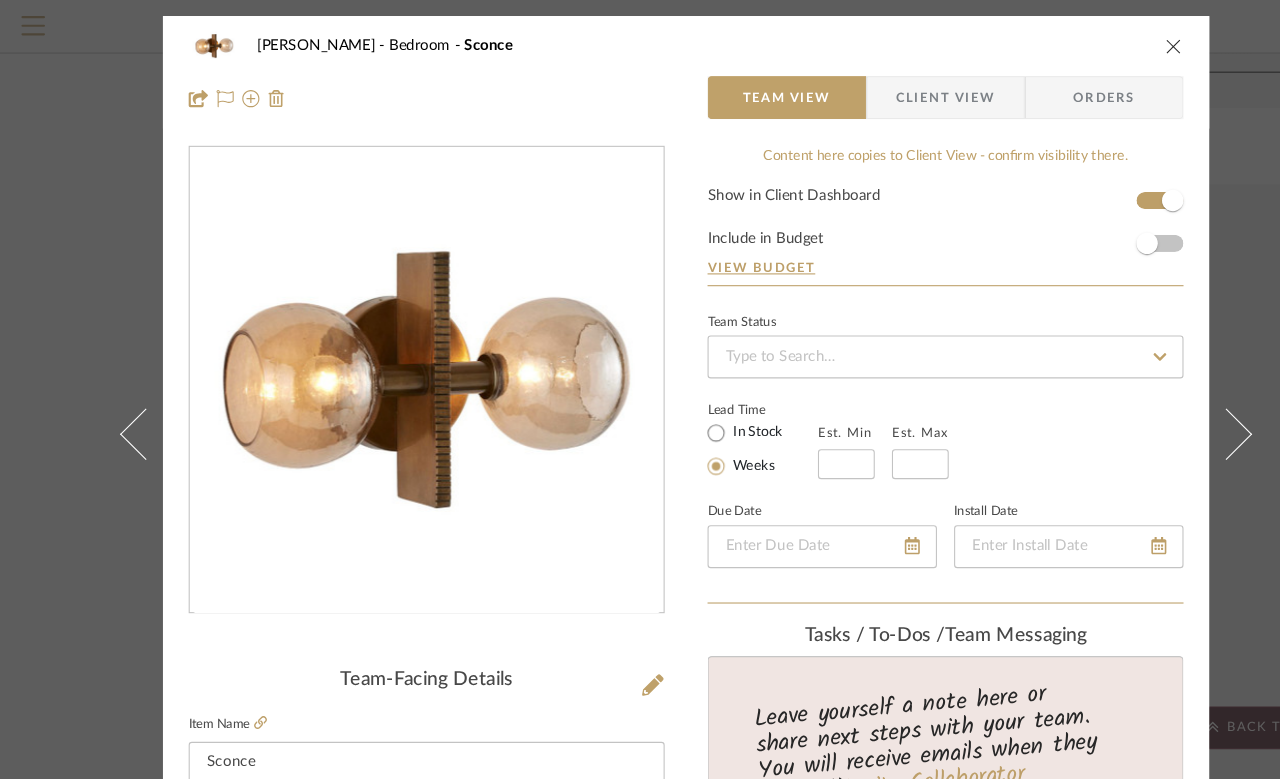 click at bounding box center (1156, 404) 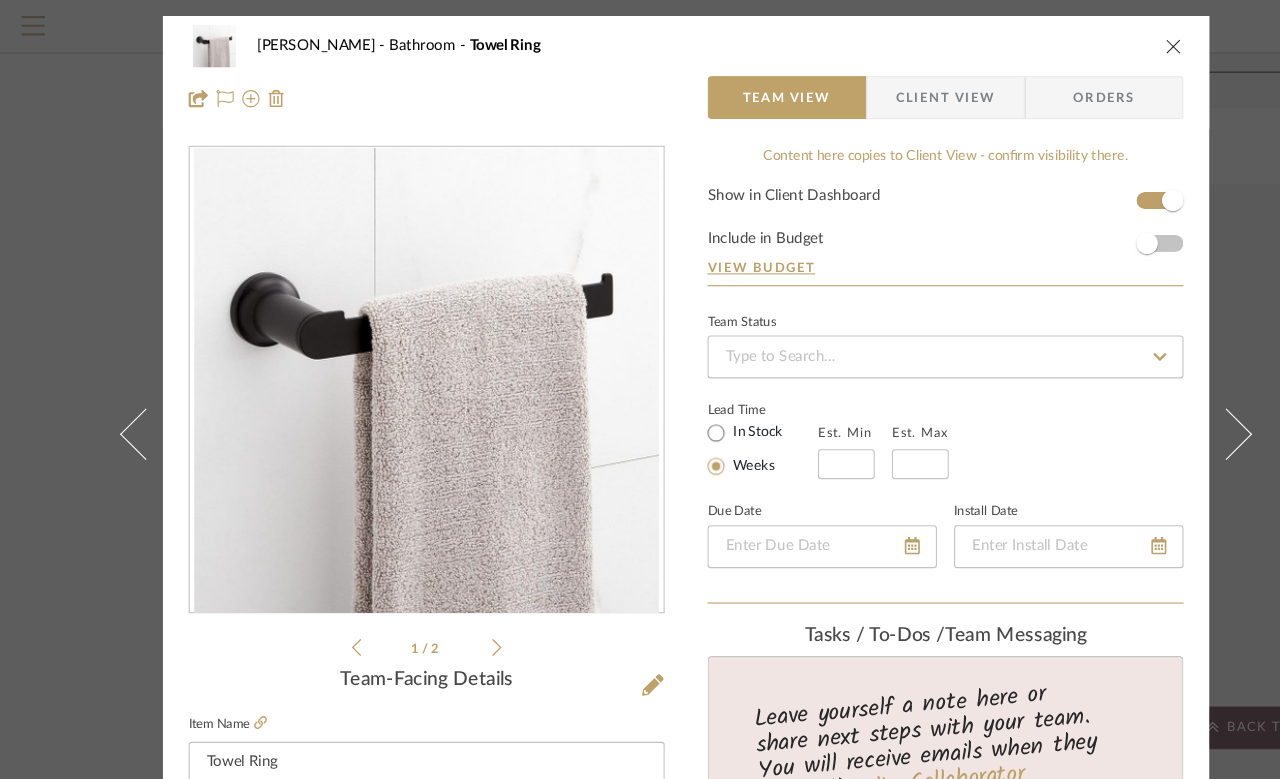scroll, scrollTop: 0, scrollLeft: 0, axis: both 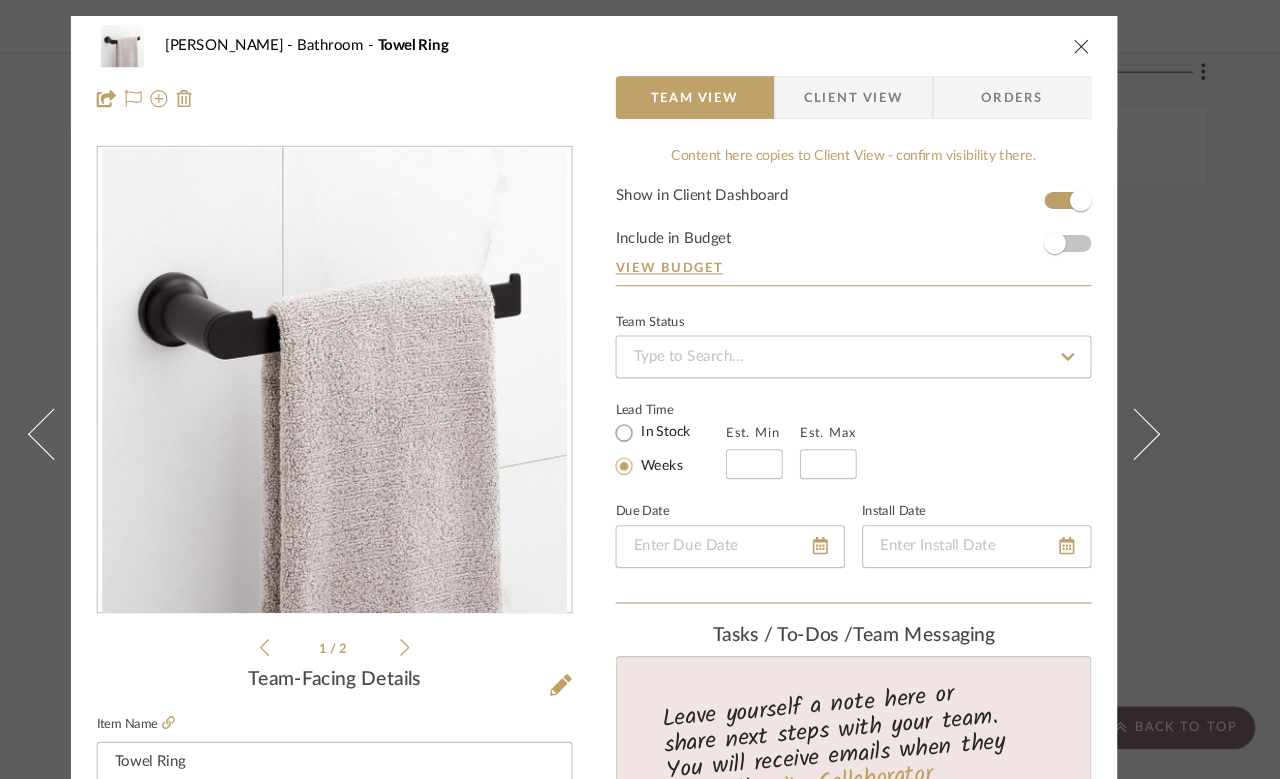 click on "Molly Bathroom Towel Ring Team View Client View Orders" at bounding box center [640, 67] 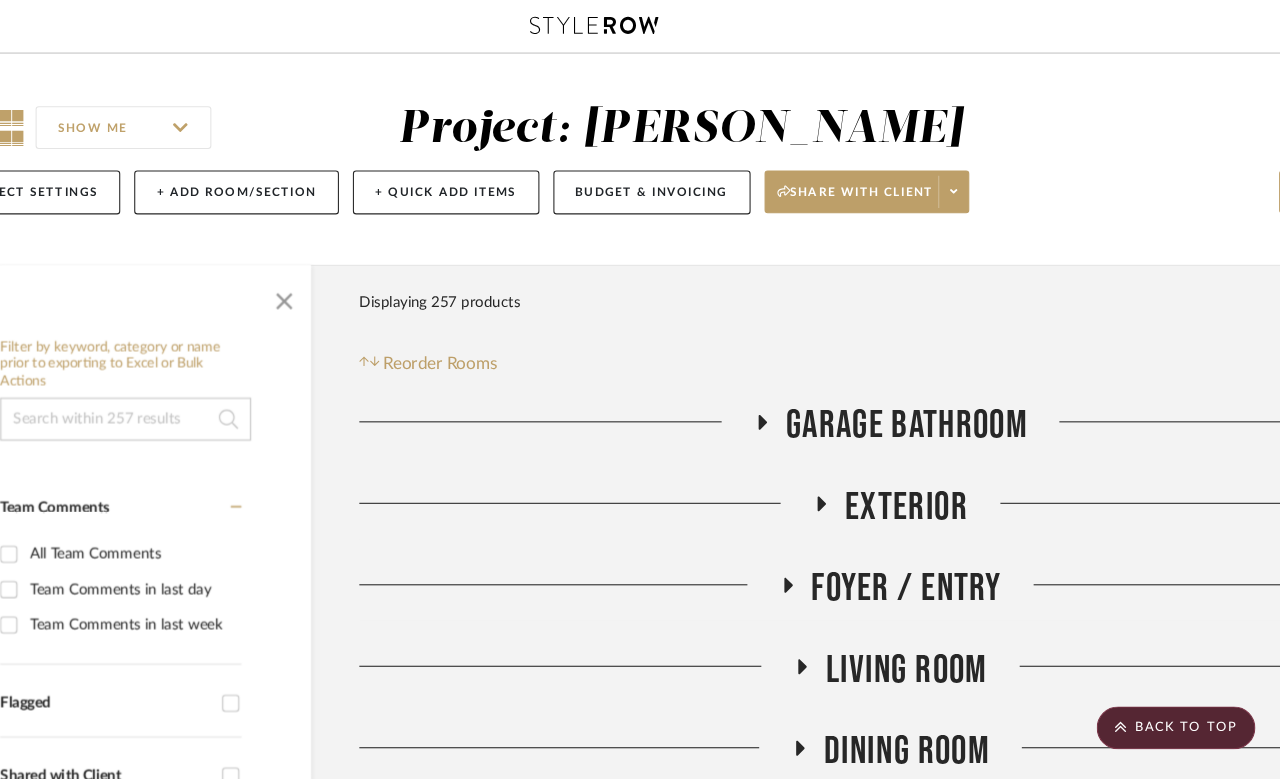 scroll, scrollTop: 3572, scrollLeft: 115, axis: both 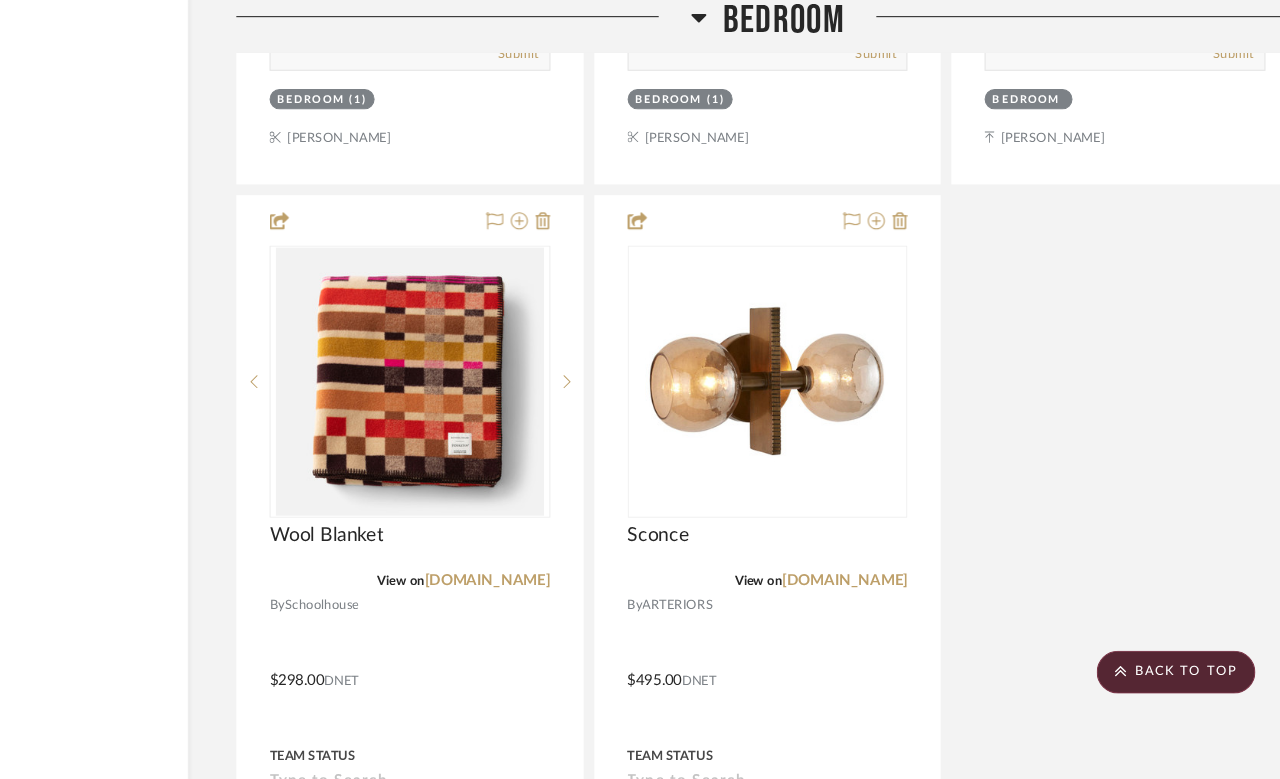 click at bounding box center [802, 672] 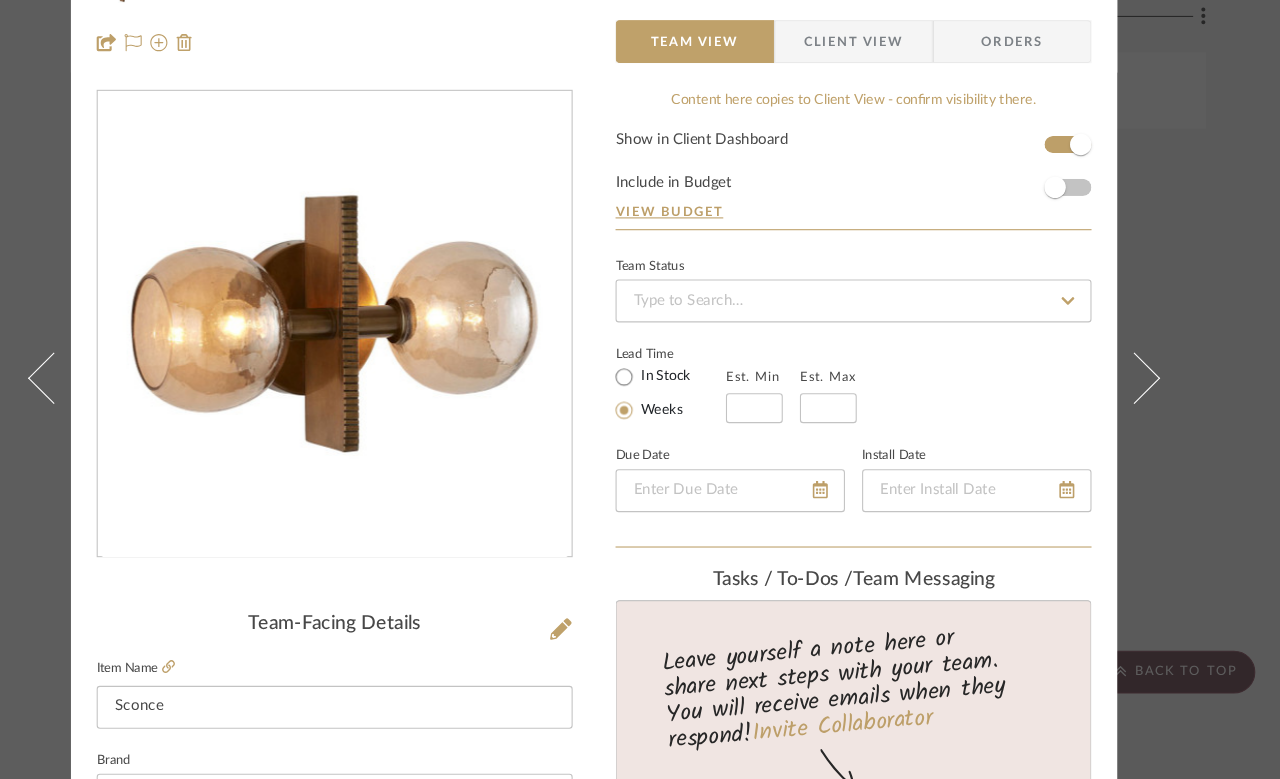 click on "Molly Bedroom Sconce Team View Client View Orders  Team-Facing Details   Item Name  Sconce  Brand  ARTERIORS  Internal Description   Dimensions   Product Specifications  CHAMBERLIN SCONCE
DWI19  Item Costs   View Budget   Markup %  30%  Unit Cost  $495.00  Cost Type  DNET  Client Unit Price   $643.50   Quantity  1  Unit Type  Each  Subtotal   $643.50   Tax %  0%  Total Tax   $0.00   Shipping Cost  $0.00  Ship. Markup %  0% Taxable  Total Shipping   $0.00  Total Client Price  $643.50  Your Cost  $495.00  Your Margin  $148.50  Content here copies to Client View - confirm visibility there.  Show in Client Dashboard   Include in Budget   View Budget  Team Status  Lead Time  In Stock Weeks  Est. Min   Est. Max   Due Date   Install Date  Tasks / To-Dos /  team Messaging  Leave yourself a note here or share next steps with your team. You will receive emails when they
respond!  Invite Collaborator Internal Notes  Documents  Choose a file  or drag it here. Change Room/Update Quantity  Bedroom  (1) (1) (1)" at bounding box center (640, 389) 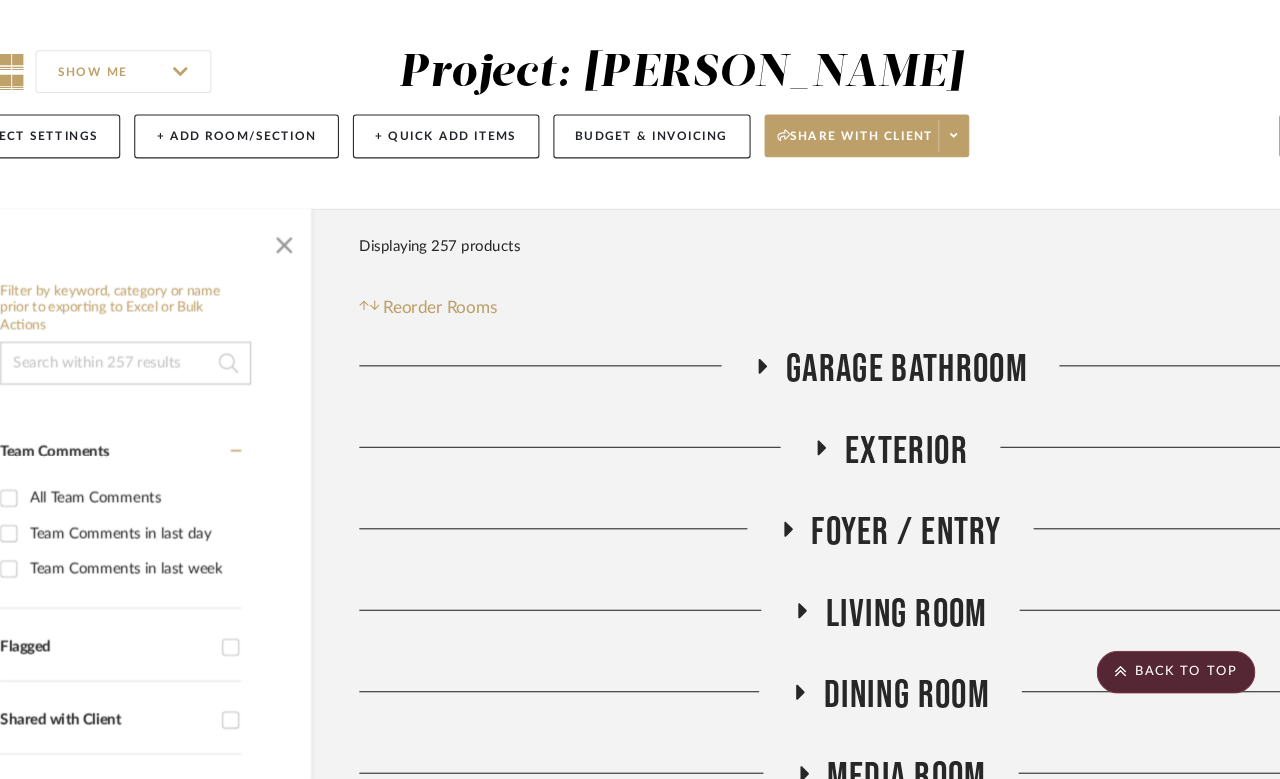 scroll, scrollTop: 3572, scrollLeft: 115, axis: both 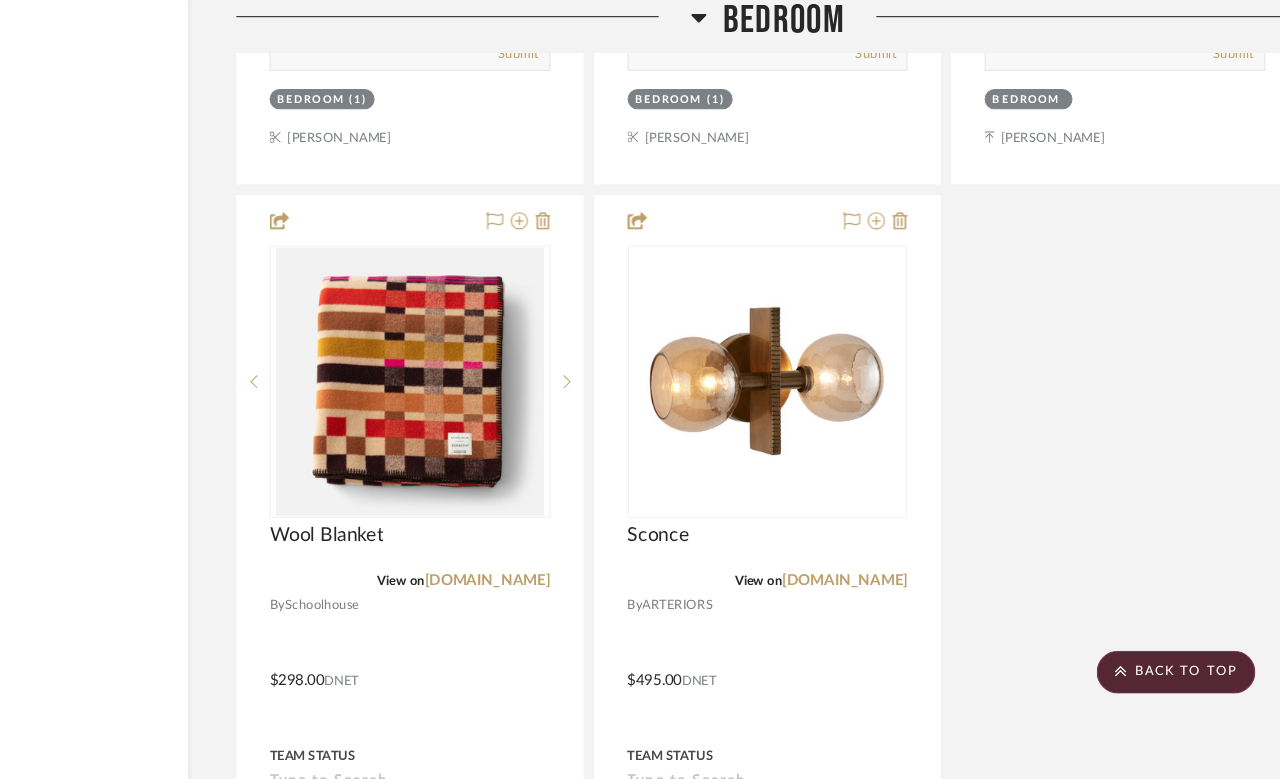 click at bounding box center (802, 672) 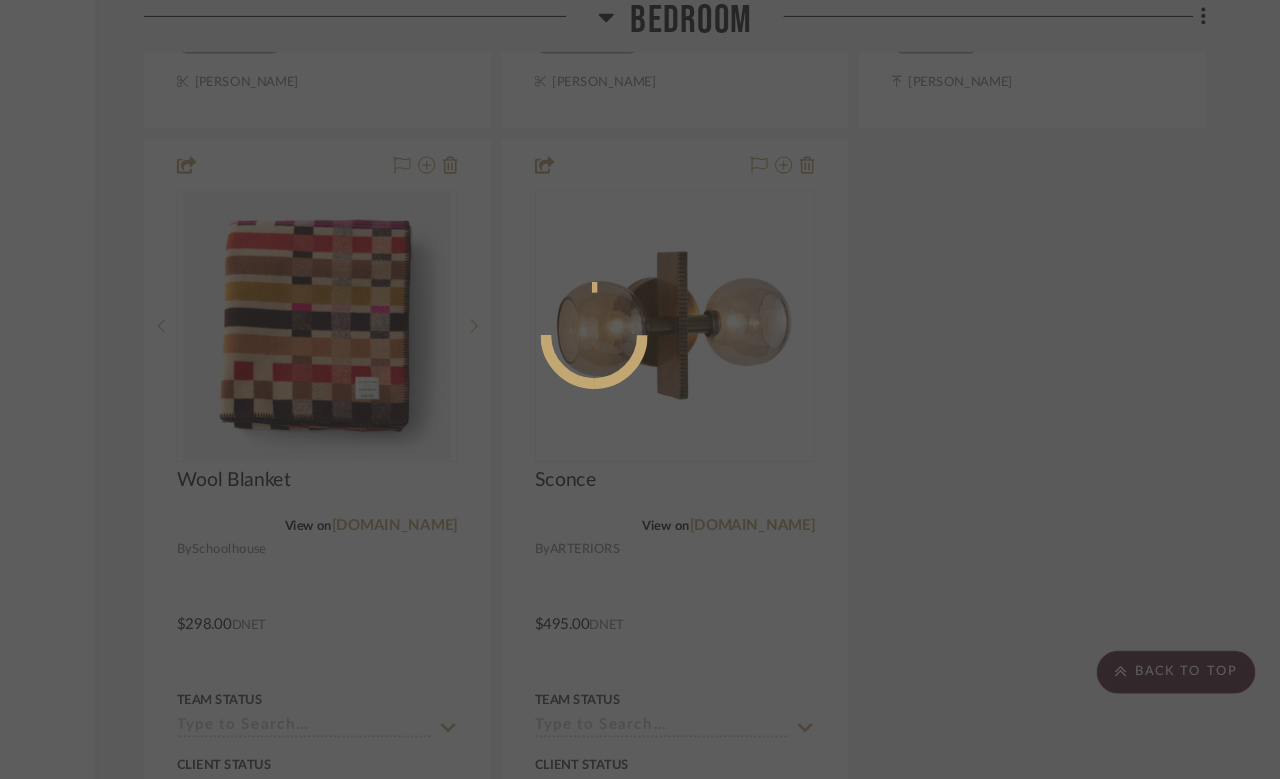 scroll, scrollTop: 0, scrollLeft: 0, axis: both 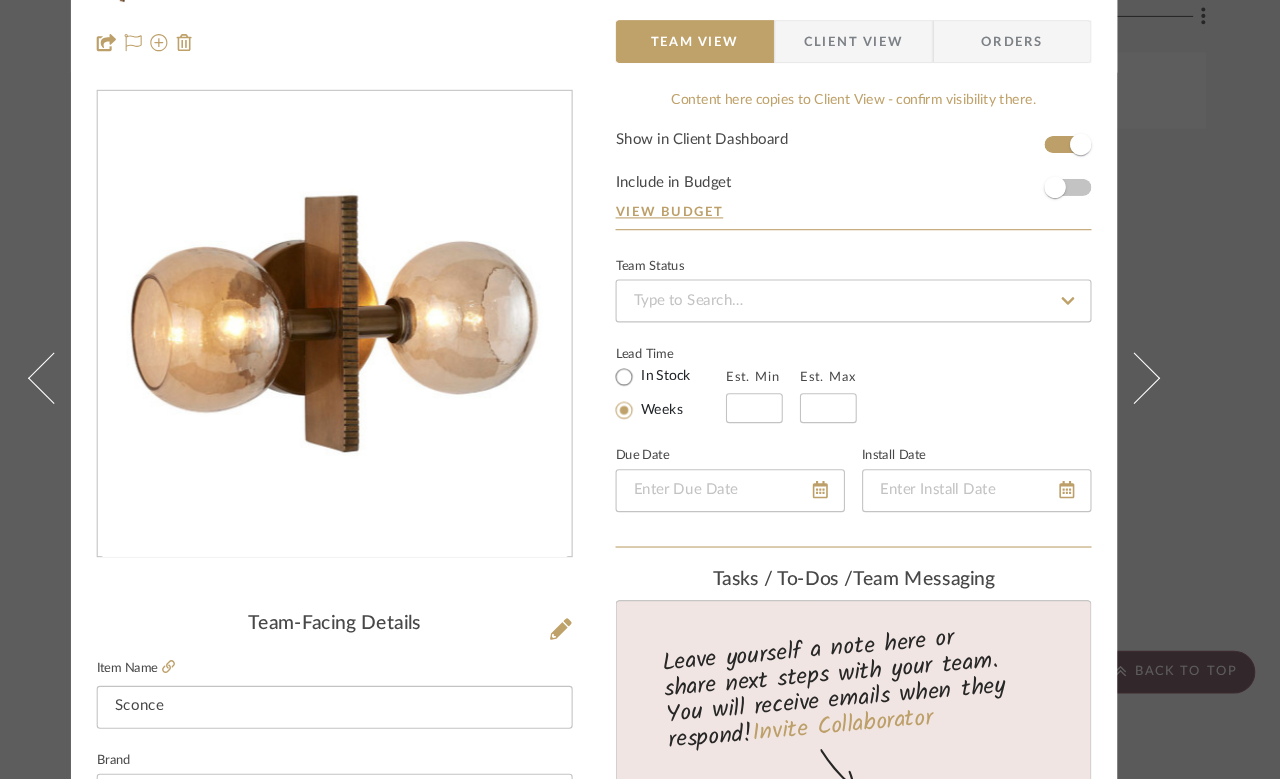 click on "Molly Bedroom Sconce Team View Client View Orders  Team-Facing Details   Item Name  Sconce  Brand  ARTERIORS  Internal Description   Dimensions   Product Specifications  CHAMBERLIN SCONCE
DWI19  Item Costs   View Budget   Markup %  30%  Unit Cost  $495.00  Cost Type  DNET  Client Unit Price   $643.50   Quantity  1  Unit Type  Each  Subtotal   $643.50   Tax %  0%  Total Tax   $0.00   Shipping Cost  $0.00  Ship. Markup %  0% Taxable  Total Shipping   $0.00  Total Client Price  $643.50  Your Cost  $495.00  Your Margin  $148.50  Content here copies to Client View - confirm visibility there.  Show in Client Dashboard   Include in Budget   View Budget  Team Status  Lead Time  In Stock Weeks  Est. Min   Est. Max   Due Date   Install Date  Tasks / To-Dos /  team Messaging  Leave yourself a note here or share next steps with your team. You will receive emails when they
respond!  Invite Collaborator Internal Notes  Documents  Choose a file  or drag it here. Change Room/Update Quantity  Bedroom  (1) (1) (1)" at bounding box center [640, 389] 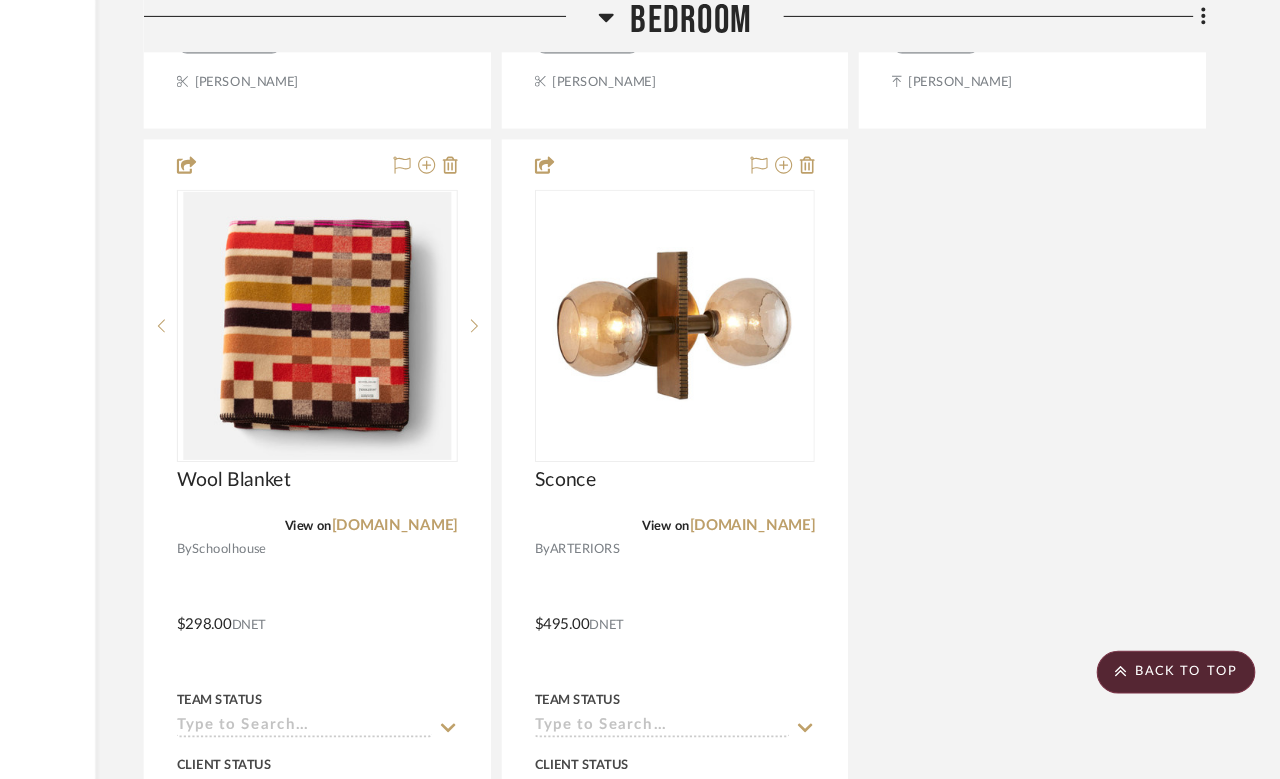 scroll, scrollTop: 3572, scrollLeft: 115, axis: both 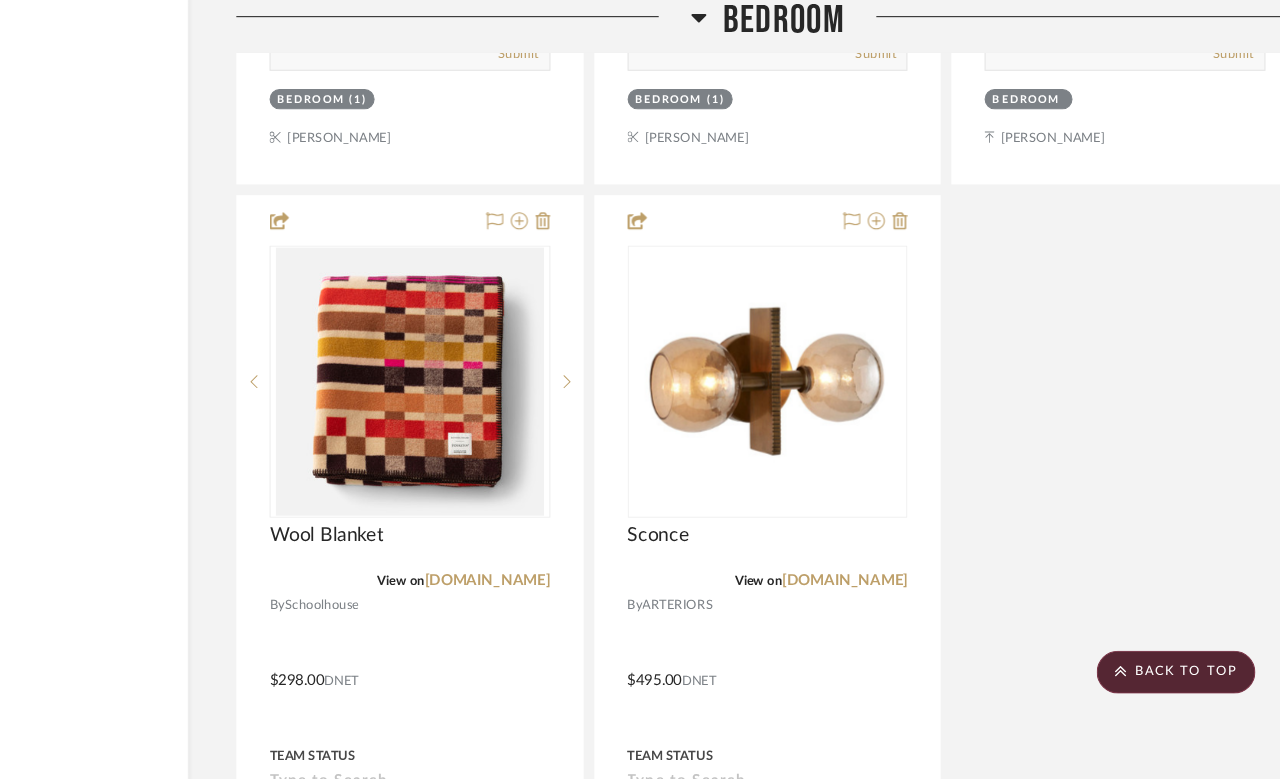 click at bounding box center (0, 0) 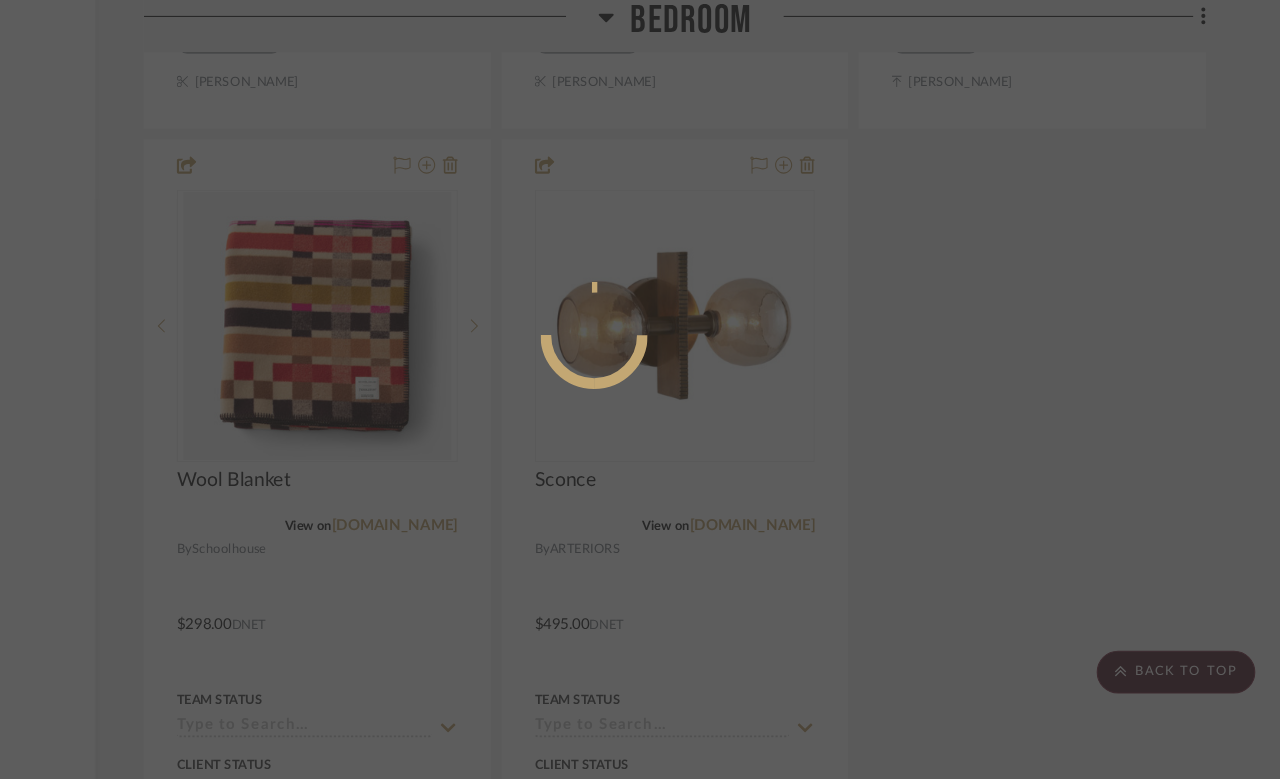 scroll, scrollTop: 0, scrollLeft: 0, axis: both 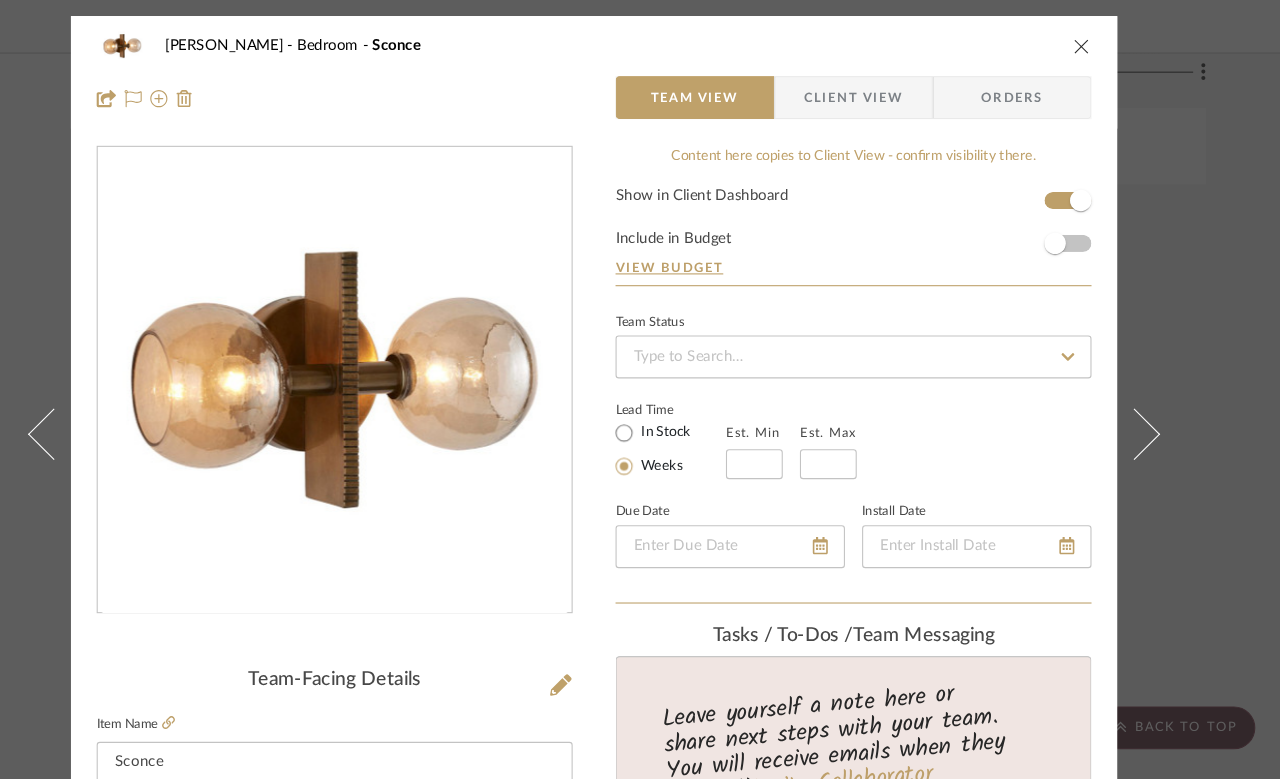 click at bounding box center (1095, 43) 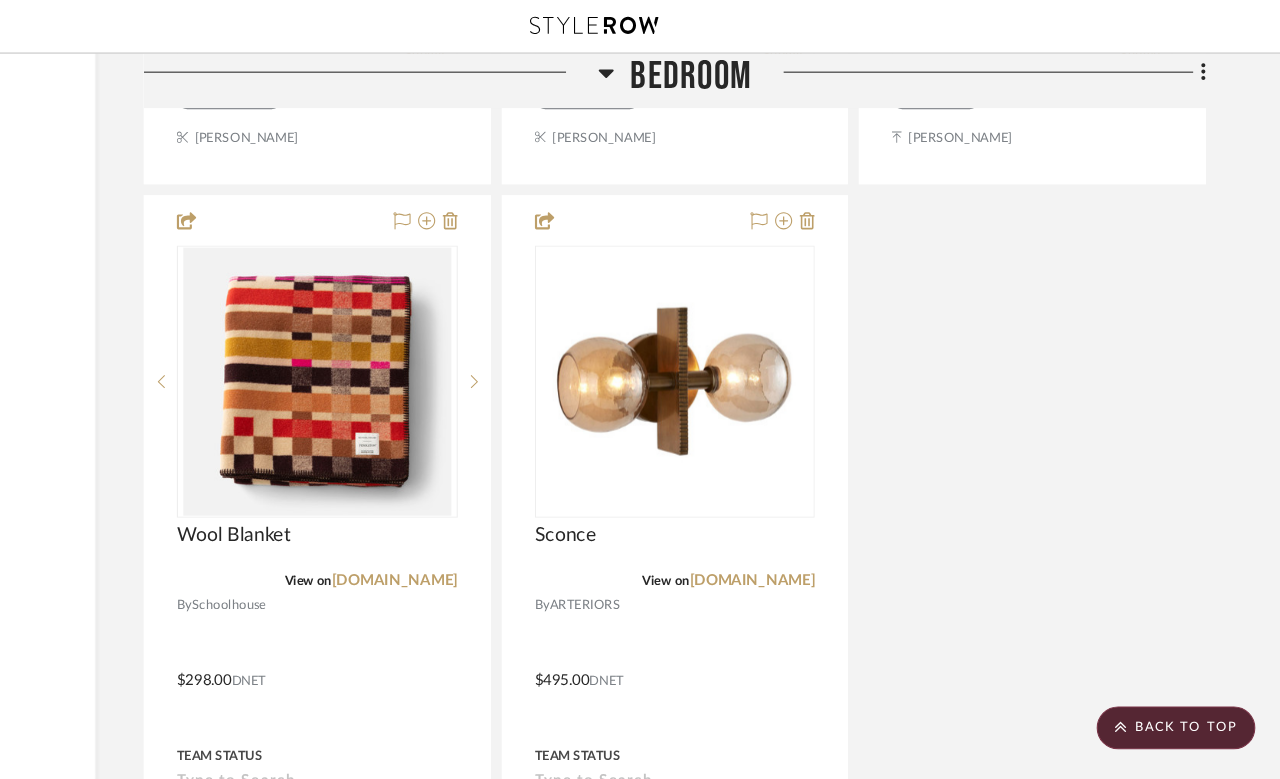 scroll, scrollTop: 3572, scrollLeft: 115, axis: both 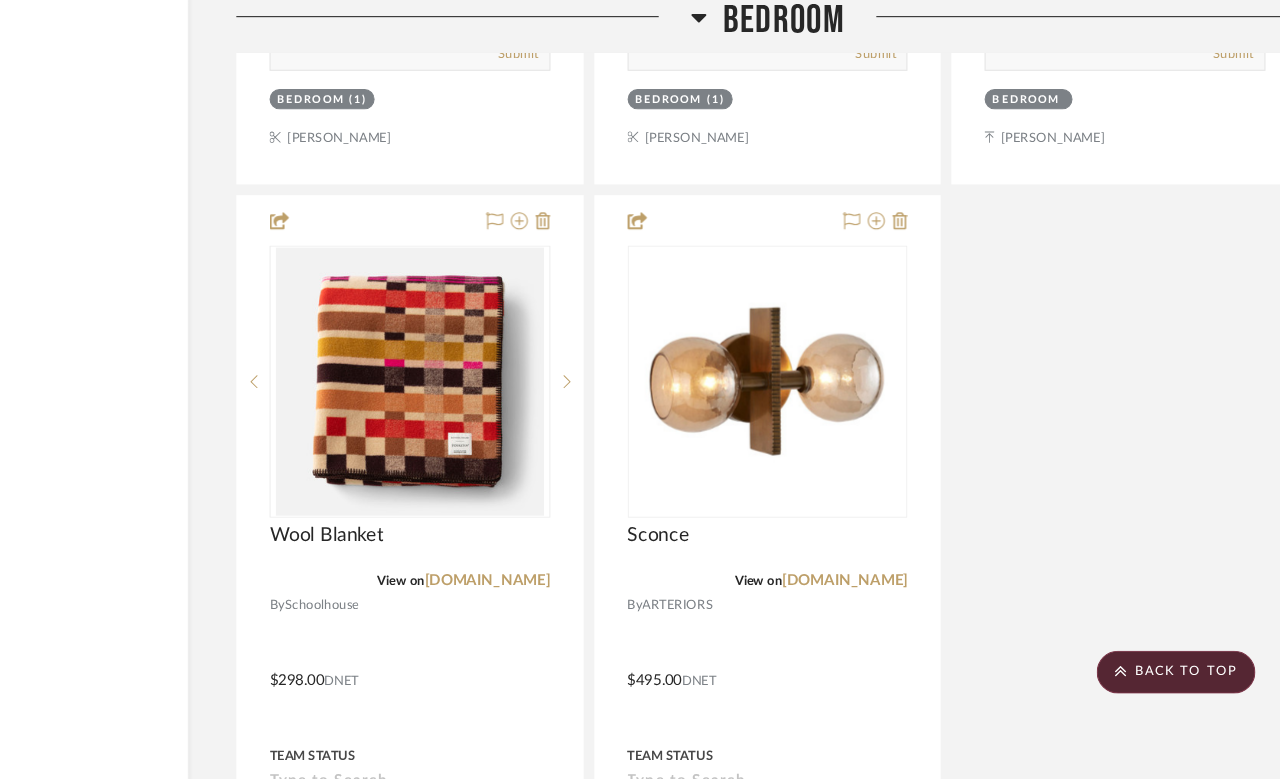 click at bounding box center (802, 672) 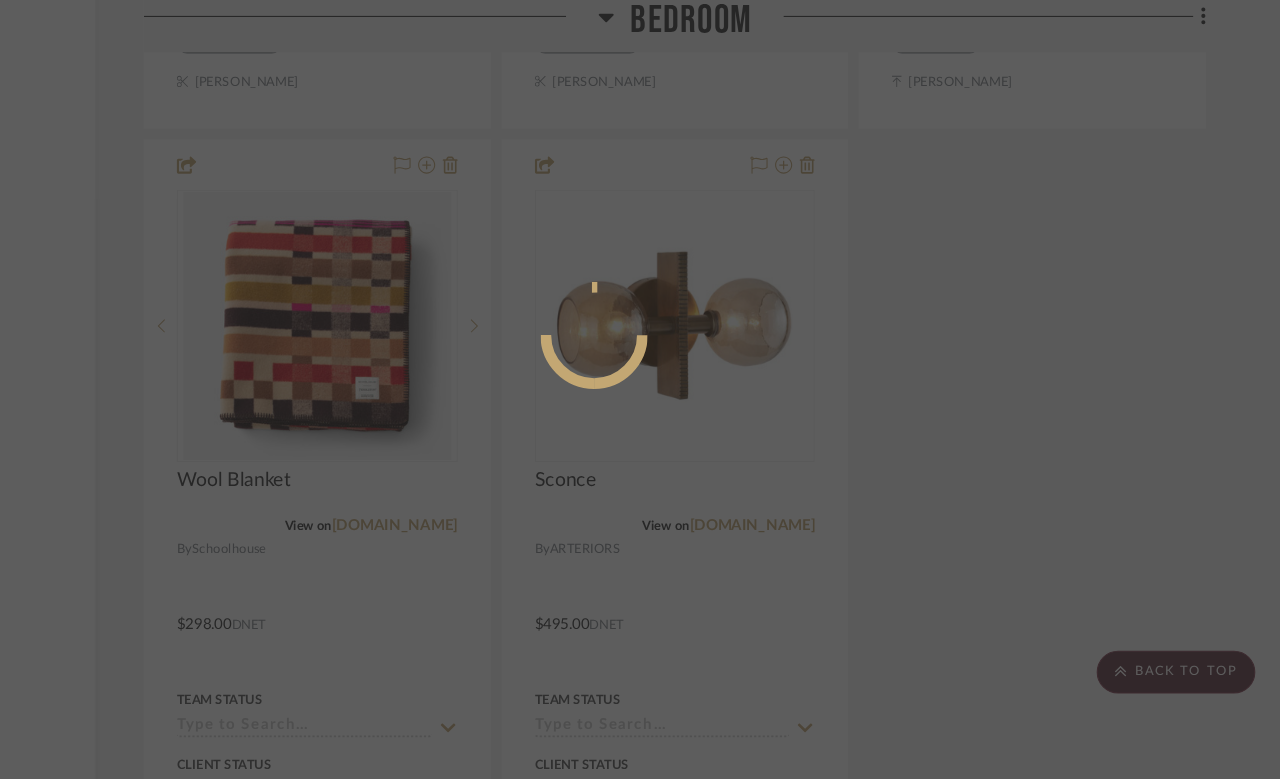 scroll, scrollTop: 0, scrollLeft: 0, axis: both 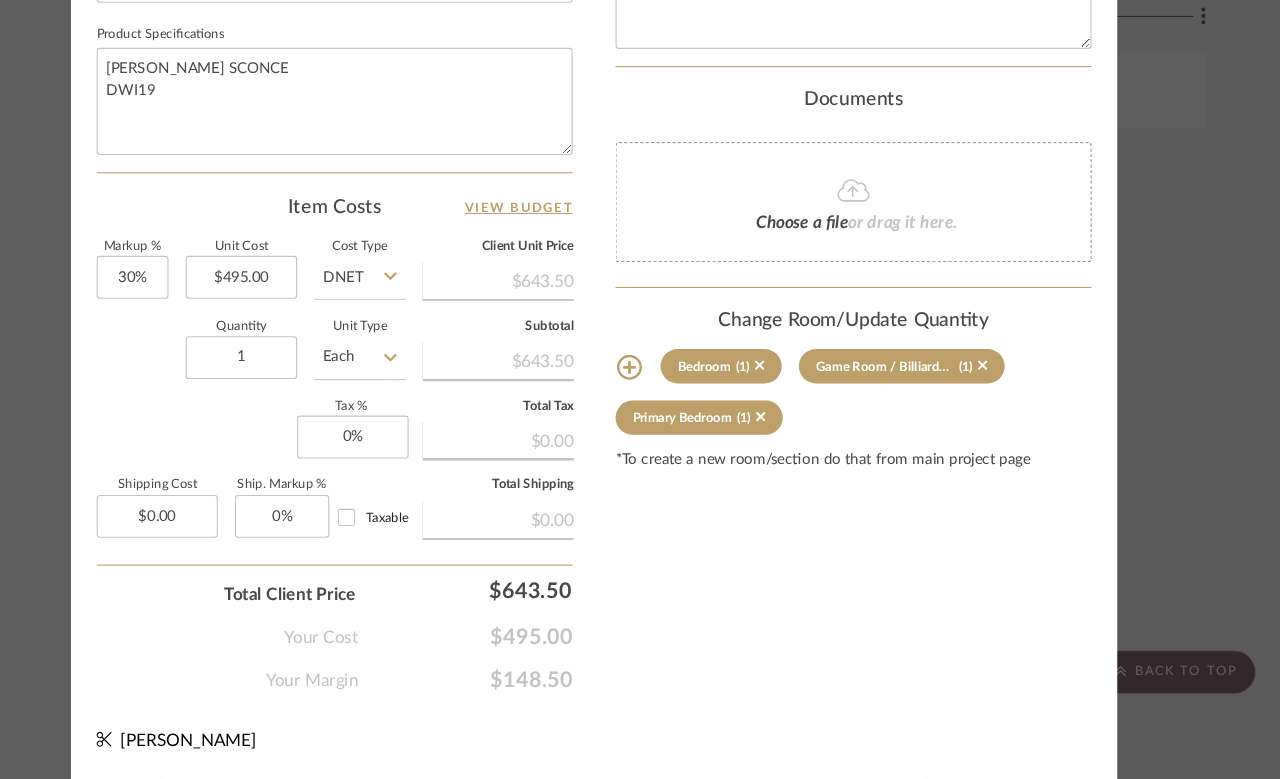 click on "Primary Bedroom  (1)" 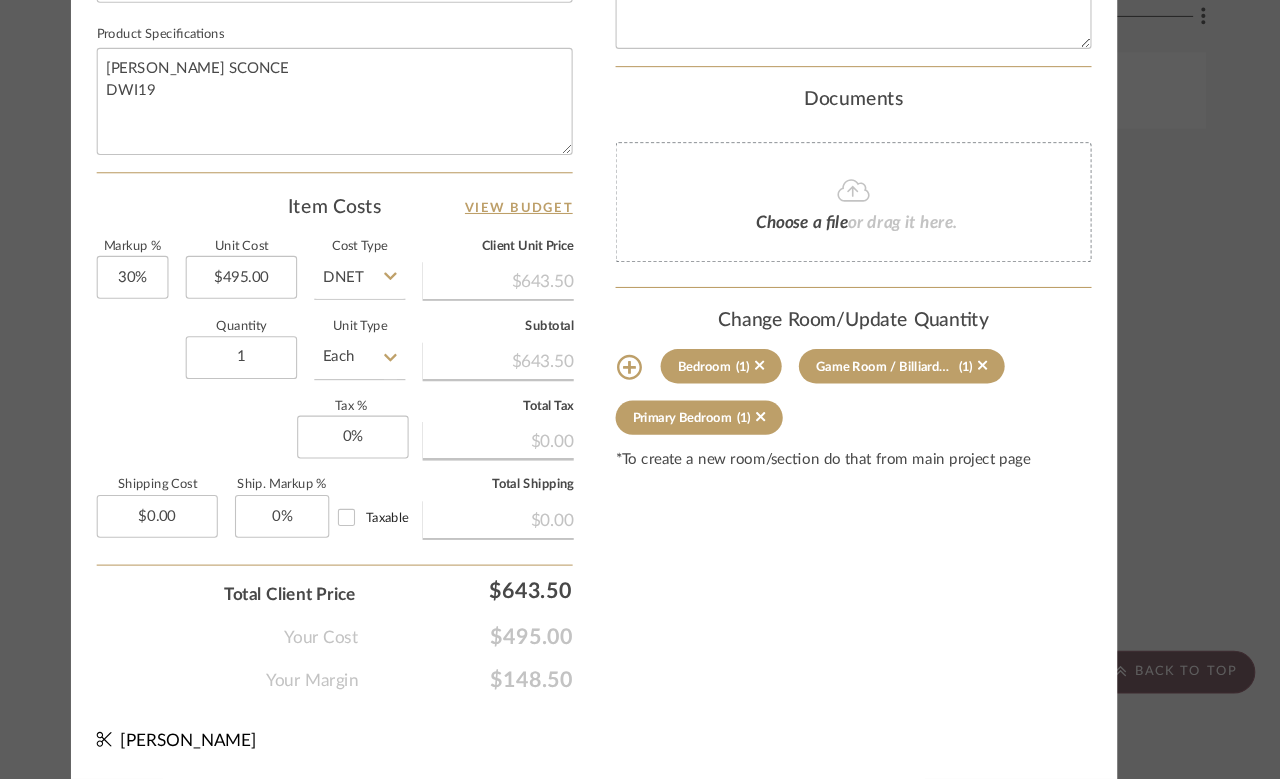 click on "Molly Bedroom Sconce Team View Client View Orders  Team-Facing Details   Item Name  Sconce  Brand  ARTERIORS  Internal Description   Dimensions   Product Specifications  CHAMBERLIN SCONCE
DWI19  Item Costs   View Budget   Markup %  30%  Unit Cost  $495.00  Cost Type  DNET  Client Unit Price   $643.50   Quantity  1  Unit Type  Each  Subtotal   $643.50   Tax %  0%  Total Tax   $0.00   Shipping Cost  $0.00  Ship. Markup %  0% Taxable  Total Shipping   $0.00  Total Client Price  $643.50  Your Cost  $495.00  Your Margin  $148.50  Content here copies to Client View - confirm visibility there.  Show in Client Dashboard   Include in Budget   View Budget  Team Status  Lead Time  In Stock Weeks  Est. Min   Est. Max   Due Date   Install Date  Tasks / To-Dos /  team Messaging  Leave yourself a note here or share next steps with your team. You will receive emails when they
respond!  Invite Collaborator Internal Notes  Documents  Choose a file  or drag it here. Change Room/Update Quantity  Bedroom  (1) (1) (1)" at bounding box center [640, 389] 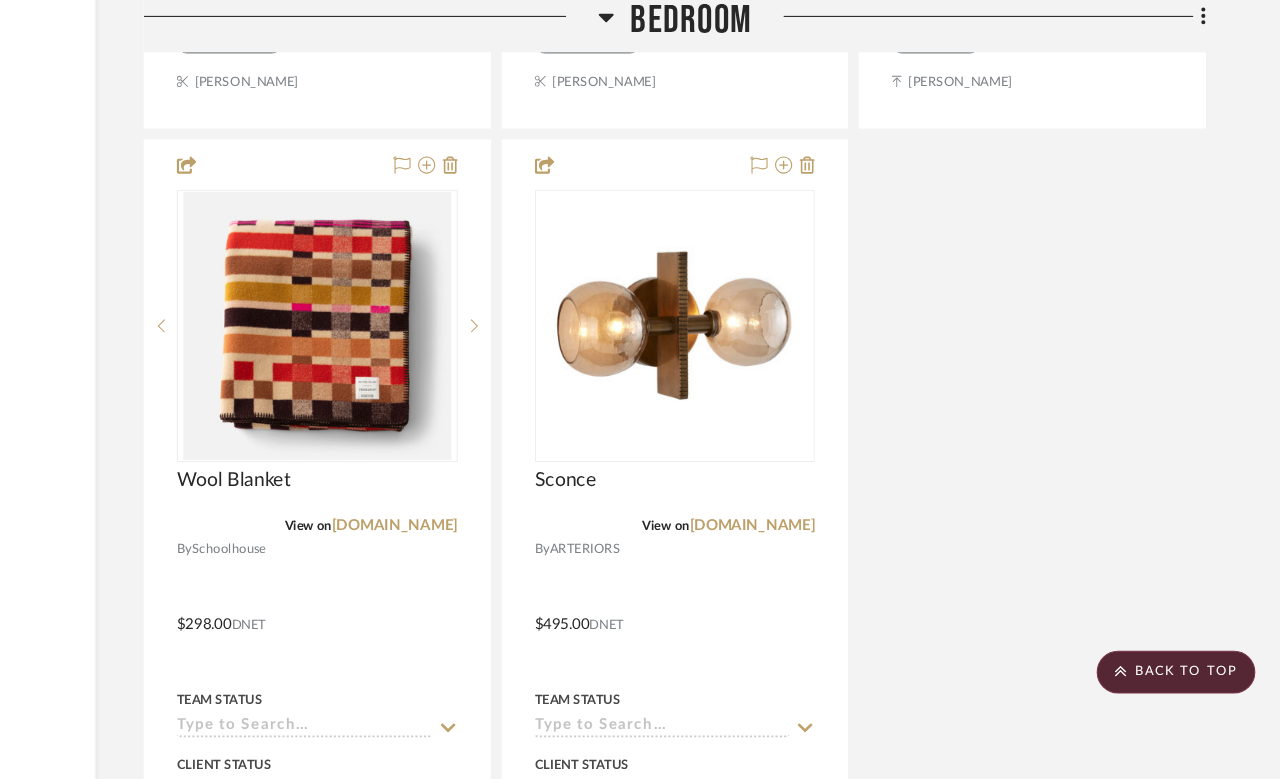 scroll, scrollTop: 3572, scrollLeft: 115, axis: both 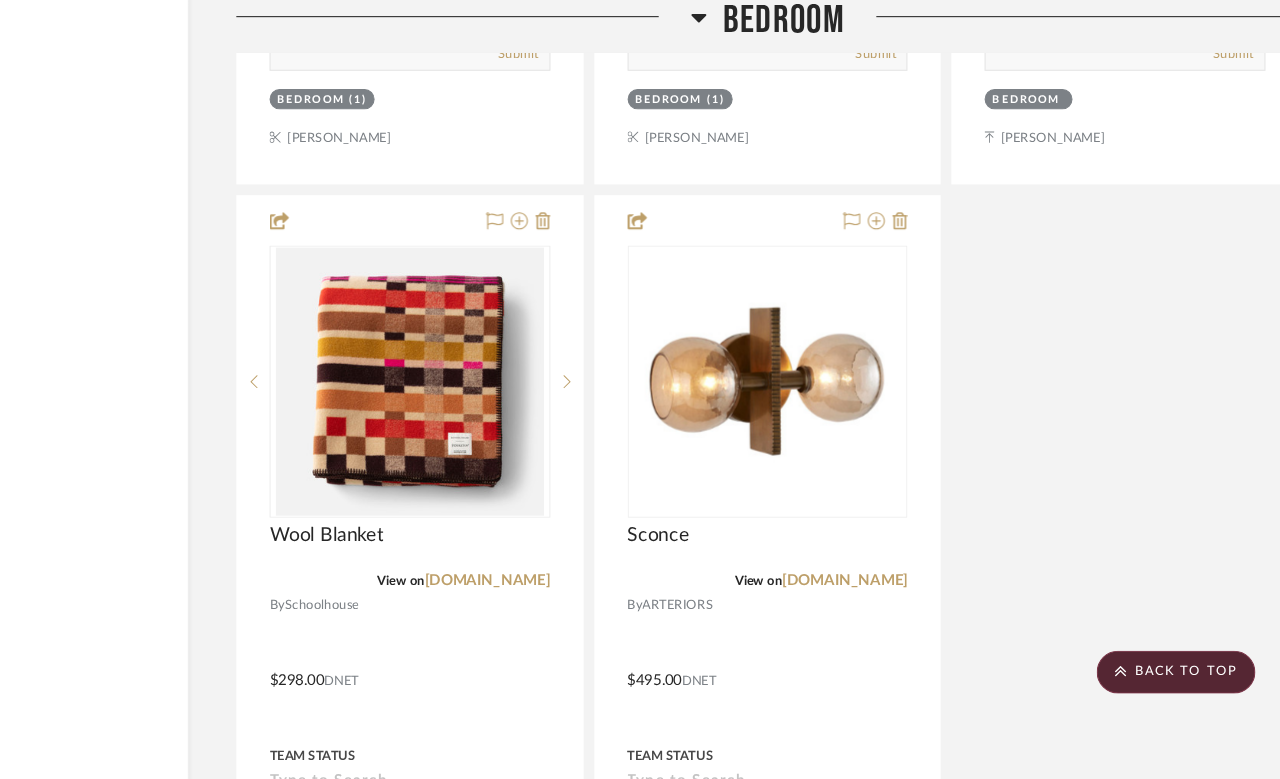 click on "Submit" at bounding box center [1135, 103] 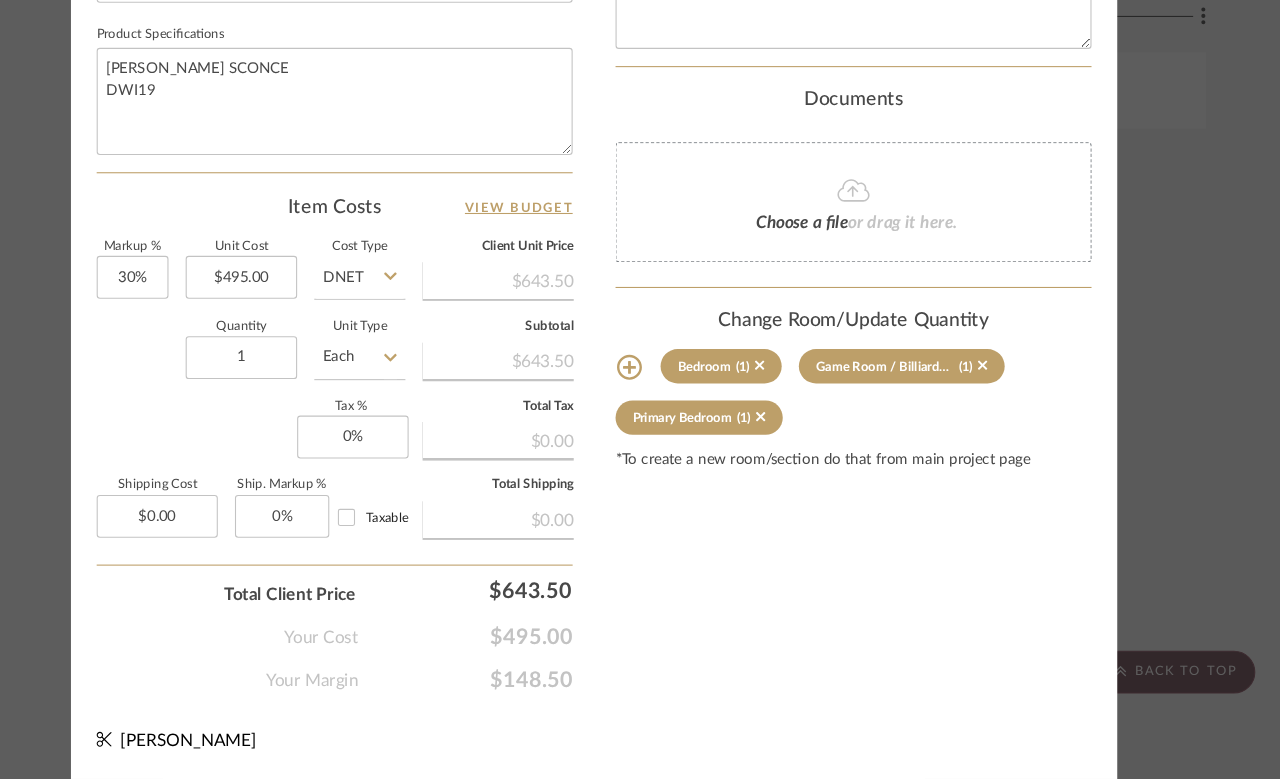 scroll, scrollTop: 984, scrollLeft: 0, axis: vertical 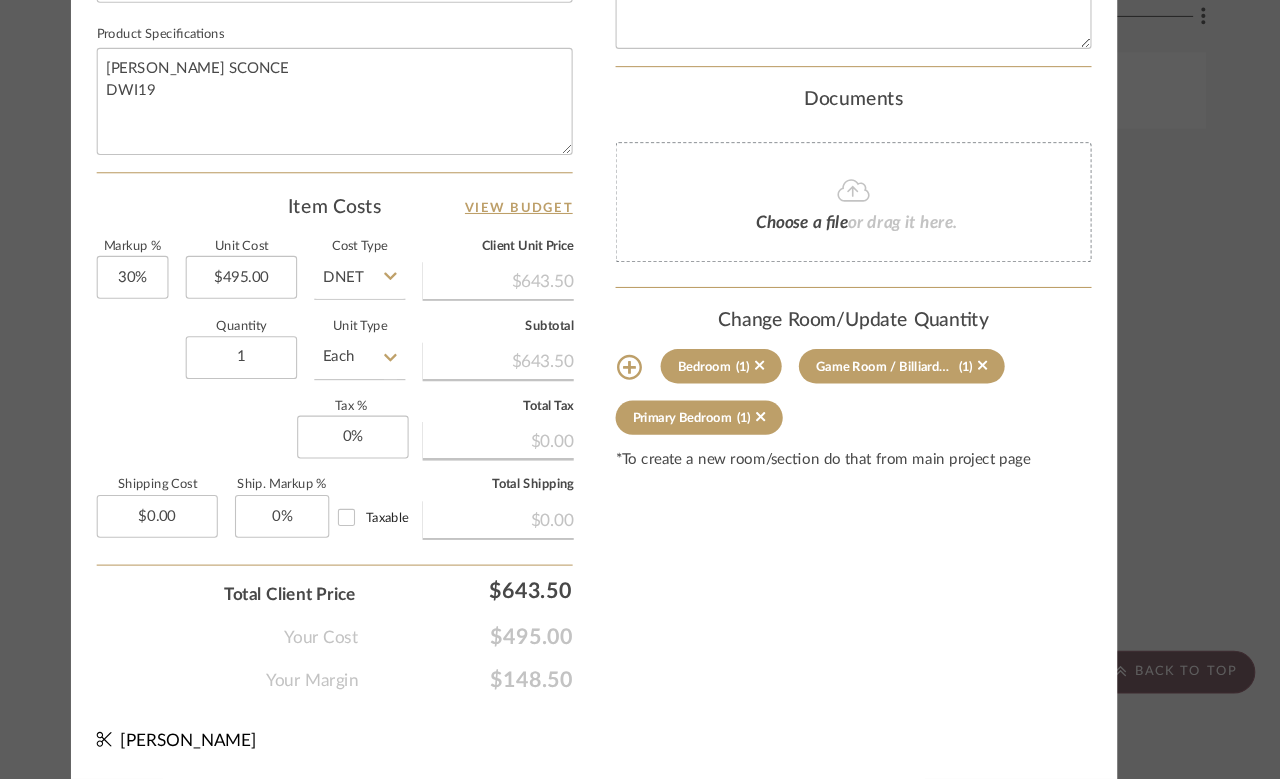 click on "Bedroom  (1)" 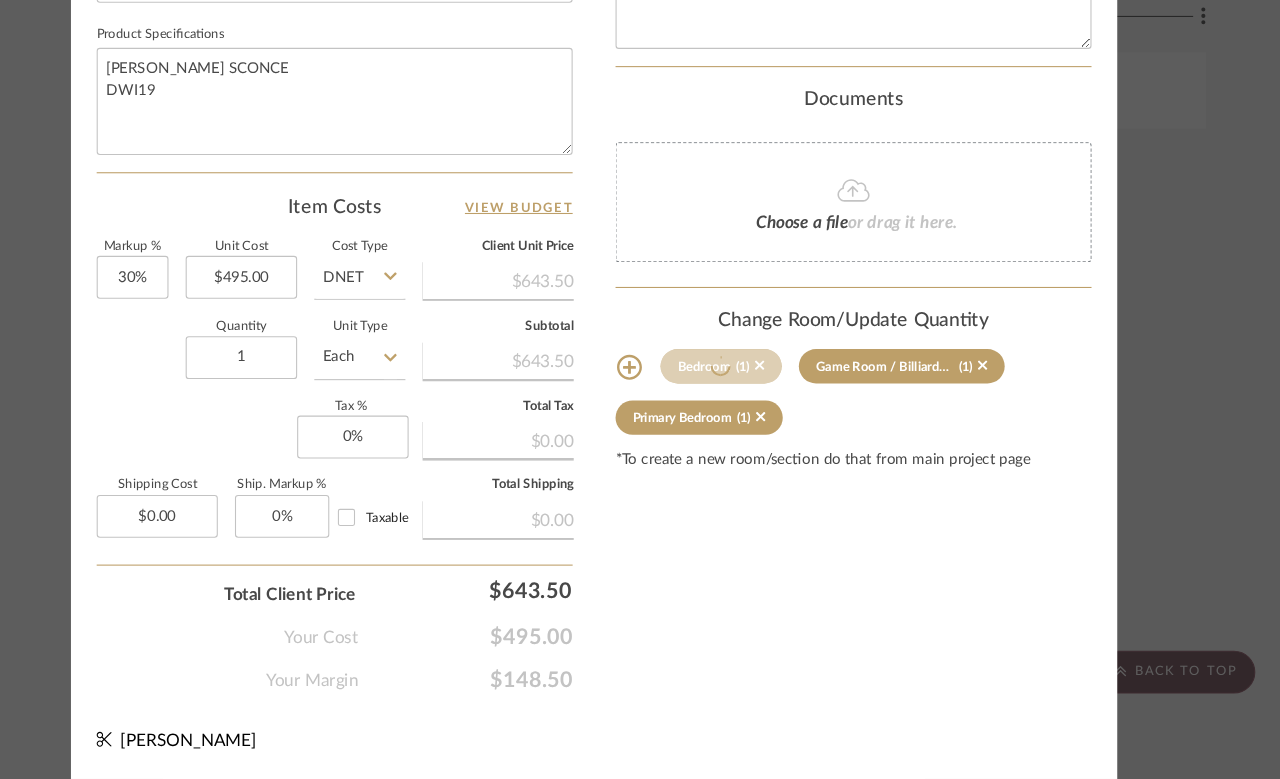 scroll, scrollTop: 0, scrollLeft: 0, axis: both 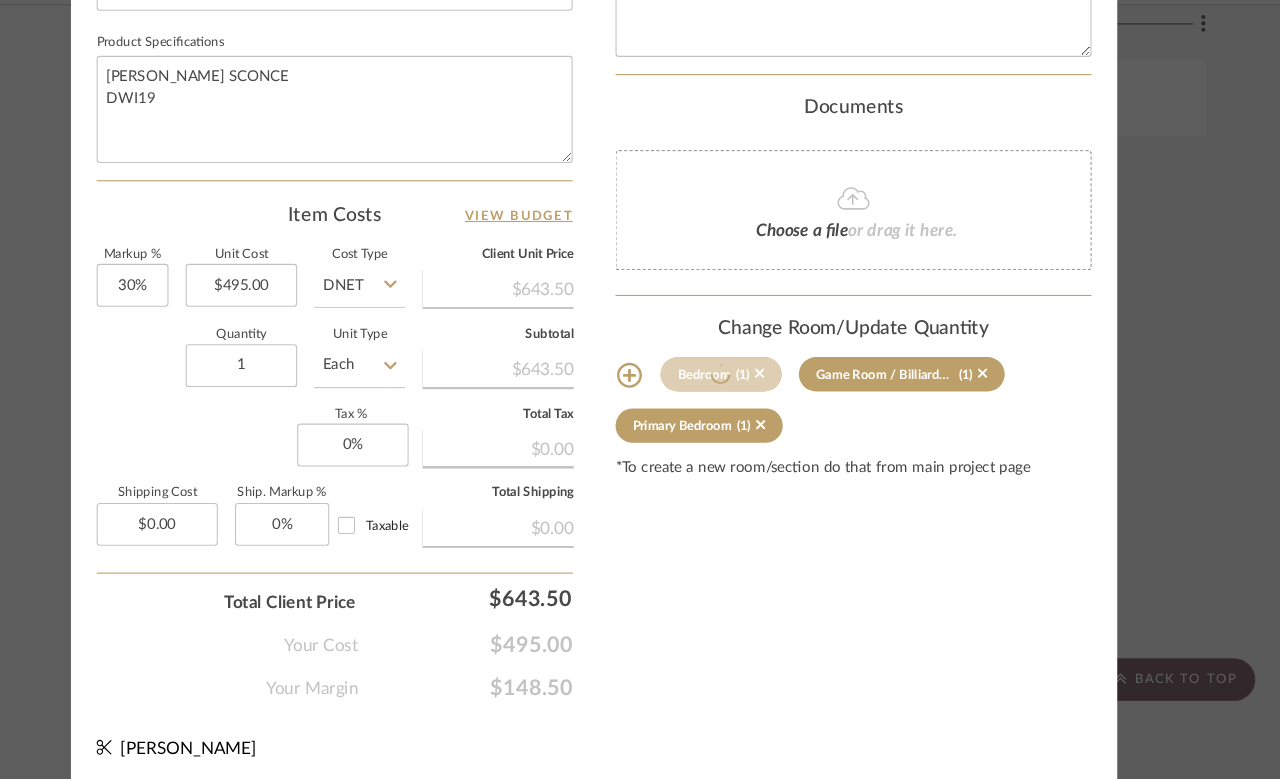 type 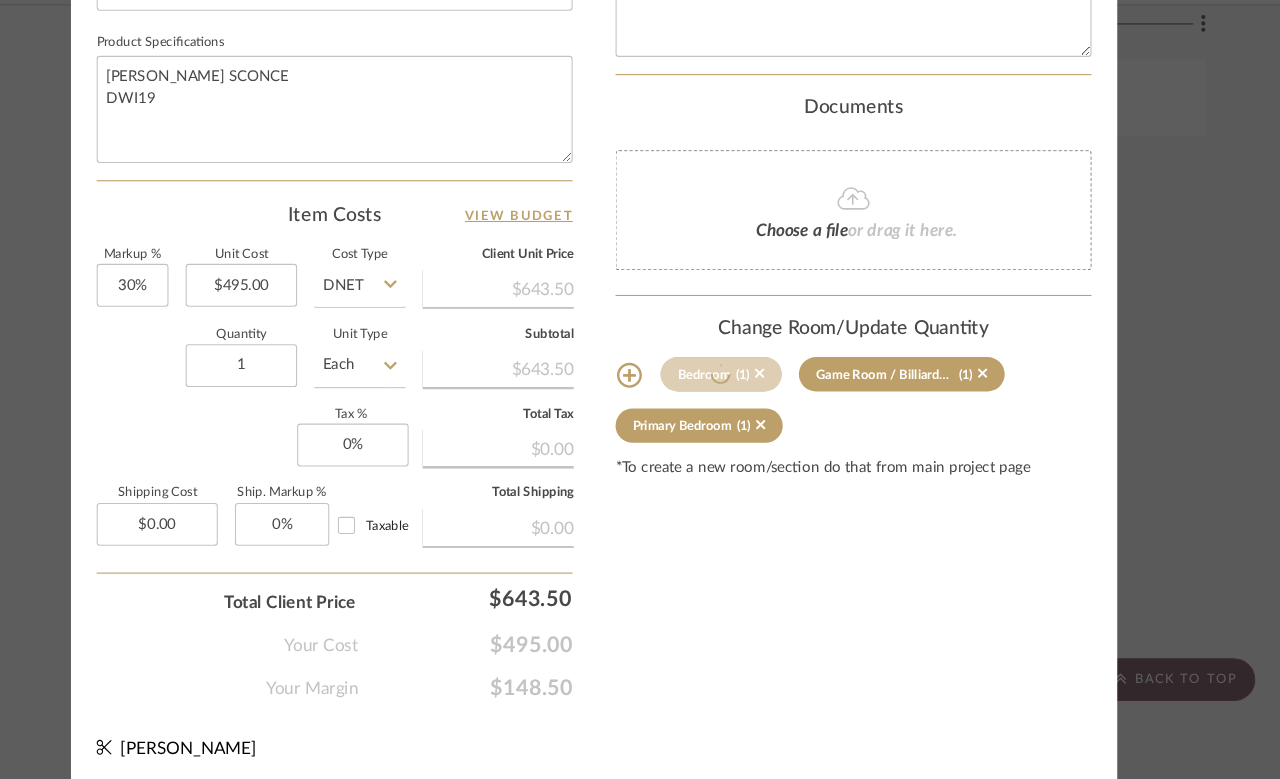 type 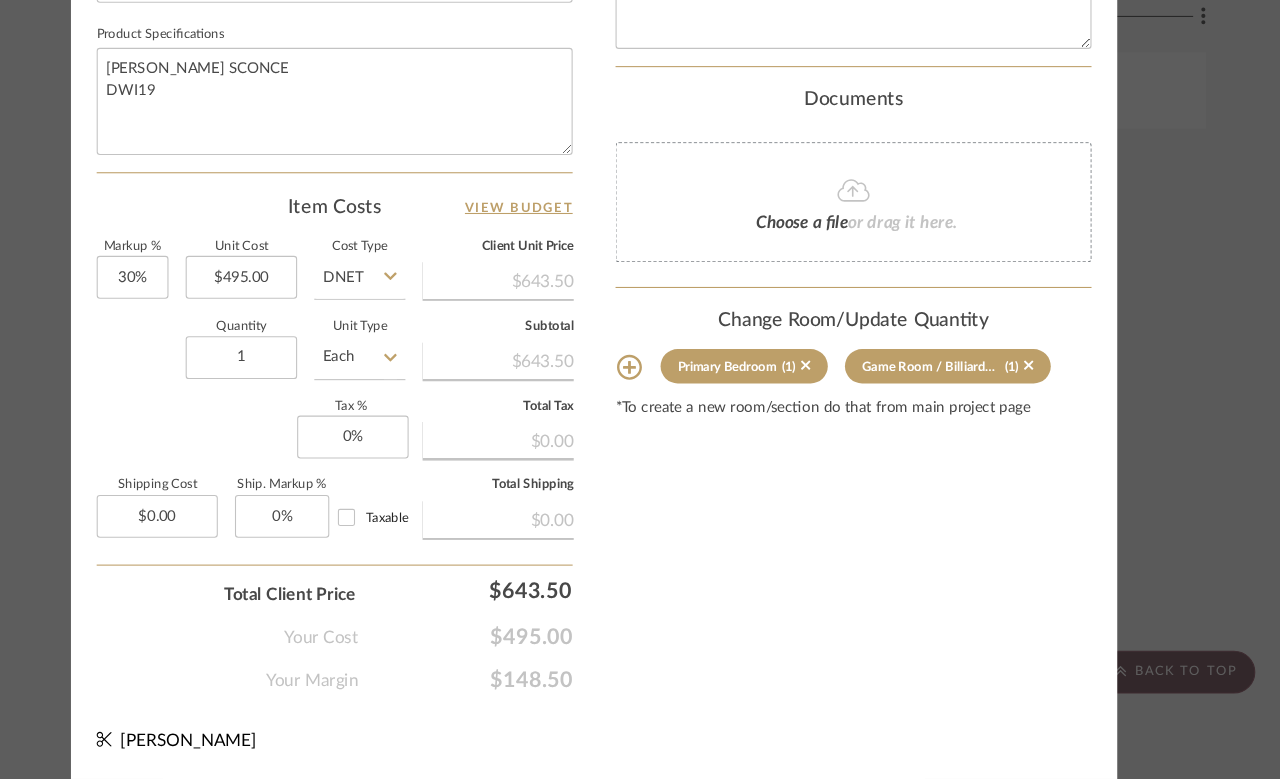 click on "Primary Bedroom  (1)" 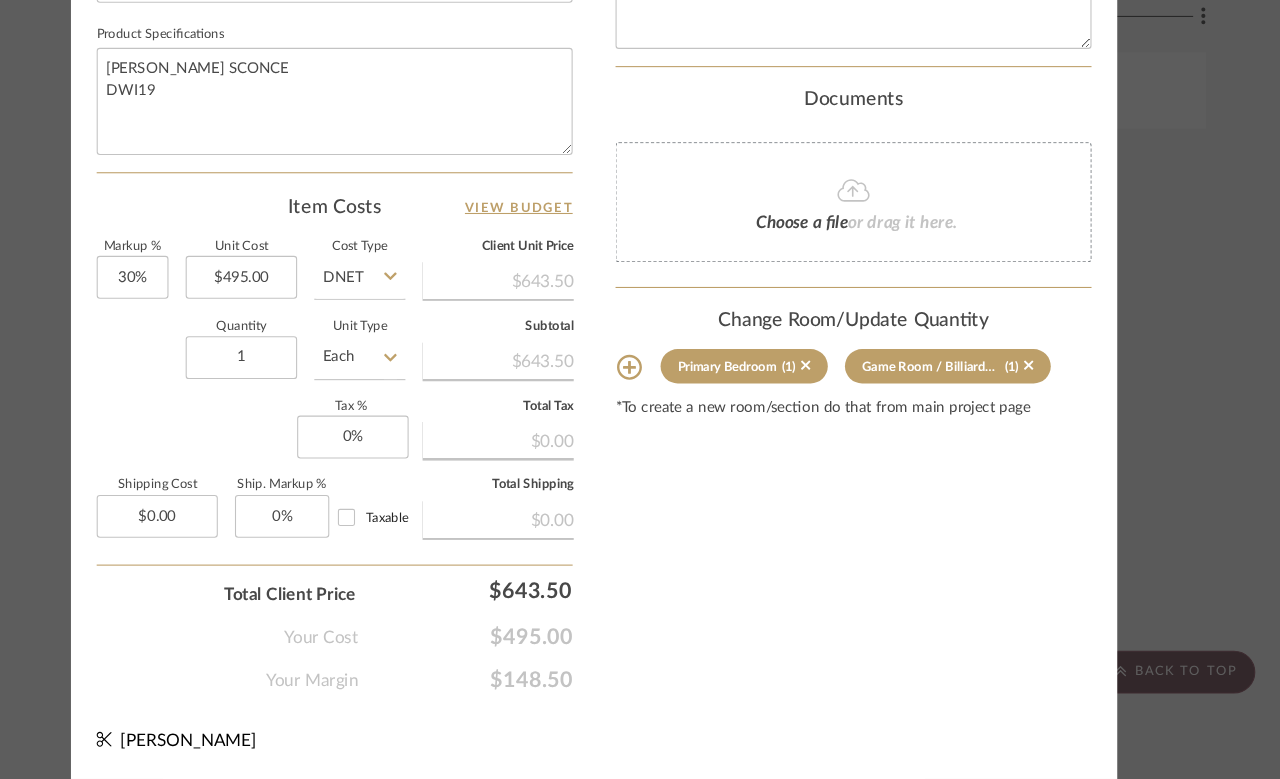 click on "Primary Bedroom  (1)" 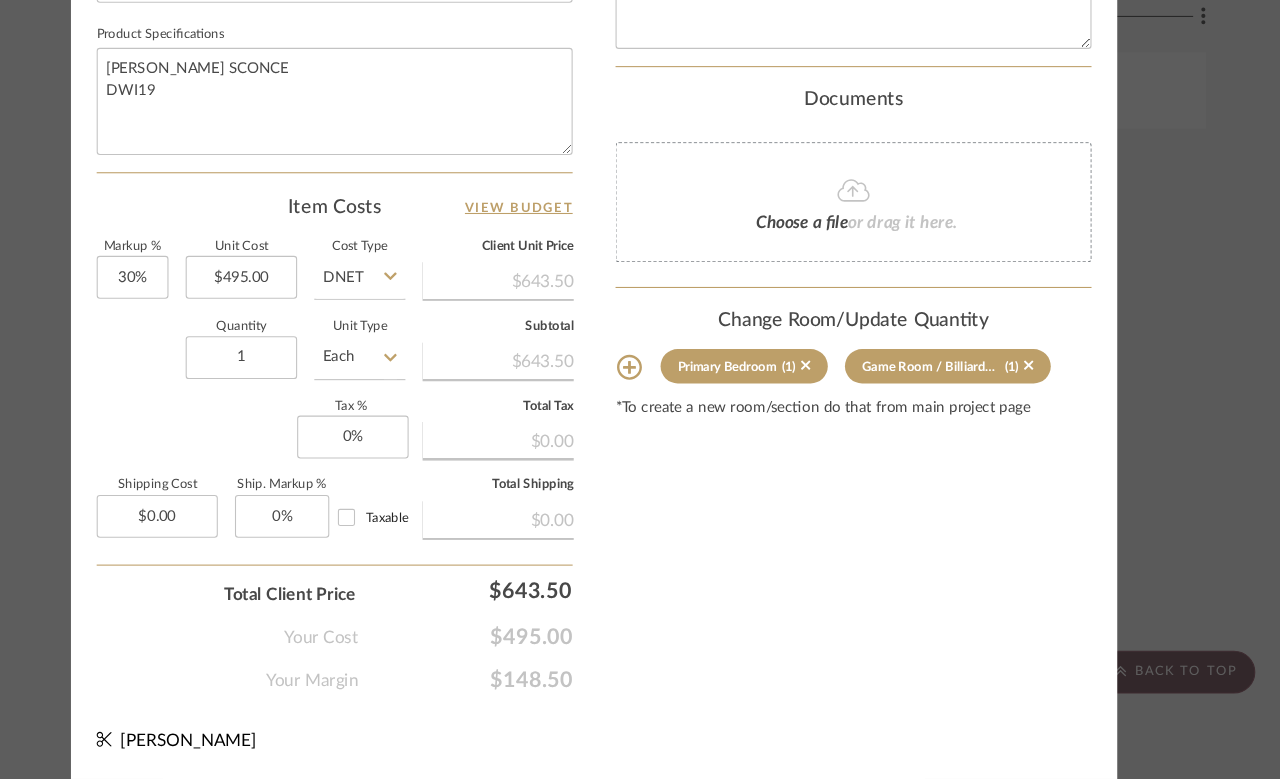 click 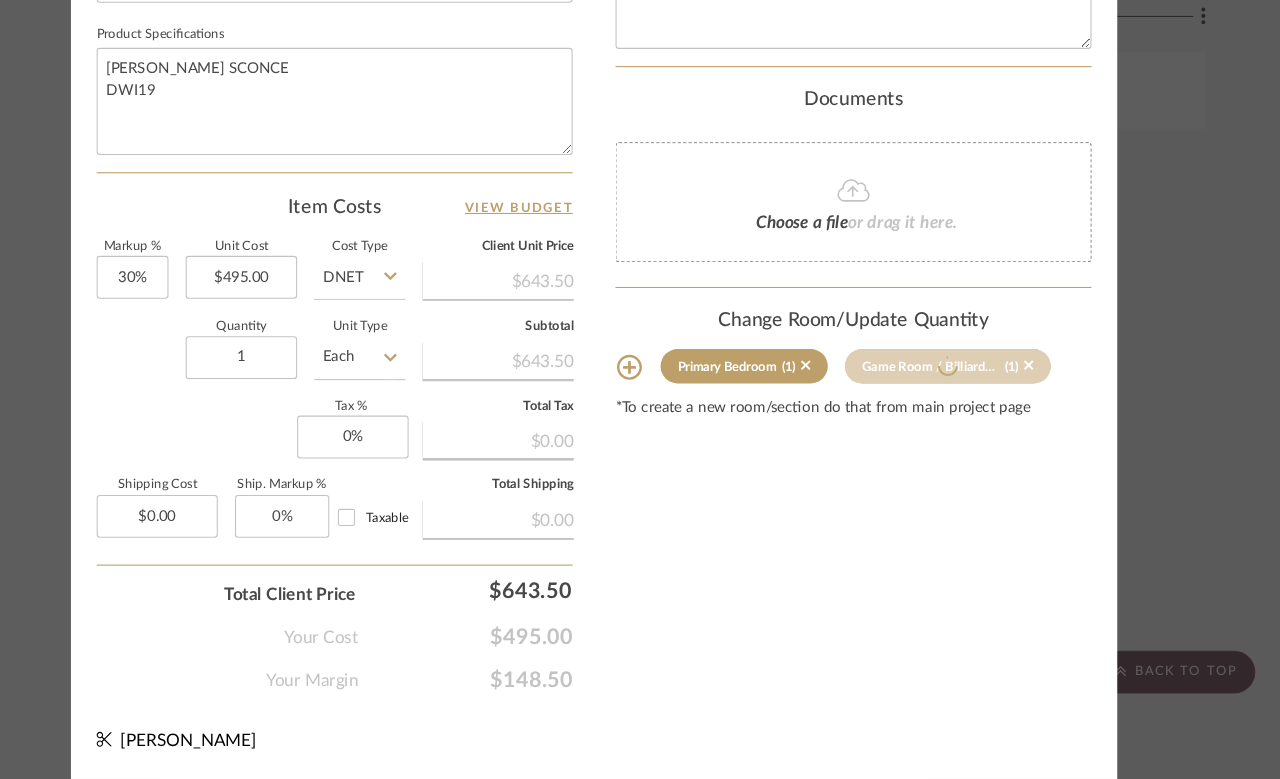 type 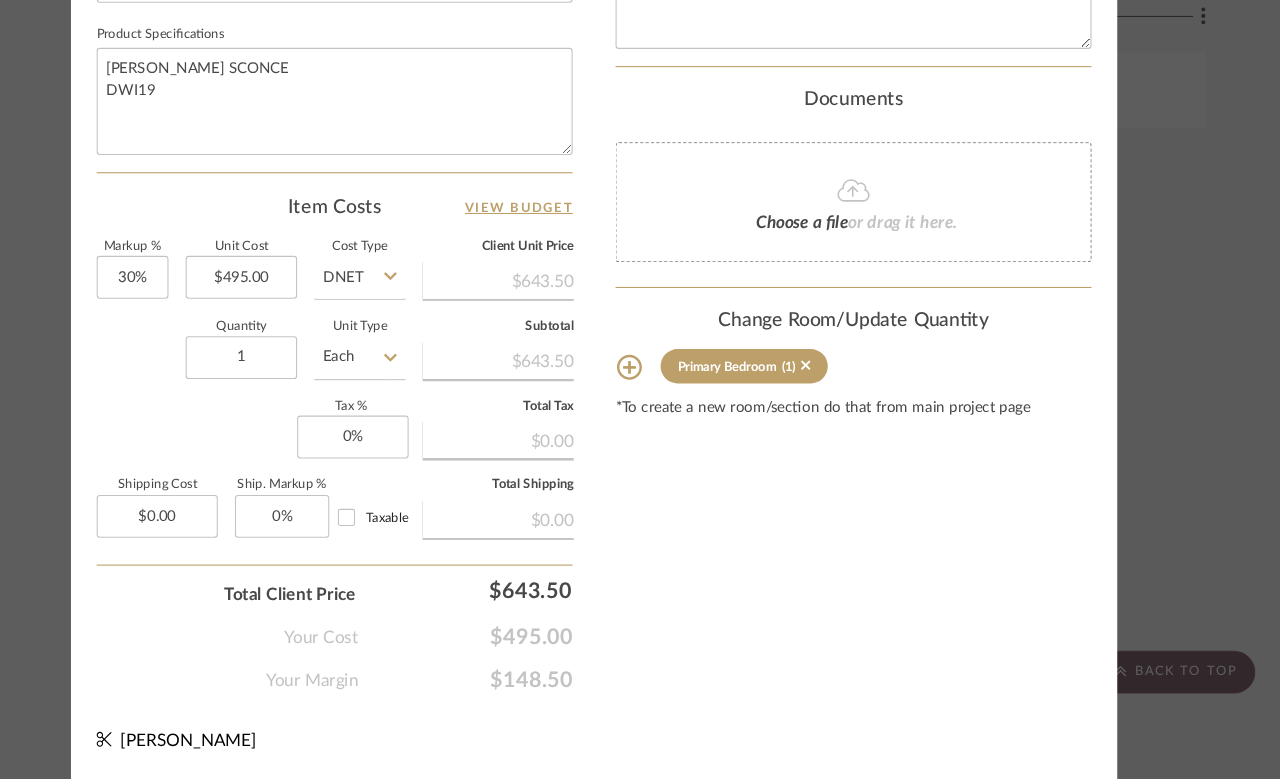 click on "Primary Bedroom  (1)" 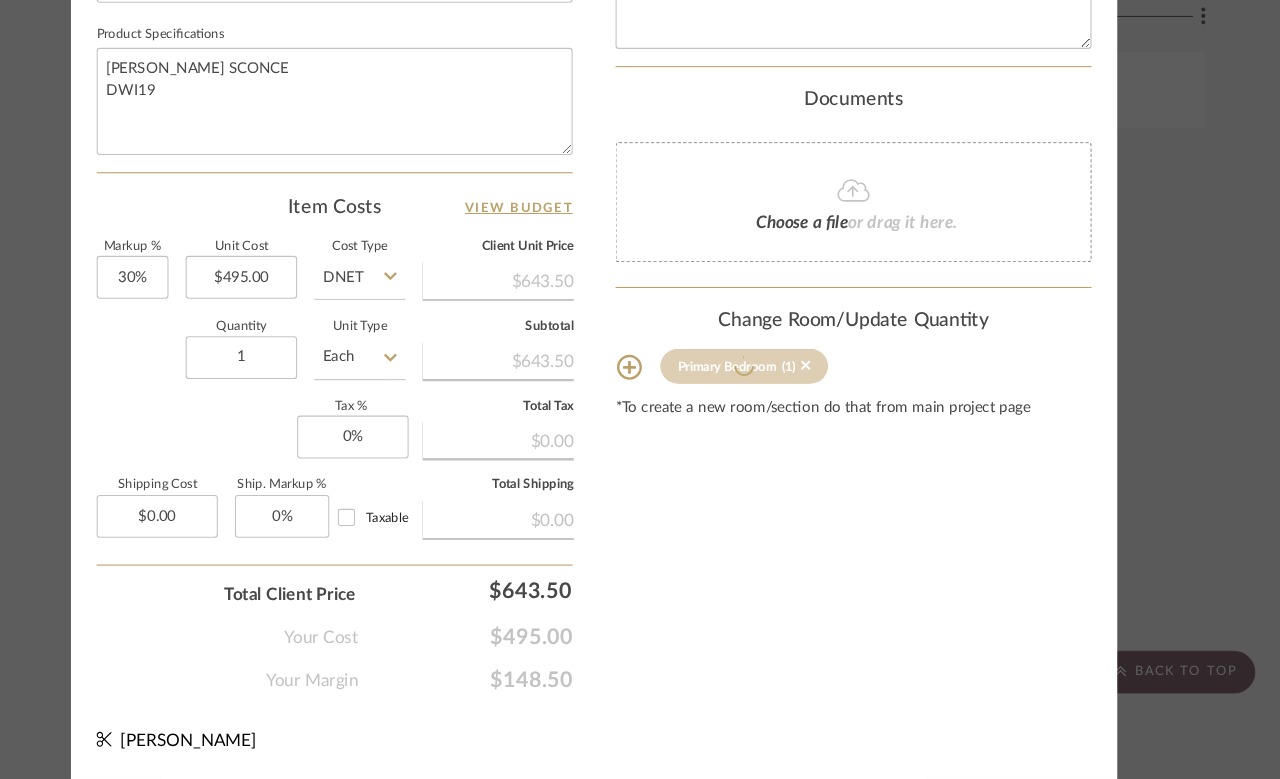 type 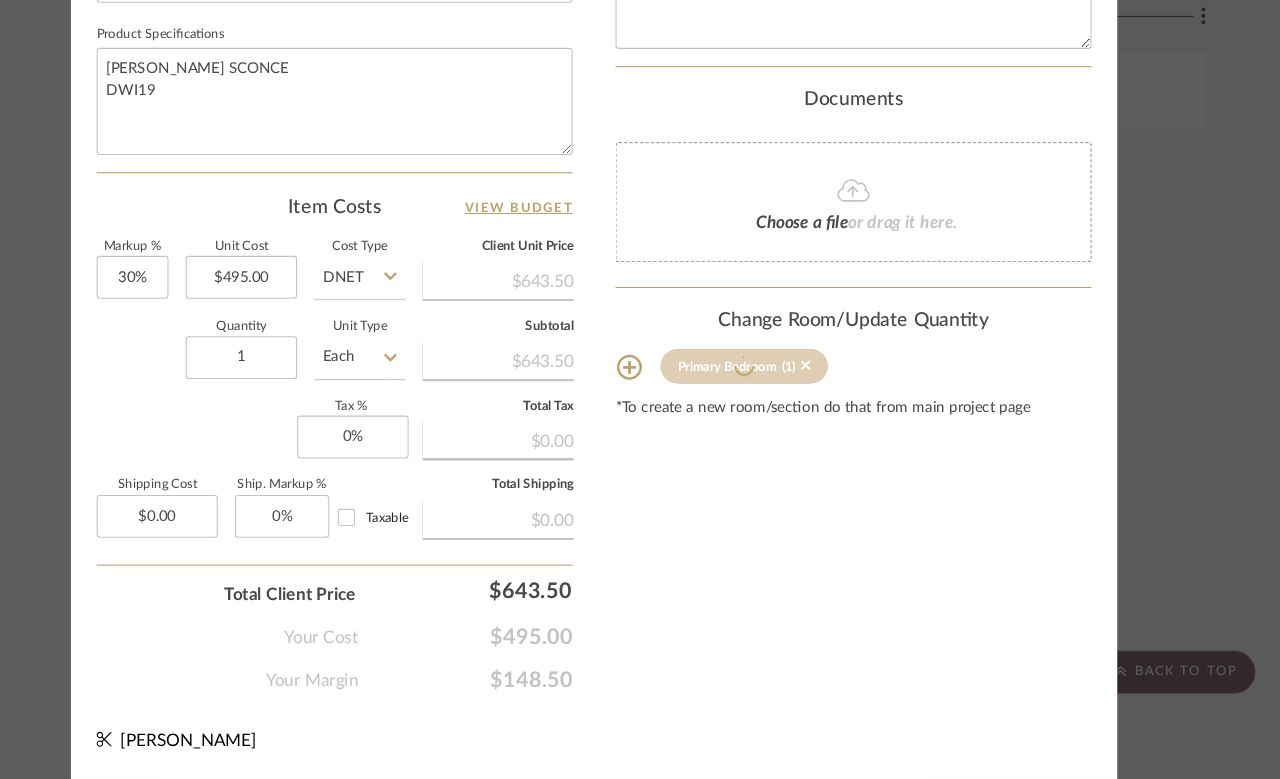 type 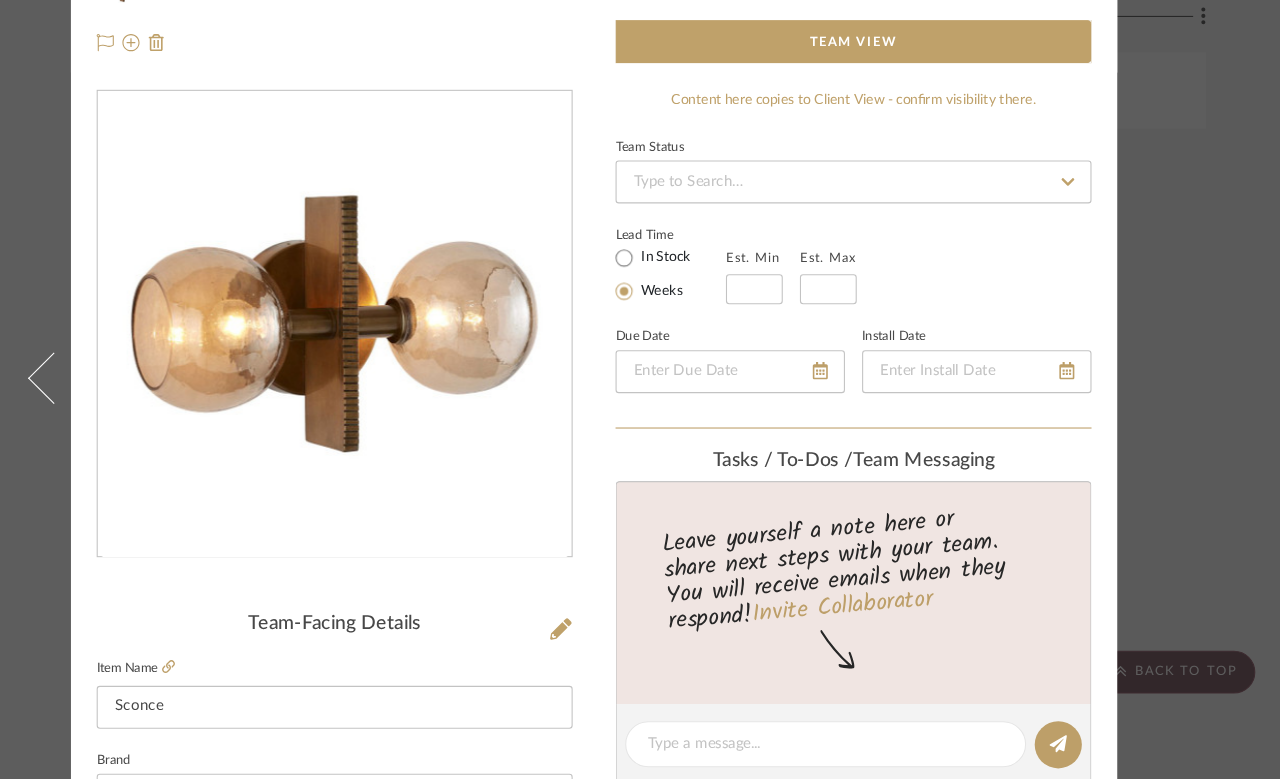 scroll, scrollTop: 0, scrollLeft: 0, axis: both 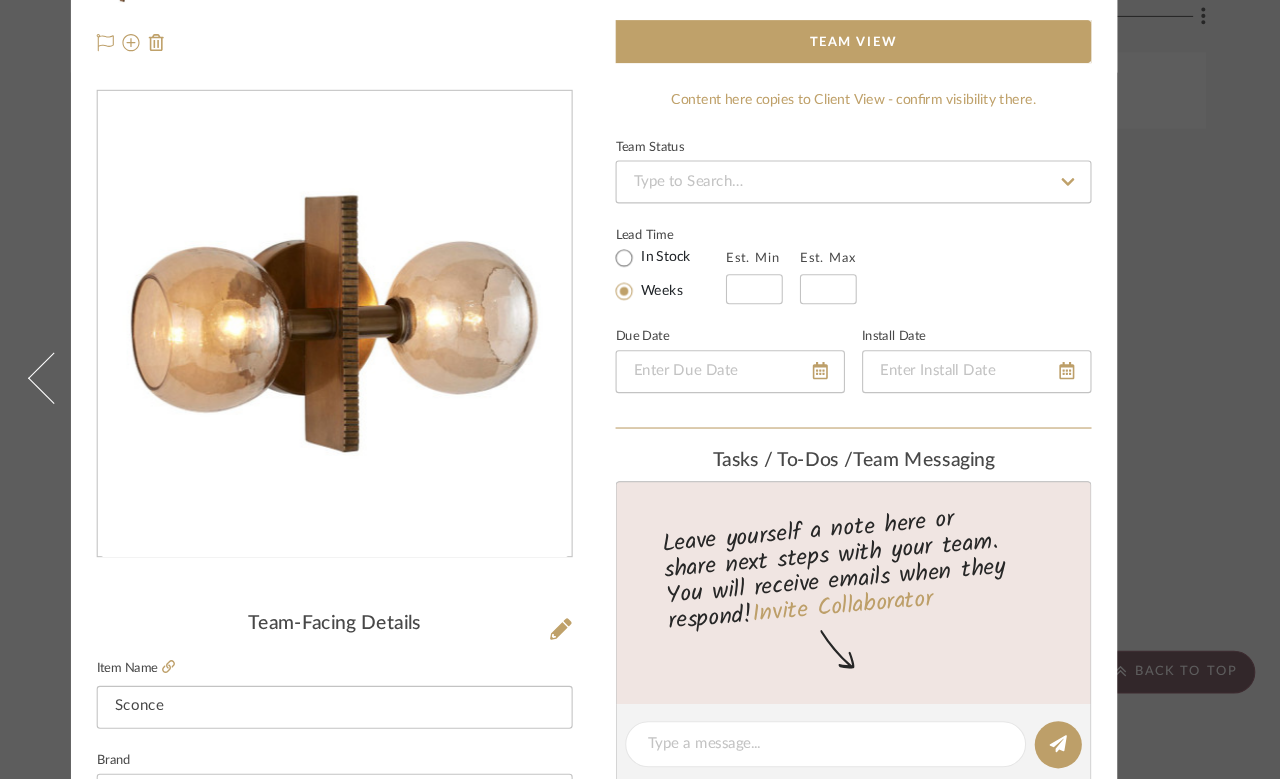 click on "Molly Products For Consideration Sconce Team View  Team-Facing Details   Item Name  Sconce  Brand  ARTERIORS  Internal Description   Dimensions   Product Specifications  CHAMBERLIN SCONCE
DWI19 Content here copies to Client View - confirm visibility there. Team Status  Lead Time  In Stock Weeks  Est. Min   Est. Max   Due Date   Install Date  Tasks / To-Dos /  team Messaging  Leave yourself a note here or share next steps with your team. You will receive emails when they
respond!  Invite Collaborator  Documents  Choose a file  or drag it here. Change Room/Update Quantity Add to rooms *To create a new room/section do that from main project page    Molly Schirmang" at bounding box center [640, 389] 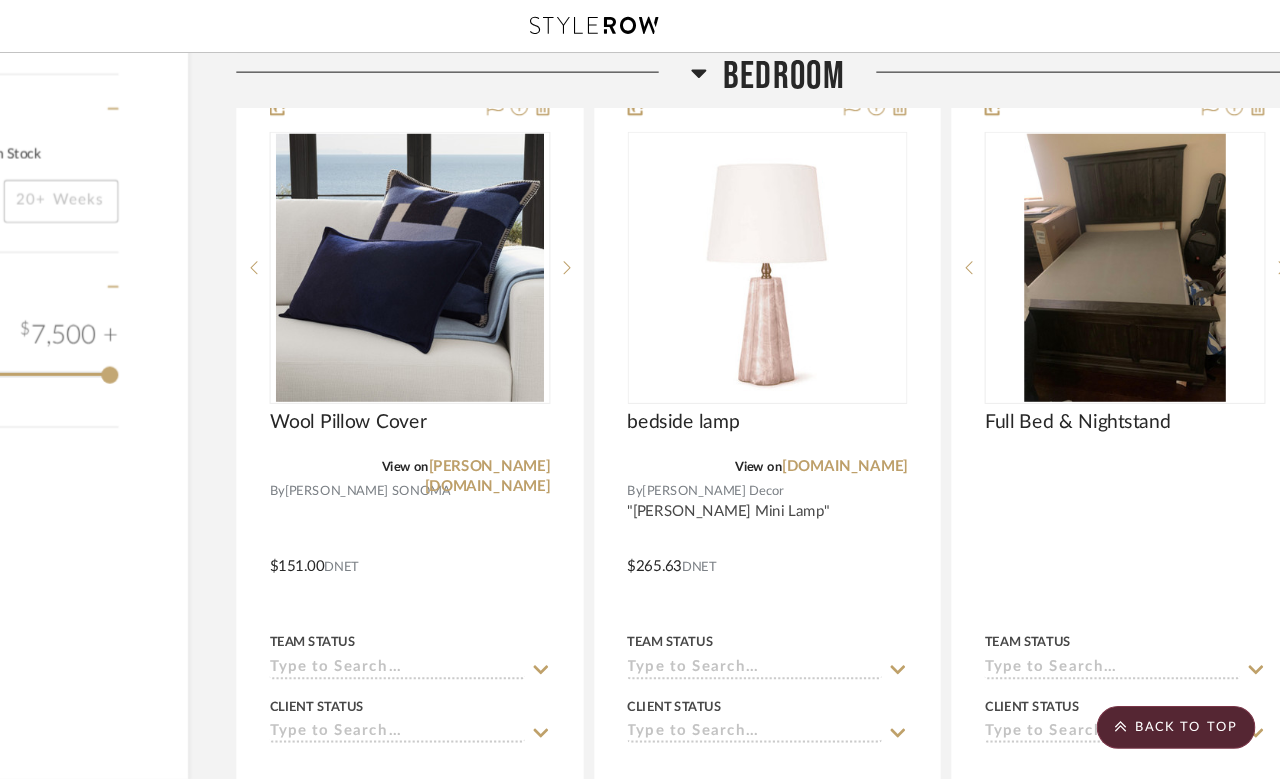 scroll, scrollTop: 2787, scrollLeft: 115, axis: both 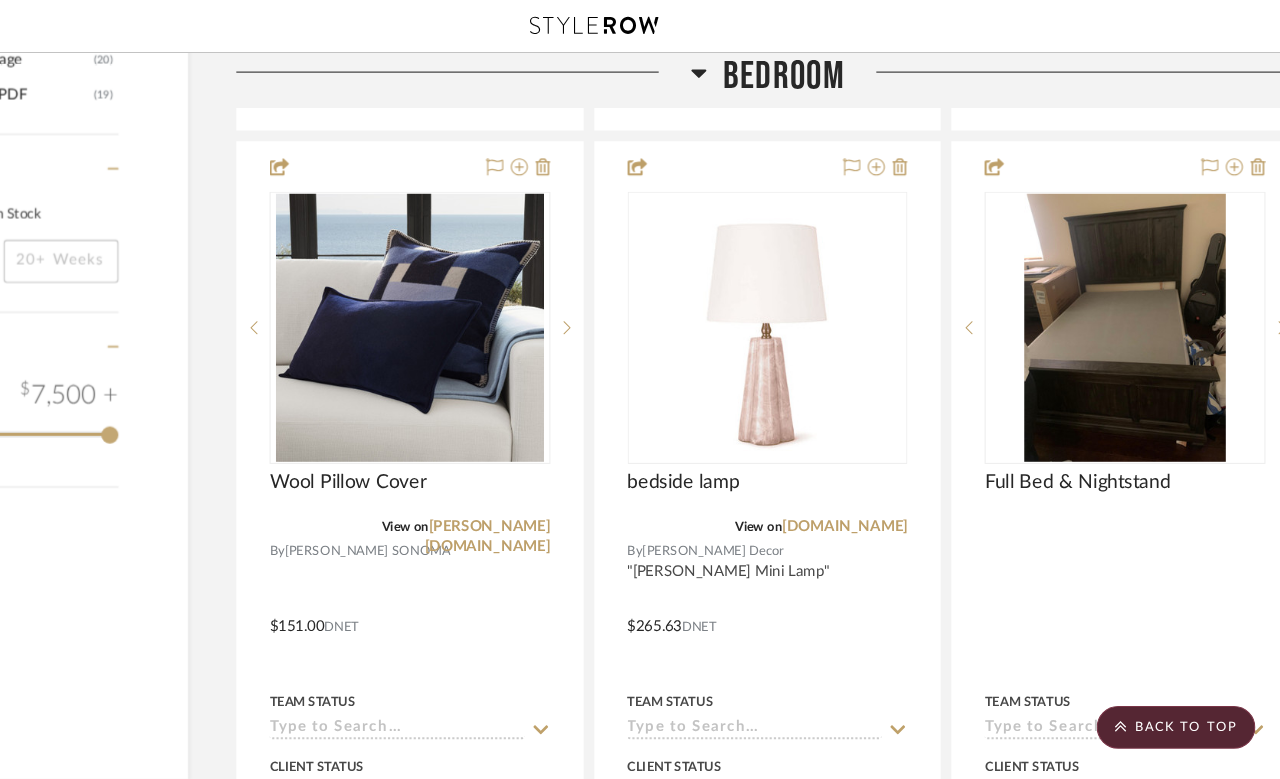 click on "burkedecor.com" at bounding box center [873, 492] 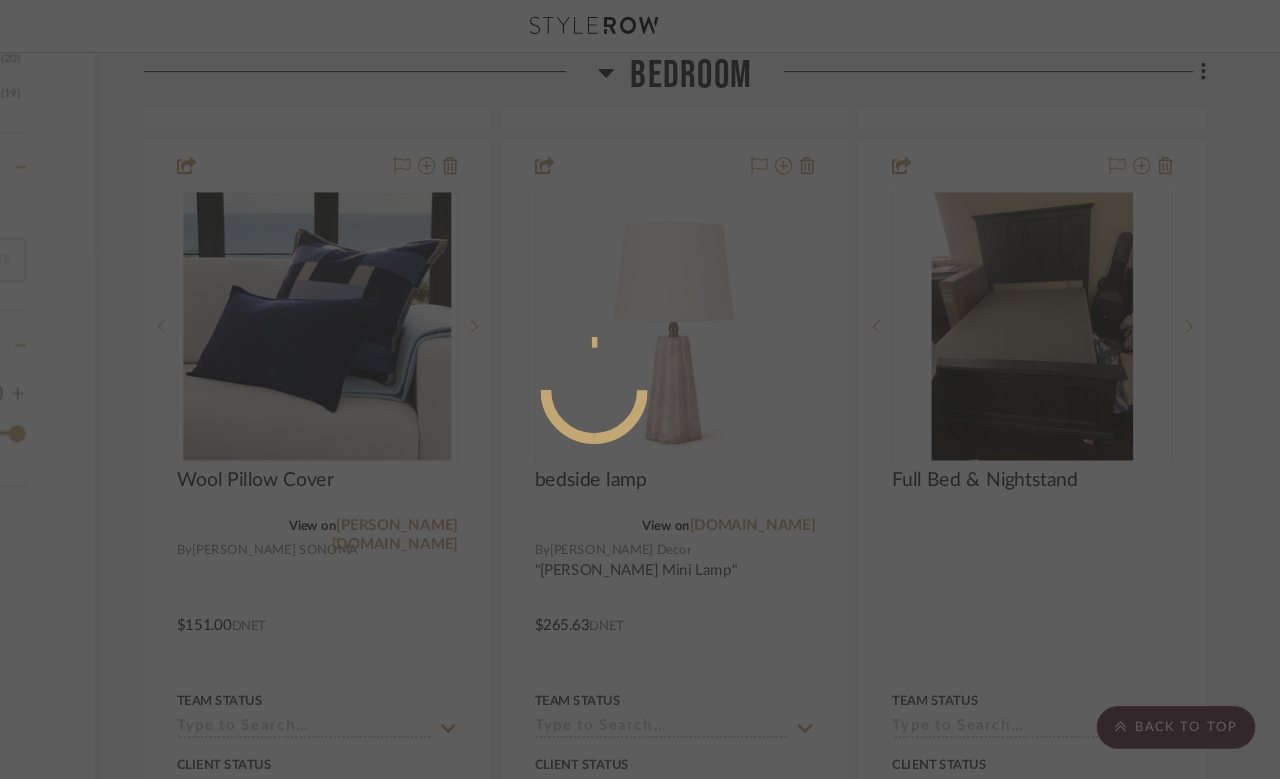 scroll, scrollTop: 0, scrollLeft: 0, axis: both 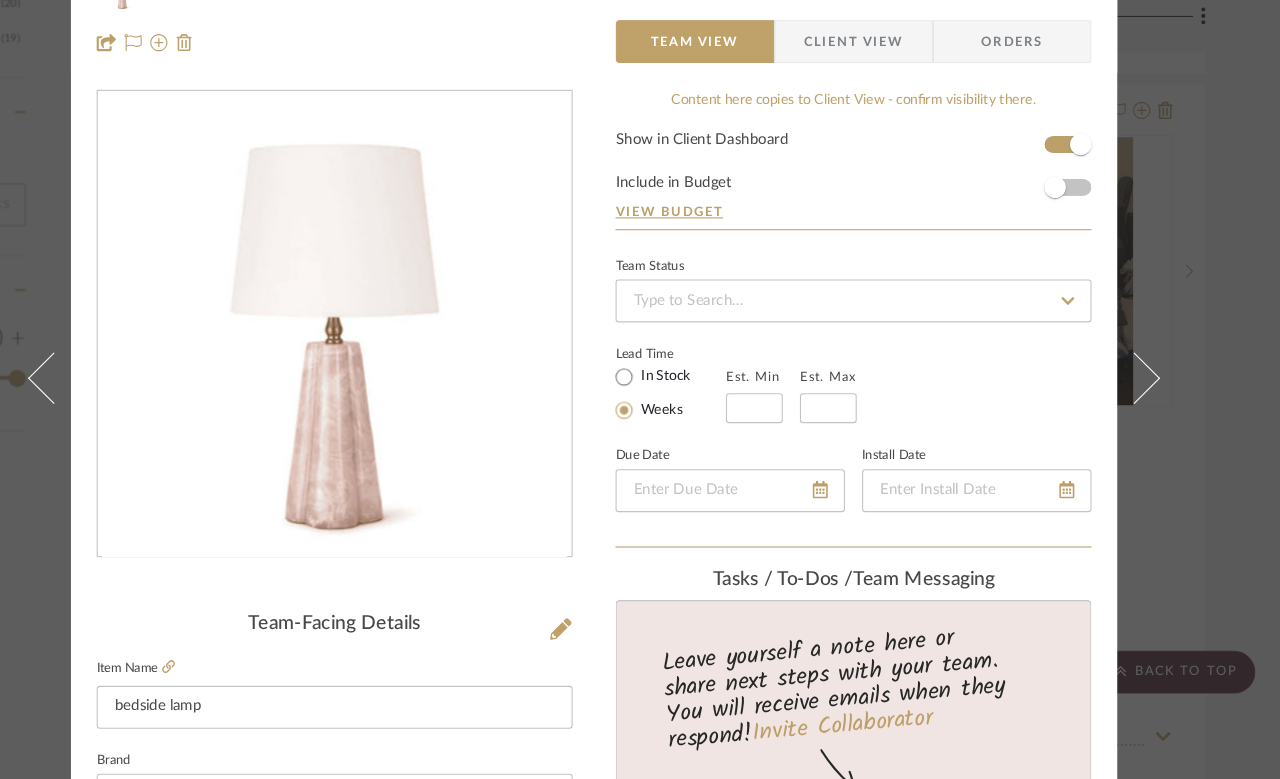 click on "Molly Bedroom bedside lamp Team View Client View Orders  Team-Facing Details   Item Name  bedside lamp  Brand  Burke Decor  Internal Description  "Joelle Mini Lamp"  Dimensions   Product Specifications   Item Costs   View Budget   Markup %  30%  Unit Cost  $265.63  Cost Type  DNET  Client Unit Price   $345.32   Quantity  1  Unit Type  Each  Subtotal   $345.32   Tax %  0%  Total Tax   $0.00   Shipping Cost  $0.00  Ship. Markup %  0% Taxable  Total Shipping   $0.00  Total Client Price  $345.32  Your Cost  $265.63  Your Margin  $79.69  Content here copies to Client View - confirm visibility there.  Show in Client Dashboard   Include in Budget   View Budget  Team Status  Lead Time  In Stock Weeks  Est. Min   Est. Max   Due Date   Install Date  Tasks / To-Dos /  team Messaging  Leave yourself a note here or share next steps with your team. You will receive emails when they
respond!  Invite Collaborator Internal Notes  Documents  Choose a file  or drag it here. Change Room/Update Quantity  Bedroom  (1)" at bounding box center (640, 389) 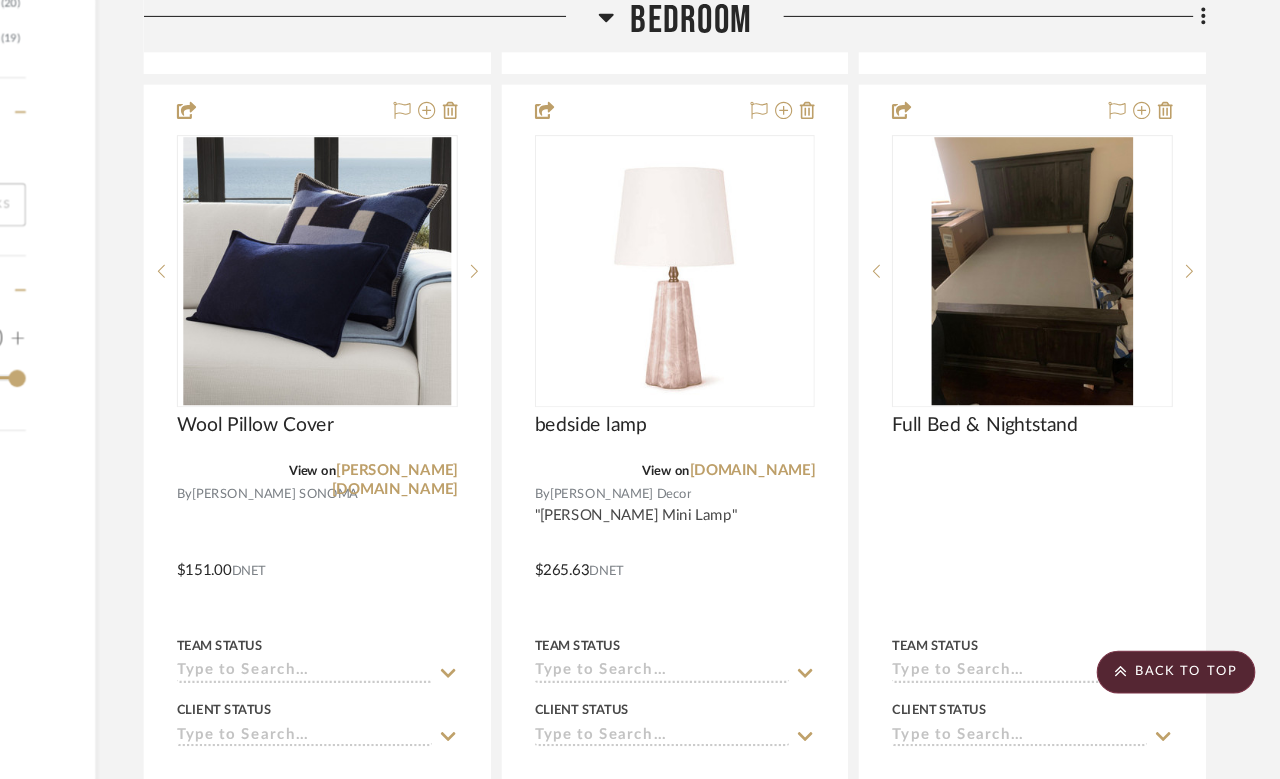 scroll, scrollTop: 2736, scrollLeft: 115, axis: both 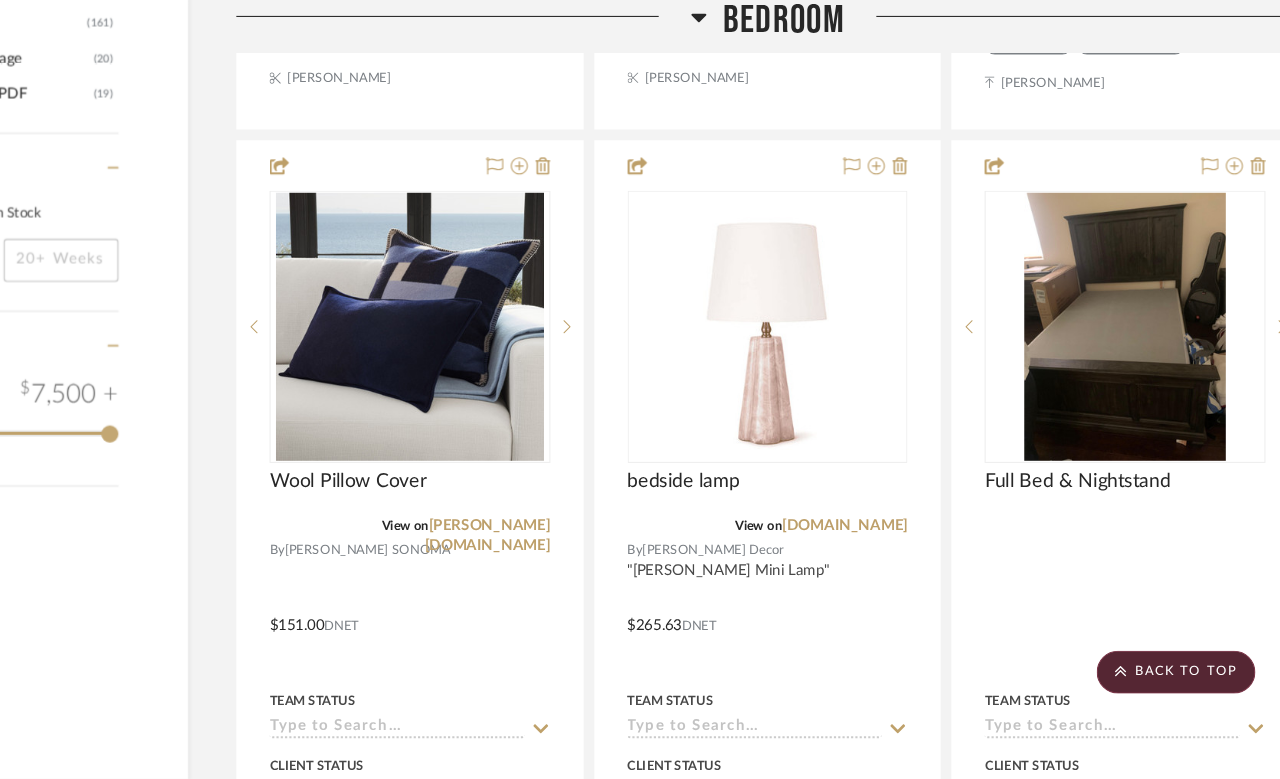 click 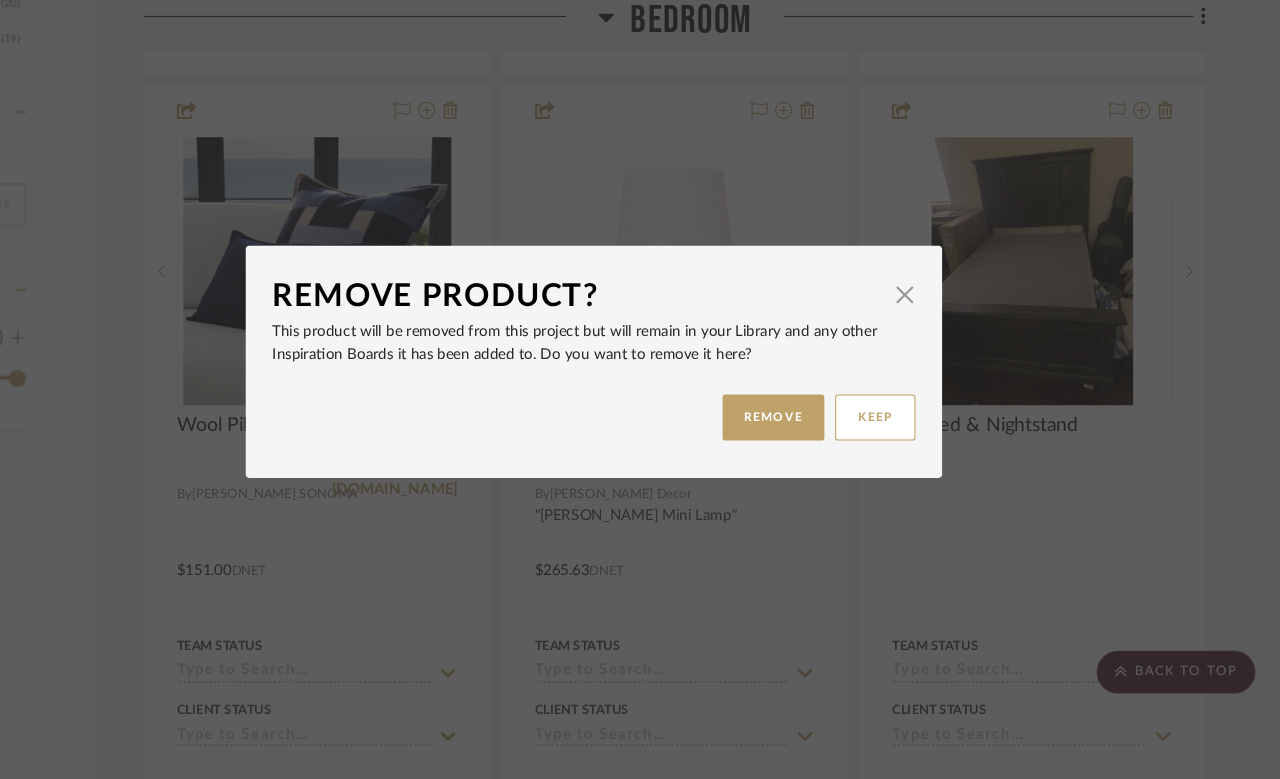 click on "REMOVE" at bounding box center (807, 441) 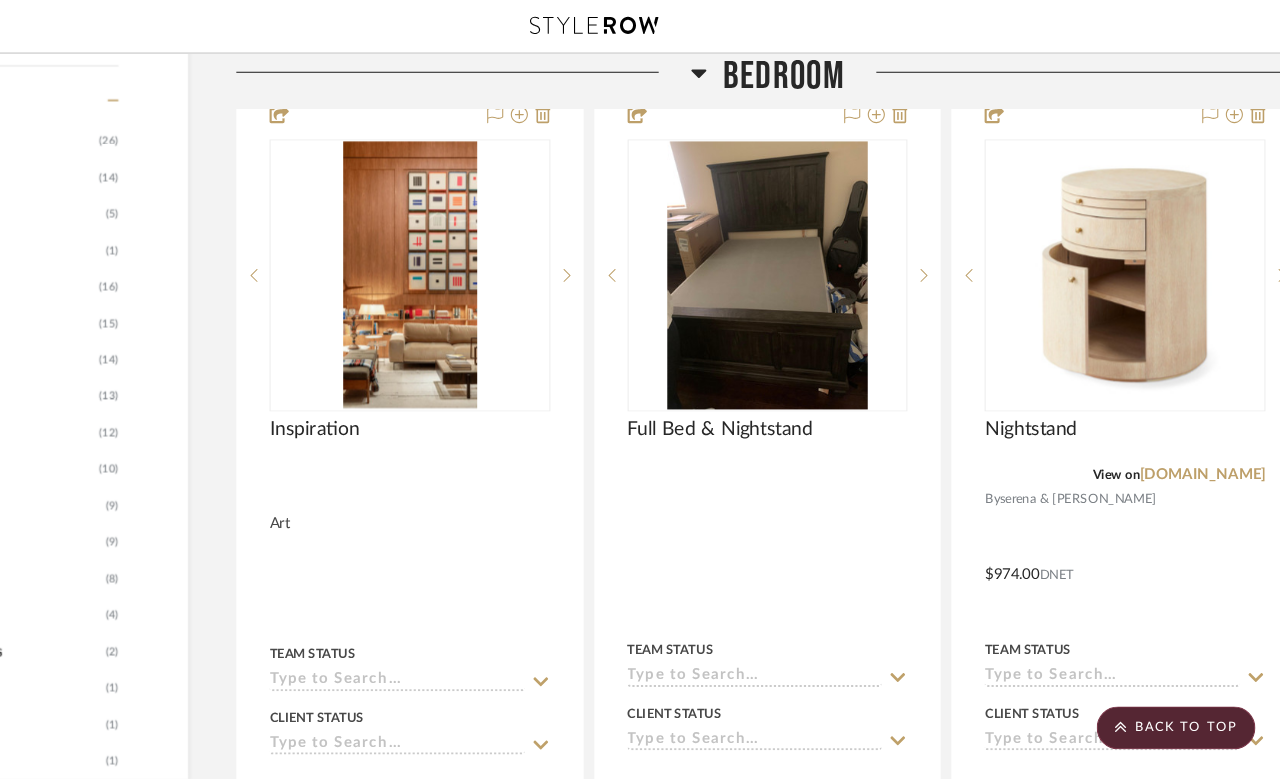 scroll, scrollTop: 1050, scrollLeft: 115, axis: both 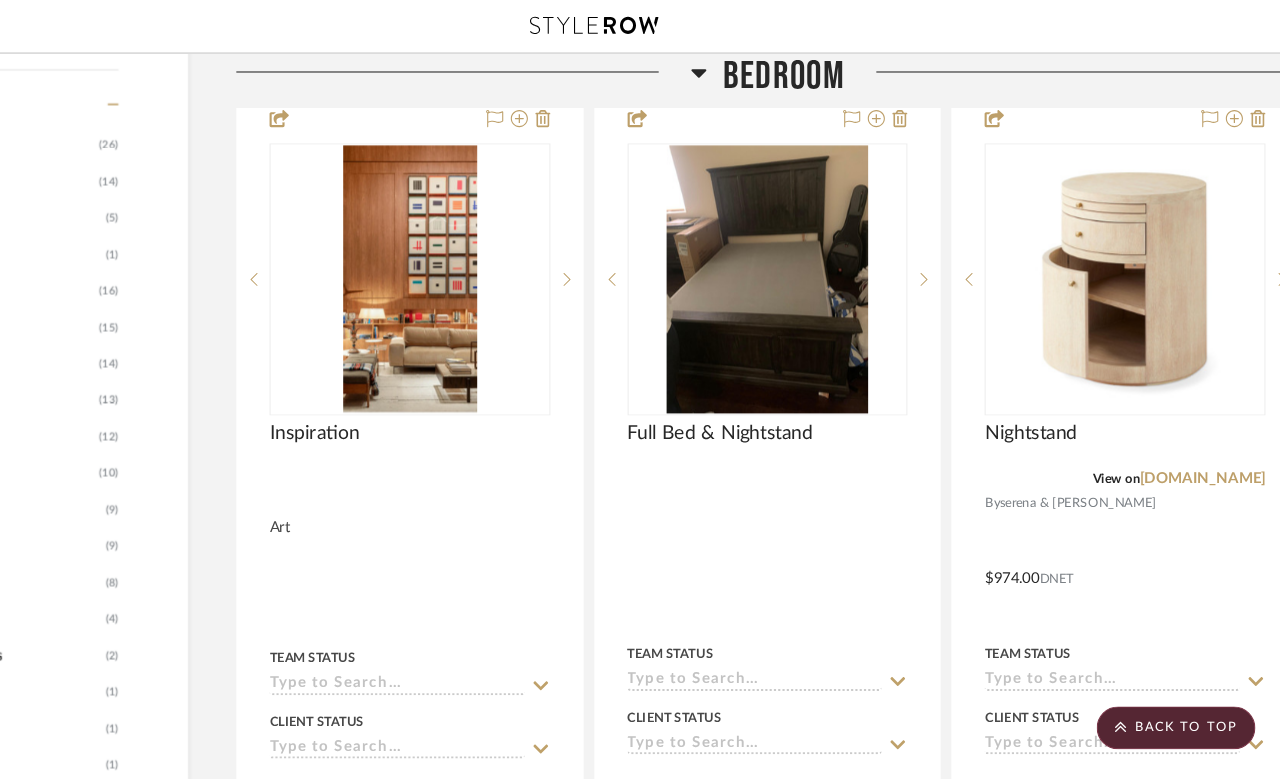 click at bounding box center (947, 261) 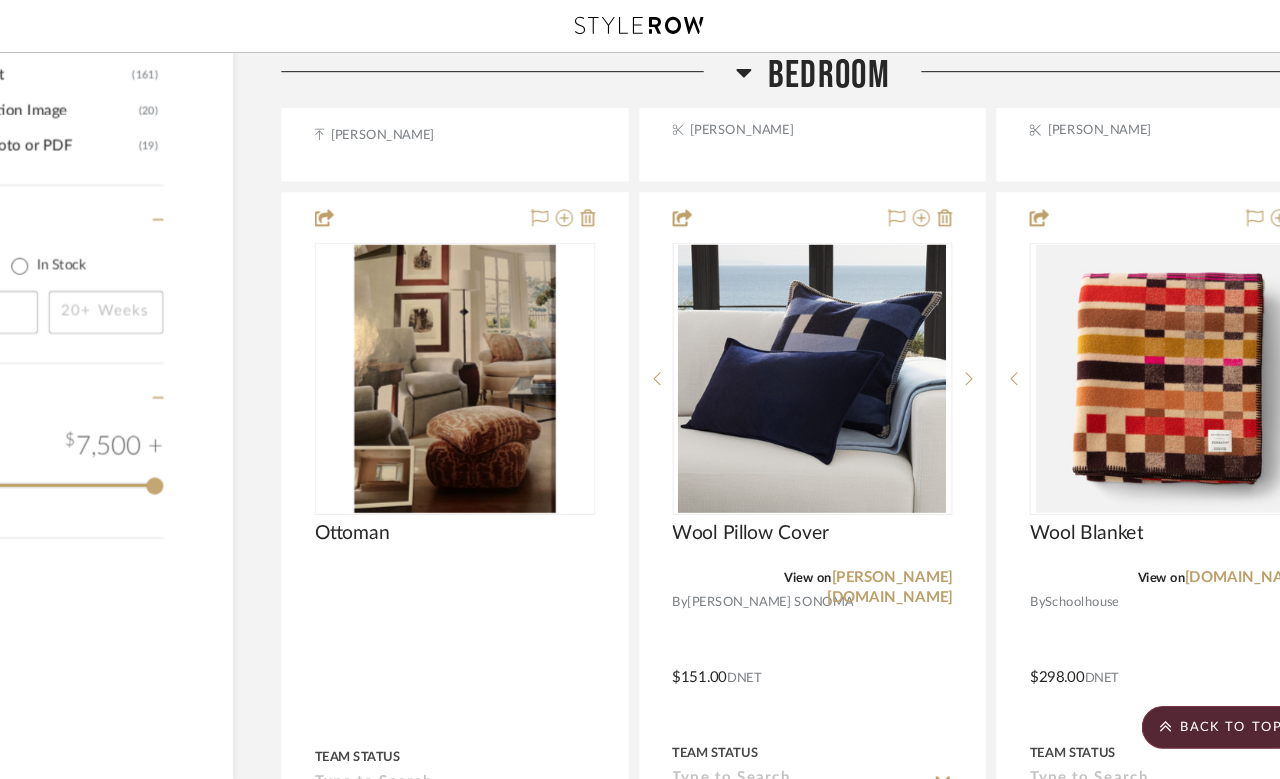 scroll, scrollTop: 2739, scrollLeft: 115, axis: both 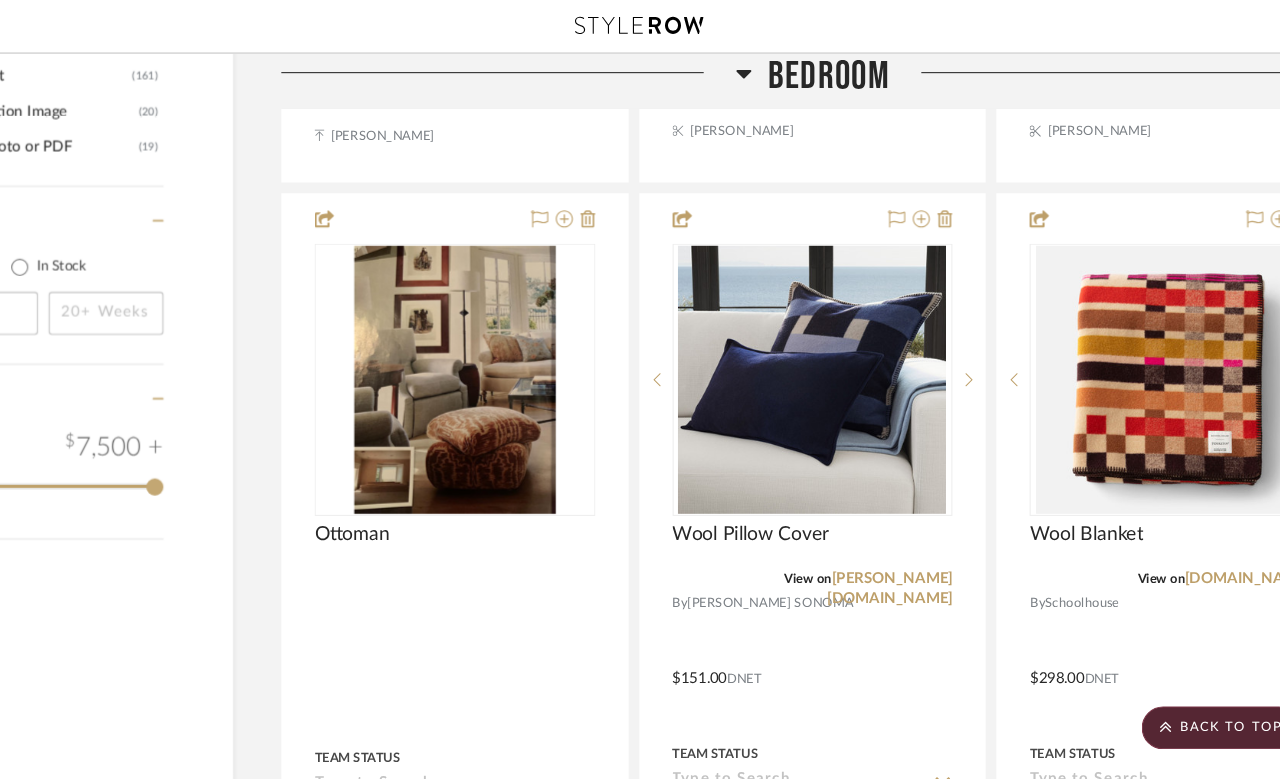 click on "[PERSON_NAME][DOMAIN_NAME]" at bounding box center (873, 549) 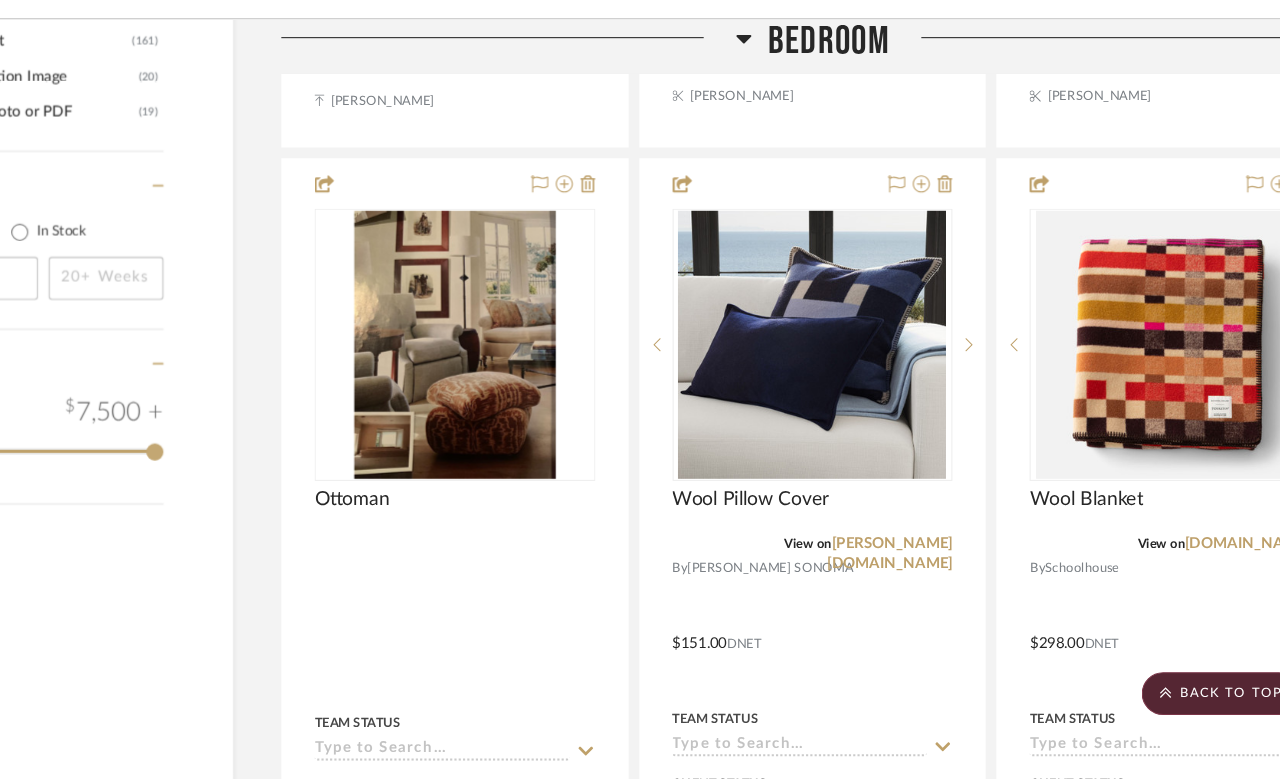 click at bounding box center (802, 620) 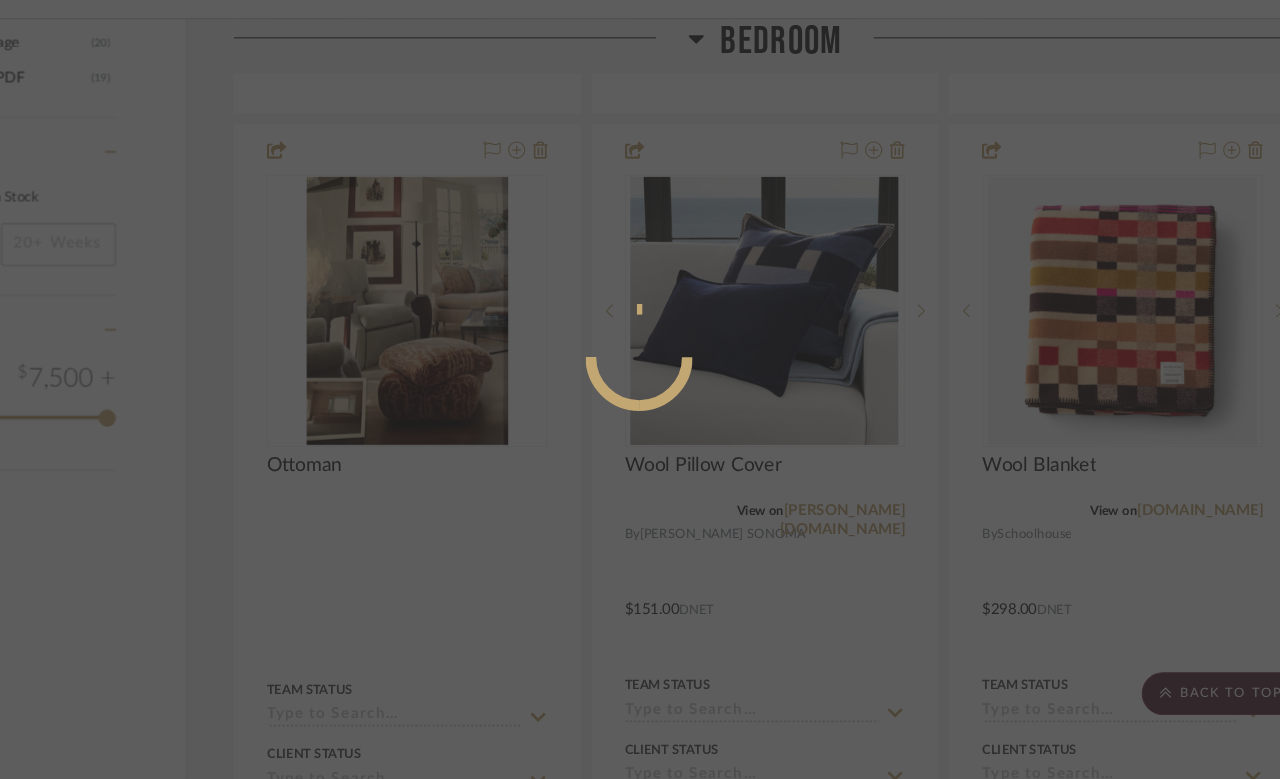 scroll, scrollTop: 0, scrollLeft: 0, axis: both 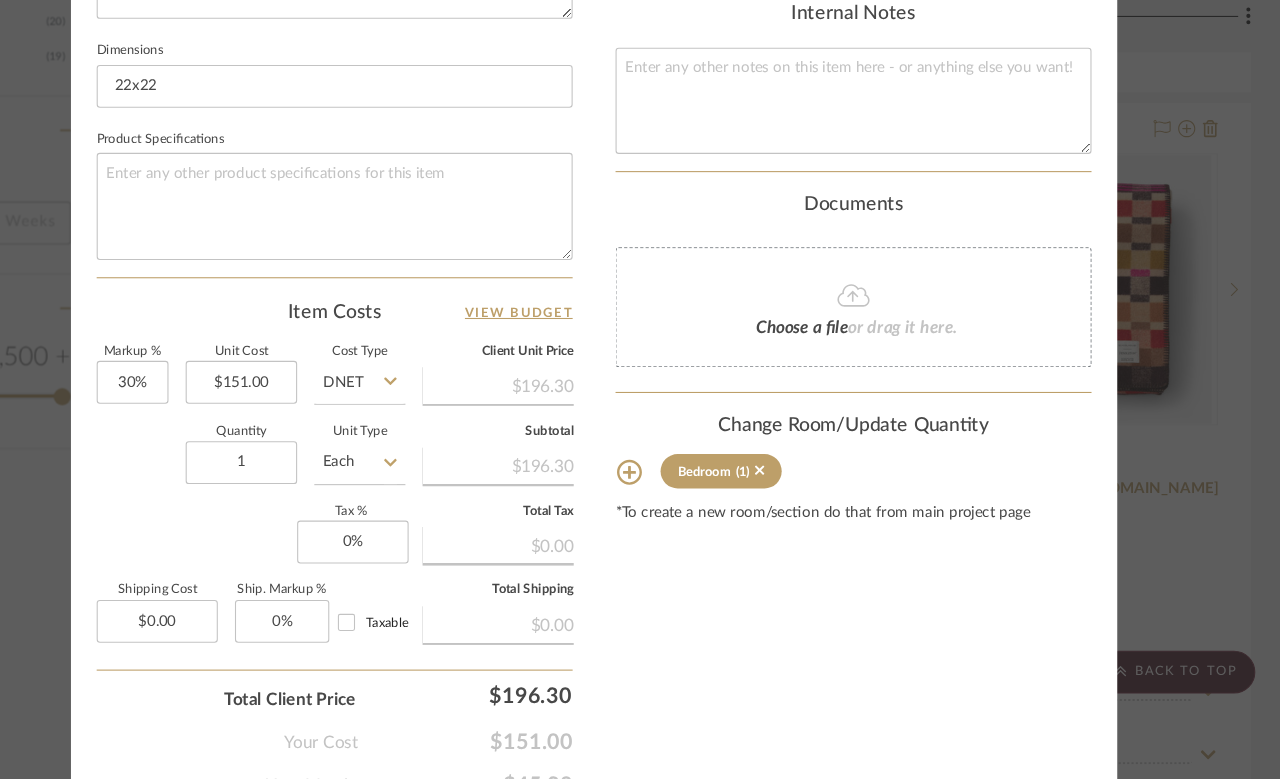 click on "Bedroom  (1)" 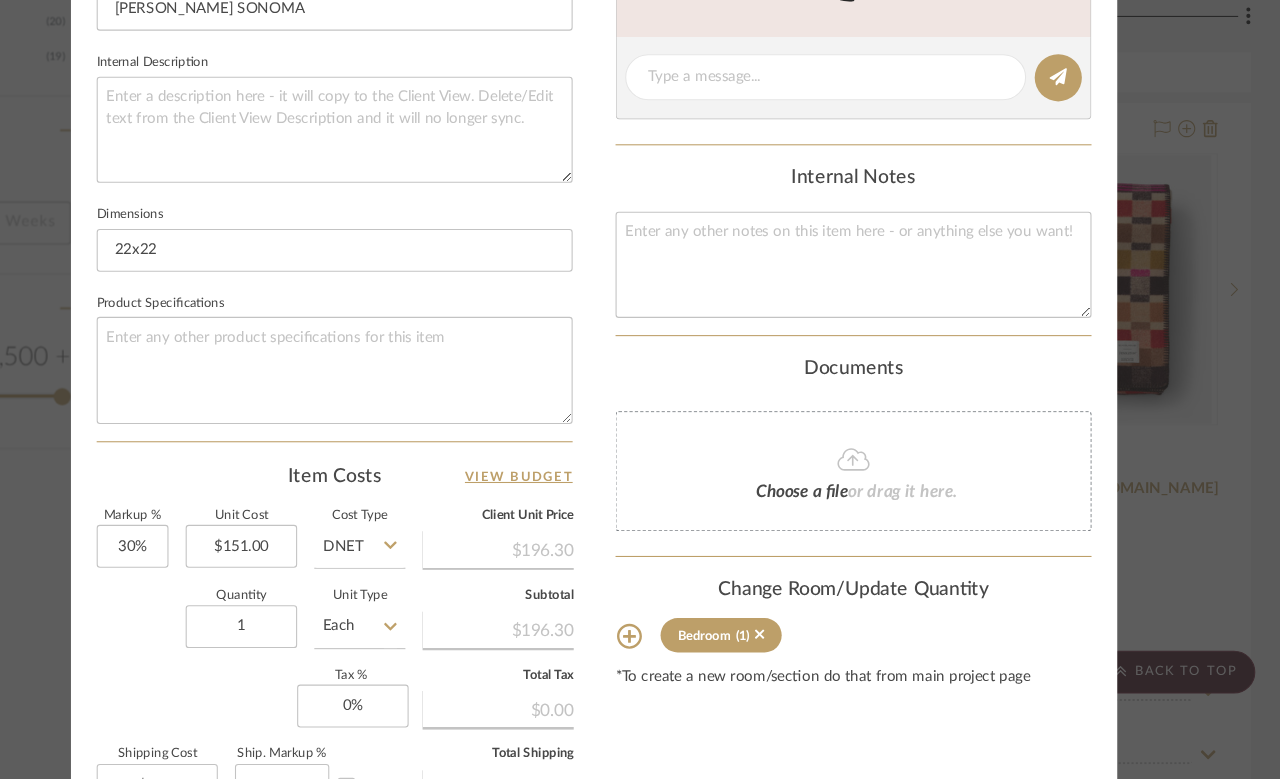 scroll, scrollTop: 744, scrollLeft: 0, axis: vertical 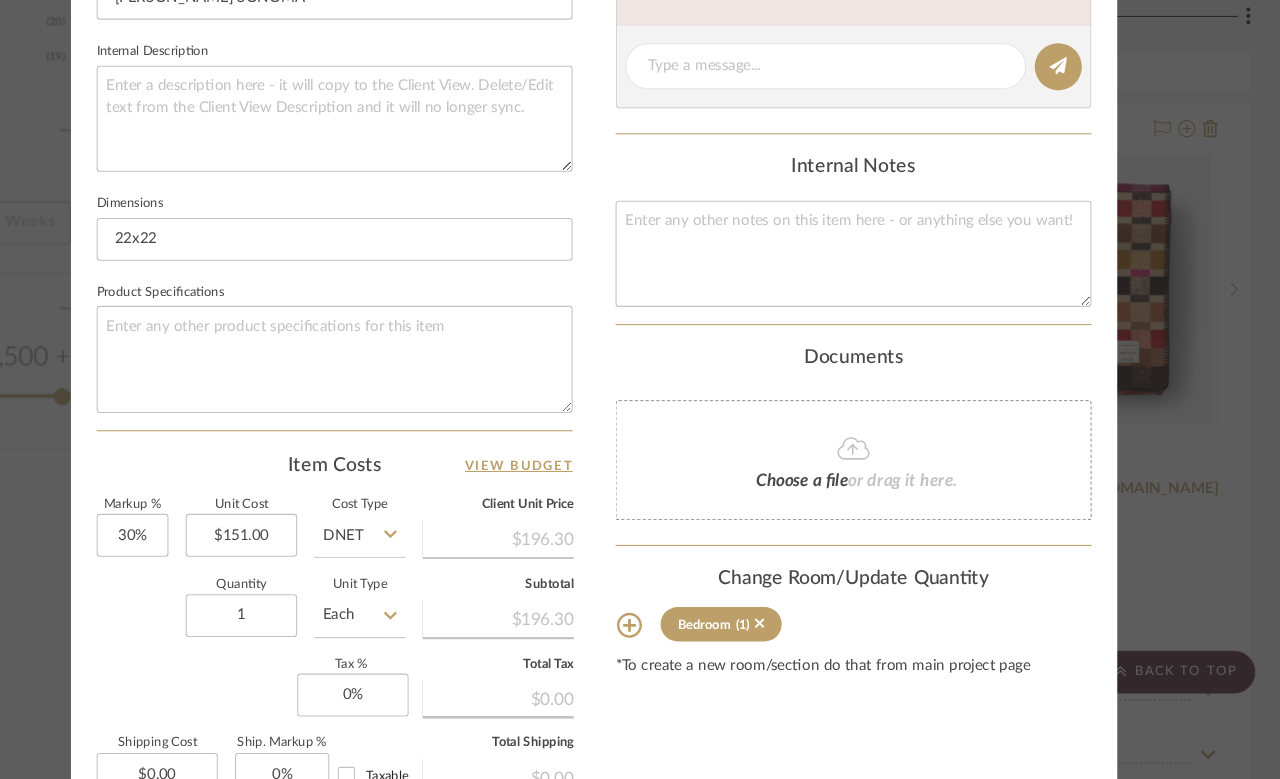 click on "(1)" 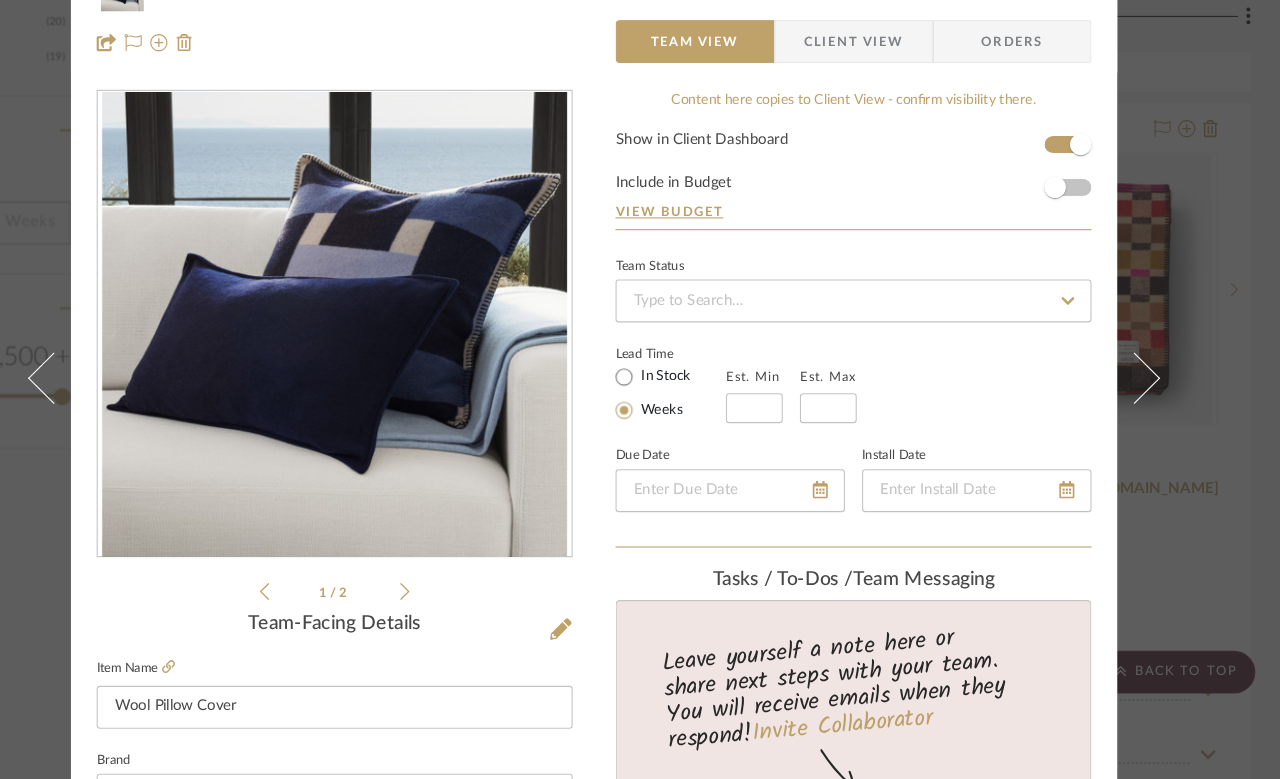 scroll, scrollTop: 0, scrollLeft: 0, axis: both 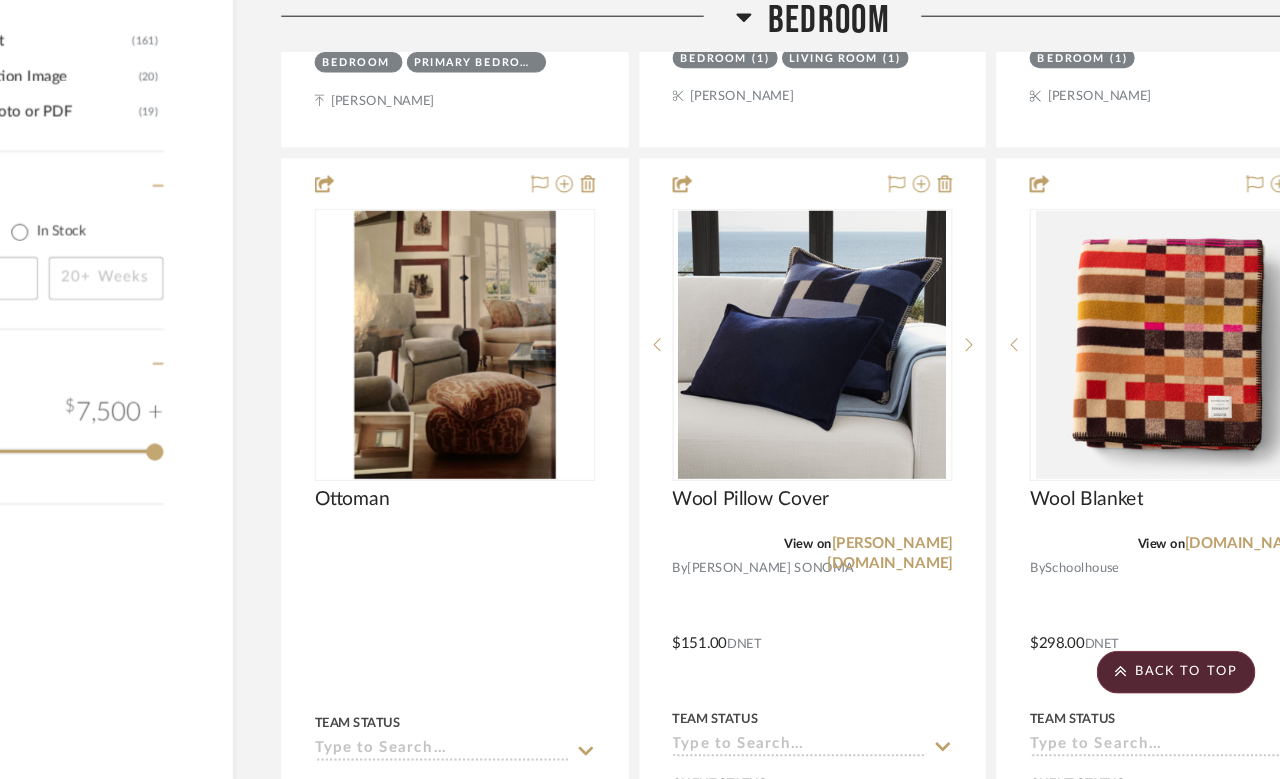 click at bounding box center (844, 640) 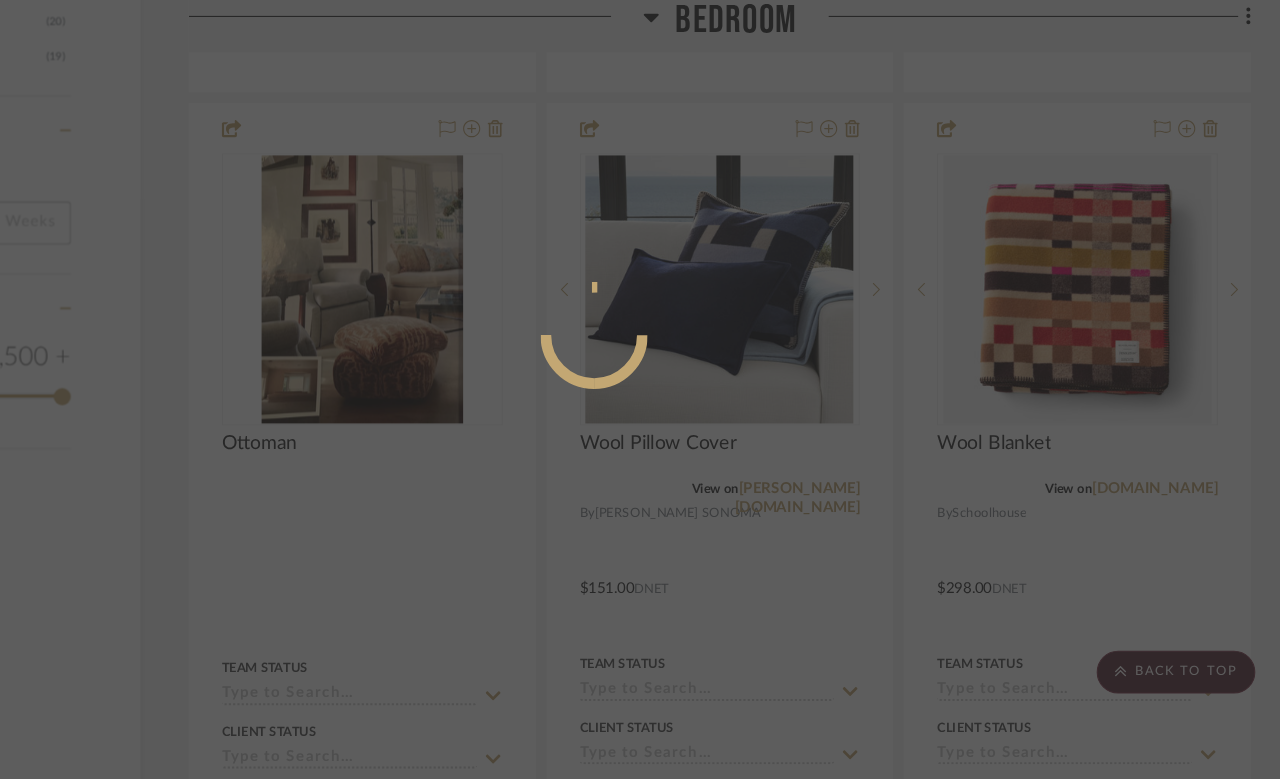 scroll, scrollTop: 0, scrollLeft: 0, axis: both 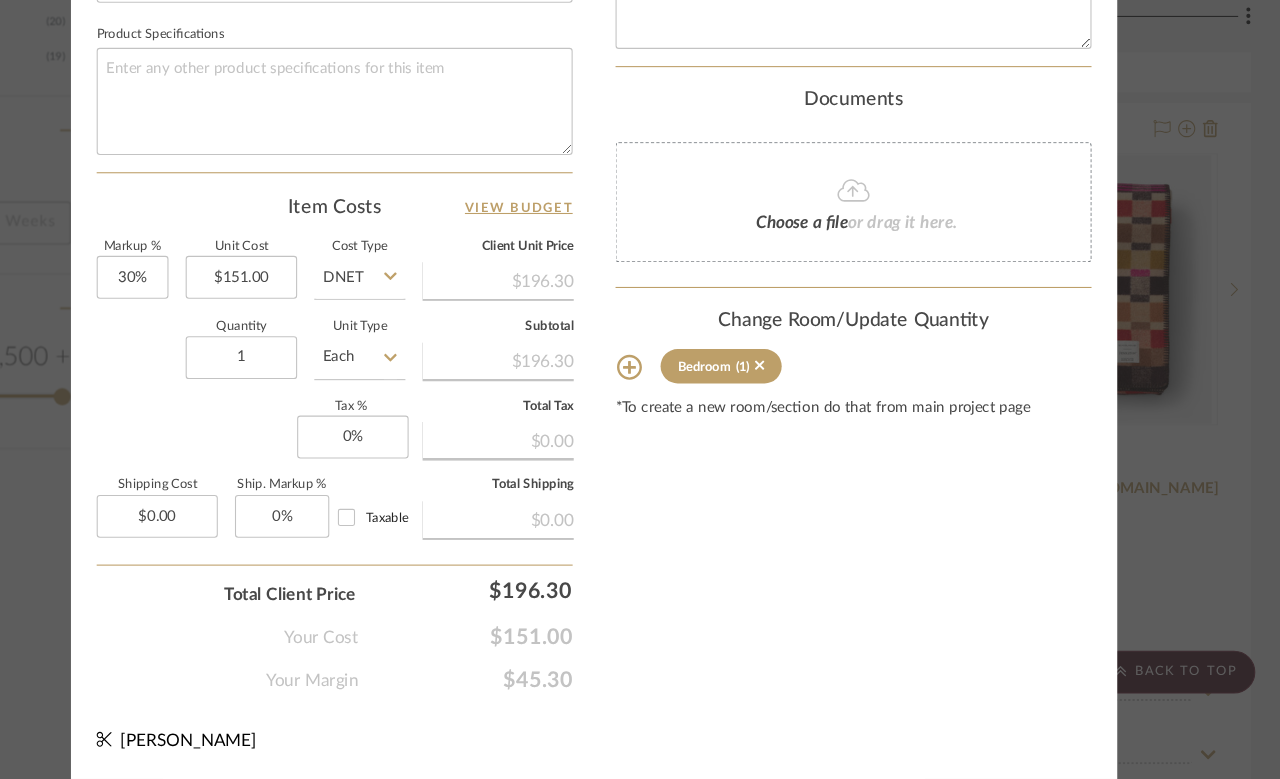 click on "Bedroom  (1)" 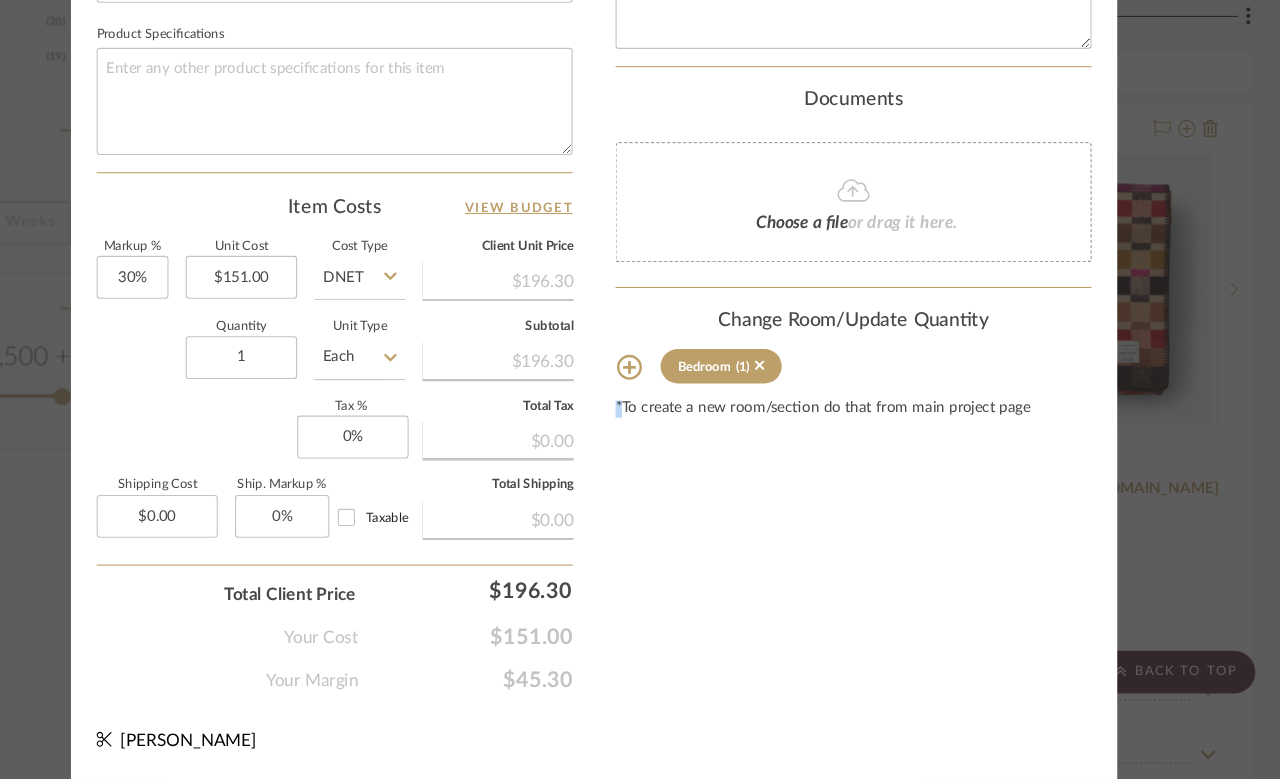 click on "Choose a file  or drag it here." 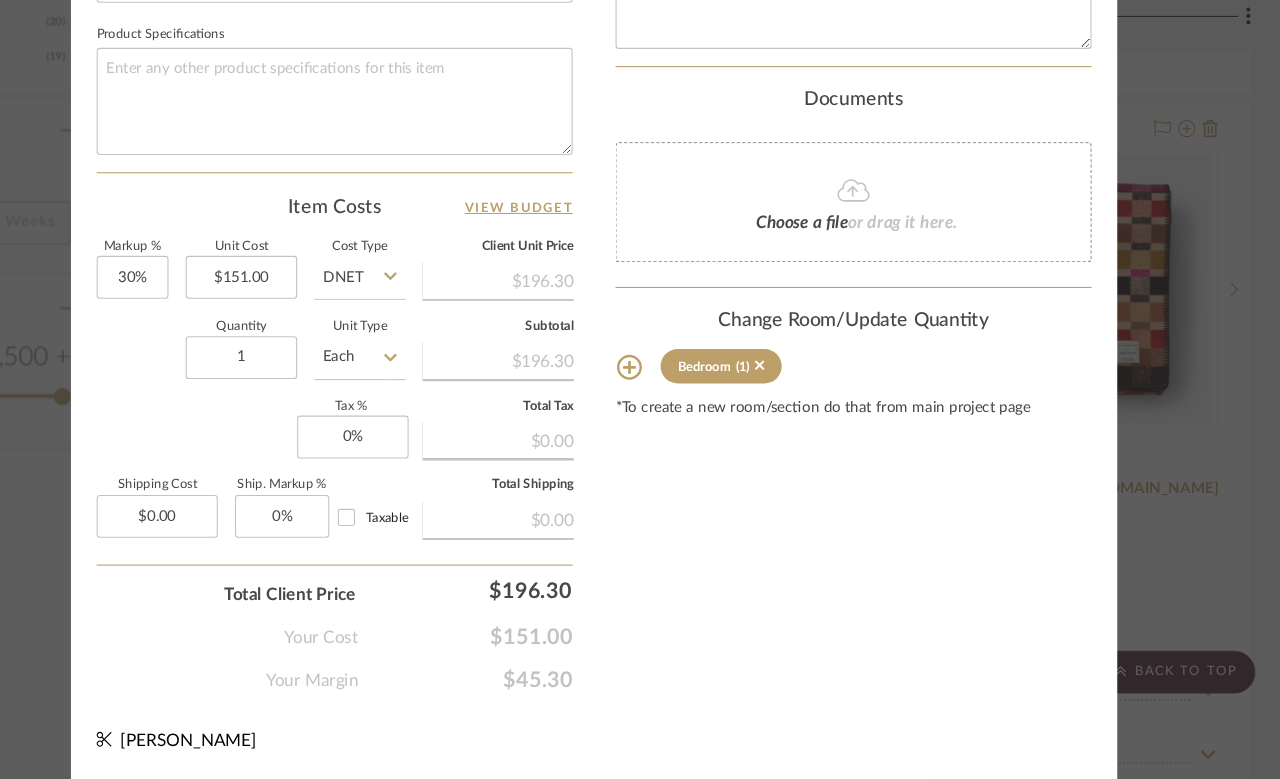 click 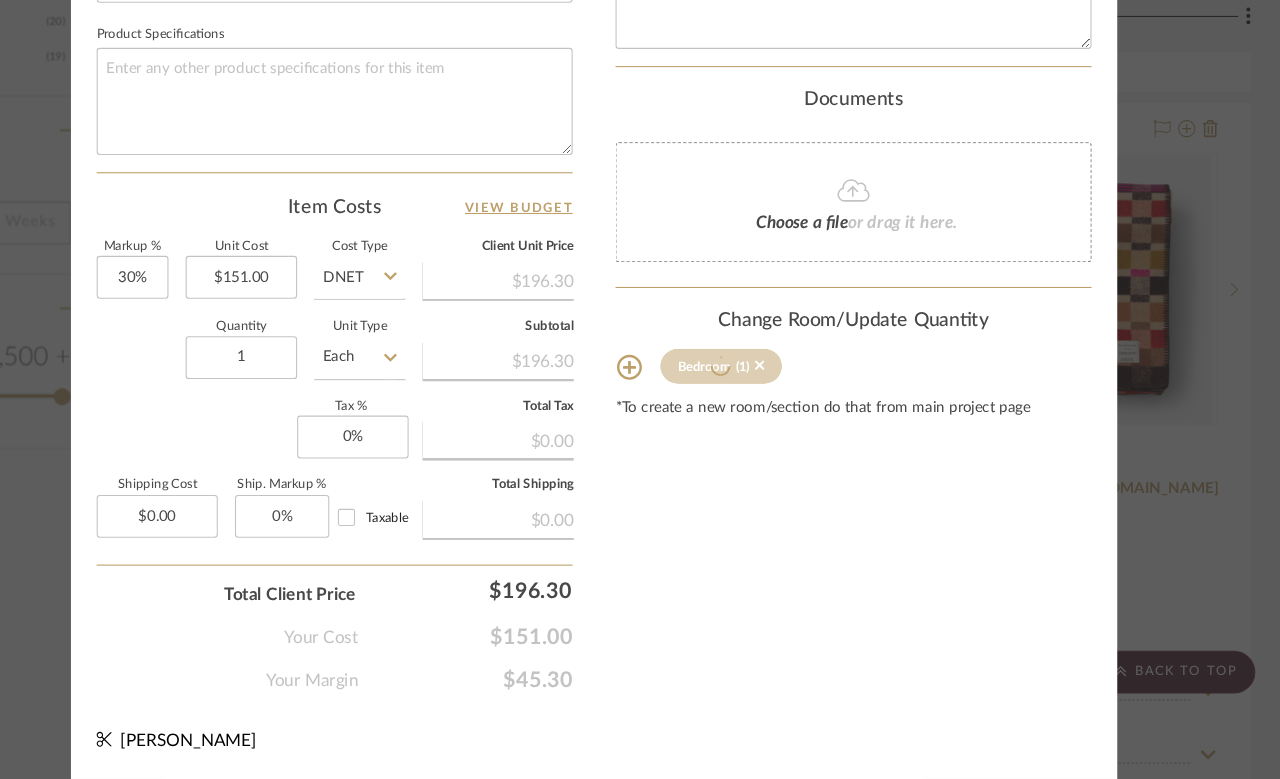 type 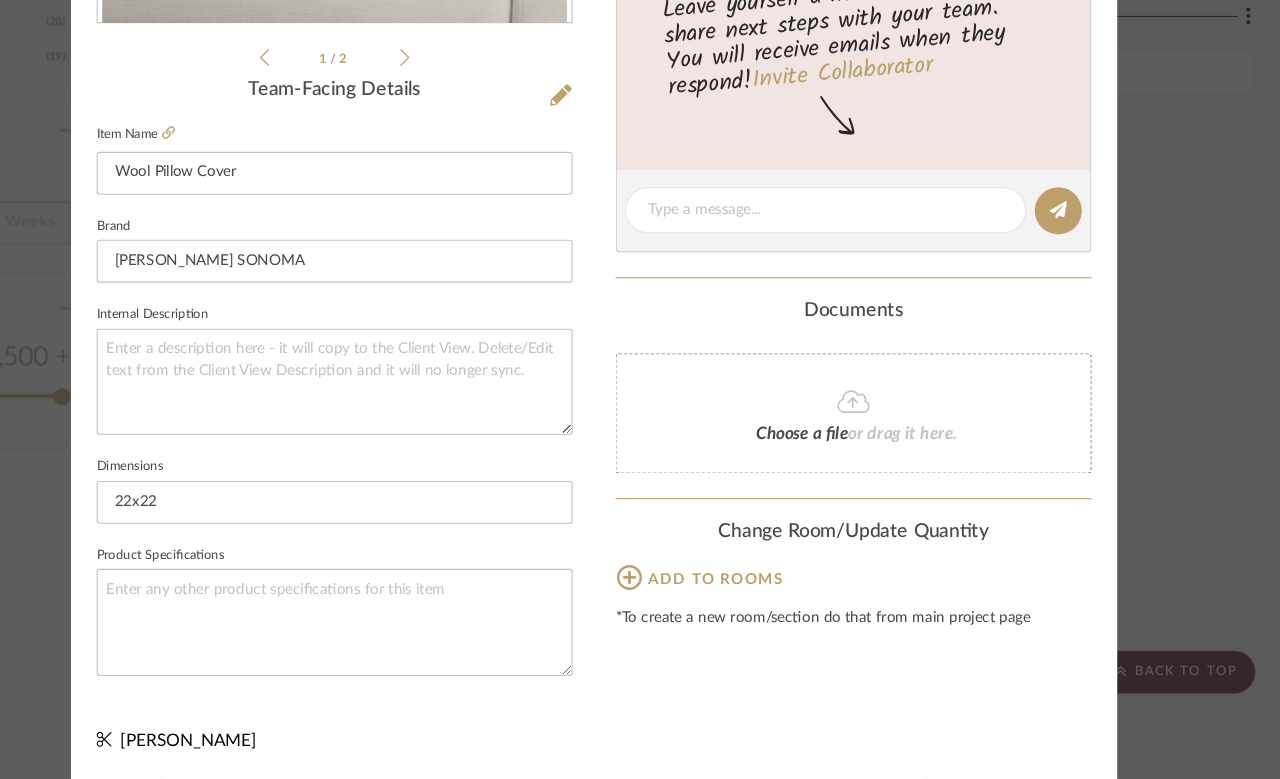 scroll, scrollTop: 494, scrollLeft: 0, axis: vertical 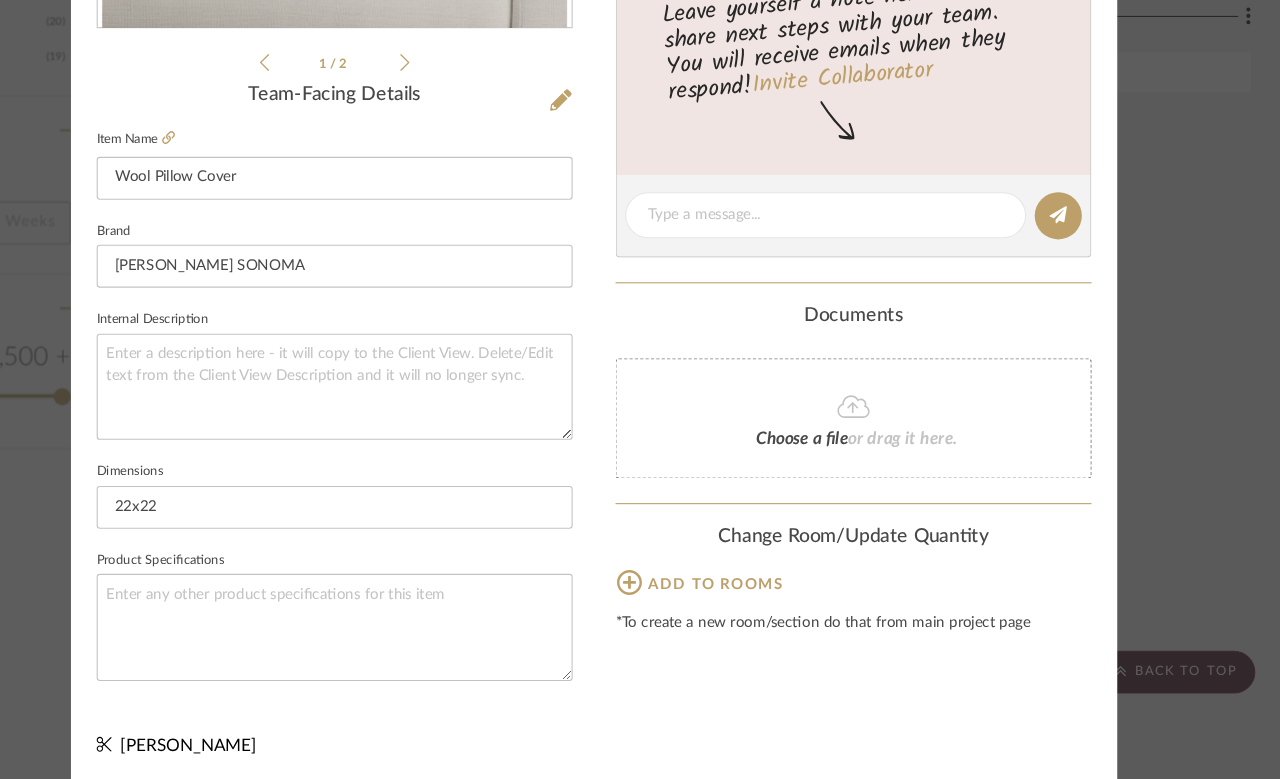 click on "Molly Products For Consideration Wool Pillow Cover Team View 1 / 2  Team-Facing Details   Item Name  Wool Pillow Cover  Brand  WILLIAMS SONOMA  Internal Description   Dimensions  22x22  Product Specifications  Content here copies to Client View - confirm visibility there. Team Status  Lead Time  In Stock Weeks  Est. Min   Est. Max   Due Date   Install Date  Tasks / To-Dos /  team Messaging  Leave yourself a note here or share next steps with your team. You will receive emails when they
respond!  Invite Collaborator  Documents  Choose a file  or drag it here. Change Room/Update Quantity Add to rooms *To create a new room/section do that from main project page    Molly Schirmang" at bounding box center (640, 389) 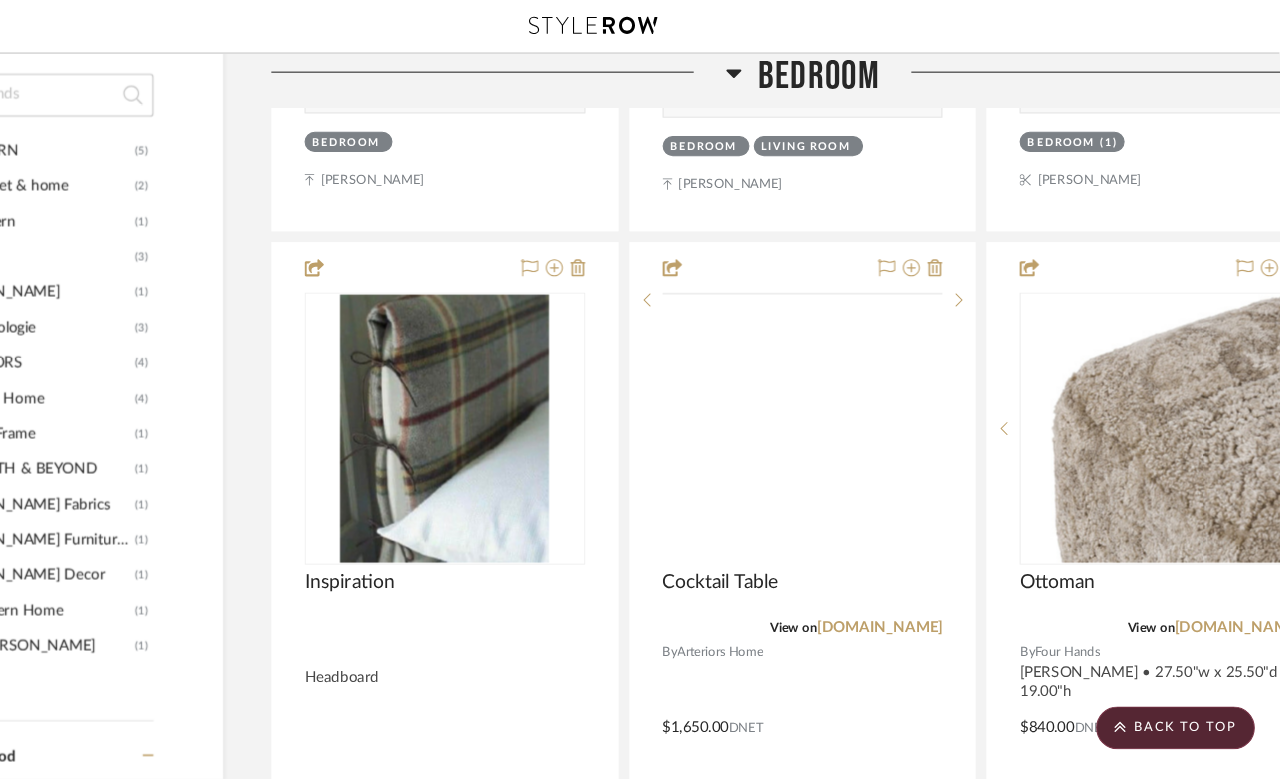 scroll, scrollTop: 0, scrollLeft: 0, axis: both 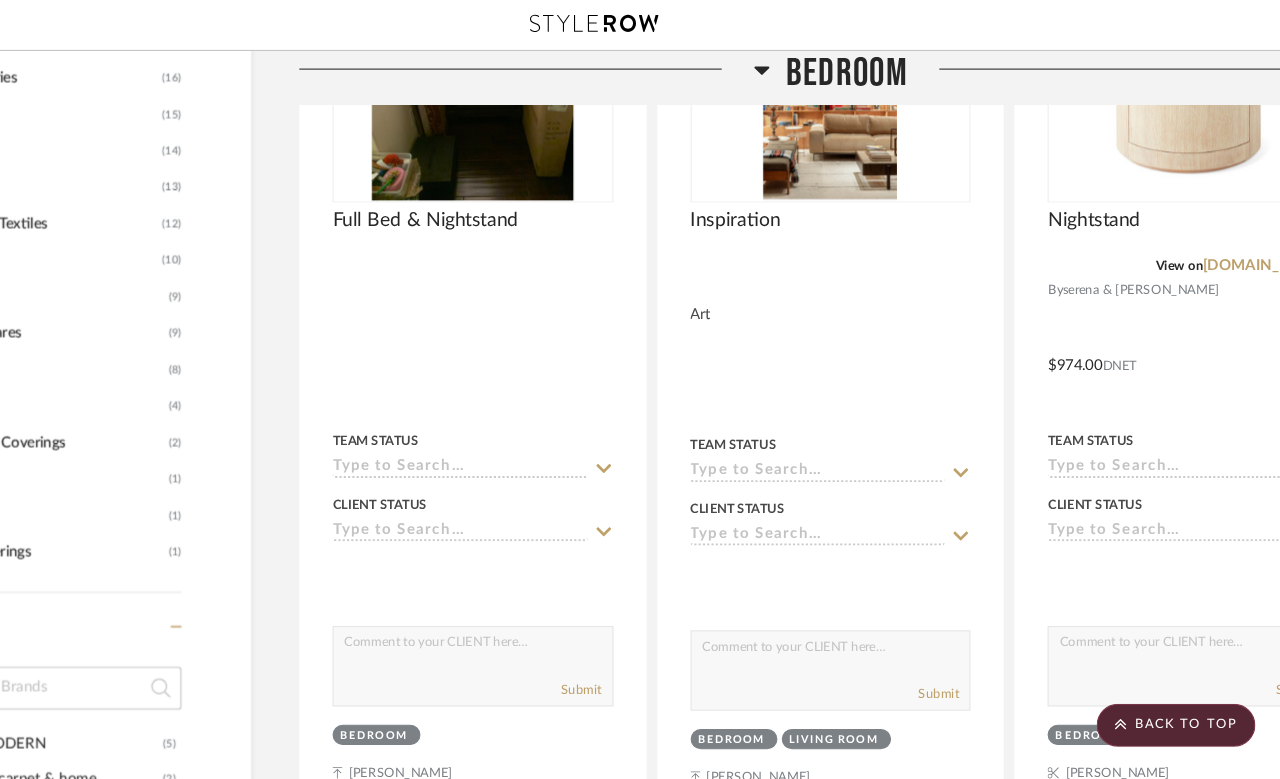 click at bounding box center (0, 0) 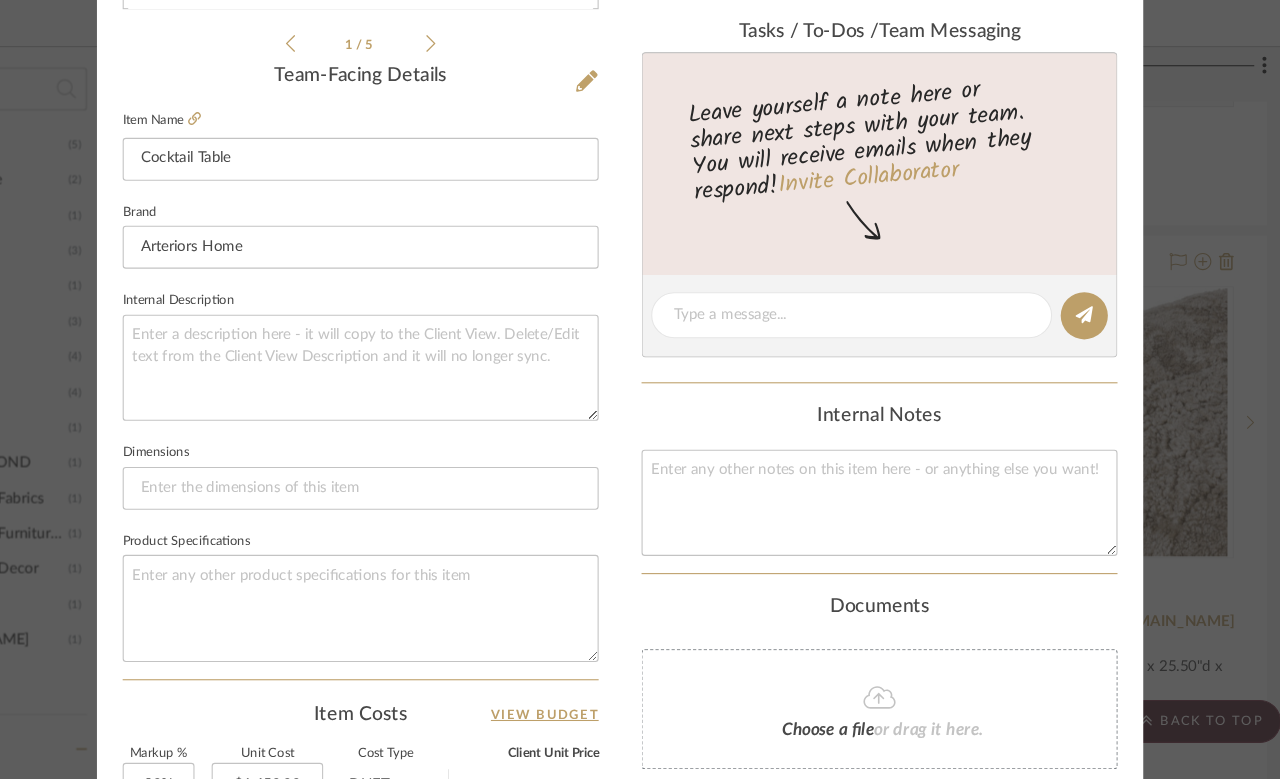 scroll, scrollTop: 469, scrollLeft: 0, axis: vertical 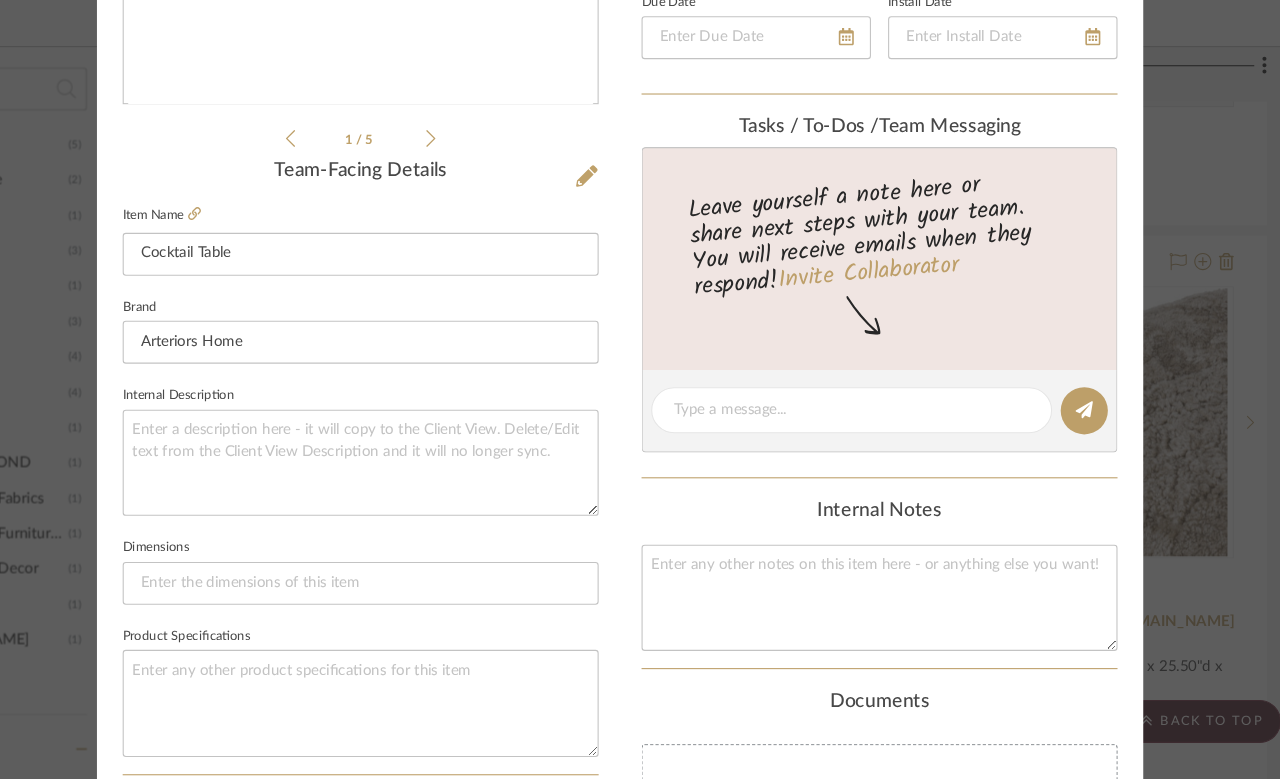 click on "Item Name  Cocktail Table" 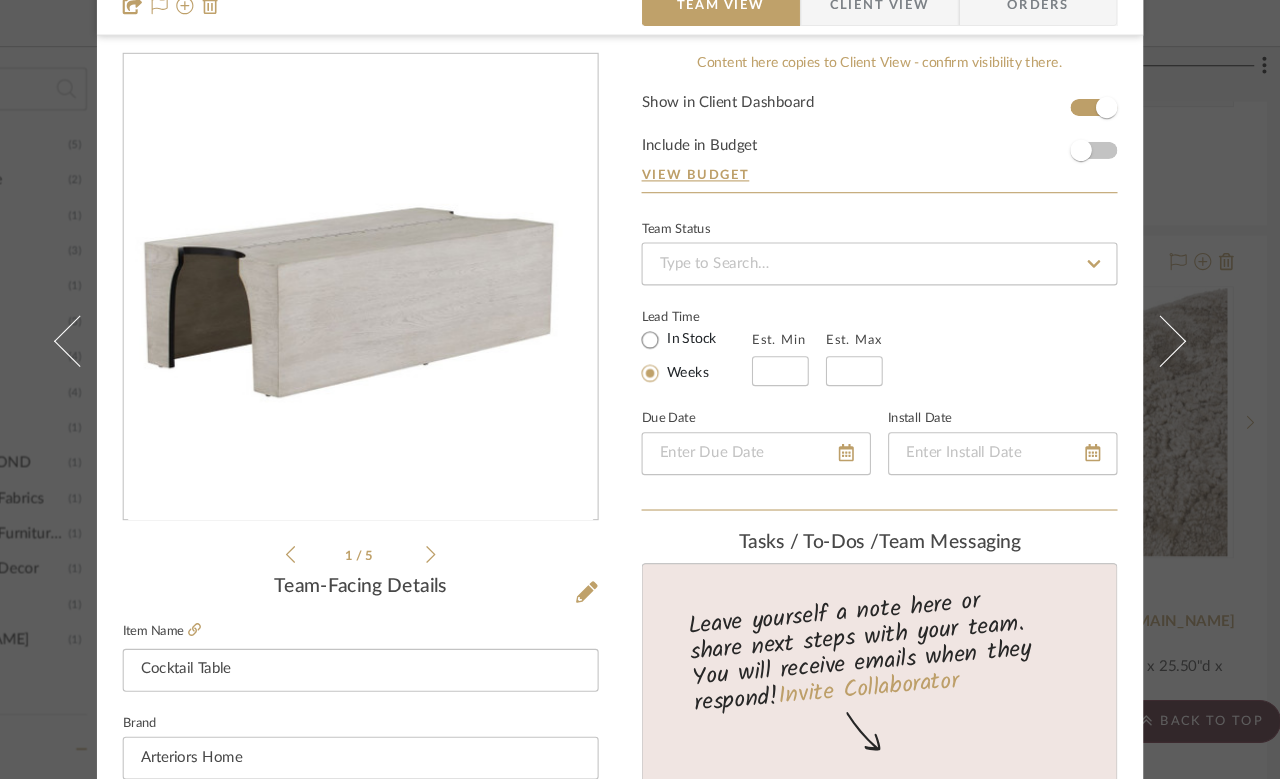 scroll, scrollTop: 121, scrollLeft: 0, axis: vertical 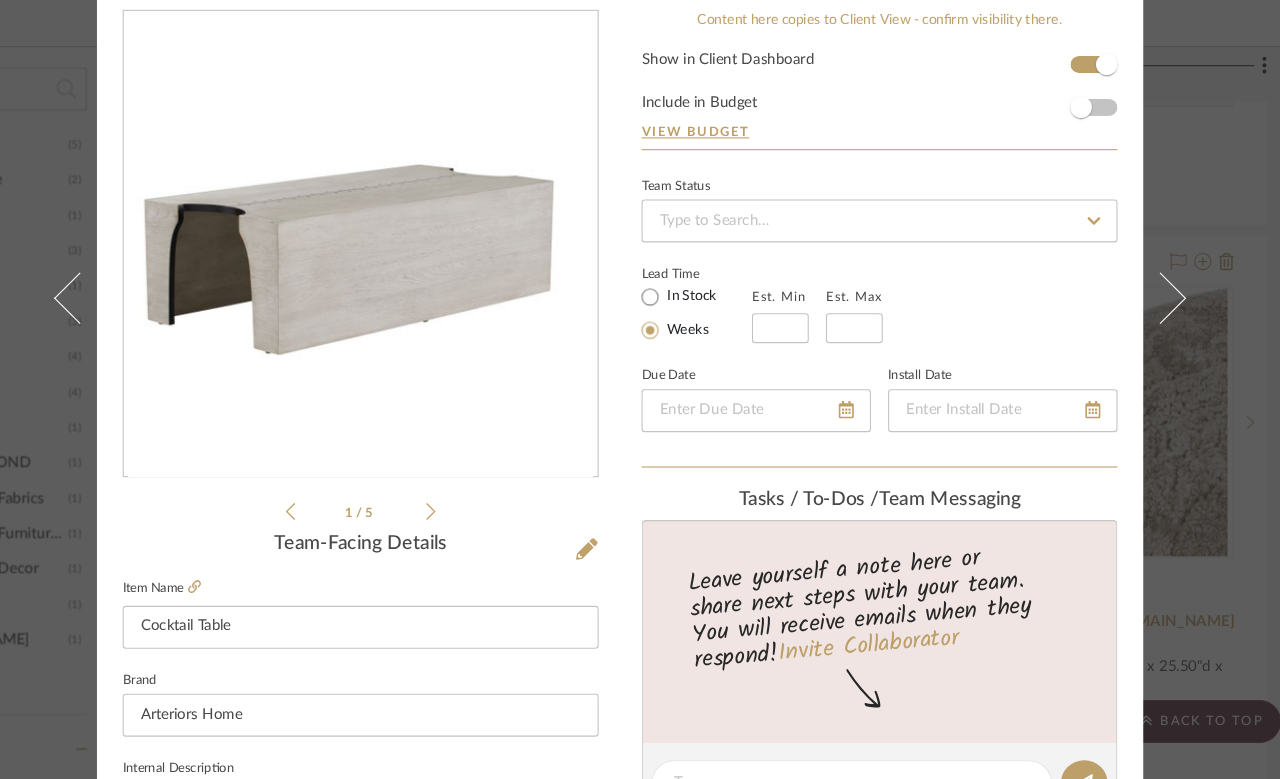 click 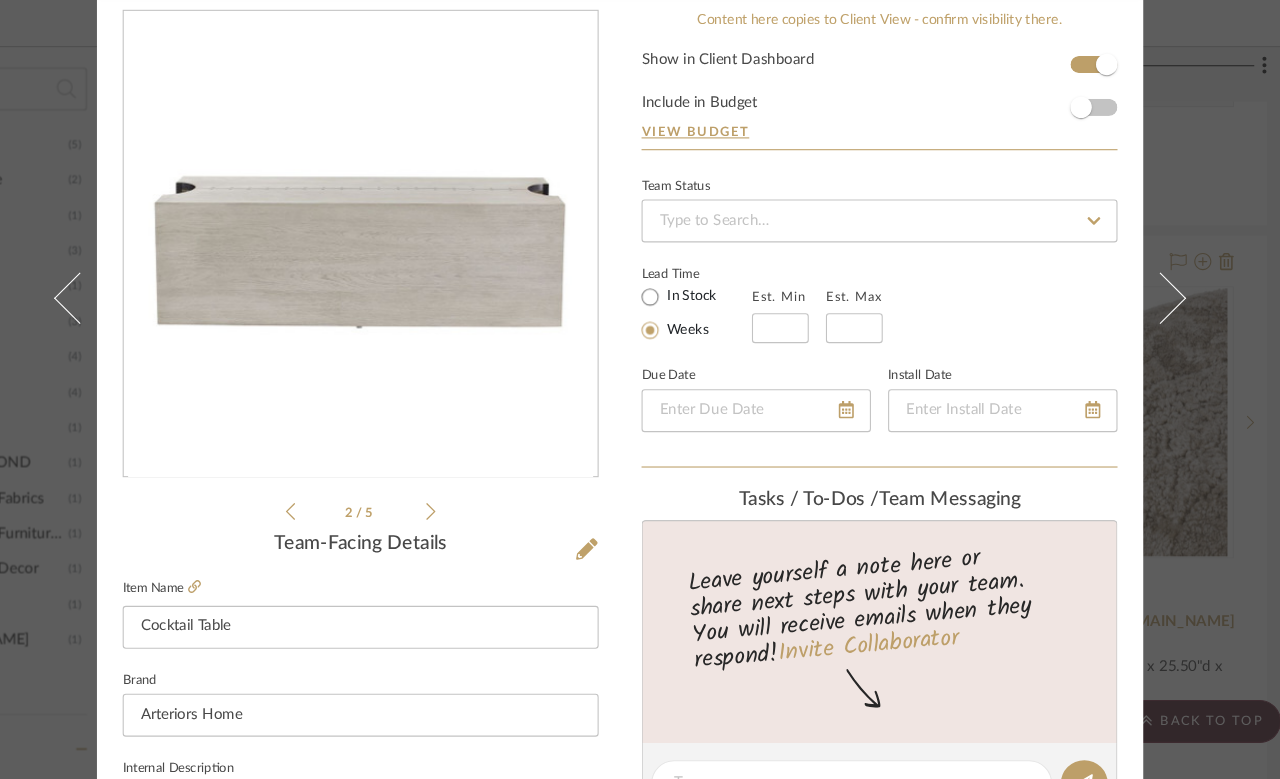 click on "2 / 5  Team-Facing Details   Item Name  Cocktail Table  Brand  Arteriors Home  Internal Description   Dimensions   Product Specifications   Item Costs   View Budget   Markup %  30%  Unit Cost  $1,650.00  Cost Type  DNET  Client Unit Price   $2,145.00   Quantity  1  Unit Type  Each  Subtotal   $2,145.00   Tax %  0%  Total Tax   $0.00   Shipping Cost  $0.00  Ship. Markup %  0% Taxable  Total Shipping   $0.00  Total Client Price  $2,145.00  Your Cost  $1,650.00  Your Margin  $495.00" at bounding box center [398, 788] 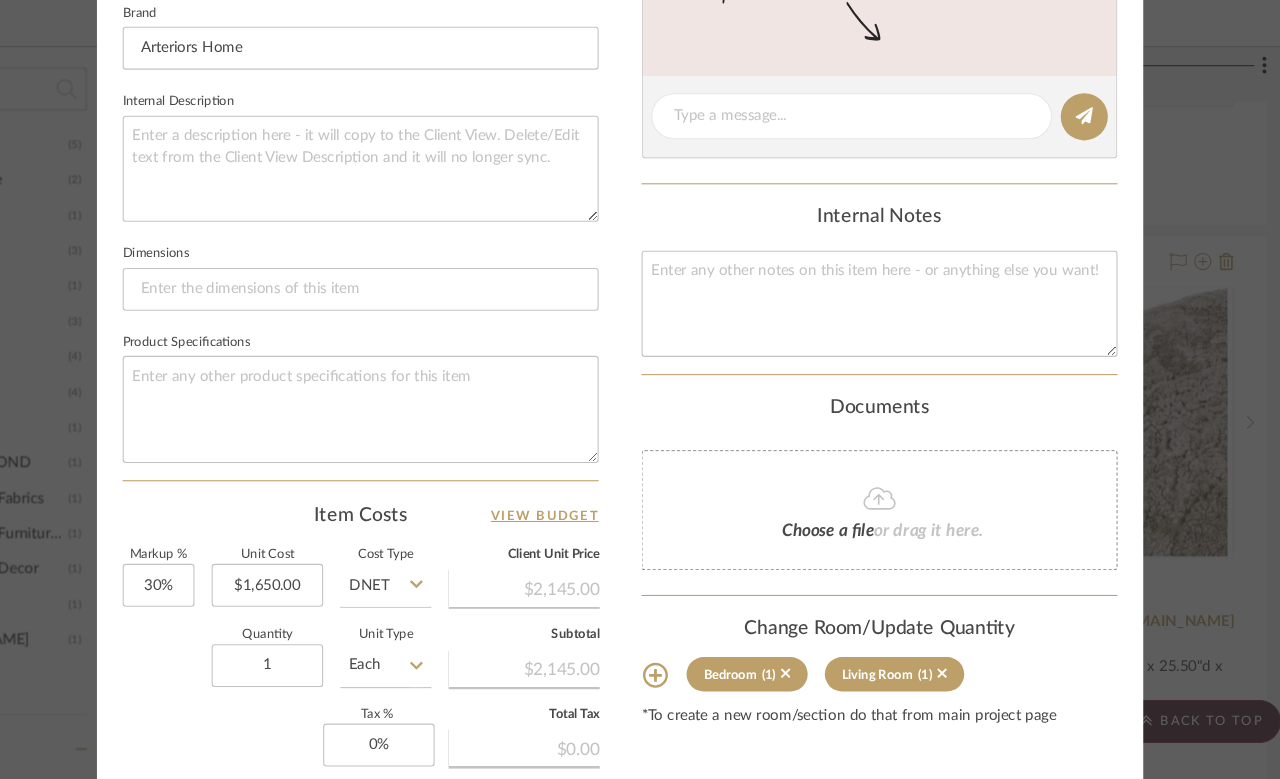 scroll, scrollTop: 878, scrollLeft: 0, axis: vertical 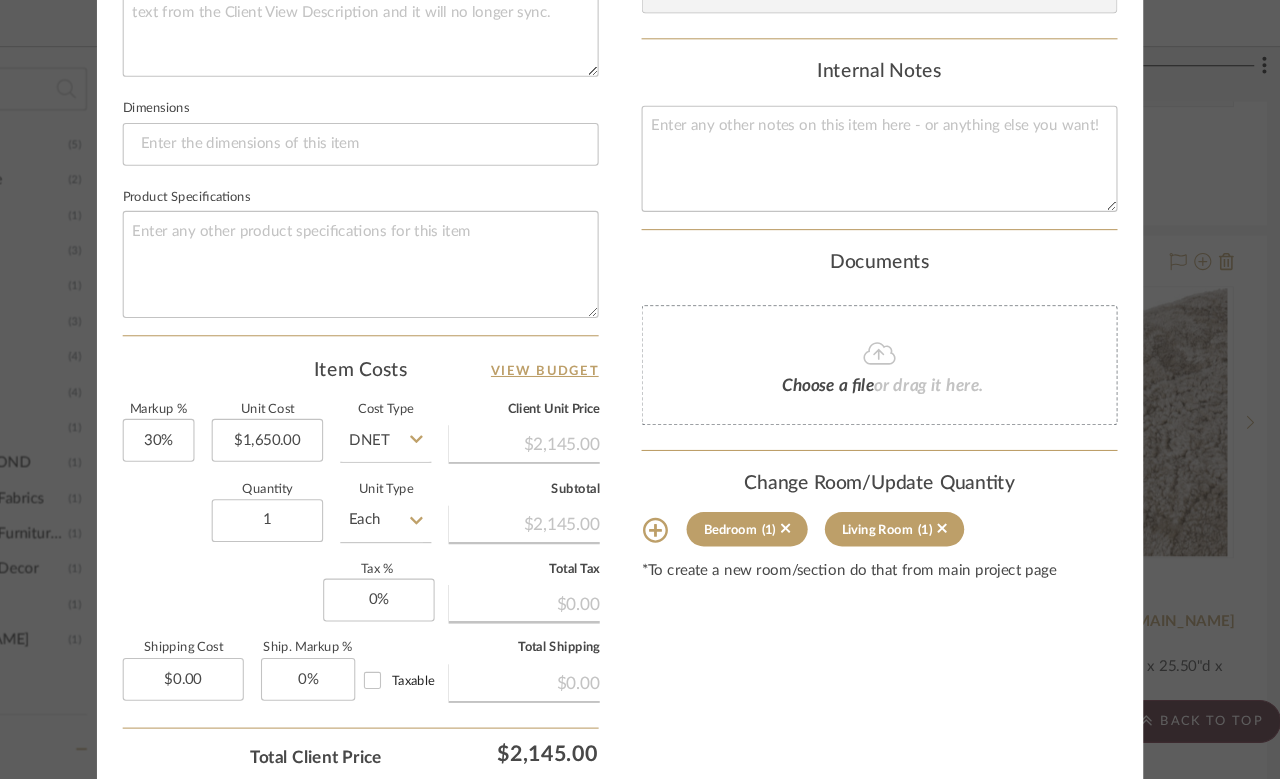click 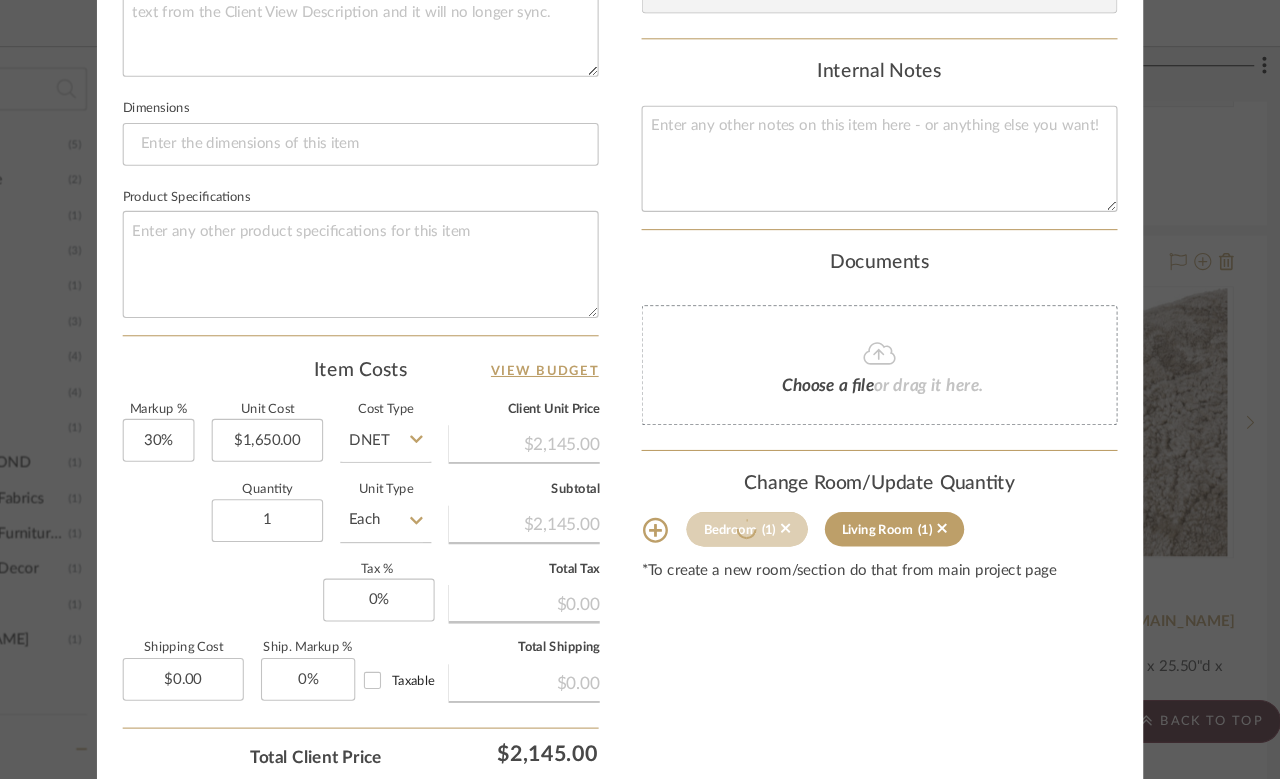 type 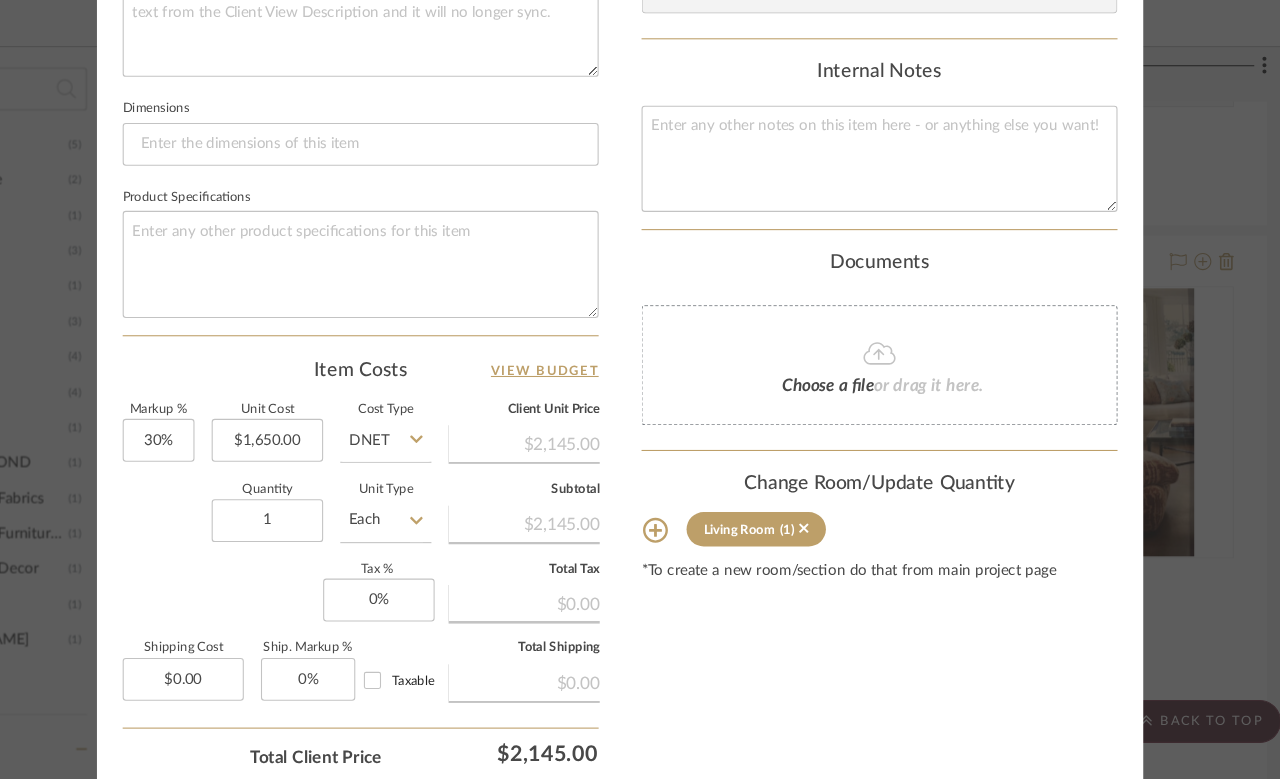click at bounding box center (1095, -835) 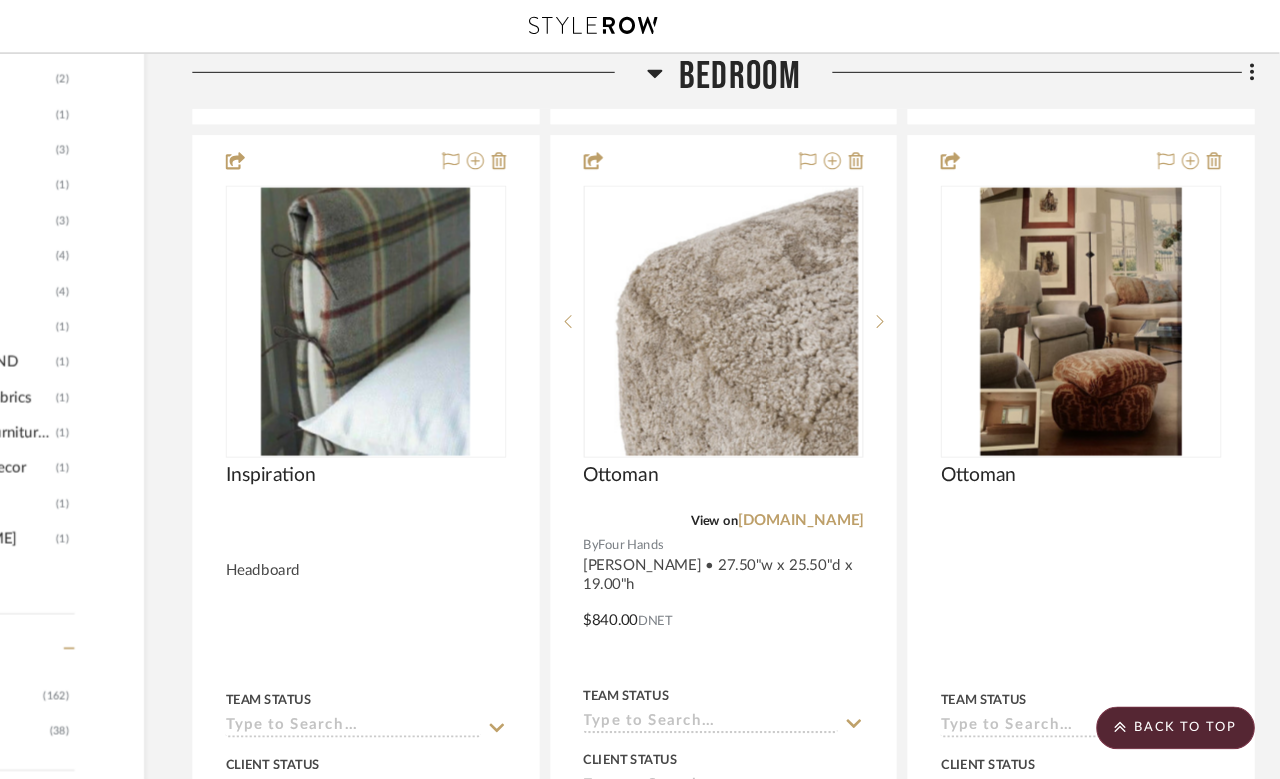 scroll, scrollTop: 1902, scrollLeft: 160, axis: both 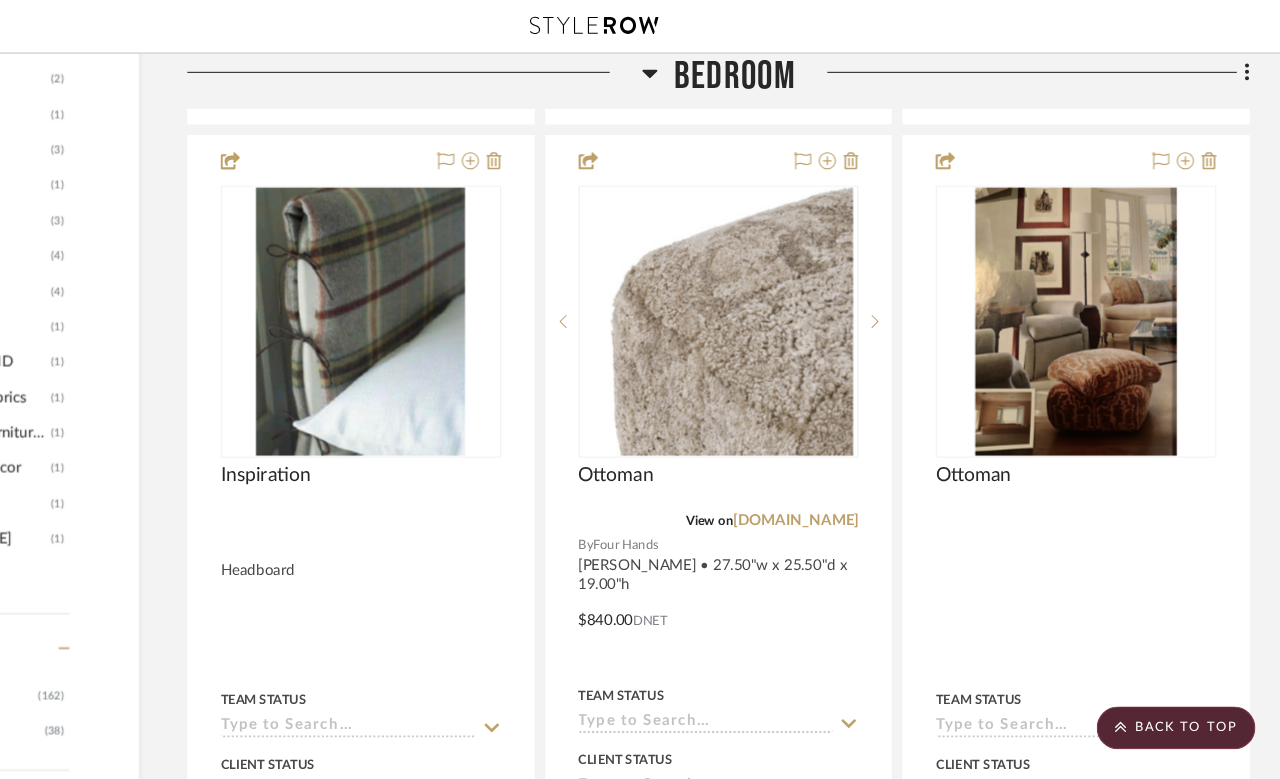 click on "[DOMAIN_NAME]" at bounding box center (828, 486) 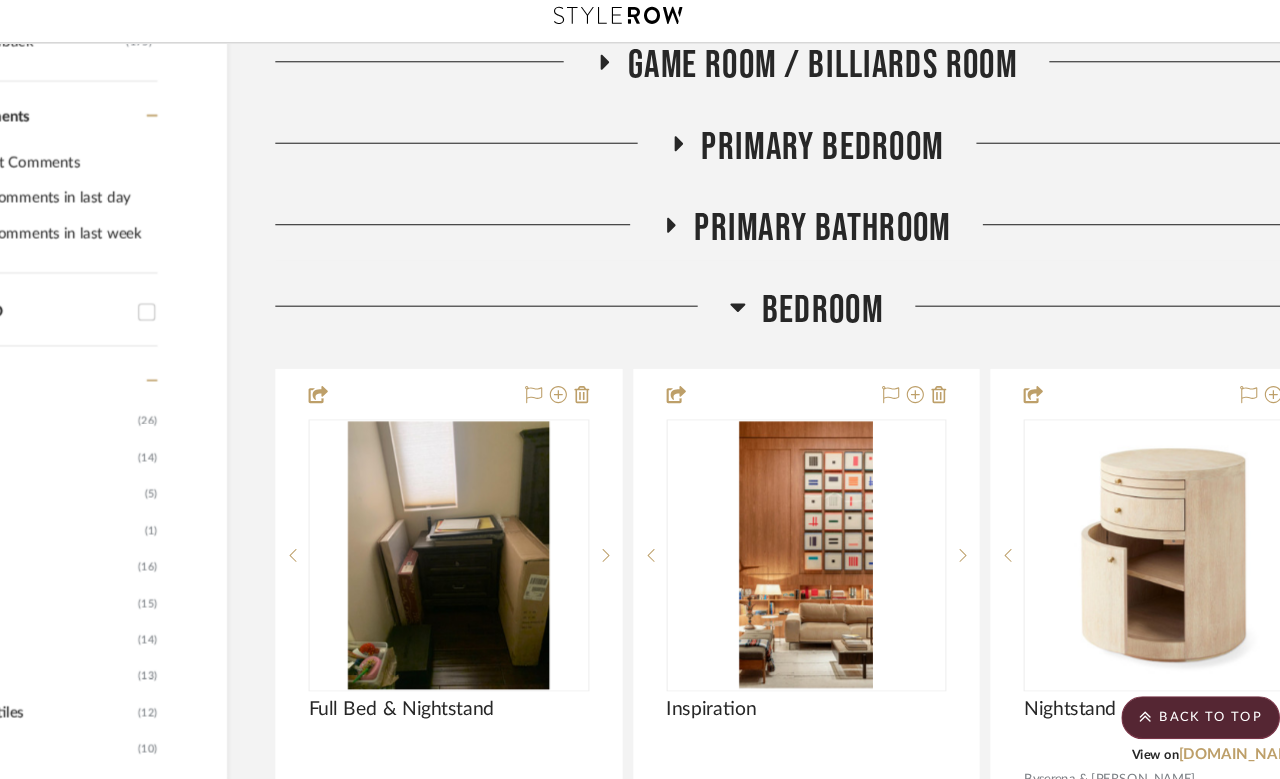 scroll, scrollTop: 772, scrollLeft: 101, axis: both 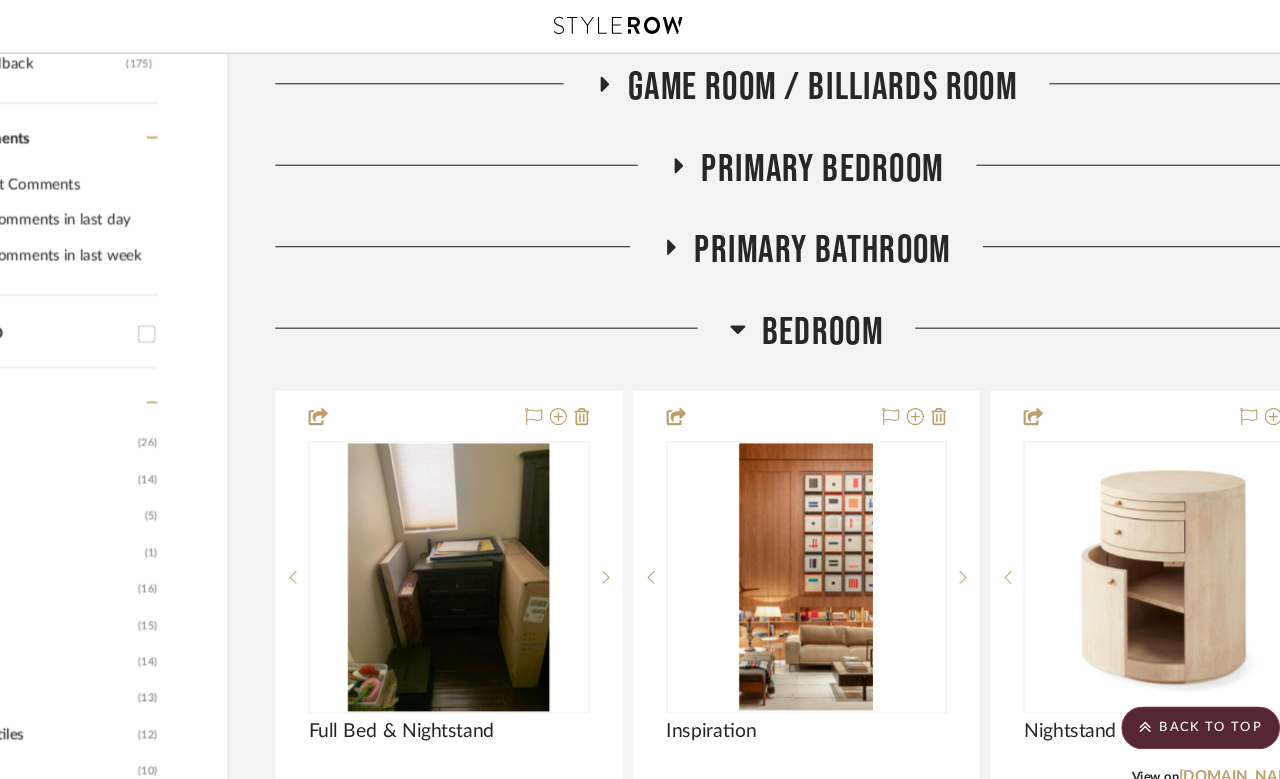 click 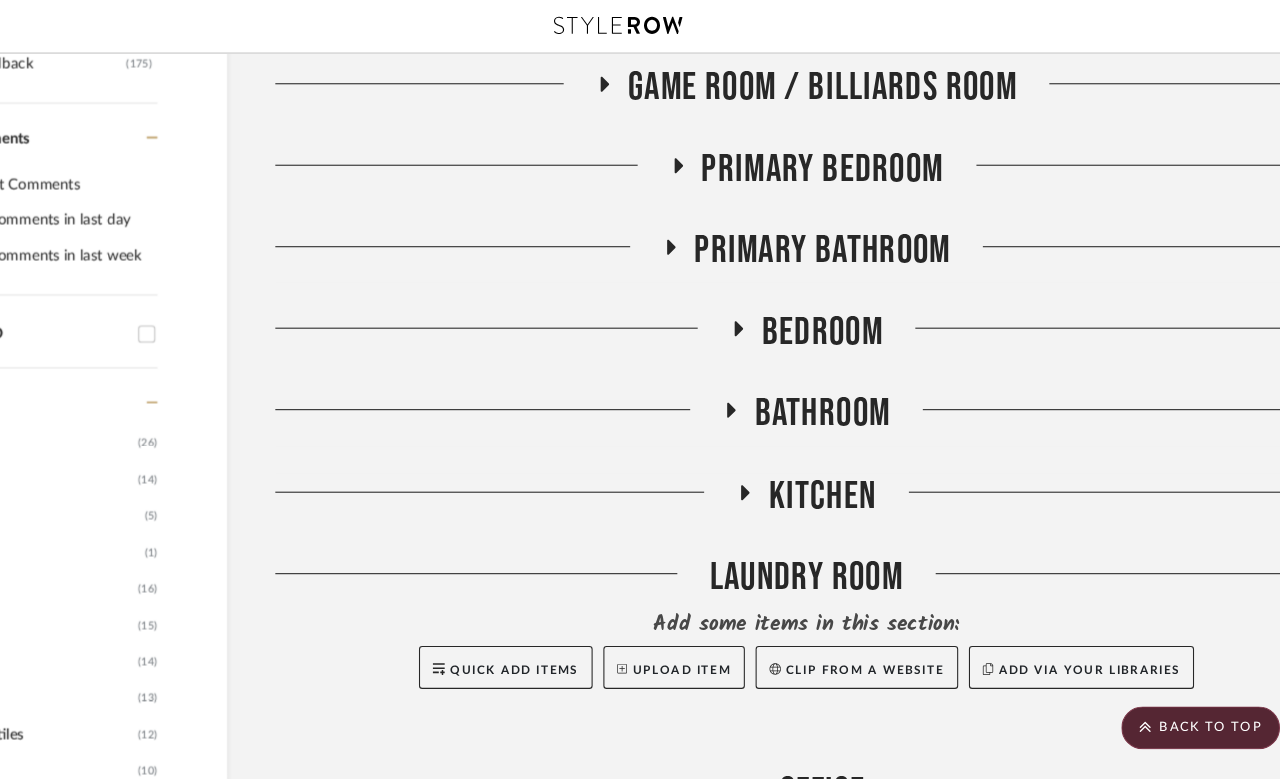 click 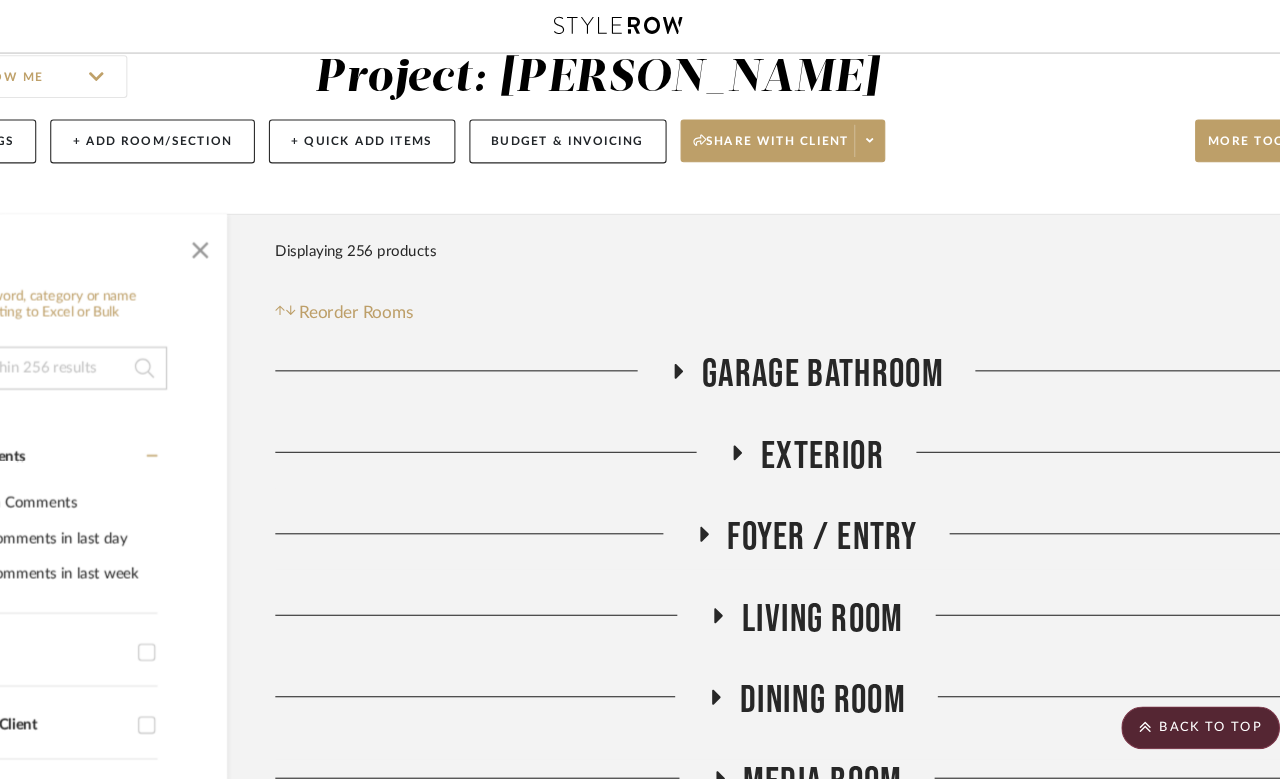scroll, scrollTop: 0, scrollLeft: 101, axis: horizontal 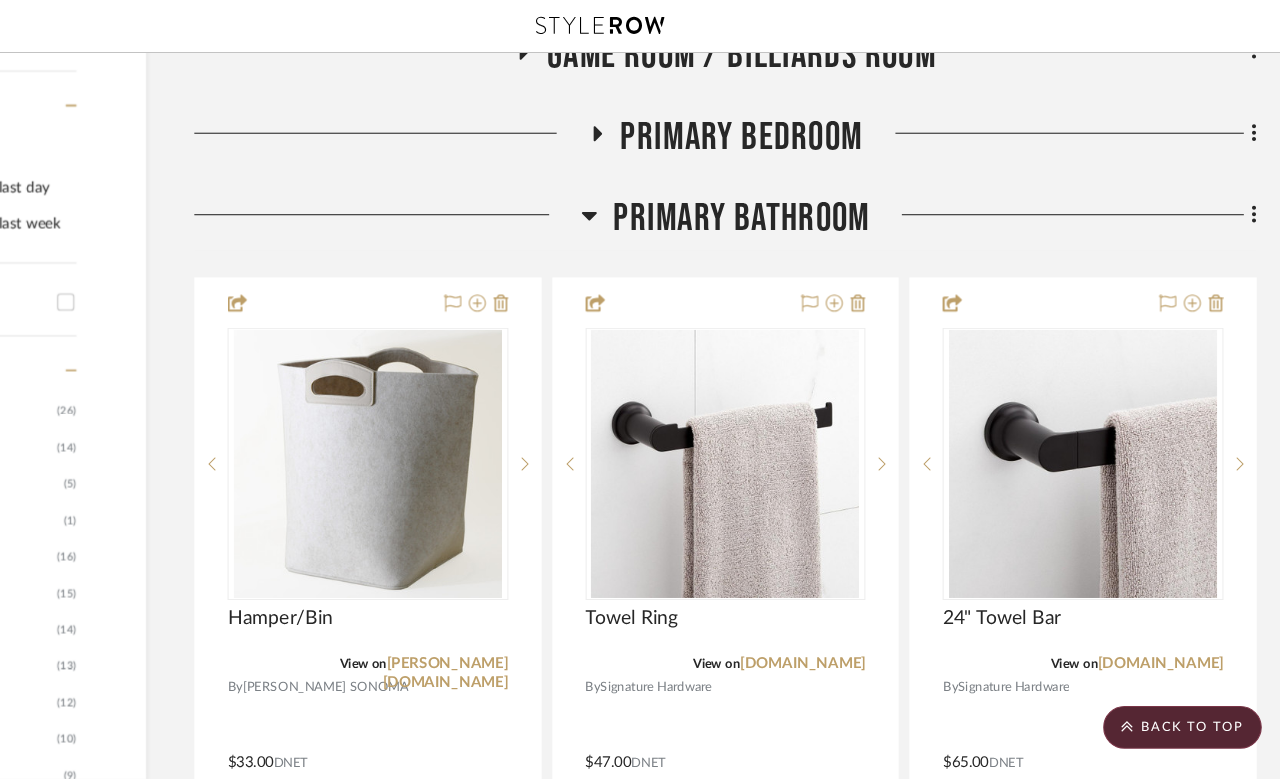 click 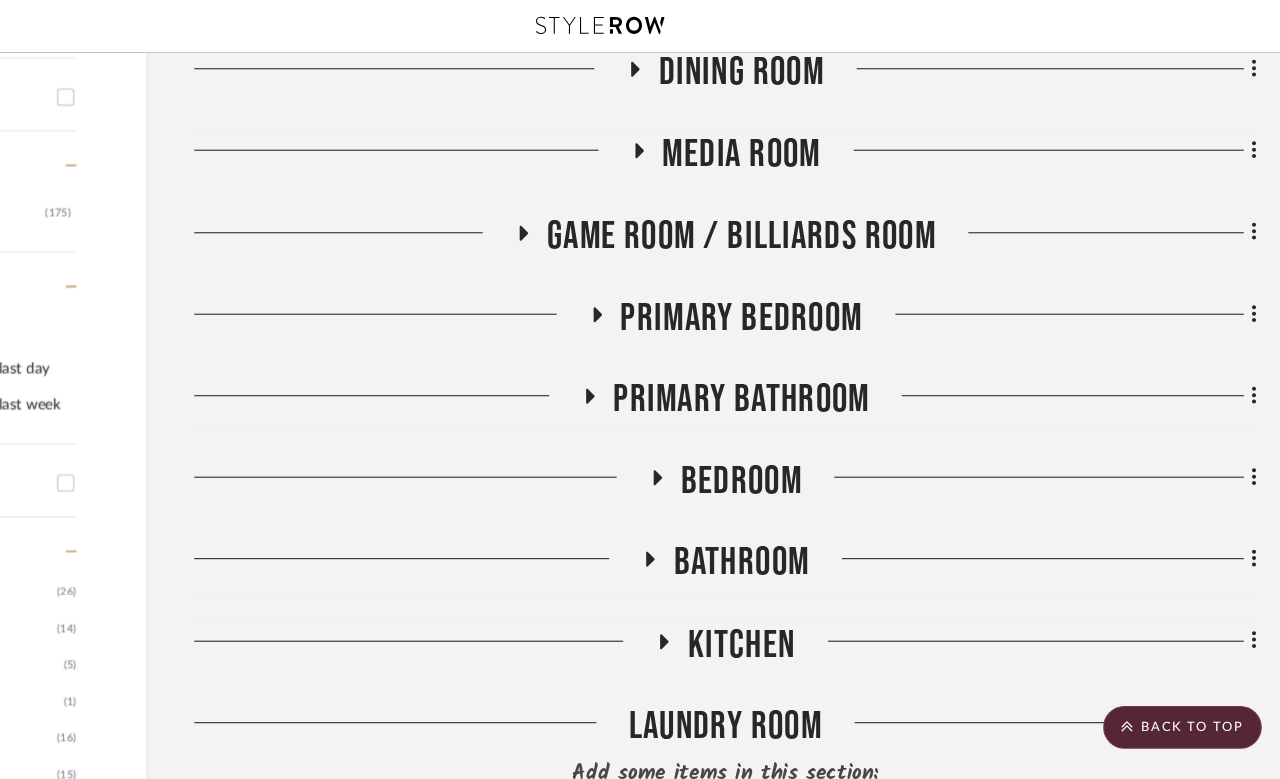 click 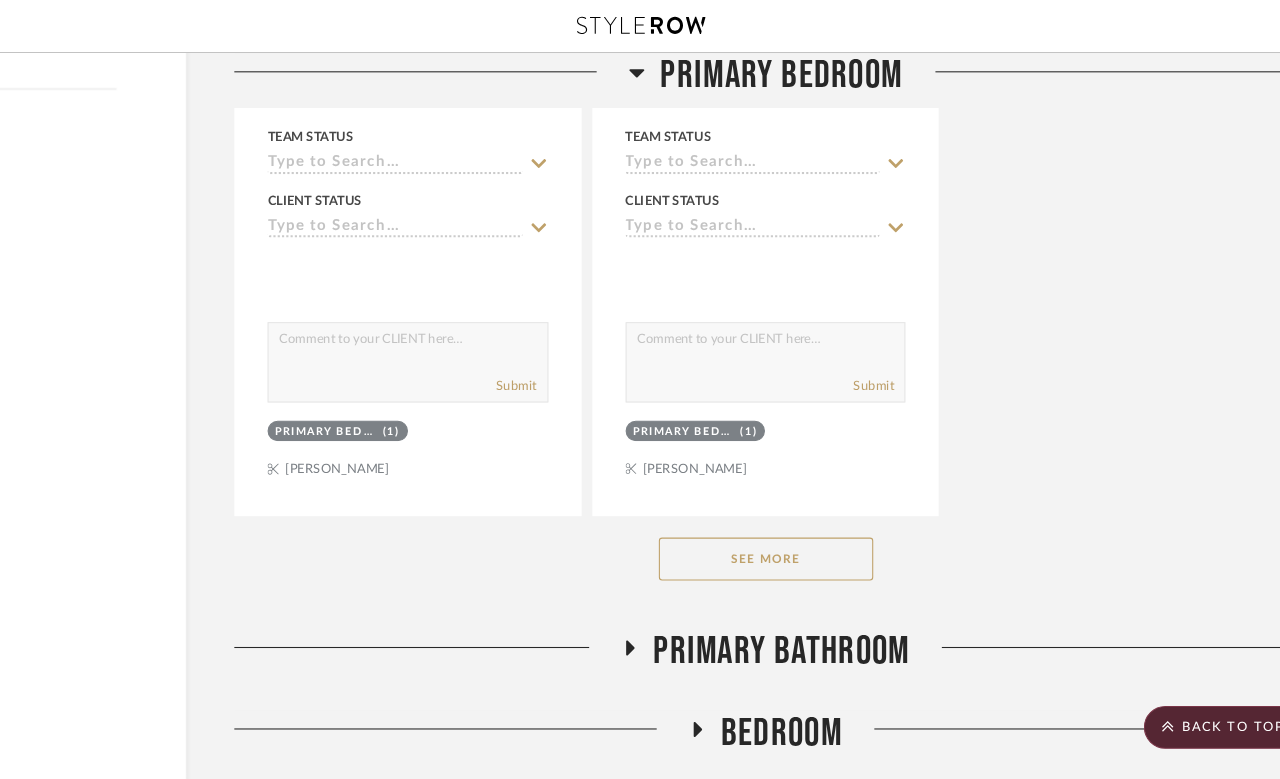 scroll, scrollTop: 3159, scrollLeft: 160, axis: both 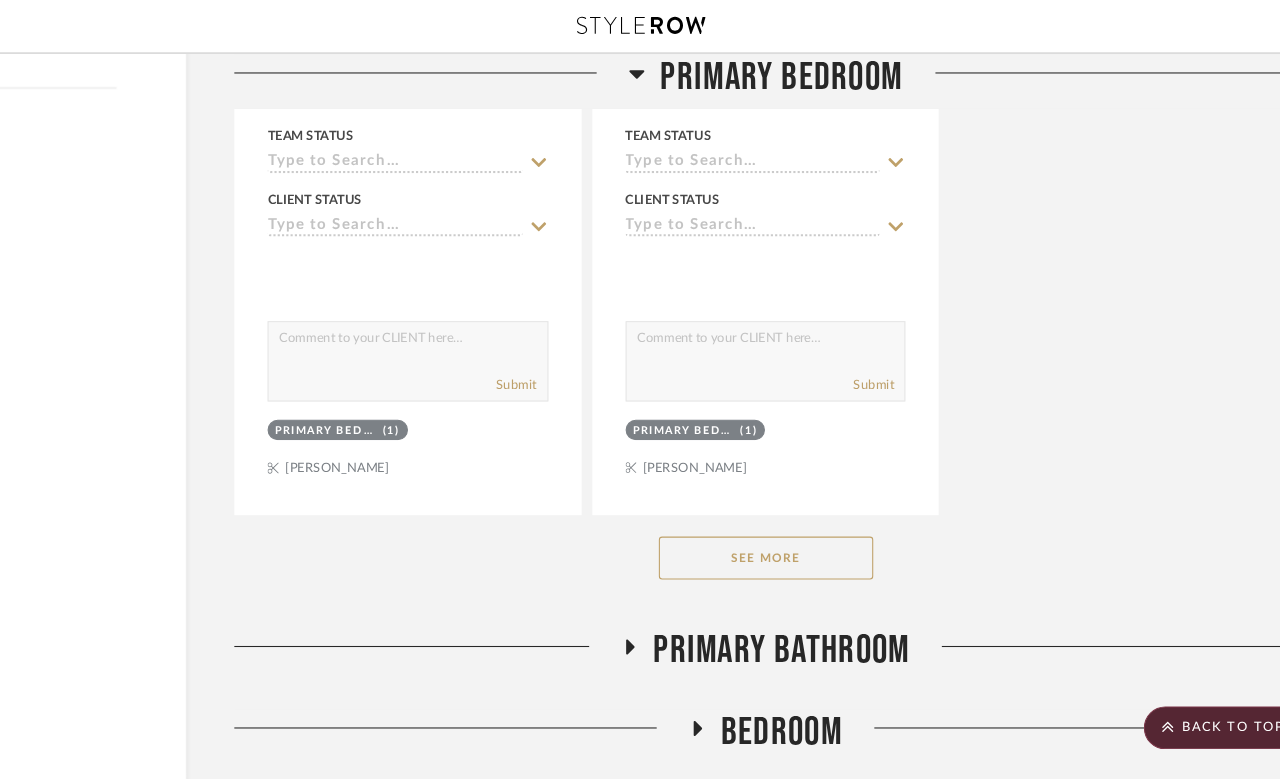 click on "See More" 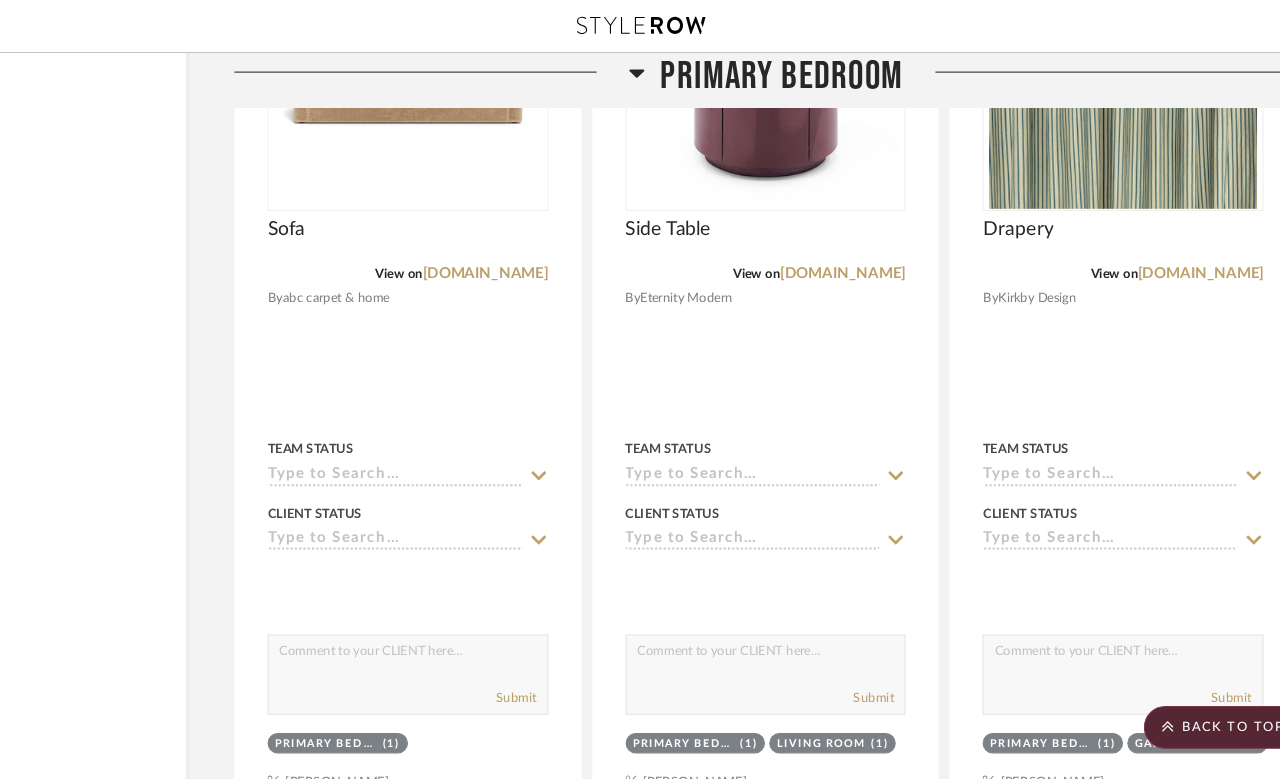 scroll, scrollTop: 5537, scrollLeft: 160, axis: both 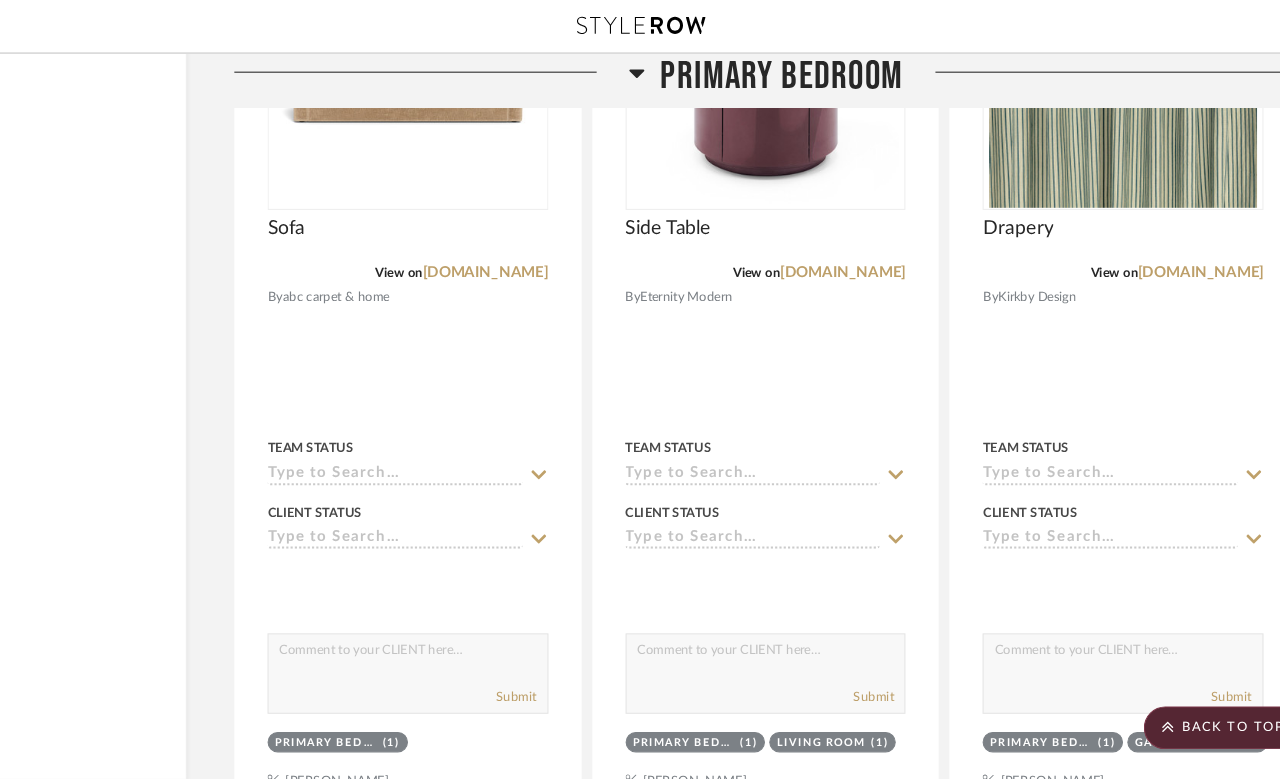 click at bounding box center [757, 333] 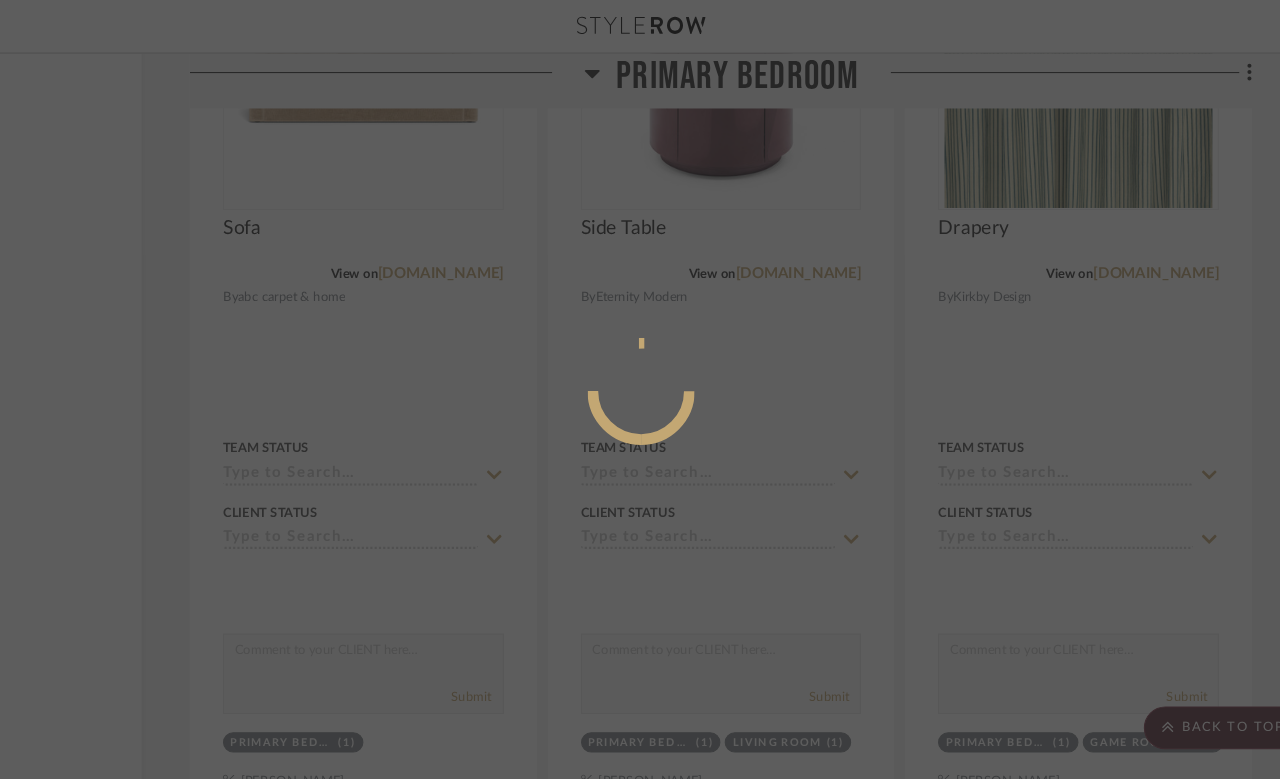 scroll, scrollTop: 0, scrollLeft: 0, axis: both 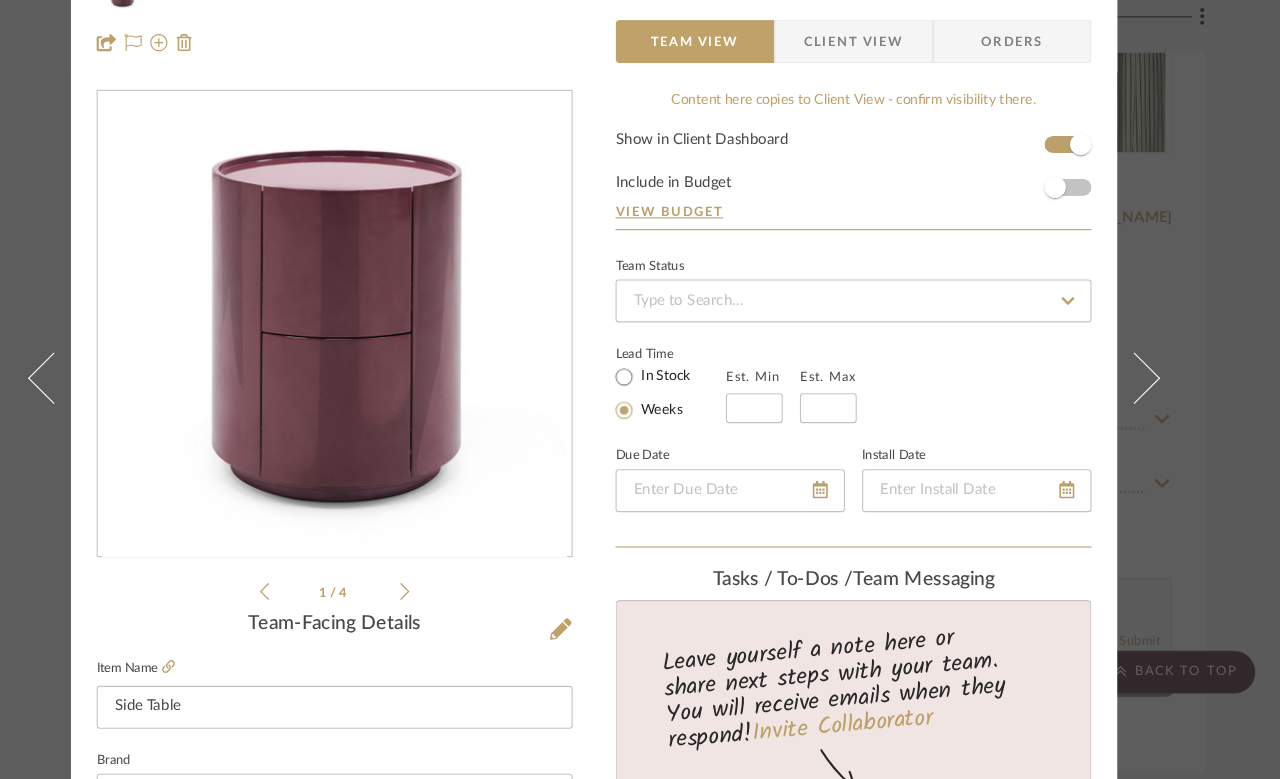 click on "Molly Primary Bedroom Side Table Team View Client View Orders 1 / 4  Team-Facing Details   Item Name  Side Table  Brand  Eternity Modern  Internal Description   Dimensions   Product Specifications   Item Costs   View Budget   Markup %  30%  Unit Cost  $0.00  Cost Type  DNET  Client Unit Price   $0.00   Quantity  1  Unit Type  Each  Subtotal   $0.00   Tax %  0%  Total Tax   $0.00   Shipping Cost  $0.00  Ship. Markup %  0% Taxable  Total Shipping   $0.00  Total Client Price  $0.00  Your Cost  $0.00  Your Margin  $0.00  Content here copies to Client View - confirm visibility there.  Show in Client Dashboard   Include in Budget   View Budget  Team Status  Lead Time  In Stock Weeks  Est. Min   Est. Max   Due Date   Install Date  Tasks / To-Dos /  team Messaging  Leave yourself a note here or share next steps with your team. You will receive emails when they
respond!  Invite Collaborator Internal Notes  Documents  Choose a file  or drag it here. Change Room/Update Quantity  Primary Bedroom  (1) (1)" at bounding box center [640, 389] 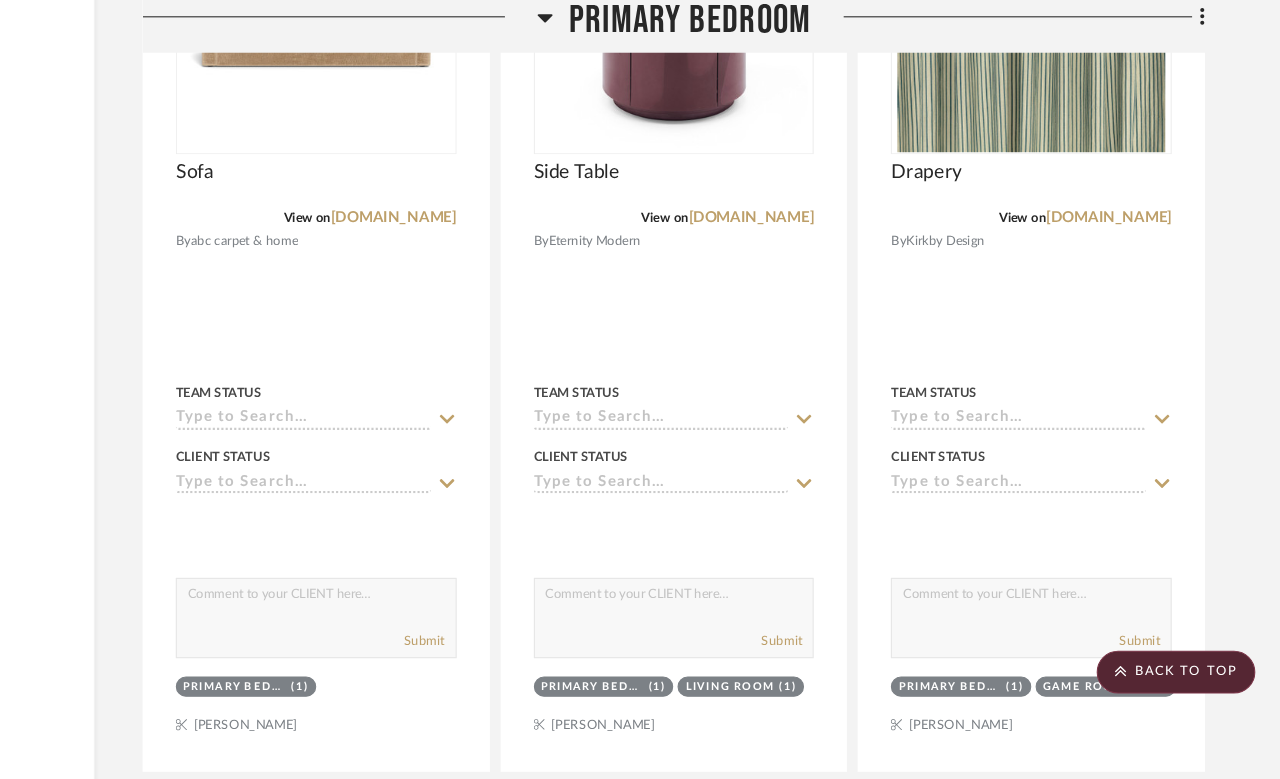 scroll, scrollTop: 5485, scrollLeft: 116, axis: both 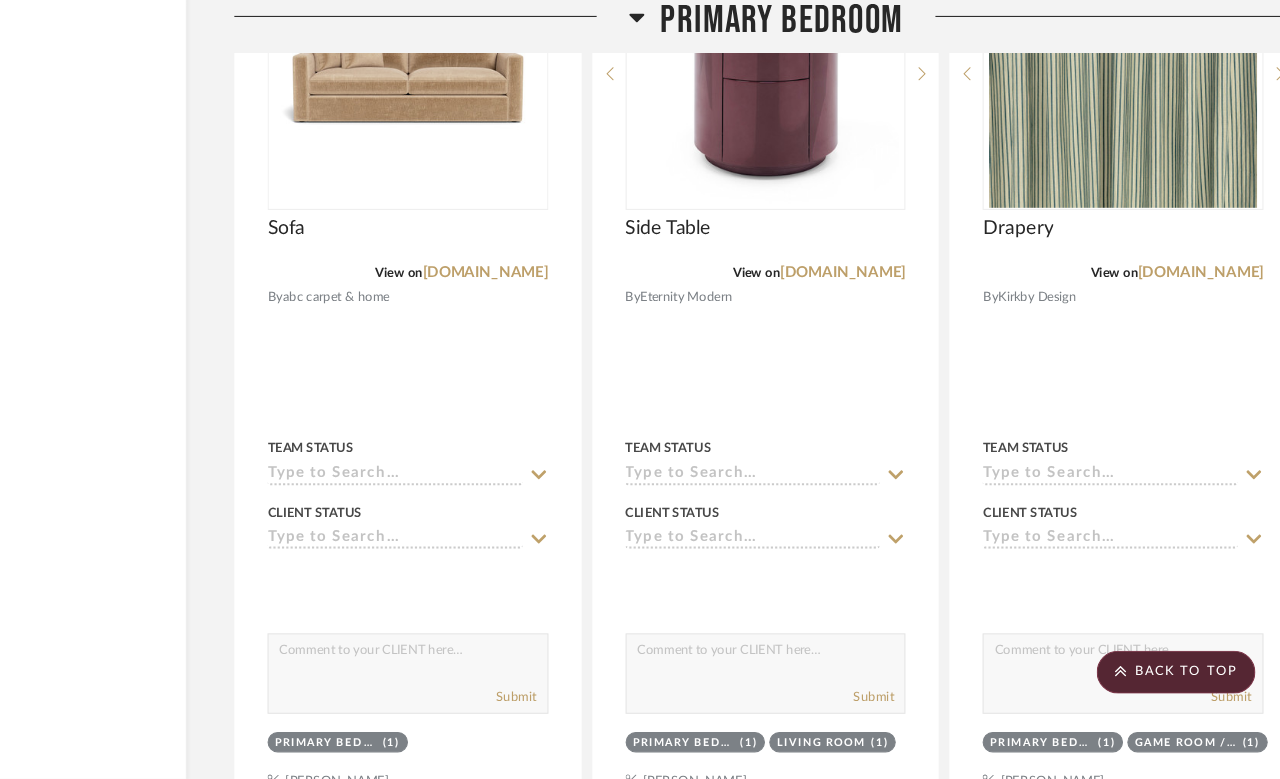 click on "[DOMAIN_NAME]" at bounding box center (872, 307) 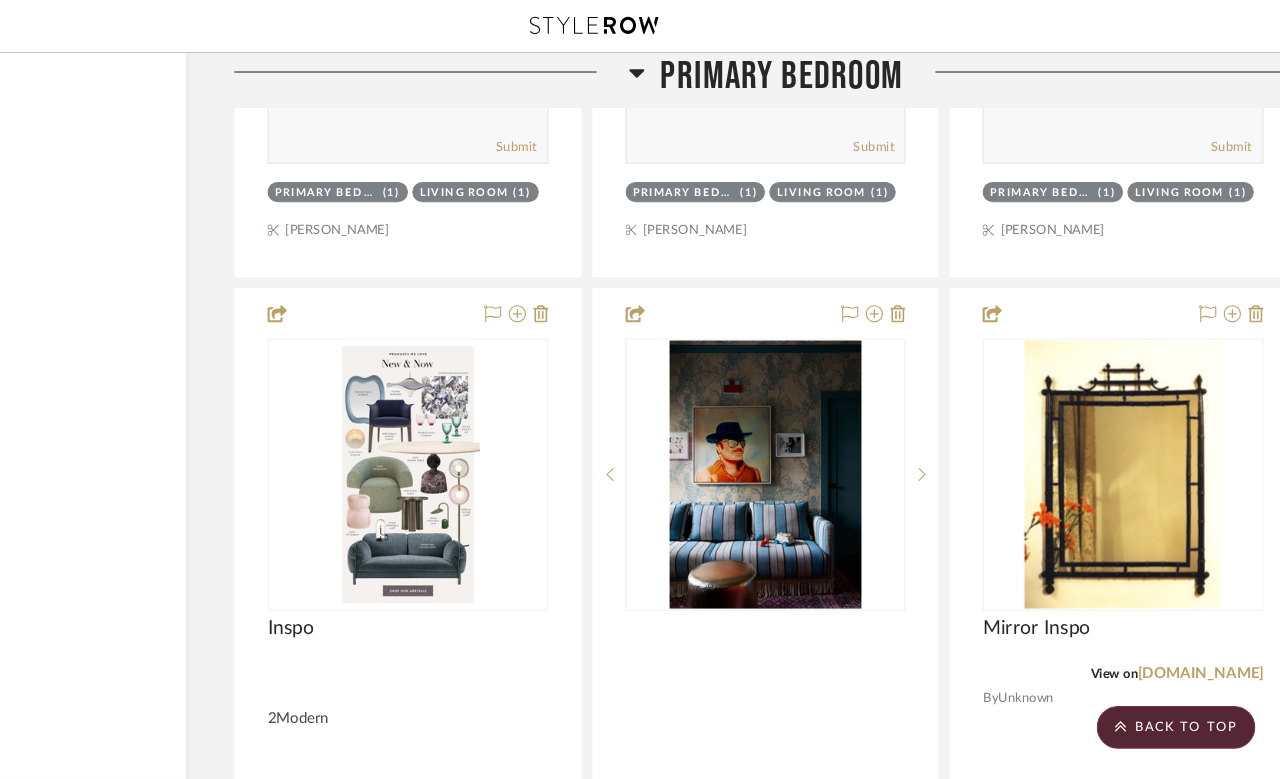 scroll, scrollTop: 6938, scrollLeft: 116, axis: both 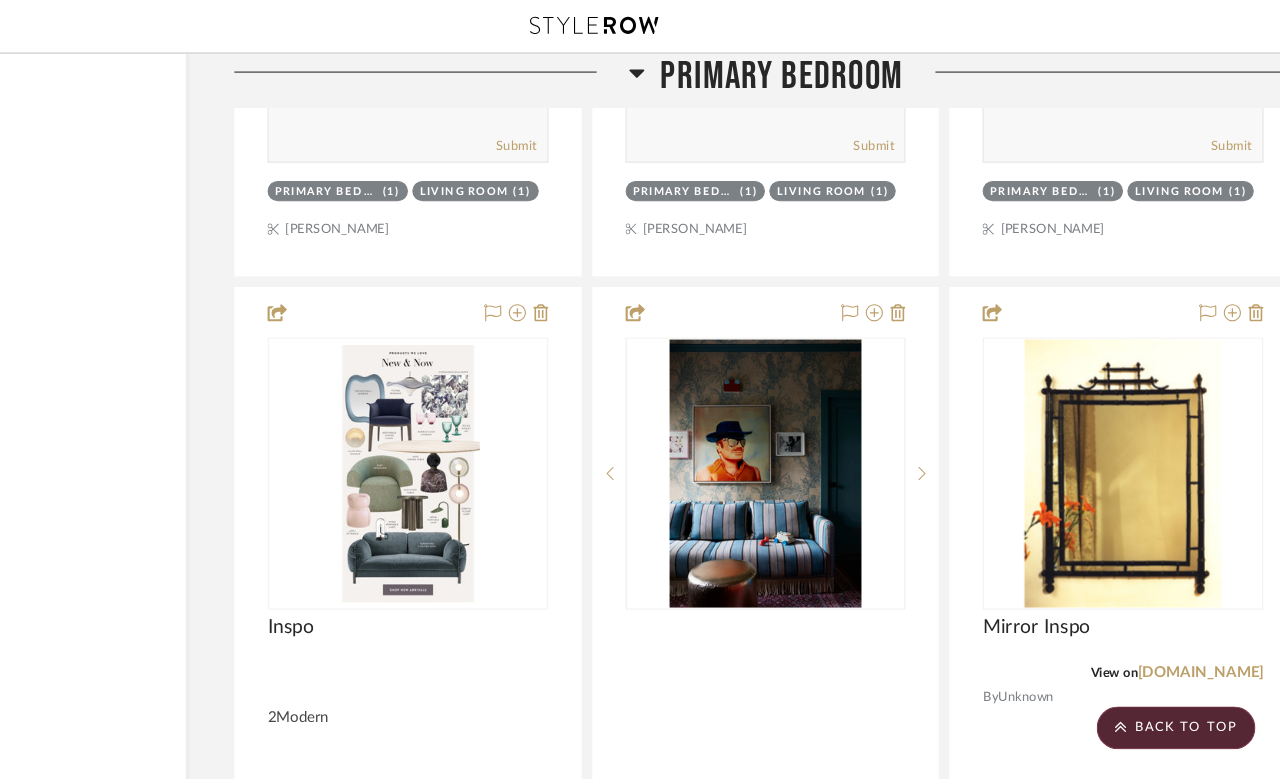 click at bounding box center (1134, 708) 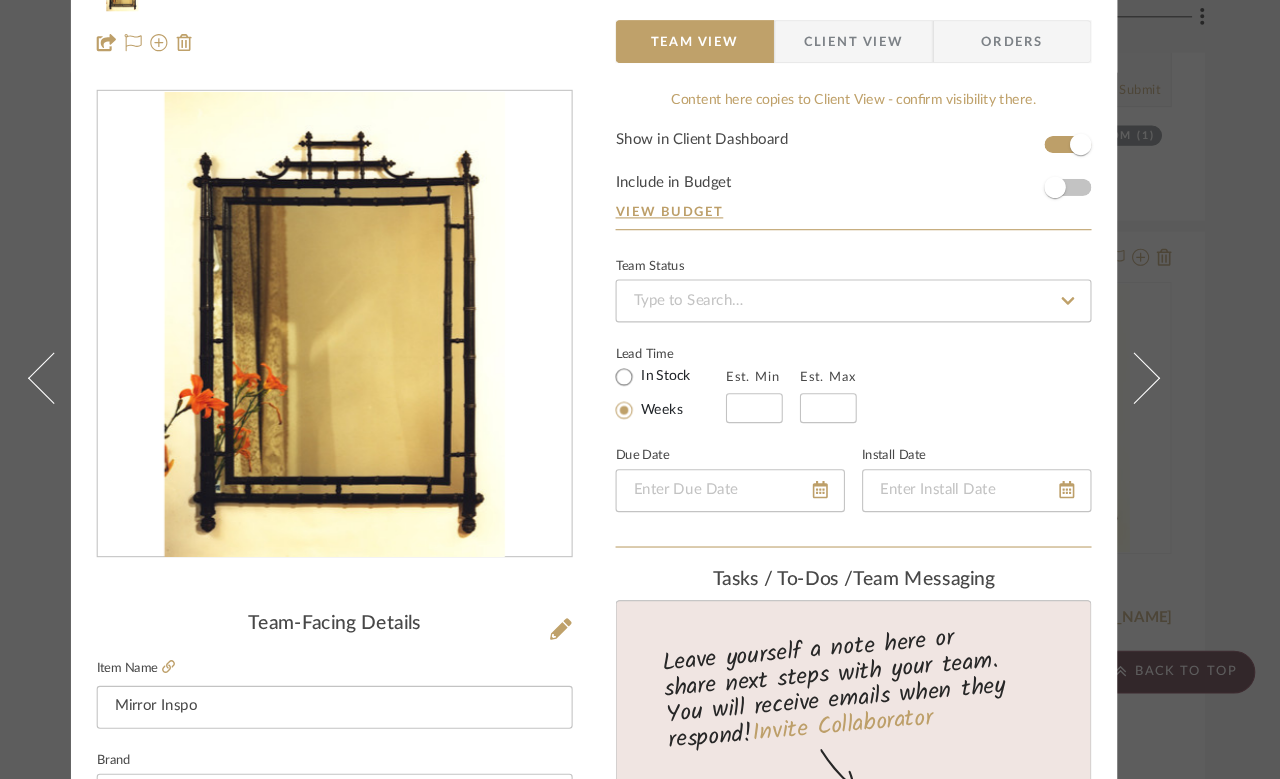 click on "Molly Primary Bedroom Mirror Inspo Team View Client View Orders  Team-Facing Details   Item Name  Mirror Inspo  Brand   Internal Description   Dimensions   Product Specifications   Item Costs   View Budget   Markup %  30%  Unit Cost  $0.00  Cost Type  DNET  Client Unit Price   $0.00   Quantity  1  Unit Type  Each  Subtotal   $0.00   Tax %  0%  Total Tax   $0.00   Shipping Cost  $0.00  Ship. Markup %  0% Taxable  Total Shipping   $0.00  Total Client Price  $0.00  Your Cost  $0.00  Your Margin  $0.00  Content here copies to Client View - confirm visibility there.  Show in Client Dashboard   Include in Budget   View Budget  Team Status  Lead Time  In Stock Weeks  Est. Min   Est. Max   Due Date   Install Date  Tasks / To-Dos /  team Messaging  Leave yourself a note here or share next steps with your team. You will receive emails when they
respond!  Invite Collaborator Internal Notes  Documents  Choose a file  or drag it here. Change Room/Update Quantity  Primary Bedroom  (1)    Molly Schirmang" at bounding box center (640, 389) 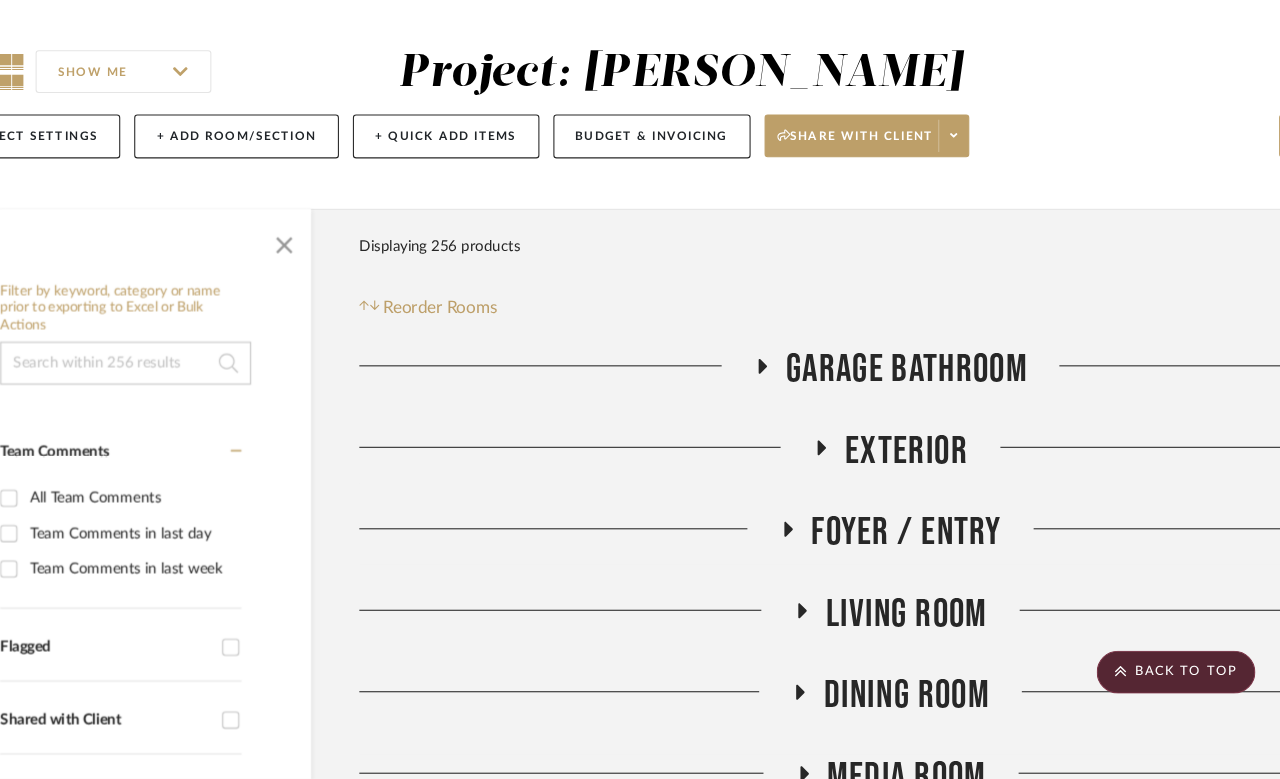 scroll, scrollTop: 6886, scrollLeft: 116, axis: both 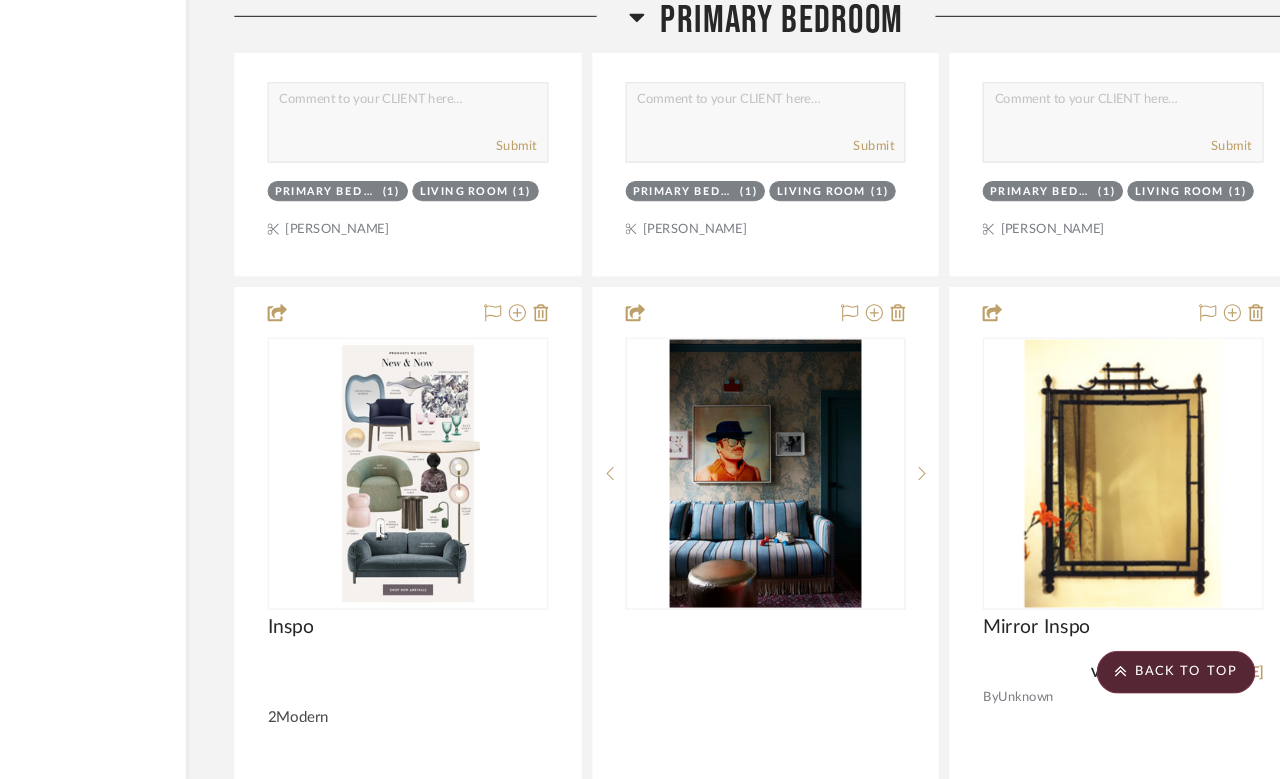 click at bounding box center (1134, 760) 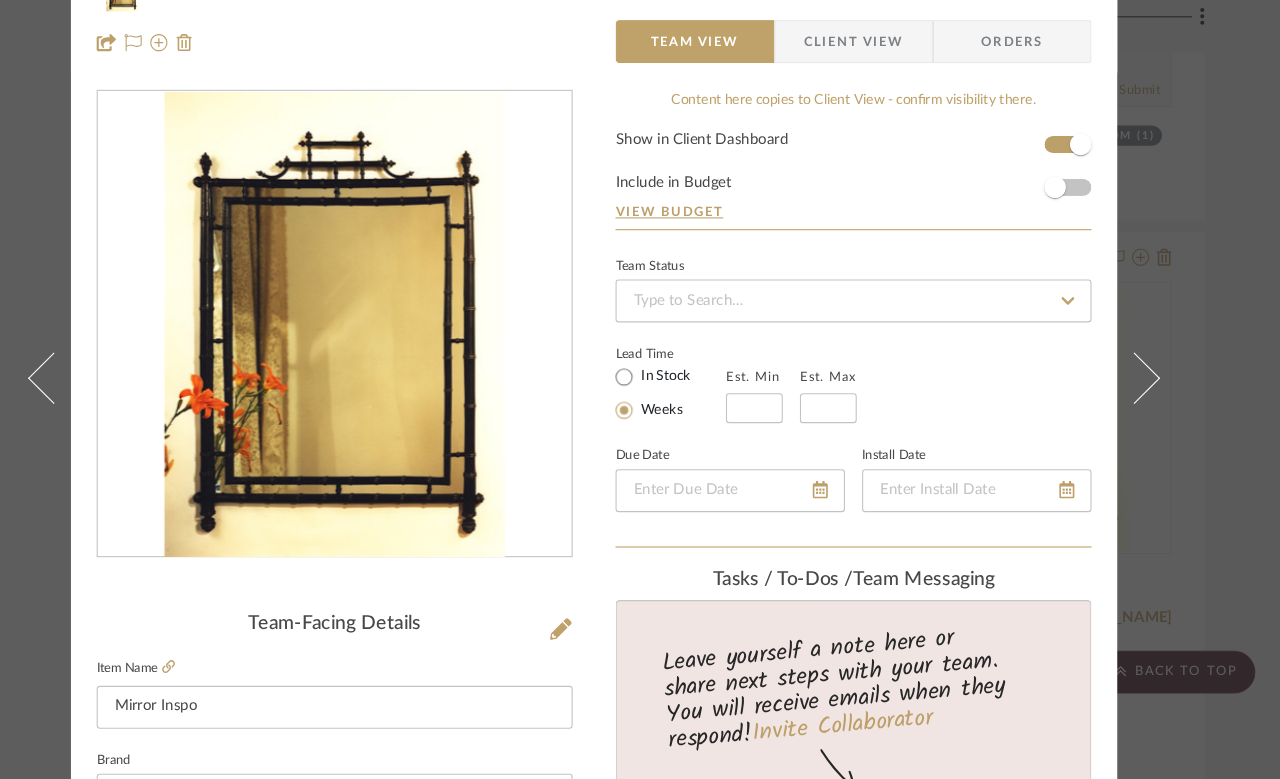 click on "Molly Primary Bedroom Mirror Inspo Team View Client View Orders  Team-Facing Details   Item Name  Mirror Inspo  Brand   Internal Description   Dimensions   Product Specifications   Item Costs   View Budget   Markup %  30%  Unit Cost  $0.00  Cost Type  DNET  Client Unit Price   $0.00   Quantity  1  Unit Type  Each  Subtotal   $0.00   Tax %  0%  Total Tax   $0.00   Shipping Cost  $0.00  Ship. Markup %  0% Taxable  Total Shipping   $0.00  Total Client Price  $0.00  Your Cost  $0.00  Your Margin  $0.00  Content here copies to Client View - confirm visibility there.  Show in Client Dashboard   Include in Budget   View Budget  Team Status  Lead Time  In Stock Weeks  Est. Min   Est. Max   Due Date   Install Date  Tasks / To-Dos /  team Messaging  Leave yourself a note here or share next steps with your team. You will receive emails when they
respond!  Invite Collaborator Internal Notes  Documents  Choose a file  or drag it here. Change Room/Update Quantity  Primary Bedroom  (1)    Molly Schirmang" at bounding box center [640, 389] 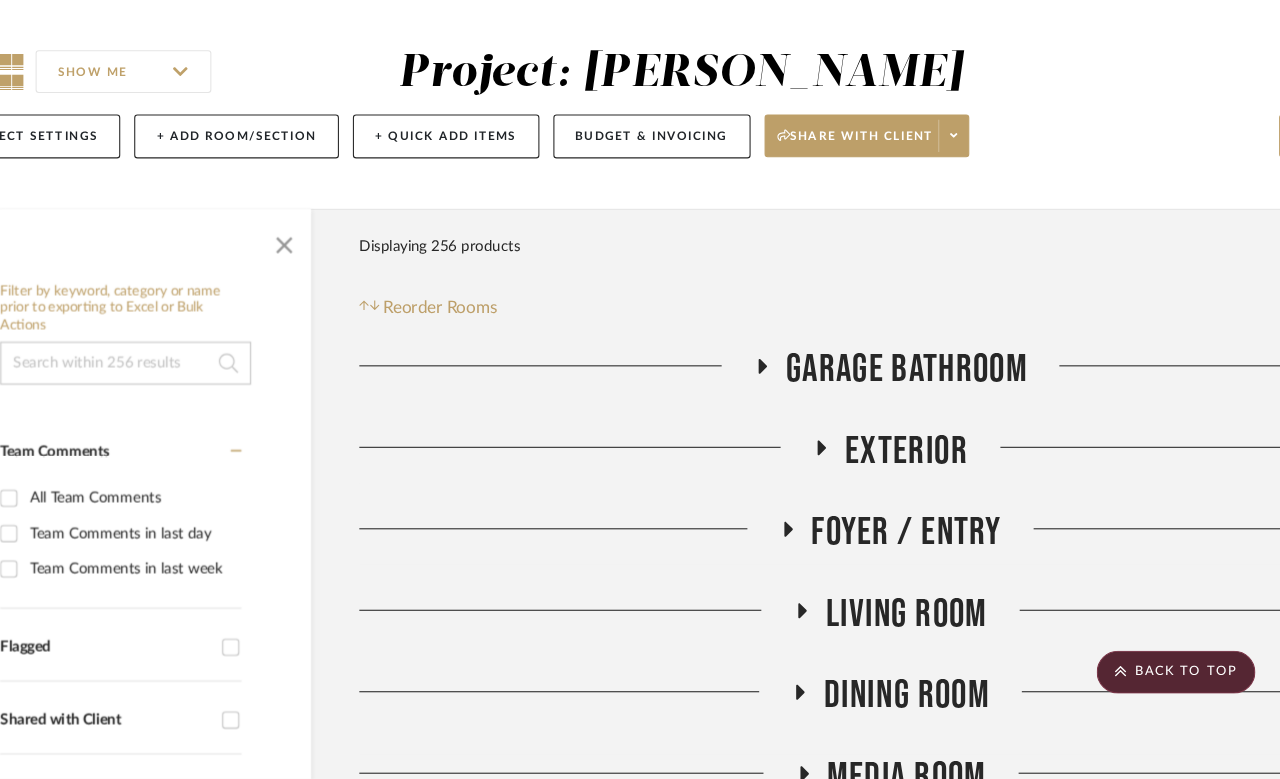 scroll, scrollTop: 6886, scrollLeft: 116, axis: both 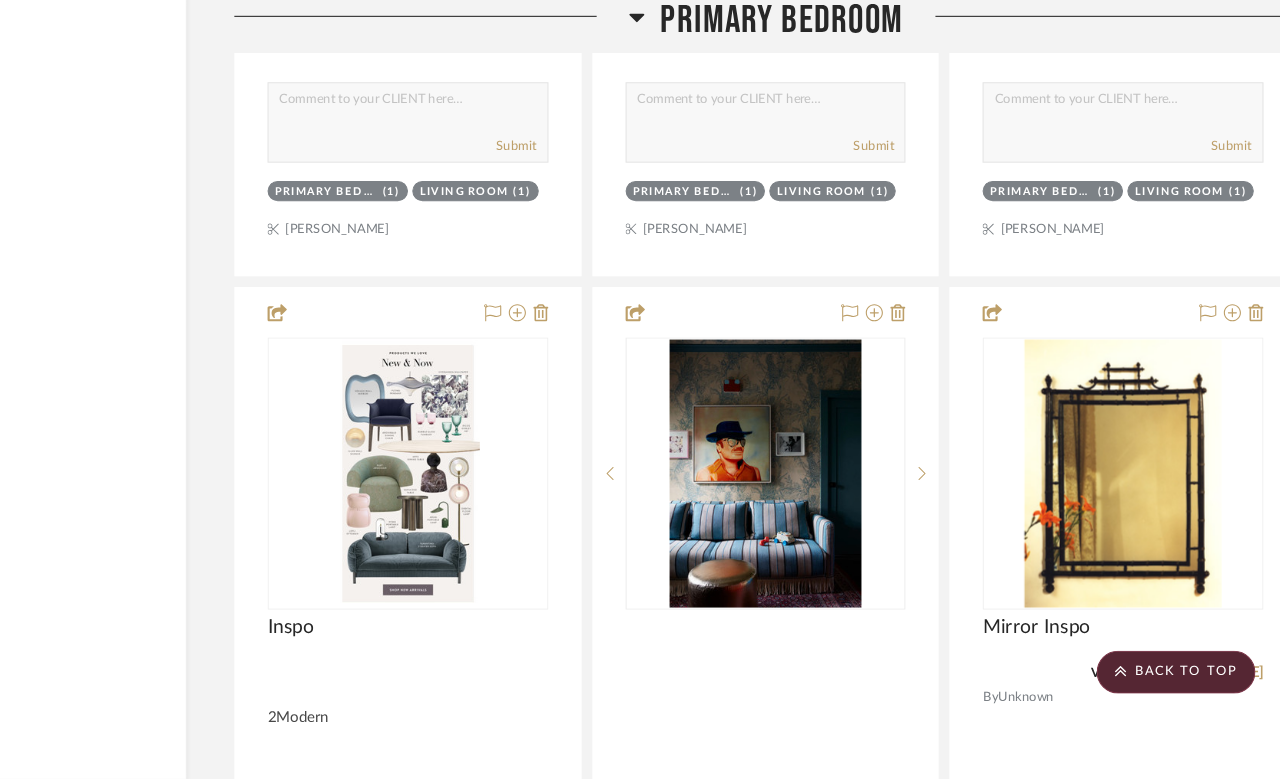 click at bounding box center [1134, 494] 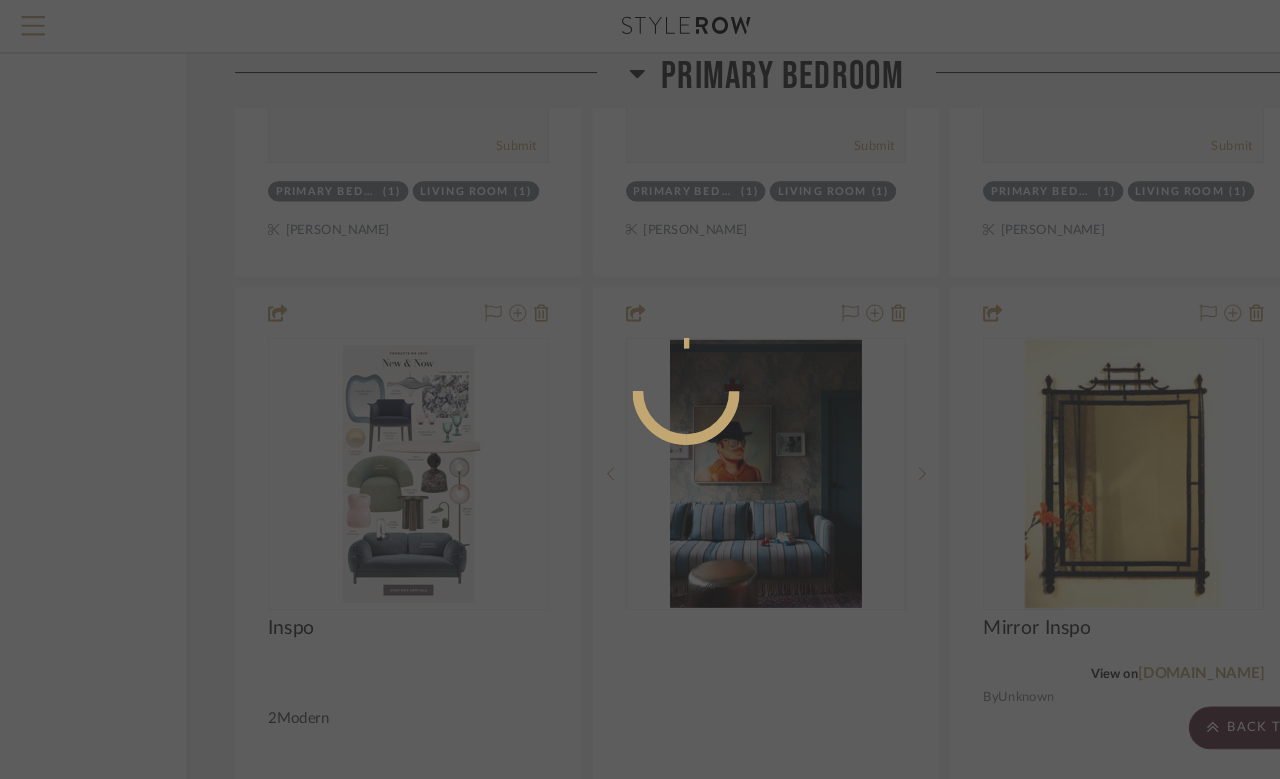 scroll, scrollTop: 0, scrollLeft: 0, axis: both 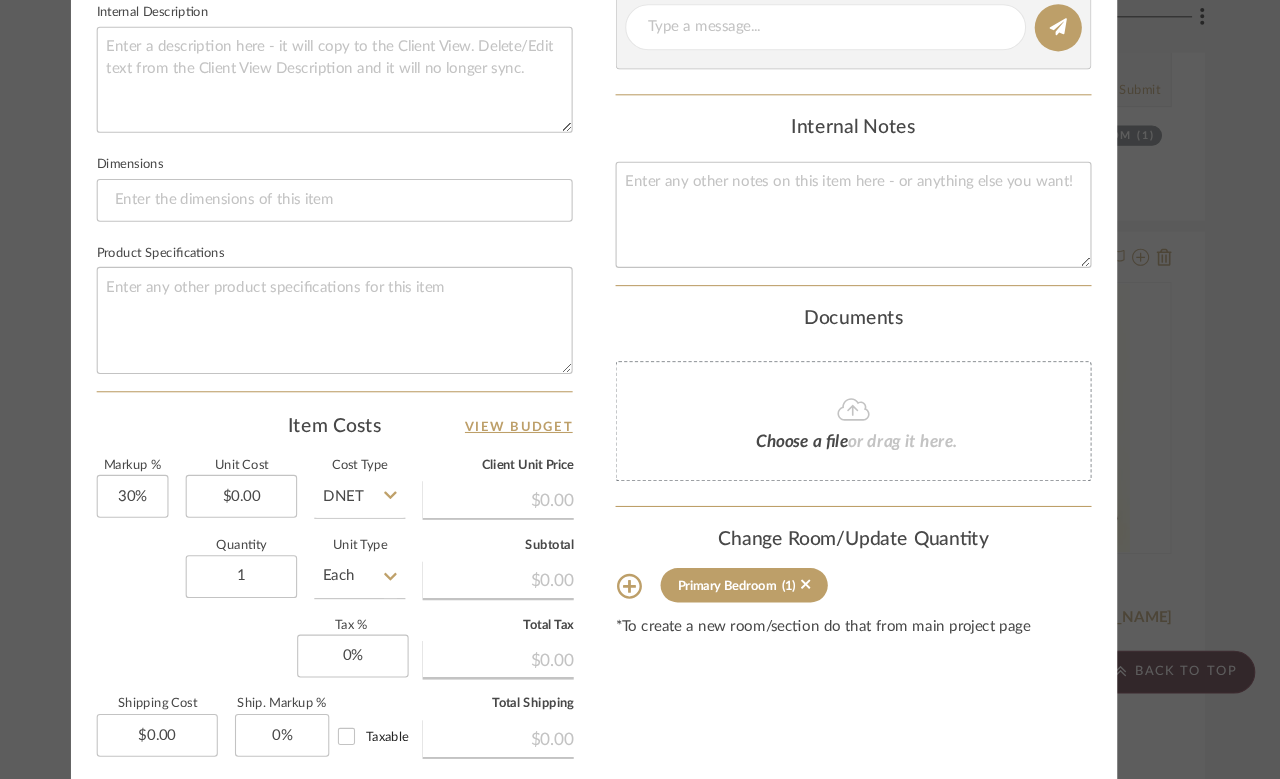 click 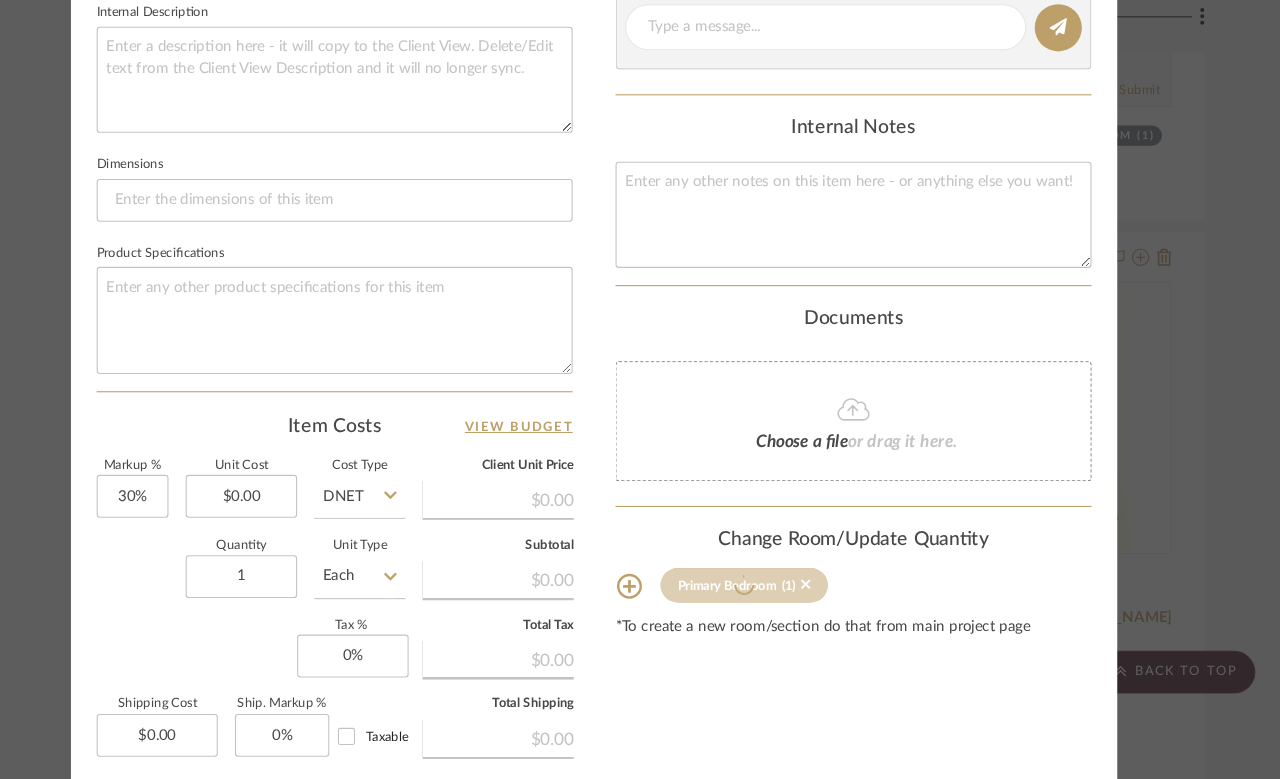 type 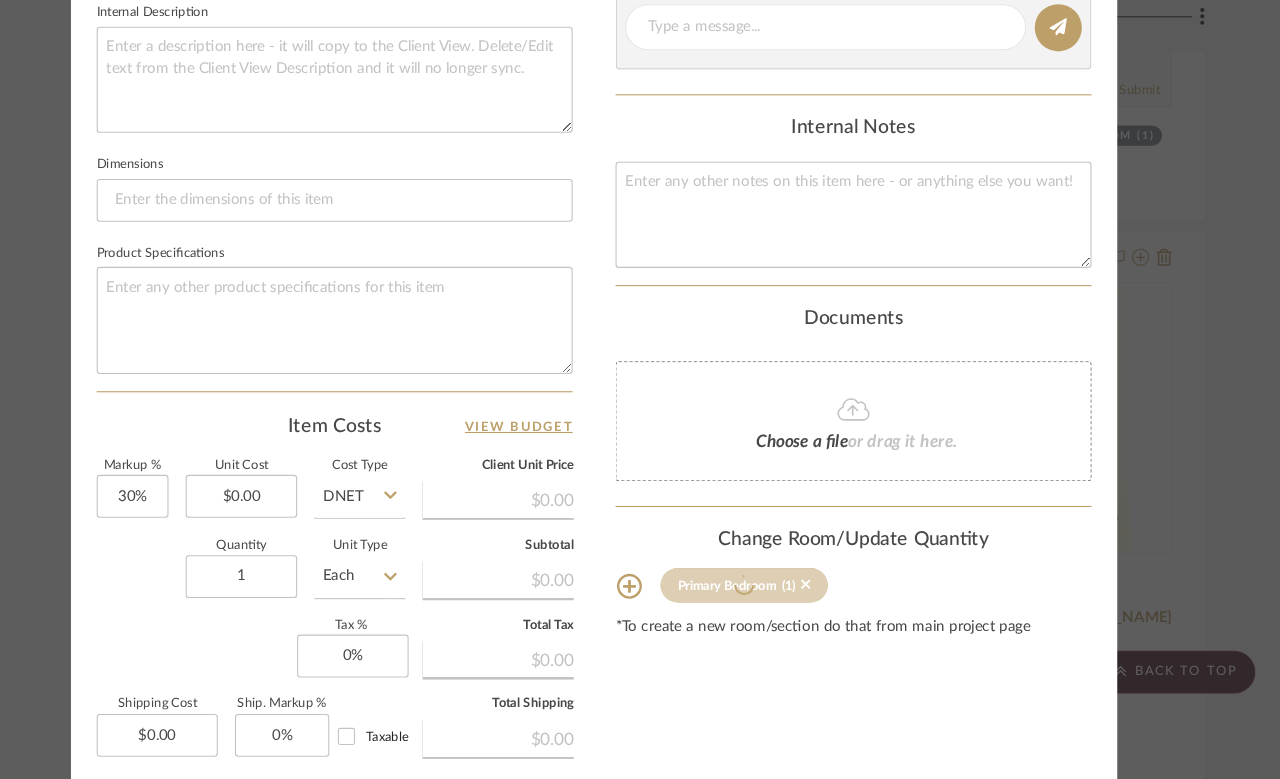 type 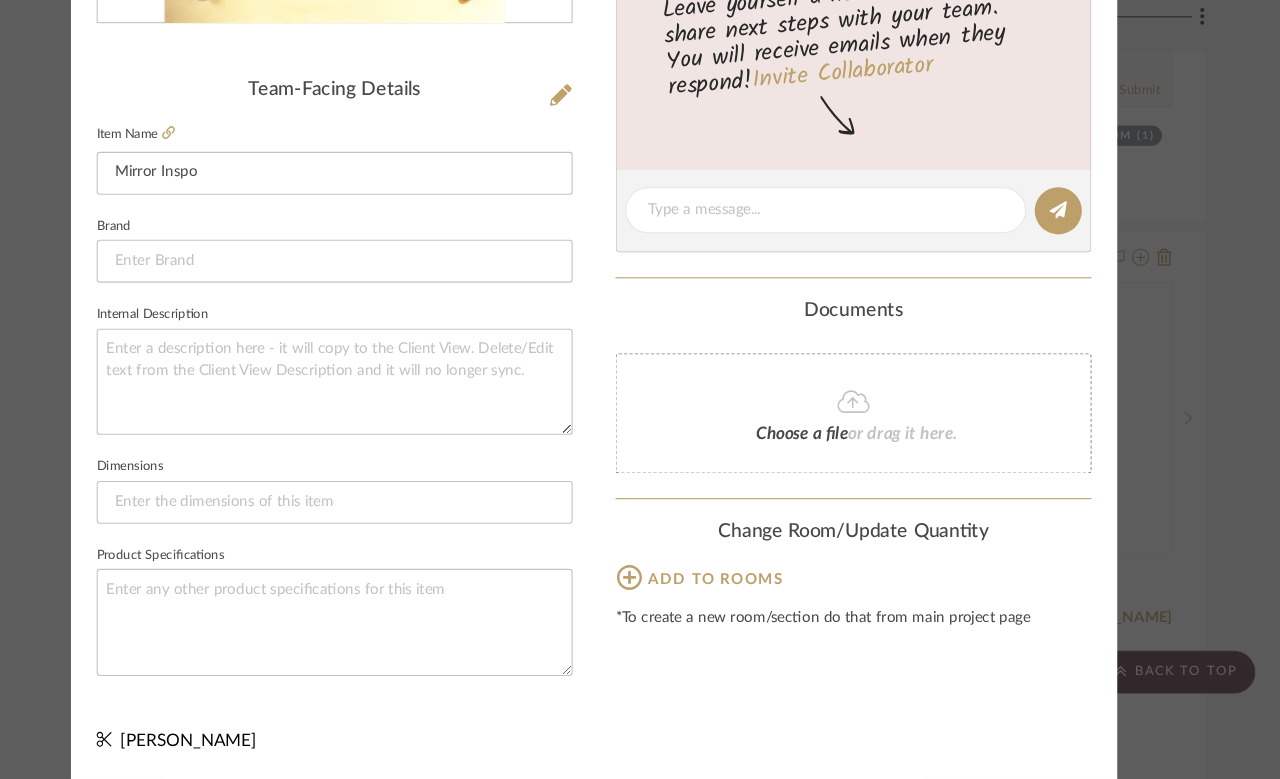 scroll, scrollTop: 494, scrollLeft: 0, axis: vertical 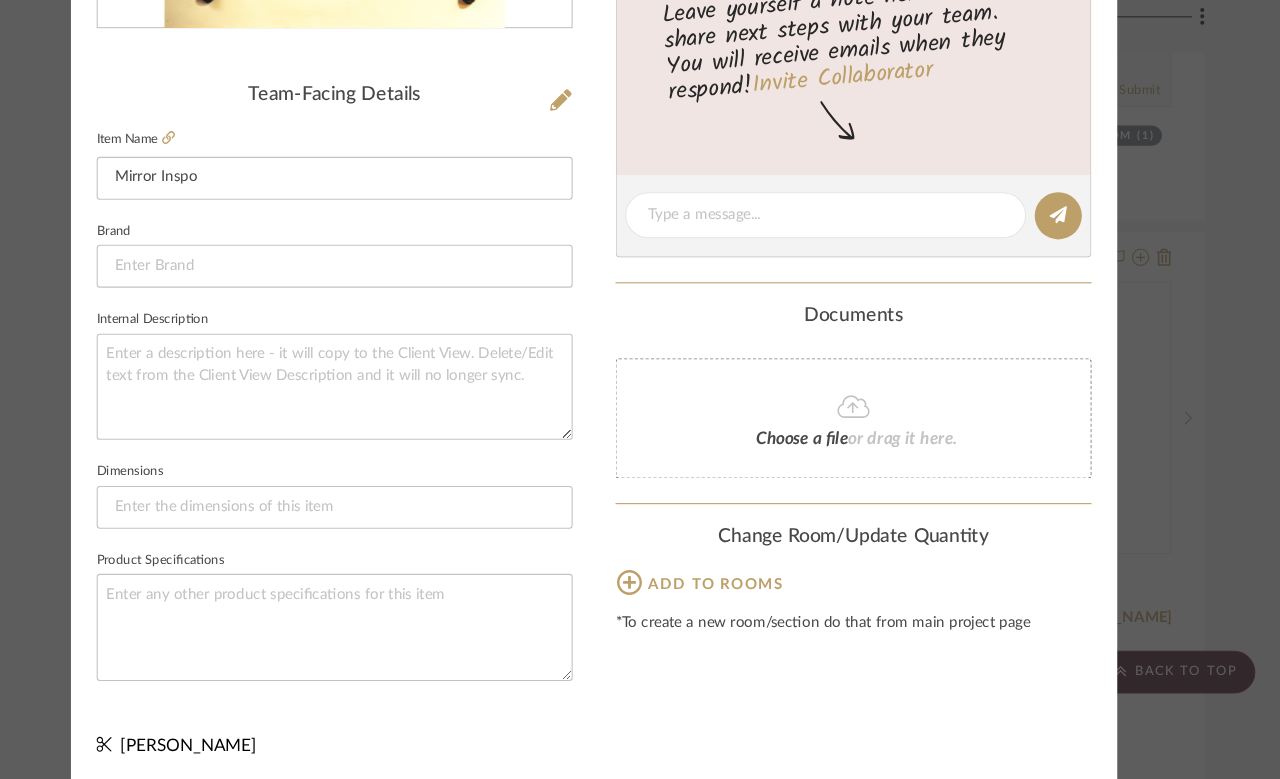 click on "Molly Products For Consideration Mirror Inspo Team View  Team-Facing Details   Item Name  Mirror Inspo  Brand   Internal Description   Dimensions   Product Specifications  Content here copies to Client View - confirm visibility there. Team Status  Lead Time  In Stock Weeks  Est. Min   Est. Max   Due Date   Install Date  Tasks / To-Dos /  team Messaging  Leave yourself a note here or share next steps with your team. You will receive emails when they
respond!  Invite Collaborator  Documents  Choose a file  or drag it here. Change Room/Update Quantity Add to rooms *To create a new room/section do that from main project page    Molly Schirmang" at bounding box center [640, 389] 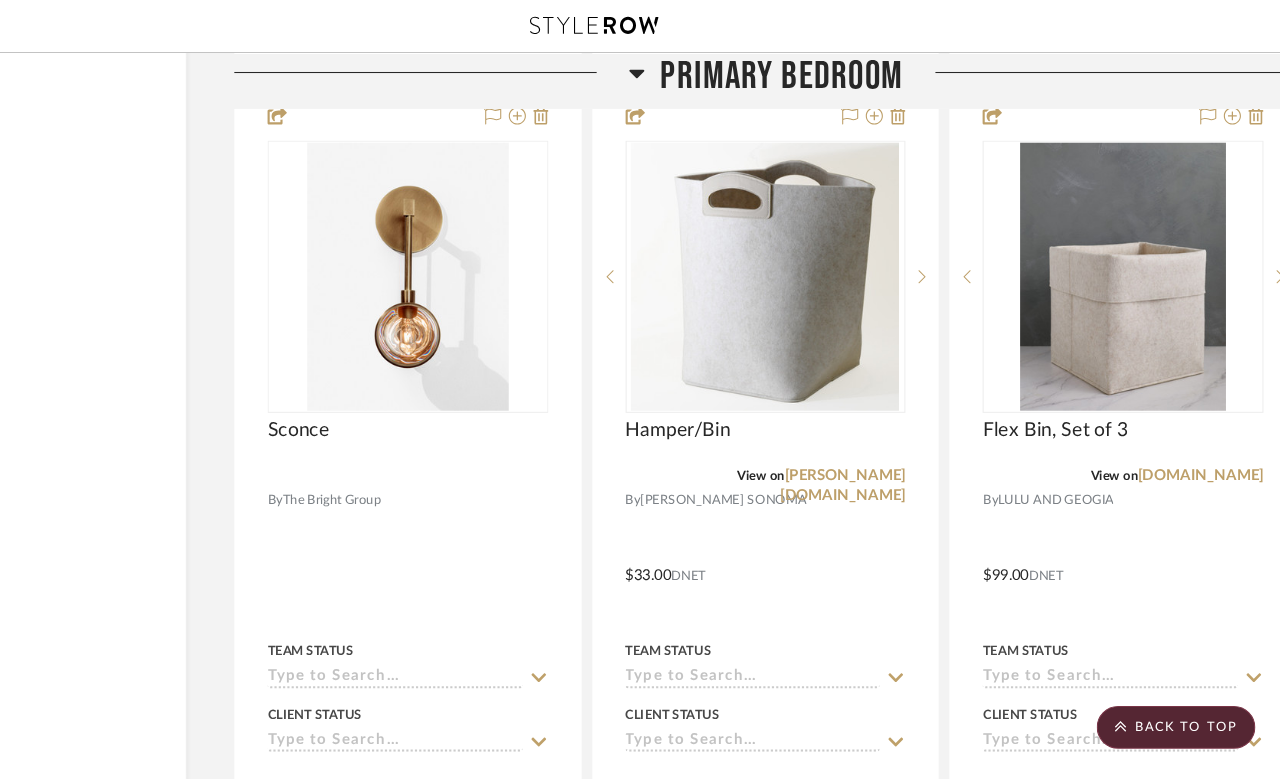 scroll, scrollTop: 8013, scrollLeft: 116, axis: both 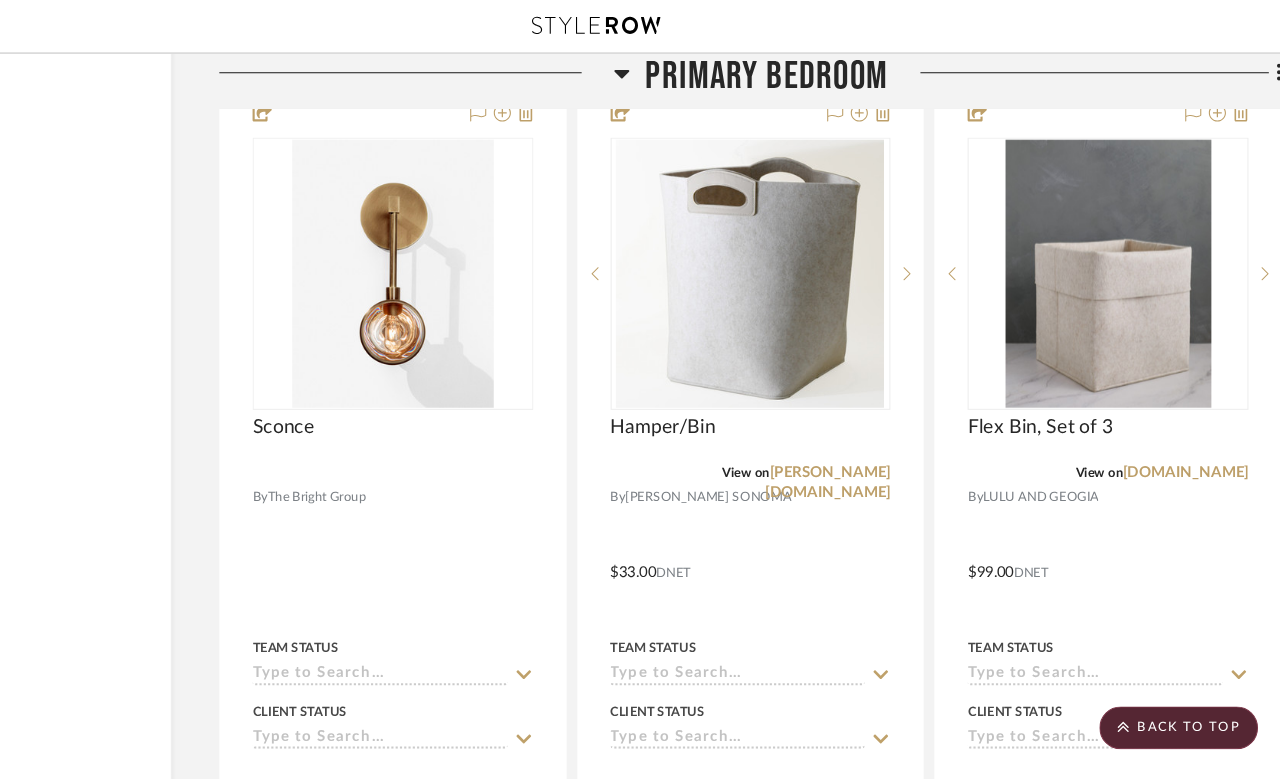click at bounding box center [0, 0] 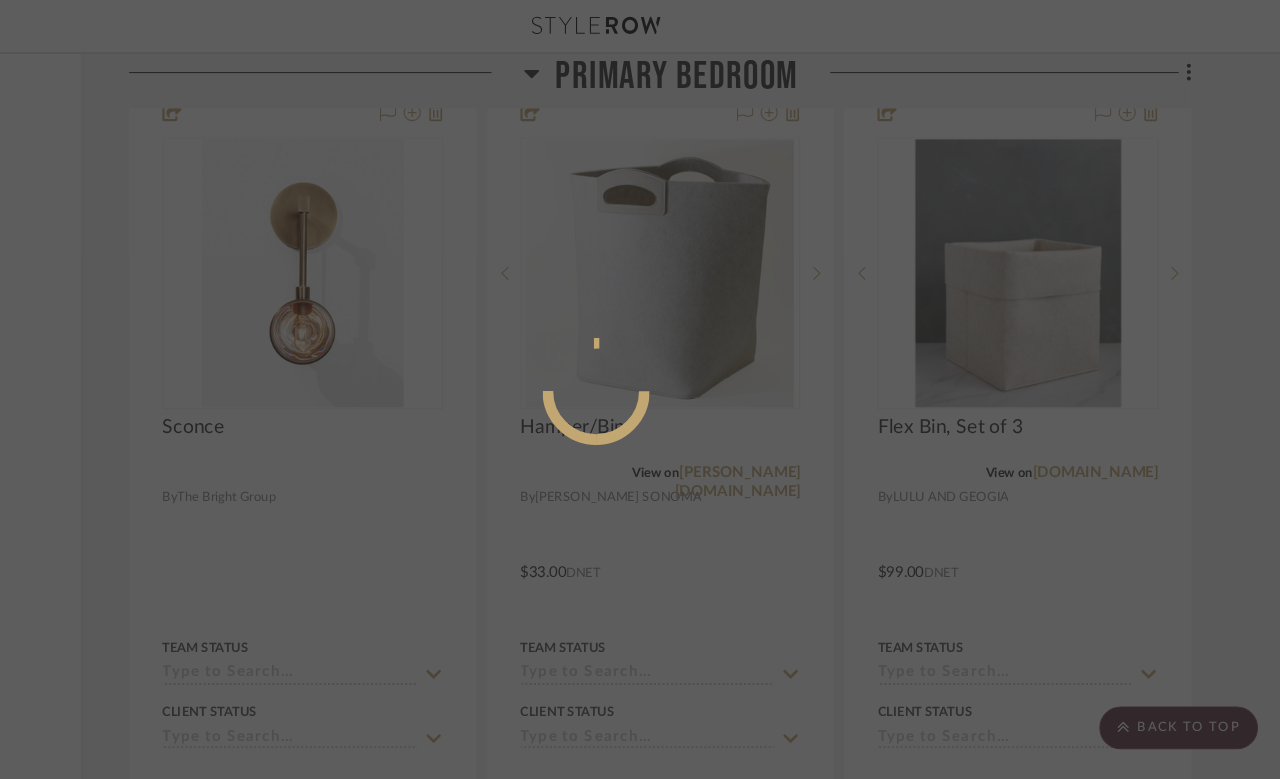 scroll, scrollTop: 0, scrollLeft: 0, axis: both 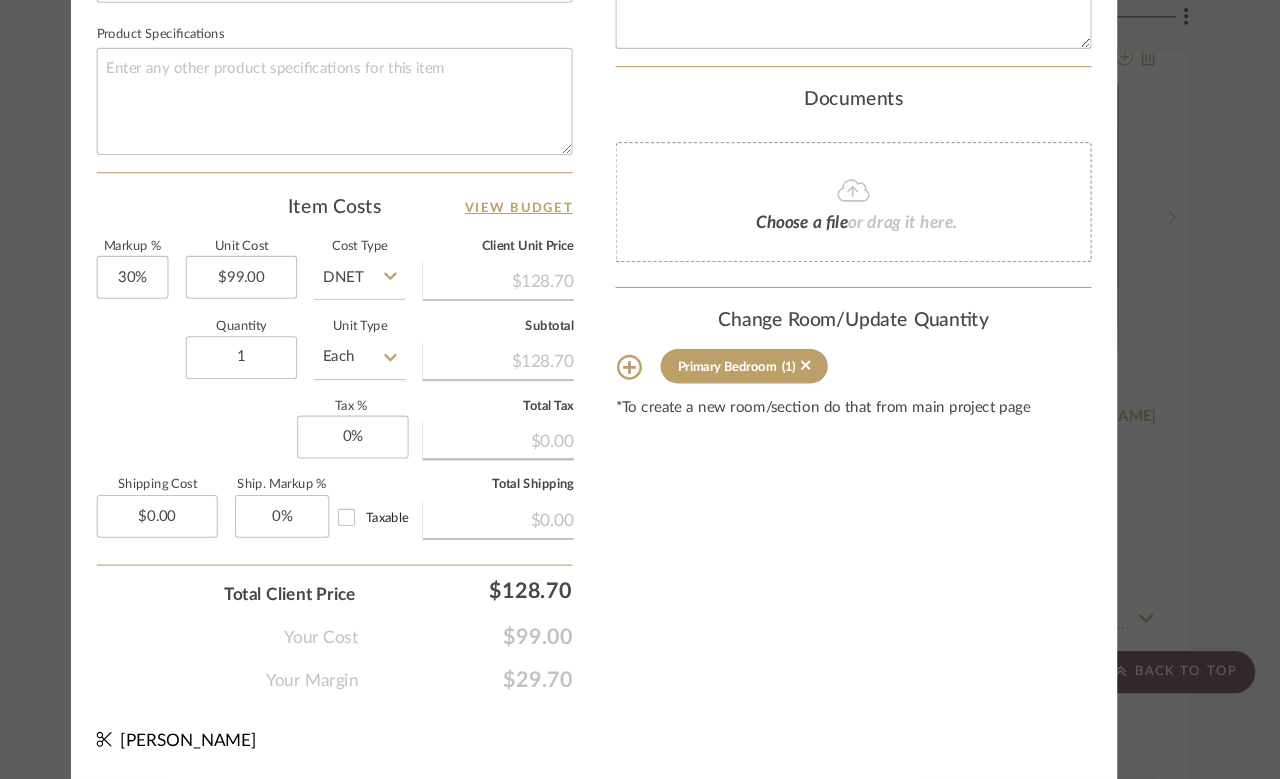 click on "Molly Primary Bedroom Flex Bin, Set of 3 Team View Client View Orders 1 / 3  Team-Facing Details   Item Name  Flex Bin, Set of 3  Brand  LULU AND GEOGIA  Internal Description   Dimensions   Product Specifications   Item Costs   View Budget   Markup %  30%  Unit Cost  $99.00  Cost Type  DNET  Client Unit Price   $128.70   Quantity  1  Unit Type  Each  Subtotal   $128.70   Tax %  0%  Total Tax   $0.00   Shipping Cost  $0.00  Ship. Markup %  0% Taxable  Total Shipping   $0.00  Total Client Price  $128.70  Your Cost  $99.00  Your Margin  $29.70  Content here copies to Client View - confirm visibility there.  Show in Client Dashboard   Include in Budget   View Budget  Team Status  Lead Time  In Stock Weeks  Est. Min   Est. Max   Due Date   Install Date  Tasks / To-Dos /  team Messaging  Leave yourself a note here or share next steps with your team. You will receive emails when they
respond!  Invite Collaborator Internal Notes  Documents  Choose a file  or drag it here. Change Room/Update Quantity (1)" at bounding box center (640, 389) 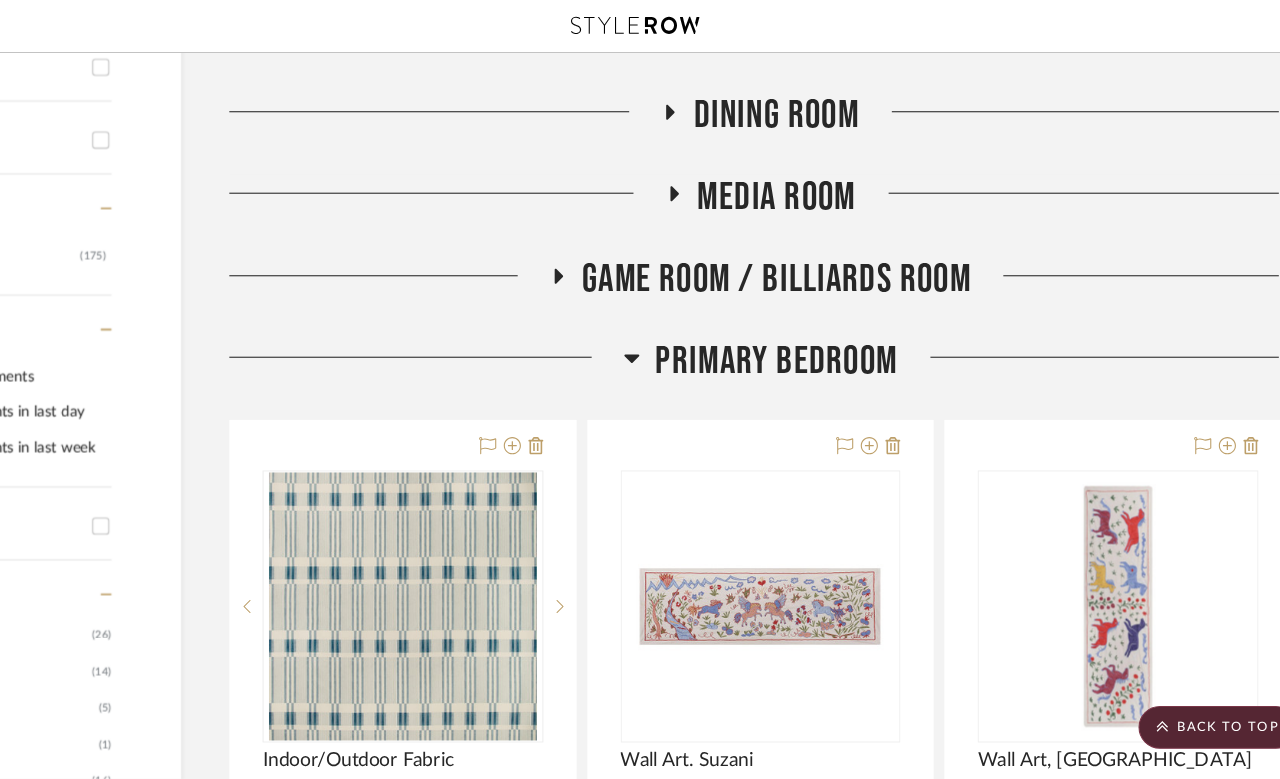 scroll, scrollTop: 598, scrollLeft: 160, axis: both 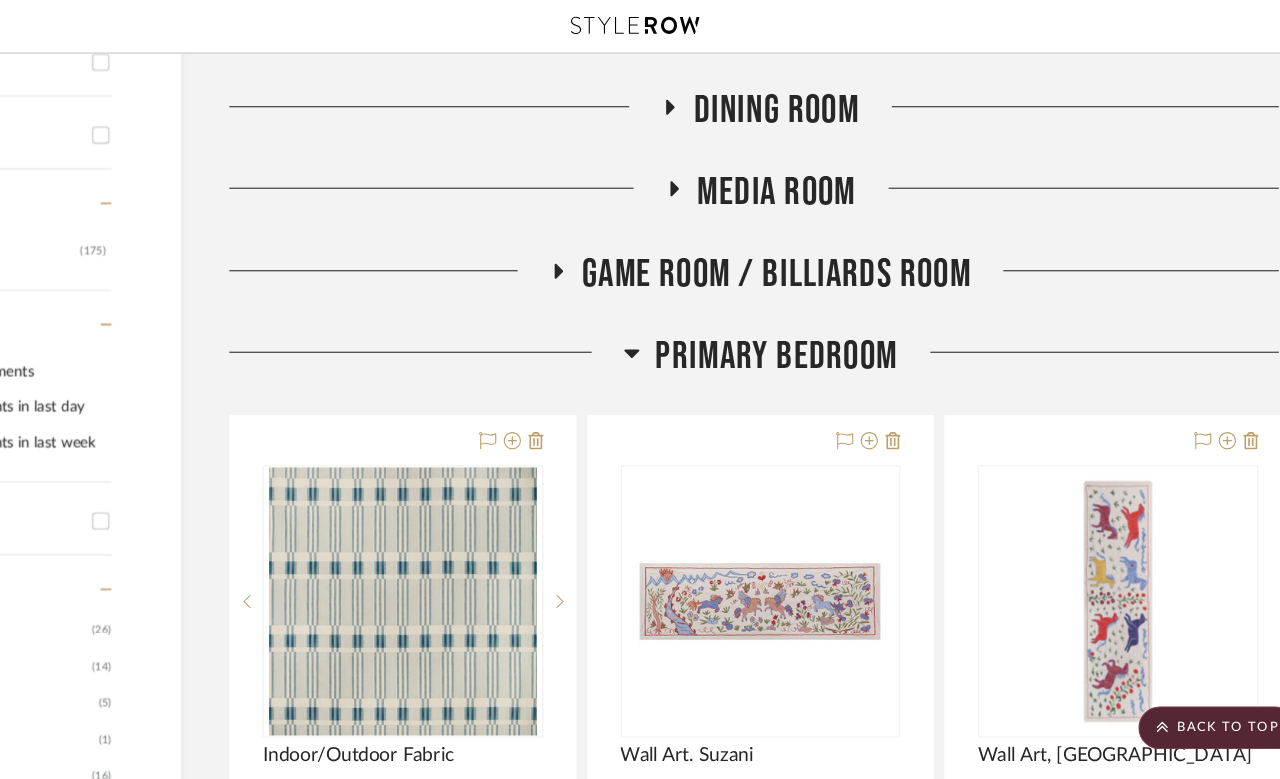 click 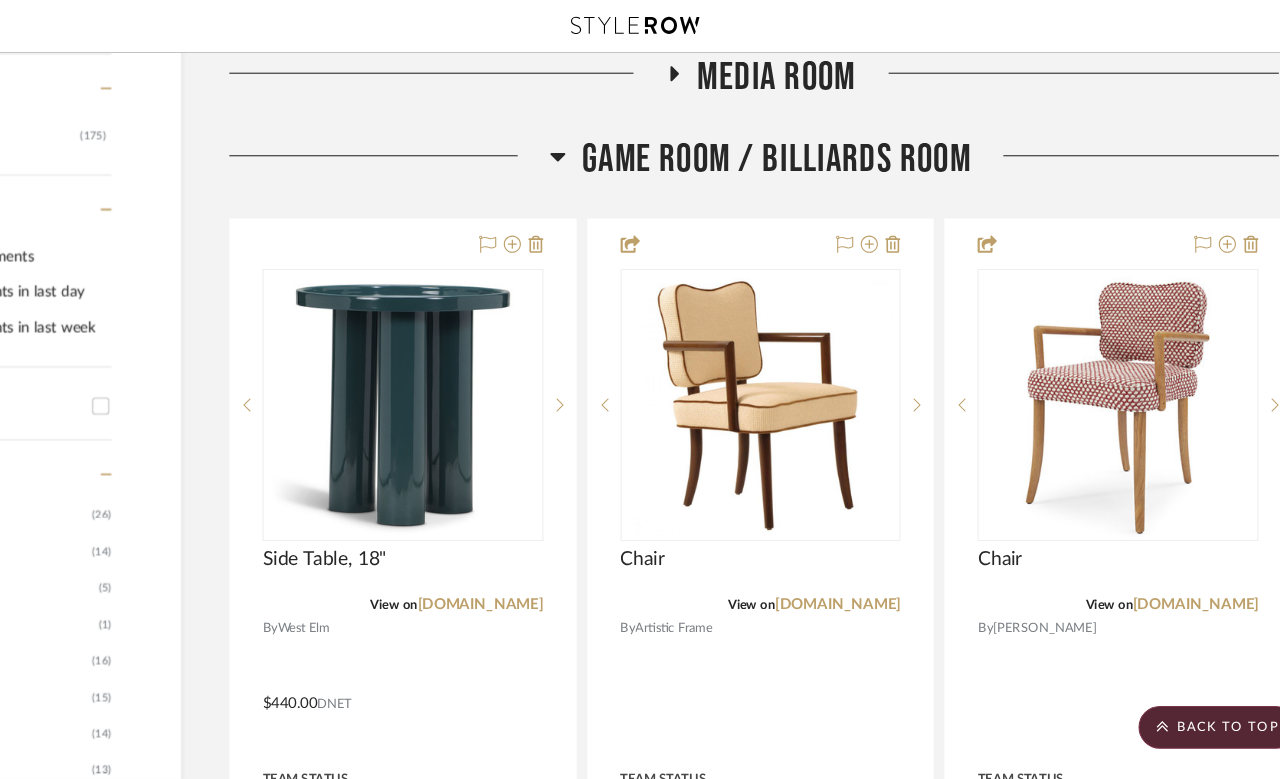 scroll, scrollTop: 703, scrollLeft: 160, axis: both 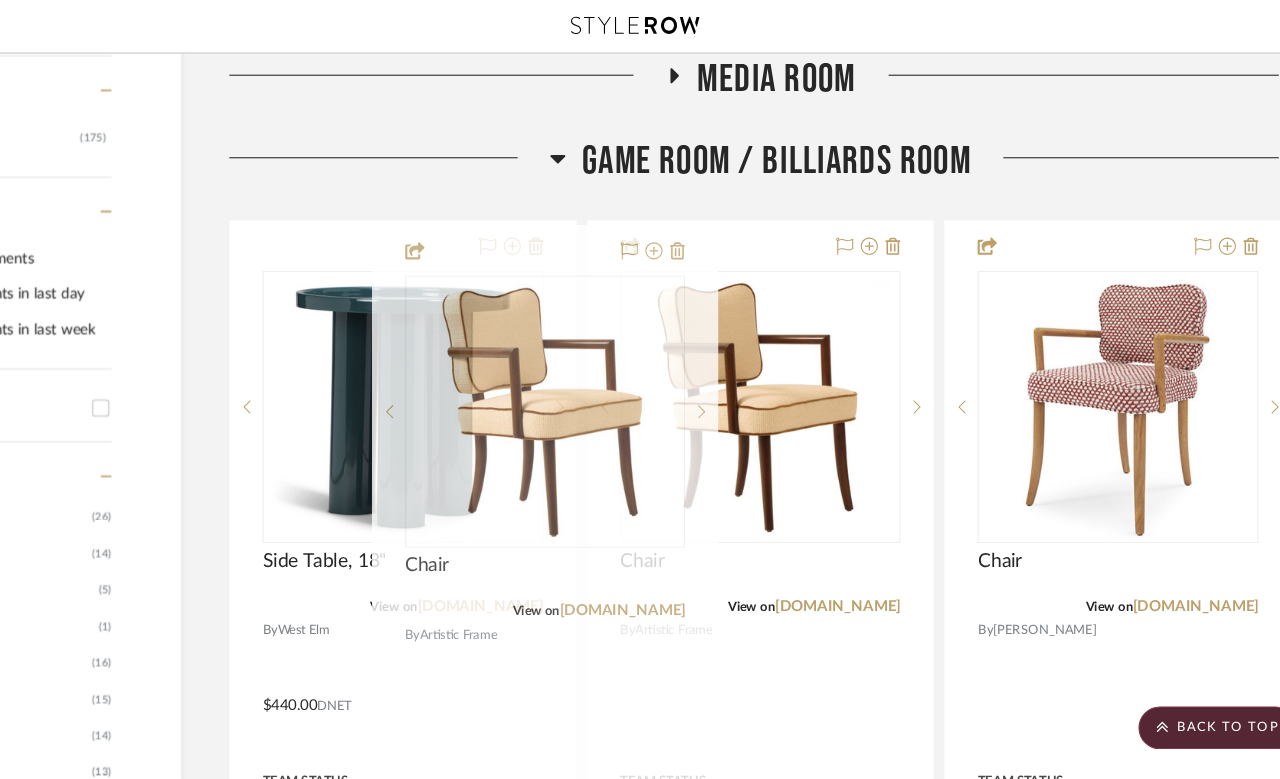 type 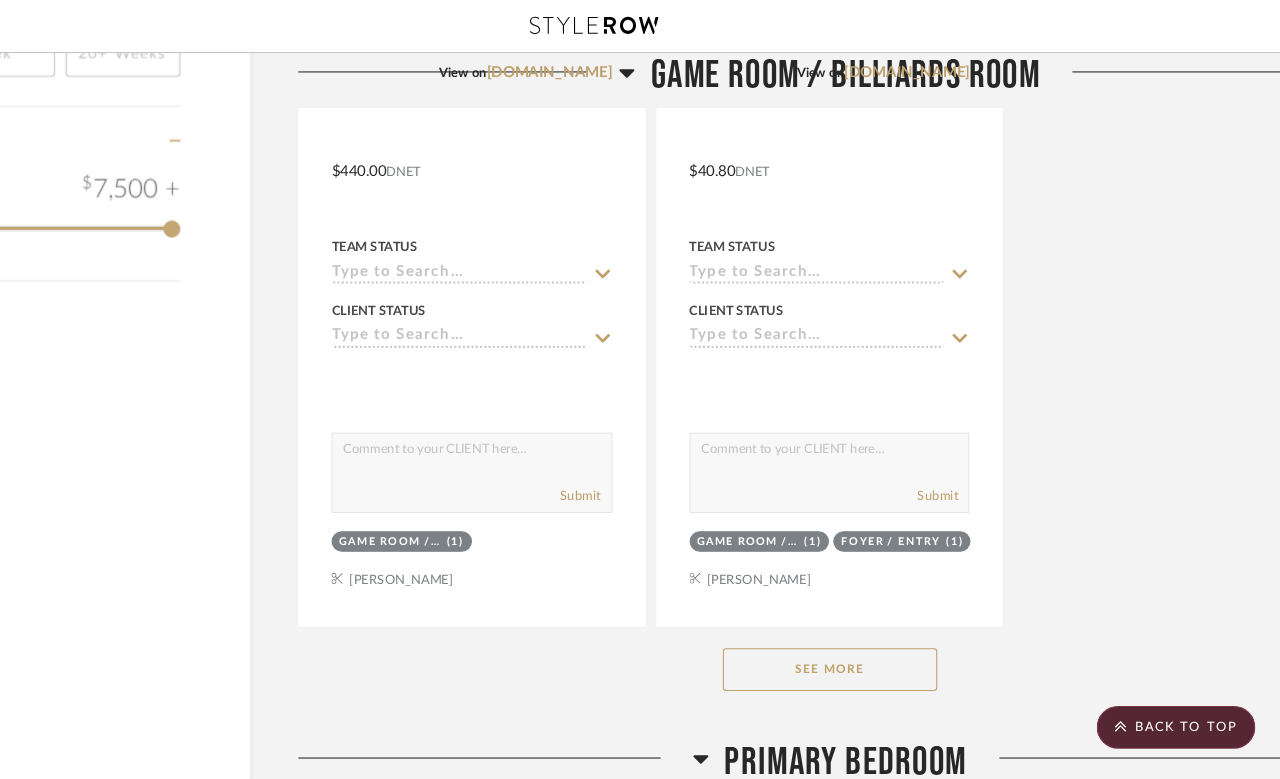 scroll, scrollTop: 2980, scrollLeft: 57, axis: both 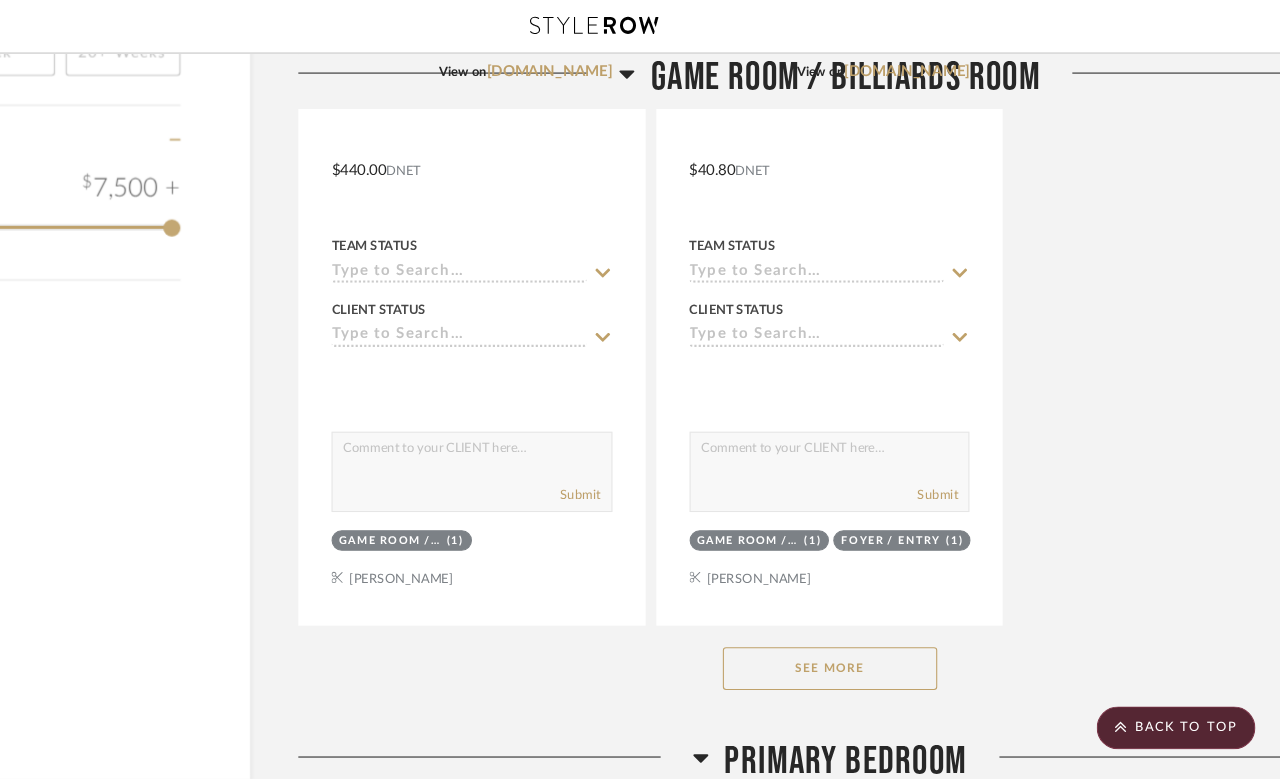 click on "See More" 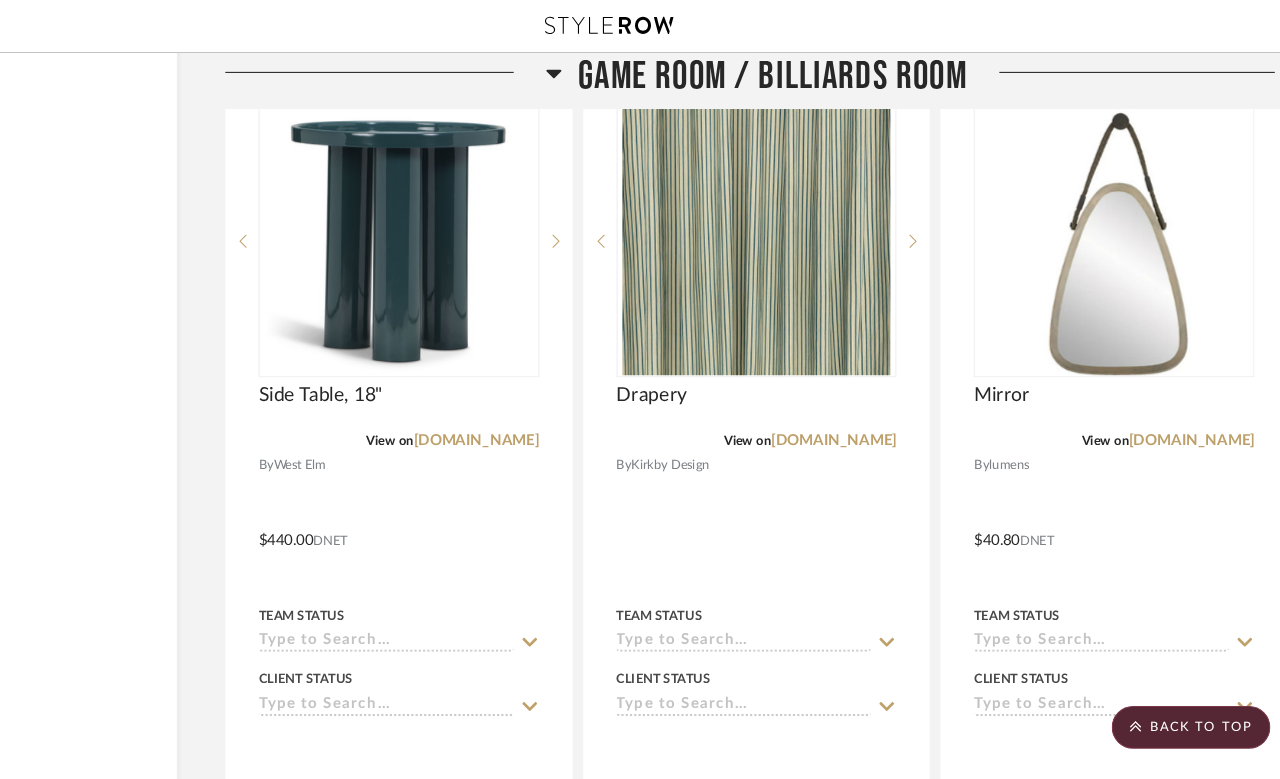 scroll, scrollTop: 3416, scrollLeft: 139, axis: both 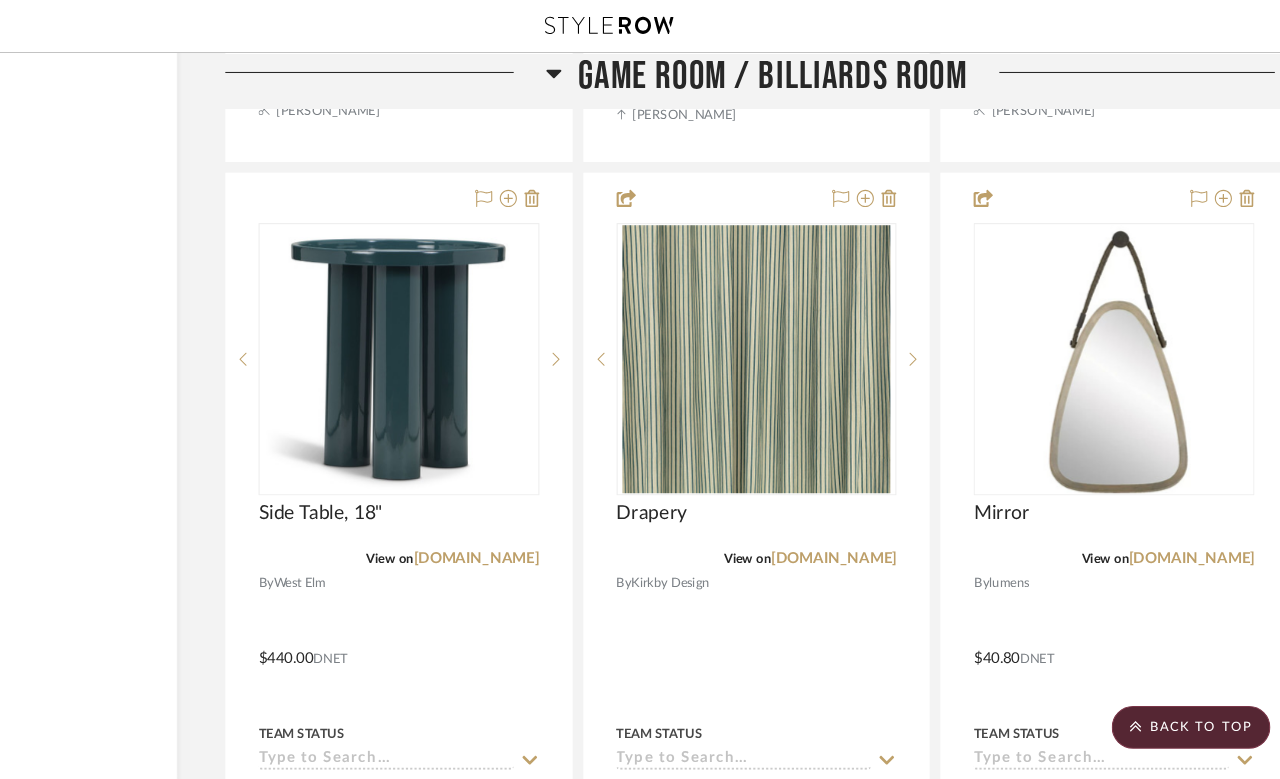 click at bounding box center [923, 336] 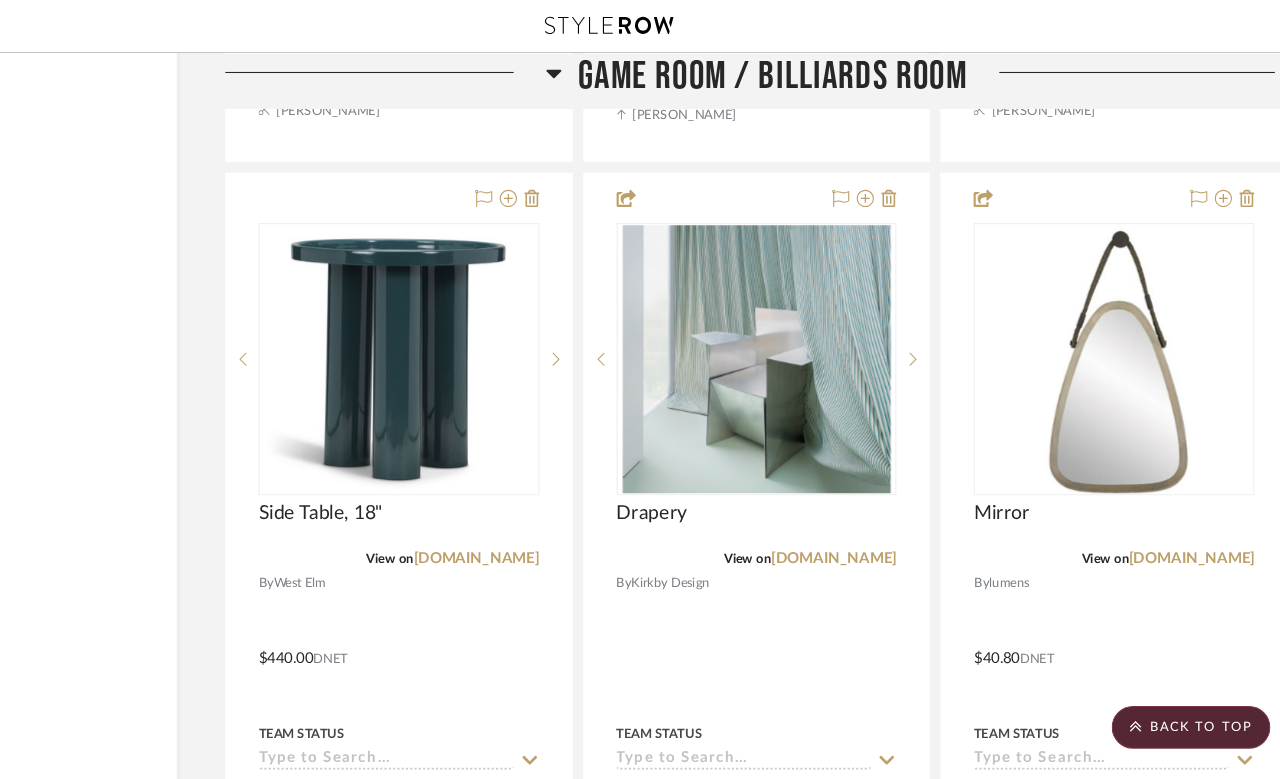 click at bounding box center (923, 336) 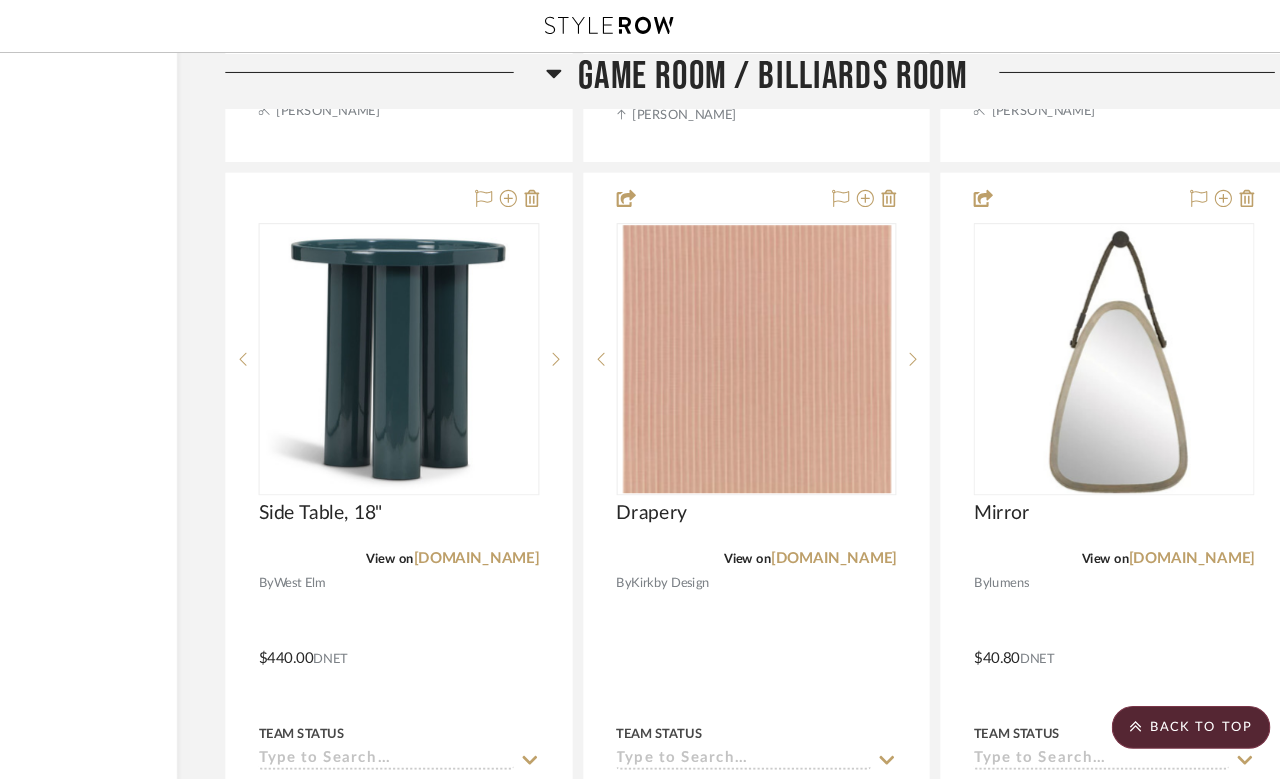click at bounding box center (923, 336) 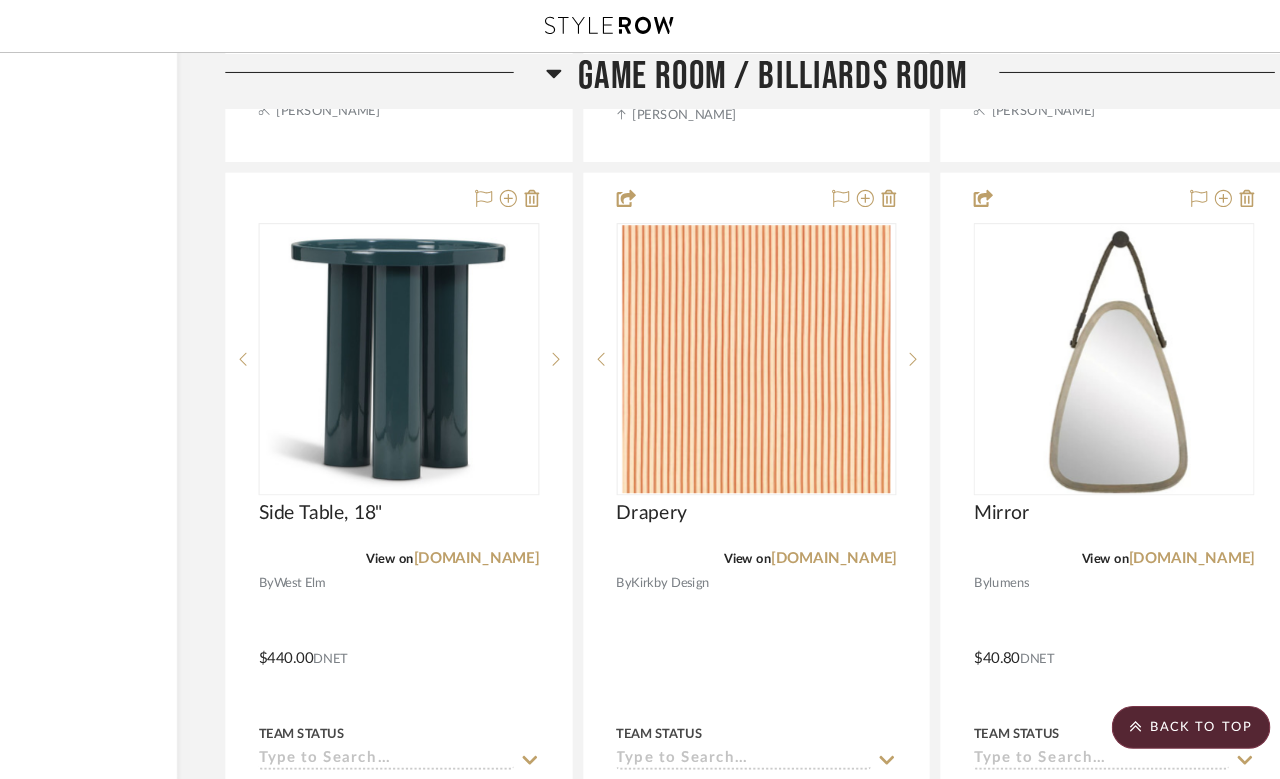 click at bounding box center [632, 336] 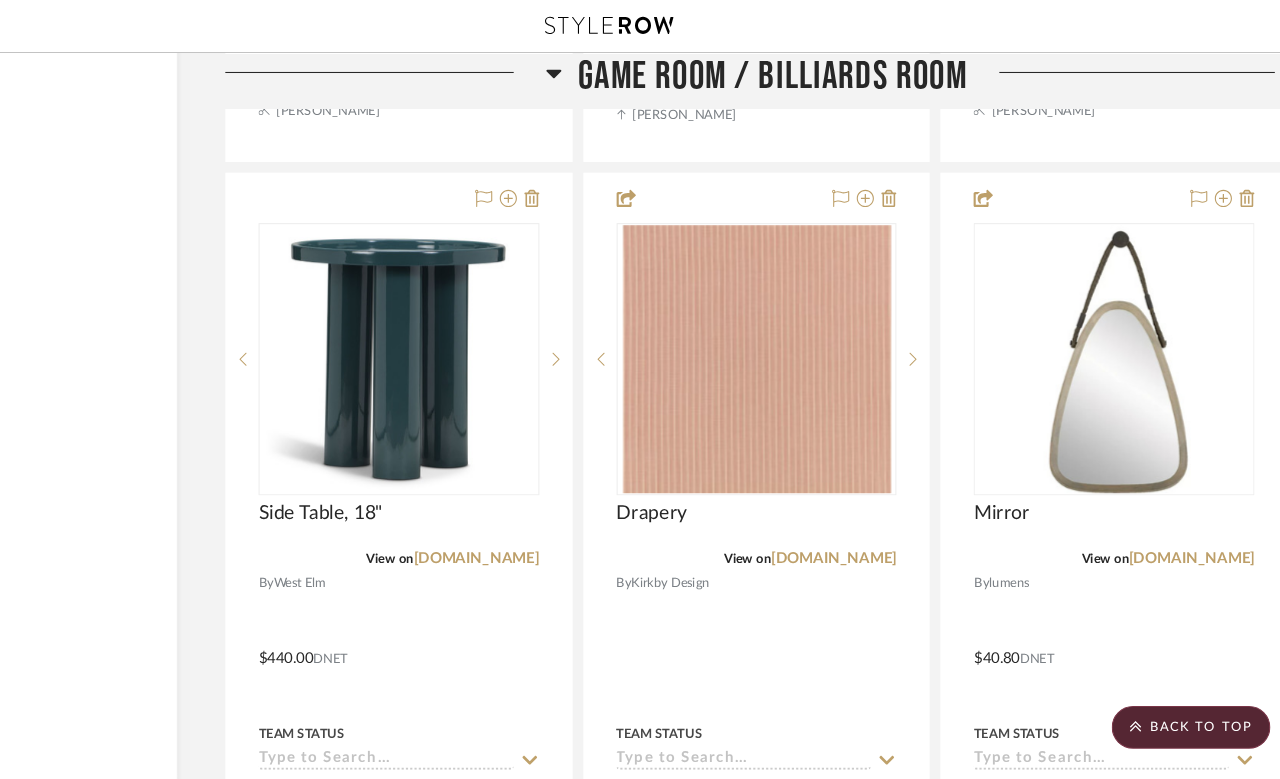 click at bounding box center [632, 336] 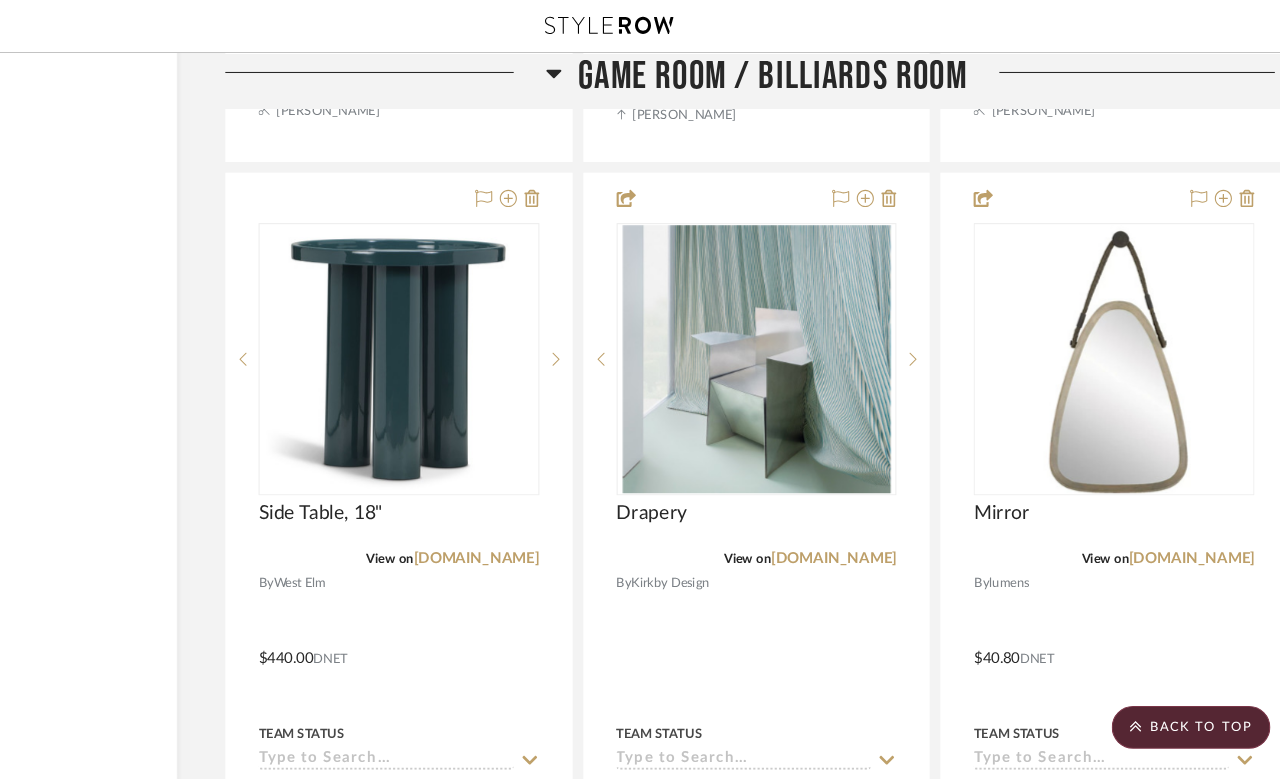 click at bounding box center (777, 336) 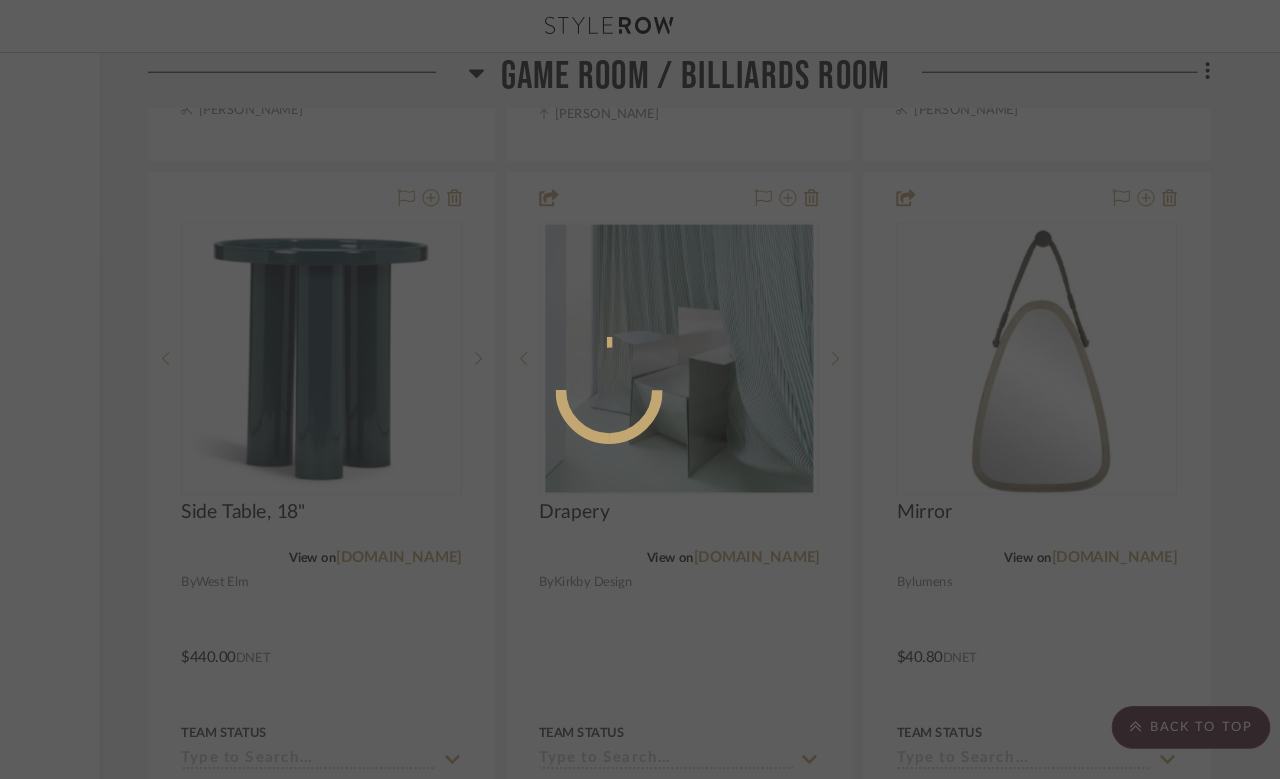scroll, scrollTop: 0, scrollLeft: 0, axis: both 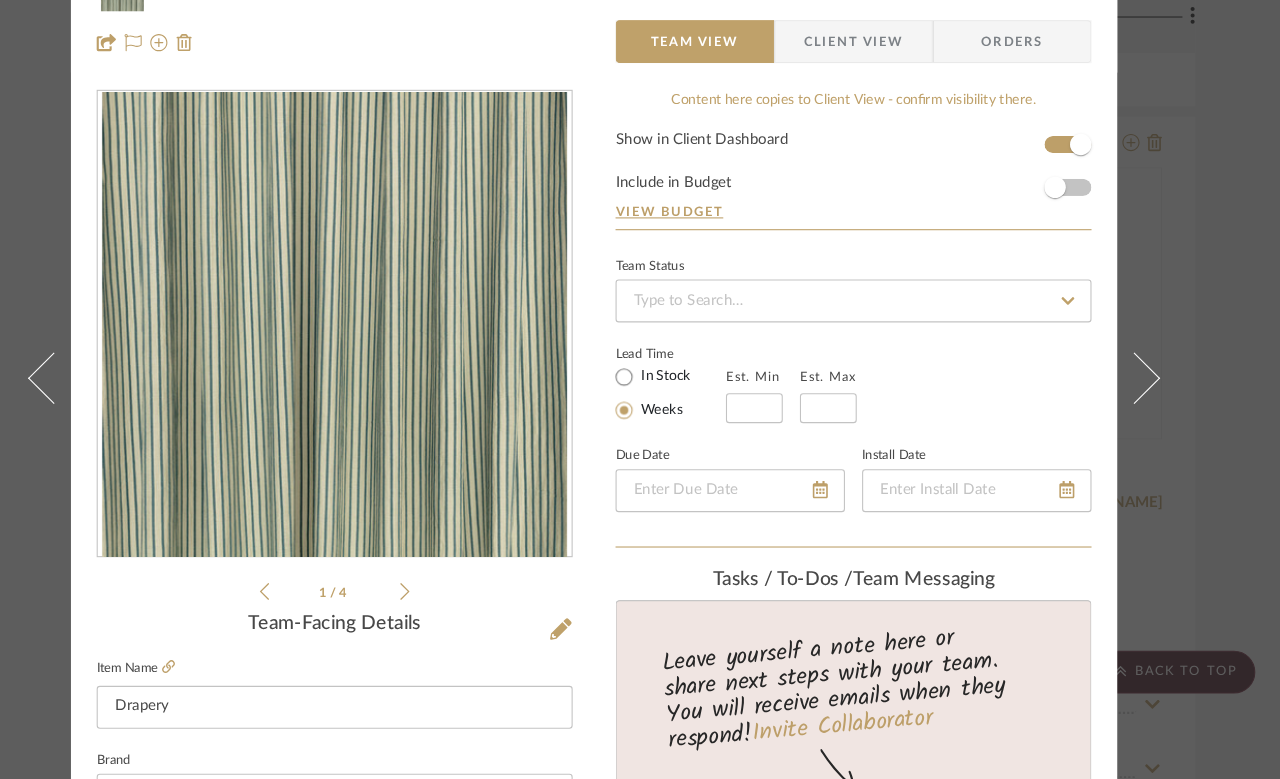 click 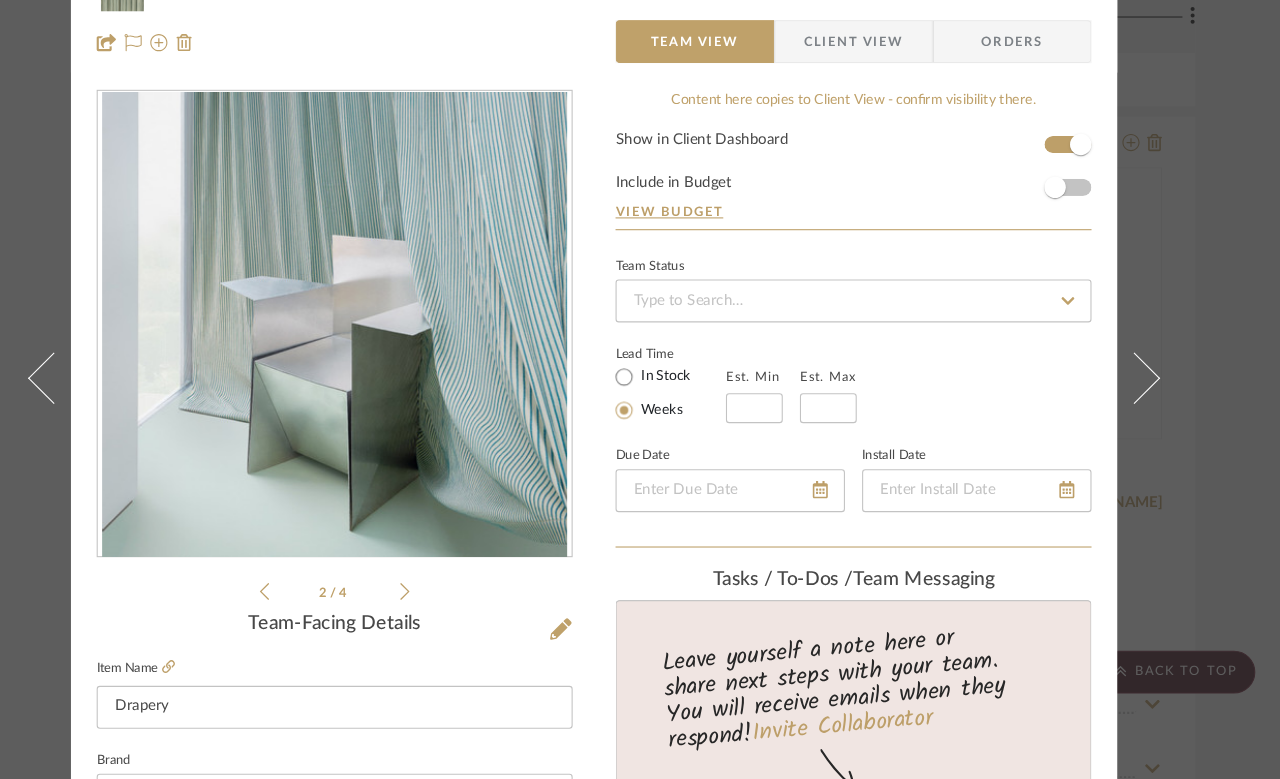 click at bounding box center [398, 355] 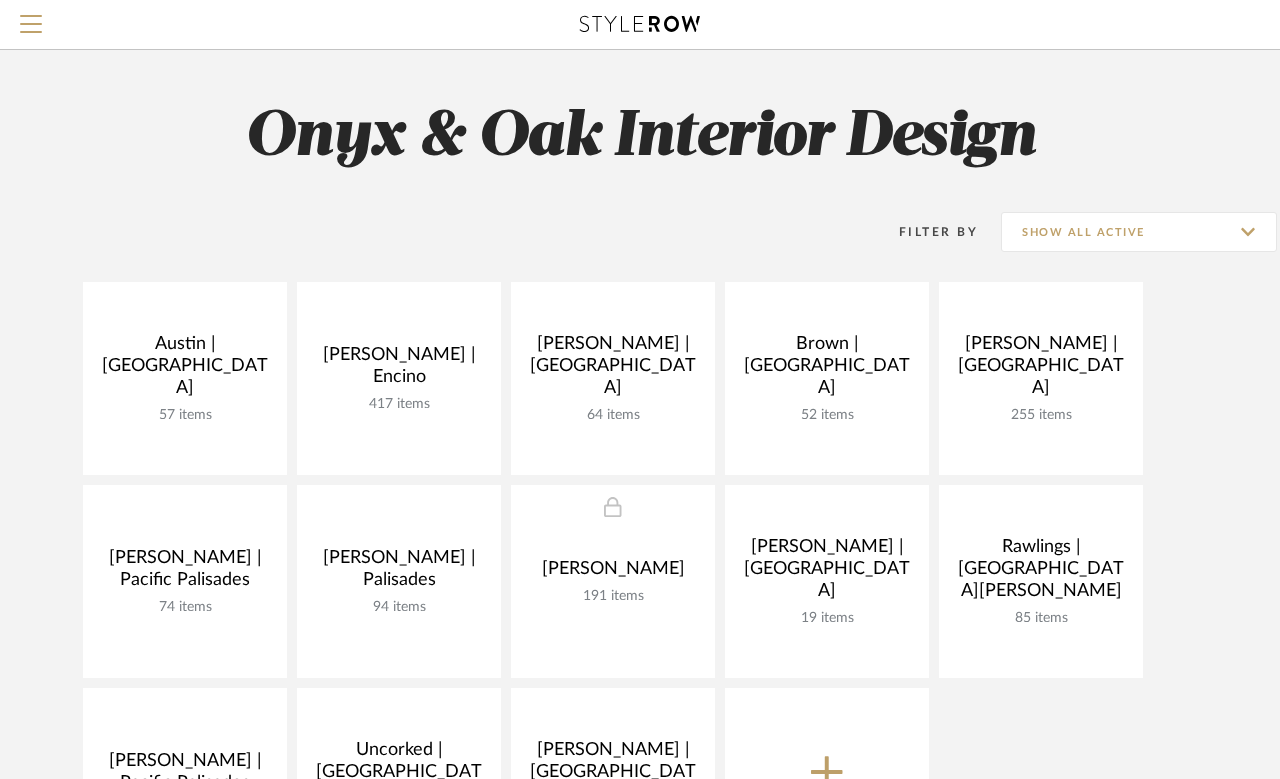 click 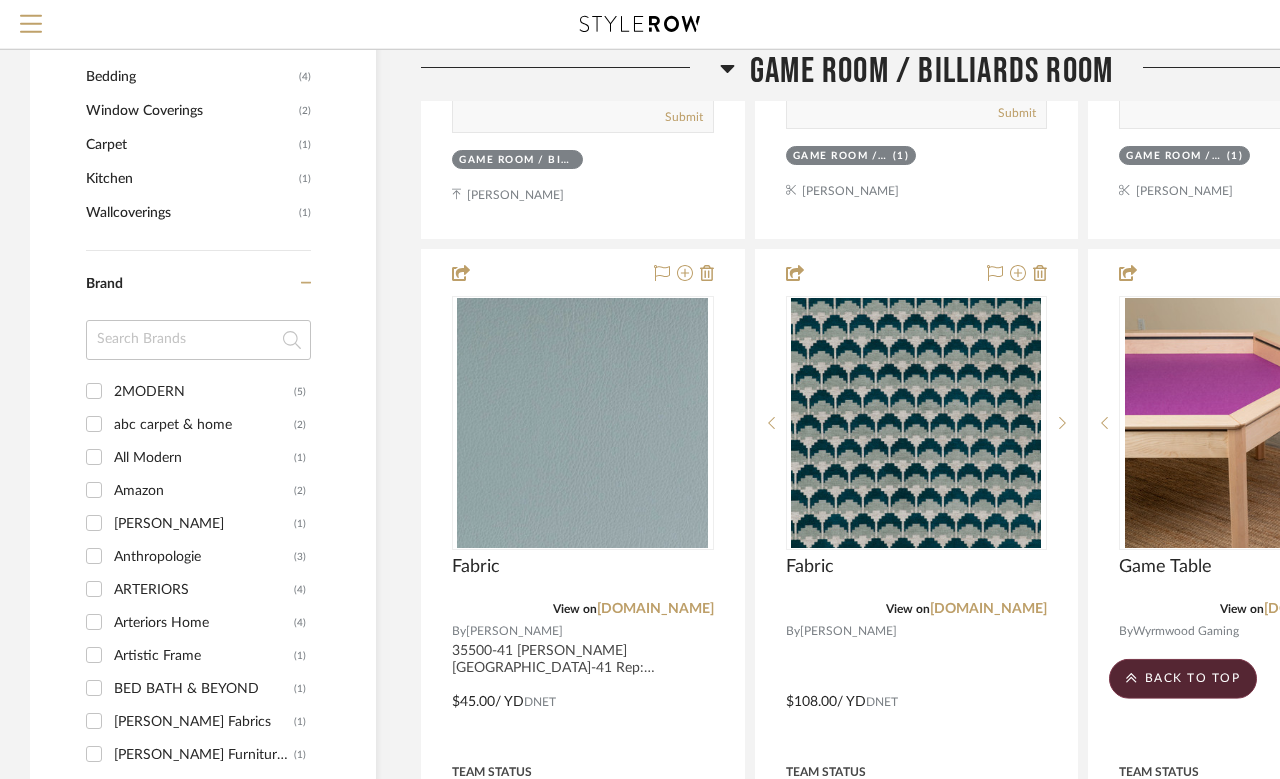 scroll, scrollTop: 1564, scrollLeft: 0, axis: vertical 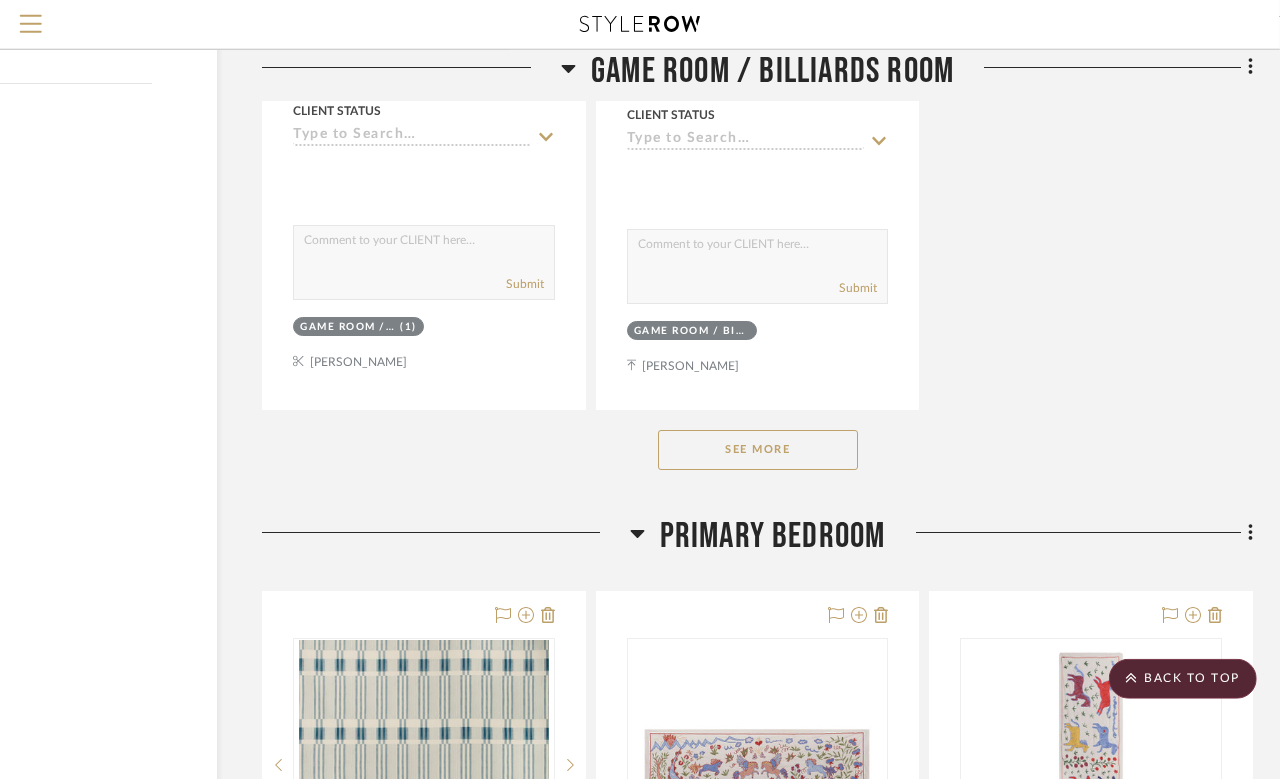 click on "See More" 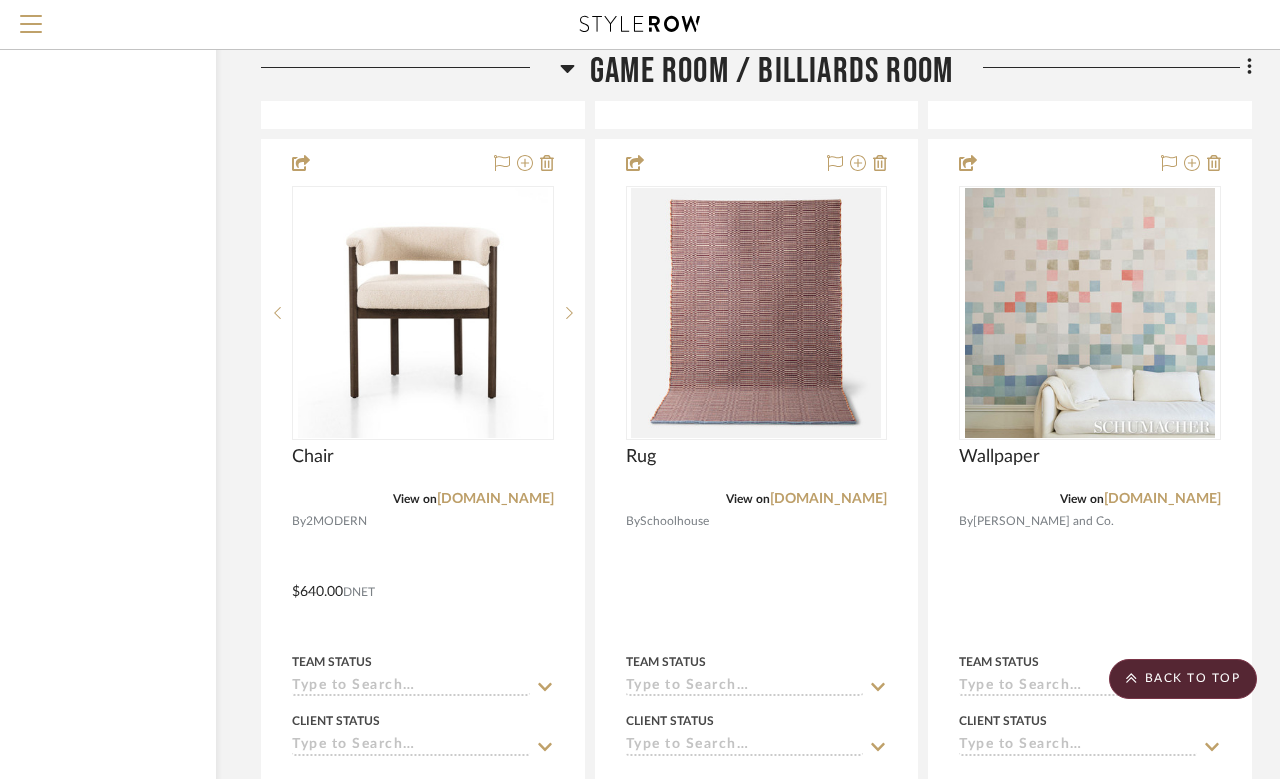 scroll, scrollTop: 7920, scrollLeft: 159, axis: both 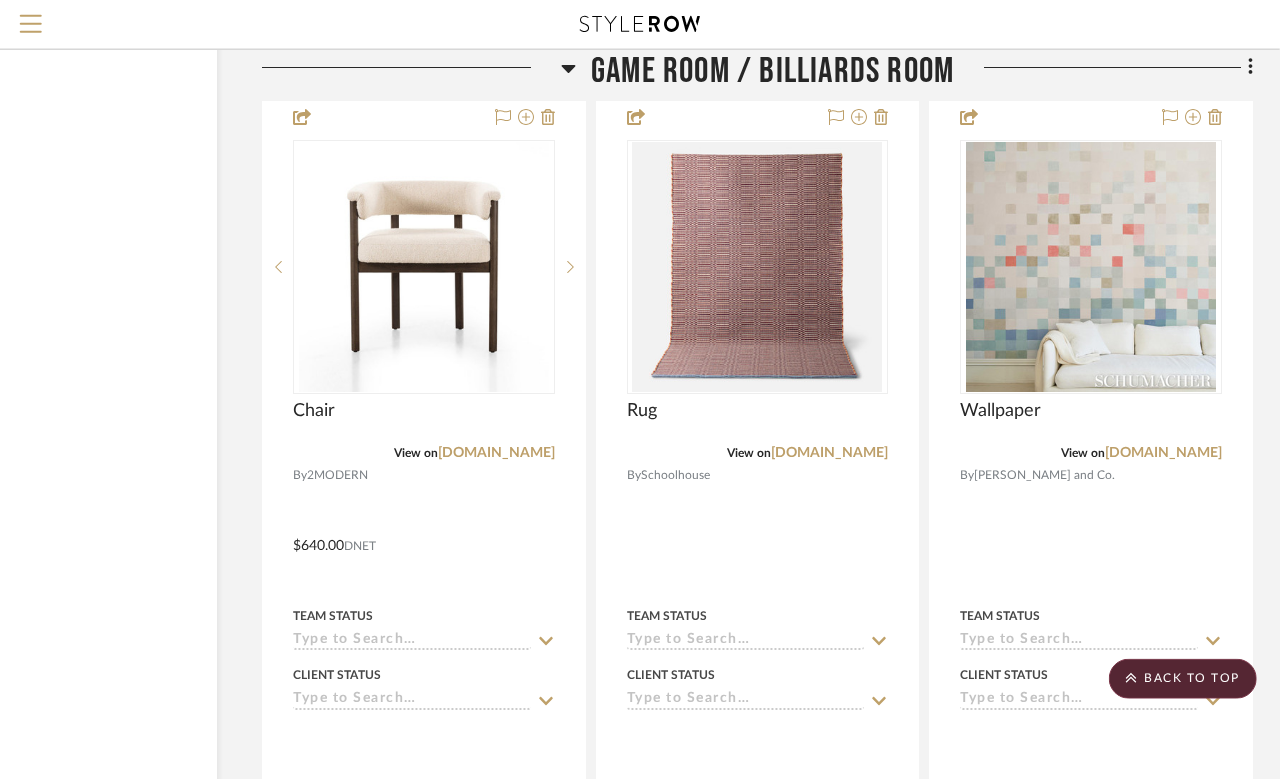 click on "[DOMAIN_NAME]" at bounding box center [1163, 453] 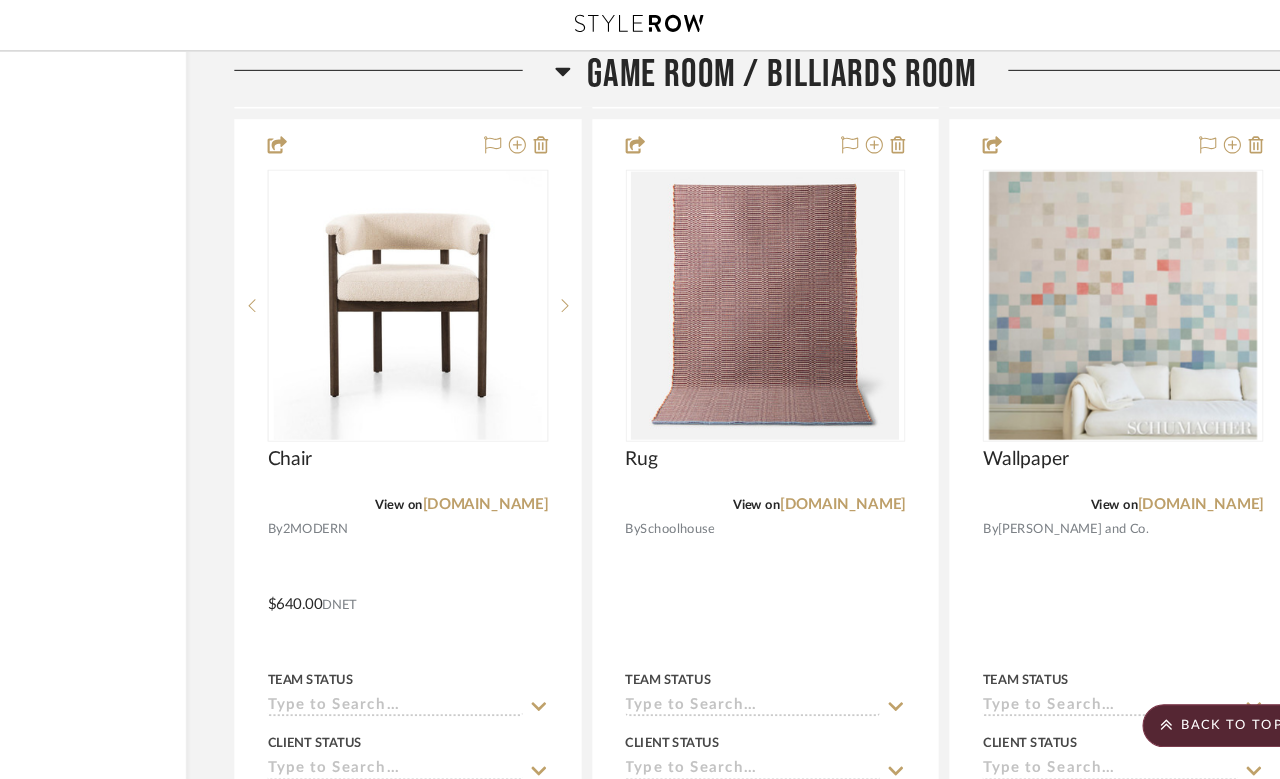 scroll, scrollTop: 7900, scrollLeft: 160, axis: both 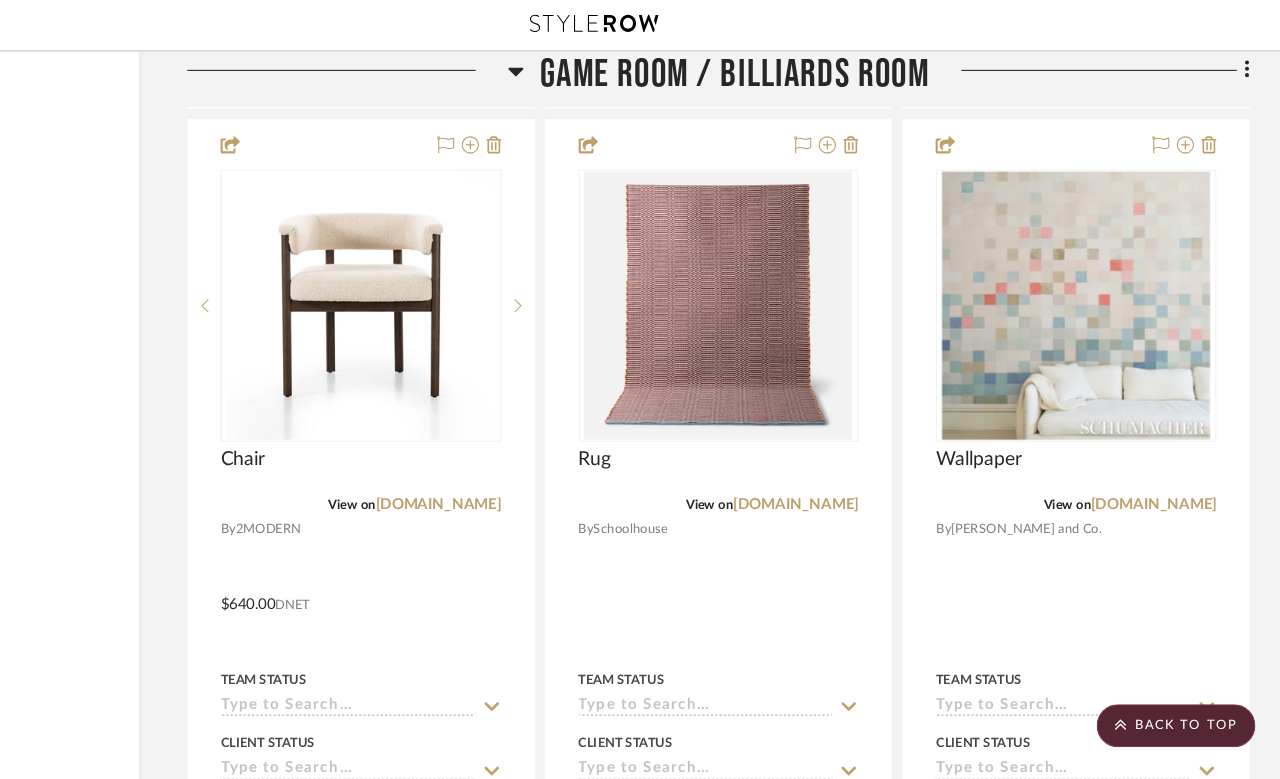 click at bounding box center (1090, 551) 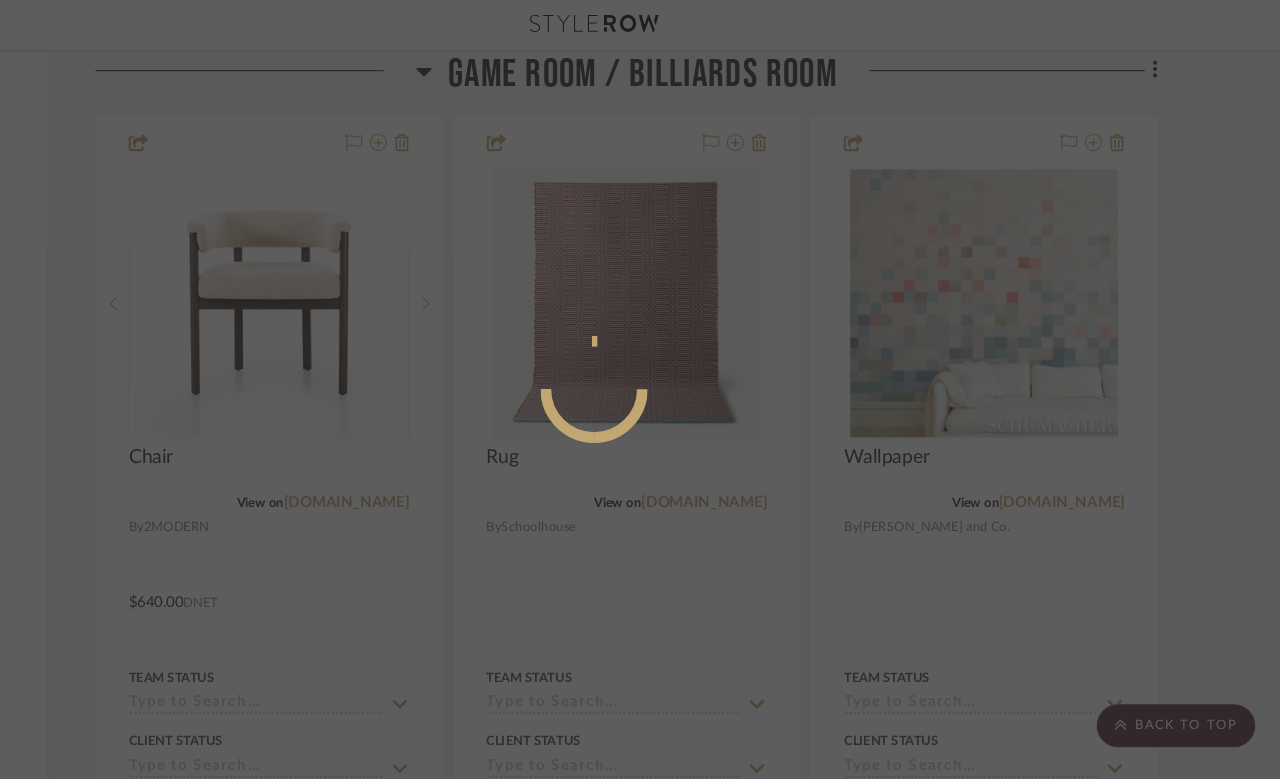 scroll, scrollTop: 52, scrollLeft: 86, axis: both 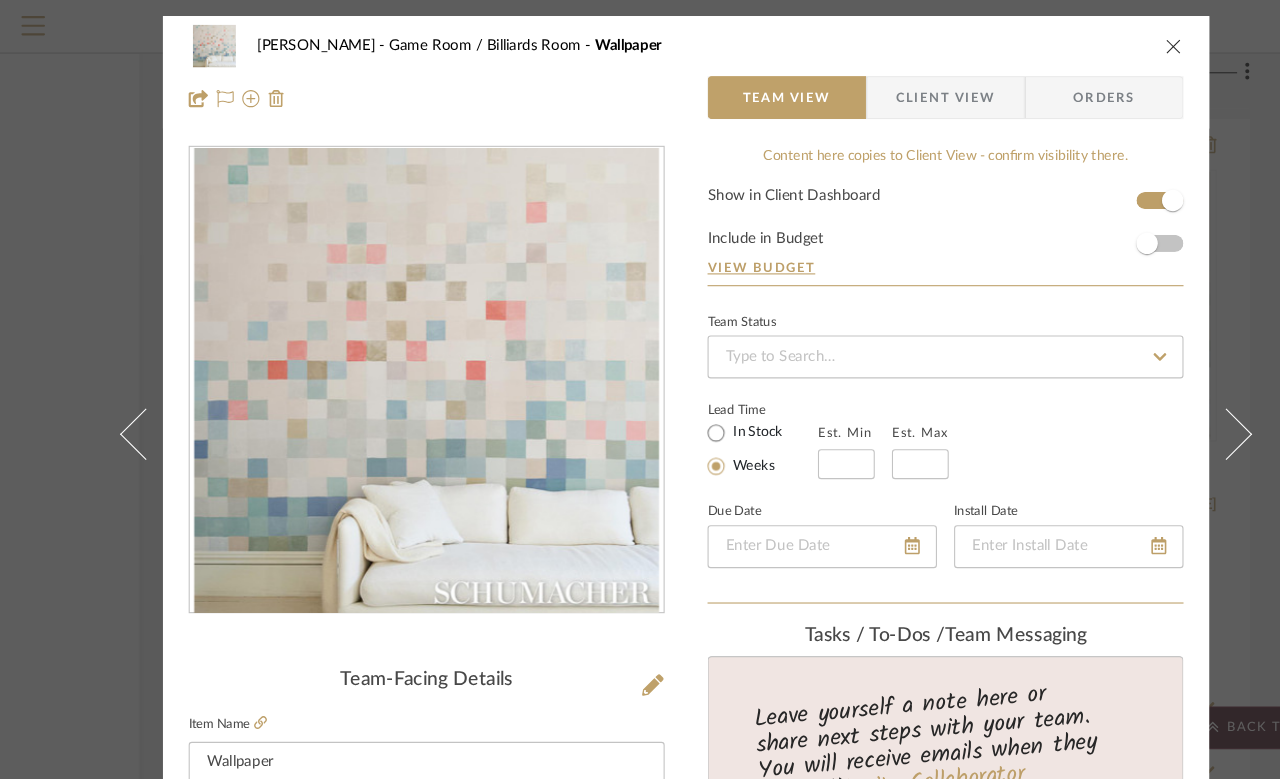 click at bounding box center (1156, 404) 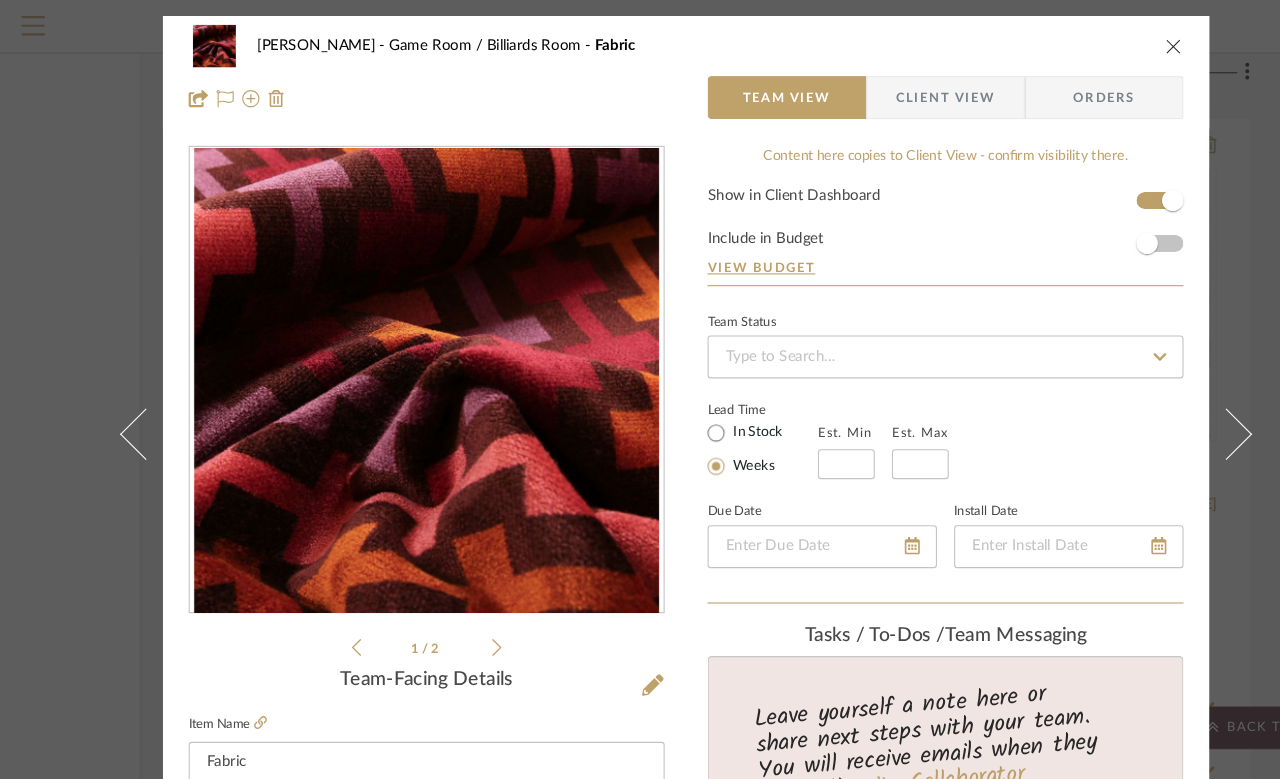 click at bounding box center [1156, 404] 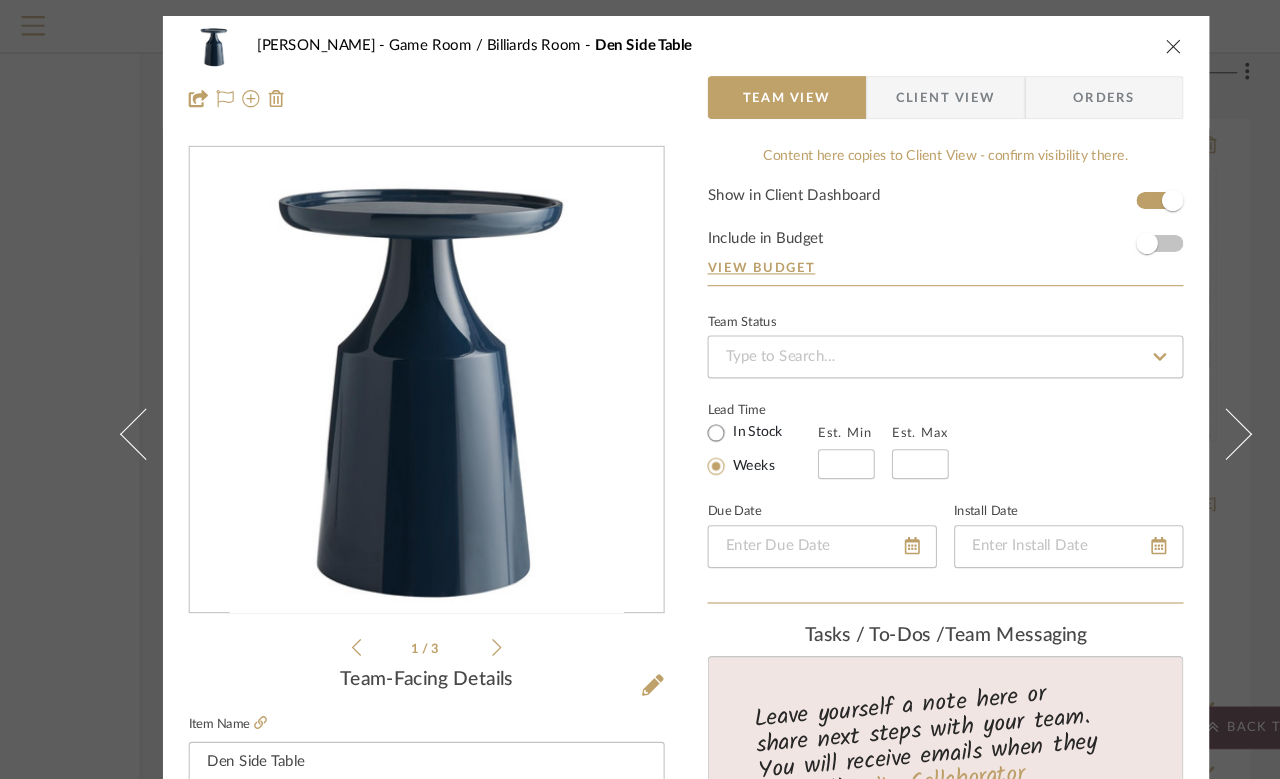 scroll, scrollTop: 0, scrollLeft: 0, axis: both 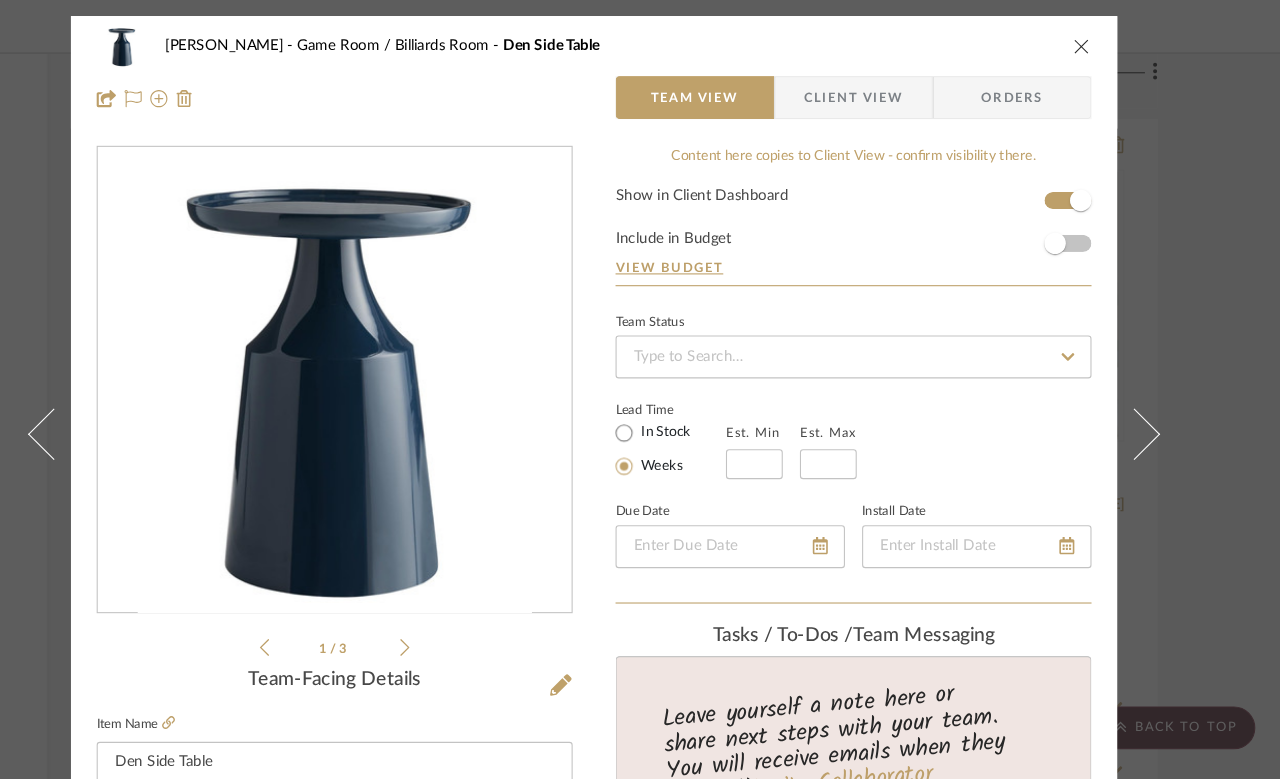 click at bounding box center (1095, 43) 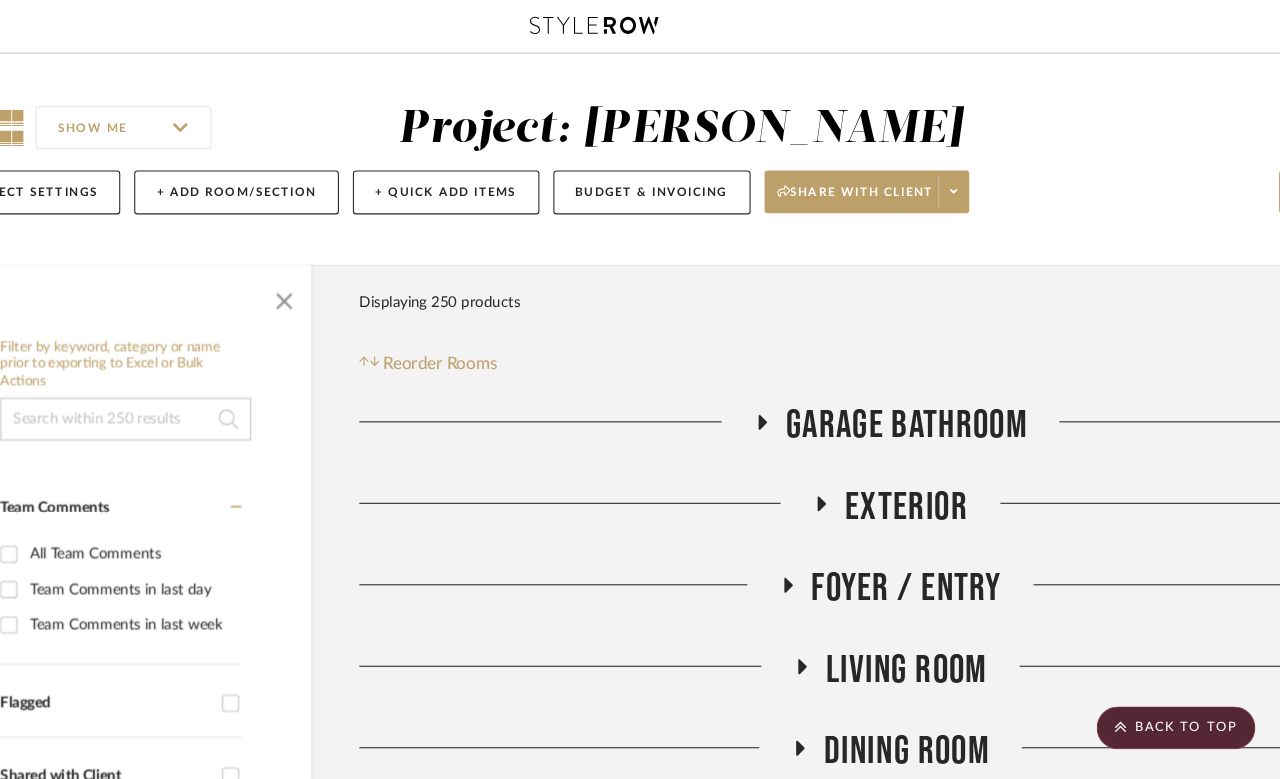 scroll, scrollTop: 7850, scrollLeft: 160, axis: both 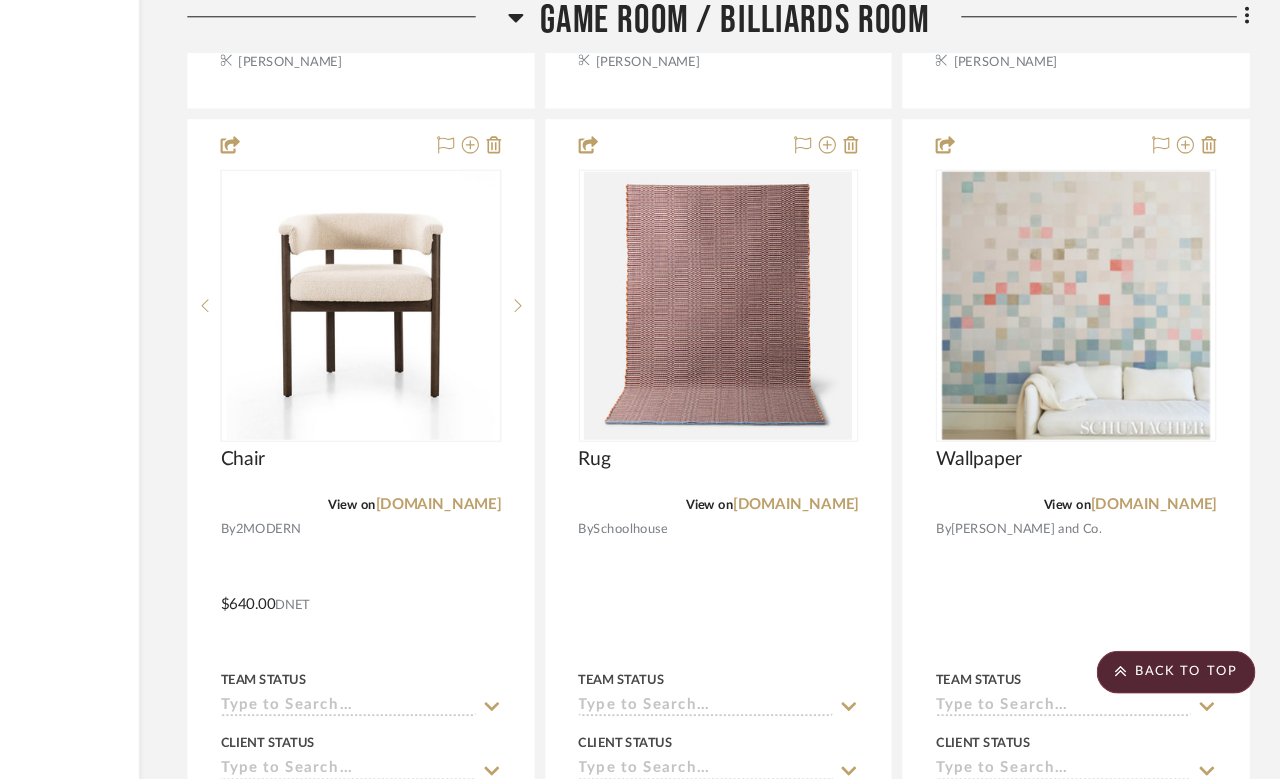 click at bounding box center [757, 601] 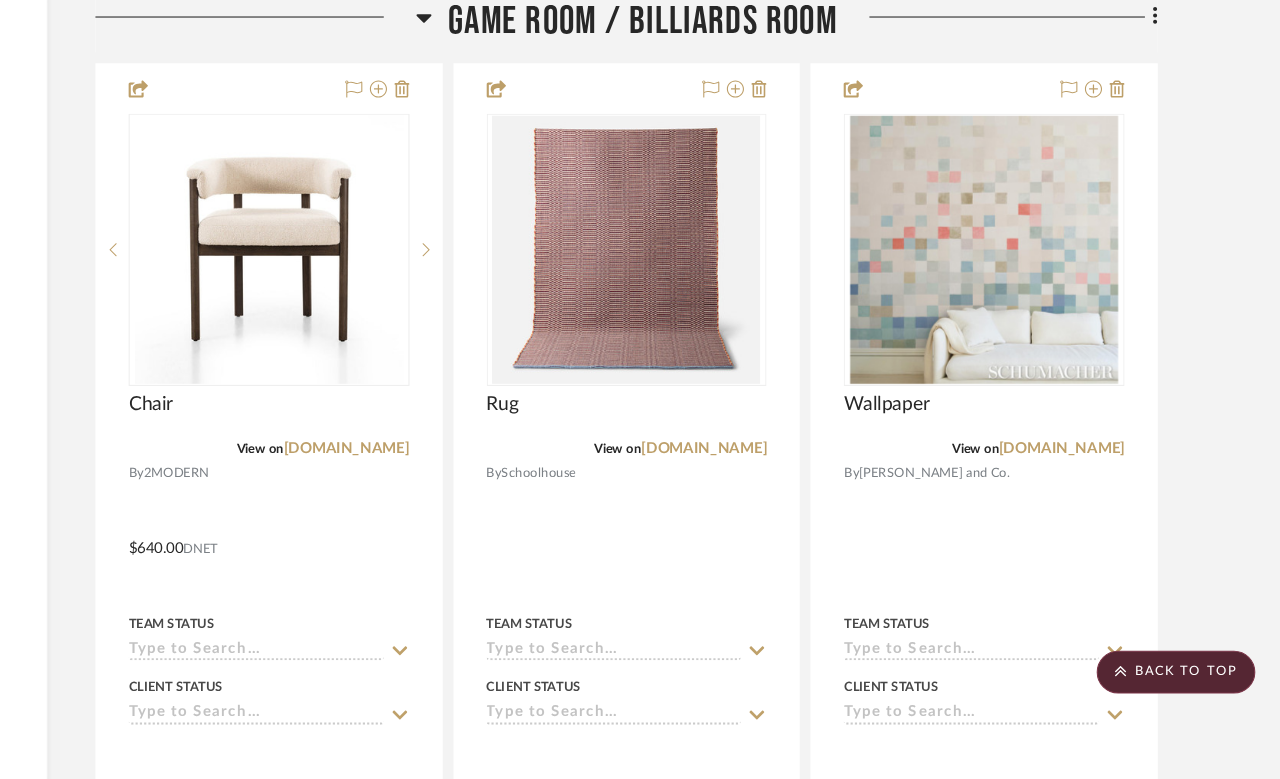 scroll, scrollTop: 0, scrollLeft: 0, axis: both 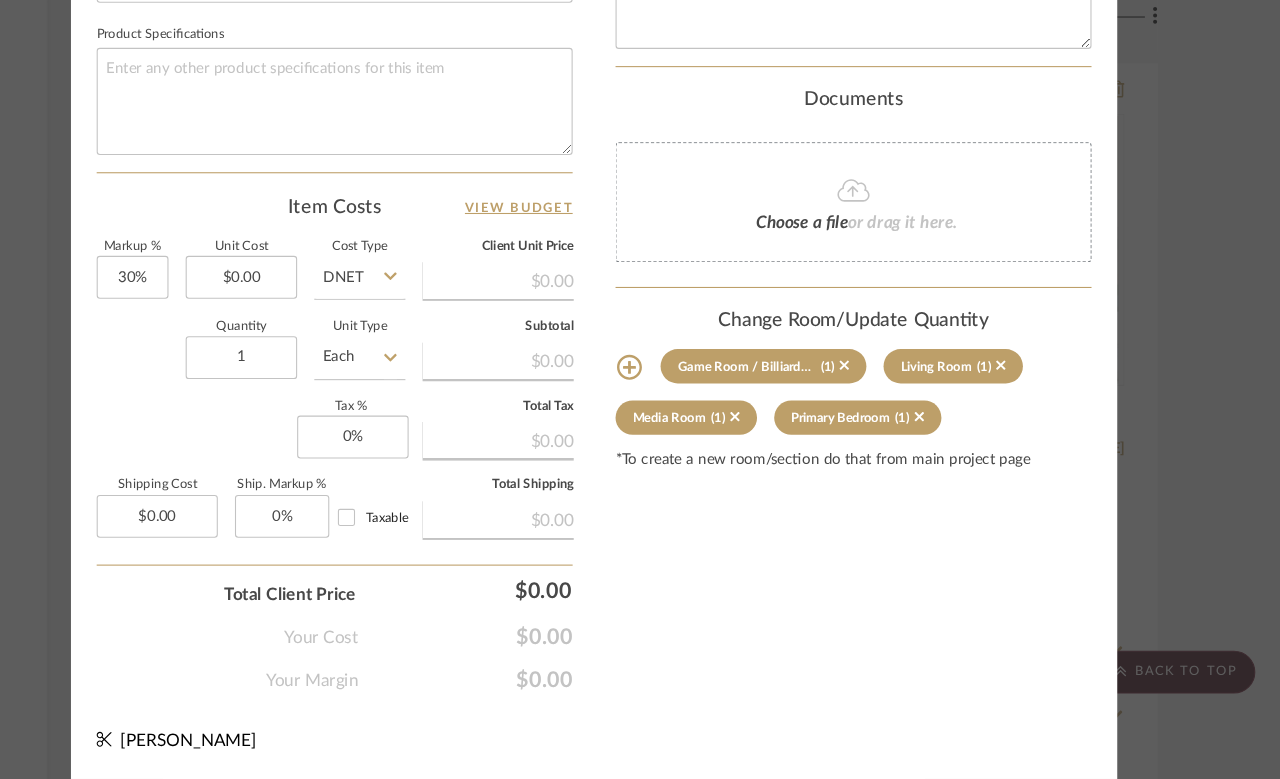 click on "Game Room / Billiards Room  (1)" 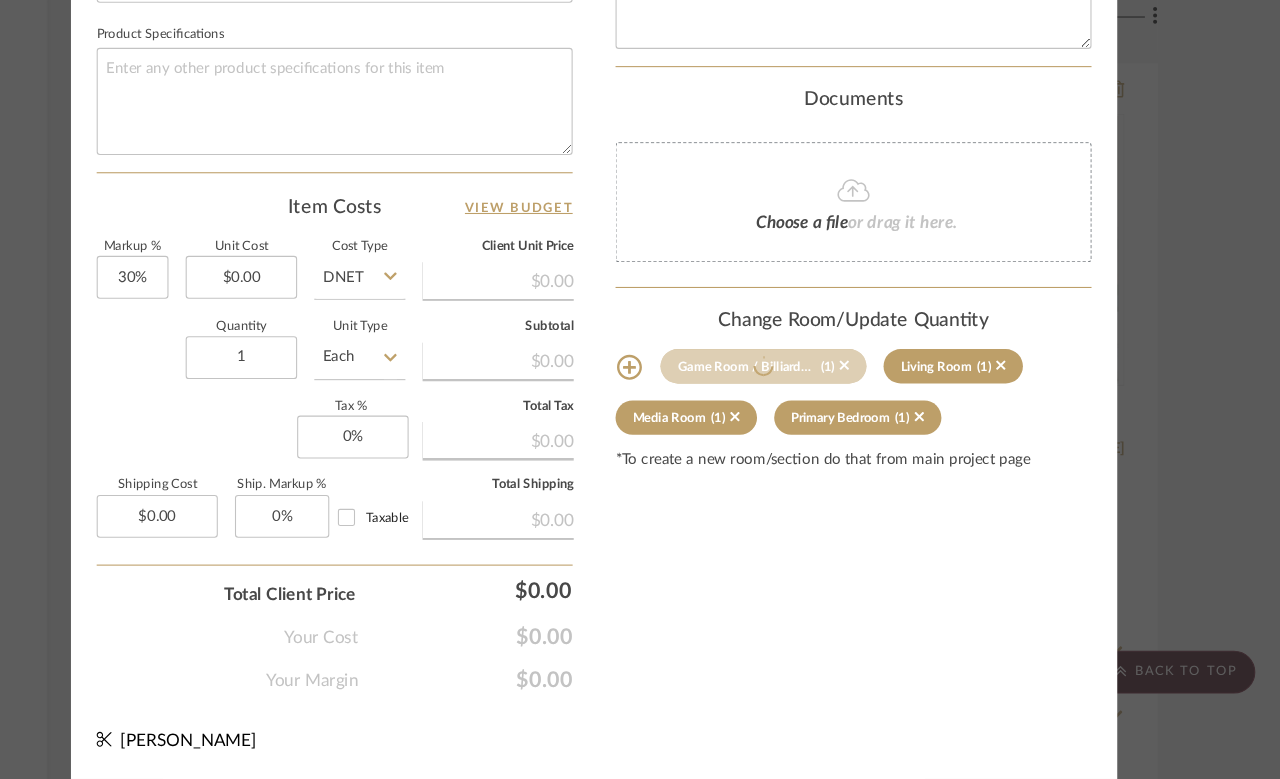 type 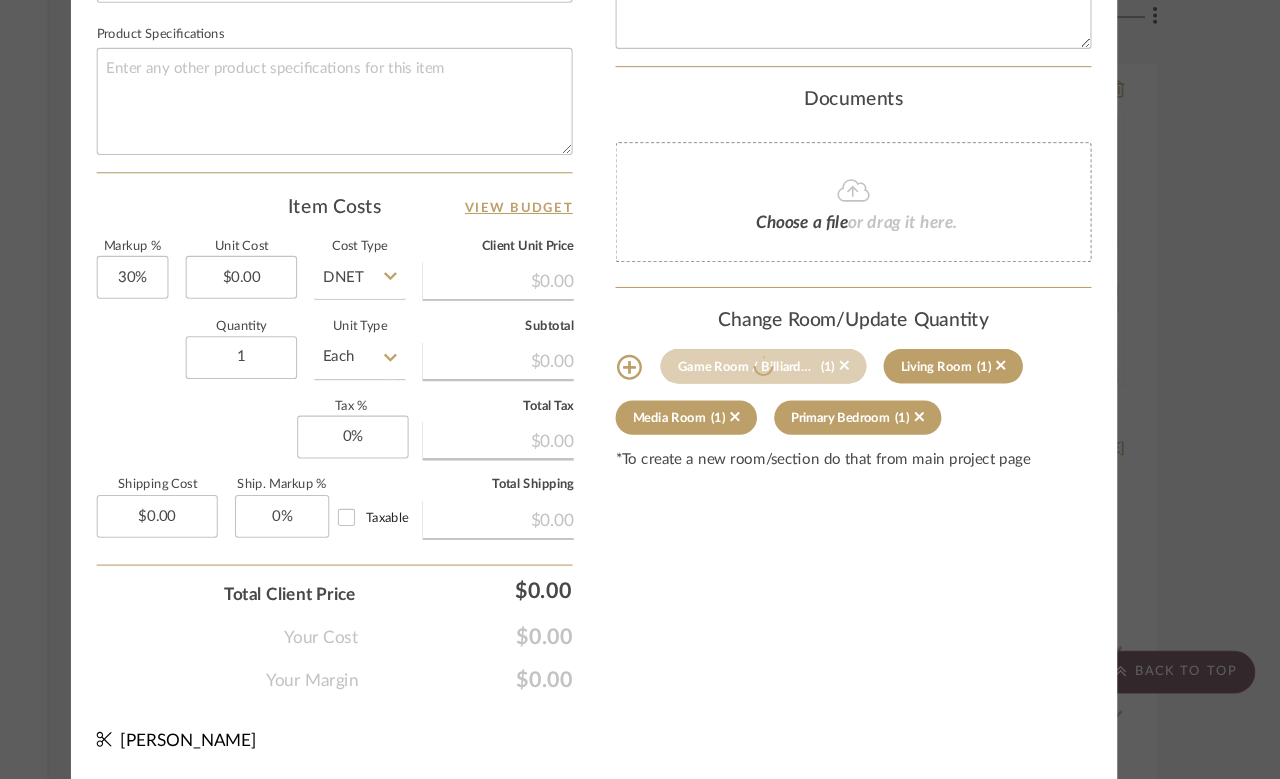 type 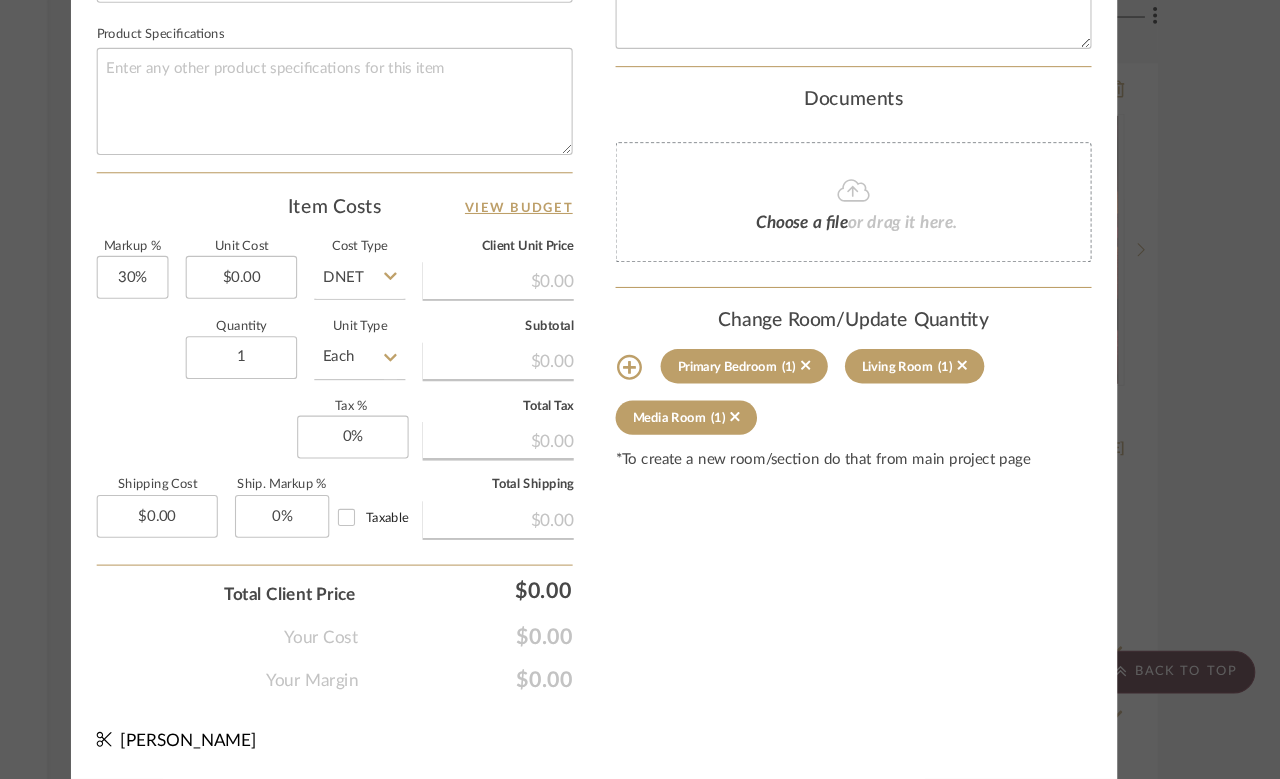 click on "Media Room  (1)" 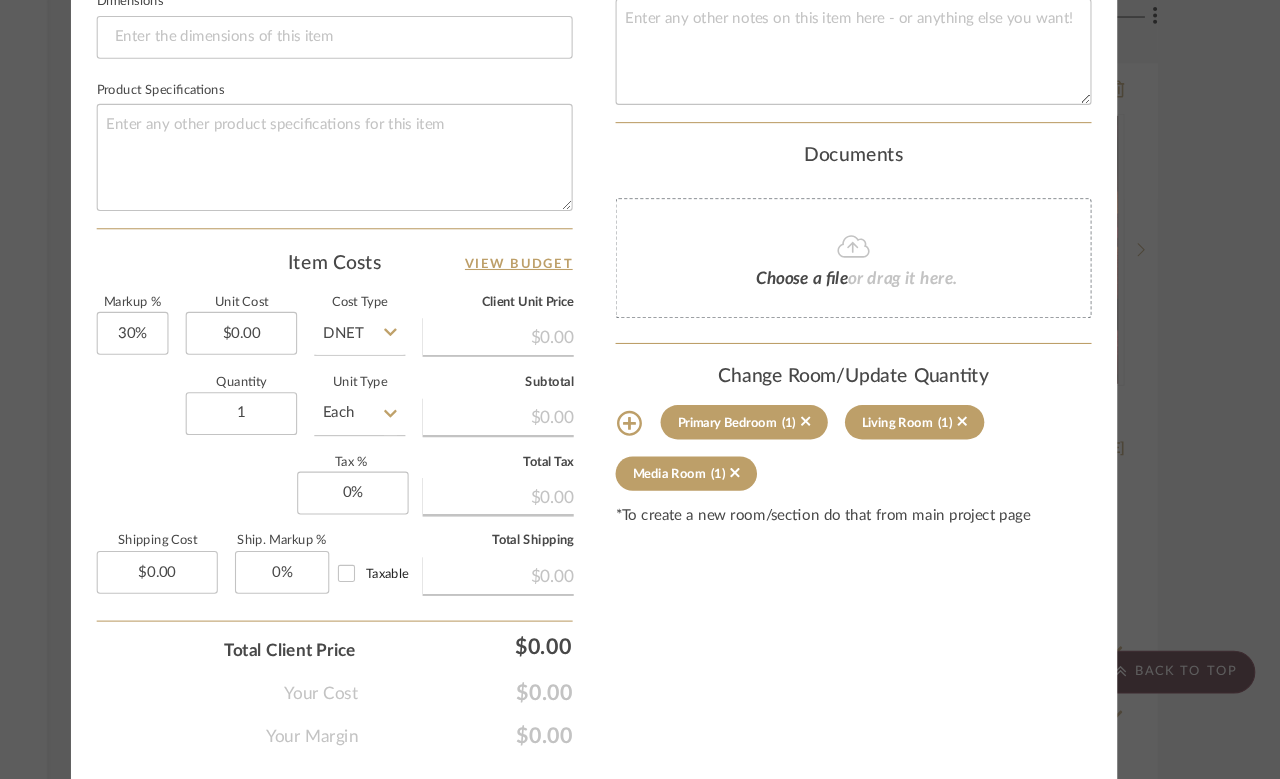 scroll, scrollTop: 933, scrollLeft: 0, axis: vertical 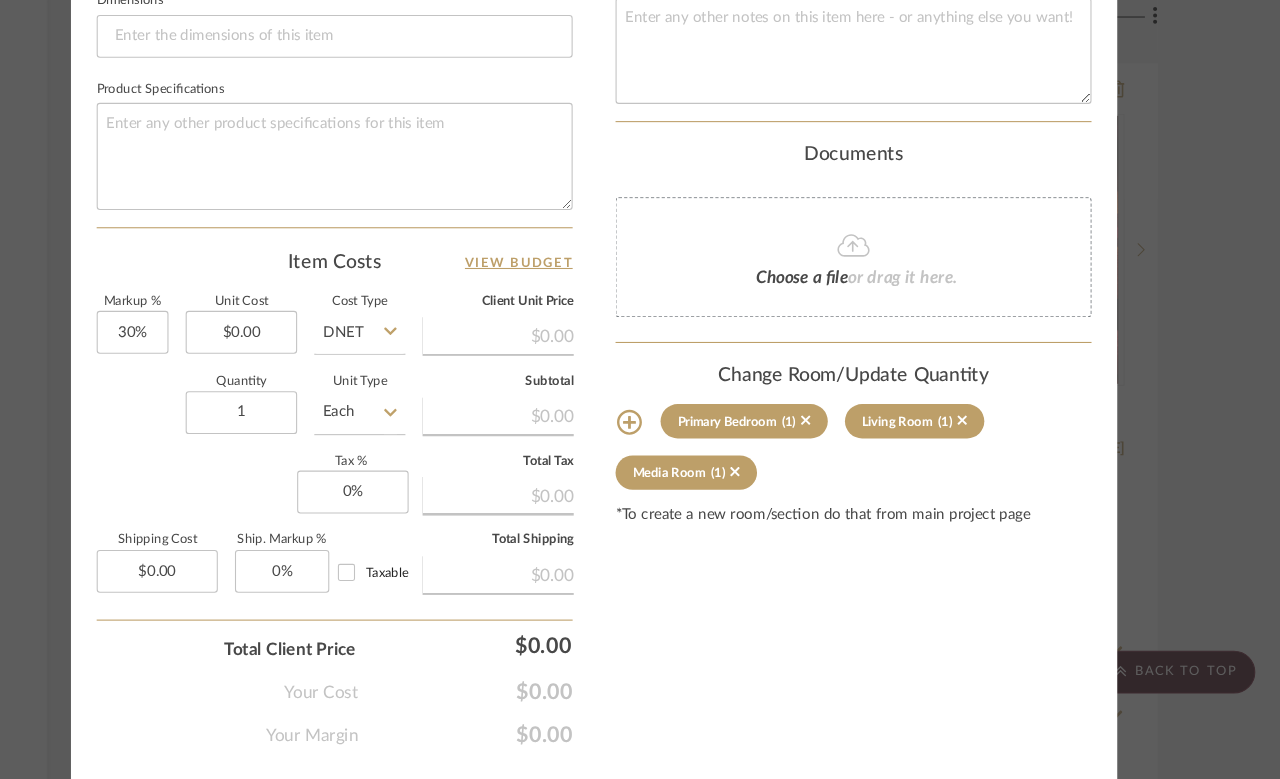 click 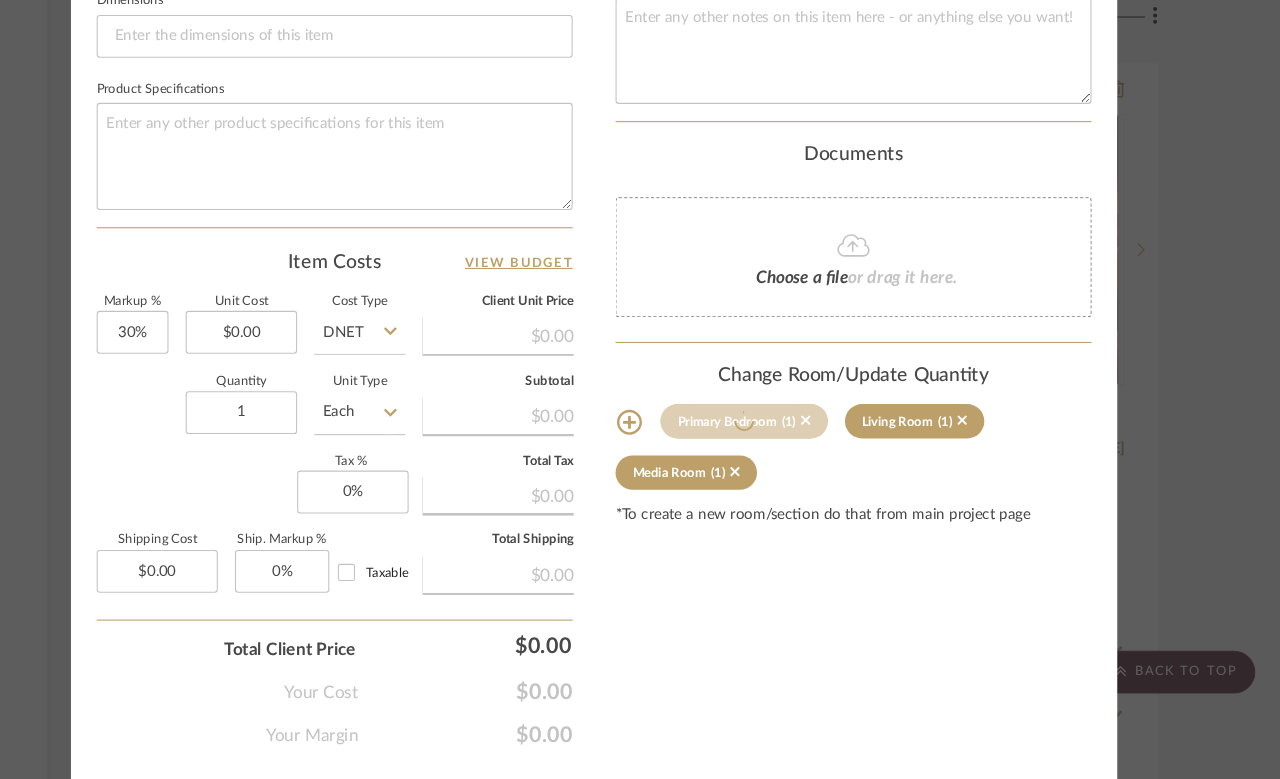 type 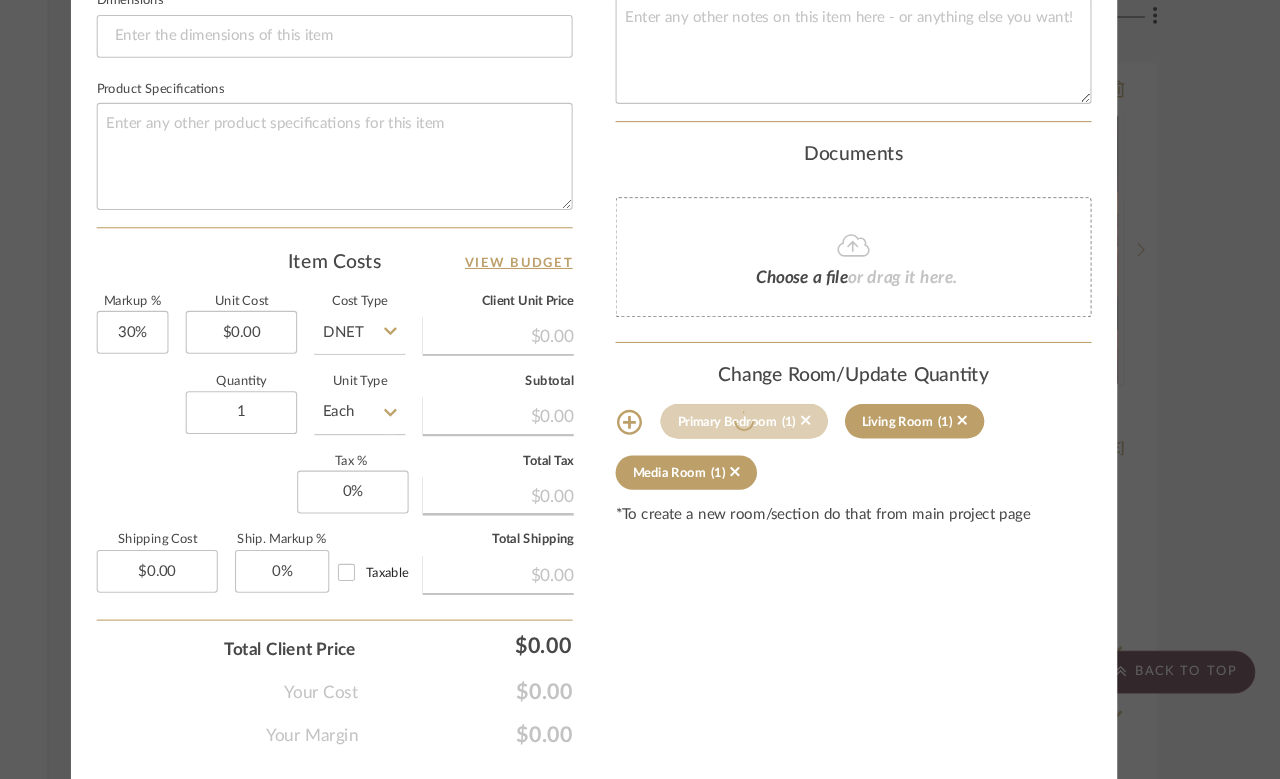 type 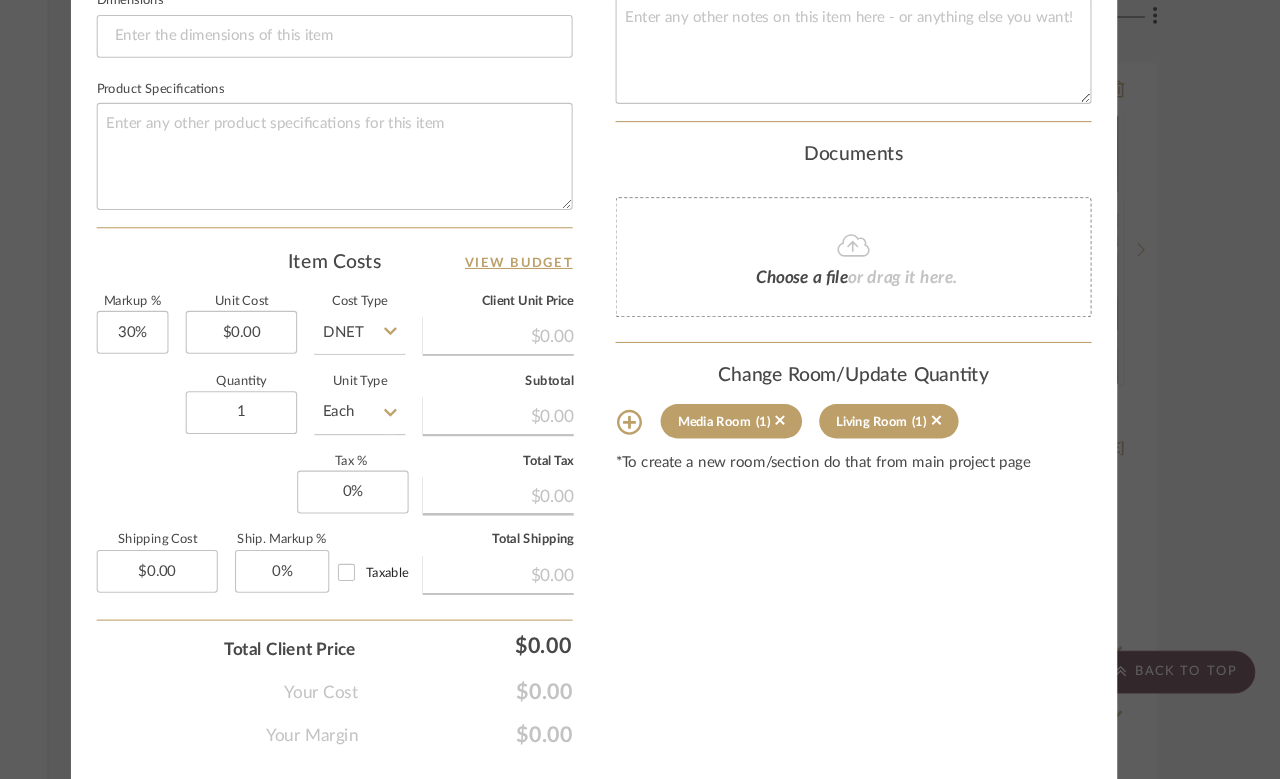 click on "Media Room  (1)" 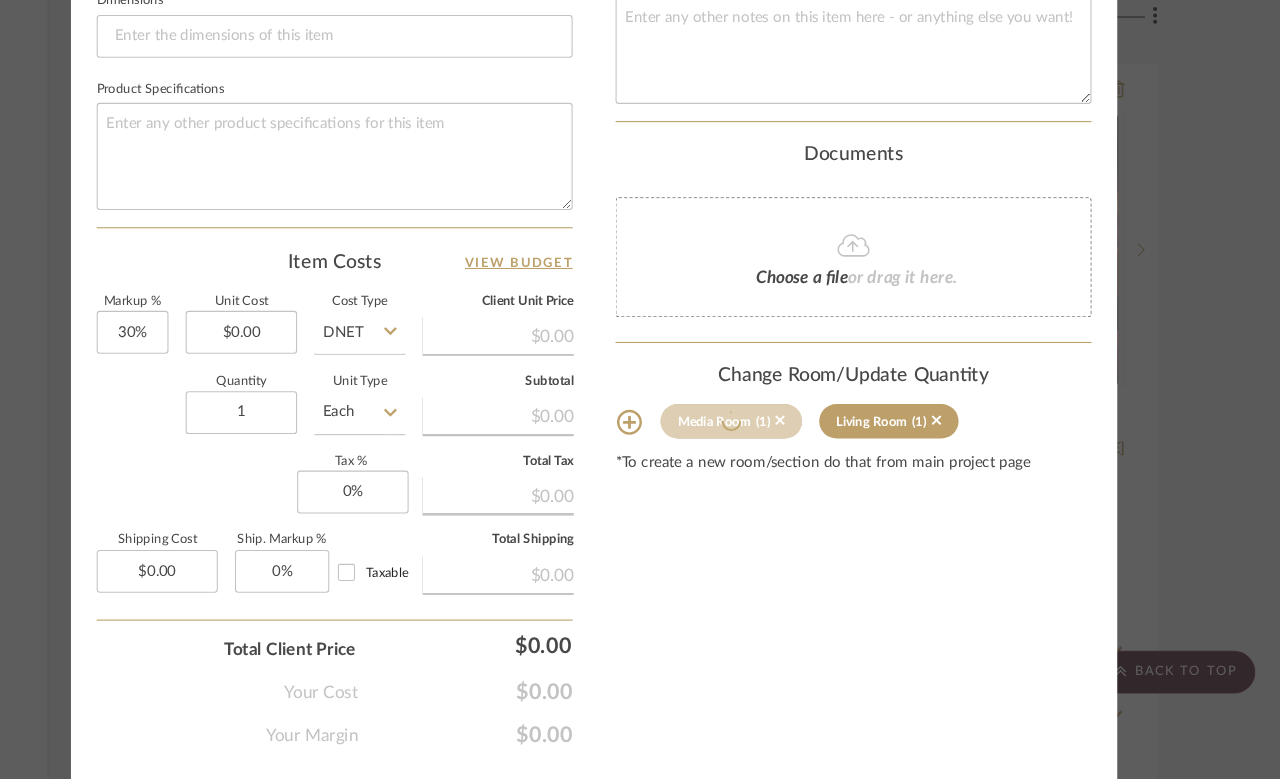 type 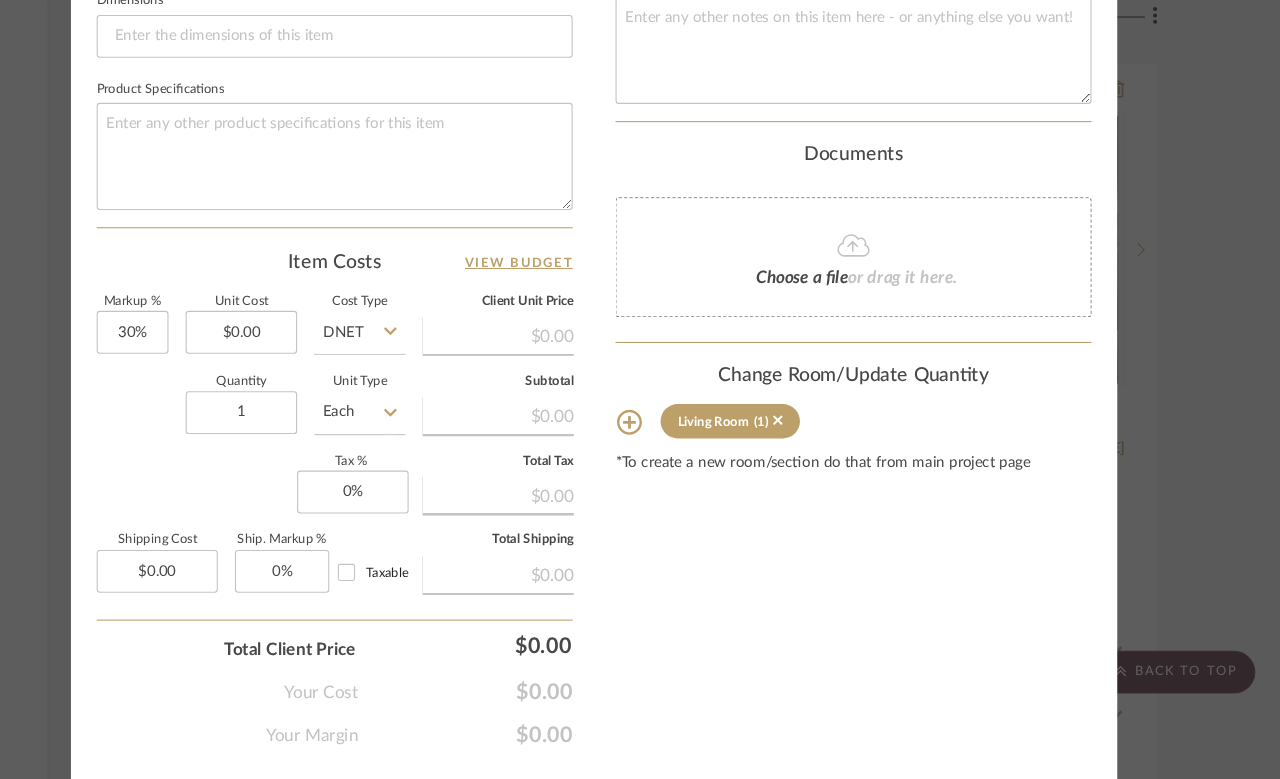 click on "Molly Living Room Rug Team View Client View Orders  Team-Facing Details   Item Name  Rug  Brand  Schoolhouse  Internal Description   Dimensions   Product Specifications   Item Costs   View Budget   Markup %  30%  Unit Cost  $0.00  Cost Type  DNET  Client Unit Price   $0.00   Quantity  1  Unit Type  Each  Subtotal   $0.00   Tax %  0%  Total Tax   $0.00   Shipping Cost  $0.00  Ship. Markup %  0% Taxable  Total Shipping   $0.00  Total Client Price  $0.00  Your Cost  $0.00  Your Margin  $0.00  Content here copies to Client View - confirm visibility there.  Show in Client Dashboard   Include in Budget   View Budget  Team Status  Lead Time  In Stock Weeks  Est. Min   Est. Max   Due Date   Install Date  Tasks / To-Dos /  team Messaging  Leave yourself a note here or share next steps with your team. You will receive emails when they
respond!  Invite Collaborator Internal Notes  Documents  Choose a file  or drag it here. Change Room/Update Quantity  Living Room  (1)    Molly Schirmang" at bounding box center [640, 389] 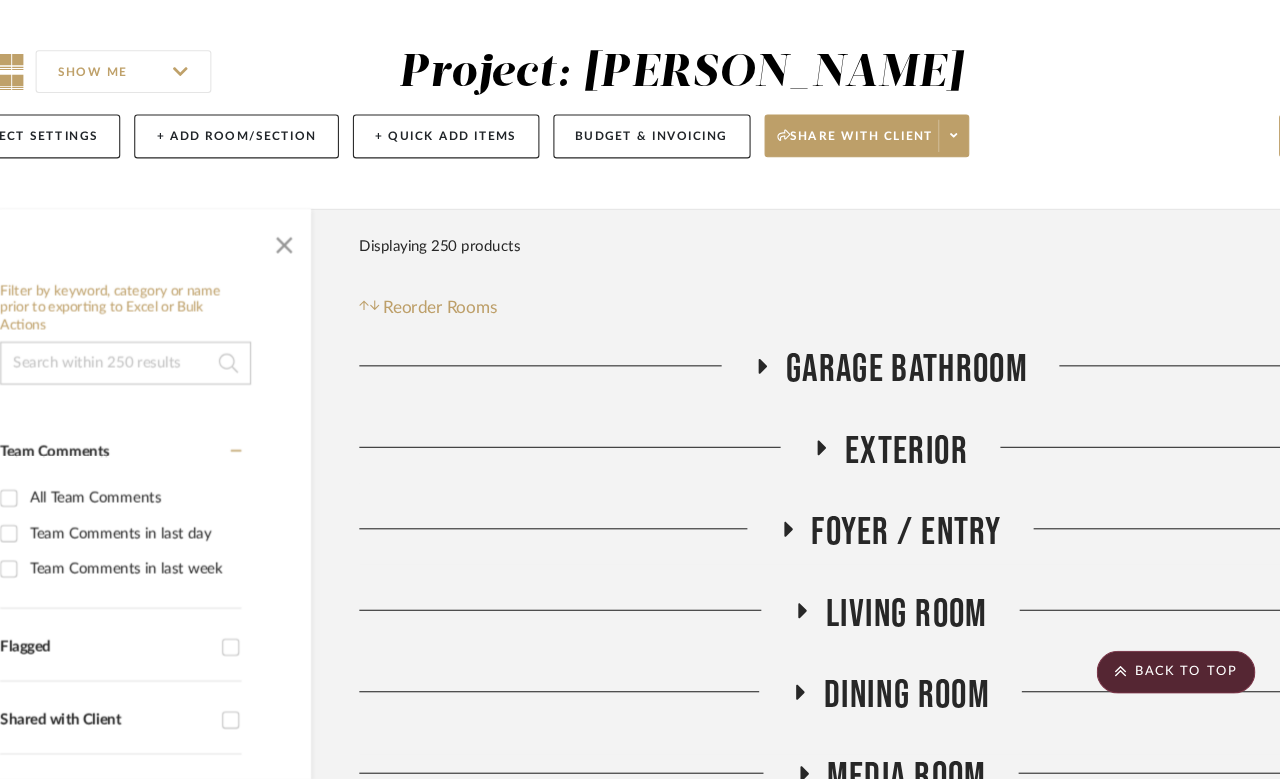 scroll, scrollTop: 7850, scrollLeft: 160, axis: both 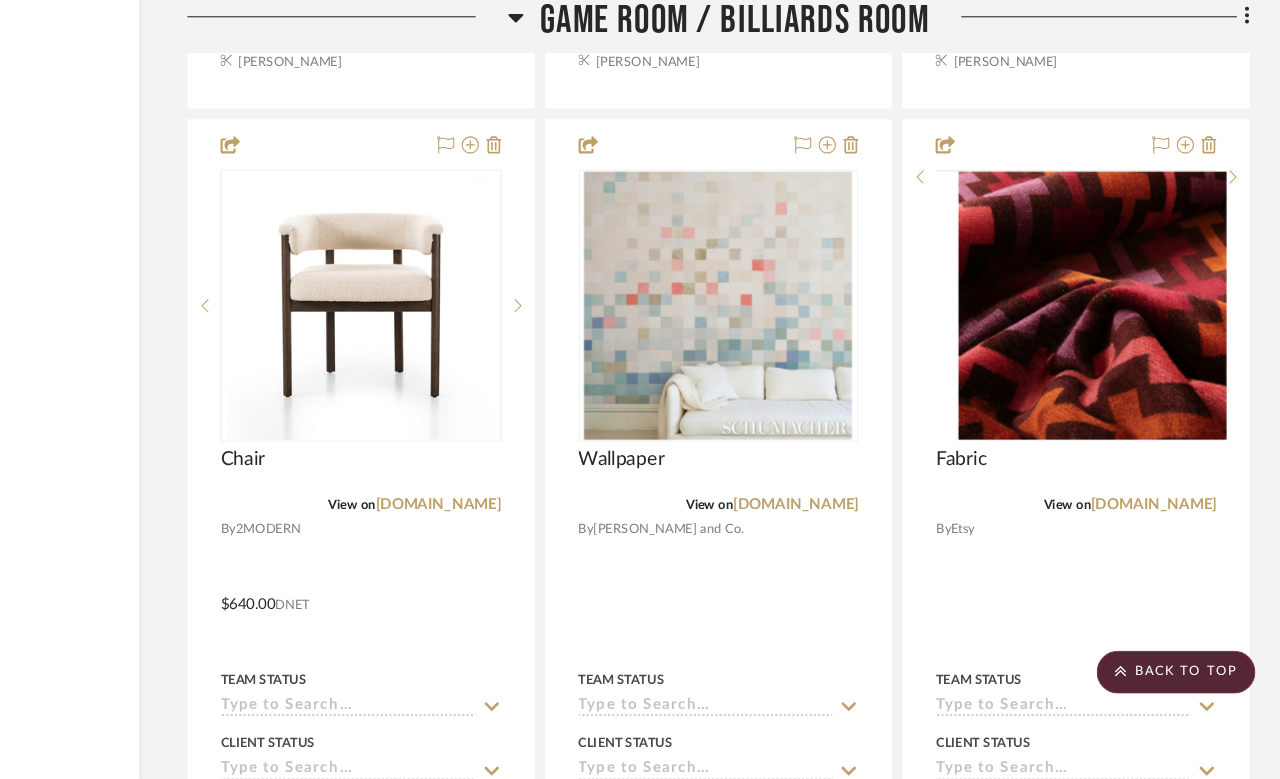 click at bounding box center (1236, 217) 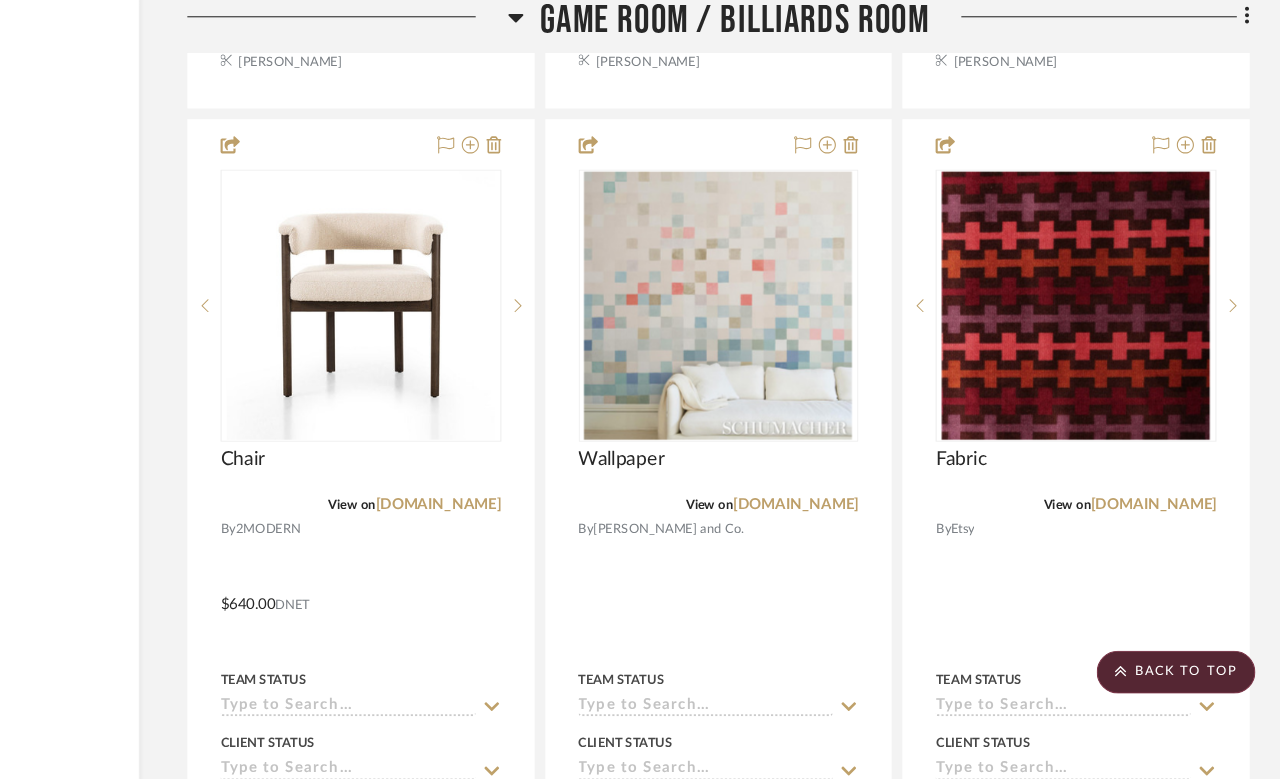 click at bounding box center [1236, 337] 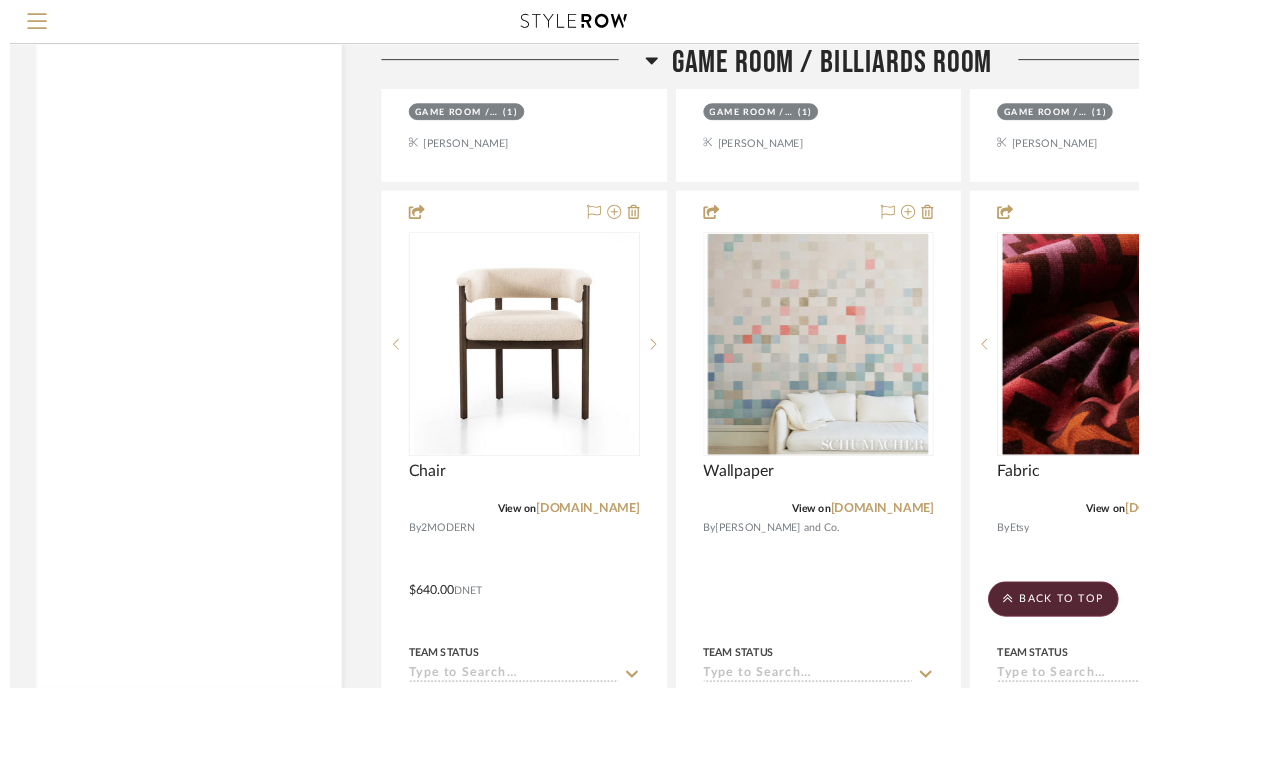 scroll, scrollTop: 7854, scrollLeft: 160, axis: both 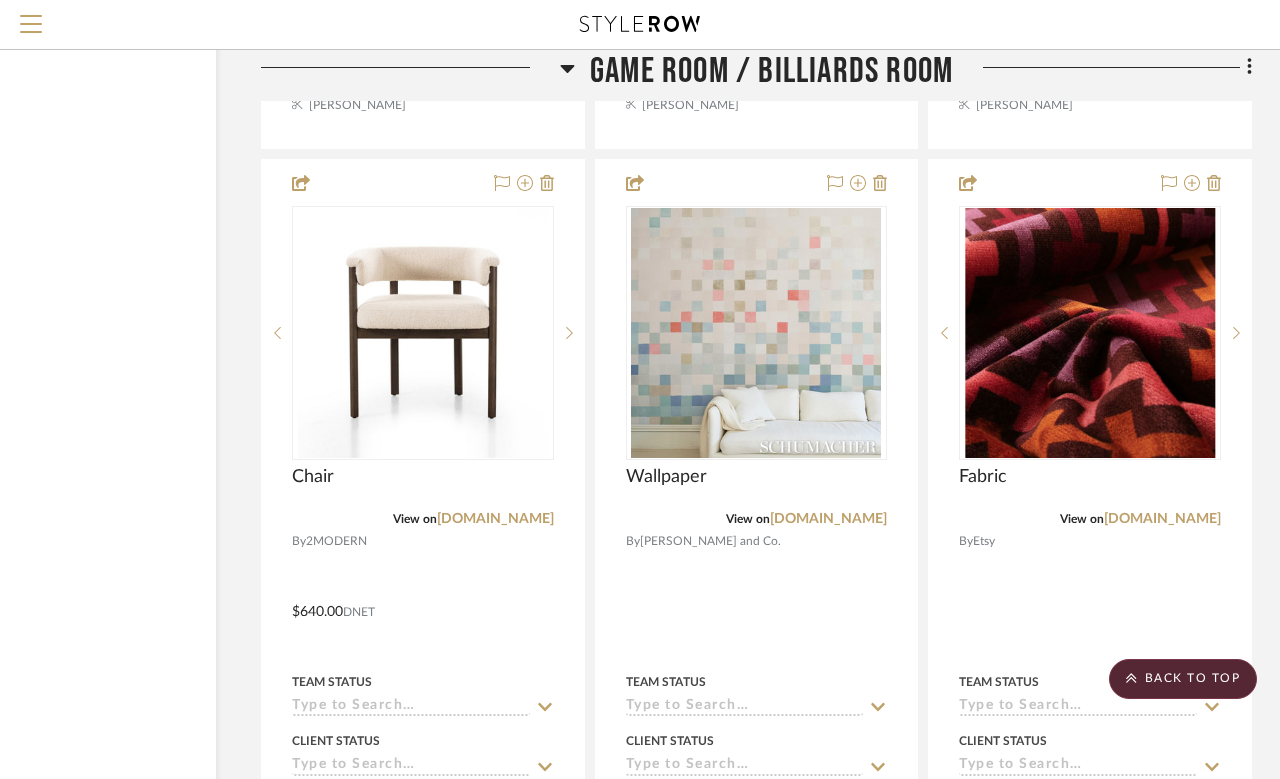 click on "etsy.com" at bounding box center (1162, 519) 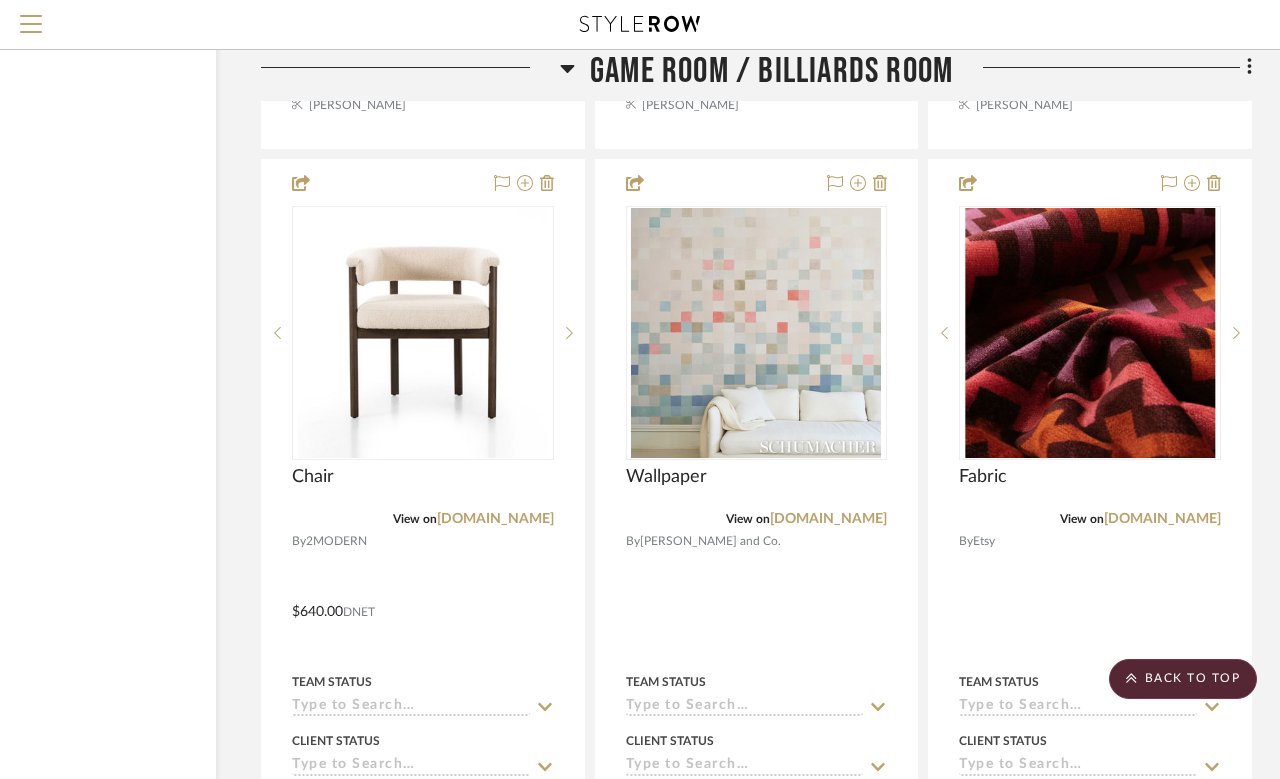 scroll, scrollTop: 7862, scrollLeft: 159, axis: both 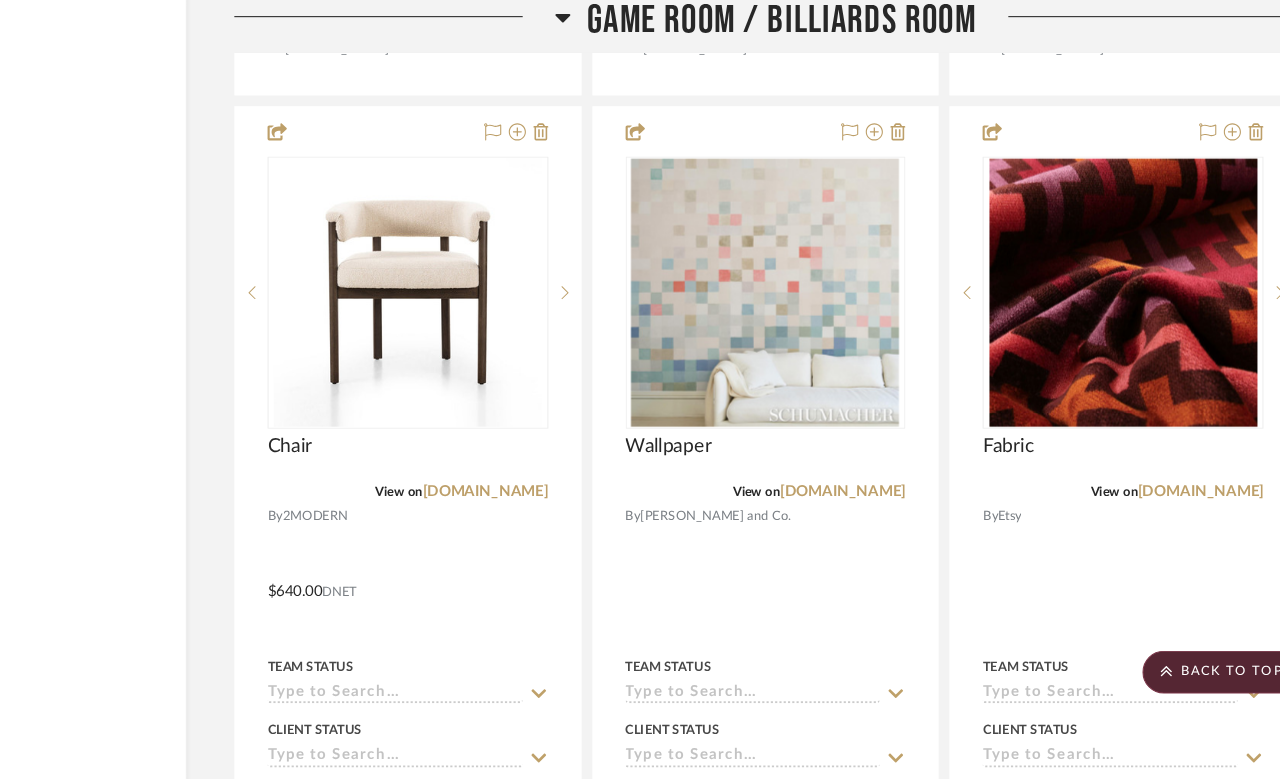 click at bounding box center (1091, 325) 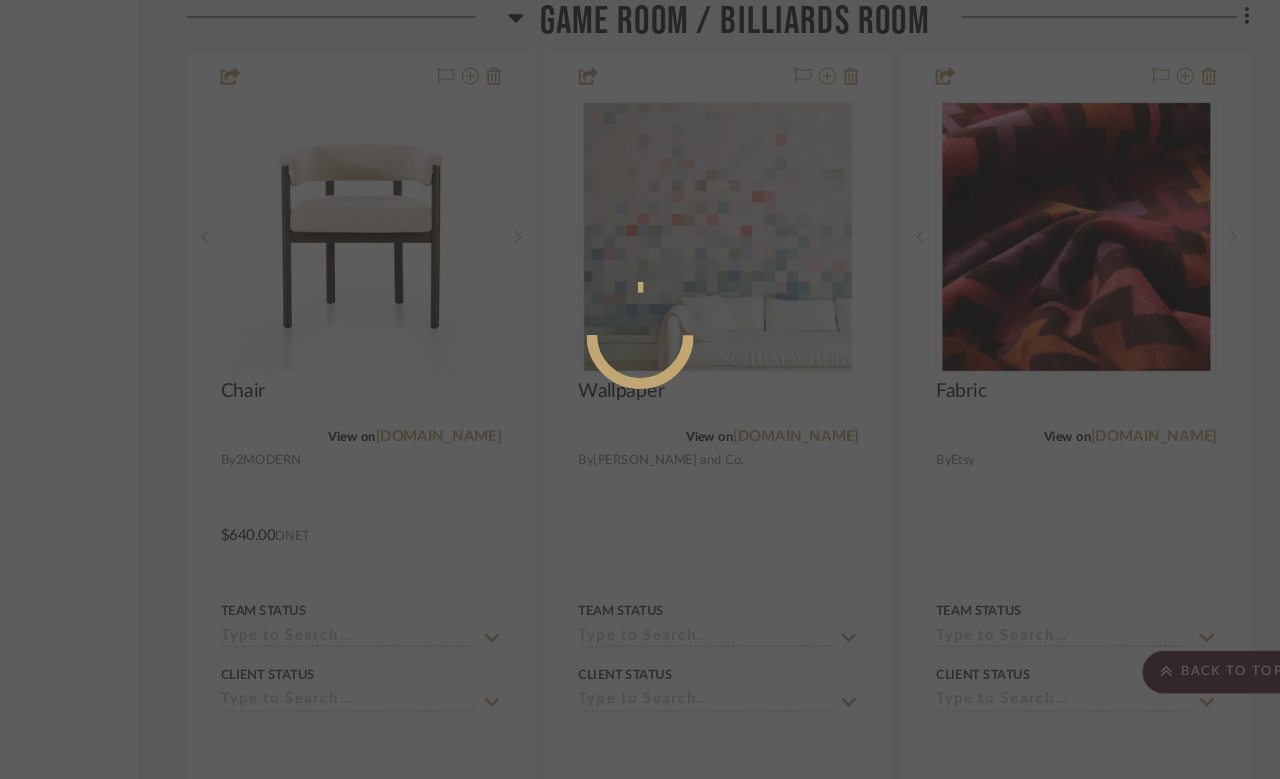 scroll, scrollTop: 0, scrollLeft: 0, axis: both 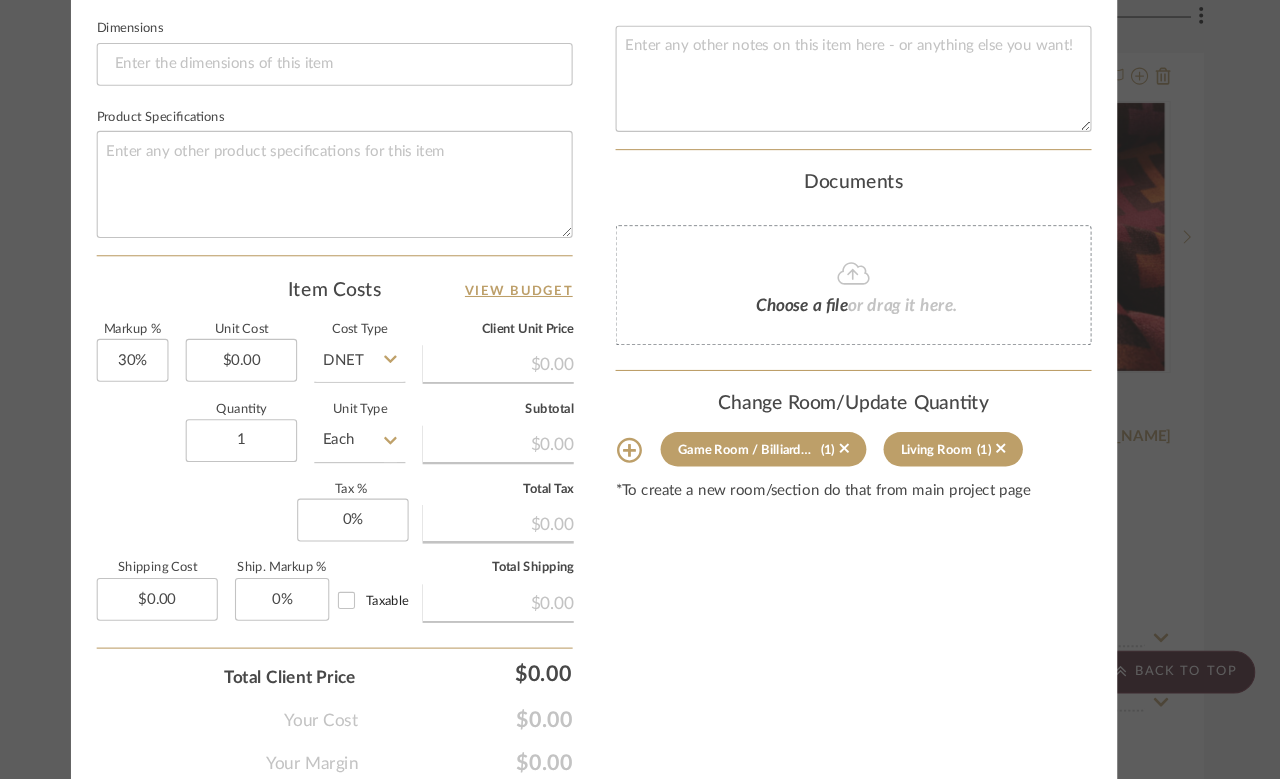 click 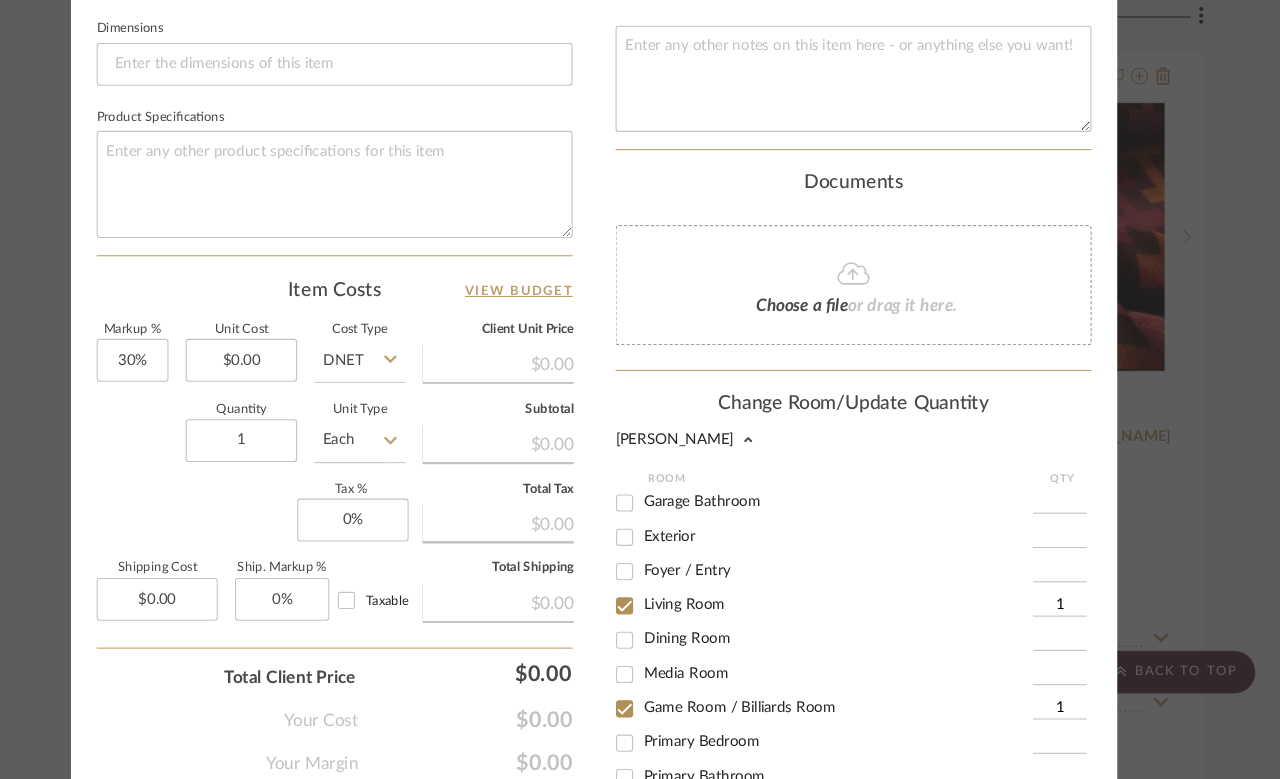 scroll, scrollTop: 0, scrollLeft: 0, axis: both 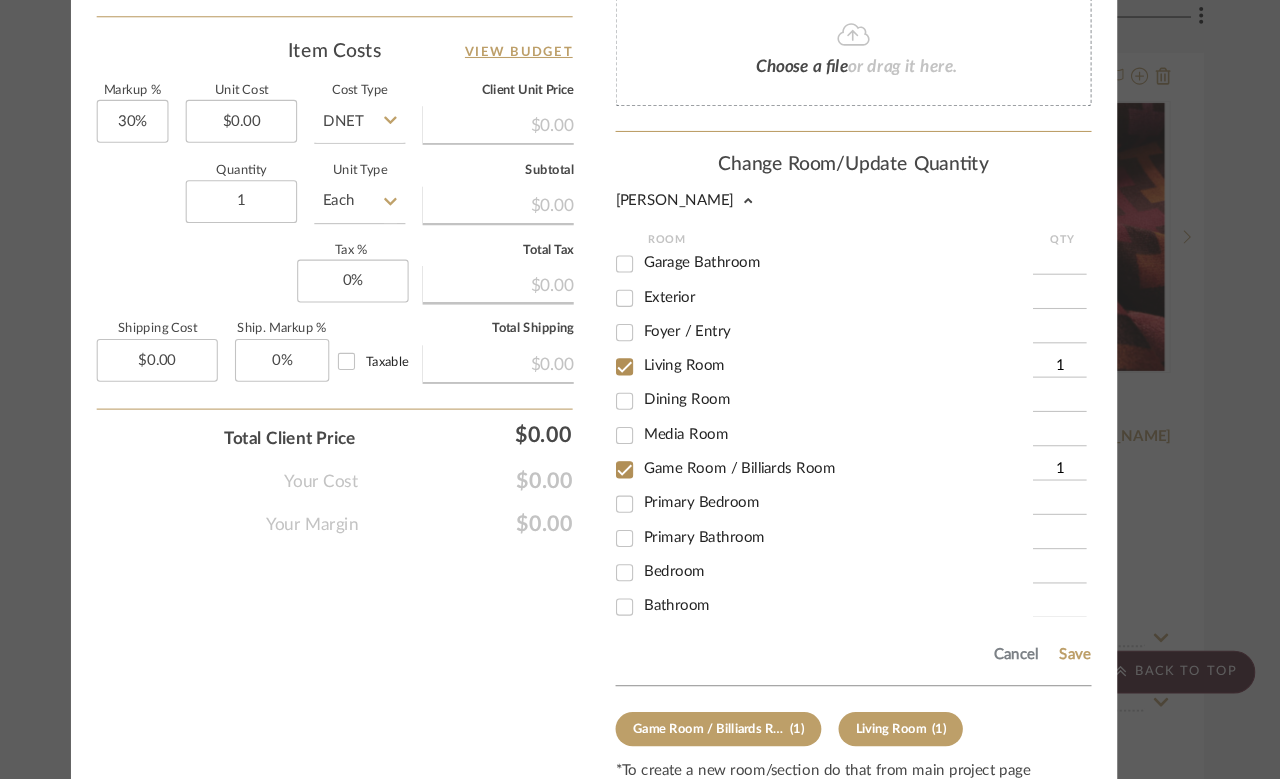 click on "Game Room / Billiards Room" at bounding box center [668, 490] 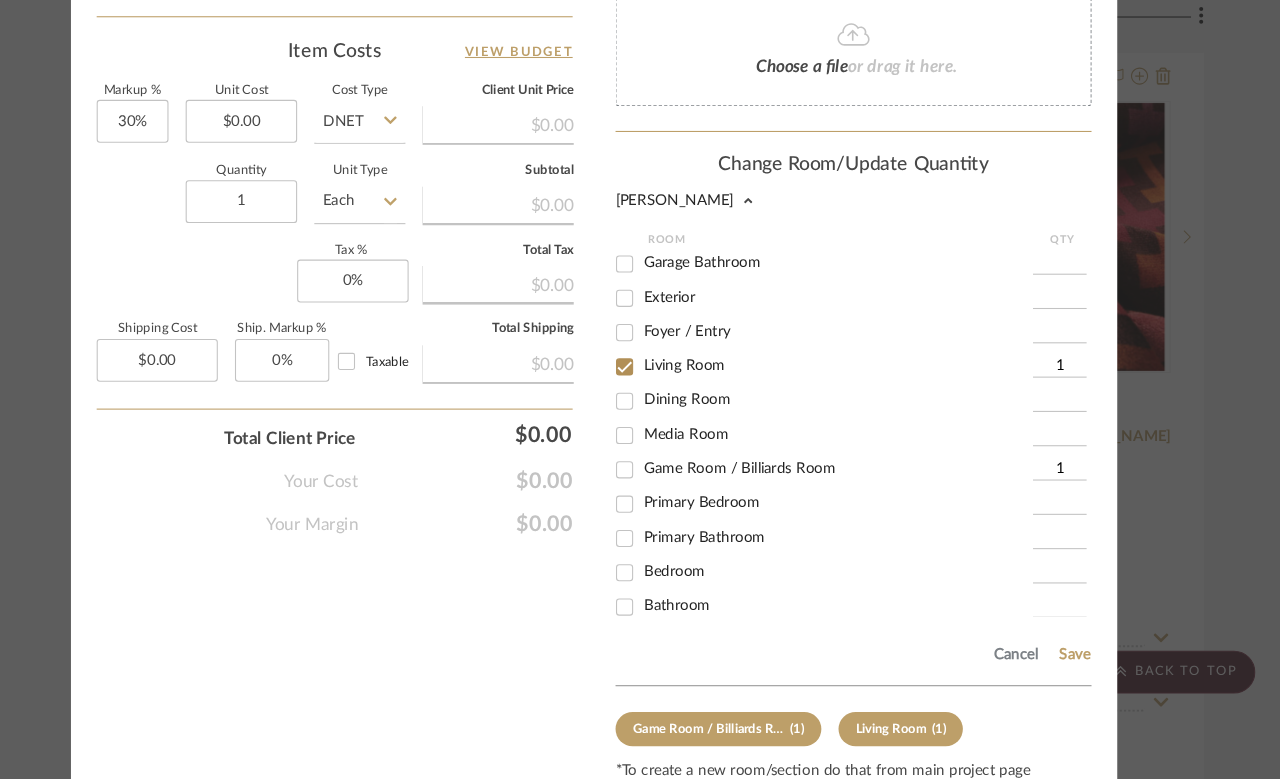 checkbox on "false" 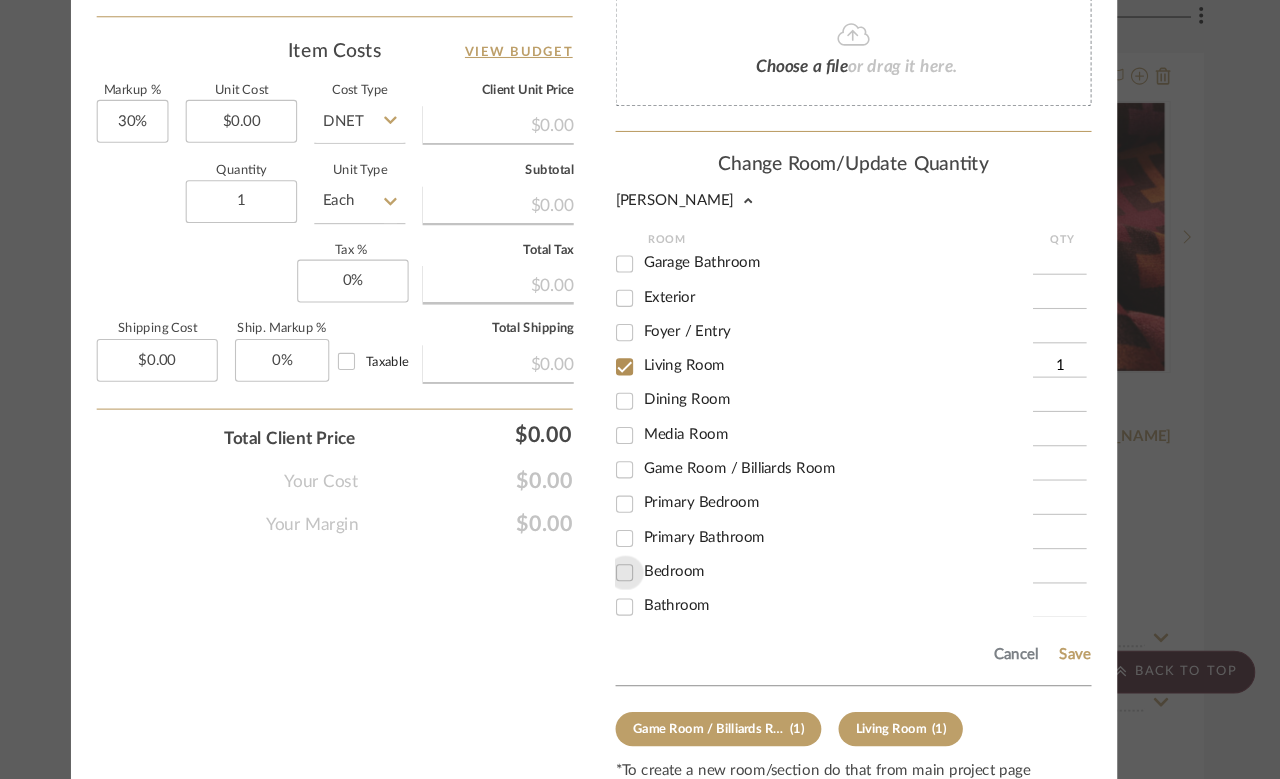 click on "Bedroom" at bounding box center [668, 586] 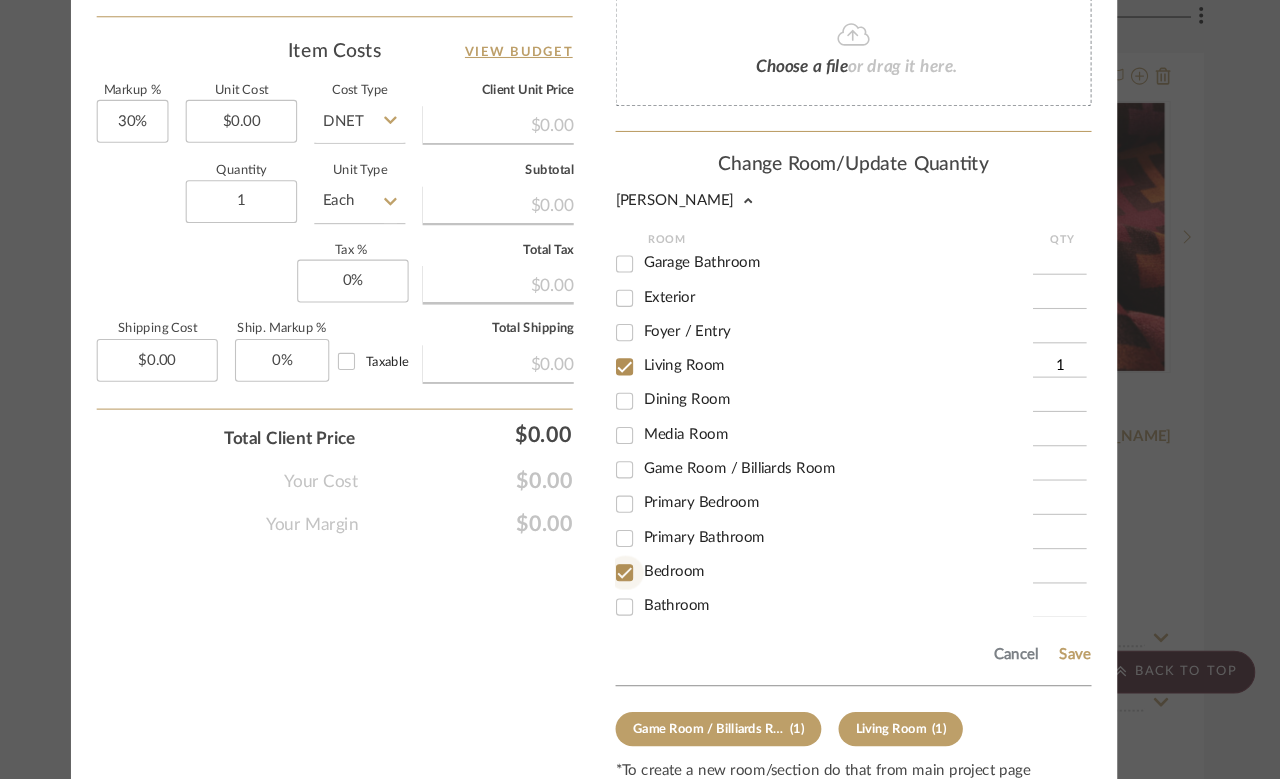 checkbox on "true" 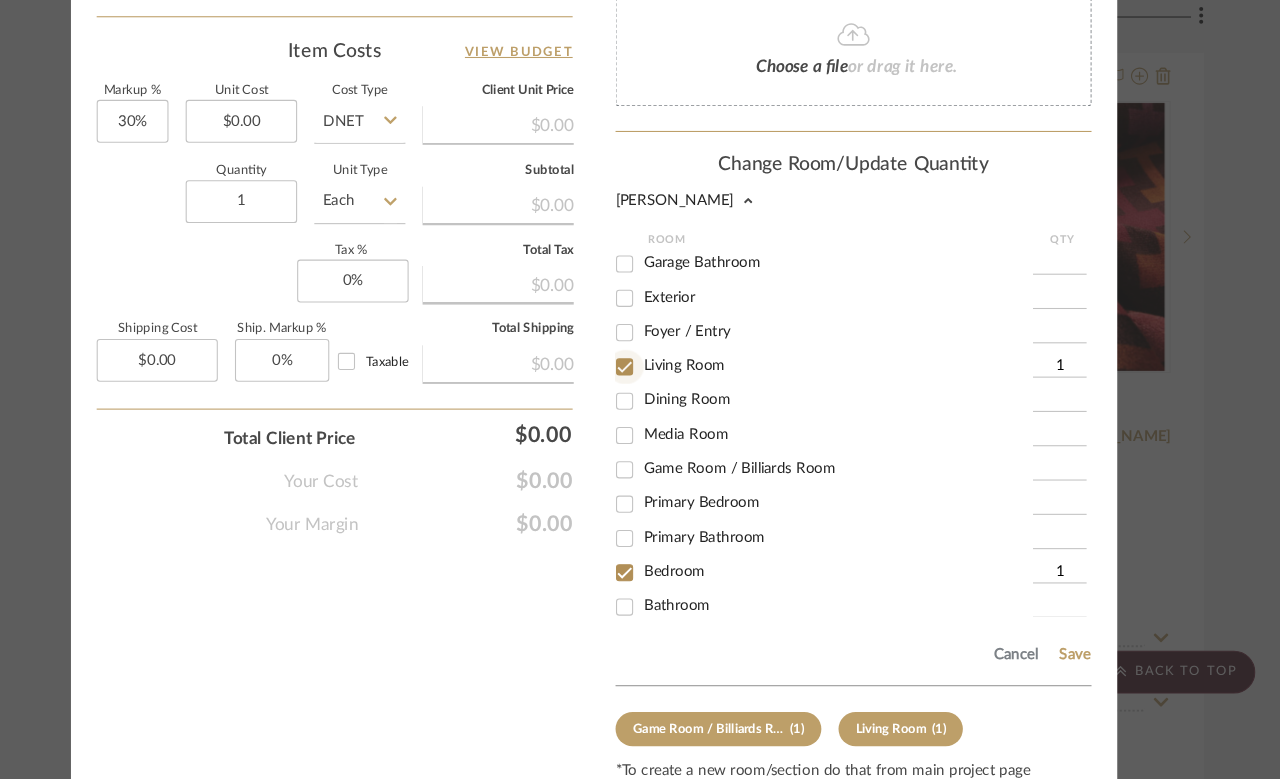 click on "Living Room" at bounding box center [668, 394] 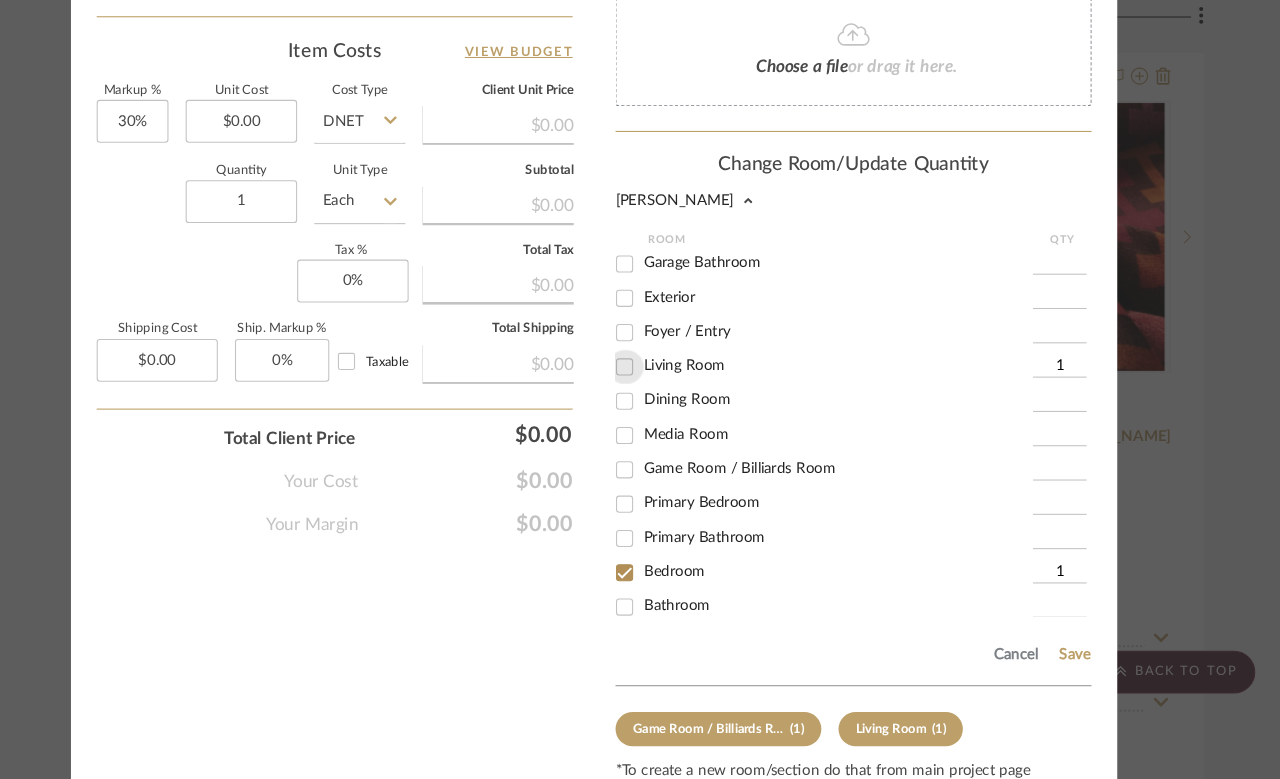 checkbox on "false" 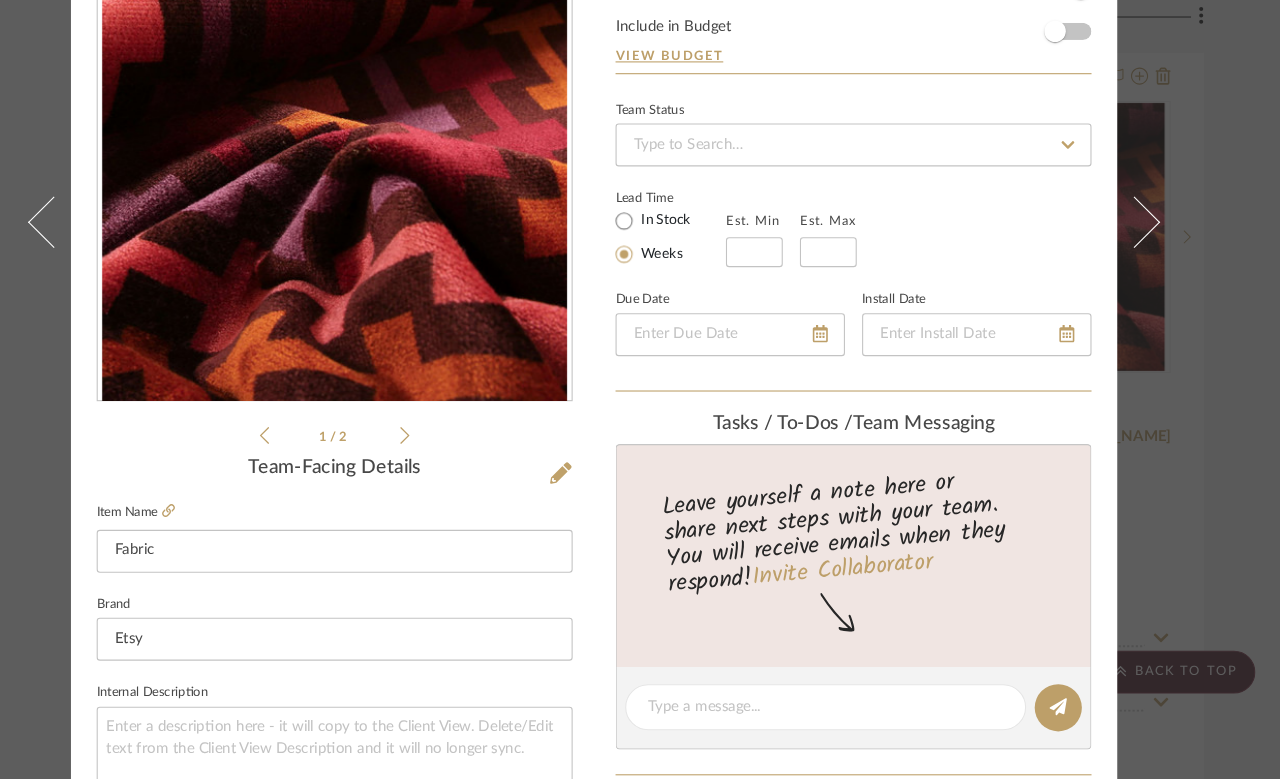 scroll, scrollTop: 134, scrollLeft: 0, axis: vertical 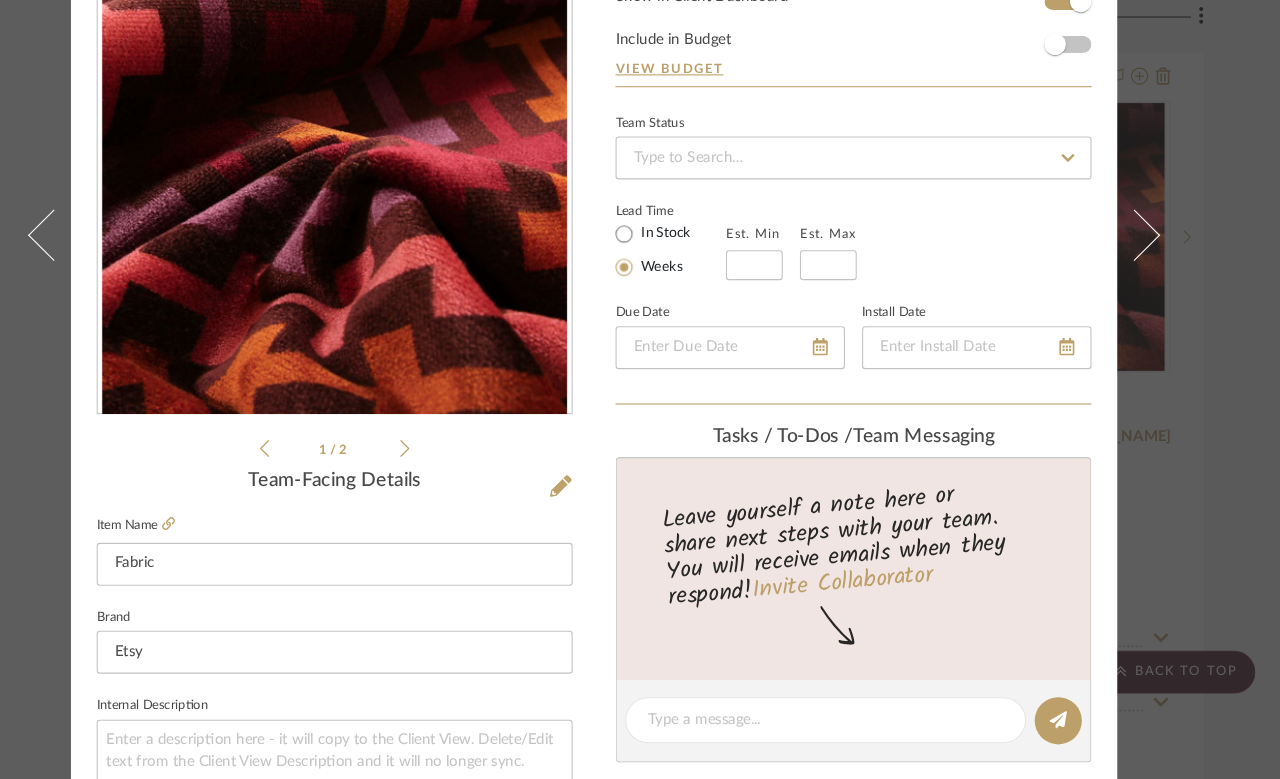 click 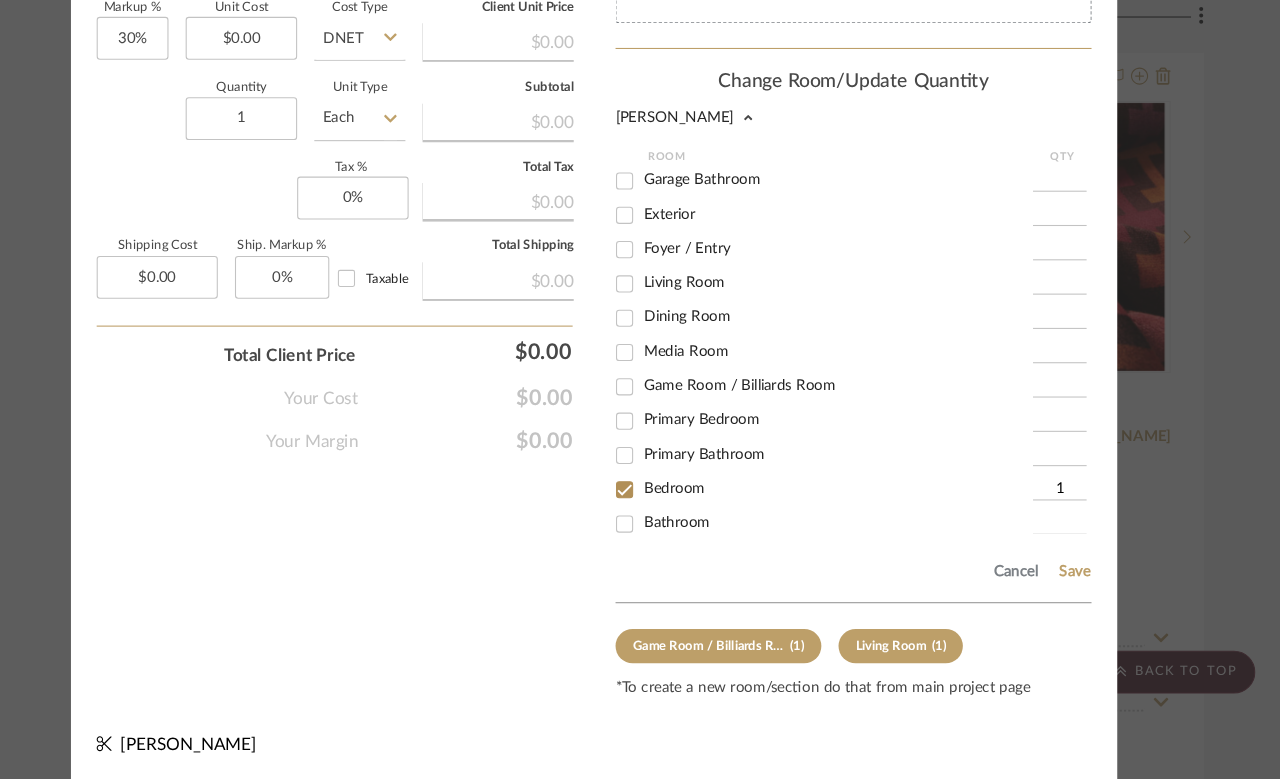 scroll, scrollTop: 1206, scrollLeft: 0, axis: vertical 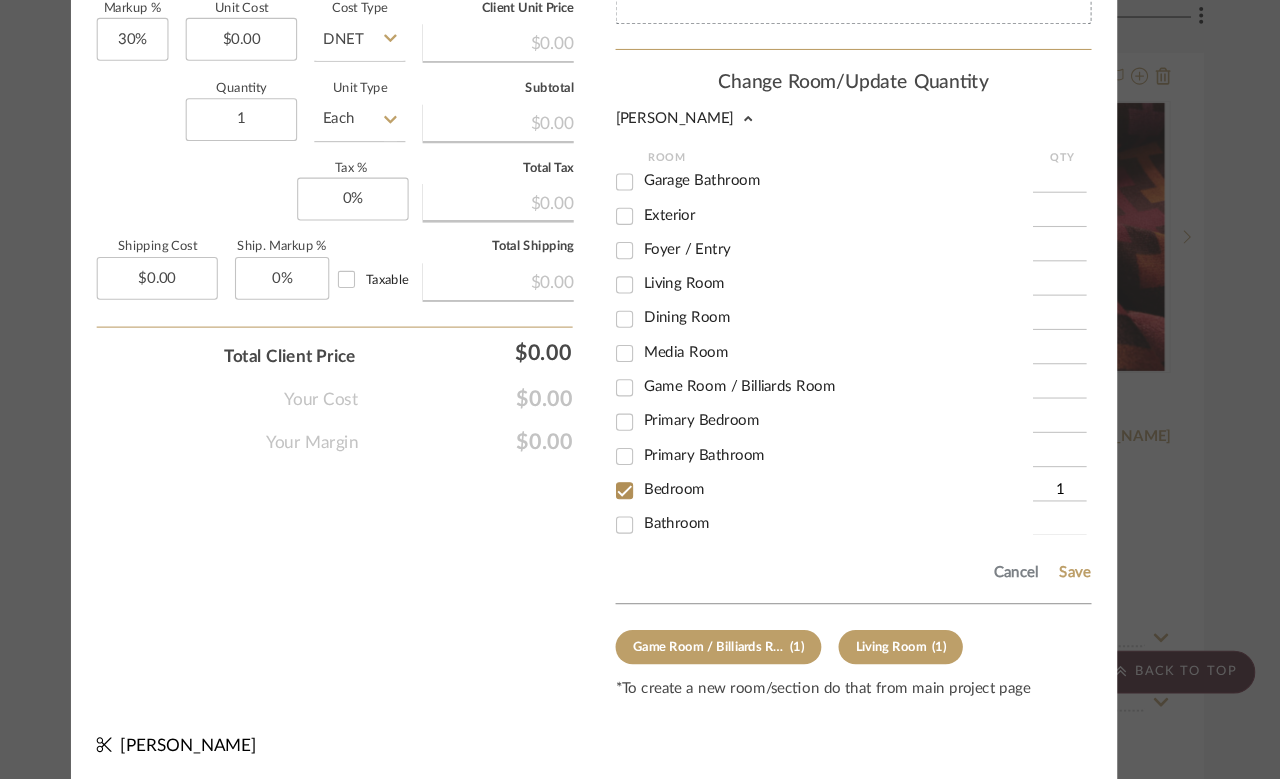 click on "Save" 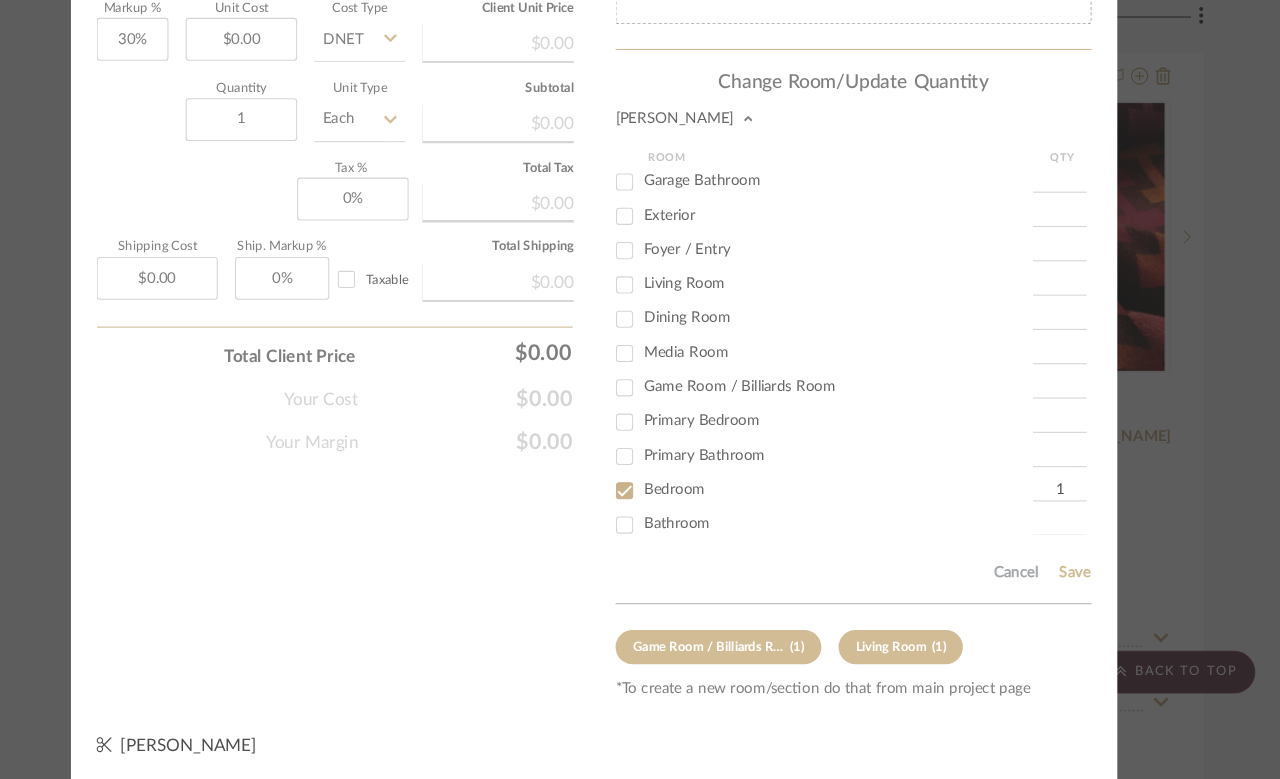 type 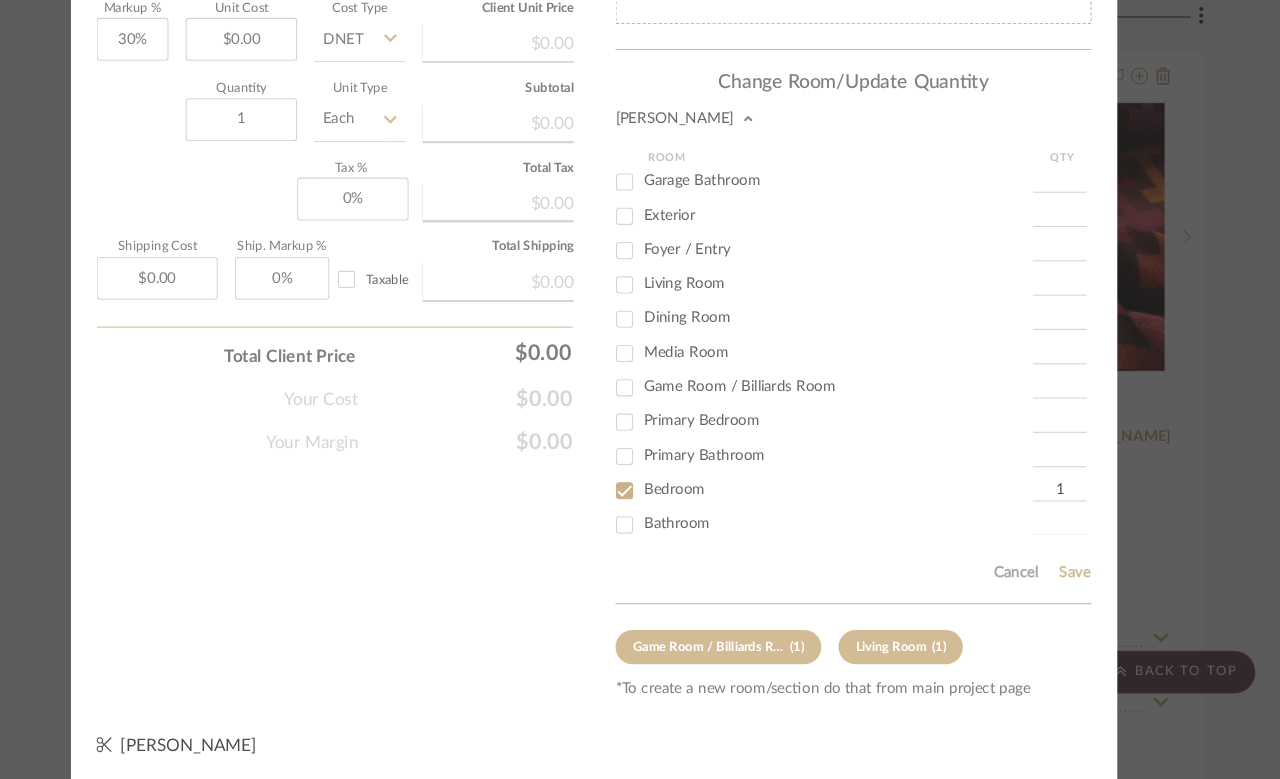 type 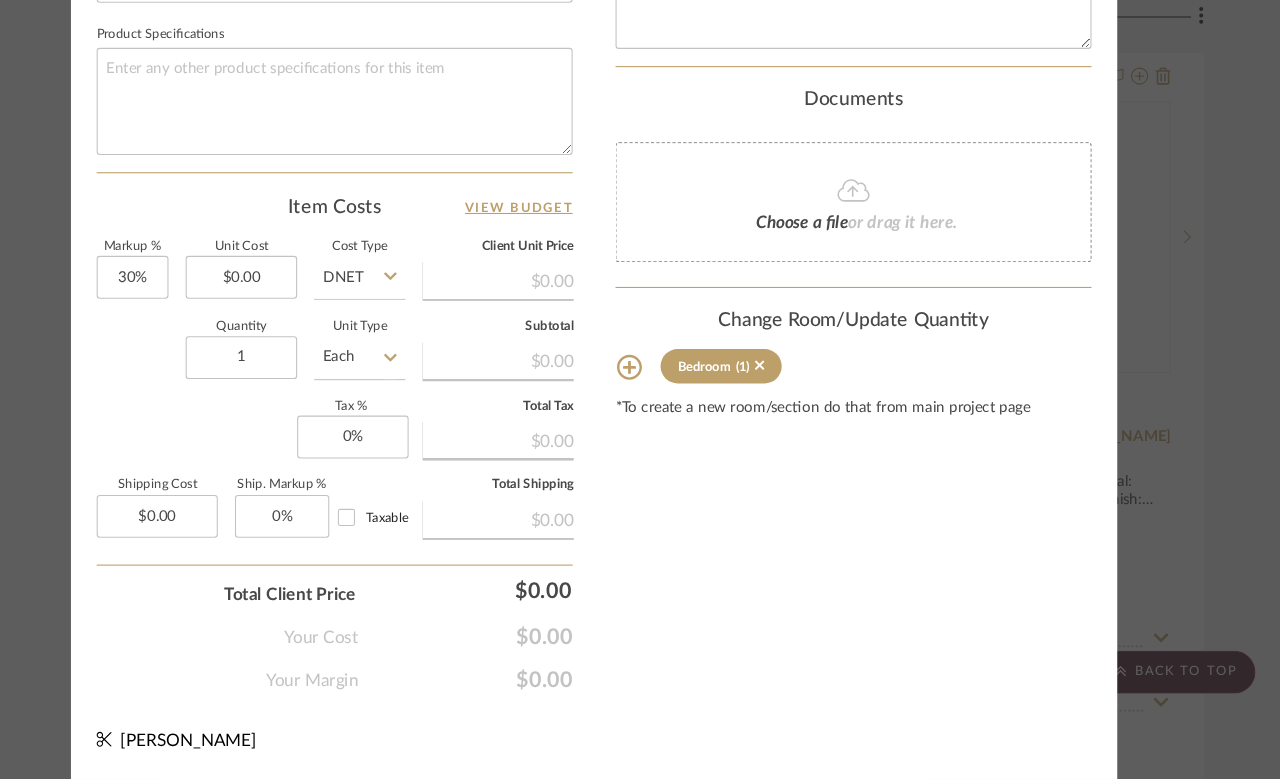 scroll, scrollTop: 984, scrollLeft: 0, axis: vertical 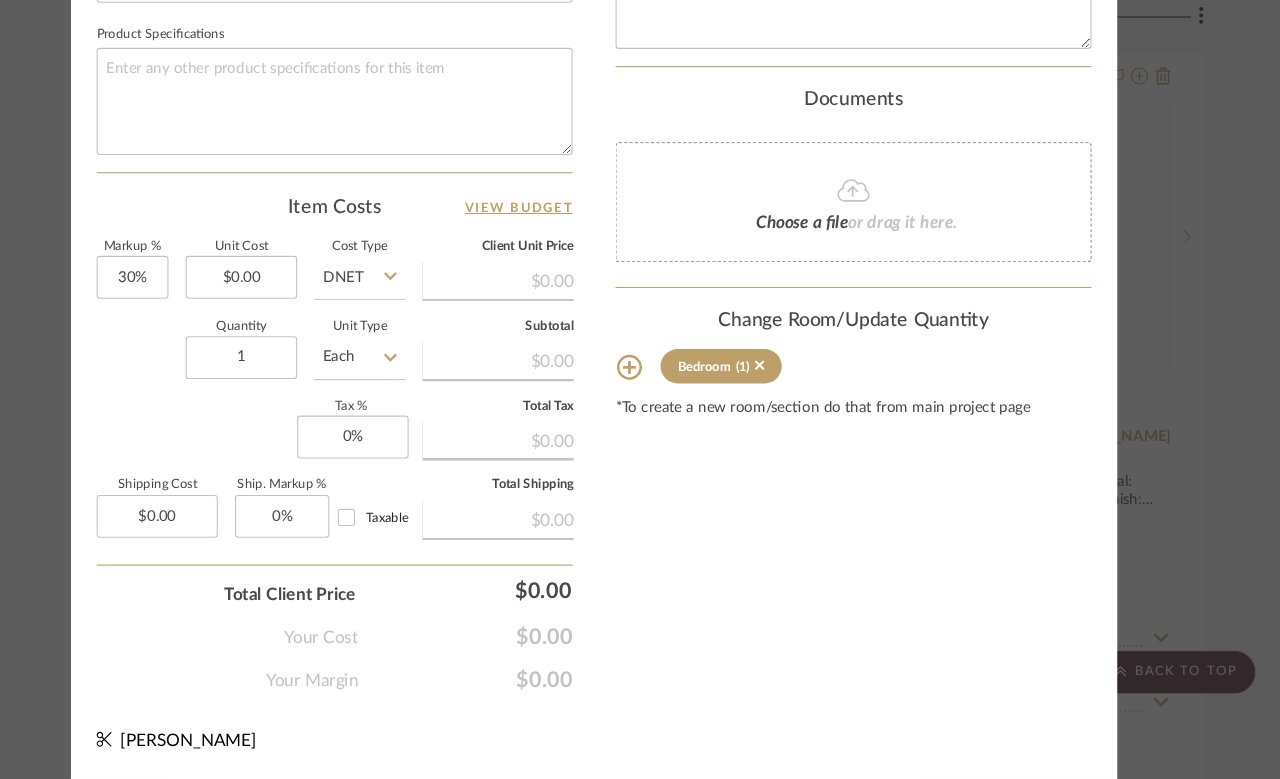 click on "Molly Bedroom Fabric Team View Client View Orders 2 / 2  Team-Facing Details   Item Name  Fabric  Brand  Etsy  Internal Description   Dimensions   Product Specifications   Item Costs   View Budget   Markup %  30%  Unit Cost  $0.00  Cost Type  DNET  Client Unit Price   $0.00   Quantity  1  Unit Type  Each  Subtotal   $0.00   Tax %  0%  Total Tax   $0.00   Shipping Cost  $0.00  Ship. Markup %  0% Taxable  Total Shipping   $0.00  Total Client Price  $0.00  Your Cost  $0.00  Your Margin  $0.00  Content here copies to Client View - confirm visibility there.  Show in Client Dashboard   Include in Budget   View Budget  Team Status  Lead Time  In Stock Weeks  Est. Min   Est. Max   Due Date   Install Date  Tasks / To-Dos /  team Messaging  Leave yourself a note here or share next steps with your team. You will receive emails when they
respond!  Invite Collaborator Internal Notes  Documents  Choose a file  or drag it here. Change Room/Update Quantity  Bedroom  (1)    Molly Schirmang" at bounding box center [640, 389] 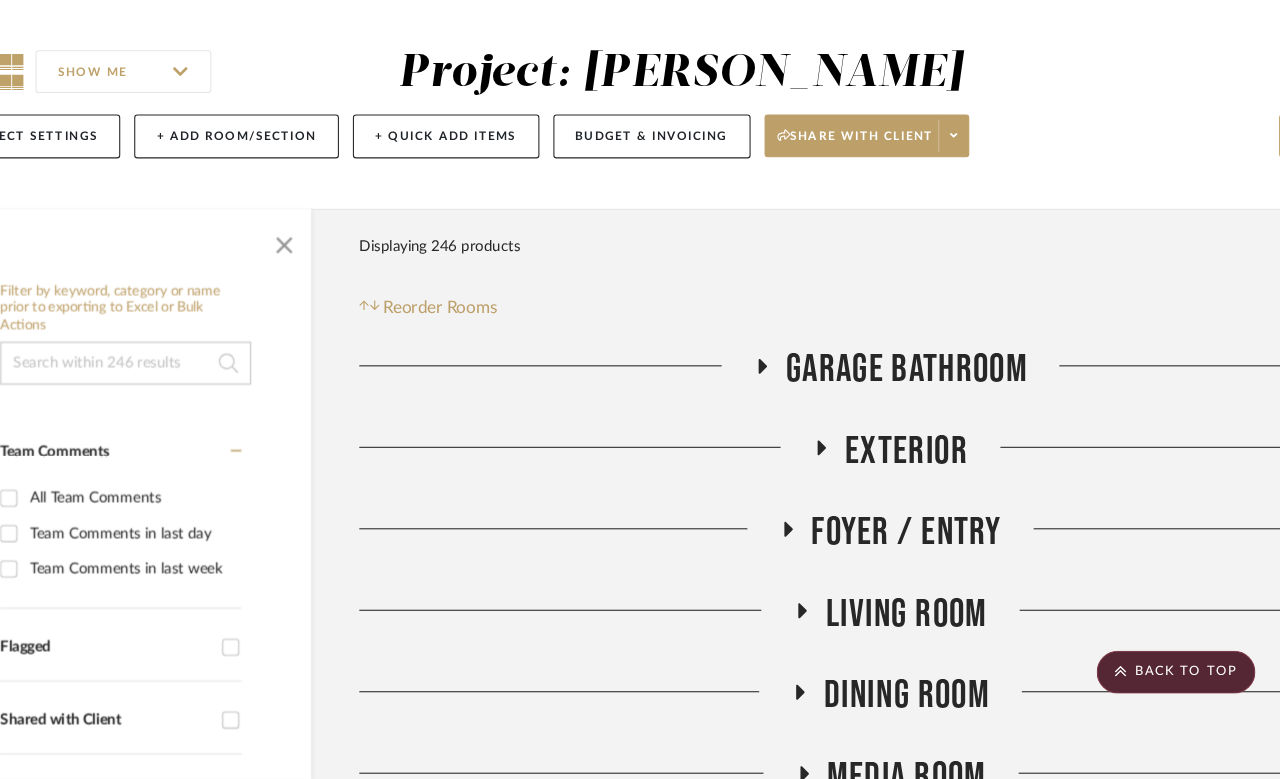 scroll, scrollTop: 7862, scrollLeft: 117, axis: both 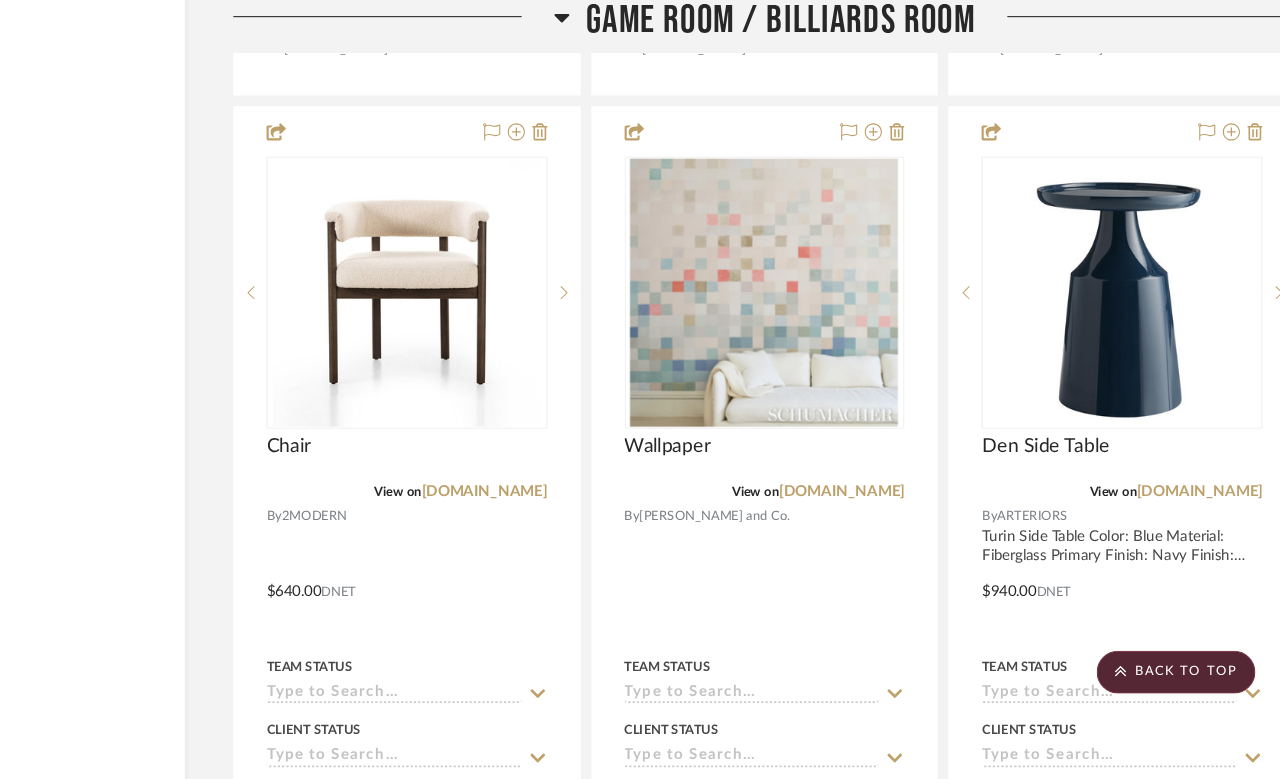 click at bounding box center (800, 589) 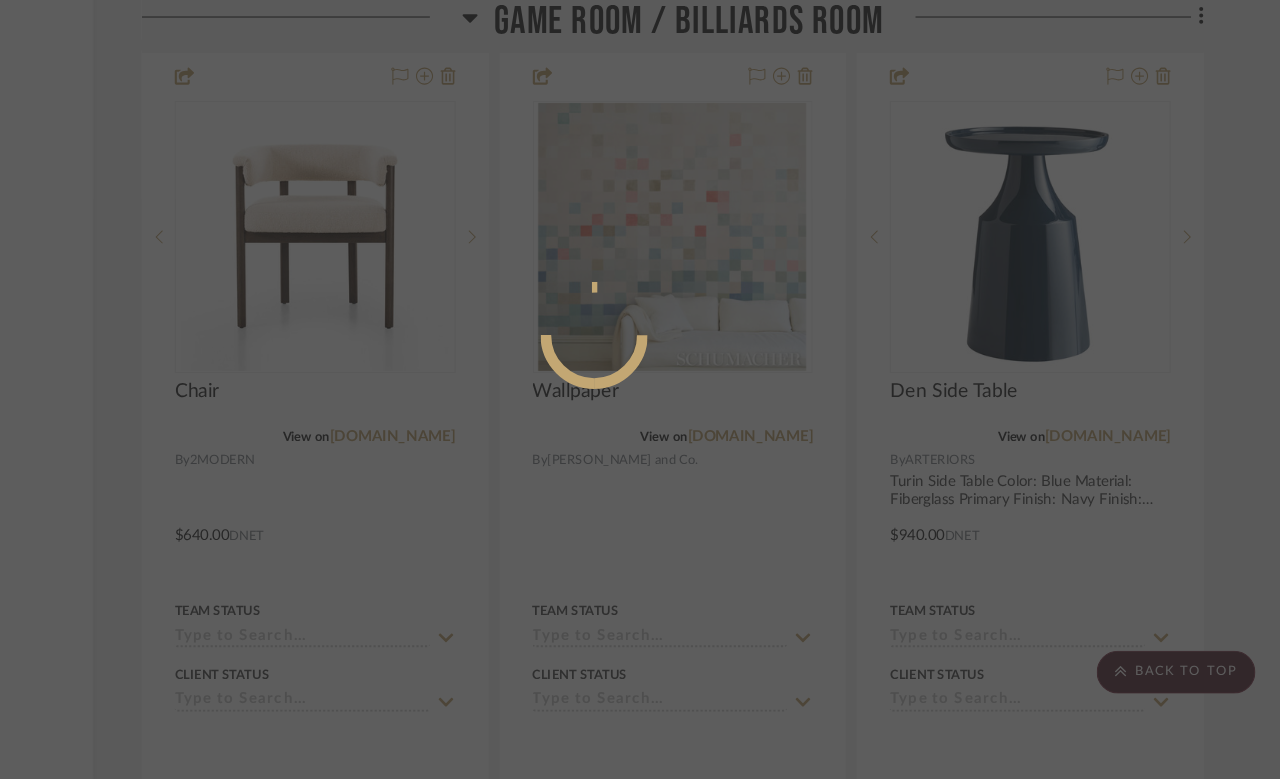 scroll, scrollTop: 0, scrollLeft: 0, axis: both 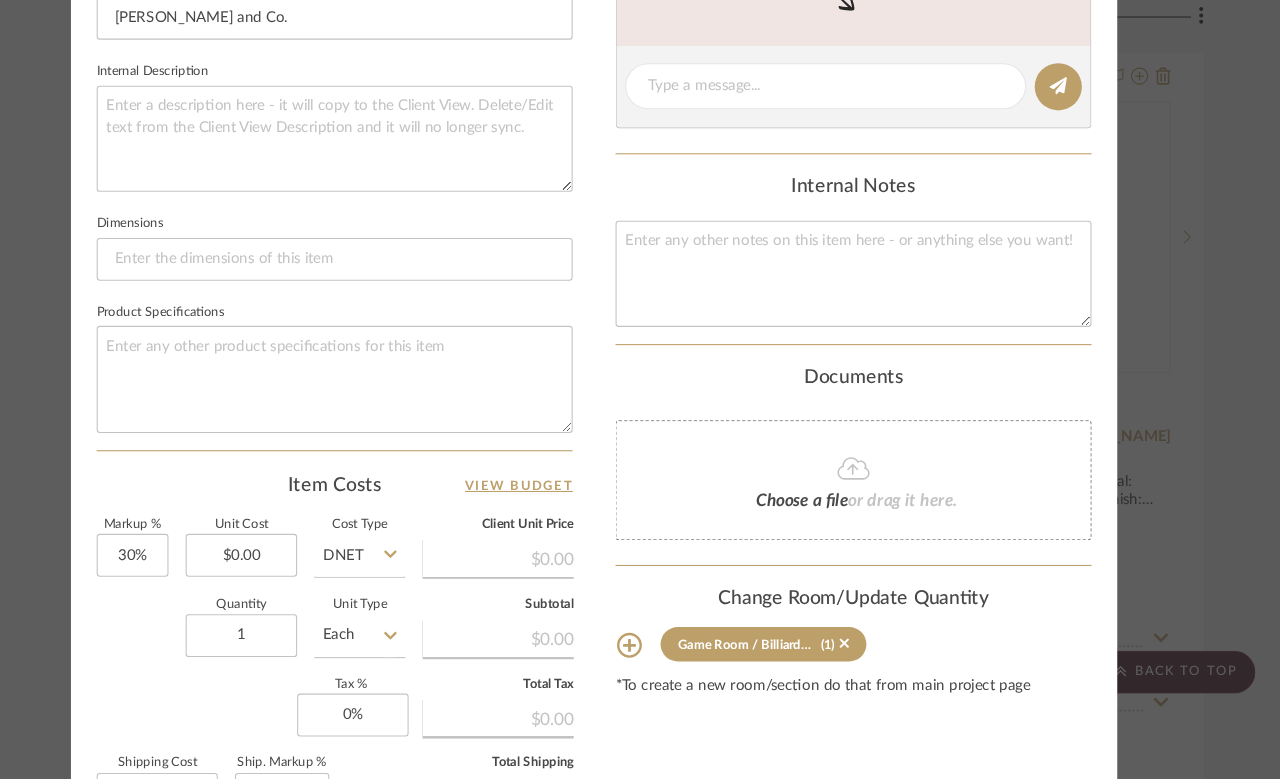 click 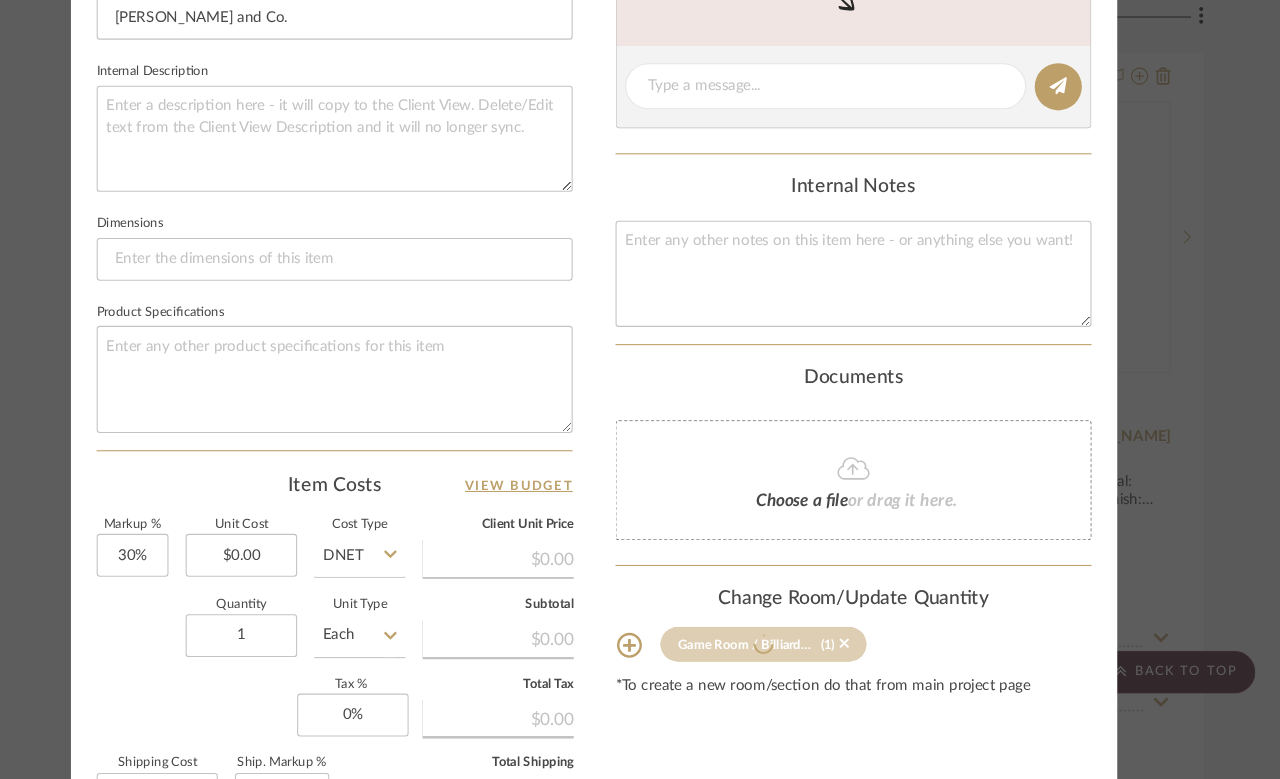 type 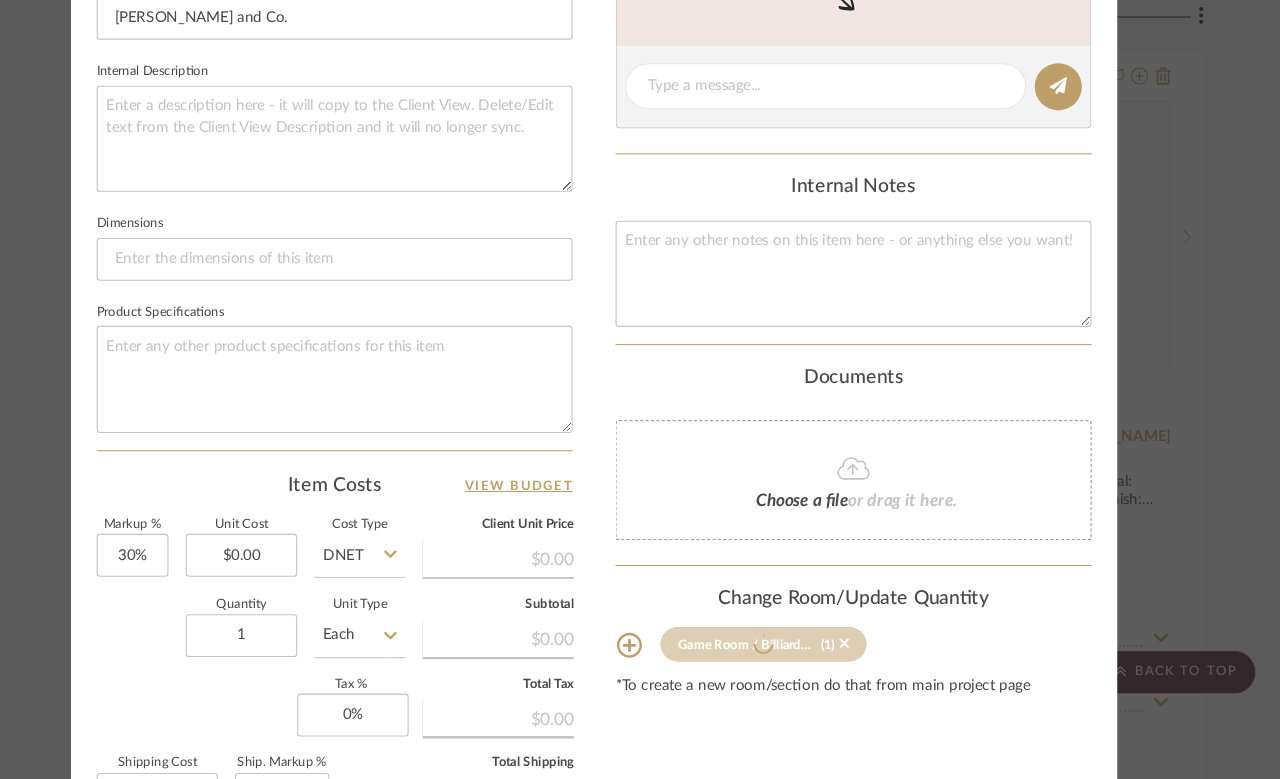 type 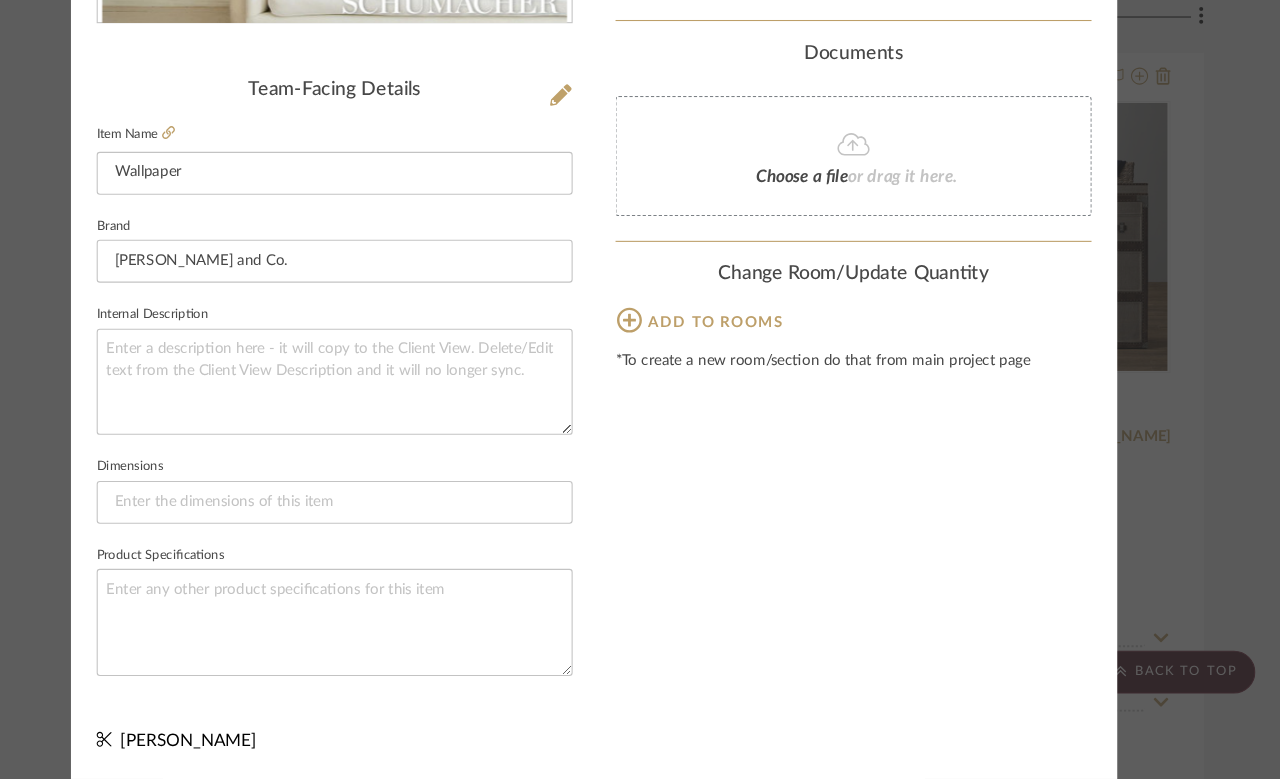 scroll, scrollTop: 494, scrollLeft: 0, axis: vertical 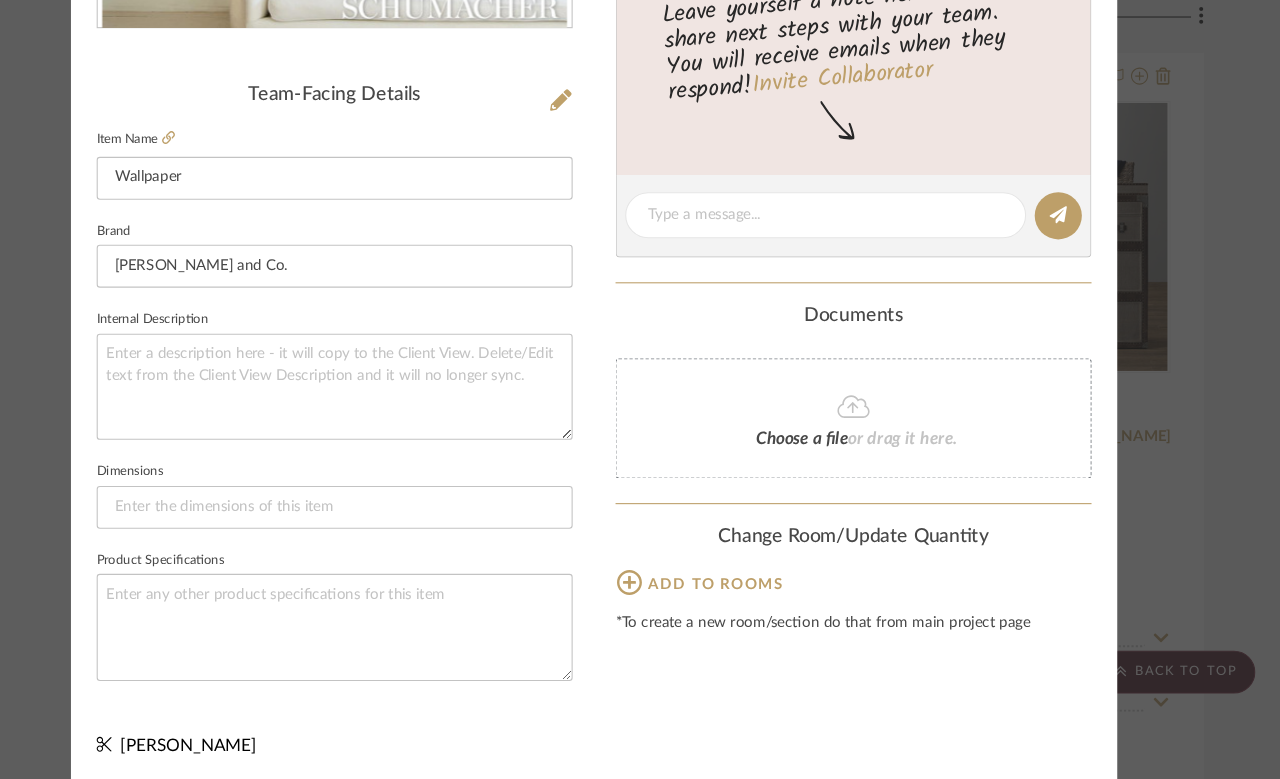 click on "Molly Products For Consideration Wallpaper Team View  Team-Facing Details   Item Name  Wallpaper  Brand  Schumacher and Co.  Internal Description   Dimensions   Product Specifications  Content here copies to Client View - confirm visibility there. Team Status  Lead Time  In Stock Weeks  Est. Min   Est. Max   Due Date   Install Date  Tasks / To-Dos /  team Messaging  Leave yourself a note here or share next steps with your team. You will receive emails when they
respond!  Invite Collaborator  Documents  Choose a file  or drag it here. Change Room/Update Quantity Add to rooms *To create a new room/section do that from main project page    Molly Schirmang" at bounding box center [640, 389] 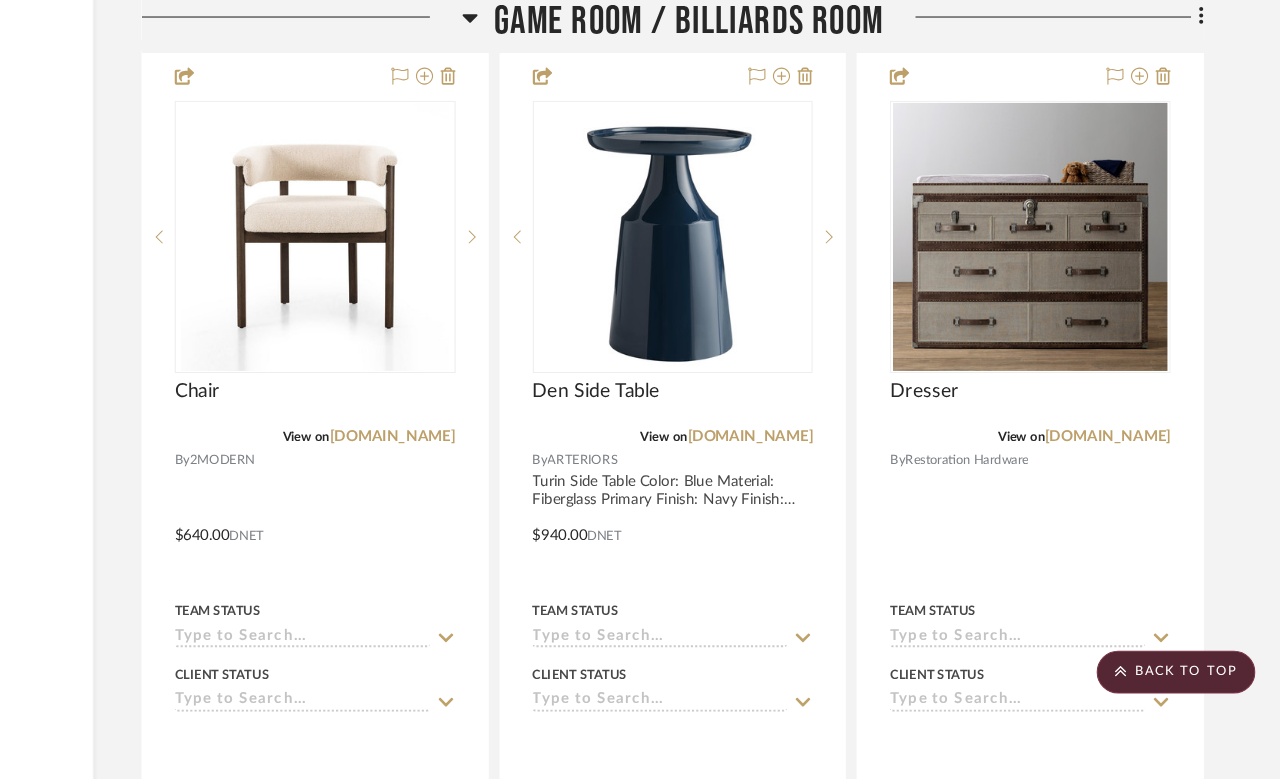 scroll, scrollTop: 7862, scrollLeft: 117, axis: both 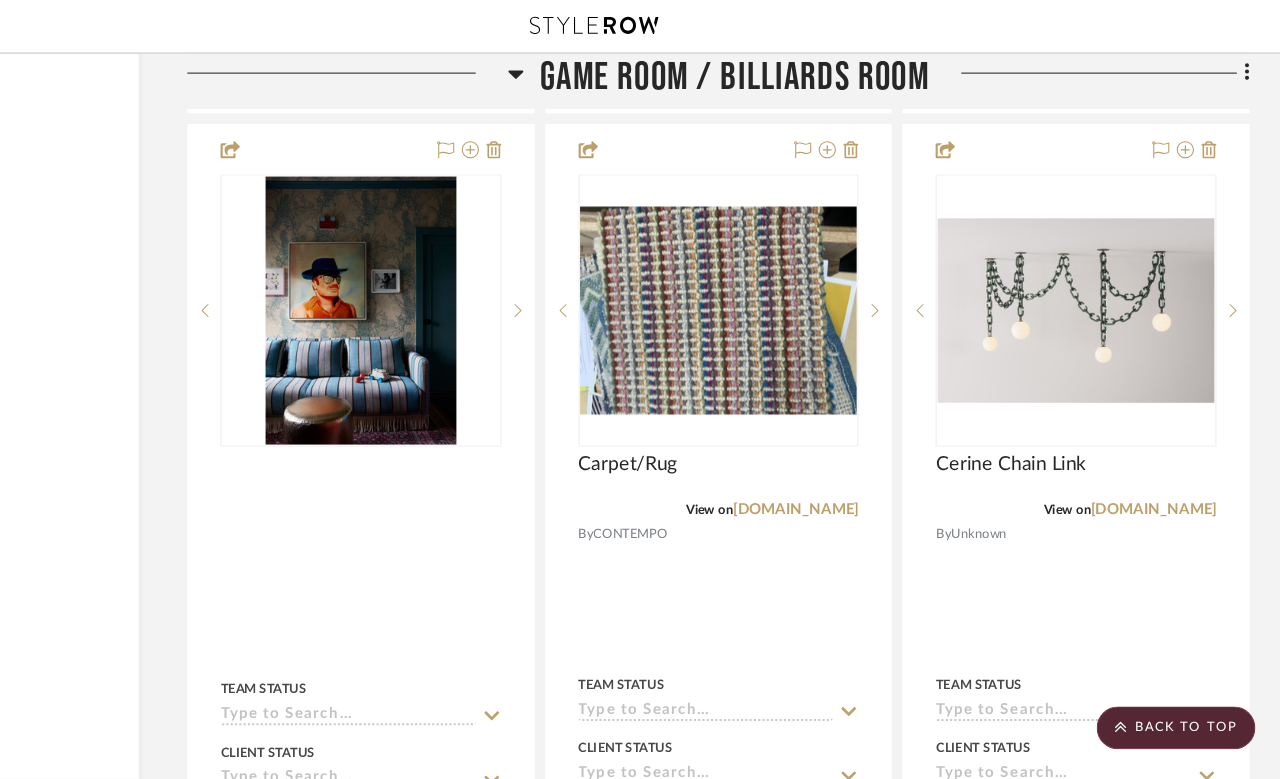 click at bounding box center [0, 0] 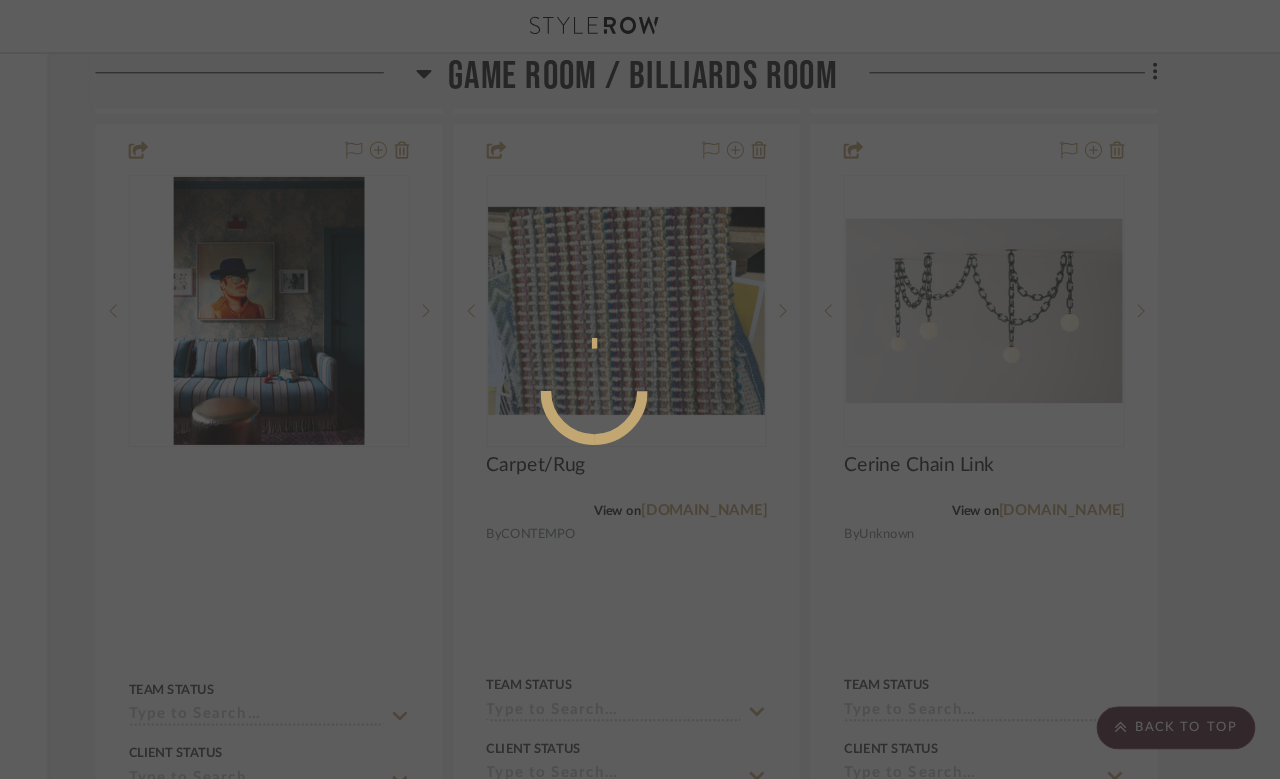 scroll, scrollTop: 0, scrollLeft: 0, axis: both 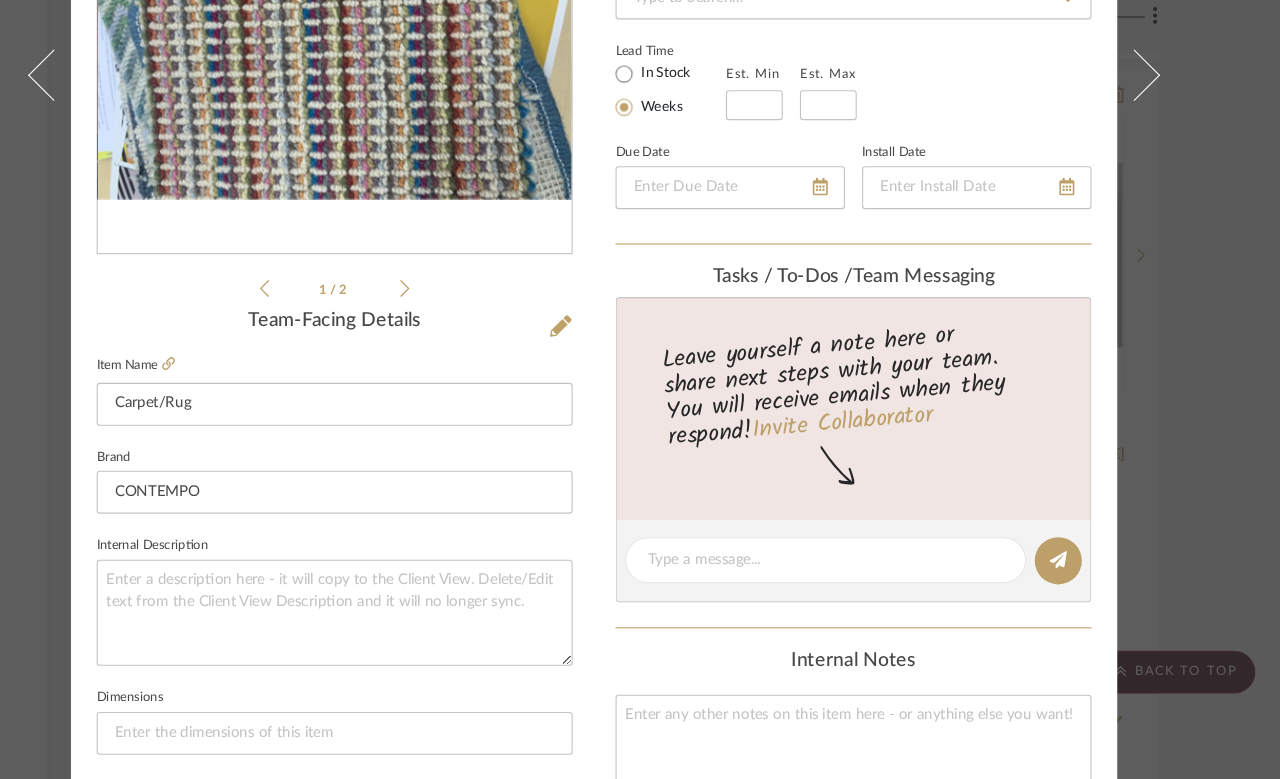 click 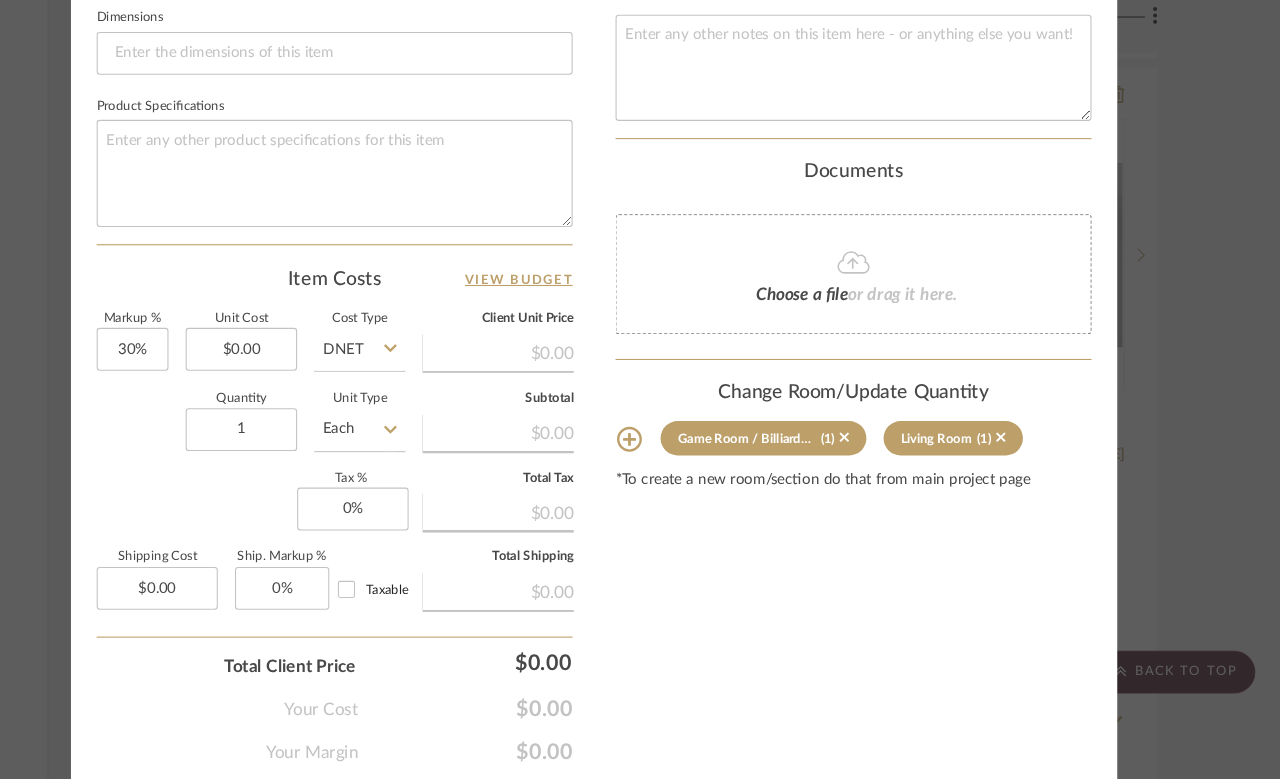 scroll, scrollTop: 921, scrollLeft: 0, axis: vertical 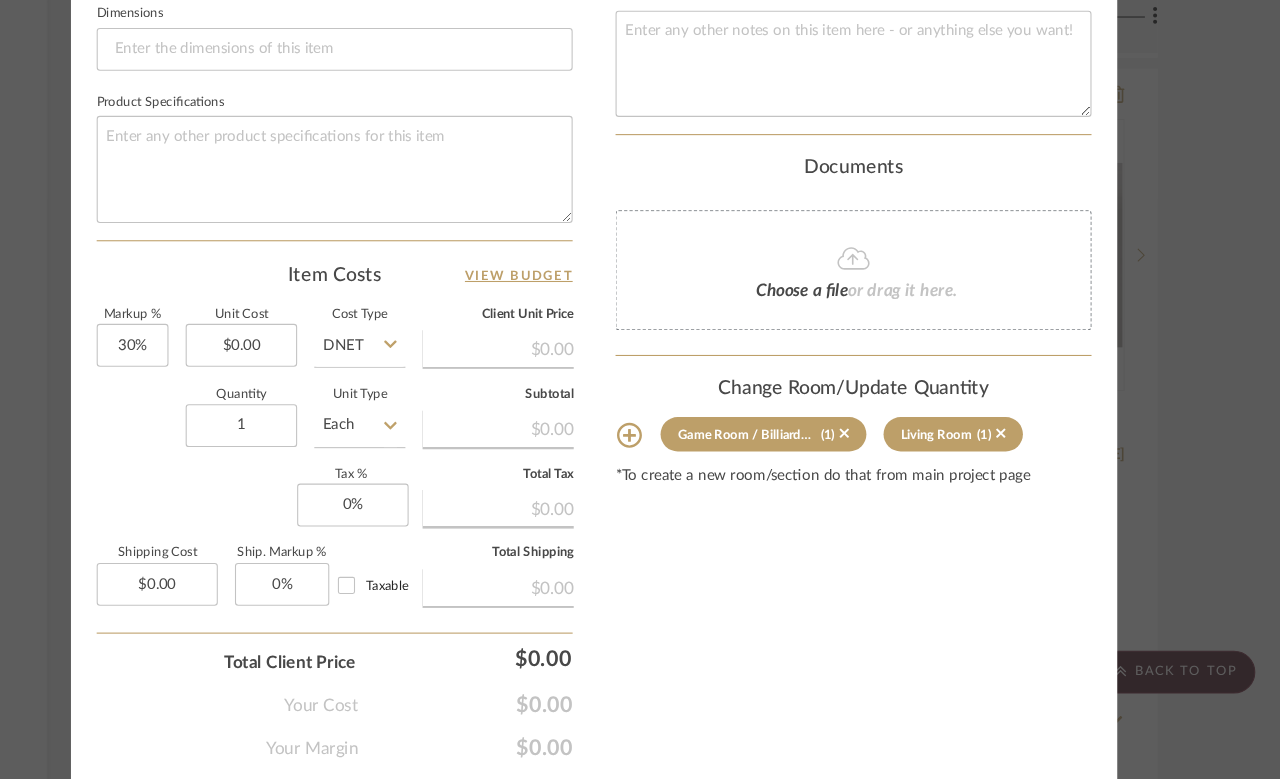 click on "Game Room / Billiards Room  (1)" 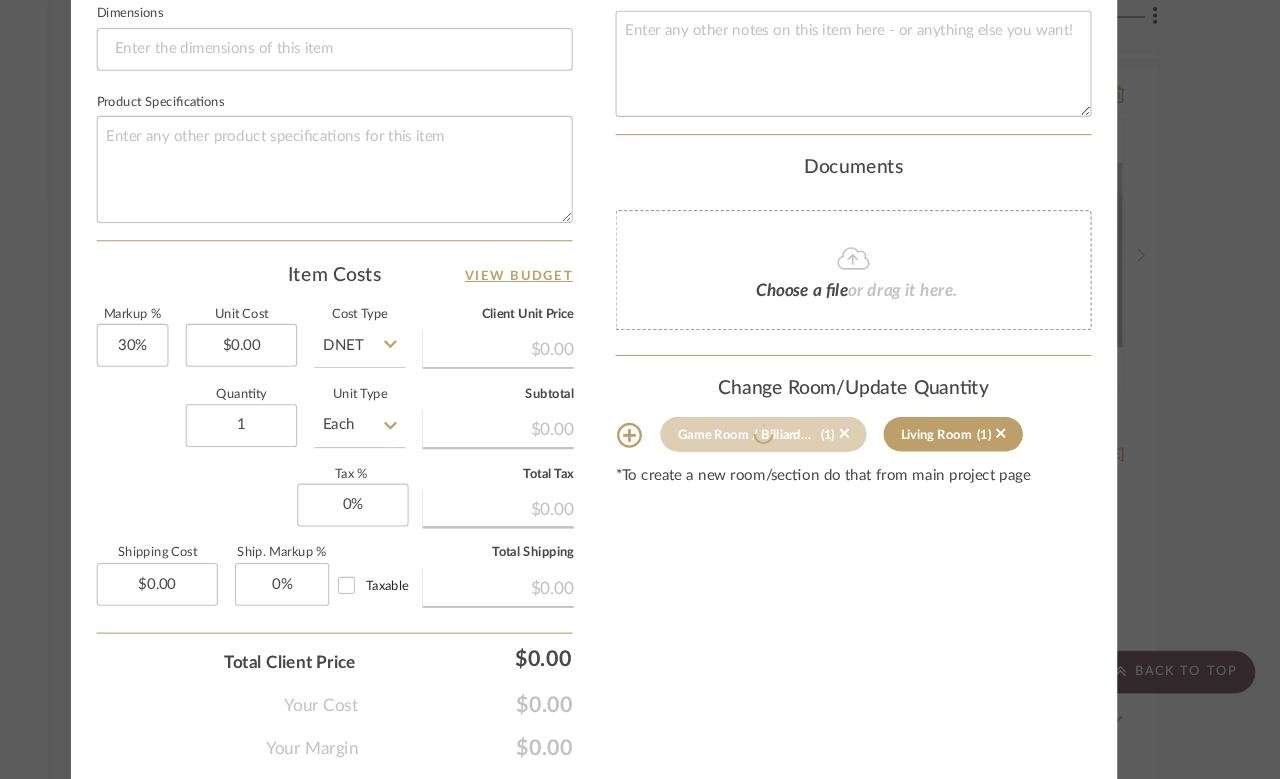type 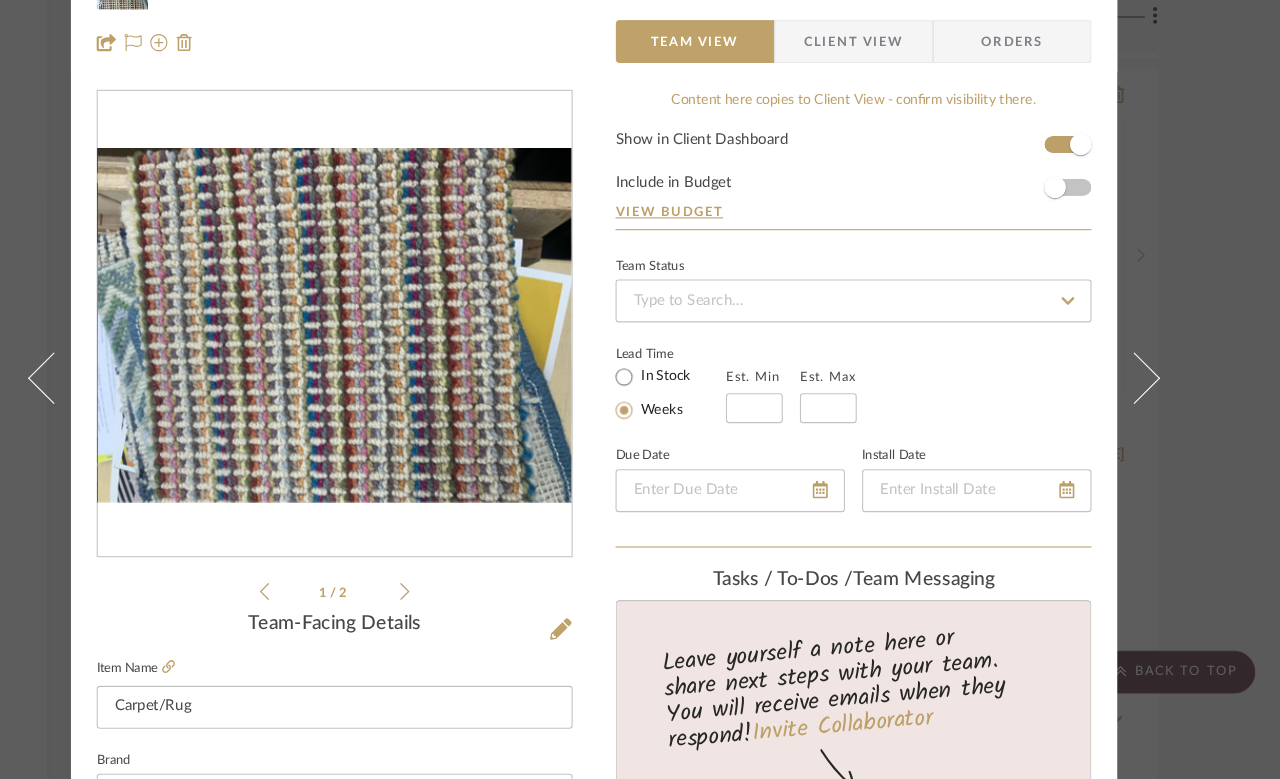 scroll, scrollTop: 0, scrollLeft: 0, axis: both 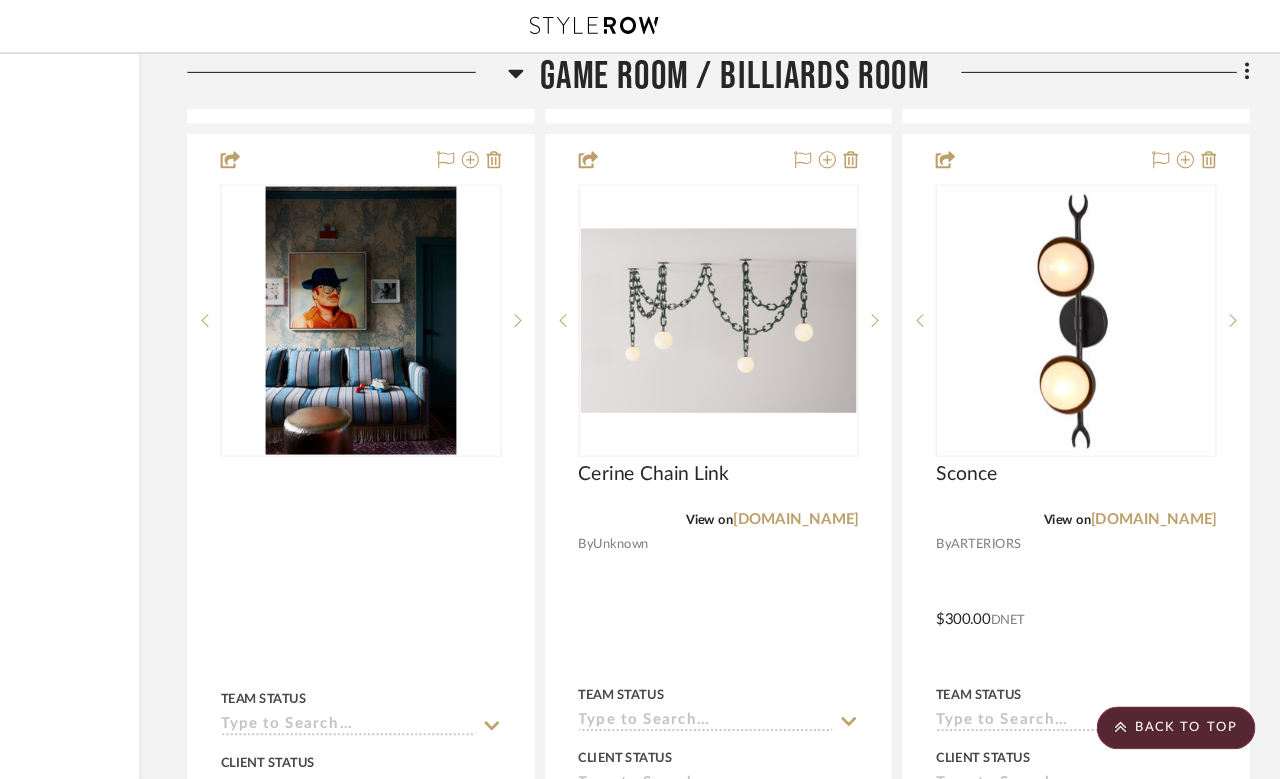 click at bounding box center (1090, 565) 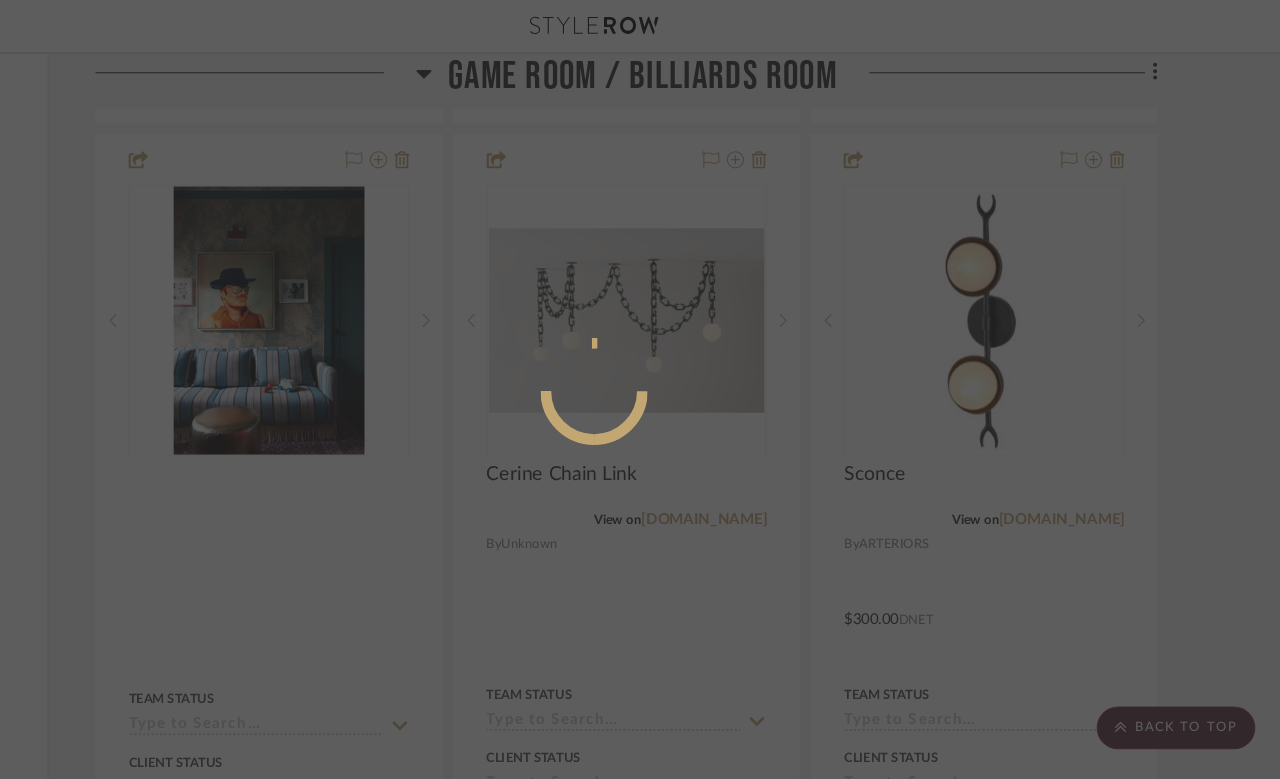 scroll, scrollTop: 0, scrollLeft: 0, axis: both 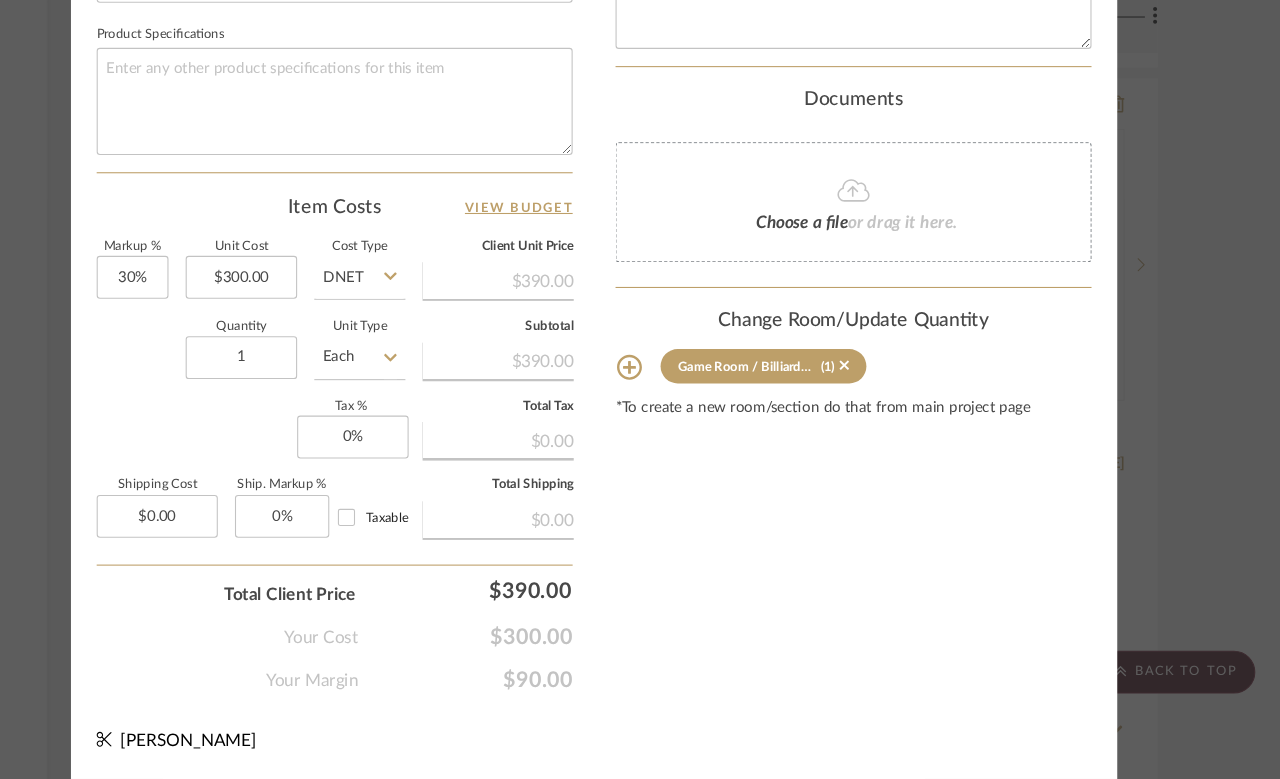click on "Game Room / Billiards Room  (1)" 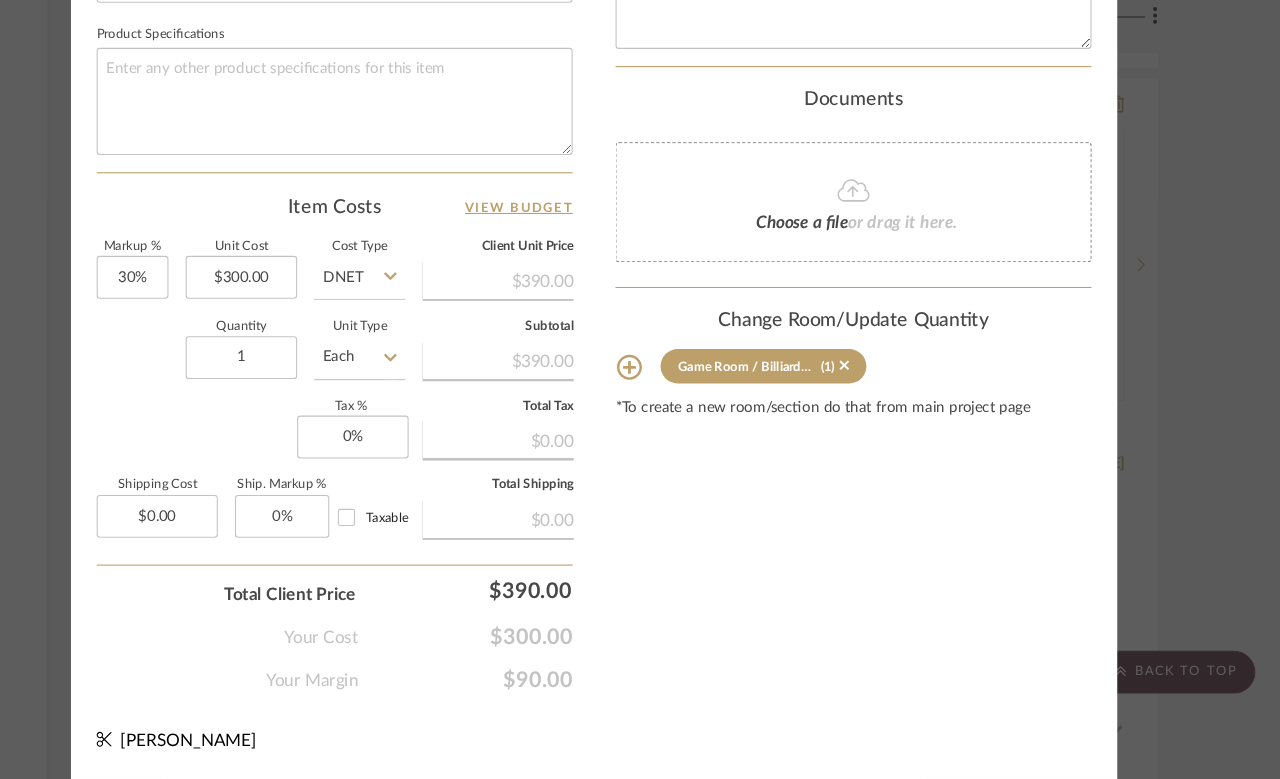 click 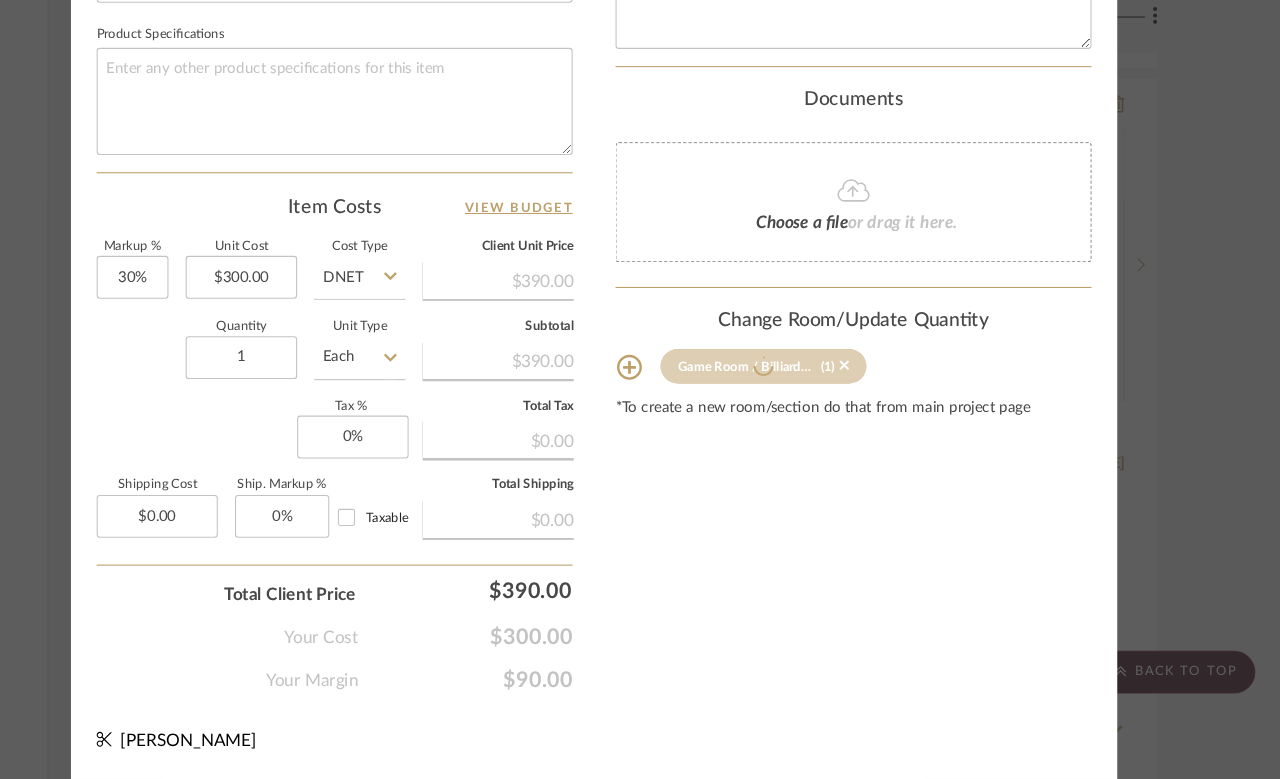 type 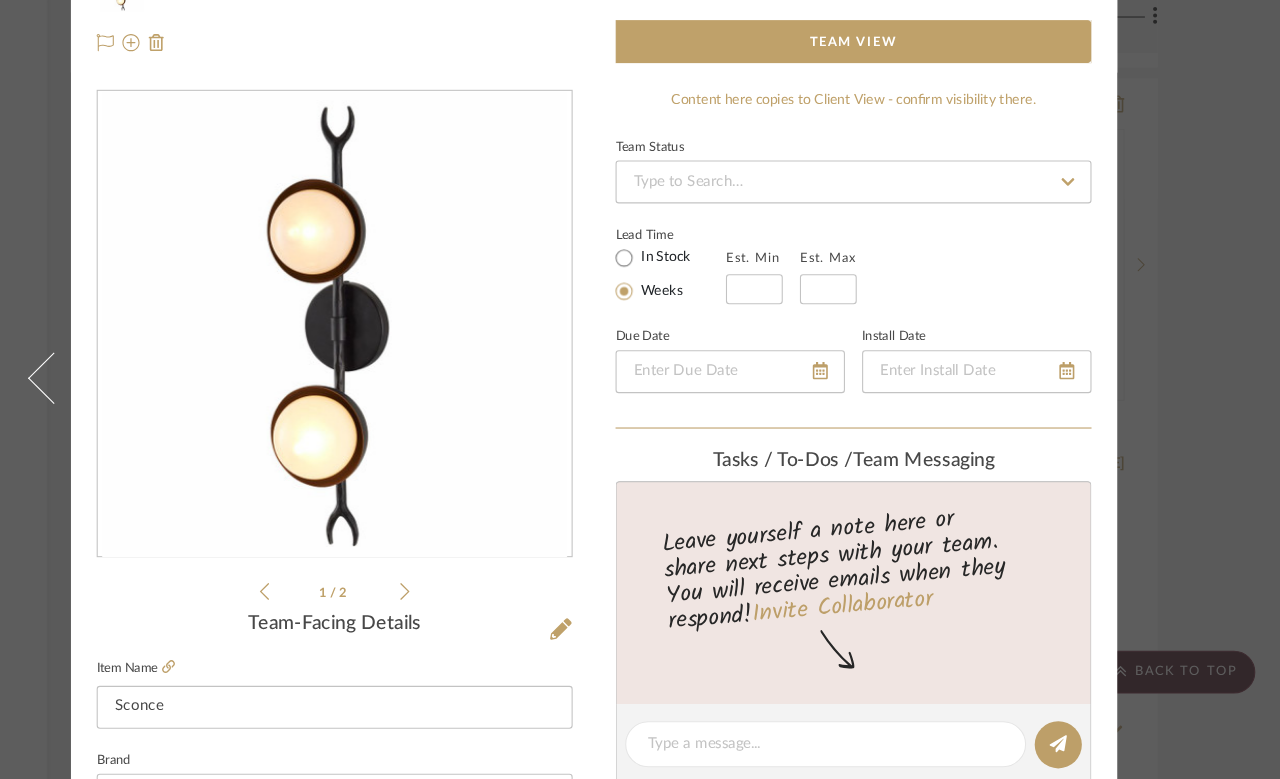 scroll, scrollTop: 0, scrollLeft: 0, axis: both 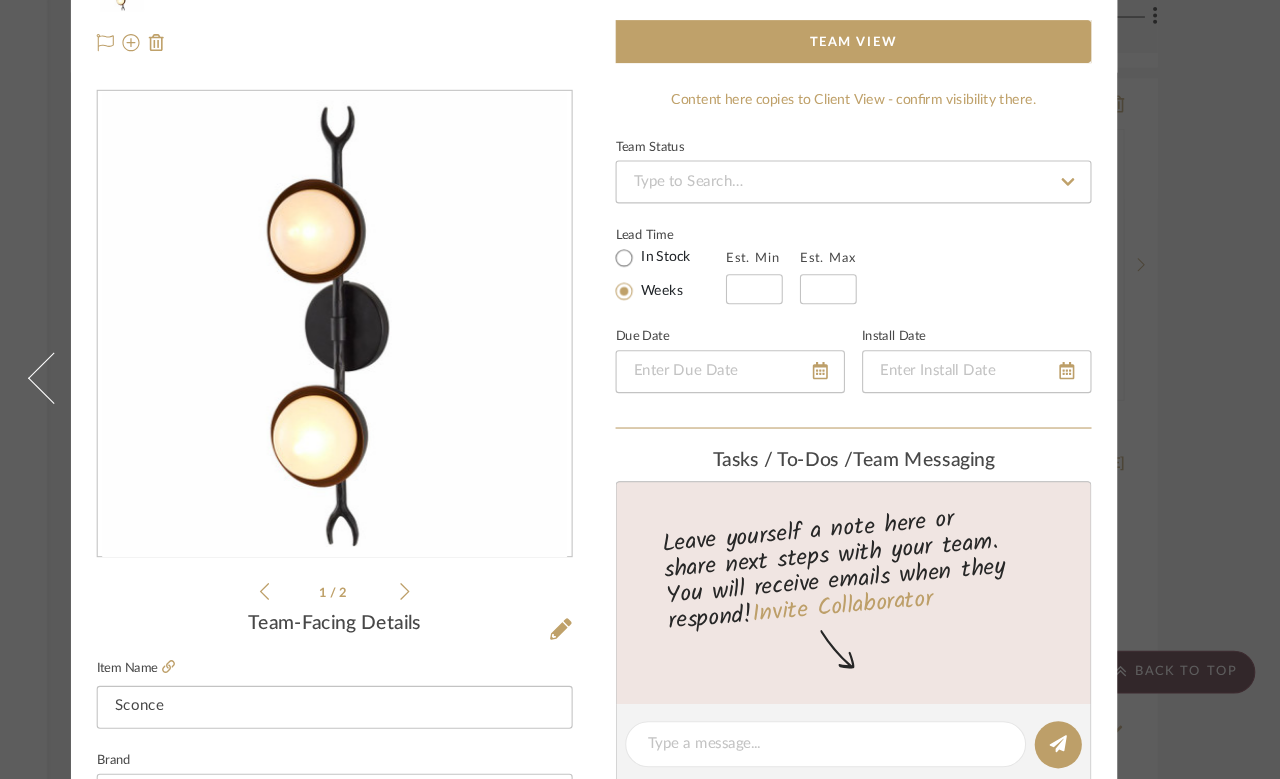 click on "Molly Products For Consideration Sconce Team View 1 / 2  Team-Facing Details   Item Name  Sconce  Brand  ARTERIORS  Internal Description   Dimensions  H: 25in, W: 6in, D: 7in  Product Specifications  Content here copies to Client View - confirm visibility there. Team Status  Lead Time  In Stock Weeks  Est. Min   Est. Max   Due Date   Install Date  Tasks / To-Dos /  team Messaging  Leave yourself a note here or share next steps with your team. You will receive emails when they
respond!  Invite Collaborator  Documents  Choose a file  or drag it here. Change Room/Update Quantity Add to rooms *To create a new room/section do that from main project page    Molly Schirmang" at bounding box center [640, 389] 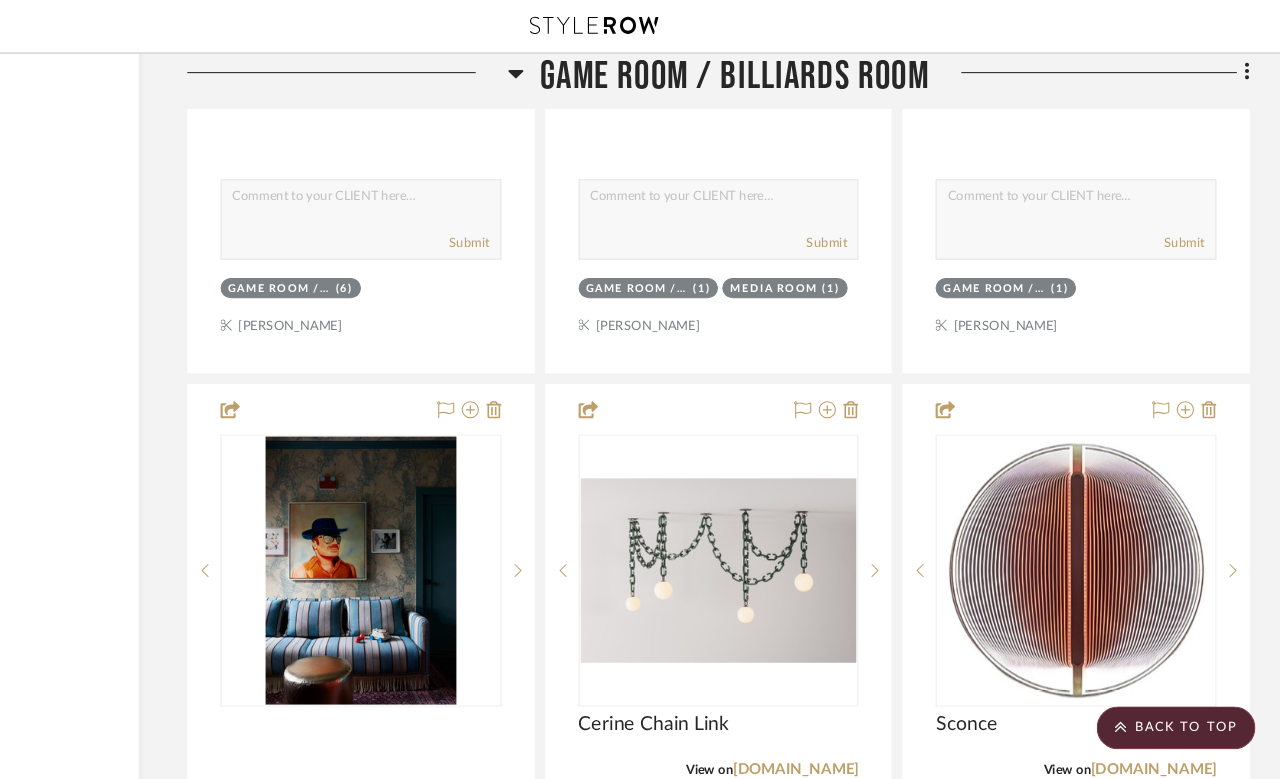 scroll, scrollTop: 8541, scrollLeft: 160, axis: both 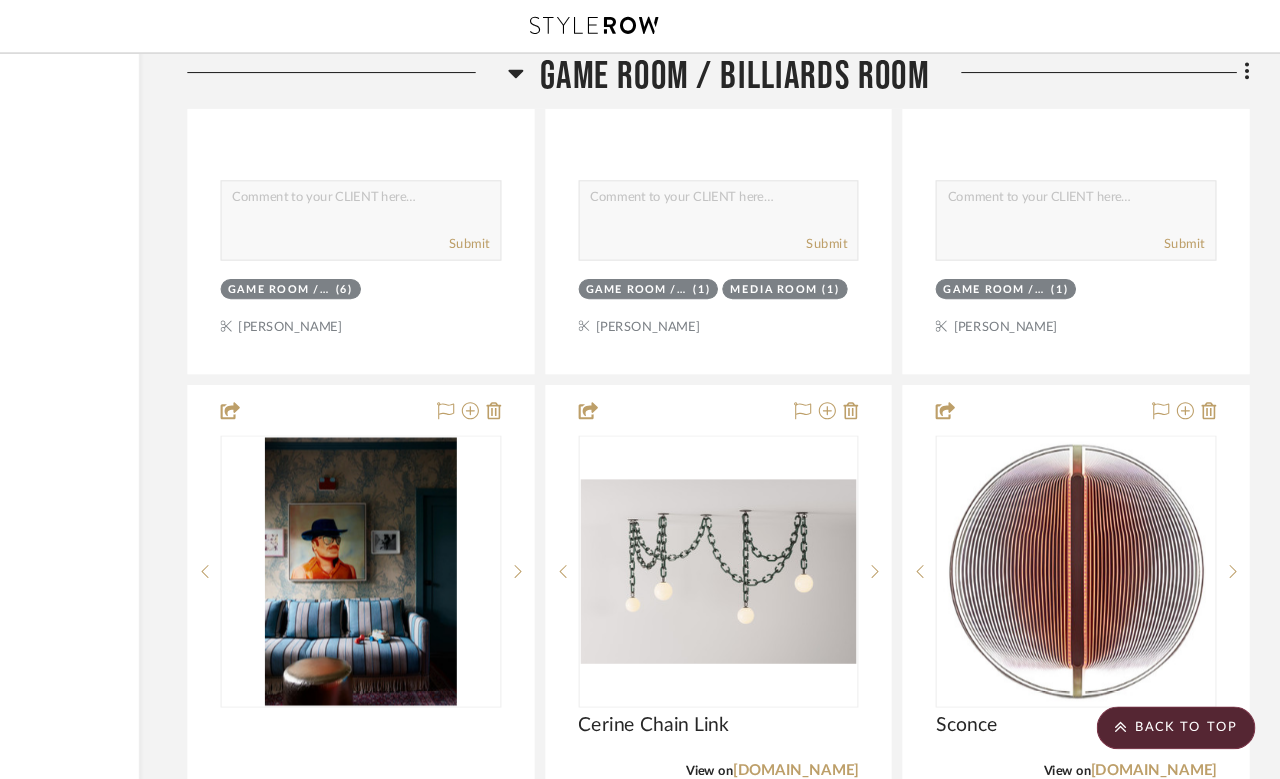 click at bounding box center (0, 0) 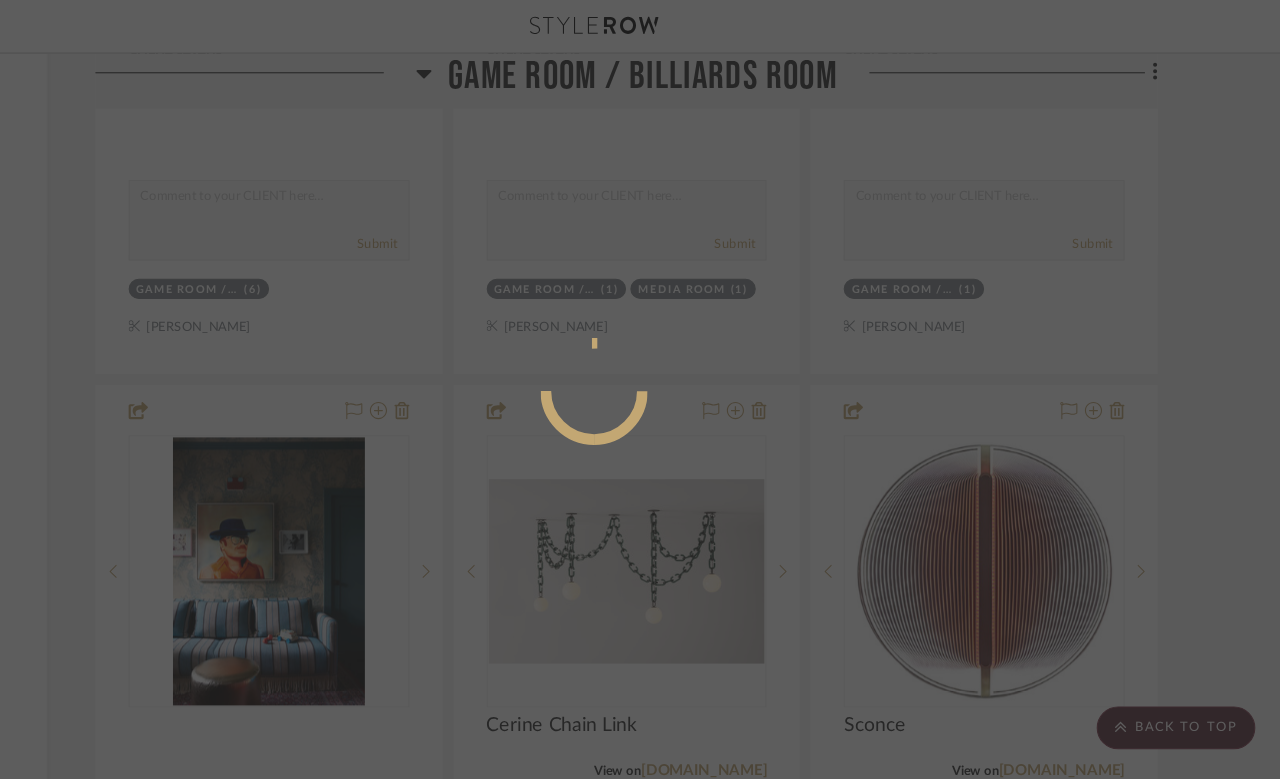 scroll, scrollTop: 0, scrollLeft: 0, axis: both 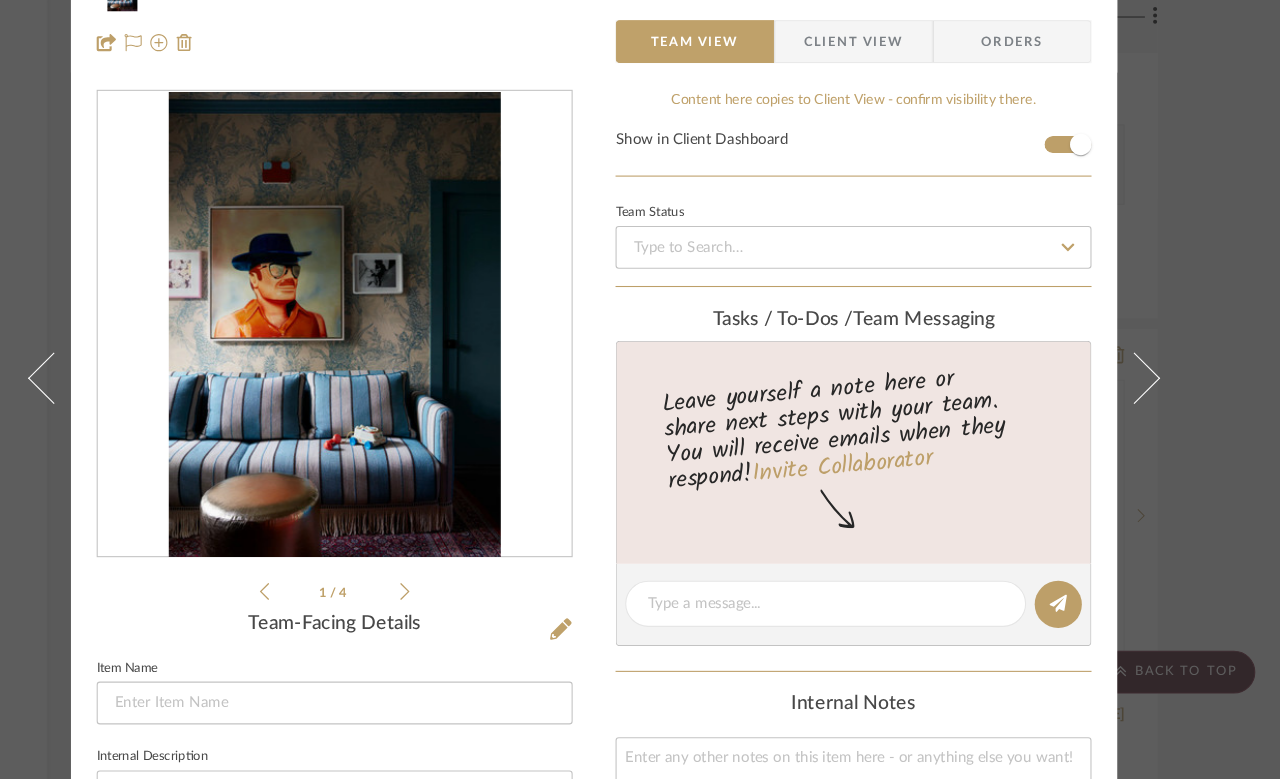 click 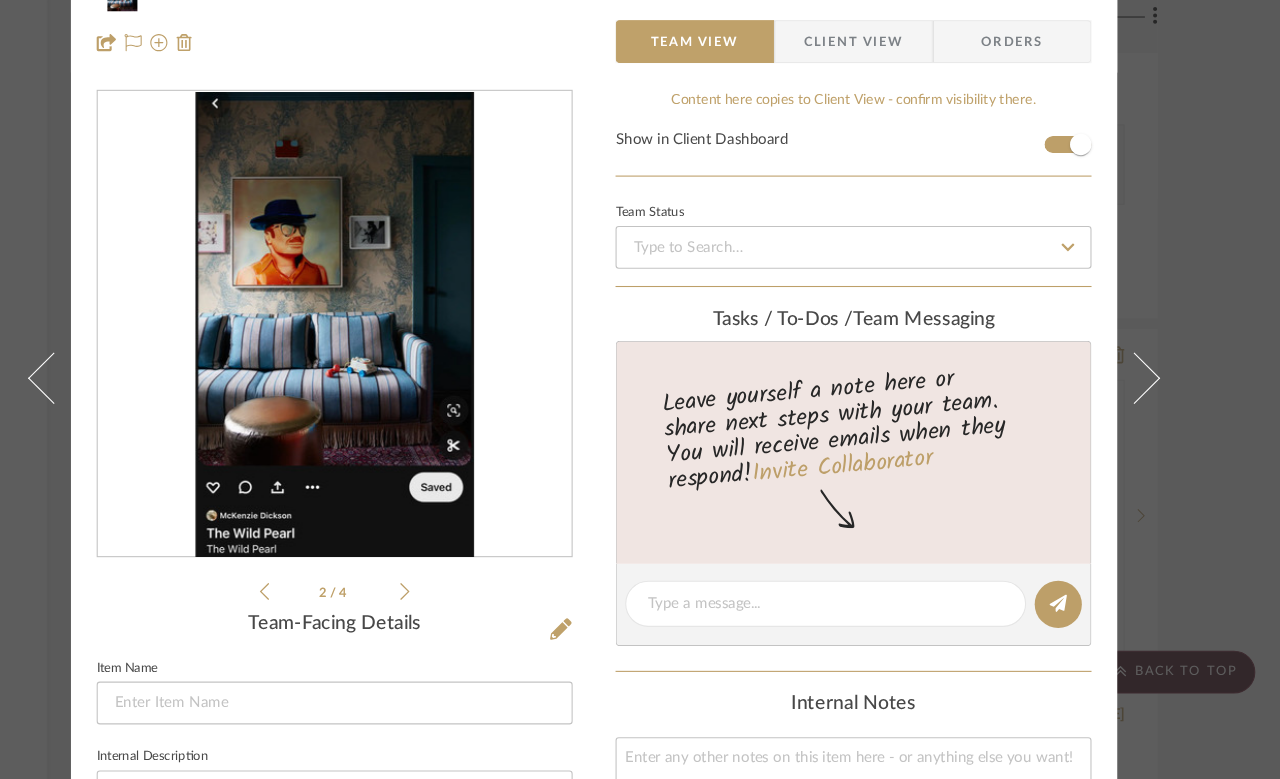 click 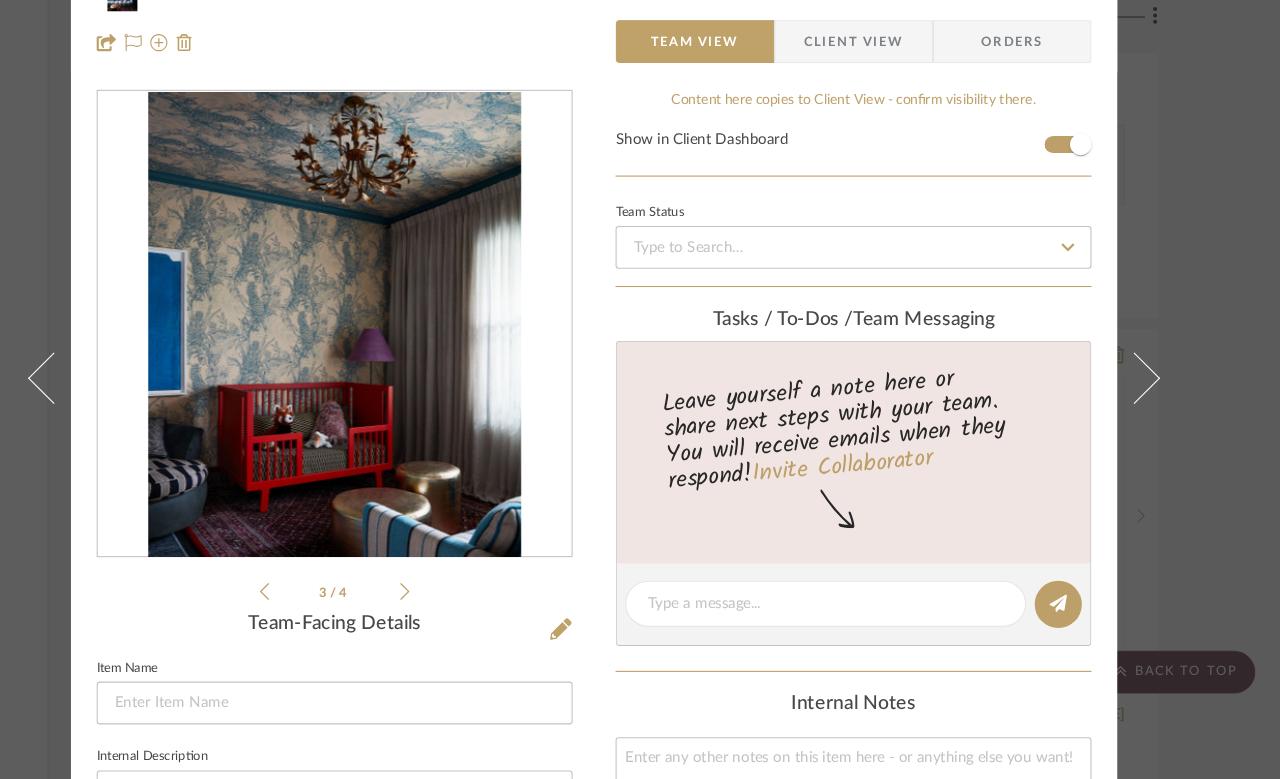 click 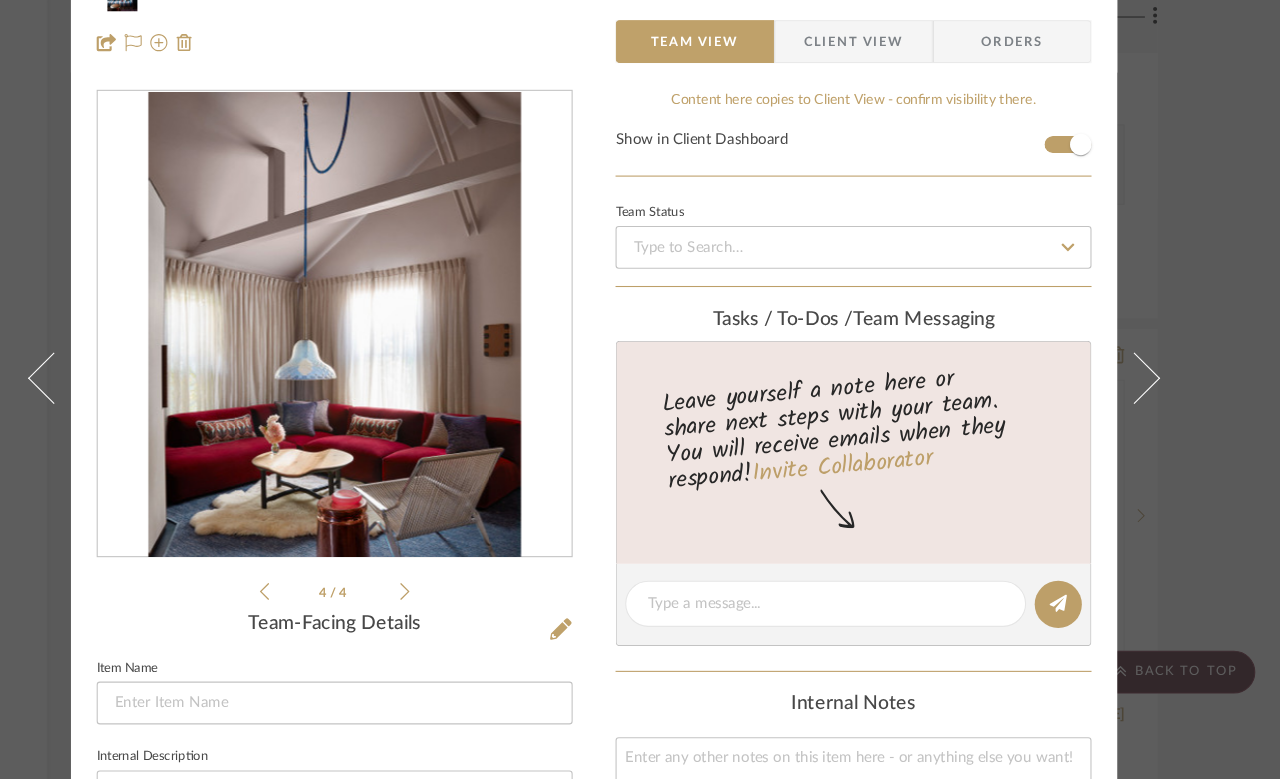 click 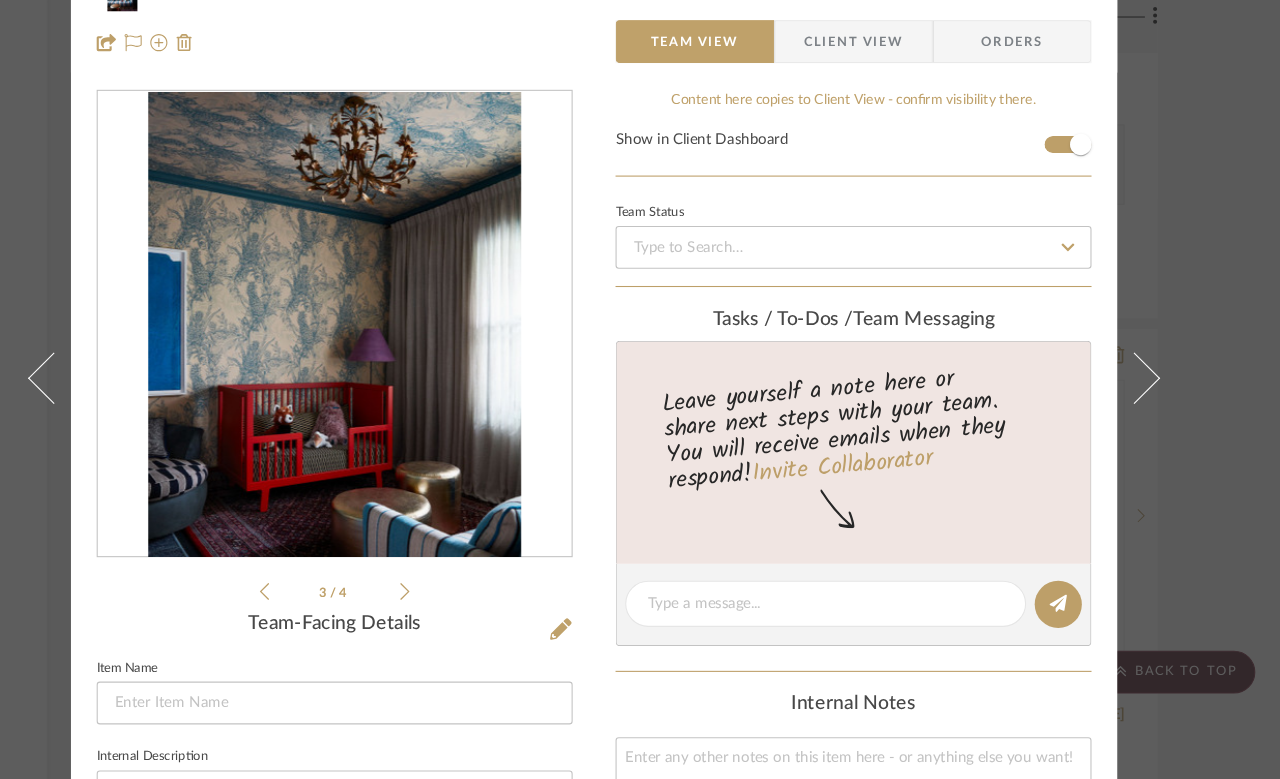 click 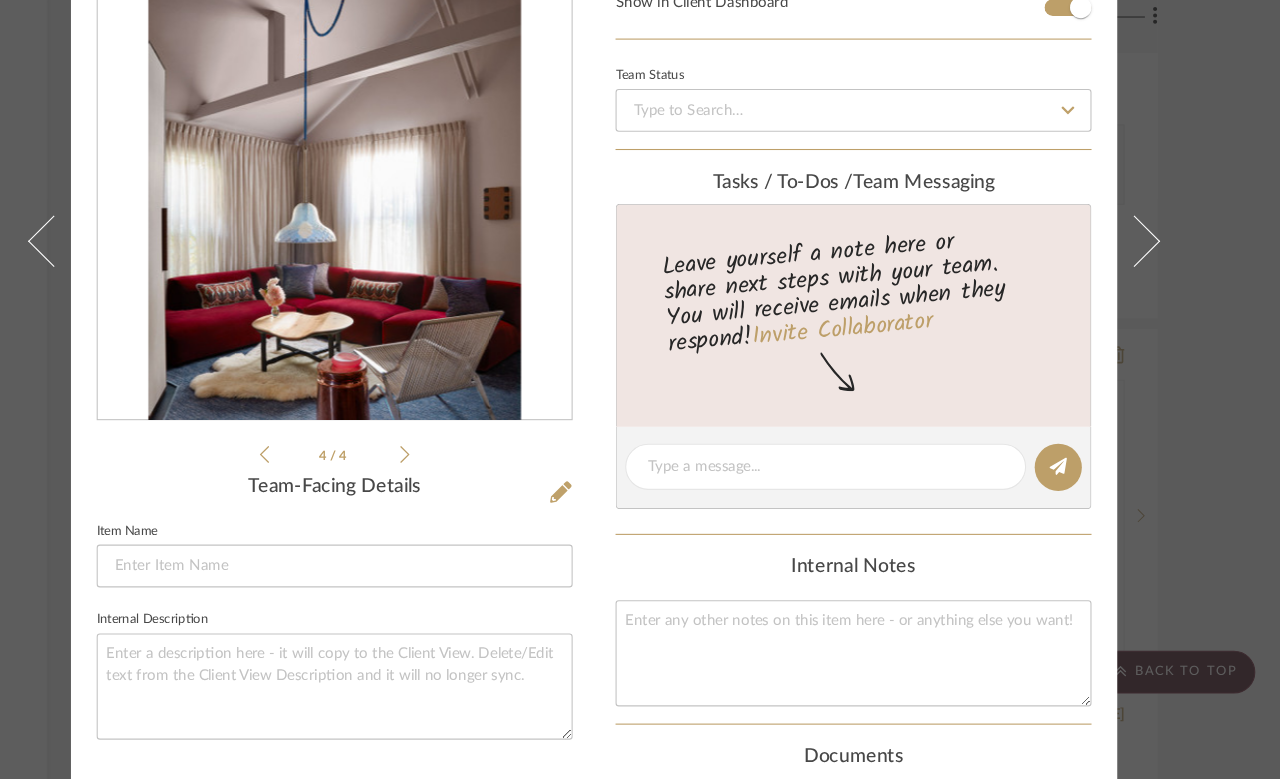 scroll, scrollTop: 116, scrollLeft: 0, axis: vertical 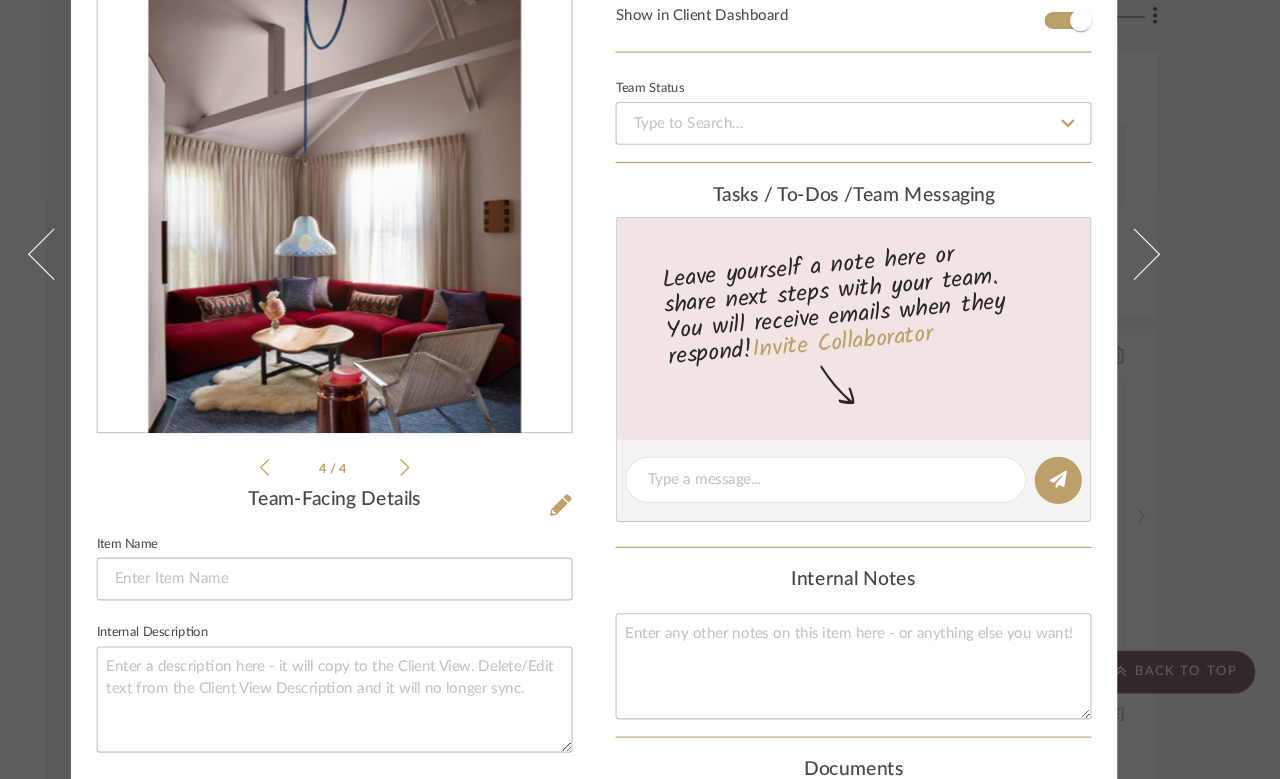 click 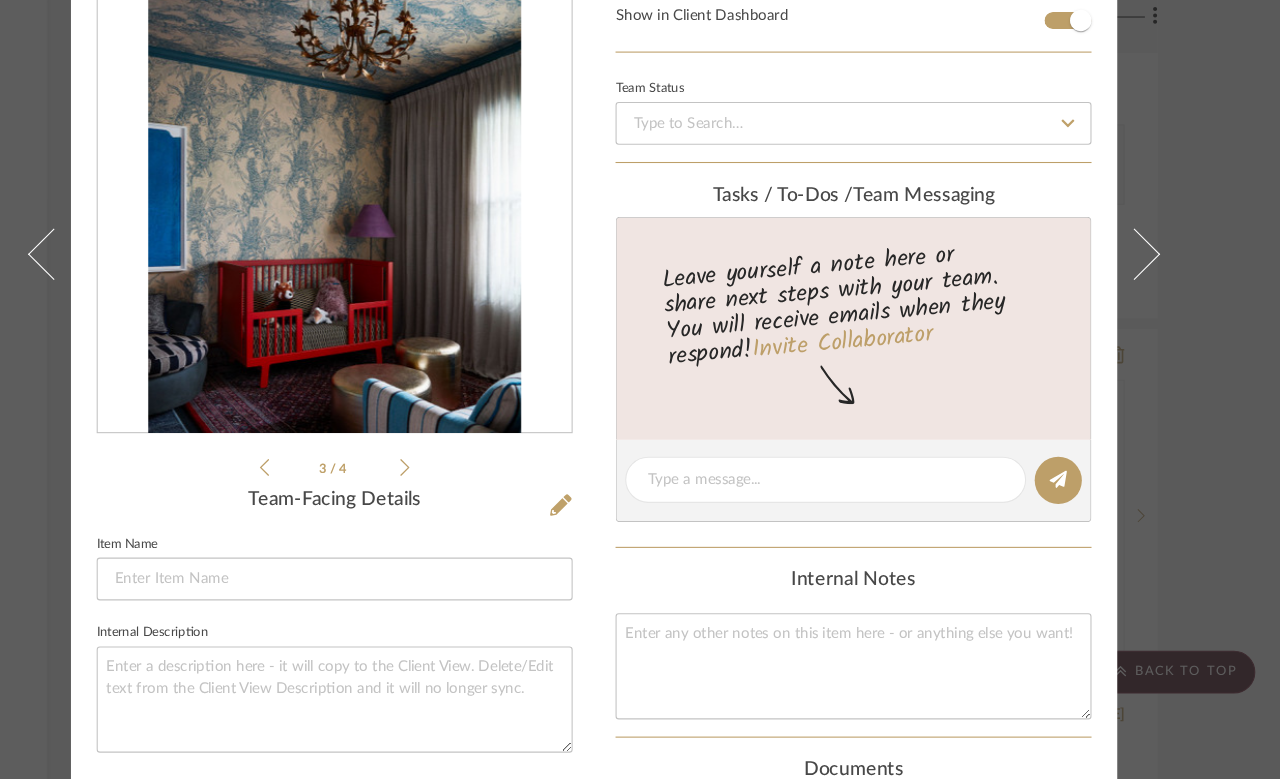 click 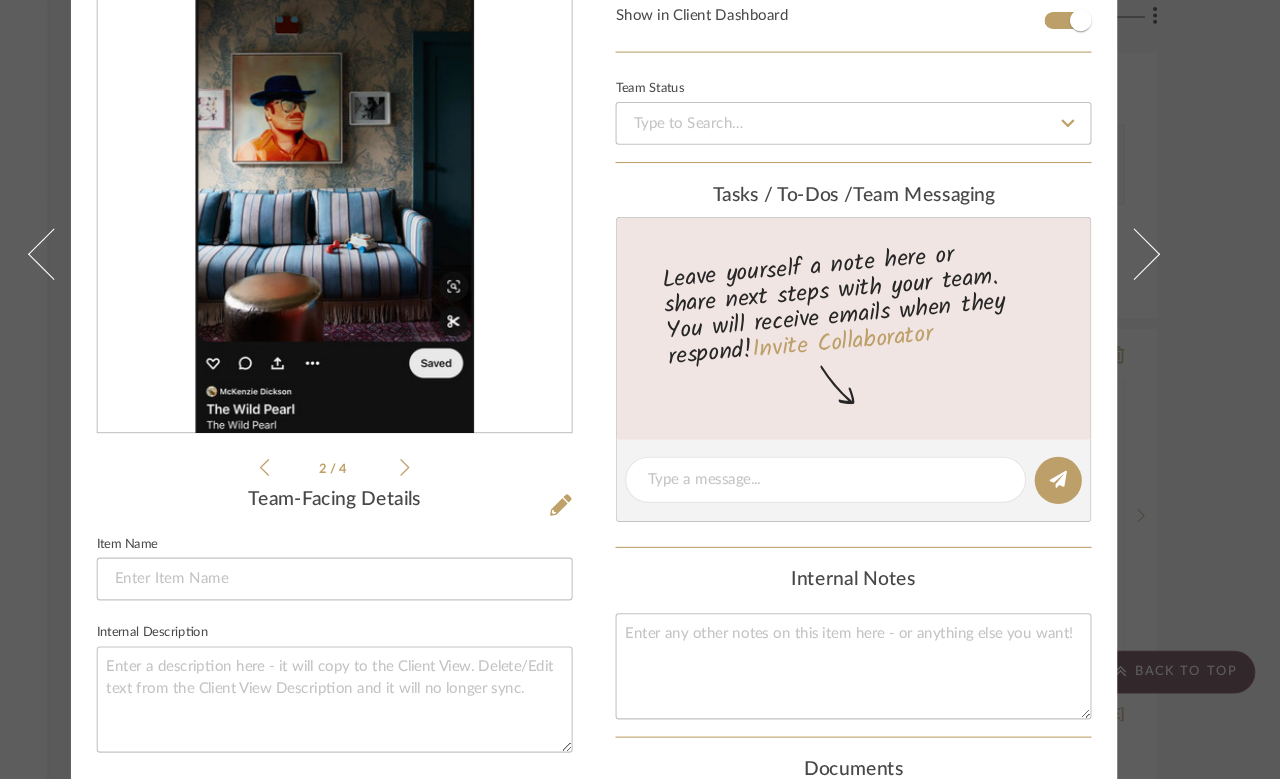 click 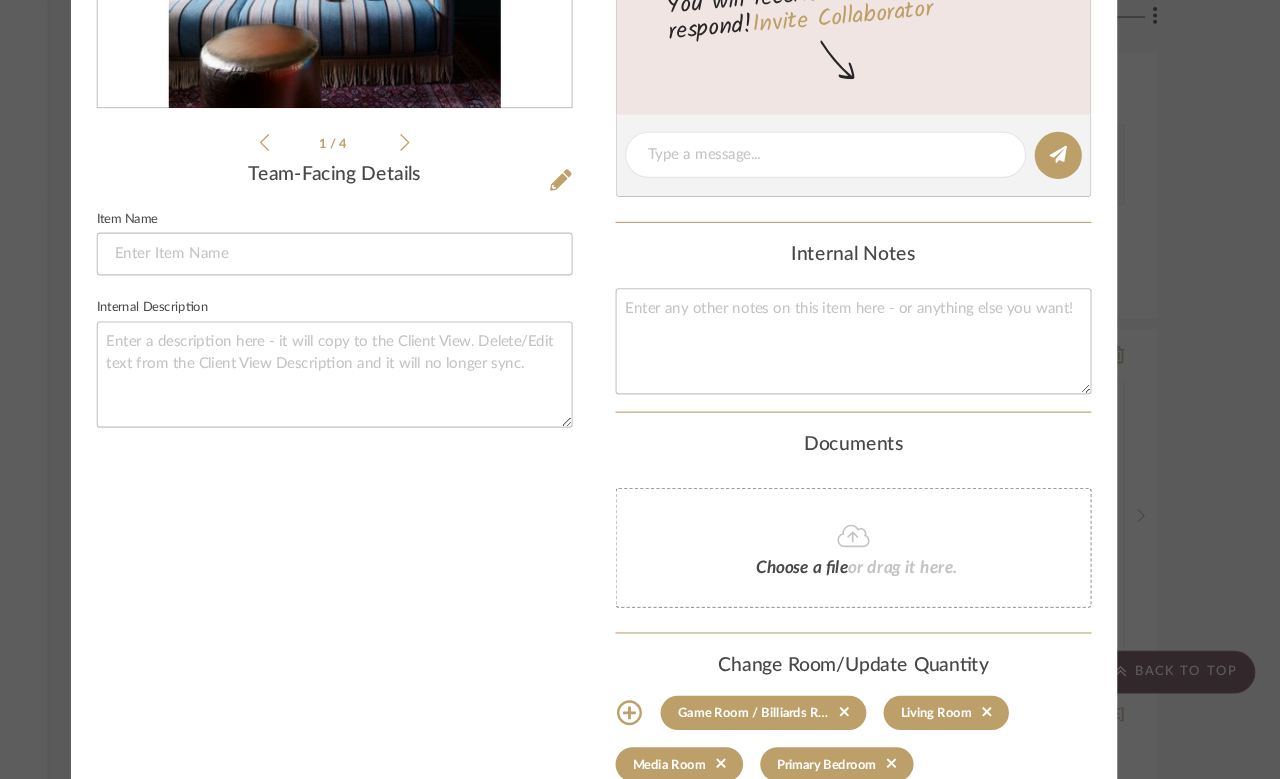 scroll, scrollTop: 521, scrollLeft: 0, axis: vertical 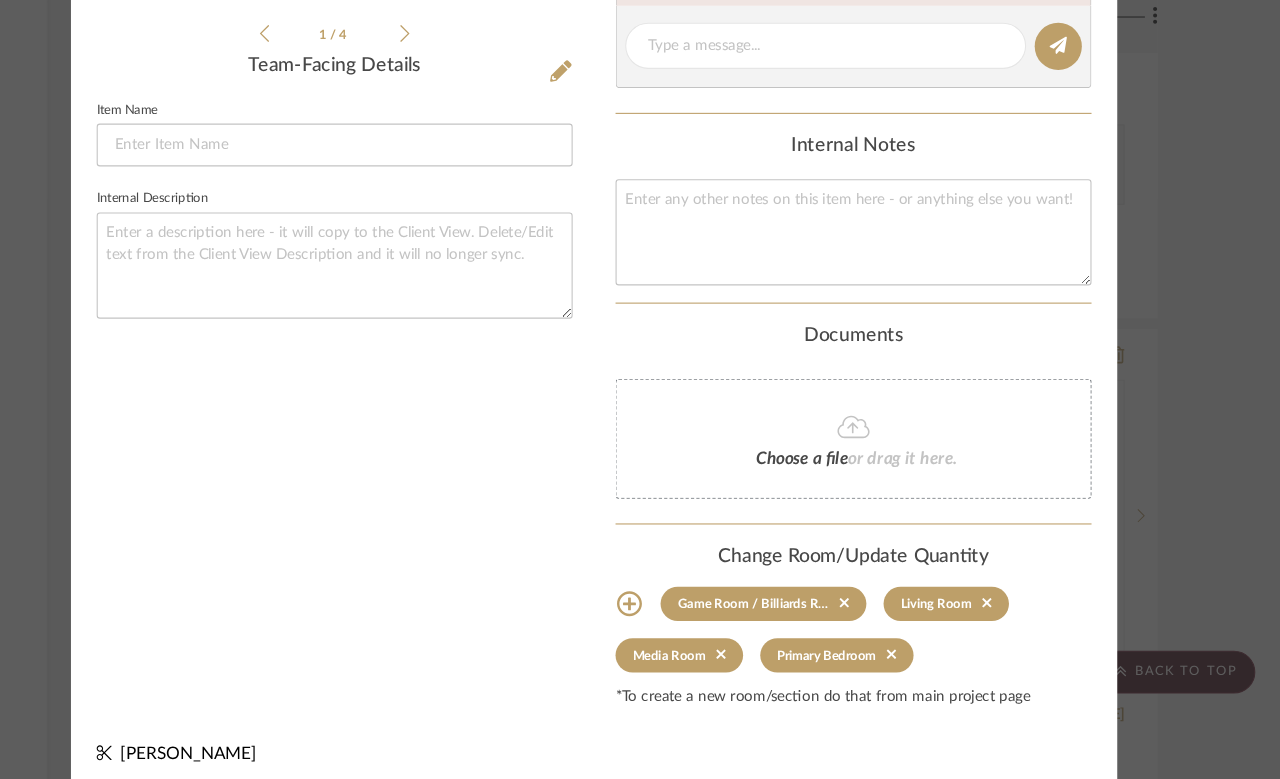 click 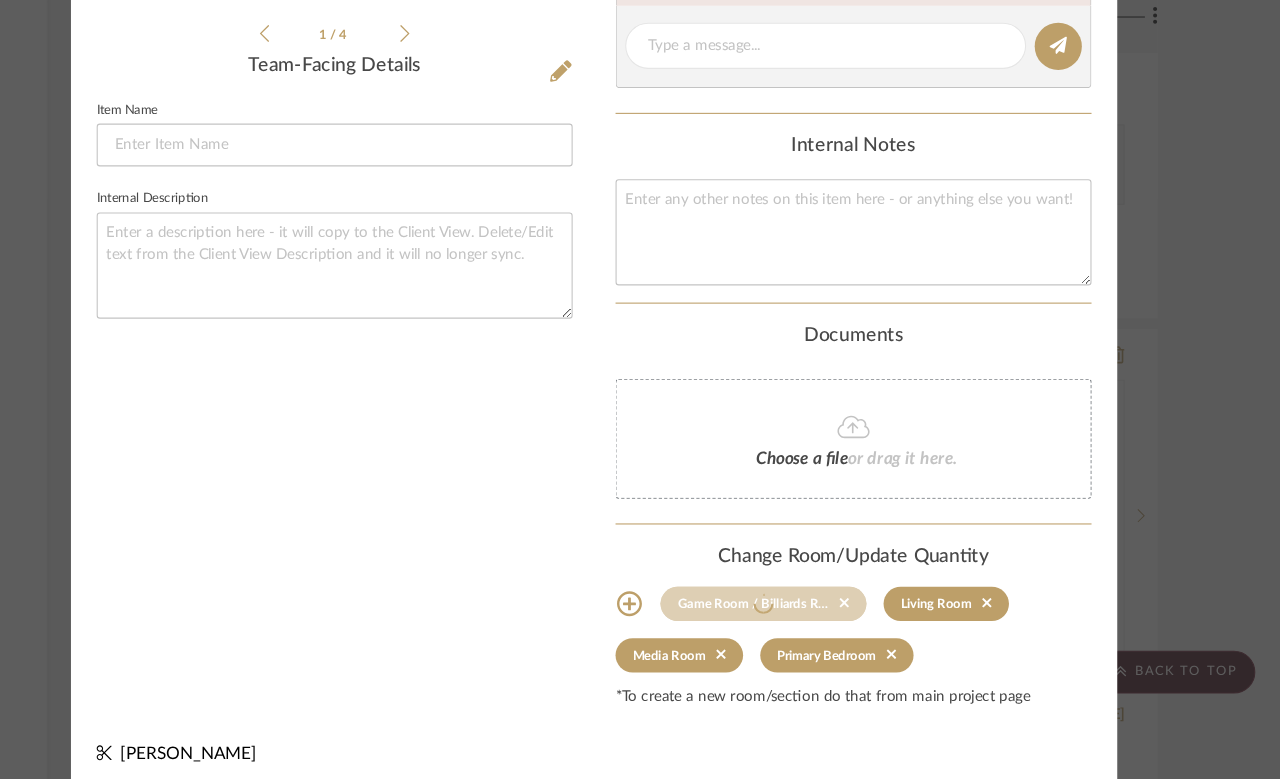 type 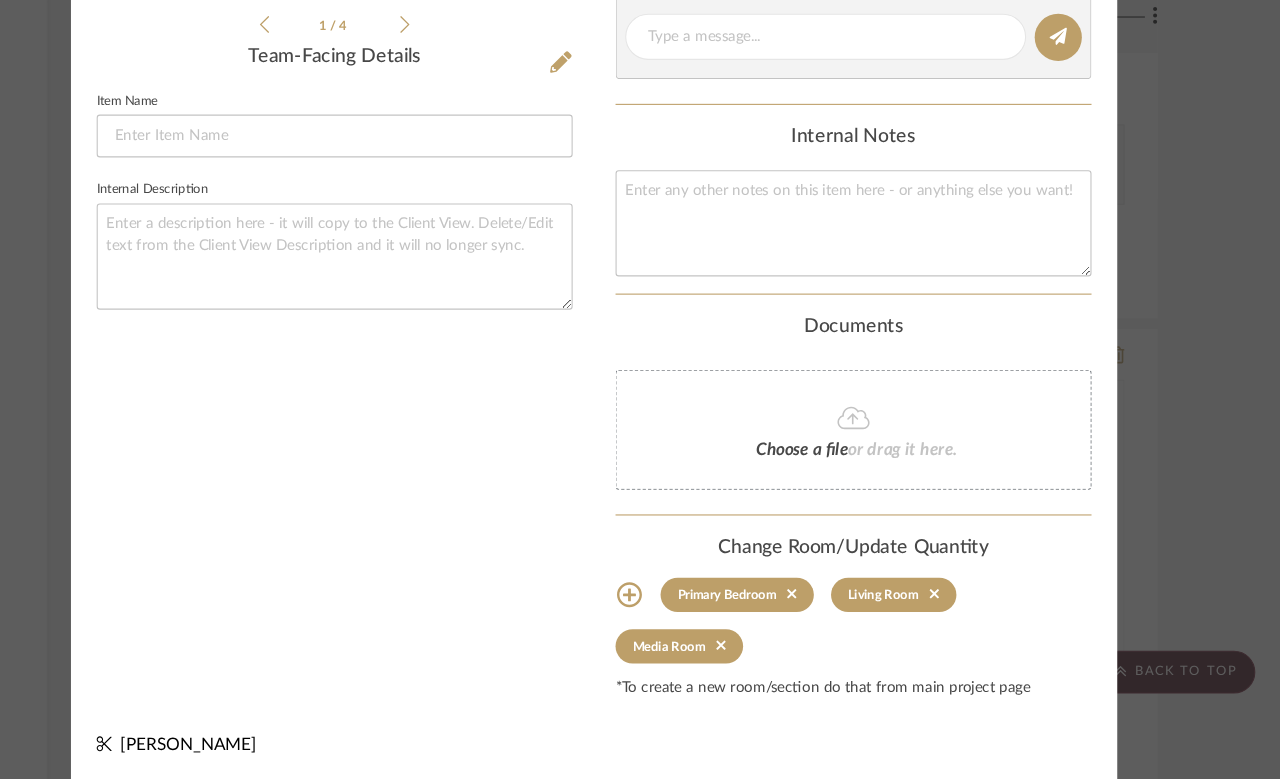 scroll, scrollTop: 528, scrollLeft: 0, axis: vertical 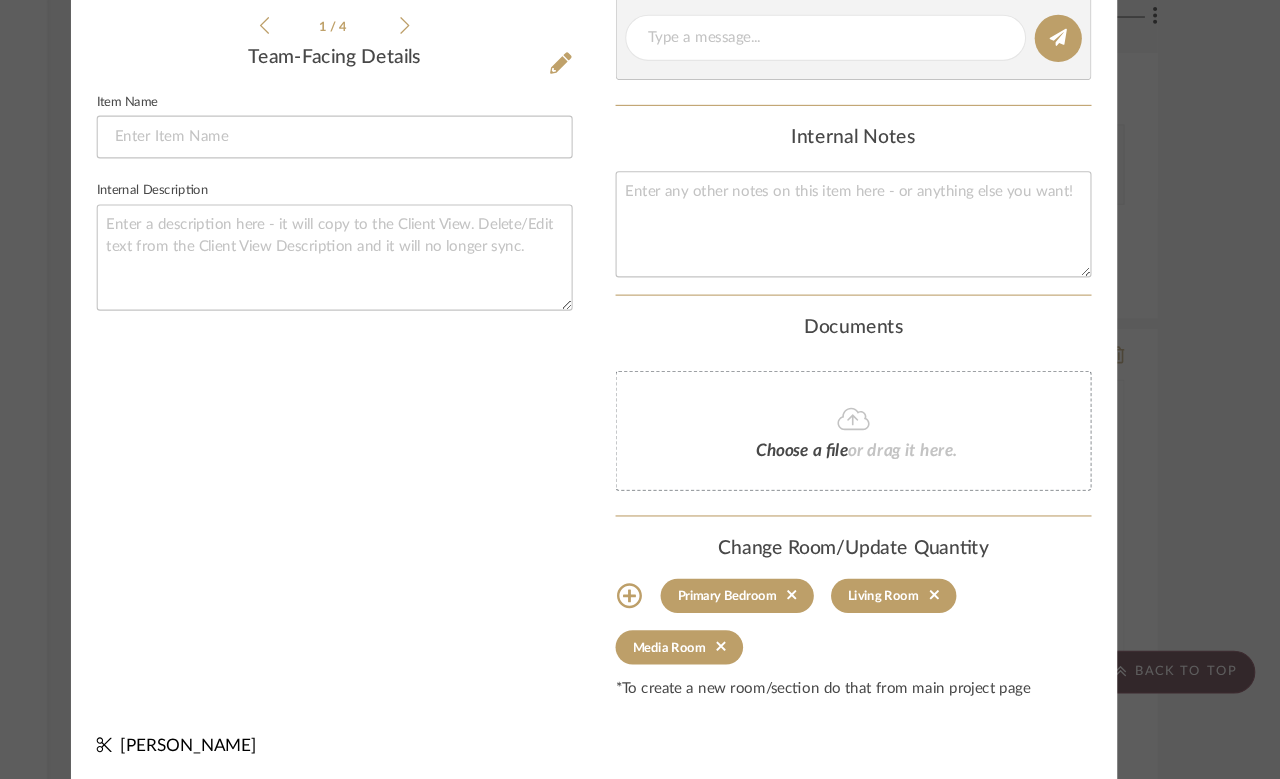 click 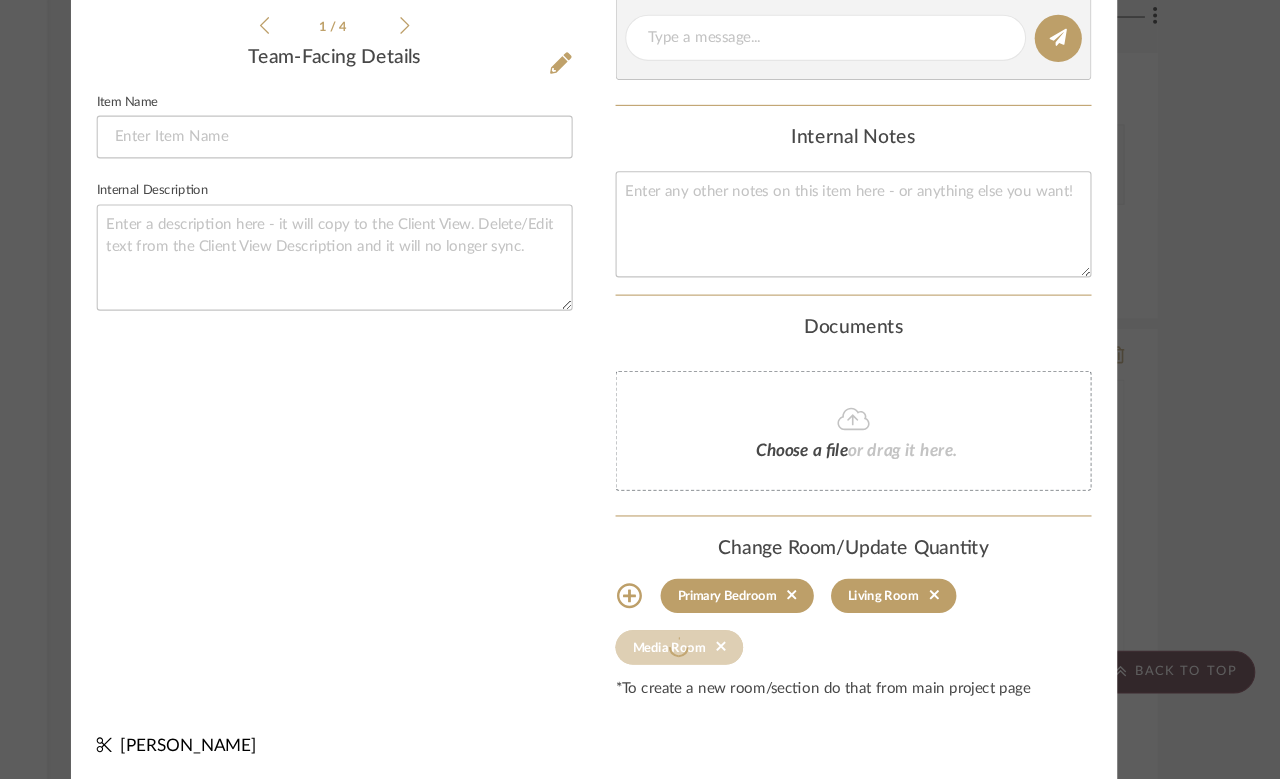 type 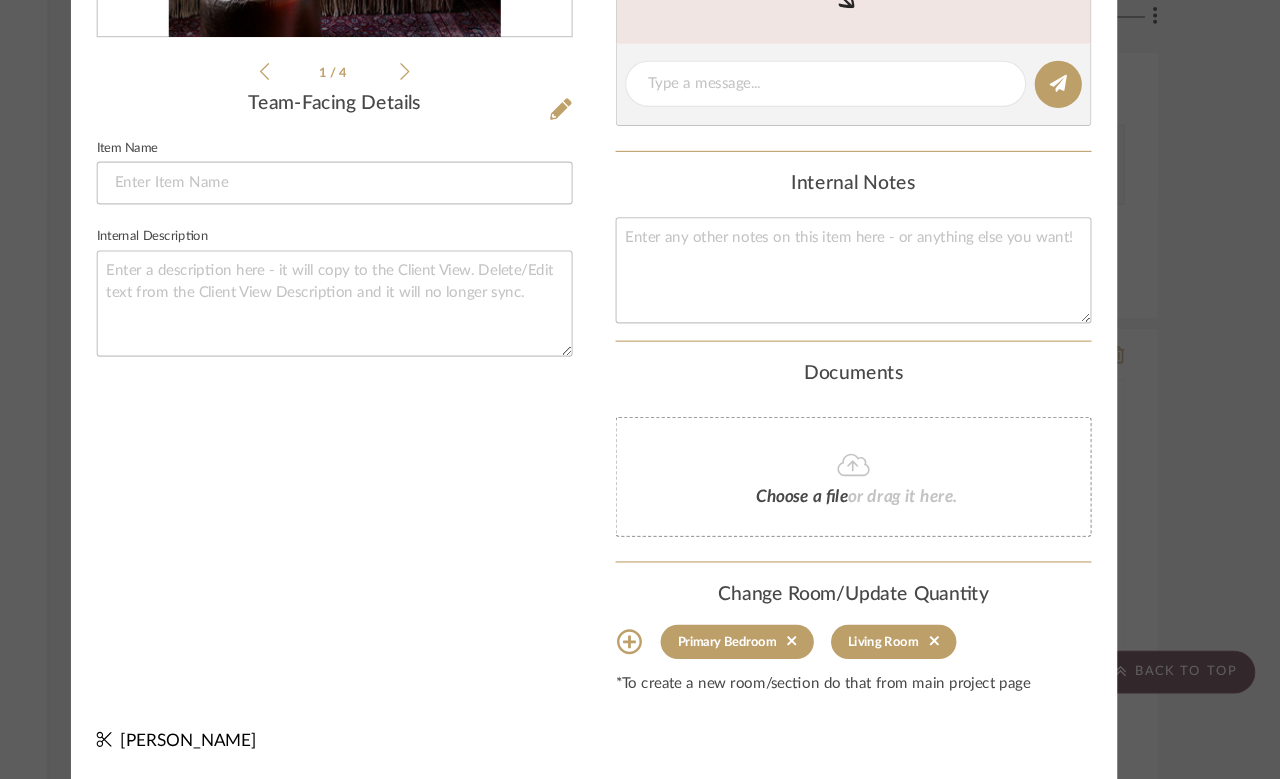 scroll, scrollTop: 480, scrollLeft: 0, axis: vertical 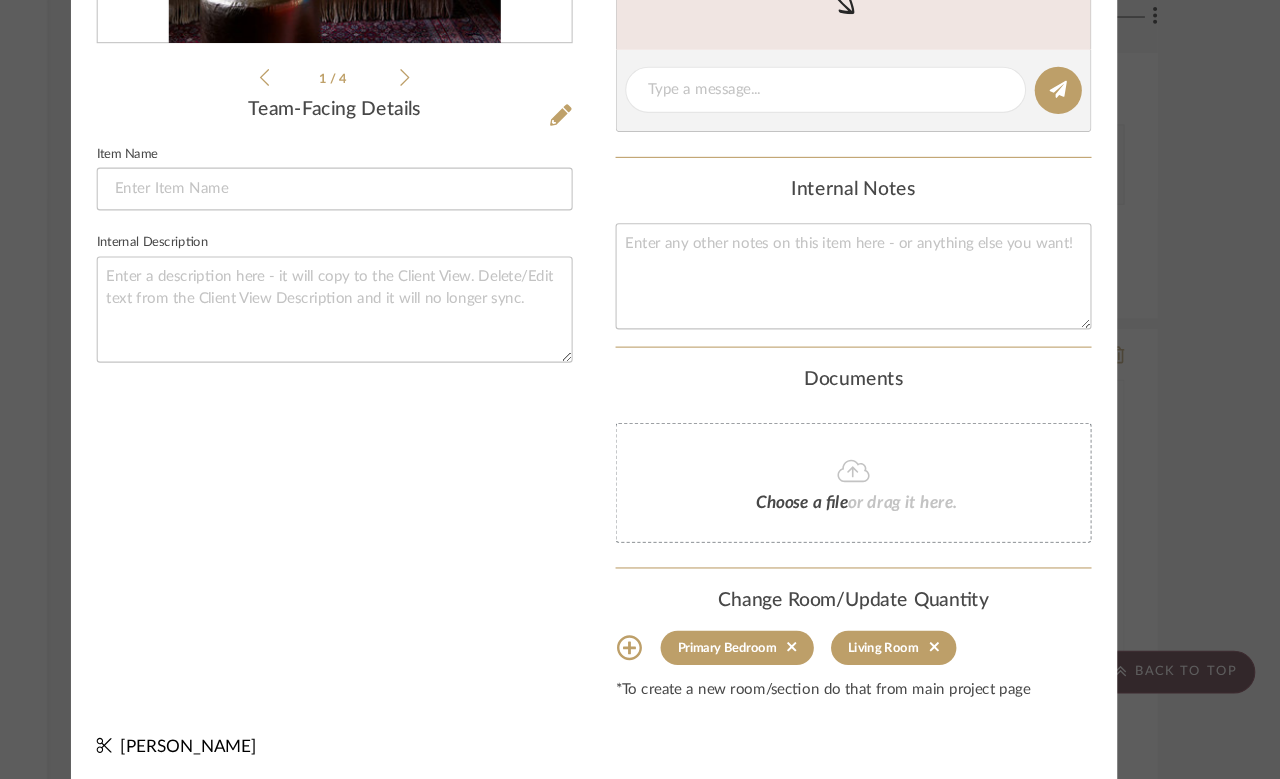 click 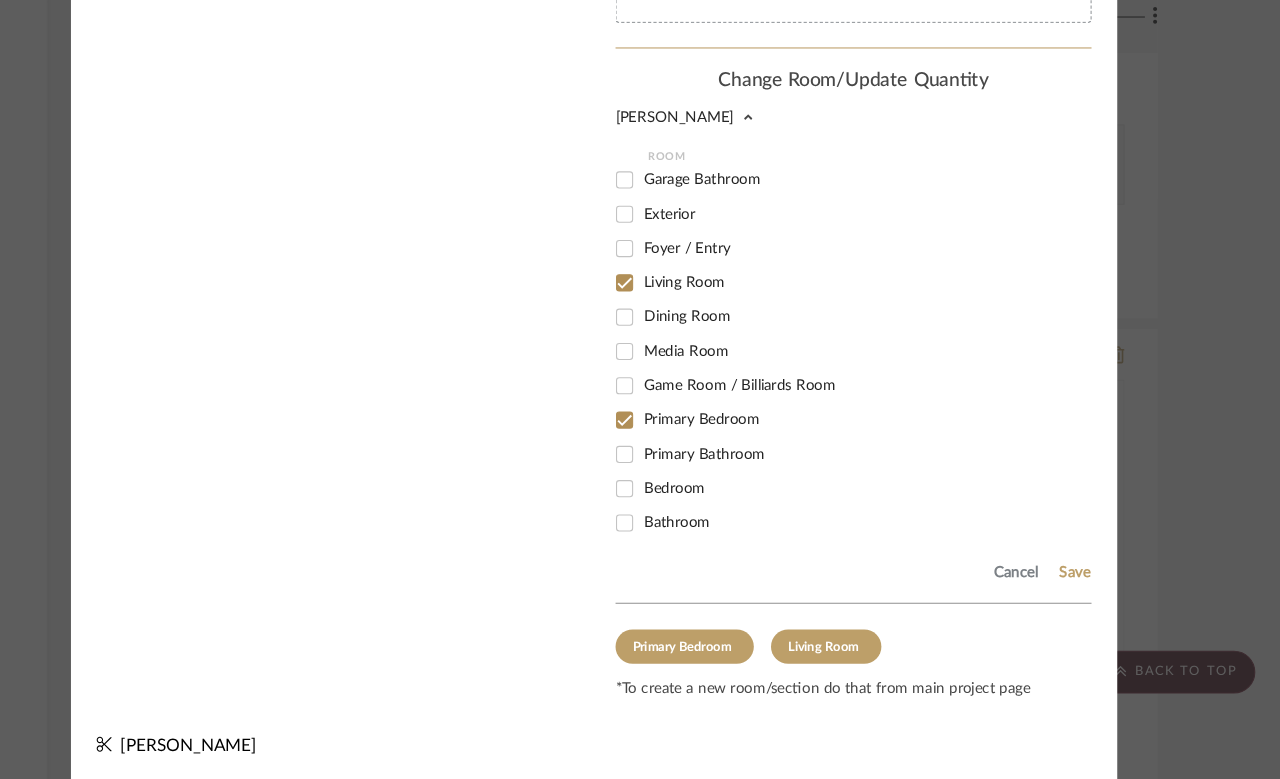 scroll, scrollTop: 964, scrollLeft: 0, axis: vertical 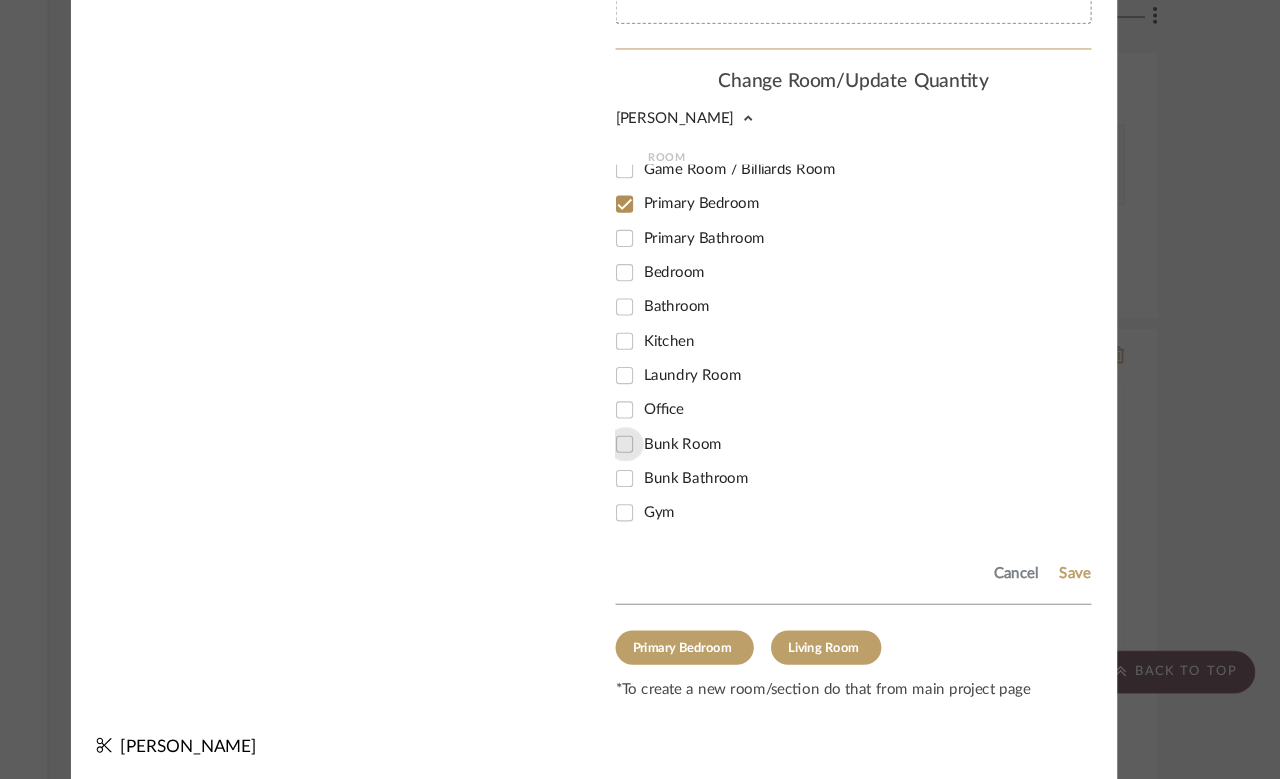 click on "Bunk Room" at bounding box center (668, 466) 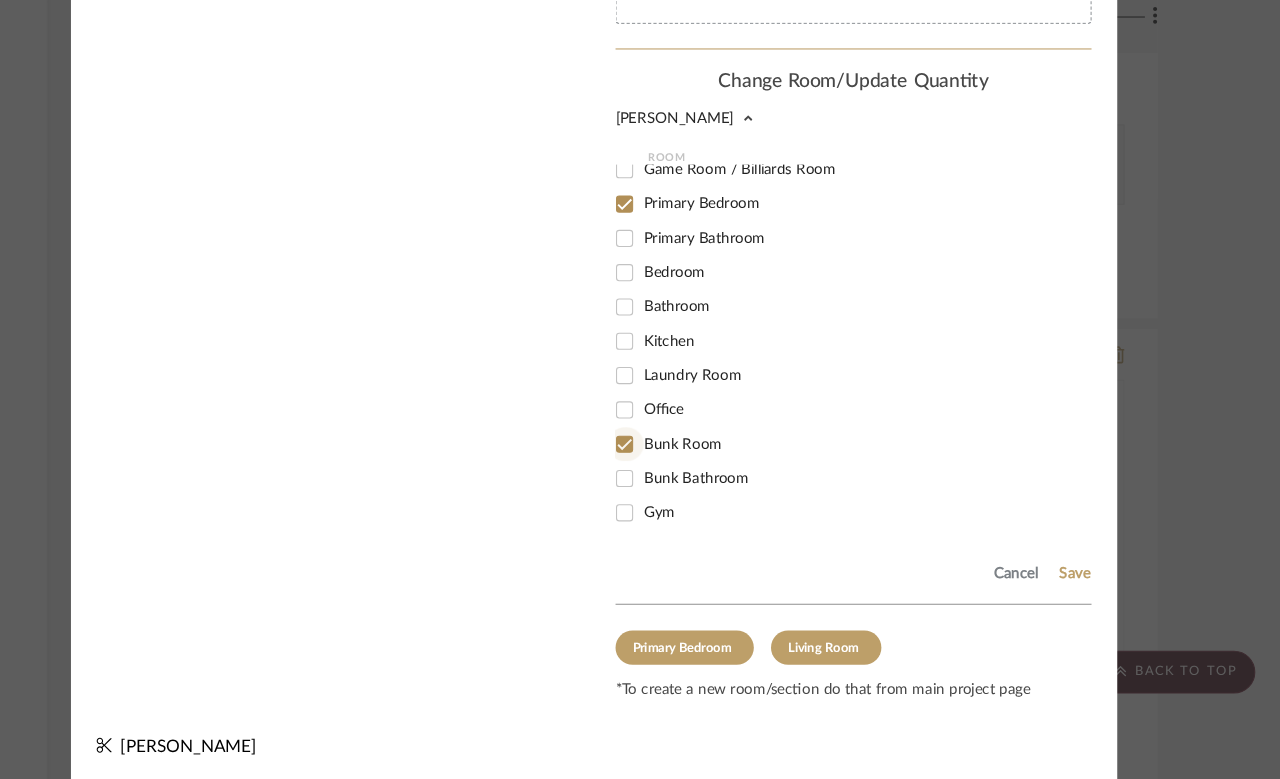 checkbox on "true" 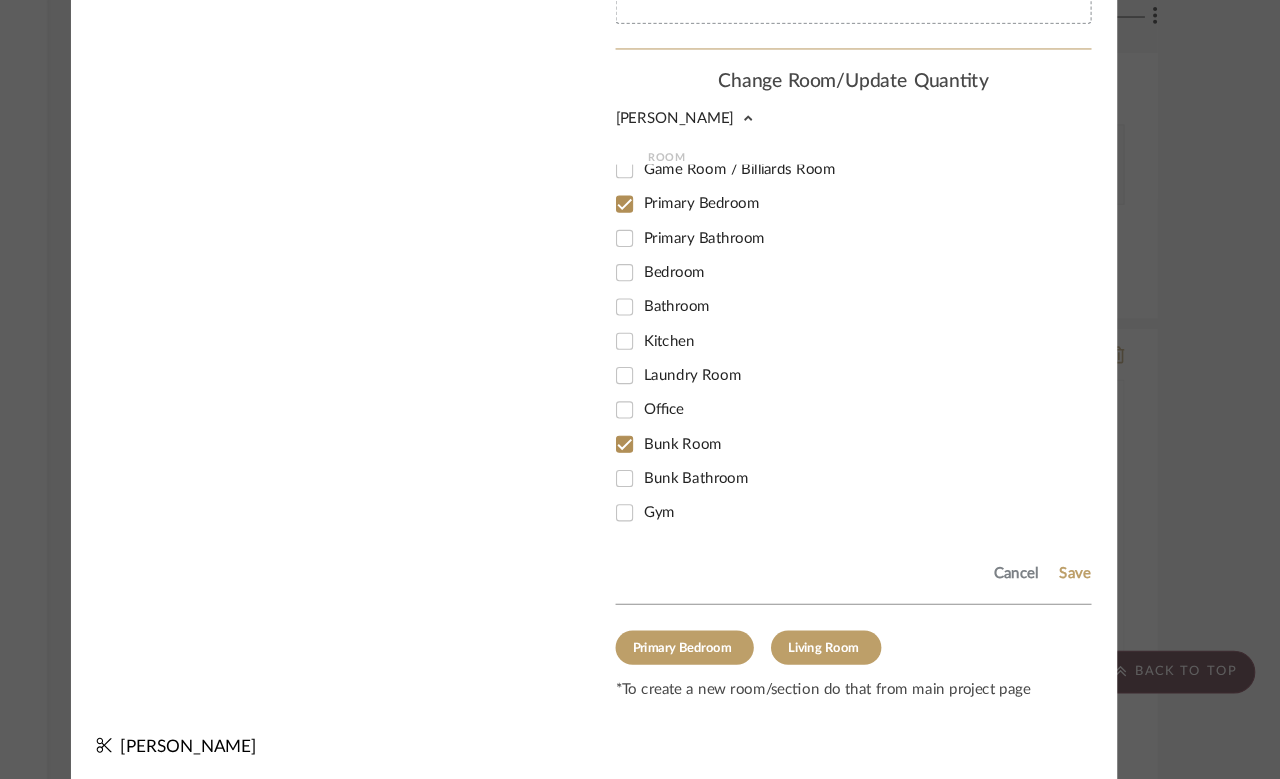 click on "Save" 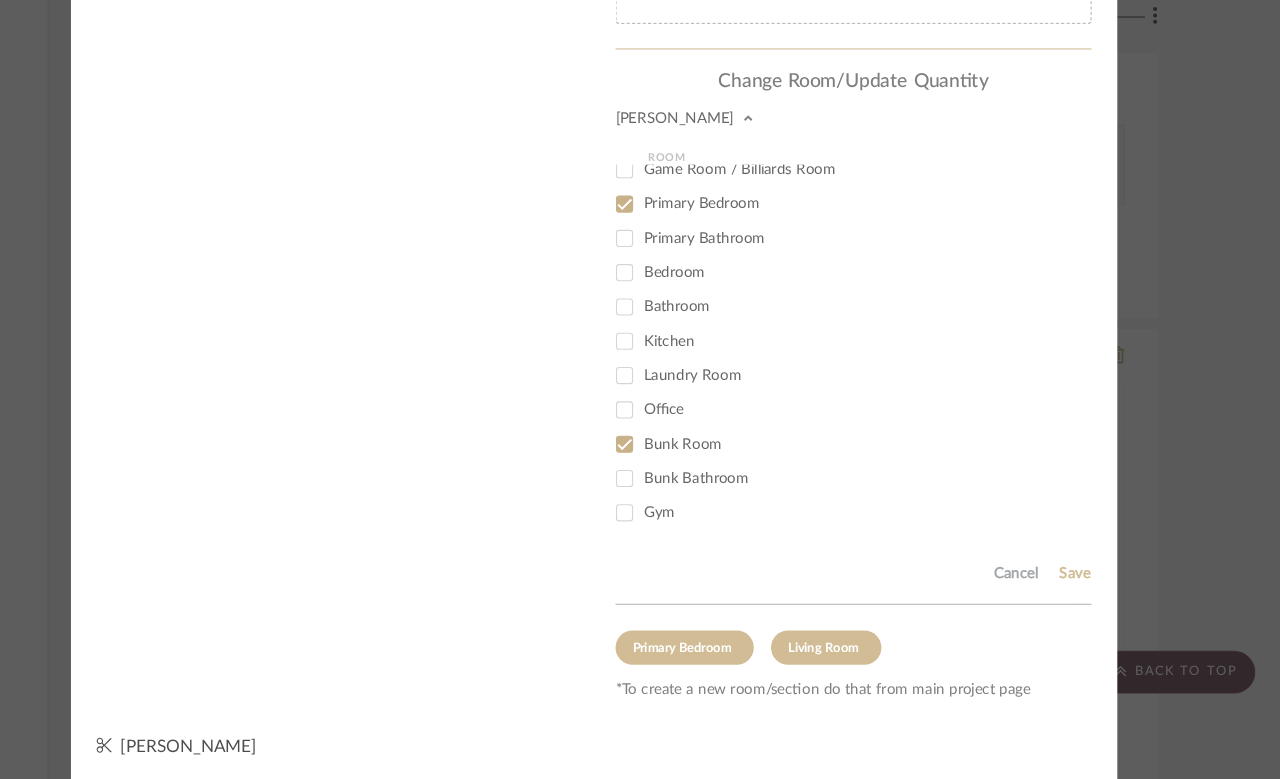 type 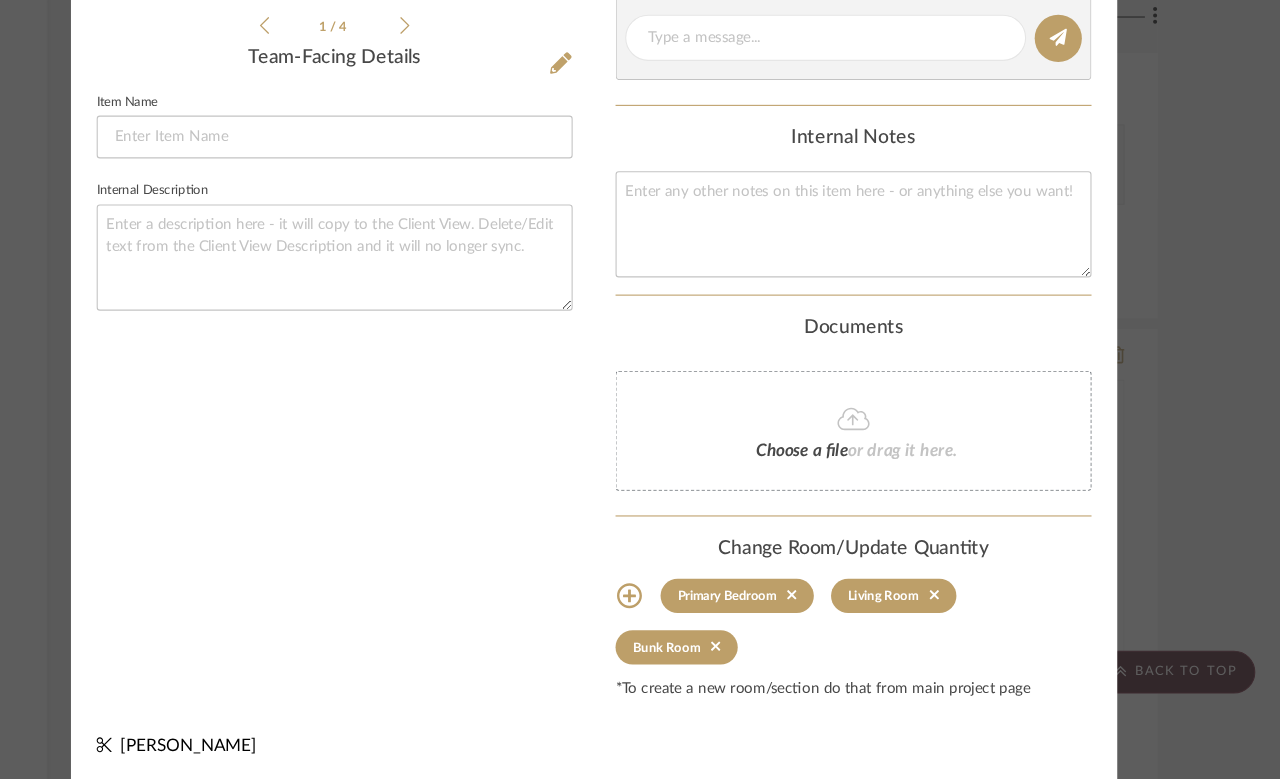 click on "Molly Primary Bedroom Team View Client View Orders 1 / 4  Team-Facing Details   Item Name   Internal Description  Content here copies to Client View - confirm visibility there.  Show in Client Dashboard  Team Status Tasks / To-Dos /  team Messaging  Leave yourself a note here or share next steps with your team. You will receive emails when they
respond!  Invite Collaborator Internal Notes  Documents  Choose a file  or drag it here. Change Room/Update Quantity  Primary Bedroom   Living Room   Bunk Room  *To create a new room/section do that from main project page    Molly Schirmang" at bounding box center [640, 389] 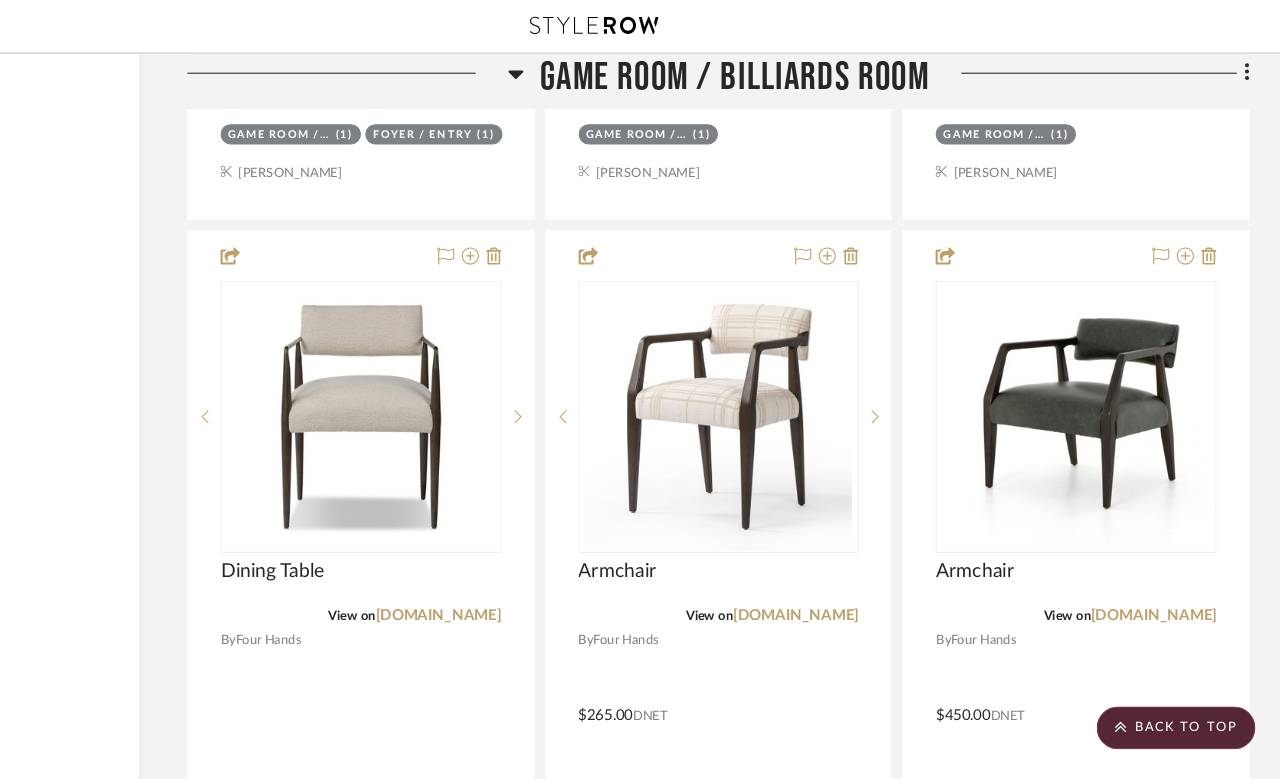 scroll, scrollTop: 6906, scrollLeft: 160, axis: both 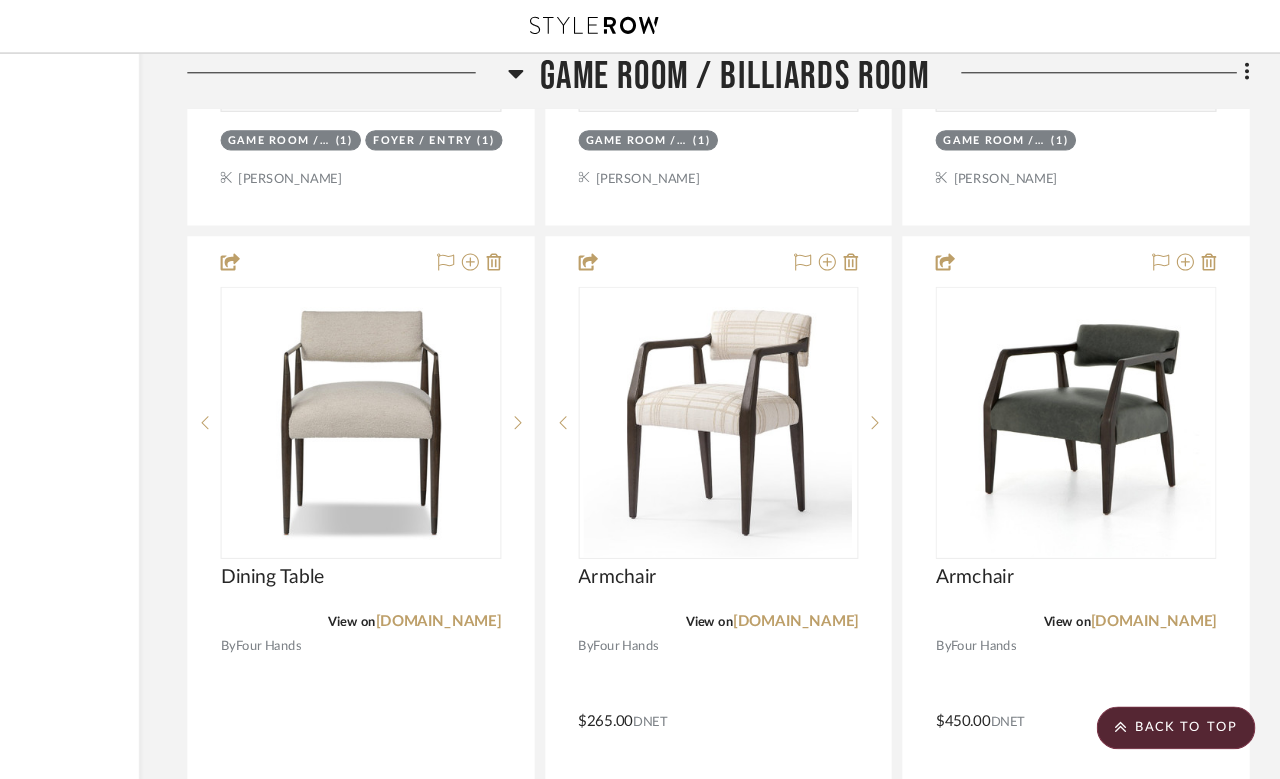 click on "[DOMAIN_NAME]" at bounding box center [828, 580] 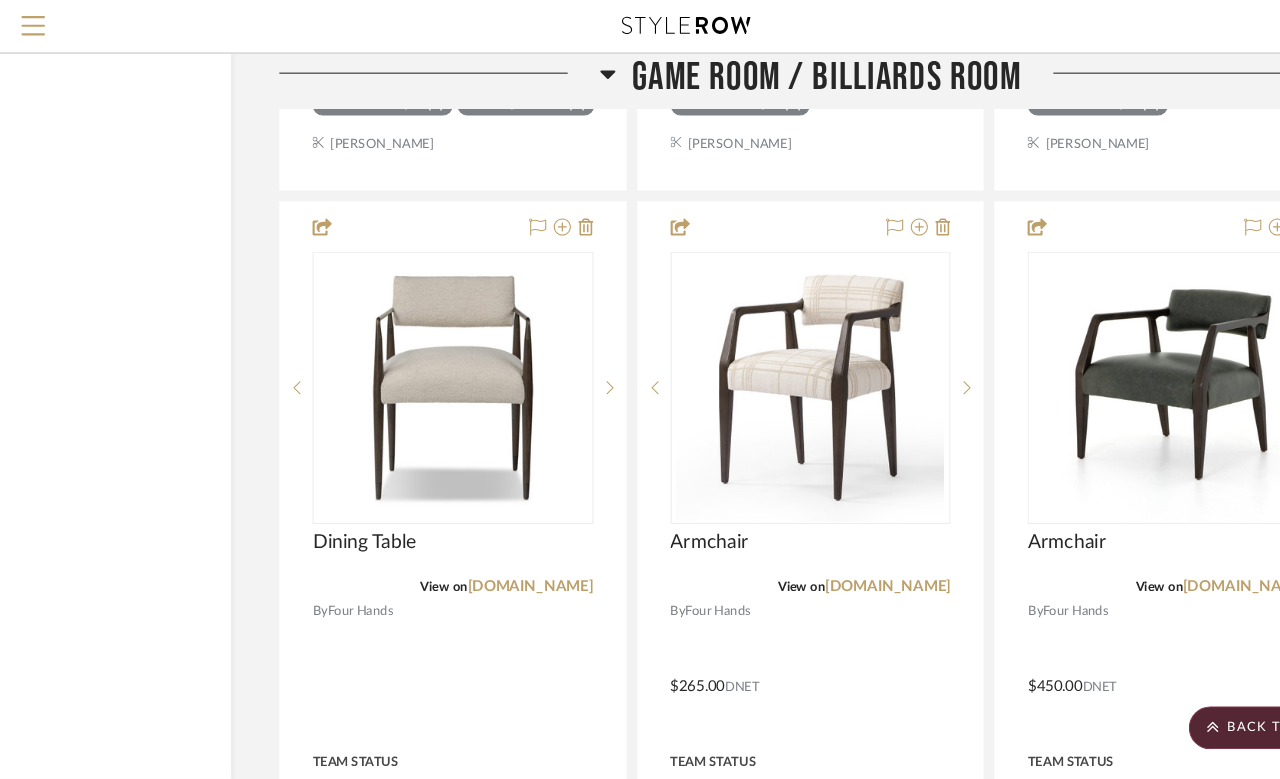 scroll, scrollTop: 6906, scrollLeft: 160, axis: both 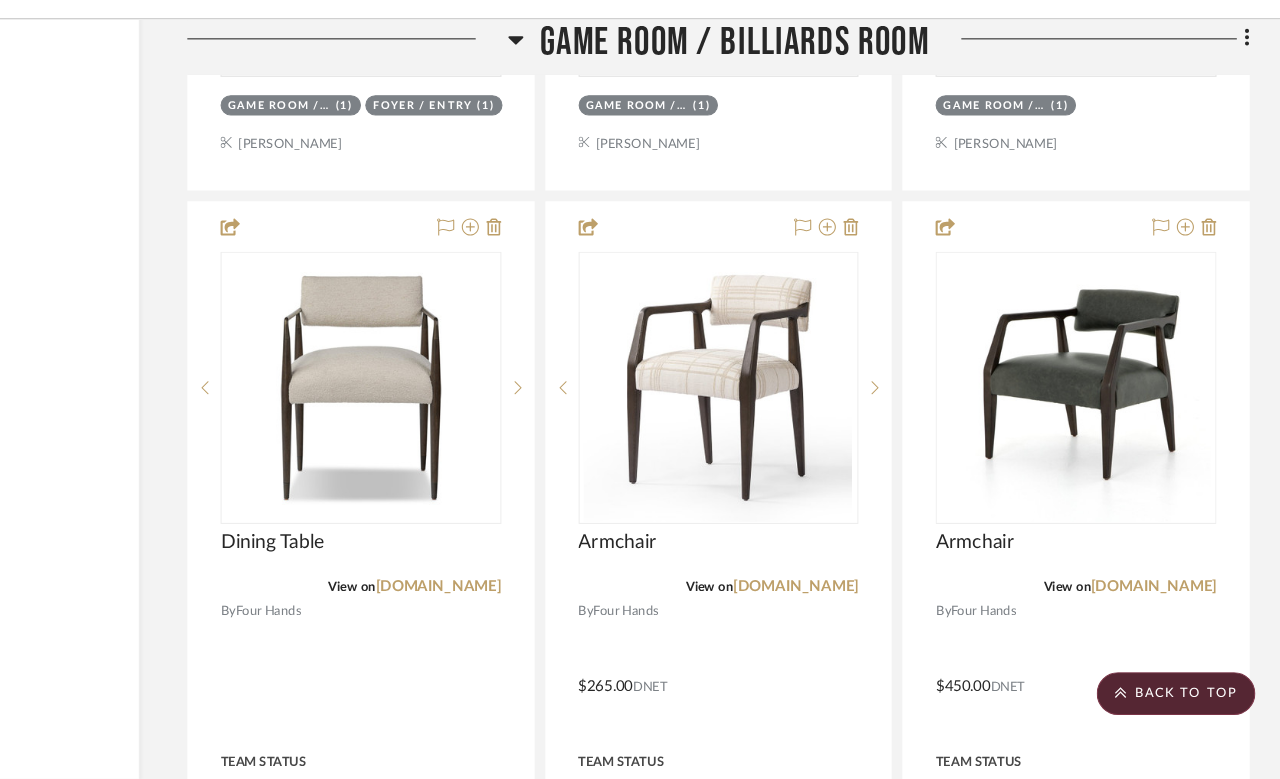 click at bounding box center [757, 658] 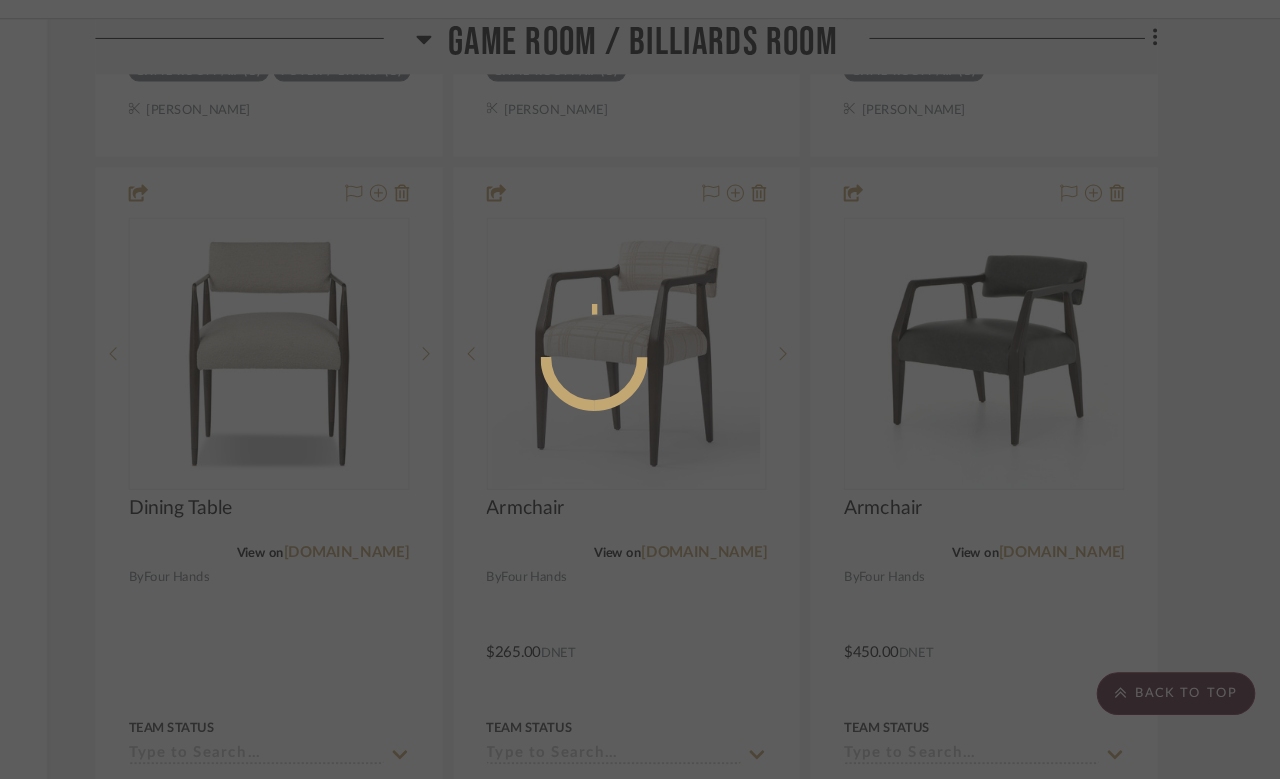 scroll, scrollTop: 0, scrollLeft: 0, axis: both 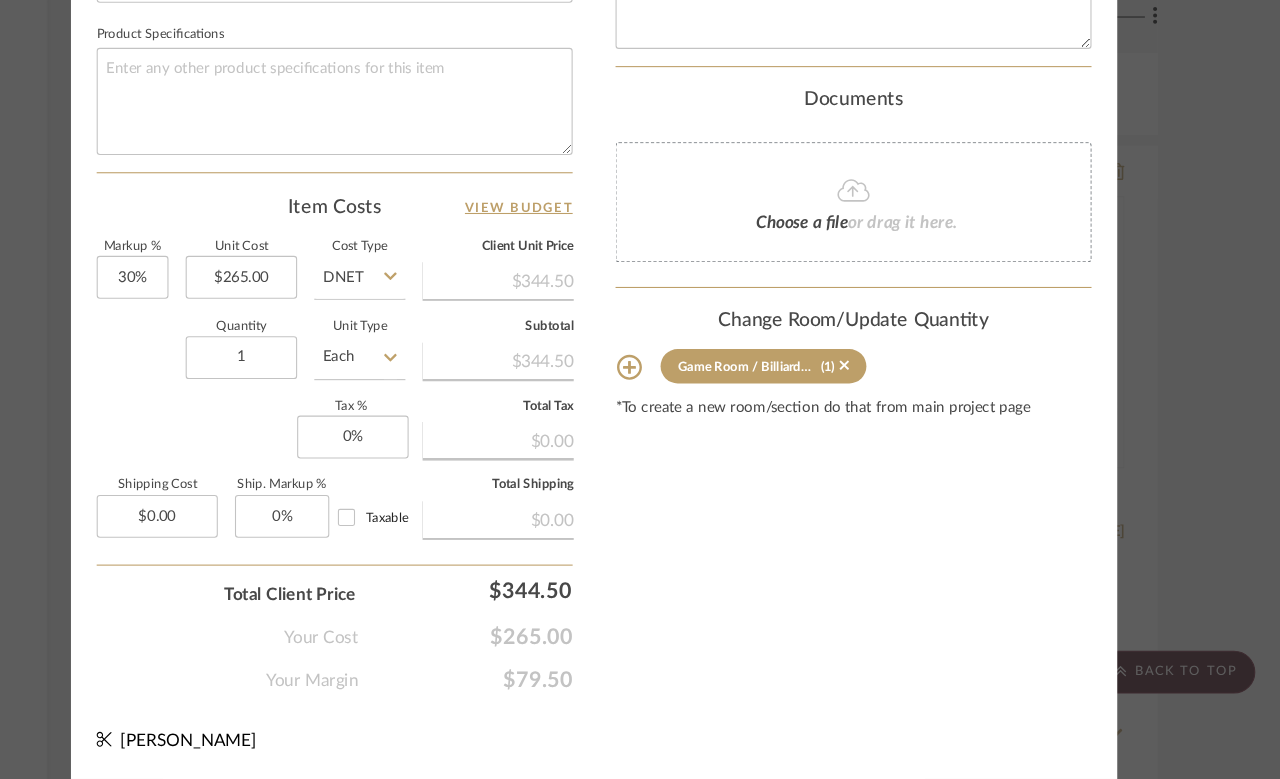 click 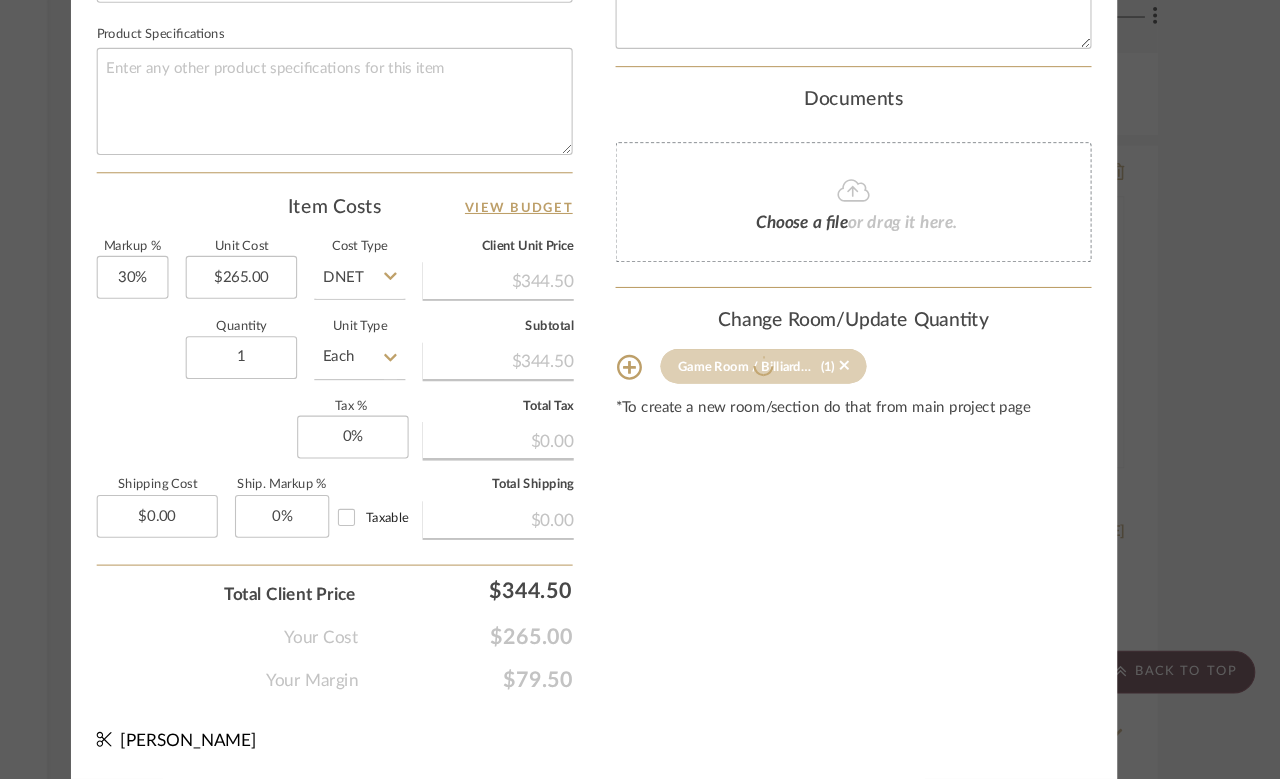 type 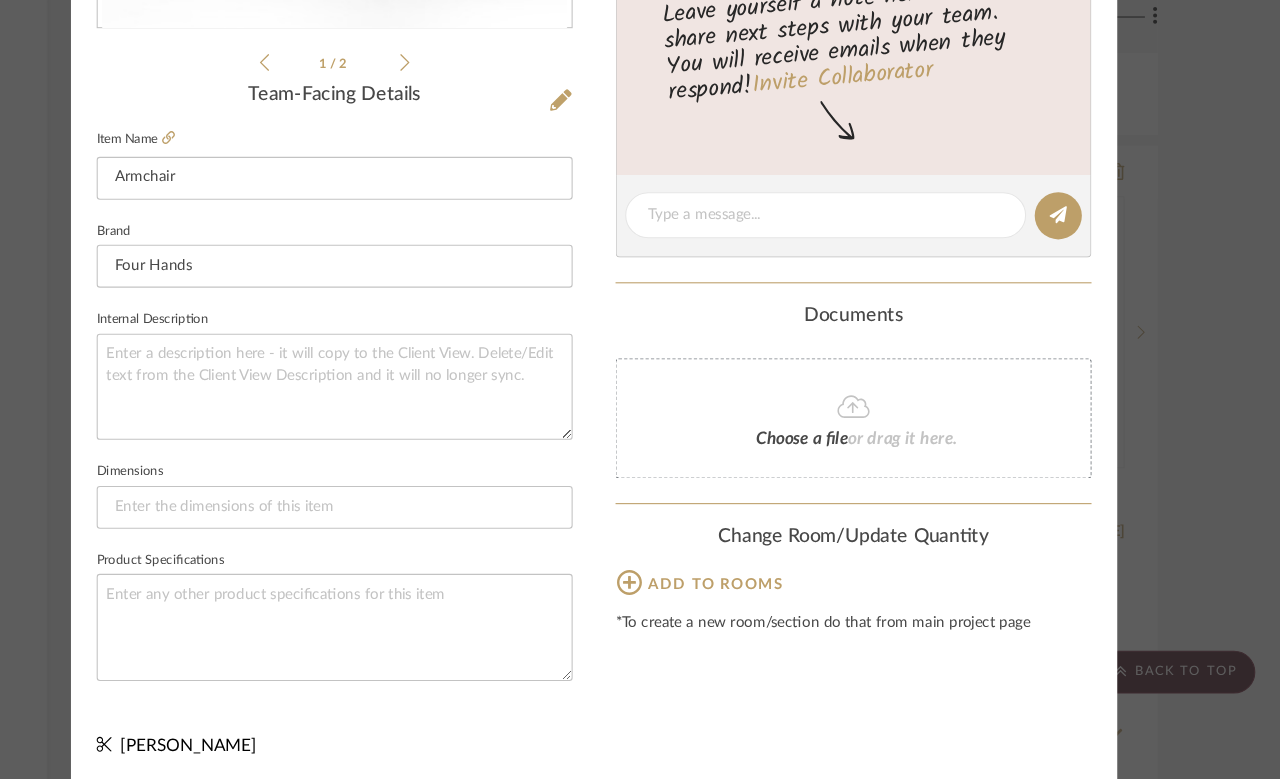 click on "Molly Products For Consideration Armchair Team View 1 / 2  Team-Facing Details   Item Name  Armchair  Brand  Four Hands  Internal Description   Dimensions   Product Specifications  Content here copies to Client View - confirm visibility there. Team Status  Lead Time  In Stock Weeks  Est. Min   Est. Max   Due Date   Install Date  Tasks / To-Dos /  team Messaging  Leave yourself a note here or share next steps with your team. You will receive emails when they
respond!  Invite Collaborator  Documents  Choose a file  or drag it here. Change Room/Update Quantity Add to rooms *To create a new room/section do that from main project page    Molly Schirmang" at bounding box center (640, 389) 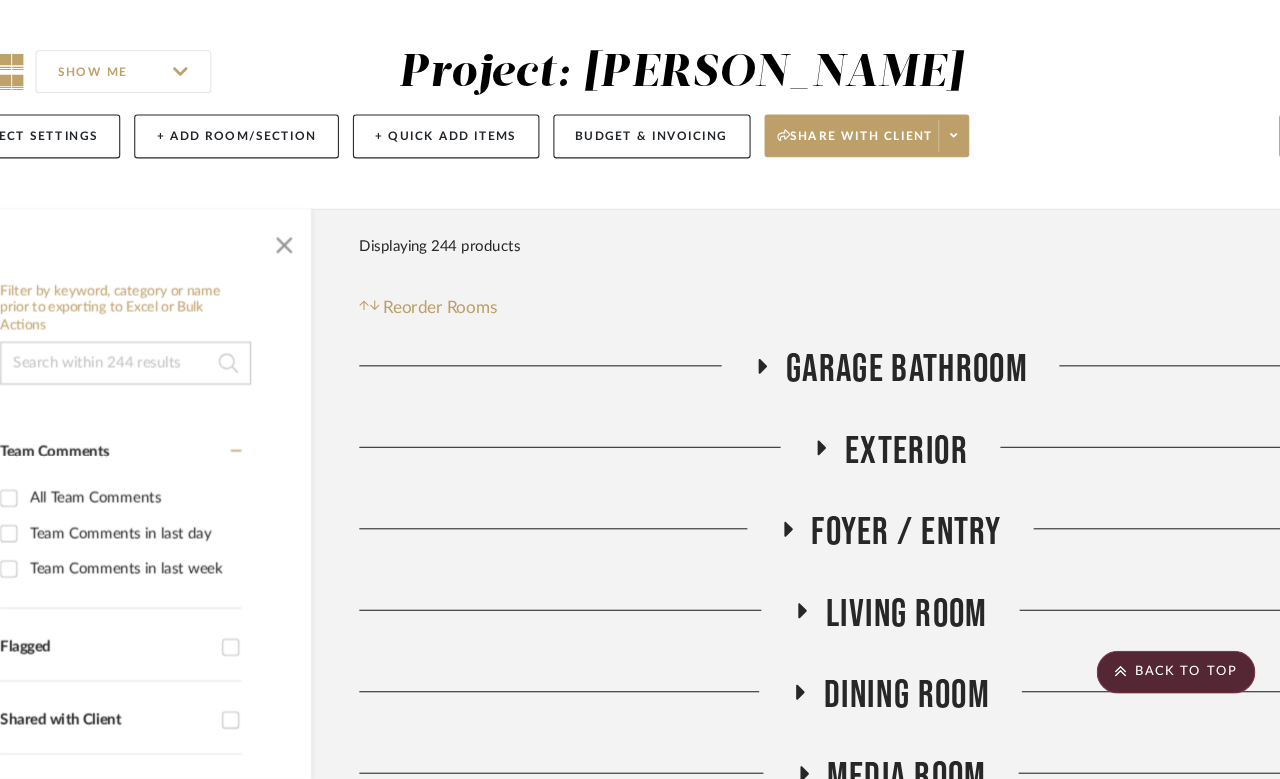 scroll, scrollTop: 6886, scrollLeft: 160, axis: both 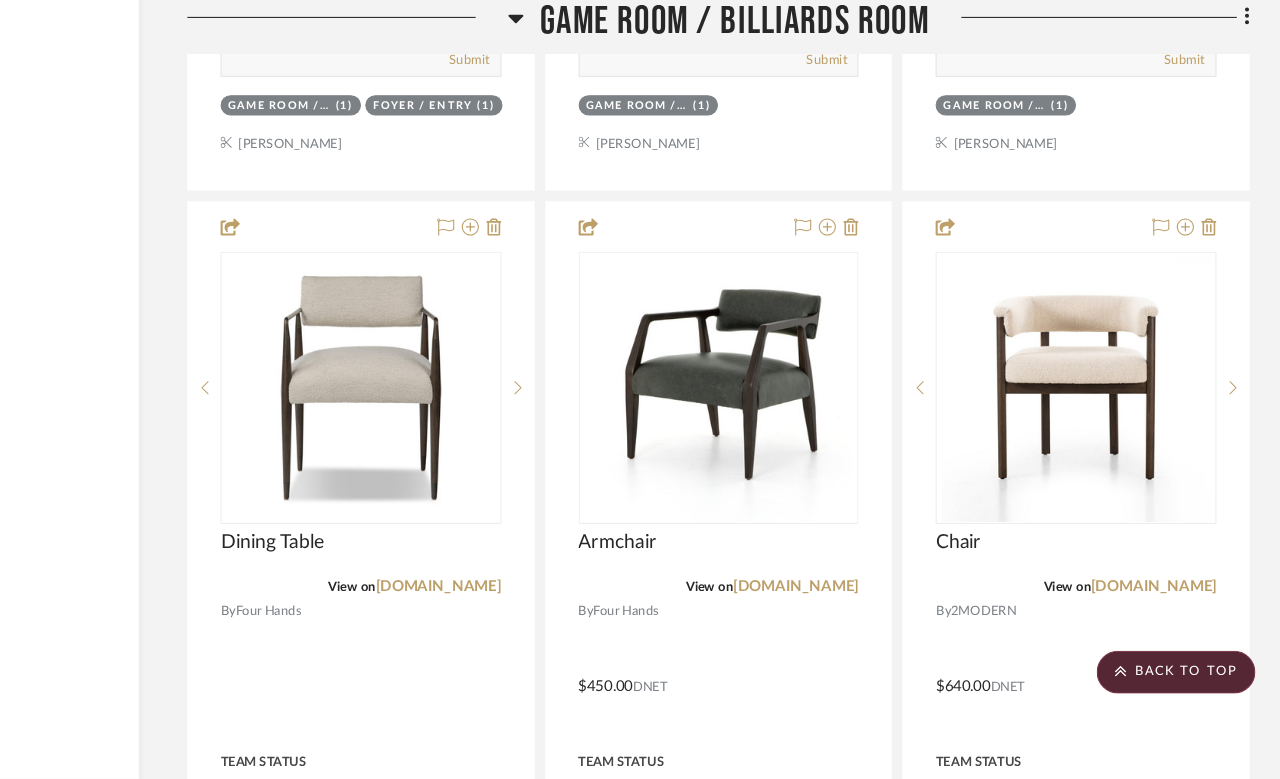 click at bounding box center (1090, 678) 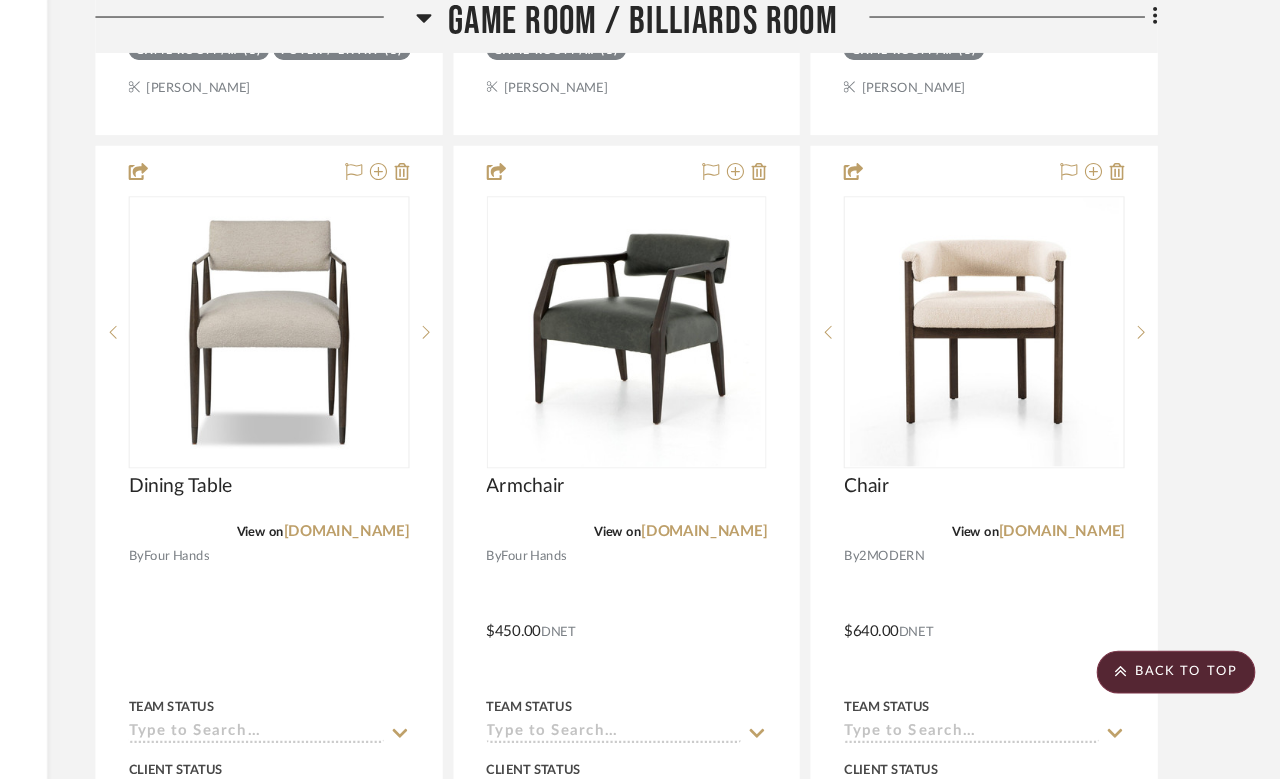scroll, scrollTop: 0, scrollLeft: 0, axis: both 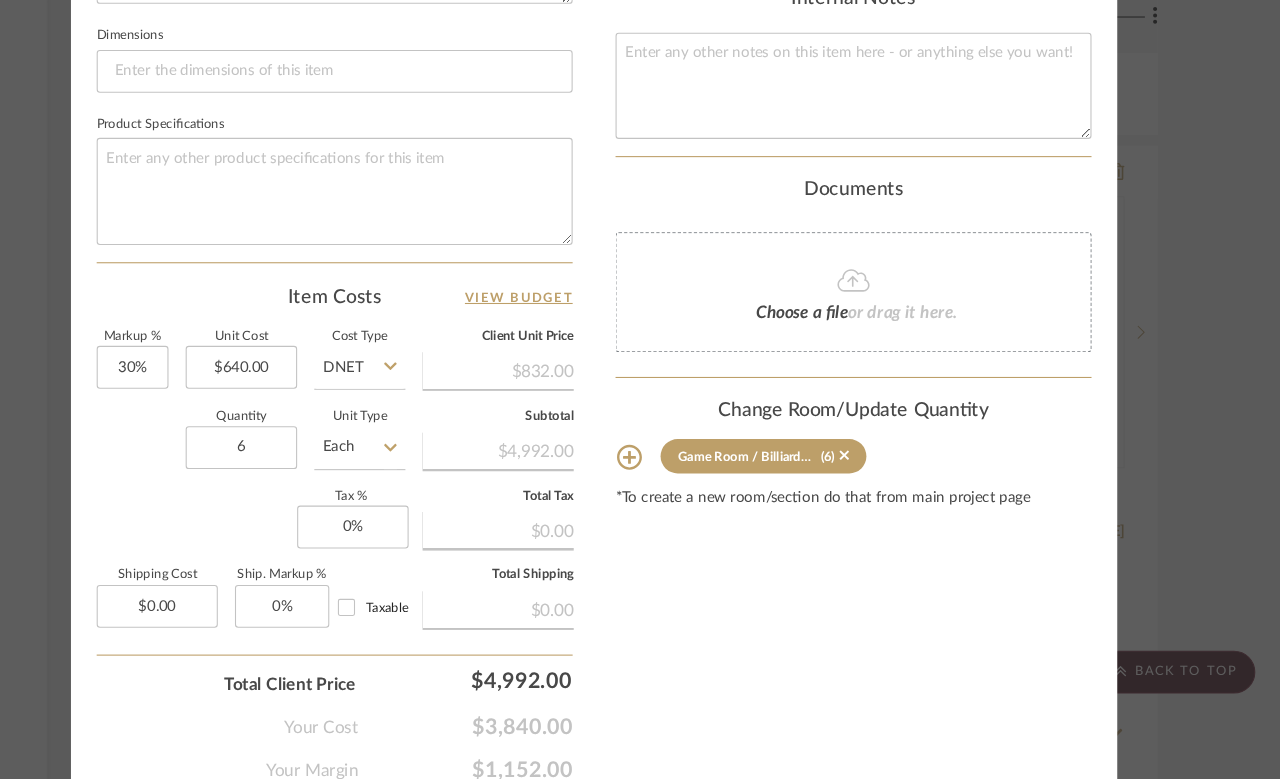 click on "Game Room / Billiards Room  (6)" 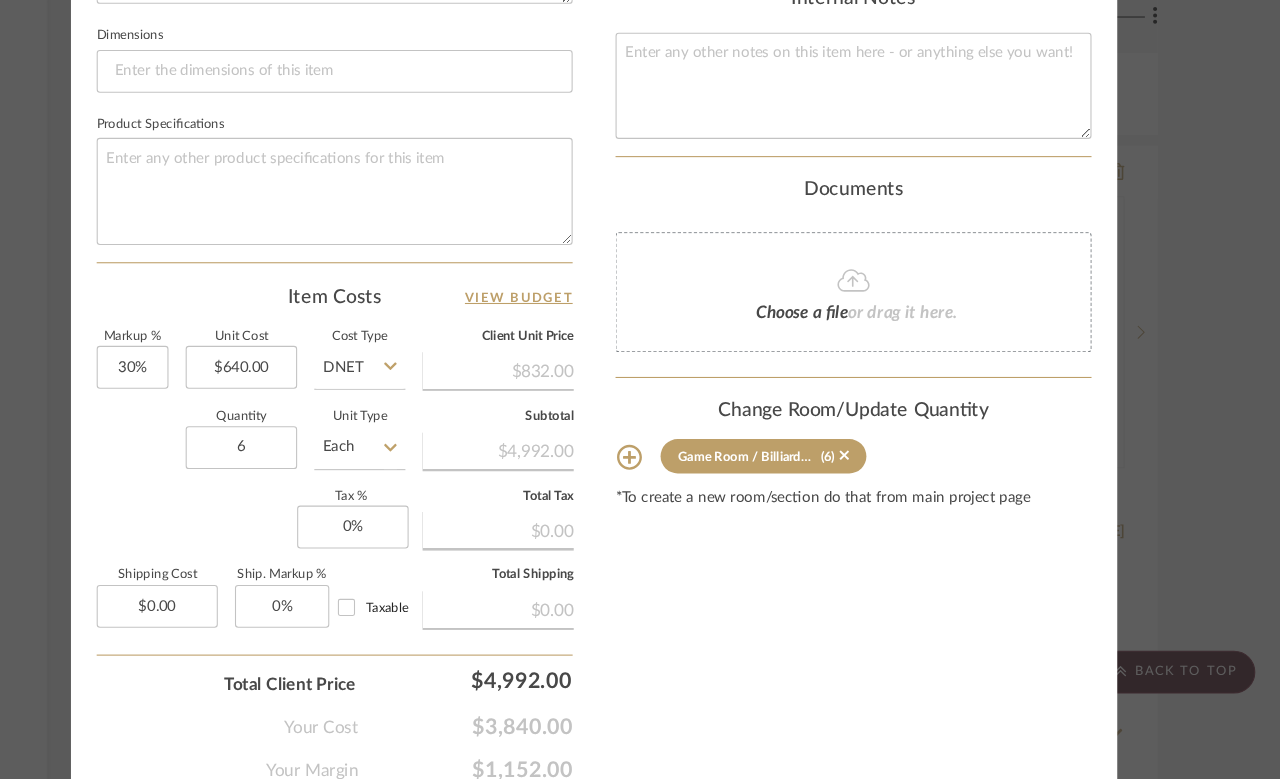 click on "Game Room / Billiards Room  (6)" 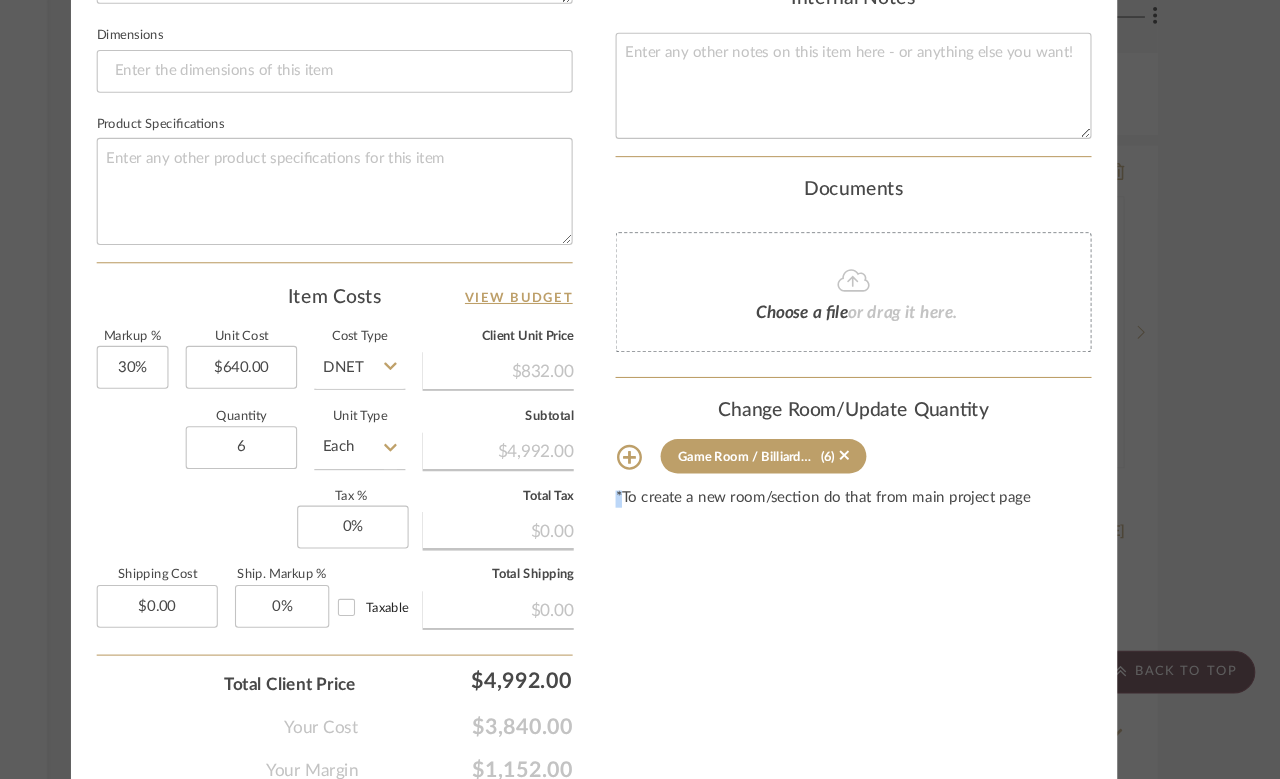 click on "Content here copies to Client View - confirm visibility there.  Show in Client Dashboard   Include in Budget   View Budget  Team Status  Lead Time  In Stock Weeks  Est. Min   Est. Max   Due Date   Install Date  Tasks / To-Dos /  team Messaging  Leave yourself a note here or share next steps with your team. You will receive emails when they
respond!  Invite Collaborator Internal Notes  Documents  Choose a file  or drag it here. Change Room/Update Quantity  Game Room / Billiards Room  (6) *To create a new room/section do that from main project page" at bounding box center (882, 9) 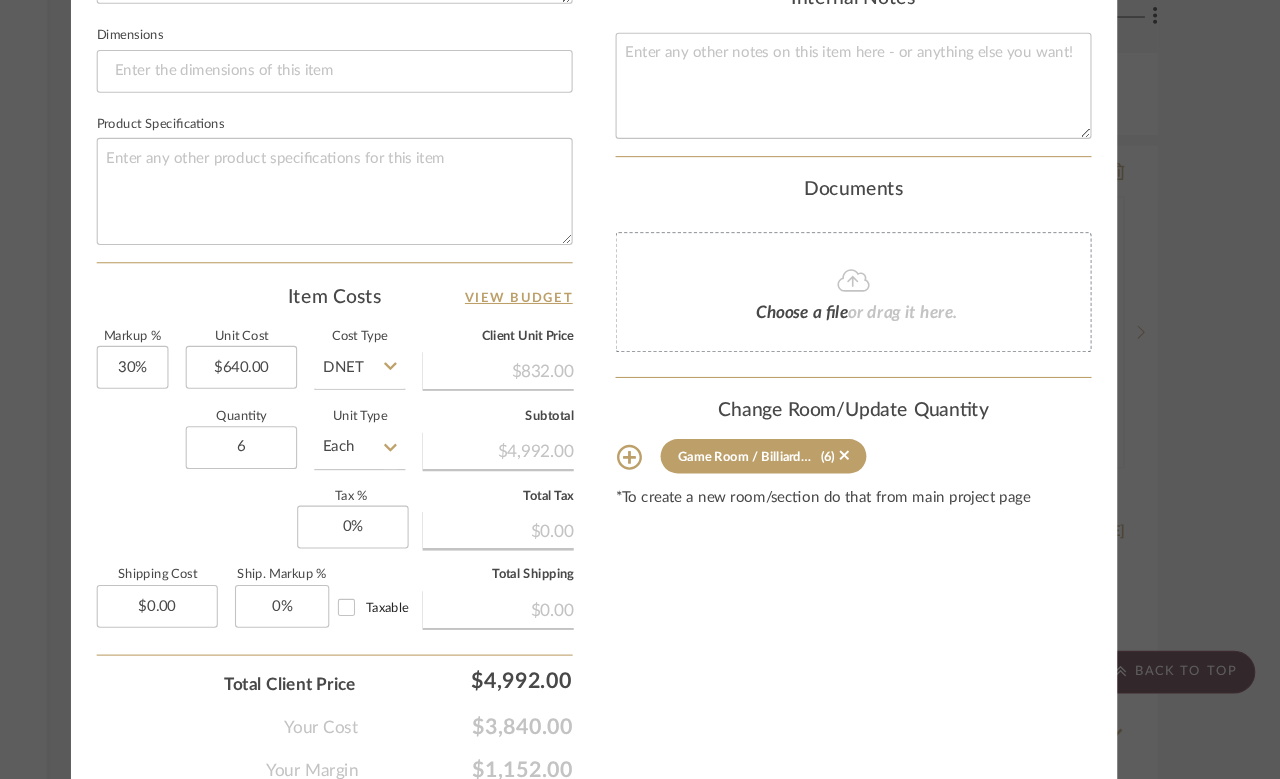 click 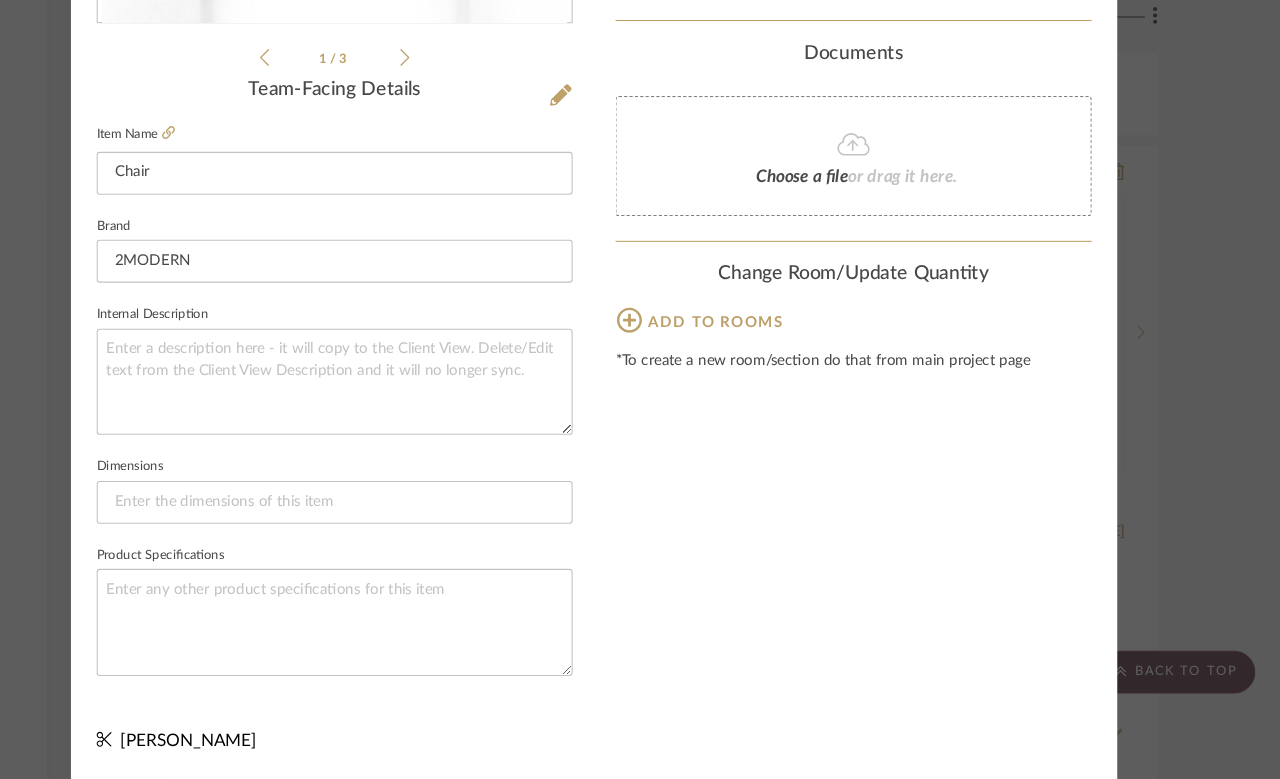 type 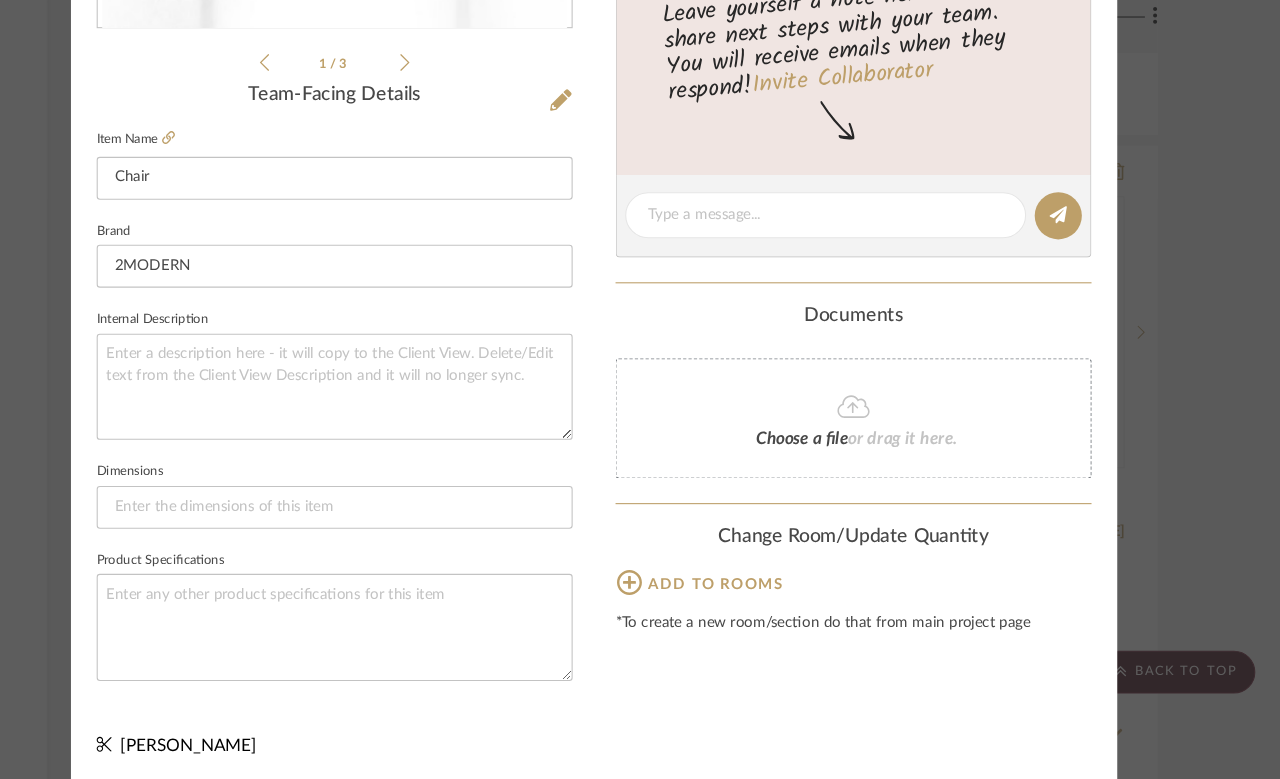 click on "Molly Products For Consideration Chair Team View 1 / 3  Team-Facing Details   Item Name  Chair  Brand  2MODERN  Internal Description   Dimensions   Product Specifications  Content here copies to Client View - confirm visibility there. Team Status  Lead Time  In Stock Weeks  Est. Min   Est. Max   Due Date   Install Date  Tasks / To-Dos /  team Messaging  Leave yourself a note here or share next steps with your team. You will receive emails when they
respond!  Invite Collaborator  Documents  Choose a file  or drag it here. Change Room/Update Quantity Add to rooms *To create a new room/section do that from main project page    Molly Schirmang" at bounding box center [640, 389] 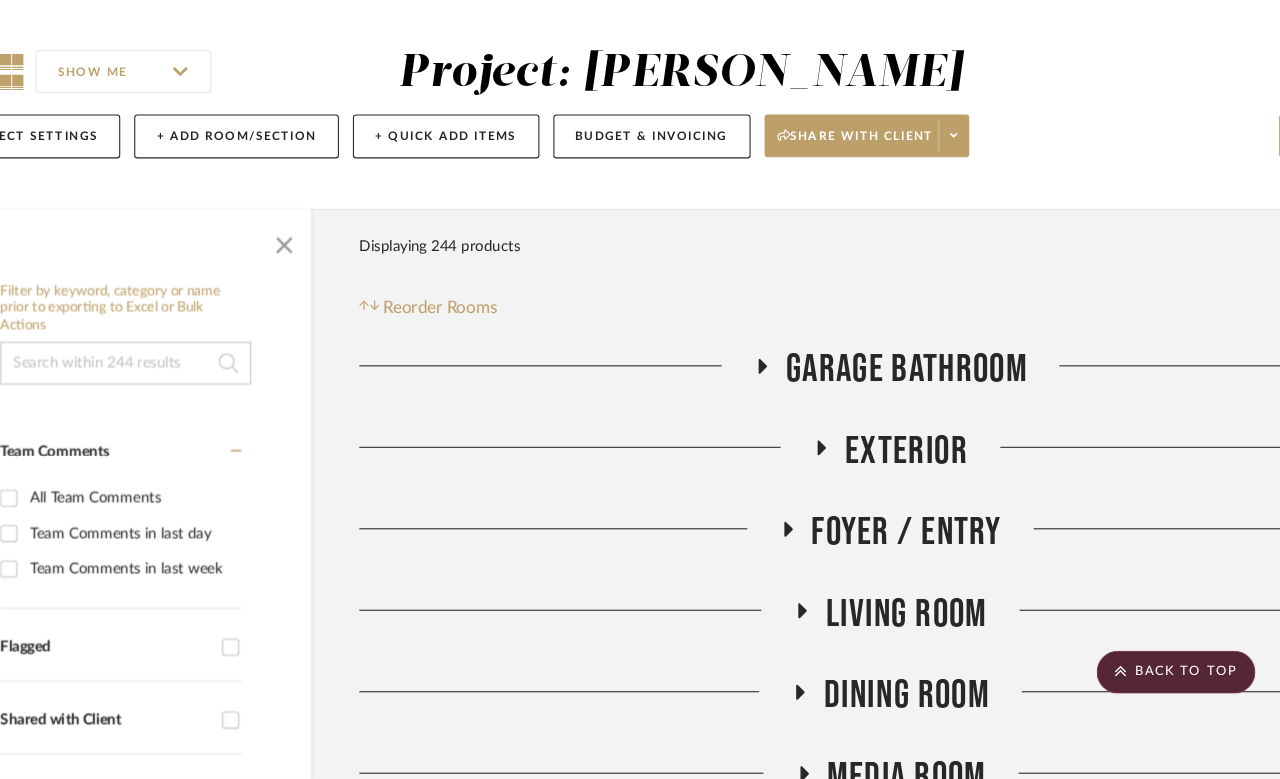 scroll, scrollTop: 6886, scrollLeft: 160, axis: both 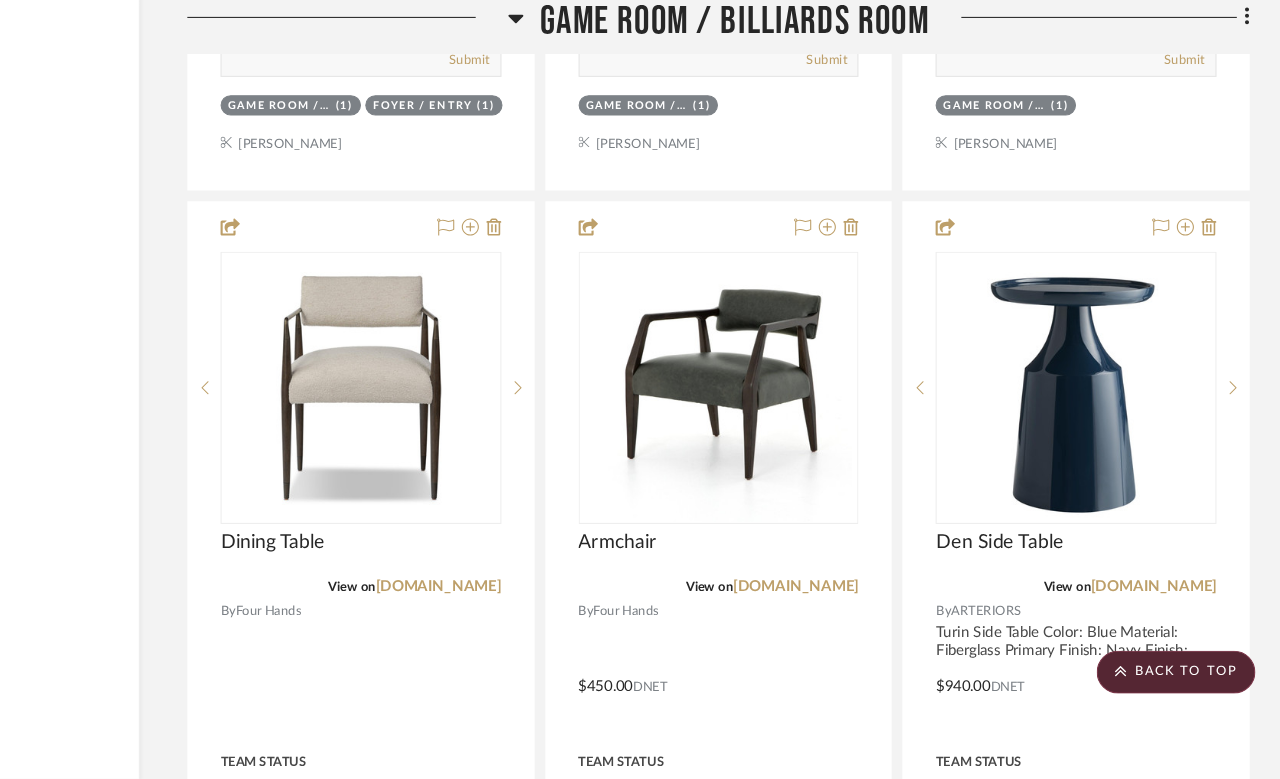 click at bounding box center [757, 678] 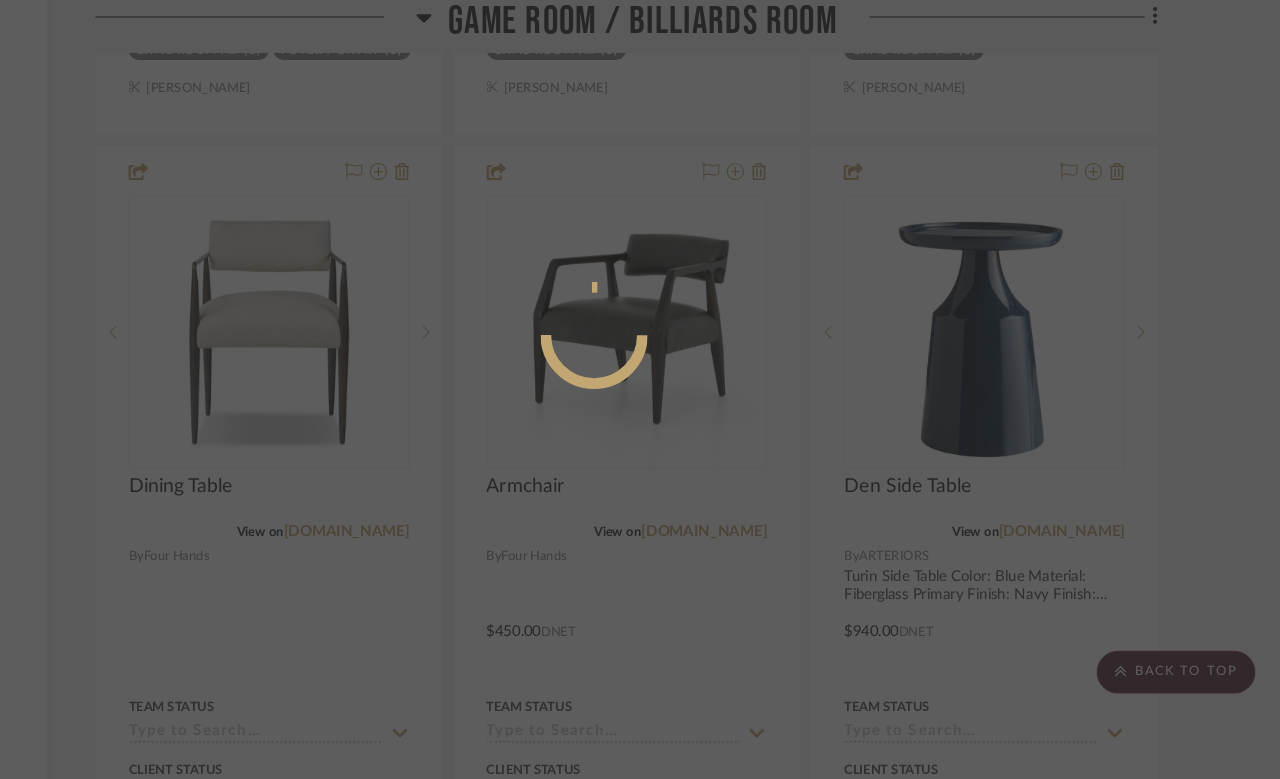 scroll, scrollTop: 0, scrollLeft: 0, axis: both 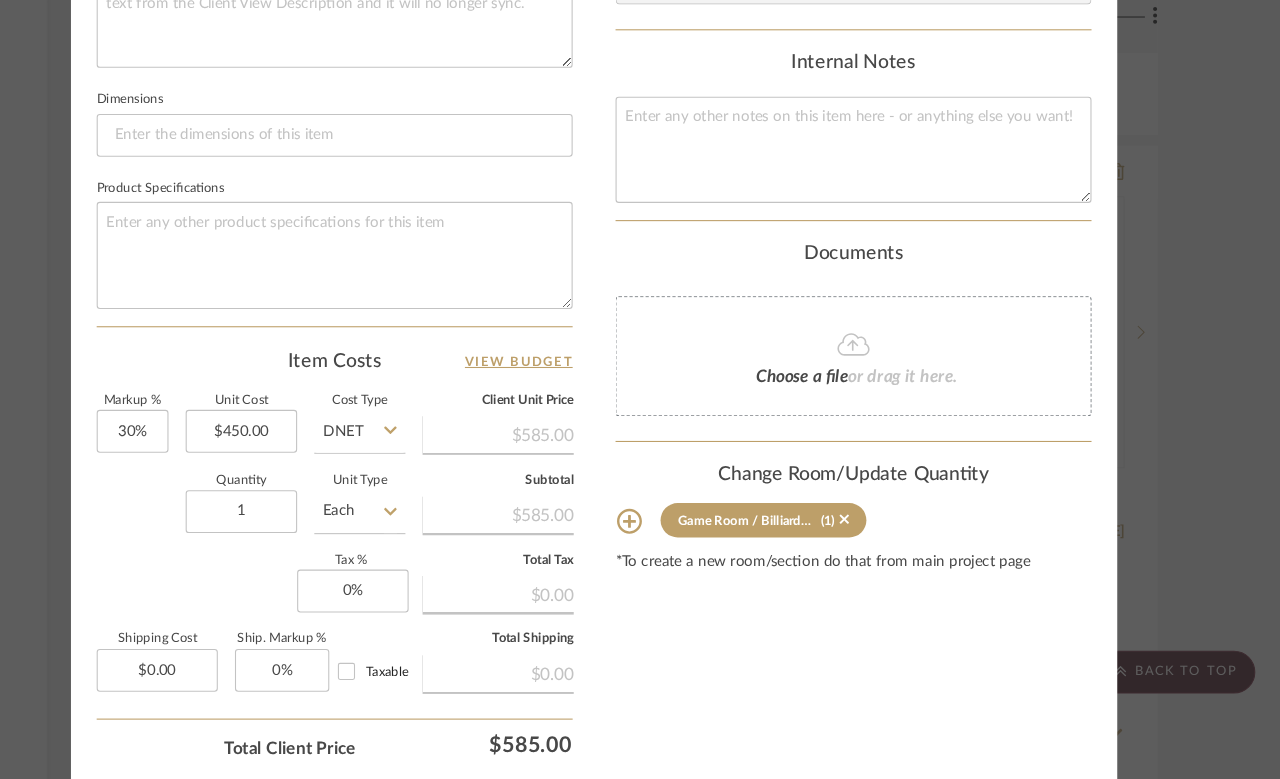 click on "Game Room / Billiards Room  (1)" 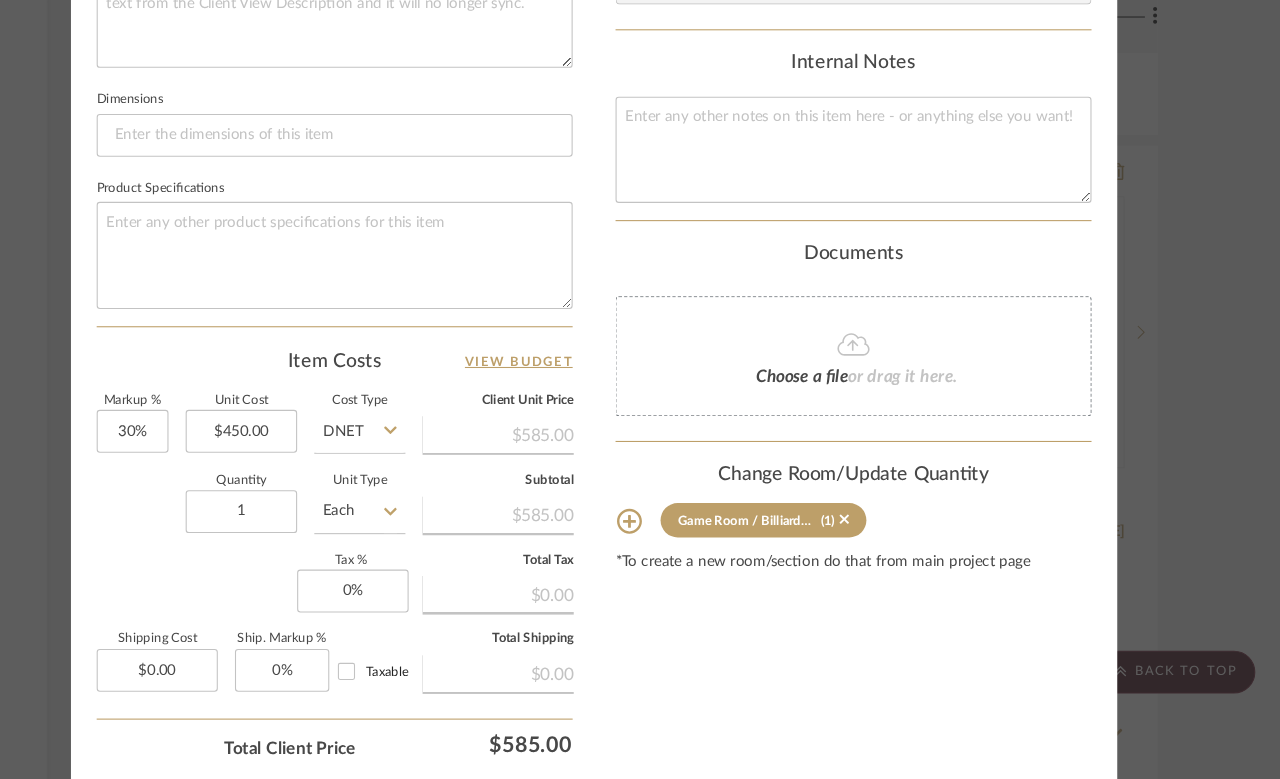 click 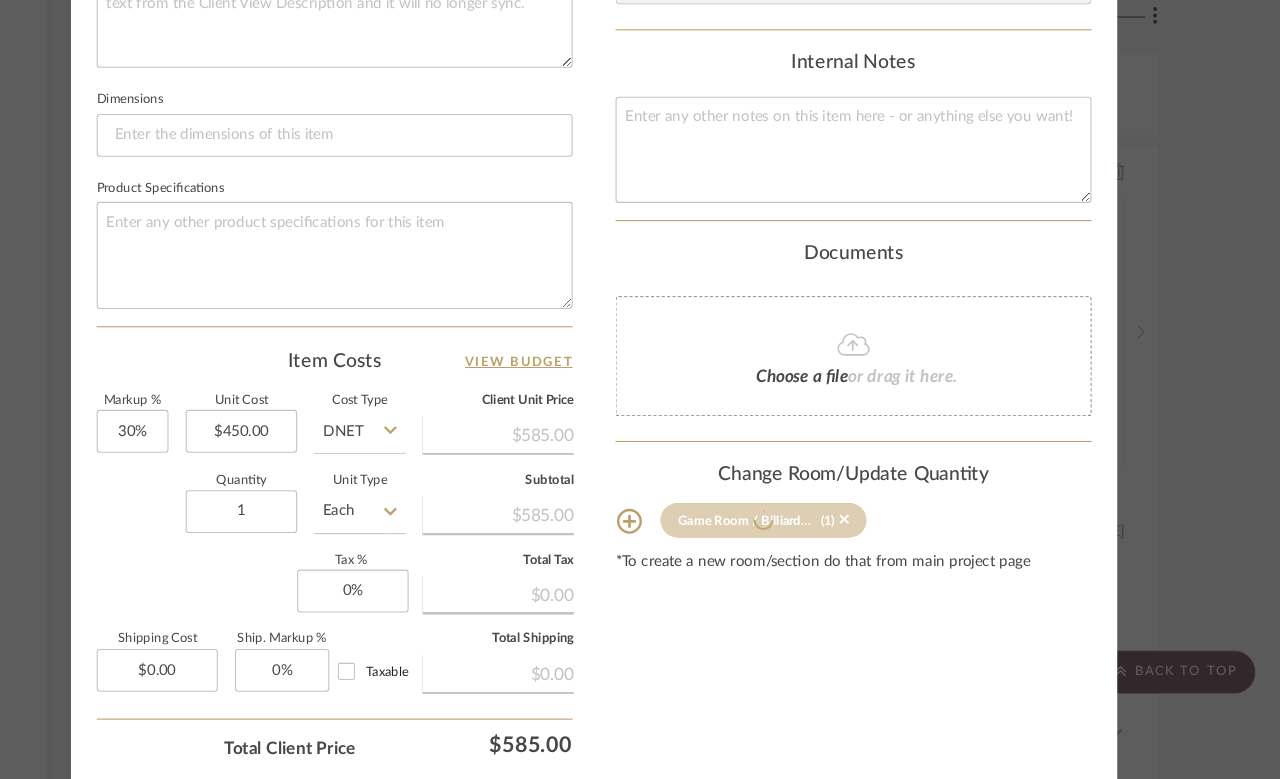 type 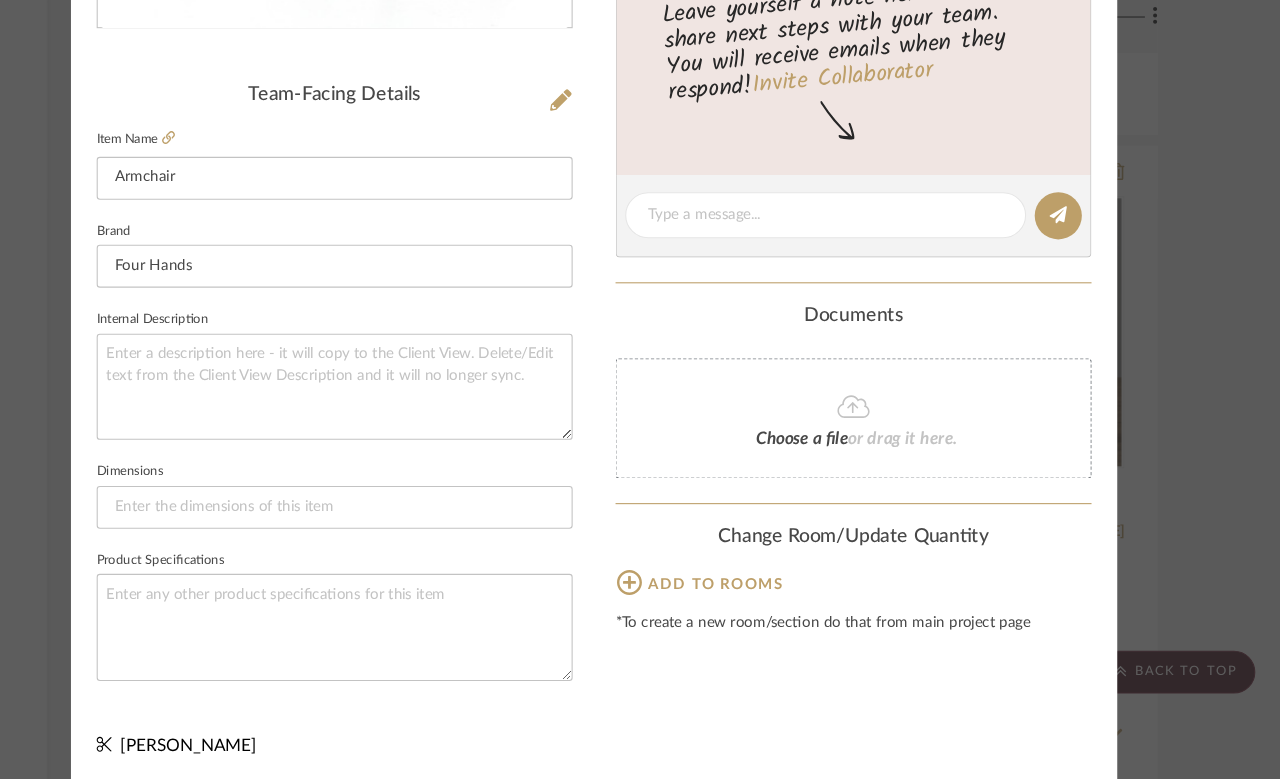 click on "Molly Products For Consideration Armchair Team View  Team-Facing Details   Item Name  Armchair  Brand  Four Hands  Internal Description   Dimensions   Product Specifications  Content here copies to Client View - confirm visibility there. Team Status  Lead Time  In Stock Weeks  Est. Min   Est. Max   Due Date   Install Date  Tasks / To-Dos /  team Messaging  Leave yourself a note here or share next steps with your team. You will receive emails when they
respond!  Invite Collaborator  Documents  Choose a file  or drag it here. Change Room/Update Quantity Add to rooms *To create a new room/section do that from main project page    Molly Schirmang" at bounding box center [640, 389] 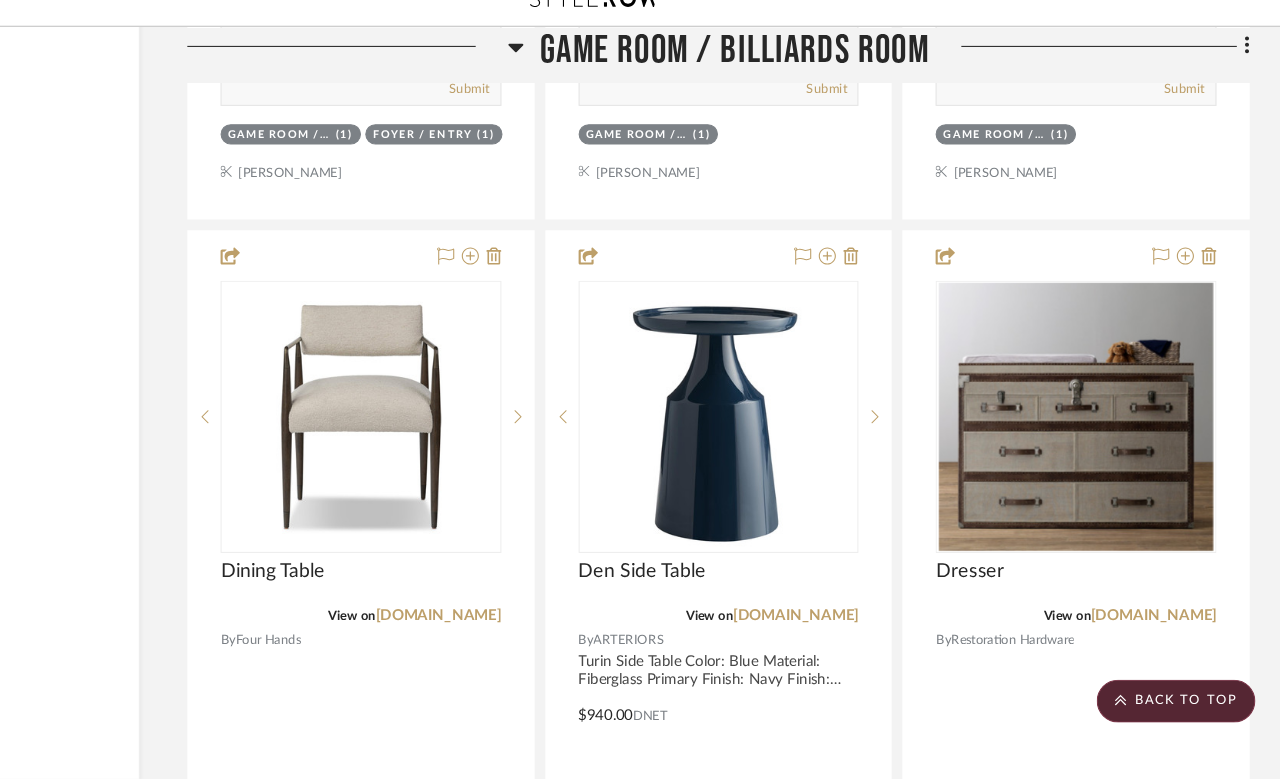 scroll, scrollTop: 6874, scrollLeft: 160, axis: both 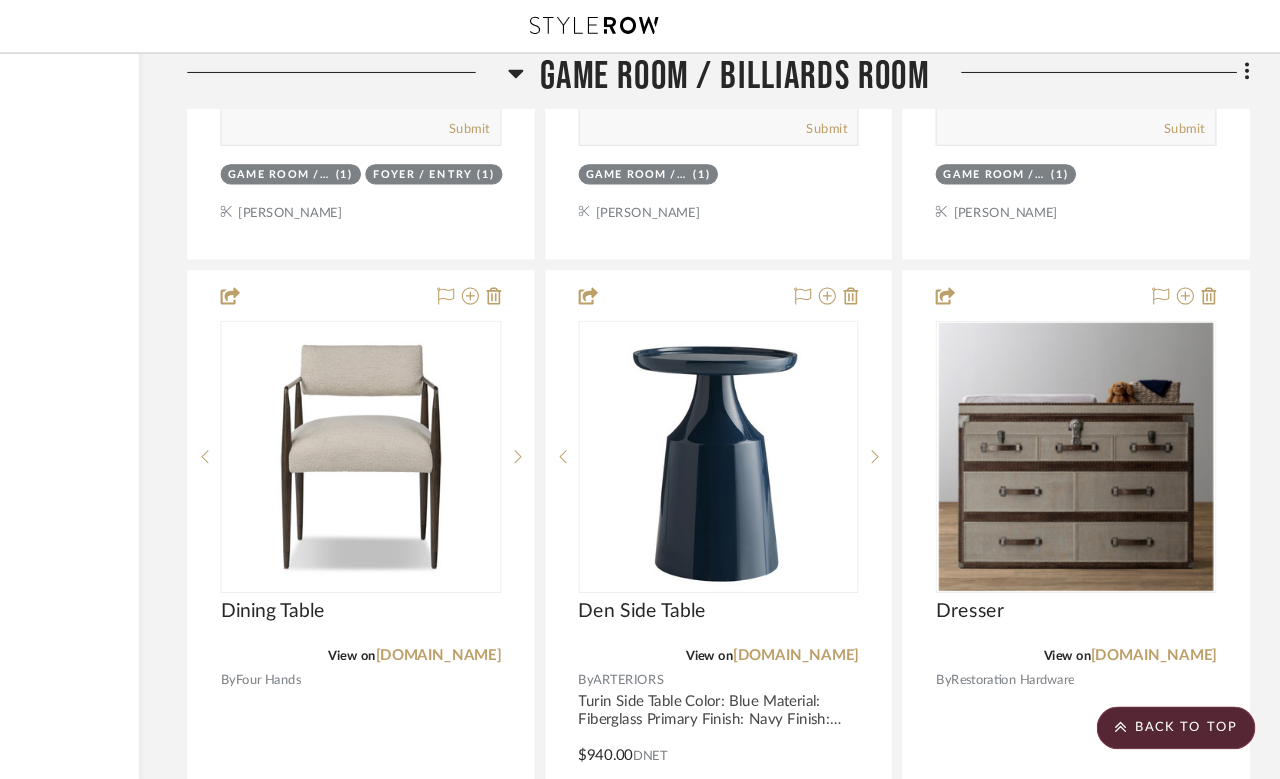 click at bounding box center (423, 690) 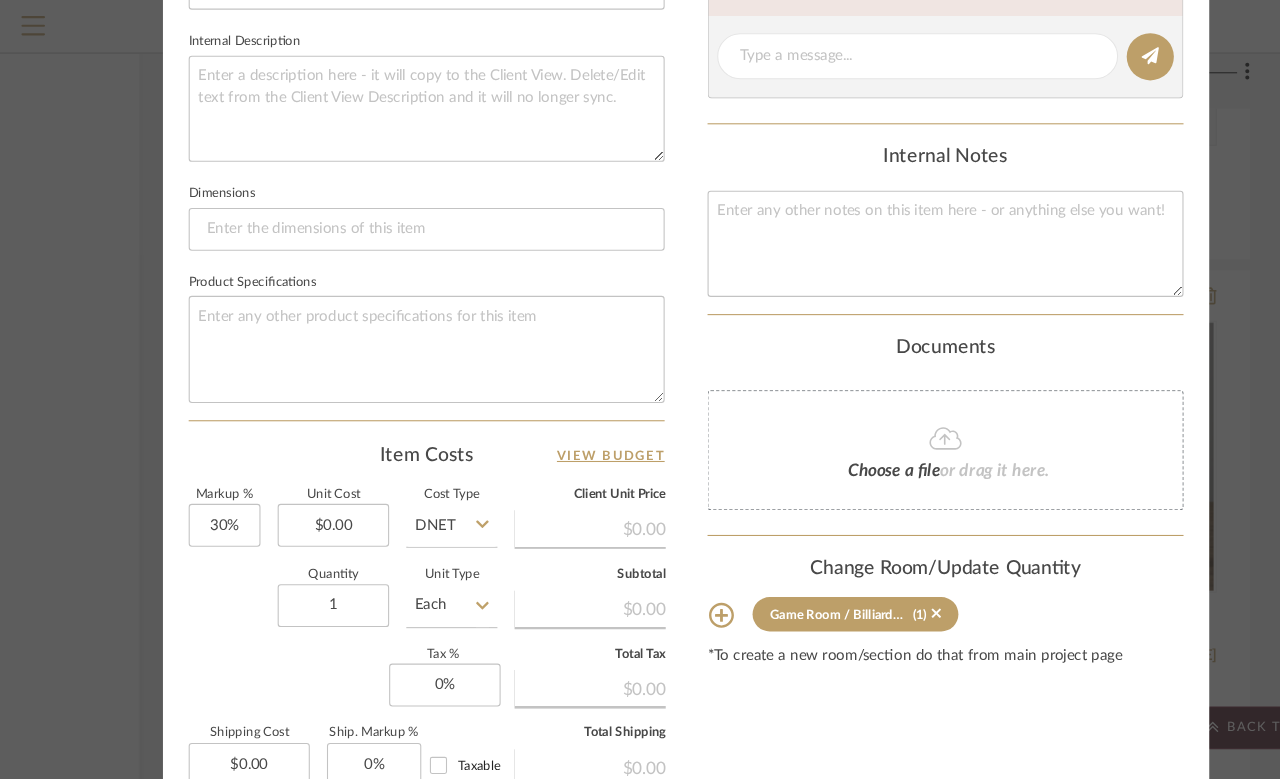 scroll, scrollTop: 803, scrollLeft: 0, axis: vertical 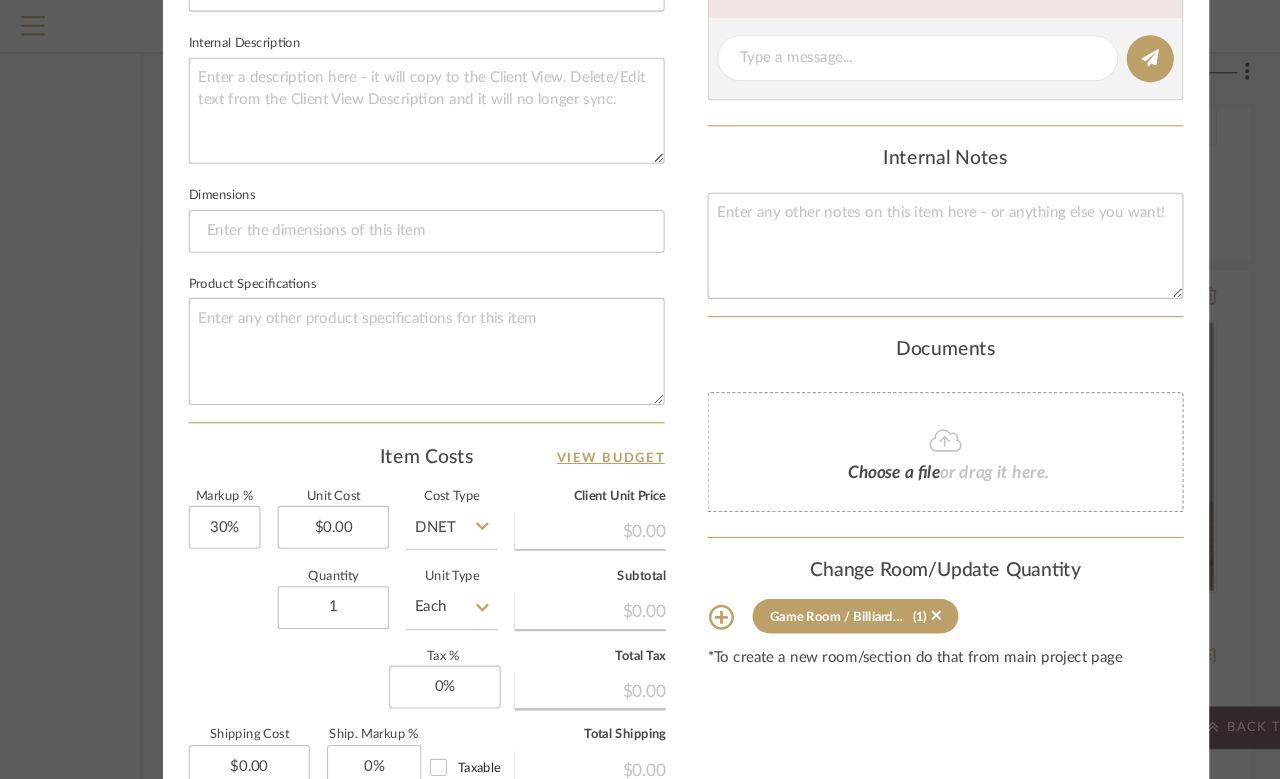 click on "Change Room/Update Quantity" 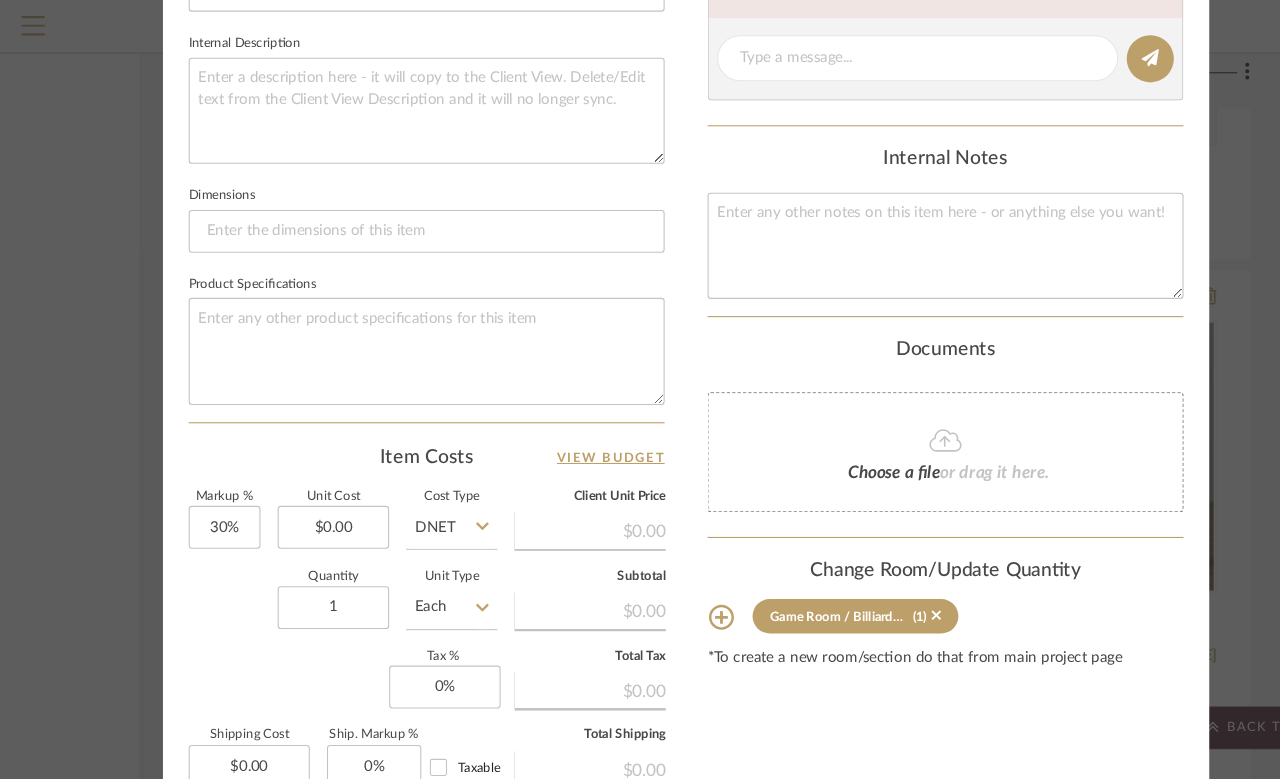 click on "Content here copies to Client View - confirm visibility there.  Show in Client Dashboard   Include in Budget   View Budget  Team Status  Lead Time  In Stock Weeks  Est. Min   Est. Max   Due Date   Install Date  Tasks / To-Dos /  team Messaging  Leave yourself a note here or share next steps with your team. You will receive emails when they
respond!  Invite Collaborator Internal Notes  Documents  Choose a file  or drag it here. Change Room/Update Quantity  Game Room / Billiards Room  (1) *To create a new room/section do that from main project page" at bounding box center (882, 106) 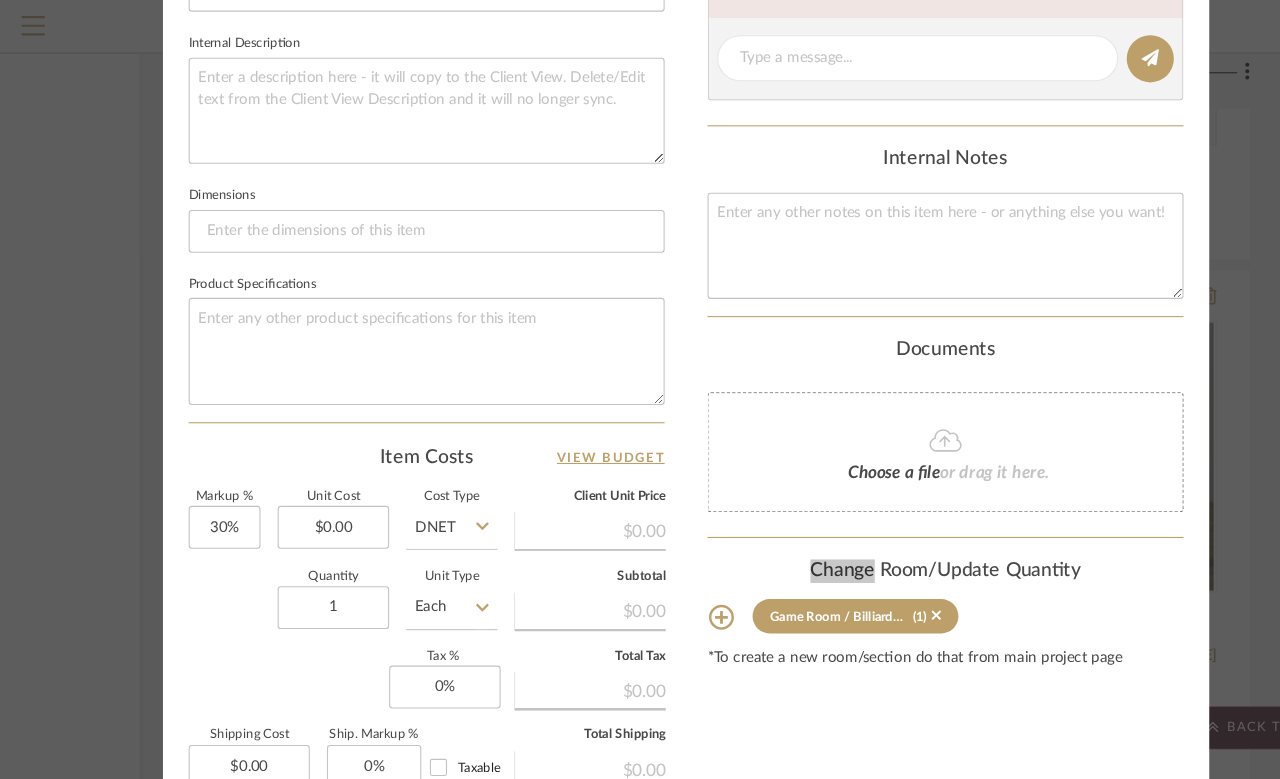 scroll, scrollTop: 0, scrollLeft: 0, axis: both 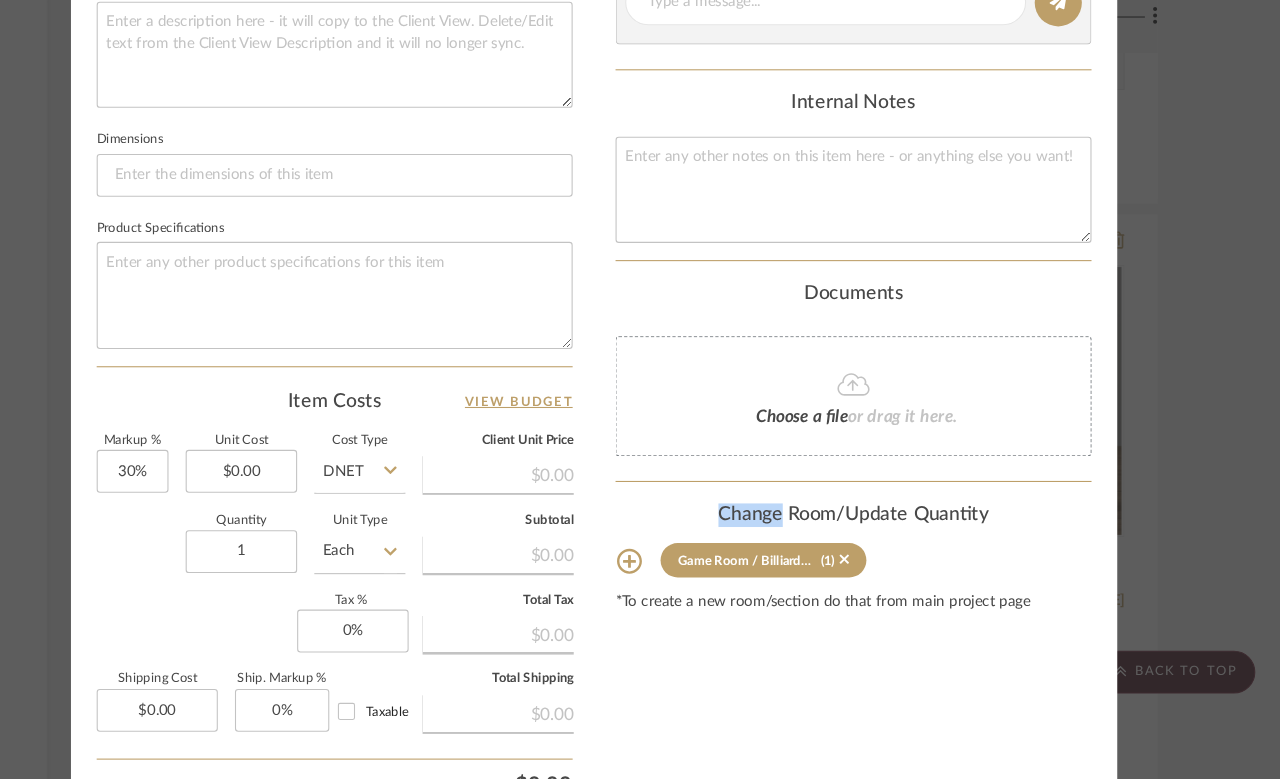 click on "Content here copies to Client View - confirm visibility there.  Show in Client Dashboard   Include in Budget   View Budget  Team Status  Lead Time  In Stock Weeks  Est. Min   Est. Max   Due Date   Install Date  Tasks / To-Dos /  team Messaging  Leave yourself a note here or share next steps with your team. You will receive emails when they
respond!  Invite Collaborator Internal Notes  Documents  Choose a file  or drag it here. Change Room/Update Quantity  Game Room / Billiards Room  (1) *To create a new room/section do that from main project page" at bounding box center [882, 106] 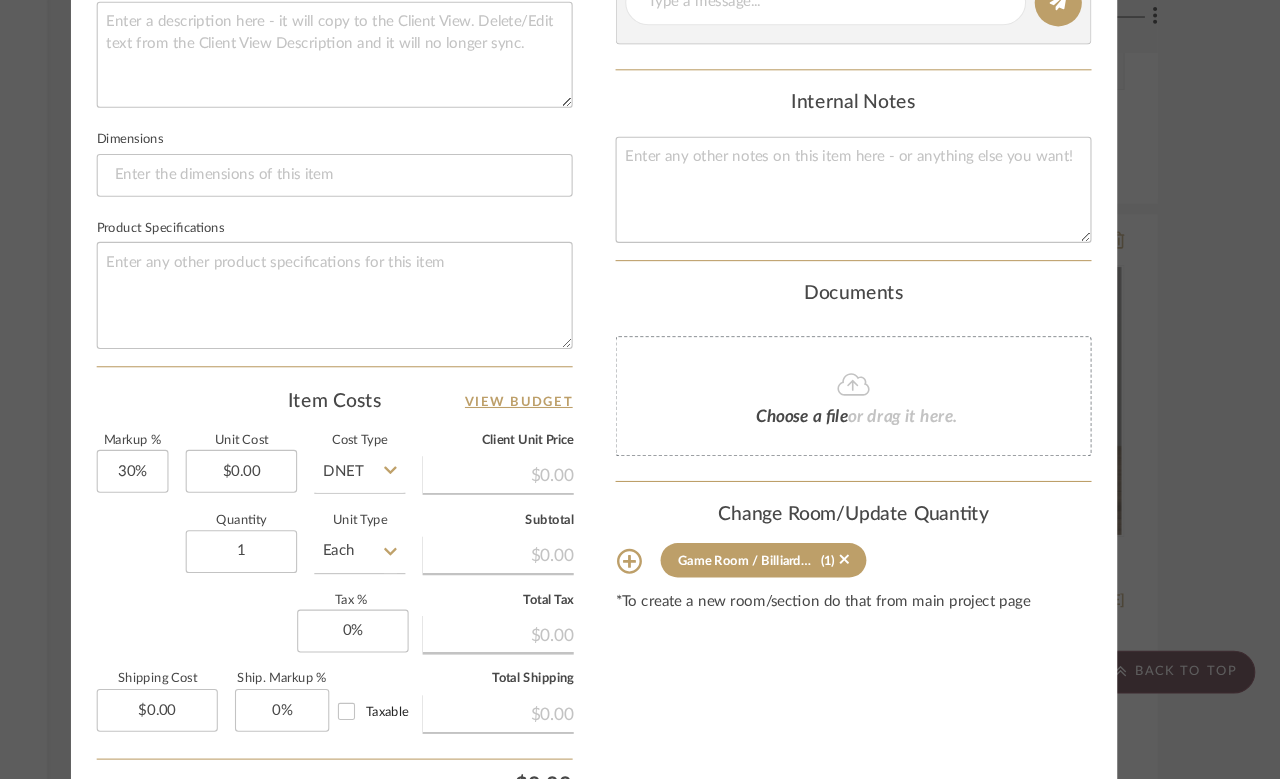 click 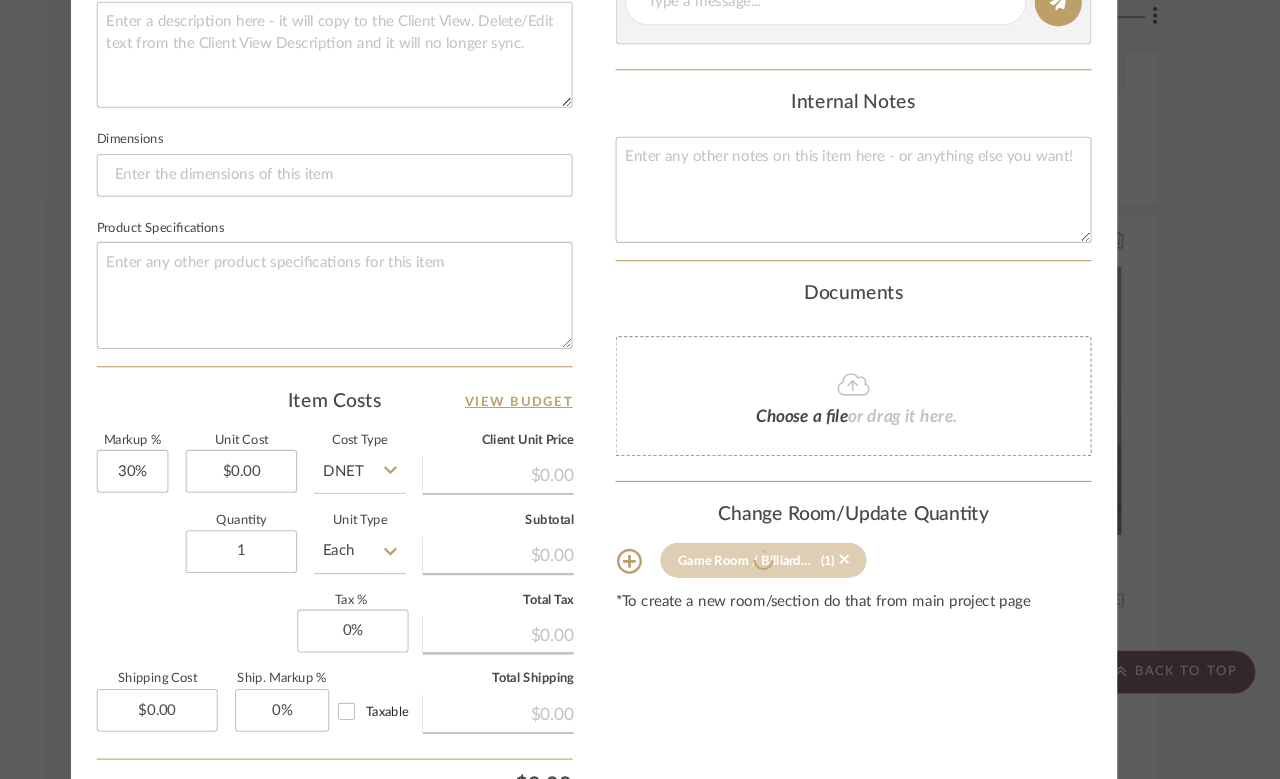 type 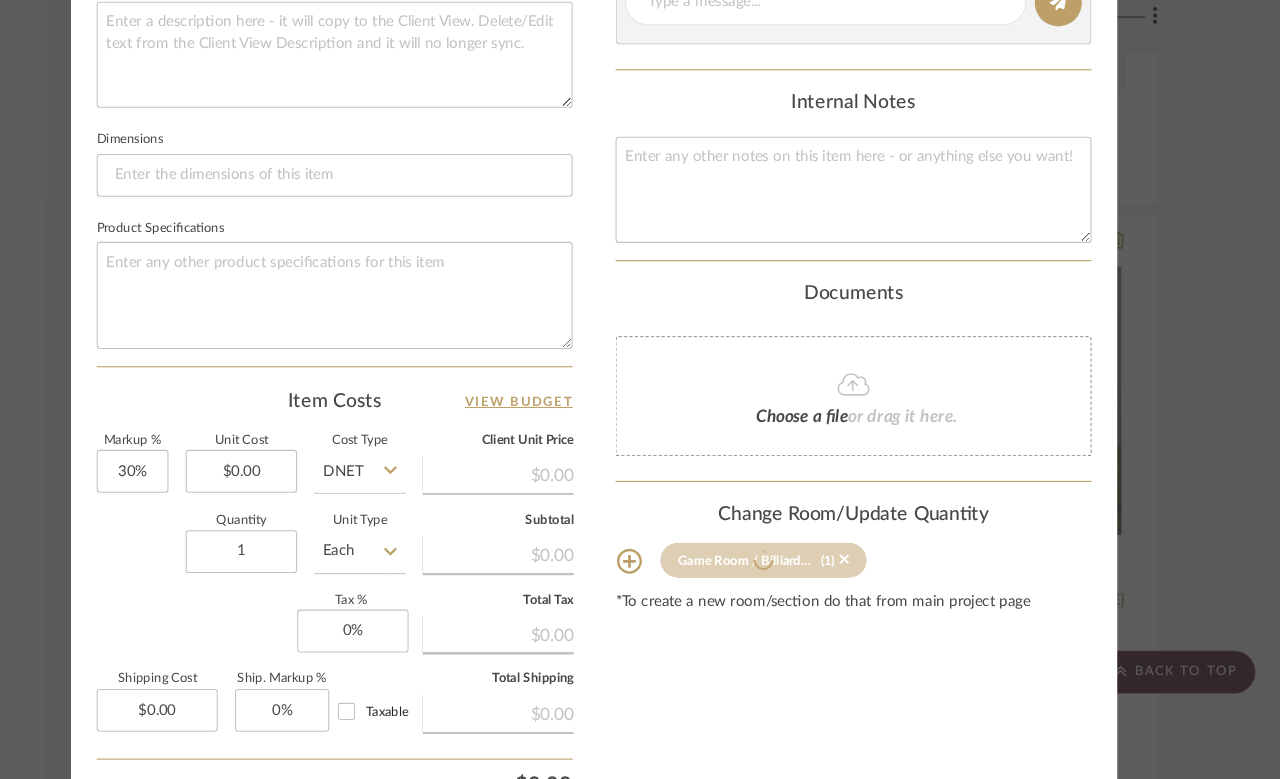 type 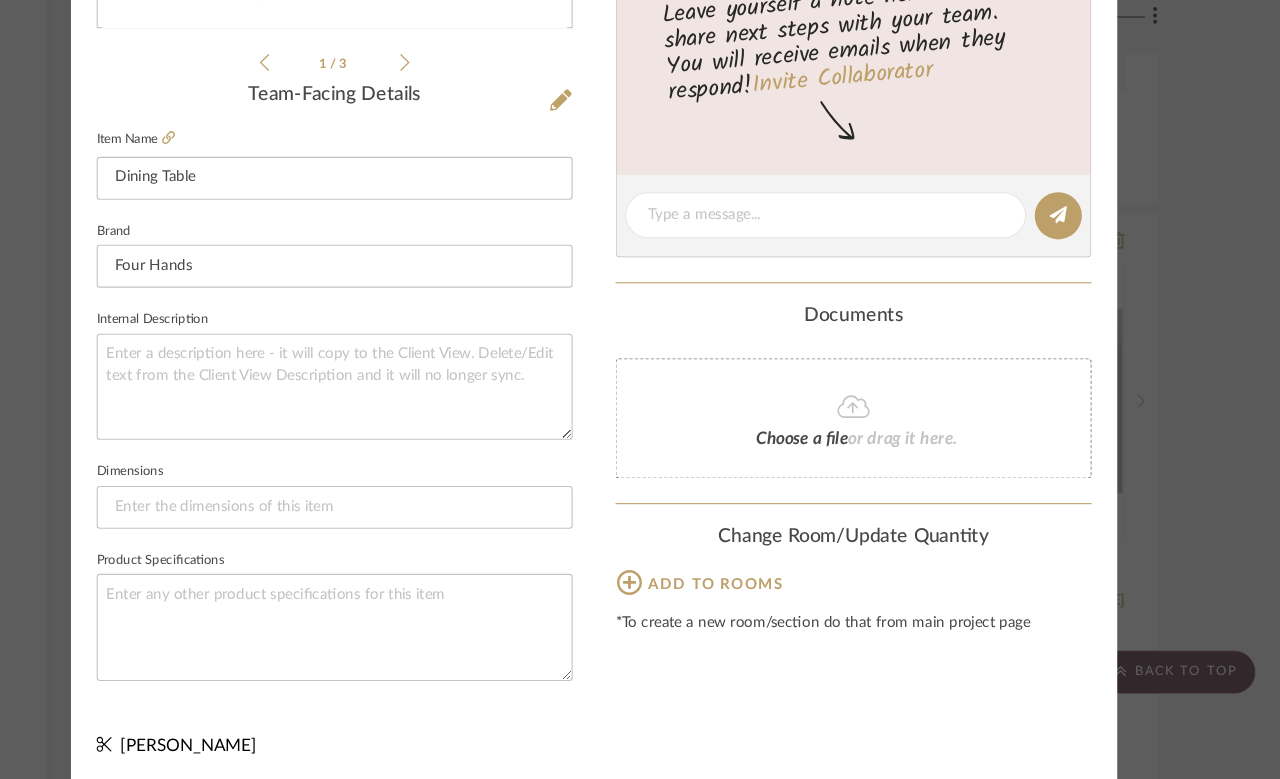 click on "Molly Products For Consideration Dining Table Team View 1 / 3  Team-Facing Details   Item Name  Dining Table  Brand  Four Hands  Internal Description   Dimensions   Product Specifications  Content here copies to Client View - confirm visibility there. Team Status  Lead Time  In Stock Weeks  Est. Min   Est. Max   Due Date   Install Date  Tasks / To-Dos /  team Messaging  Leave yourself a note here or share next steps with your team. You will receive emails when they
respond!  Invite Collaborator  Documents  Choose a file  or drag it here. Change Room/Update Quantity Add to rooms *To create a new room/section do that from main project page    Molly Schirmang" at bounding box center (640, 389) 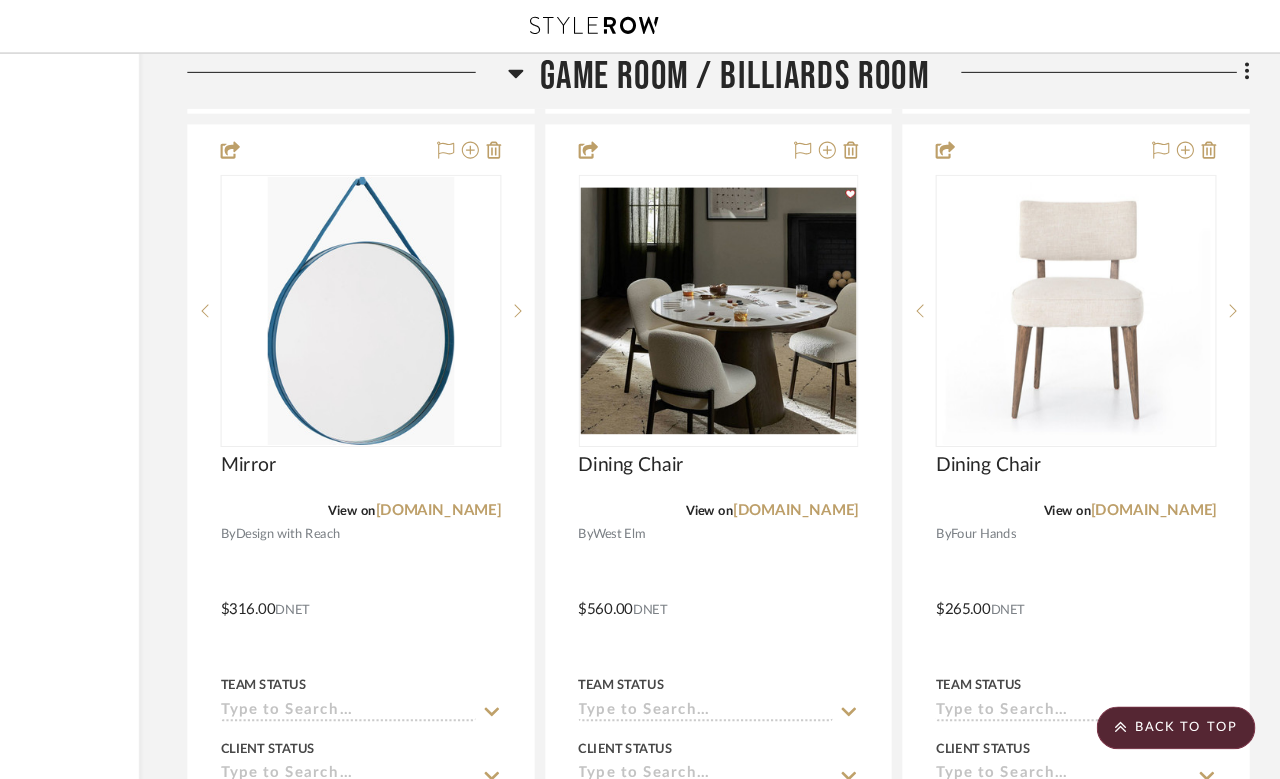 scroll, scrollTop: 6121, scrollLeft: 160, axis: both 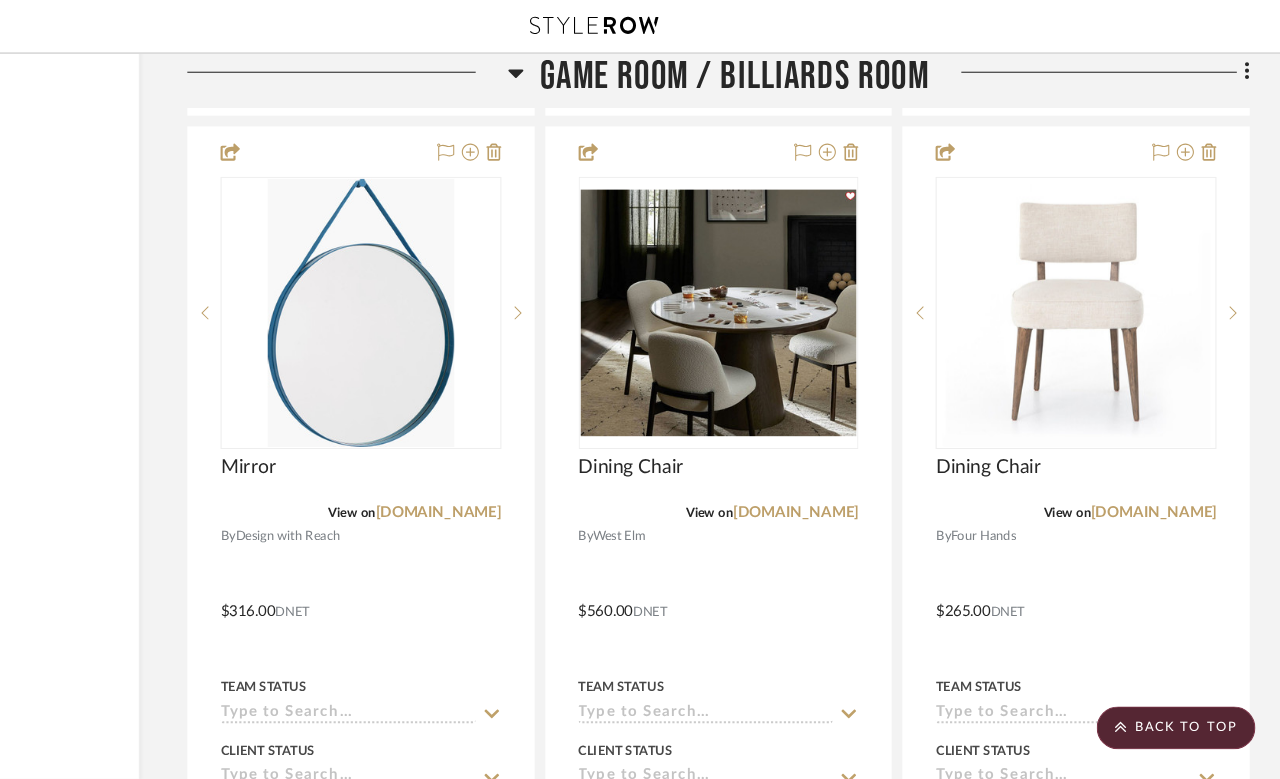 click at bounding box center [1090, 556] 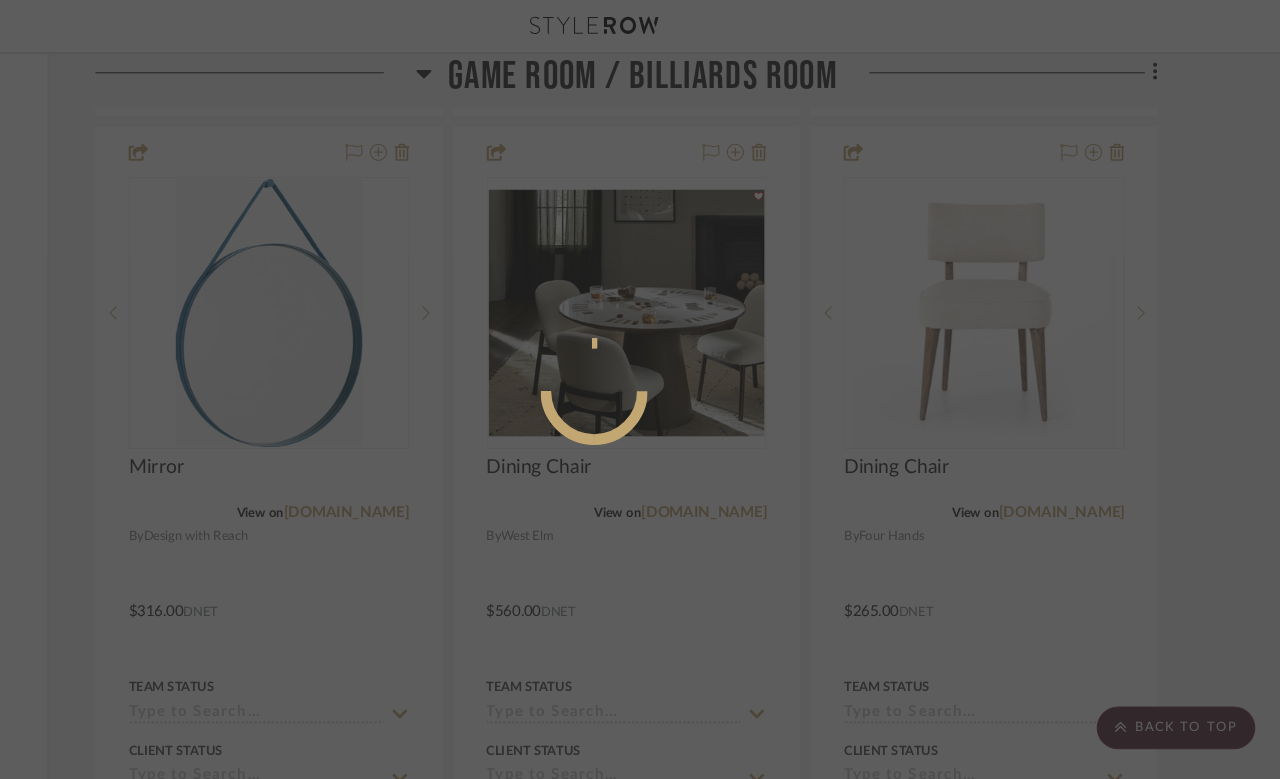 scroll, scrollTop: 0, scrollLeft: 0, axis: both 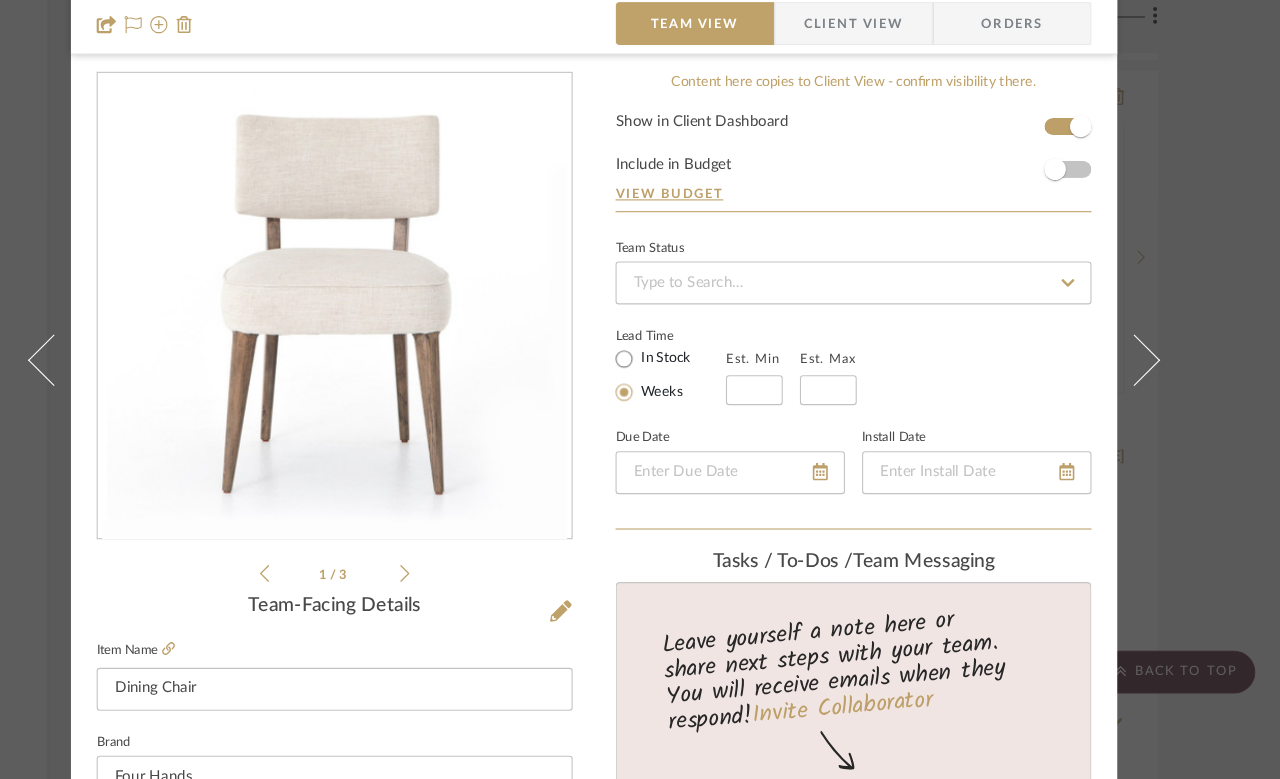 click 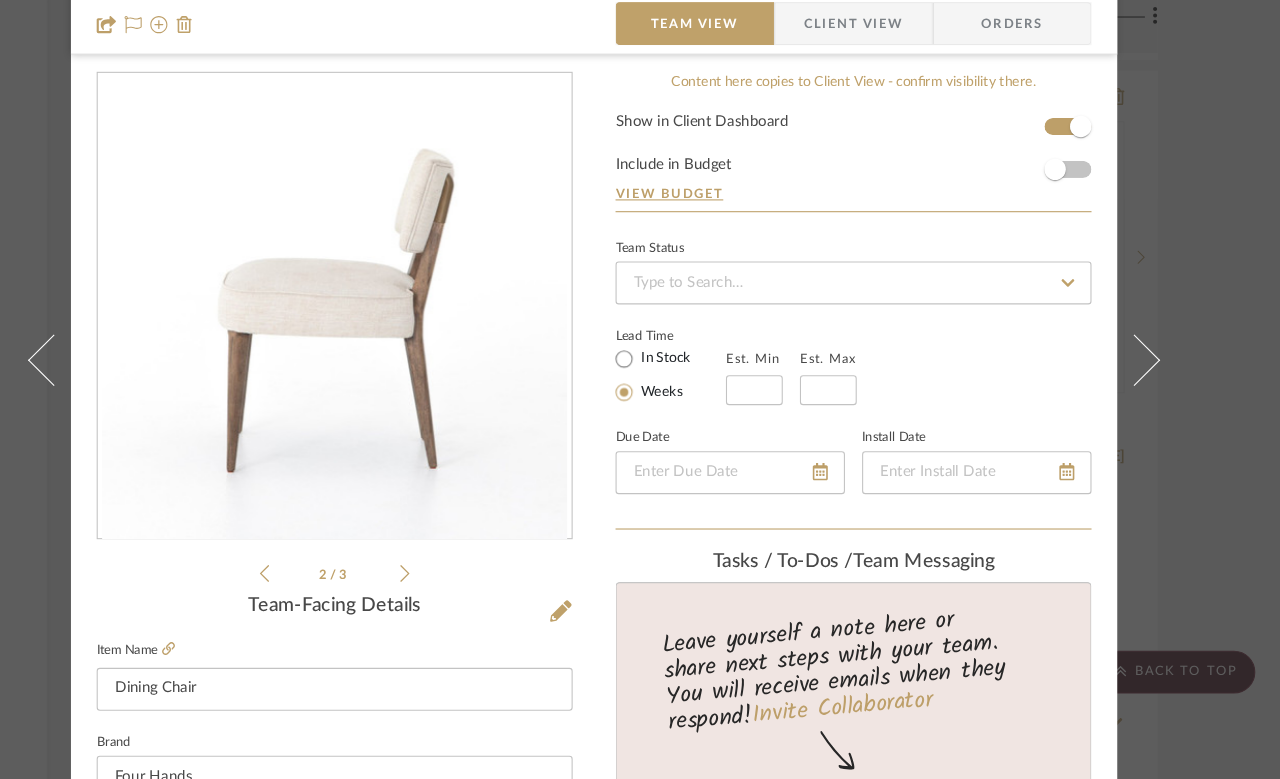click 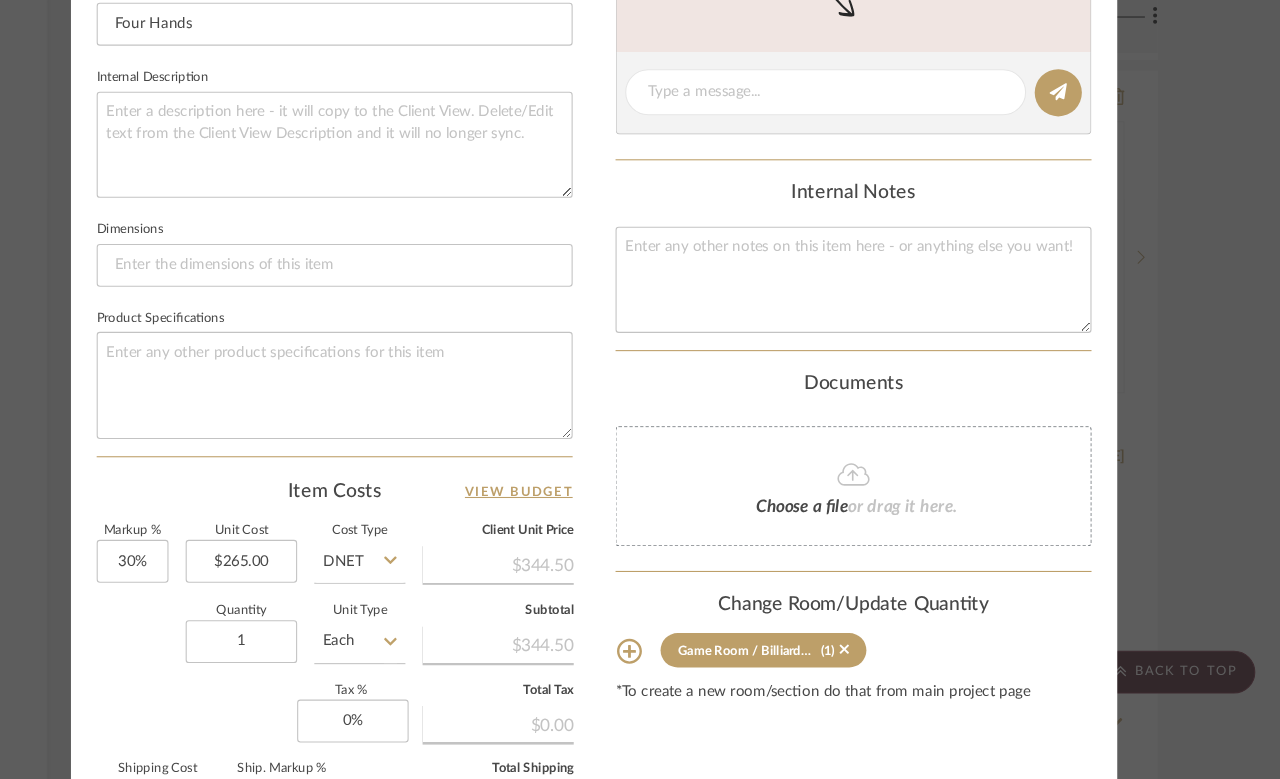 scroll, scrollTop: 739, scrollLeft: 0, axis: vertical 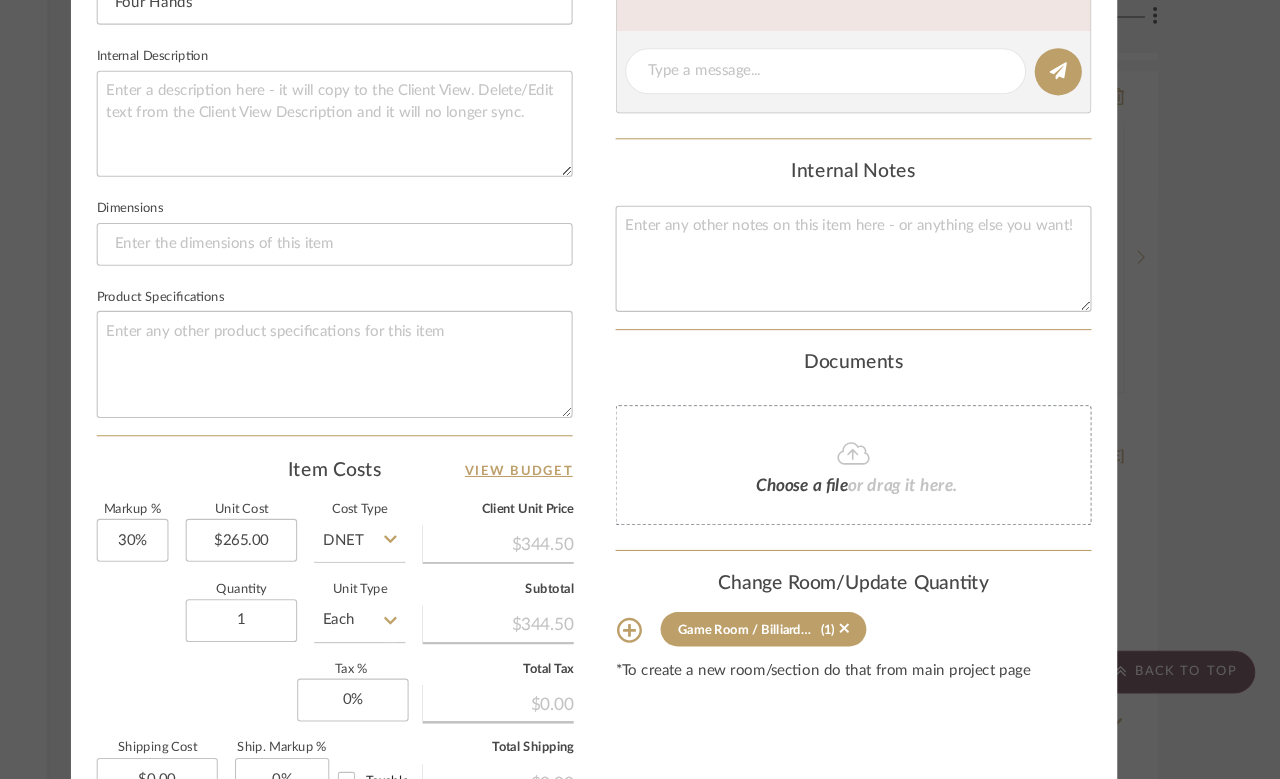 click on "Game Room / Billiards Room  (1)" 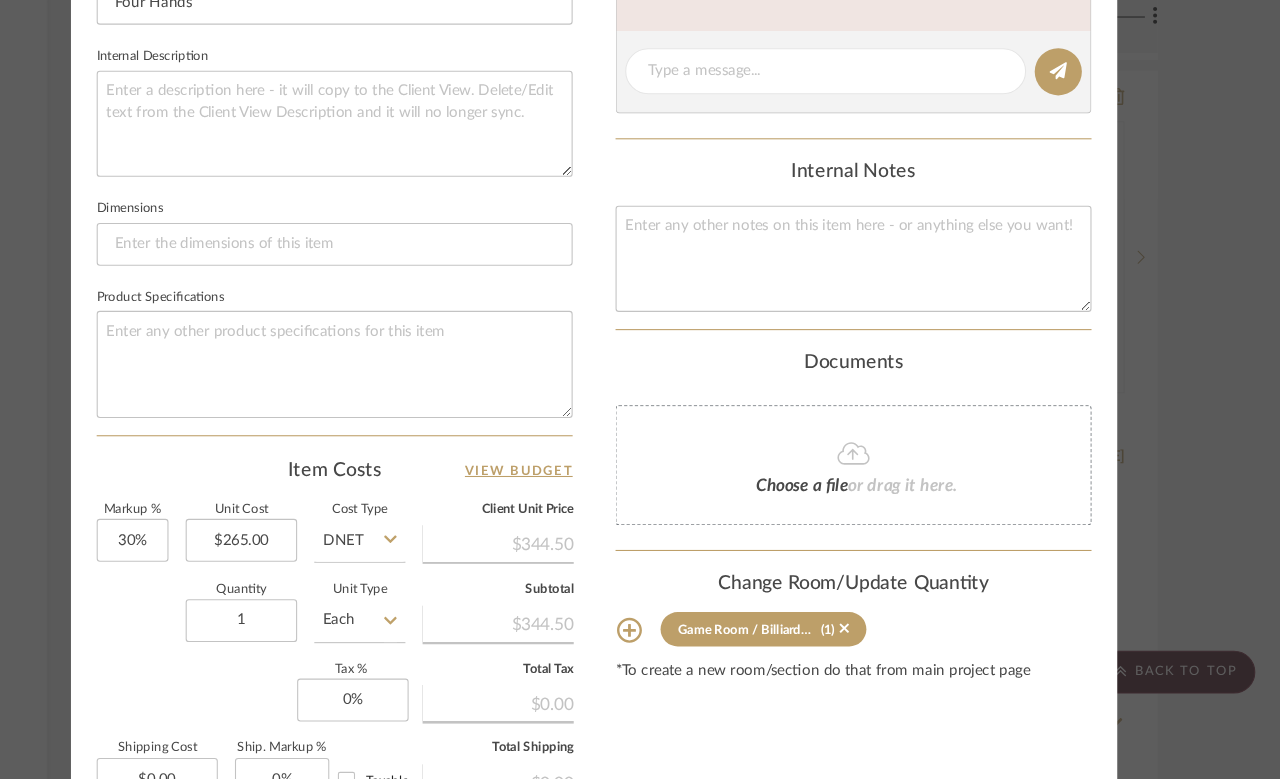 click 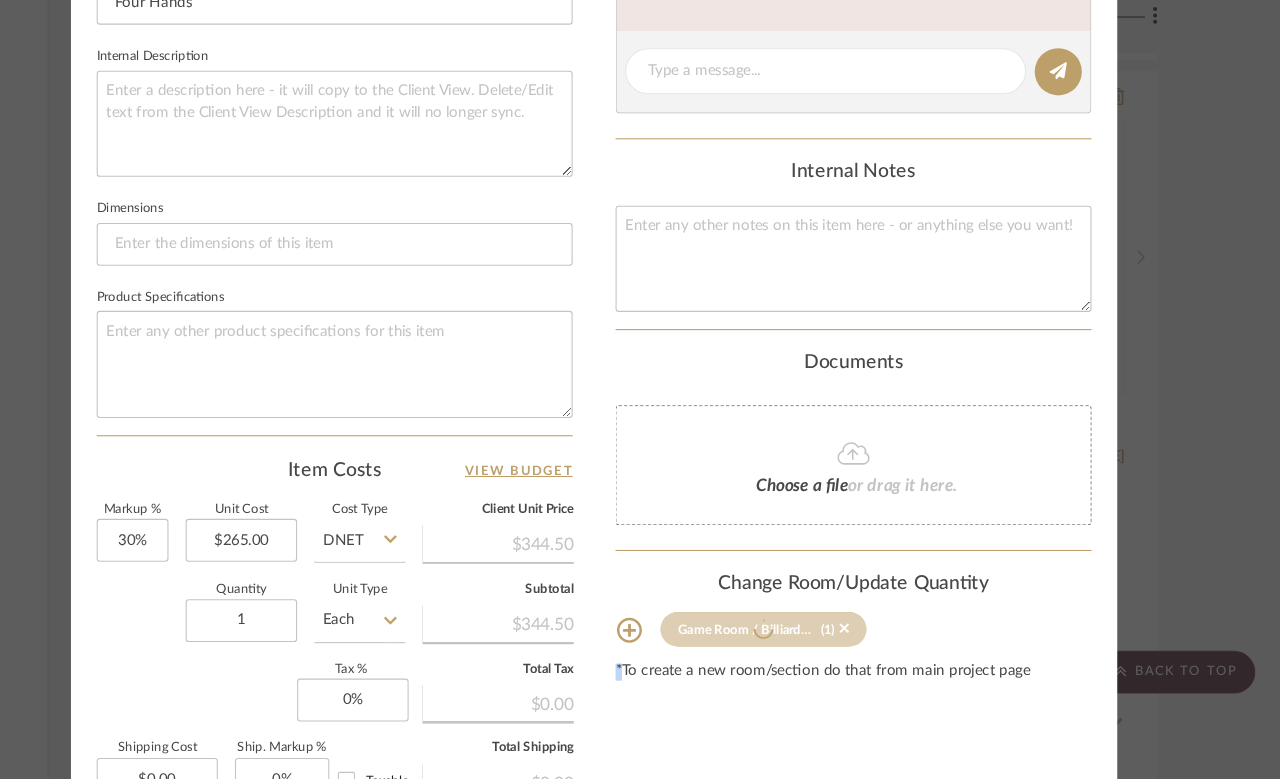 type 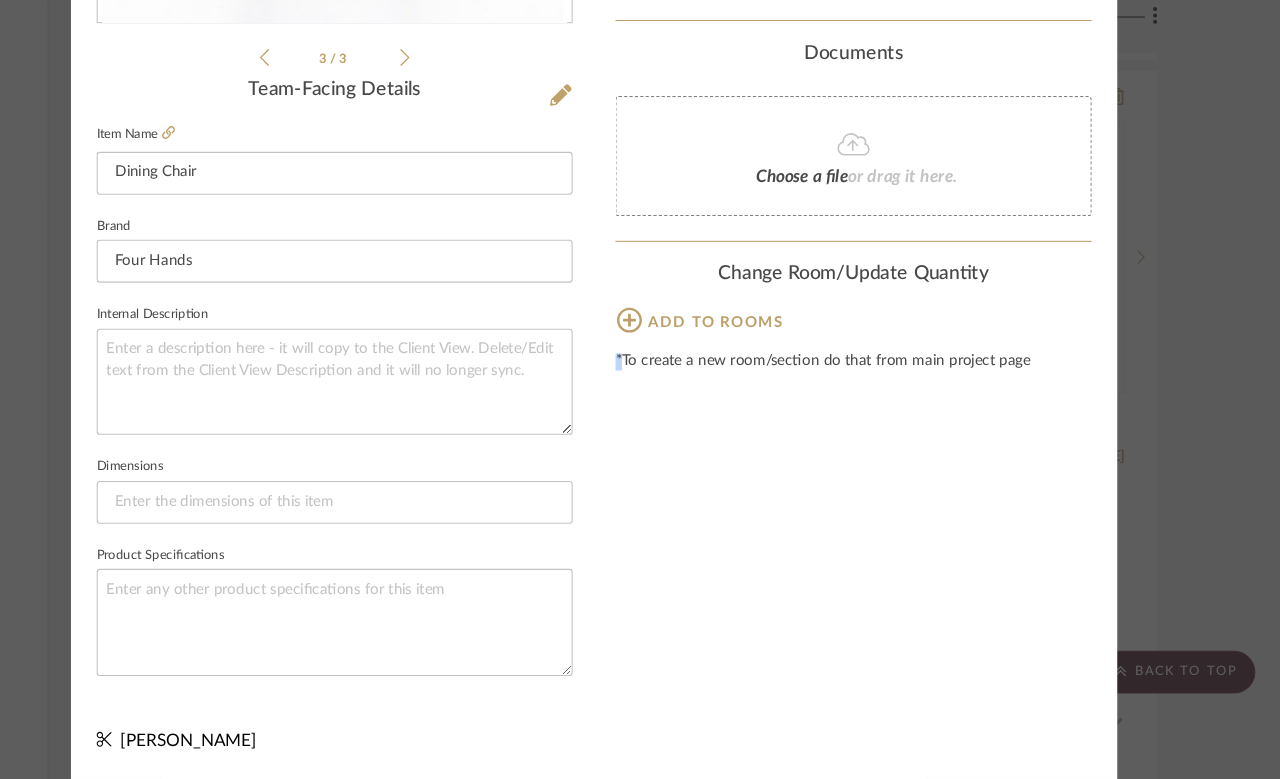 scroll, scrollTop: 494, scrollLeft: 0, axis: vertical 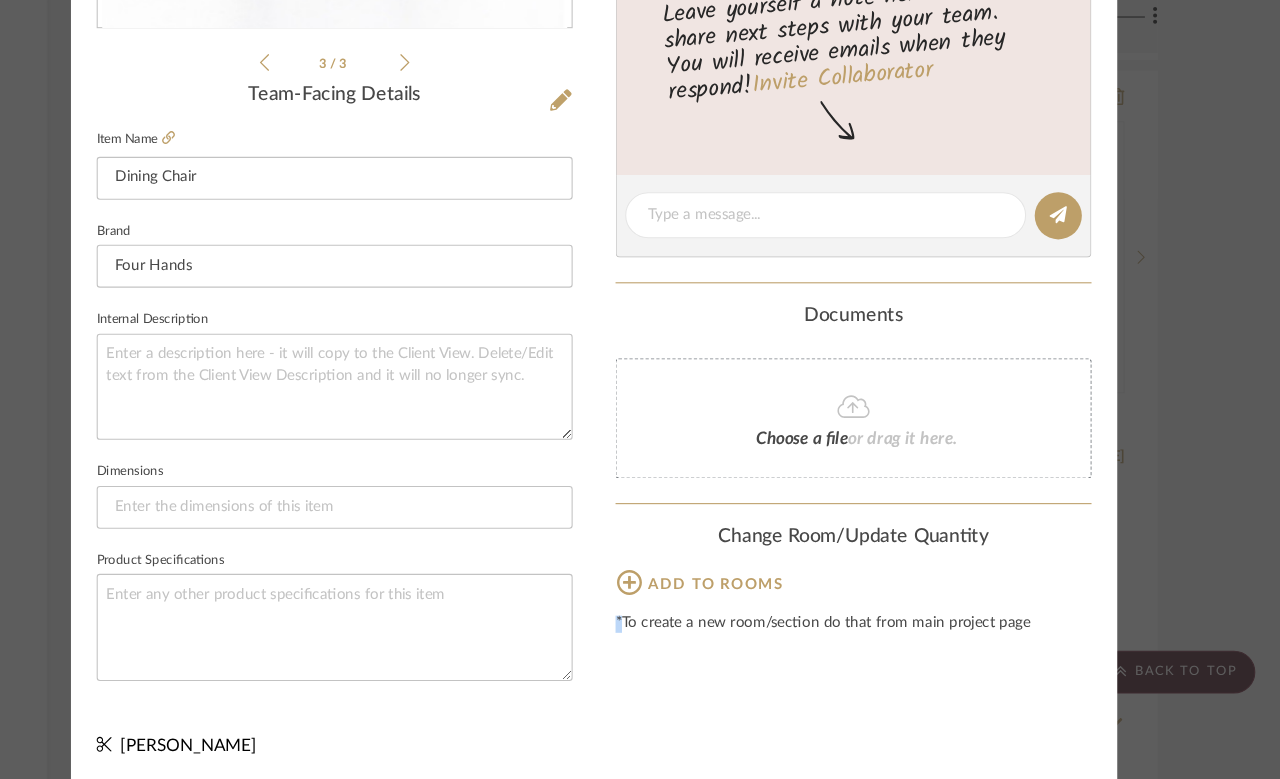 click on "Molly Products For Consideration Dining Chair Team View 3 / 3  Team-Facing Details   Item Name  Dining Chair  Brand  Four Hands  Internal Description   Dimensions   Product Specifications  Content here copies to Client View - confirm visibility there. Team Status  Lead Time  In Stock Weeks  Est. Min   Est. Max   Due Date   Install Date  Tasks / To-Dos /  team Messaging  Leave yourself a note here or share next steps with your team. You will receive emails when they
respond!  Invite Collaborator  Documents  Choose a file  or drag it here. Change Room/Update Quantity Add to rooms *To create a new room/section do that from main project page    Molly Schirmang" at bounding box center [640, 152] 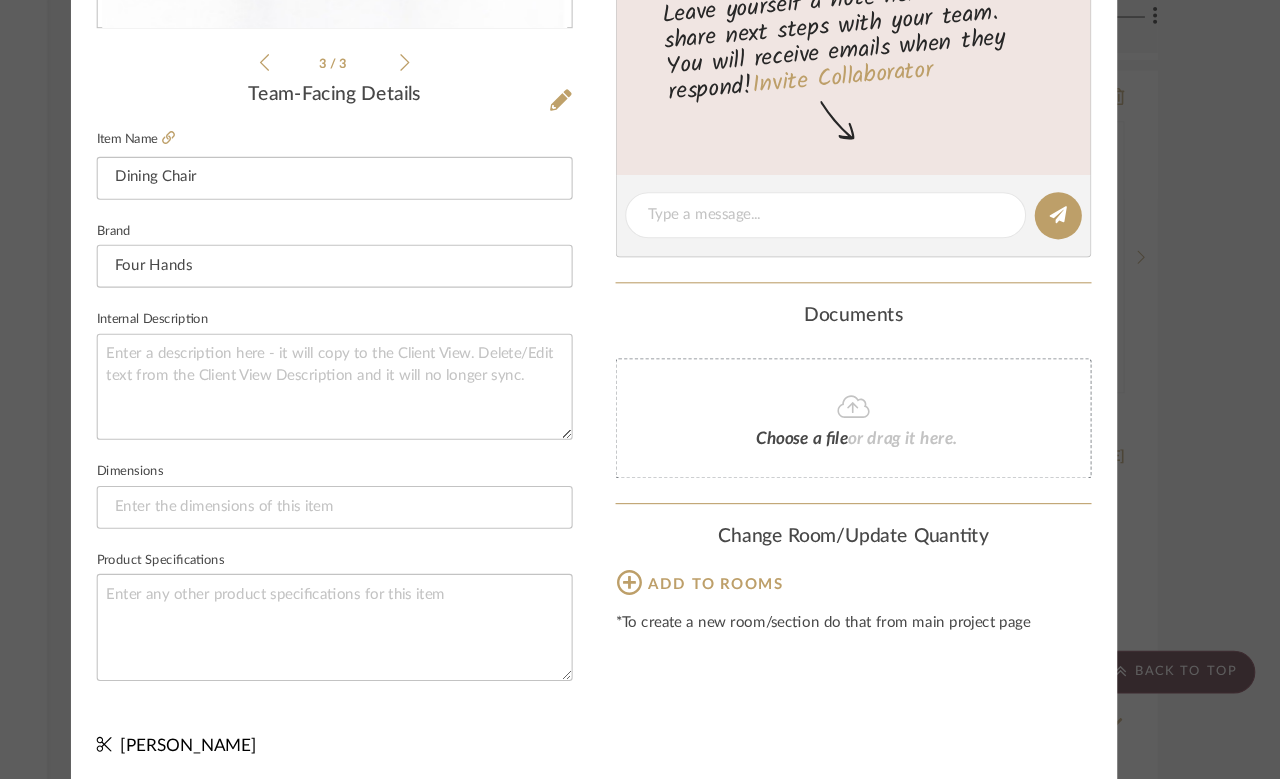 click on "Molly Products For Consideration Dining Chair Team View 3 / 3  Team-Facing Details   Item Name  Dining Chair  Brand  Four Hands  Internal Description   Dimensions   Product Specifications  Content here copies to Client View - confirm visibility there. Team Status  Lead Time  In Stock Weeks  Est. Min   Est. Max   Due Date   Install Date  Tasks / To-Dos /  team Messaging  Leave yourself a note here or share next steps with your team. You will receive emails when they
respond!  Invite Collaborator  Documents  Choose a file  or drag it here. Change Room/Update Quantity Add to rooms *To create a new room/section do that from main project page    Molly Schirmang" at bounding box center [640, 389] 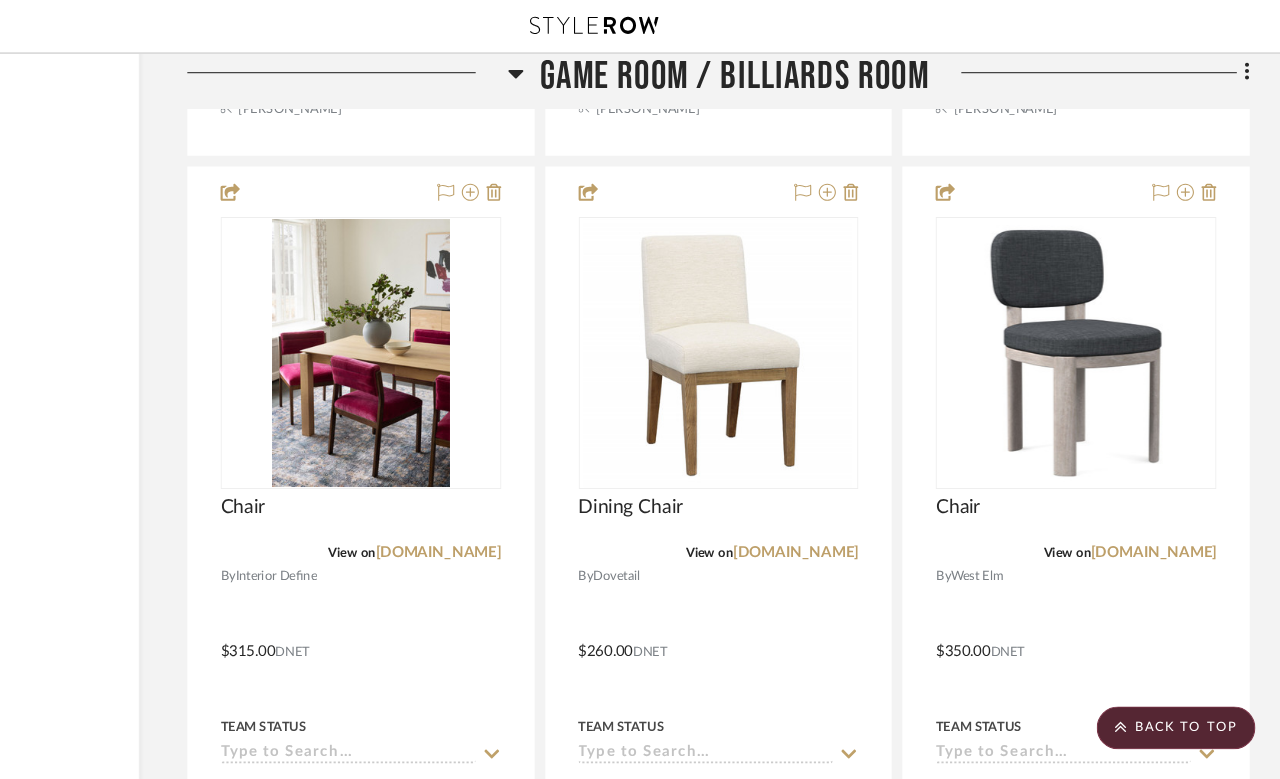 scroll, scrollTop: 5168, scrollLeft: 160, axis: both 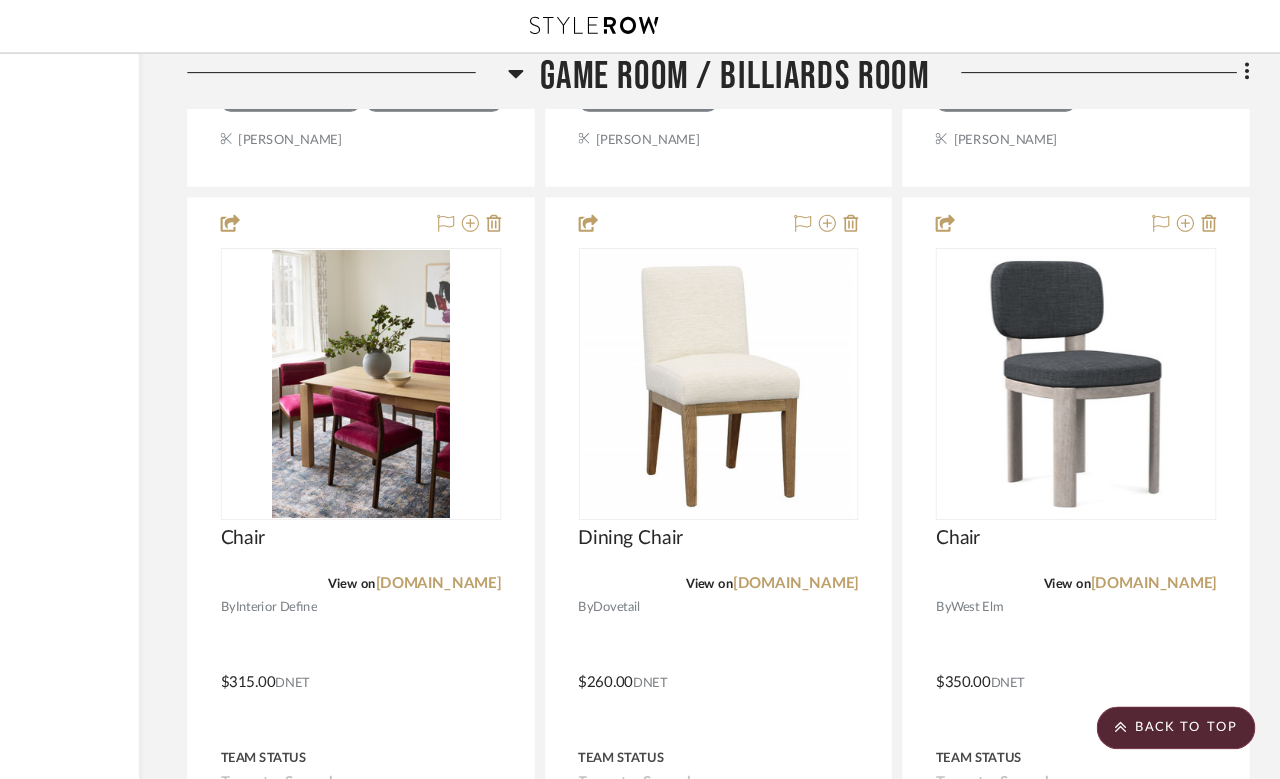 click at bounding box center [757, 622] 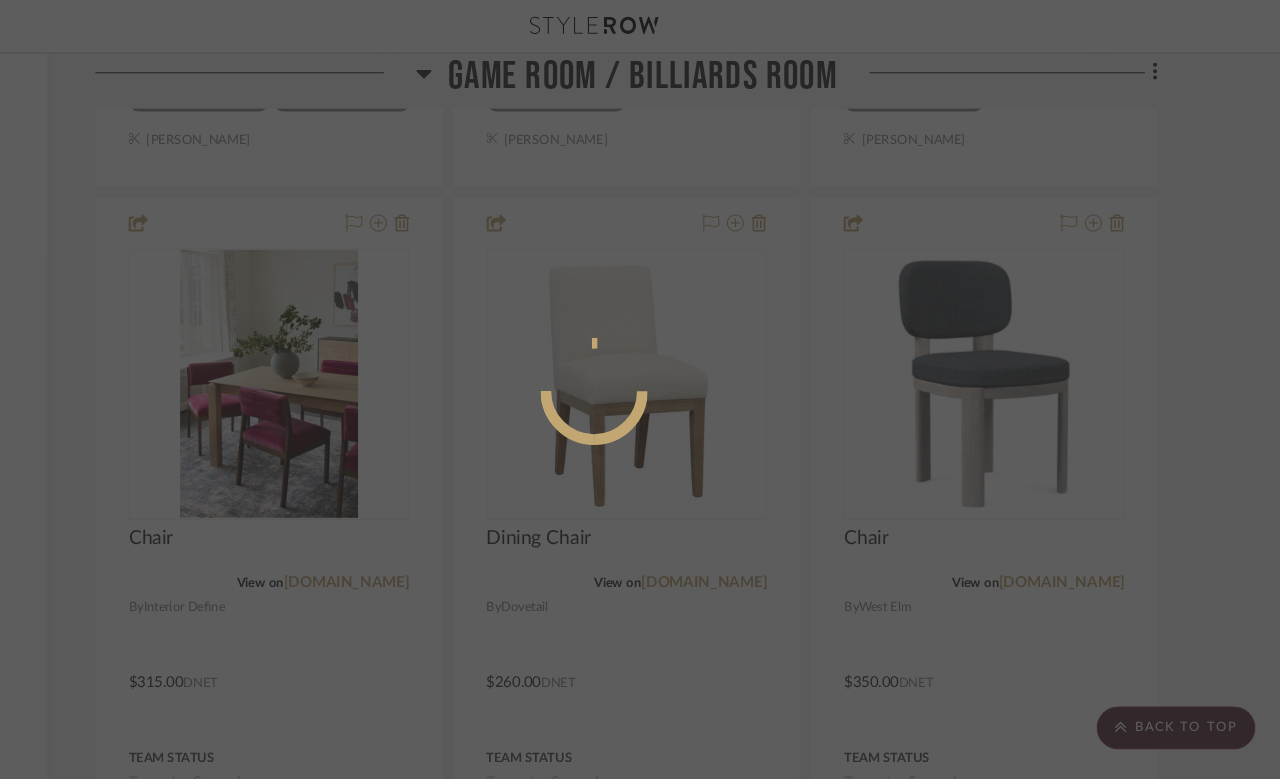 scroll, scrollTop: 1, scrollLeft: 0, axis: vertical 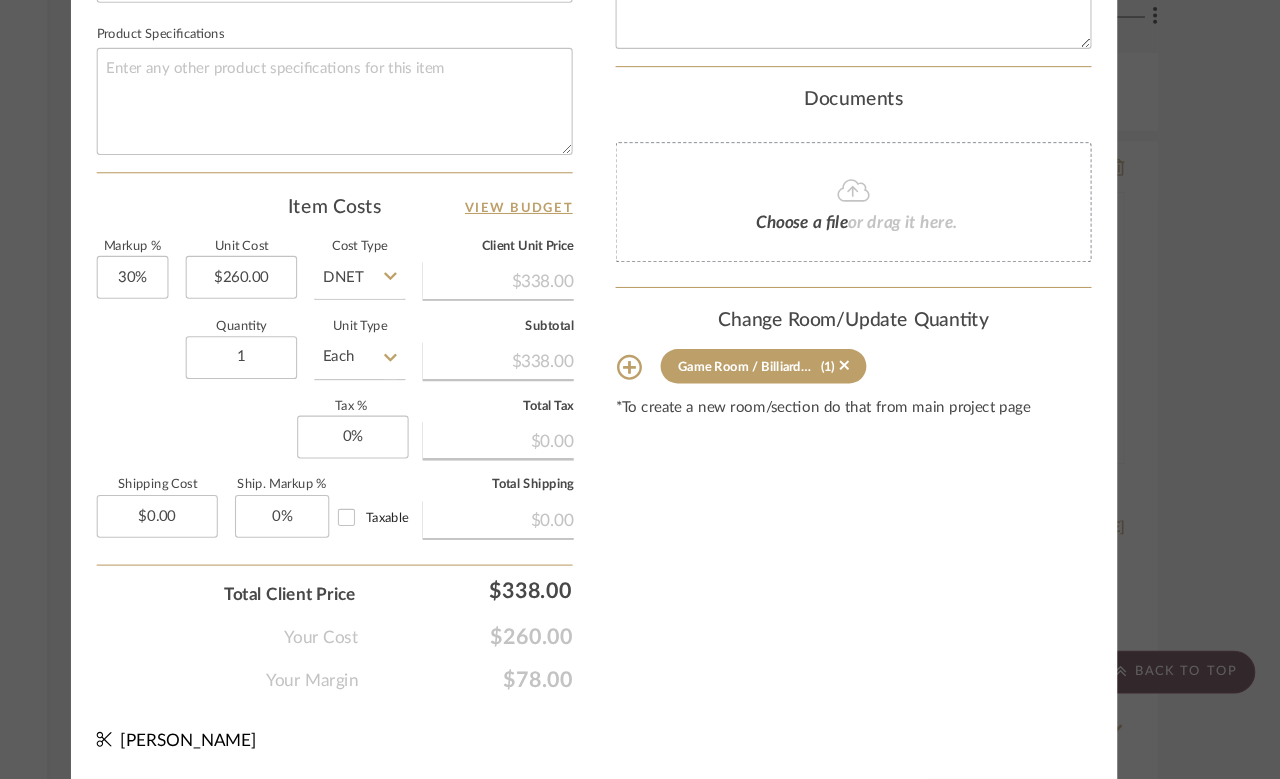 click 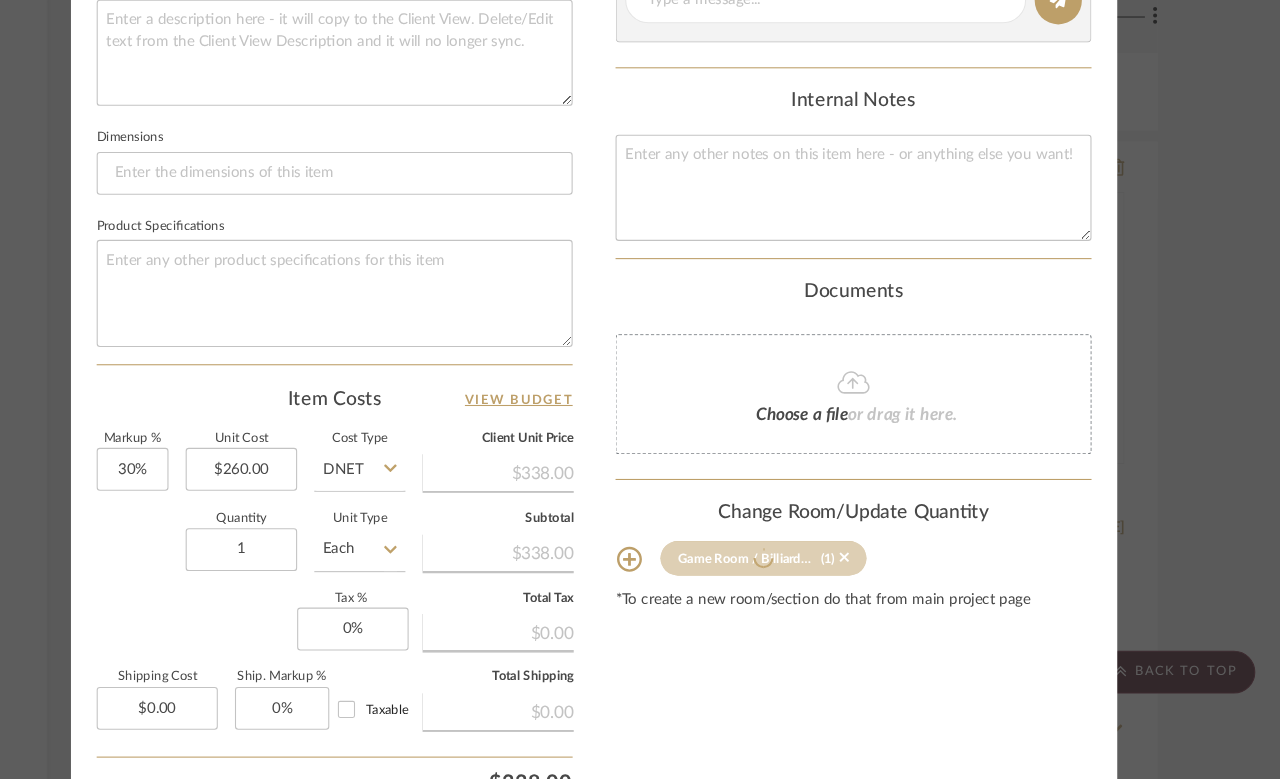 type 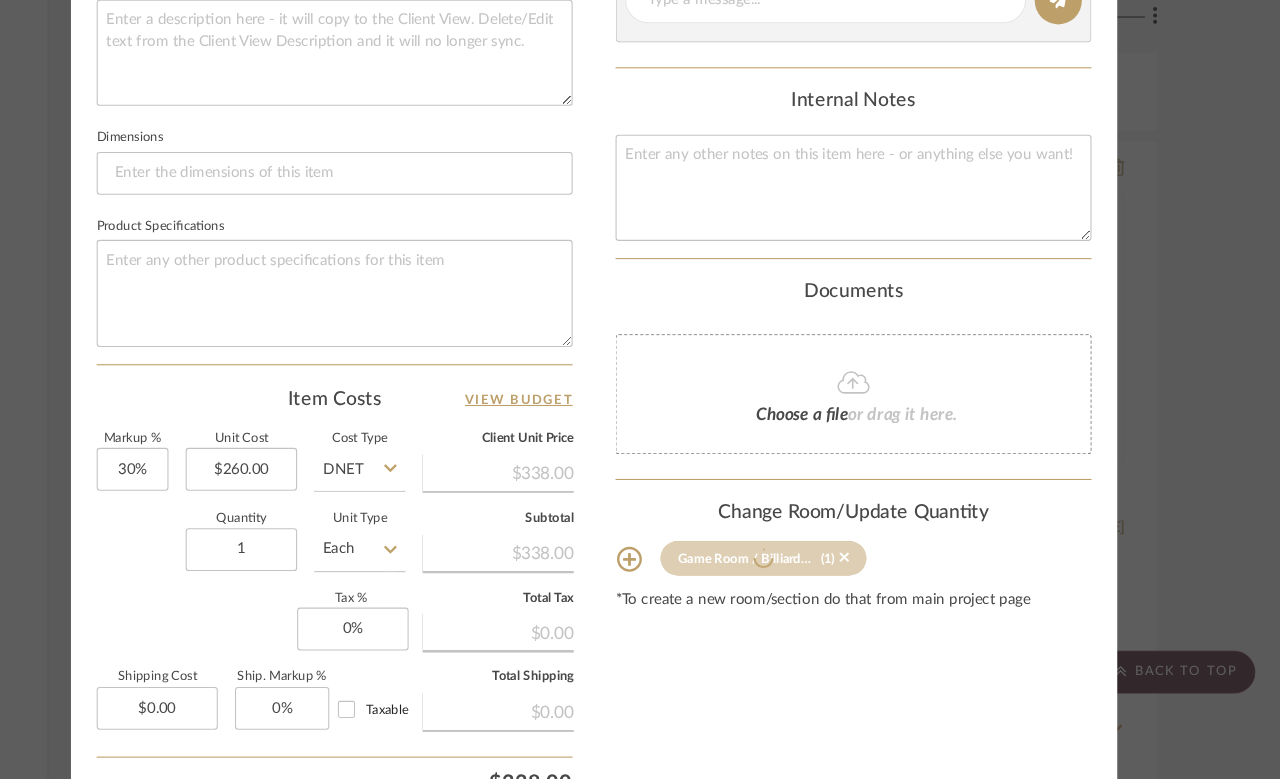type 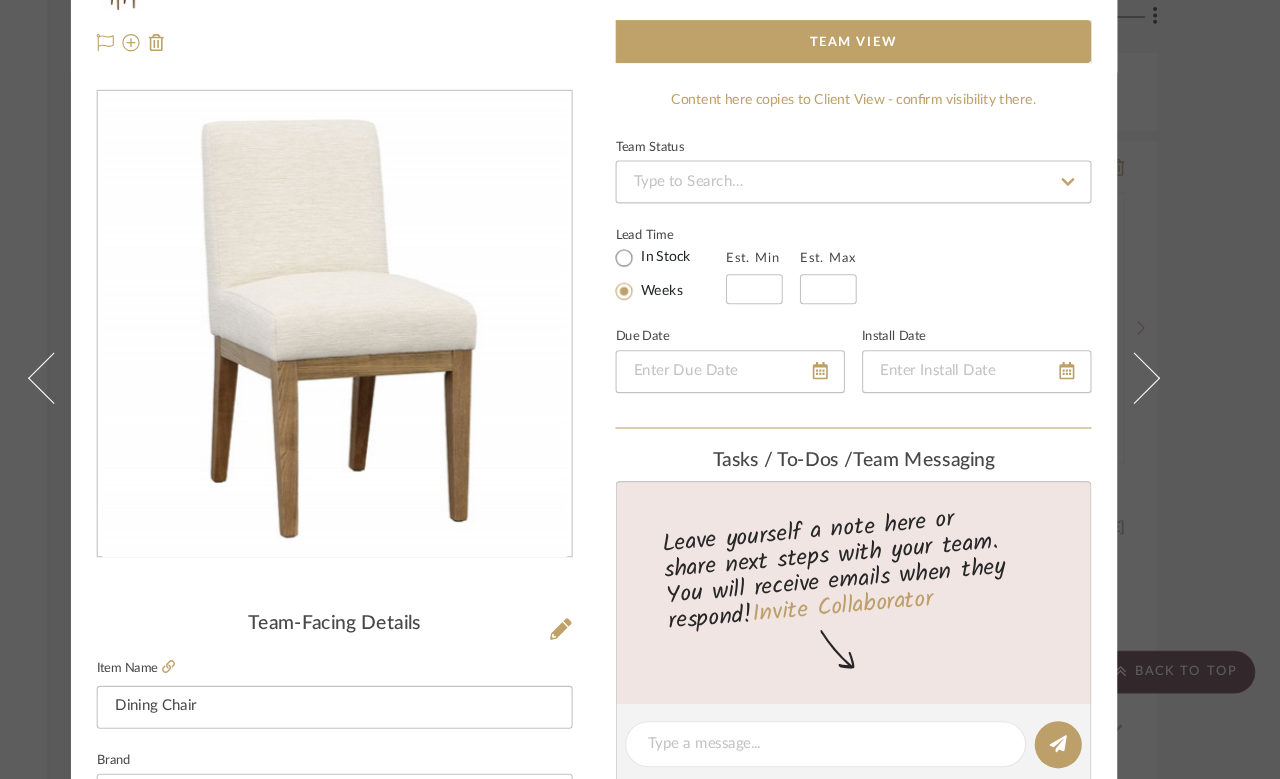 scroll, scrollTop: 0, scrollLeft: 0, axis: both 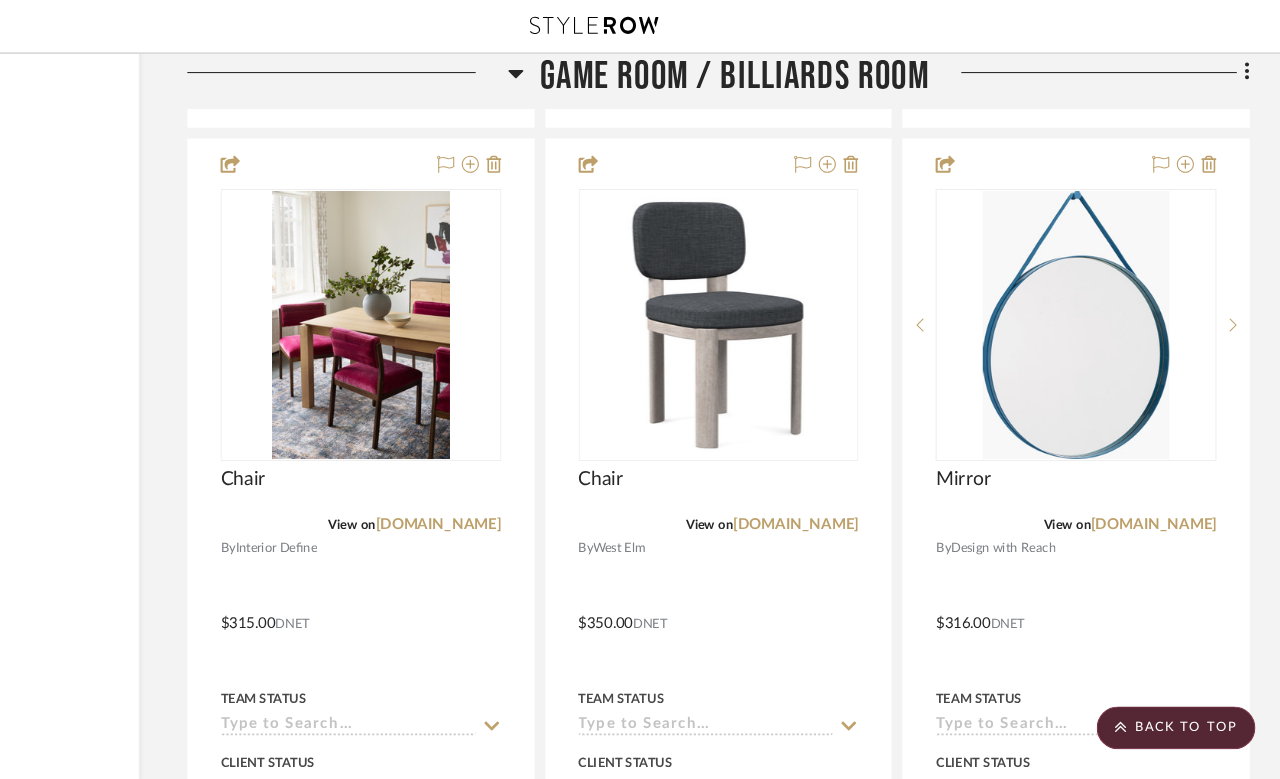 click at bounding box center (756, 303) 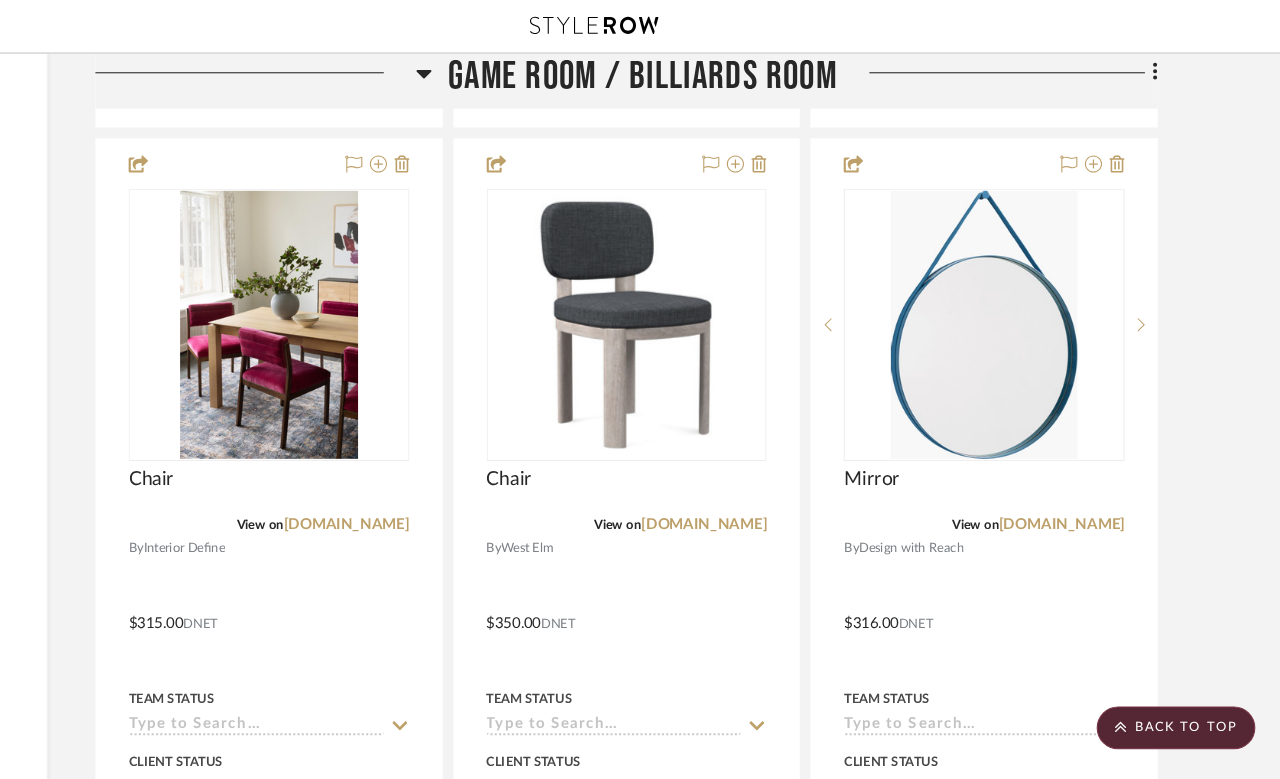 scroll, scrollTop: 0, scrollLeft: 0, axis: both 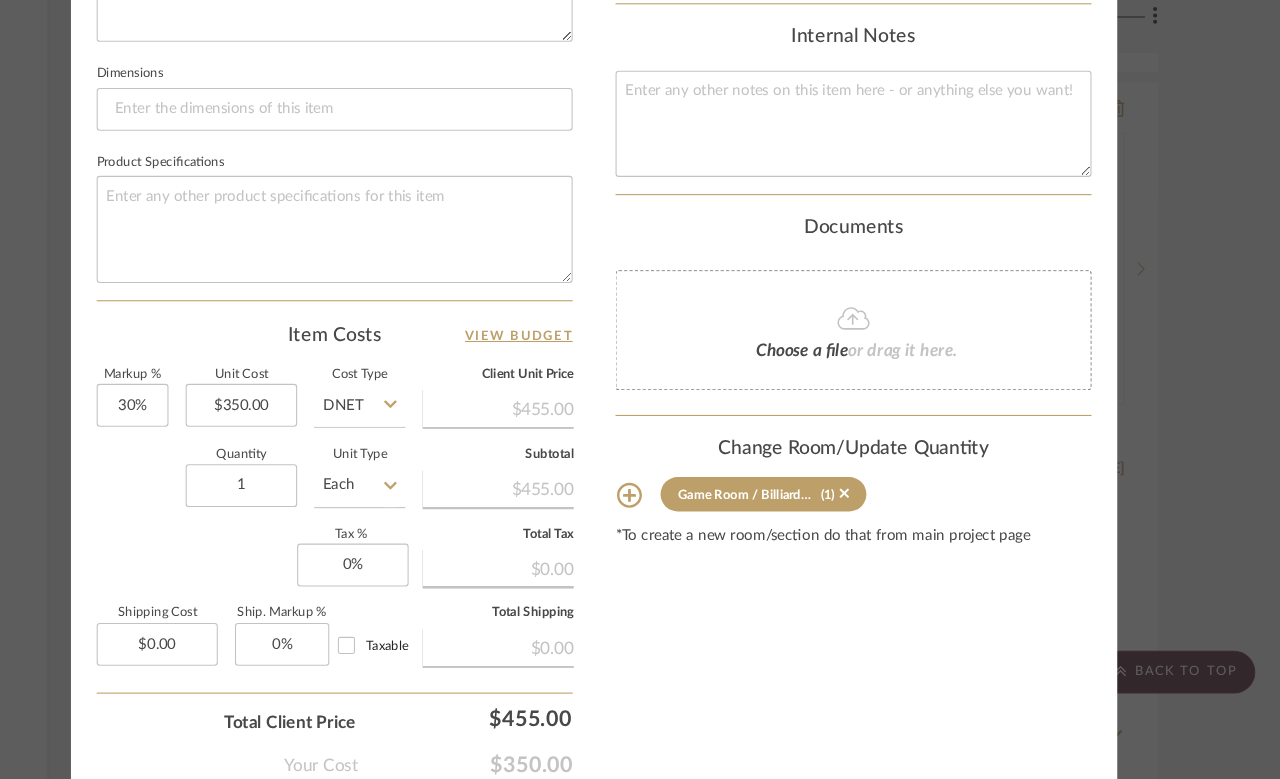 click 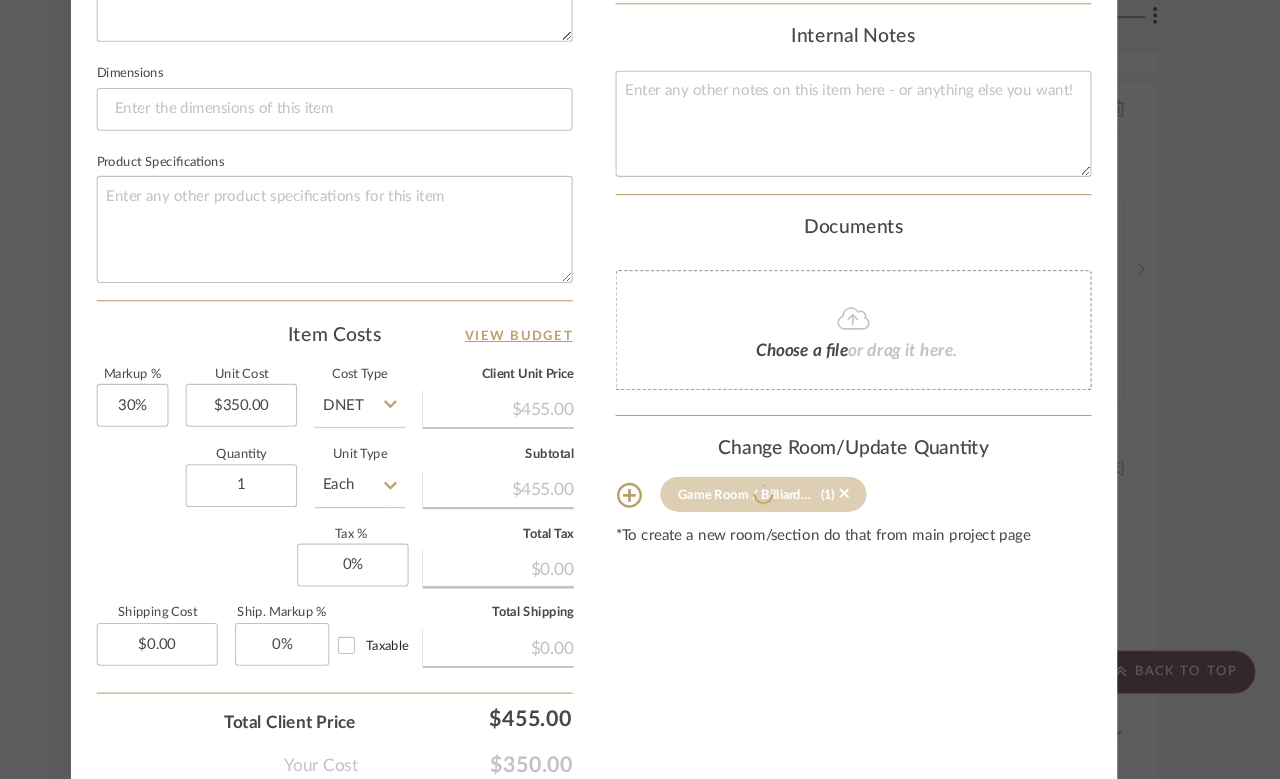 type 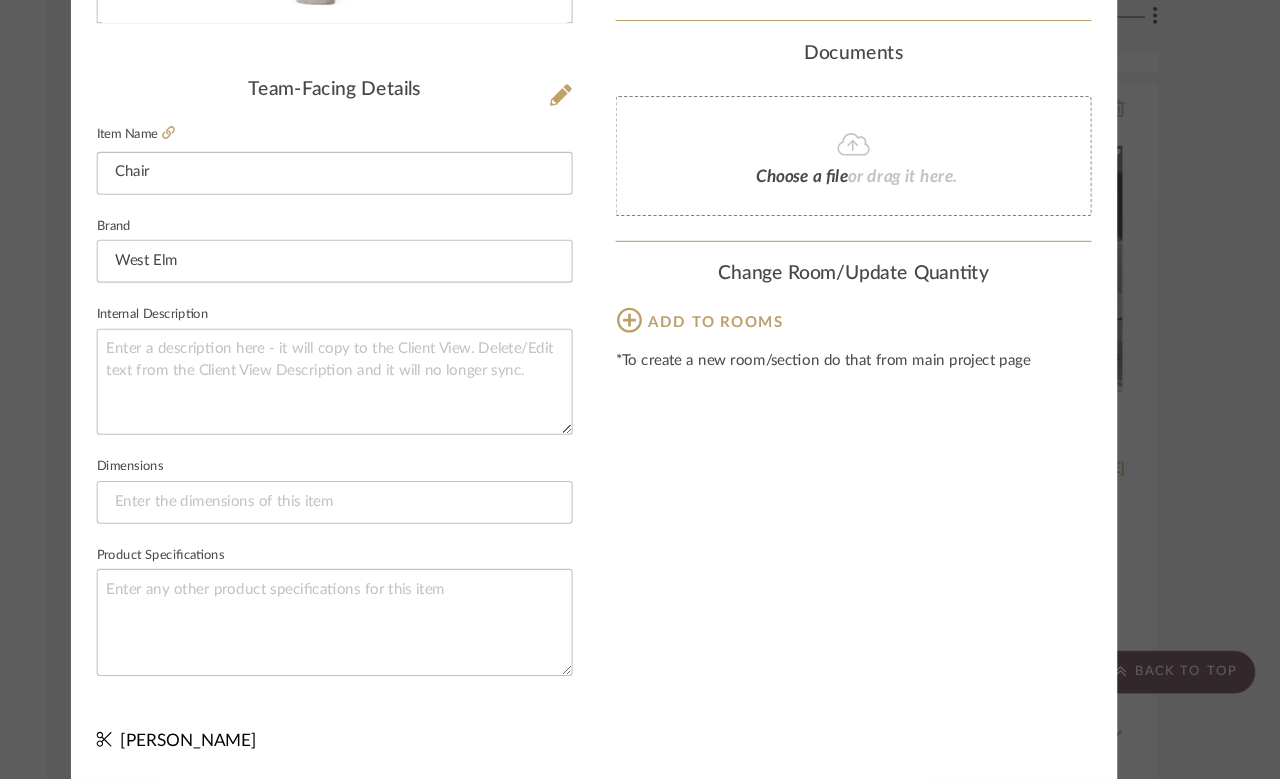 scroll, scrollTop: 494, scrollLeft: 0, axis: vertical 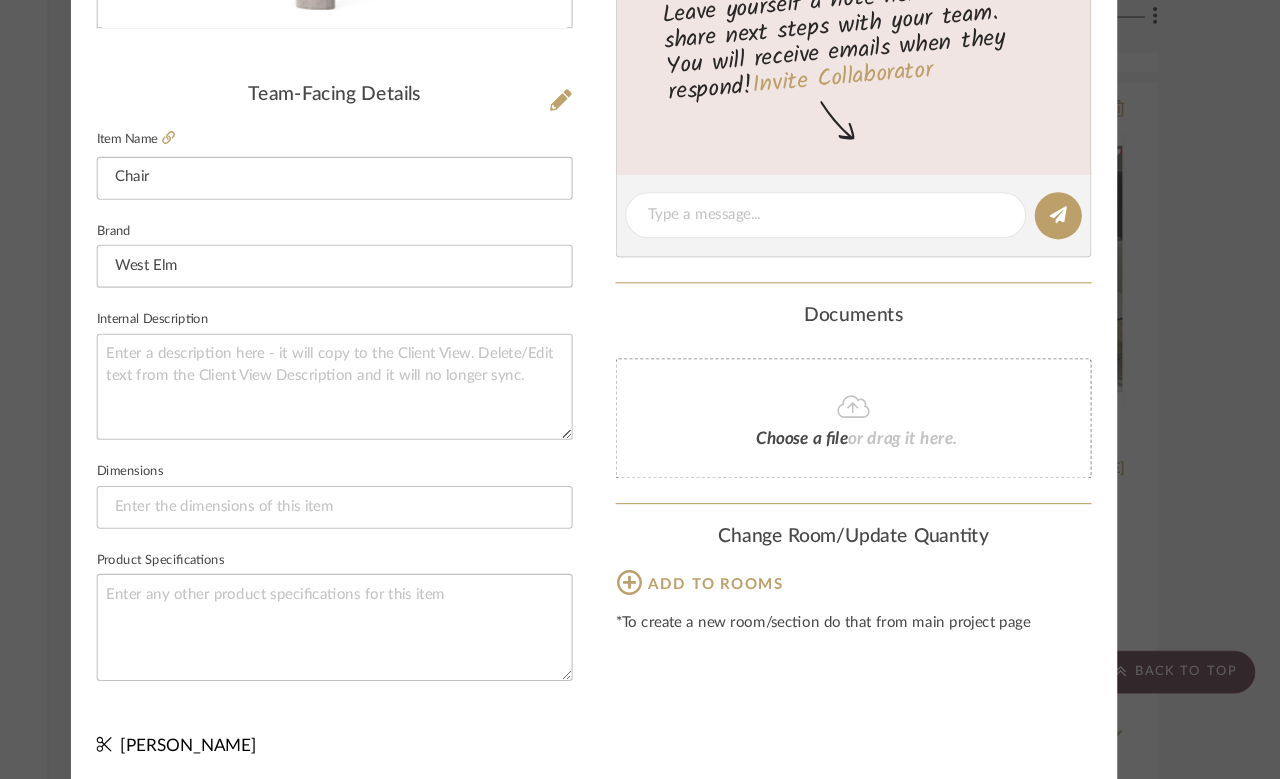 click on "Molly Products For Consideration Chair Team View  Team-Facing Details   Item Name  Chair  Brand  West Elm  Internal Description   Dimensions   Product Specifications  Content here copies to Client View - confirm visibility there. Team Status  Lead Time  In Stock Weeks  Est. Min   Est. Max   Due Date   Install Date  Tasks / To-Dos /  team Messaging  Leave yourself a note here or share next steps with your team. You will receive emails when they
respond!  Invite Collaborator  Documents  Choose a file  or drag it here. Change Room/Update Quantity Add to rooms *To create a new room/section do that from main project page    Molly Schirmang" at bounding box center (640, 389) 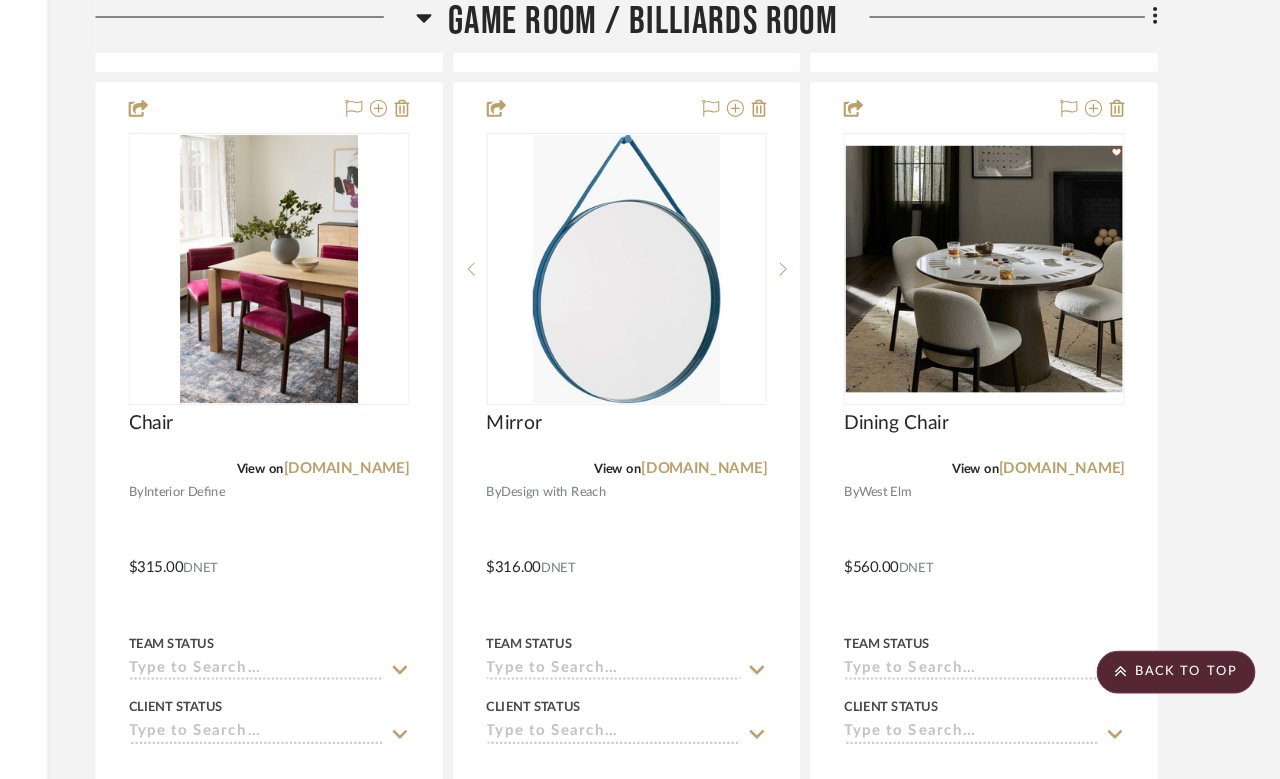 scroll, scrollTop: 5171, scrollLeft: 160, axis: both 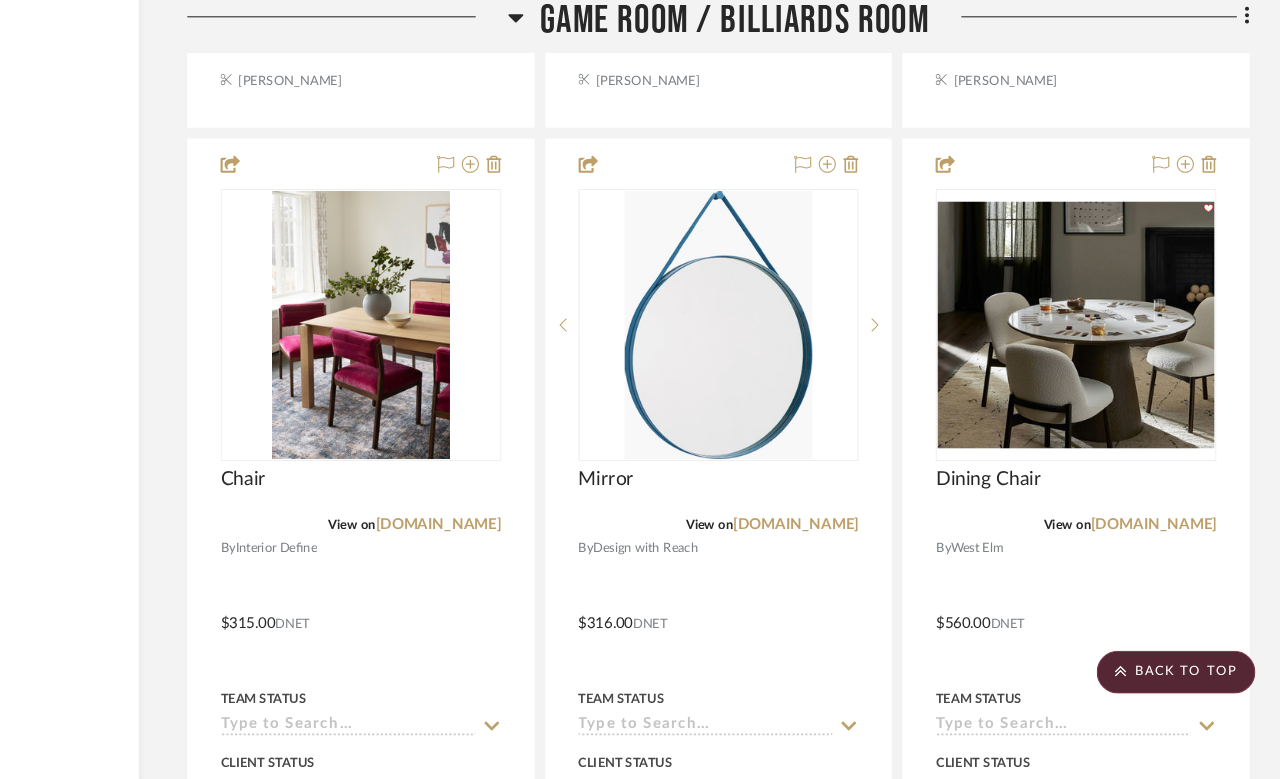 click on "[DOMAIN_NAME]" at bounding box center (1162, 541) 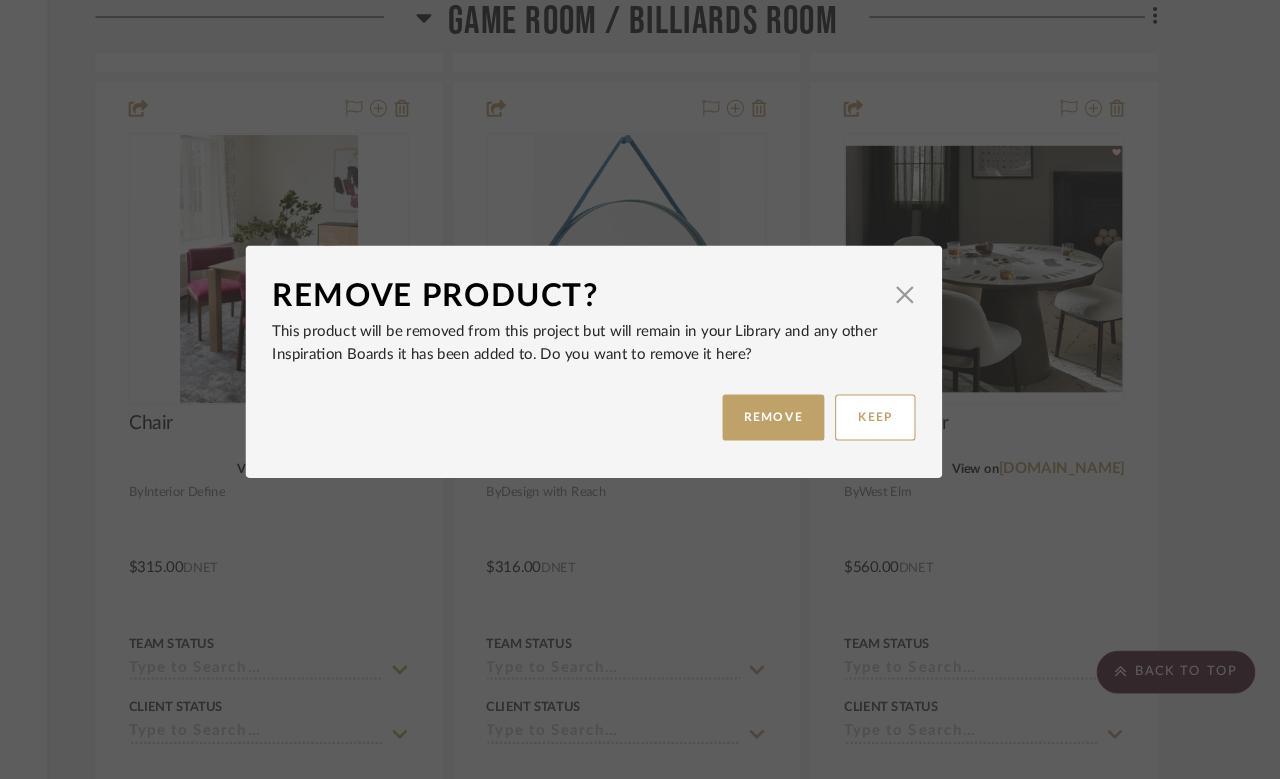 scroll, scrollTop: 0, scrollLeft: 0, axis: both 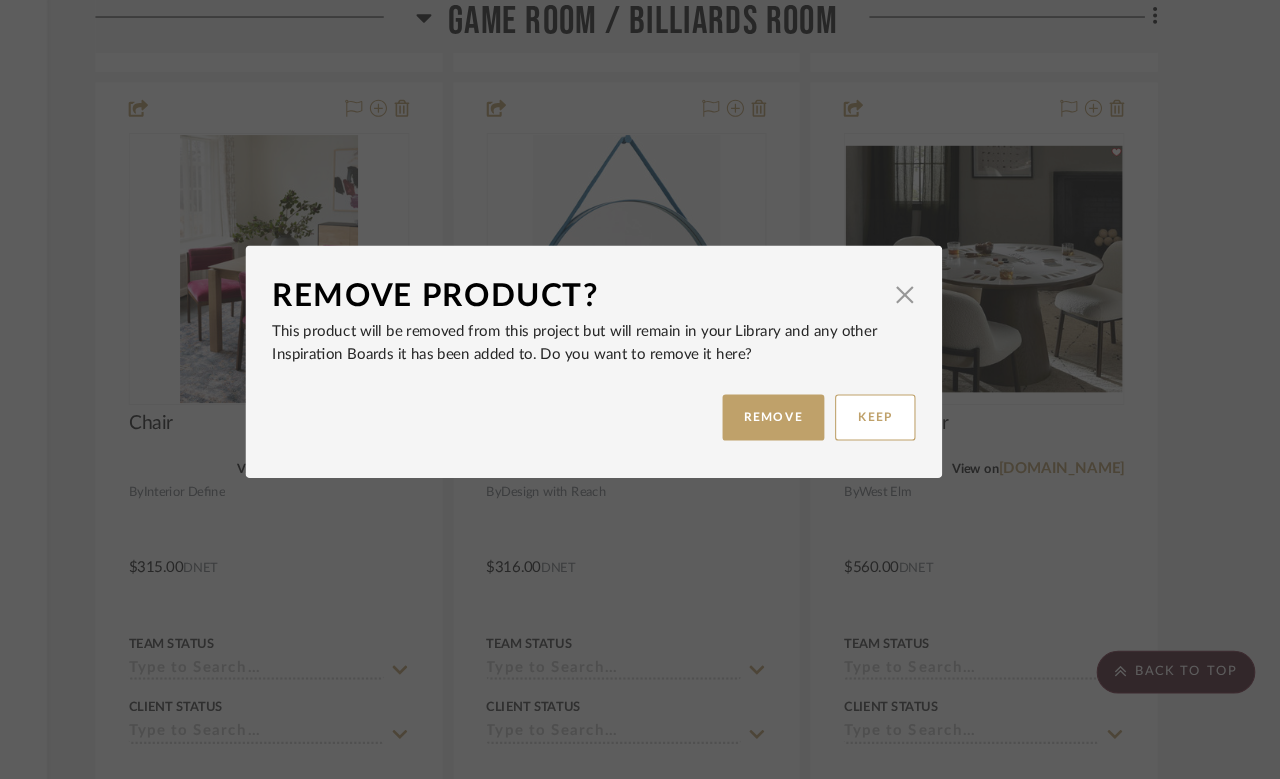 click on "REMOVE" at bounding box center (807, 441) 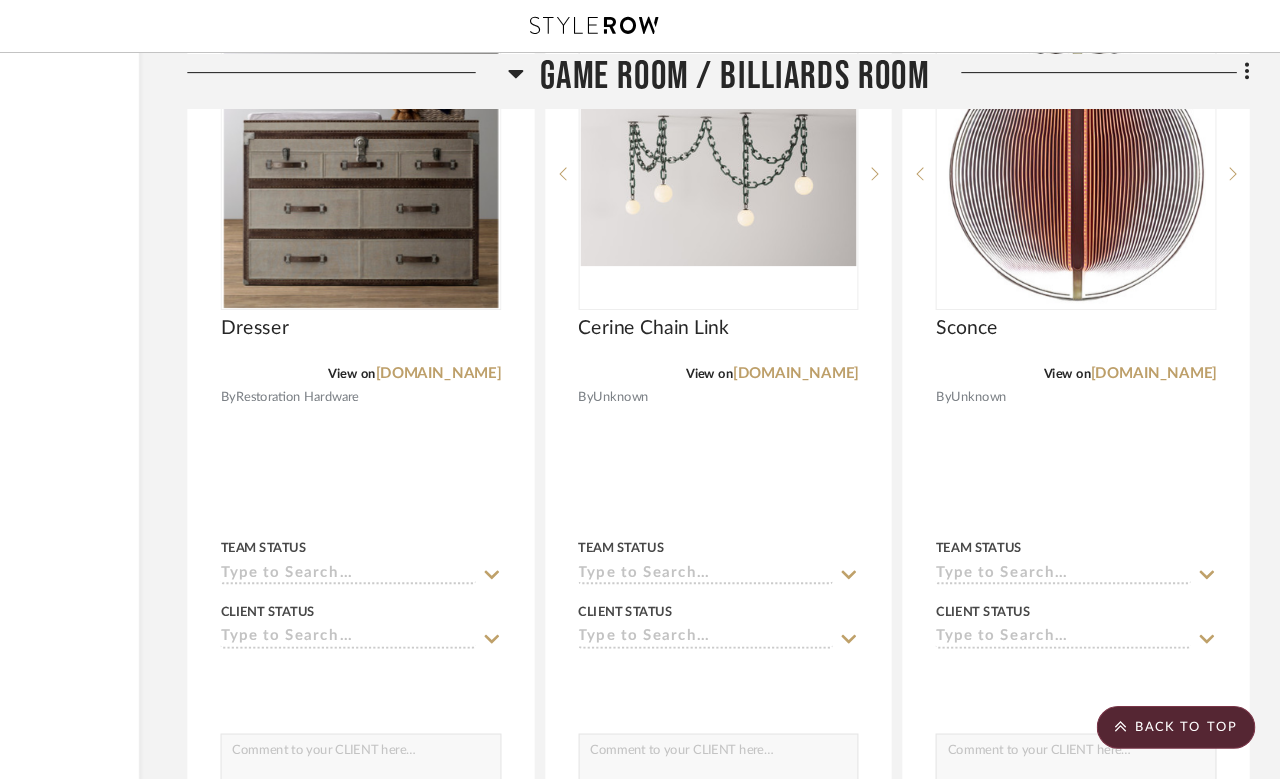 scroll, scrollTop: 6251, scrollLeft: 160, axis: both 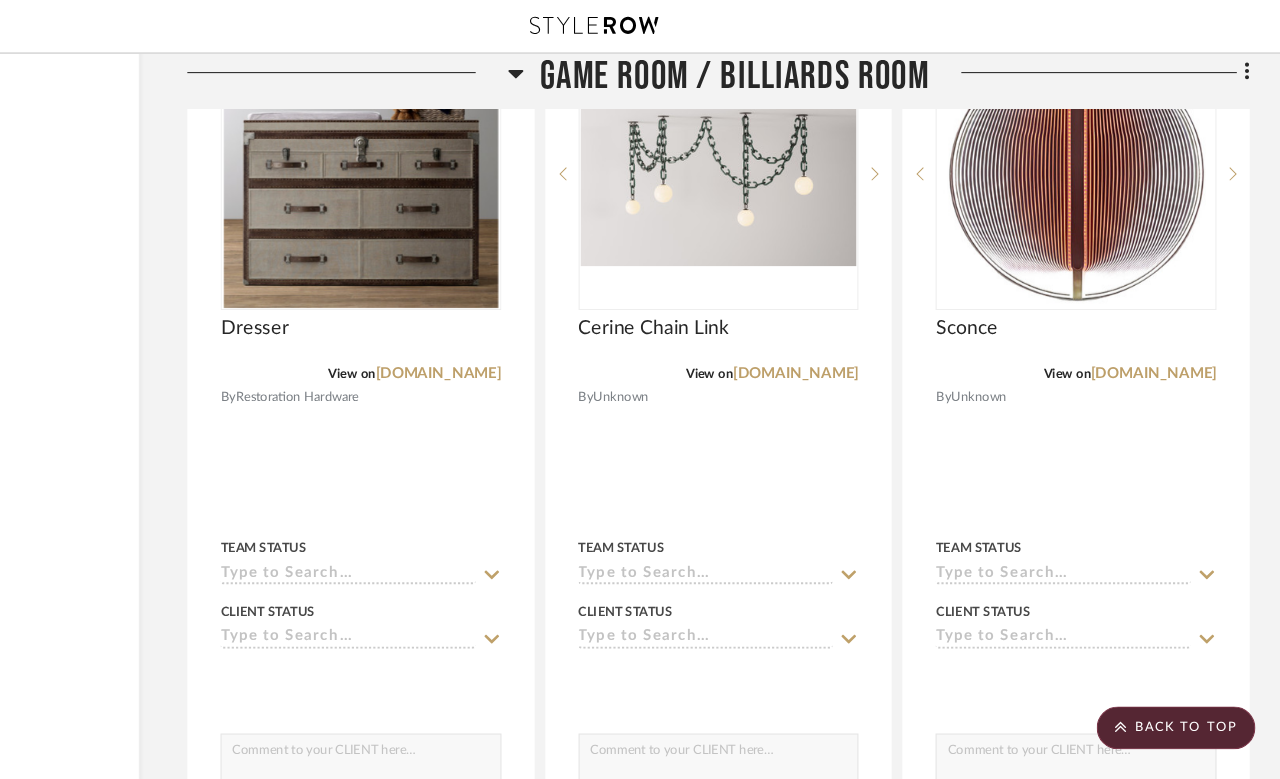 click on "[DOMAIN_NAME]" at bounding box center (495, 348) 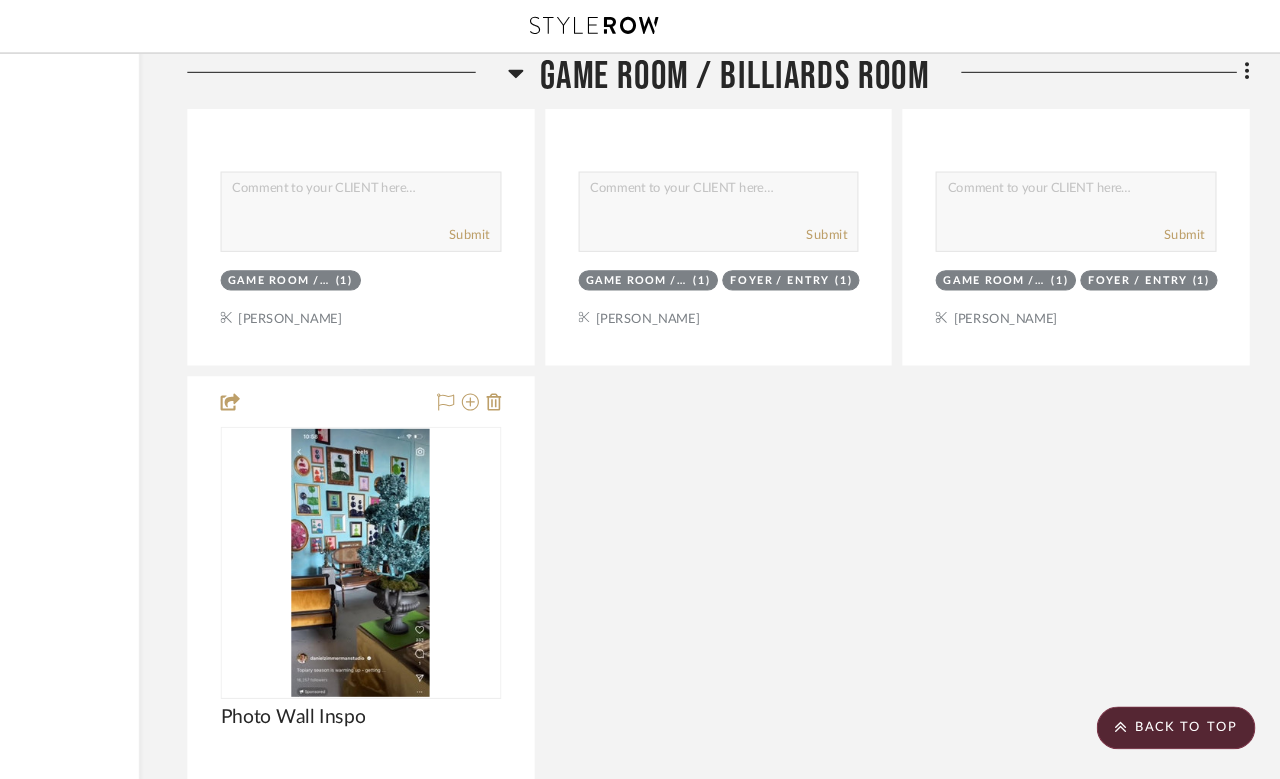 scroll, scrollTop: 6832, scrollLeft: 160, axis: both 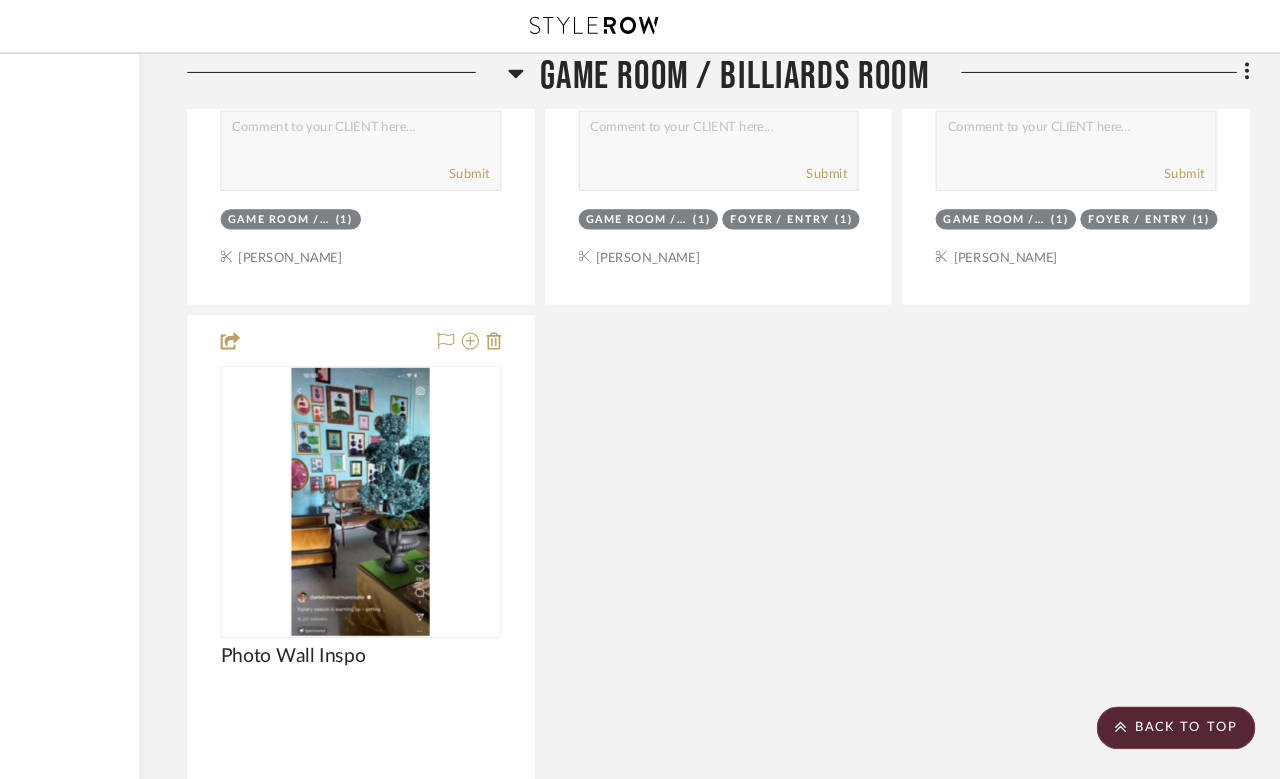 click at bounding box center [0, 0] 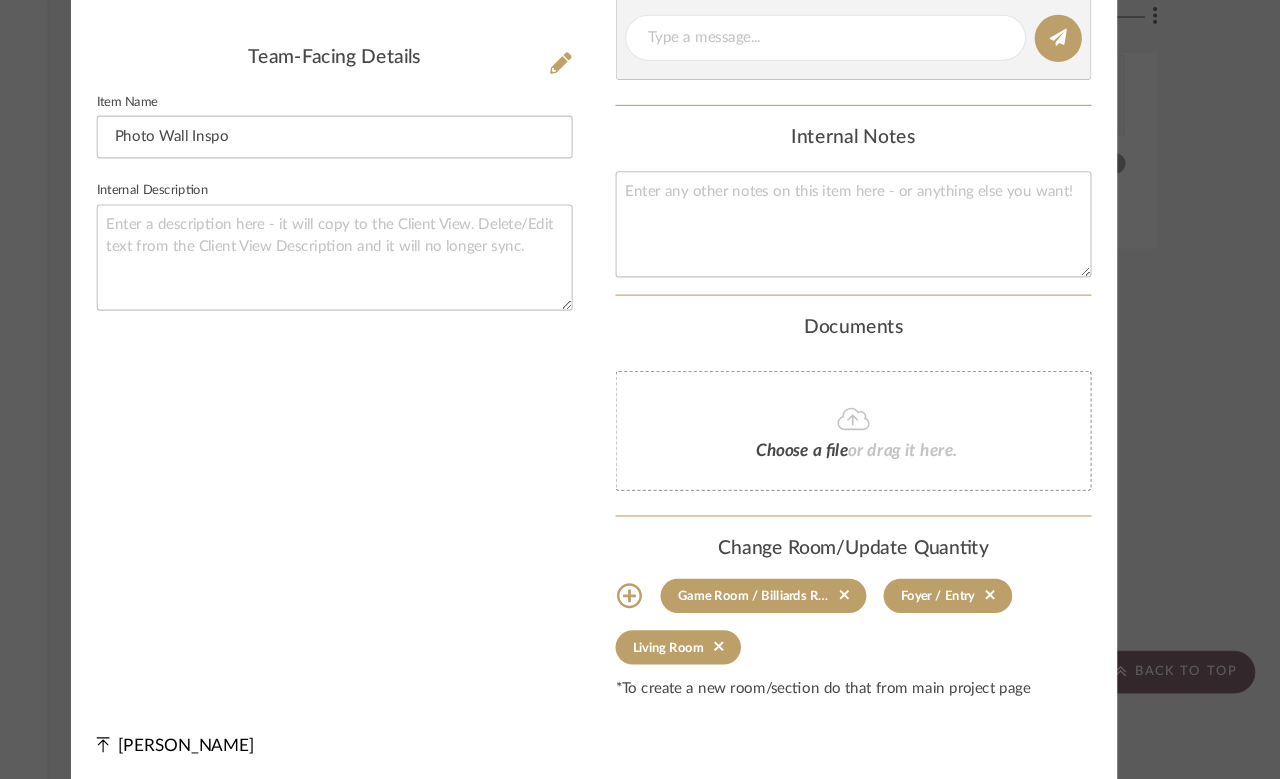 scroll, scrollTop: 528, scrollLeft: 0, axis: vertical 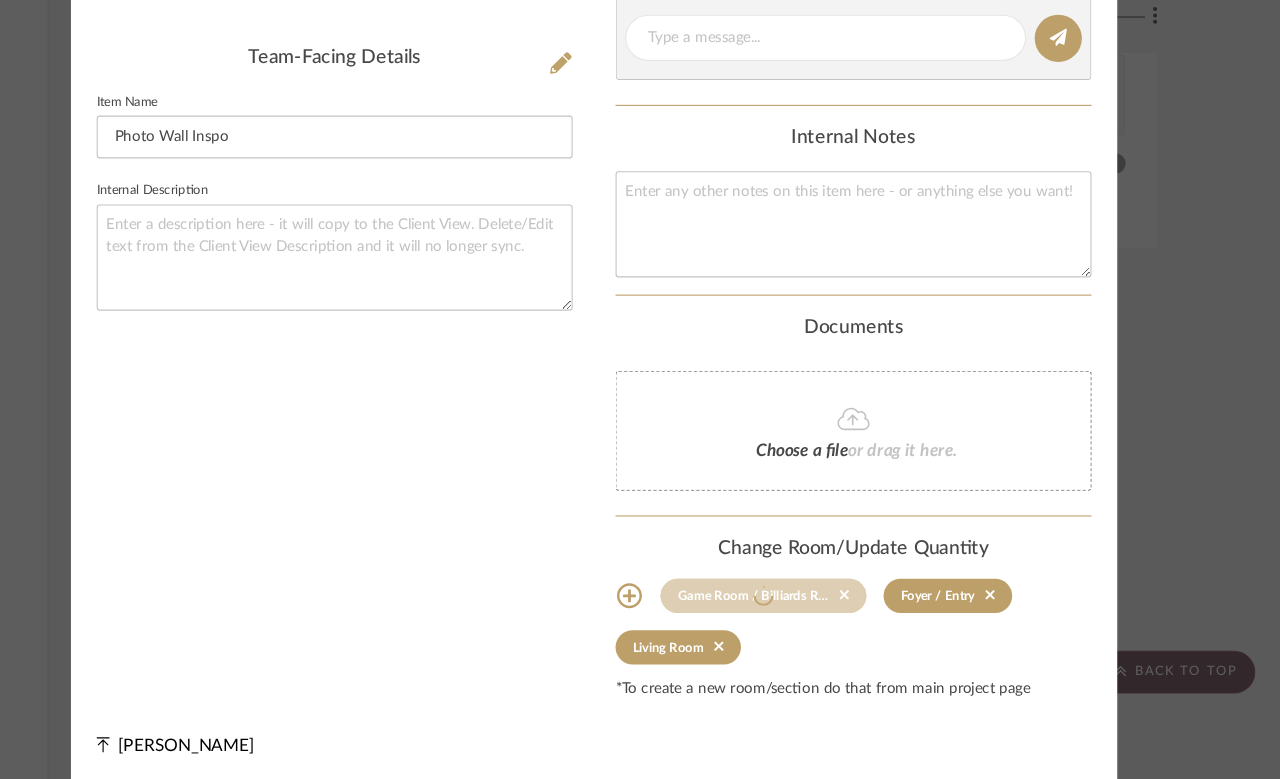 type 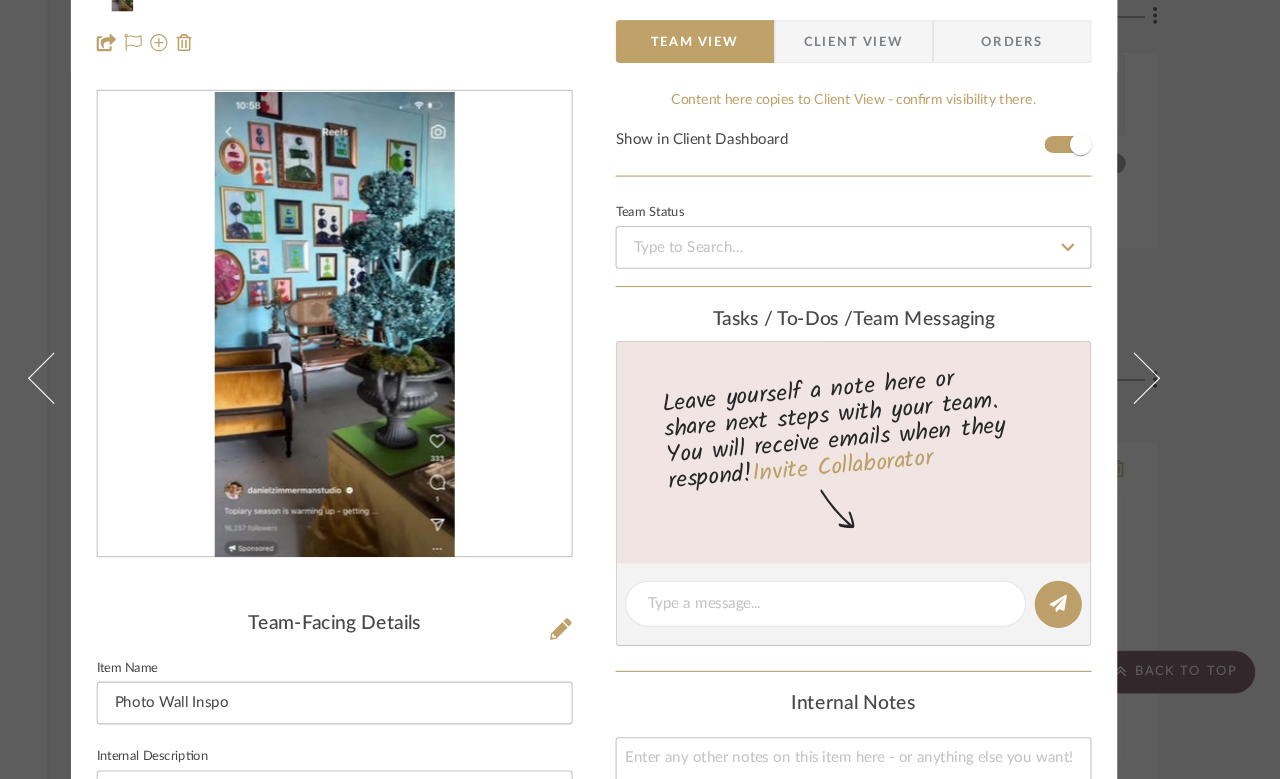 scroll, scrollTop: 0, scrollLeft: 0, axis: both 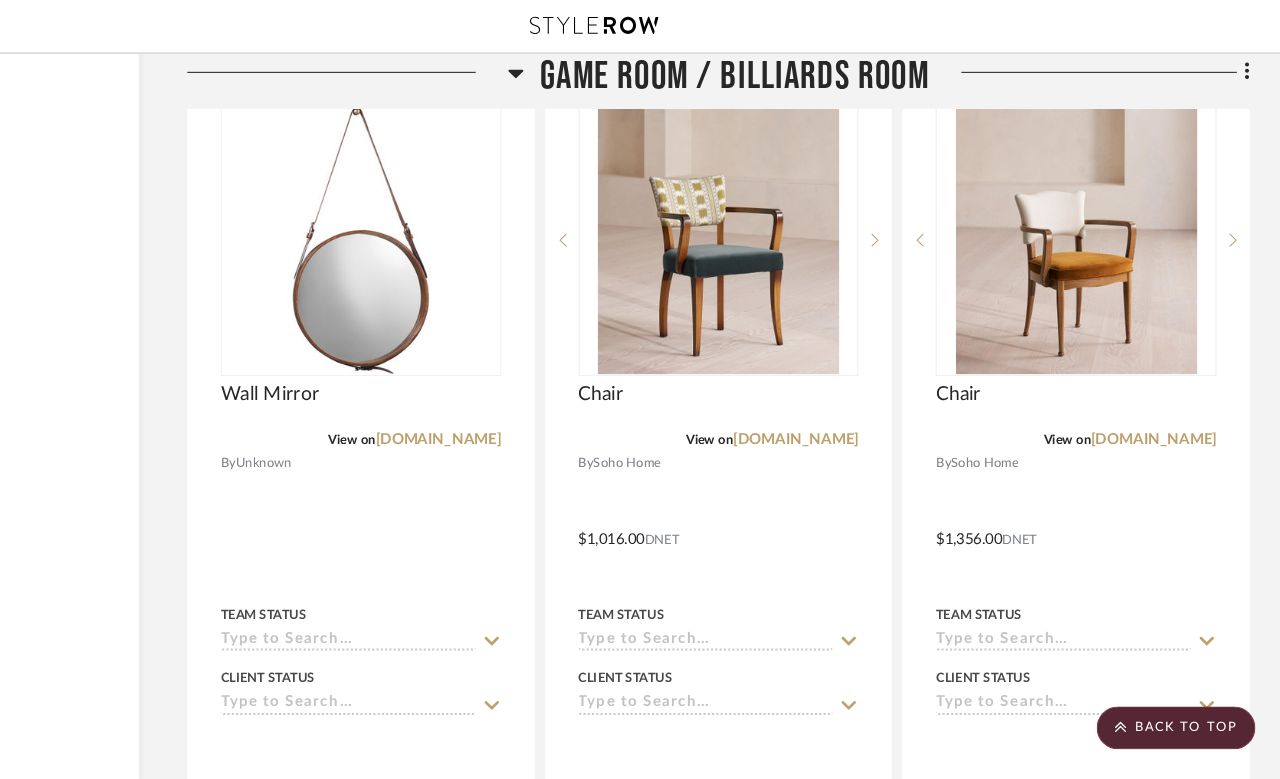 click on "[DOMAIN_NAME]" at bounding box center (1162, 410) 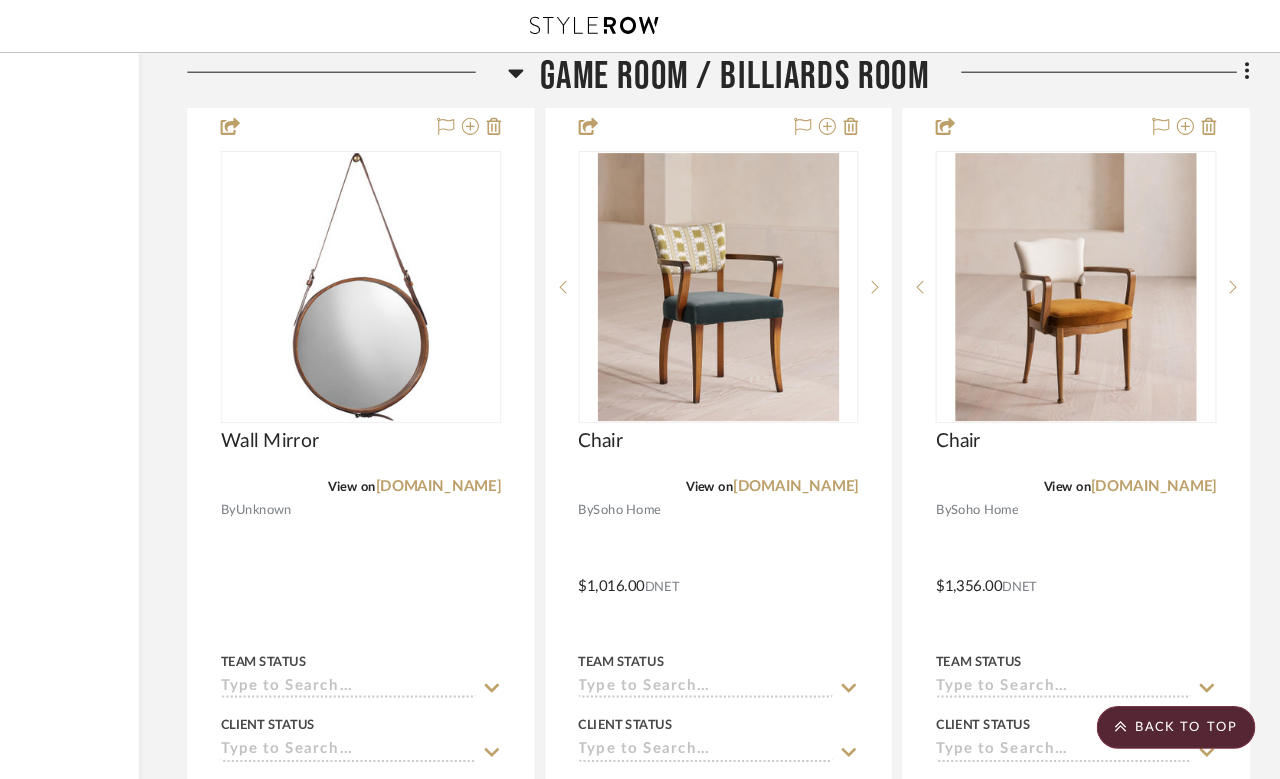 click at bounding box center [1090, 532] 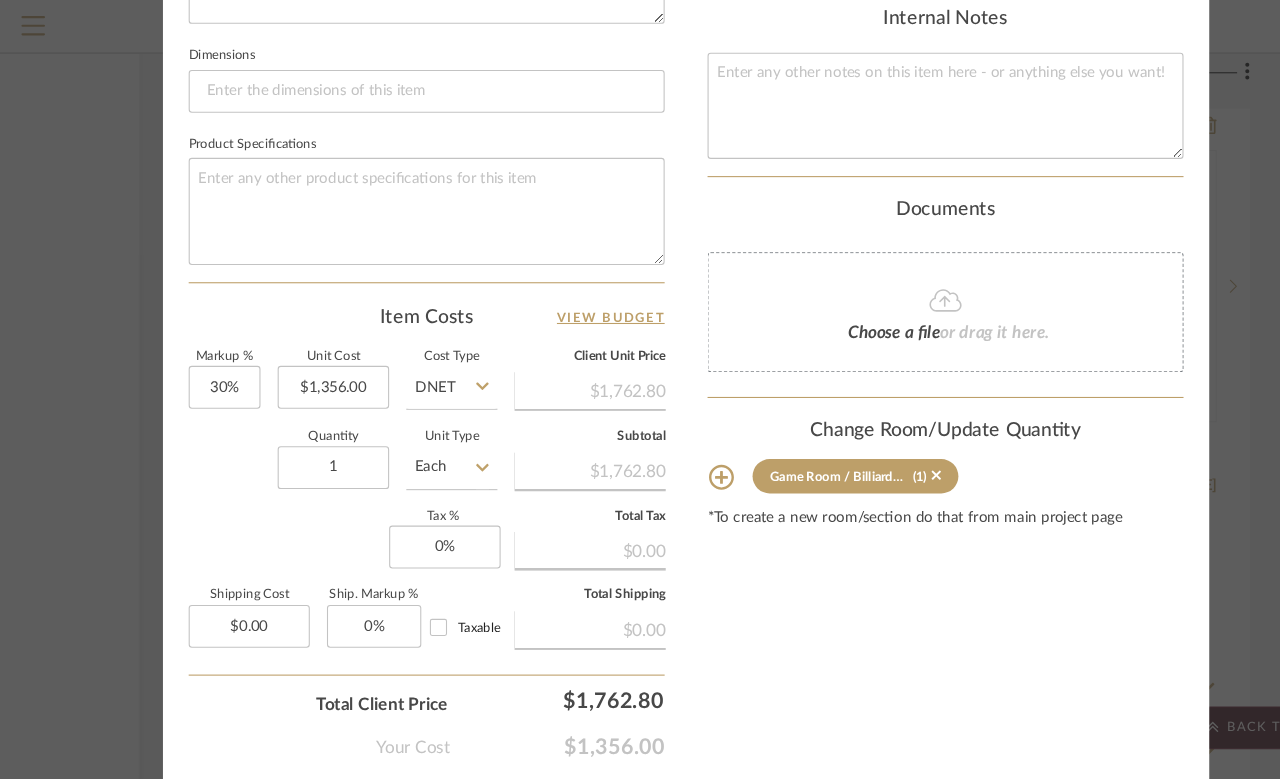 scroll, scrollTop: 933, scrollLeft: 0, axis: vertical 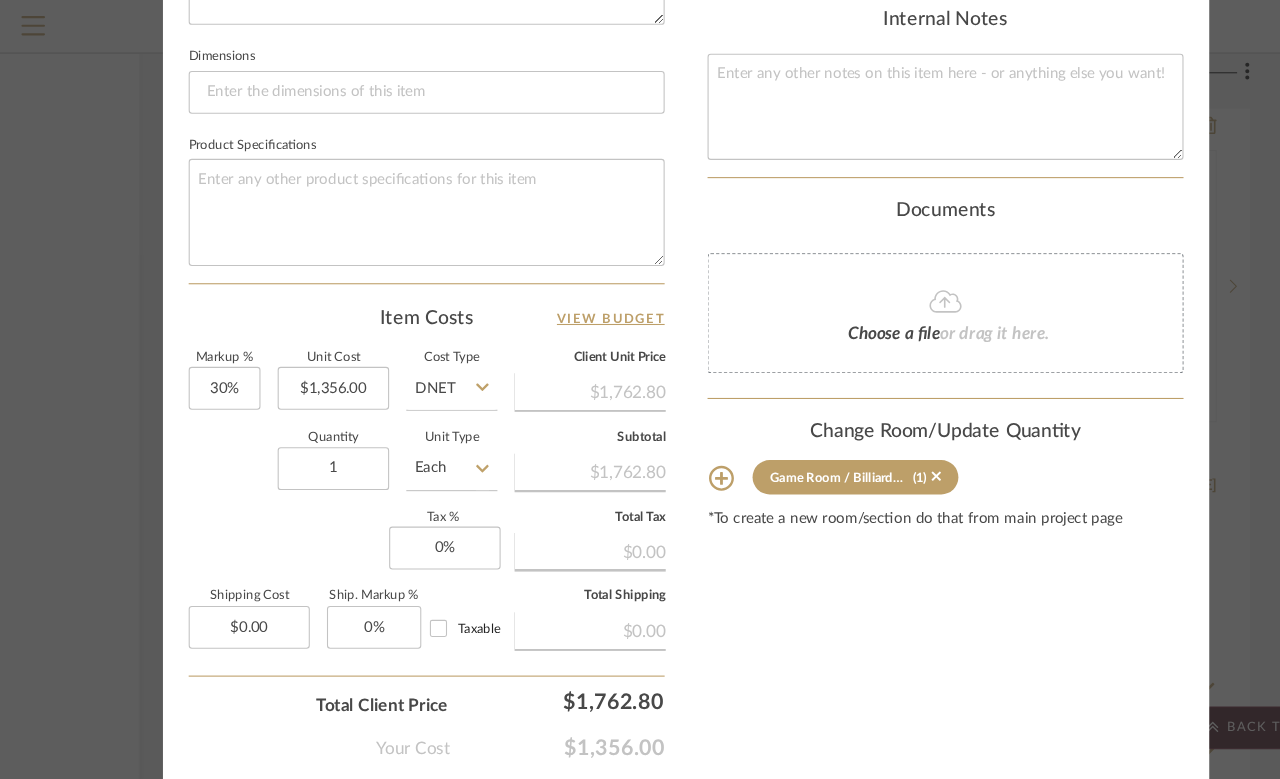 click on "$1,762.80" 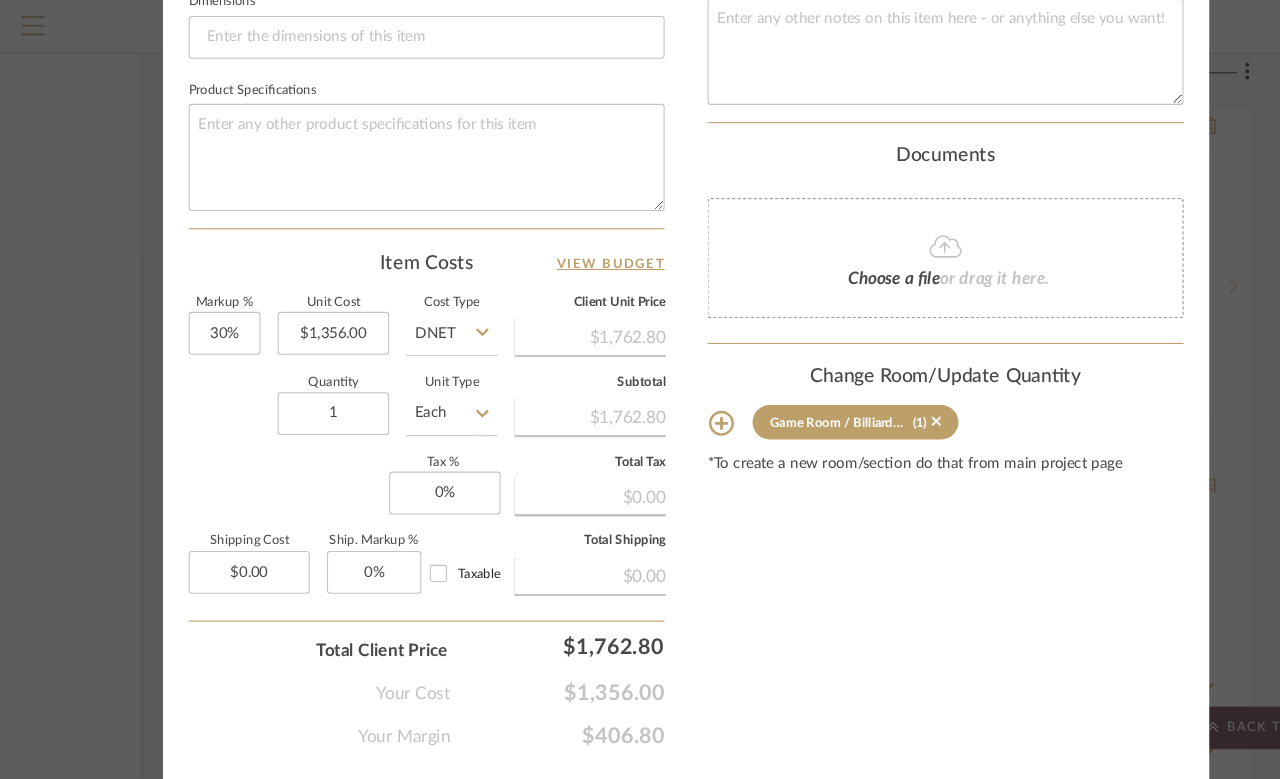 scroll, scrollTop: 984, scrollLeft: 0, axis: vertical 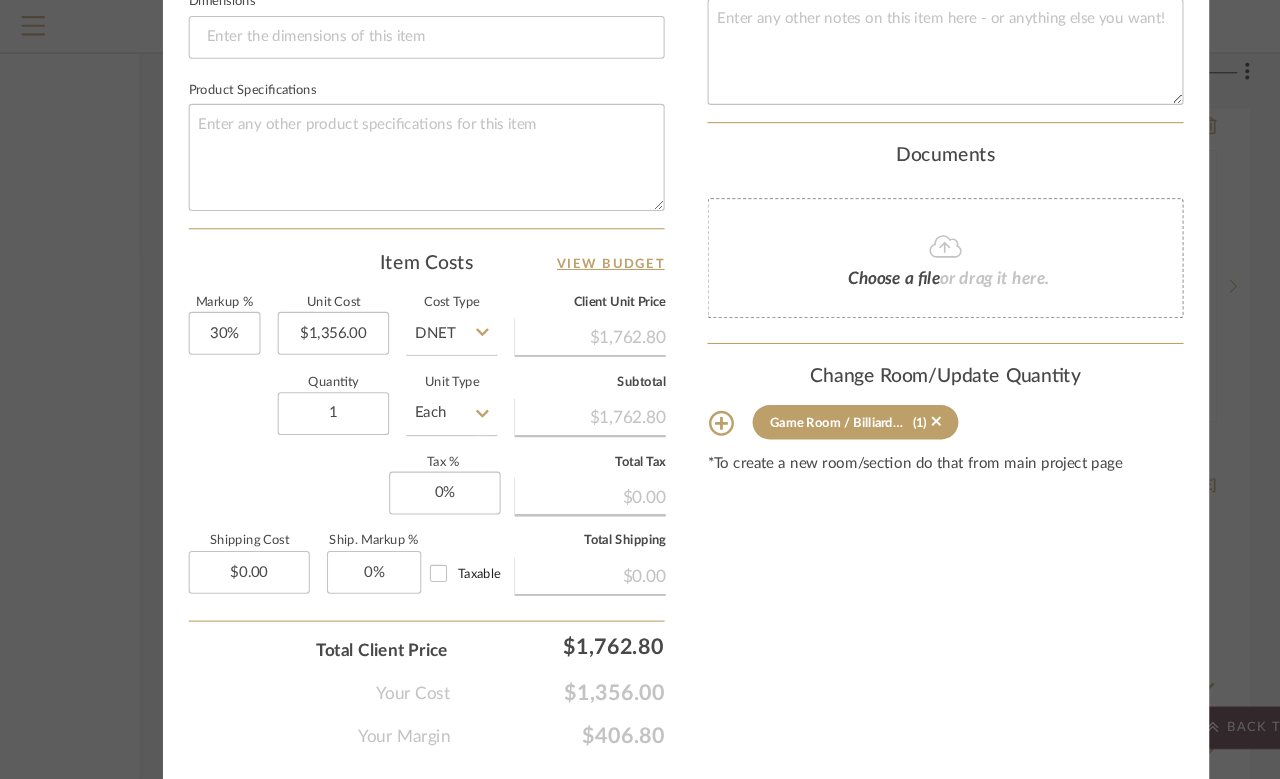 click on "Client Unit Price   $1,762.80" 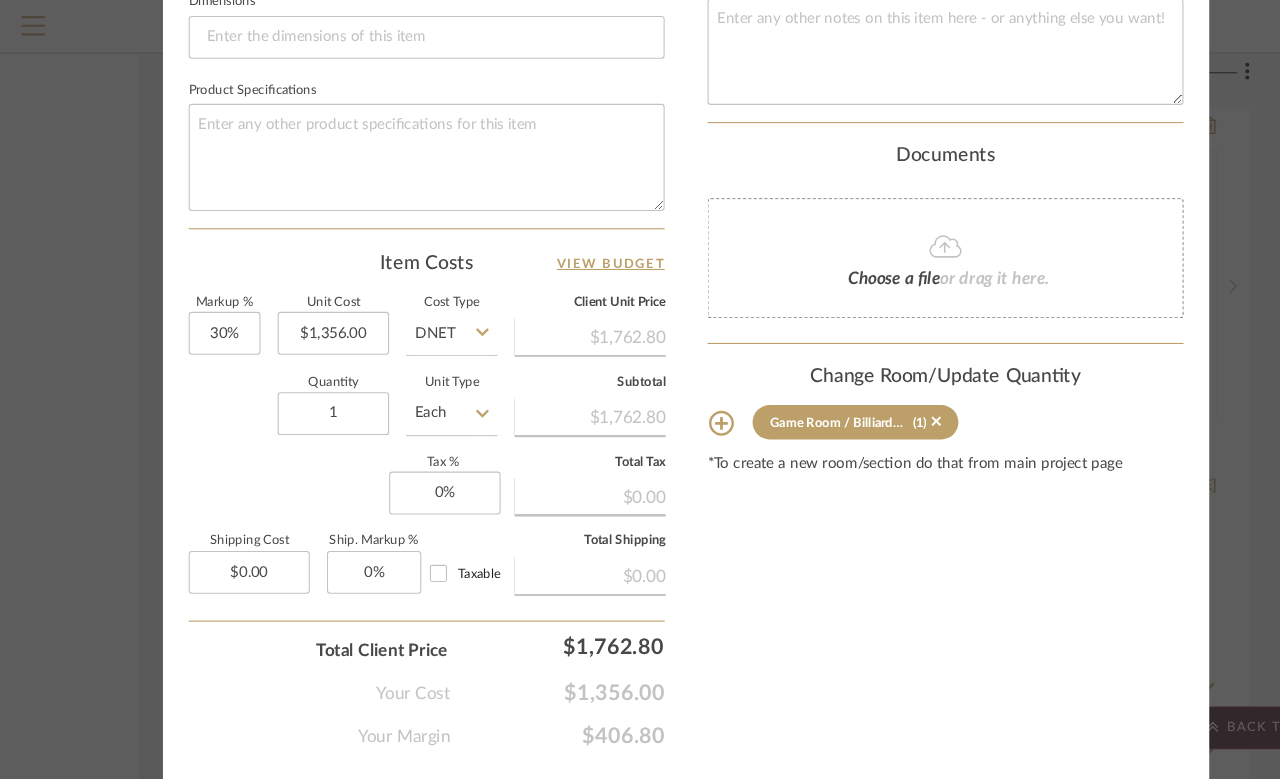 scroll, scrollTop: 984, scrollLeft: 0, axis: vertical 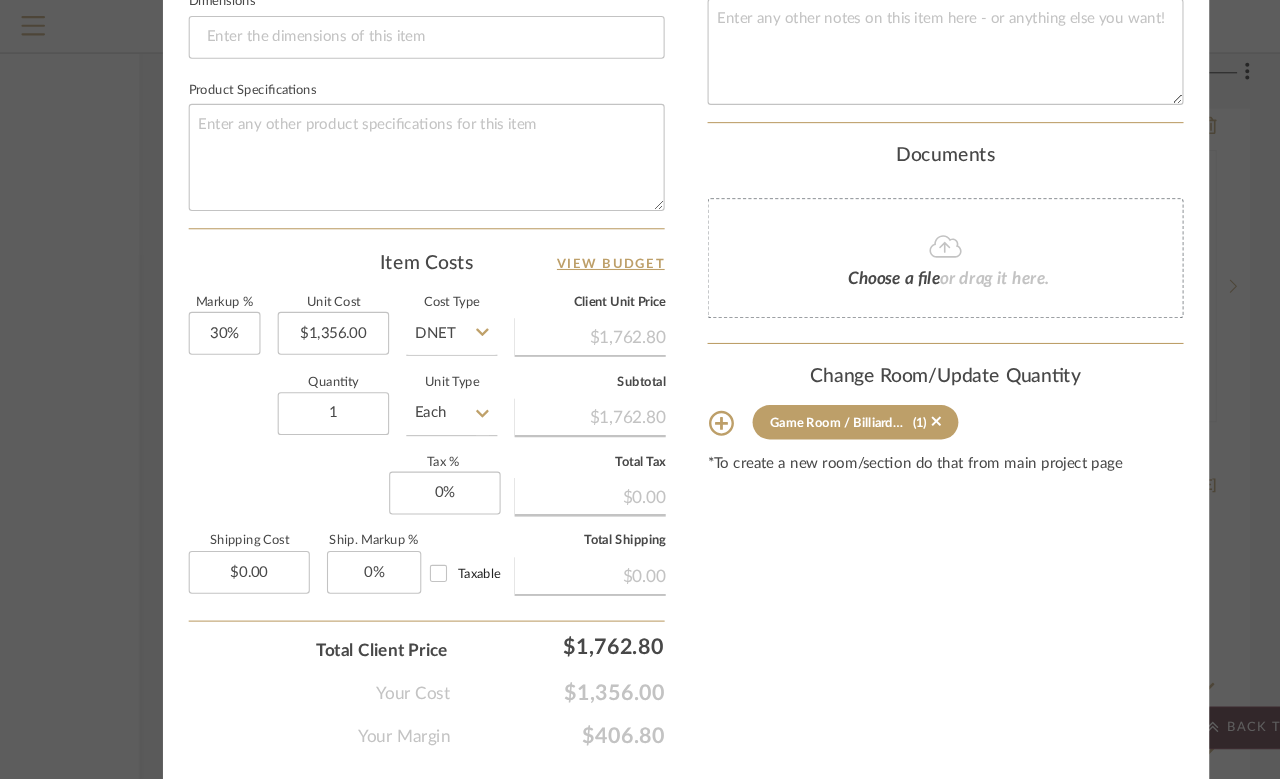 click on "Change Room/Update Quantity" 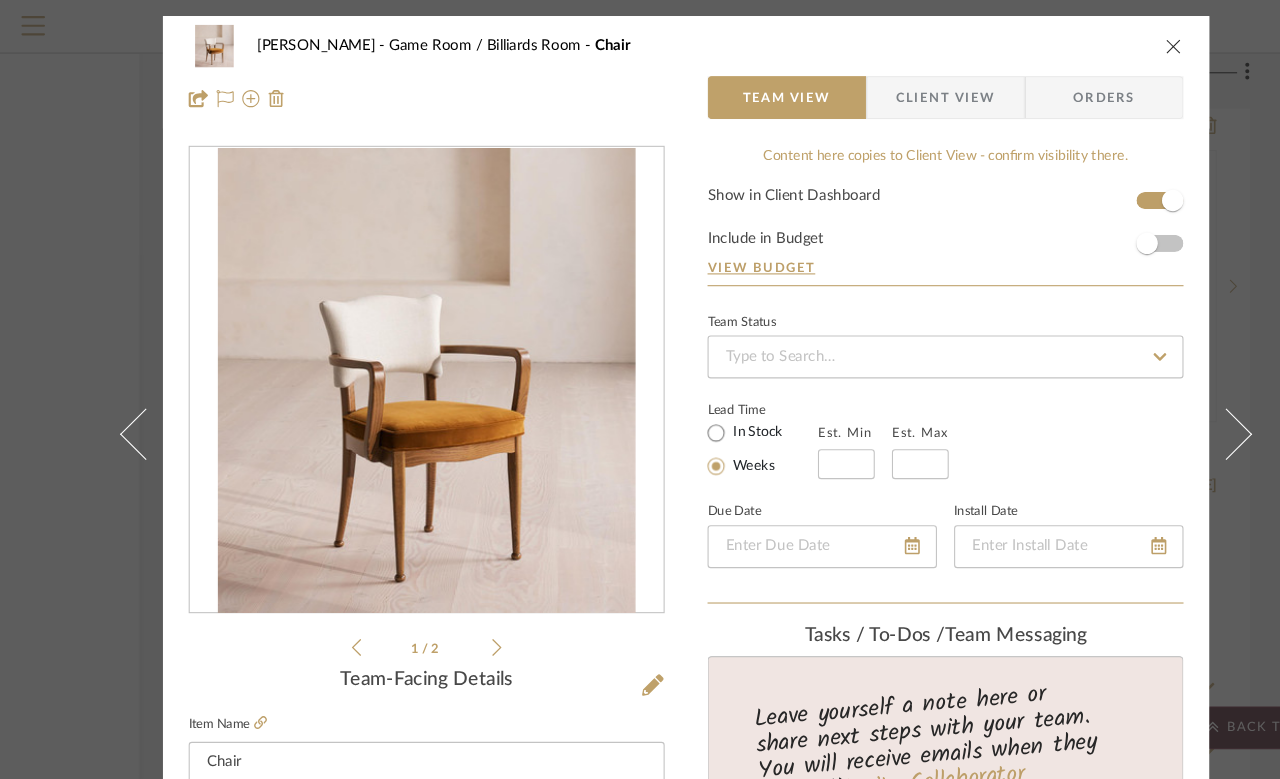 scroll, scrollTop: 0, scrollLeft: 0, axis: both 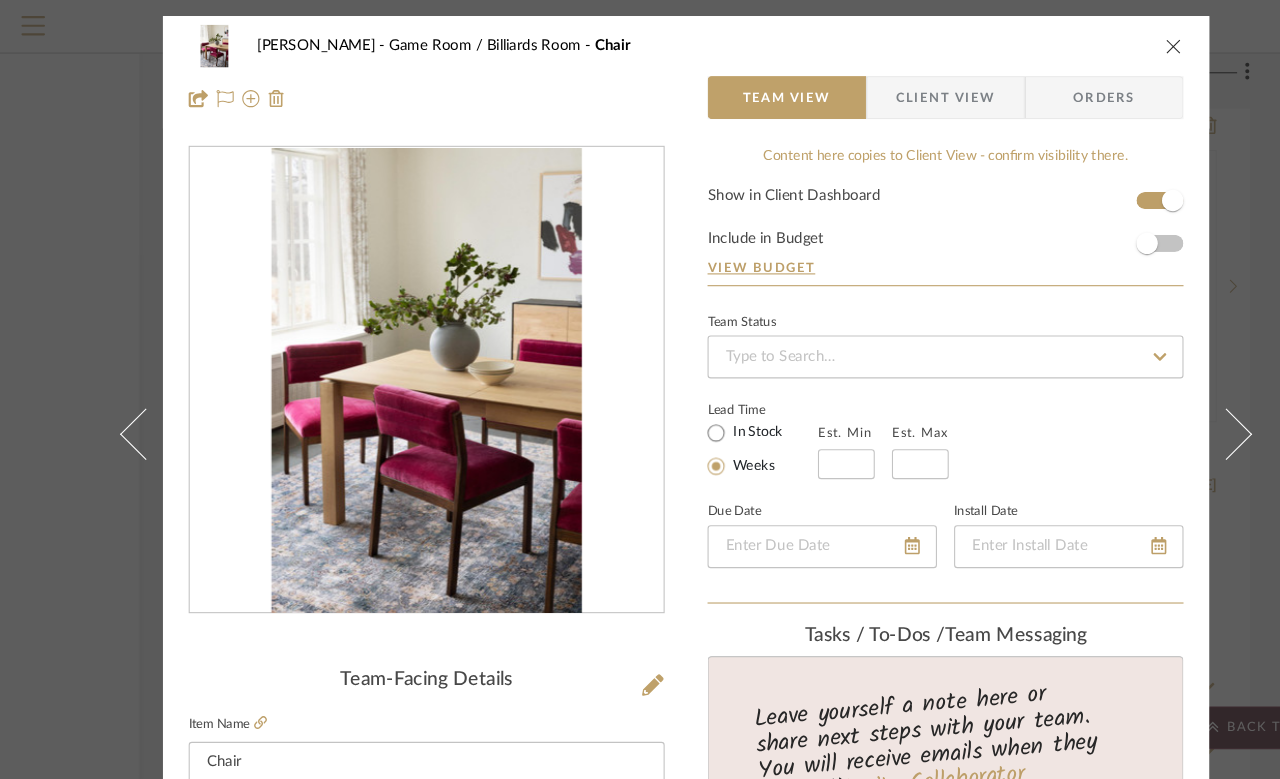 click at bounding box center [1156, 404] 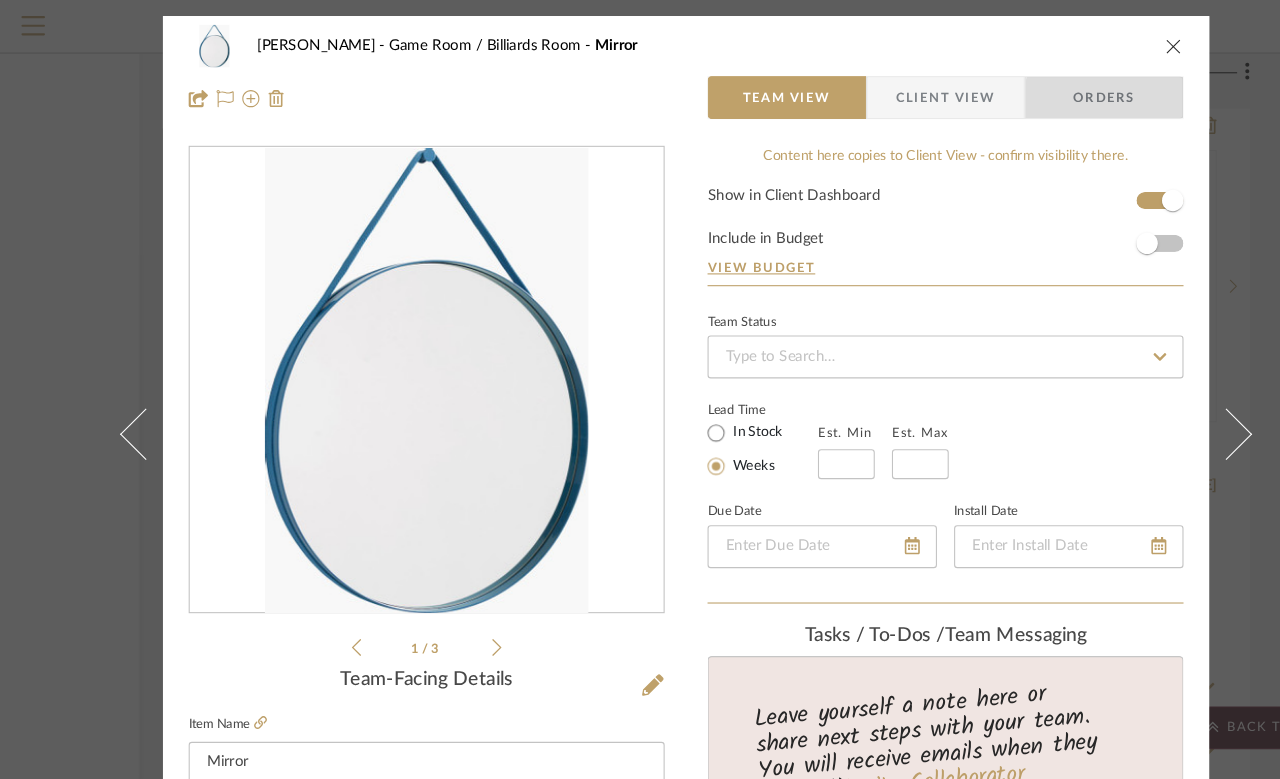 scroll, scrollTop: 0, scrollLeft: 0, axis: both 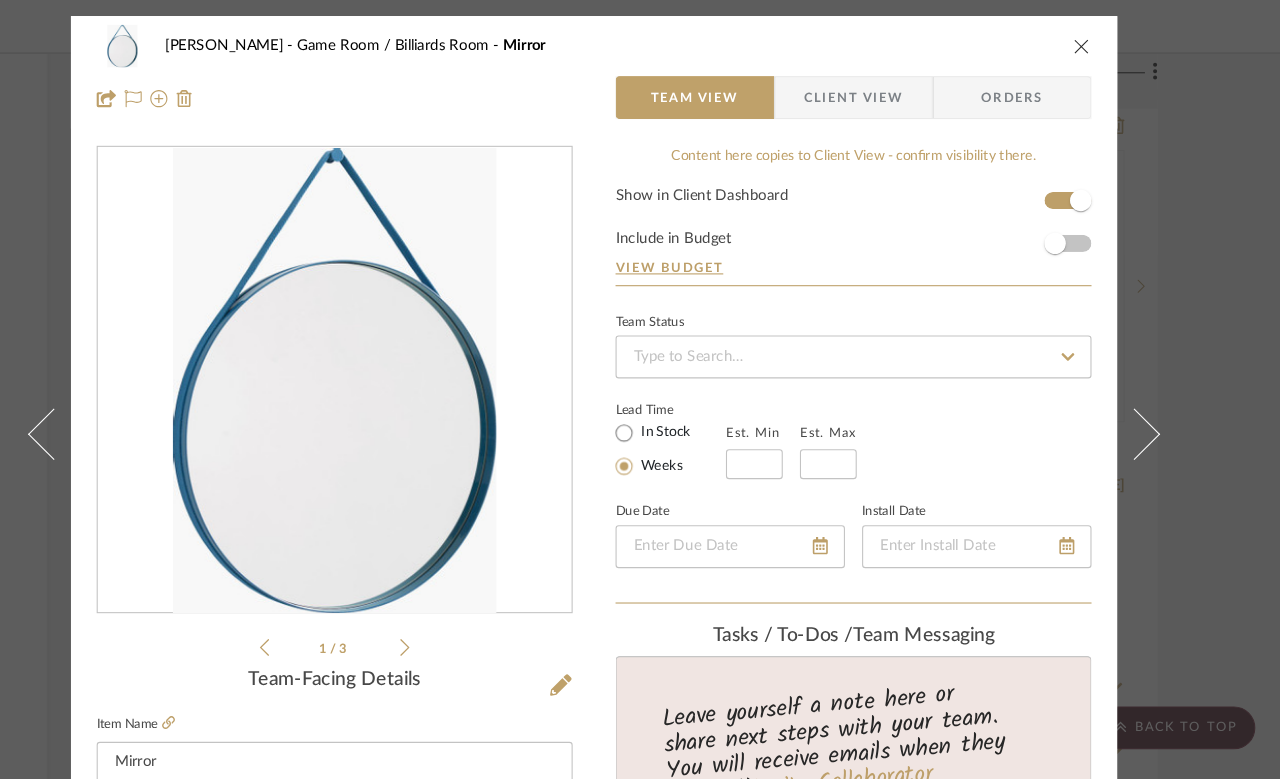 click at bounding box center (1095, 43) 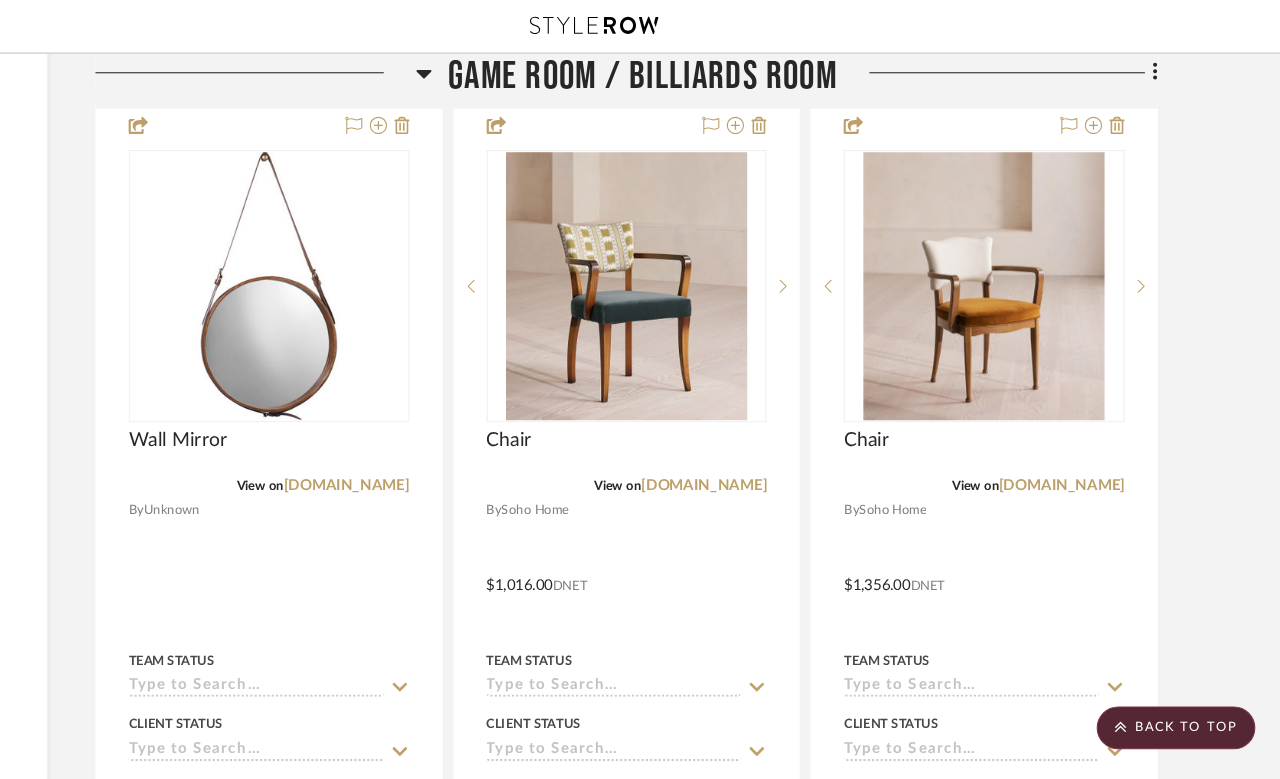 scroll, scrollTop: 4320, scrollLeft: 160, axis: both 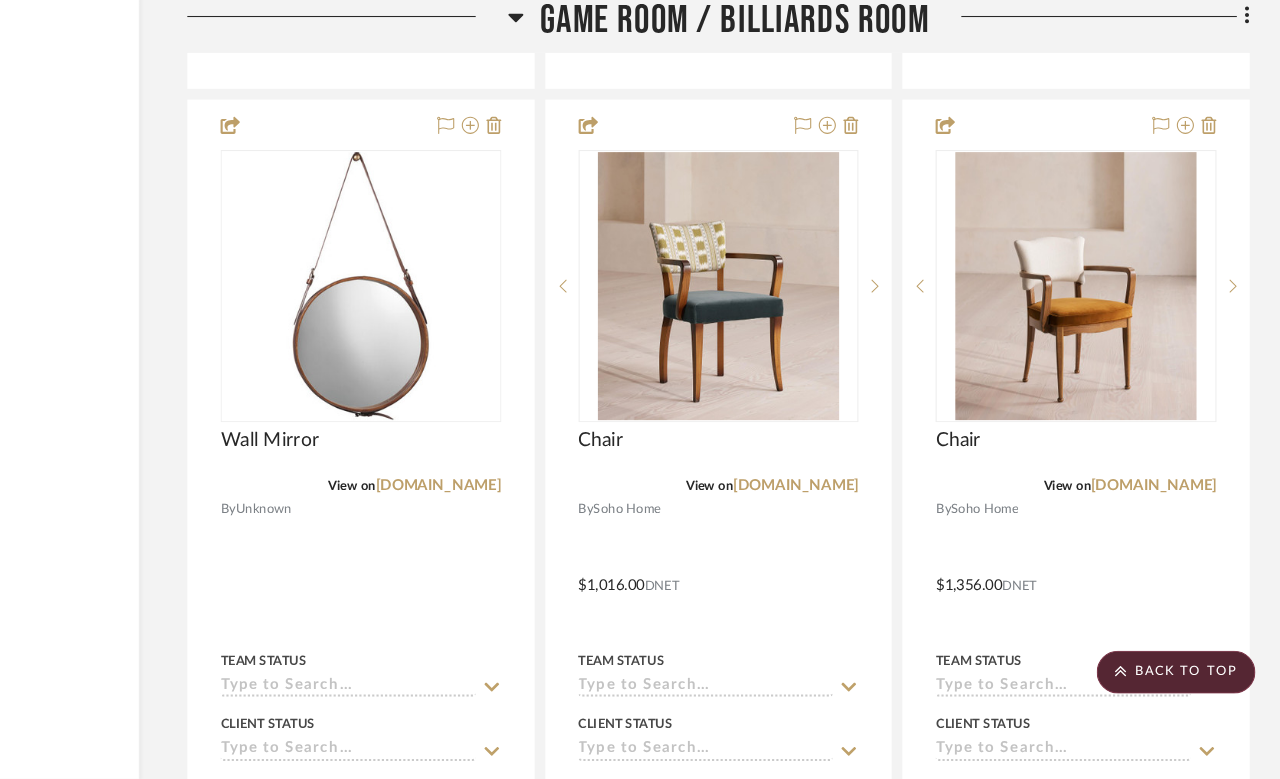 click at bounding box center (1090, 583) 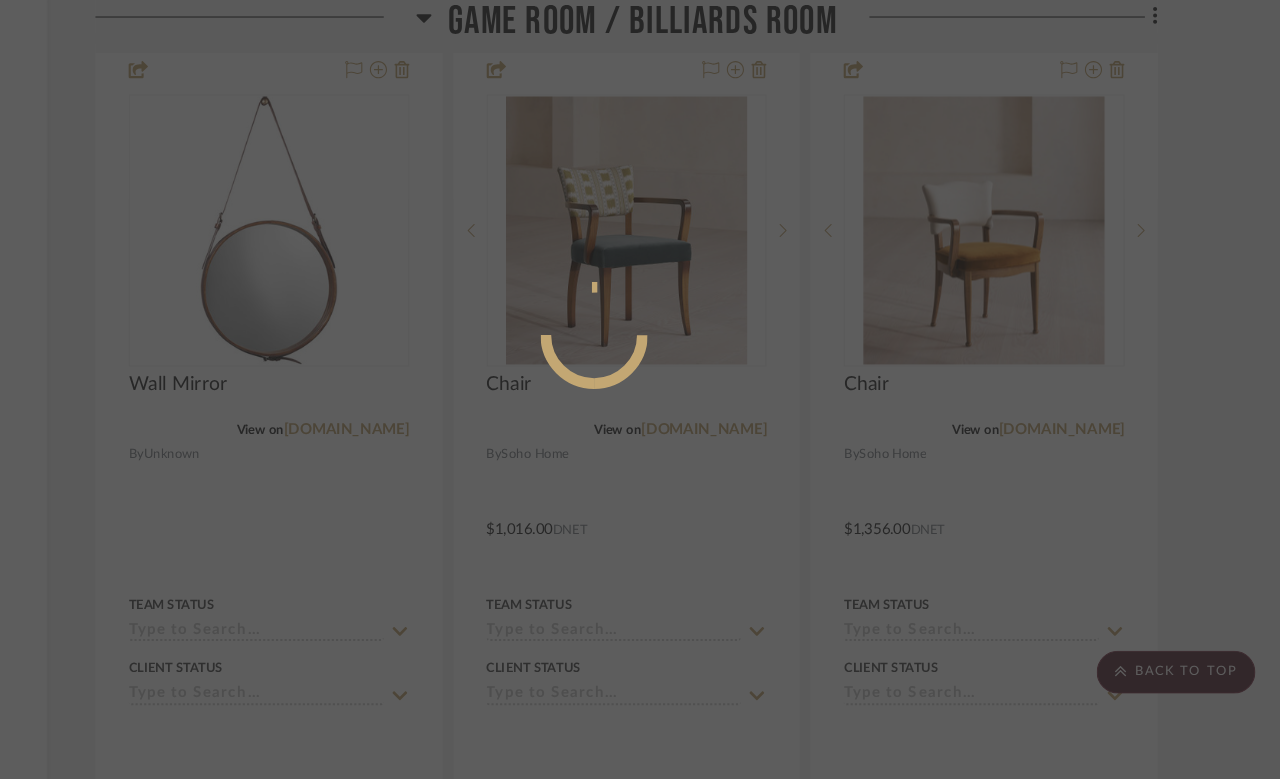 scroll, scrollTop: 52, scrollLeft: 86, axis: both 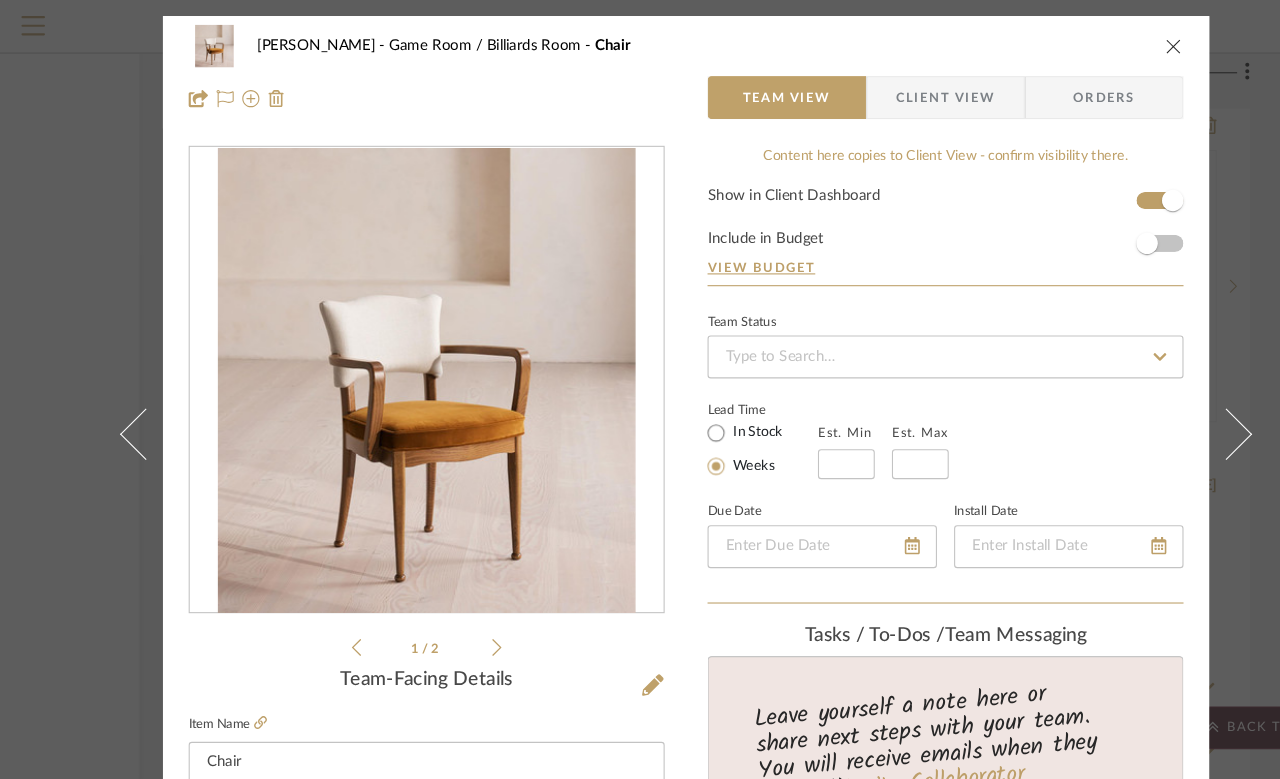 click at bounding box center [1156, 404] 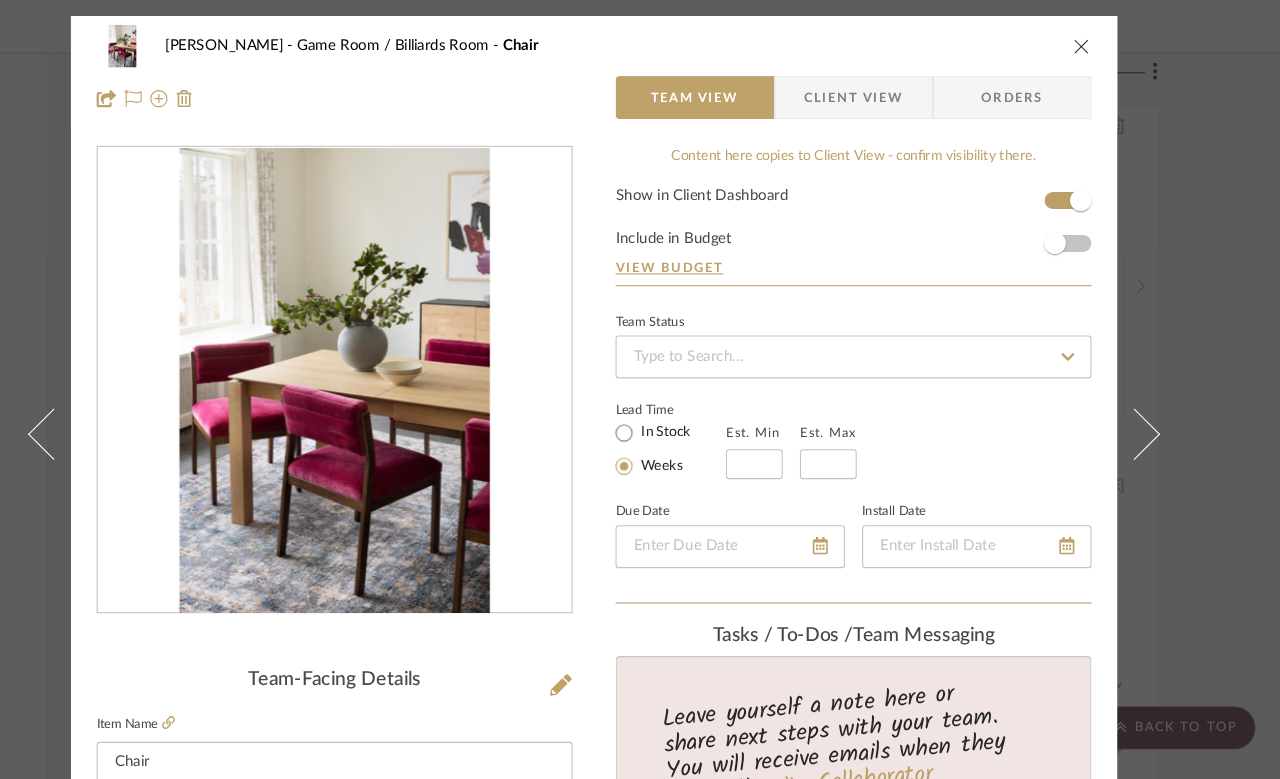 click at bounding box center (1095, 43) 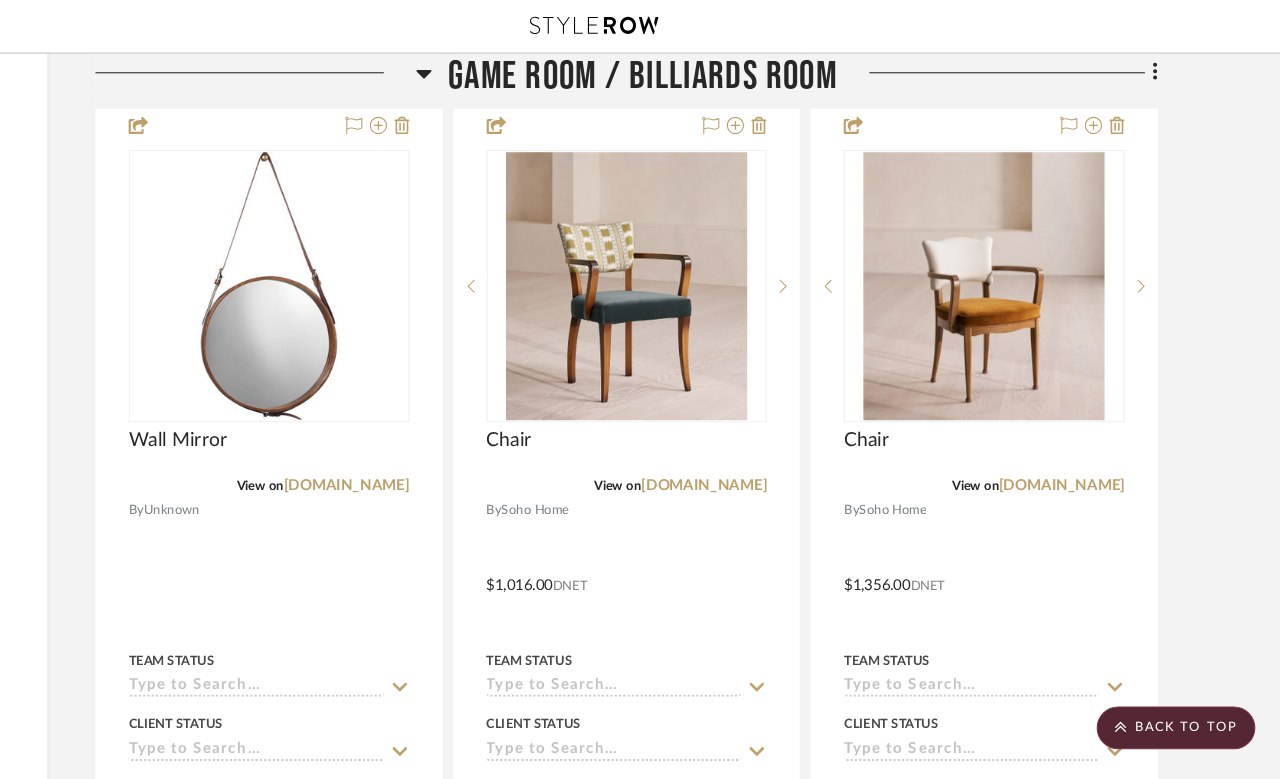 scroll, scrollTop: 4320, scrollLeft: 160, axis: both 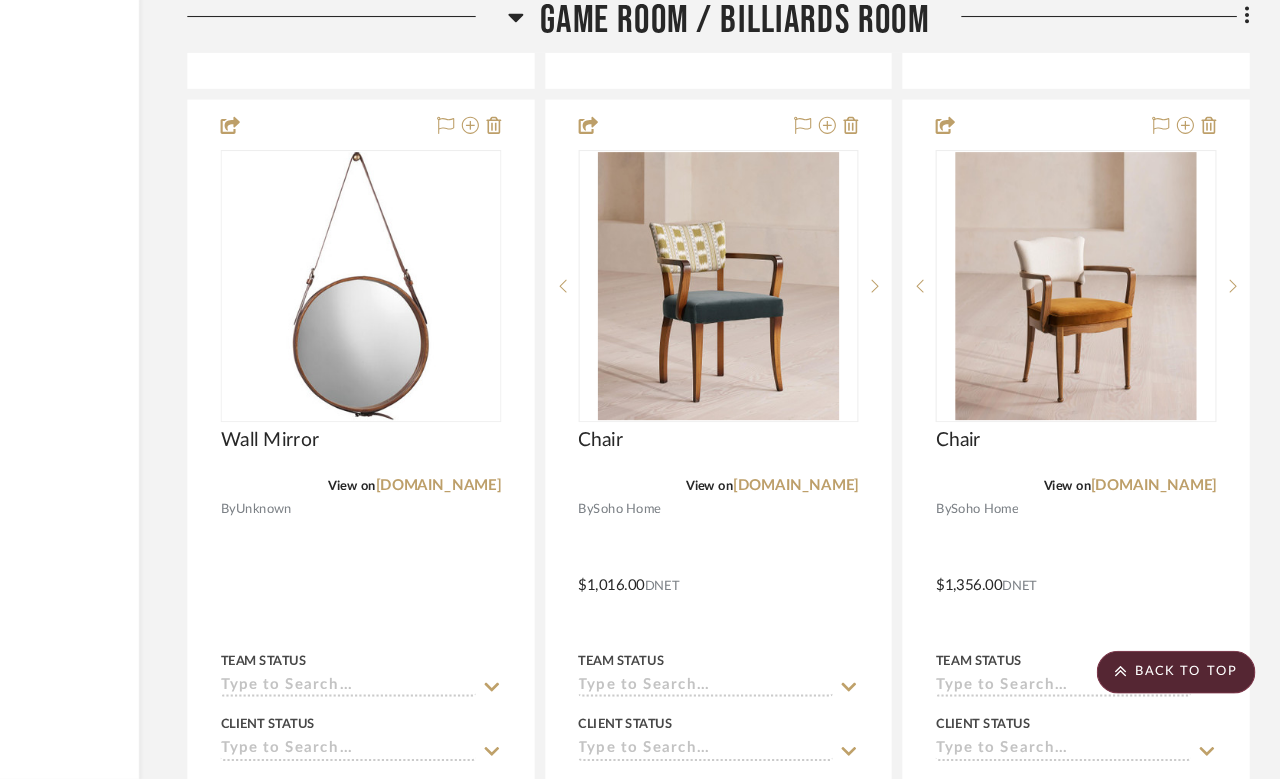click at bounding box center (1090, 583) 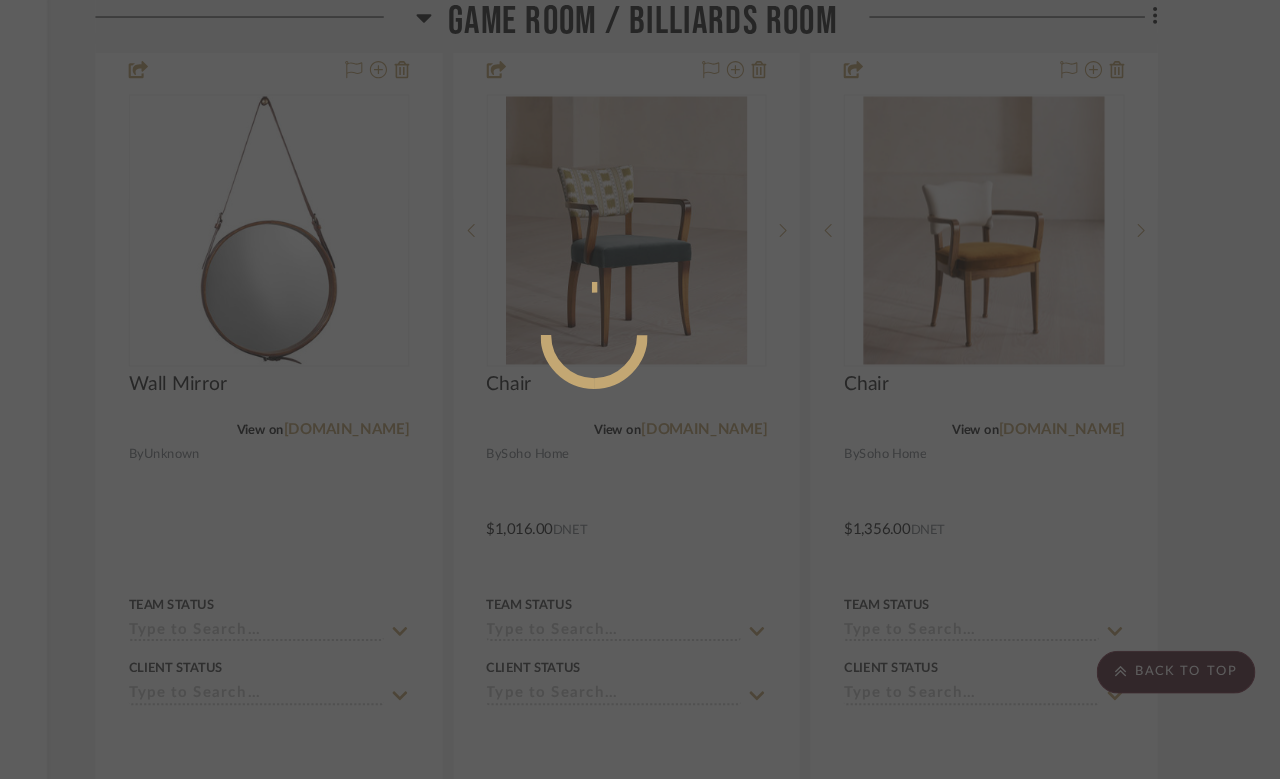 scroll, scrollTop: 0, scrollLeft: 0, axis: both 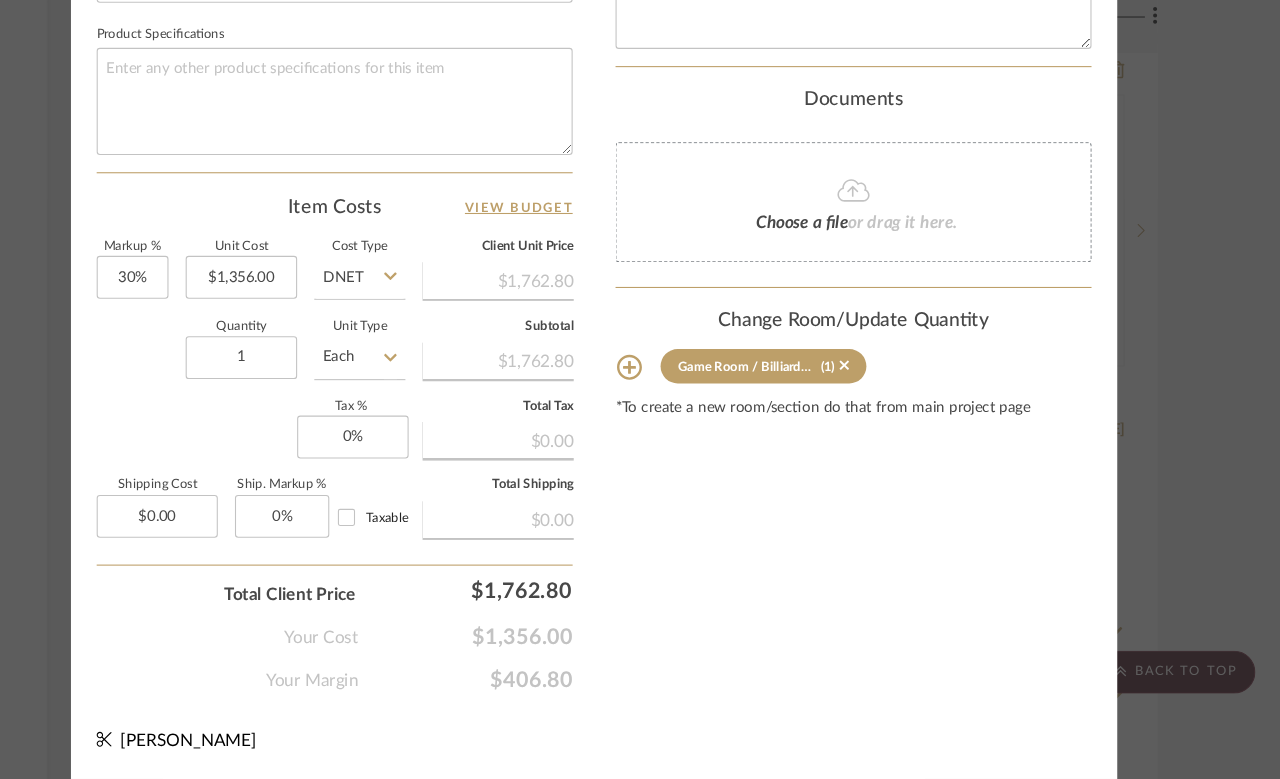 click 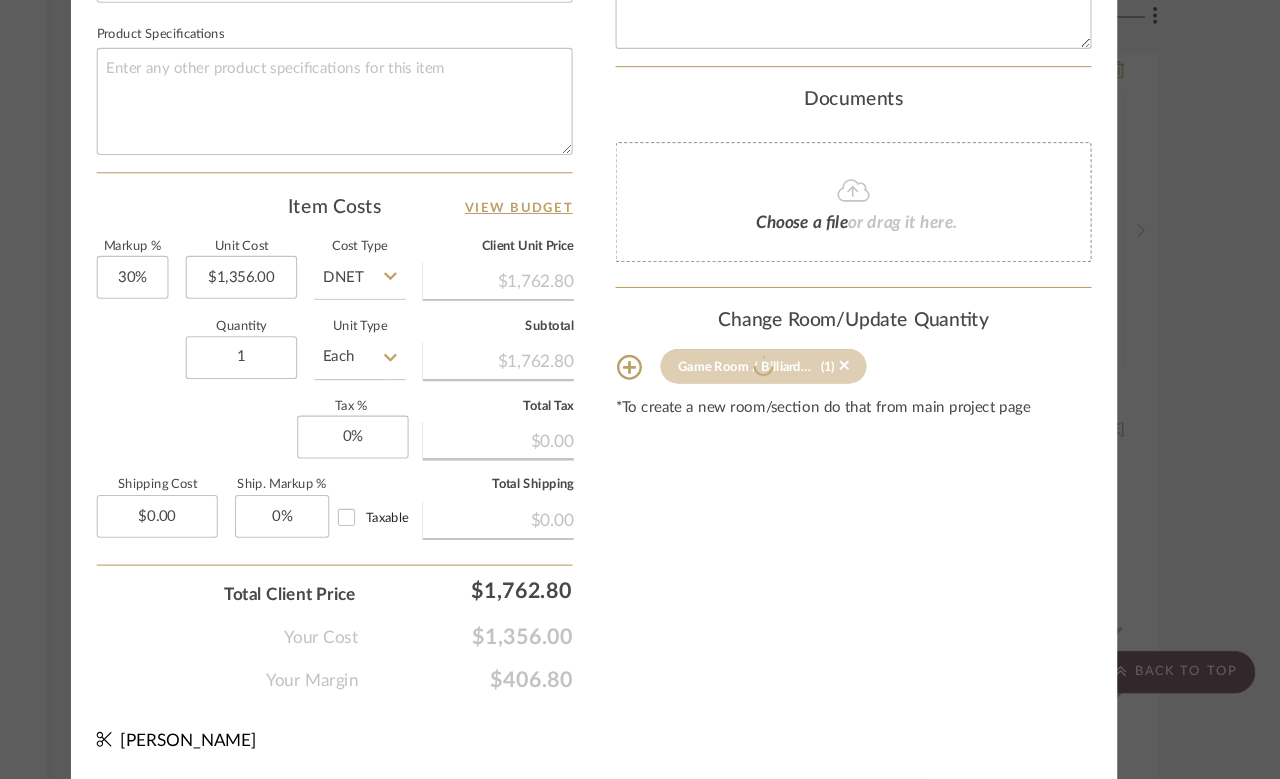type 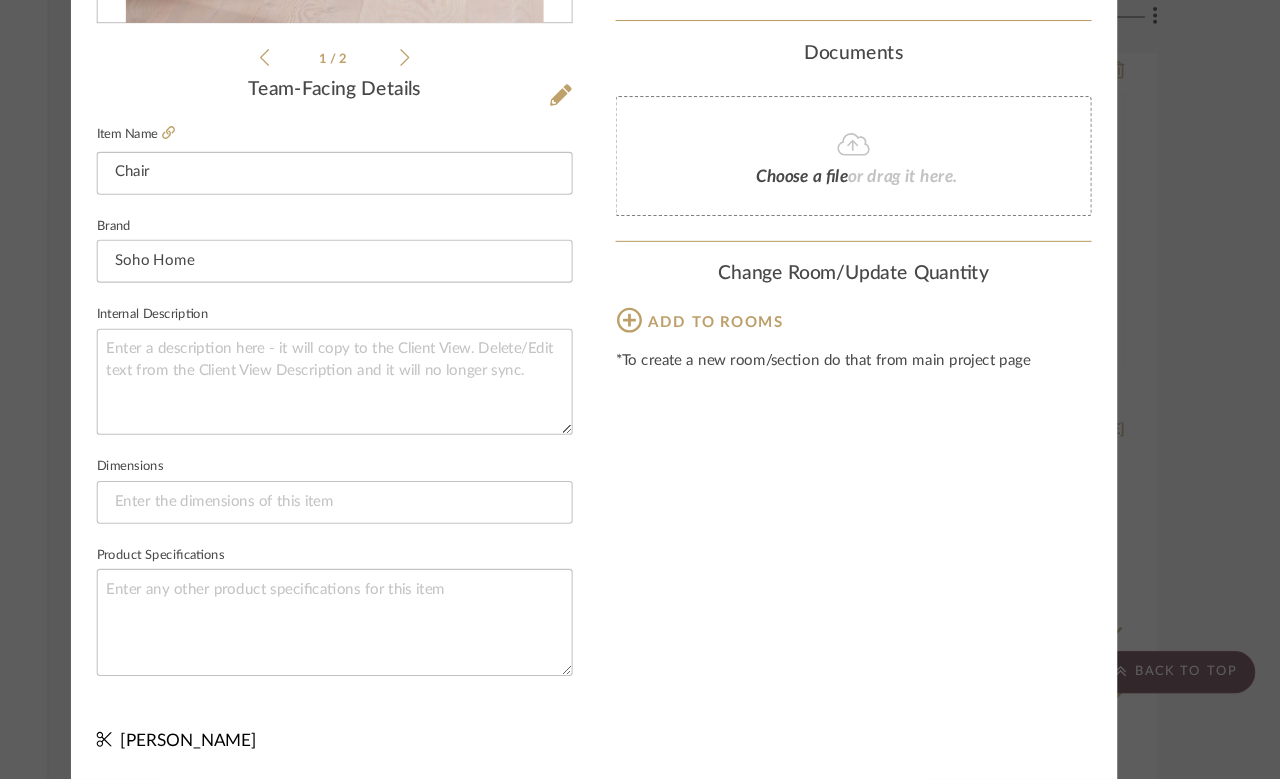 scroll, scrollTop: 494, scrollLeft: 0, axis: vertical 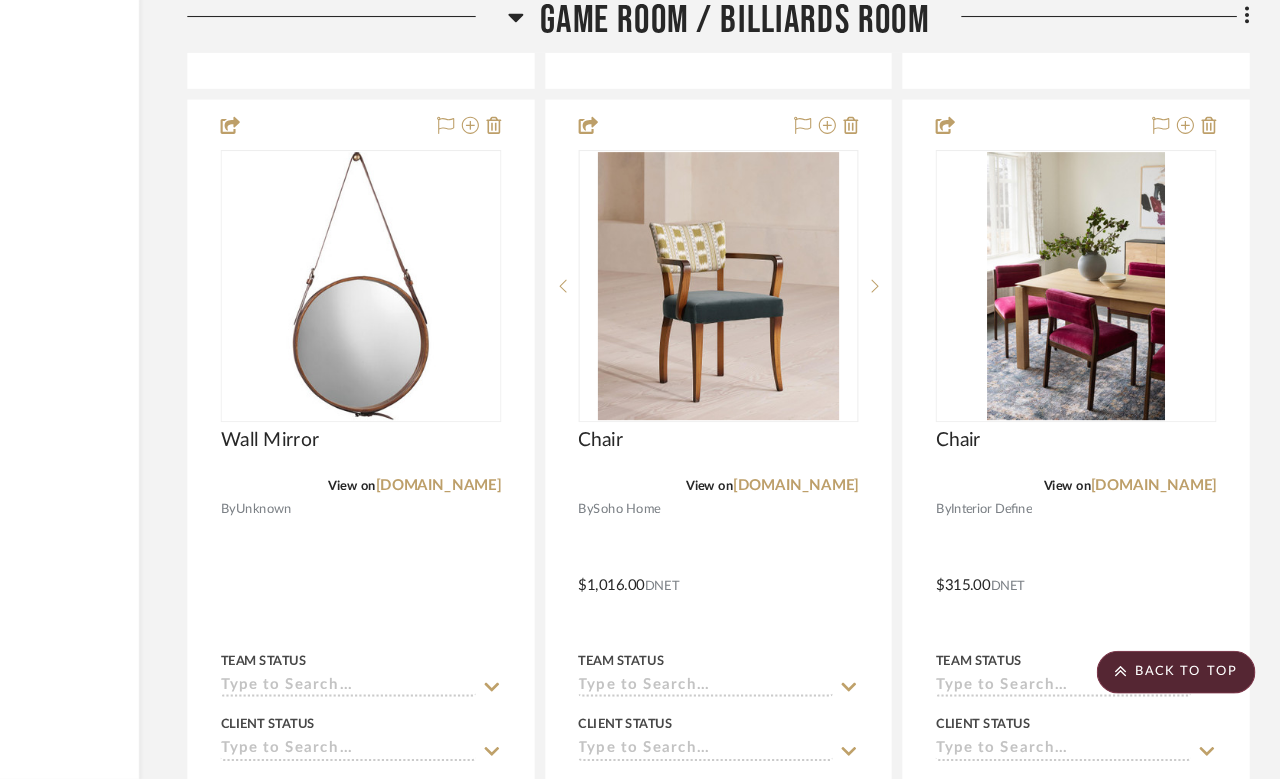 click on "interiordefine.com" at bounding box center (1162, 505) 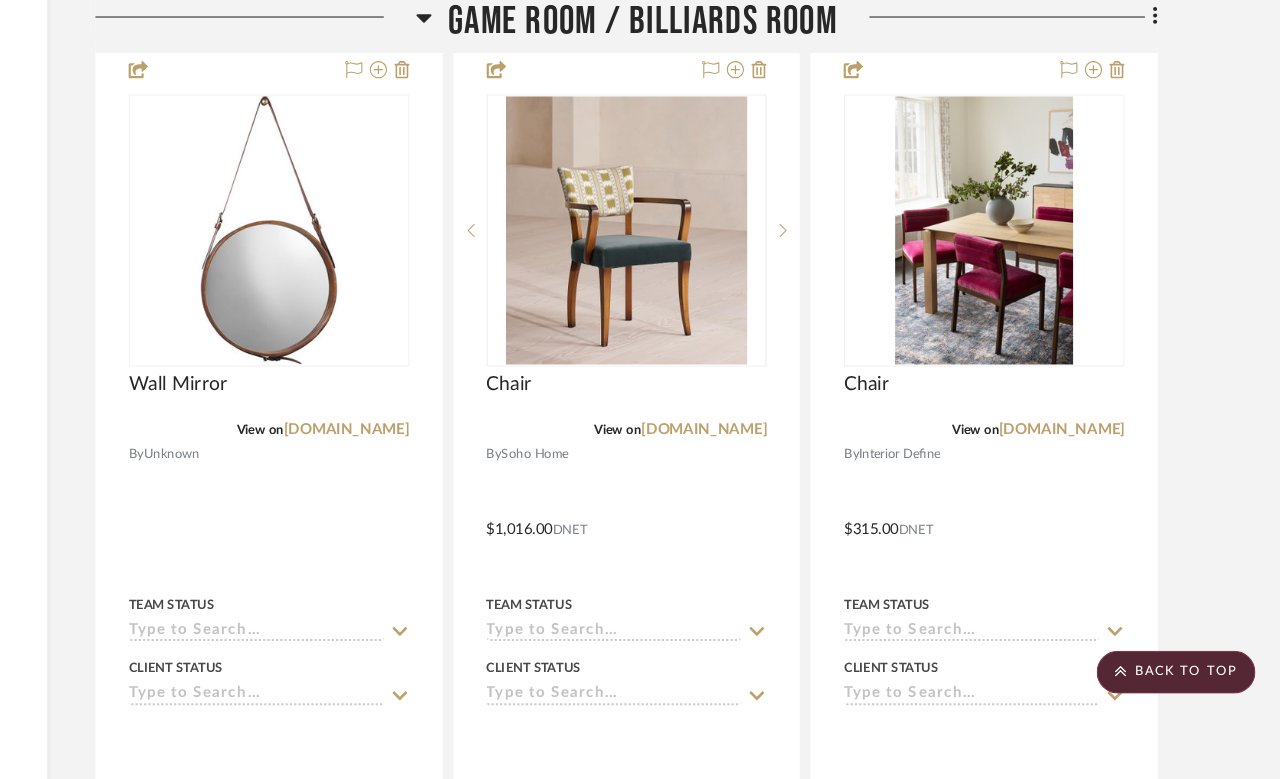 scroll, scrollTop: 0, scrollLeft: 0, axis: both 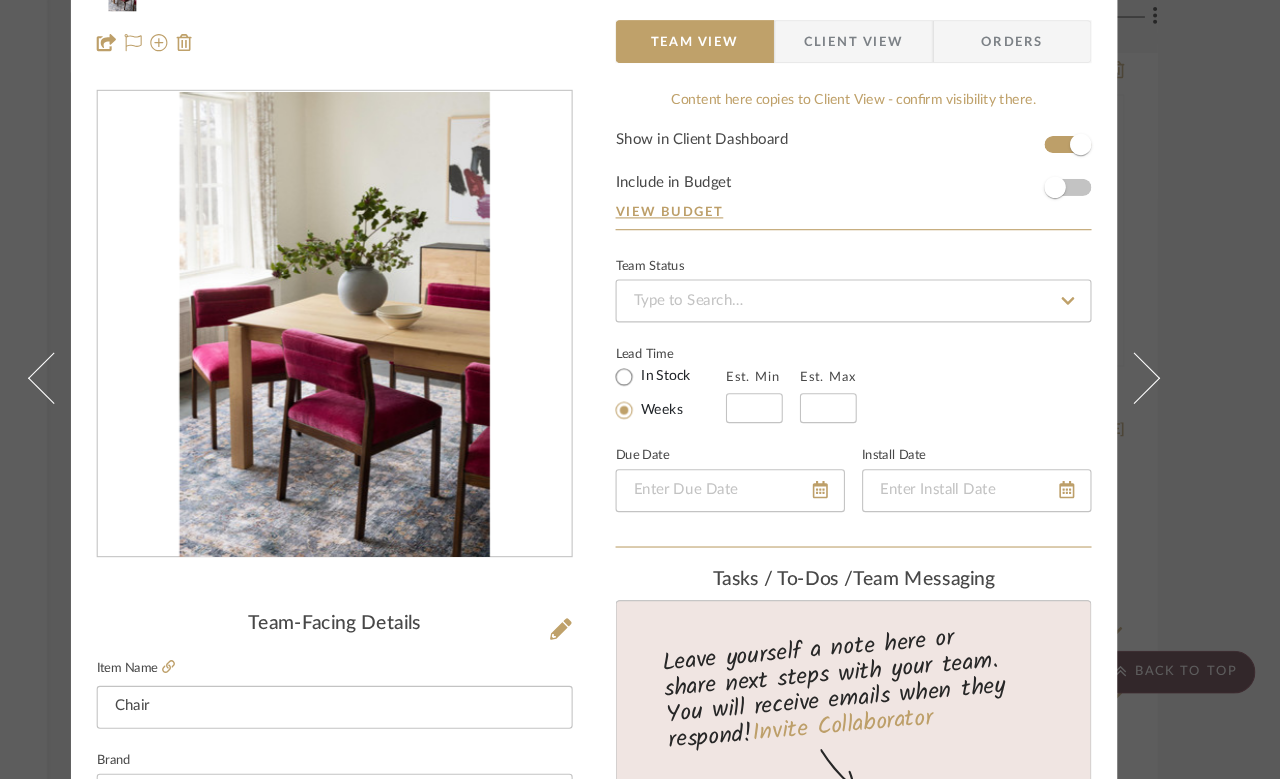 click on "Molly Game Room / Billiards Room Chair Team View Client View Orders  Team-Facing Details   Item Name  Chair  Brand  Interior Define  Internal Description   Dimensions   Product Specifications   Item Costs   View Budget   Markup %  30%  Unit Cost  $315.00  Cost Type  DNET  Client Unit Price   $409.50   Quantity  1  Unit Type  Each  Subtotal   $409.50   Tax %  0%  Total Tax   $0.00   Shipping Cost  $0.00  Ship. Markup %  0% Taxable  Total Shipping   $0.00  Total Client Price  $409.50  Your Cost  $315.00  Your Margin  $94.50  Content here copies to Client View - confirm visibility there.  Show in Client Dashboard   Include in Budget   View Budget  Team Status  Lead Time  In Stock Weeks  Est. Min   Est. Max   Due Date   Install Date  Tasks / To-Dos /  team Messaging  Leave yourself a note here or share next steps with your team. You will receive emails when they
respond!  Invite Collaborator Internal Notes  Documents  Choose a file  or drag it here. Change Room/Update Quantity (1)    Molly Schirmang" at bounding box center [640, 389] 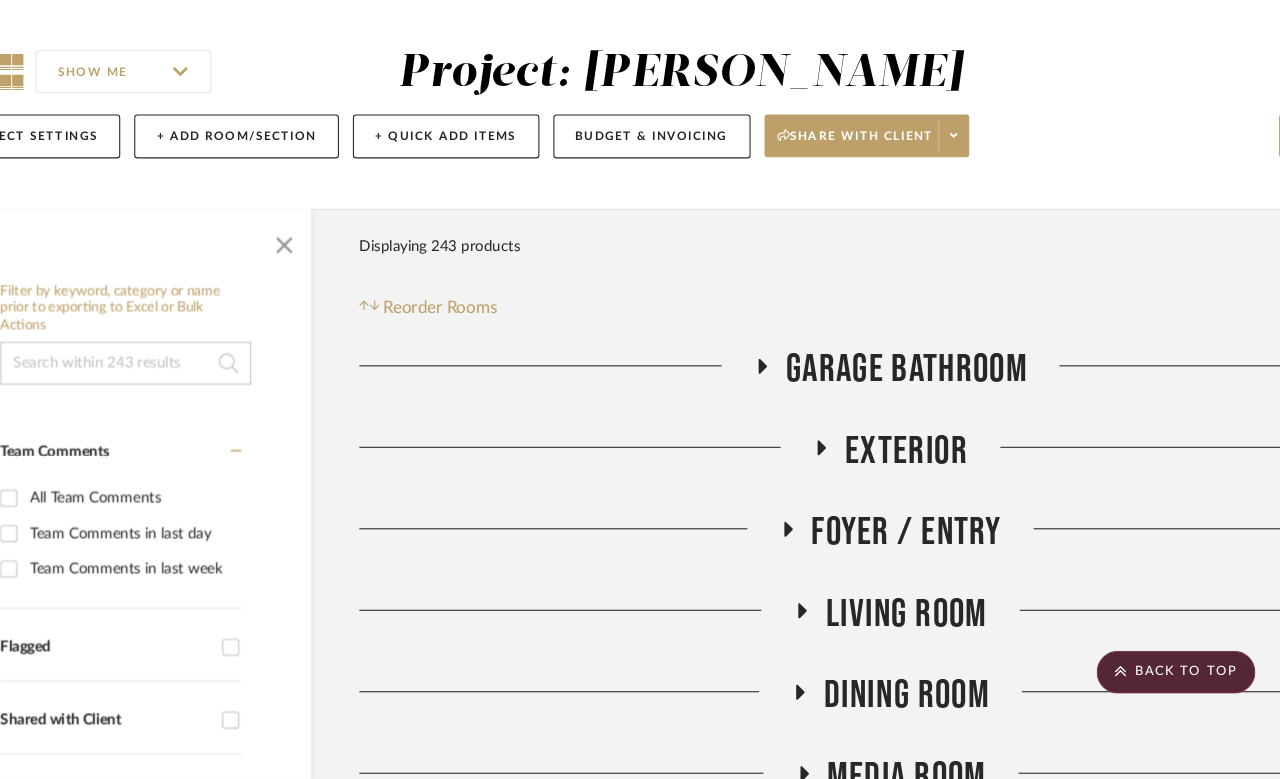scroll, scrollTop: 4320, scrollLeft: 160, axis: both 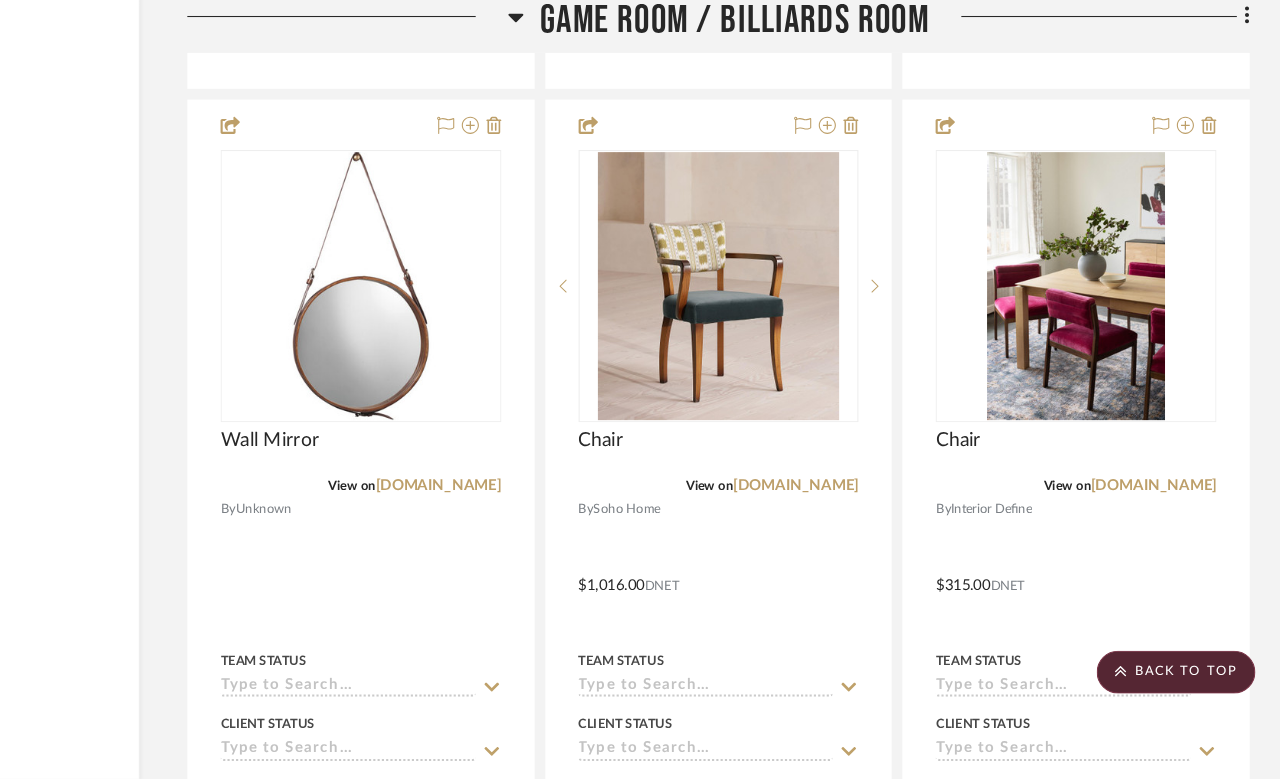 click at bounding box center (1090, 583) 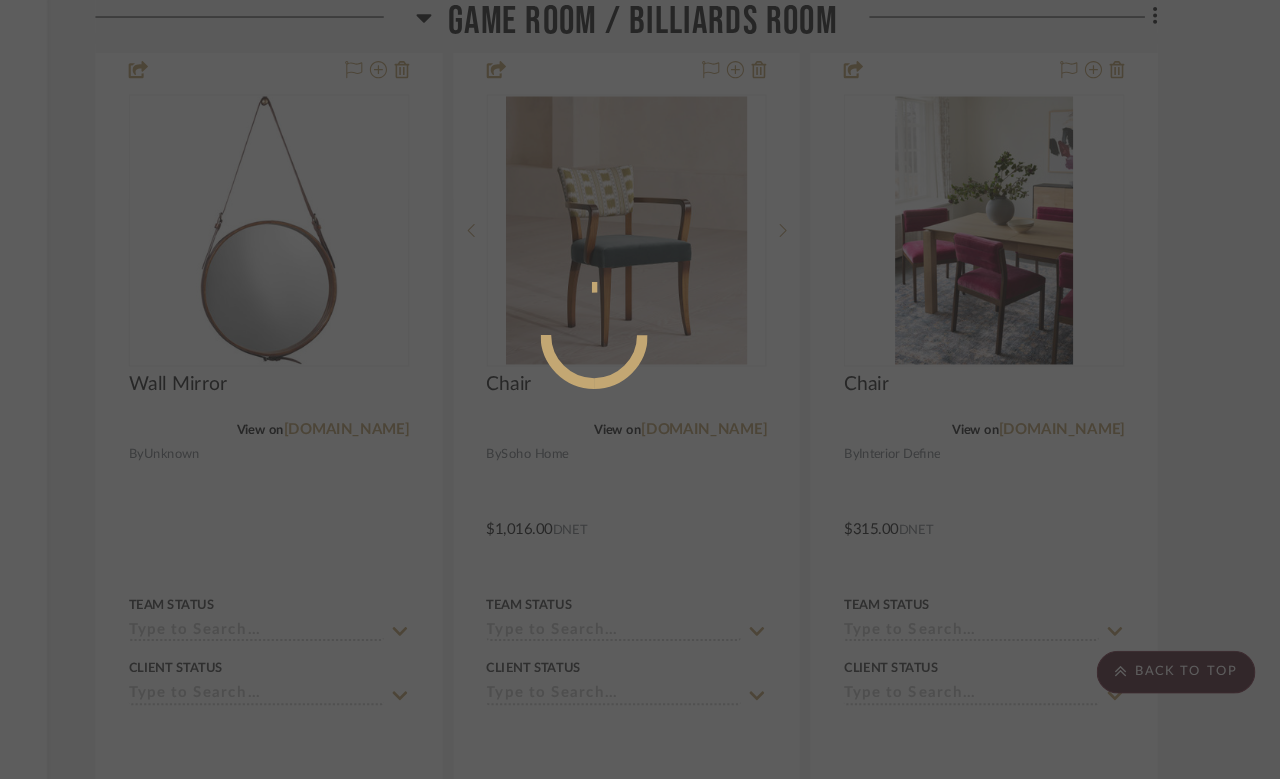scroll, scrollTop: 0, scrollLeft: 0, axis: both 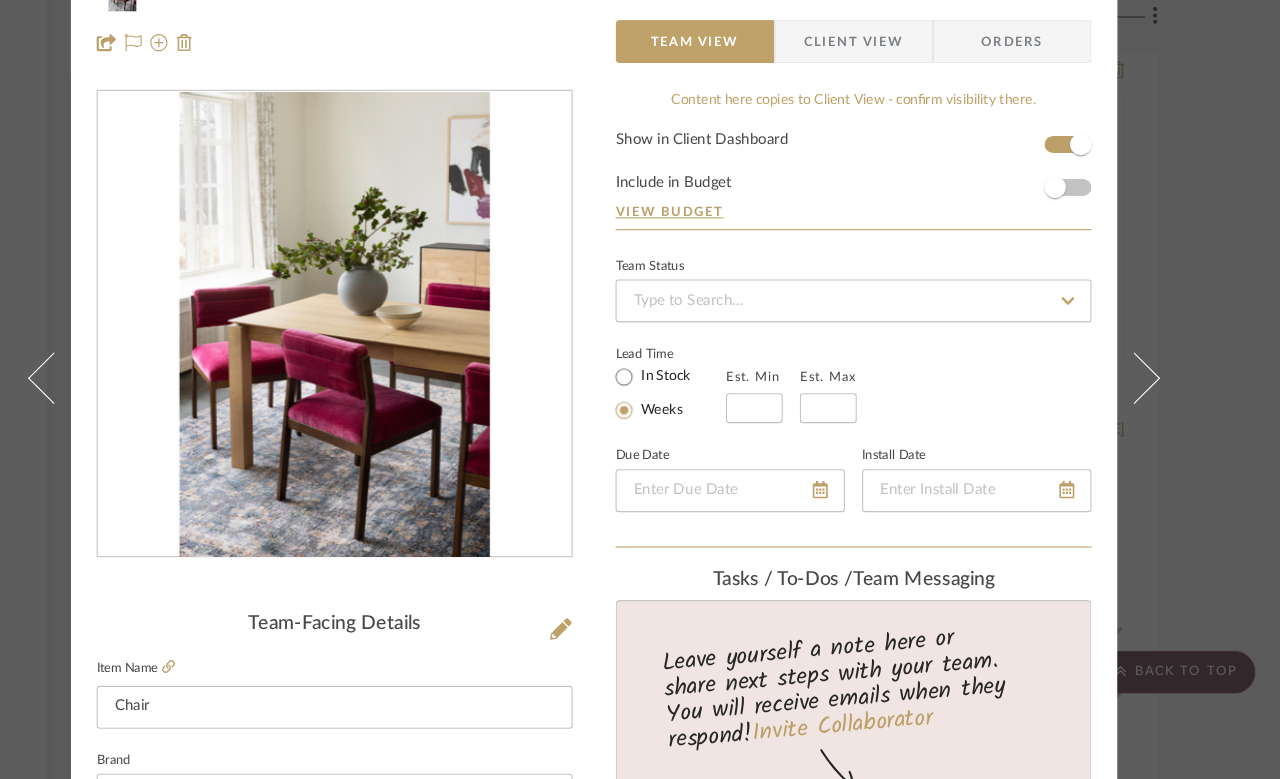 click on "Molly Game Room / Billiards Room Chair Team View Client View Orders  Team-Facing Details   Item Name  Chair  Brand  Interior Define  Internal Description   Dimensions   Product Specifications   Item Costs   View Budget   Markup %  30%  Unit Cost  $315.00  Cost Type  DNET  Client Unit Price   $409.50   Quantity  1  Unit Type  Each  Subtotal   $409.50   Tax %  0%  Total Tax   $0.00   Shipping Cost  $0.00  Ship. Markup %  0% Taxable  Total Shipping   $0.00  Total Client Price  $409.50  Your Cost  $315.00  Your Margin  $94.50  Content here copies to Client View - confirm visibility there.  Show in Client Dashboard   Include in Budget   View Budget  Team Status  Lead Time  In Stock Weeks  Est. Min   Est. Max   Due Date   Install Date  Tasks / To-Dos /  team Messaging  Leave yourself a note here or share next steps with your team. You will receive emails when they
respond!  Invite Collaborator Internal Notes  Documents  Choose a file  or drag it here. Change Room/Update Quantity (1)    Molly Schirmang" at bounding box center (640, 389) 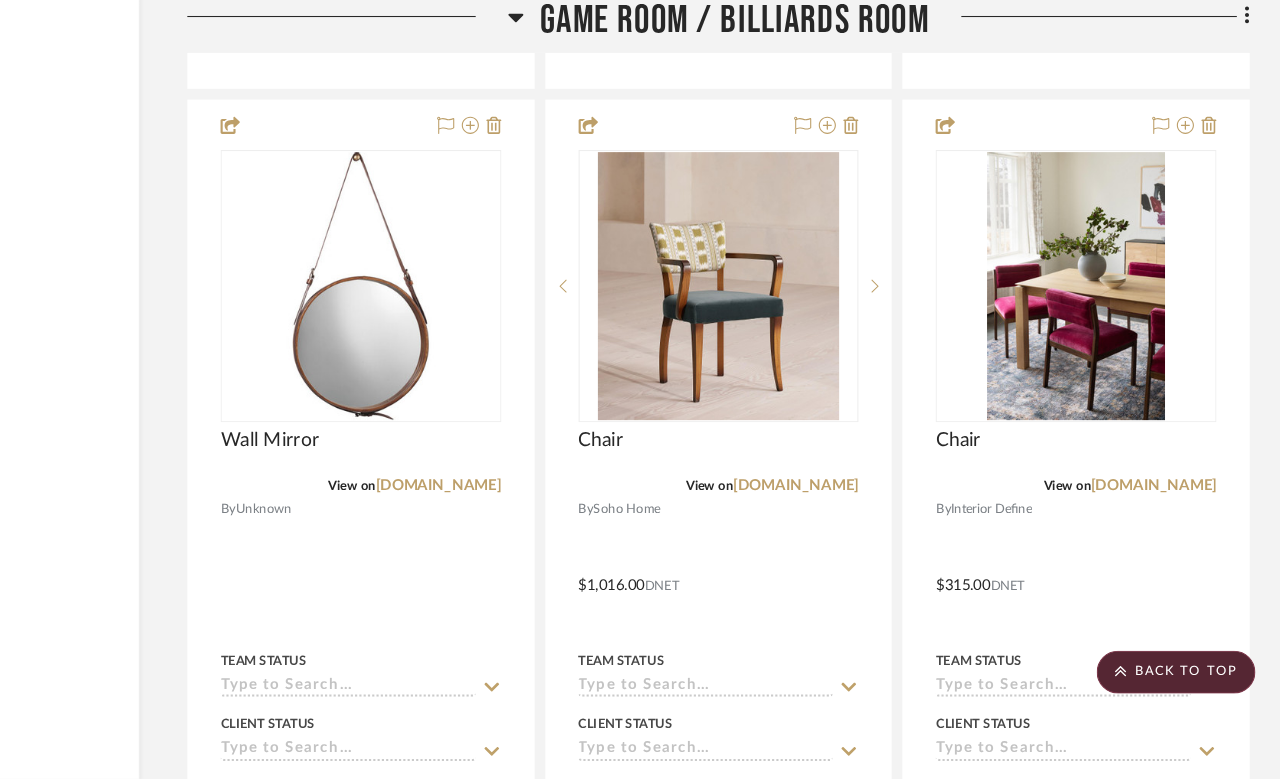 click 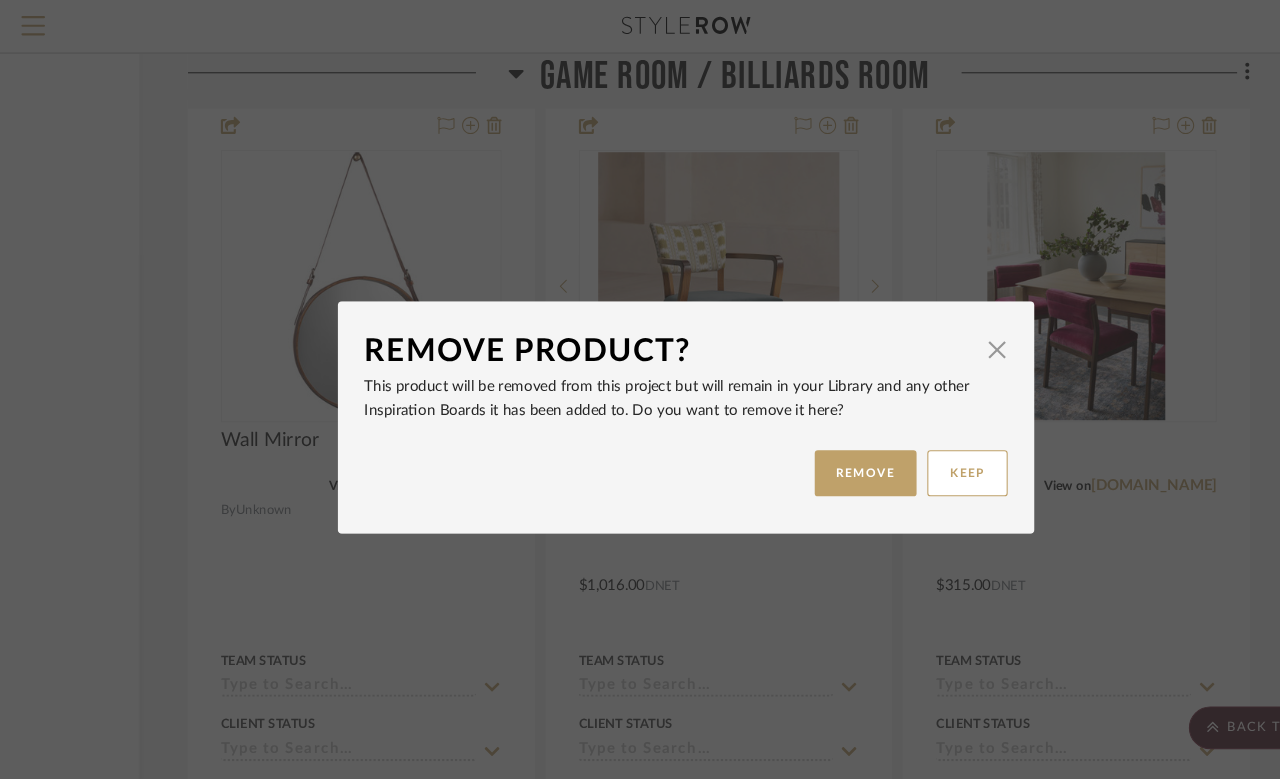 scroll, scrollTop: 0, scrollLeft: 0, axis: both 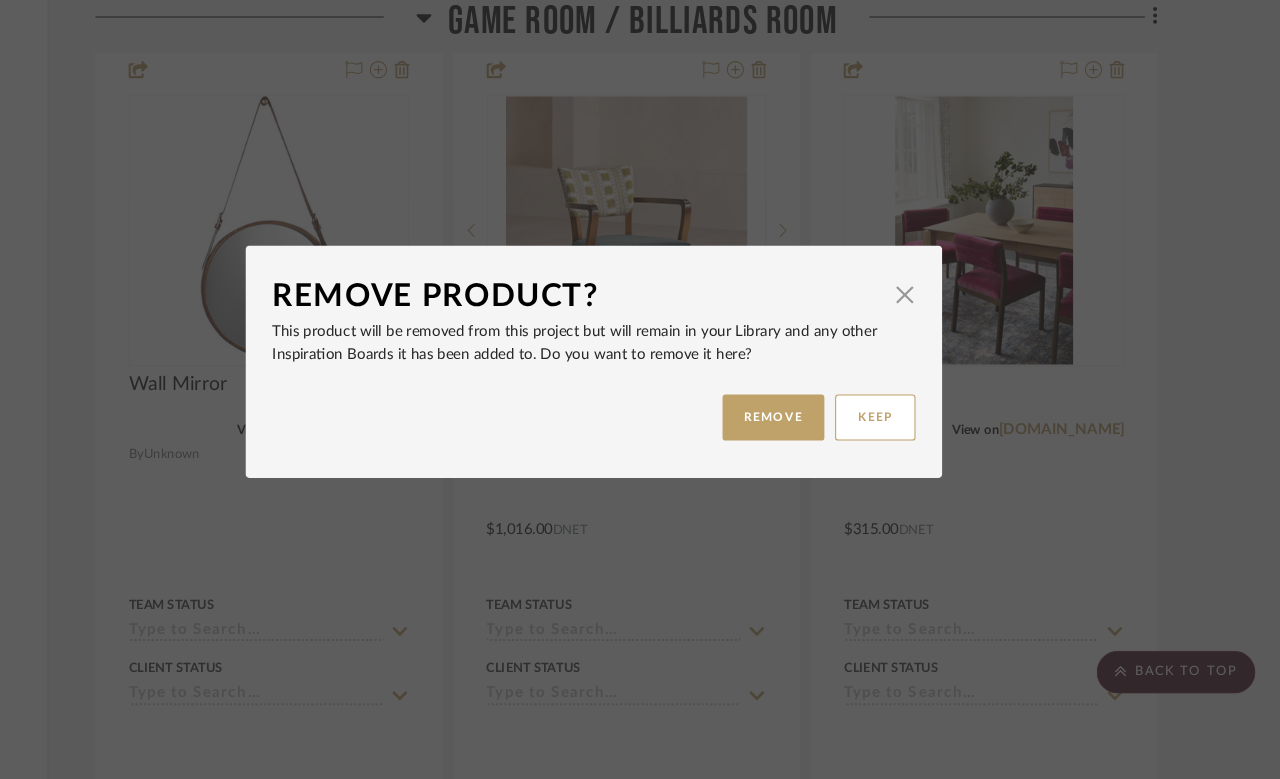 click on "REMOVE" at bounding box center (807, 441) 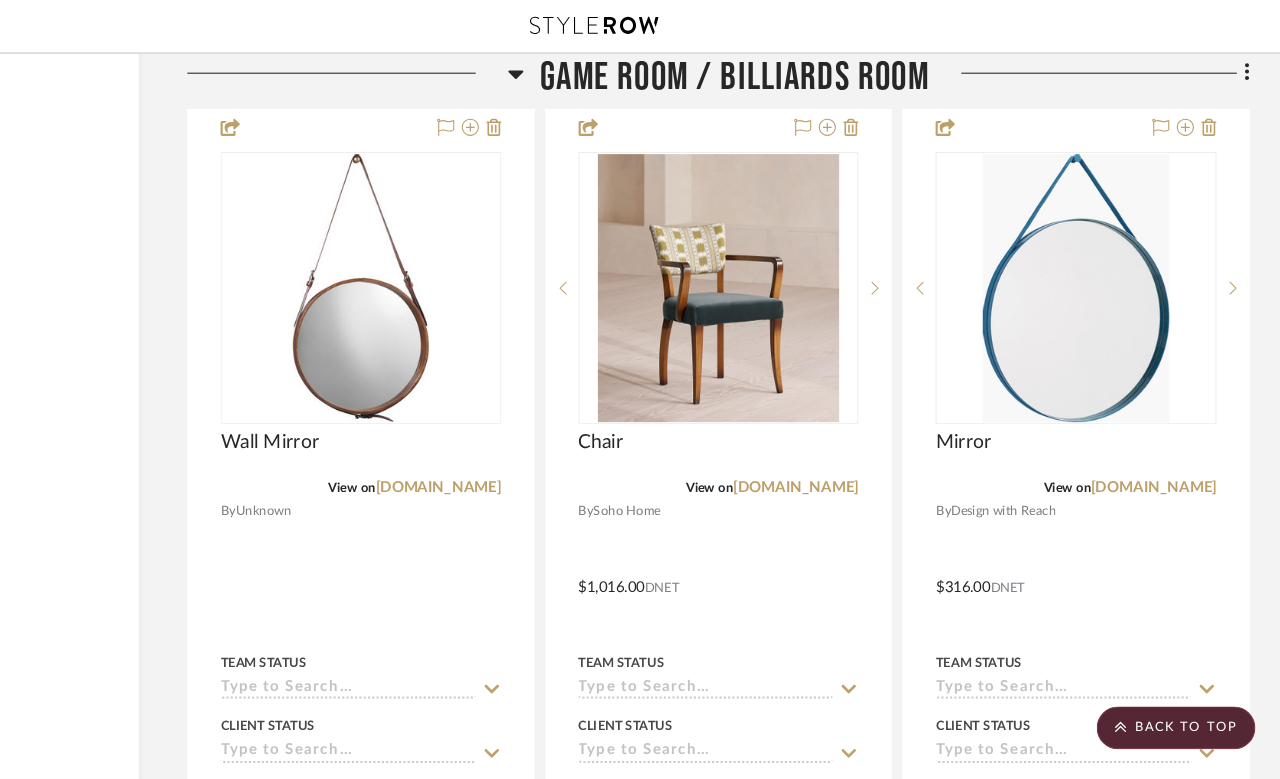 scroll, scrollTop: 4341, scrollLeft: 160, axis: both 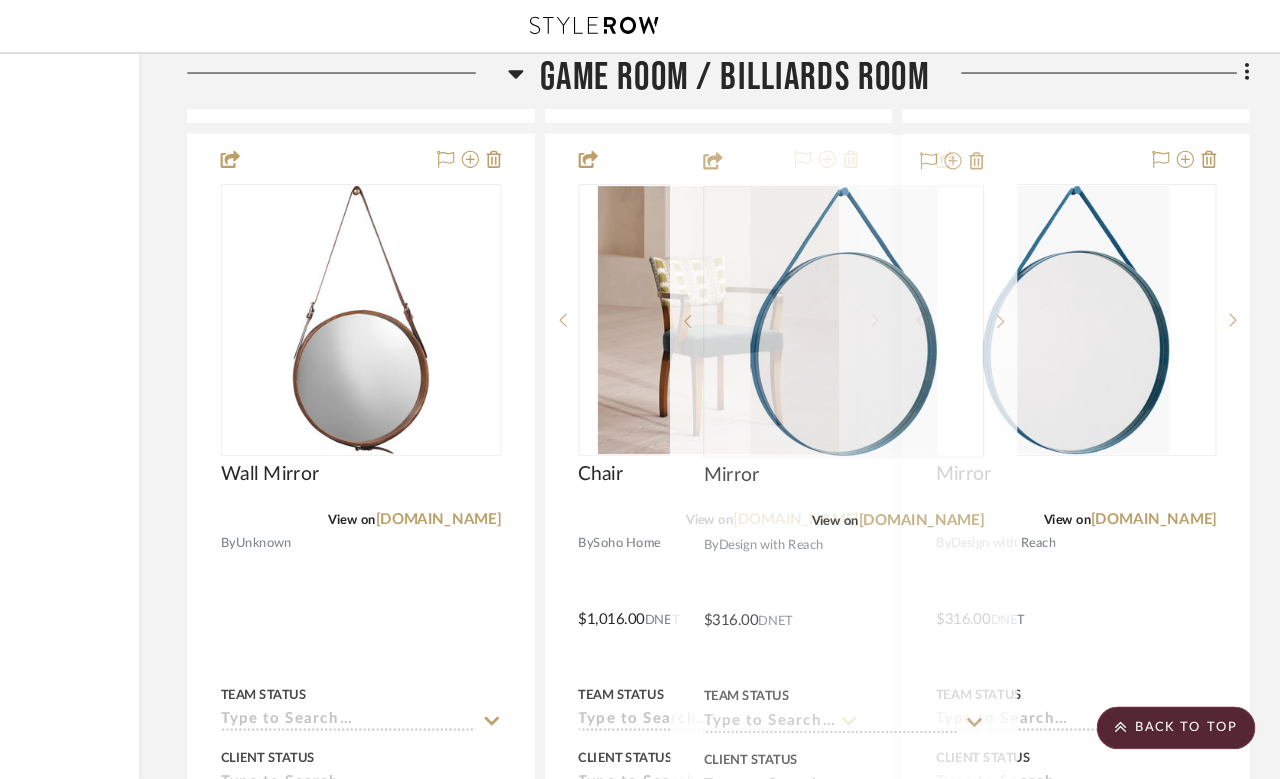 type 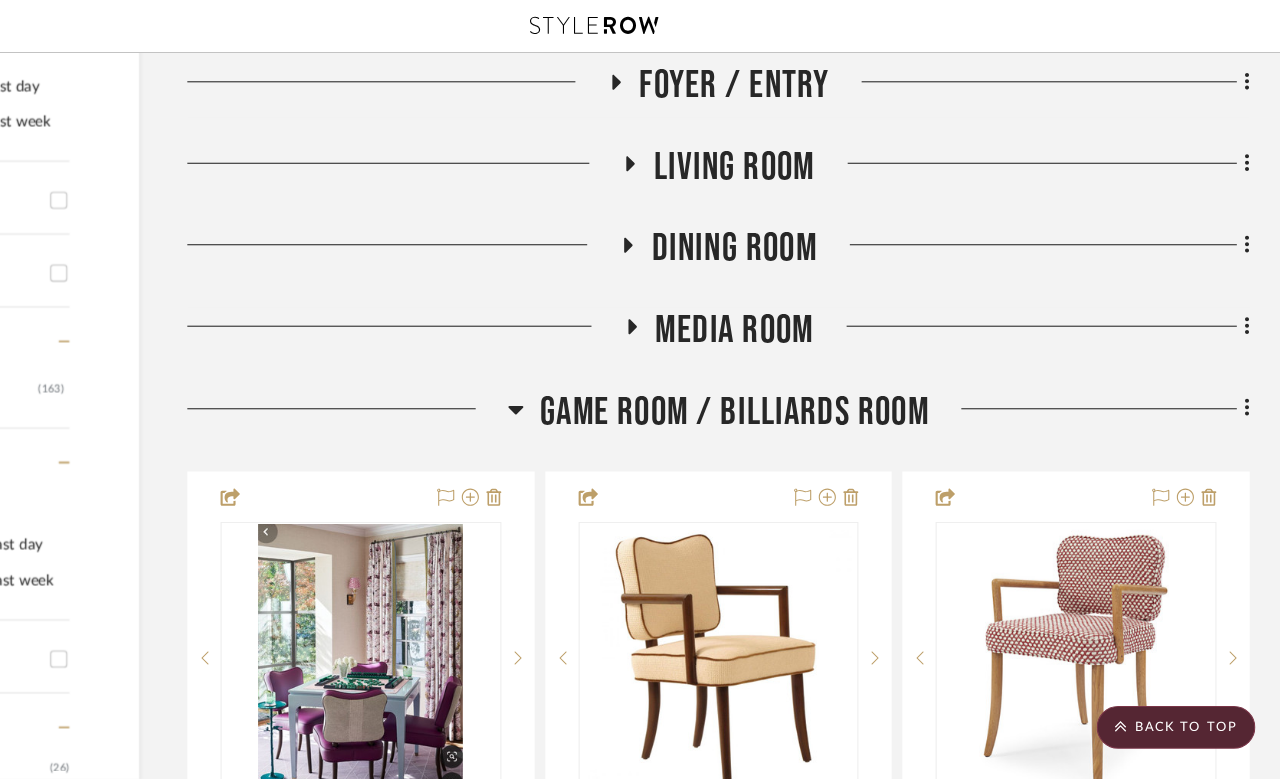 scroll, scrollTop: 439, scrollLeft: 160, axis: both 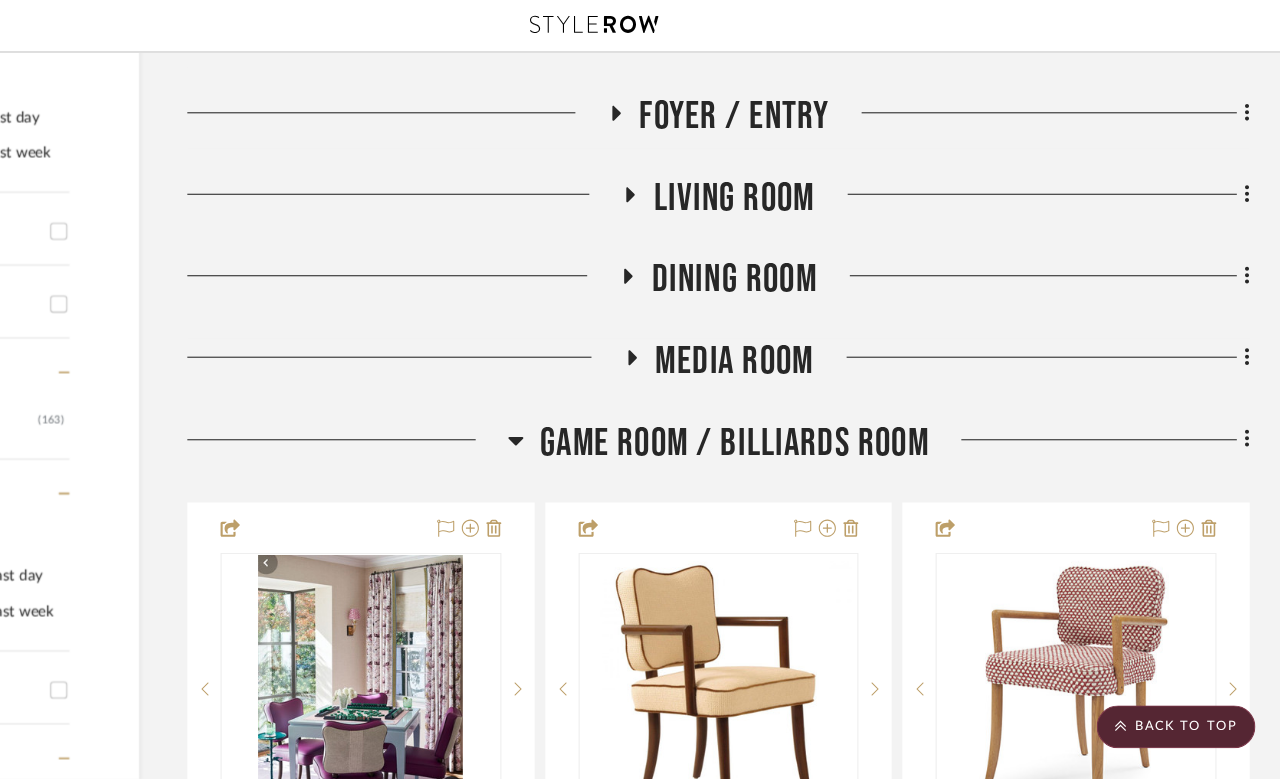 click 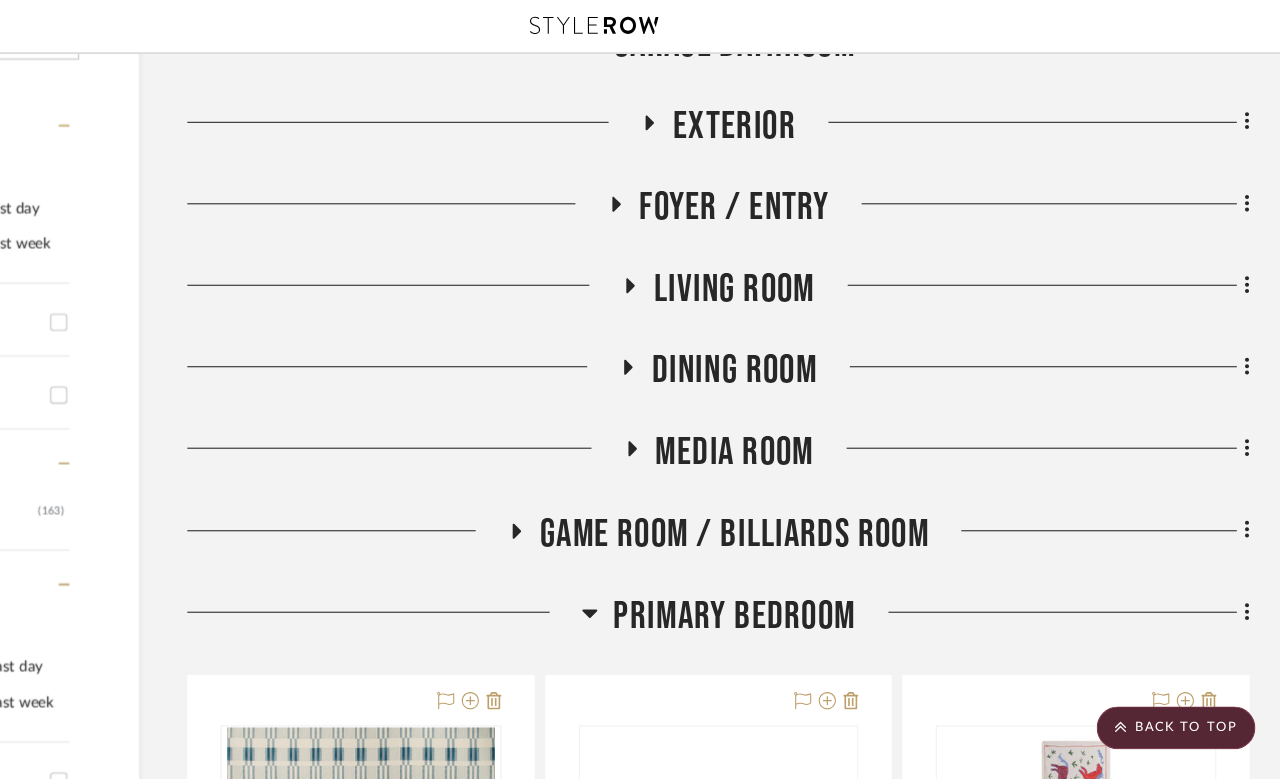 scroll, scrollTop: 331, scrollLeft: 160, axis: both 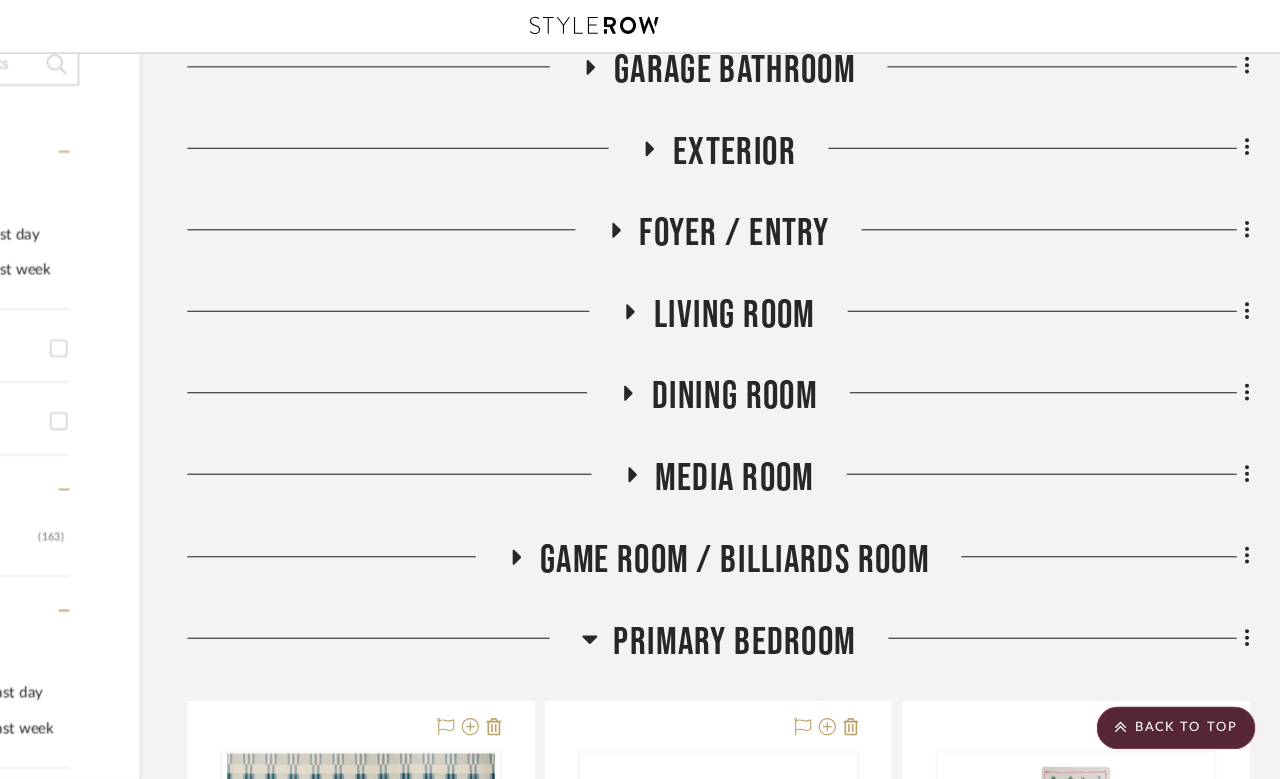 click 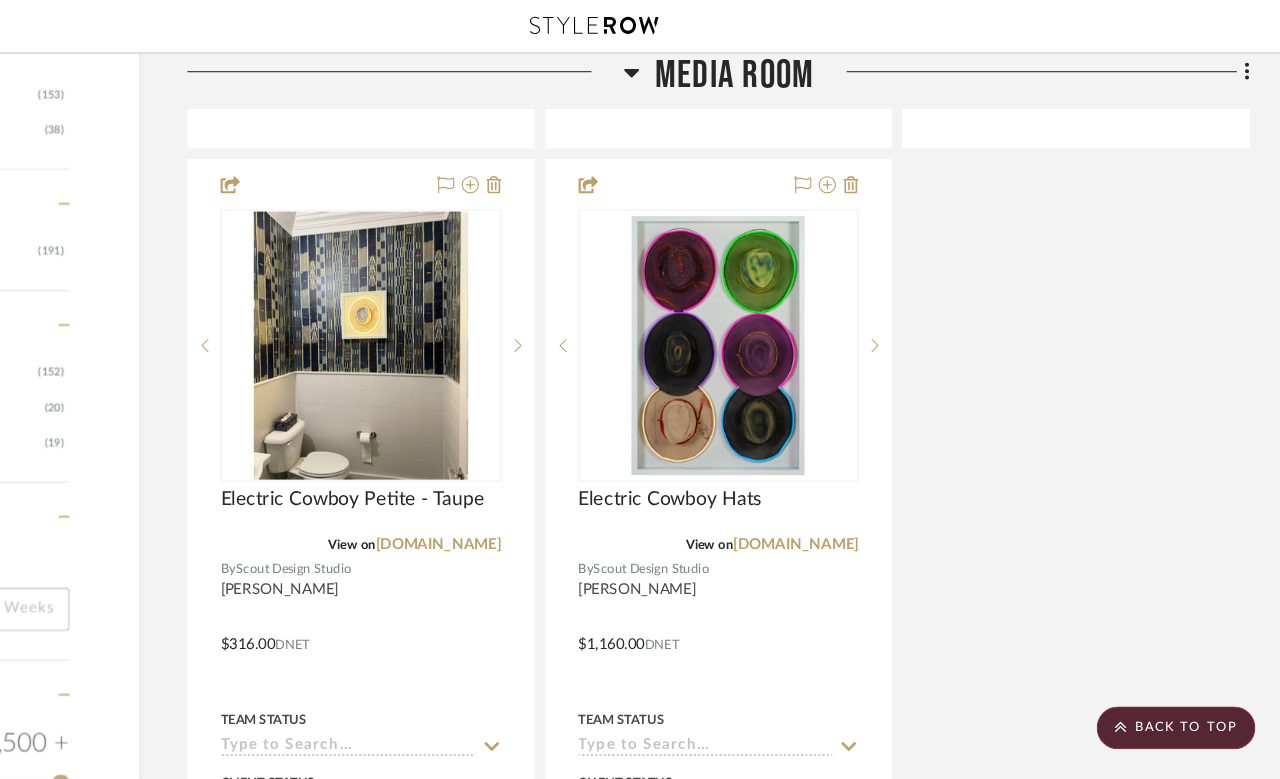 scroll, scrollTop: 2462, scrollLeft: 160, axis: both 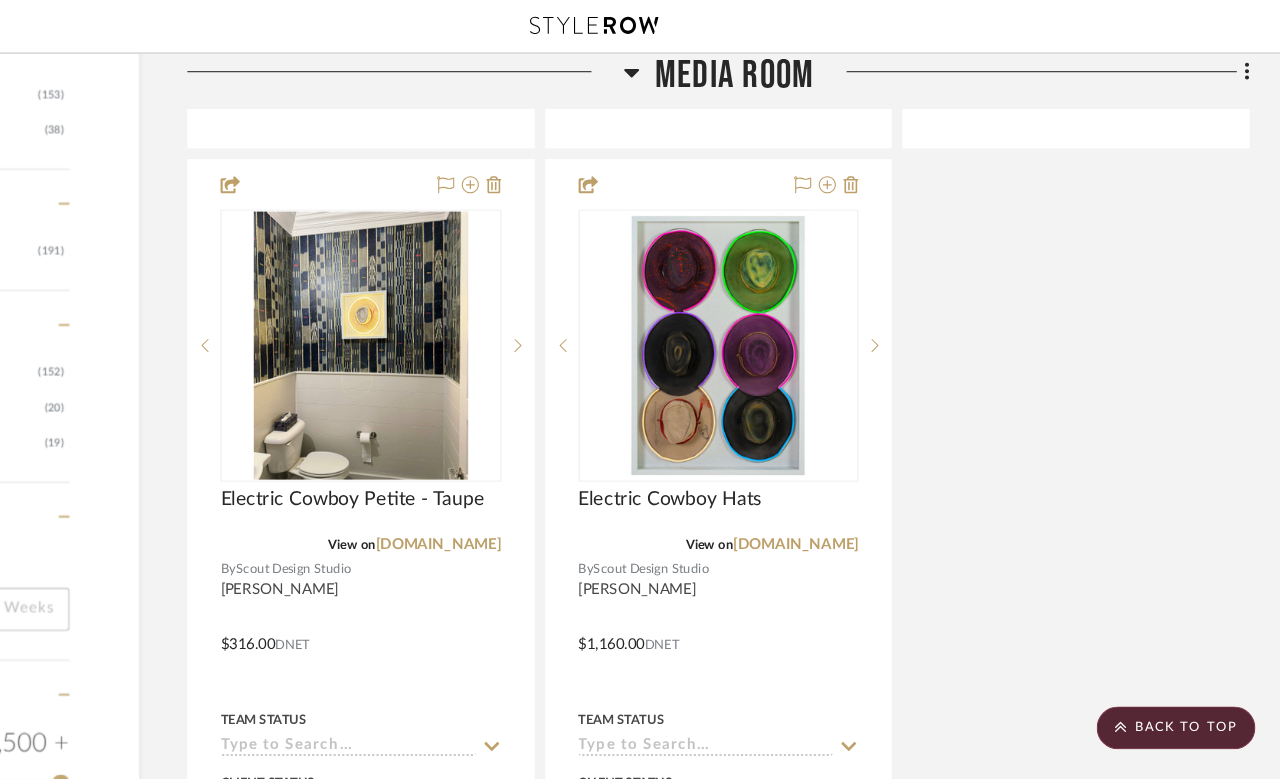 click at bounding box center (757, 586) 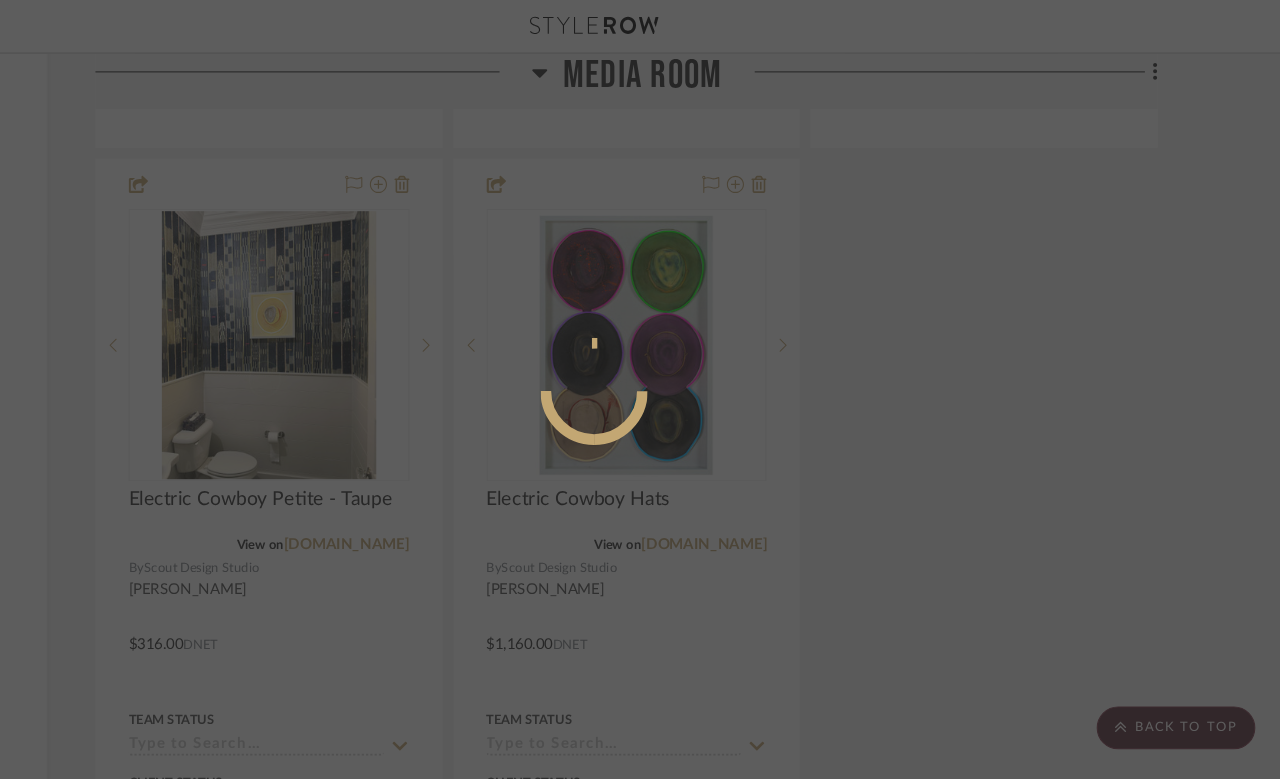 scroll, scrollTop: 0, scrollLeft: 0, axis: both 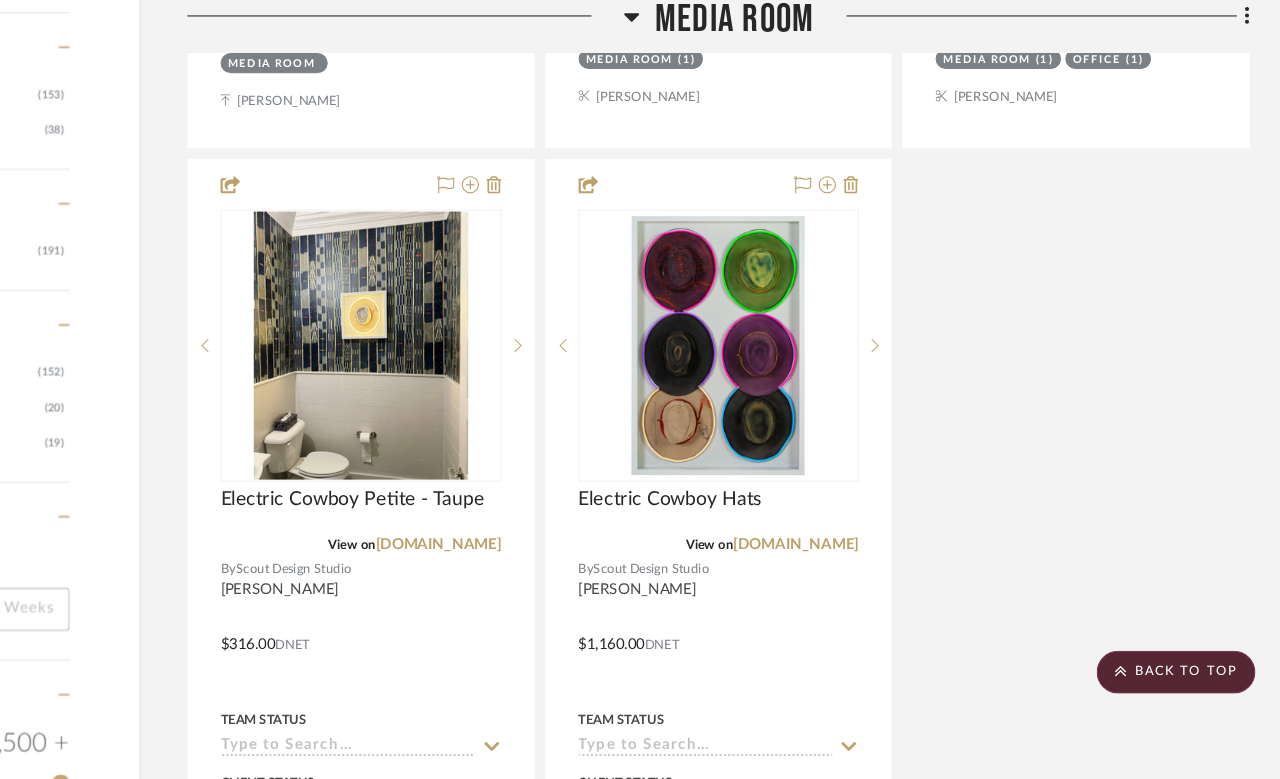 click 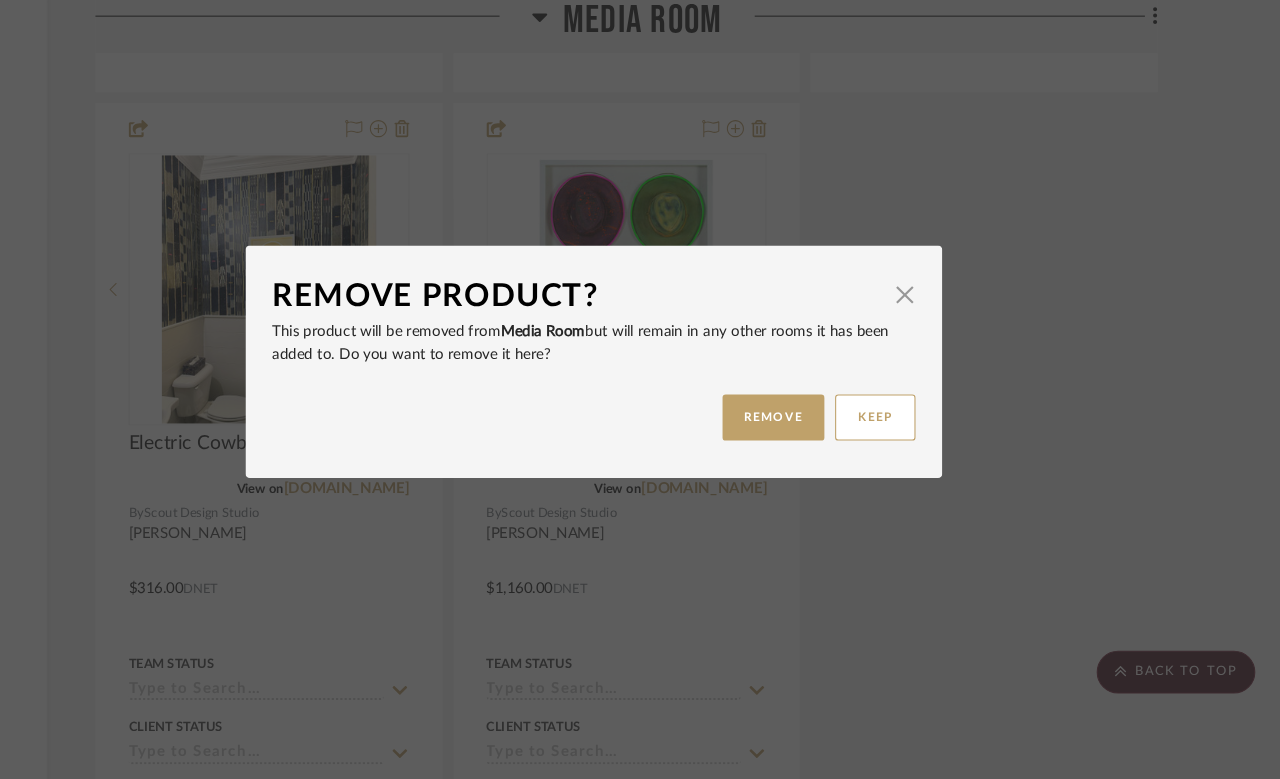 click on "REMOVE" at bounding box center [807, 441] 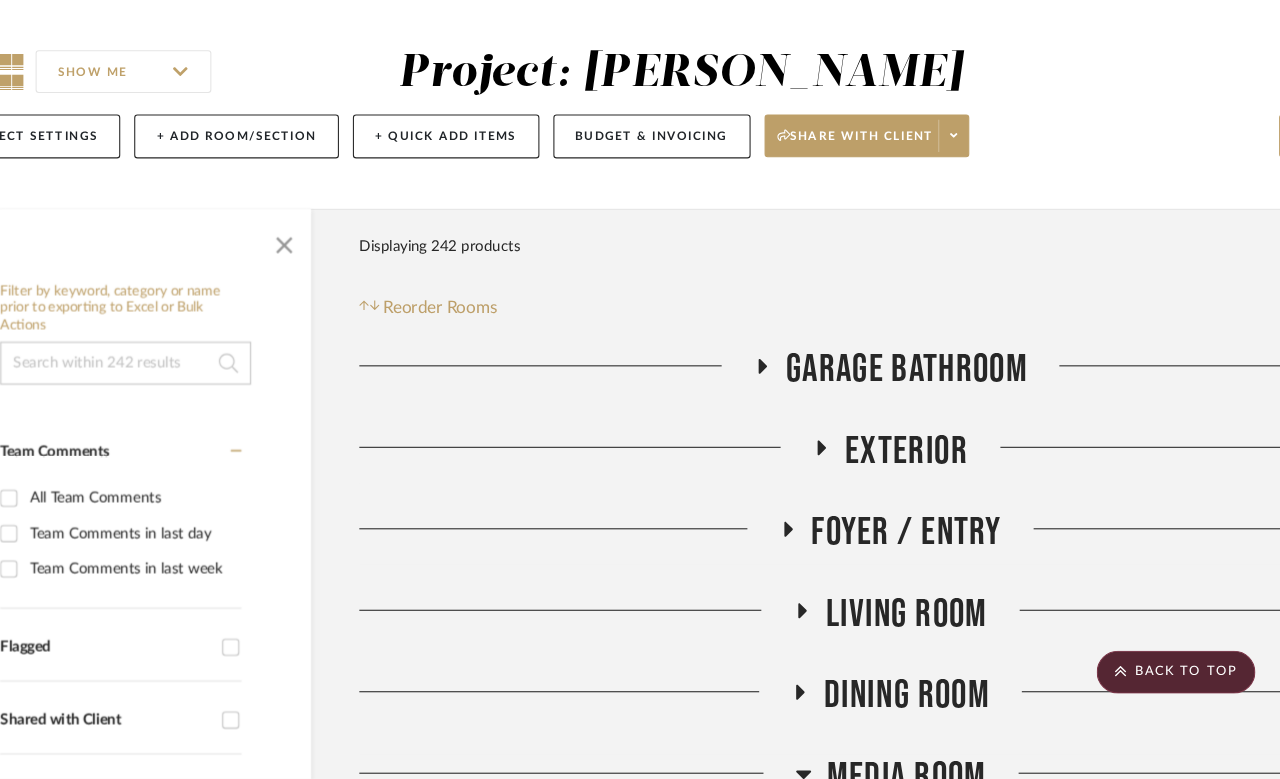 scroll, scrollTop: 2411, scrollLeft: 160, axis: both 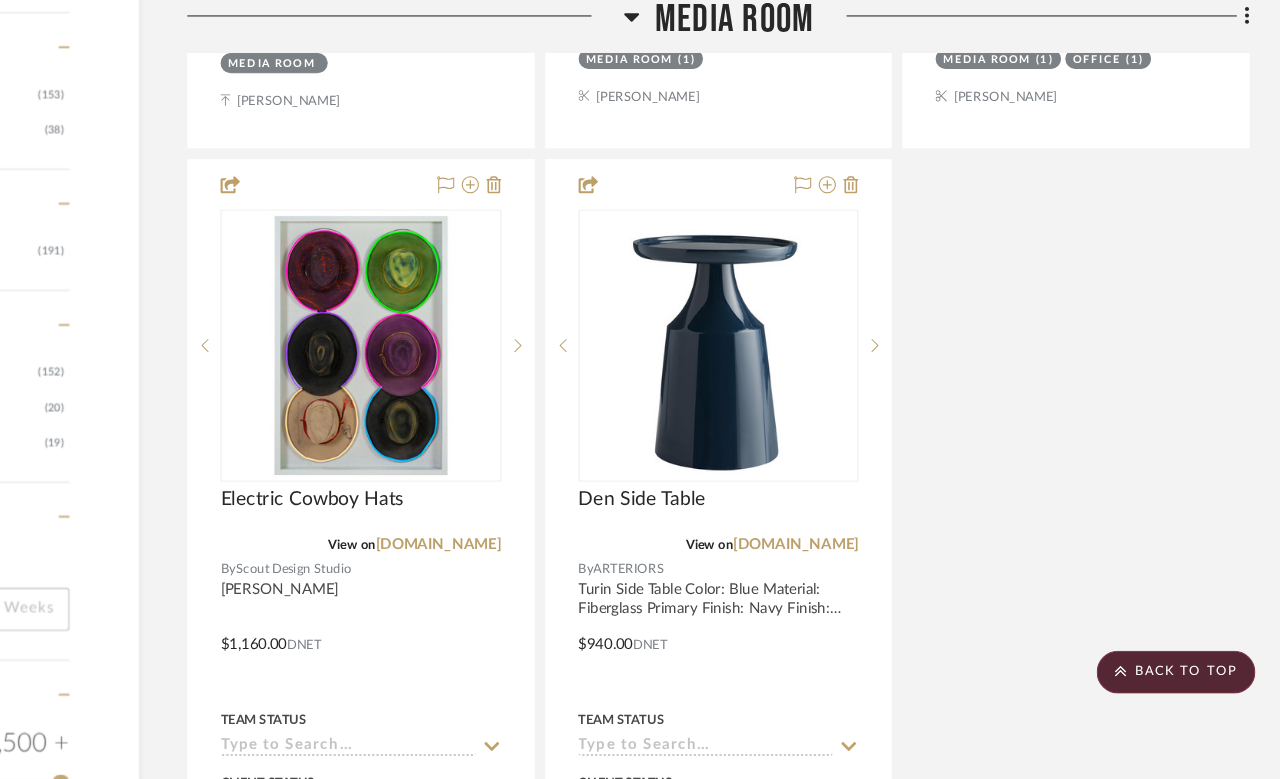 click 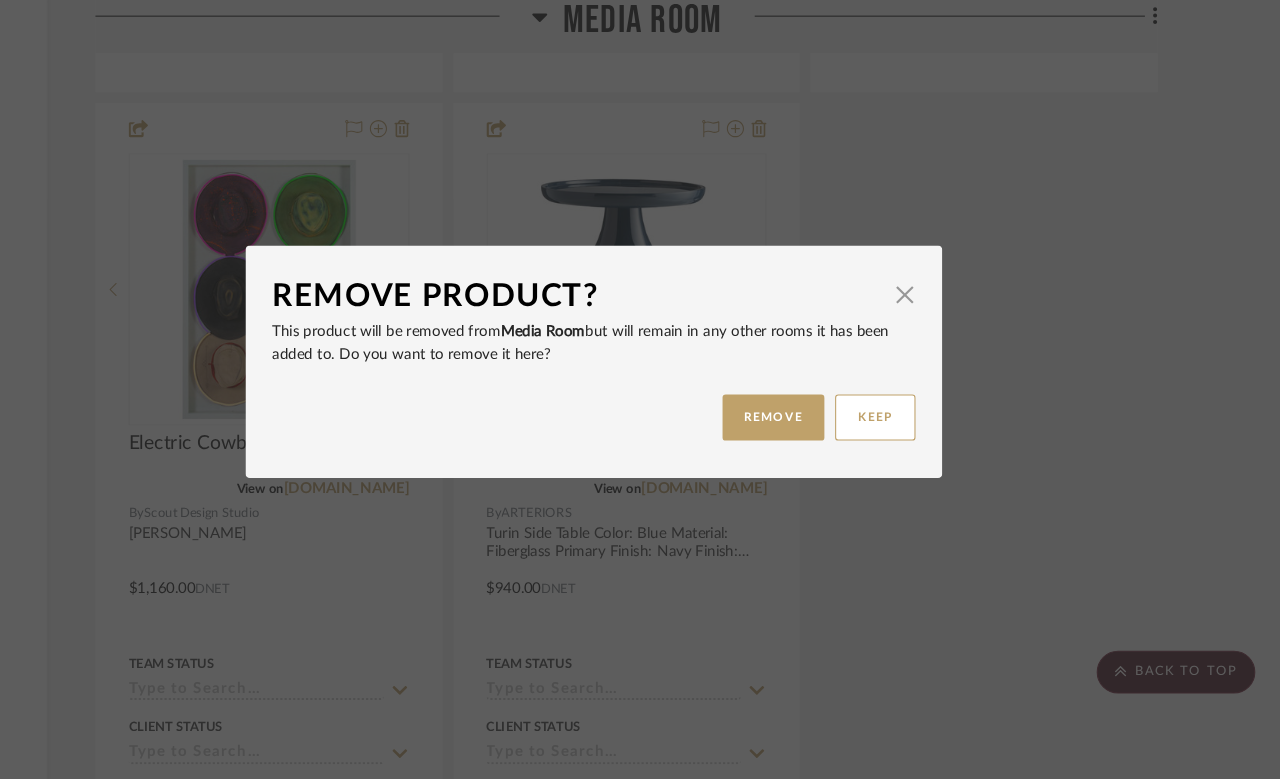 click on "REMOVE" at bounding box center (807, 441) 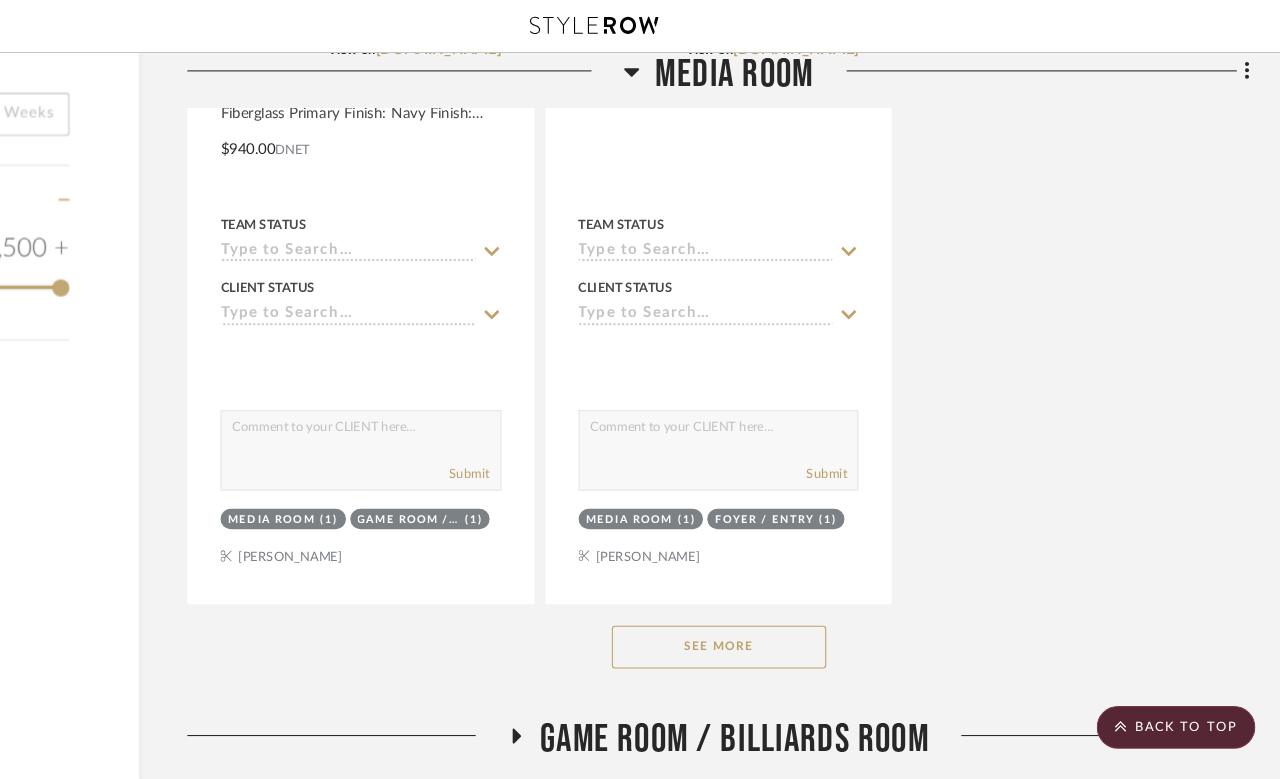scroll, scrollTop: 2925, scrollLeft: 160, axis: both 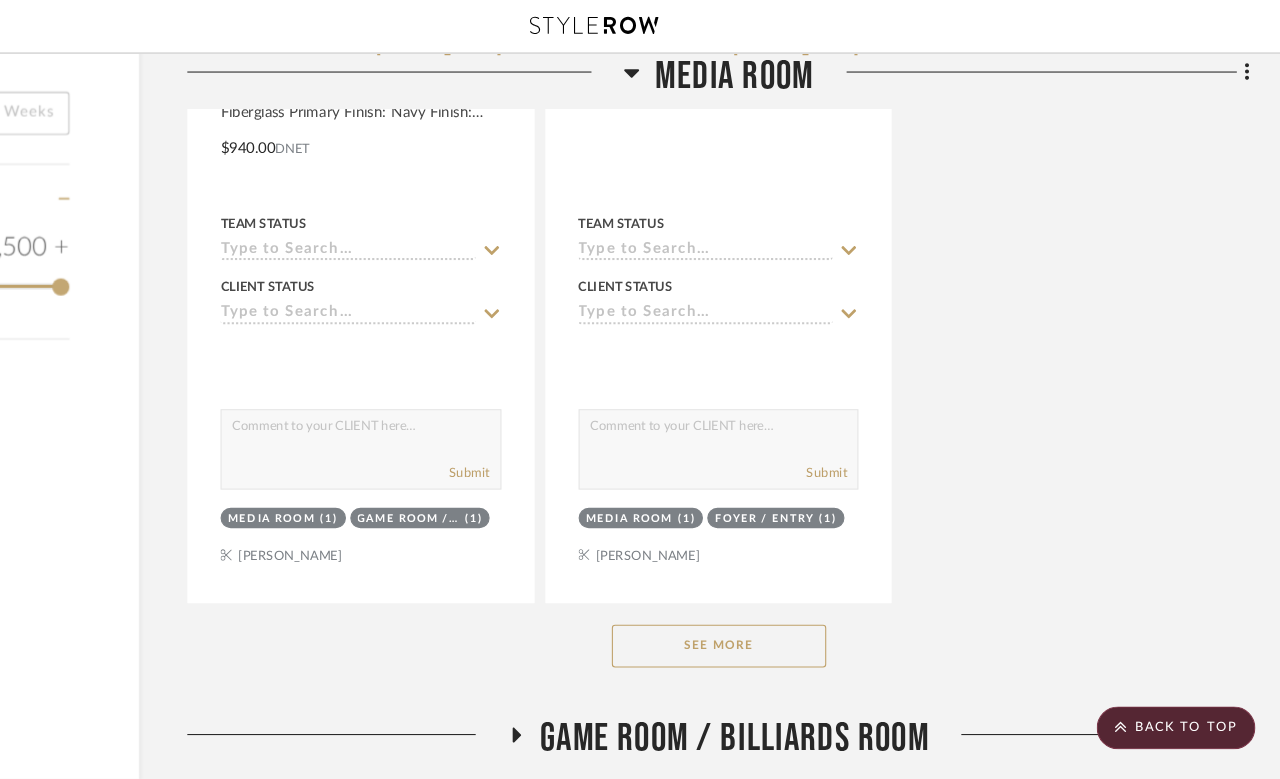 click on "See More" 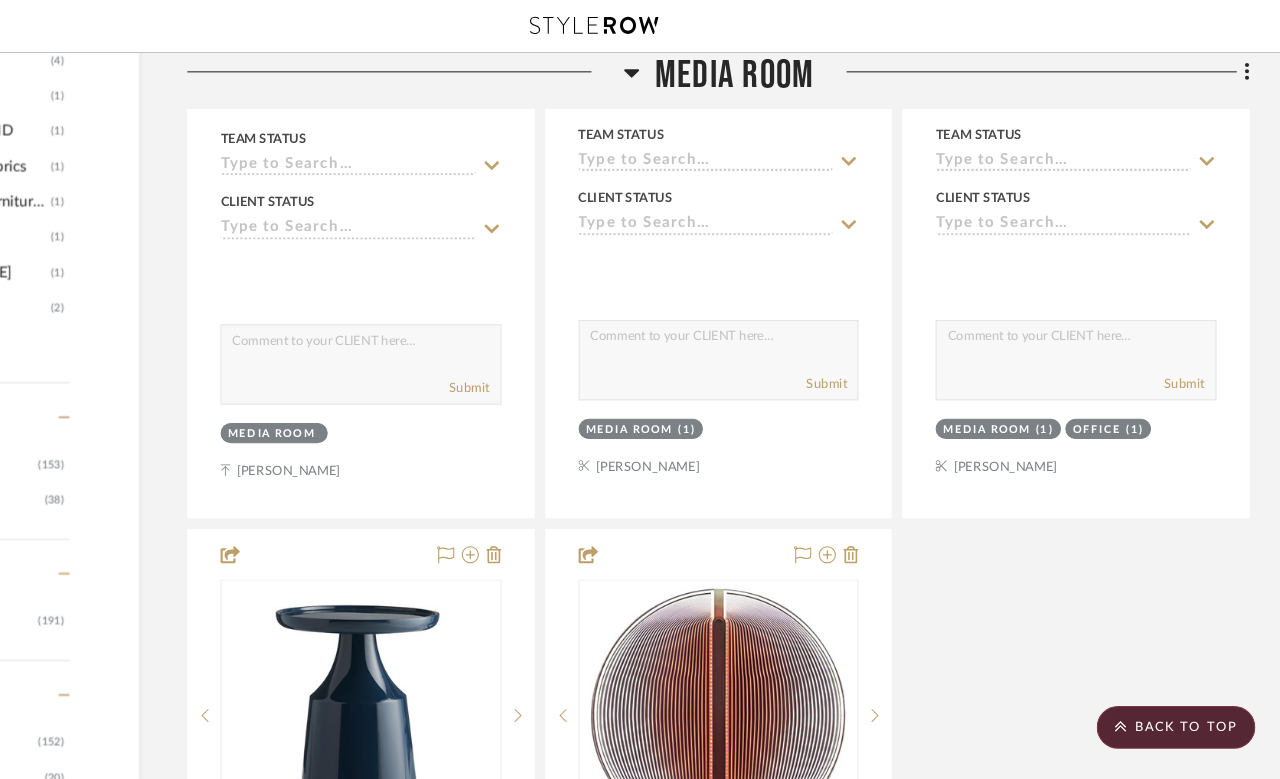 scroll, scrollTop: 2124, scrollLeft: 160, axis: both 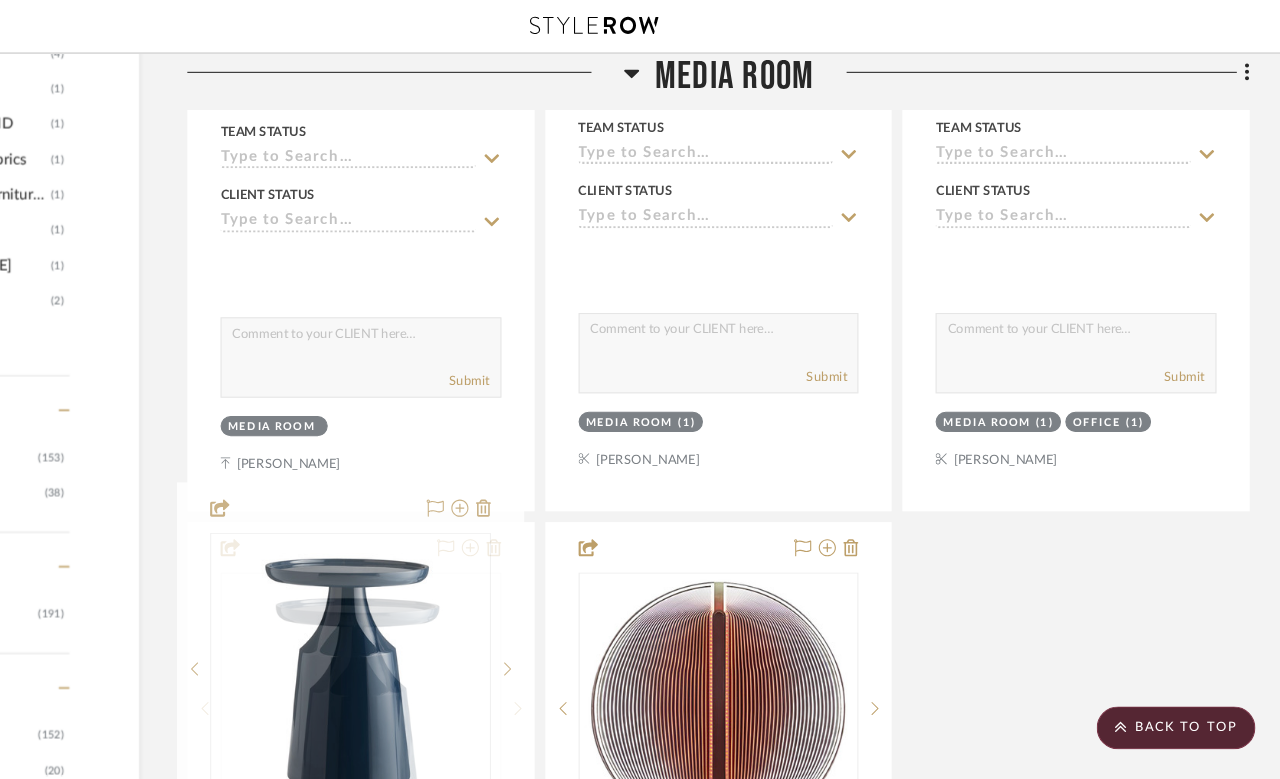 type 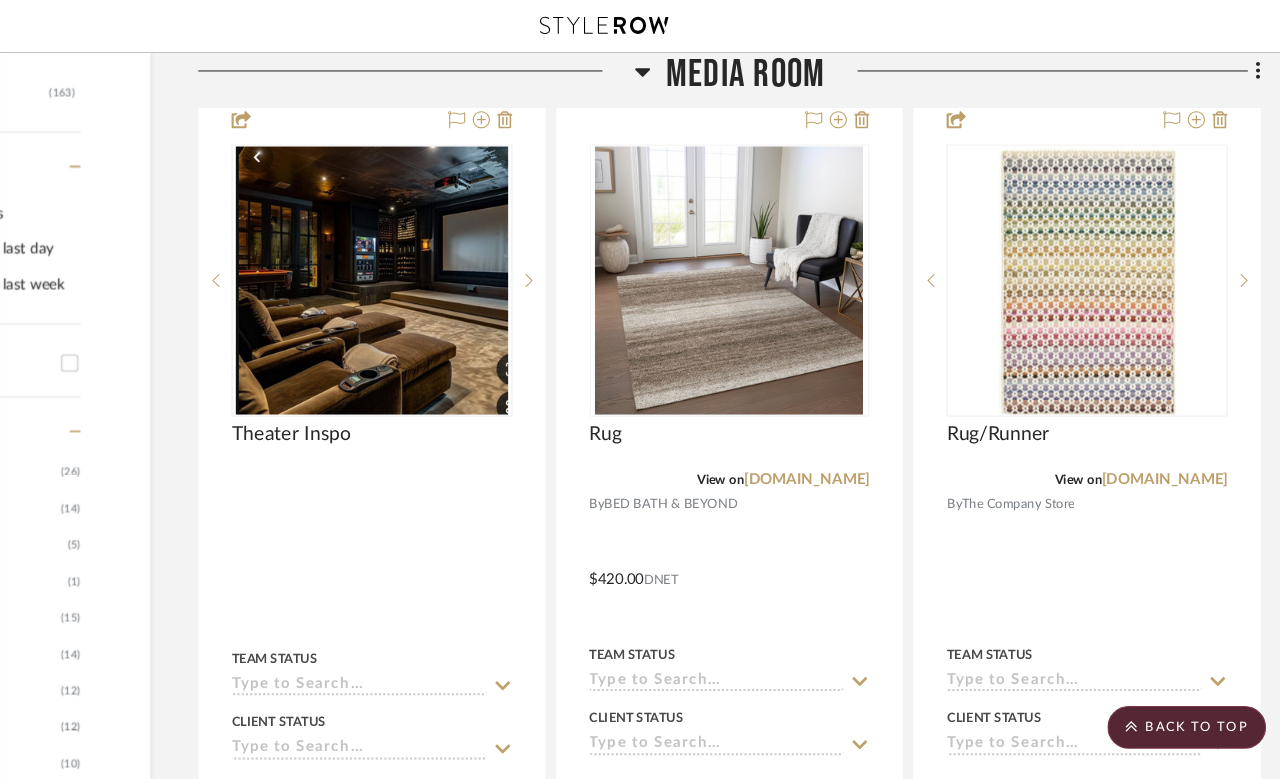 scroll, scrollTop: 739, scrollLeft: 160, axis: both 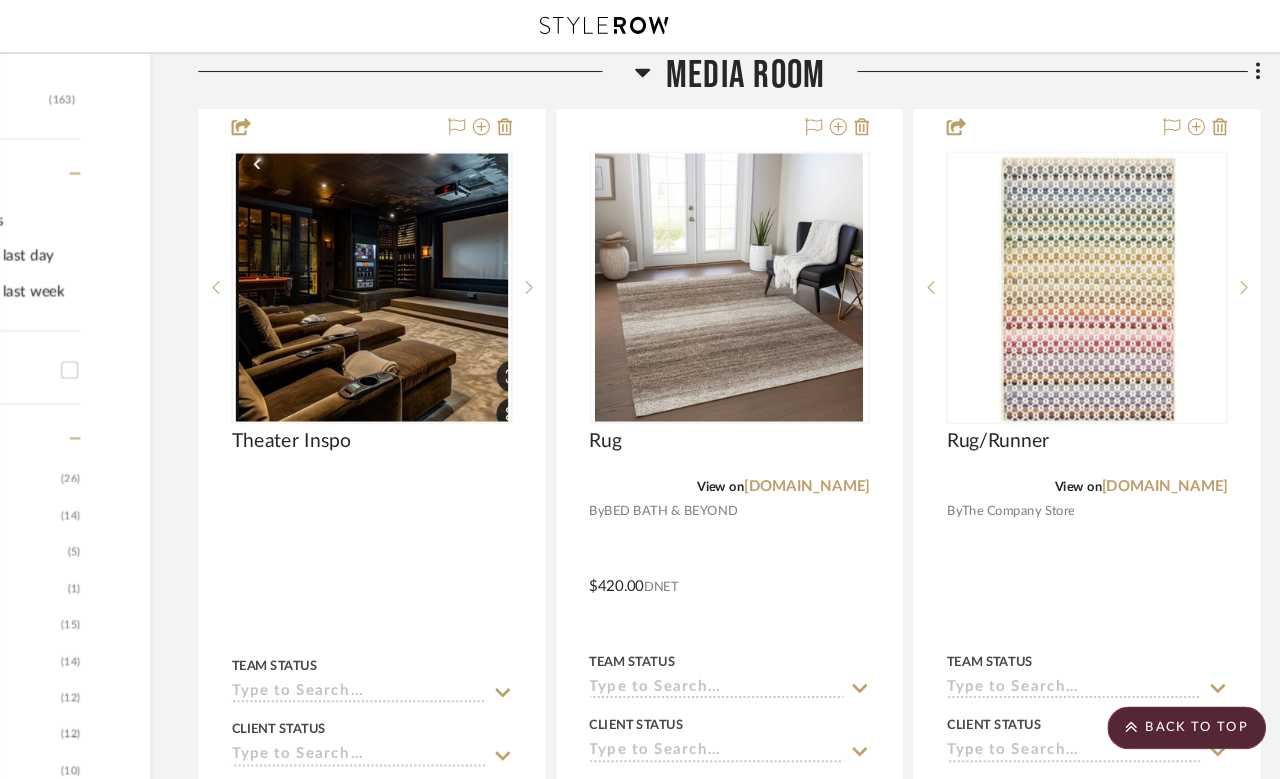 click 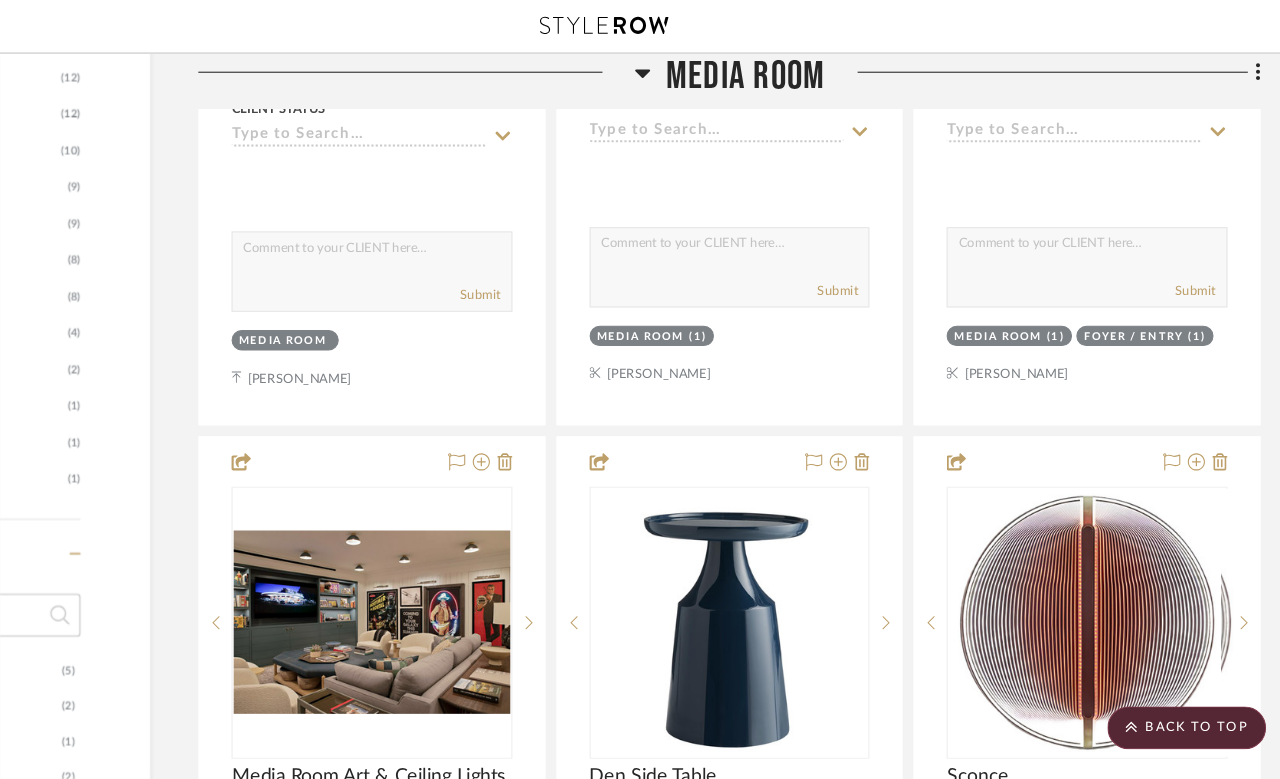 scroll, scrollTop: 1293, scrollLeft: 160, axis: both 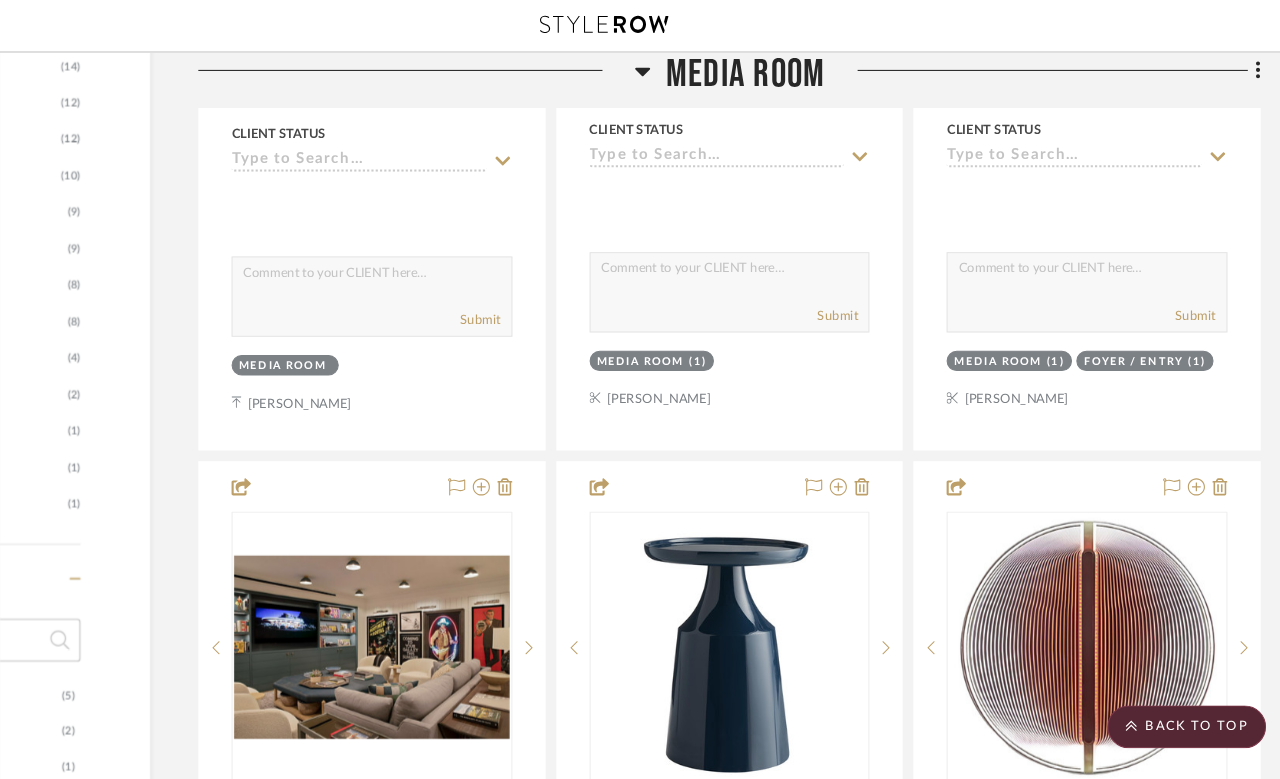 click at bounding box center [0, 0] 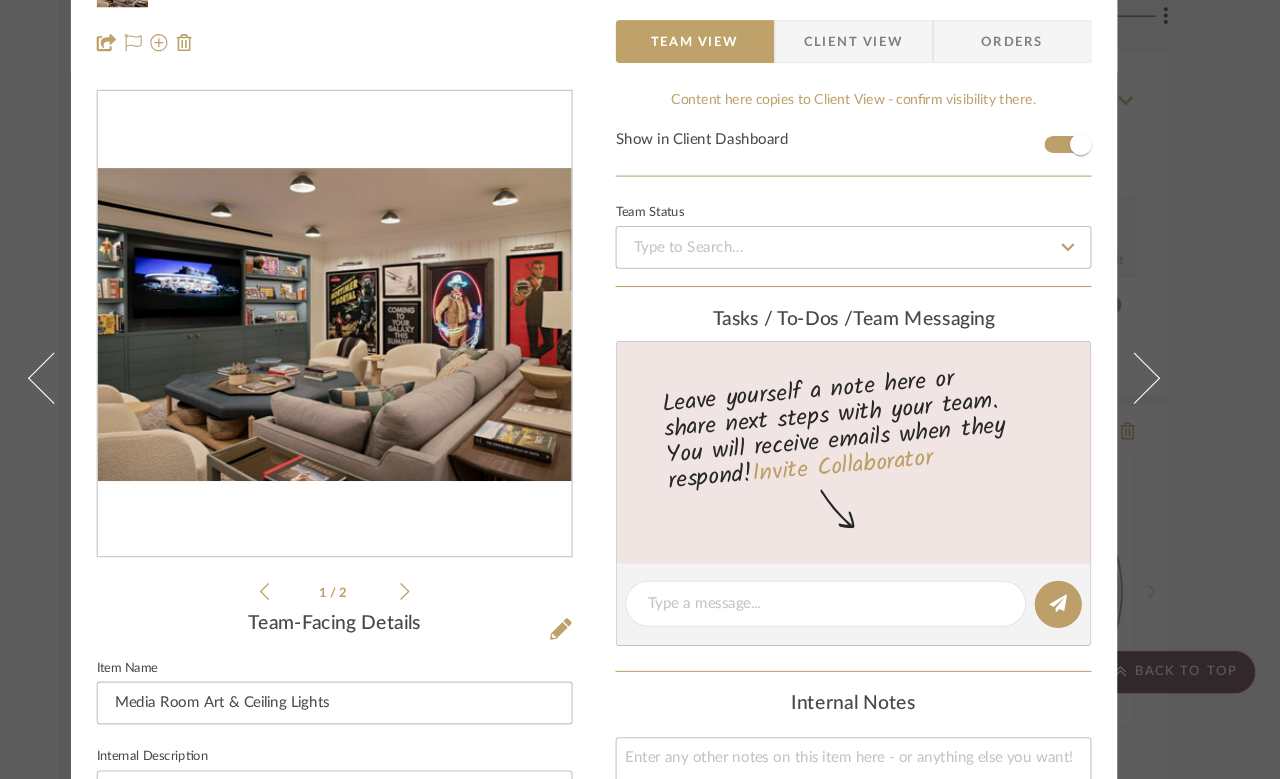 click at bounding box center [398, 355] 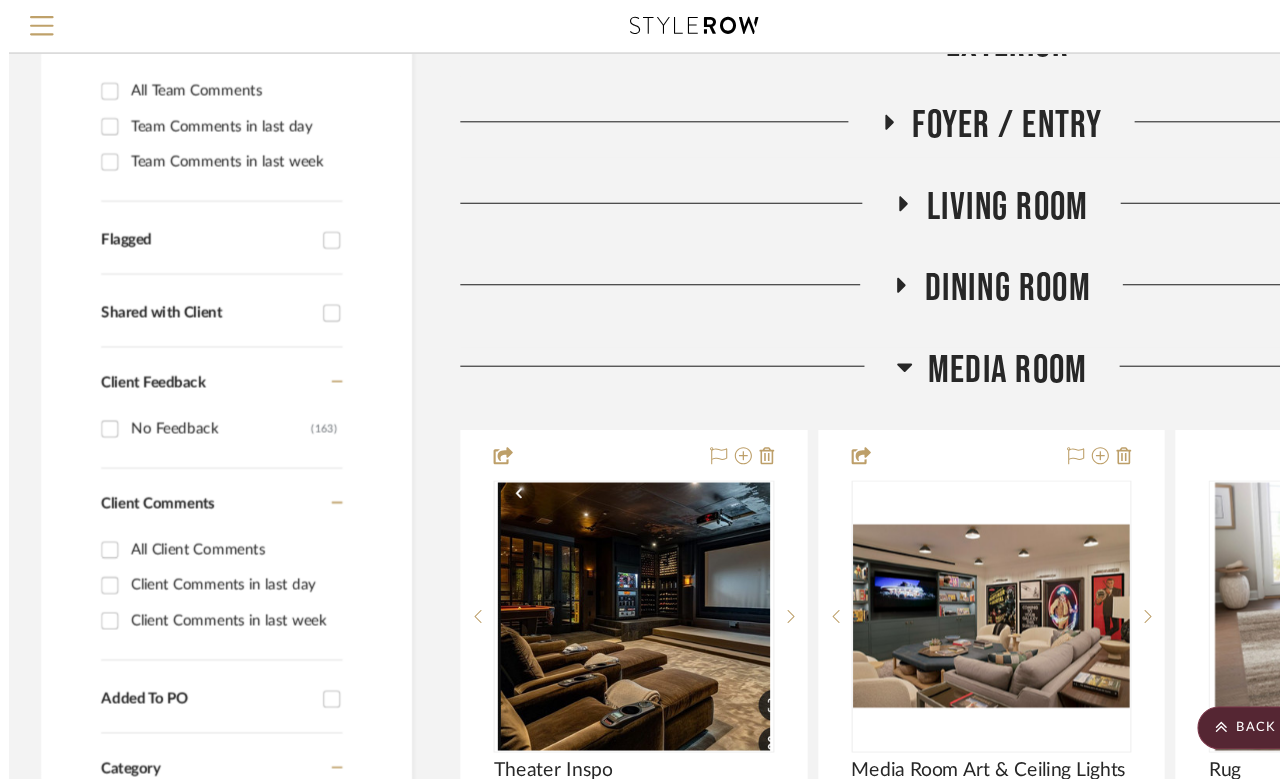 scroll, scrollTop: 430, scrollLeft: 0, axis: vertical 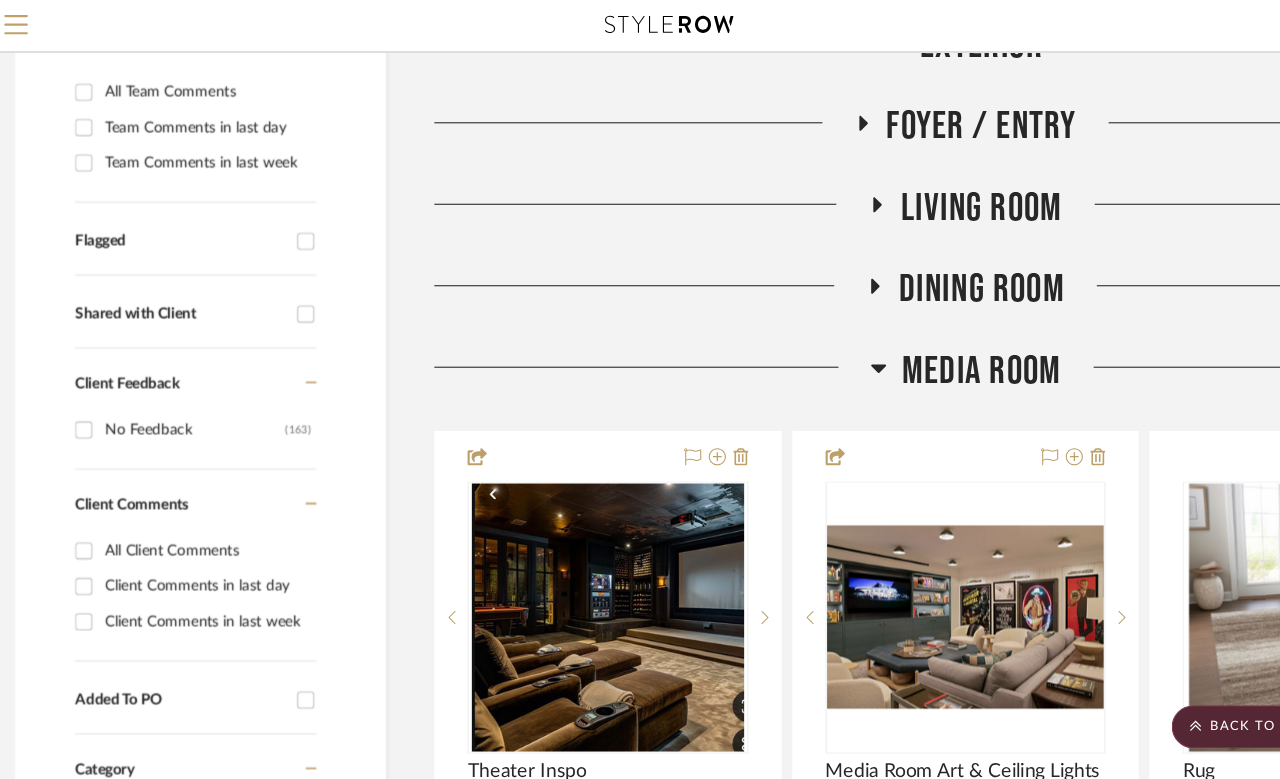 click on "Media Room" 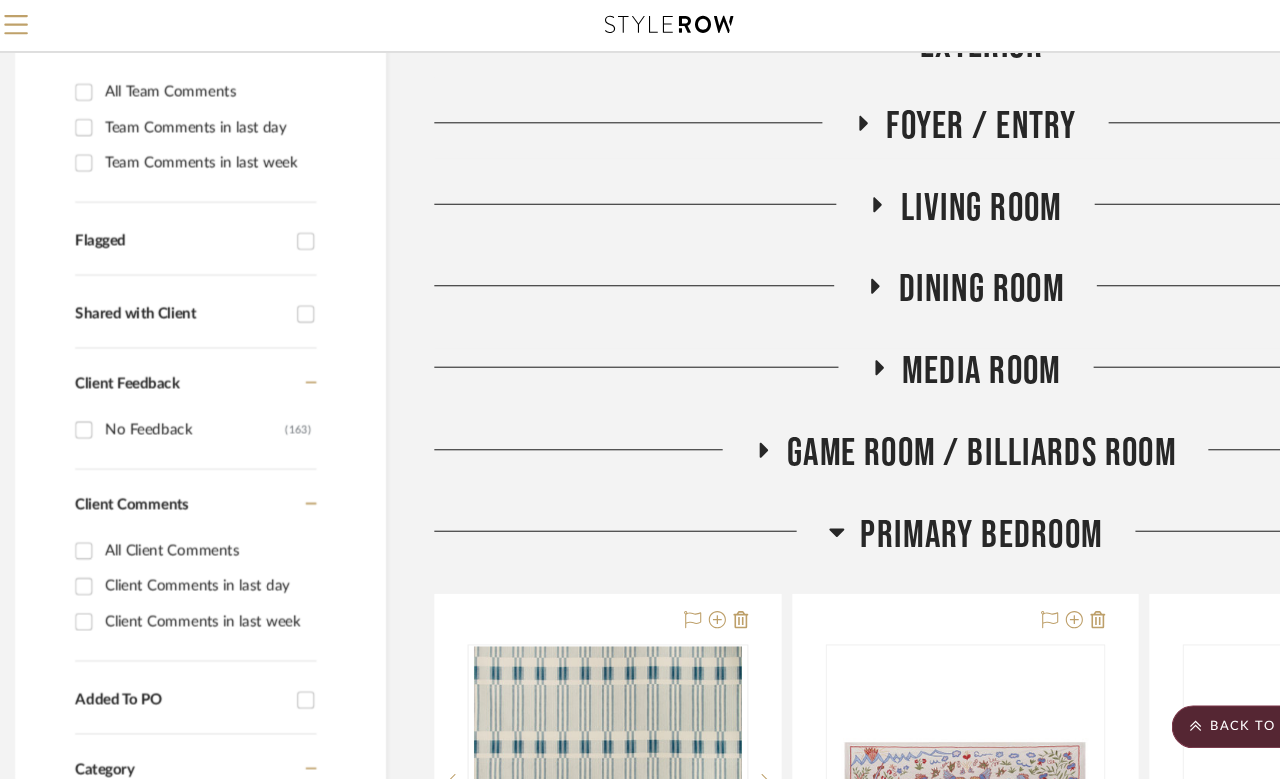 click on "Dining Room" 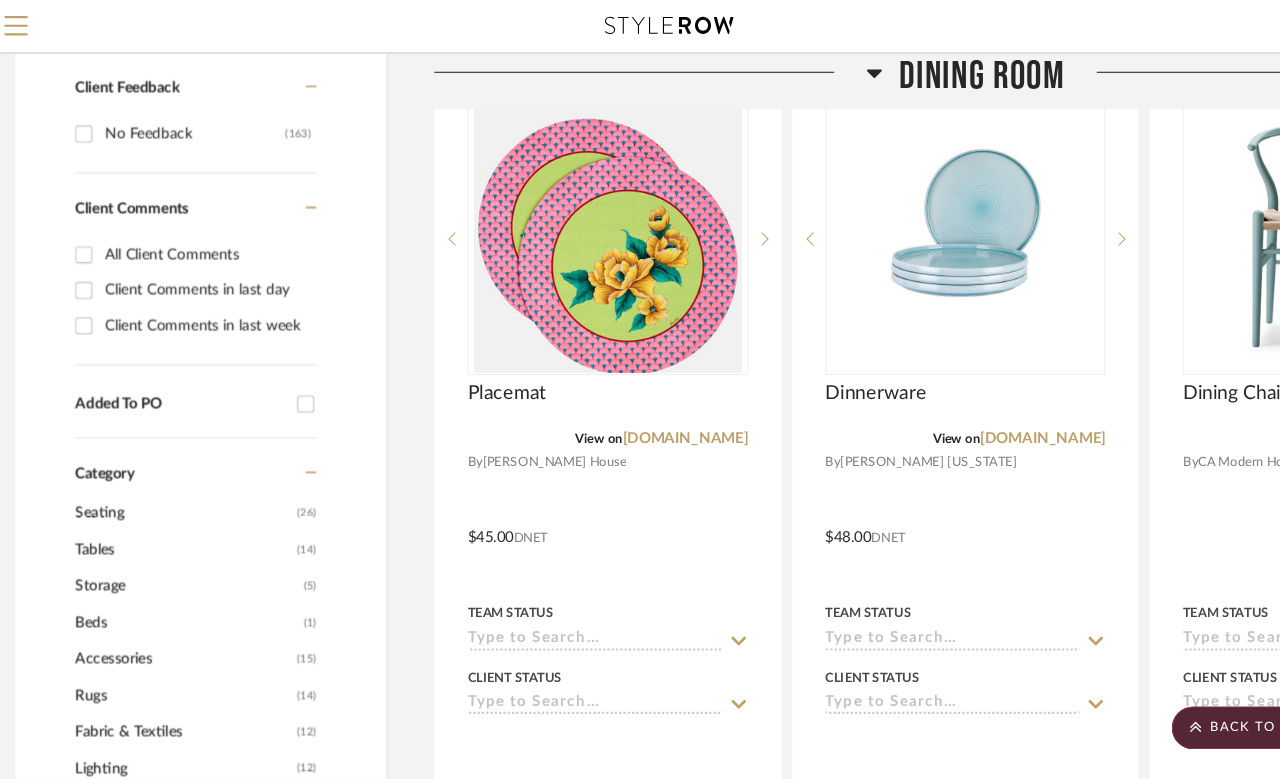 scroll, scrollTop: 706, scrollLeft: 0, axis: vertical 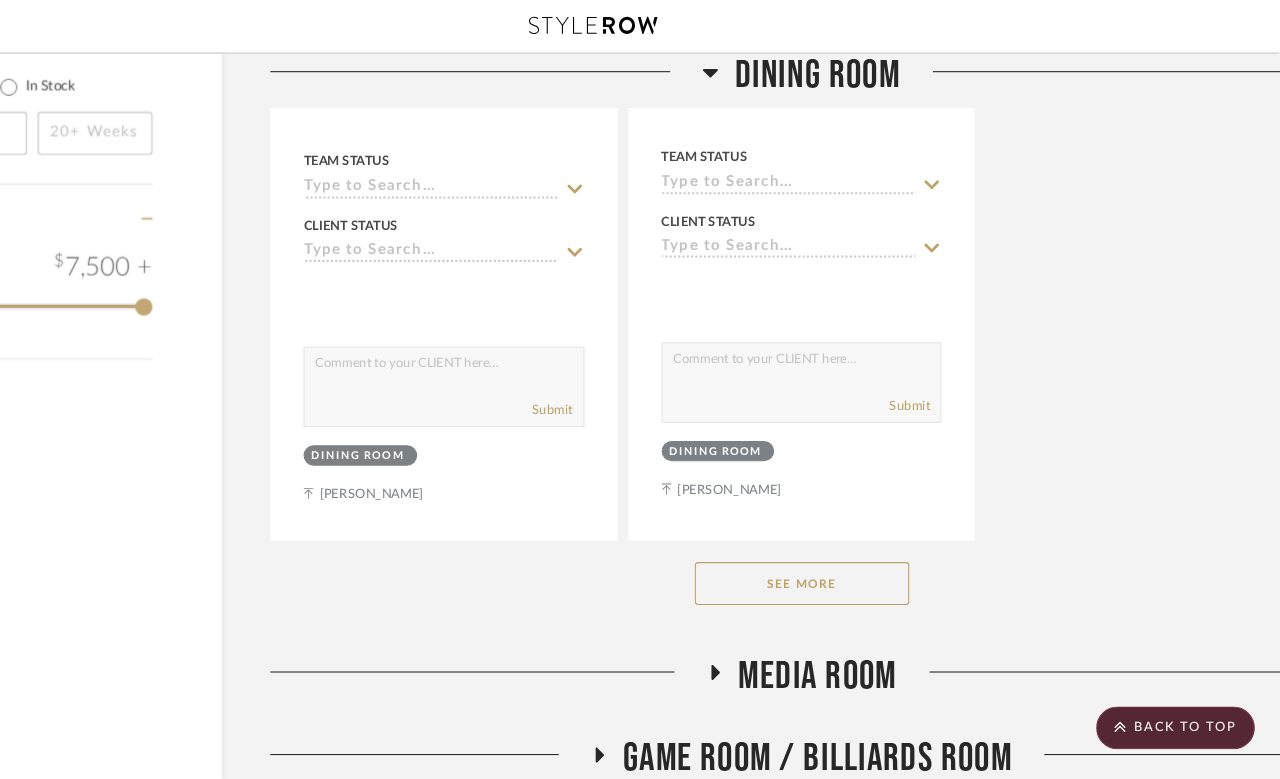 click on "See More" 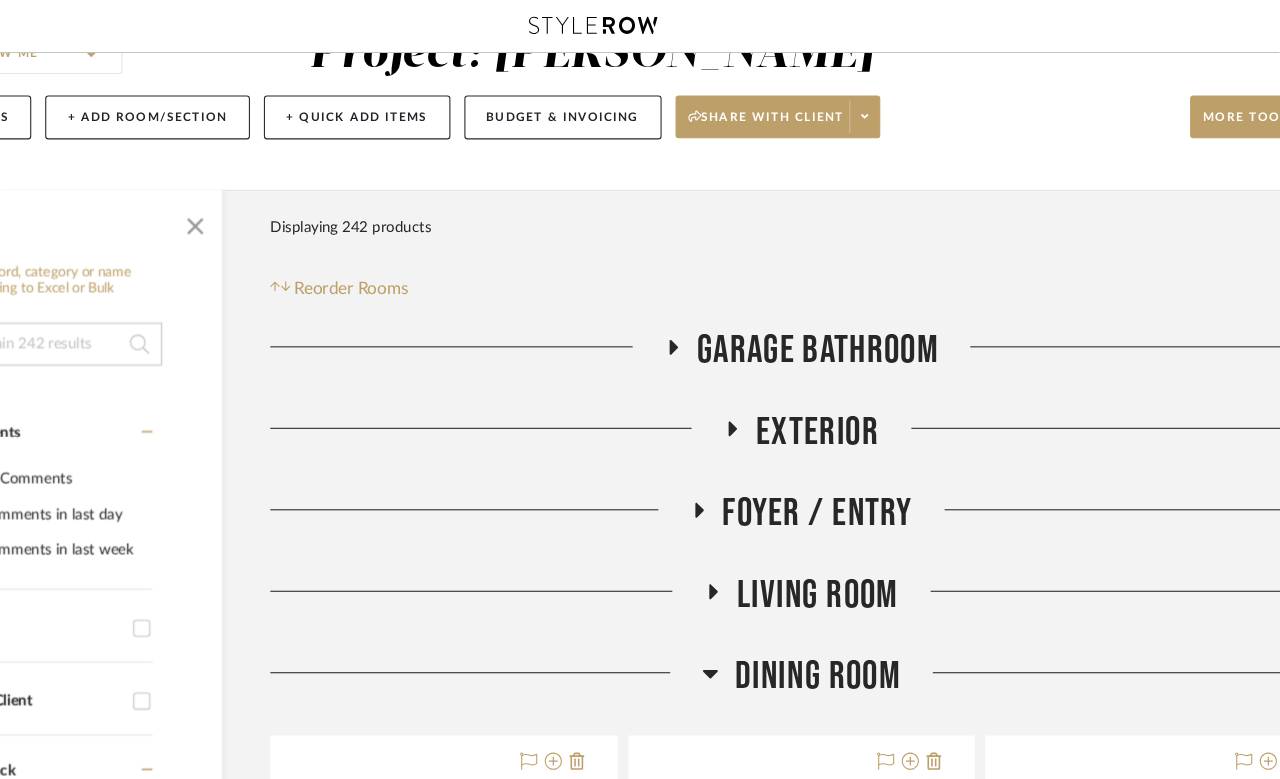 scroll, scrollTop: 70, scrollLeft: 83, axis: both 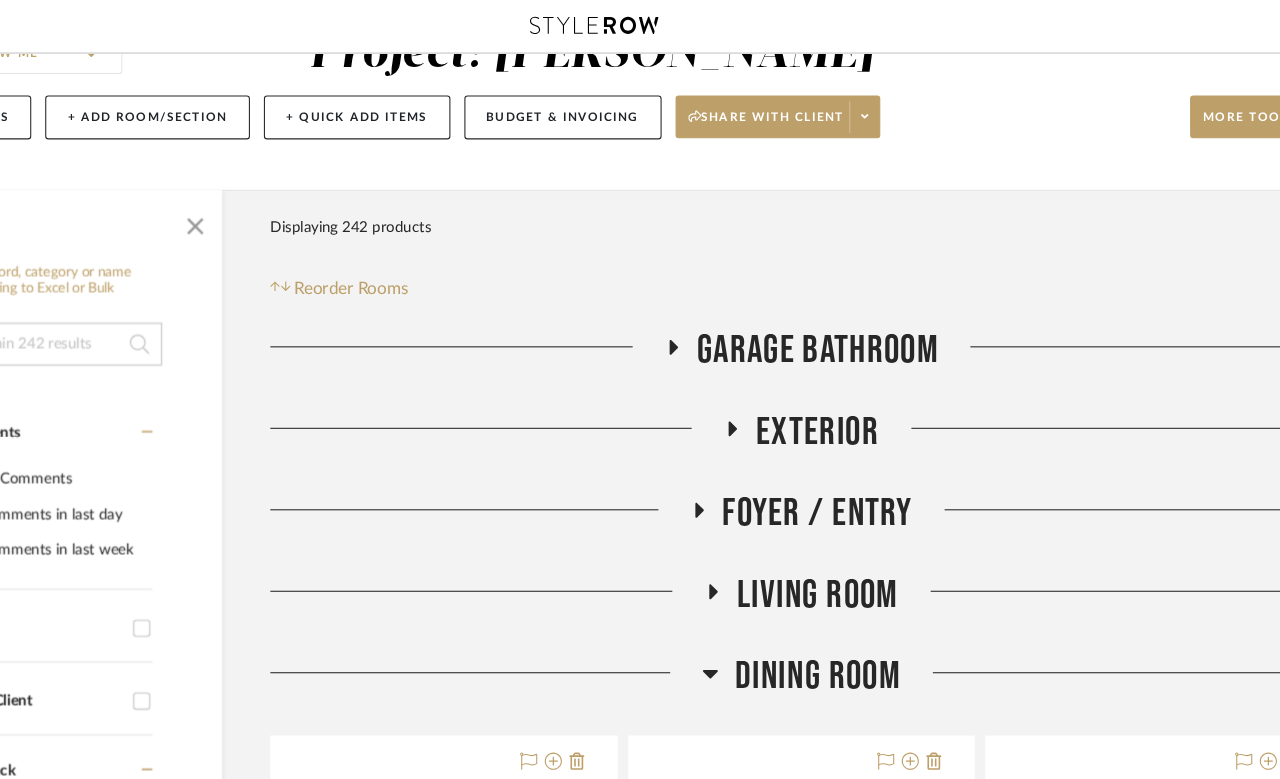 click on "Living Room" 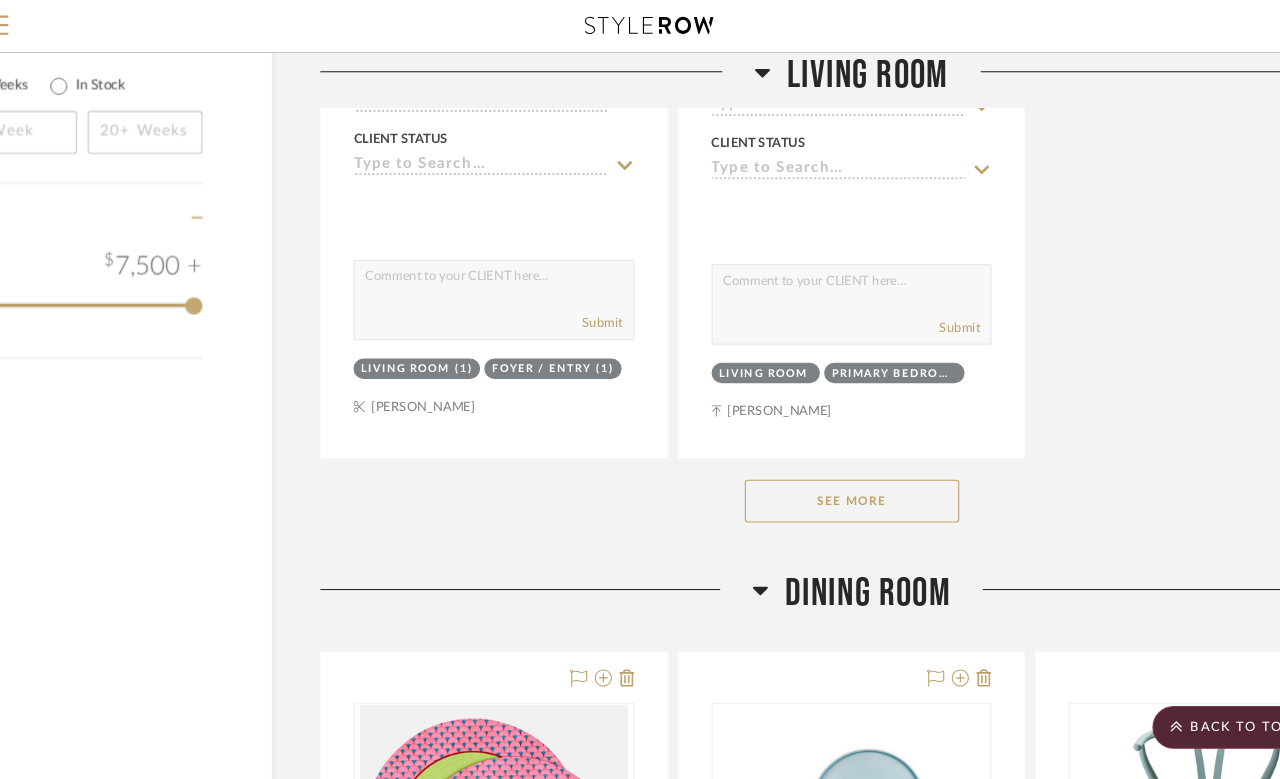 click on "See More" 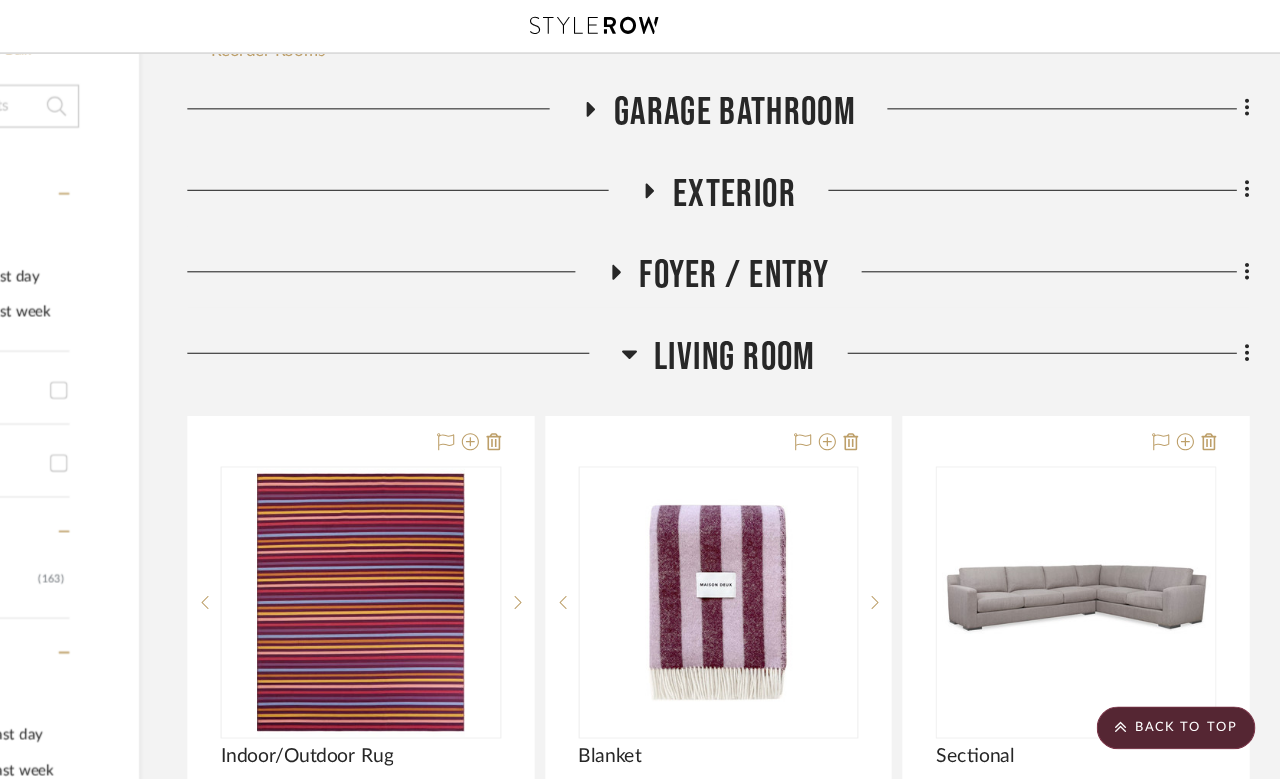 scroll, scrollTop: 0, scrollLeft: 160, axis: horizontal 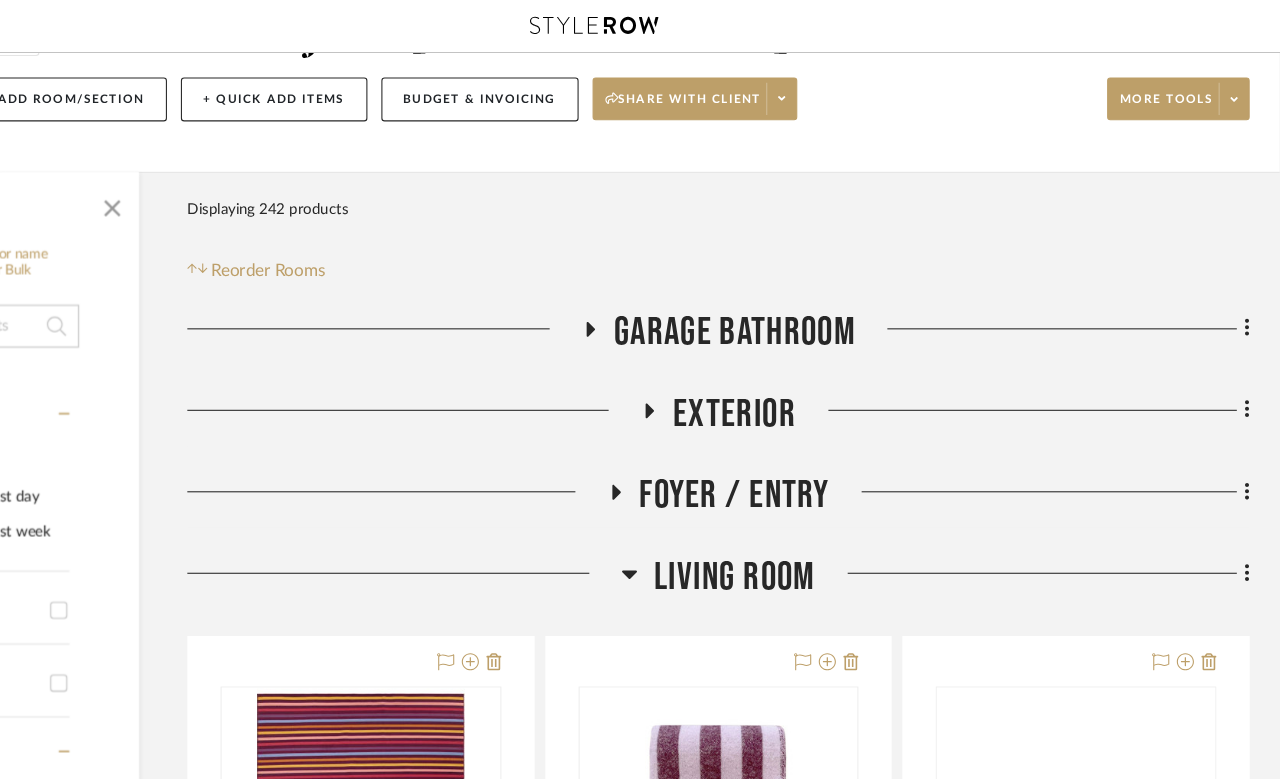 click 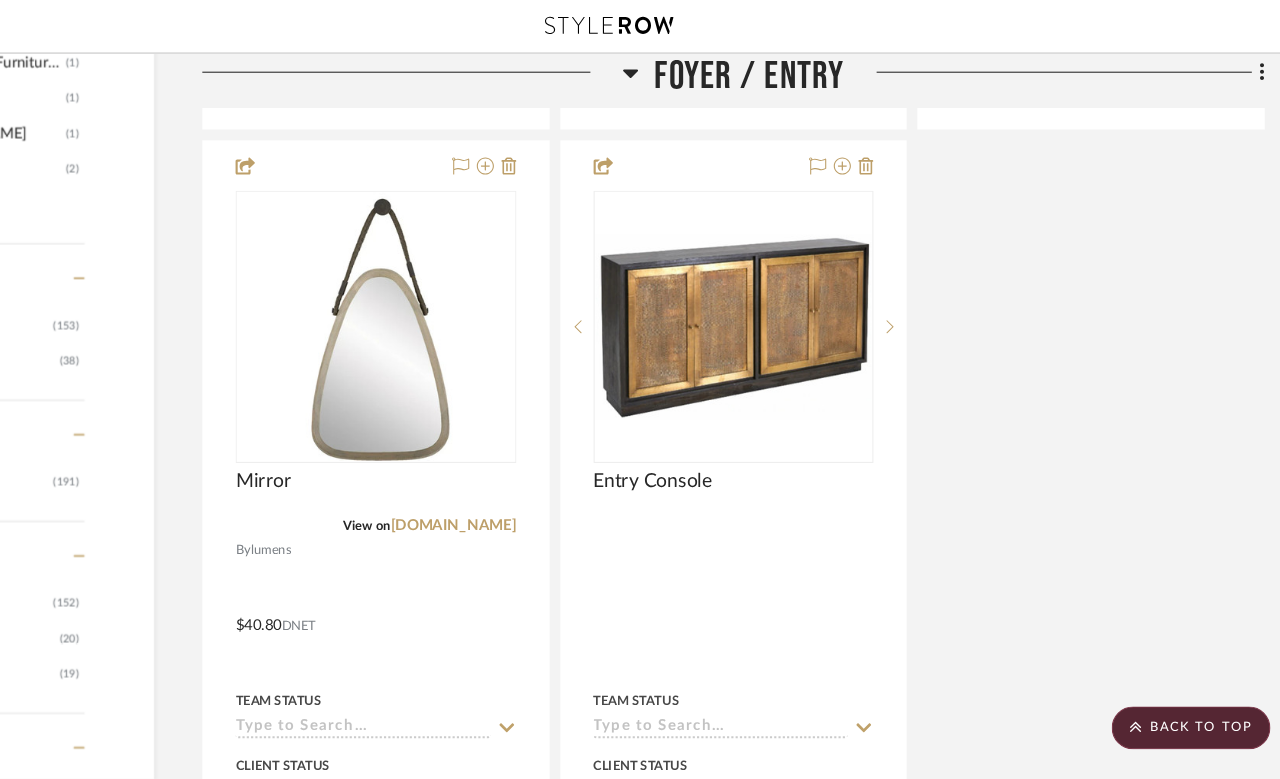 scroll, scrollTop: 2246, scrollLeft: 160, axis: both 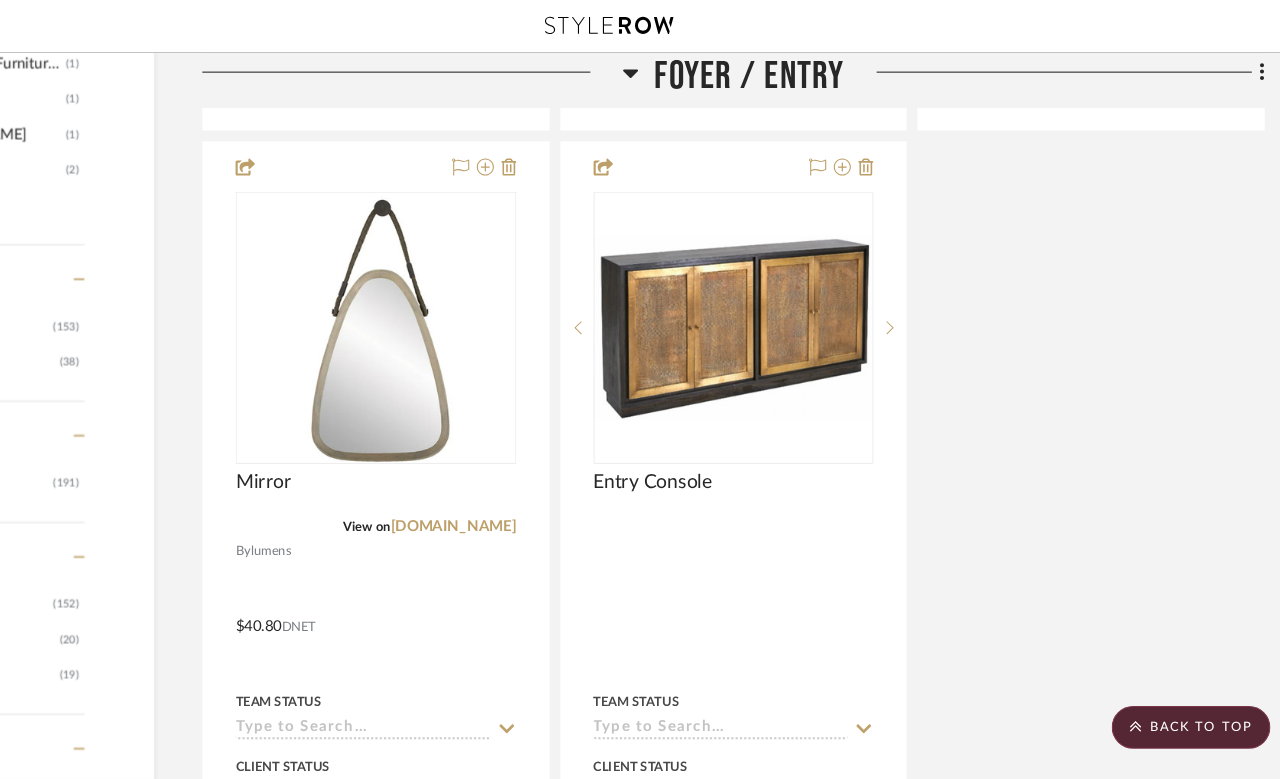 click at bounding box center (757, 570) 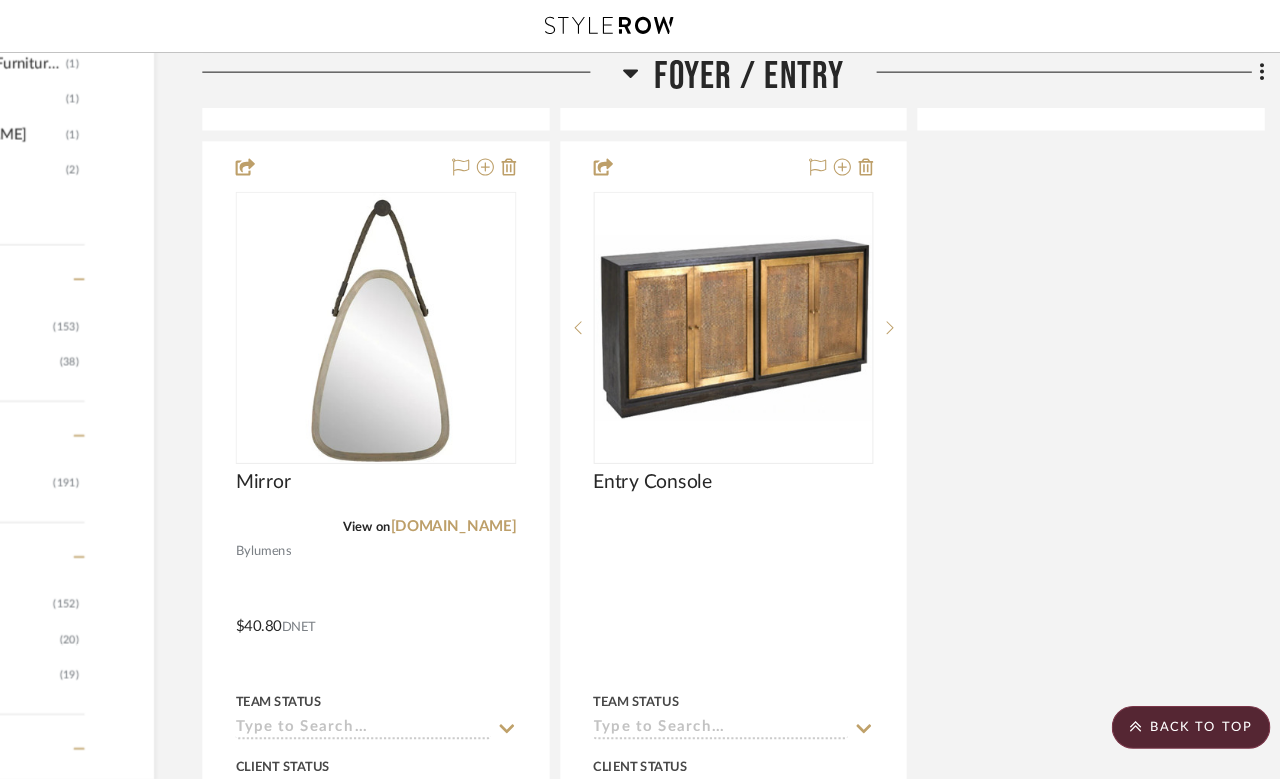 scroll, scrollTop: 52, scrollLeft: 86, axis: both 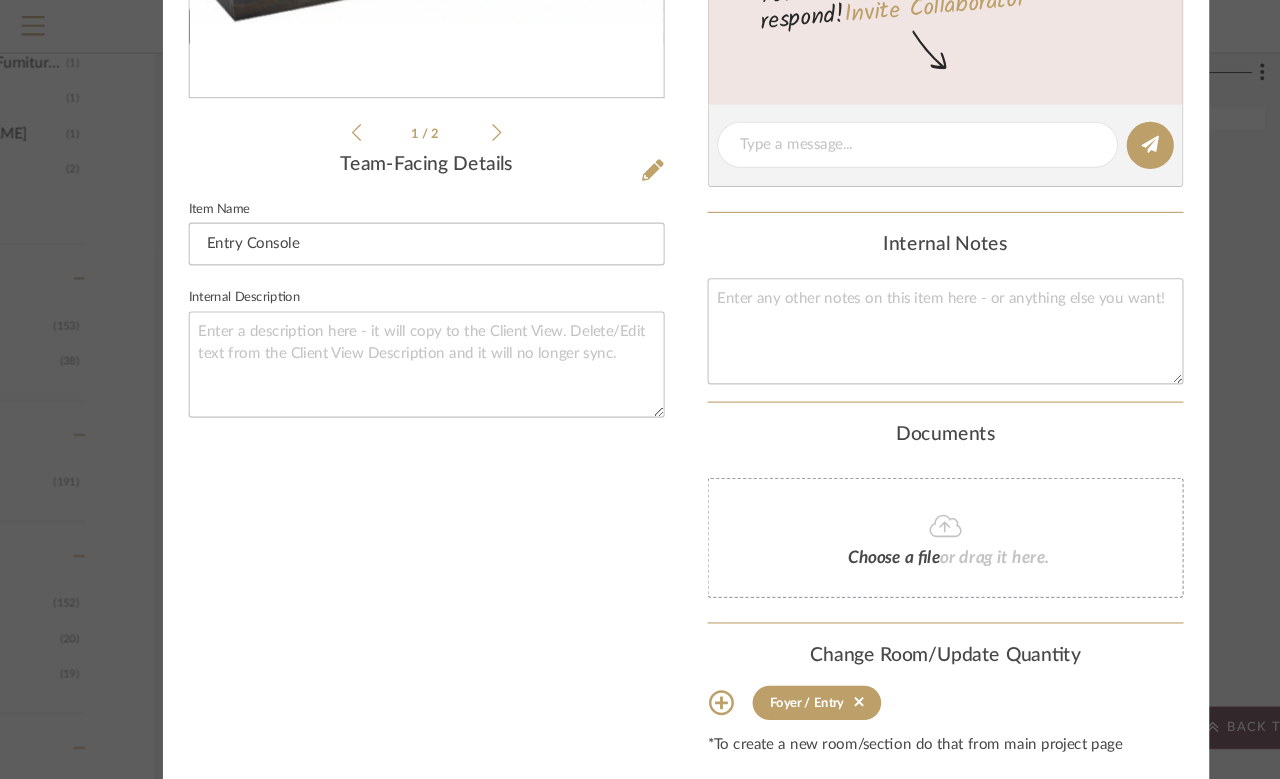 click on "Change Room/Update Quantity" 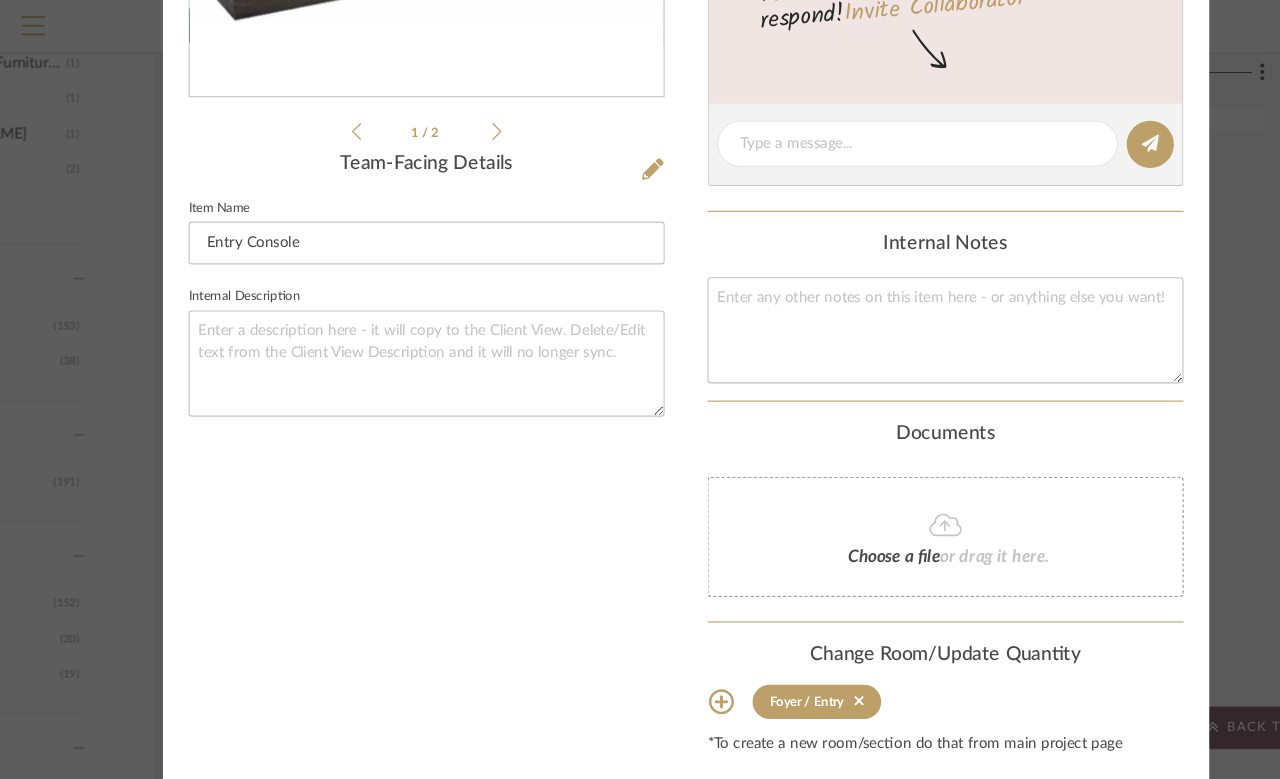 scroll, scrollTop: 480, scrollLeft: 0, axis: vertical 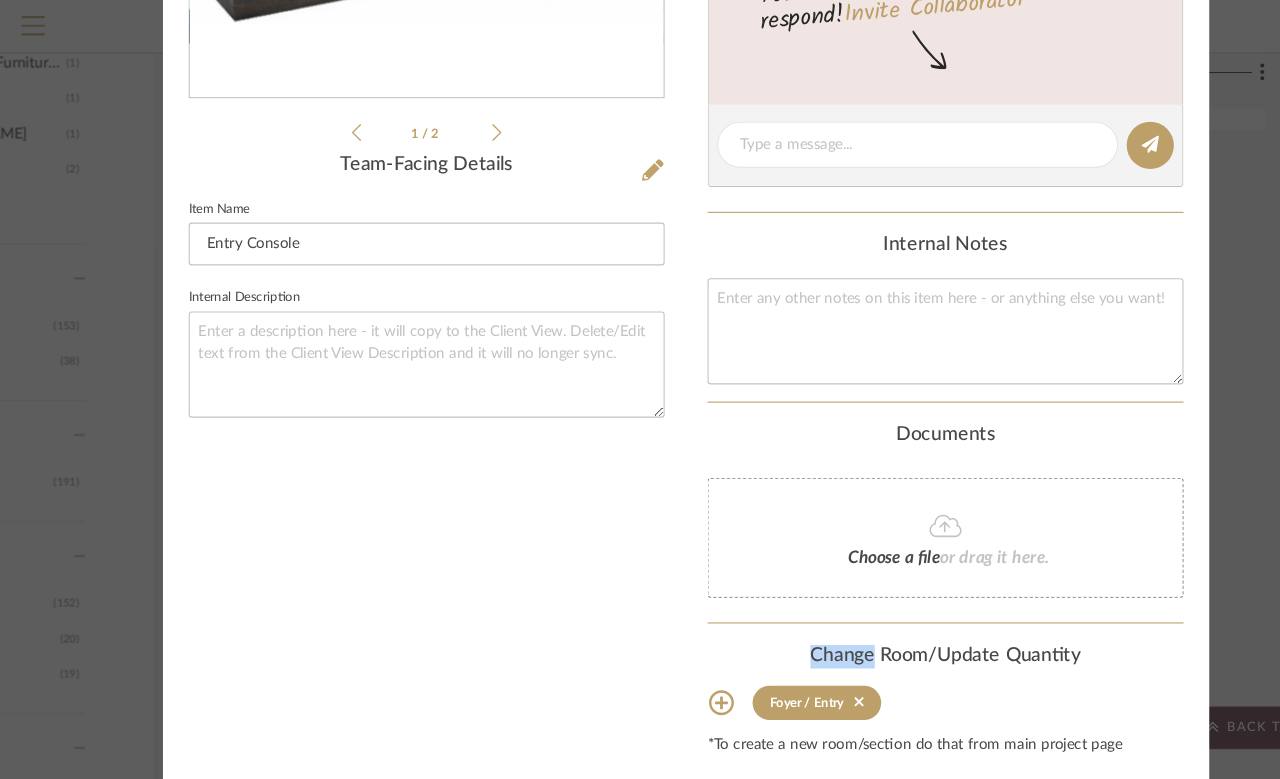 click 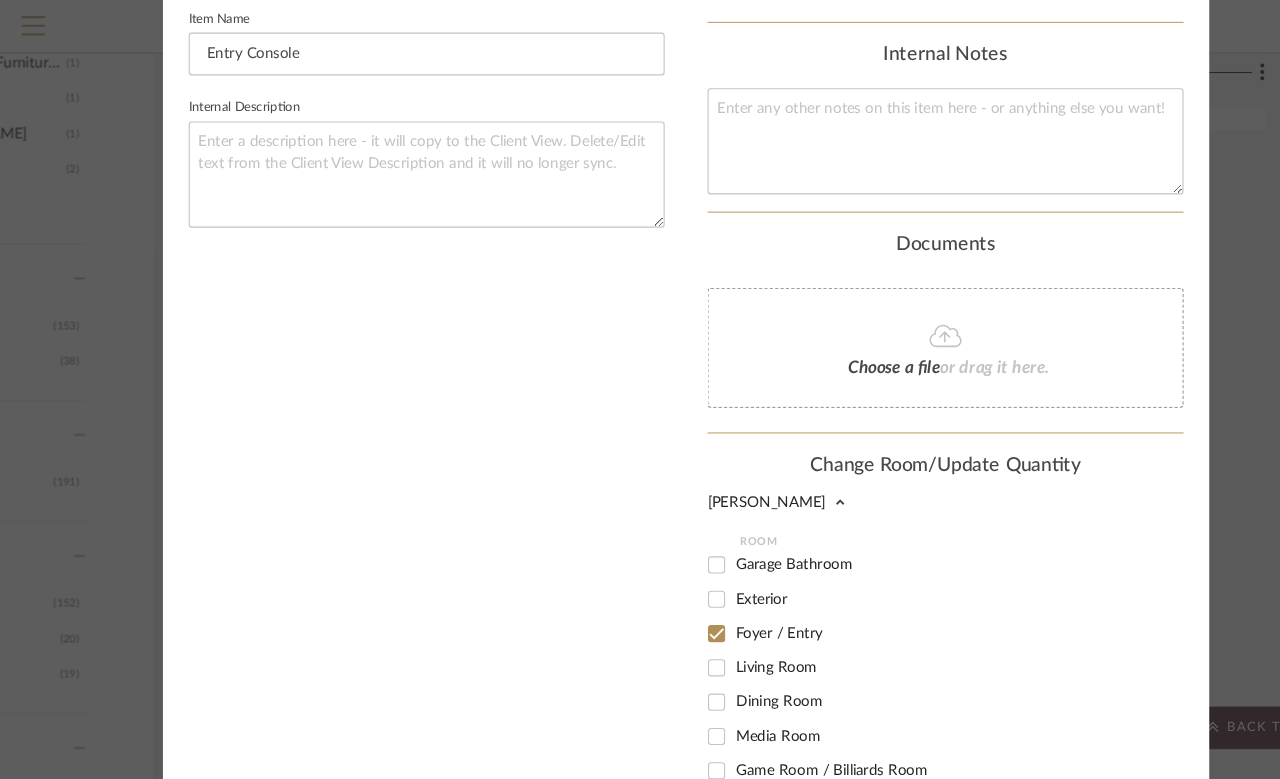 scroll, scrollTop: 699, scrollLeft: 0, axis: vertical 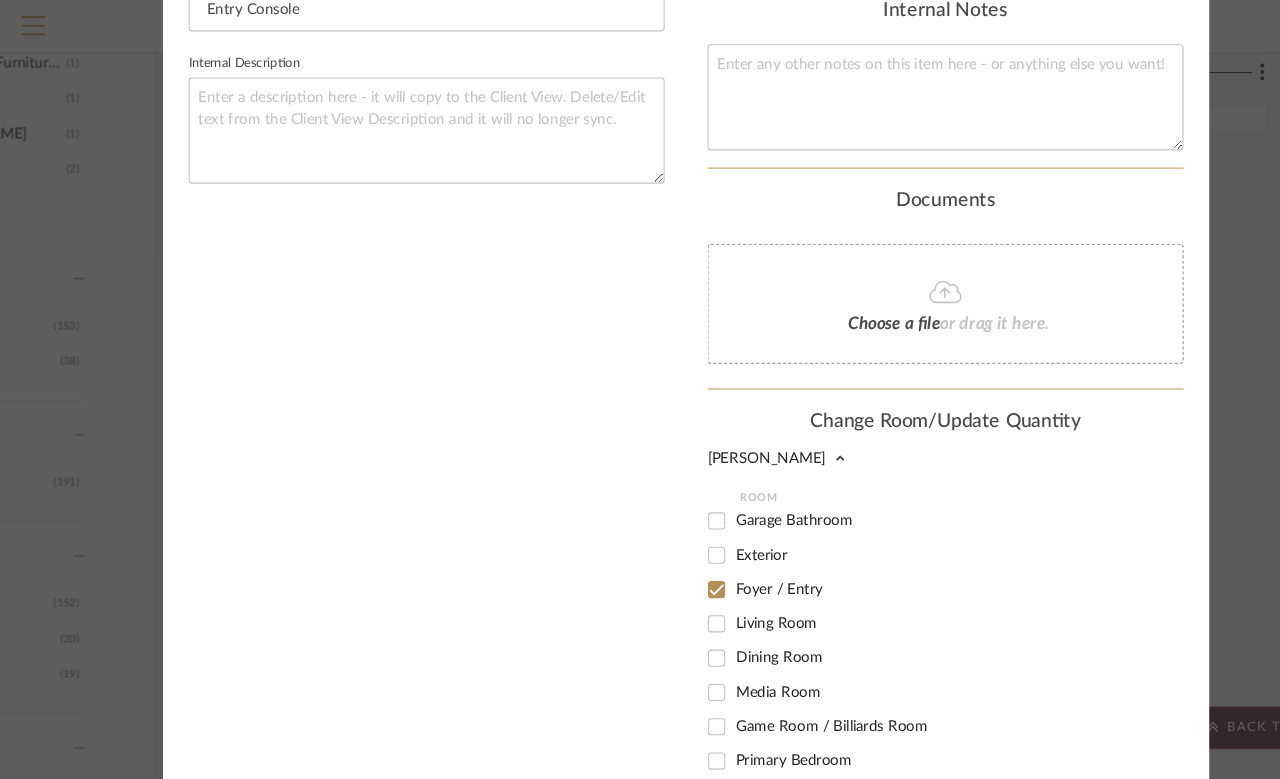 click on "1 / 2  Team-Facing Details   Item Name  Entry Console  Internal Description" at bounding box center [398, 203] 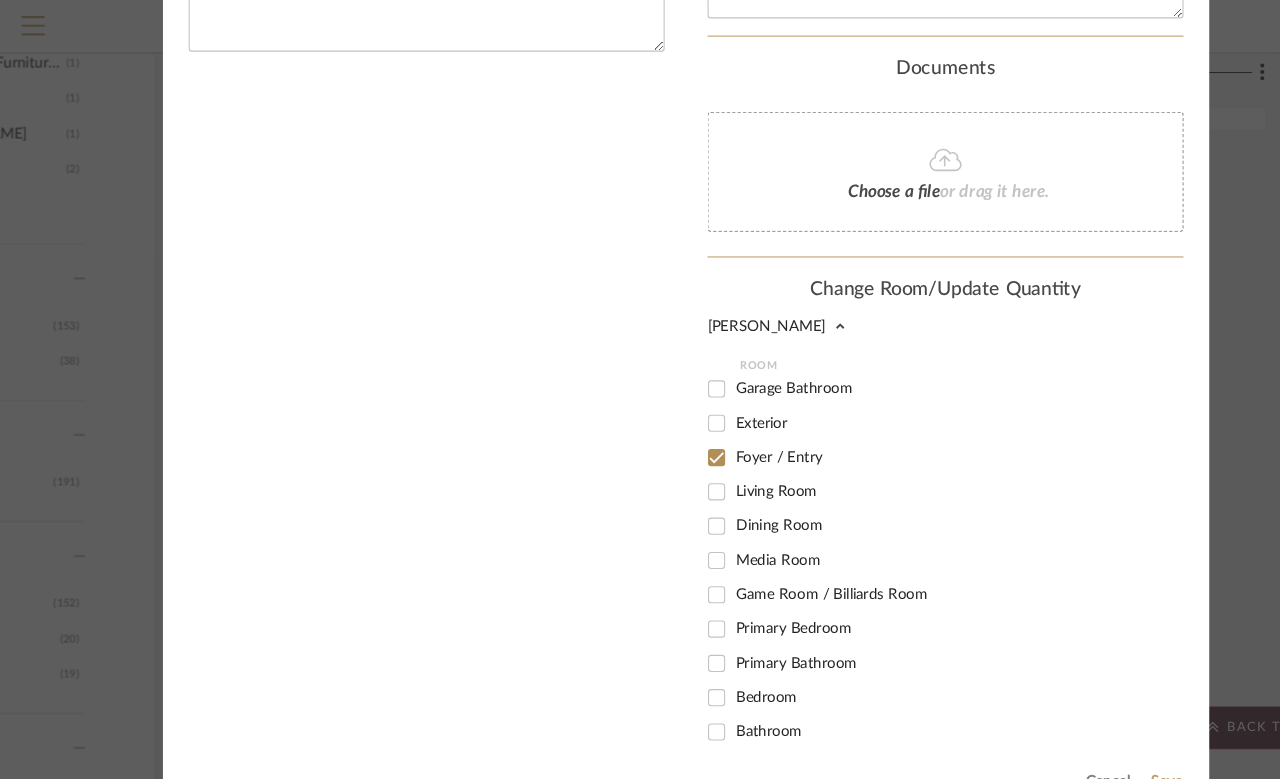 scroll, scrollTop: 859, scrollLeft: 0, axis: vertical 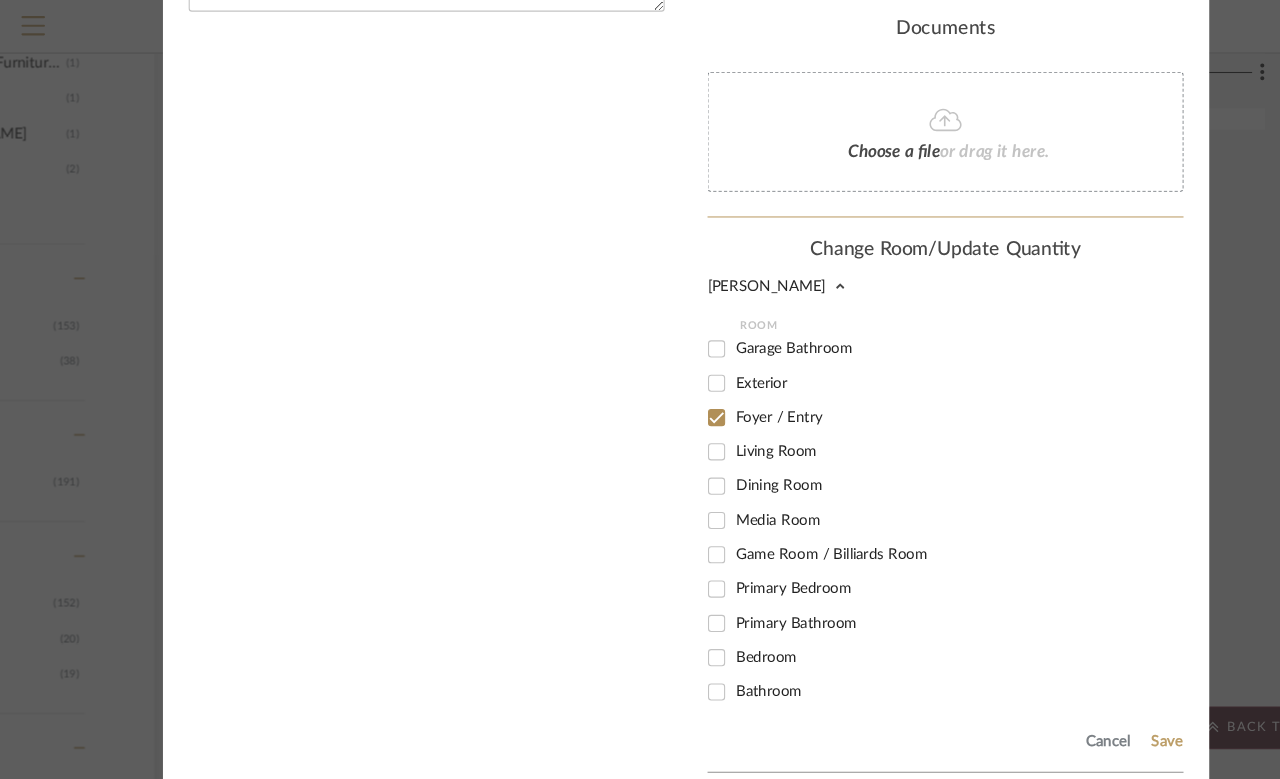 click on "1 / 2  Team-Facing Details   Item Name  Entry Console  Internal Description" at bounding box center (398, 43) 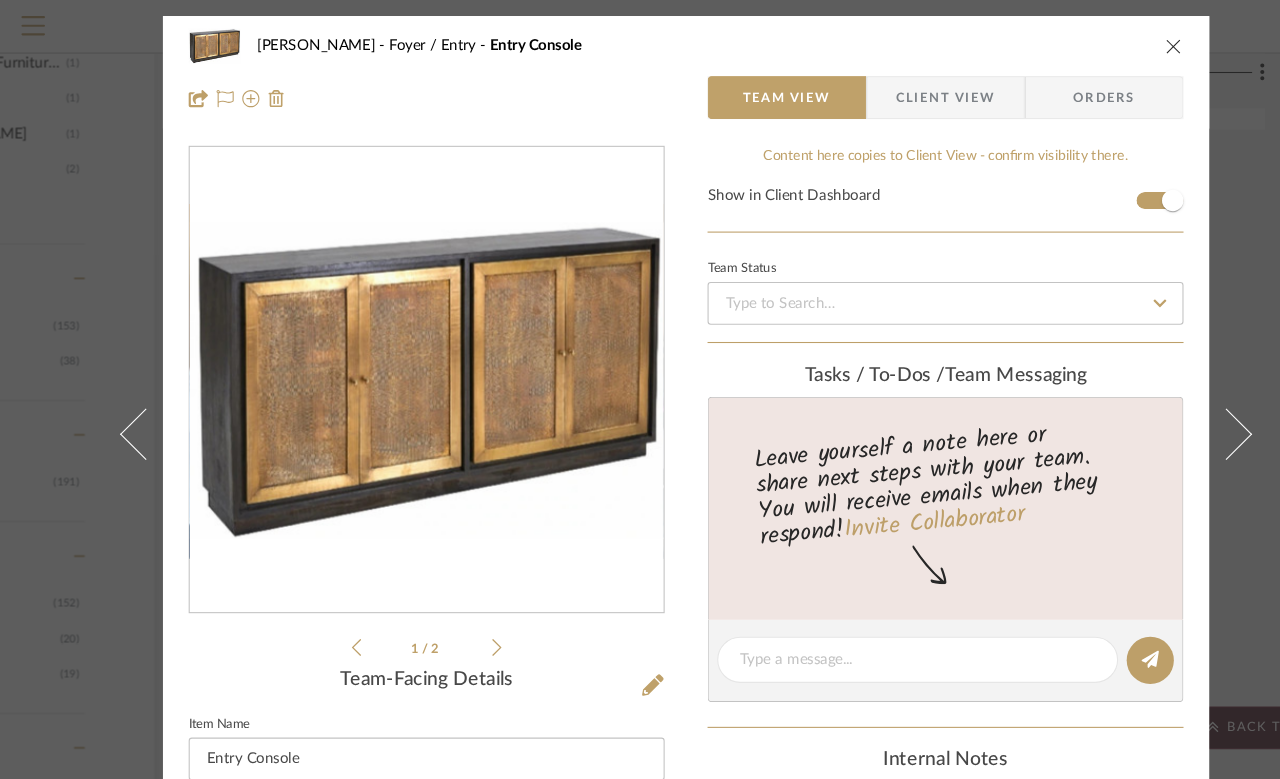 scroll, scrollTop: 0, scrollLeft: 0, axis: both 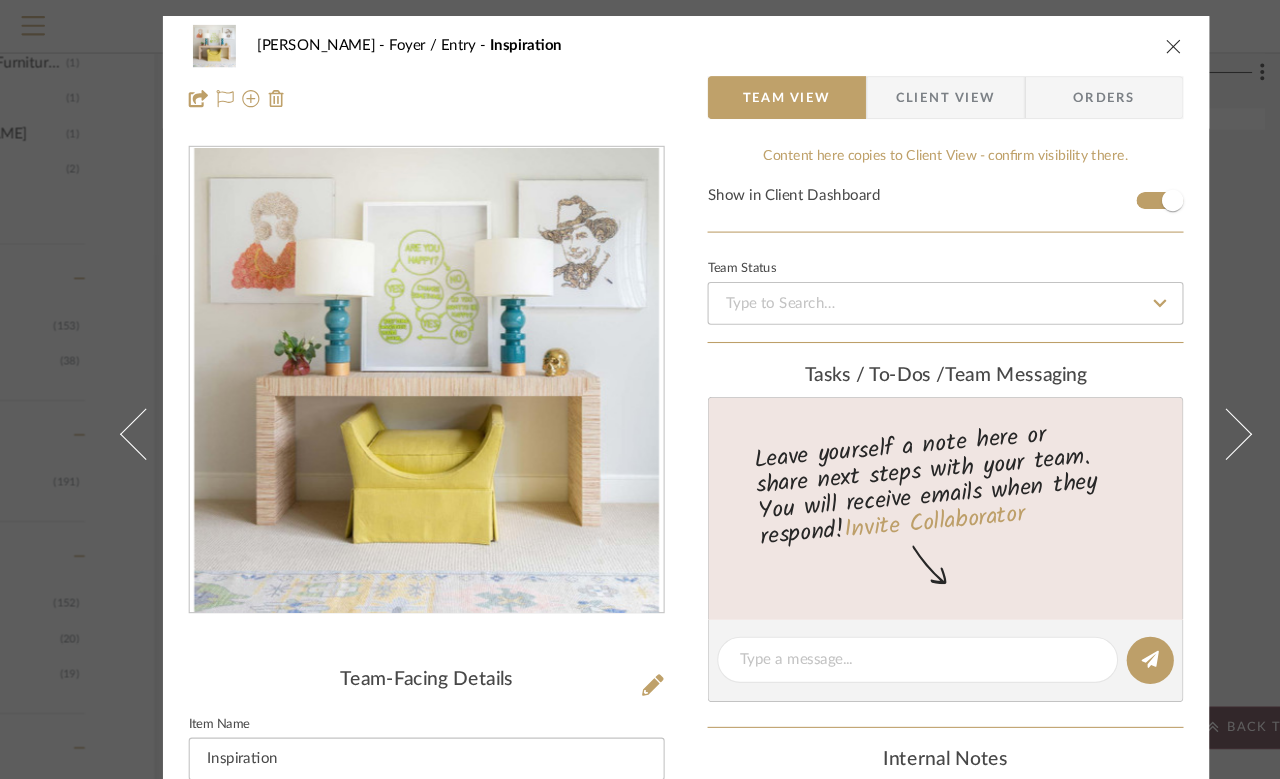 click at bounding box center (1156, 404) 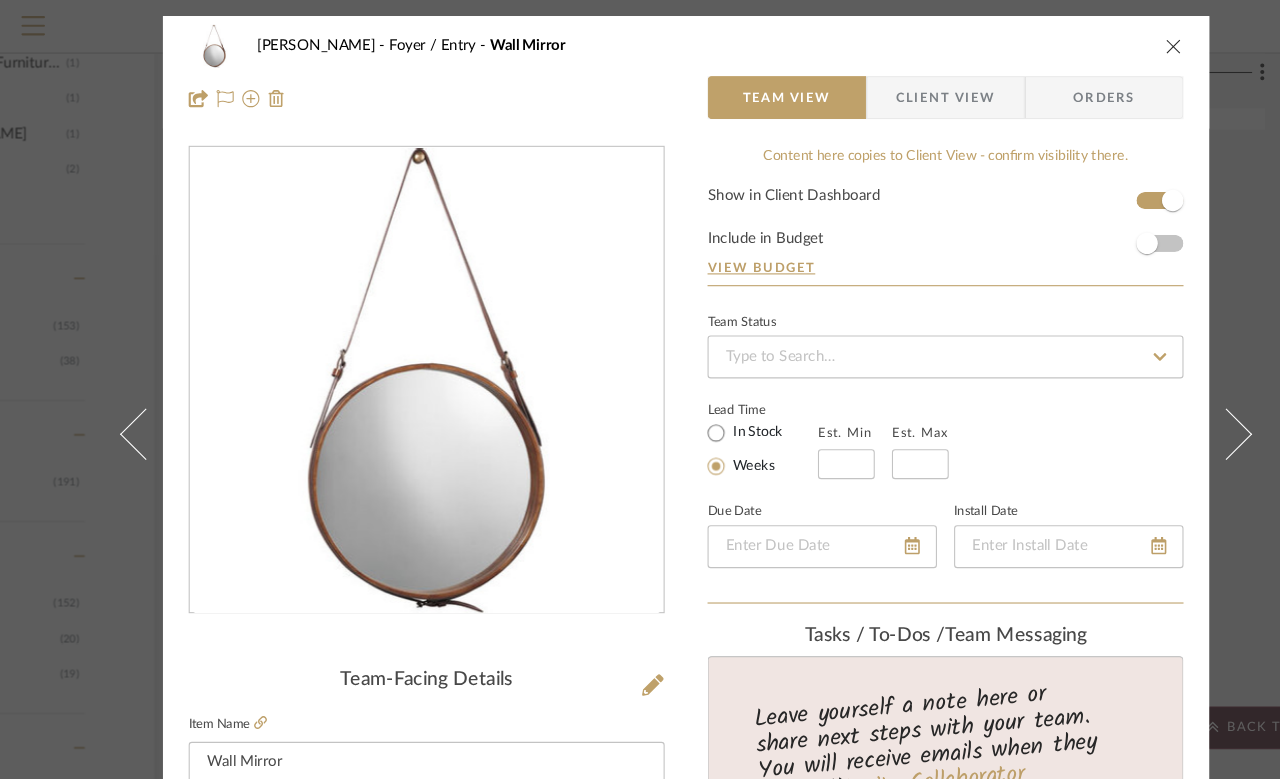 scroll, scrollTop: 0, scrollLeft: 0, axis: both 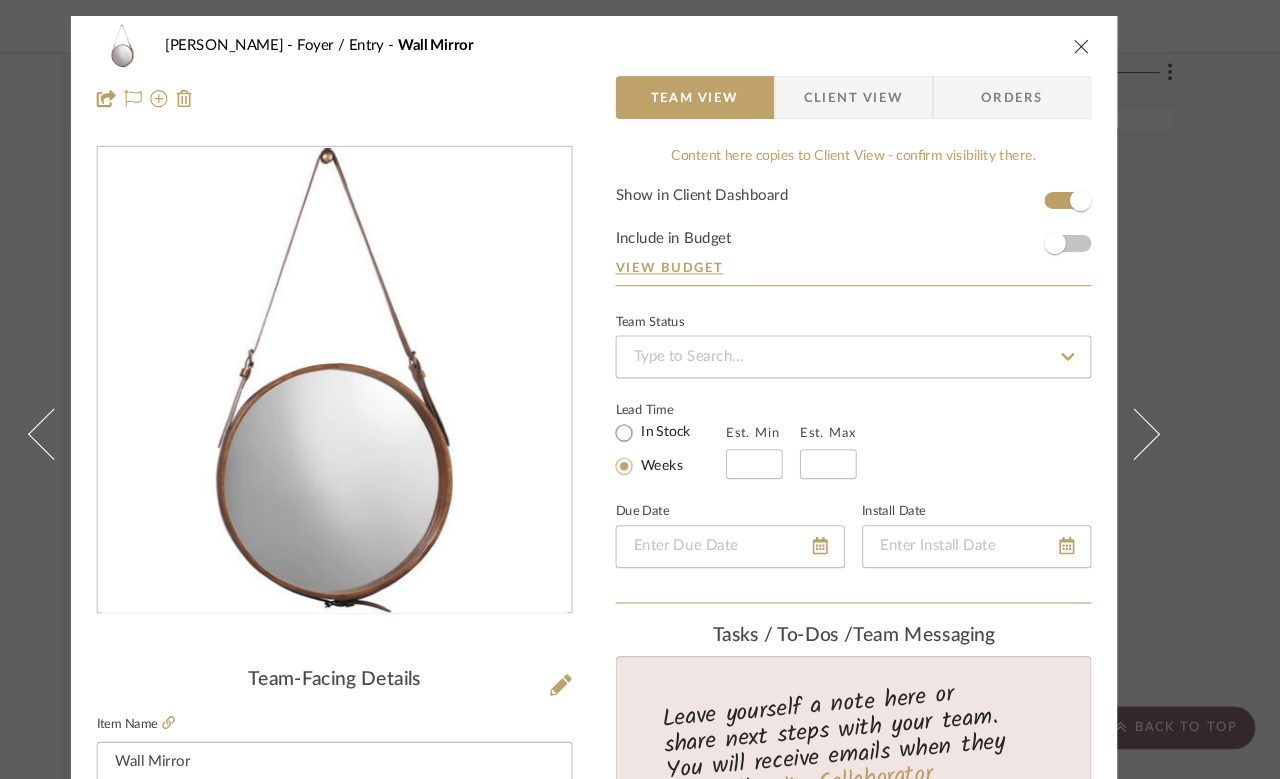 click at bounding box center (1095, 43) 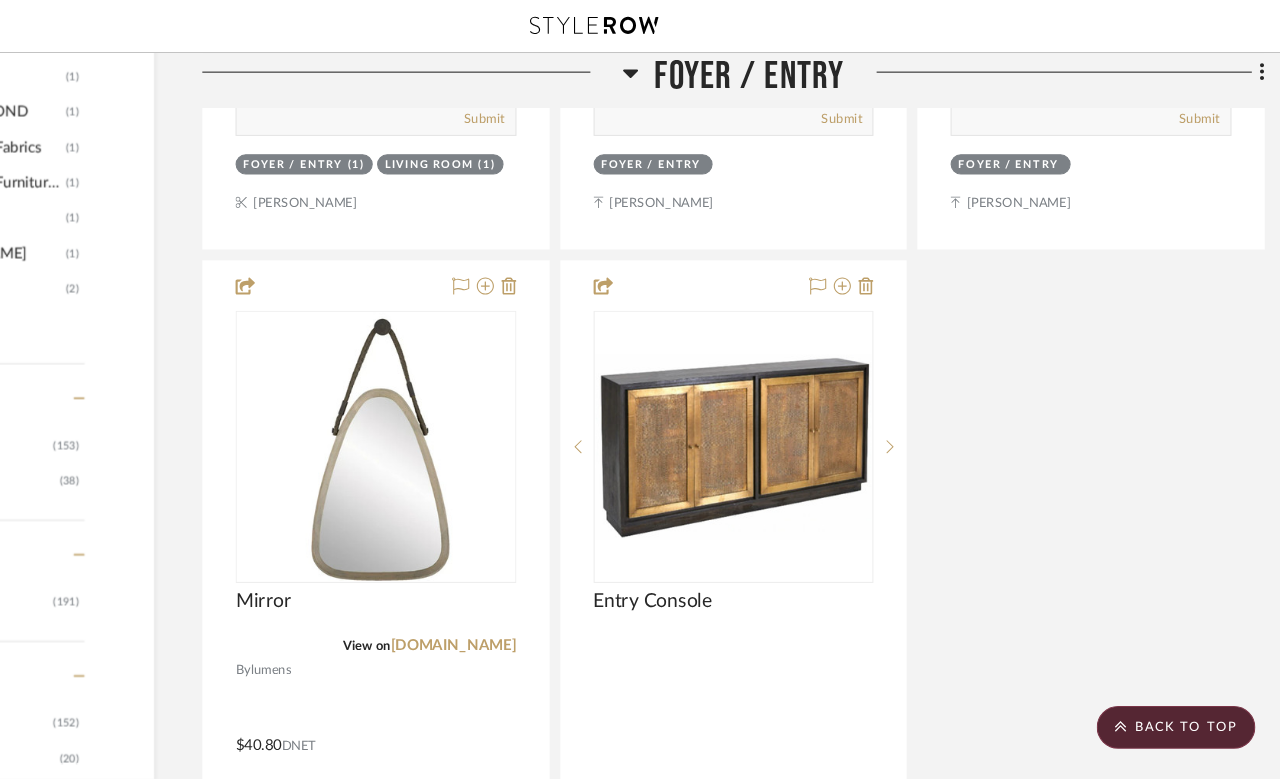 scroll, scrollTop: 2126, scrollLeft: 146, axis: both 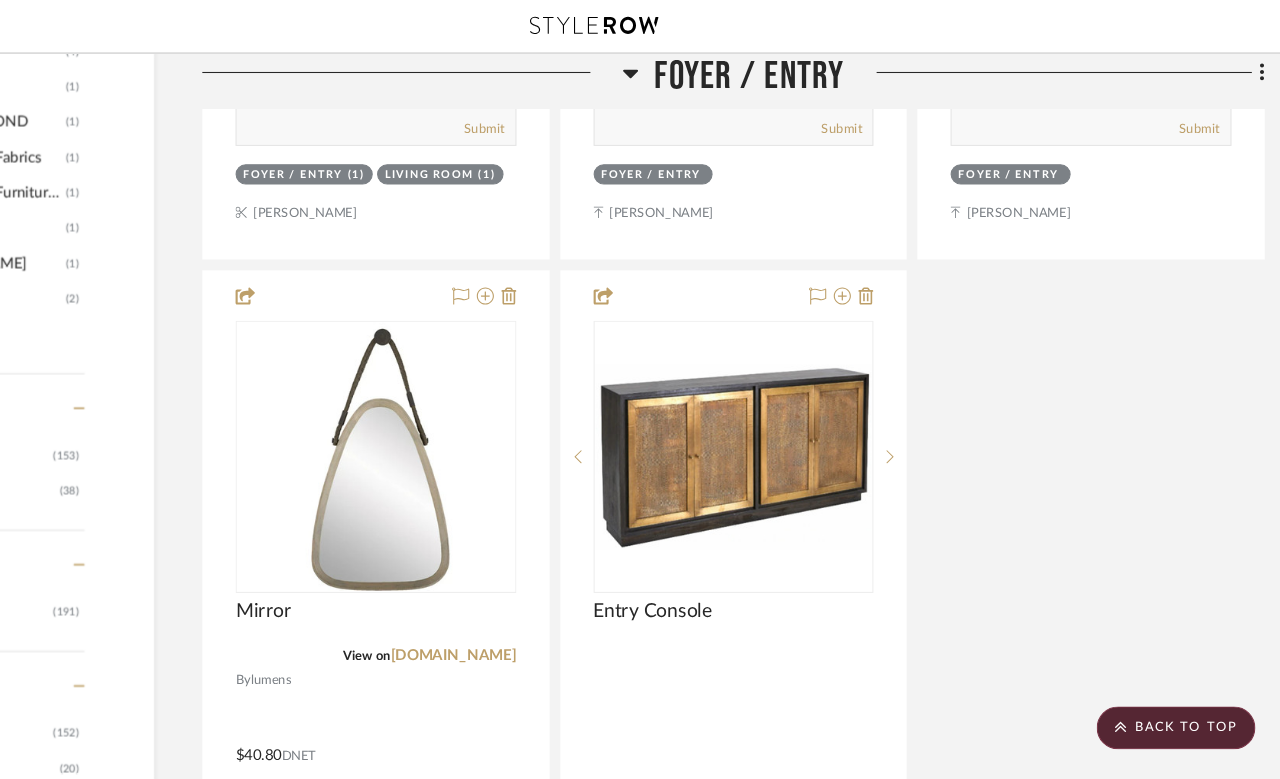 click at bounding box center [771, 690] 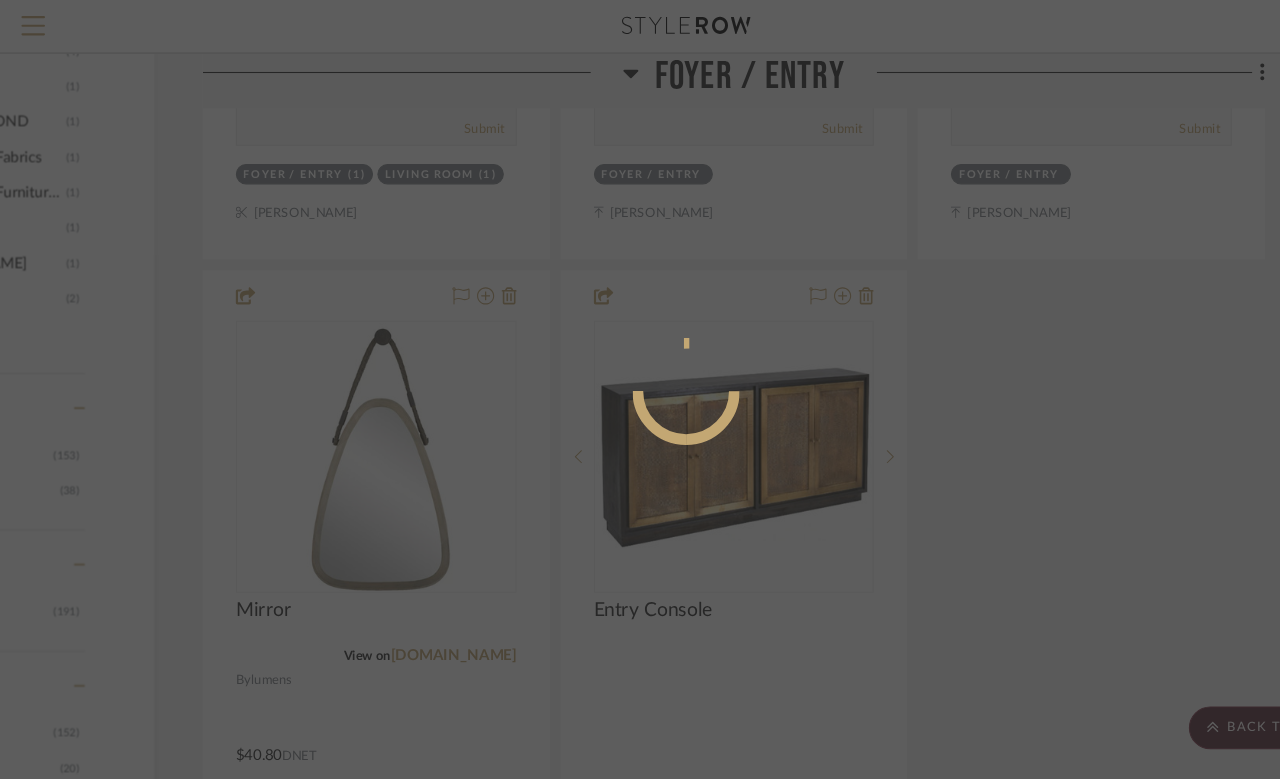 scroll, scrollTop: 0, scrollLeft: 0, axis: both 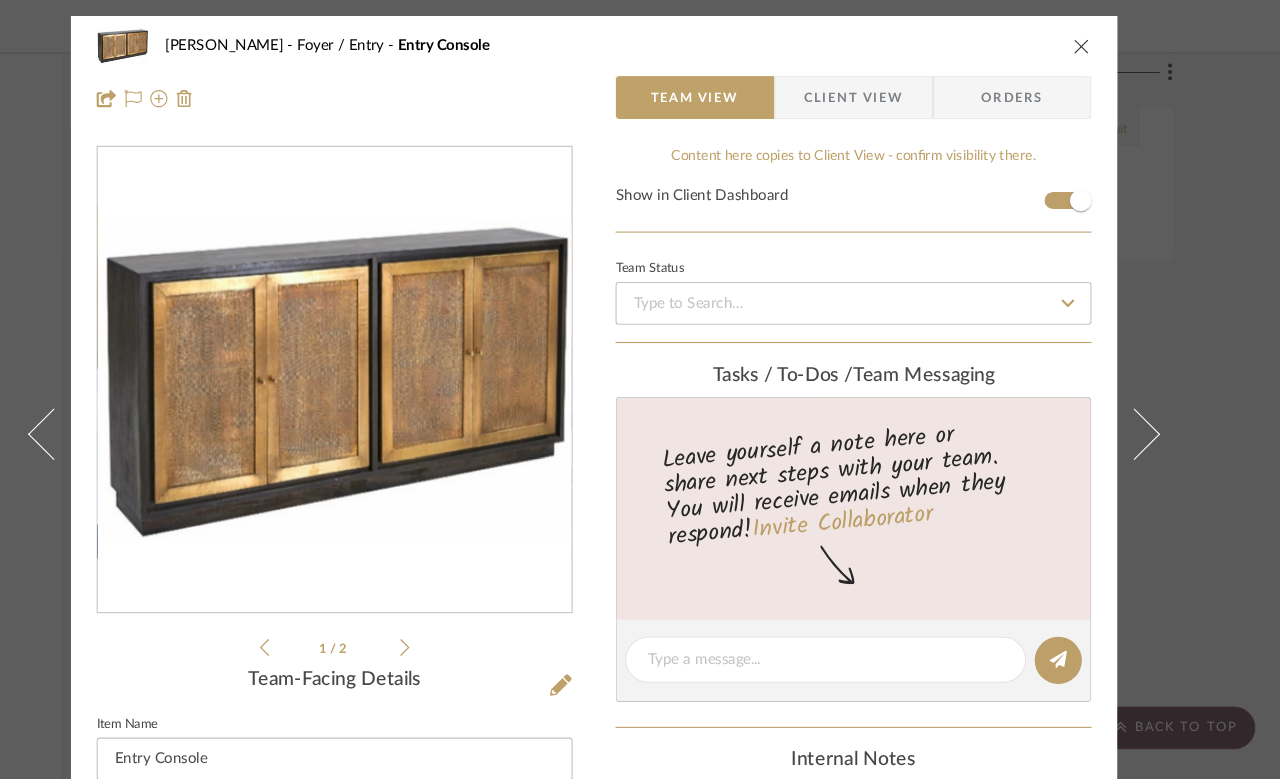 click at bounding box center [1095, 43] 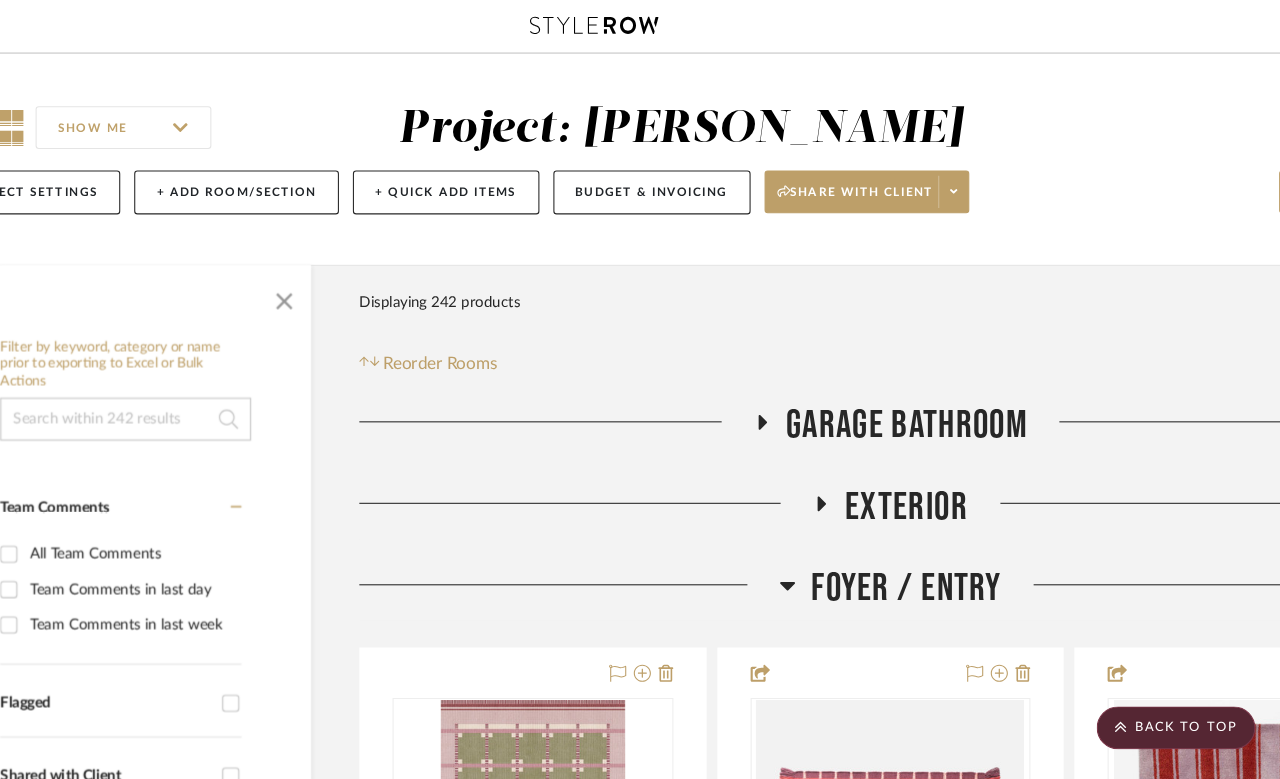 scroll, scrollTop: 2074, scrollLeft: 146, axis: both 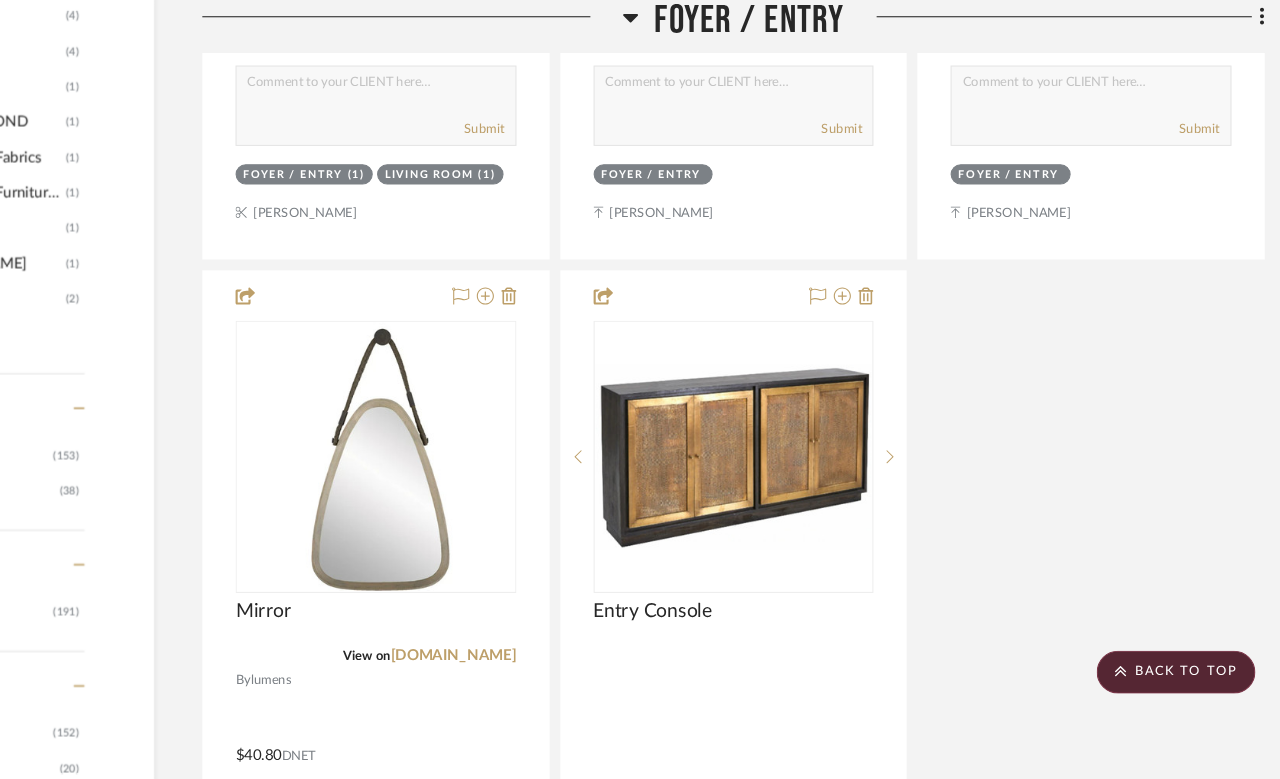click at bounding box center [771, 742] 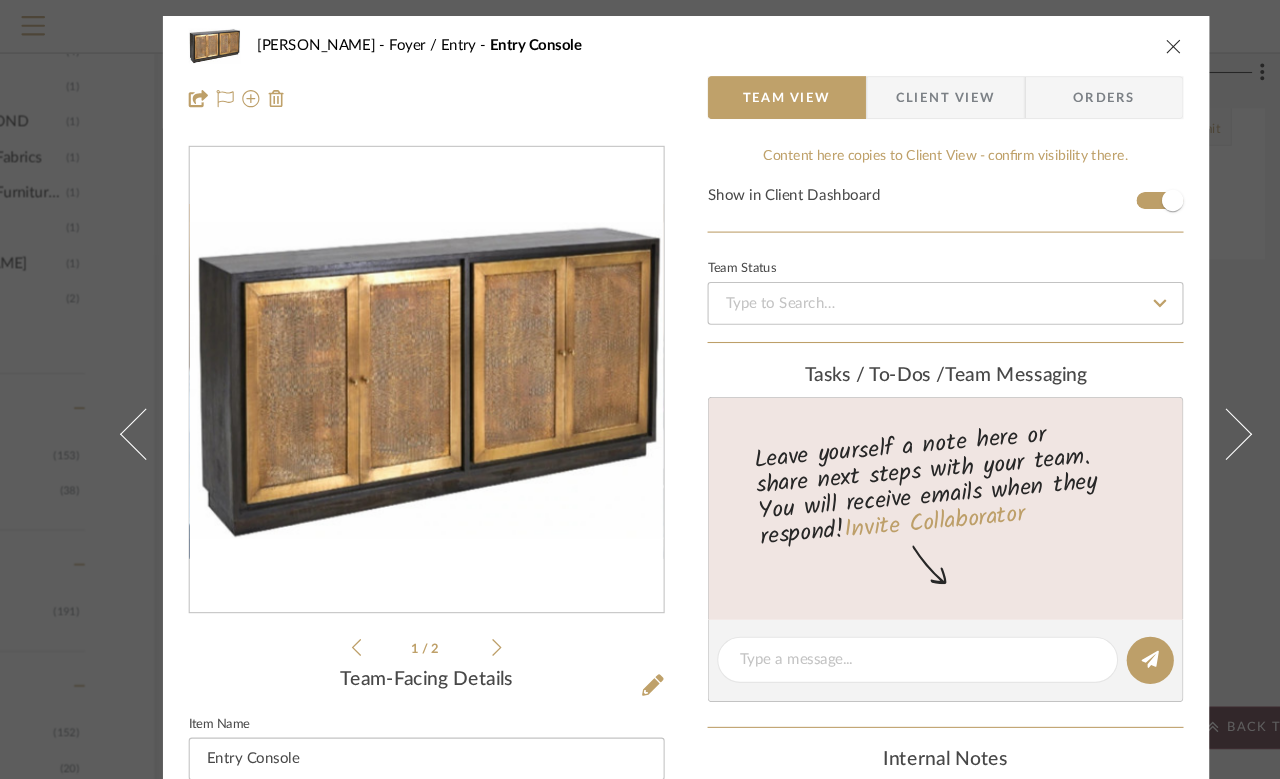 scroll, scrollTop: 0, scrollLeft: 0, axis: both 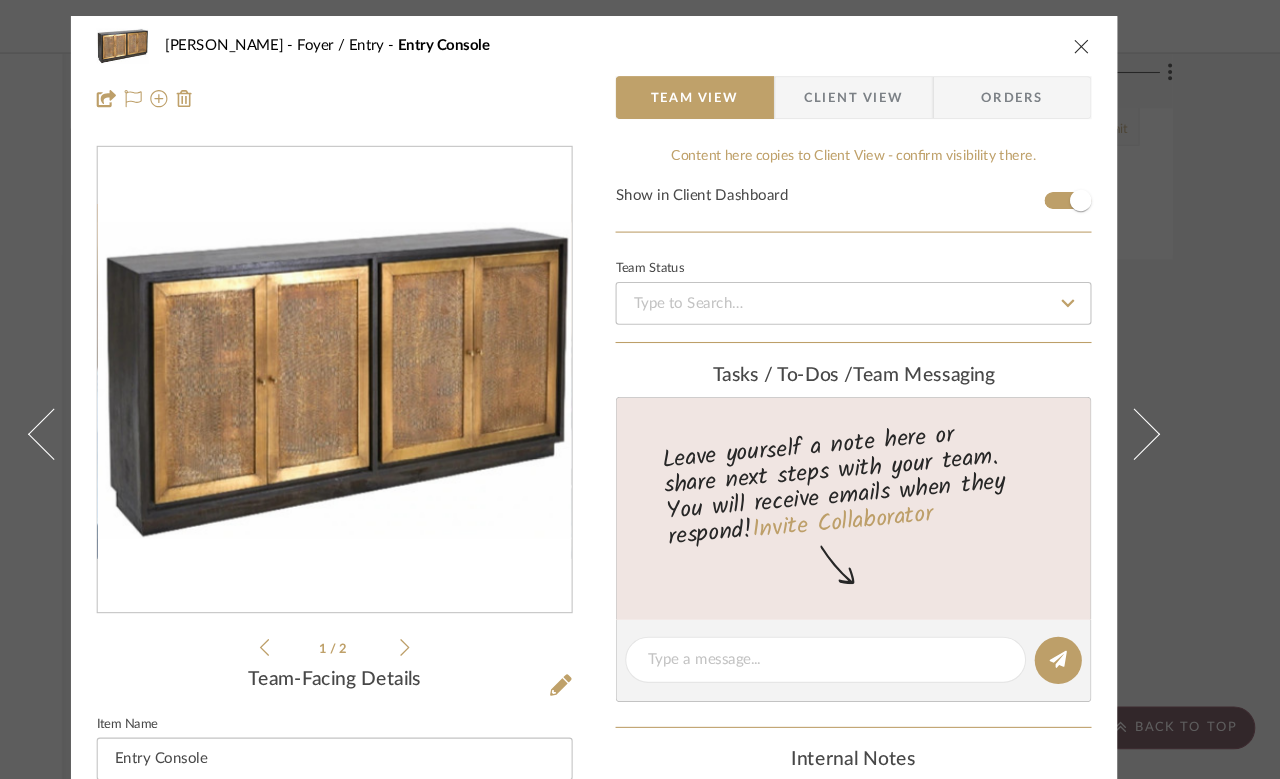 click on "[PERSON_NAME] / Entry Entry Console Team View Client View Orders" at bounding box center (640, 67) 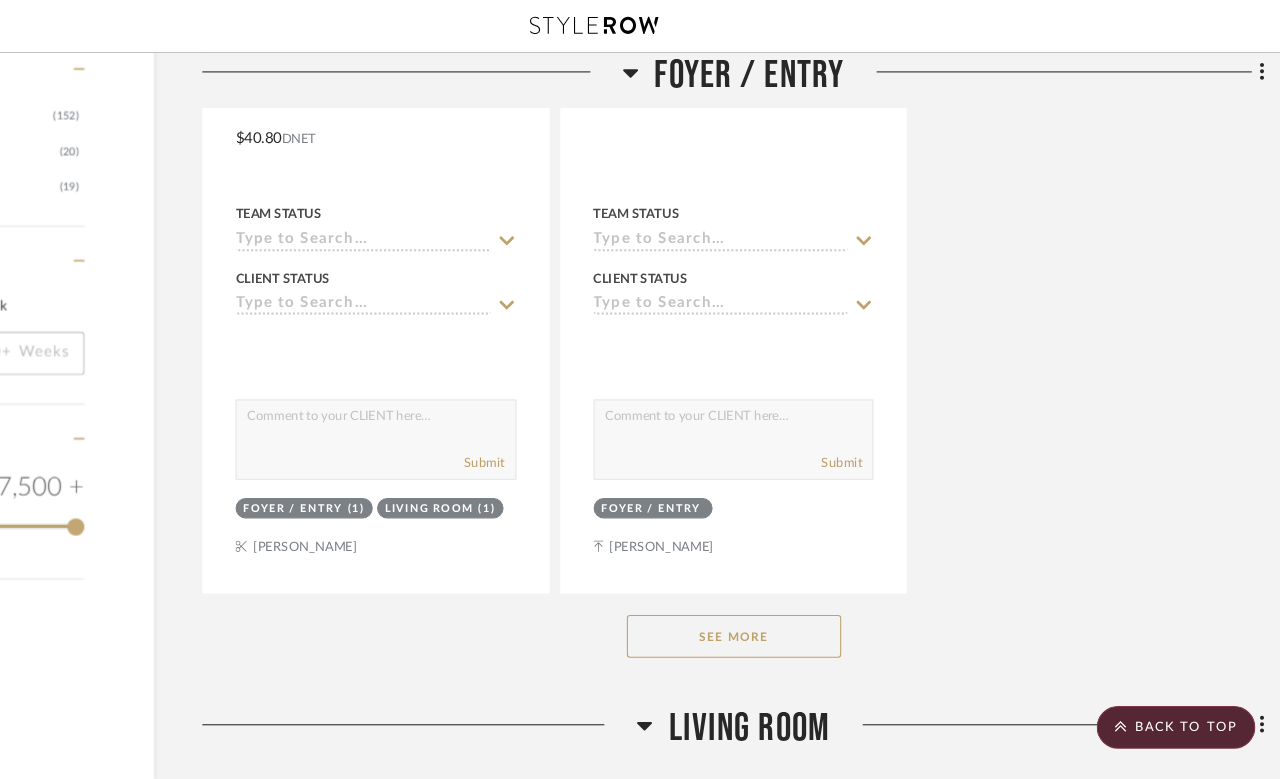 click on "See More" 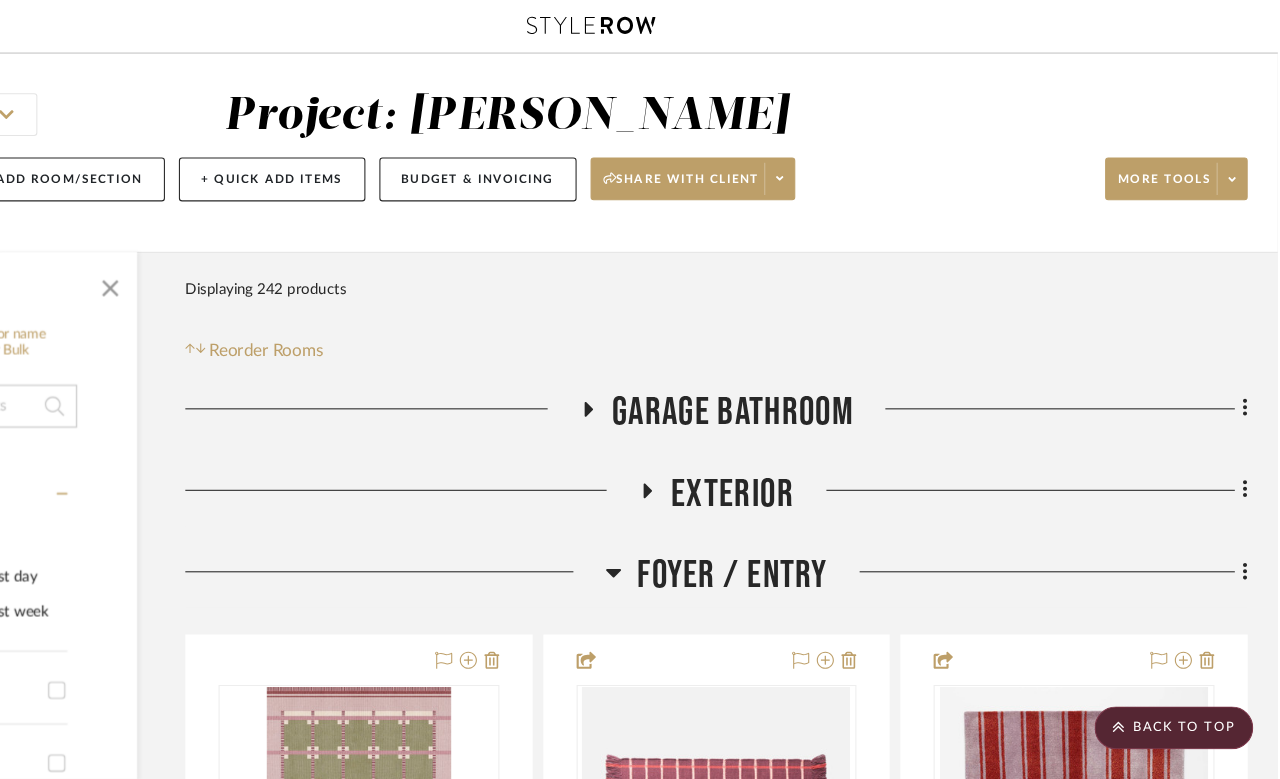 scroll, scrollTop: 0, scrollLeft: 160, axis: horizontal 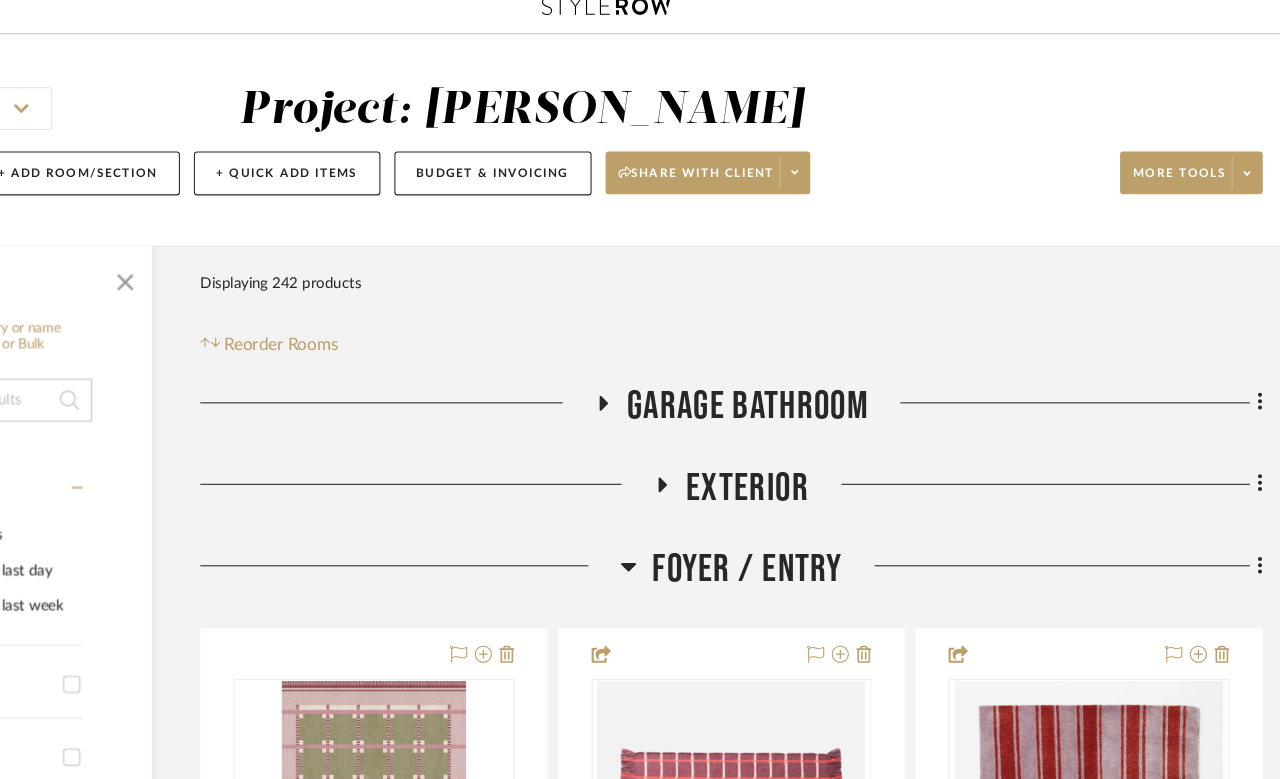 click 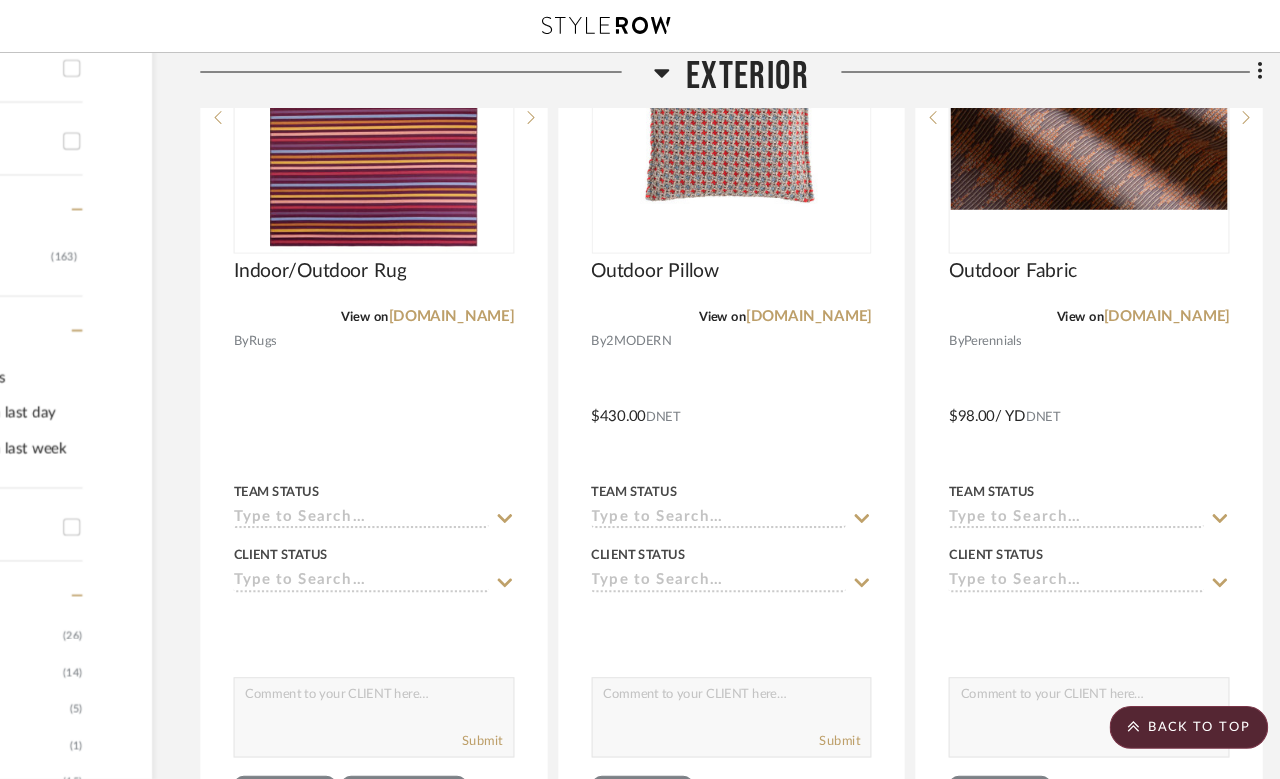 scroll, scrollTop: 594, scrollLeft: 160, axis: both 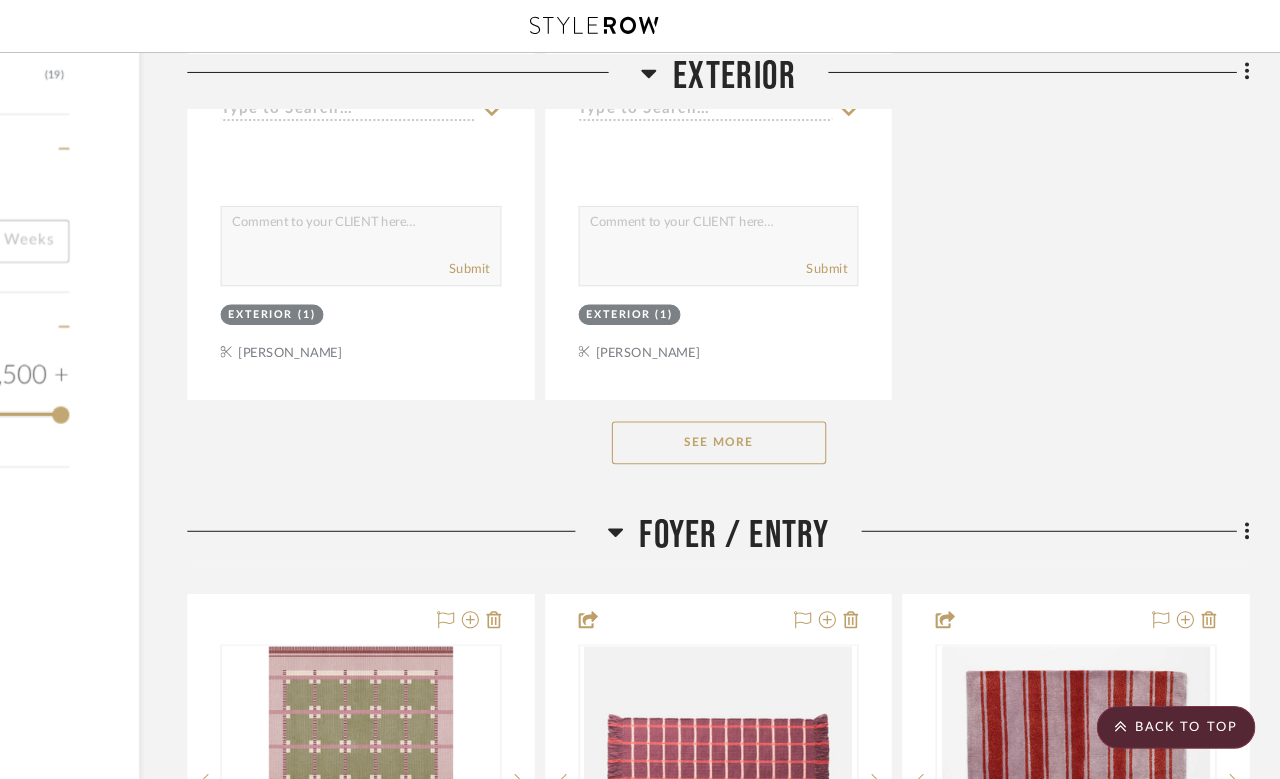 click on "See More" 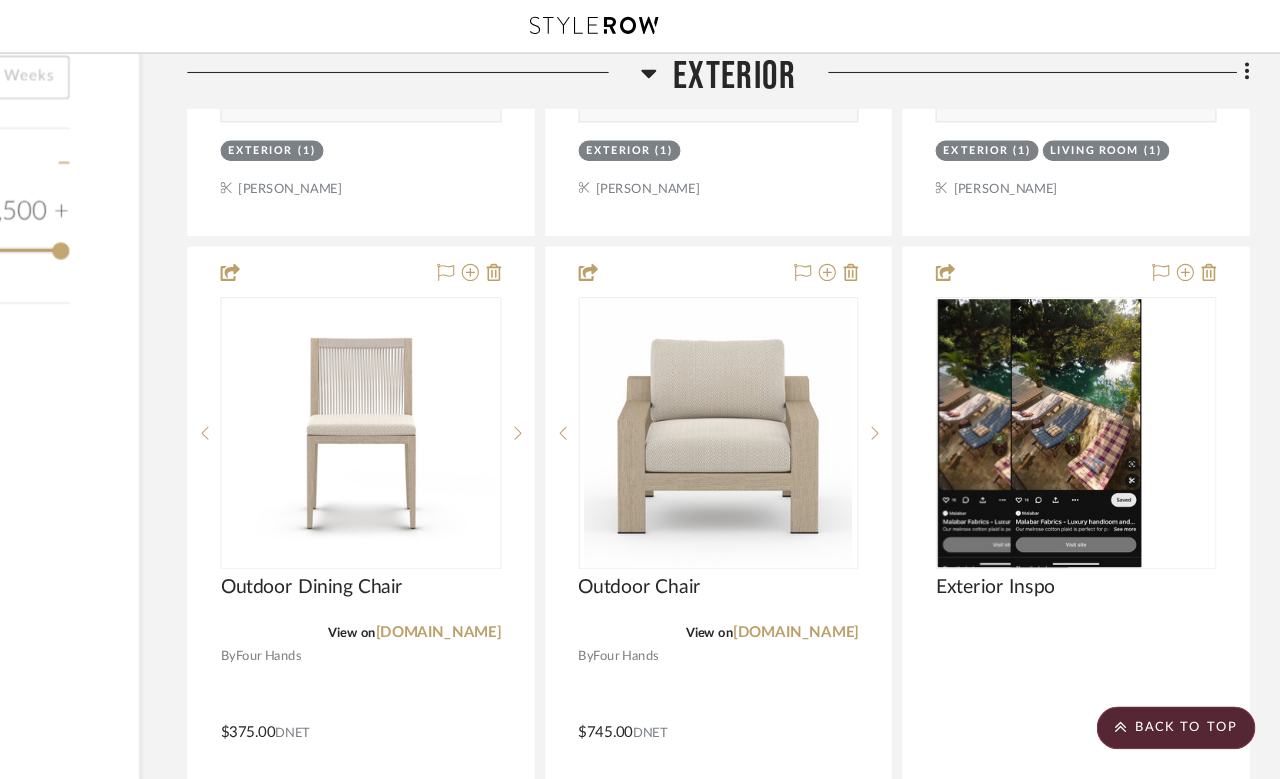 scroll, scrollTop: 2970, scrollLeft: 160, axis: both 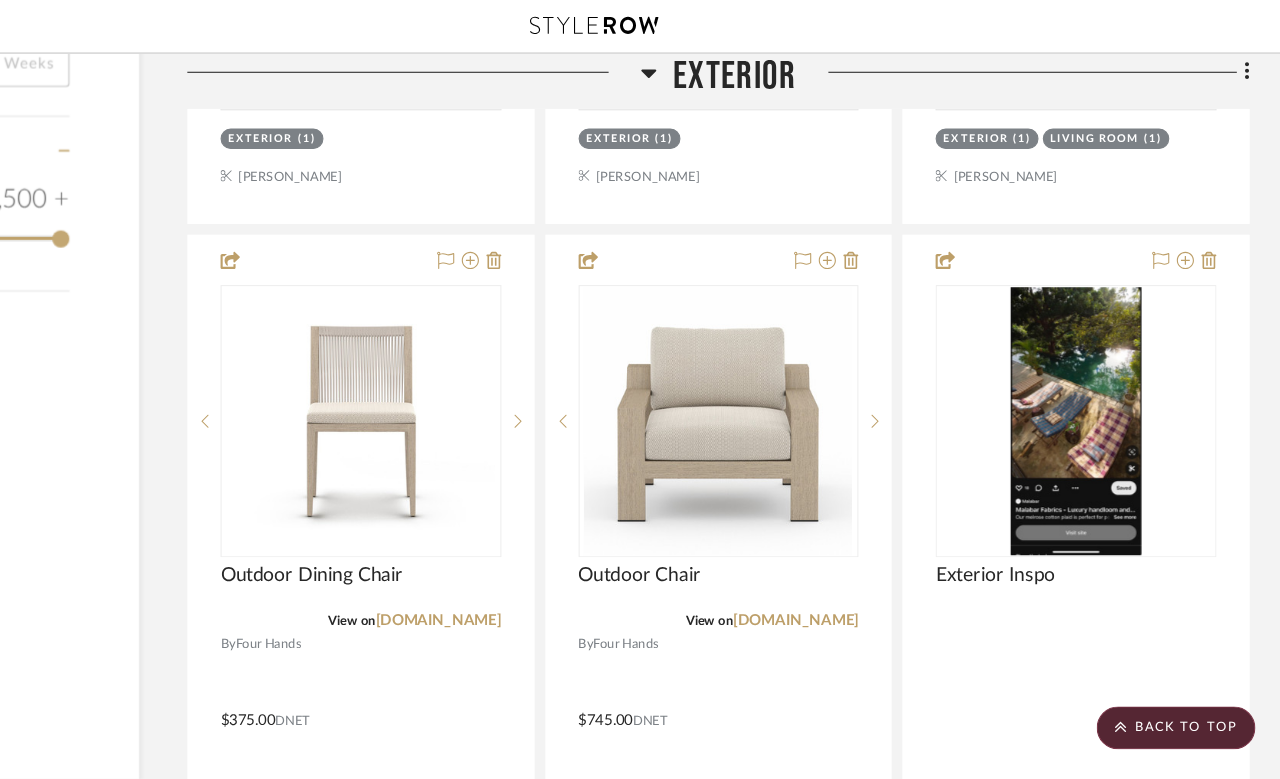 click on "[DOMAIN_NAME]" at bounding box center (828, 579) 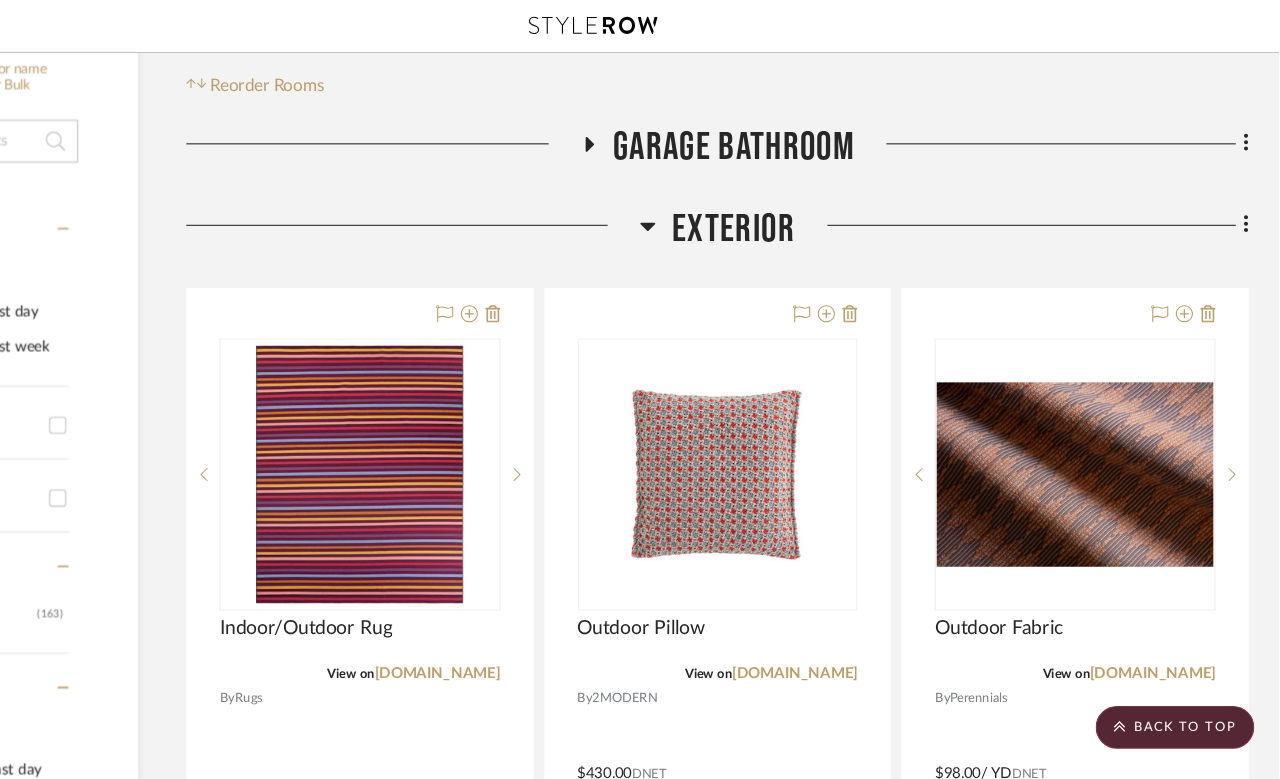 scroll, scrollTop: 0, scrollLeft: 160, axis: horizontal 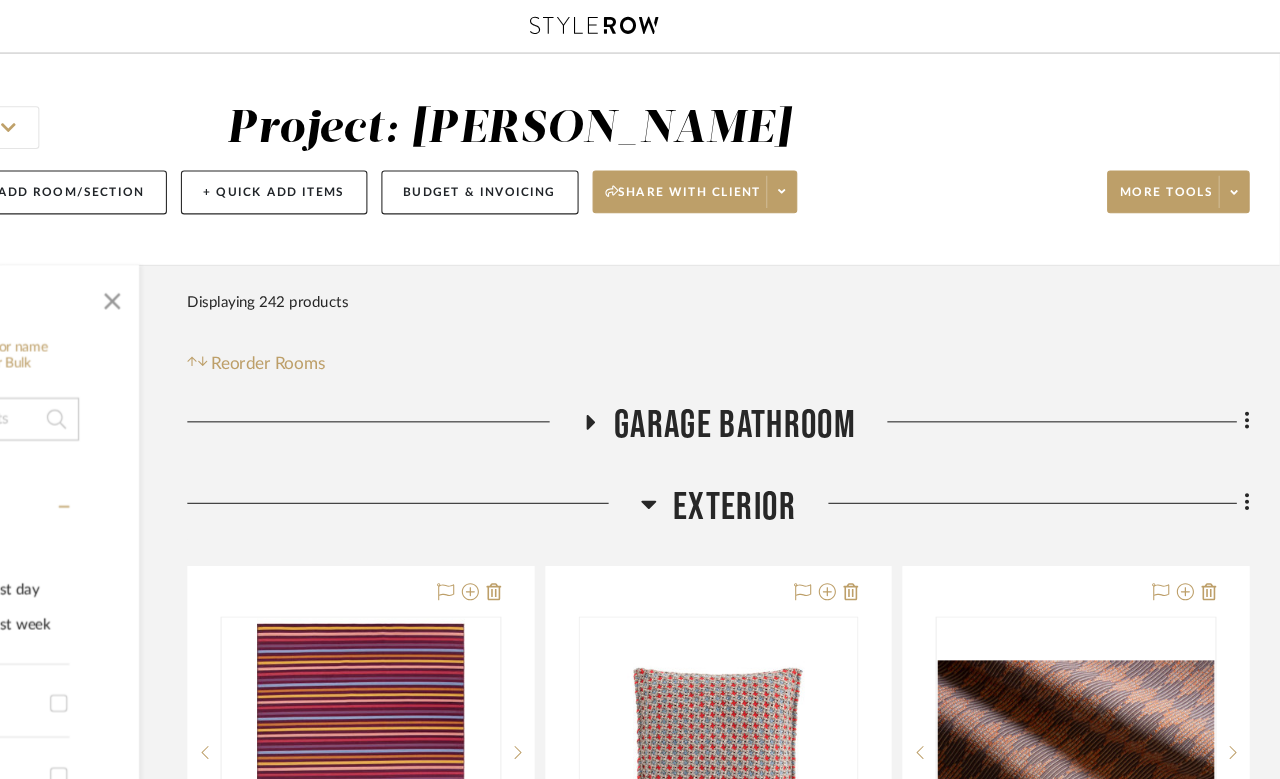 click 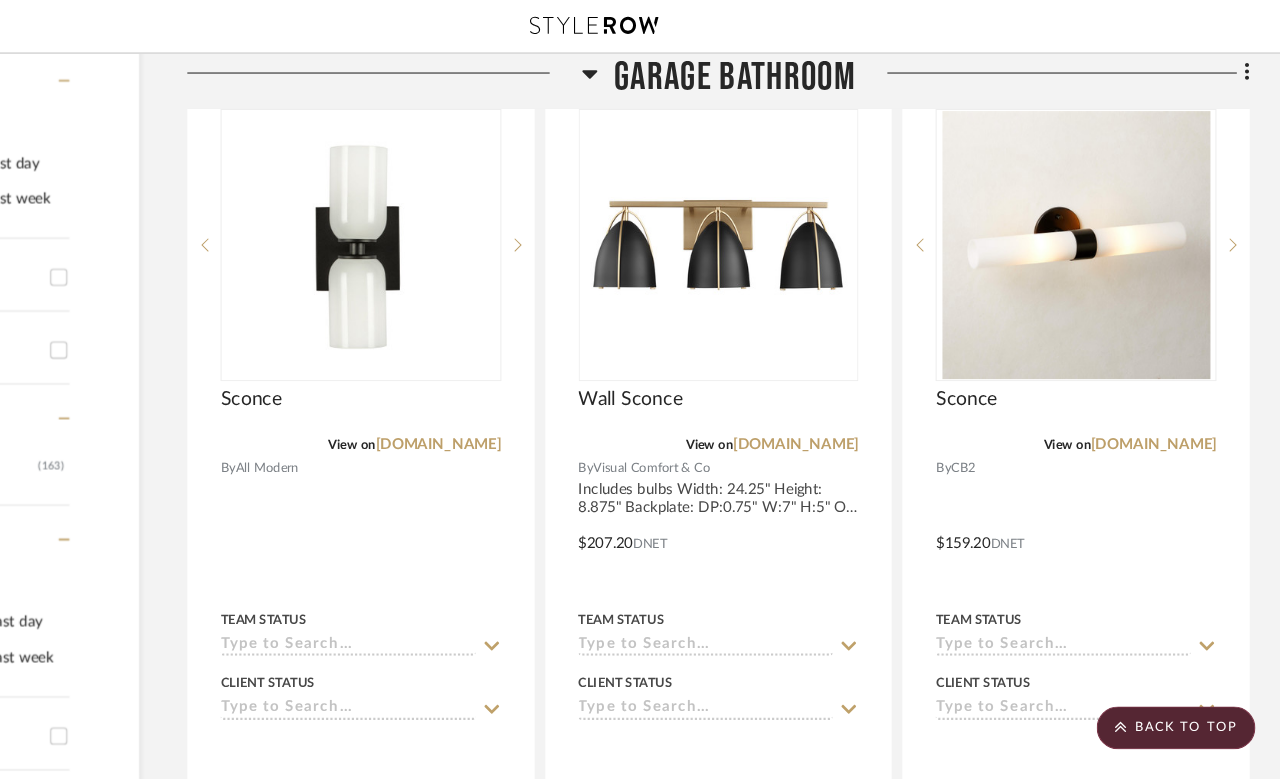 scroll, scrollTop: 334, scrollLeft: 160, axis: both 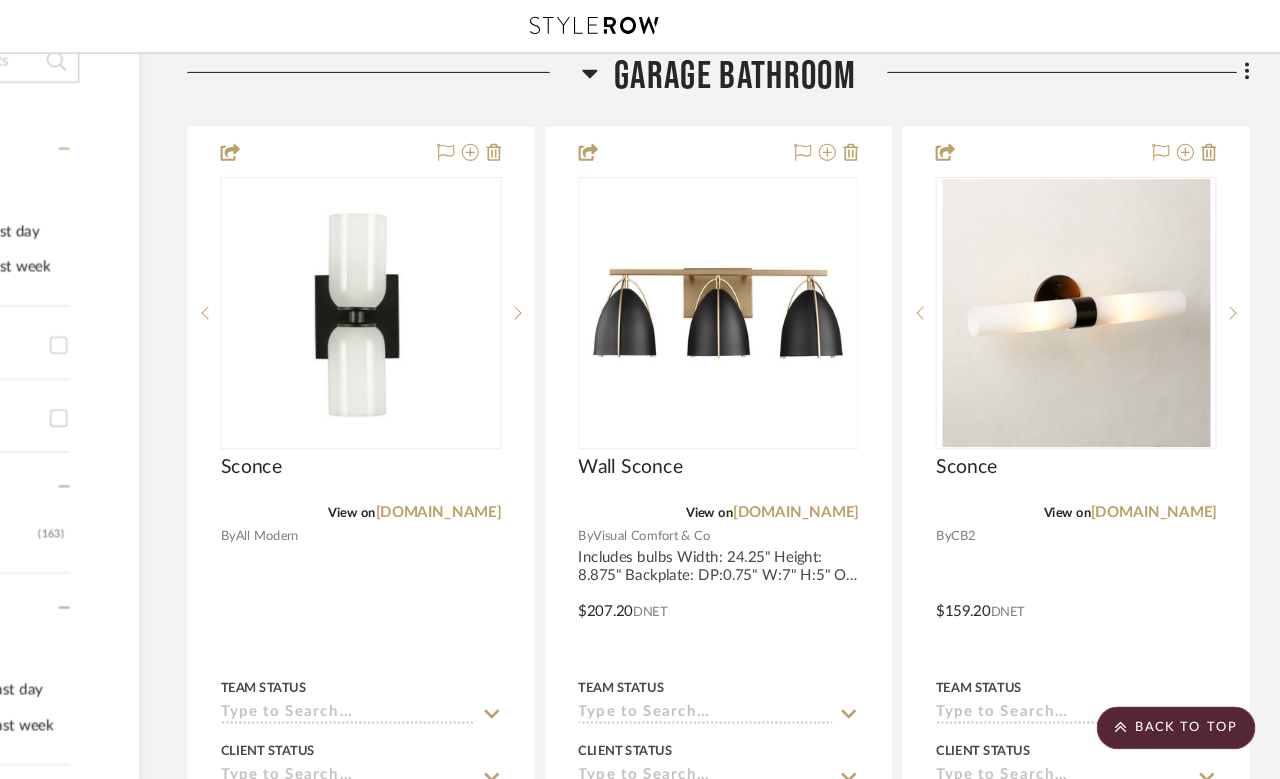 click at bounding box center [0, 0] 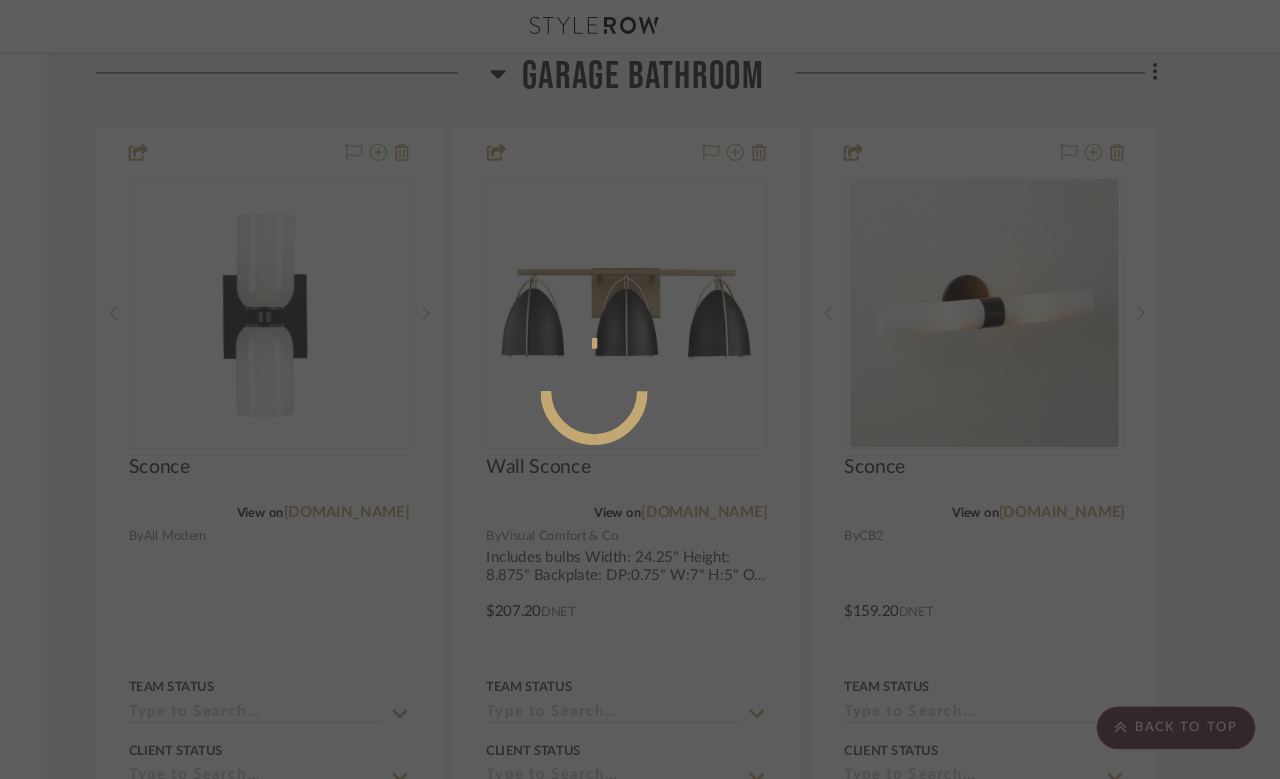 scroll, scrollTop: 0, scrollLeft: 0, axis: both 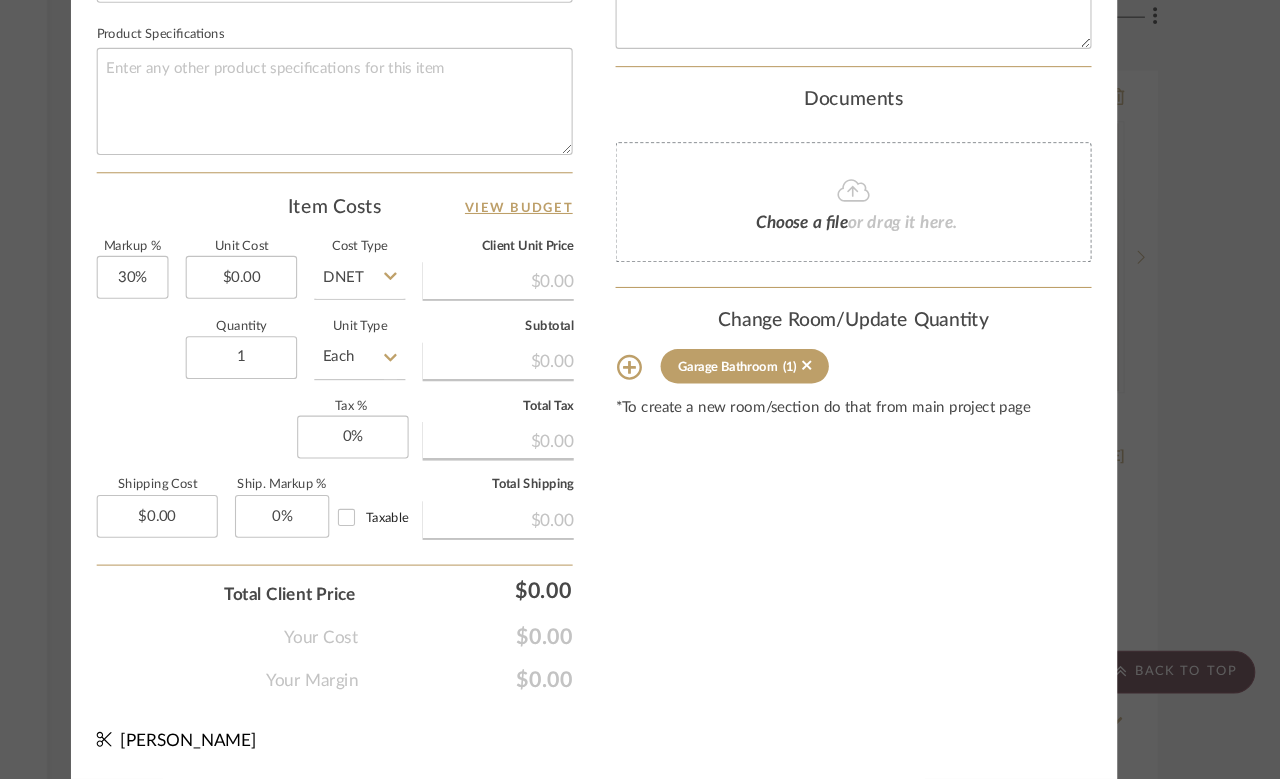 click 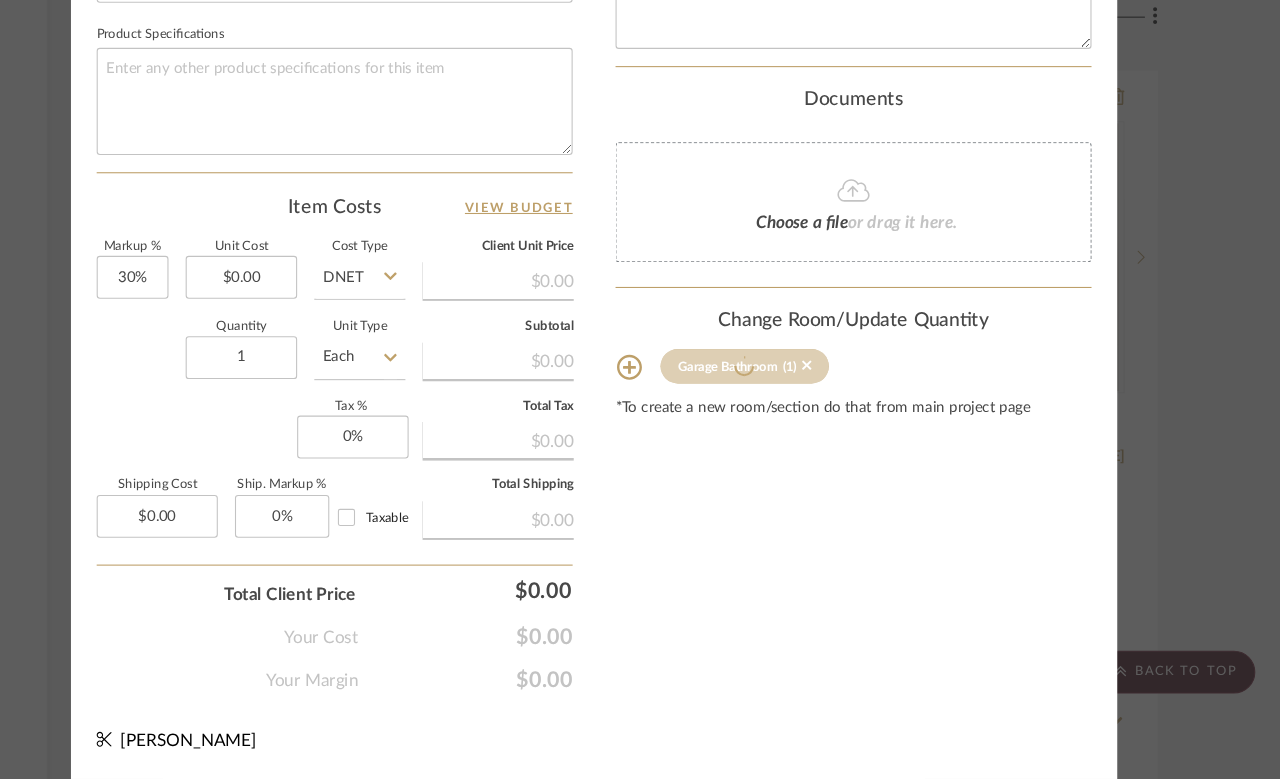 type 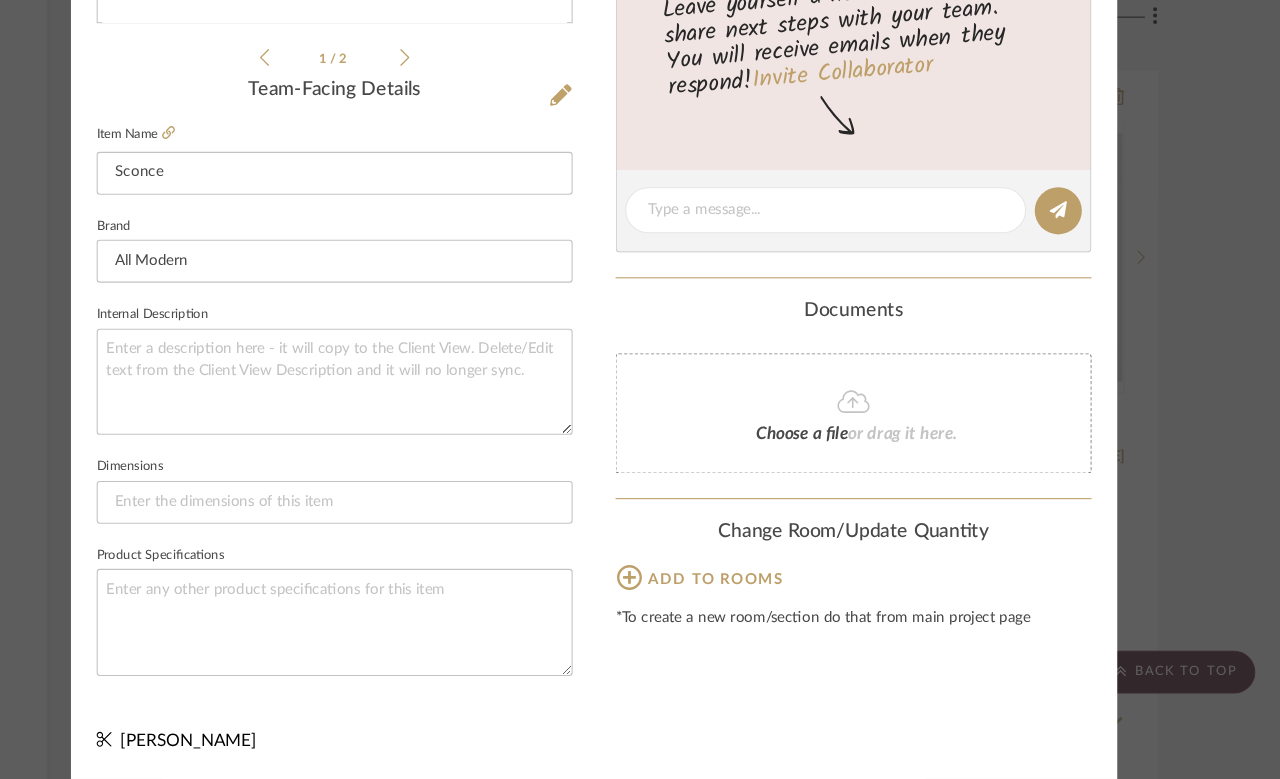 scroll, scrollTop: 494, scrollLeft: 0, axis: vertical 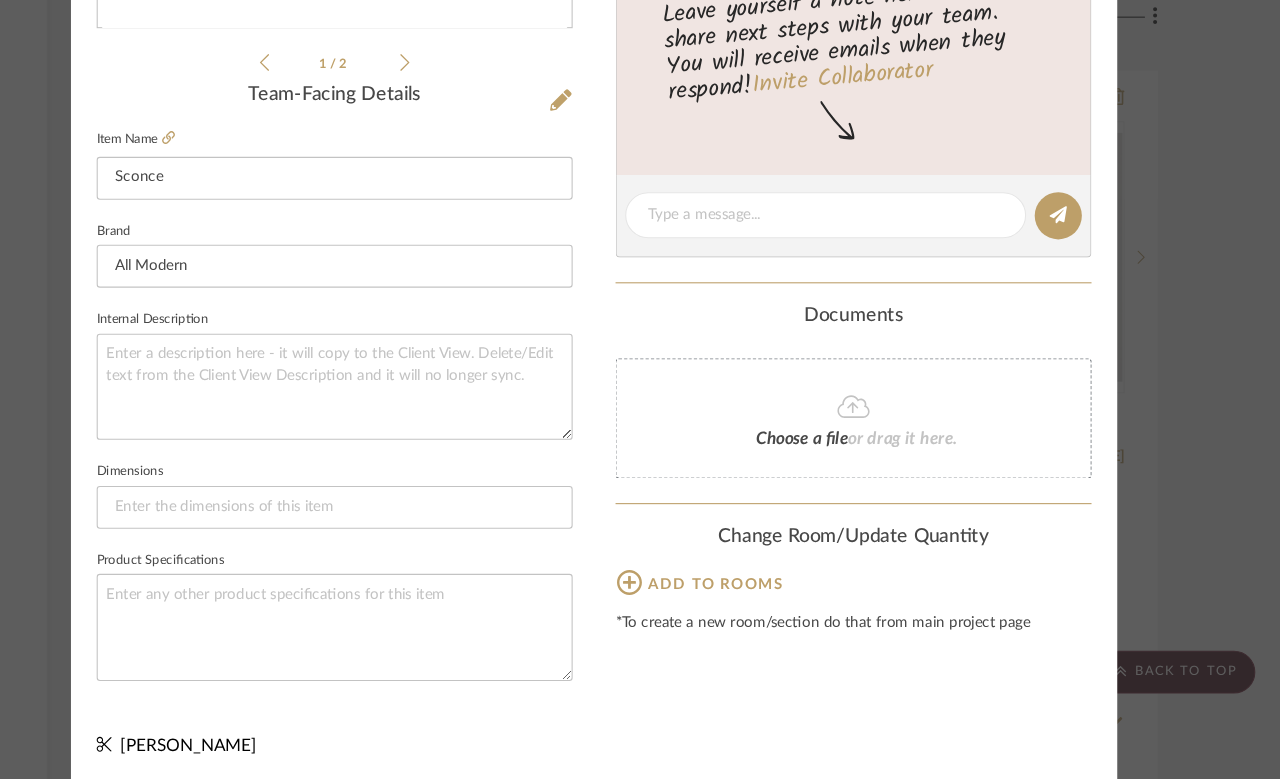 click on "[PERSON_NAME] Products For Consideration Sconce Team View 1 / 2  Team-Facing Details   Item Name  Sconce  Brand  All Modern  Internal Description   Dimensions   Product Specifications  Content here copies to Client View - confirm visibility there. Team Status  Lead Time  In Stock Weeks  Est. Min   Est. Max   Due Date   Install Date  Tasks / To-Dos /  team Messaging  Leave yourself a note here or share next steps with your team. You will receive emails when they
respond!  Invite Collaborator  Documents  Choose a file  or drag it here. Change Room/Update Quantity Add to rooms *To create a new room/section do that from main project page    [PERSON_NAME]" at bounding box center [640, 389] 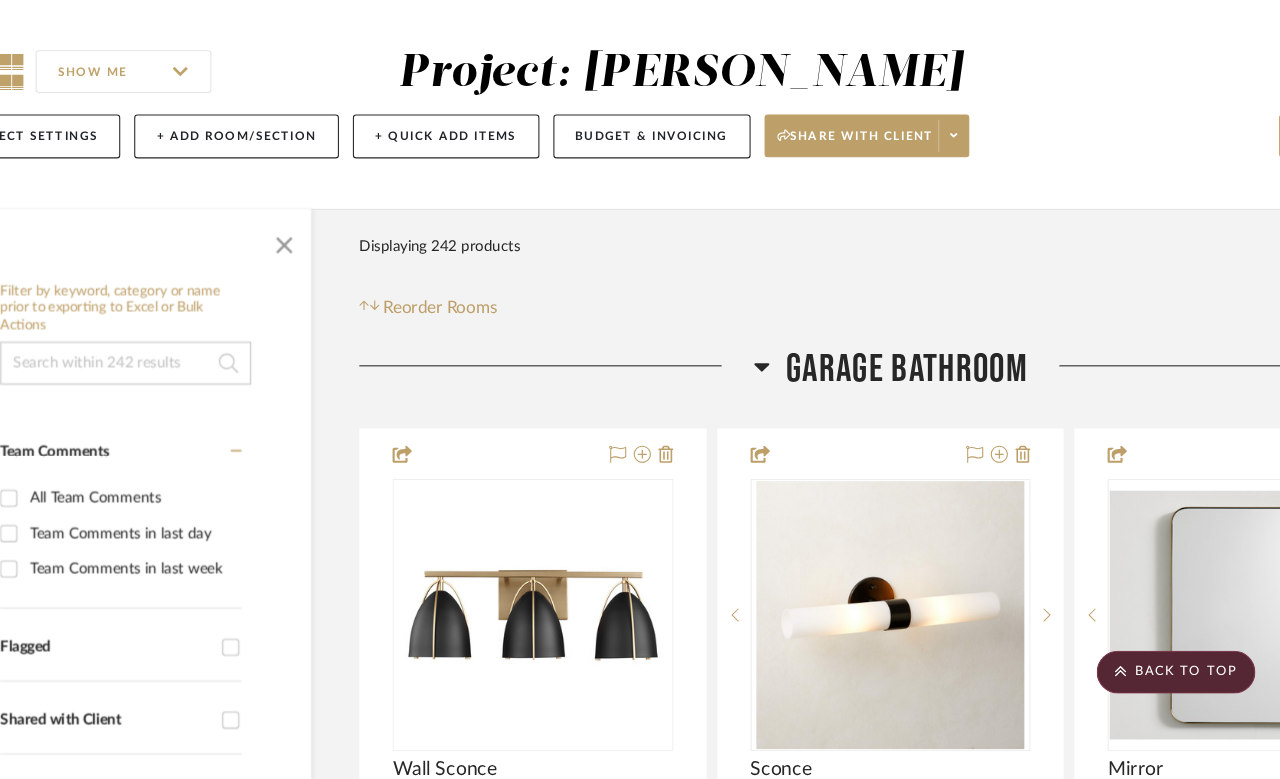 scroll, scrollTop: 282, scrollLeft: 160, axis: both 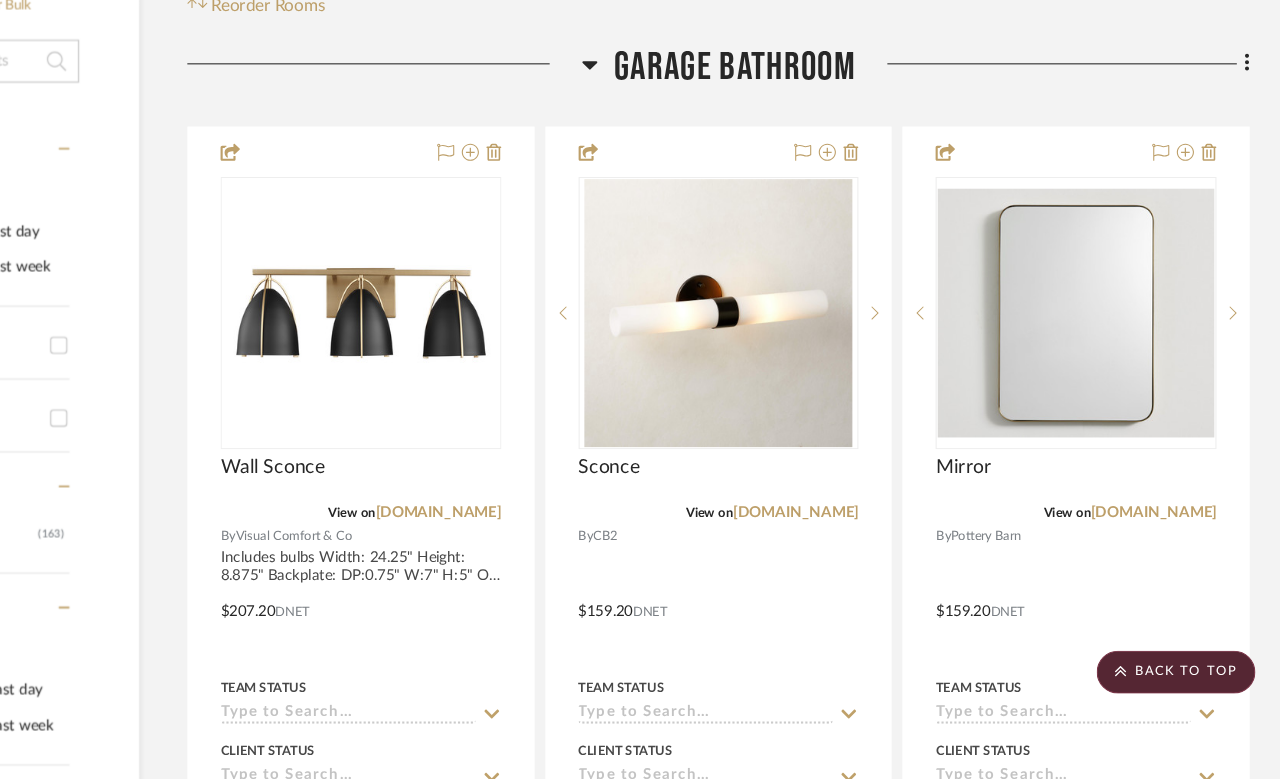 click 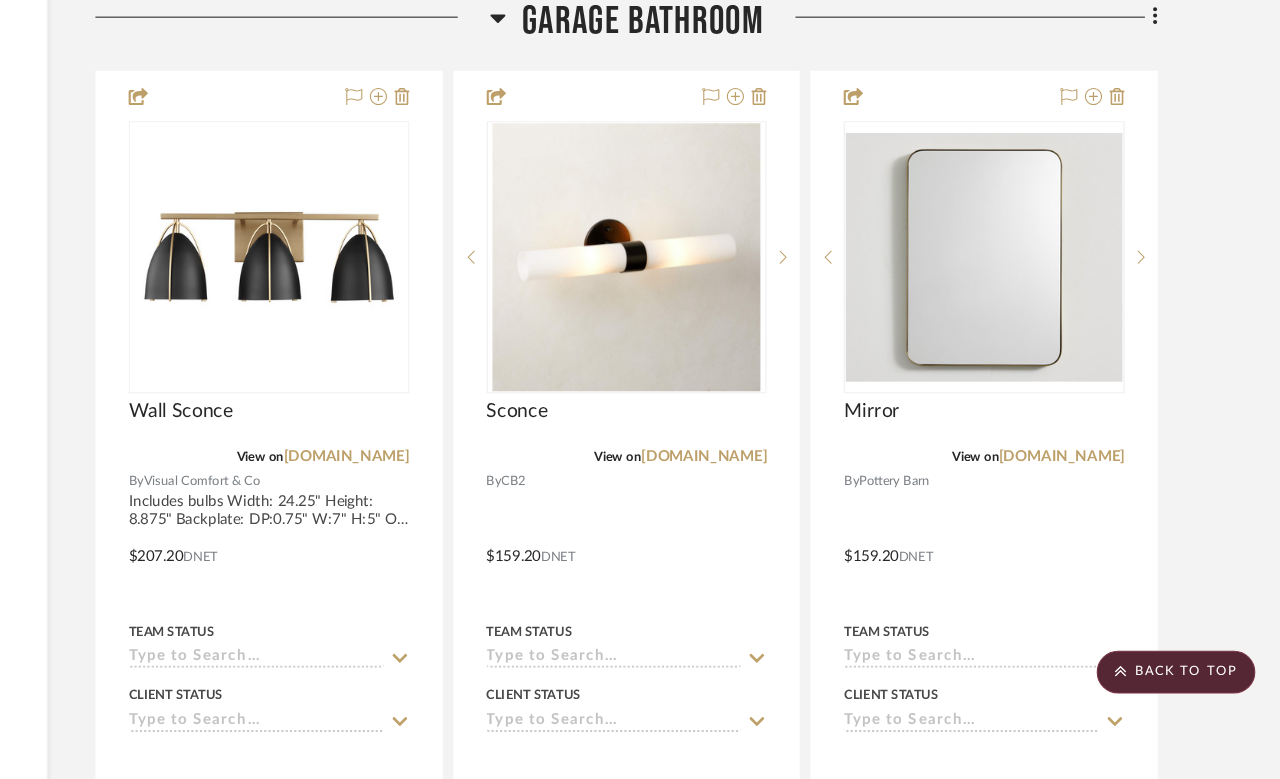 scroll, scrollTop: 0, scrollLeft: 0, axis: both 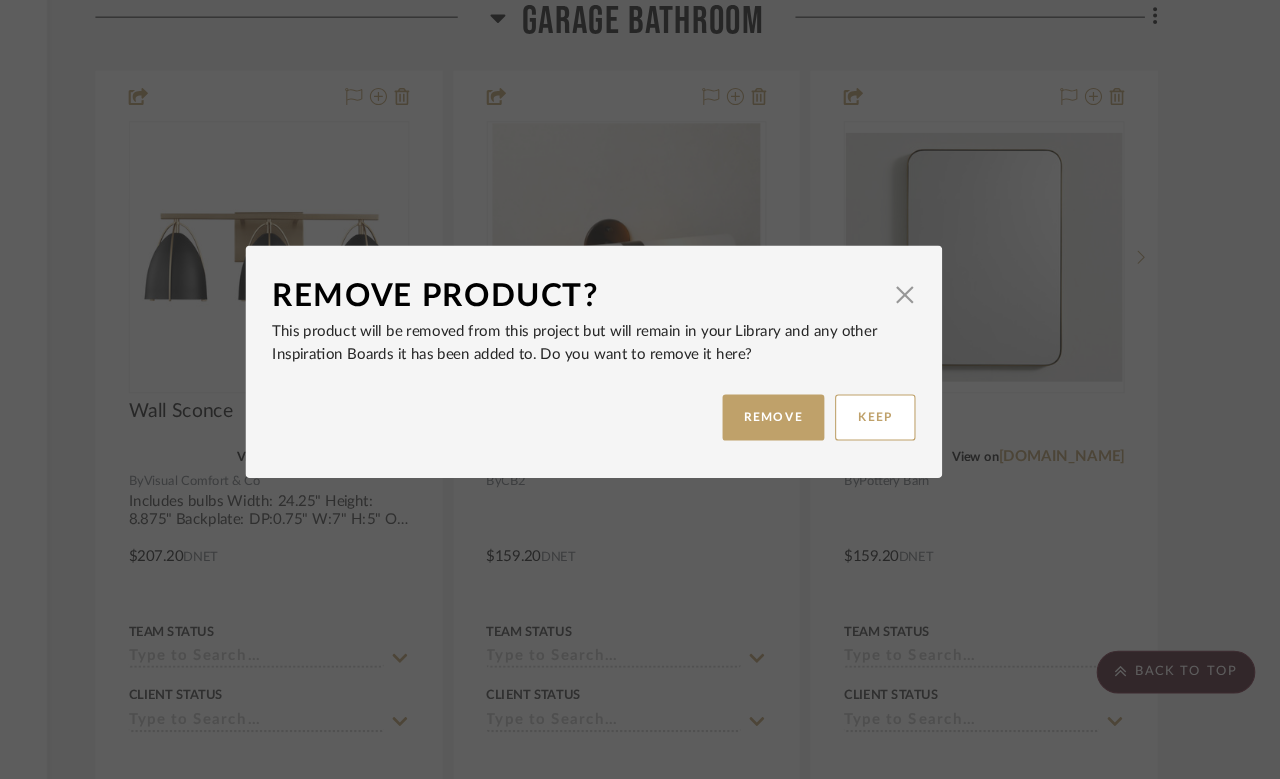 click on "REMOVE" at bounding box center [807, 441] 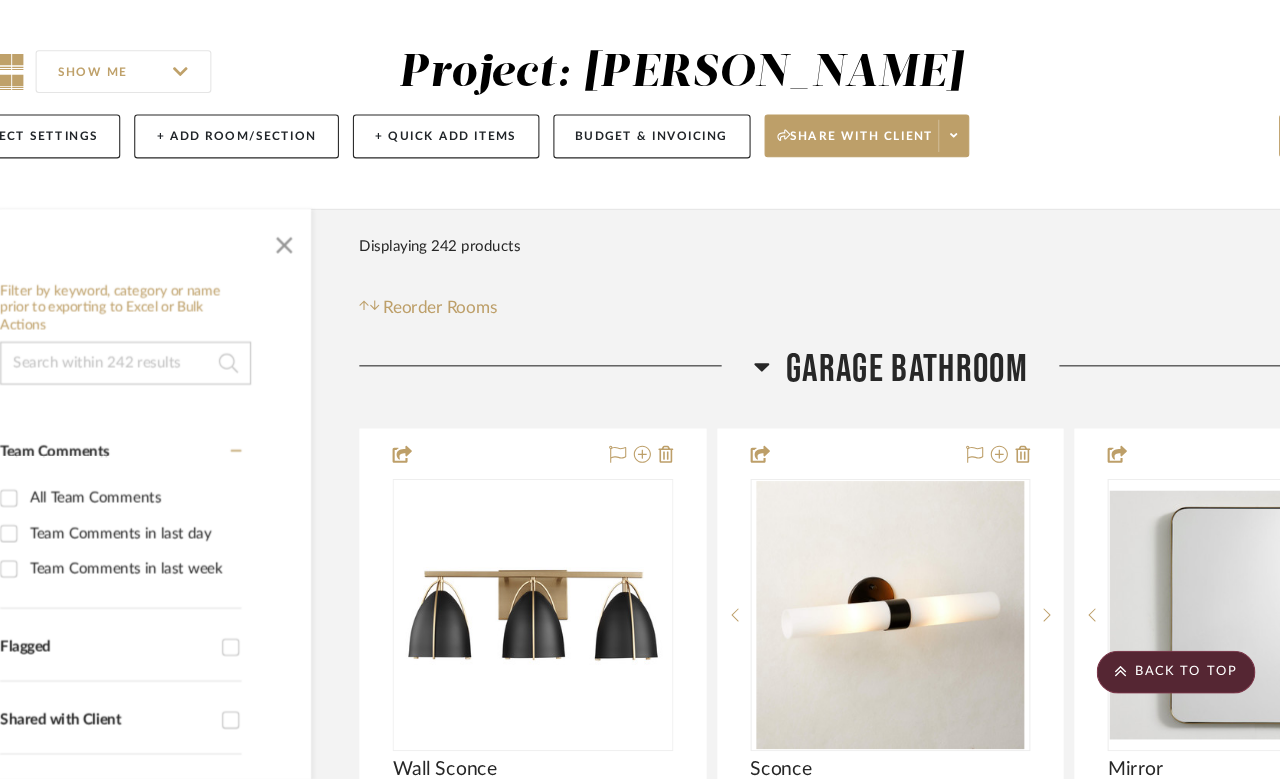 scroll, scrollTop: 282, scrollLeft: 160, axis: both 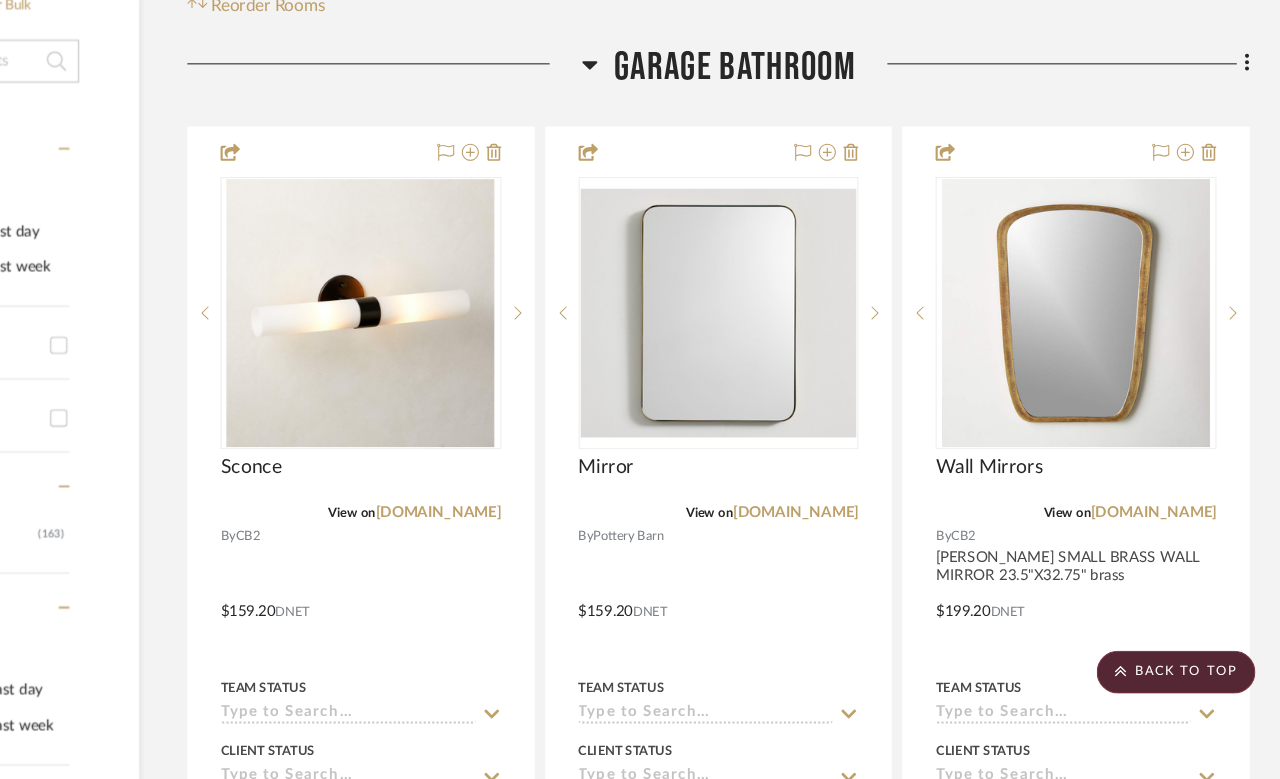click 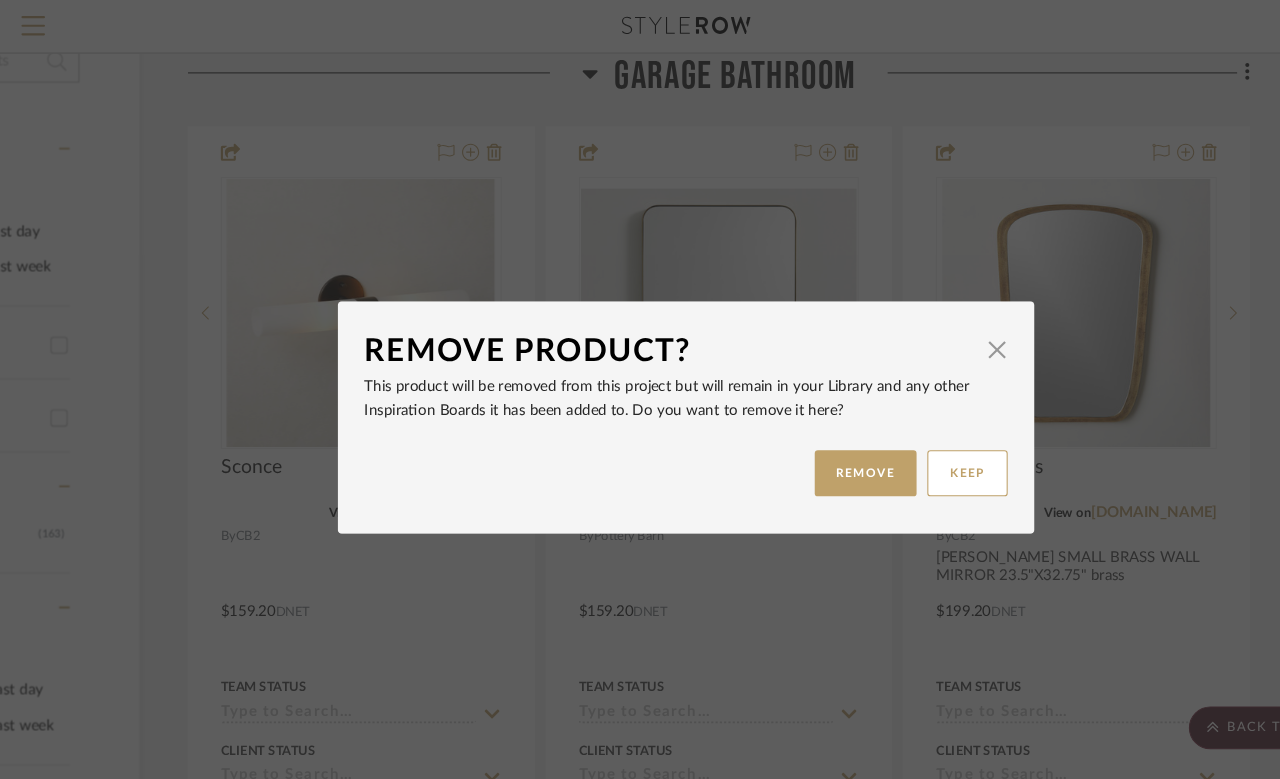 scroll, scrollTop: 0, scrollLeft: 0, axis: both 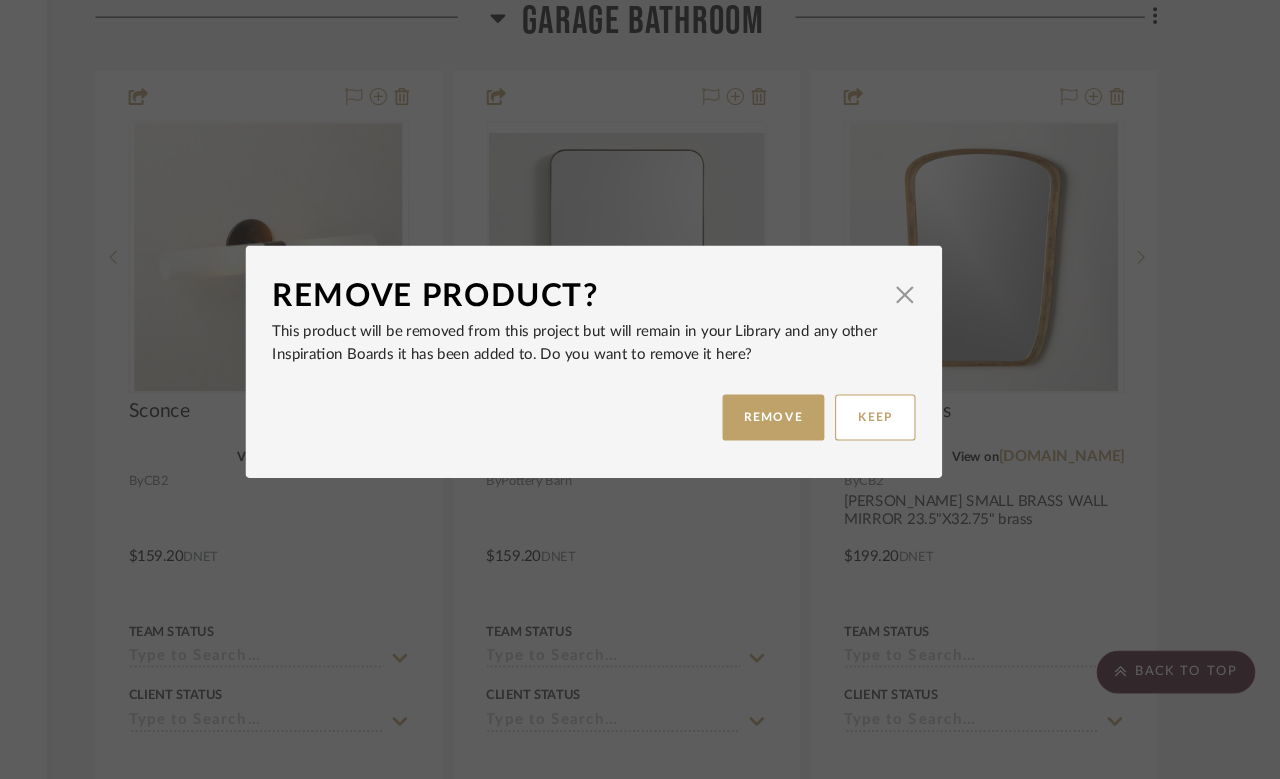 click on "REMOVE" at bounding box center (807, 441) 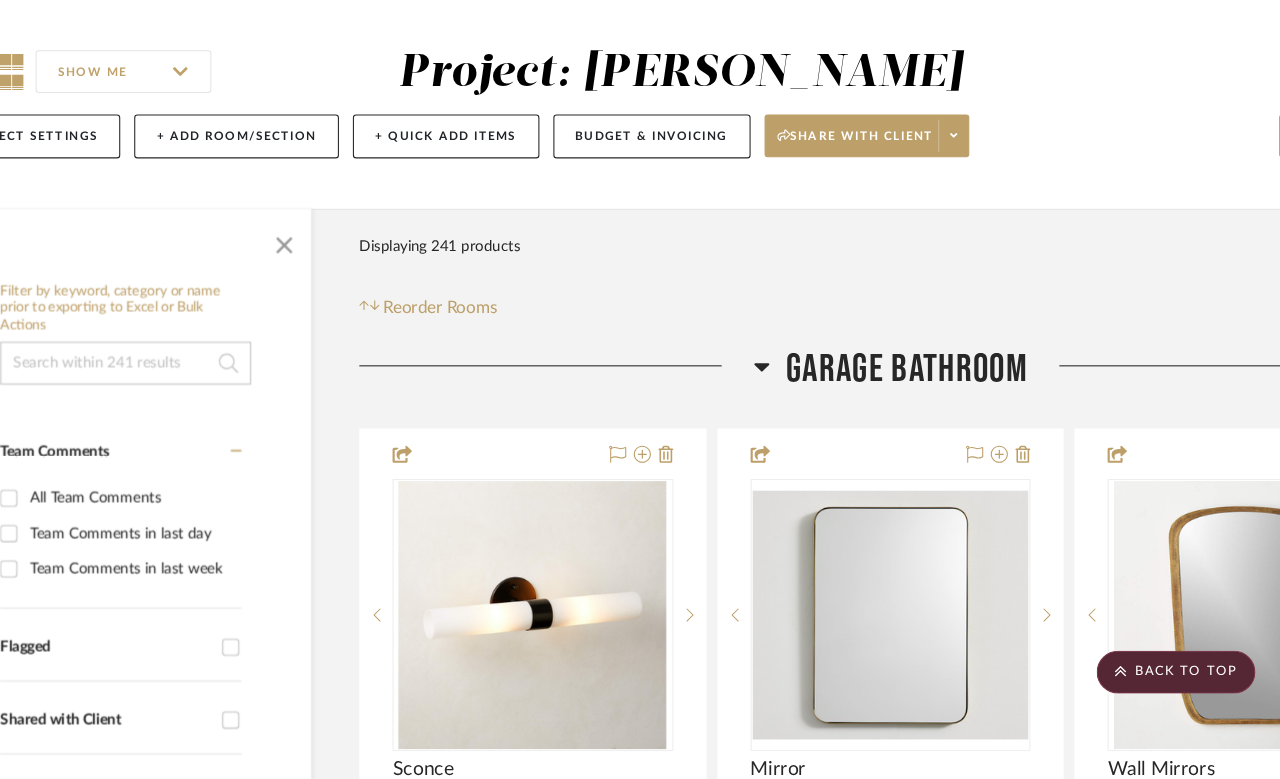 scroll, scrollTop: 282, scrollLeft: 160, axis: both 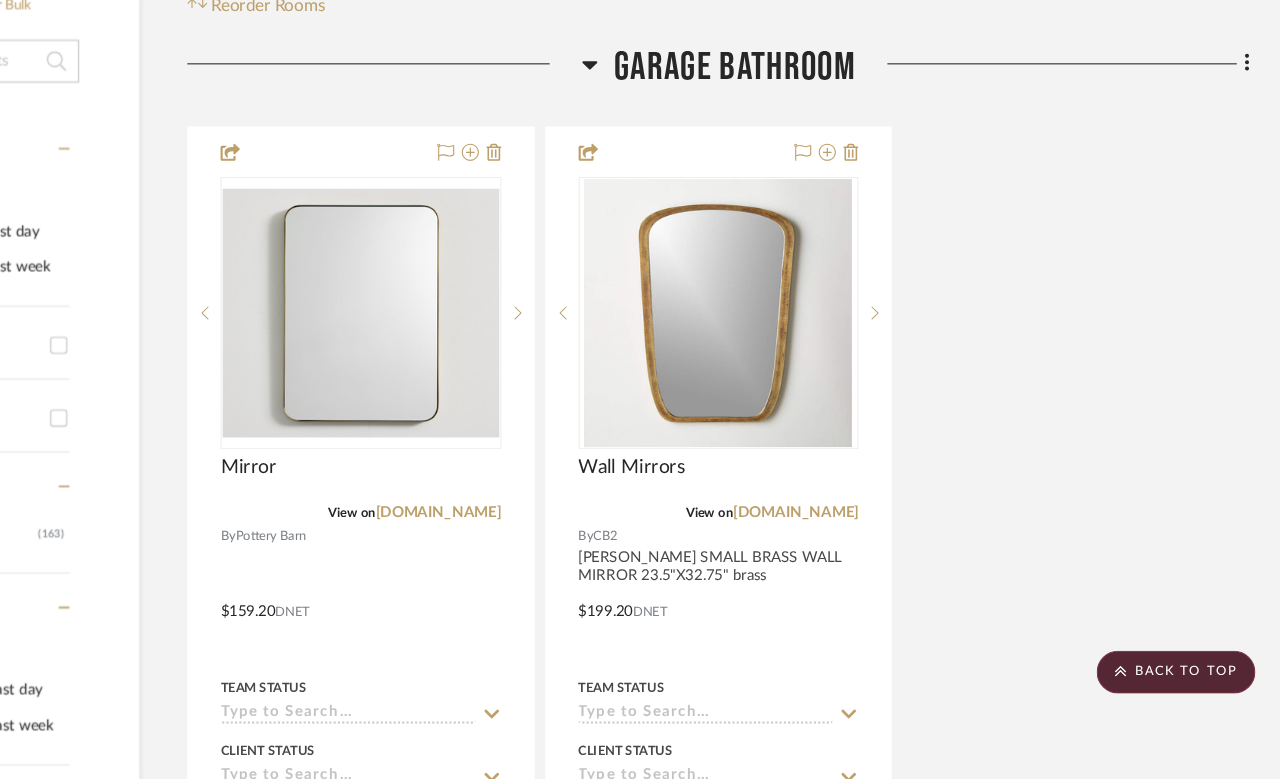 click at bounding box center (423, 608) 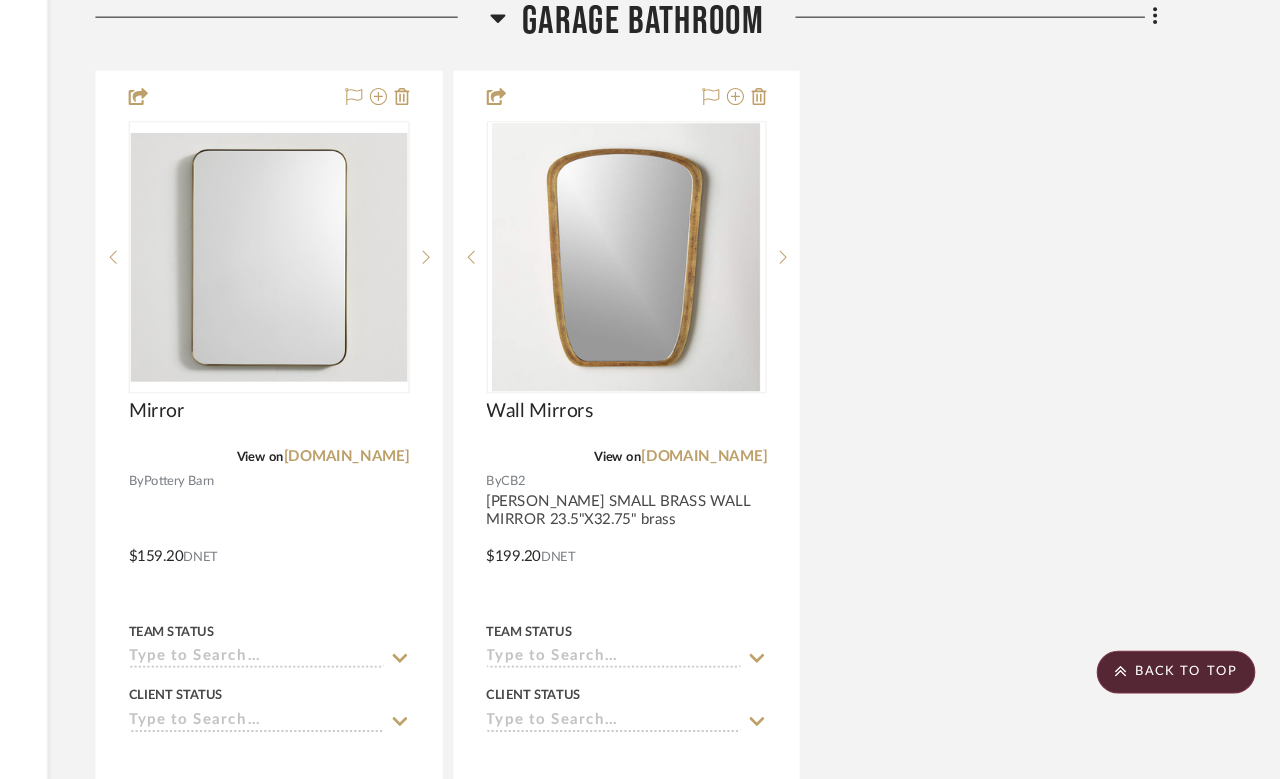 scroll, scrollTop: 0, scrollLeft: 0, axis: both 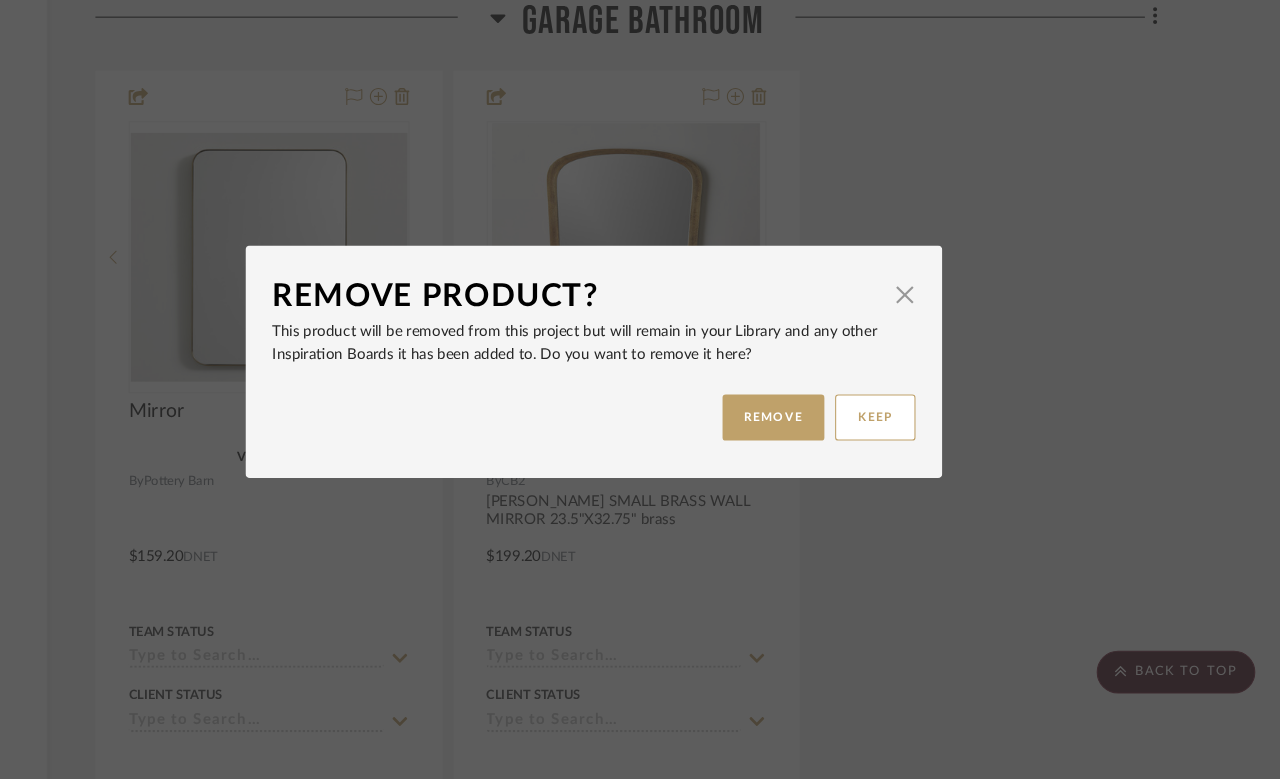 click on "REMOVE" at bounding box center (807, 441) 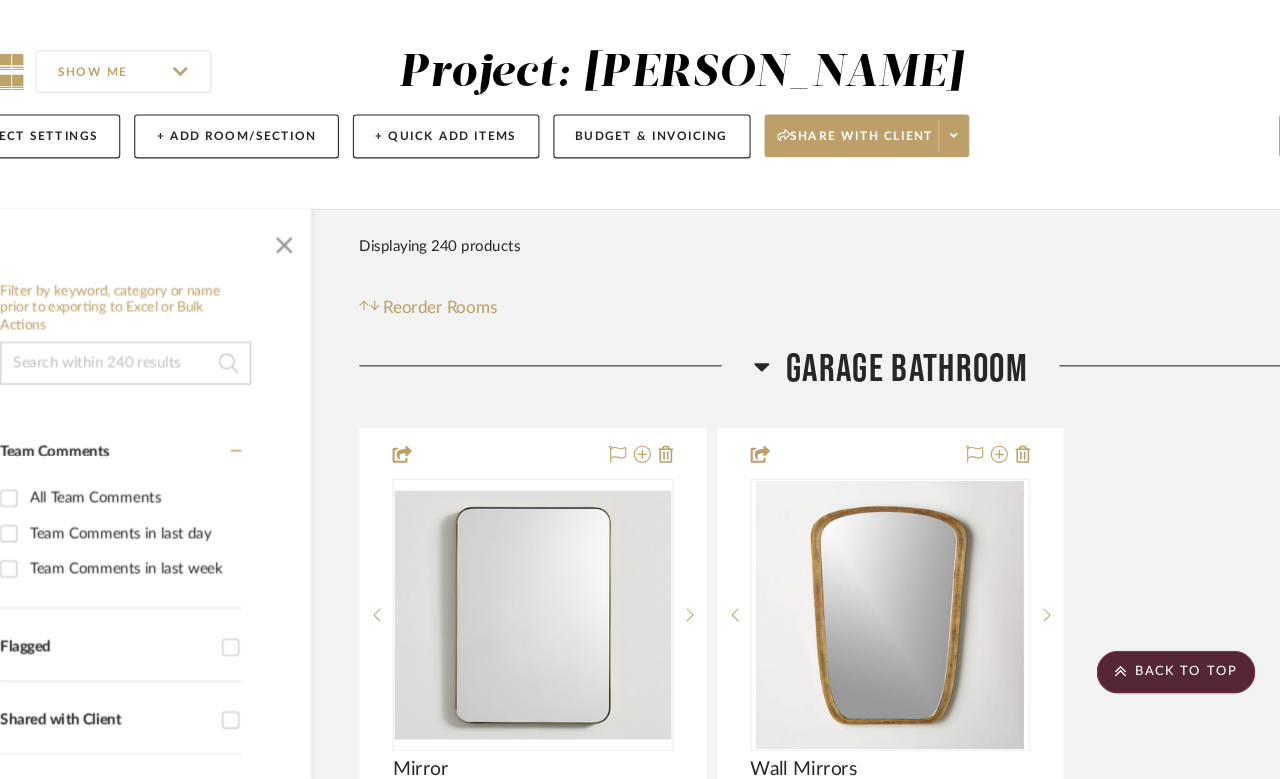 scroll, scrollTop: 282, scrollLeft: 160, axis: both 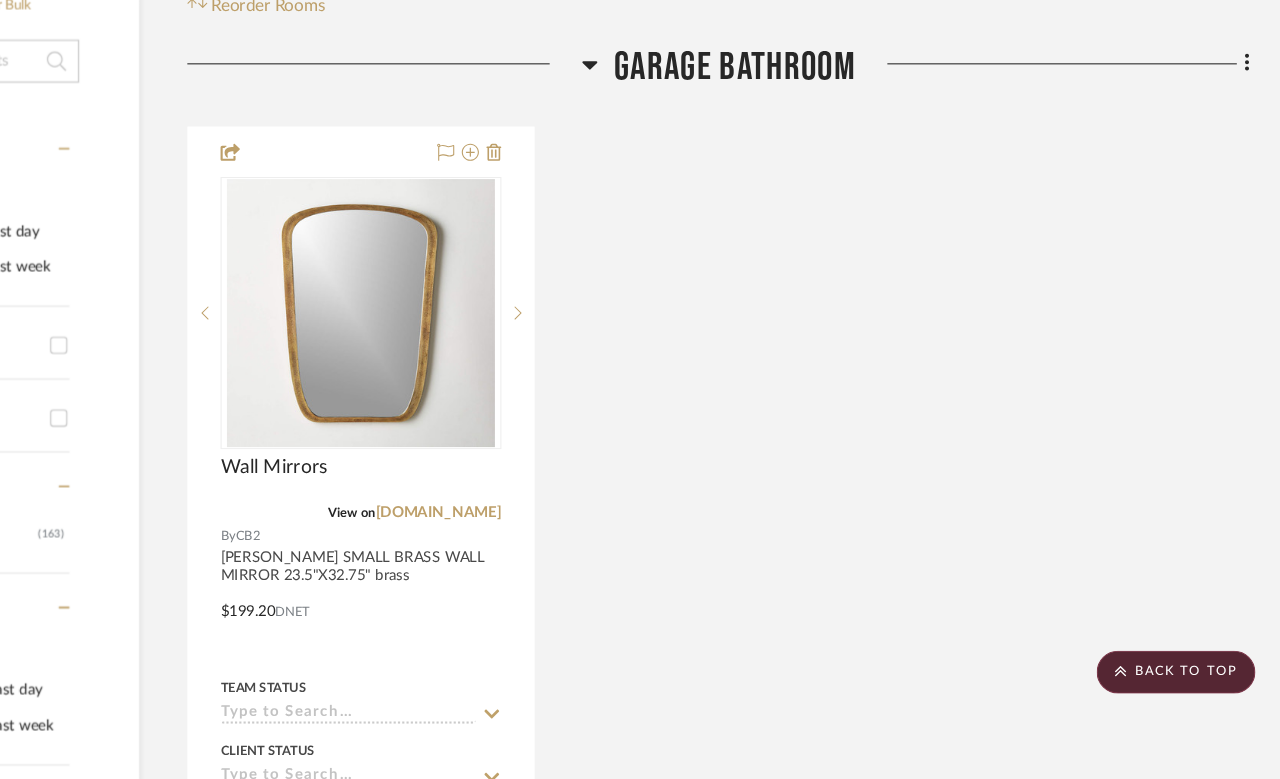 click at bounding box center [547, 195] 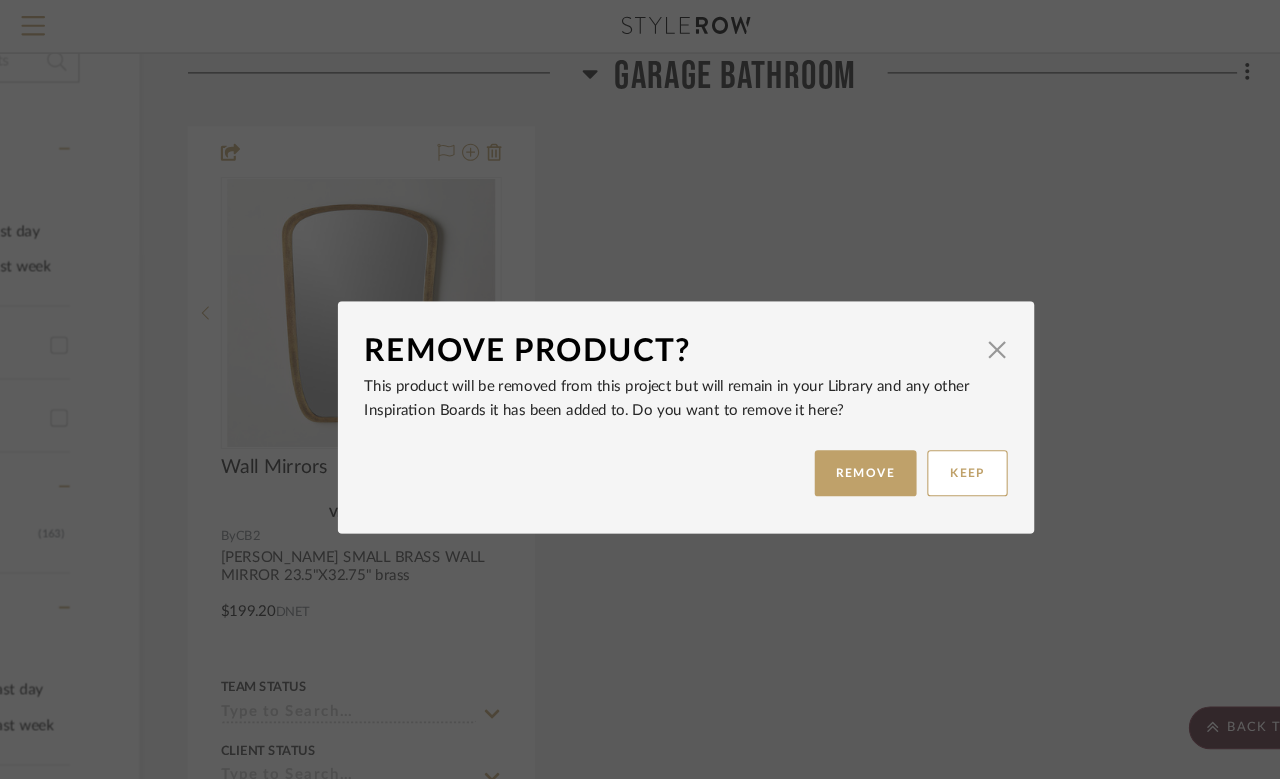 scroll, scrollTop: 0, scrollLeft: 0, axis: both 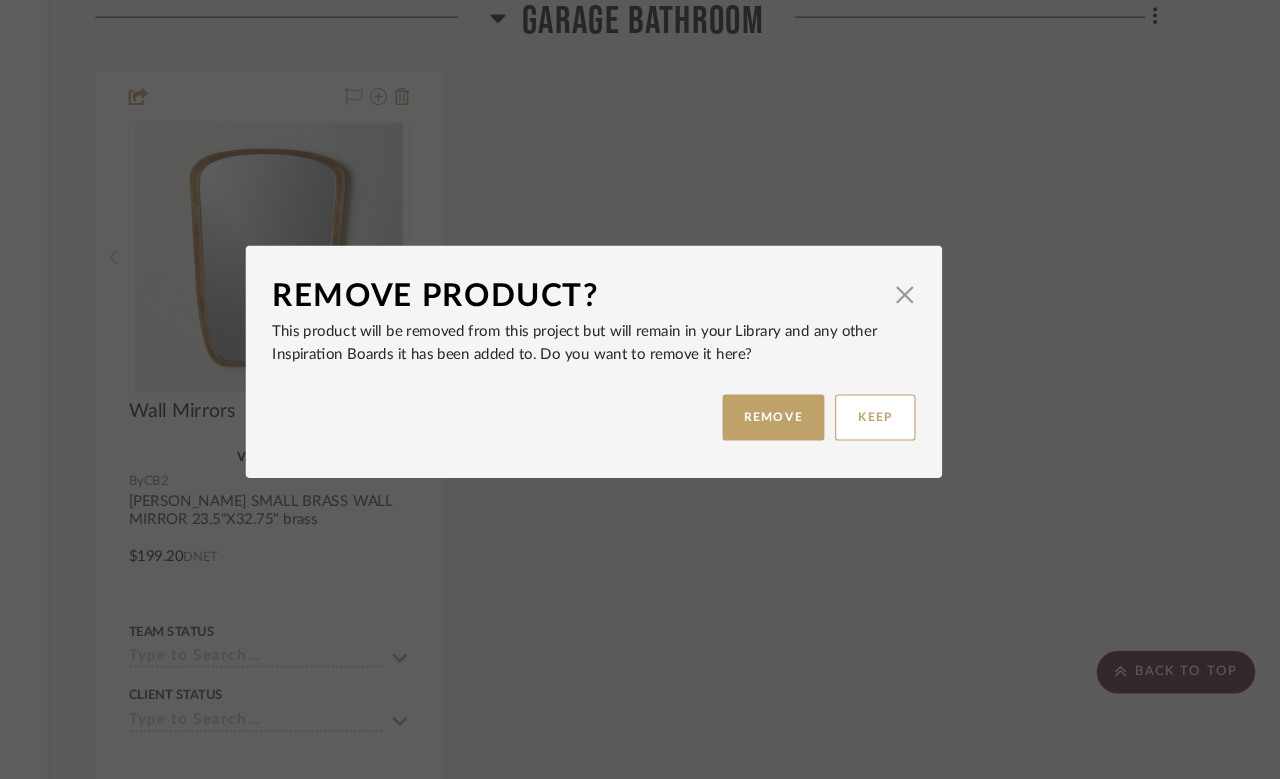 click on "REMOVE" at bounding box center [807, 441] 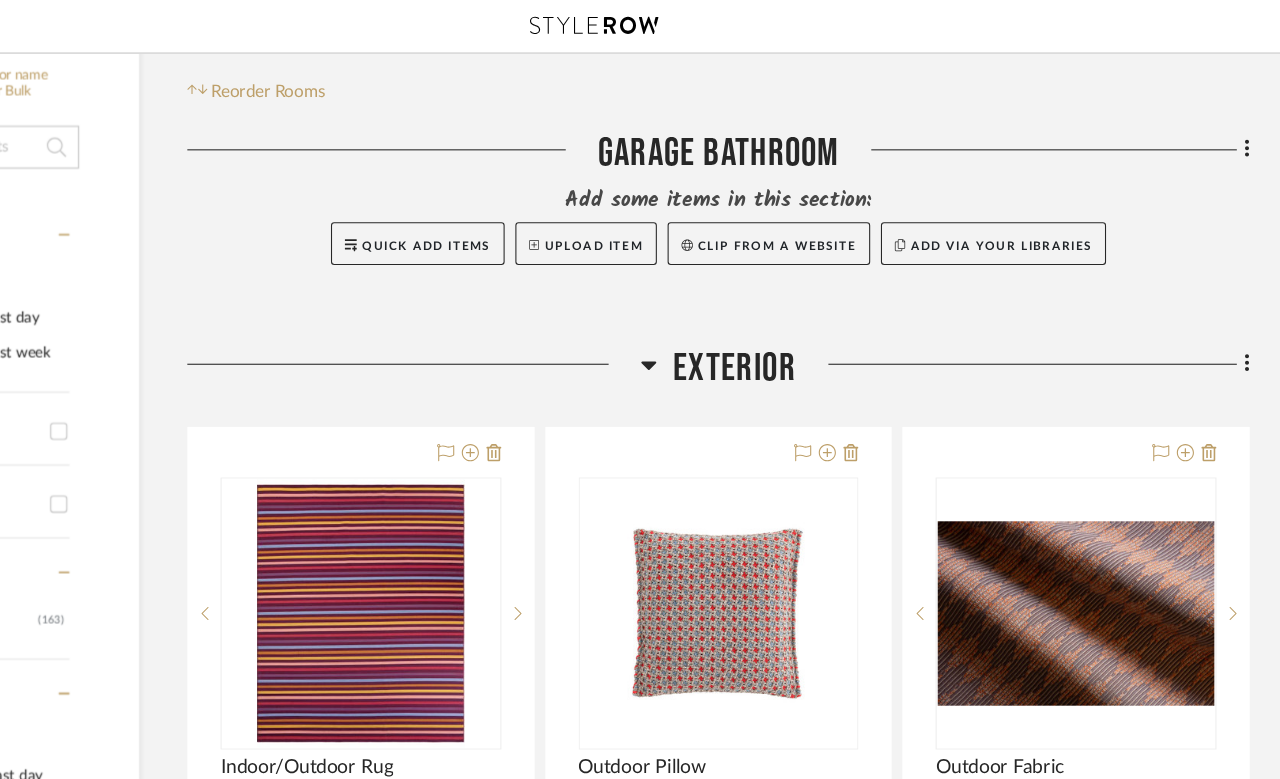 scroll, scrollTop: 253, scrollLeft: 160, axis: both 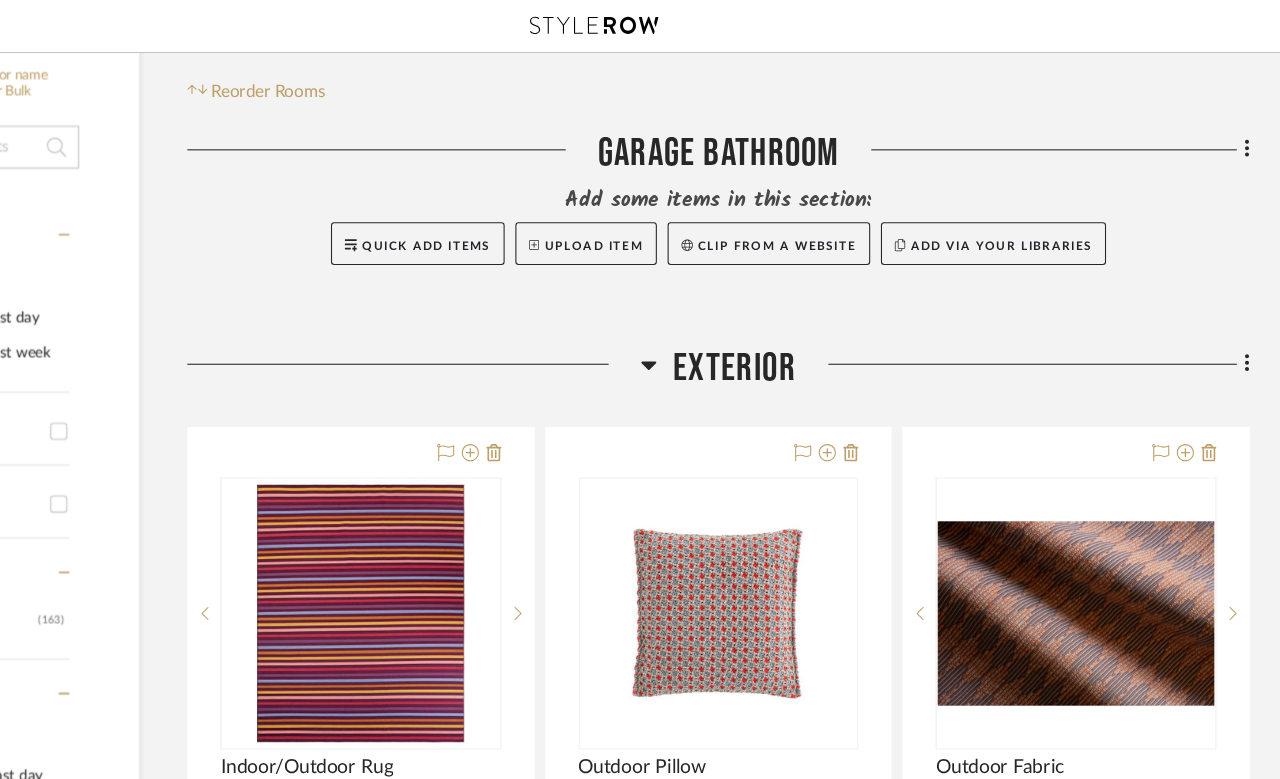 click 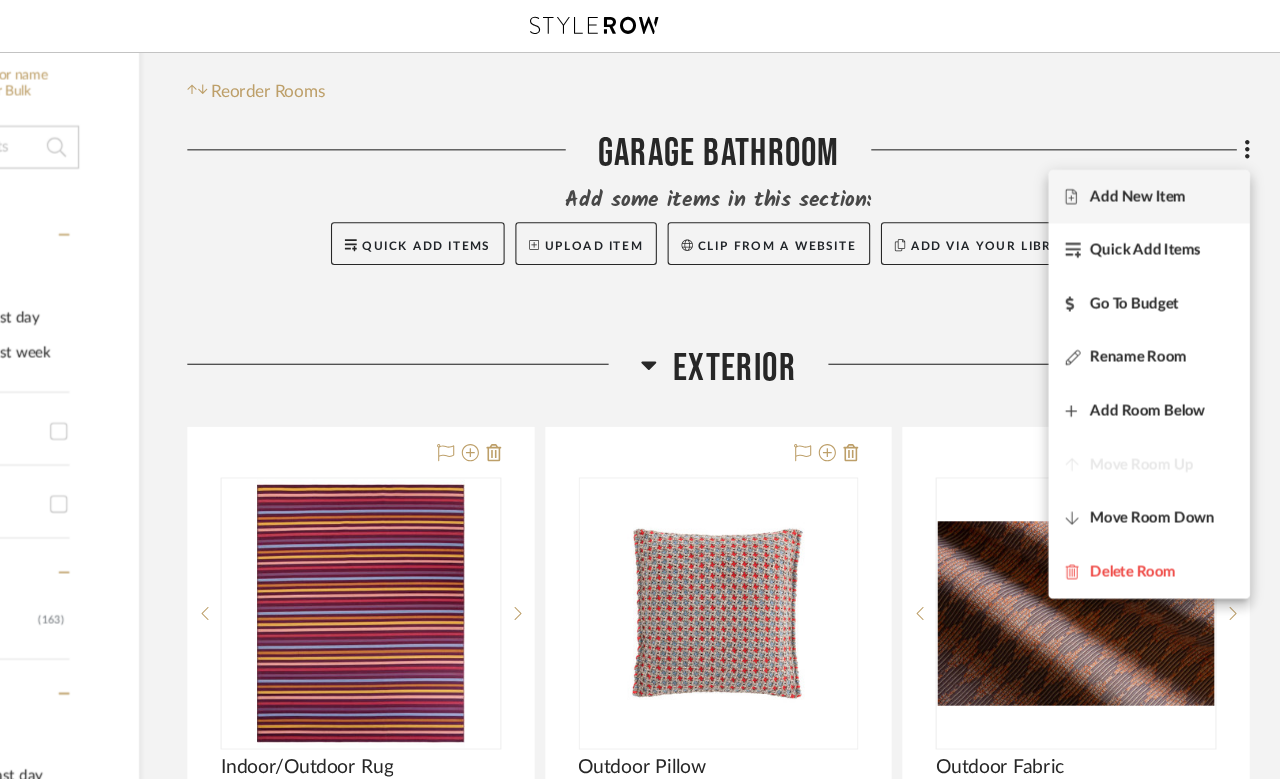 scroll, scrollTop: 254, scrollLeft: 160, axis: both 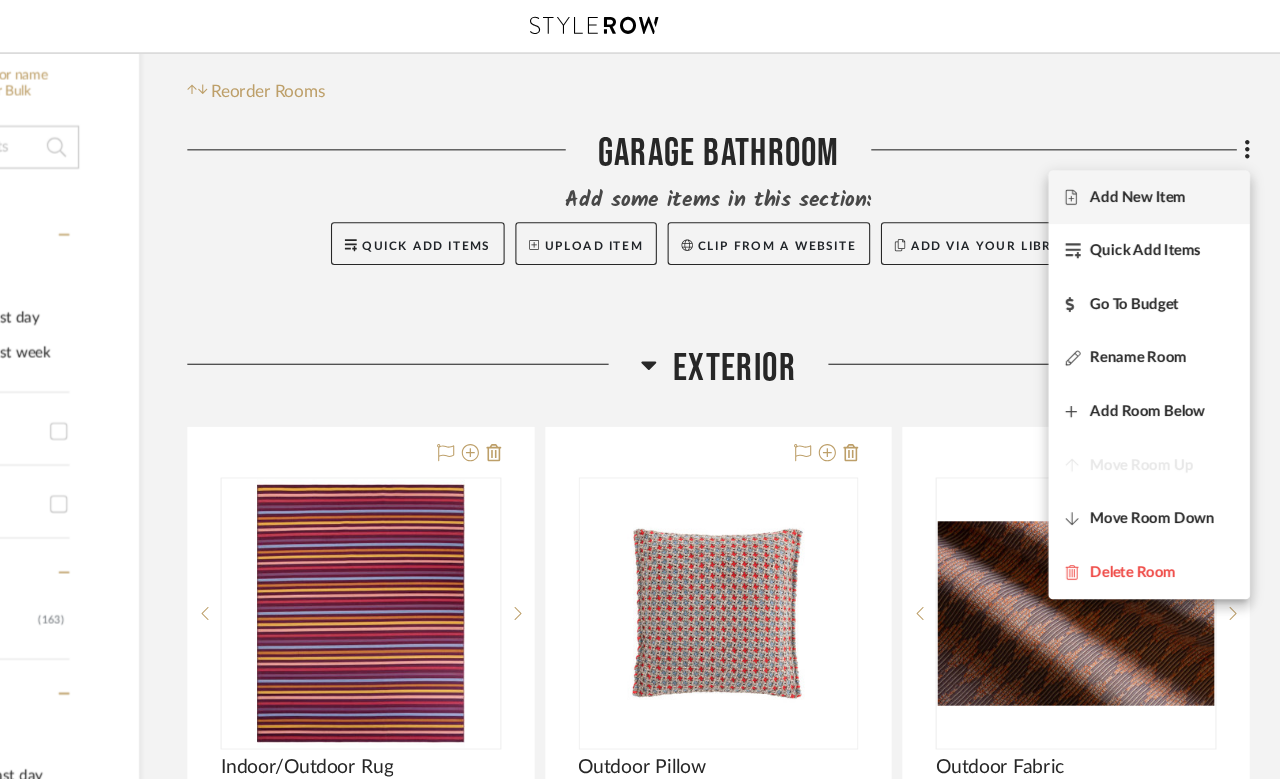 click at bounding box center [640, 389] 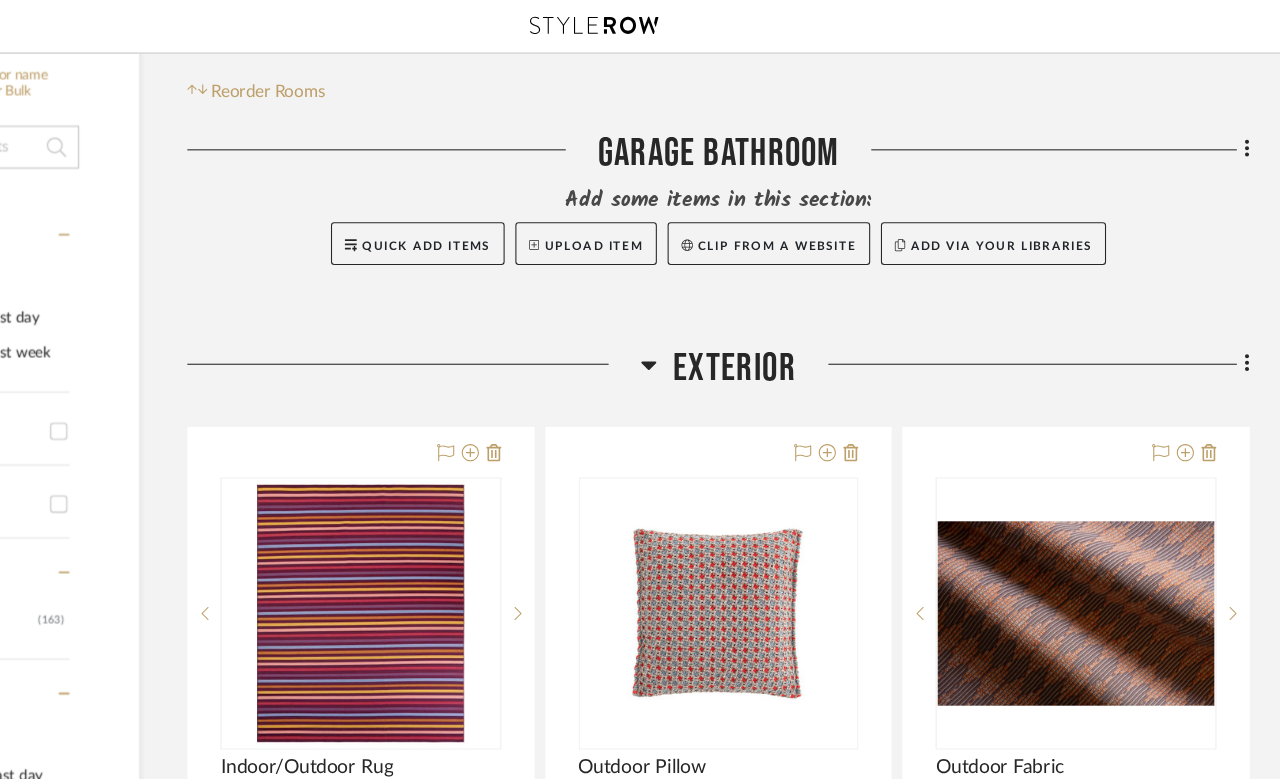 click 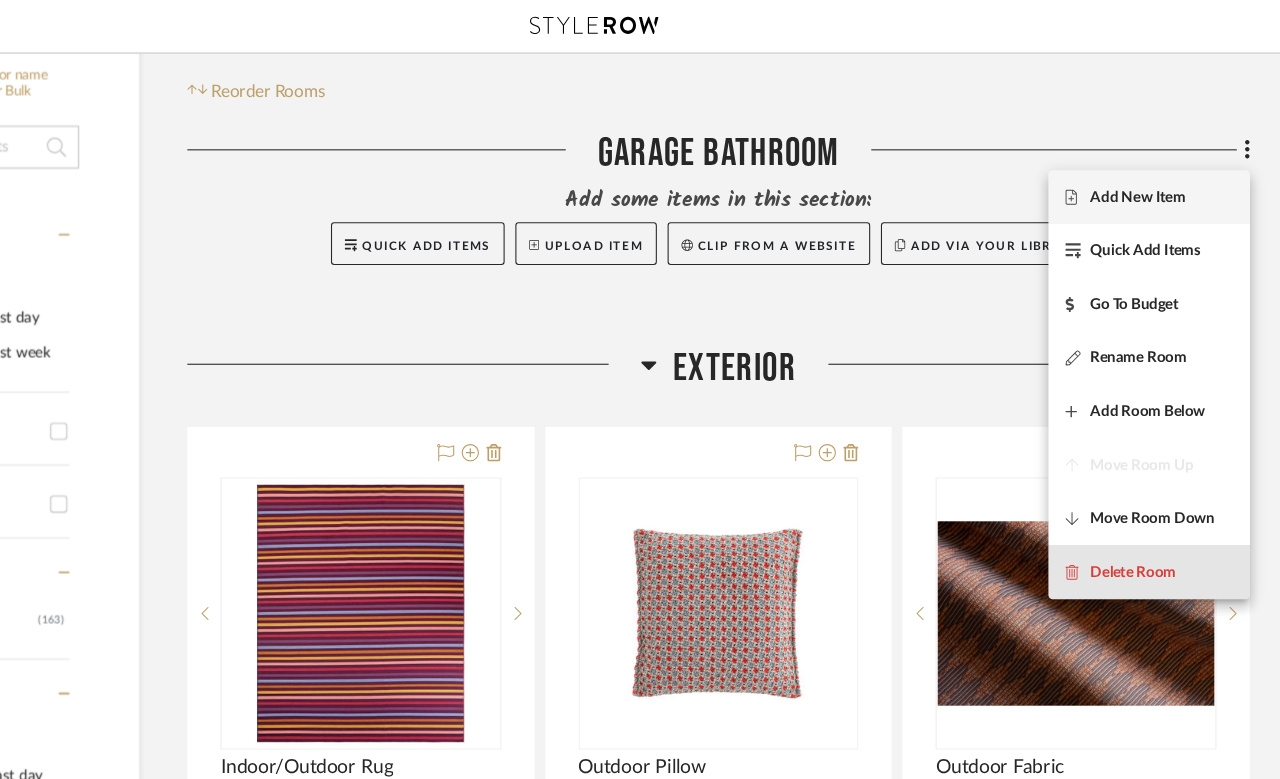 click on "Delete Room" at bounding box center [1158, 534] 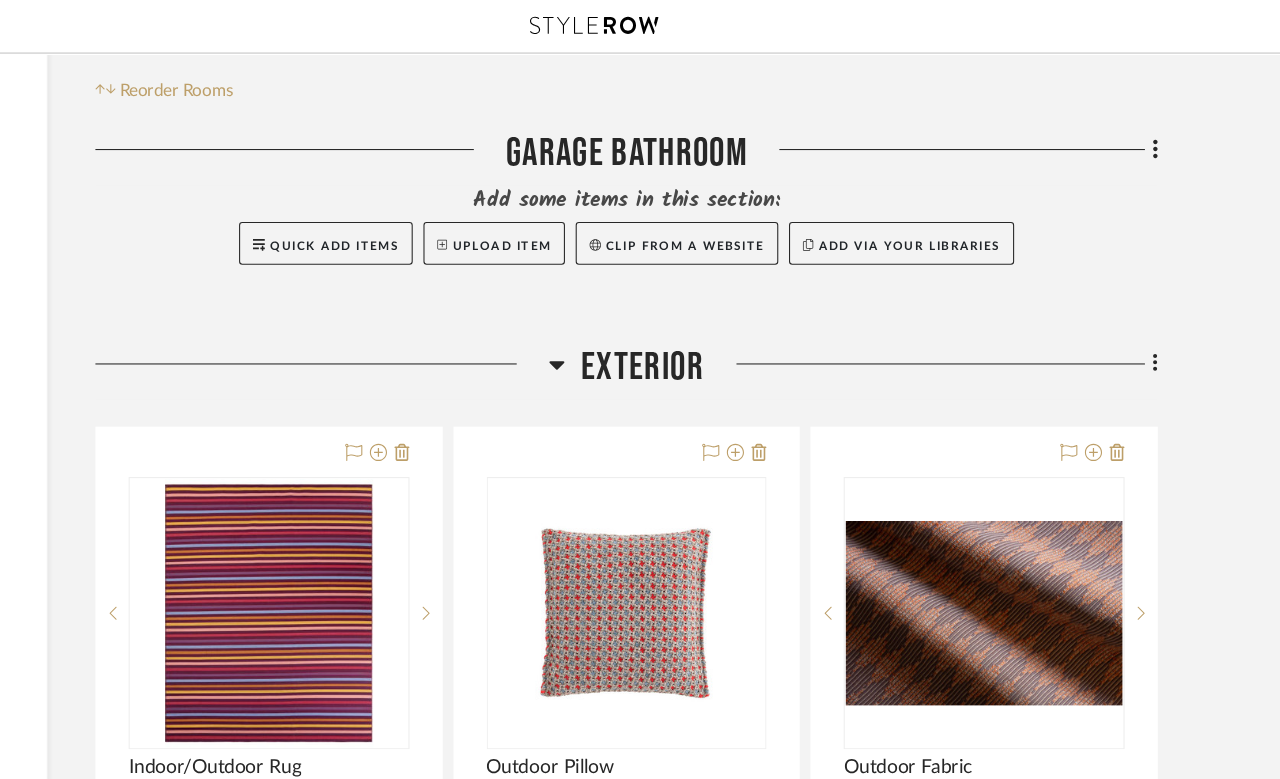 scroll, scrollTop: 0, scrollLeft: 0, axis: both 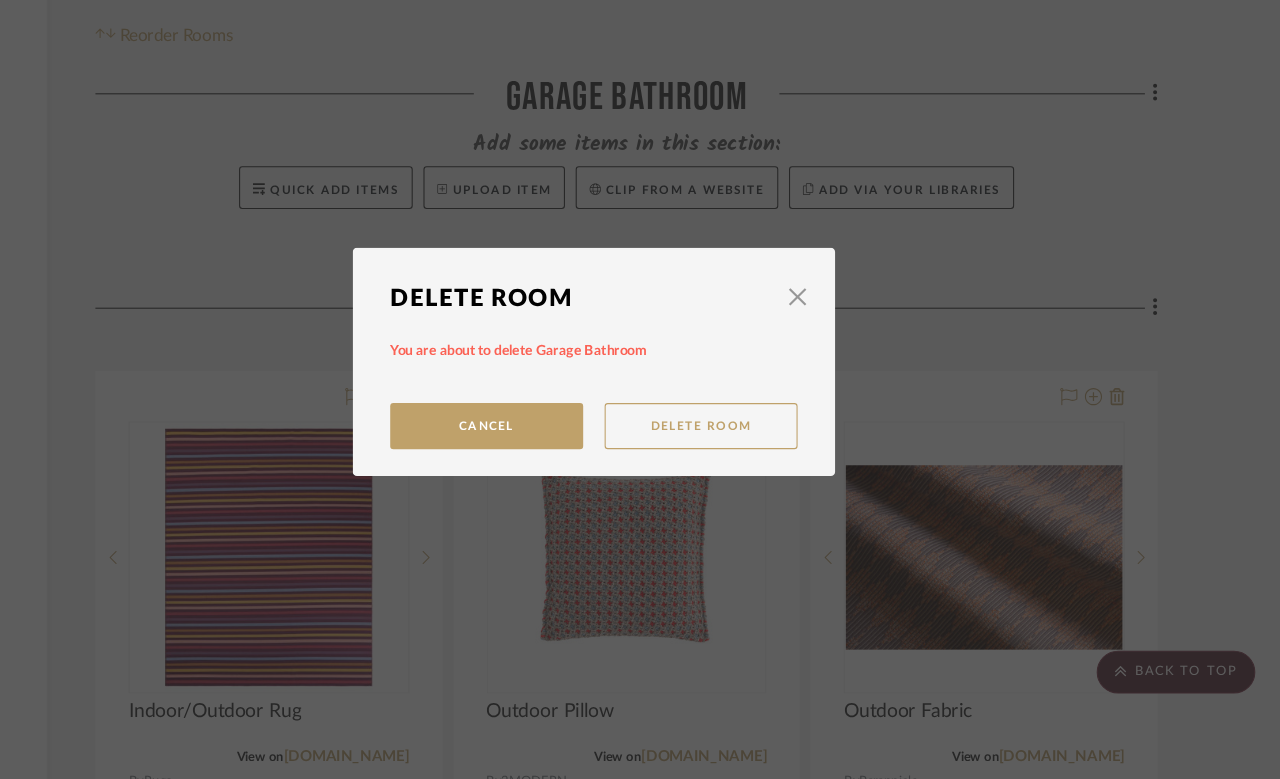 click on "Delete Room" at bounding box center [740, 449] 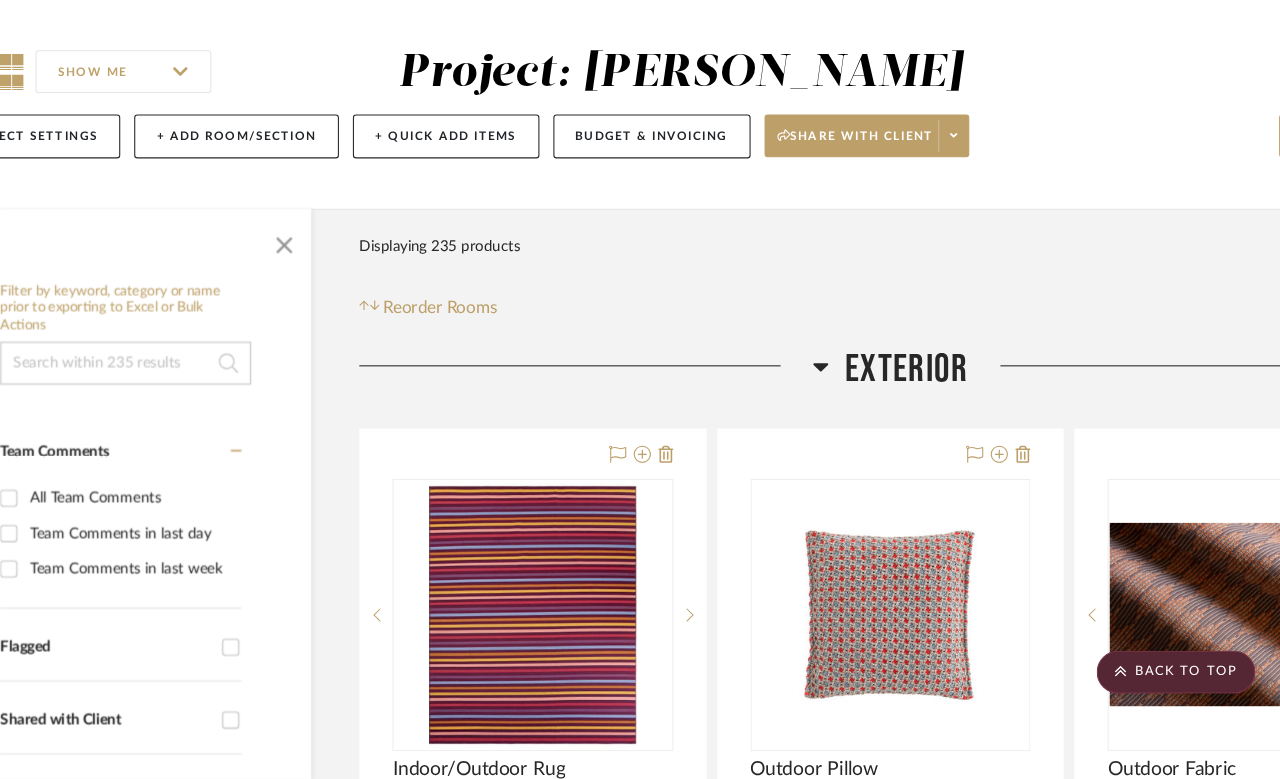 scroll, scrollTop: 202, scrollLeft: 160, axis: both 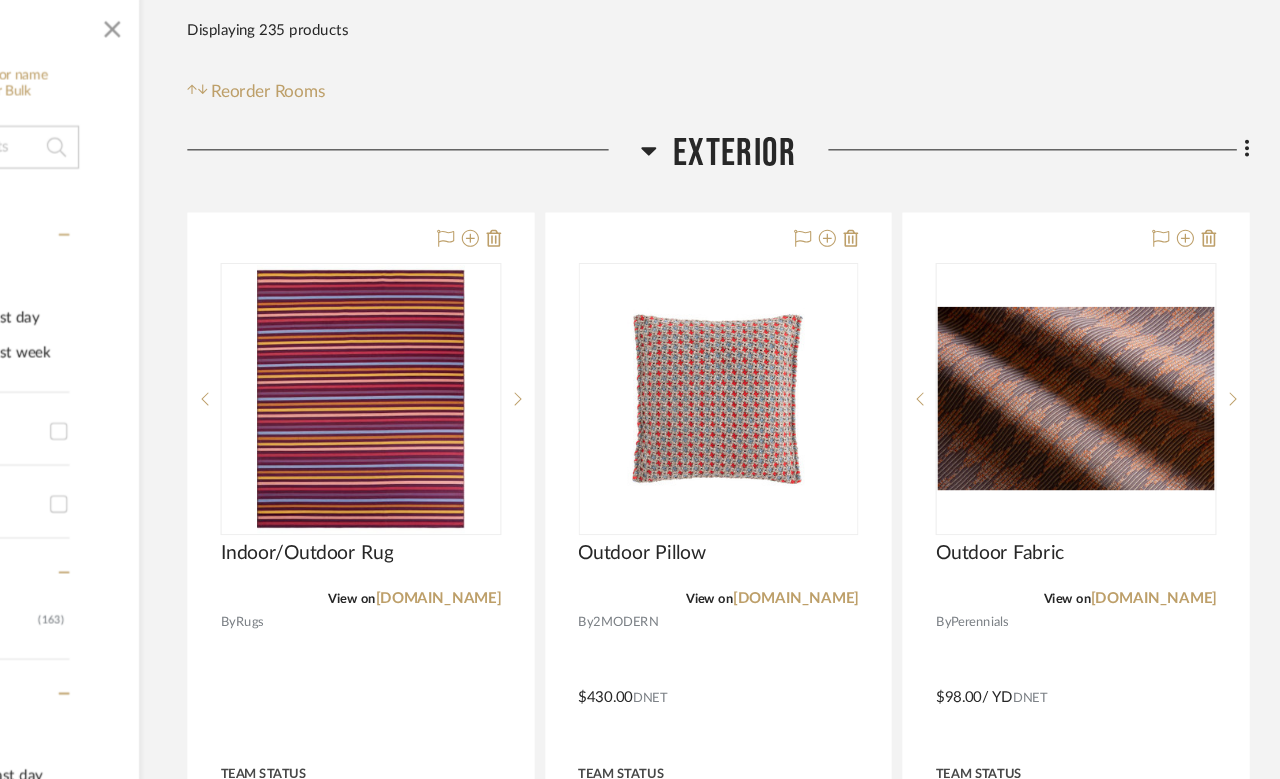 click 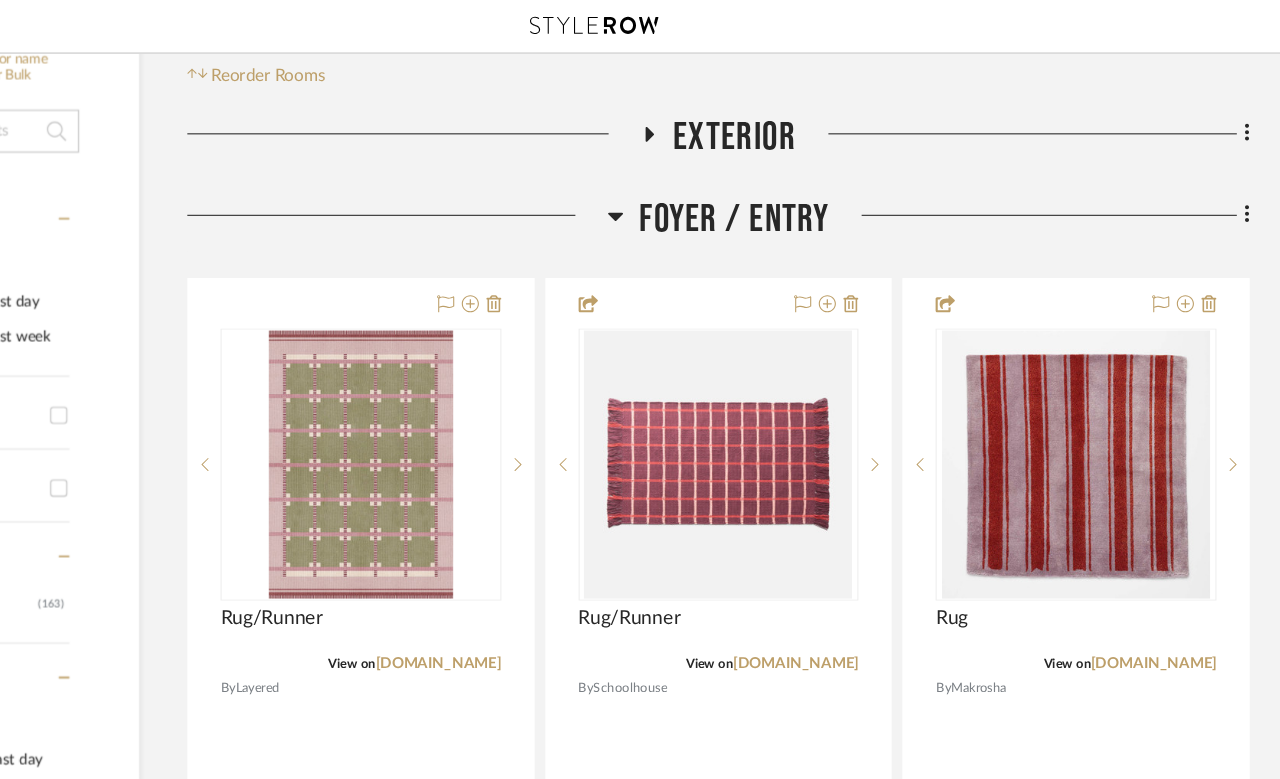 scroll, scrollTop: 267, scrollLeft: 160, axis: both 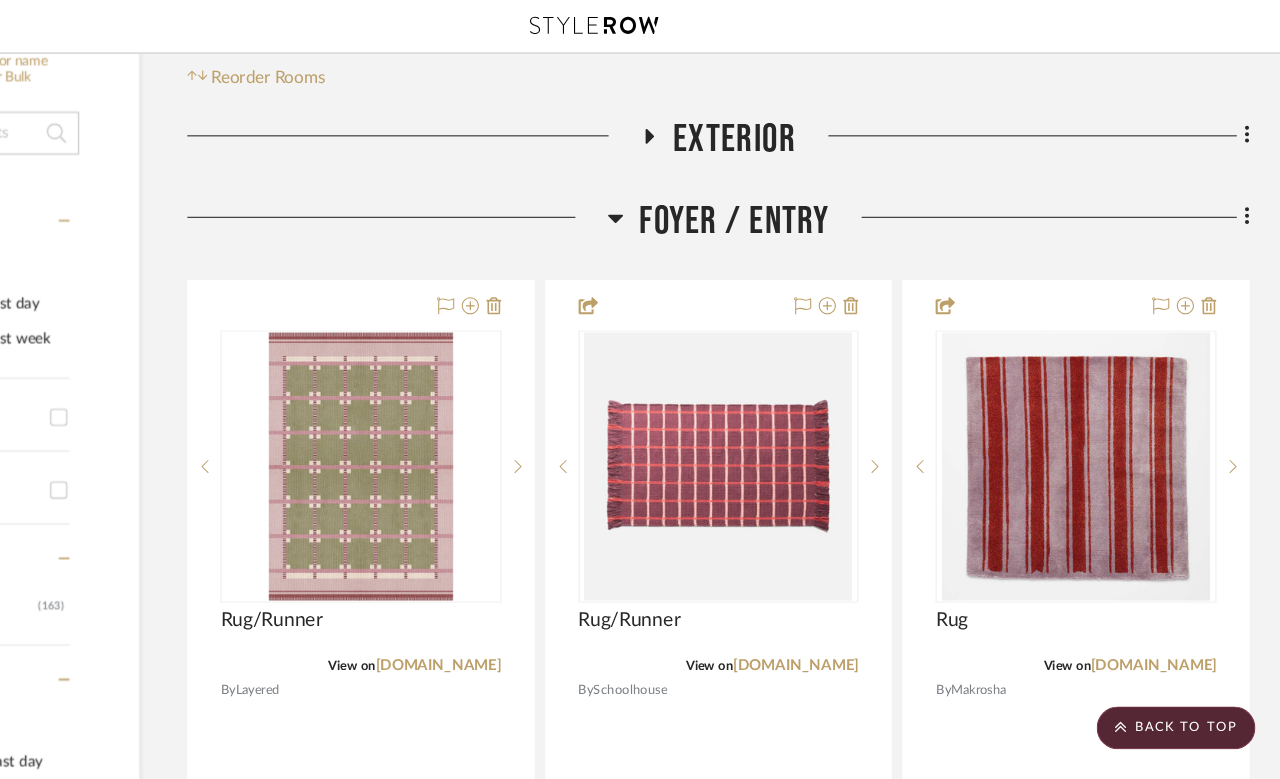 click 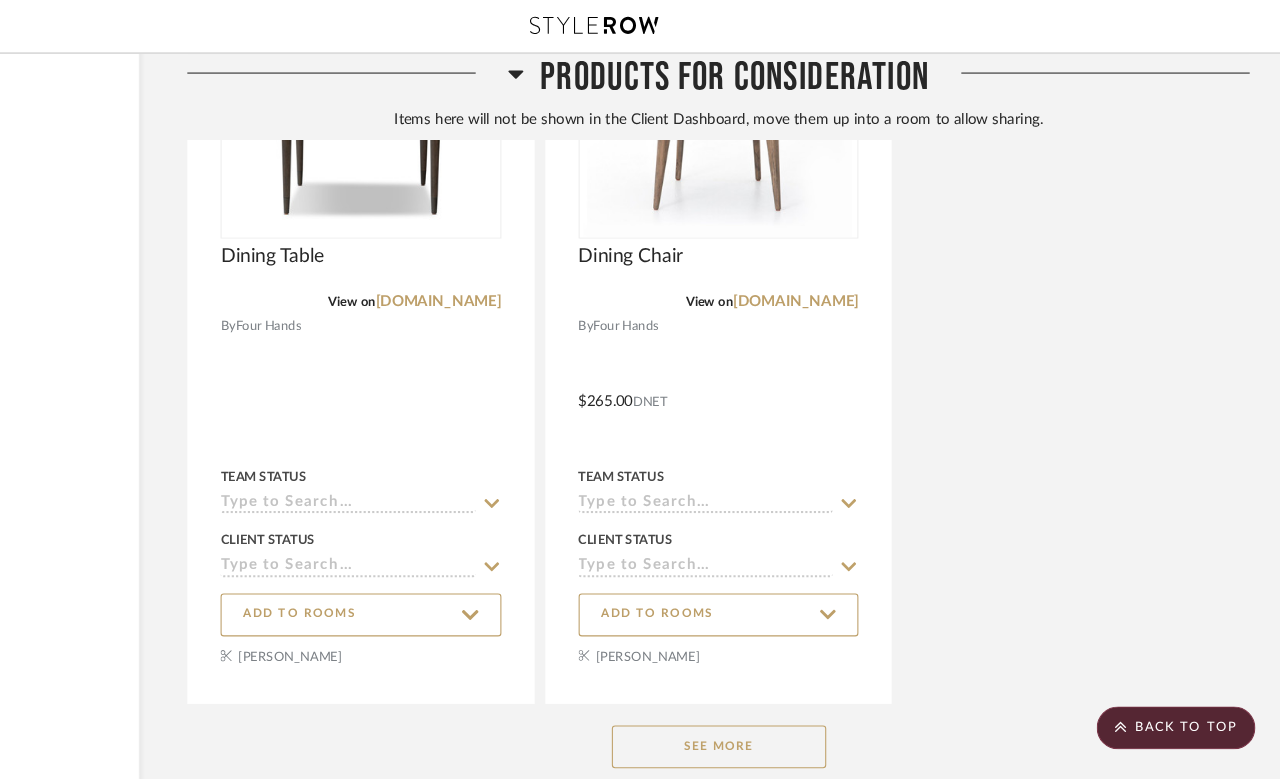 scroll, scrollTop: 39454, scrollLeft: 160, axis: both 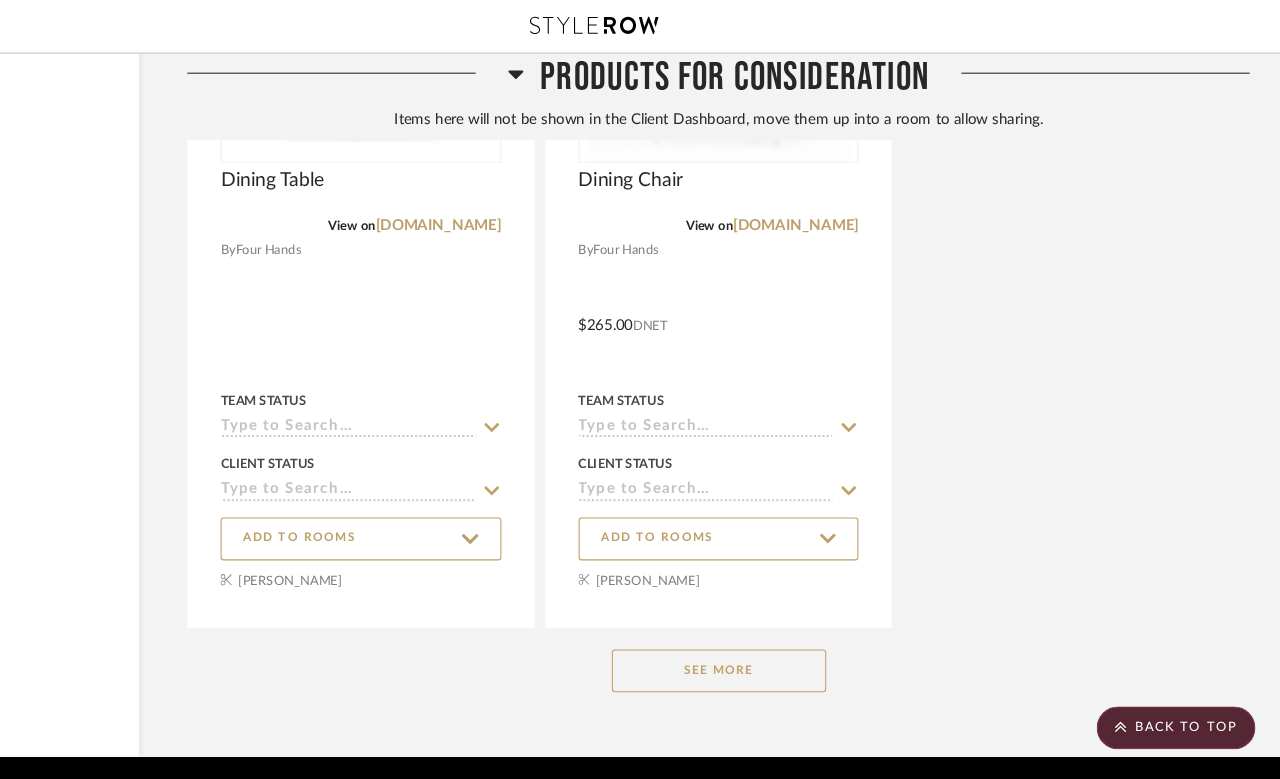 click on "See More" 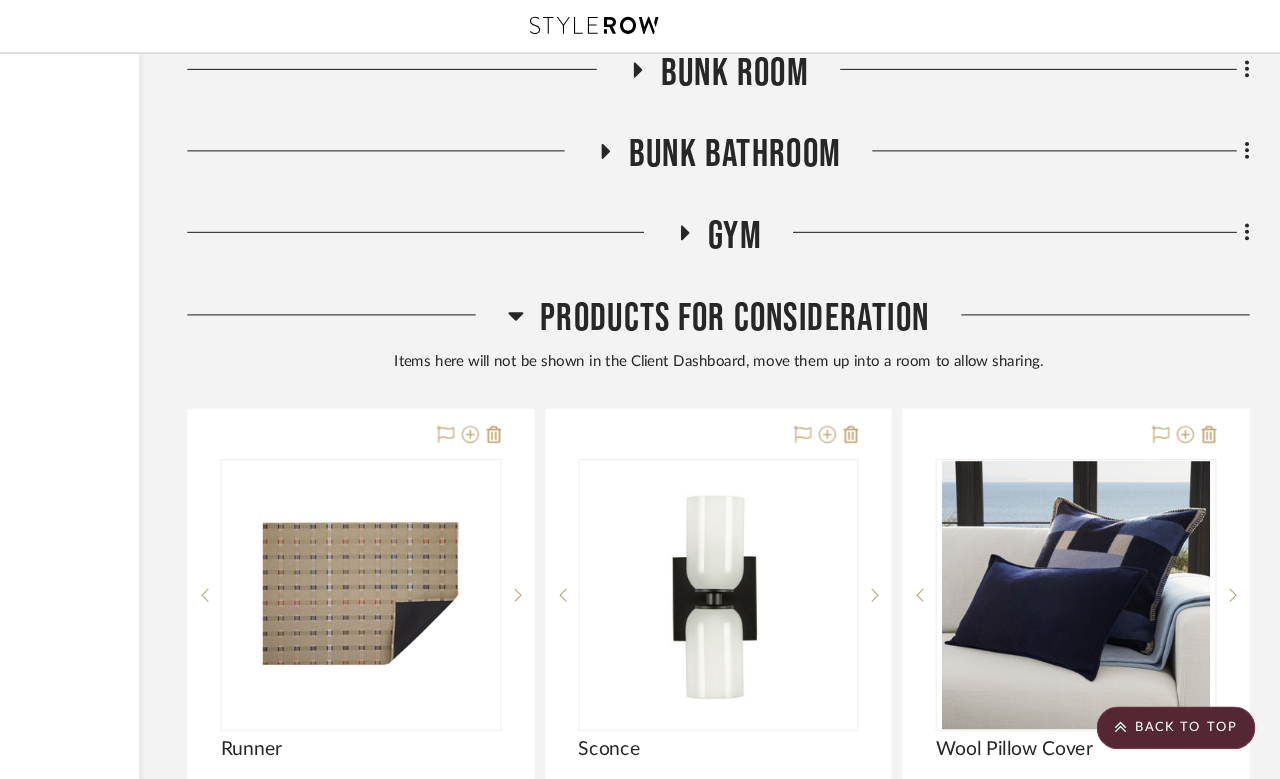 scroll, scrollTop: 37433, scrollLeft: 160, axis: both 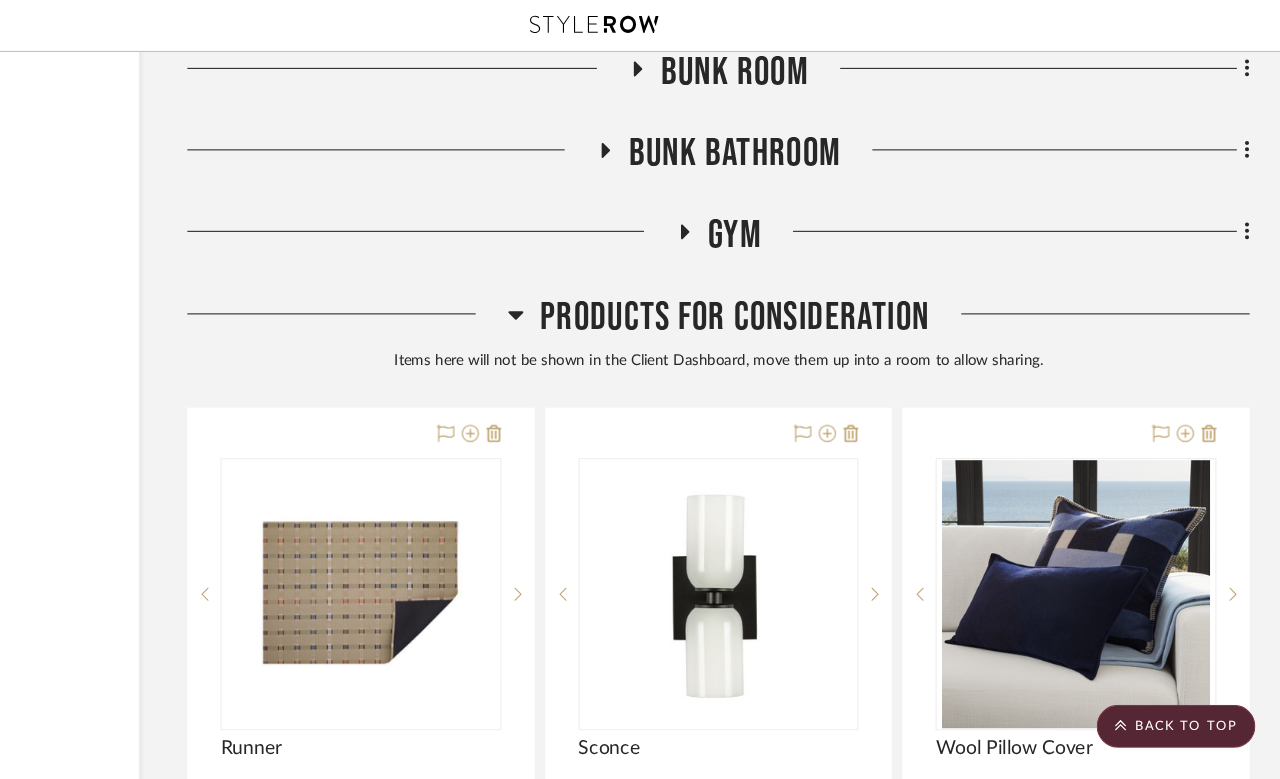 click at bounding box center [0, 0] 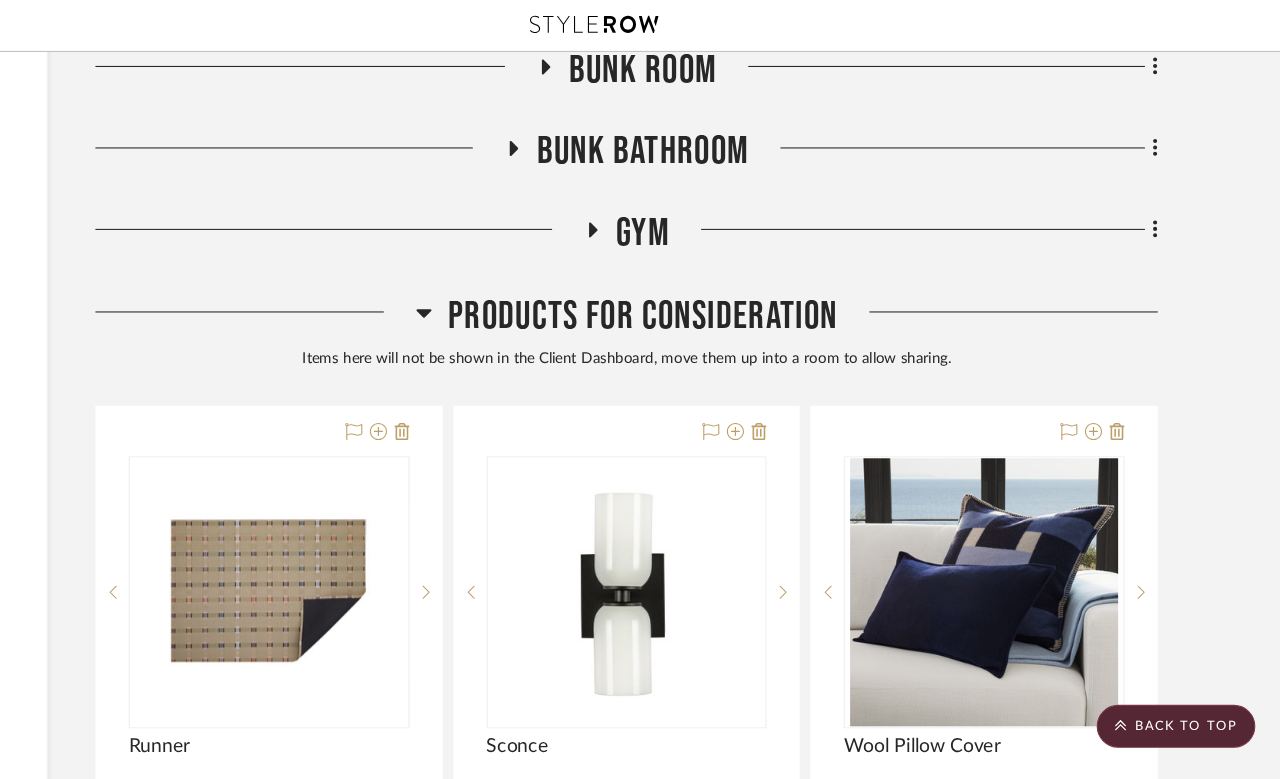 scroll, scrollTop: 0, scrollLeft: 0, axis: both 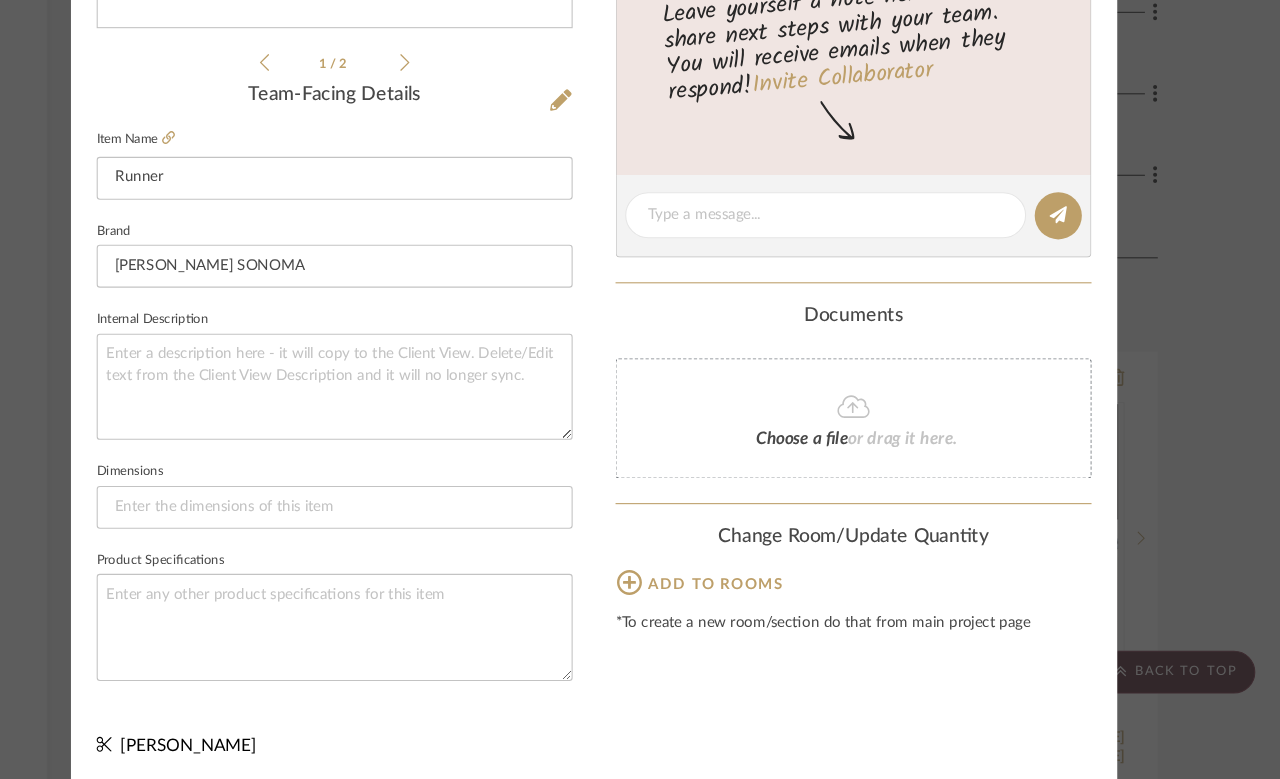 click 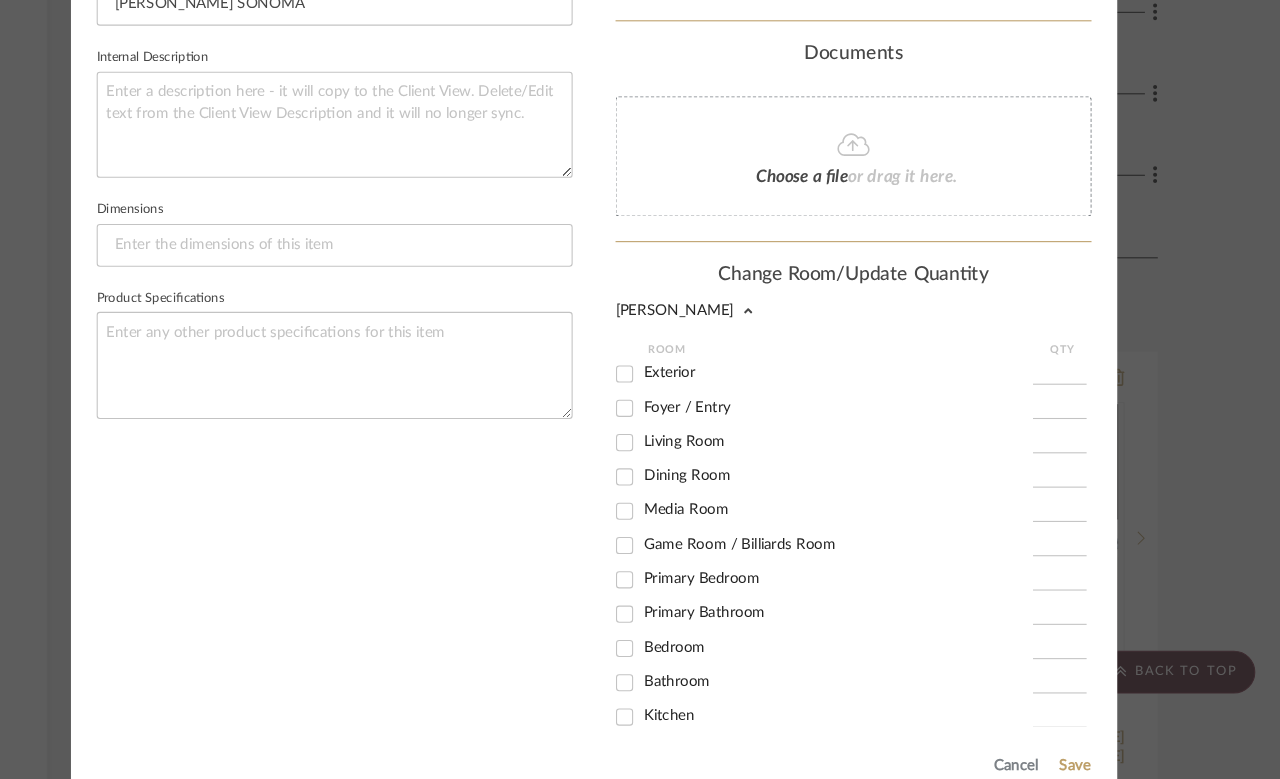 scroll, scrollTop: 737, scrollLeft: 0, axis: vertical 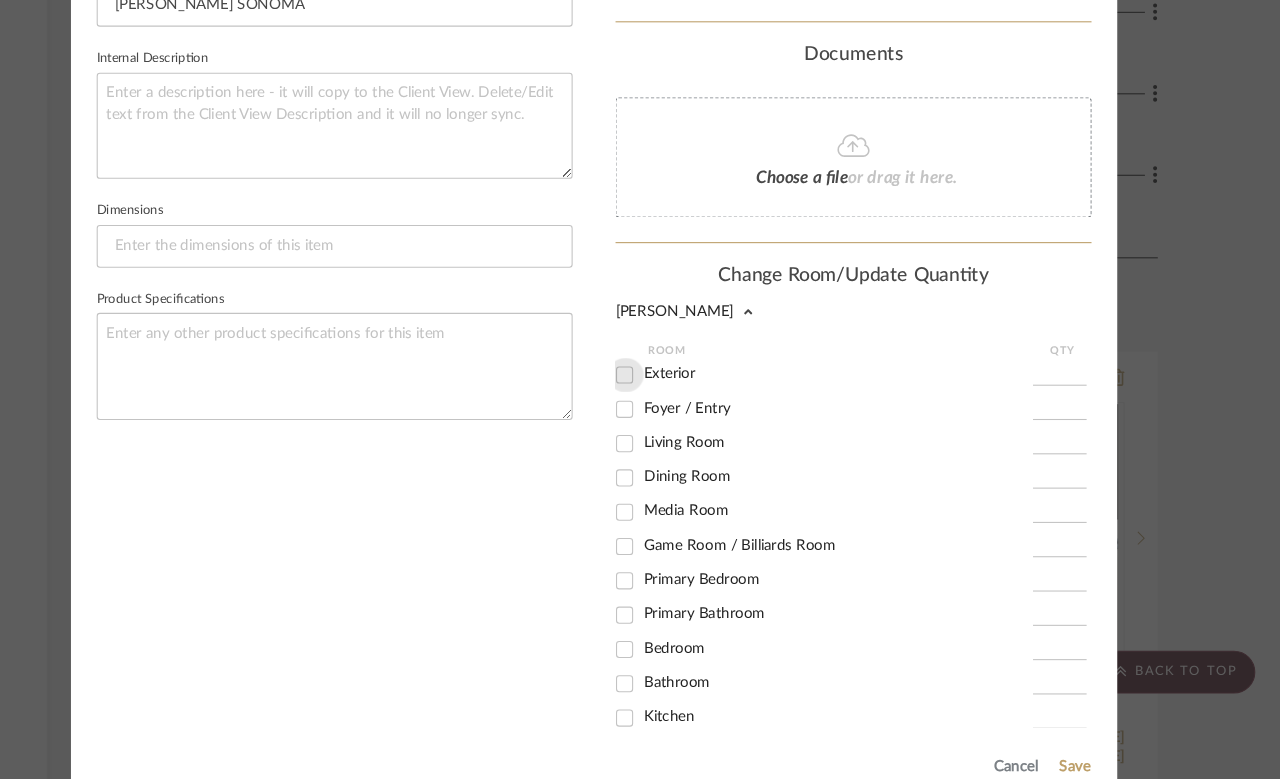 click on "Exterior" at bounding box center (668, 402) 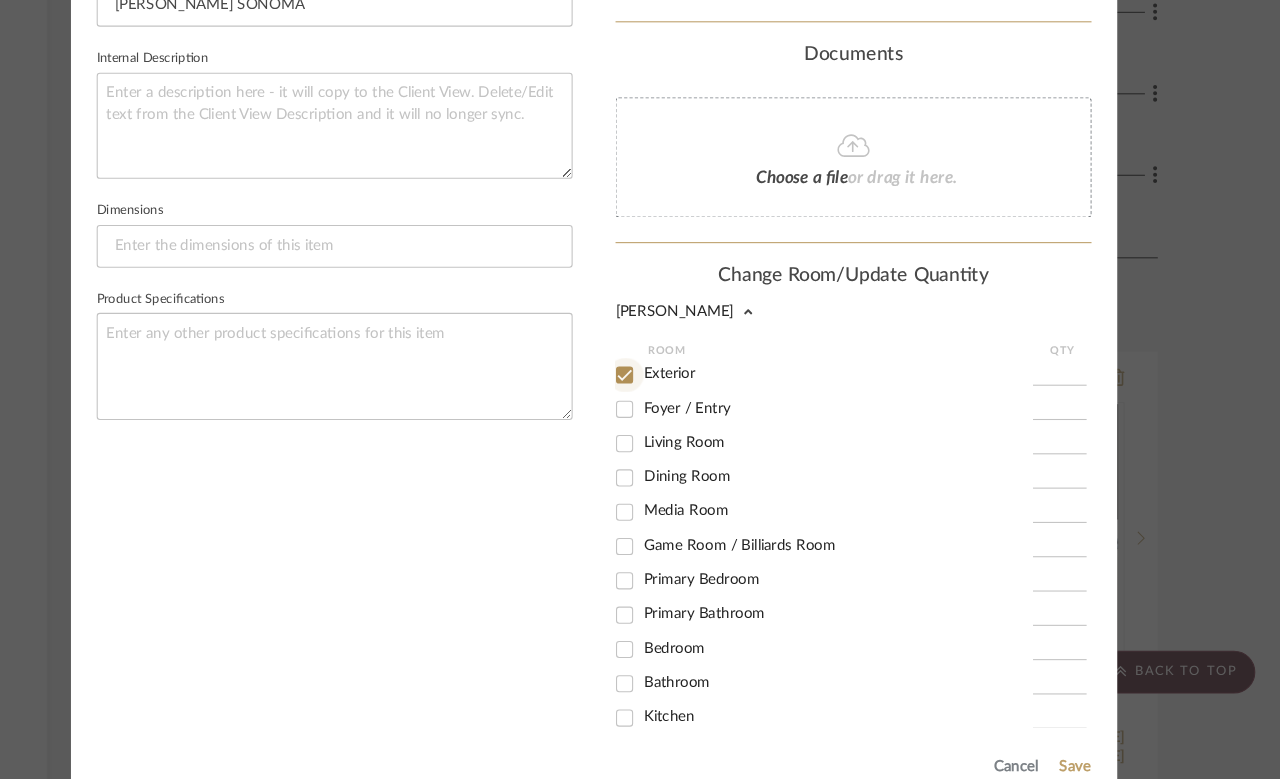 checkbox on "true" 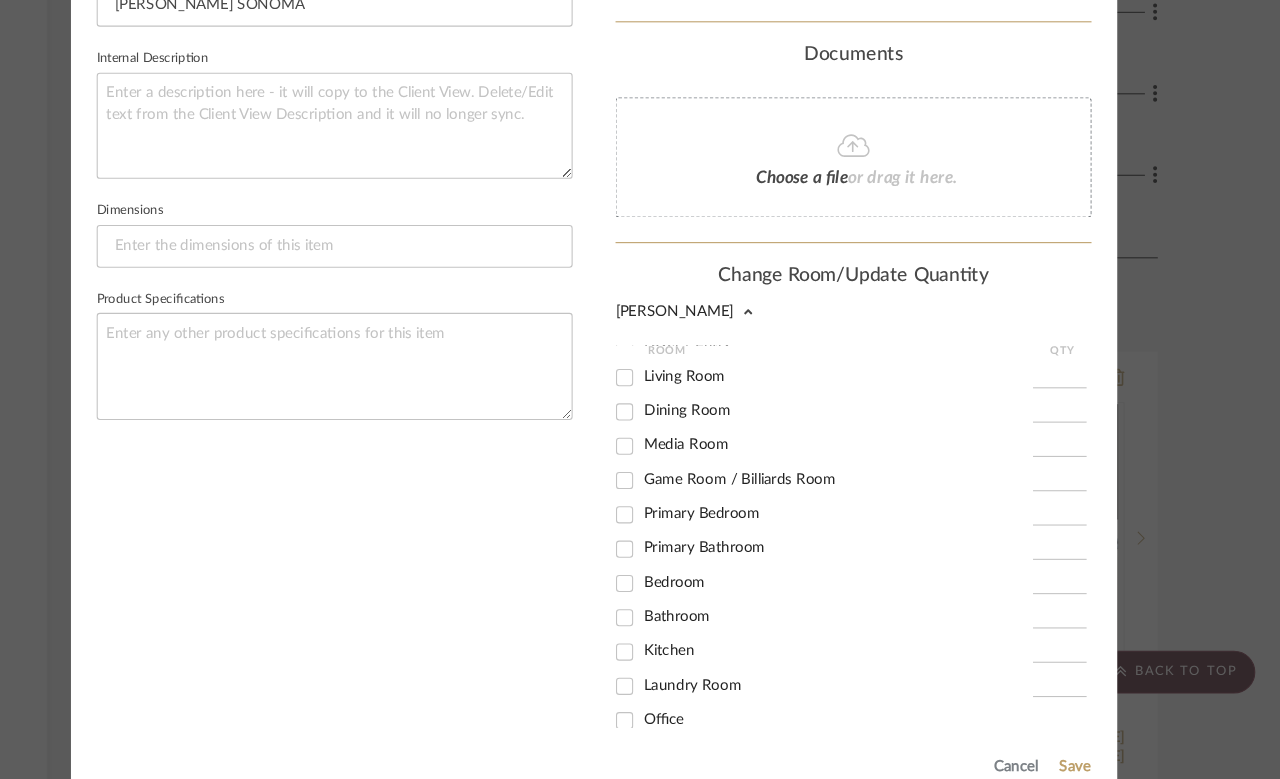 scroll, scrollTop: 65, scrollLeft: 0, axis: vertical 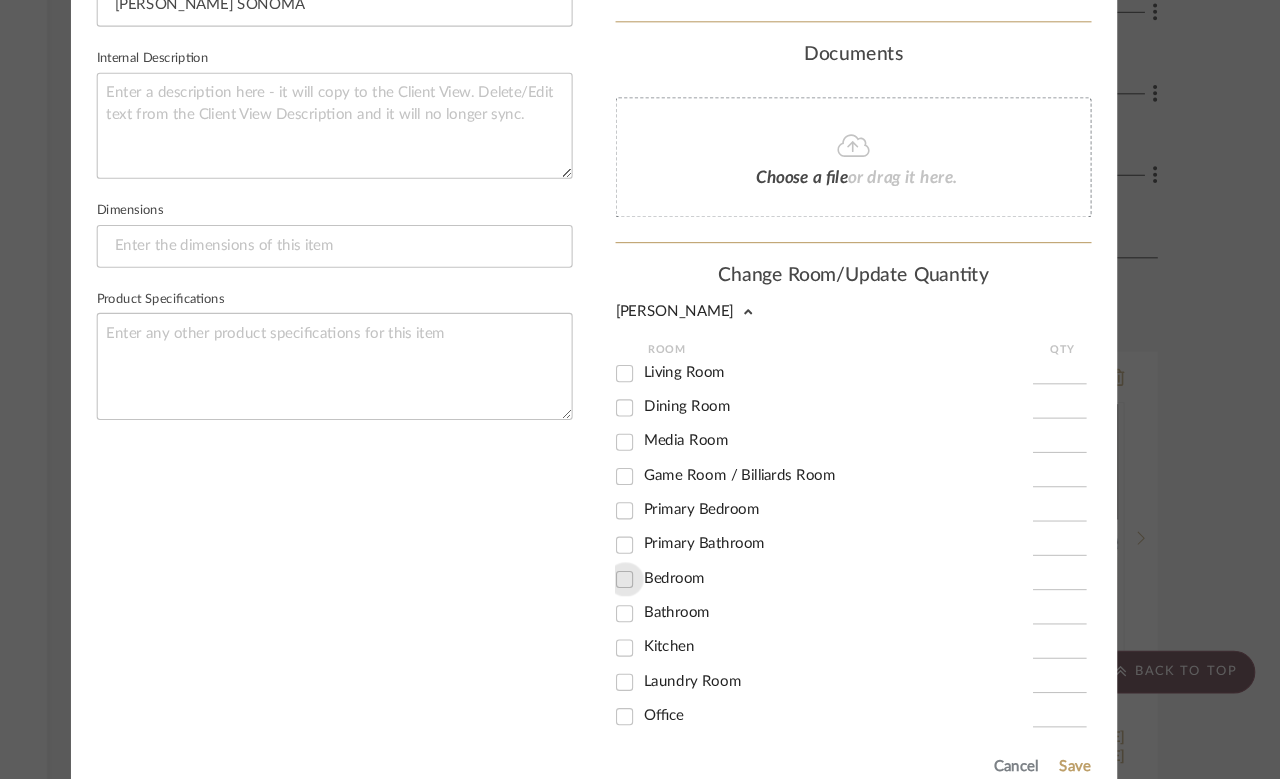 click on "Bedroom" at bounding box center (668, 593) 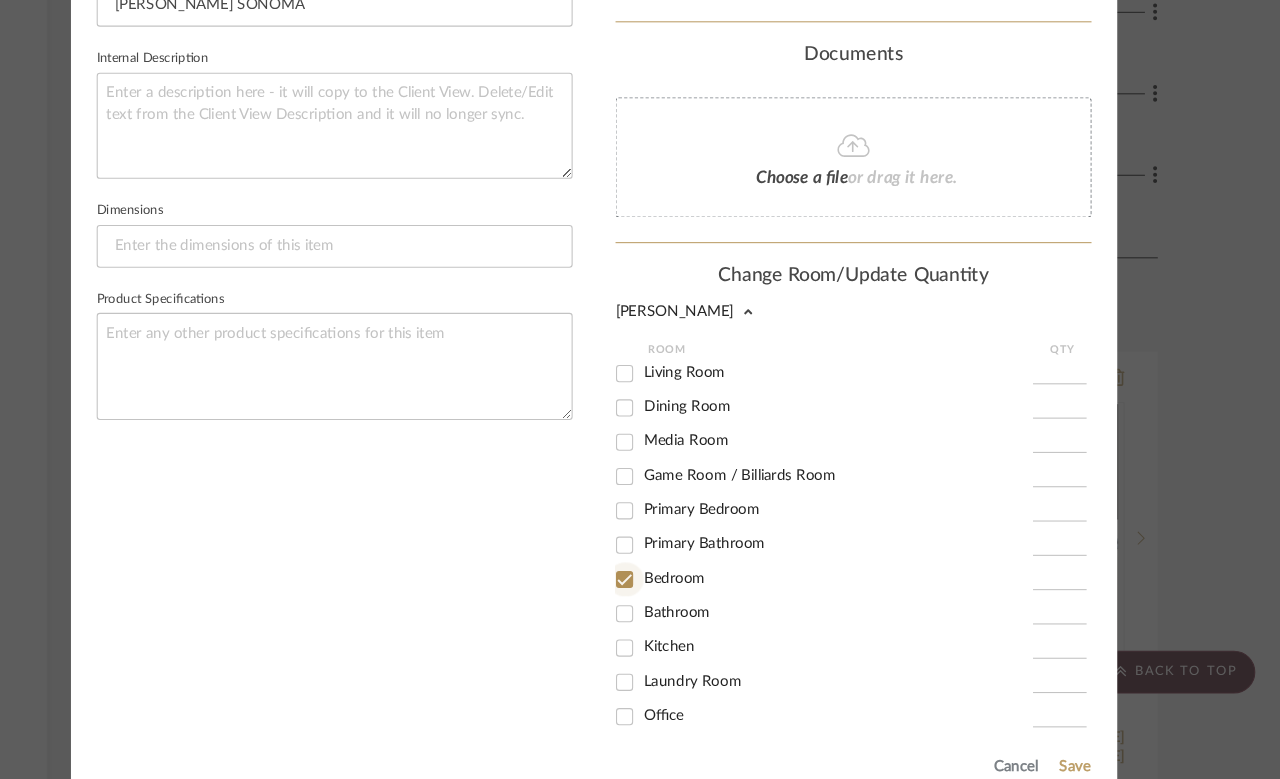 checkbox on "true" 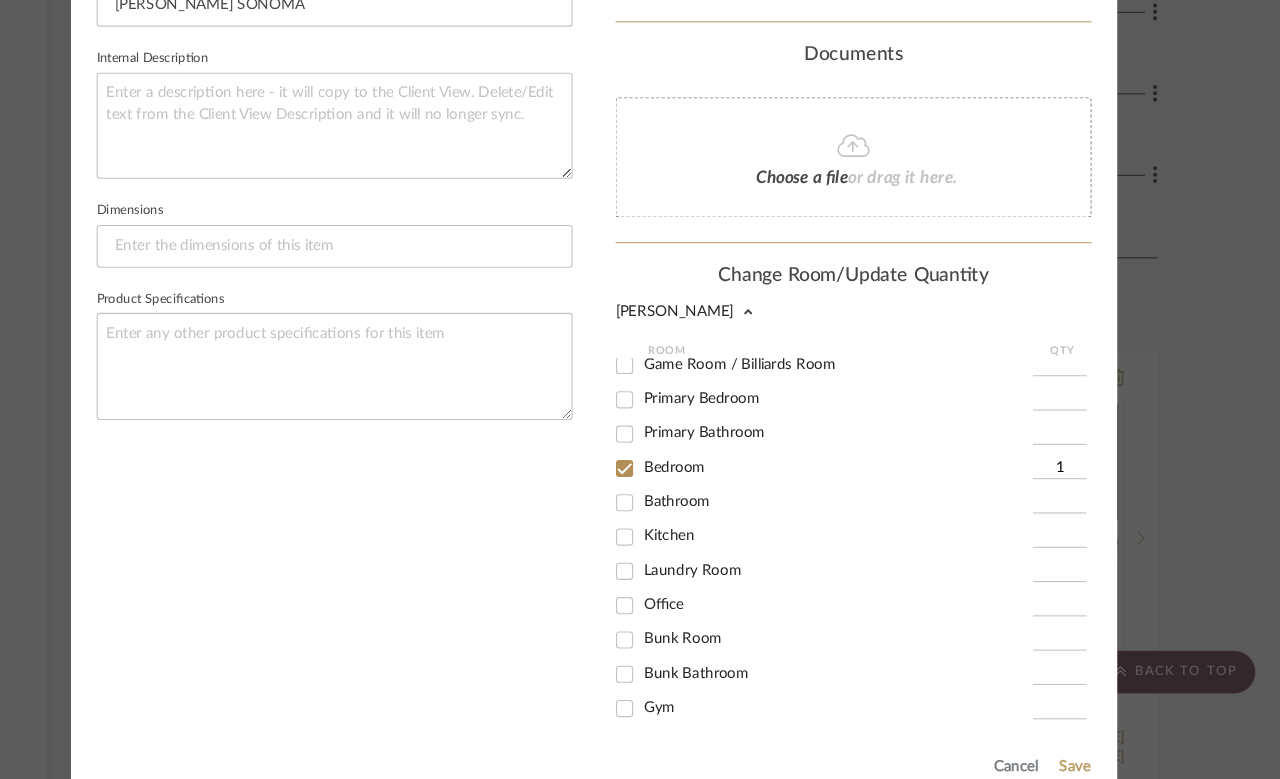 scroll, scrollTop: 170, scrollLeft: 0, axis: vertical 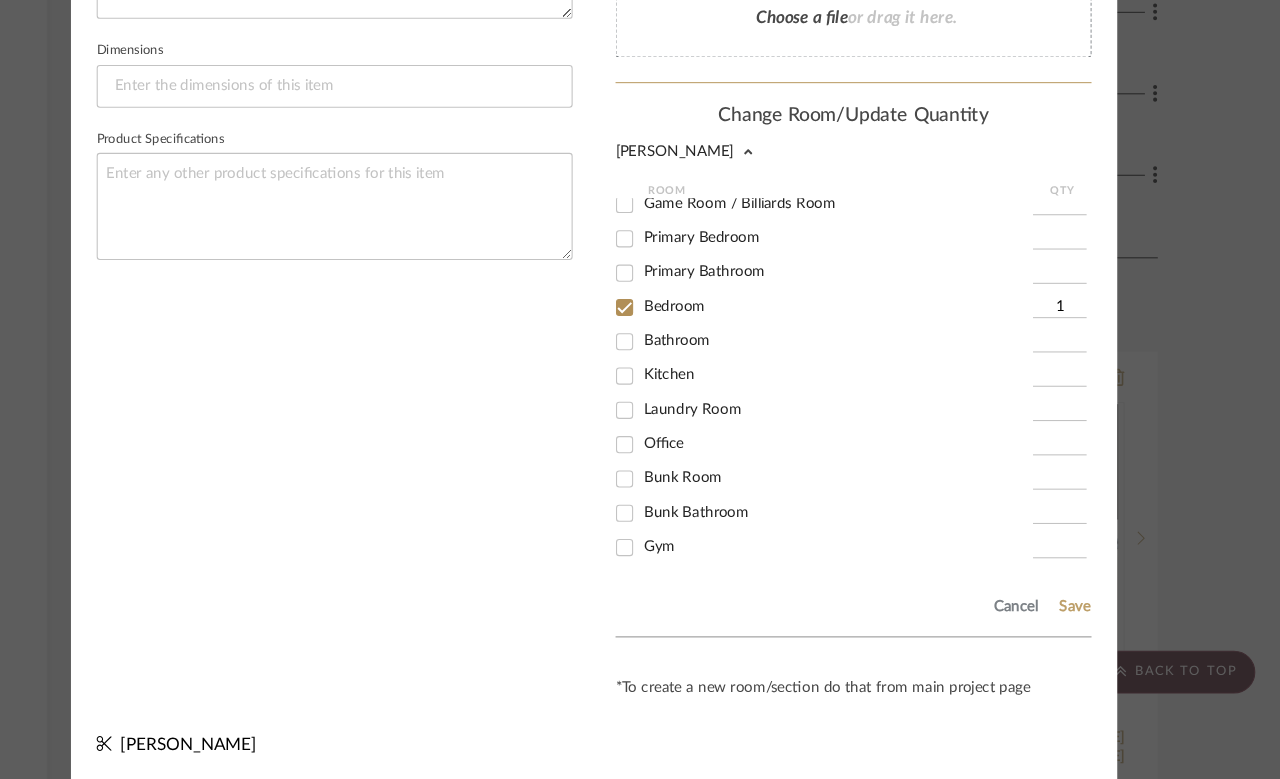 click on "Save" 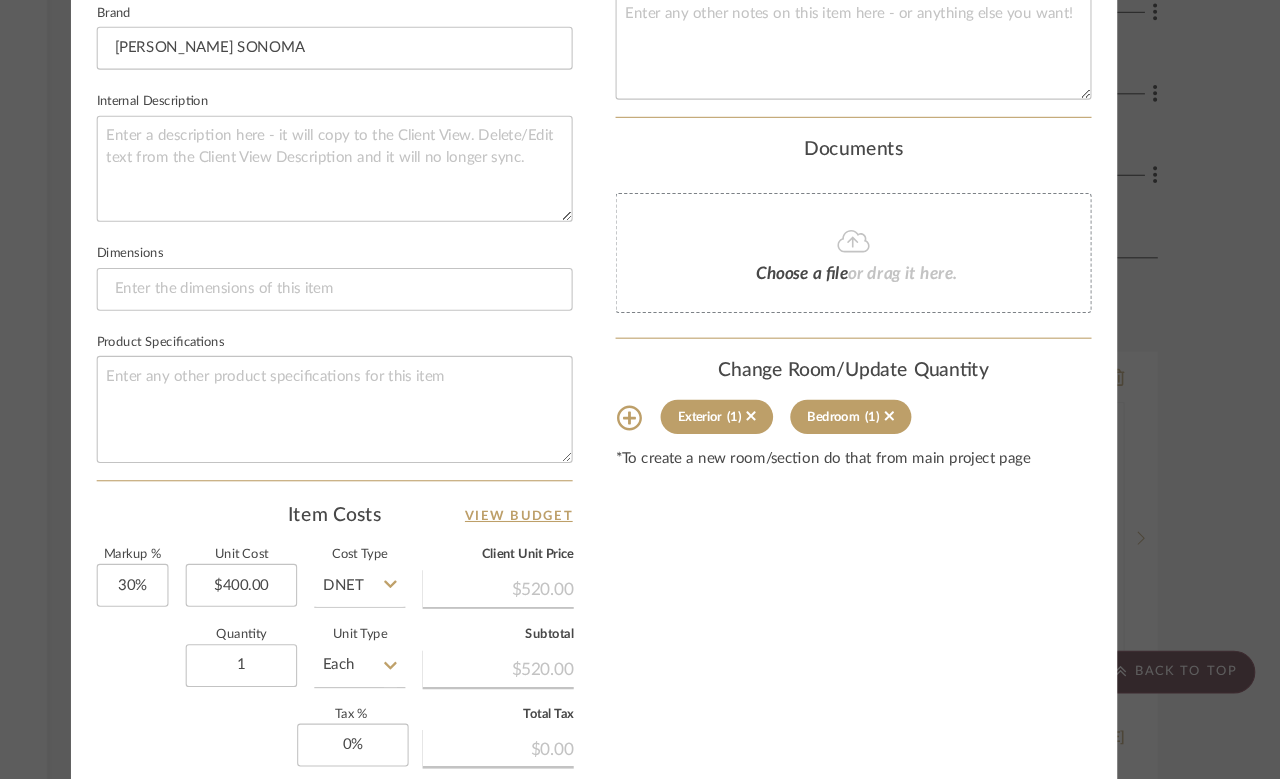 type 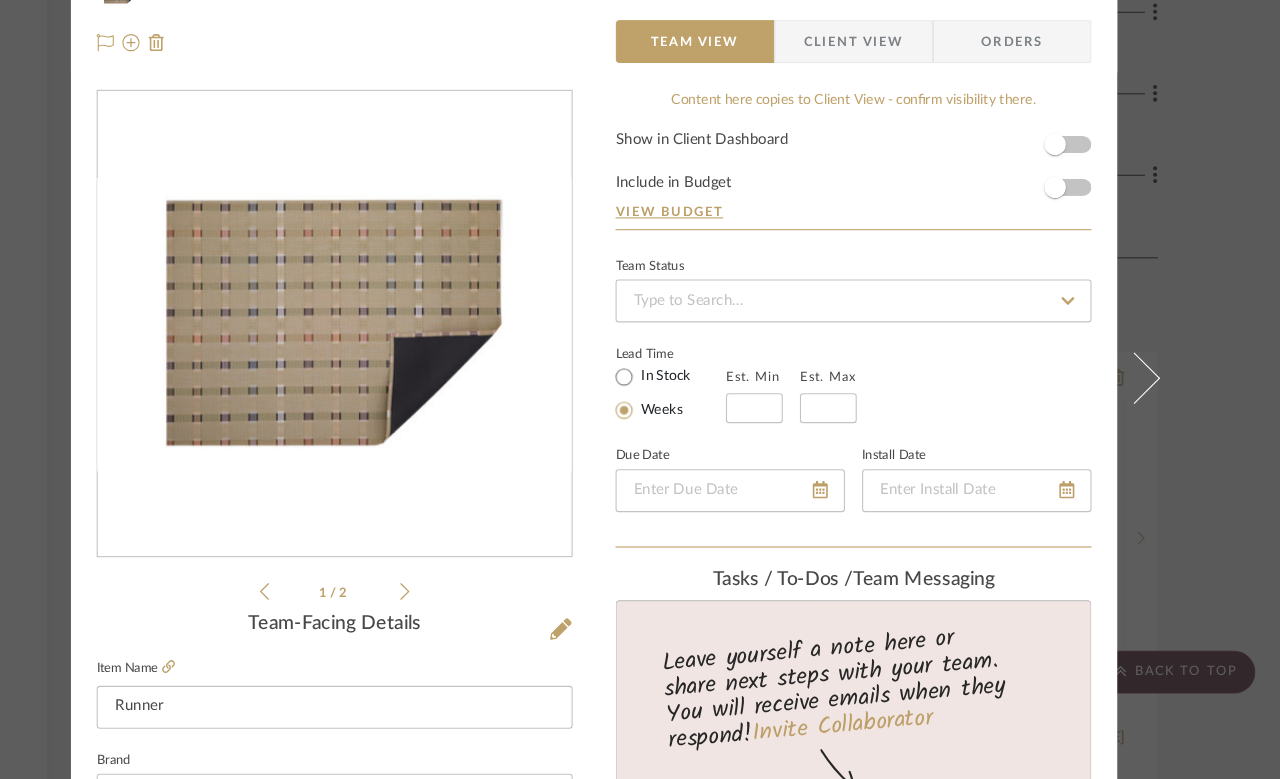 scroll, scrollTop: 0, scrollLeft: 0, axis: both 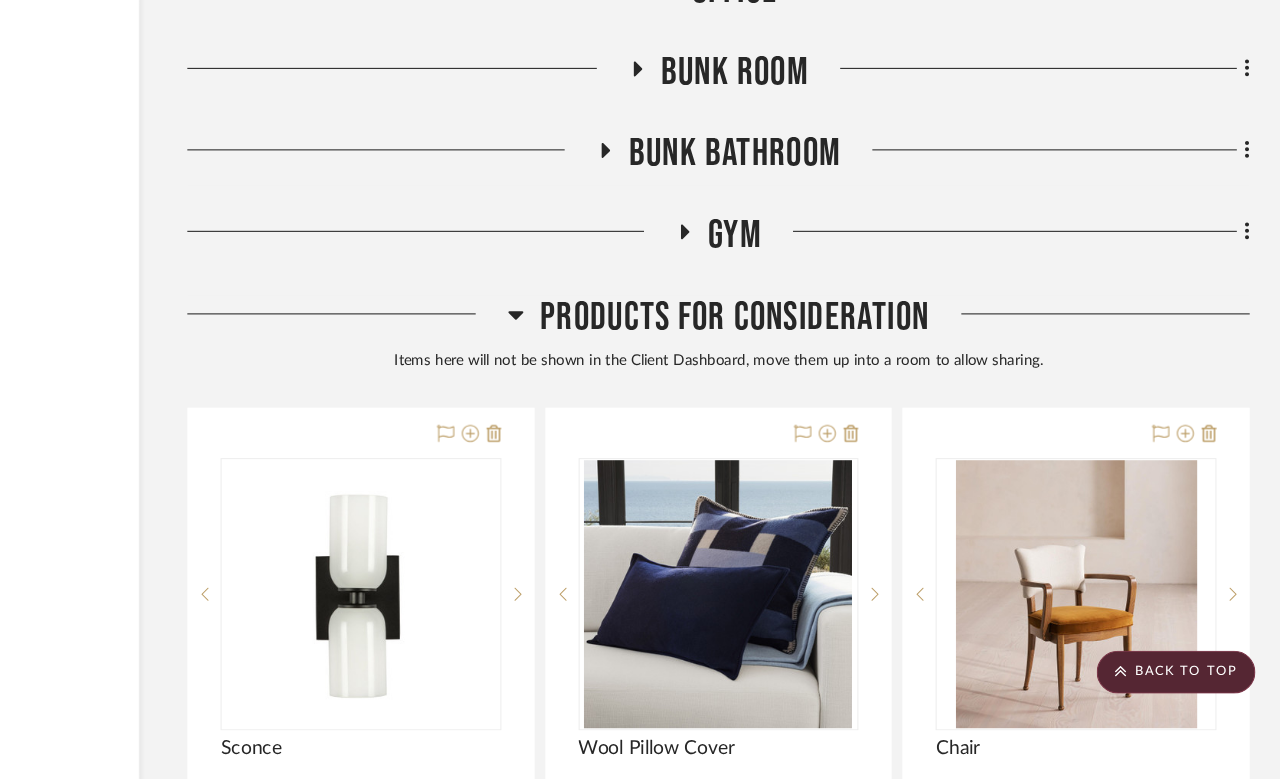 click on "Products For Consideration" 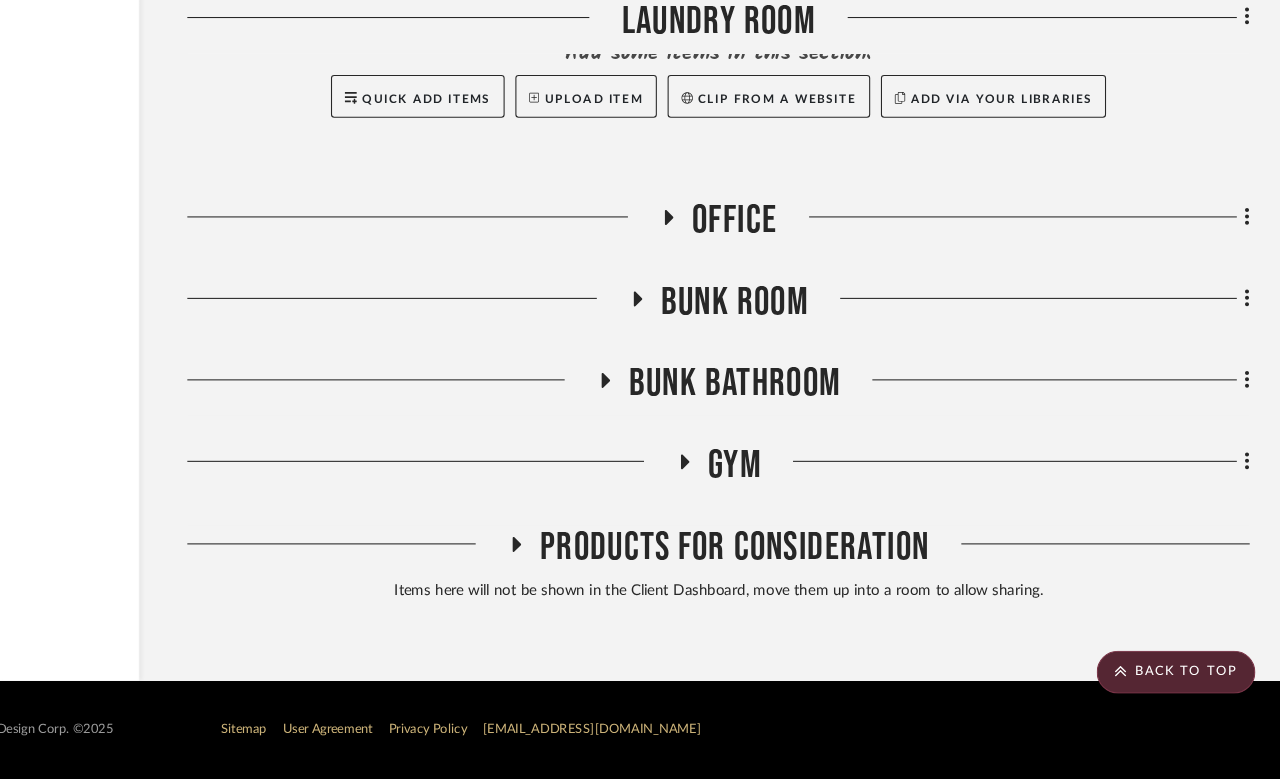 scroll, scrollTop: 37155, scrollLeft: 160, axis: both 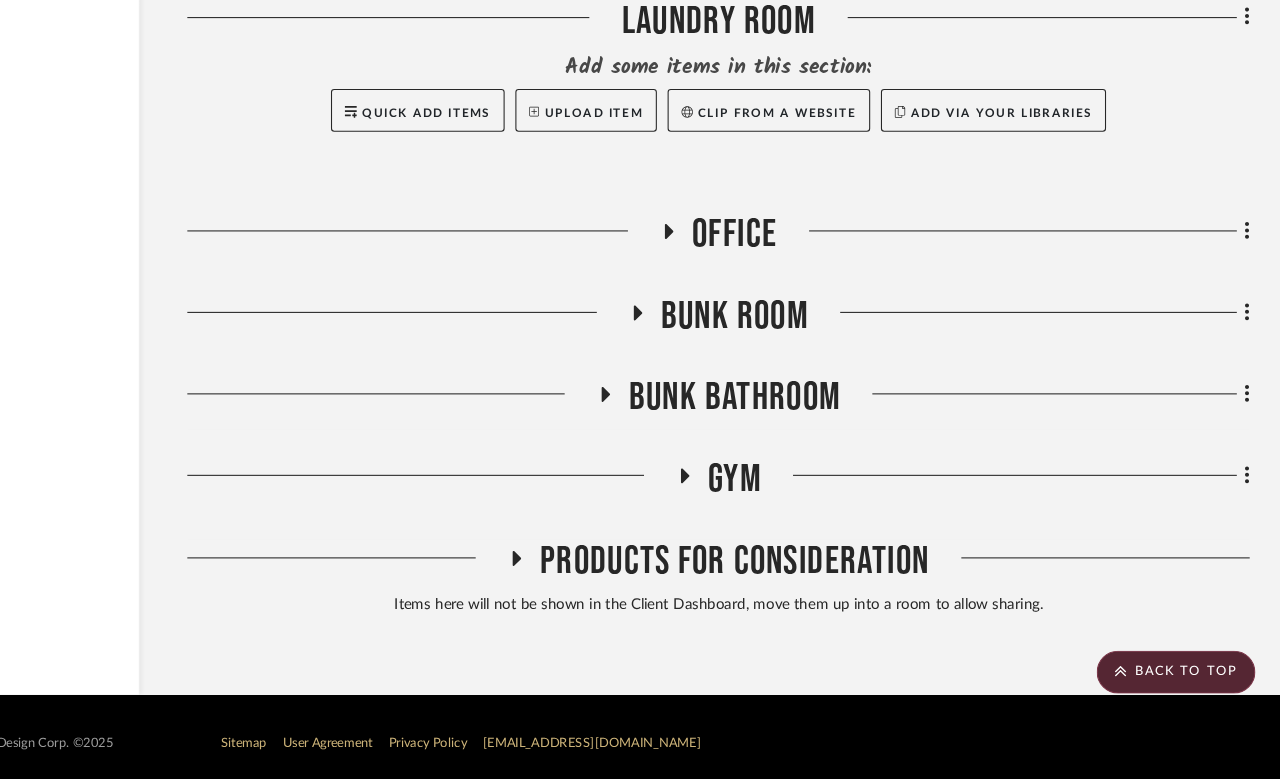 click 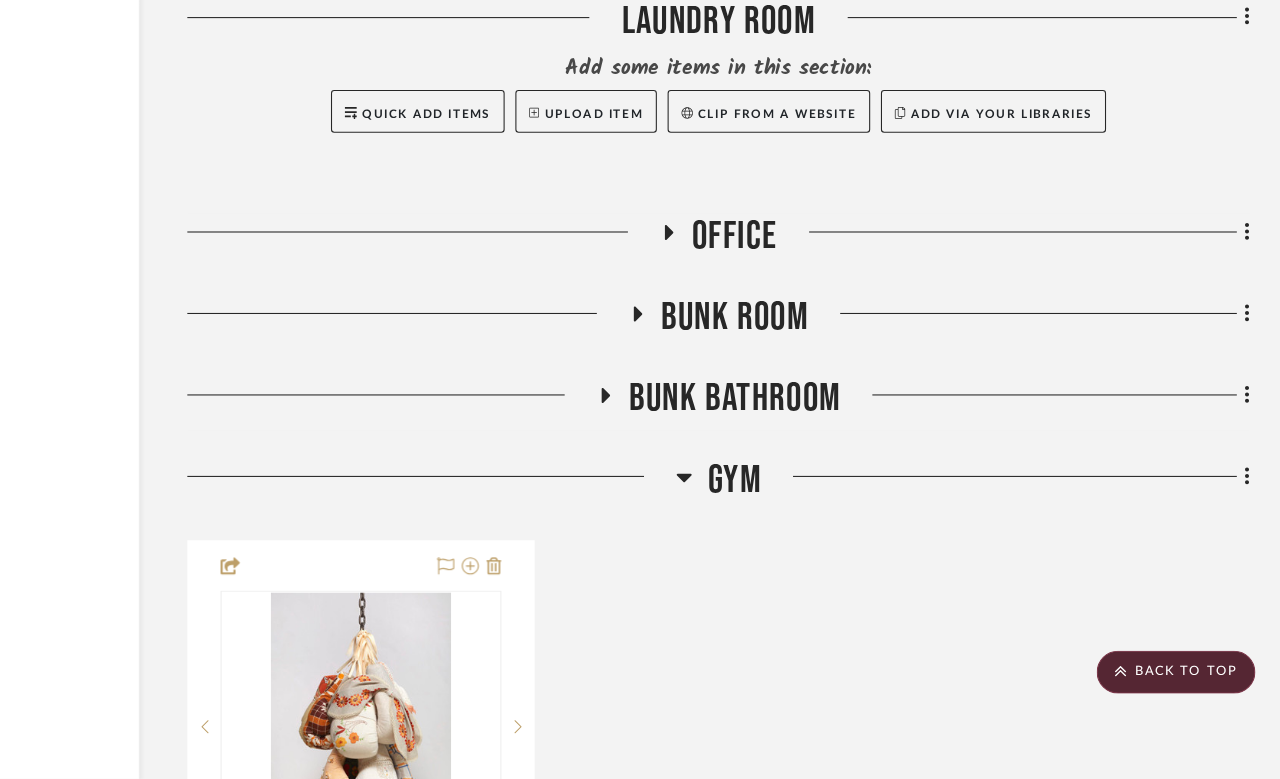 click on "Gym" 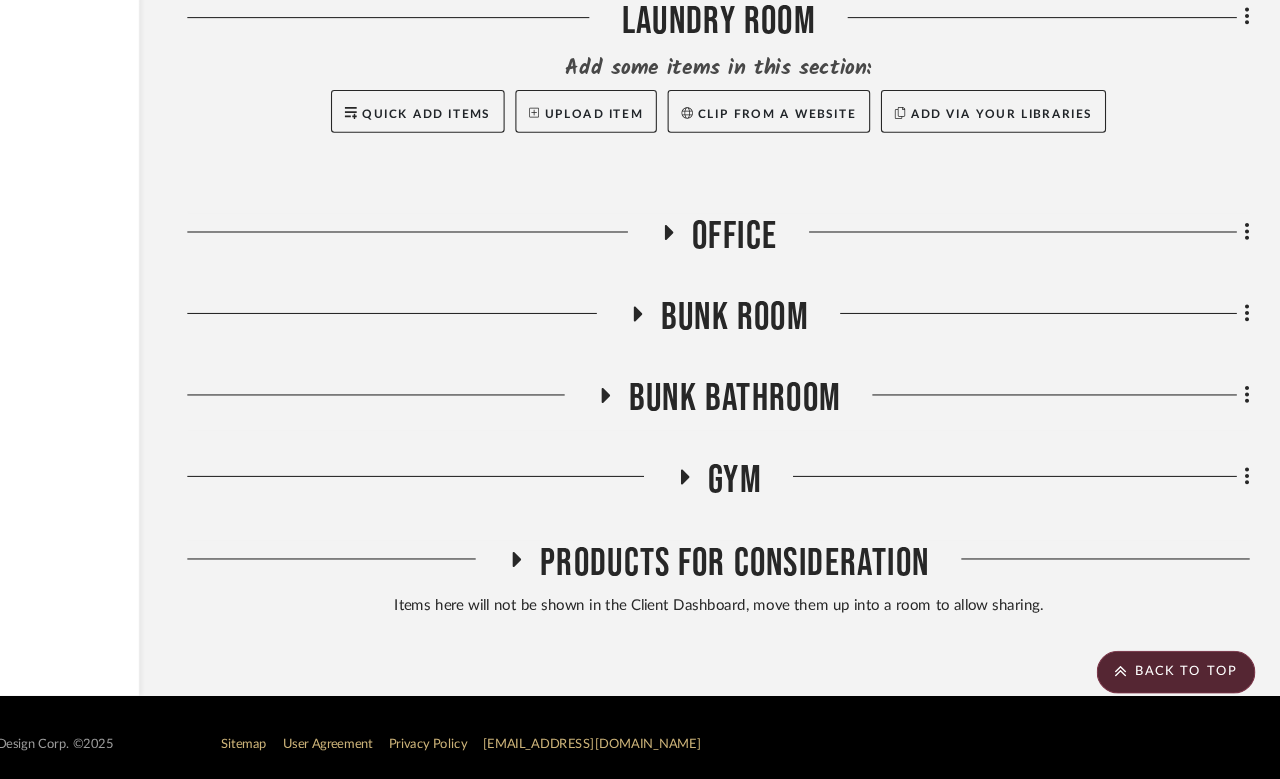 click 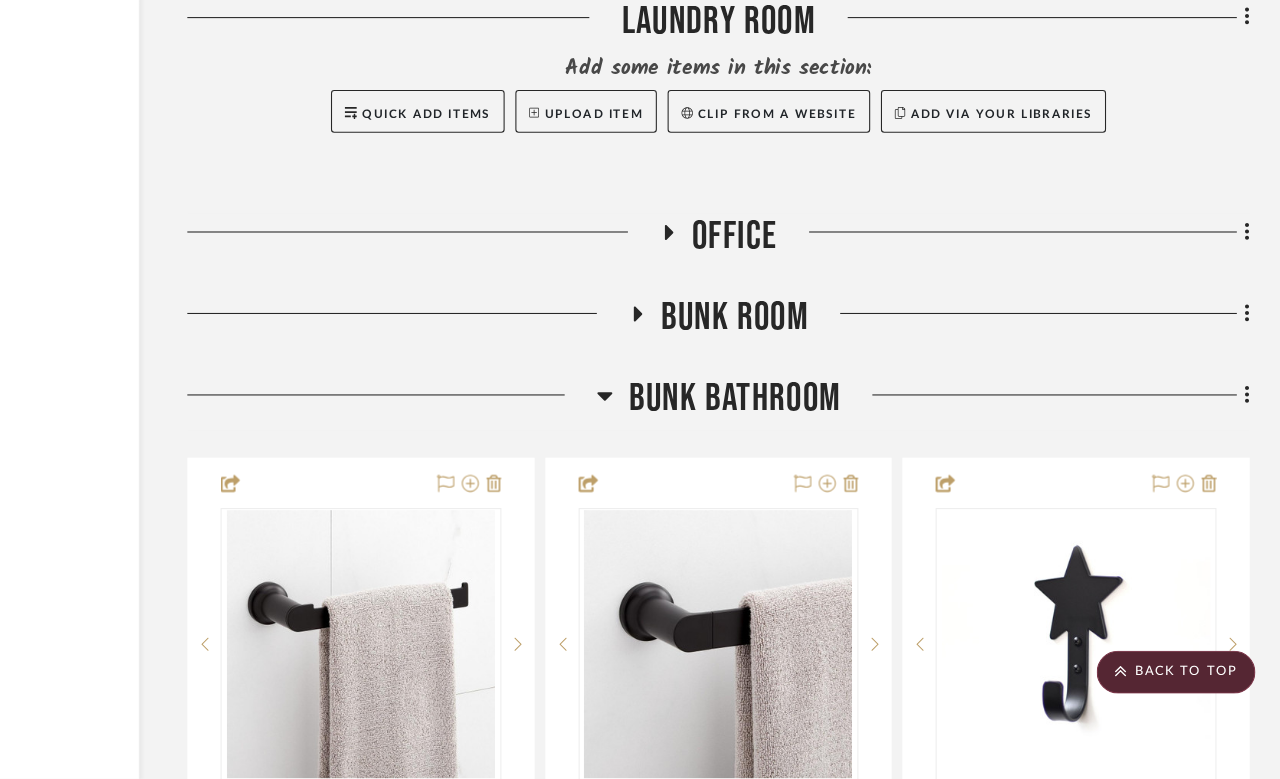 click 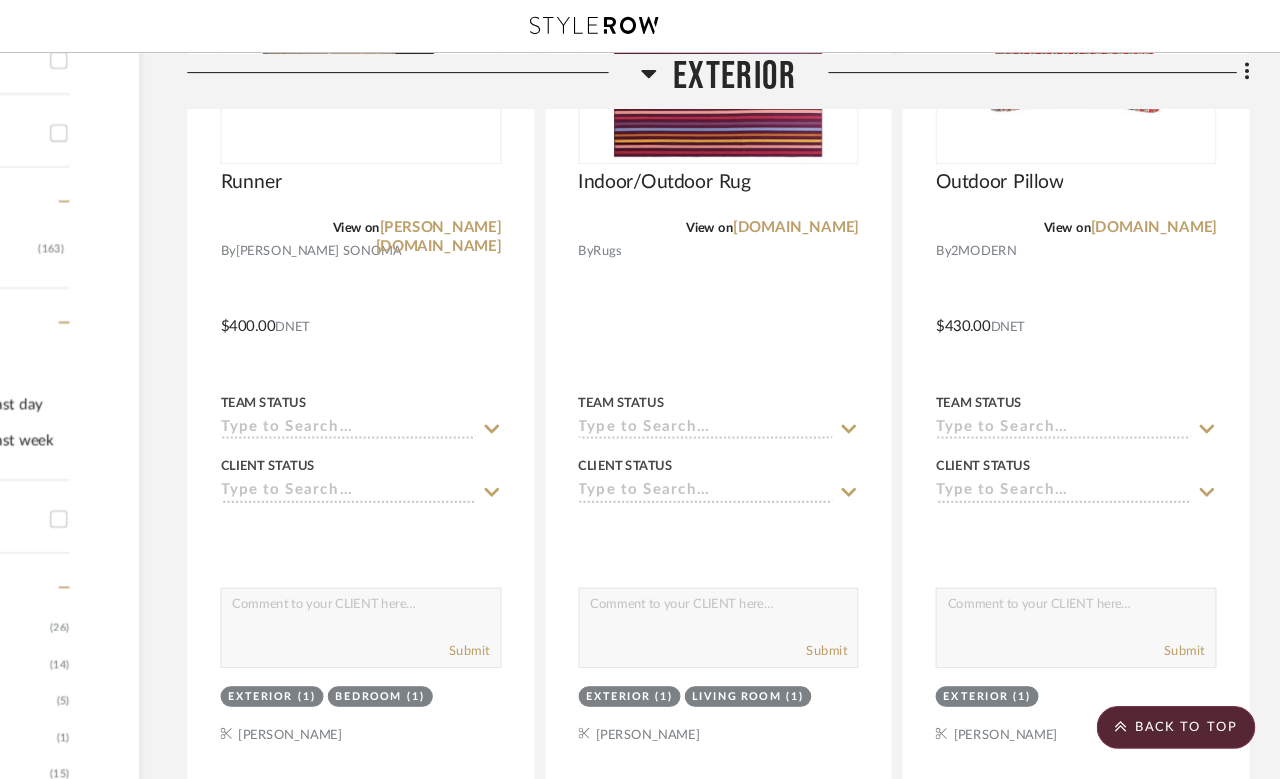scroll, scrollTop: 0, scrollLeft: 160, axis: horizontal 